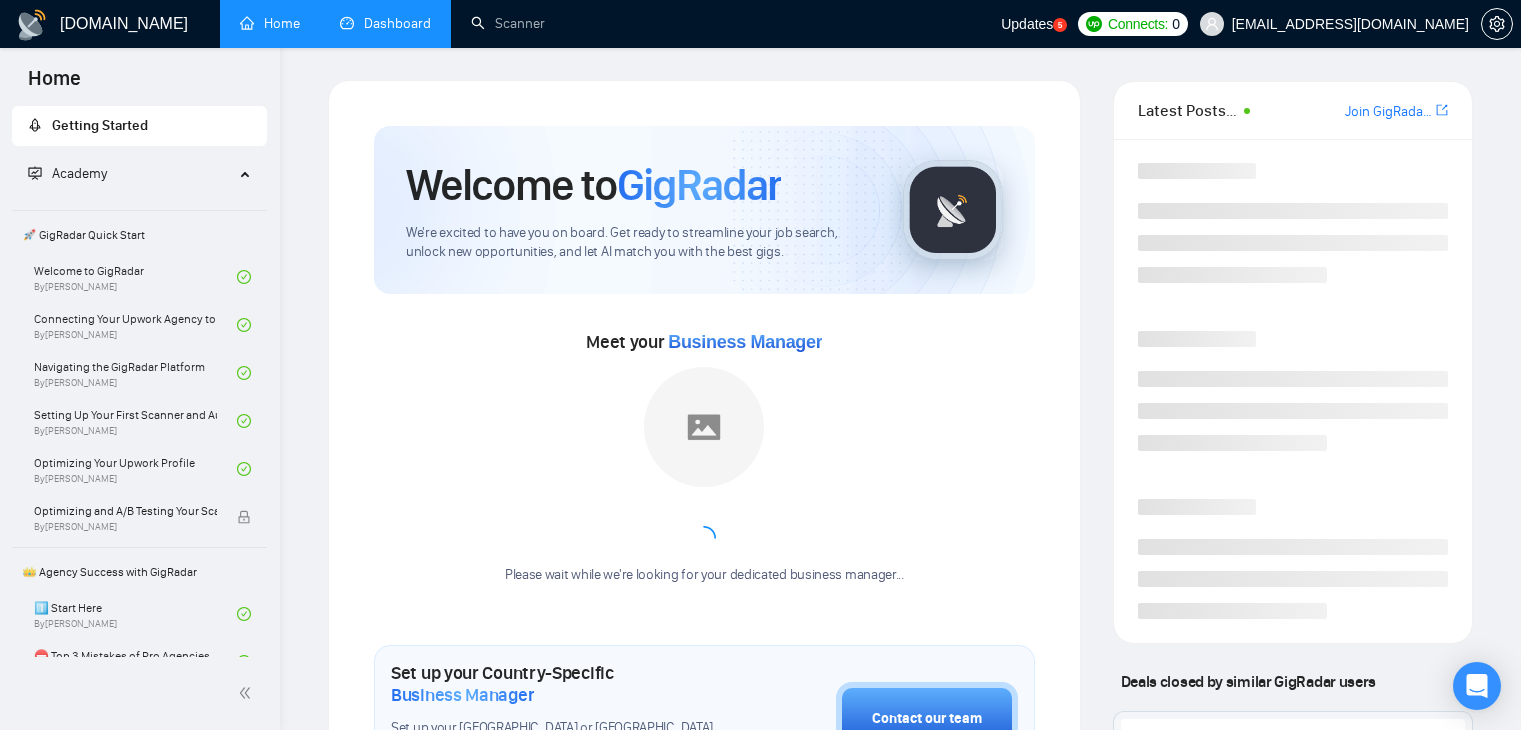 scroll, scrollTop: 0, scrollLeft: 0, axis: both 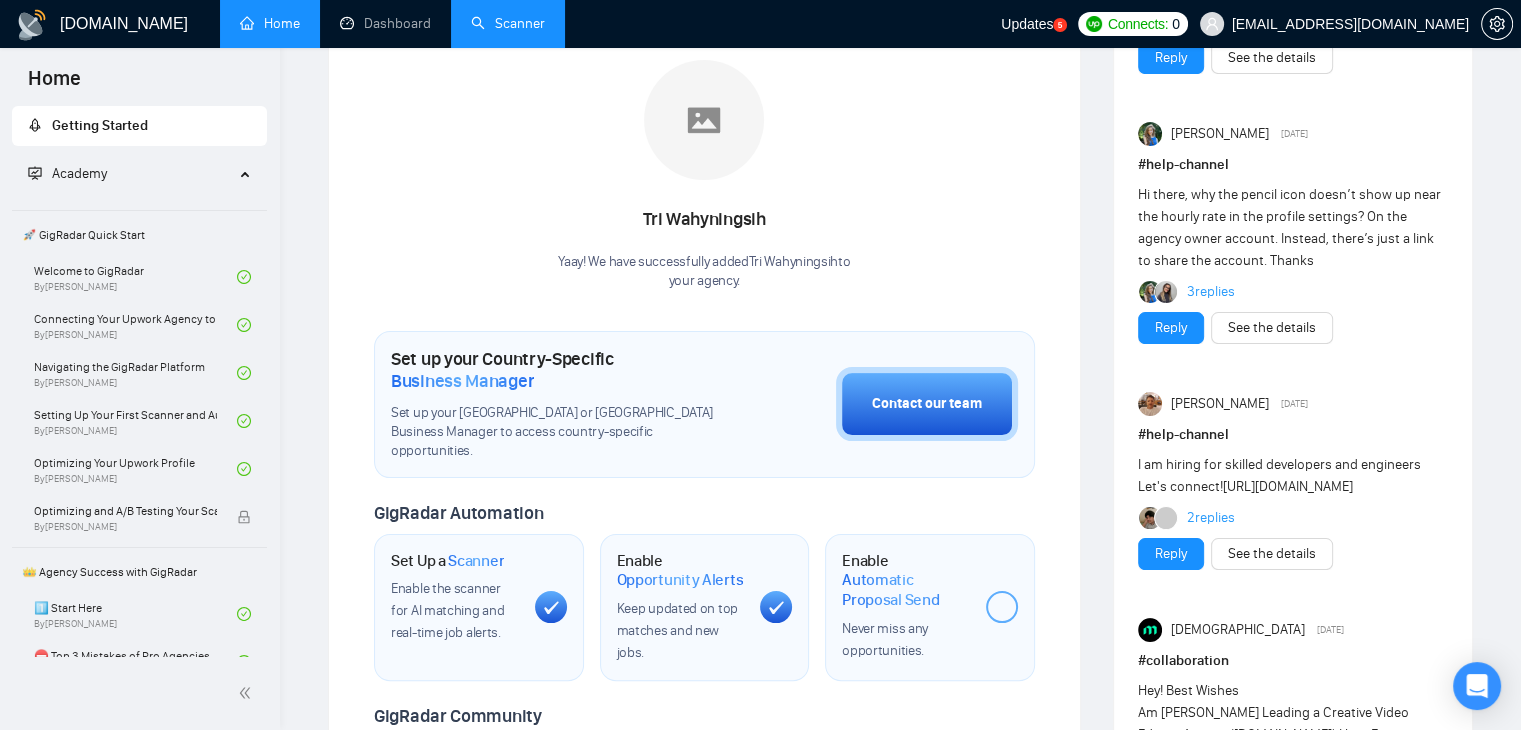 click on "Scanner" at bounding box center [508, 23] 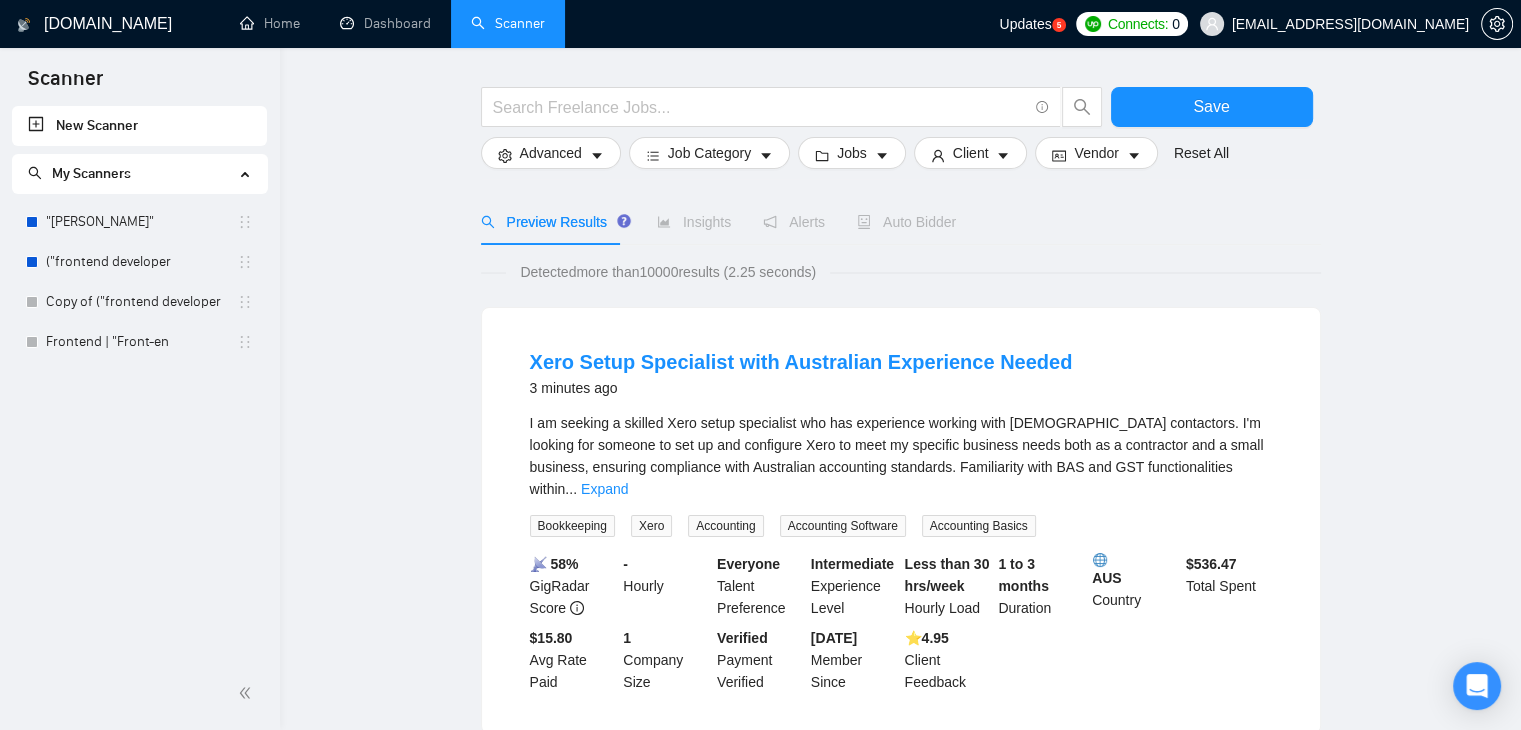 scroll, scrollTop: 0, scrollLeft: 0, axis: both 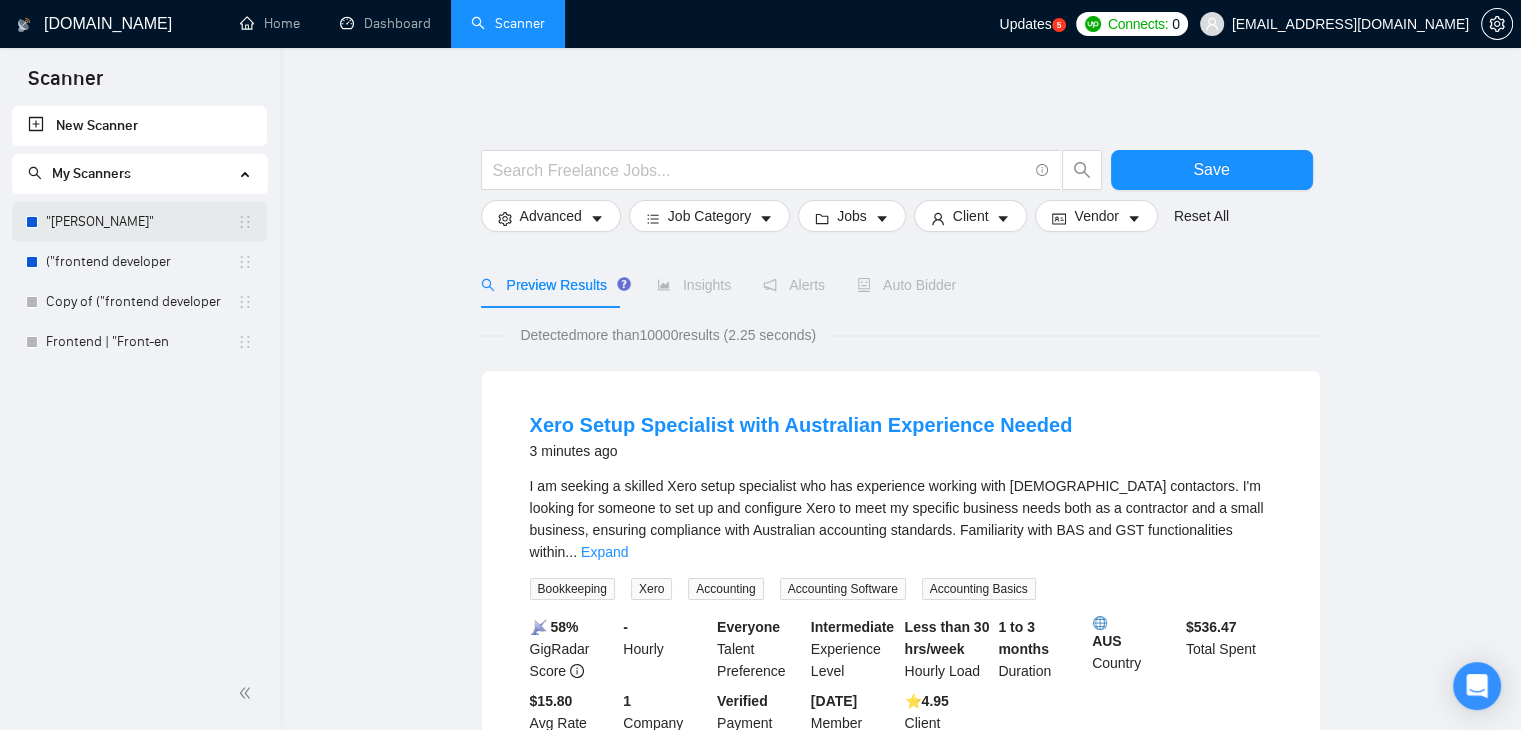 click on ""[PERSON_NAME]"" at bounding box center [141, 222] 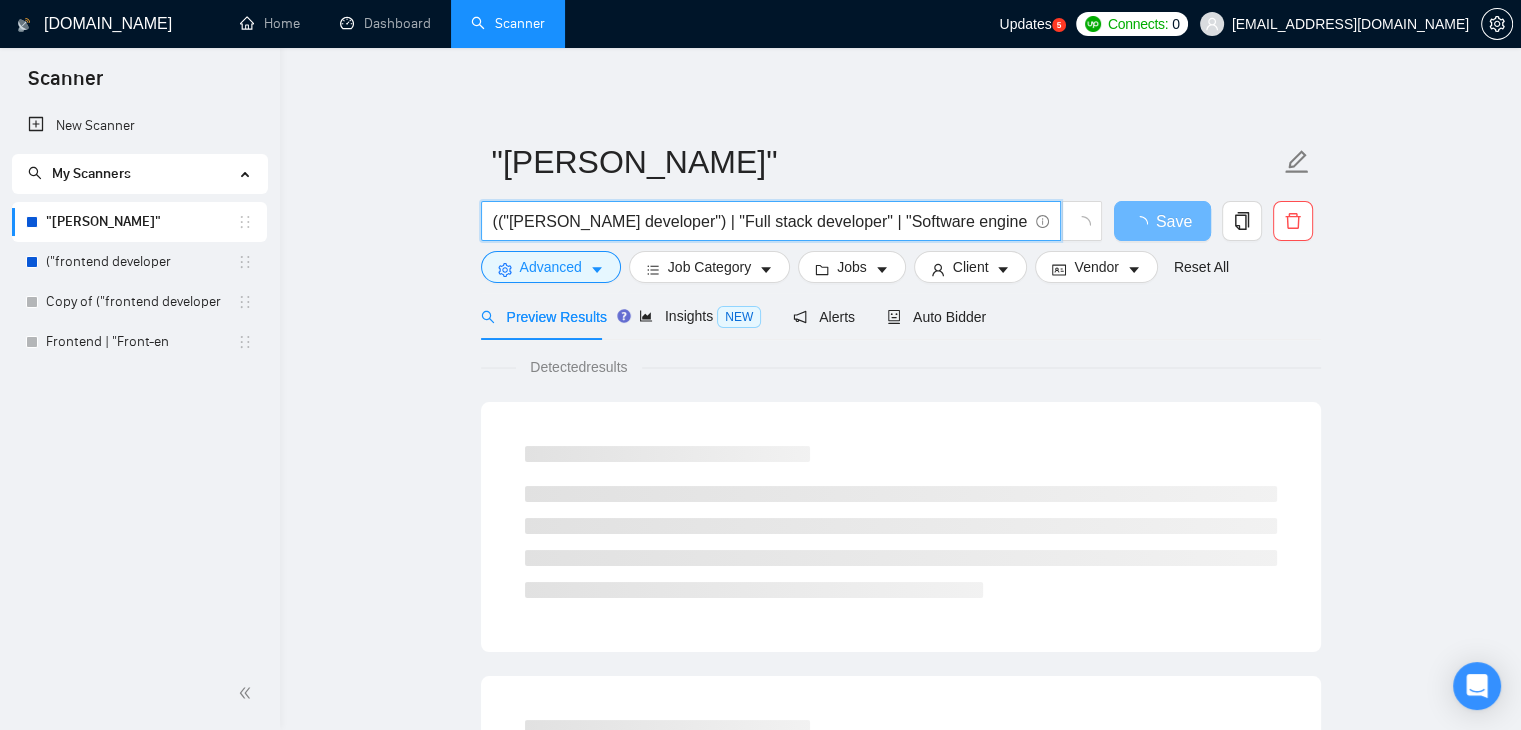 click on "(("[PERSON_NAME] developer") | "Full stack developer" | "Software engineer" | "Software developer" | " full-stack" | "[PERSON_NAME]" | "MERN developer" | "Website Development" | "Backend Developer" | "Node.js developer" | "SaaS development")" at bounding box center [760, 221] 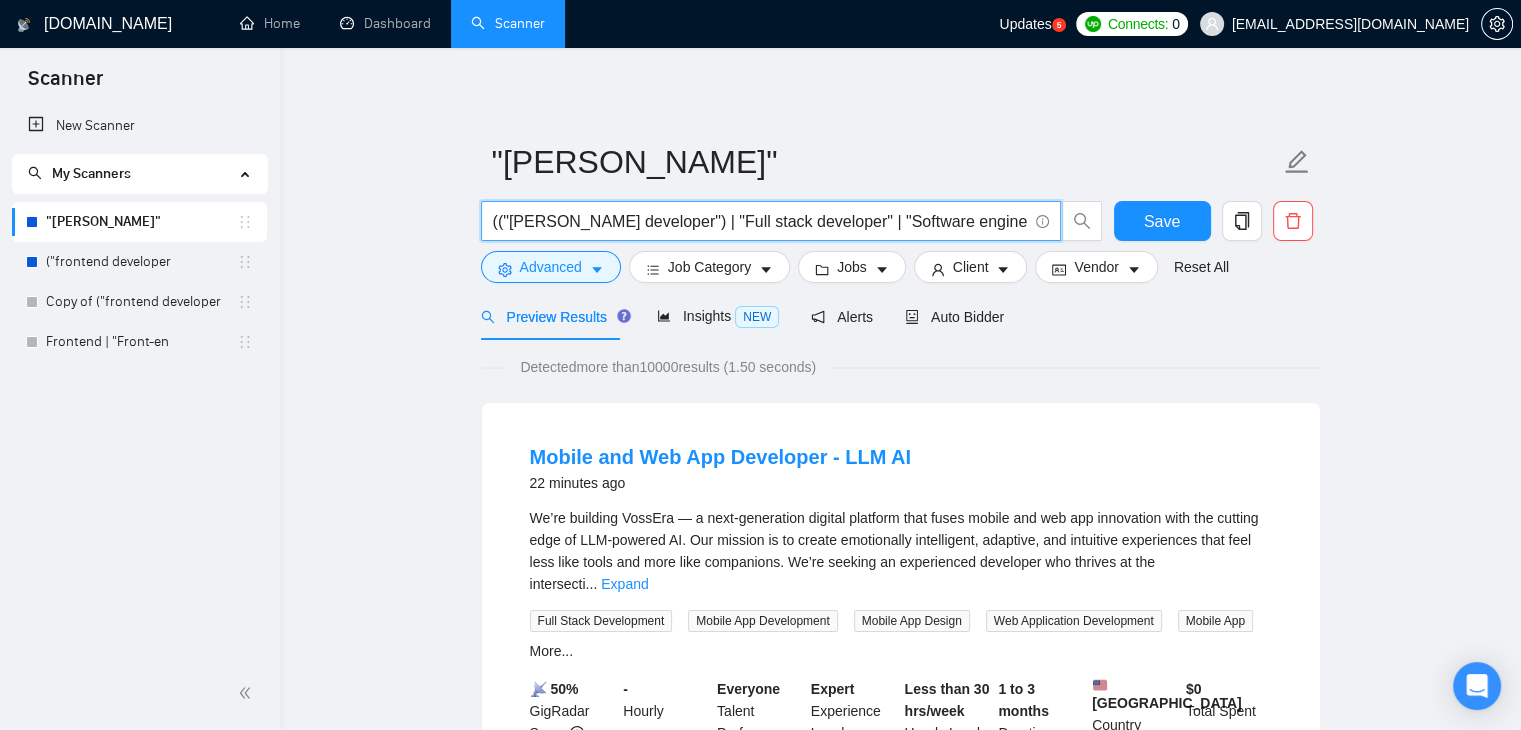 click on "(("[PERSON_NAME] developer") | "Full stack developer" | "Software engineer" | "Software developer" | " full-stack" | "[PERSON_NAME]" | "MERN developer" | "Website Development" | "Backend Developer" | "Node.js developer" | "SaaS development")" at bounding box center (760, 221) 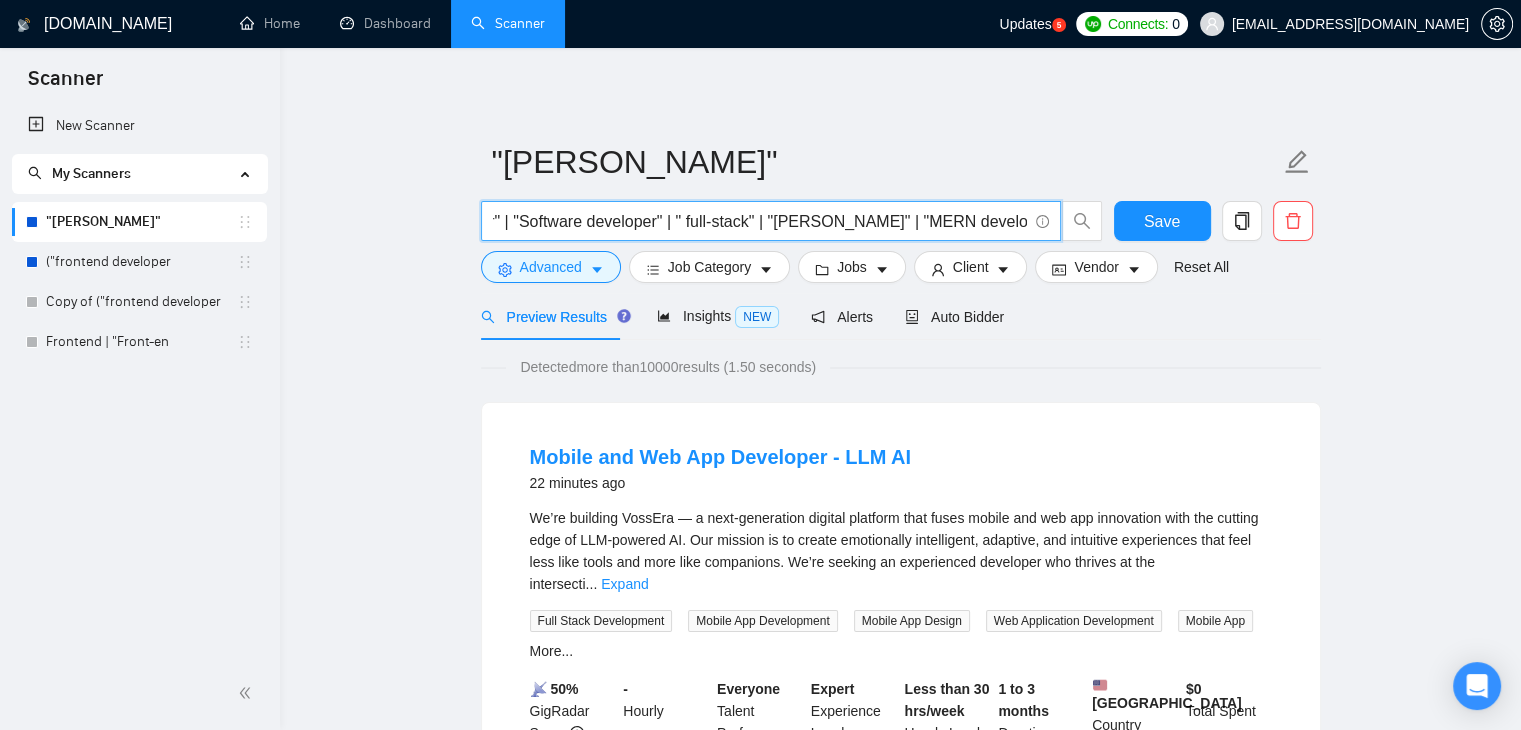 scroll, scrollTop: 0, scrollLeft: 560, axis: horizontal 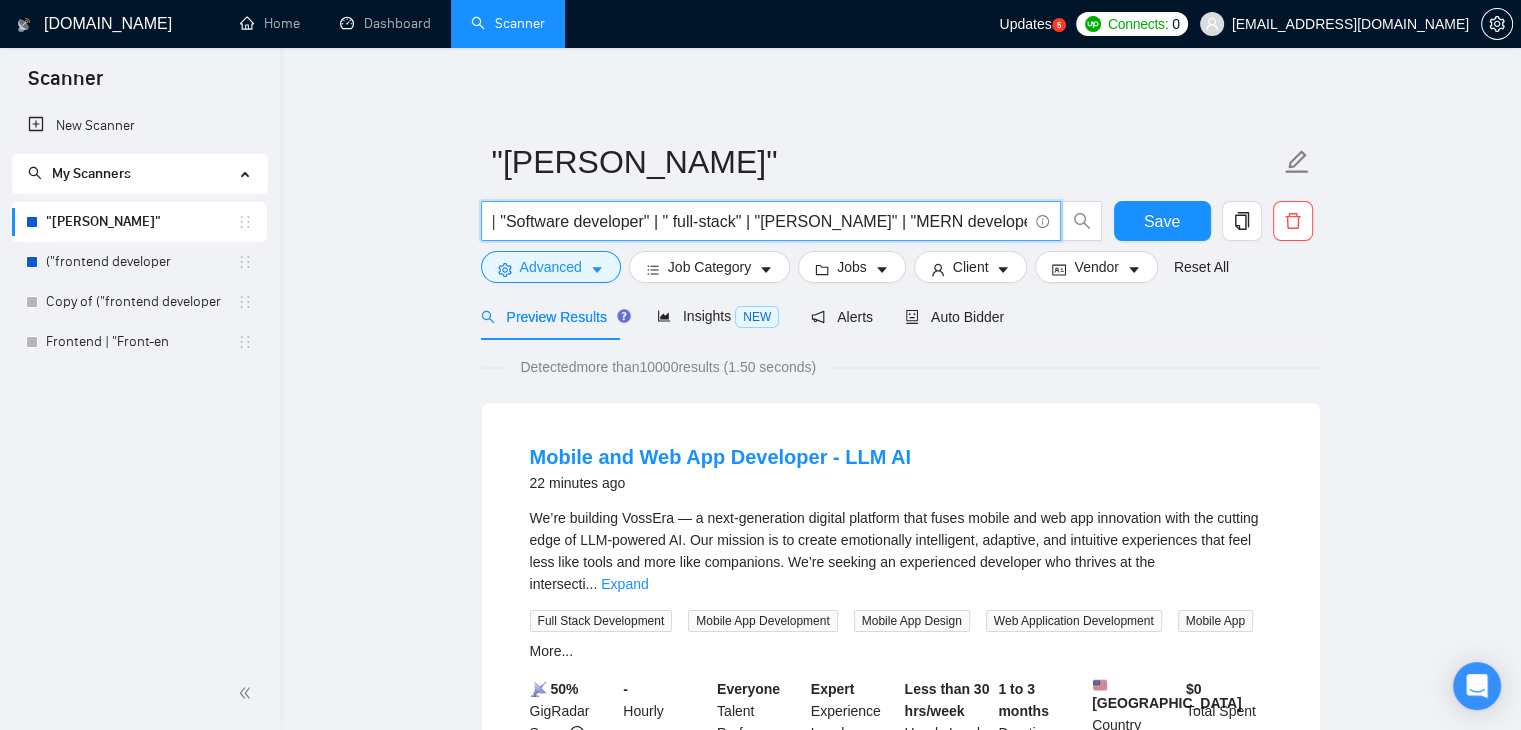 click on "(("[PERSON_NAME] developer") | "Full stack developer" | "Software engineer" | "Software developer" | " full-stack" | "[PERSON_NAME]" | "MERN developer" | "Website Development" | "Backend Developer" | "Node.js developer" | "SaaS development")" at bounding box center (760, 221) 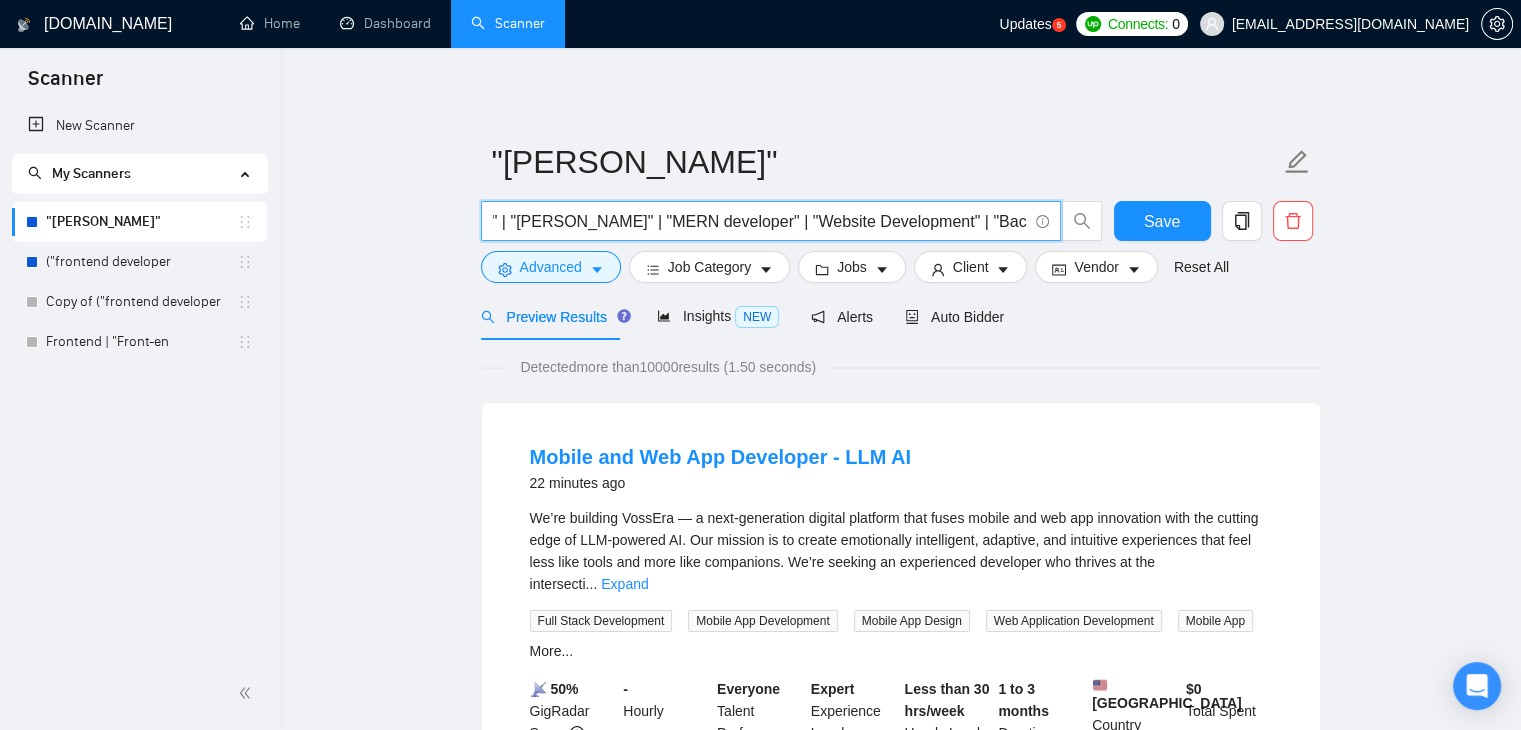 scroll, scrollTop: 0, scrollLeft: 1126, axis: horizontal 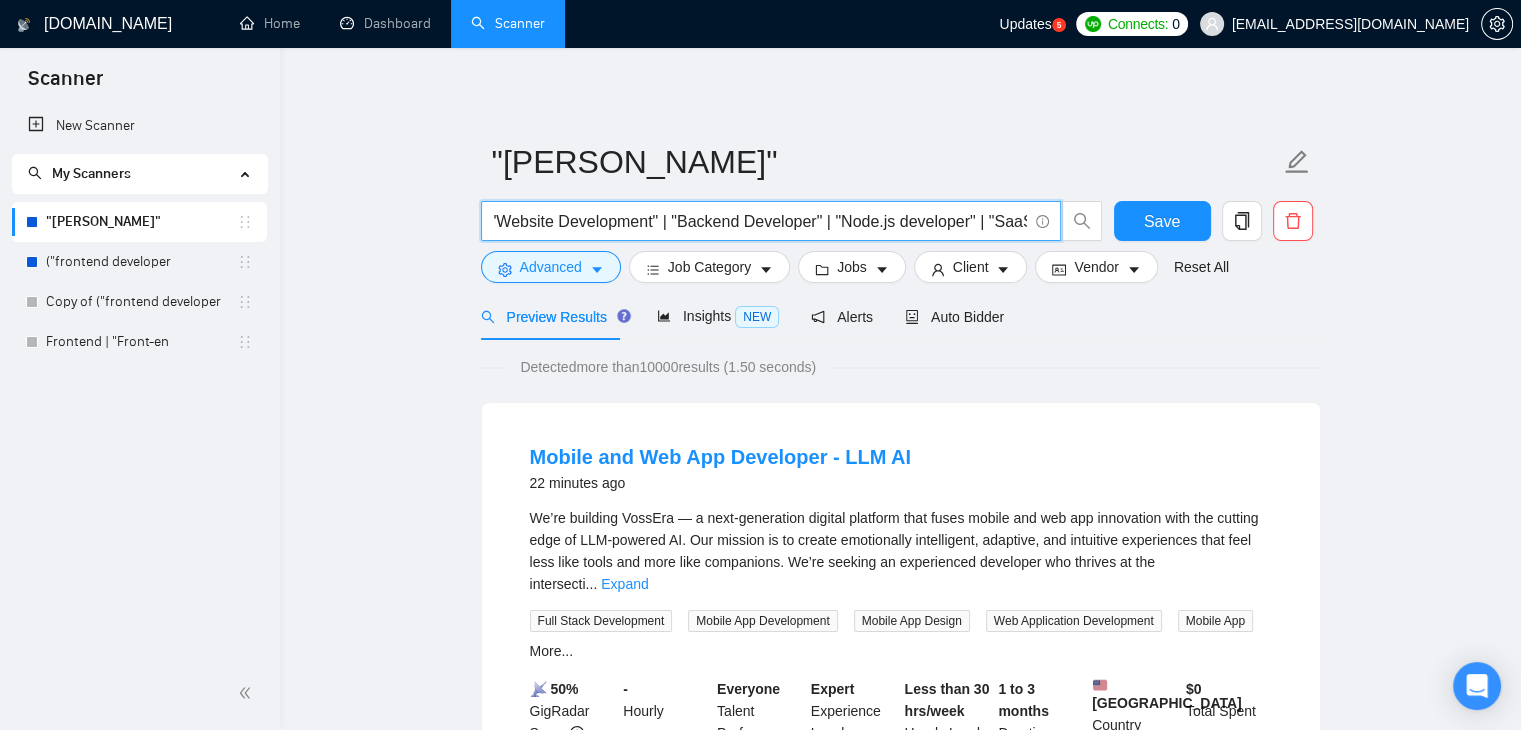 click on "(("[PERSON_NAME] developer") | "Full stack developer" | "Software engineer" | "Software developer" | " full-stack" | "[PERSON_NAME]" | "MERN developer" | "Website Development" | "Backend Developer" | "Node.js developer" | "SaaS development")" at bounding box center (760, 221) 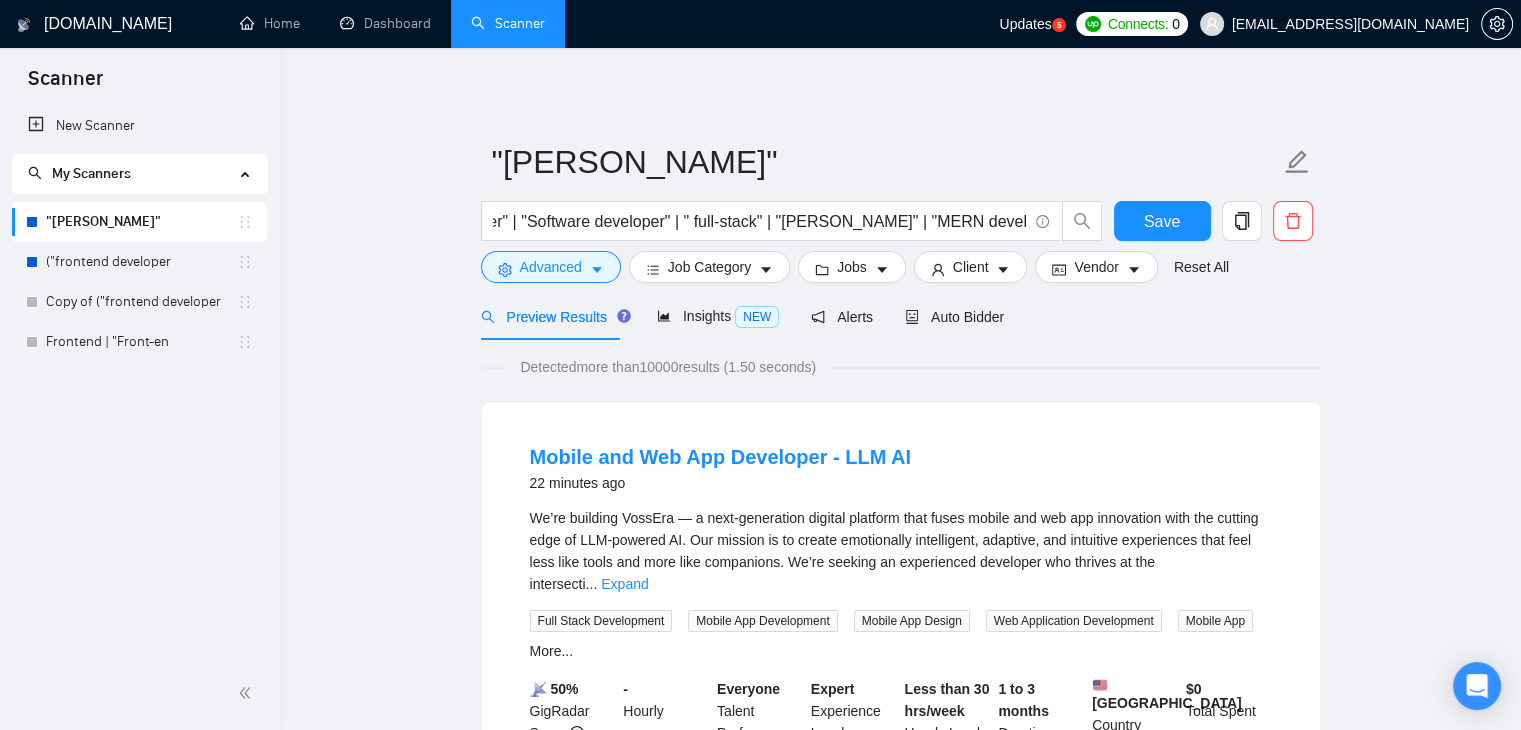 scroll, scrollTop: 0, scrollLeft: 0, axis: both 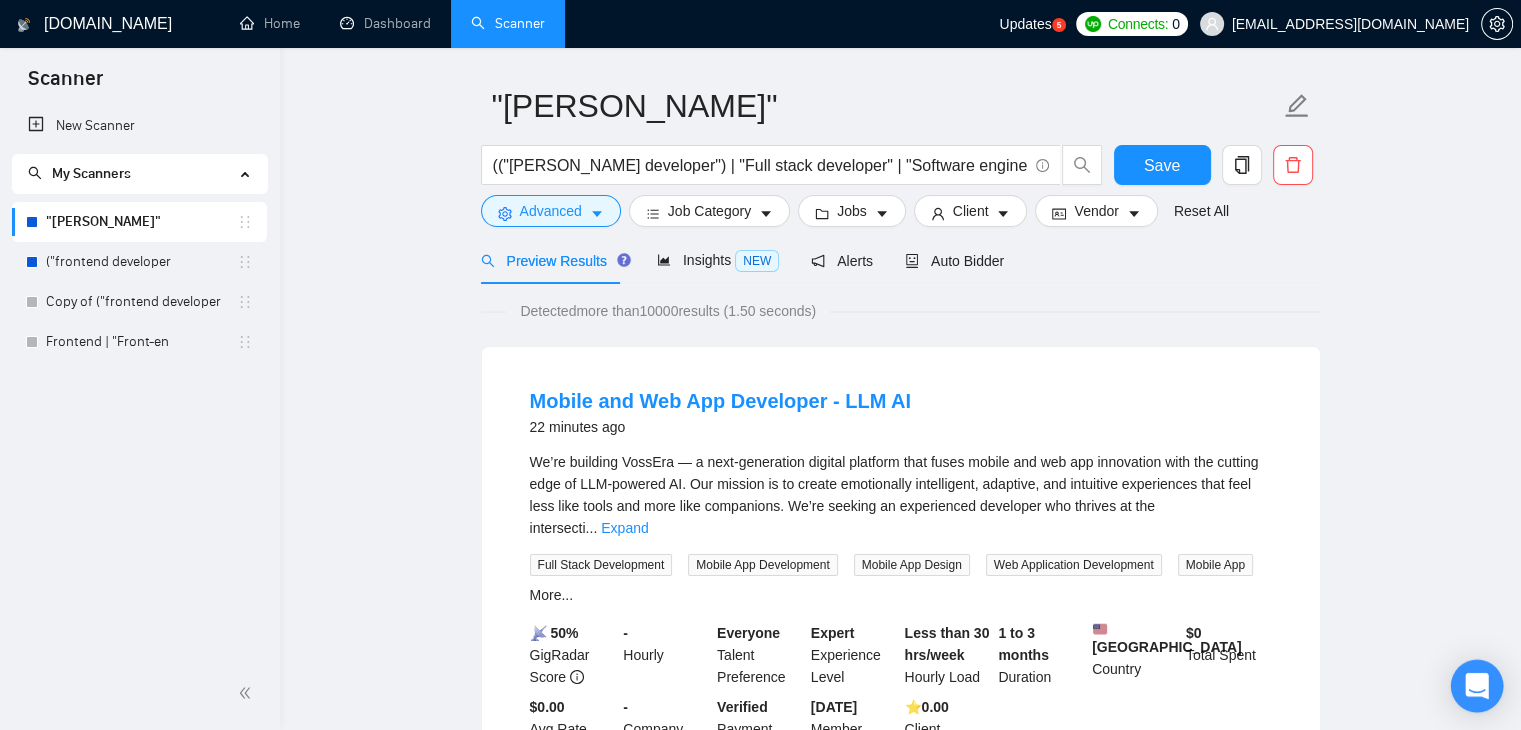 click 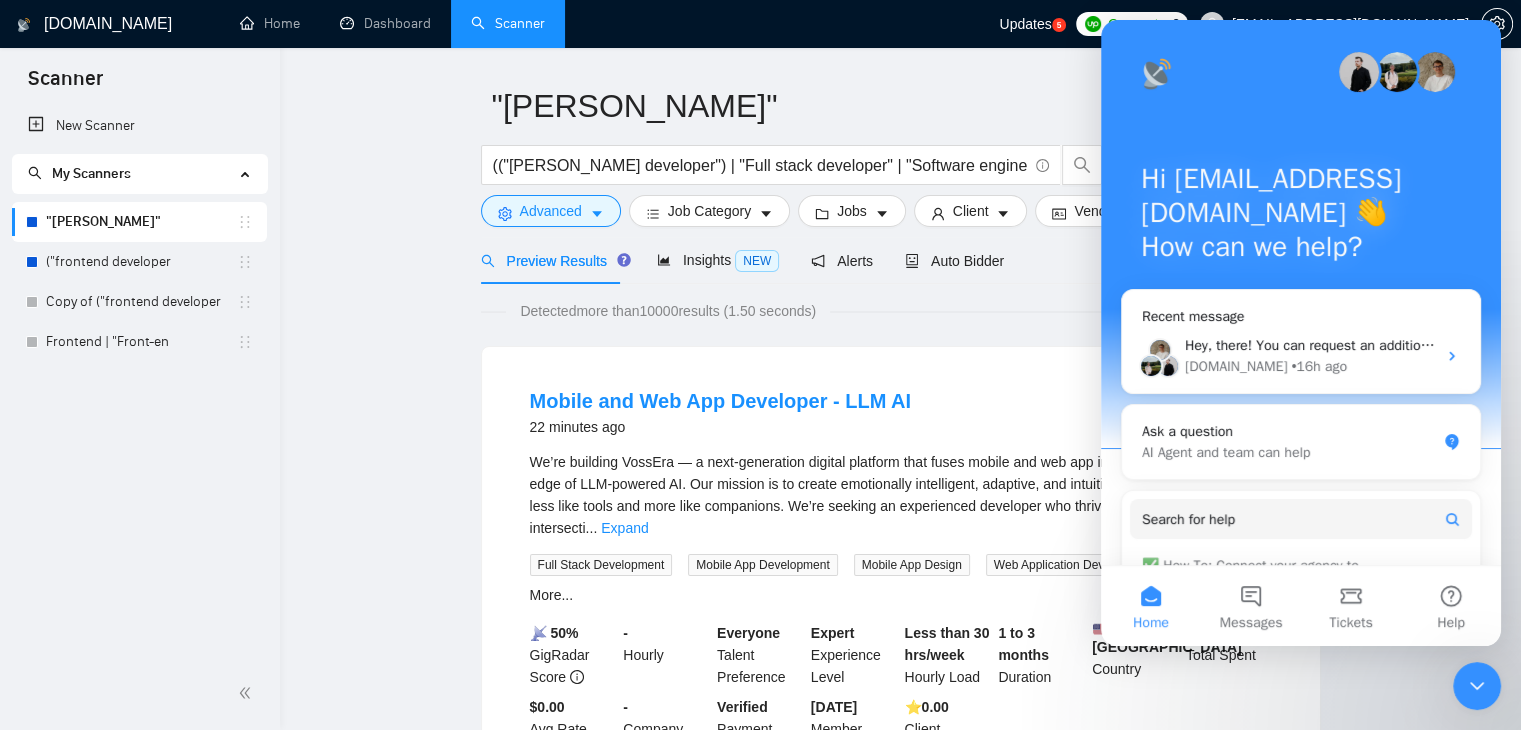 scroll, scrollTop: 0, scrollLeft: 0, axis: both 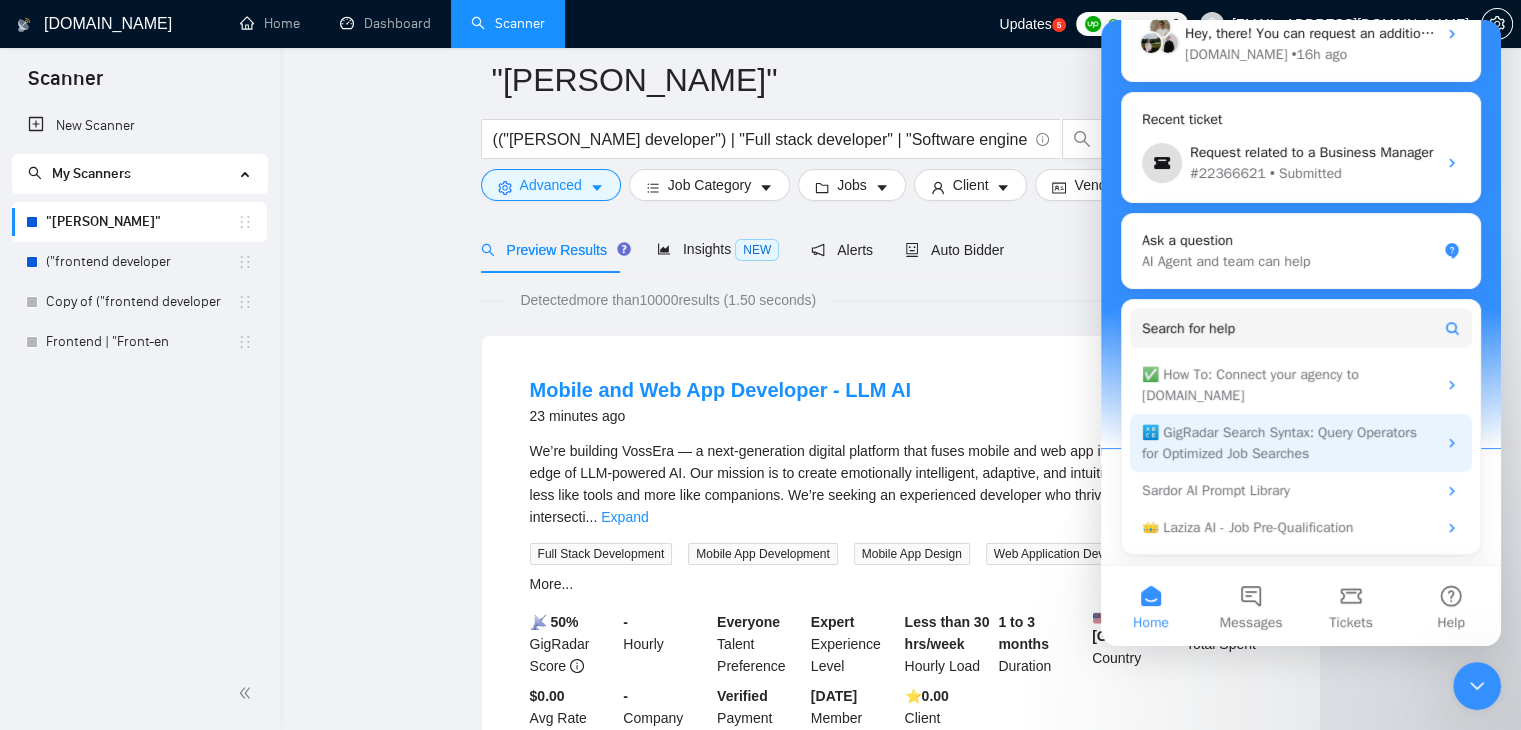 click on "🔠 GigRadar Search Syntax: Query Operators for Optimized Job Searches" at bounding box center [1289, 443] 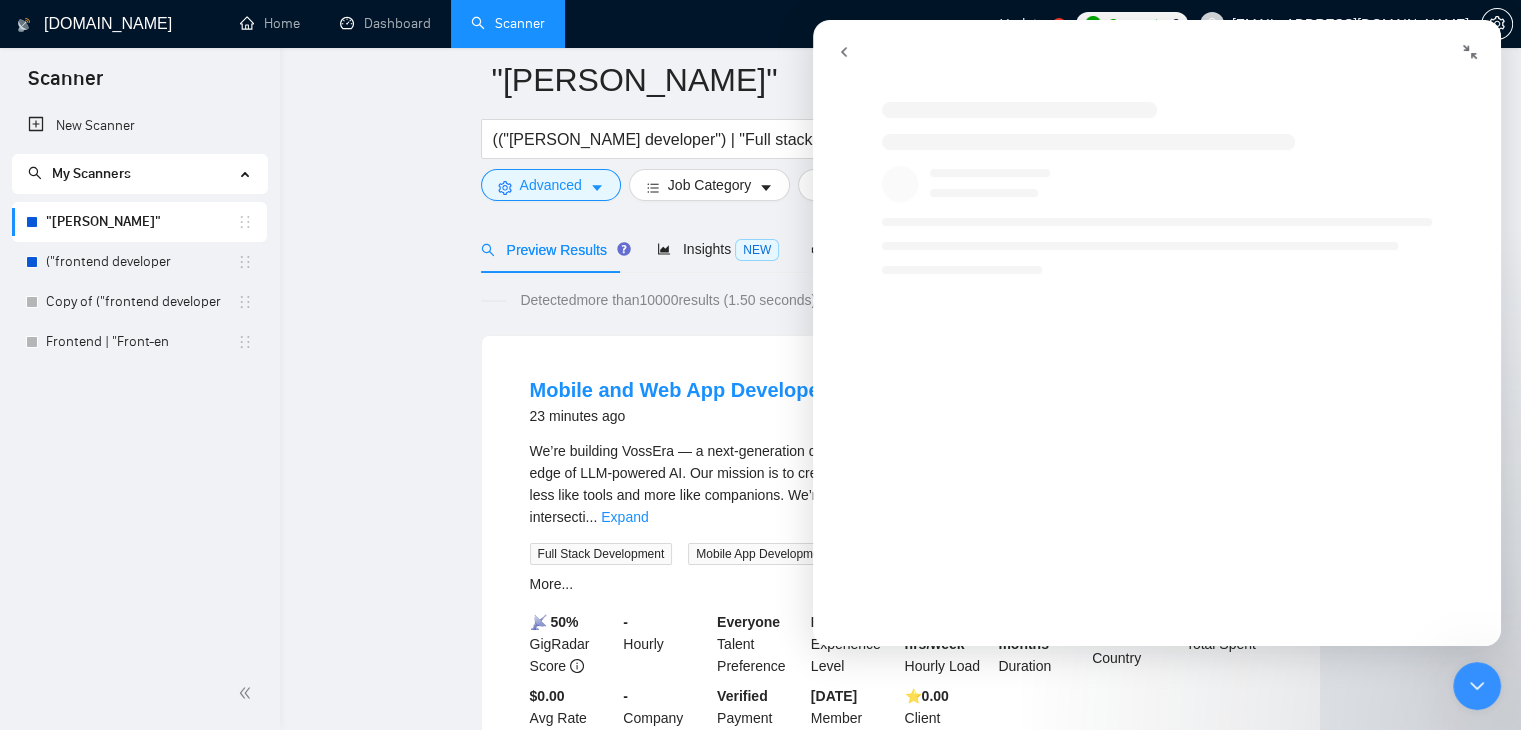 scroll, scrollTop: 175, scrollLeft: 0, axis: vertical 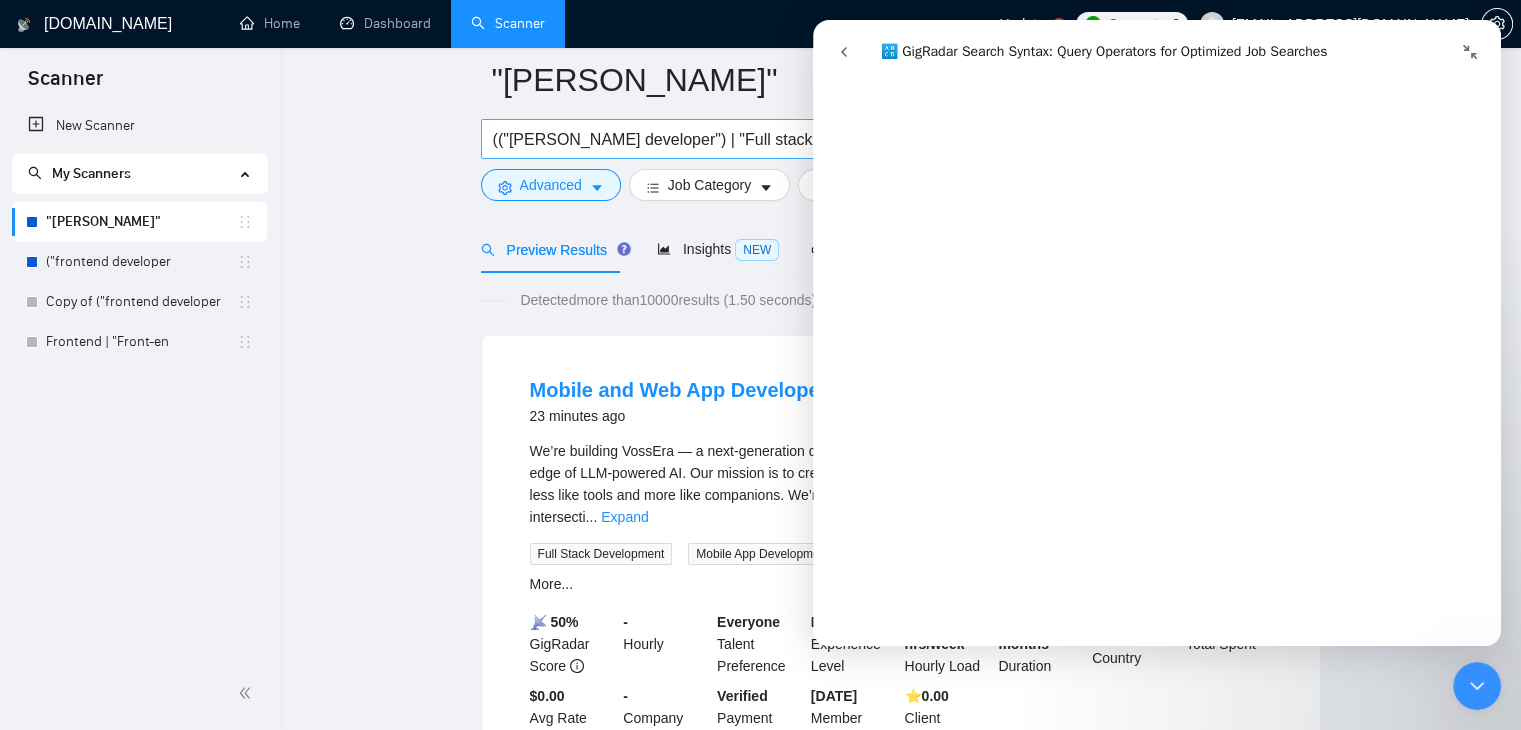 click on "(("[PERSON_NAME] developer") | "Full stack developer" | "Software engineer" | "Software developer" | " full-stack" | "[PERSON_NAME]" | "MERN developer" | "Website Development" | "Backend Developer" | "Node.js developer" | "SaaS development")" at bounding box center (760, 139) 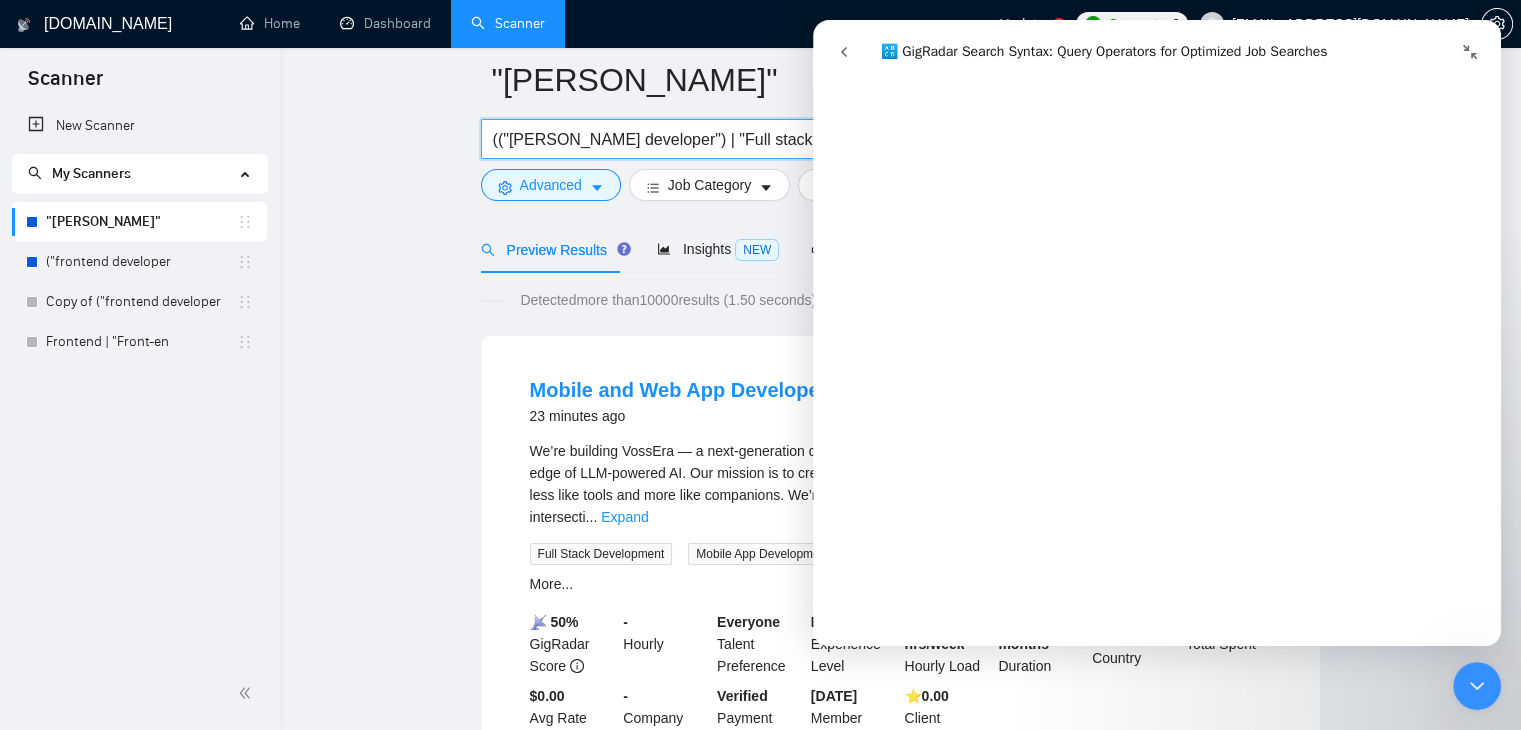 click on "(("[PERSON_NAME] developer") | "Full stack developer" | "Software engineer" | "Software developer" | " full-stack" | "[PERSON_NAME]" | "MERN developer" | "Website Development" | "Backend Developer" | "Node.js developer" | "SaaS development")" at bounding box center [760, 139] 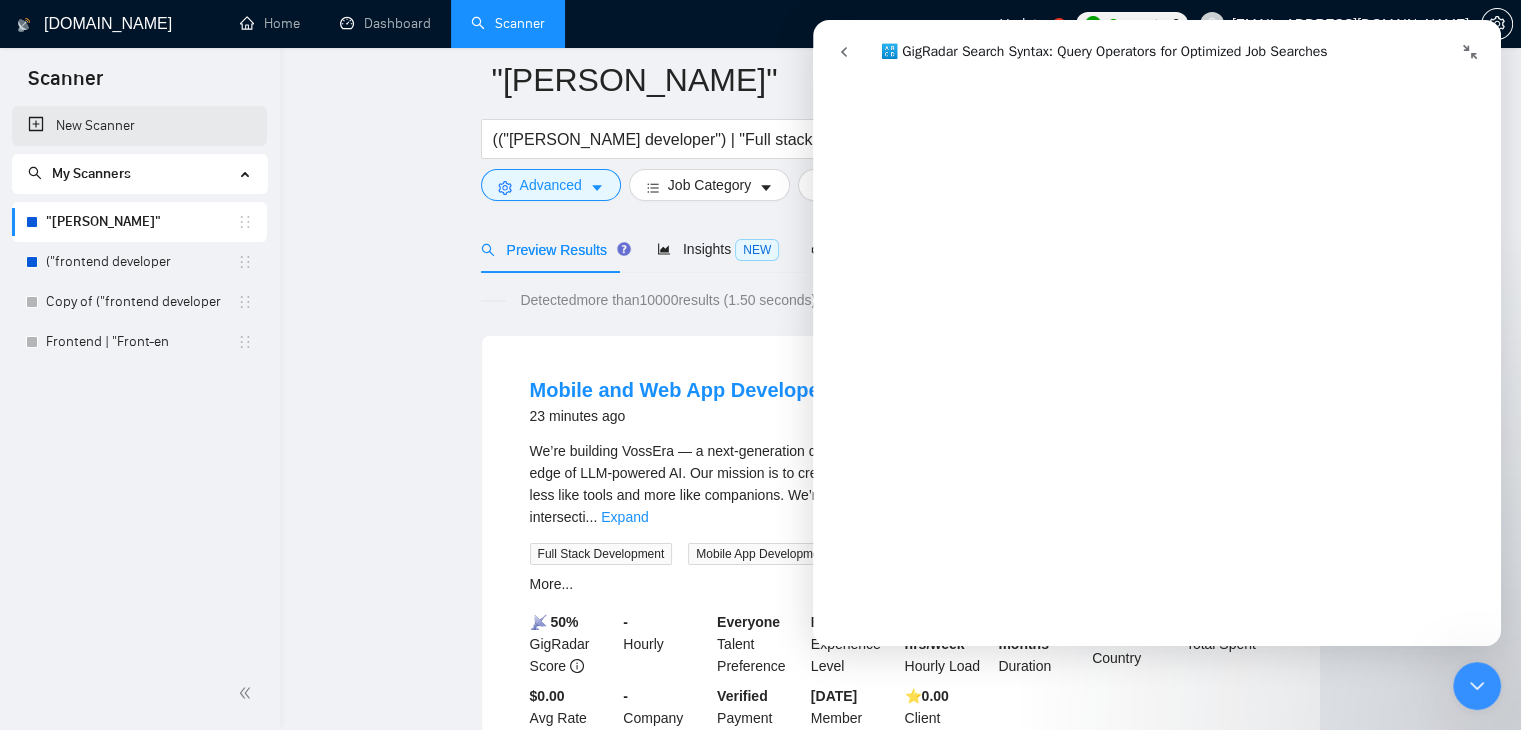 click on "New Scanner" at bounding box center (139, 126) 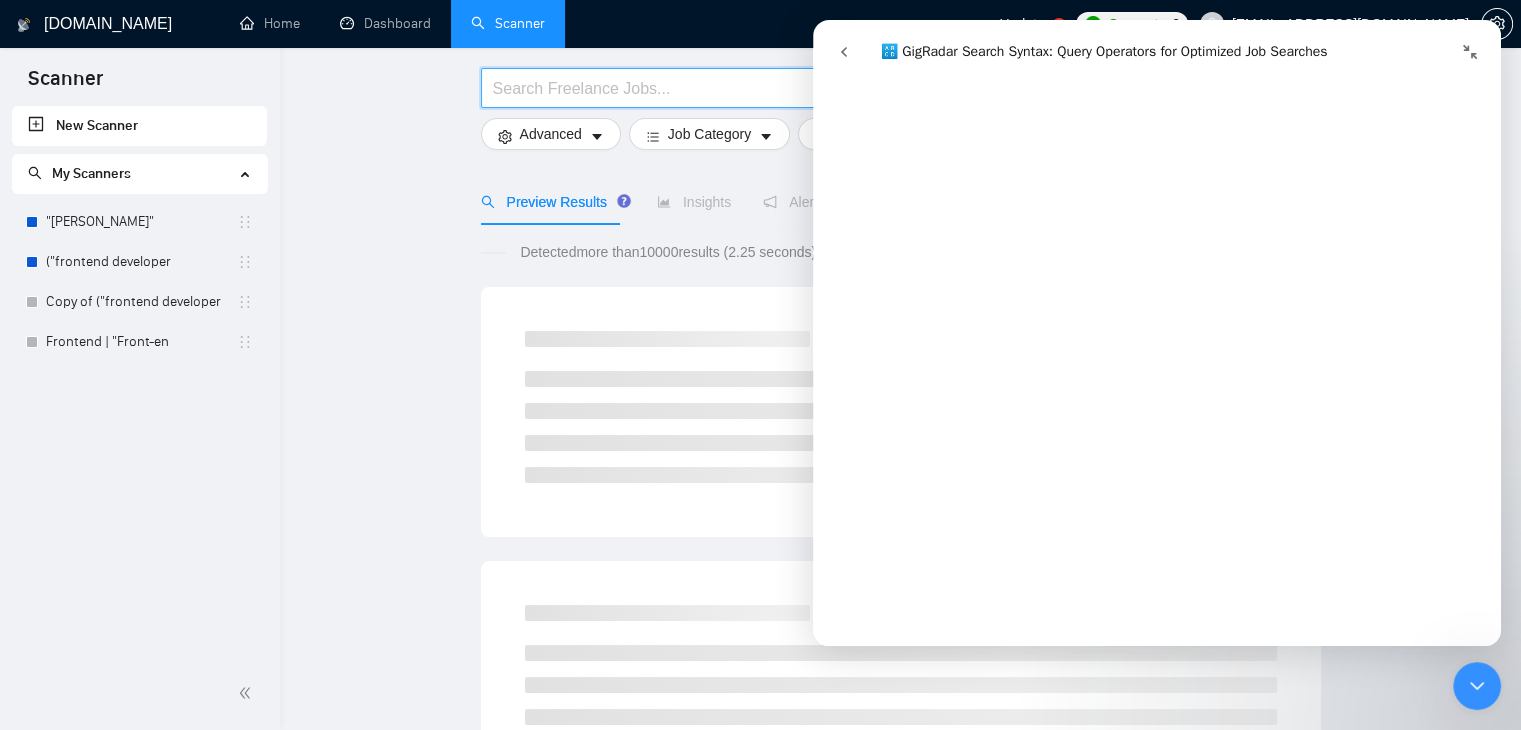 click at bounding box center [760, 88] 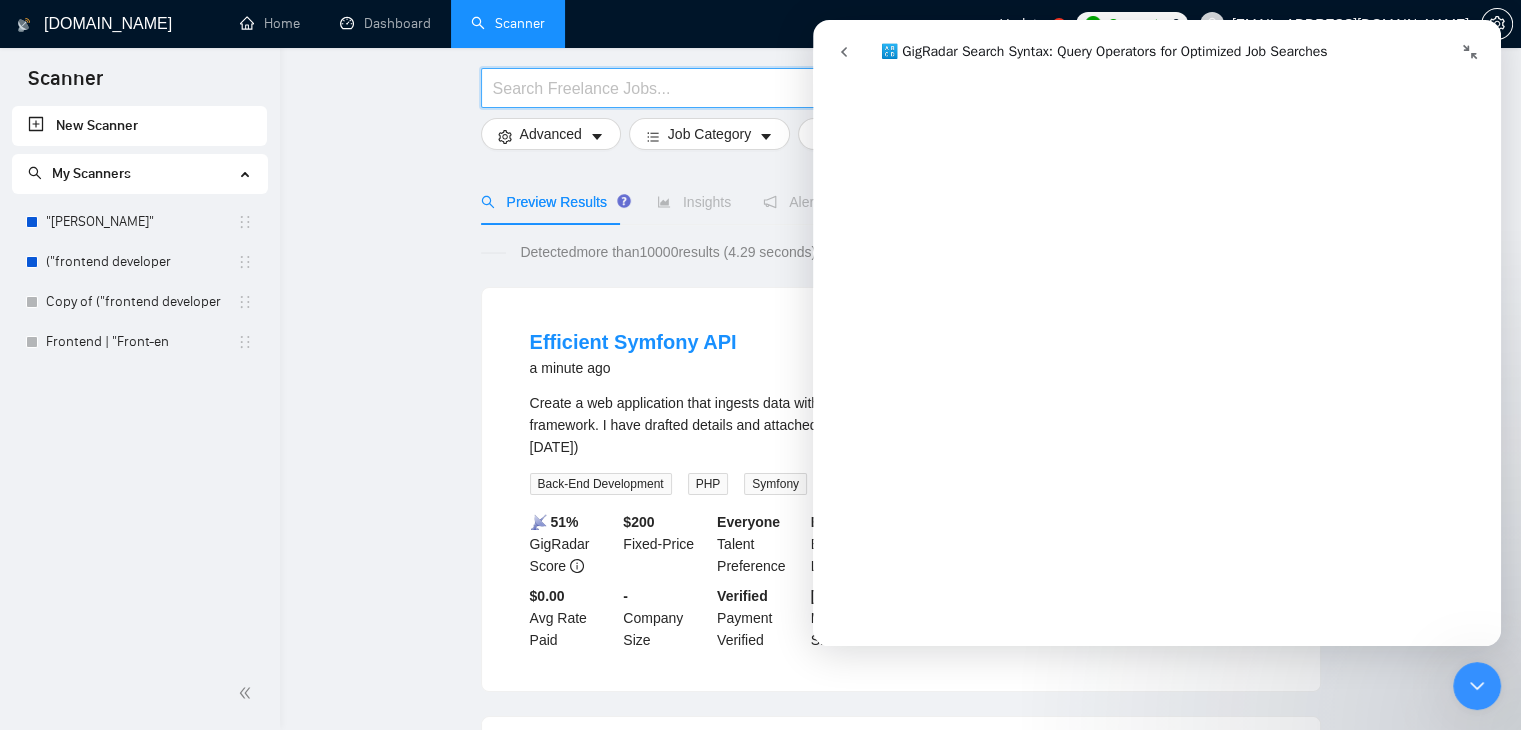 scroll, scrollTop: 7607, scrollLeft: 0, axis: vertical 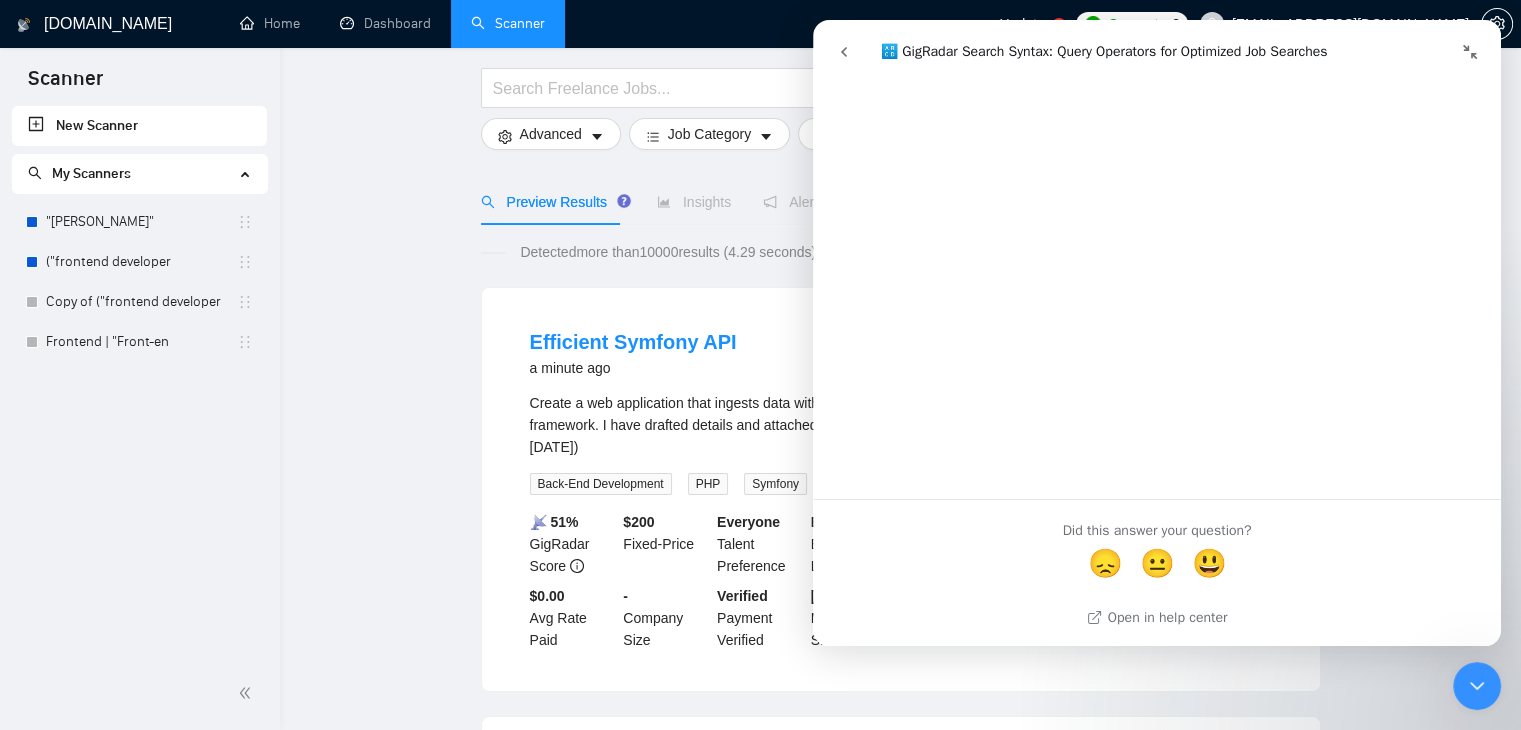 click on "New Scanner" at bounding box center (139, 126) 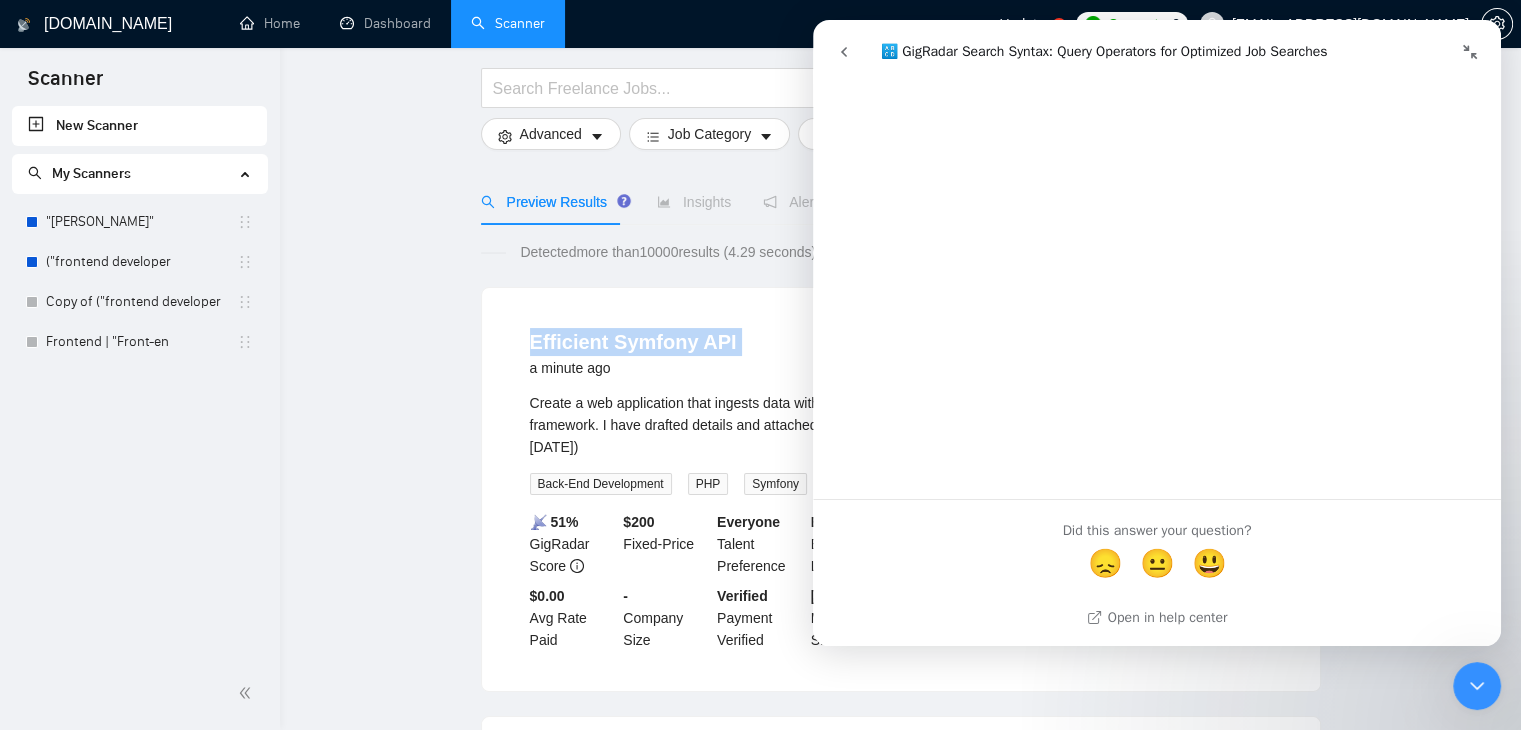 drag, startPoint x: 72, startPoint y: 120, endPoint x: 416, endPoint y: 268, distance: 374.48633 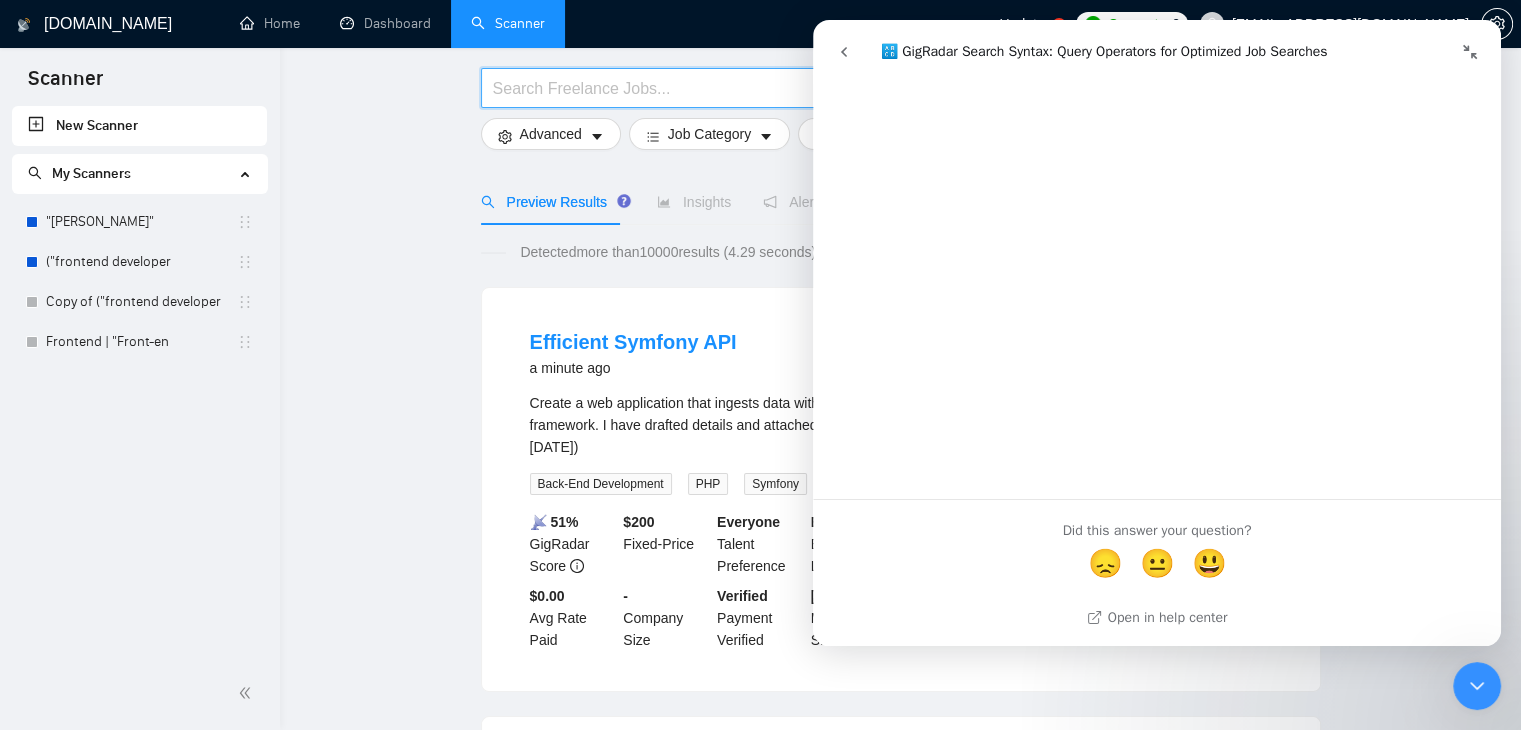 click at bounding box center (760, 88) 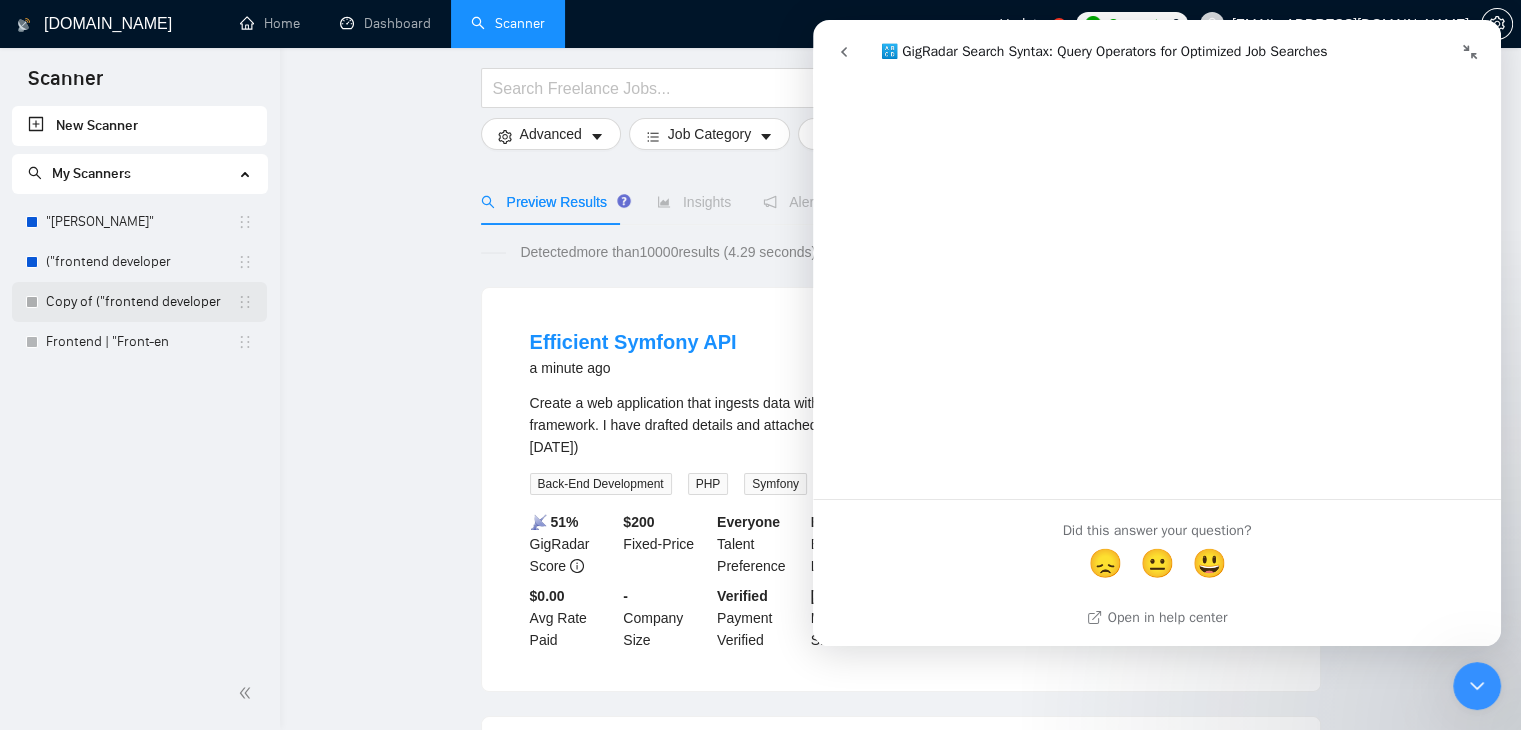 click on "Copy of ("frontend developer" at bounding box center [141, 302] 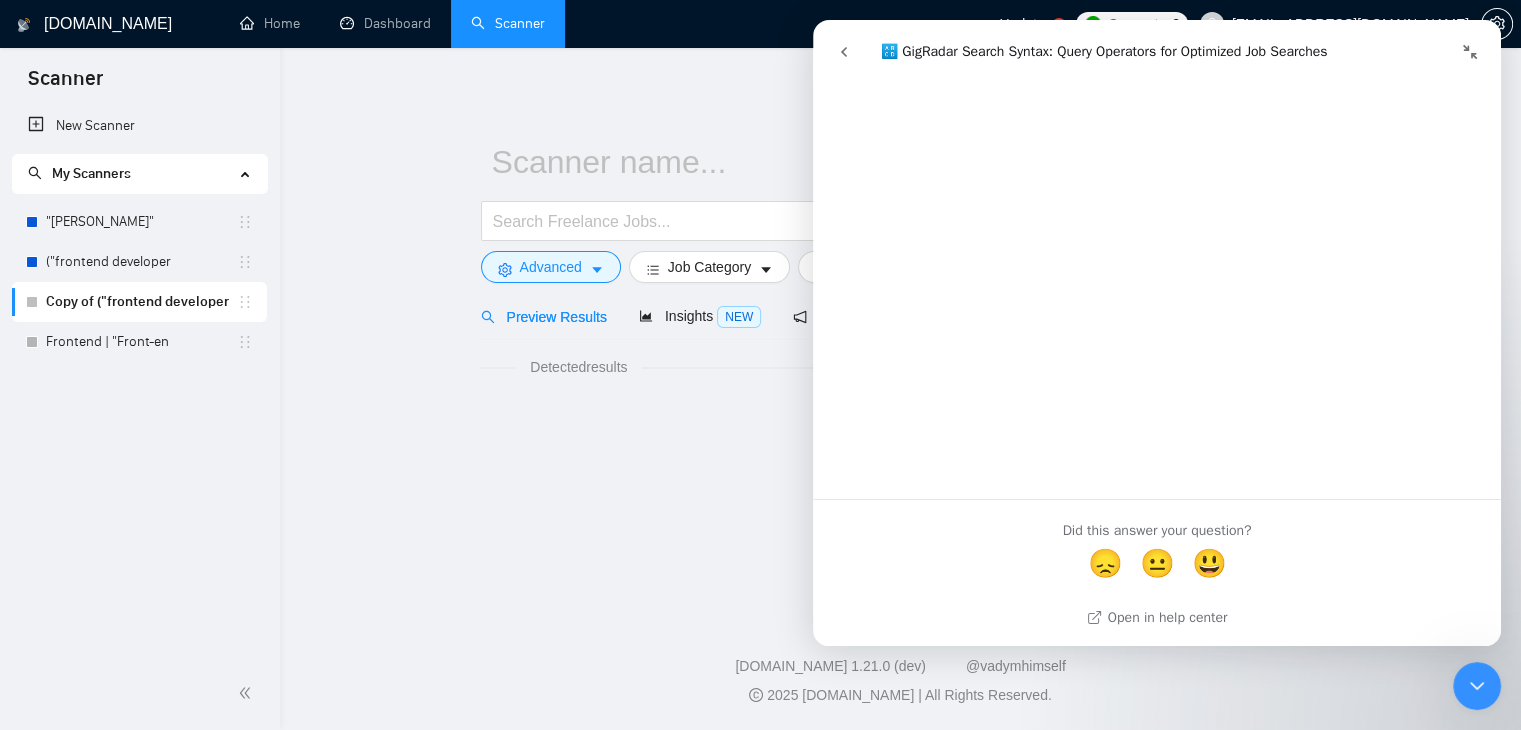 scroll, scrollTop: 0, scrollLeft: 0, axis: both 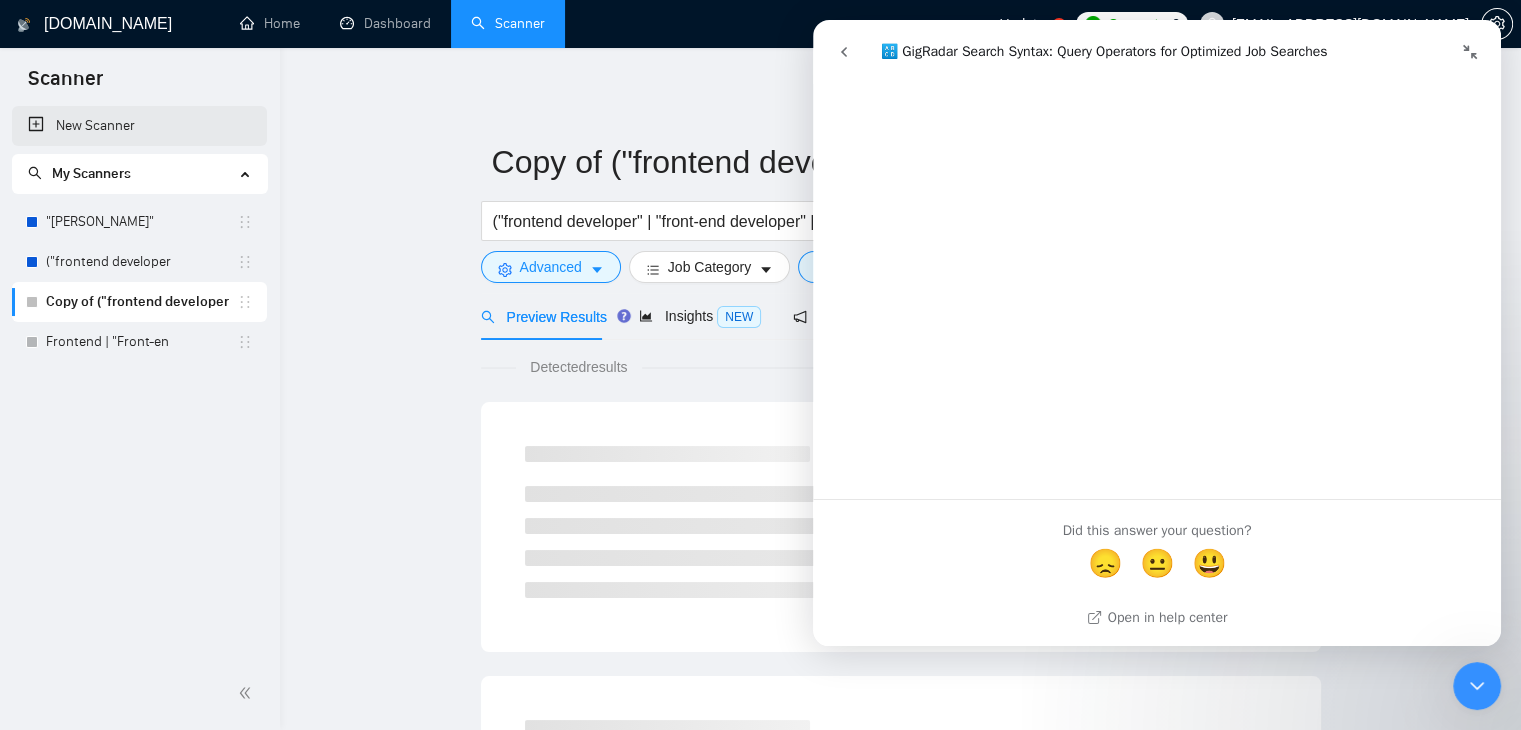 click on "New Scanner" at bounding box center (139, 126) 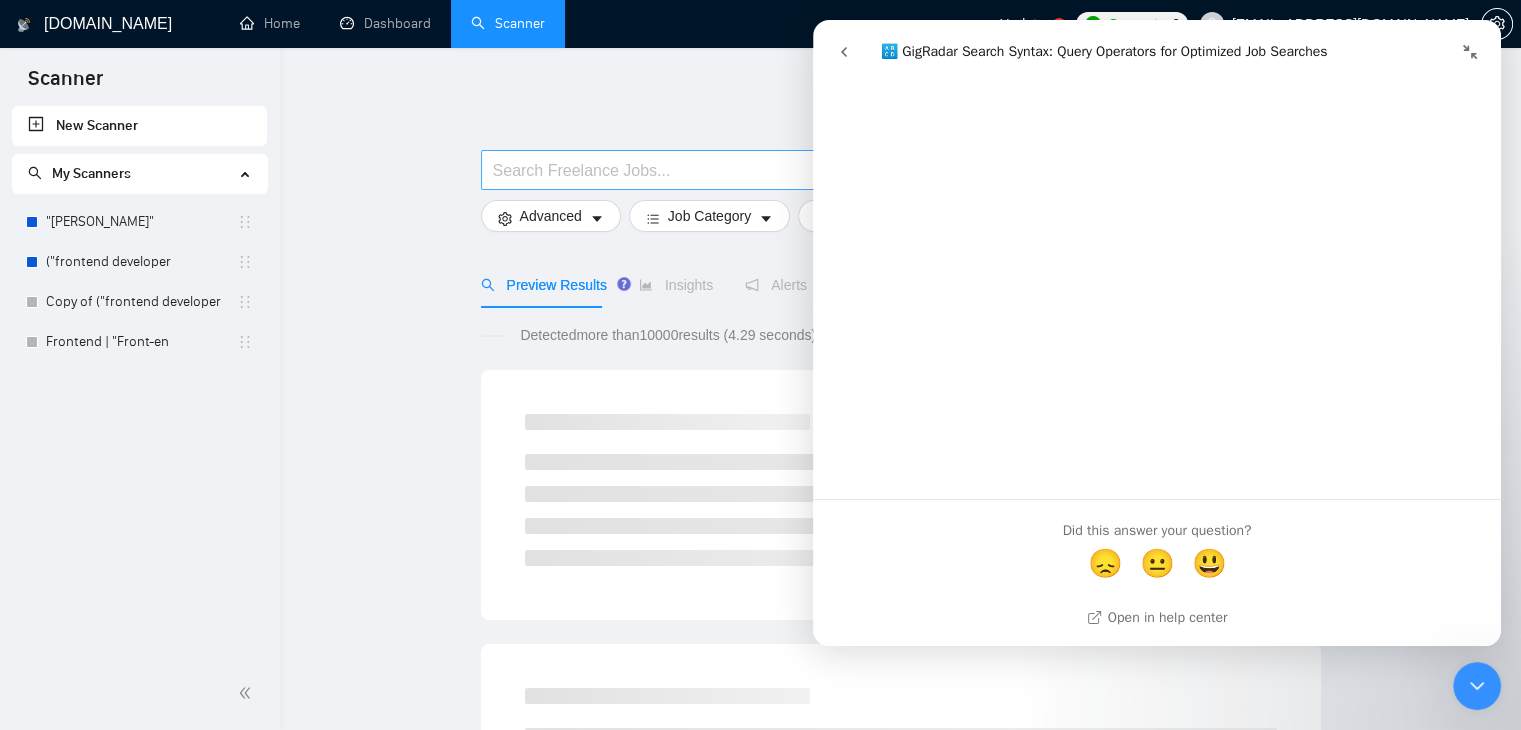 click at bounding box center [771, 170] 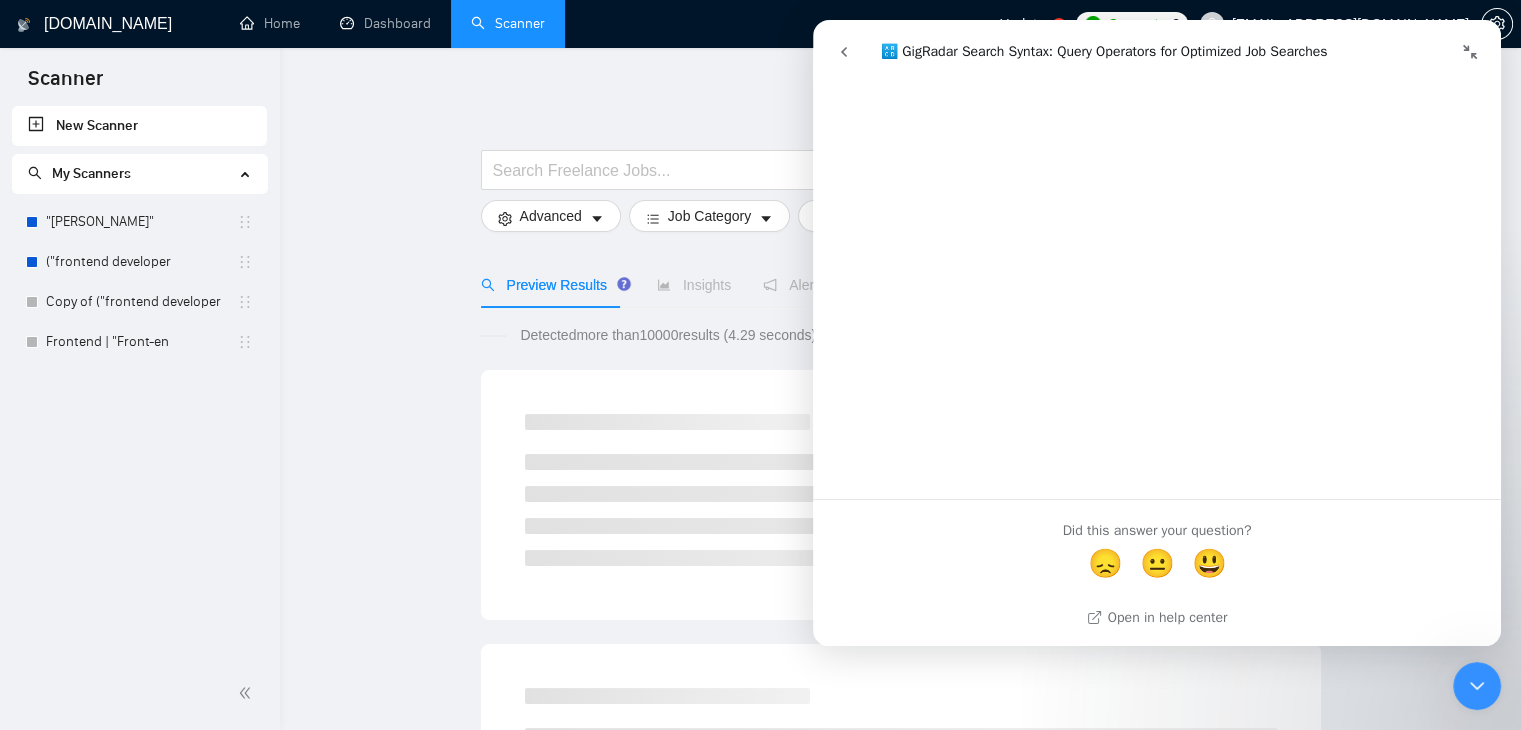 click 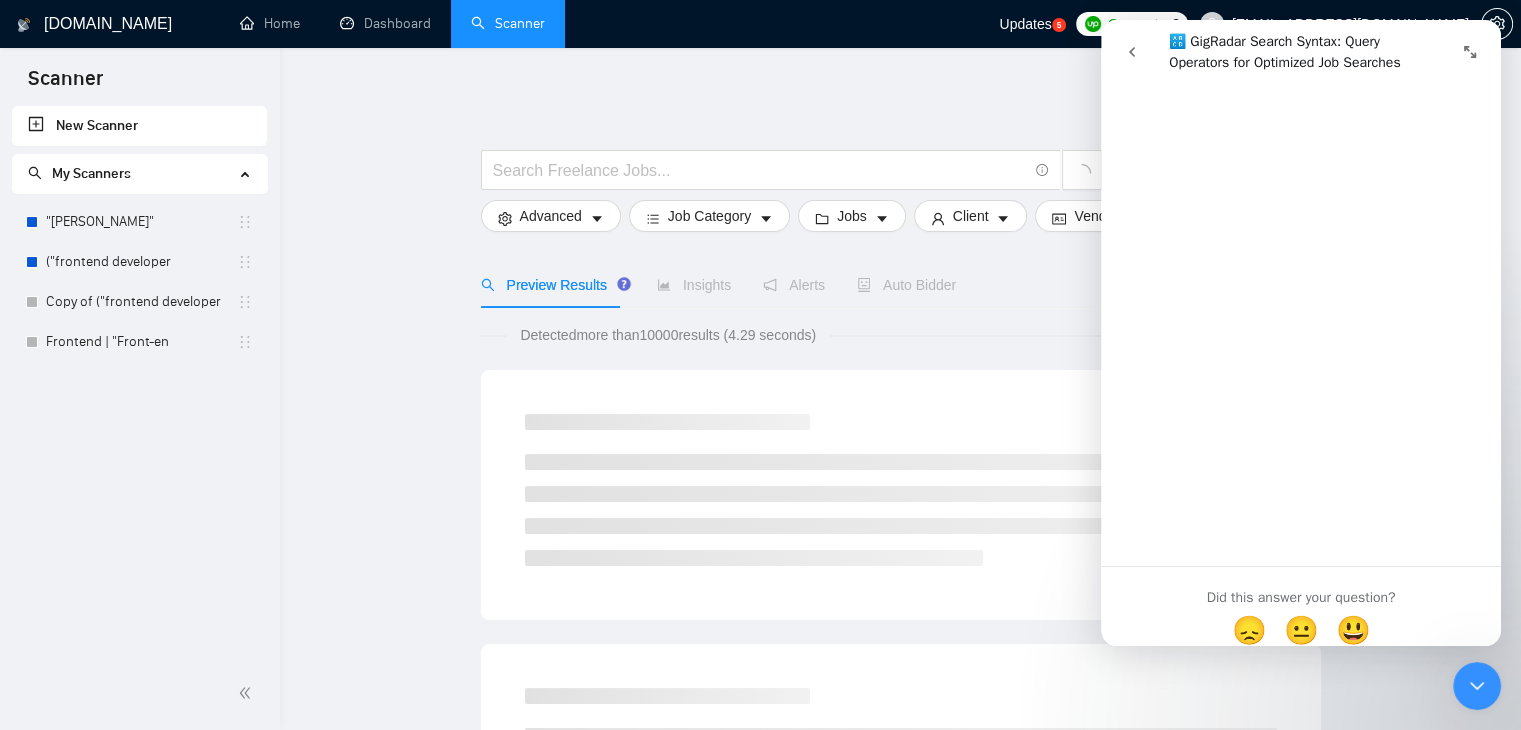 scroll, scrollTop: 7632, scrollLeft: 0, axis: vertical 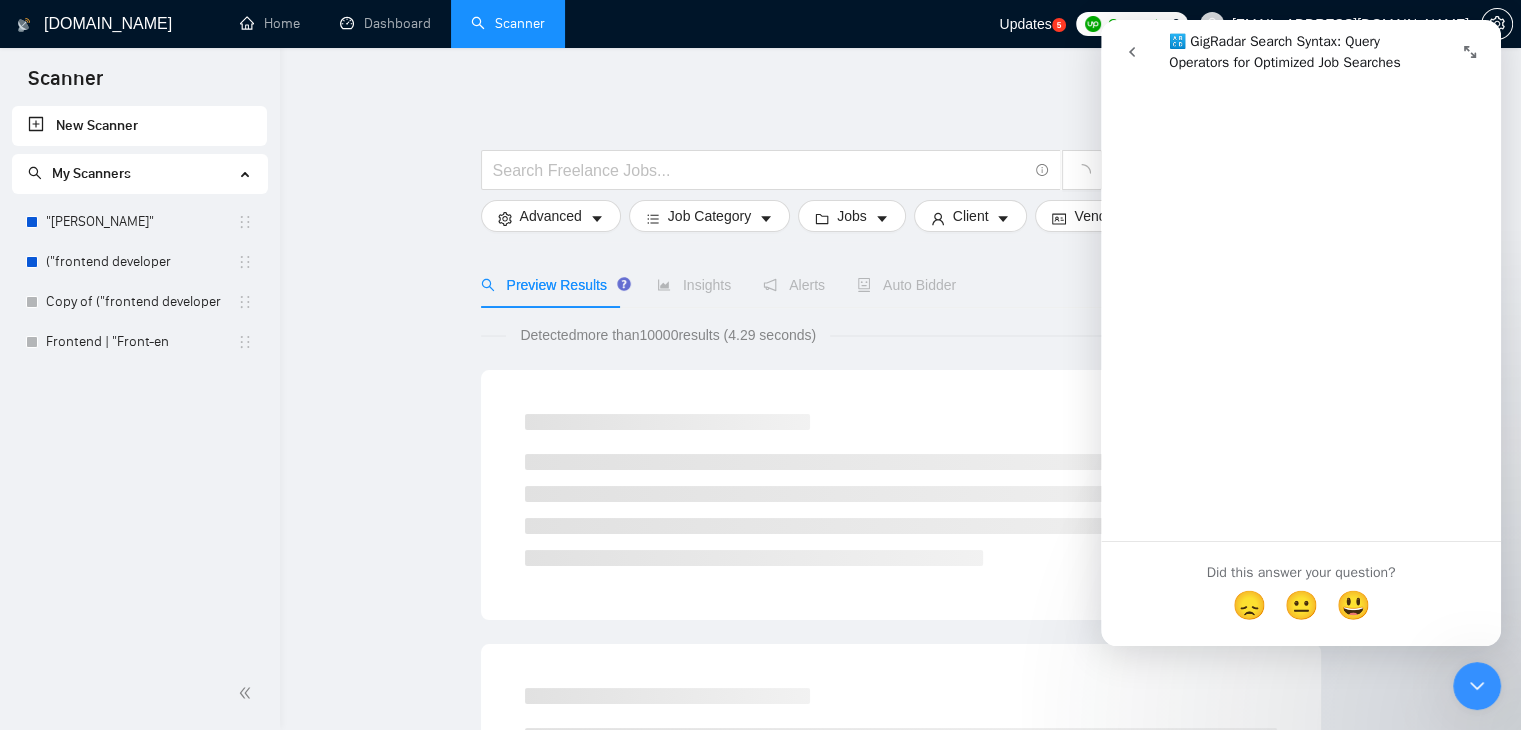 click at bounding box center [901, 140] 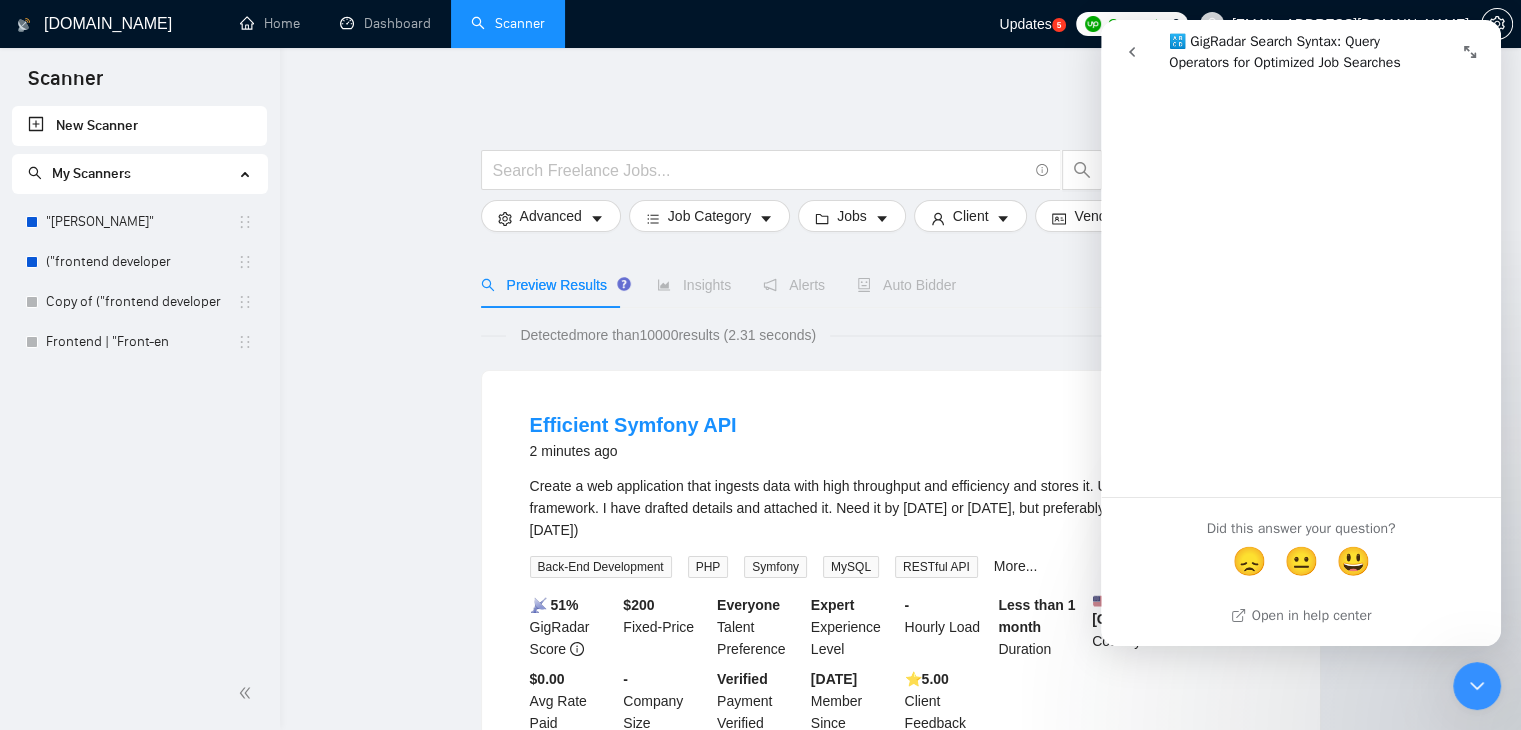 scroll, scrollTop: 6780, scrollLeft: 0, axis: vertical 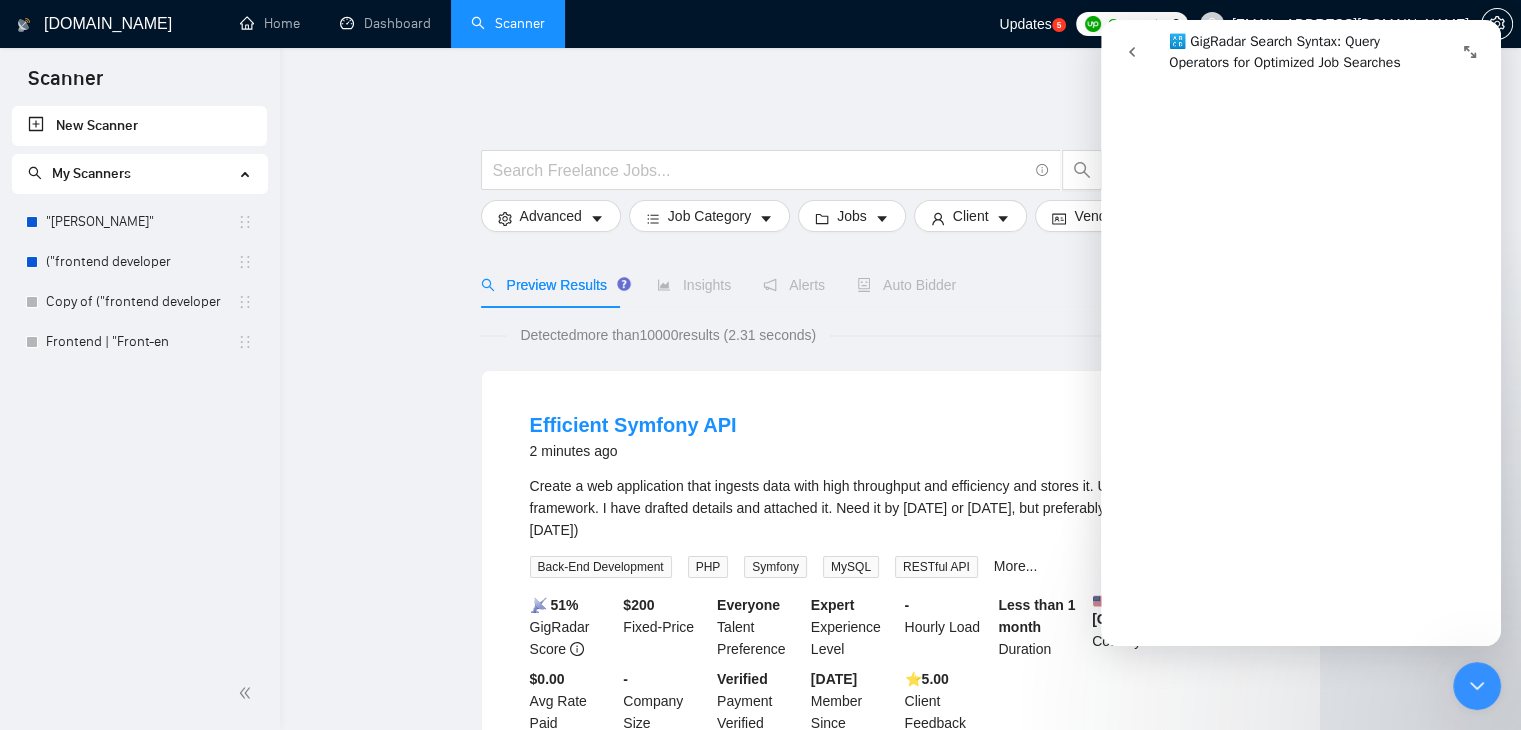 click 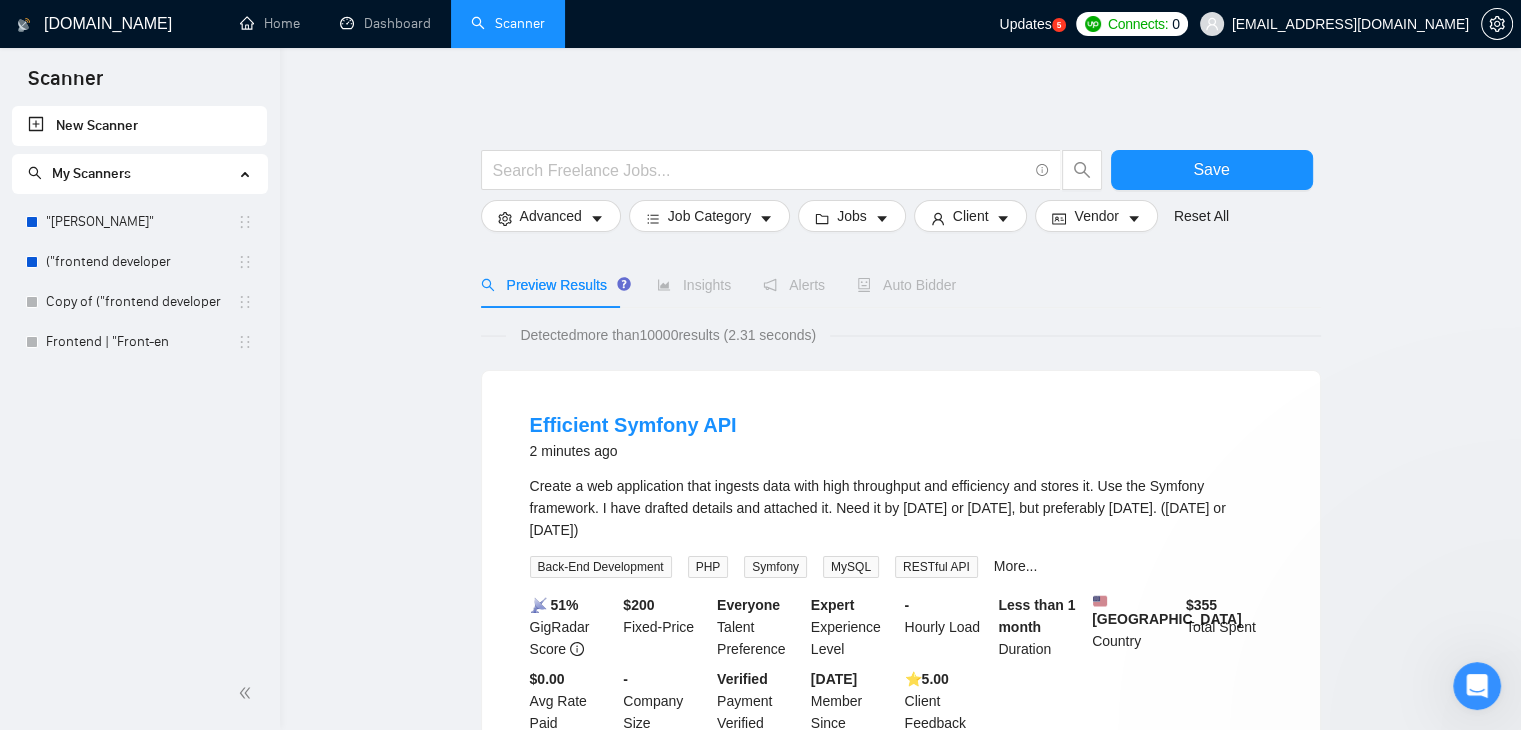scroll, scrollTop: 0, scrollLeft: 0, axis: both 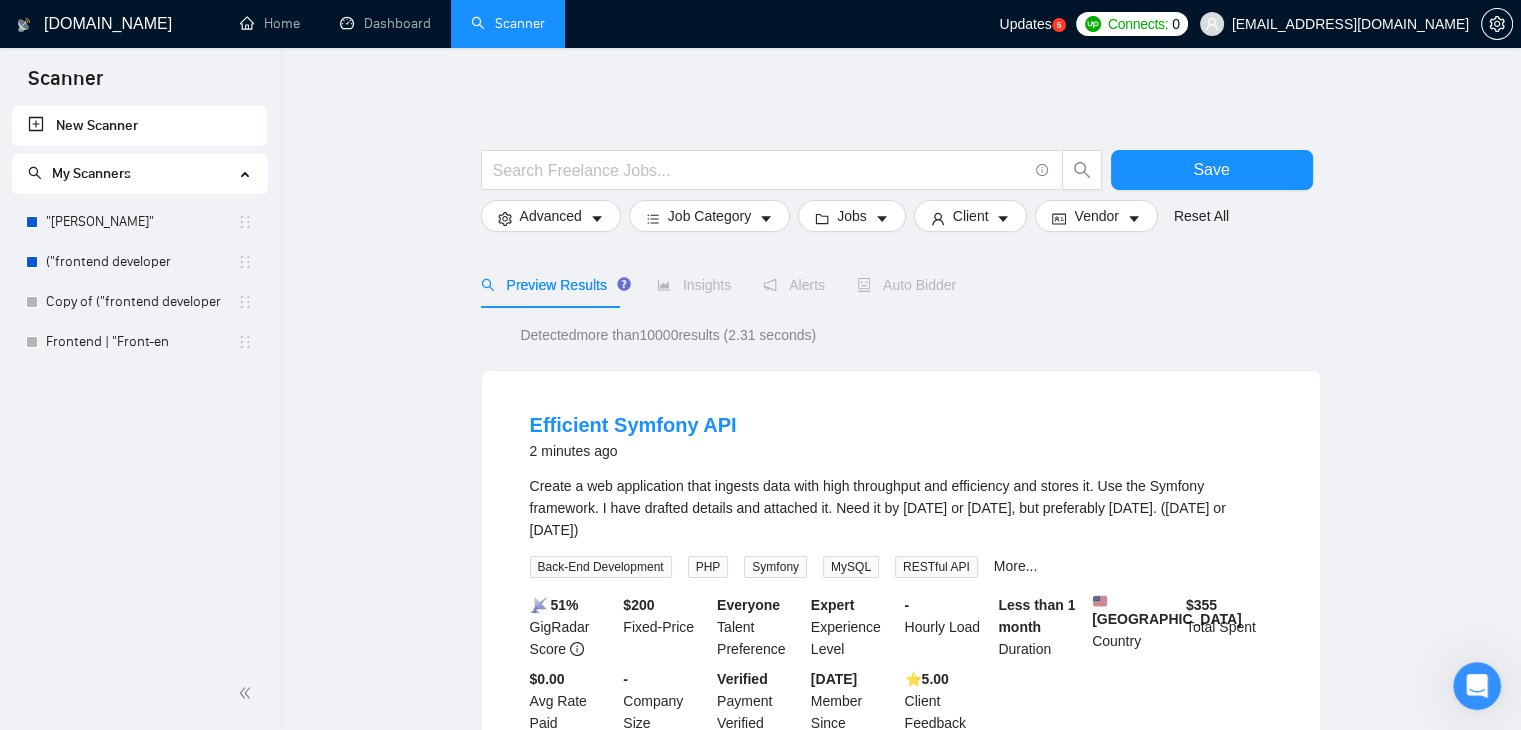 drag, startPoint x: 118, startPoint y: 160, endPoint x: 86, endPoint y: 165, distance: 32.38827 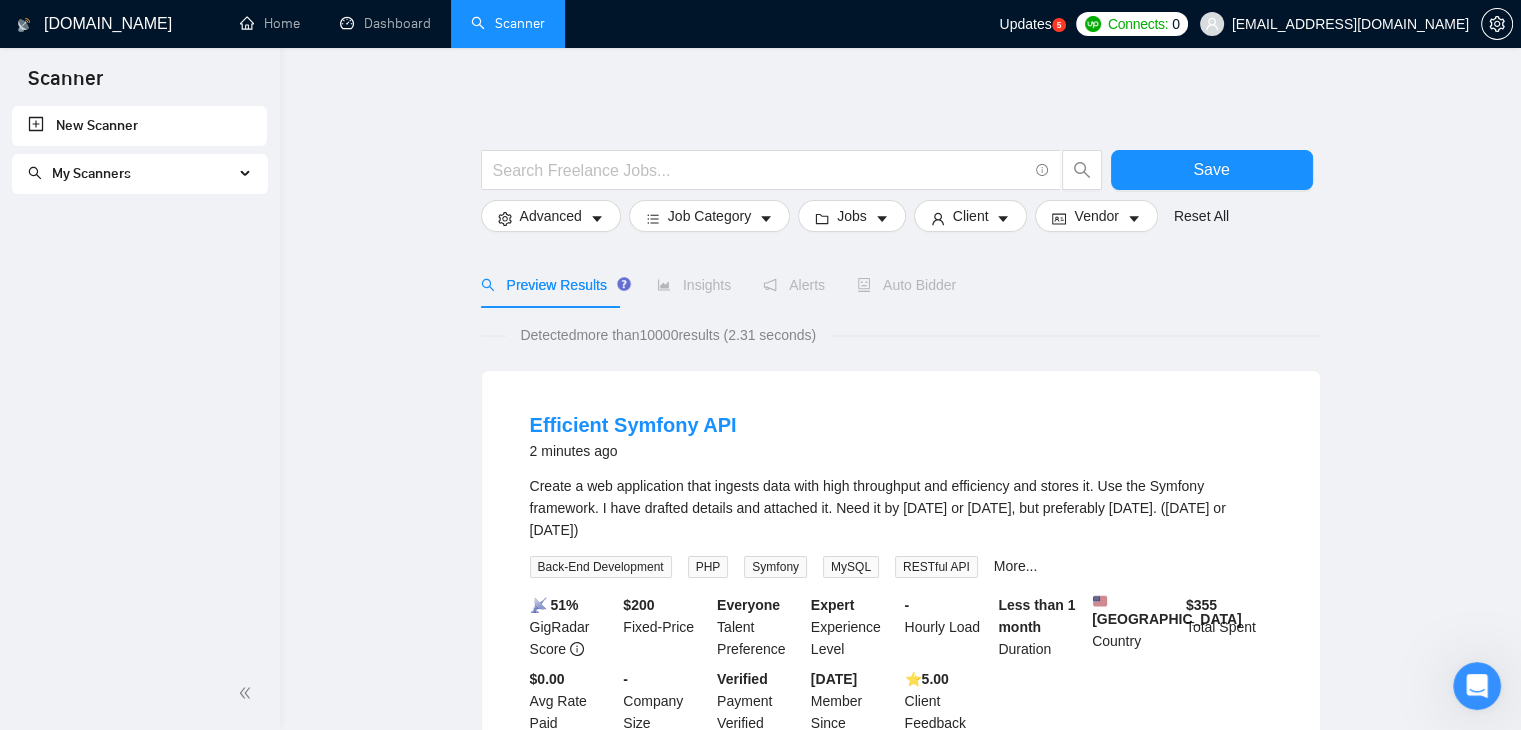 click on "My Scanners" at bounding box center [91, 173] 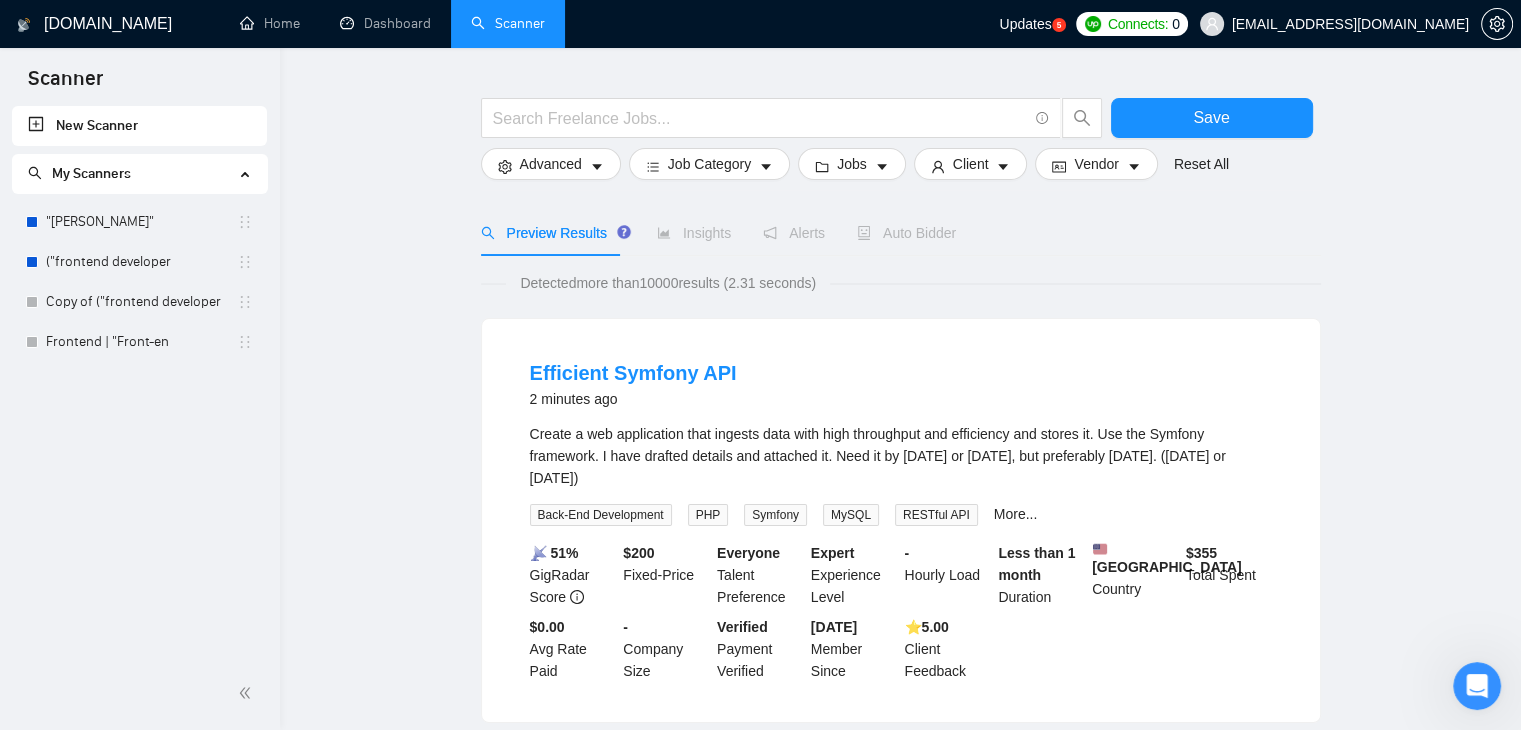 scroll, scrollTop: 0, scrollLeft: 0, axis: both 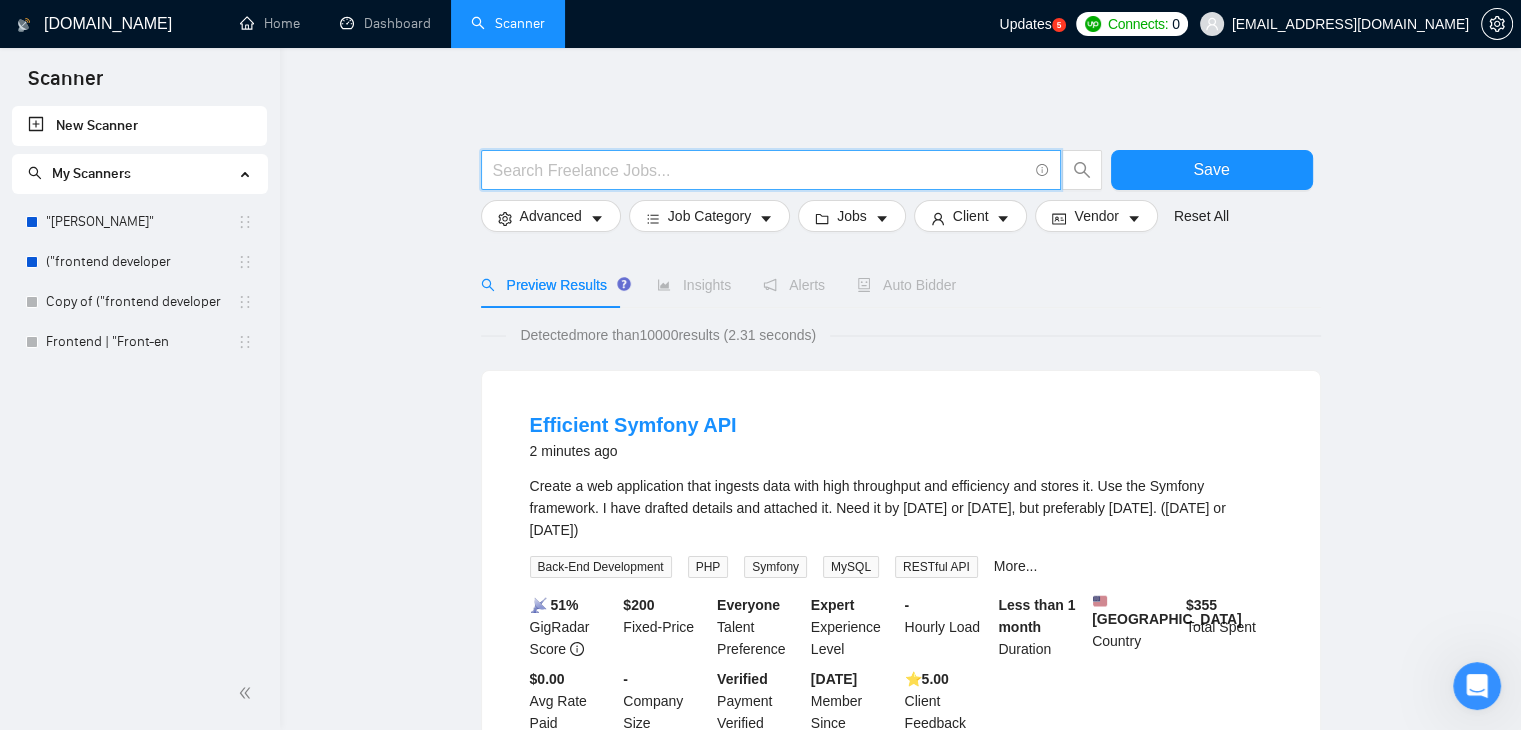 click at bounding box center [760, 170] 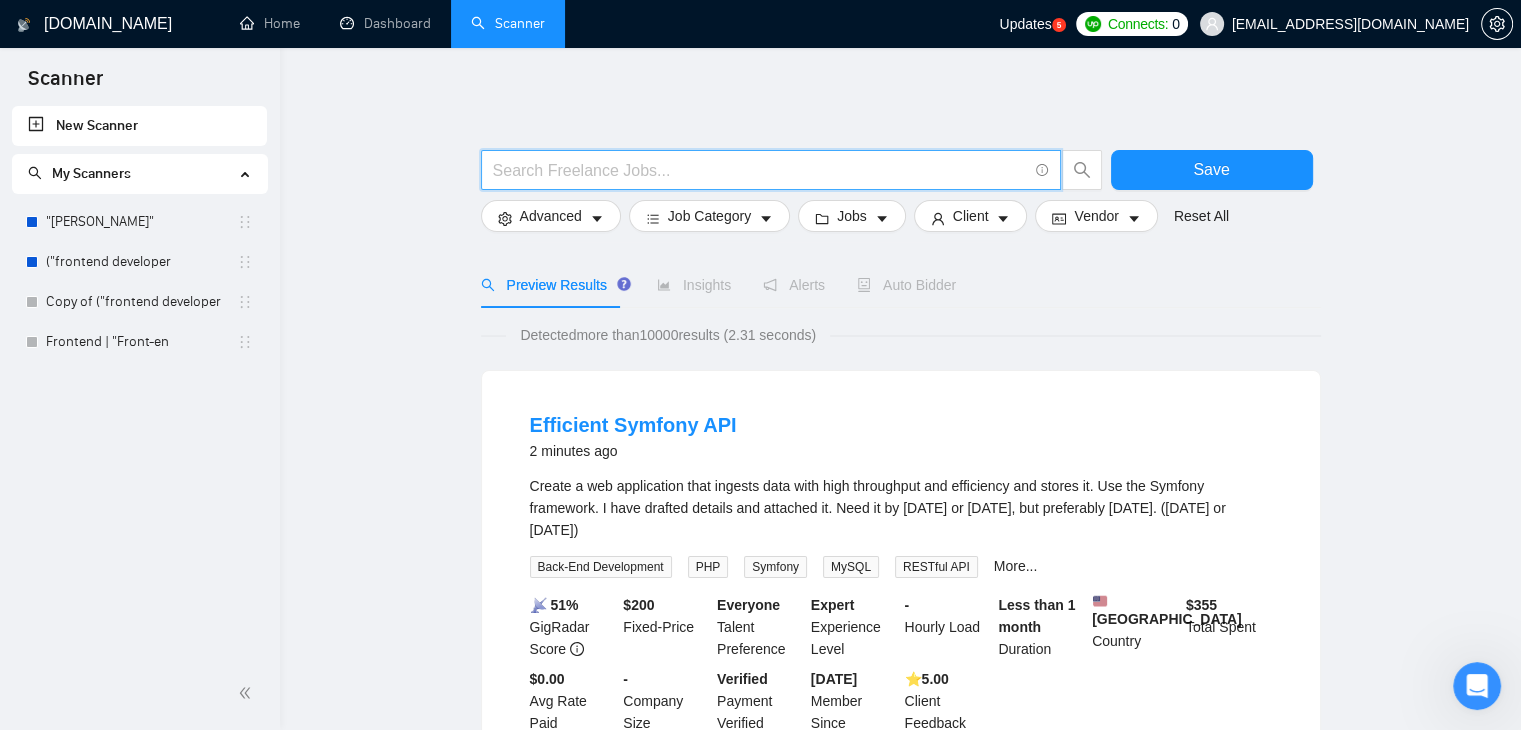 paste on "("MERN stack" OR "React.js" OR "Node.js" OR "MongoDB" OR "Express.js" OR "Full stack developer" OR "React Developer" OR "Node Developer") AND (long-term OR ongoing OR full-time OR part-time OR hourly OR weekly) AND (web application OR dashboard OR SaaS OR admin panel OR API)" 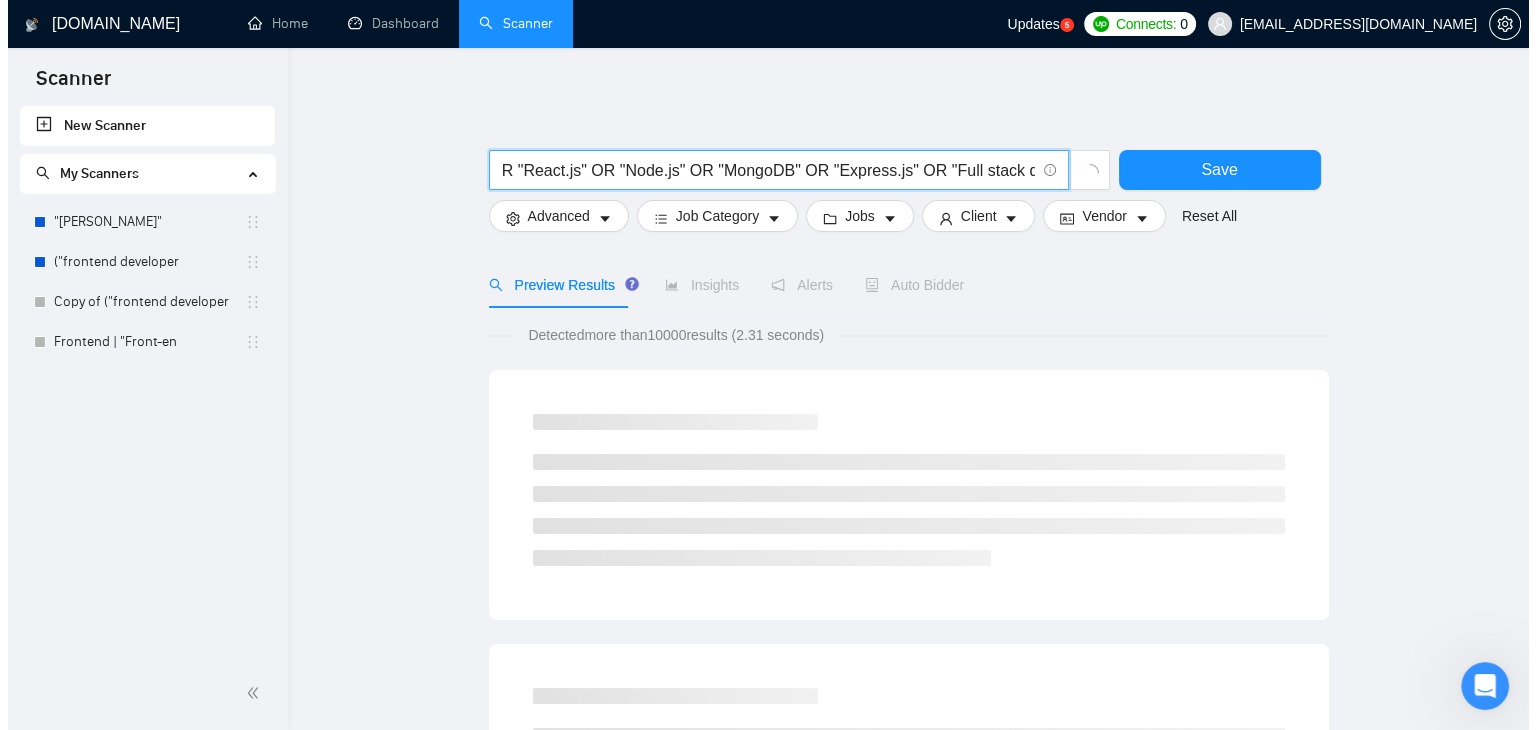 scroll, scrollTop: 0, scrollLeft: 0, axis: both 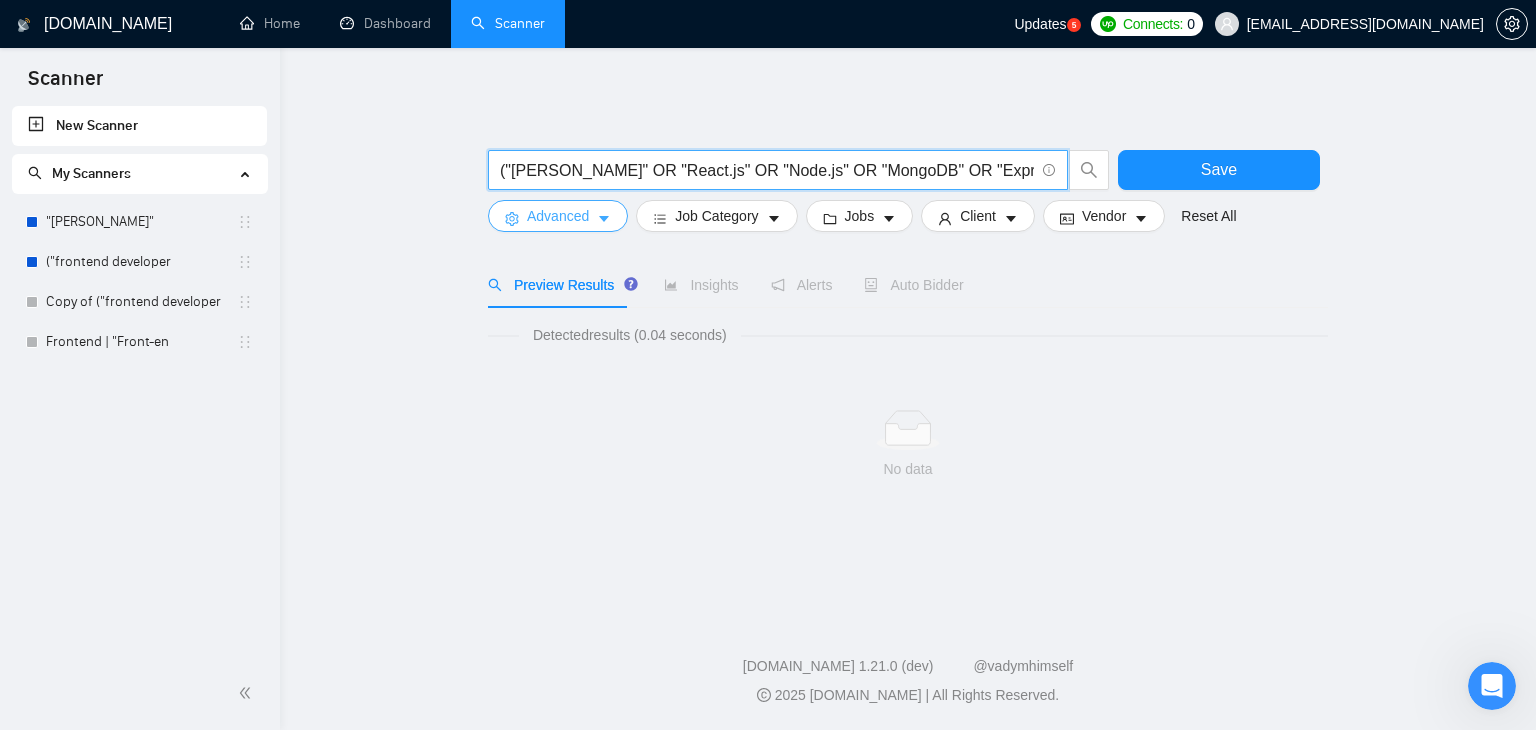 type on "("MERN stack" OR "React.js" OR "Node.js" OR "MongoDB" OR "Express.js" OR "Full stack developer" OR "React Developer" OR "Node Developer") AND (long-term OR ongoing OR full-time OR part-time OR hourly OR weekly) AND (web application OR dashboard OR SaaS OR admin panel OR API)" 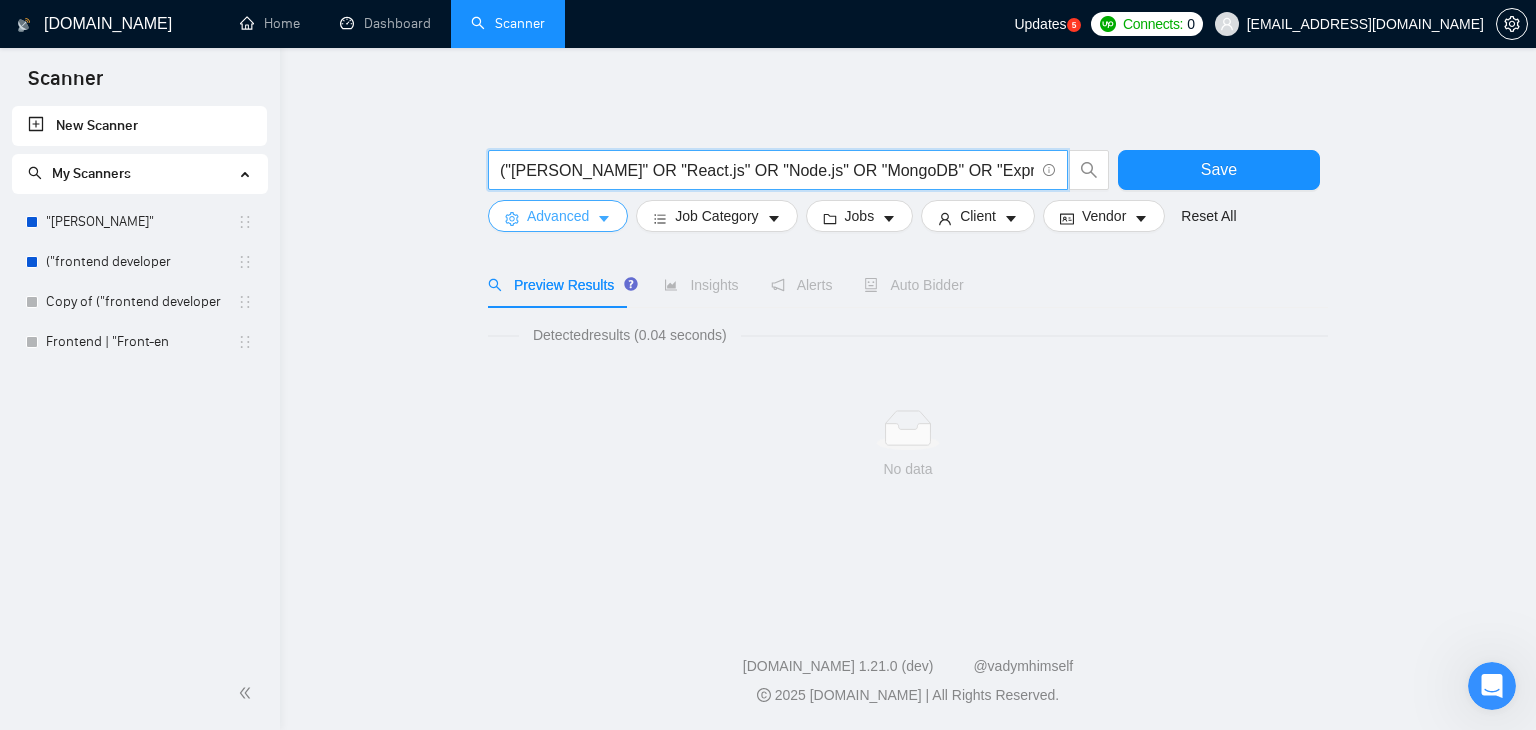 click on "Advanced" at bounding box center (558, 216) 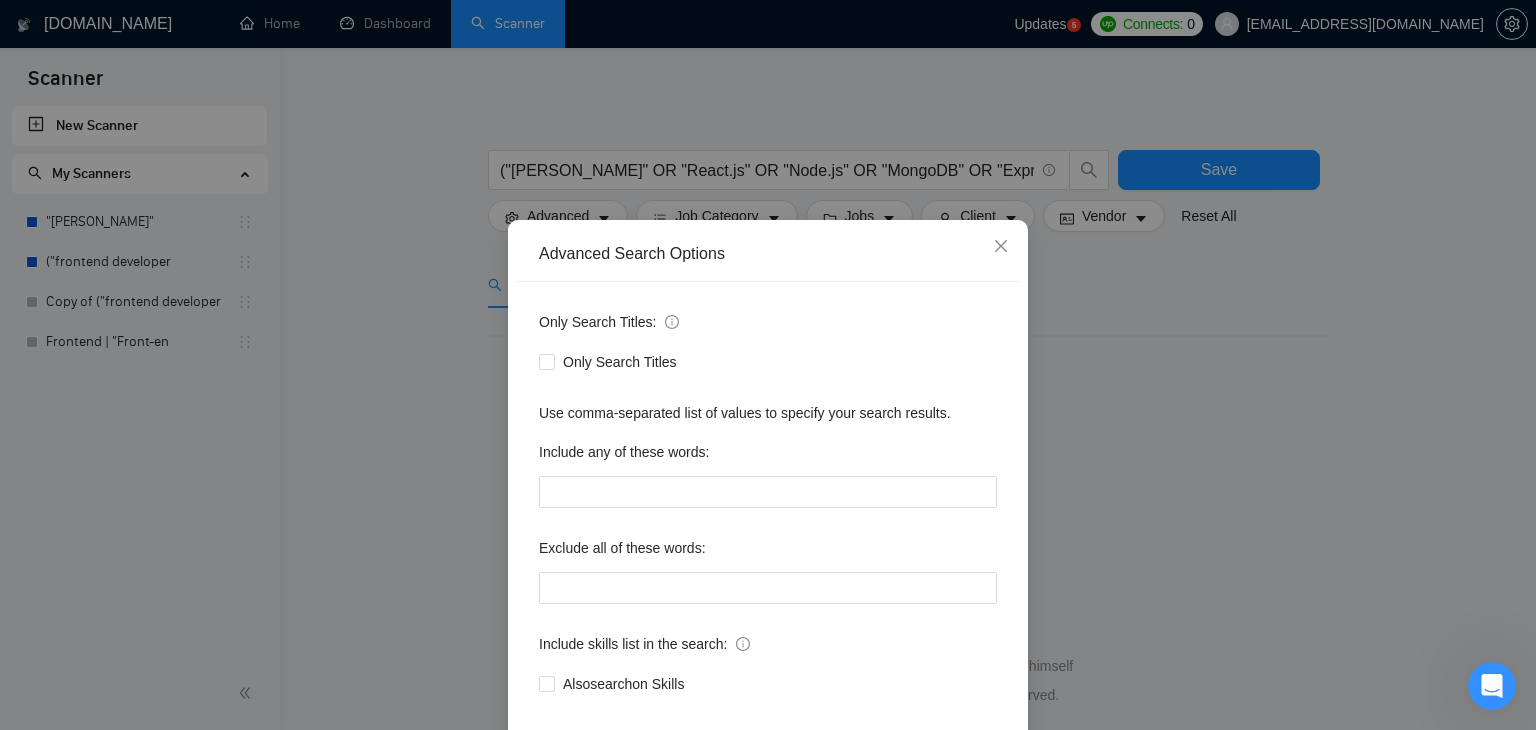 scroll, scrollTop: 102, scrollLeft: 0, axis: vertical 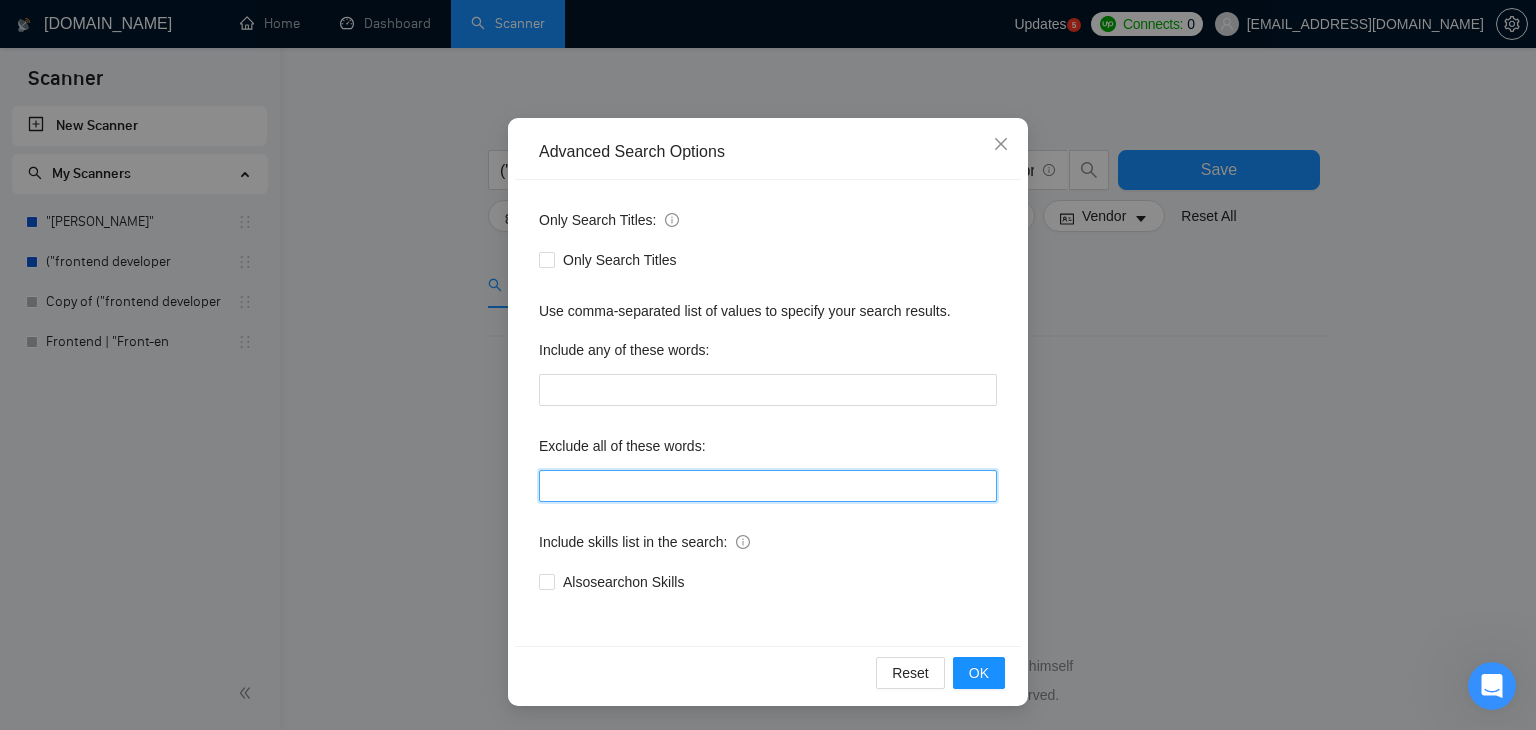 paste on "WordPress, Shopify, Wix, bug fix, small task, PSD to HTML, Figma to HTML, landing page, low budget, quick fix" 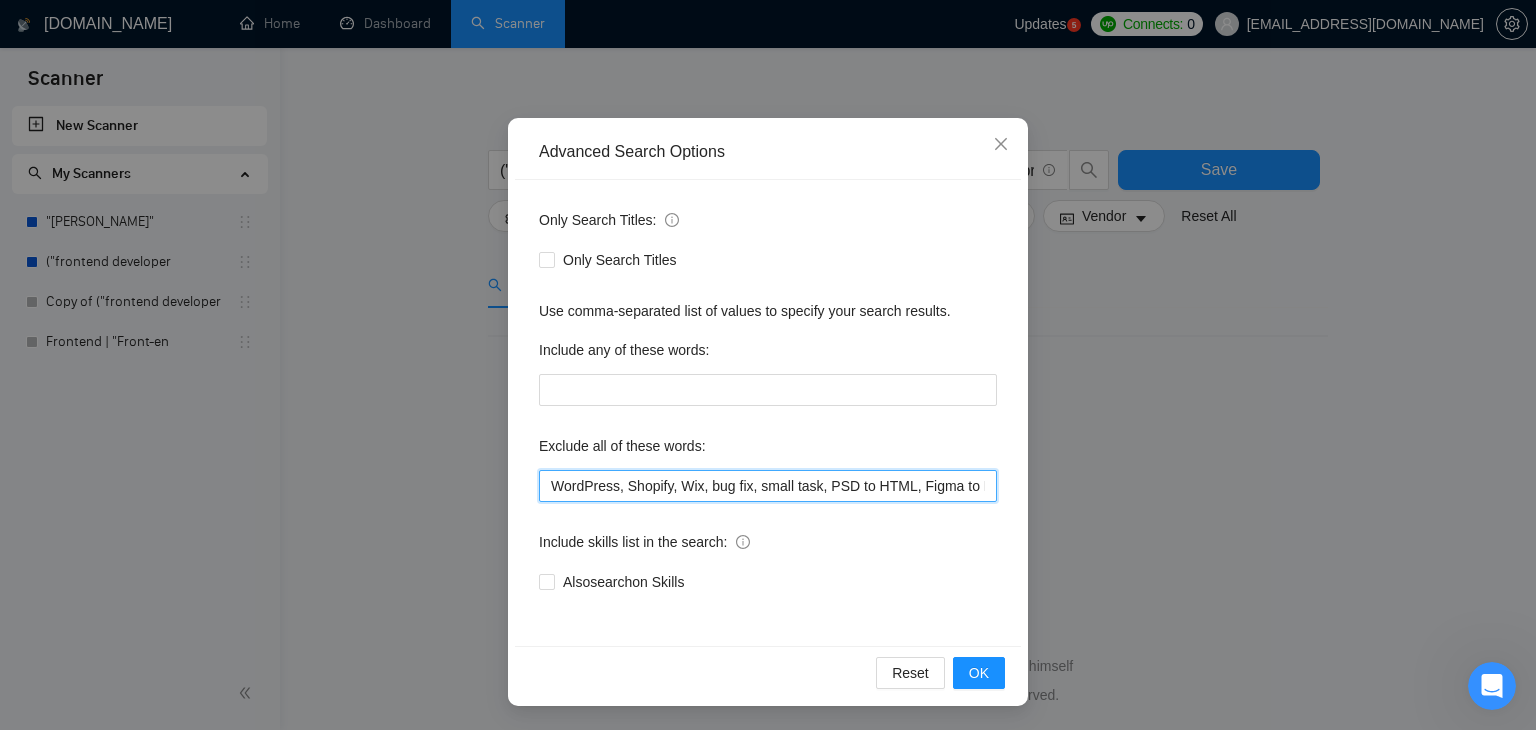 scroll, scrollTop: 0, scrollLeft: 244, axis: horizontal 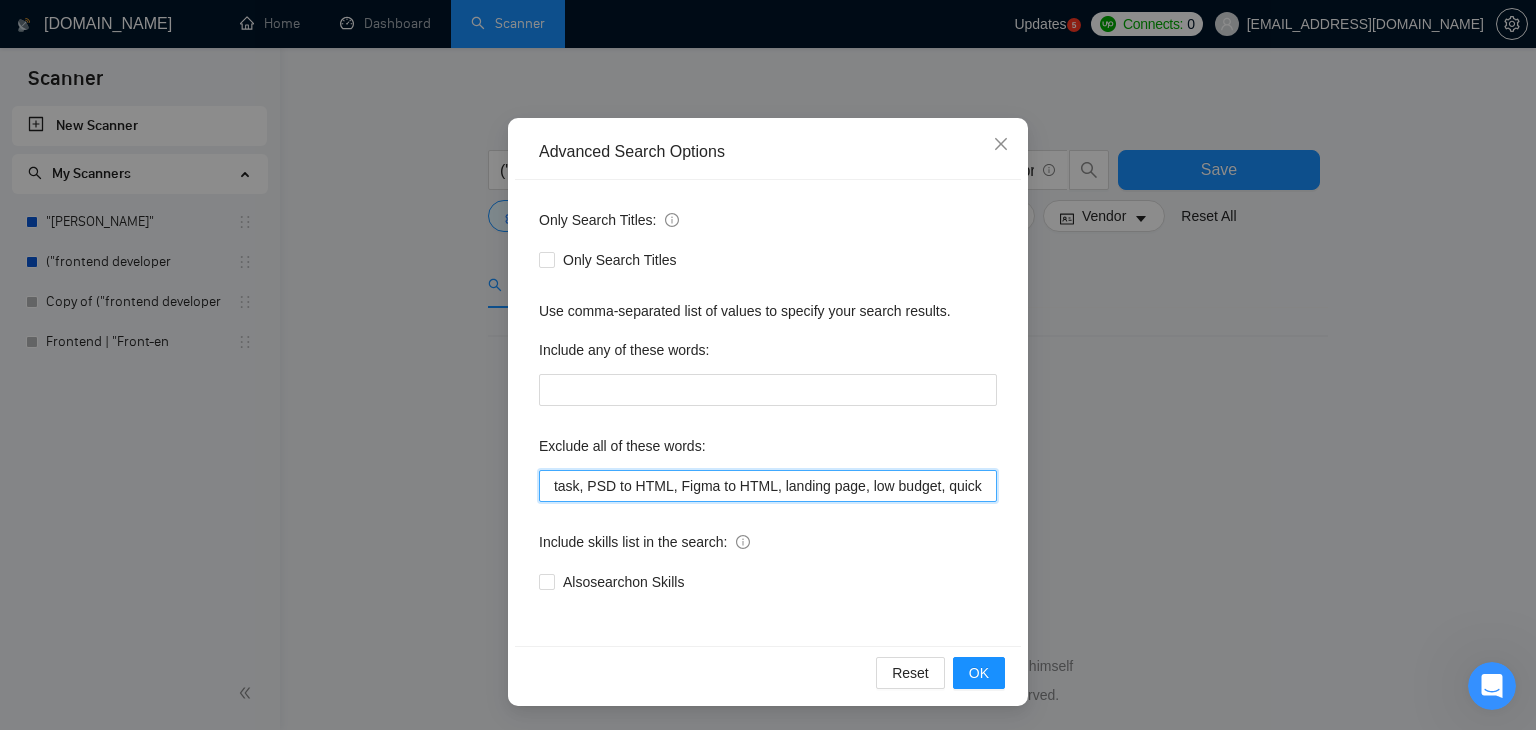 drag, startPoint x: 844, startPoint y: 481, endPoint x: 611, endPoint y: 490, distance: 233.17375 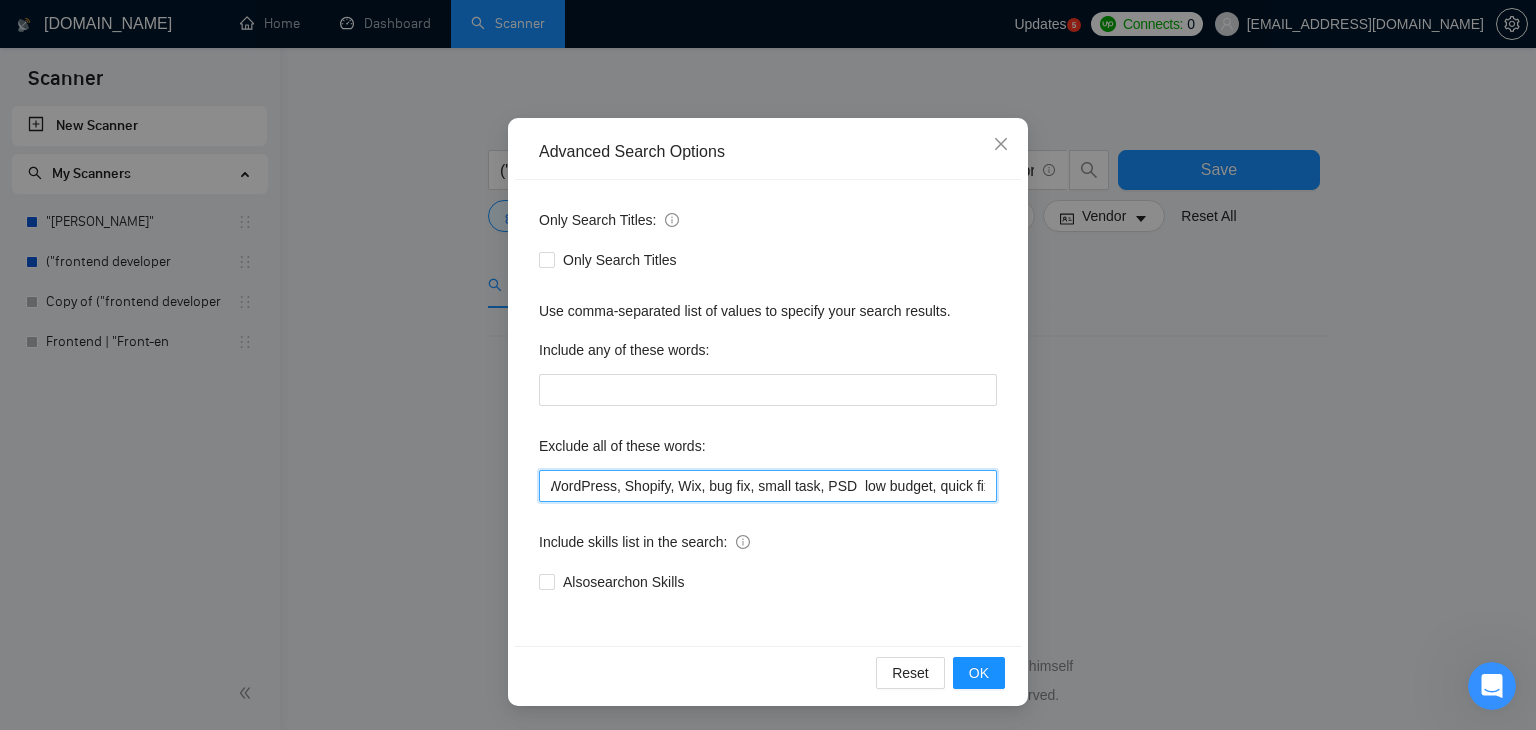 scroll, scrollTop: 0, scrollLeft: 0, axis: both 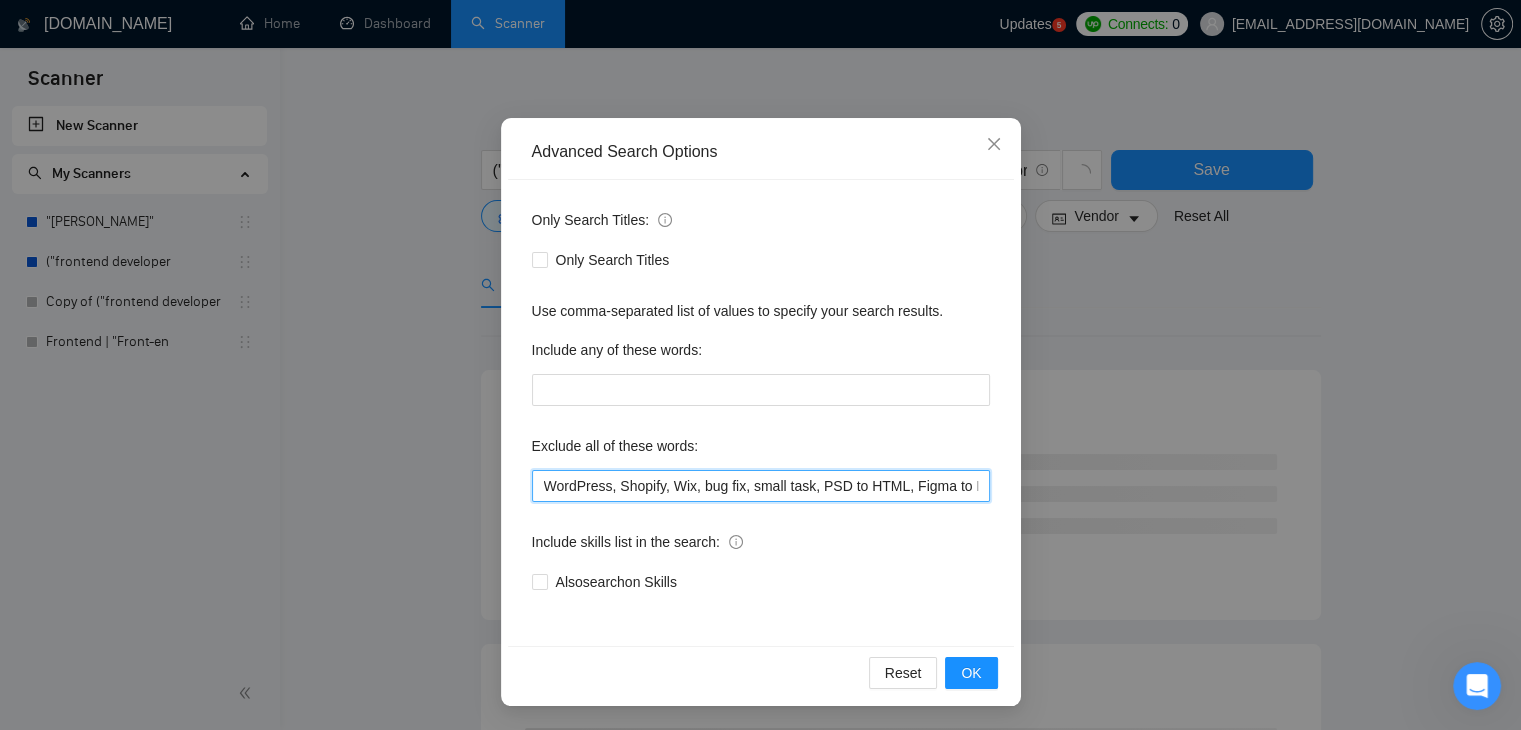 click on "WordPress, Shopify, Wix, bug fix, small task, PSD to HTML, Figma to HTML, landing page, low budget, quick fix" at bounding box center [761, 486] 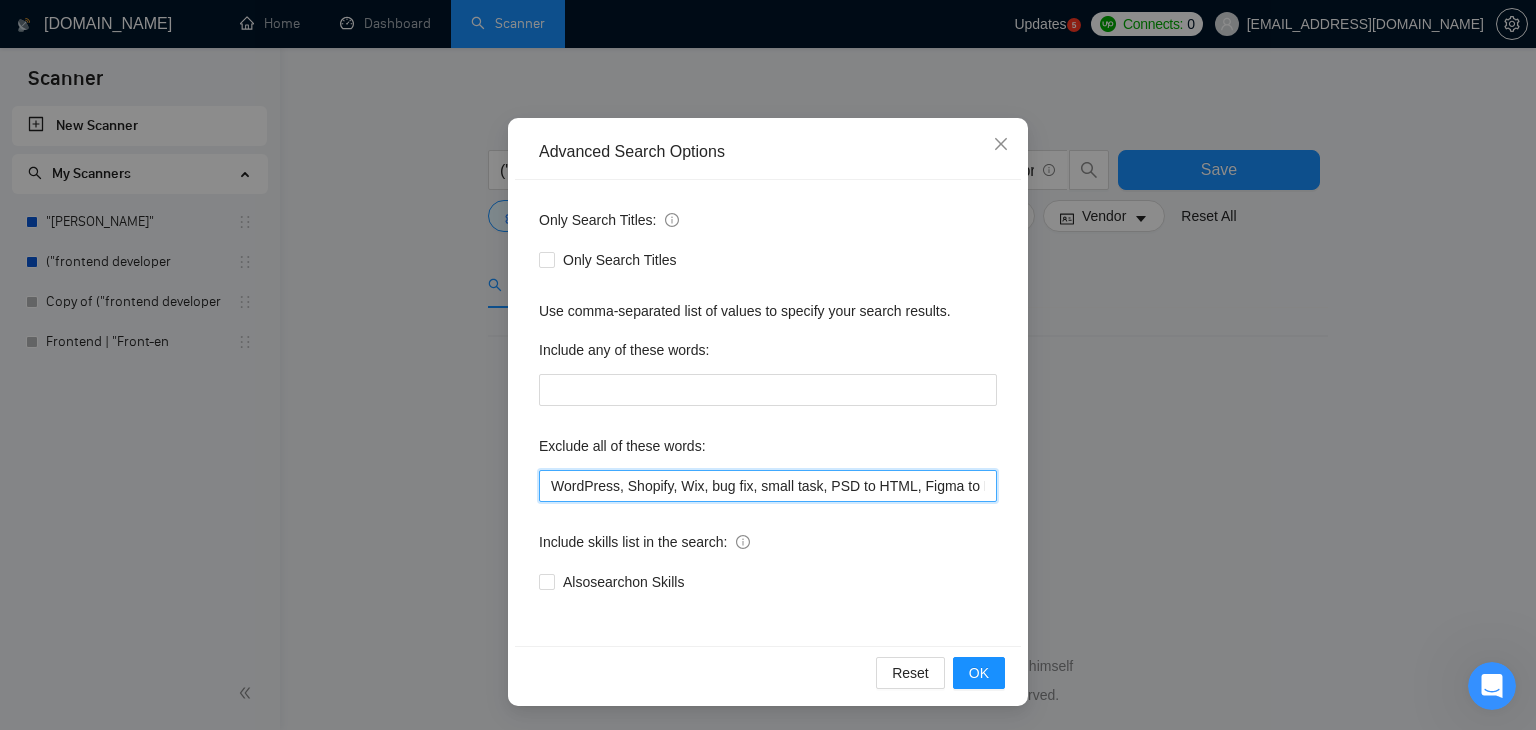 drag, startPoint x: 809, startPoint y: 487, endPoint x: 926, endPoint y: 486, distance: 117.00427 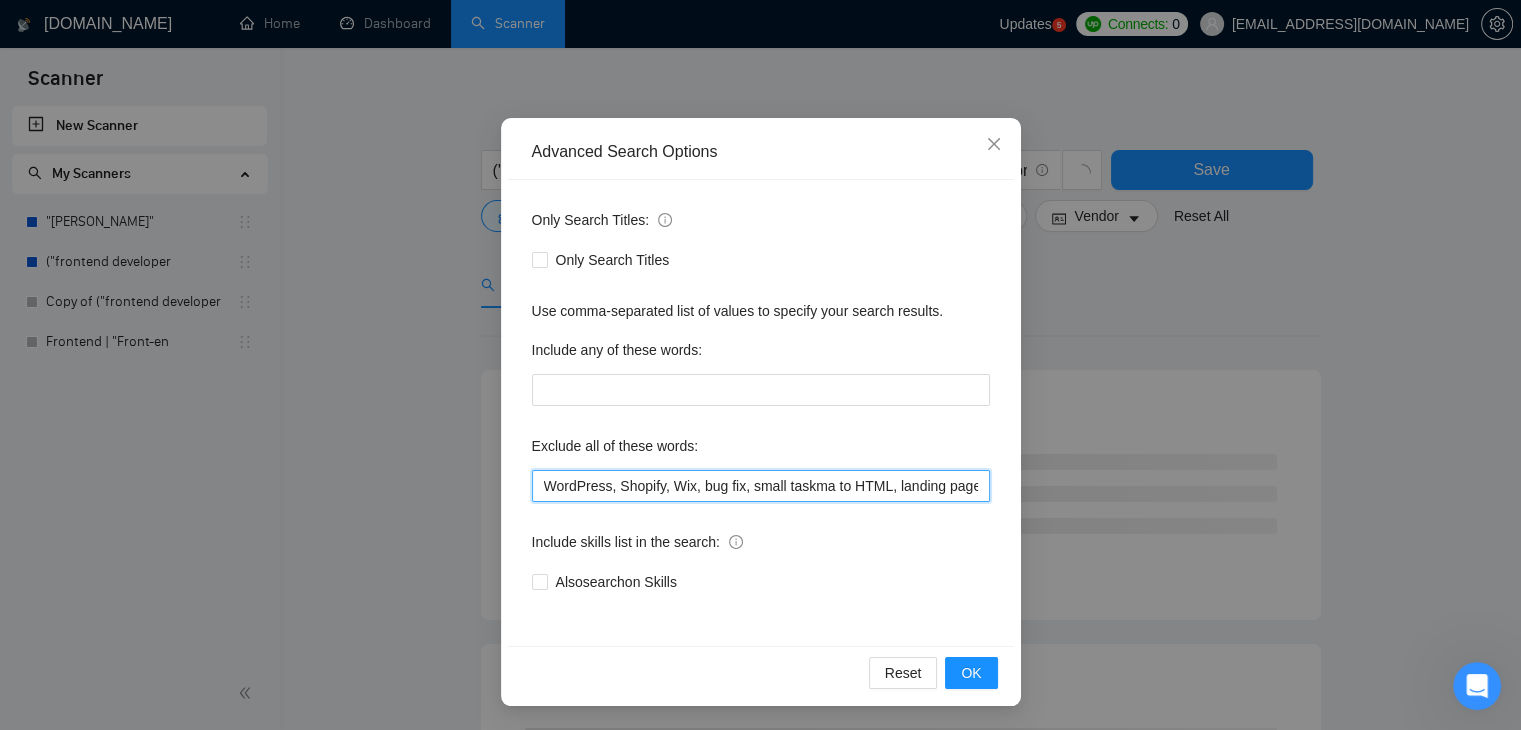 click on "WordPress, Shopify, Wix, bug fix, small taskma to HTML, landing page, low budget, quick fix" at bounding box center [761, 486] 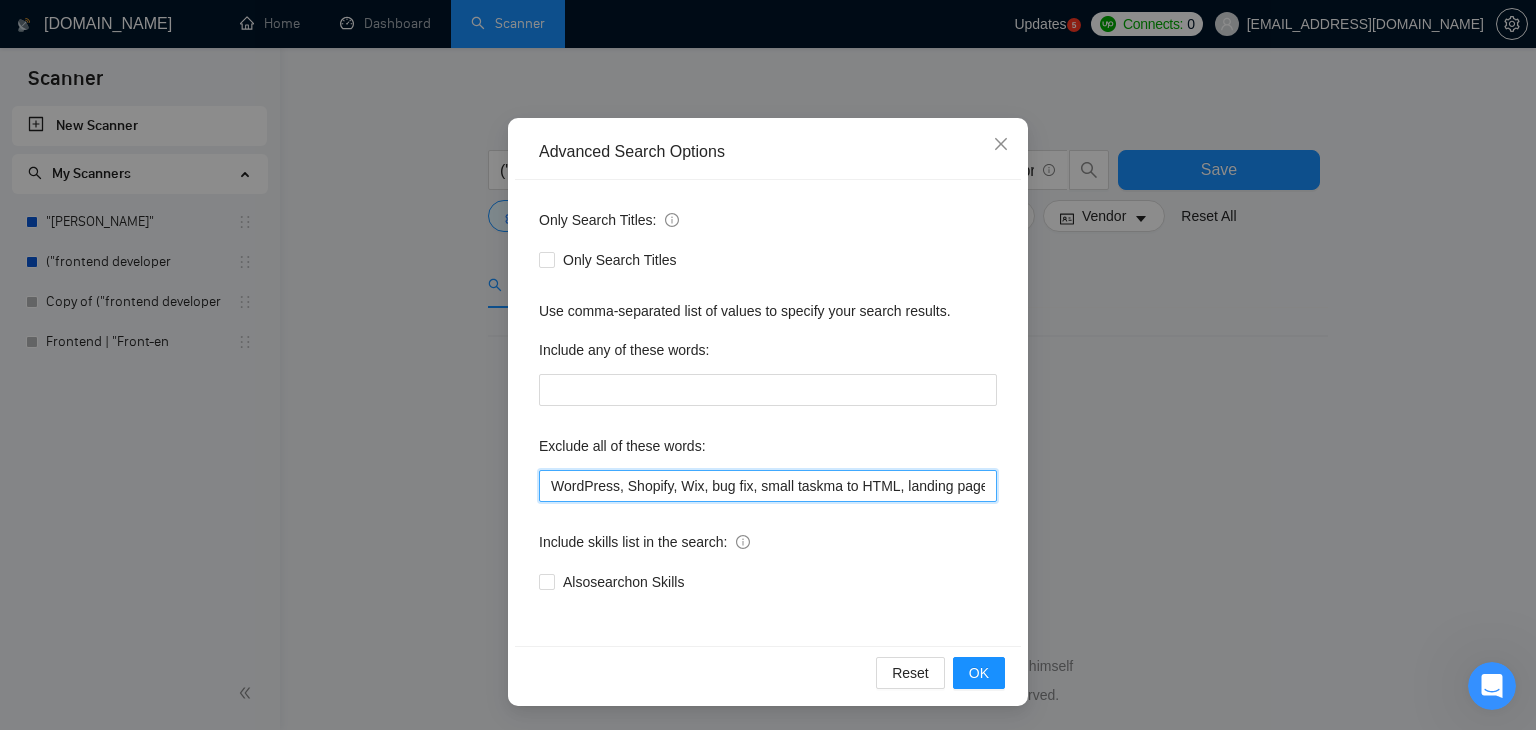 click on "WordPress, Shopify, Wix, bug fix, small taskma to HTML, landing page, low budget, quick fix" at bounding box center [768, 486] 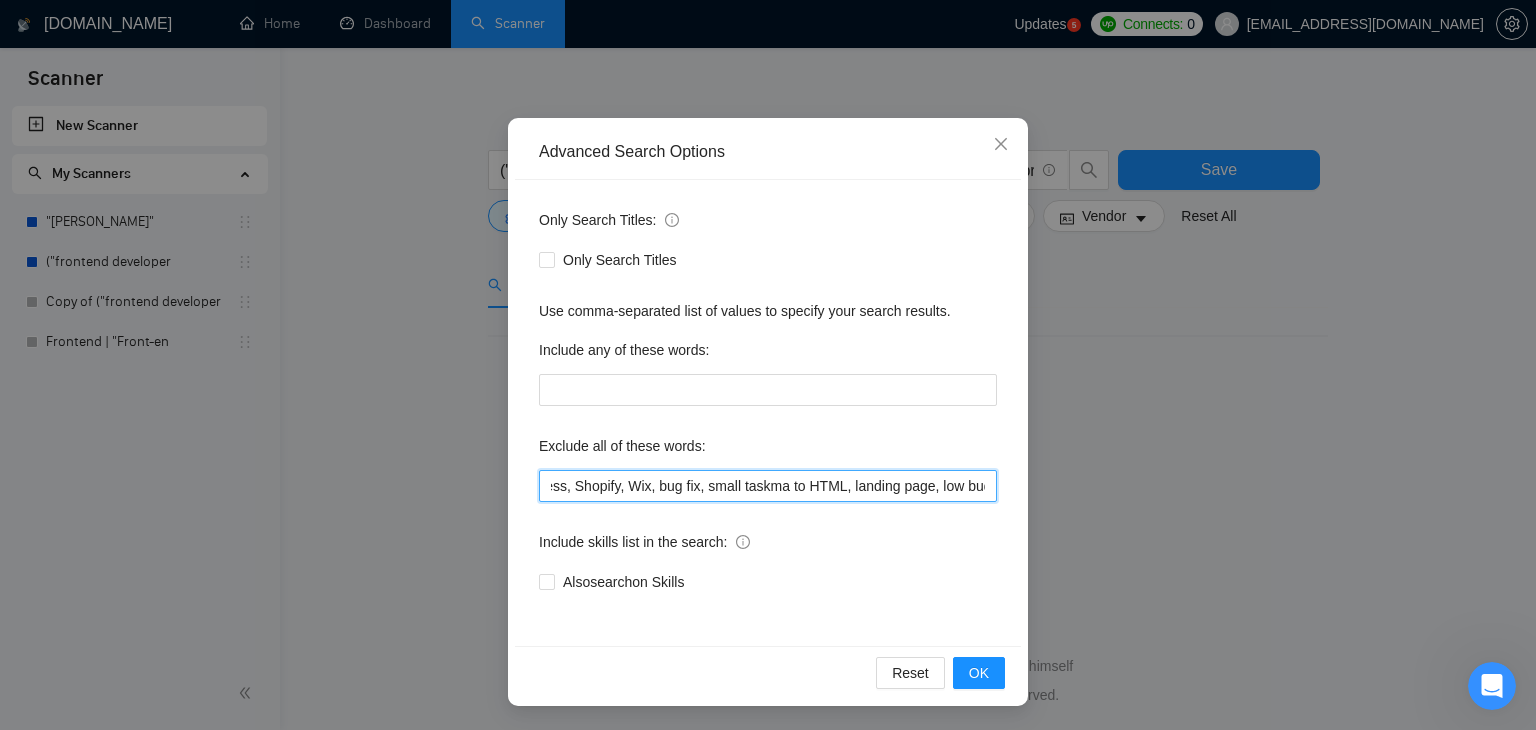 scroll, scrollTop: 0, scrollLeft: 130, axis: horizontal 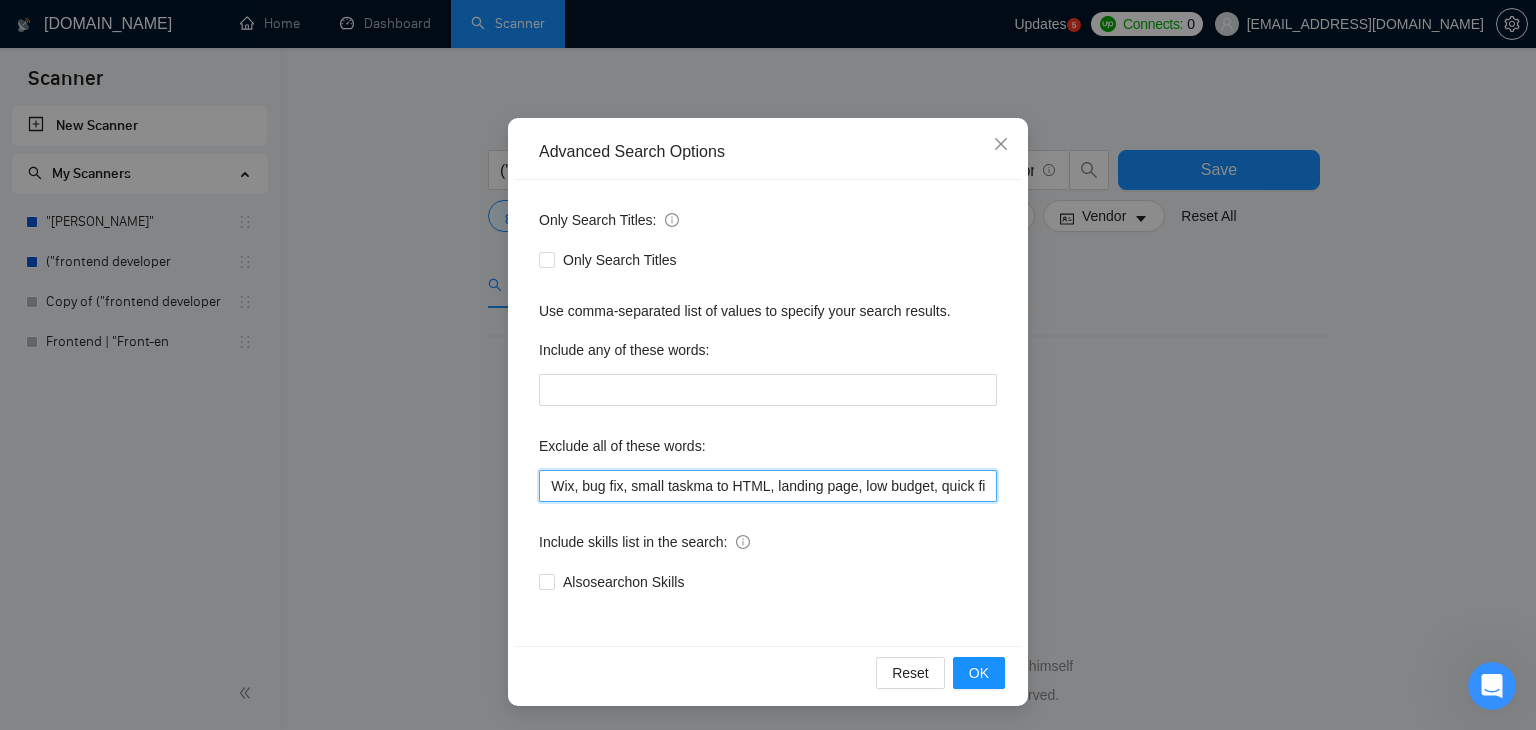drag, startPoint x: 808, startPoint y: 485, endPoint x: 848, endPoint y: 492, distance: 40.60788 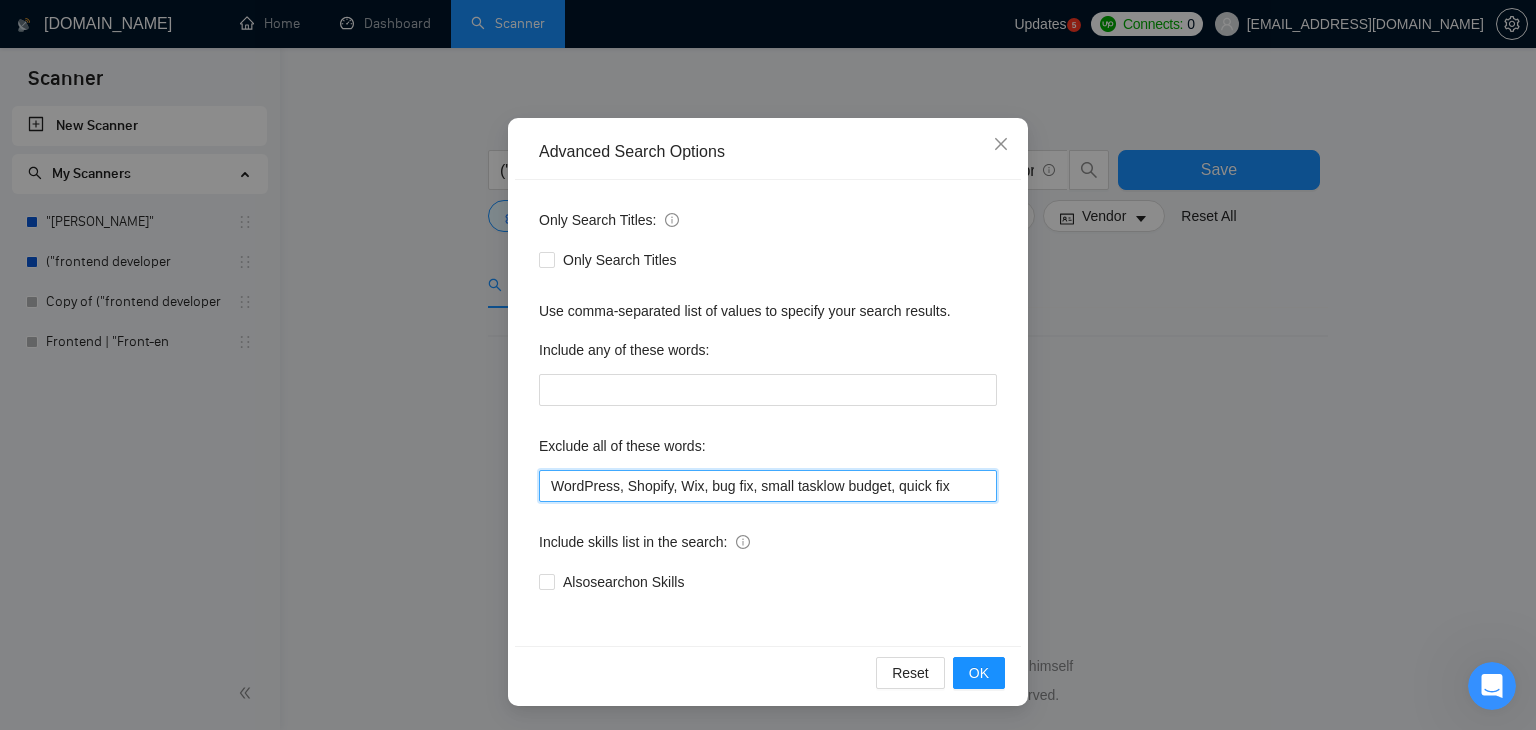 scroll, scrollTop: 0, scrollLeft: 0, axis: both 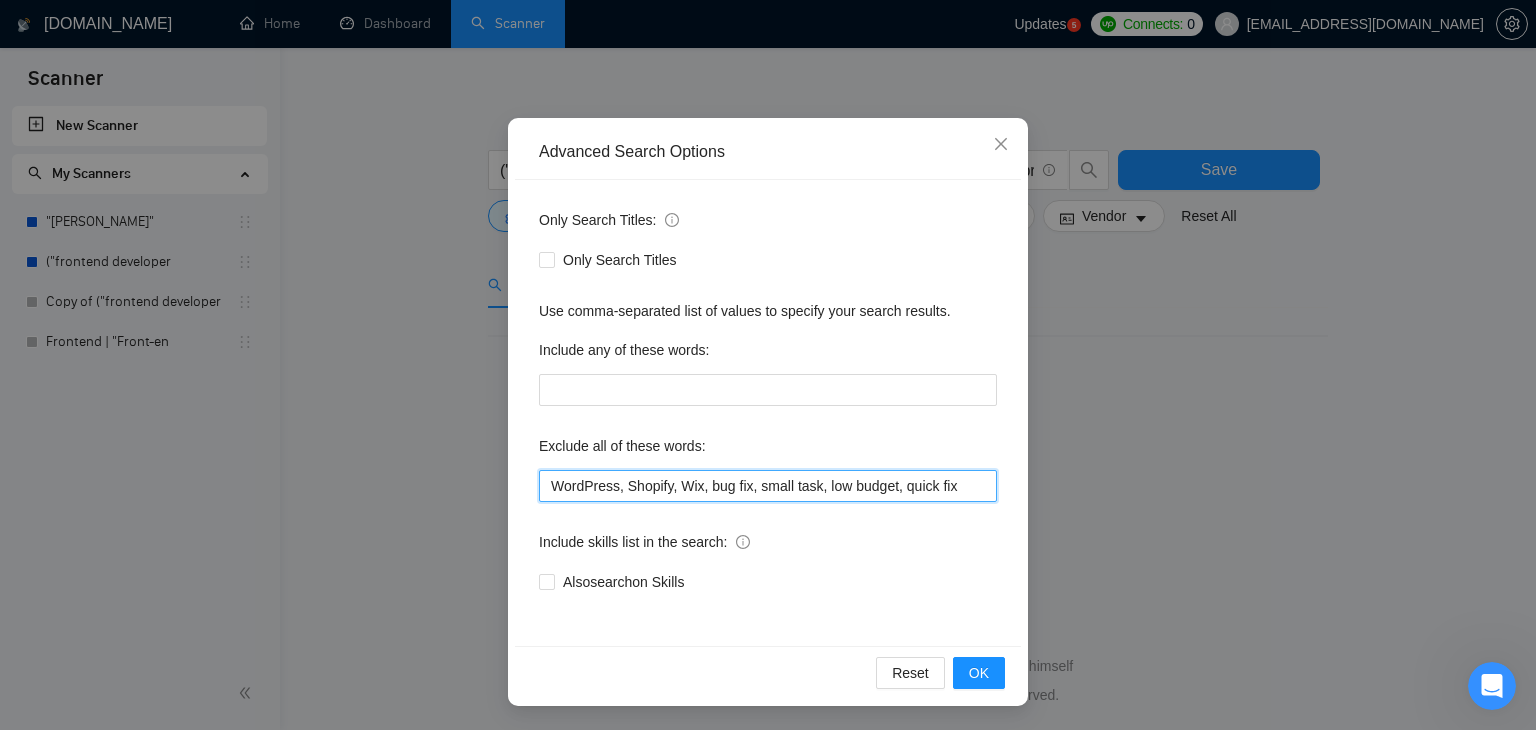 click on "WordPress, Shopify, Wix, bug fix, small task, low budget, quick fix" at bounding box center [768, 486] 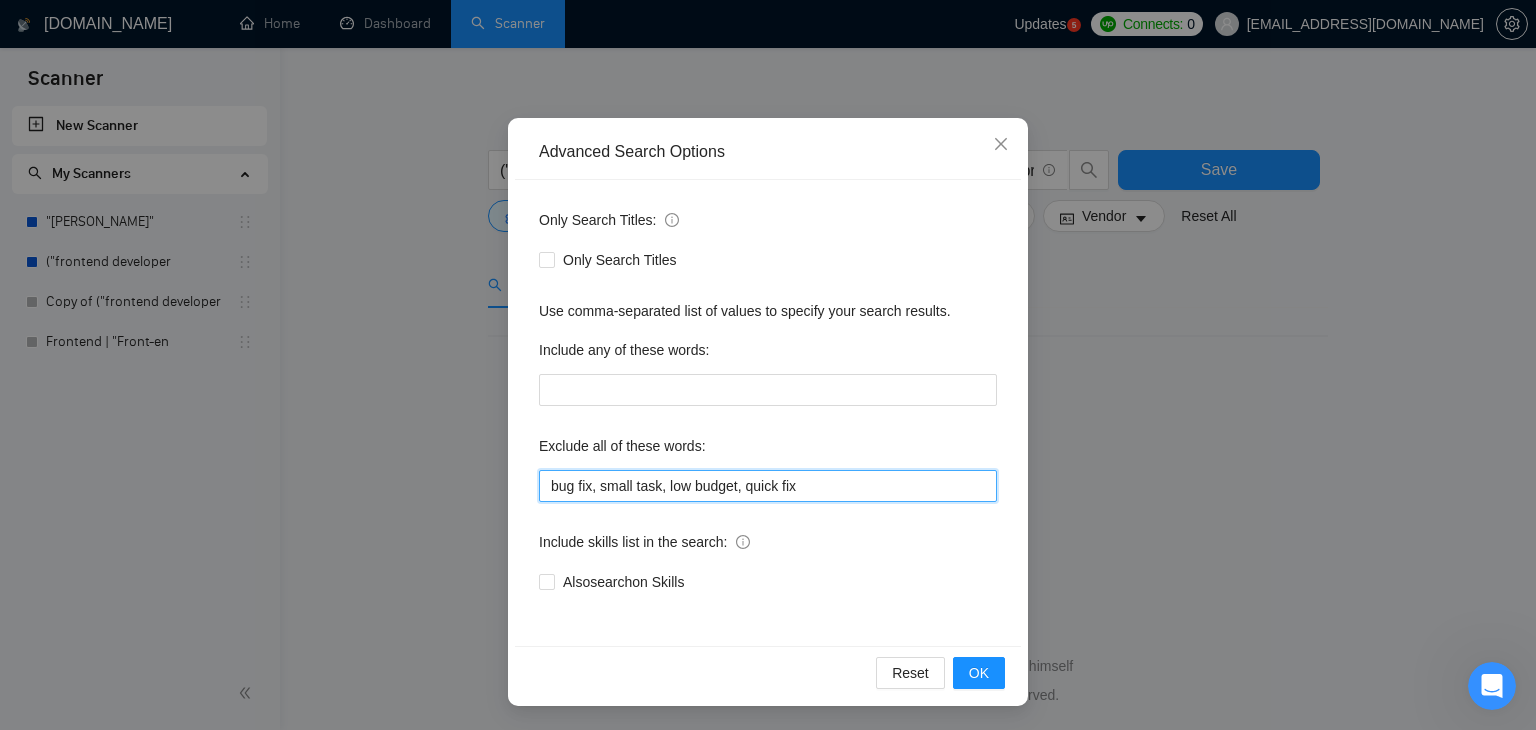 type on "bug fix, small task, low budget, quick fix" 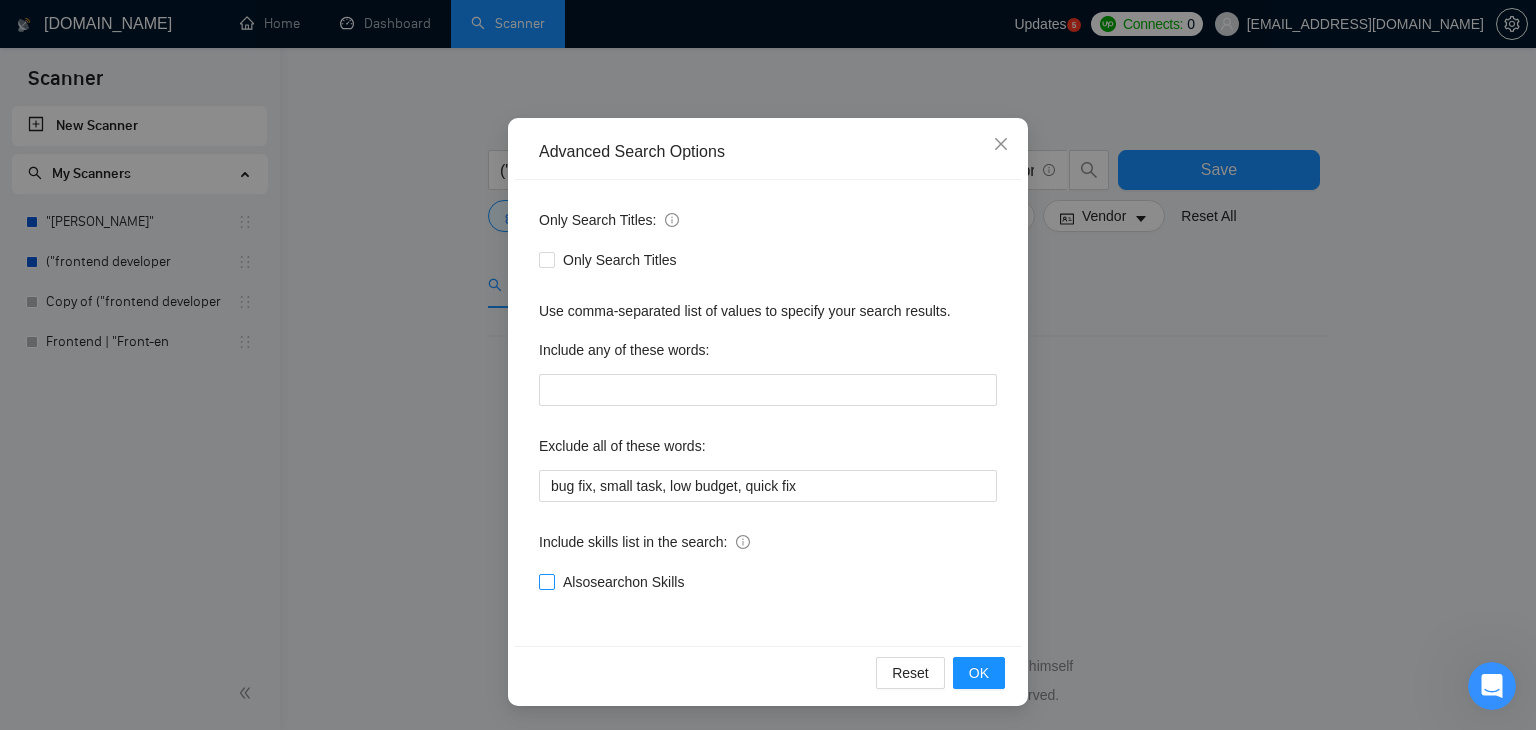 click on "Also  search  on Skills" at bounding box center (623, 582) 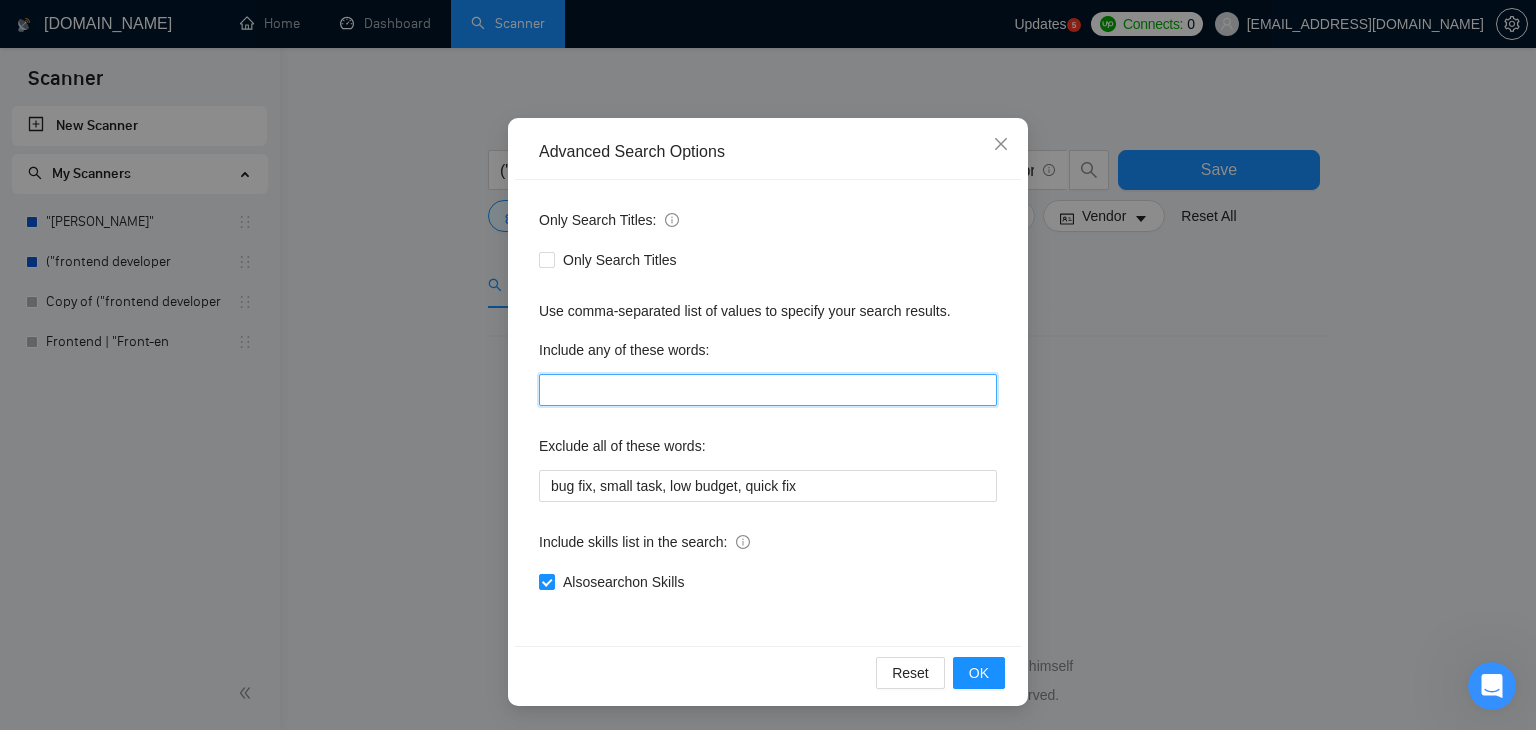 click at bounding box center [768, 390] 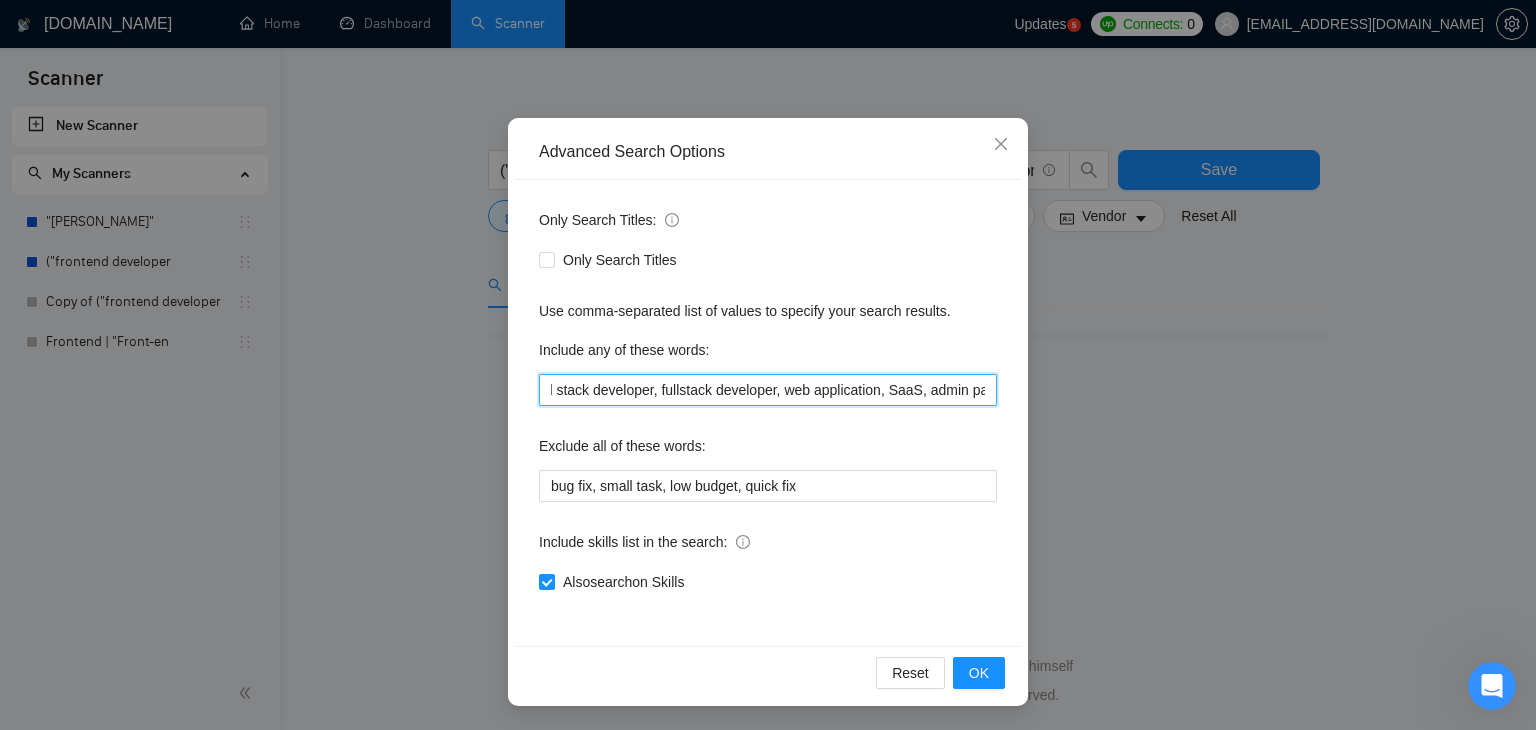 scroll, scrollTop: 0, scrollLeft: 454, axis: horizontal 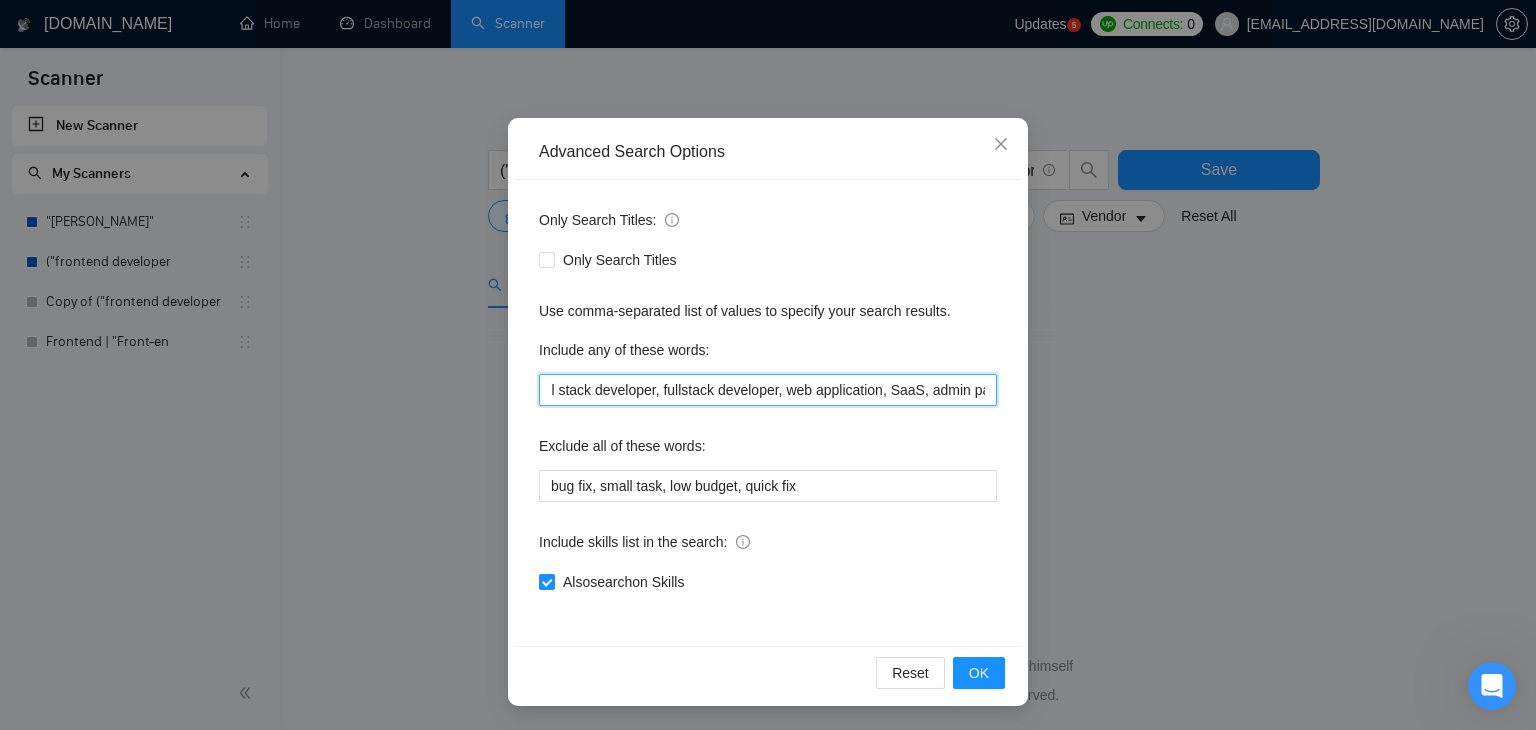 click on "MERN stack, React.js, ReactJS, Node.js, Express.js, MongoDB, full stack developer, fullstack developer, web application, SaaS, admin panel, dashboard" at bounding box center [768, 390] 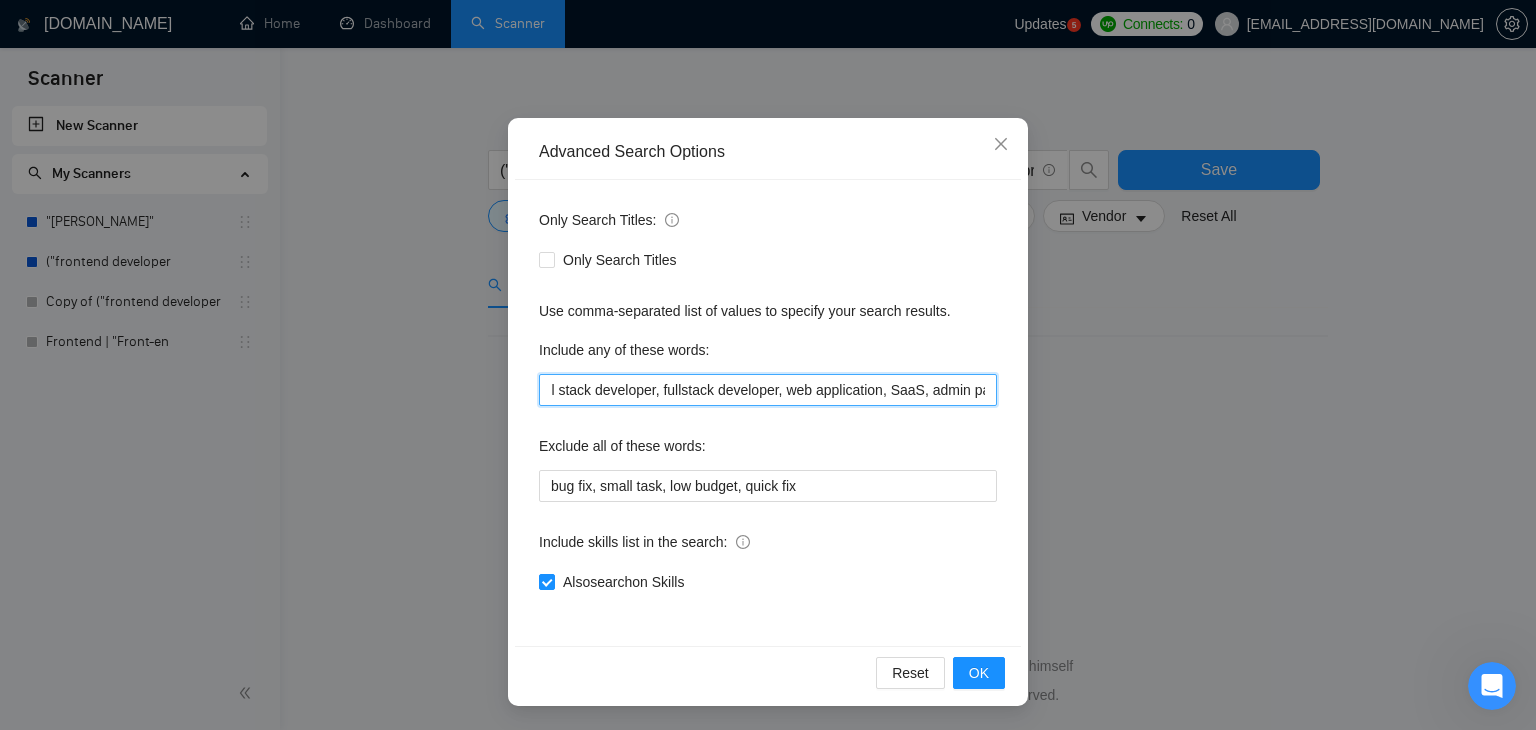 scroll, scrollTop: 0, scrollLeft: 0, axis: both 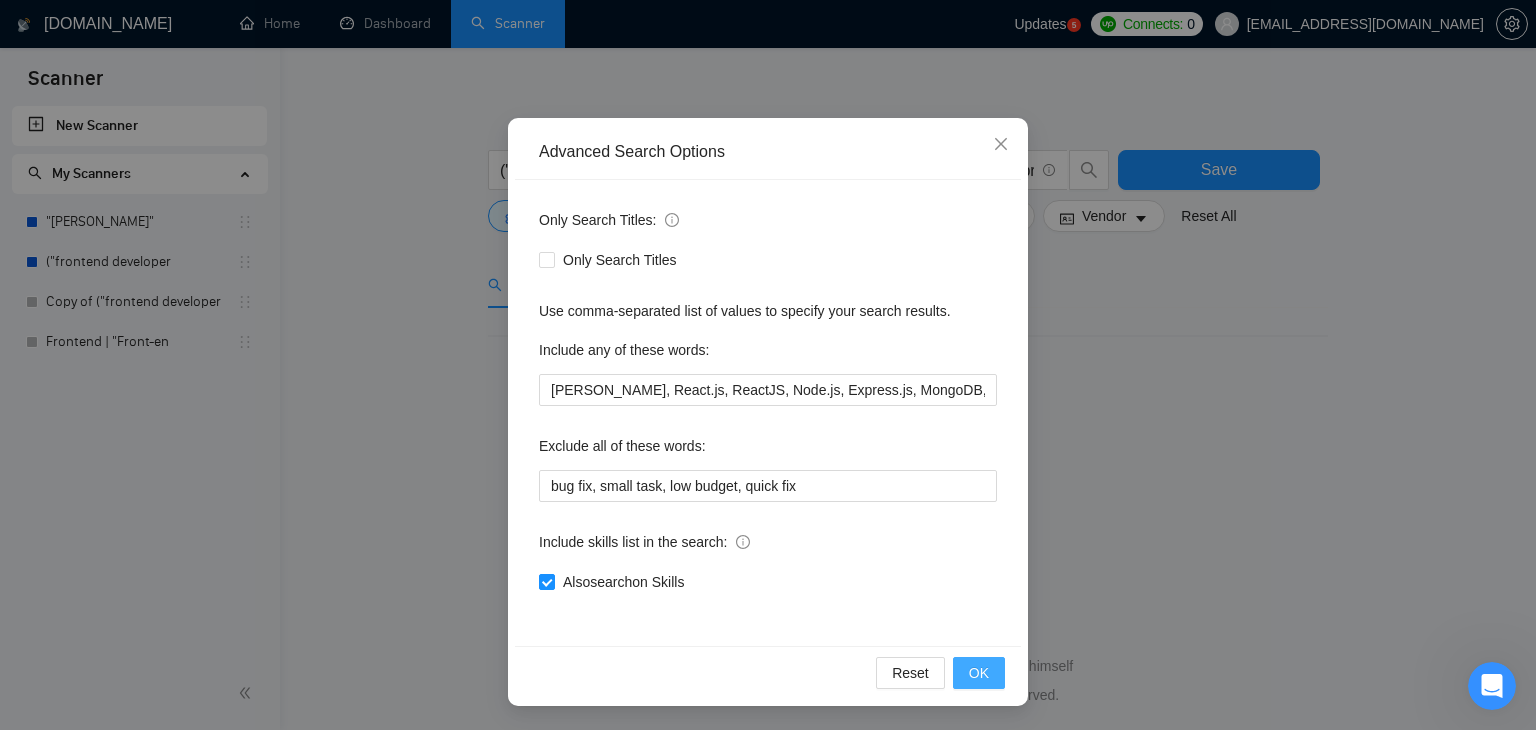 click on "OK" at bounding box center (979, 673) 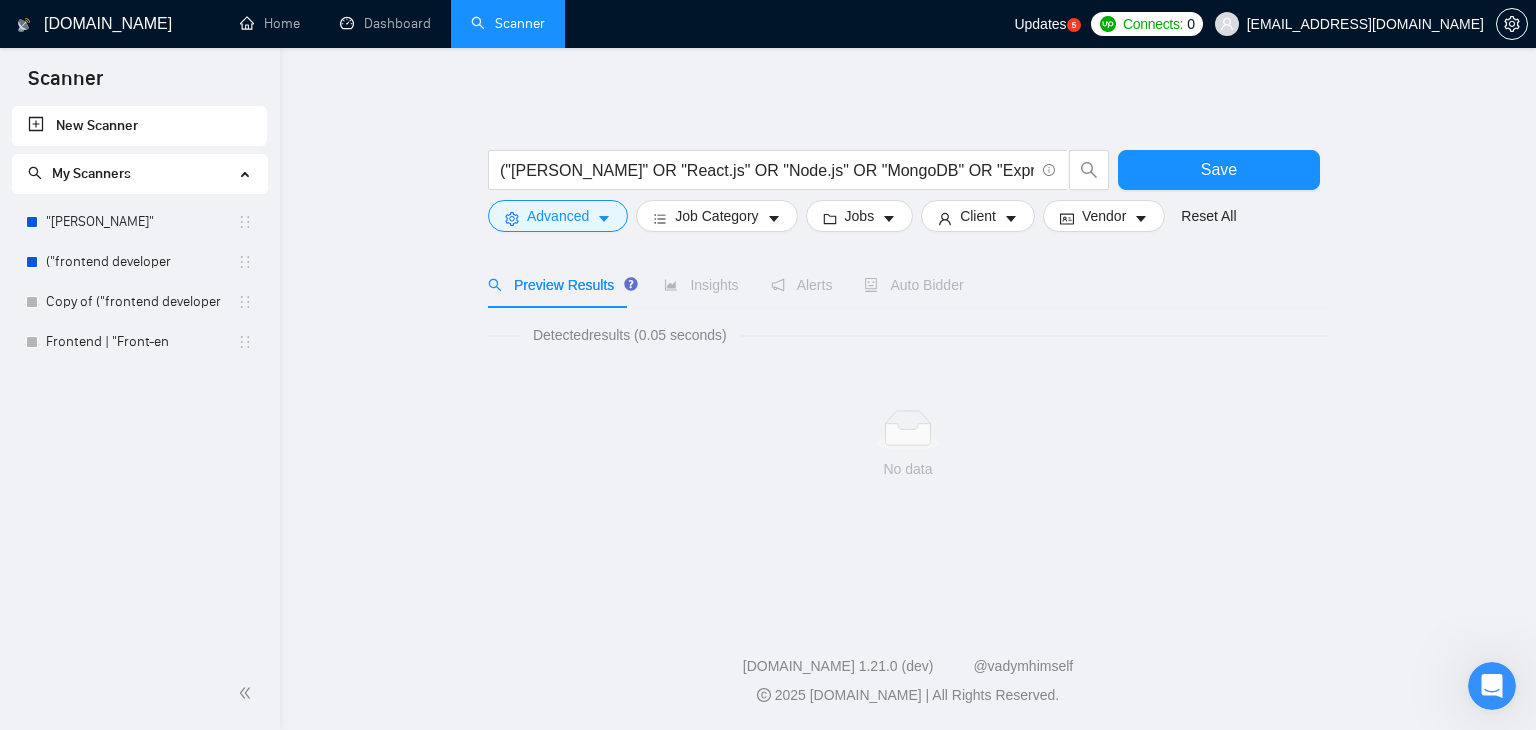 scroll, scrollTop: 2, scrollLeft: 0, axis: vertical 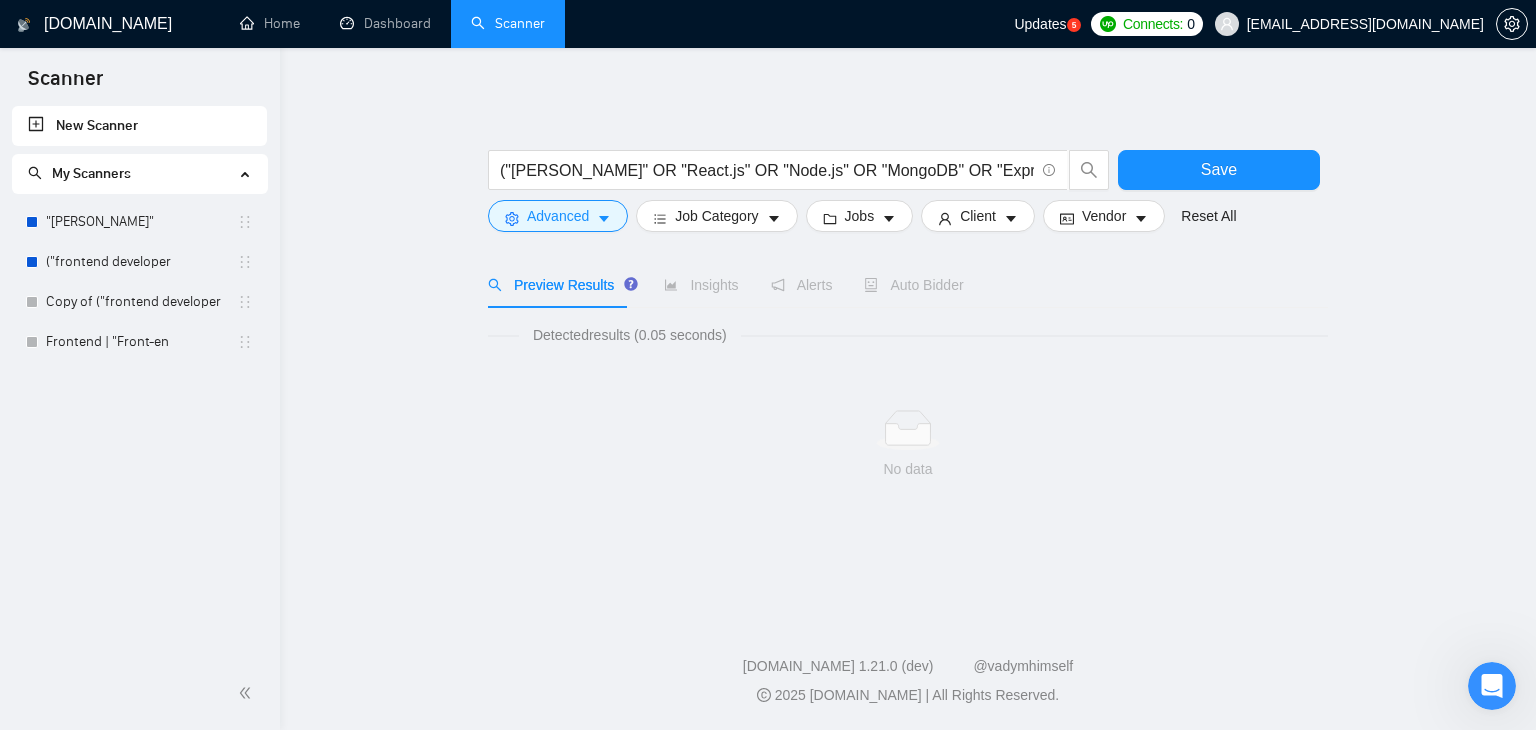 click 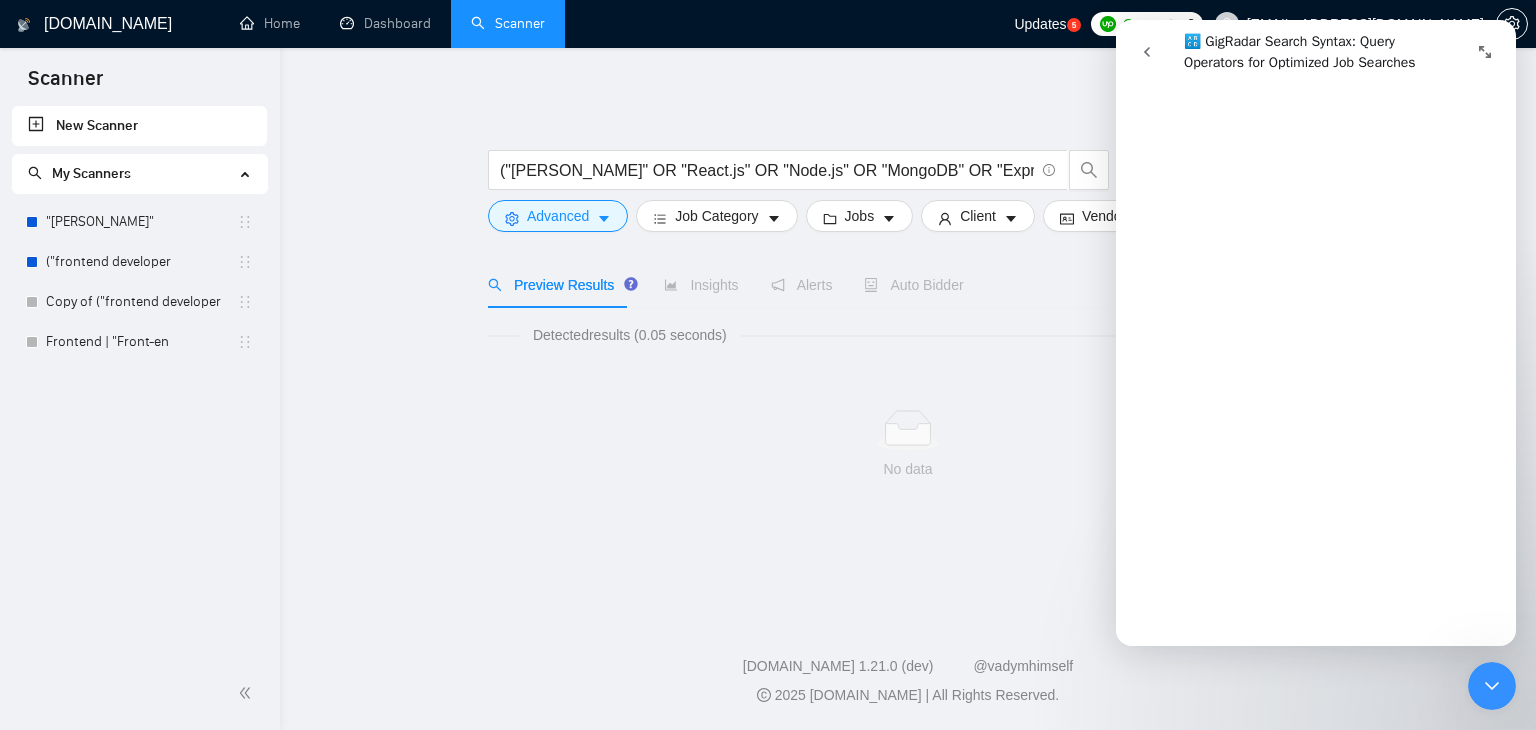scroll, scrollTop: 3568, scrollLeft: 0, axis: vertical 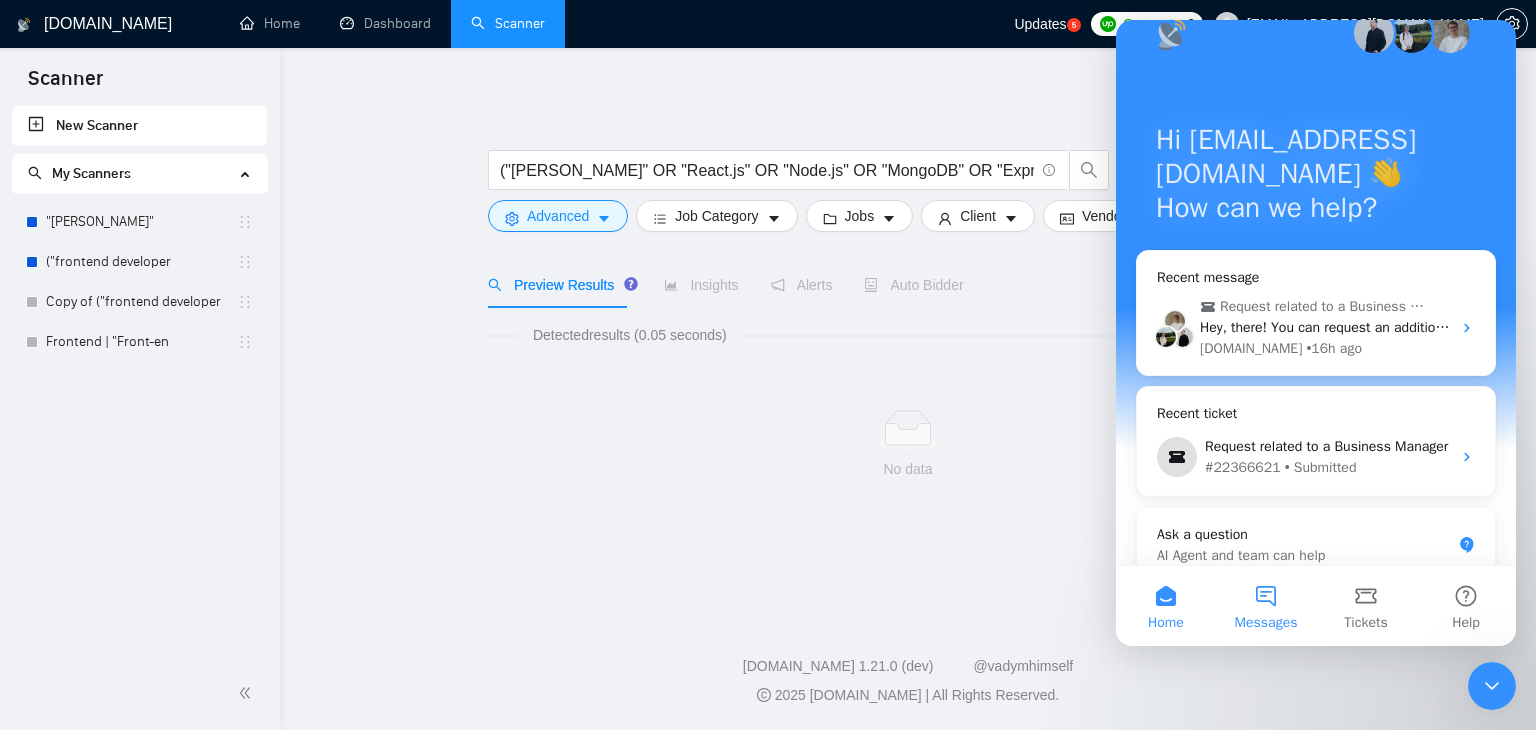 click on "Messages" at bounding box center [1266, 623] 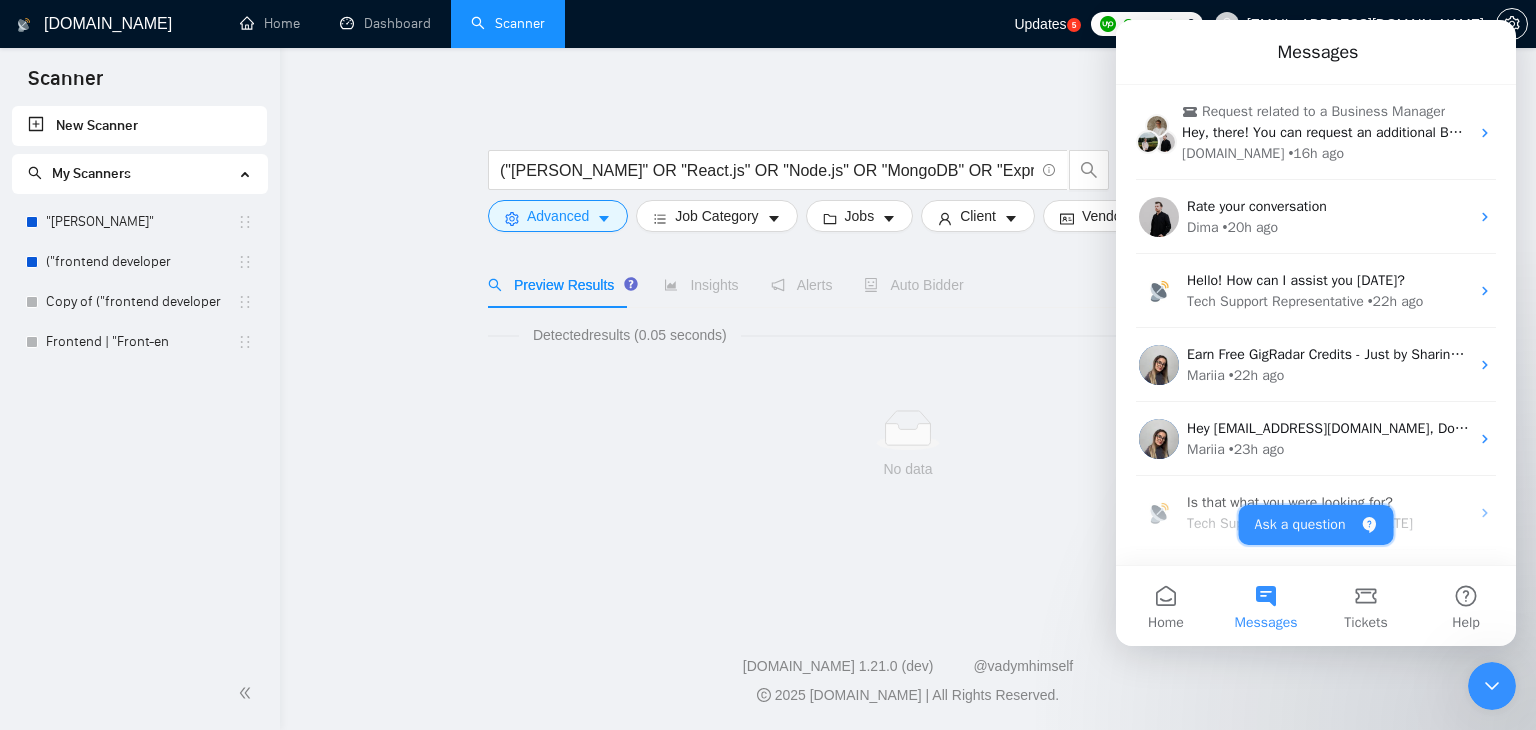 click on "Ask a question" at bounding box center [1316, 525] 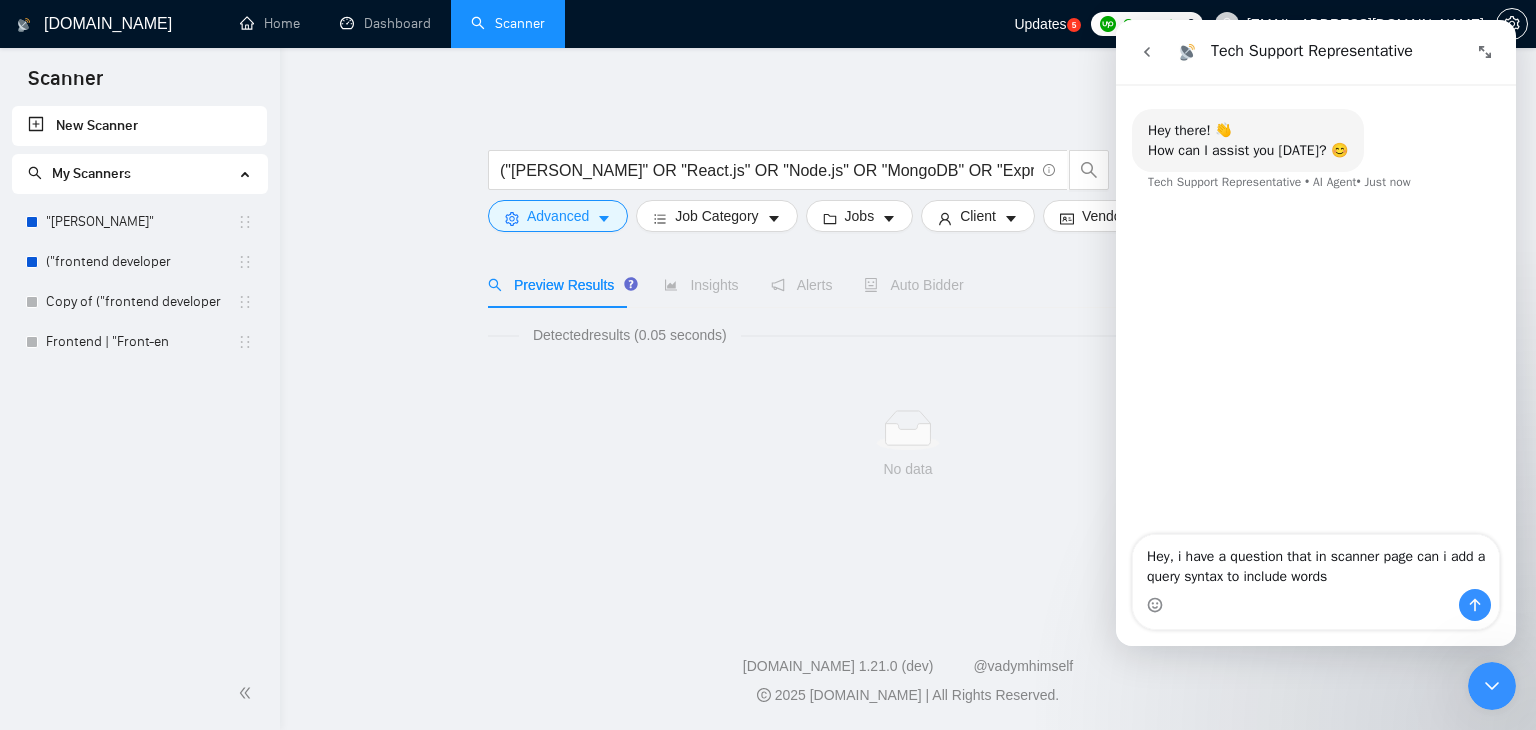 click on "Hey, i have a question that in scanner page can i add a query syntax to include words" at bounding box center (1316, 562) 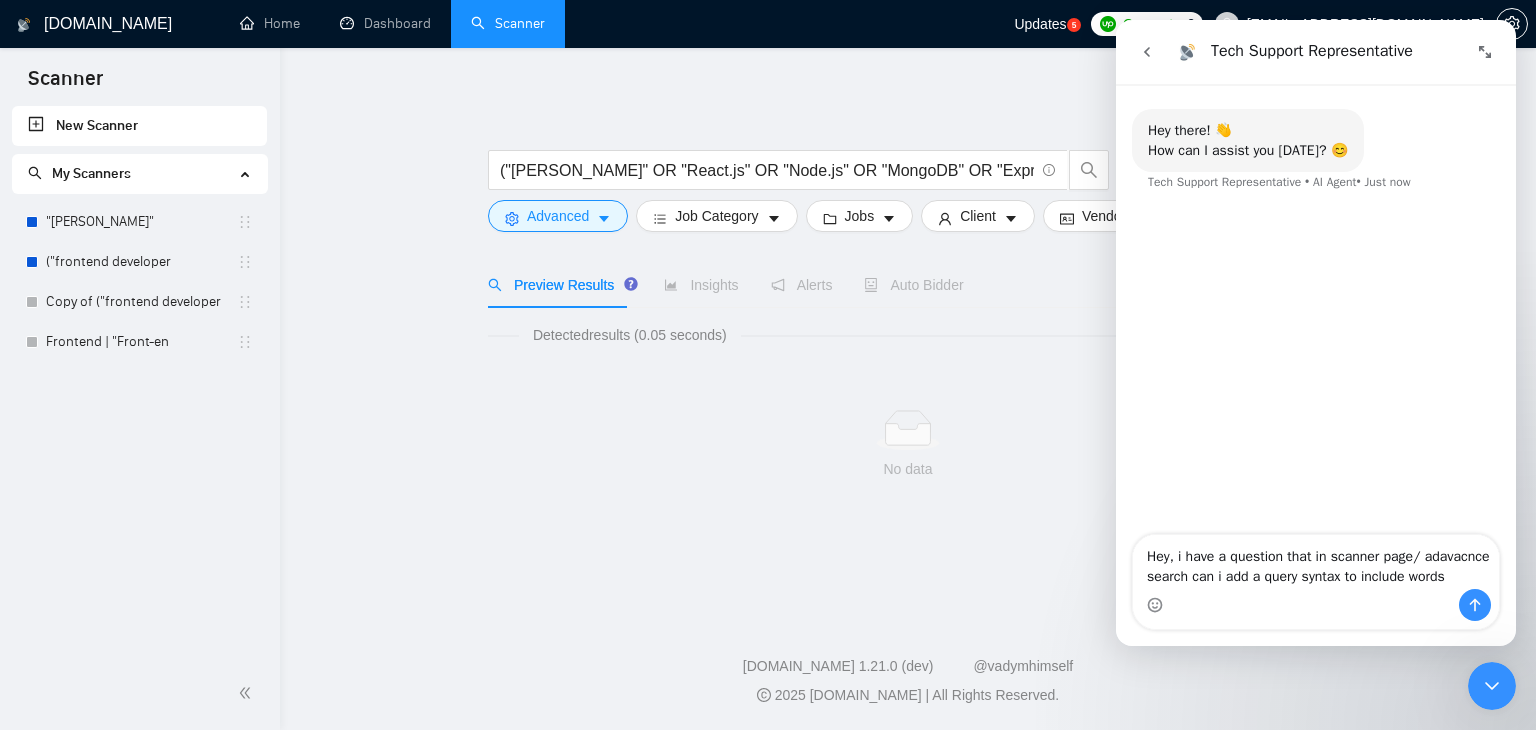 click on "Hey, i have a question that in scanner page/ adavacnce search can i add a query syntax to include words" at bounding box center (1316, 562) 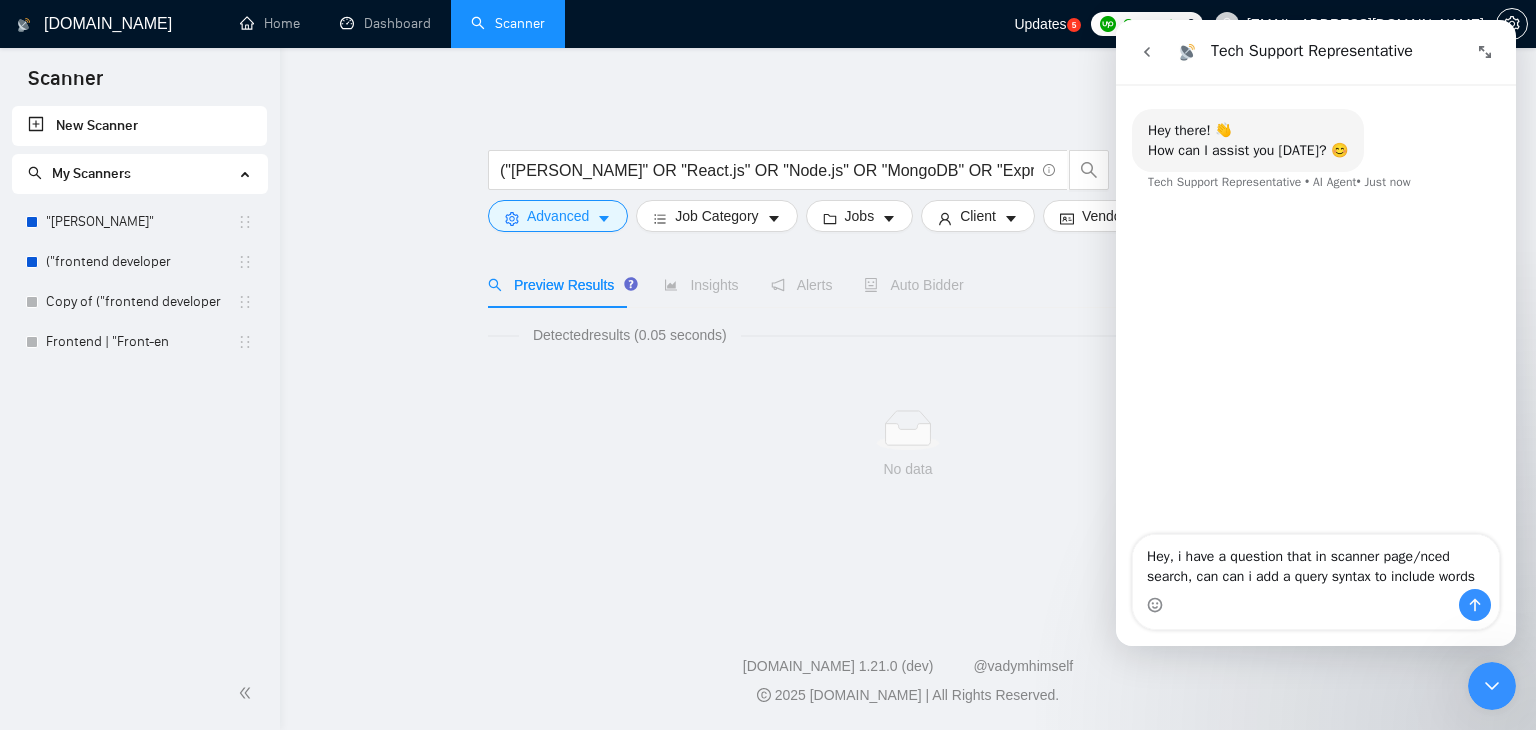 click on "Hey, i have a question that in scanner page/nced search, can can i add a query syntax to include words" at bounding box center [1316, 562] 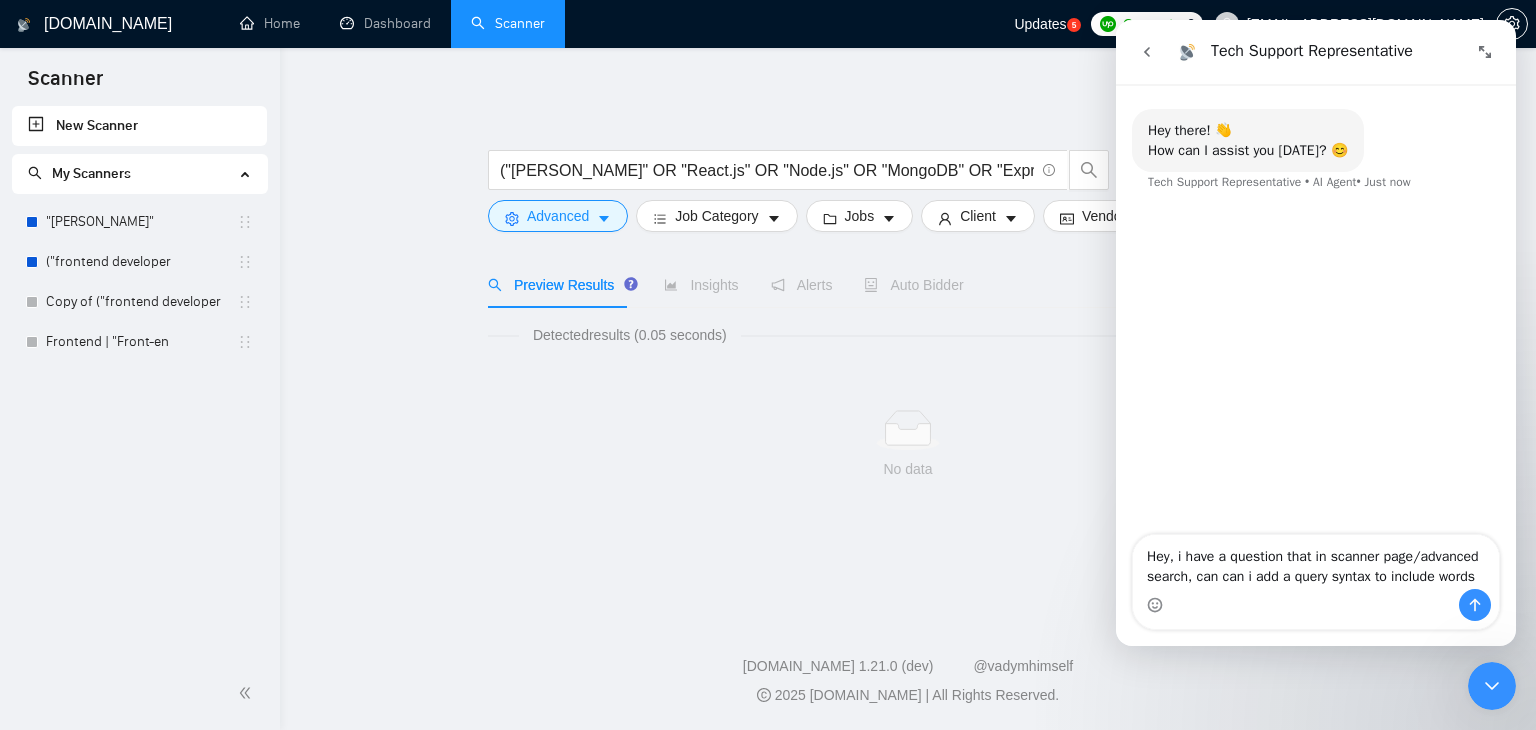 click on "Replace with Colon :" at bounding box center (1116, 20) 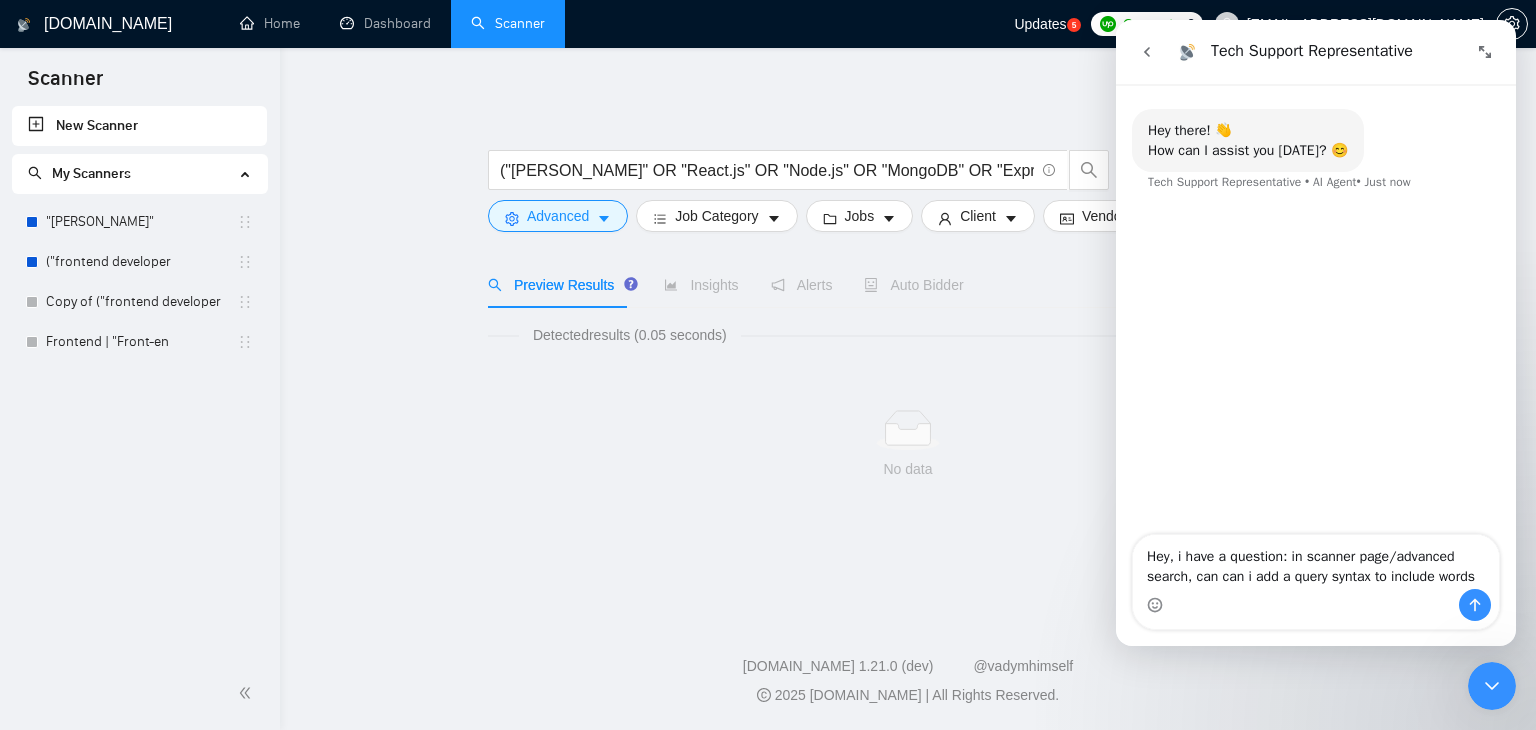 click on "Hey, i have a question: in scanner page/advanced search, can can i add a query syntax to include words" at bounding box center (1316, 562) 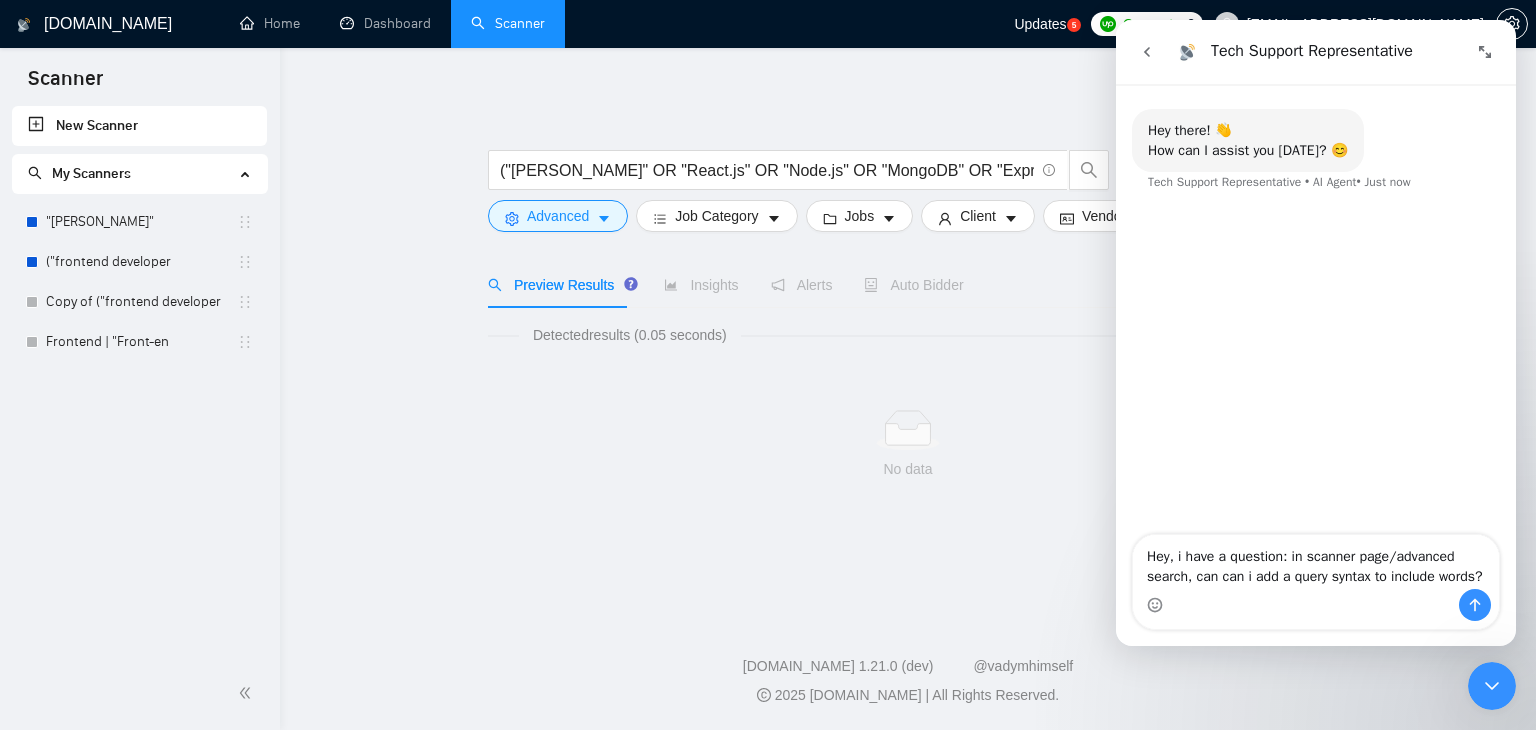 type 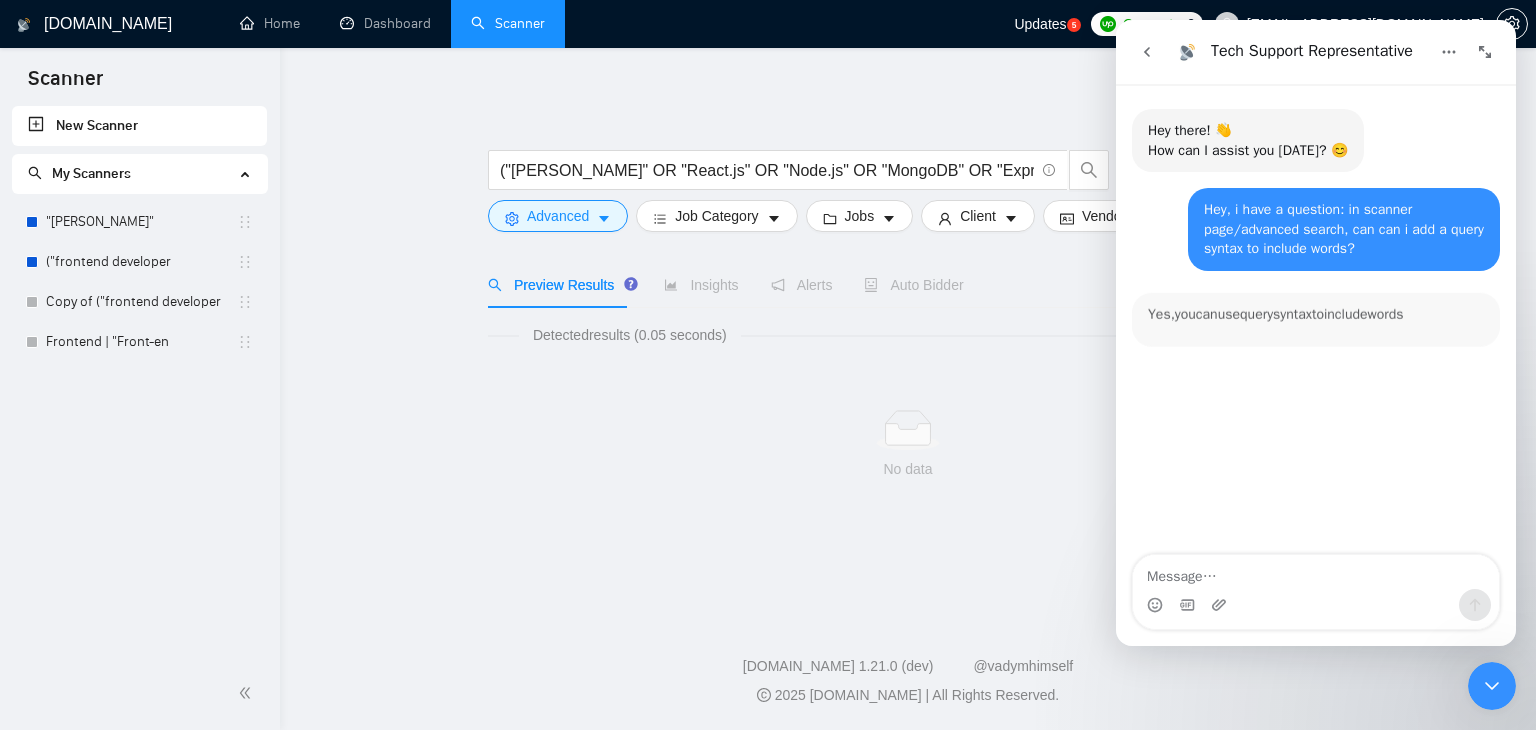 scroll, scrollTop: 2, scrollLeft: 0, axis: vertical 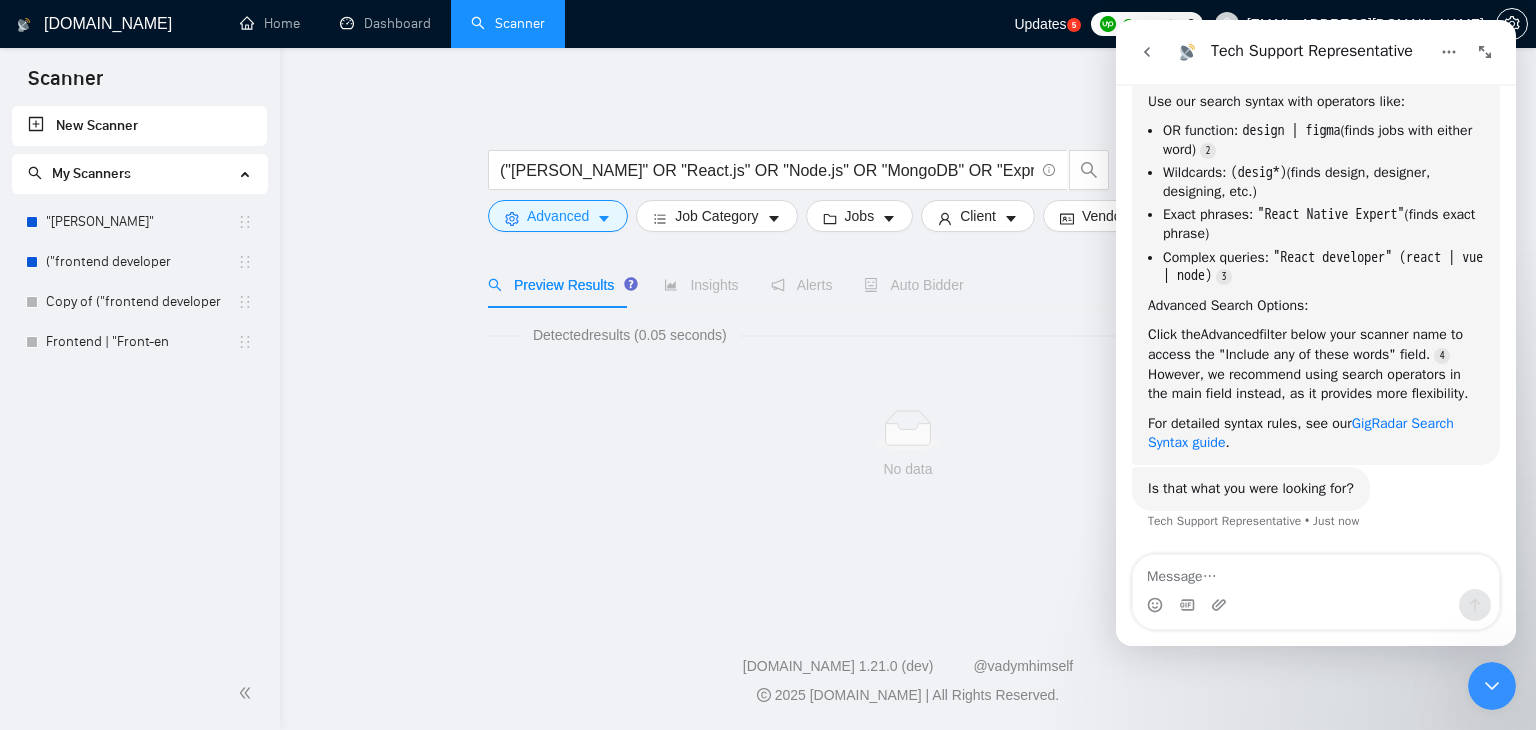 click on "GigRadar Search Syntax guide" at bounding box center [1301, 433] 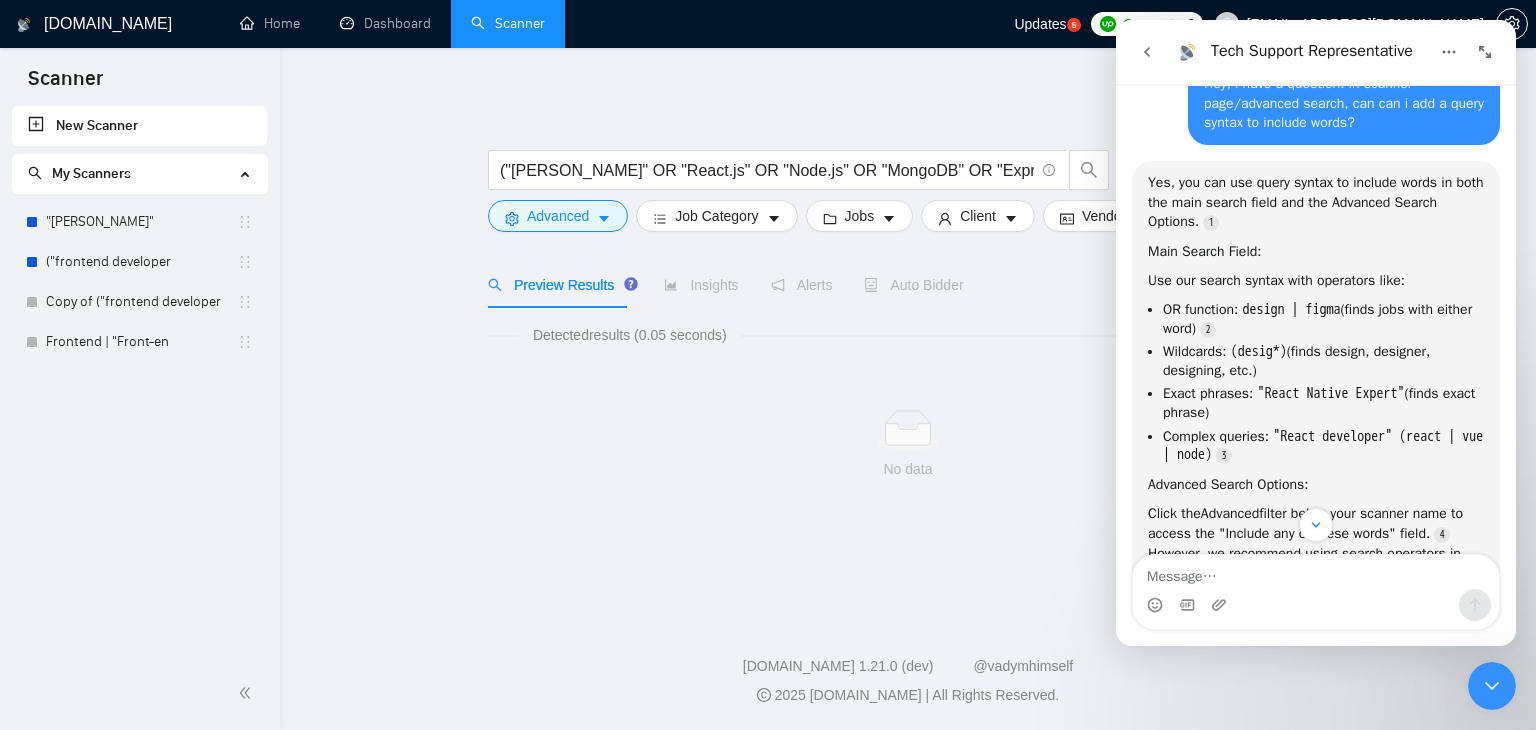 scroll, scrollTop: 124, scrollLeft: 0, axis: vertical 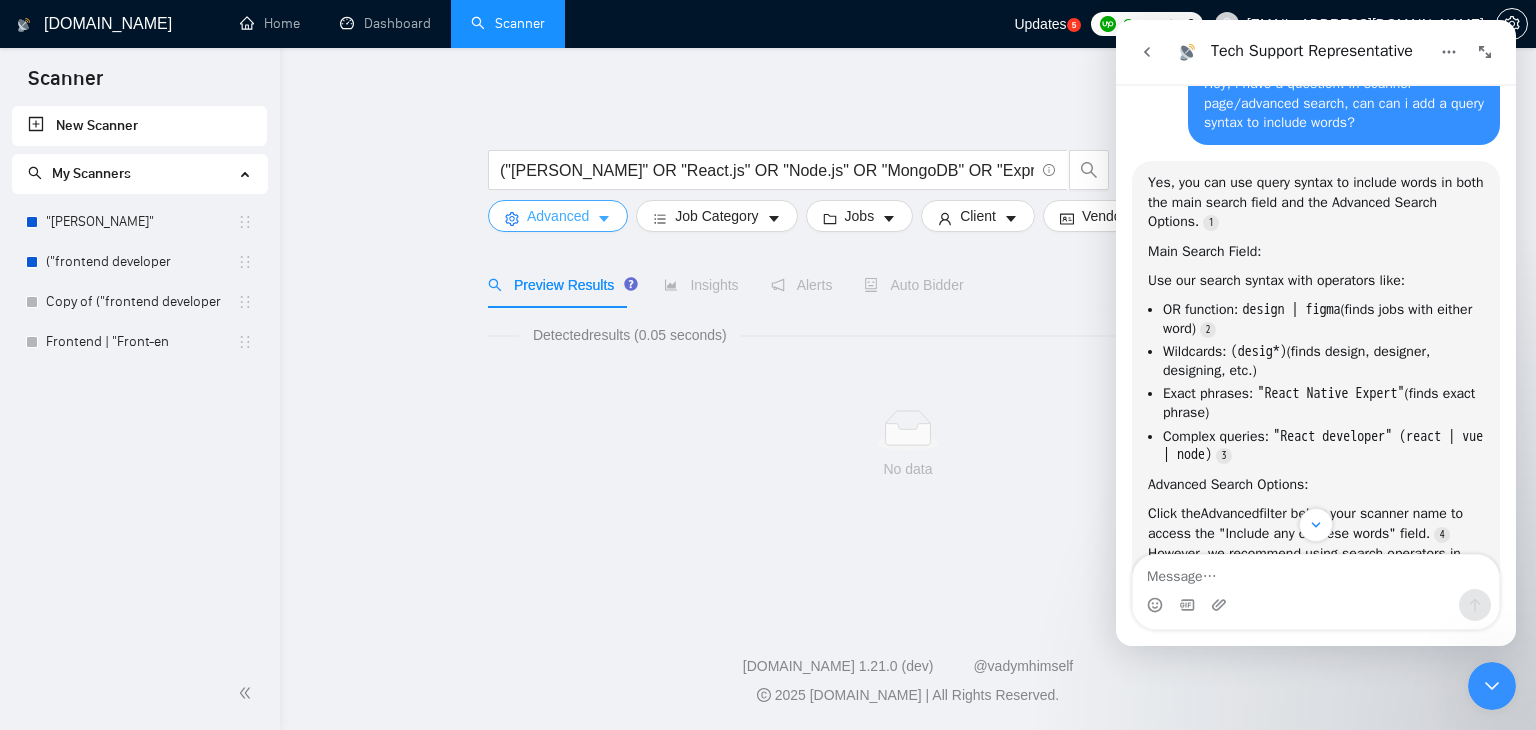 click on "Advanced" at bounding box center [558, 216] 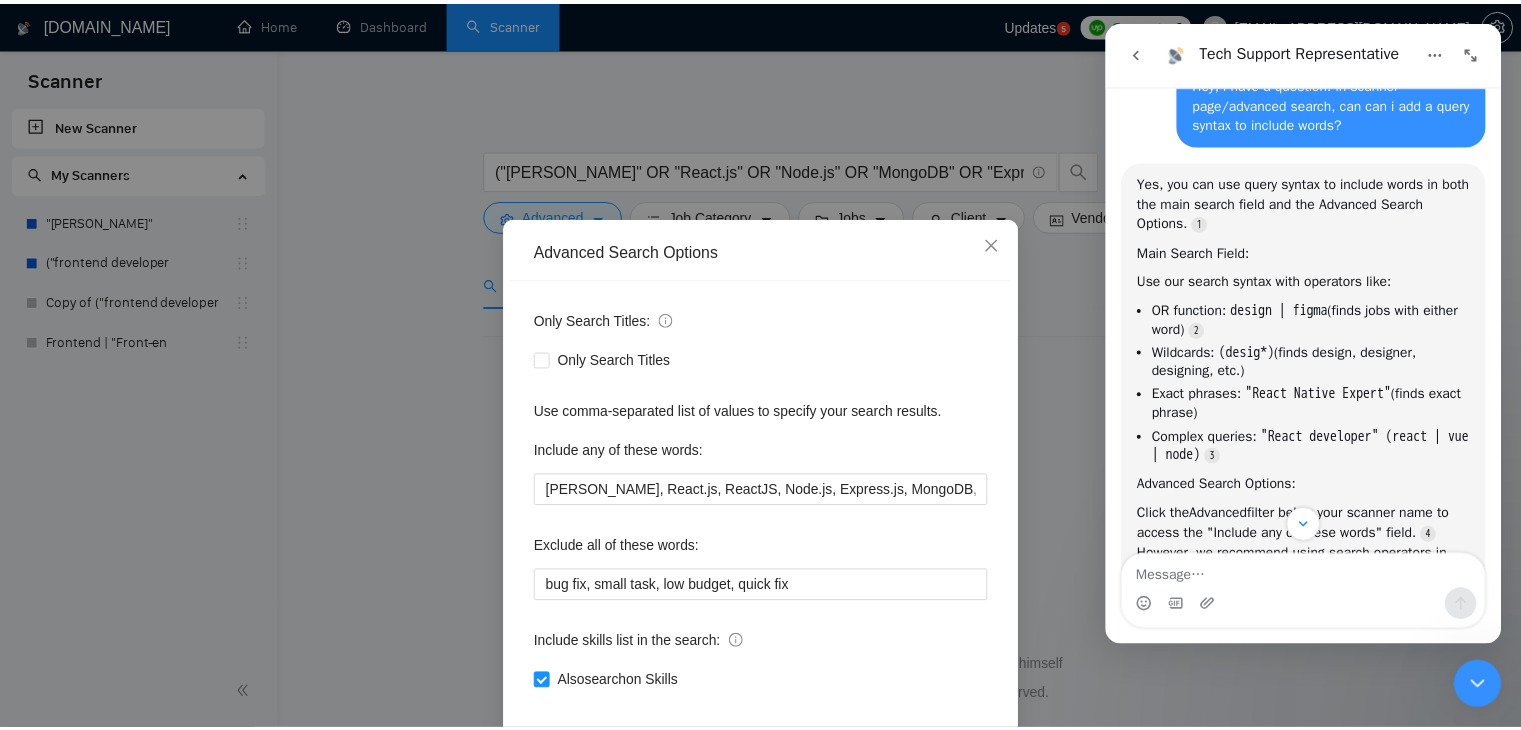 scroll, scrollTop: 102, scrollLeft: 0, axis: vertical 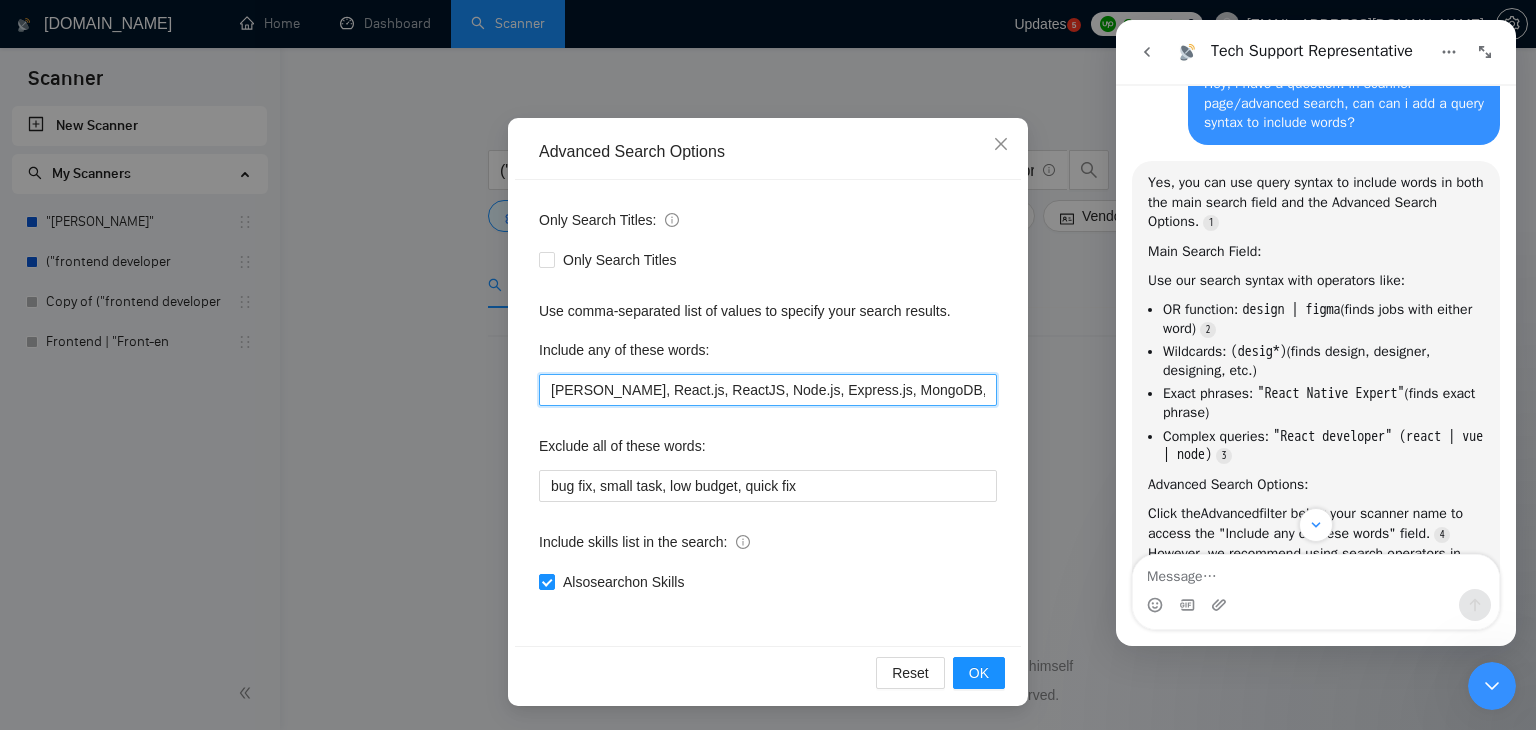 click on "MERN stack, React.js, ReactJS, Node.js, Express.js, MongoDB, full stack developer, fullstack developer, web application, SaaS, admin panel, dashboard" at bounding box center [768, 390] 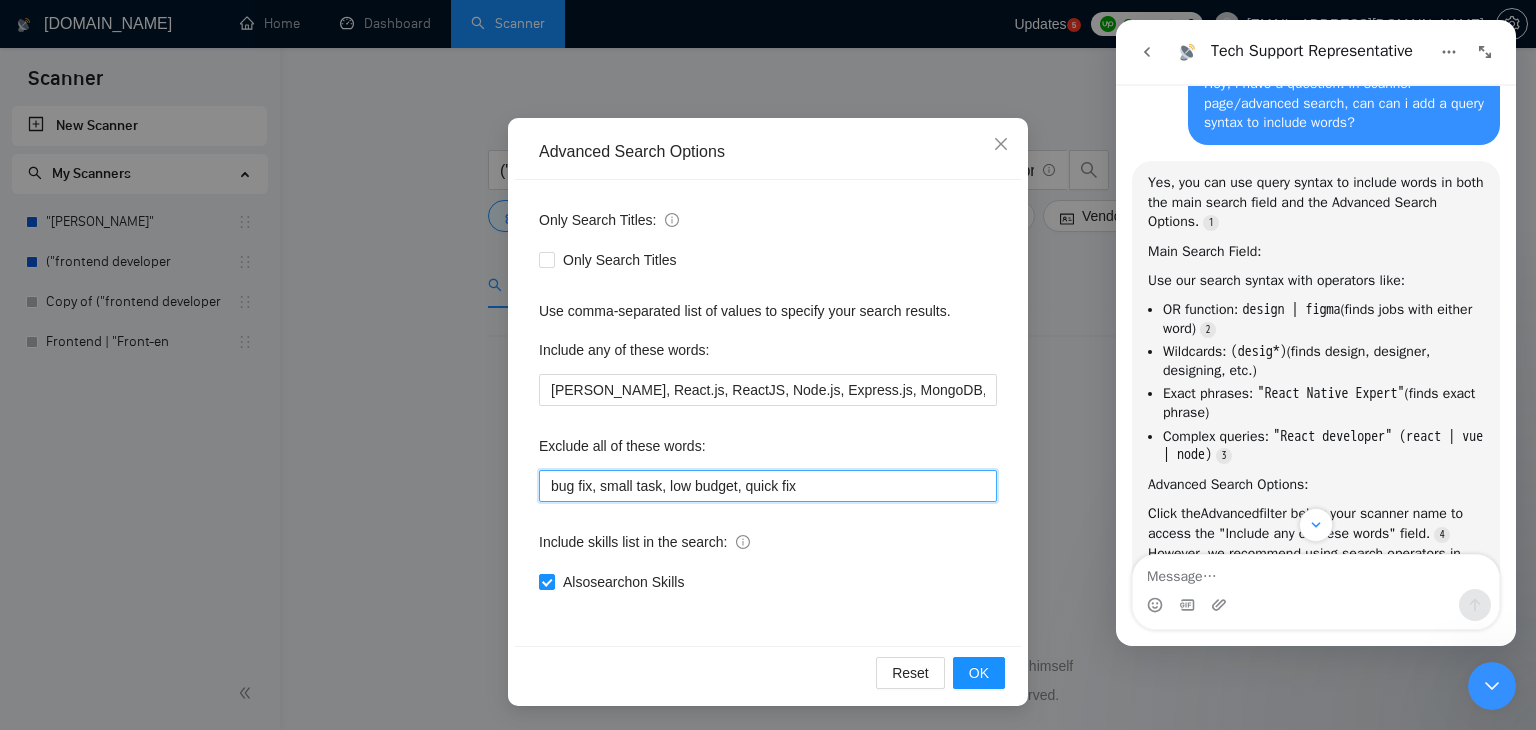 click on "bug fix, small task, low budget, quick fix" at bounding box center (768, 486) 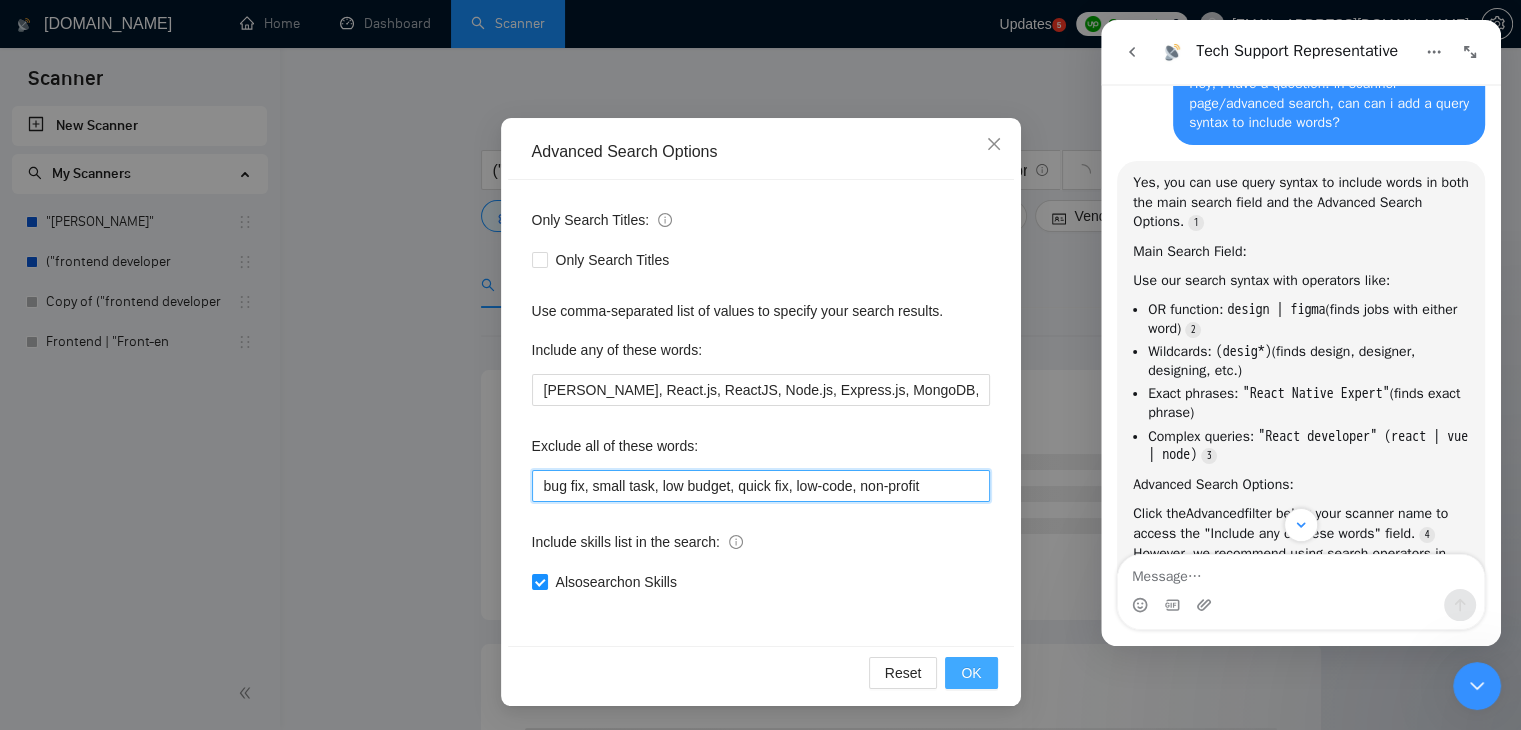 type on "bug fix, small task, low budget, quick fix, low-code, non-profit" 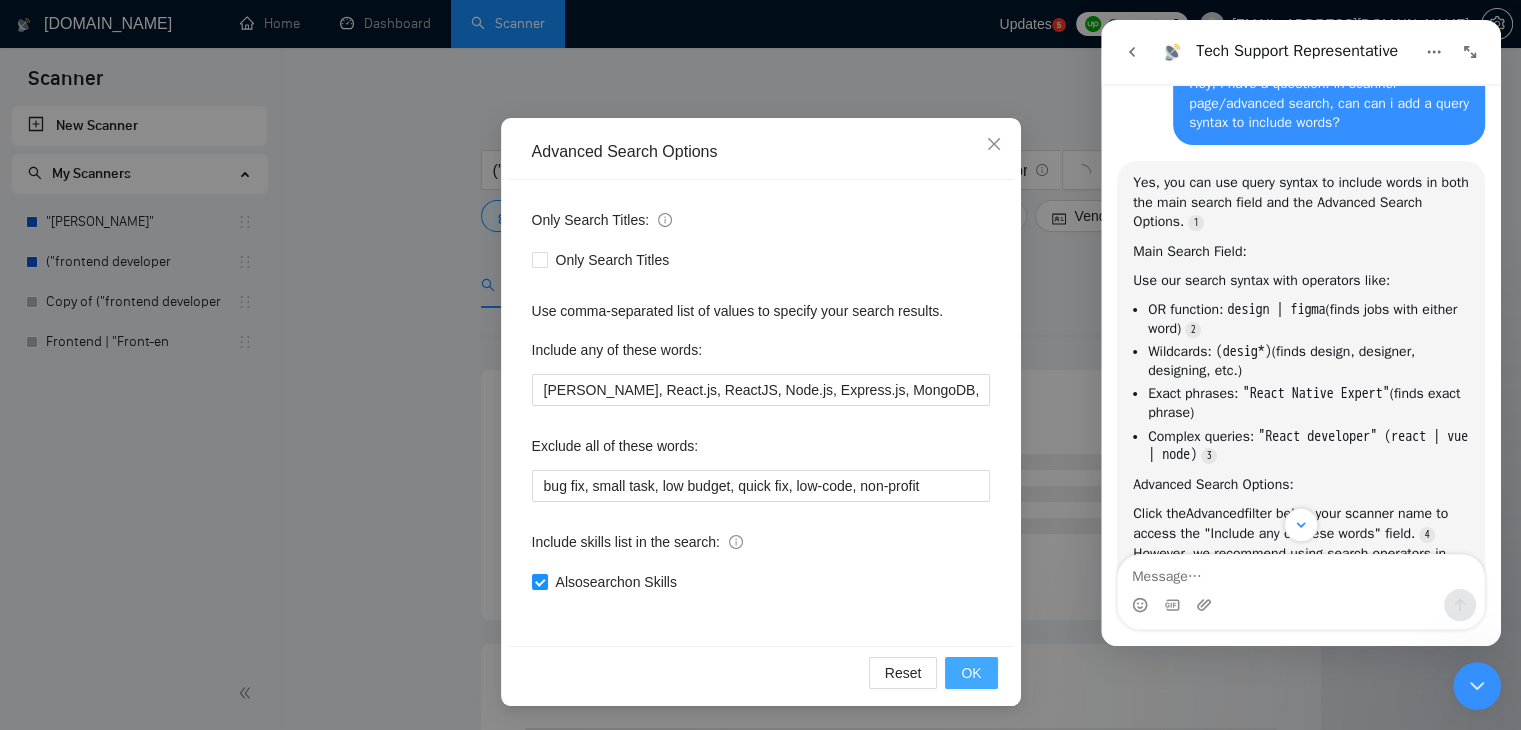 click on "OK" at bounding box center [971, 673] 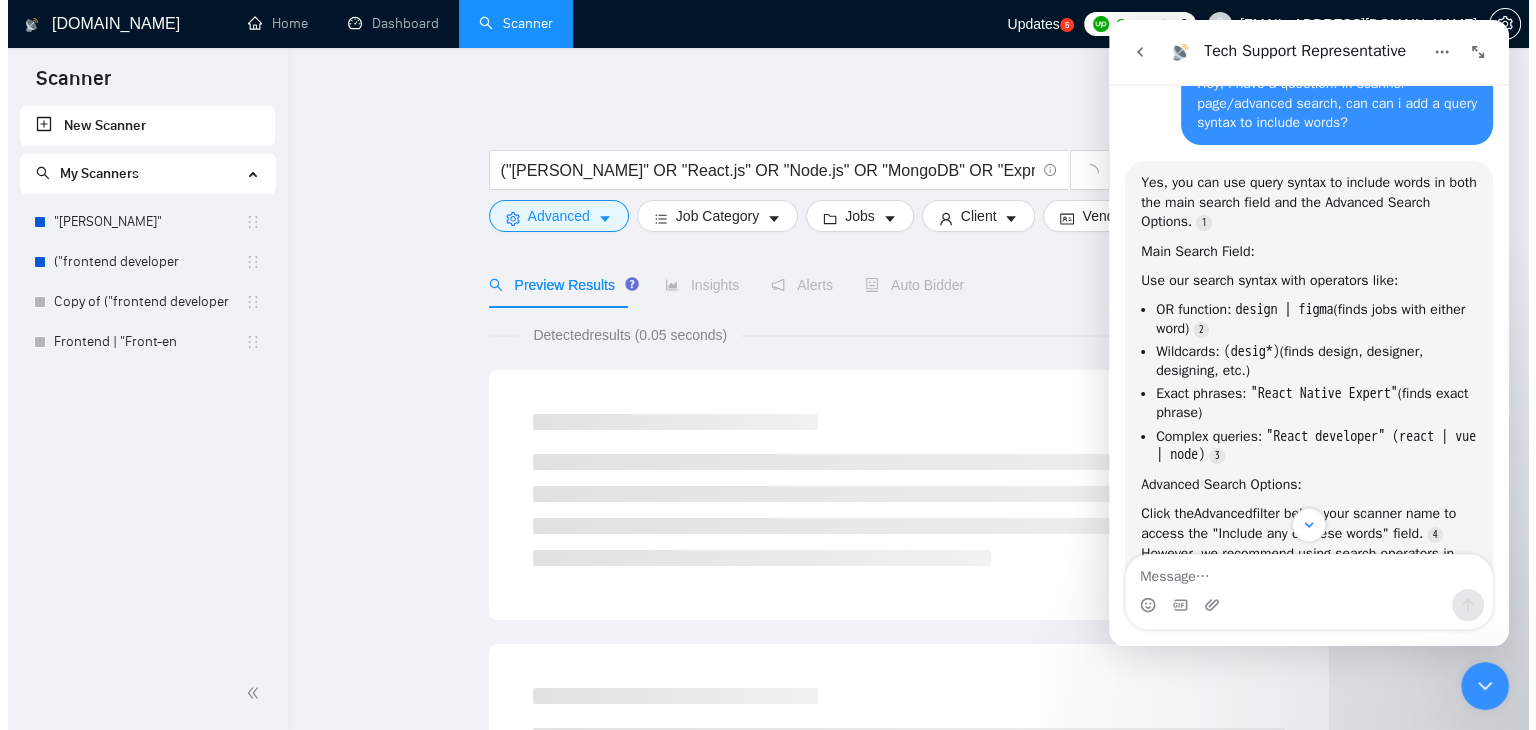 scroll, scrollTop: 2, scrollLeft: 0, axis: vertical 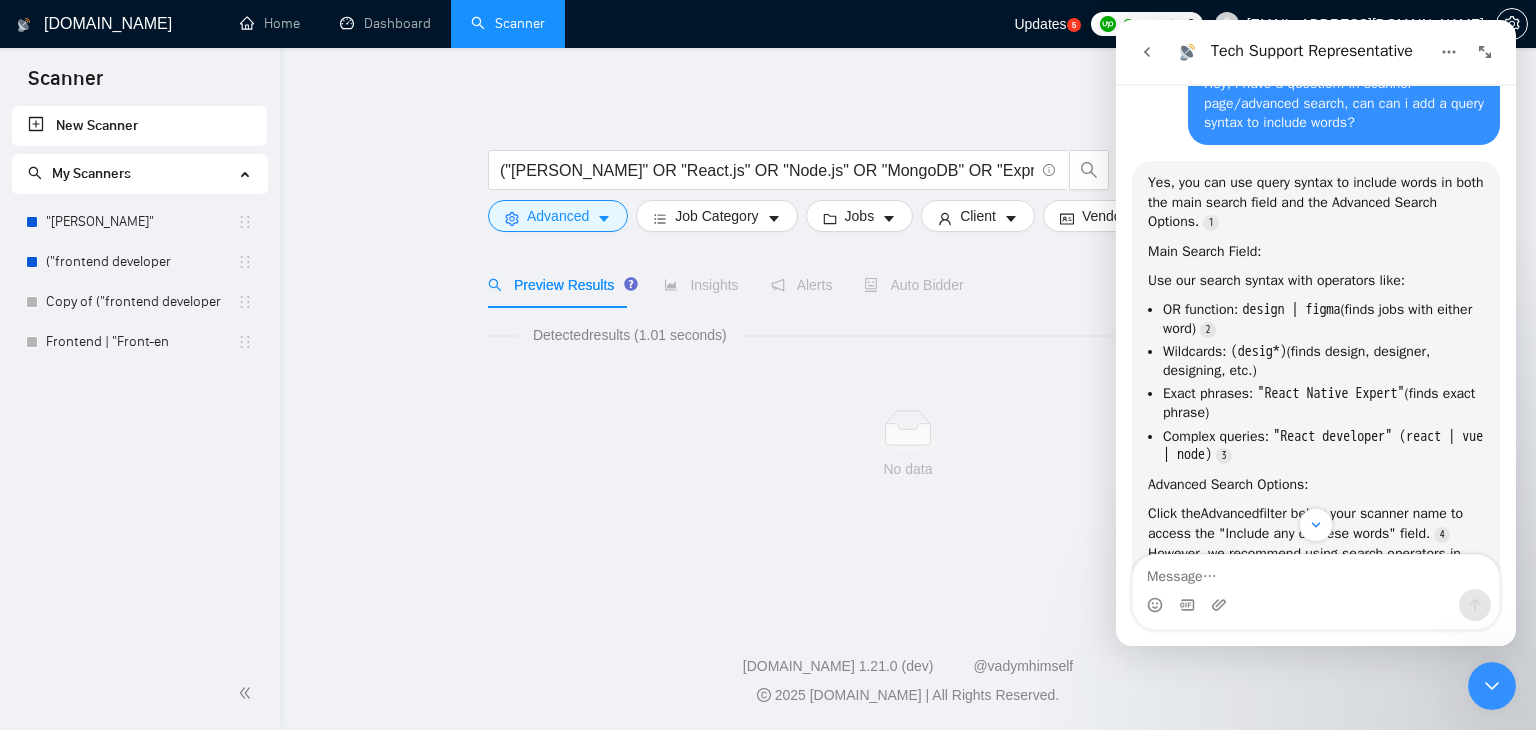 click 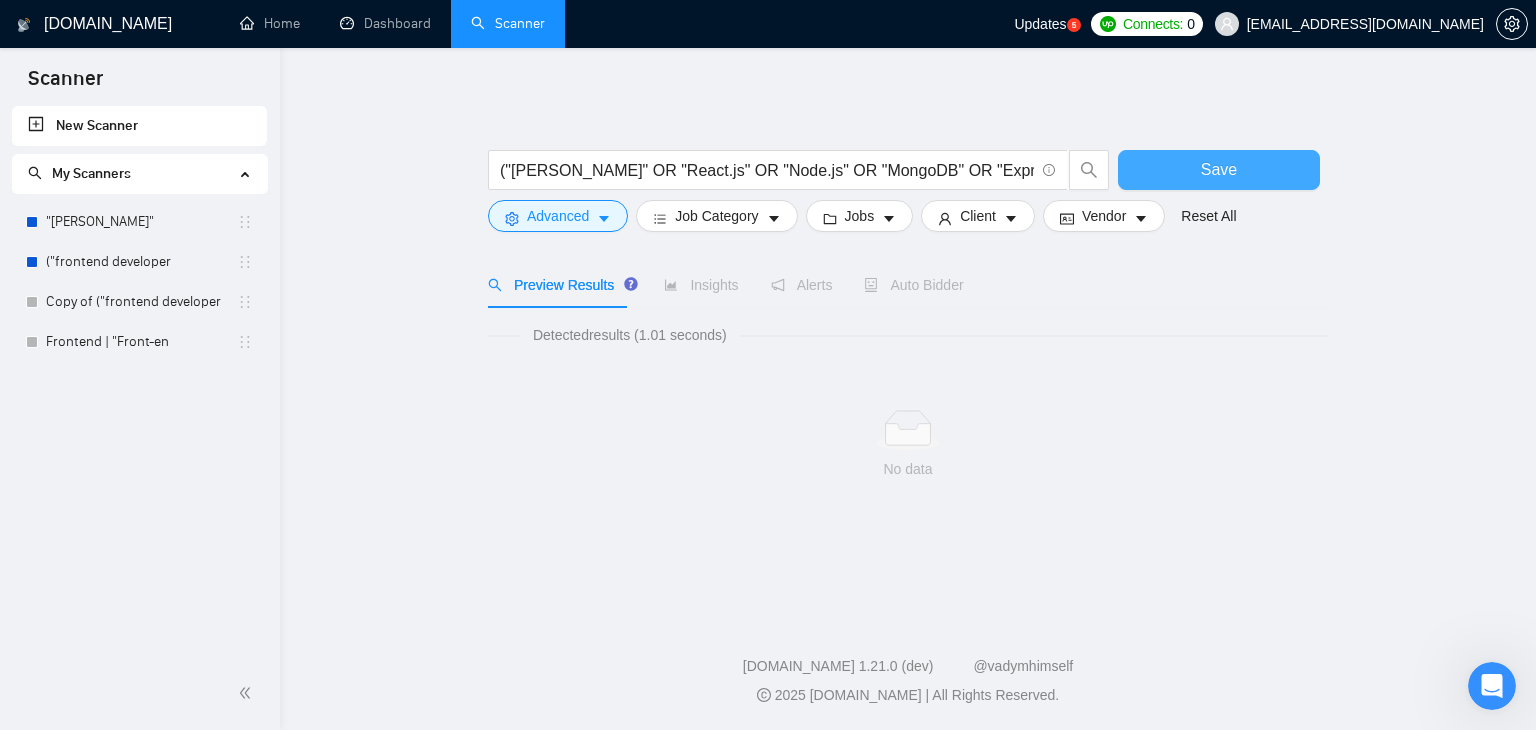 click on "Save" at bounding box center (1219, 170) 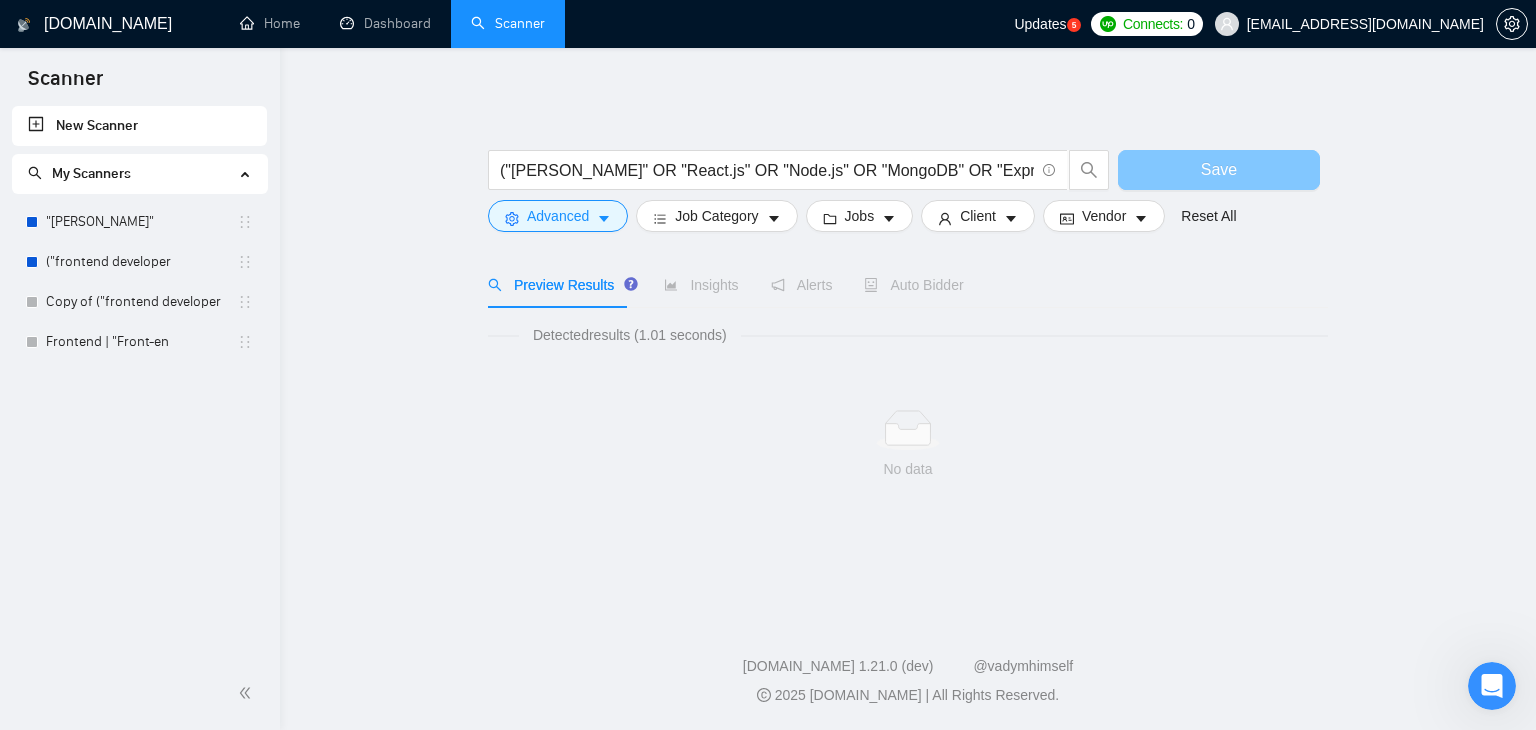 click on "Save" at bounding box center (1219, 170) 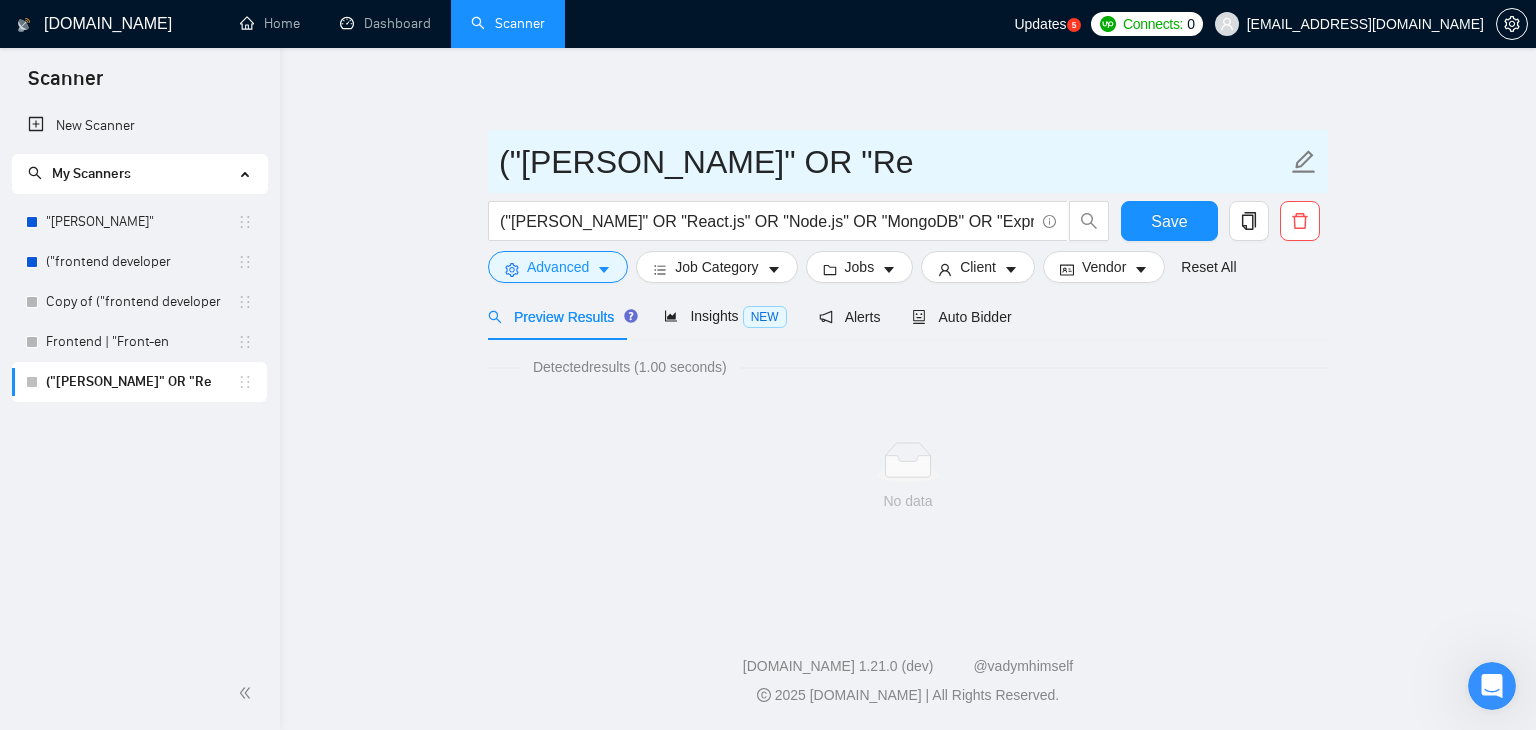 click 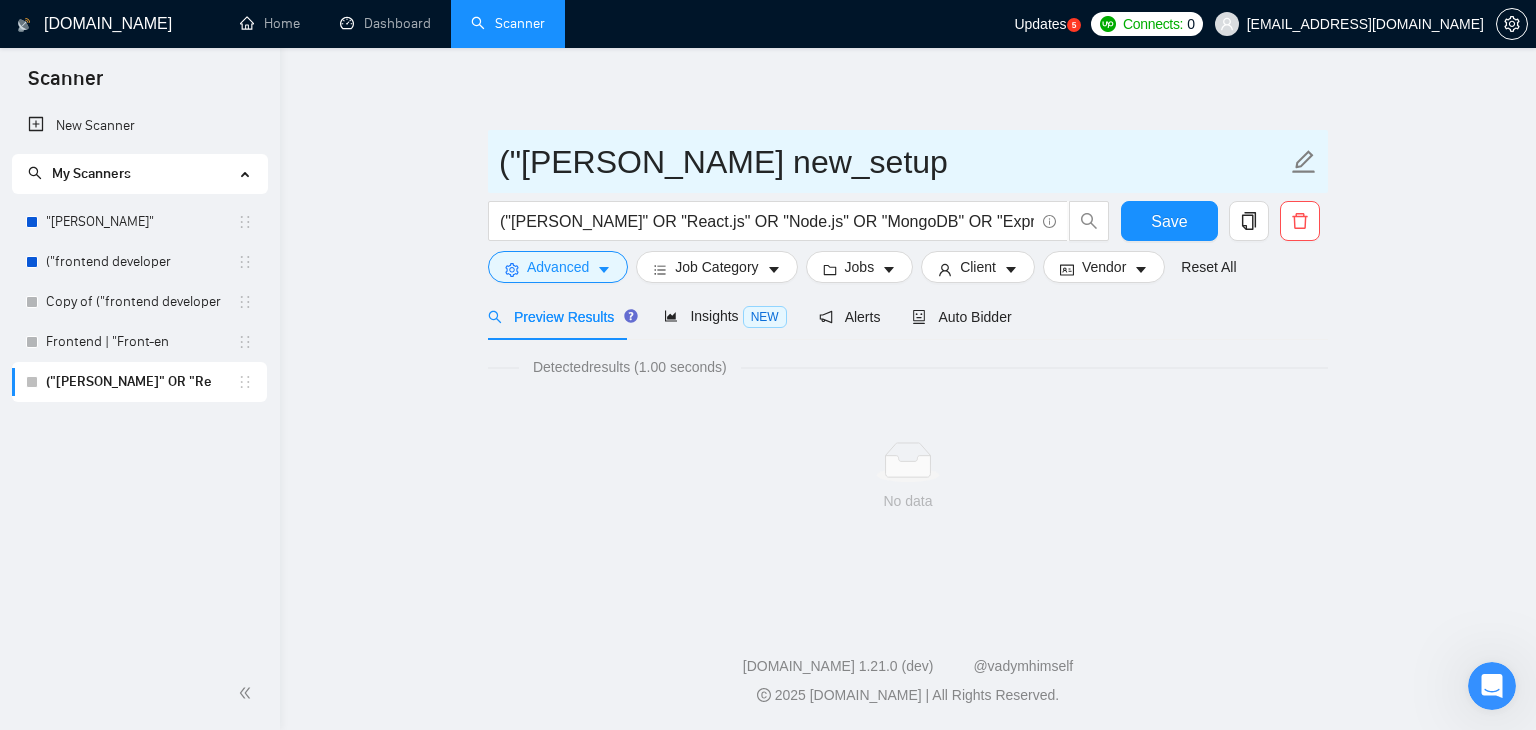 drag, startPoint x: 529, startPoint y: 151, endPoint x: 458, endPoint y: 172, distance: 74.04053 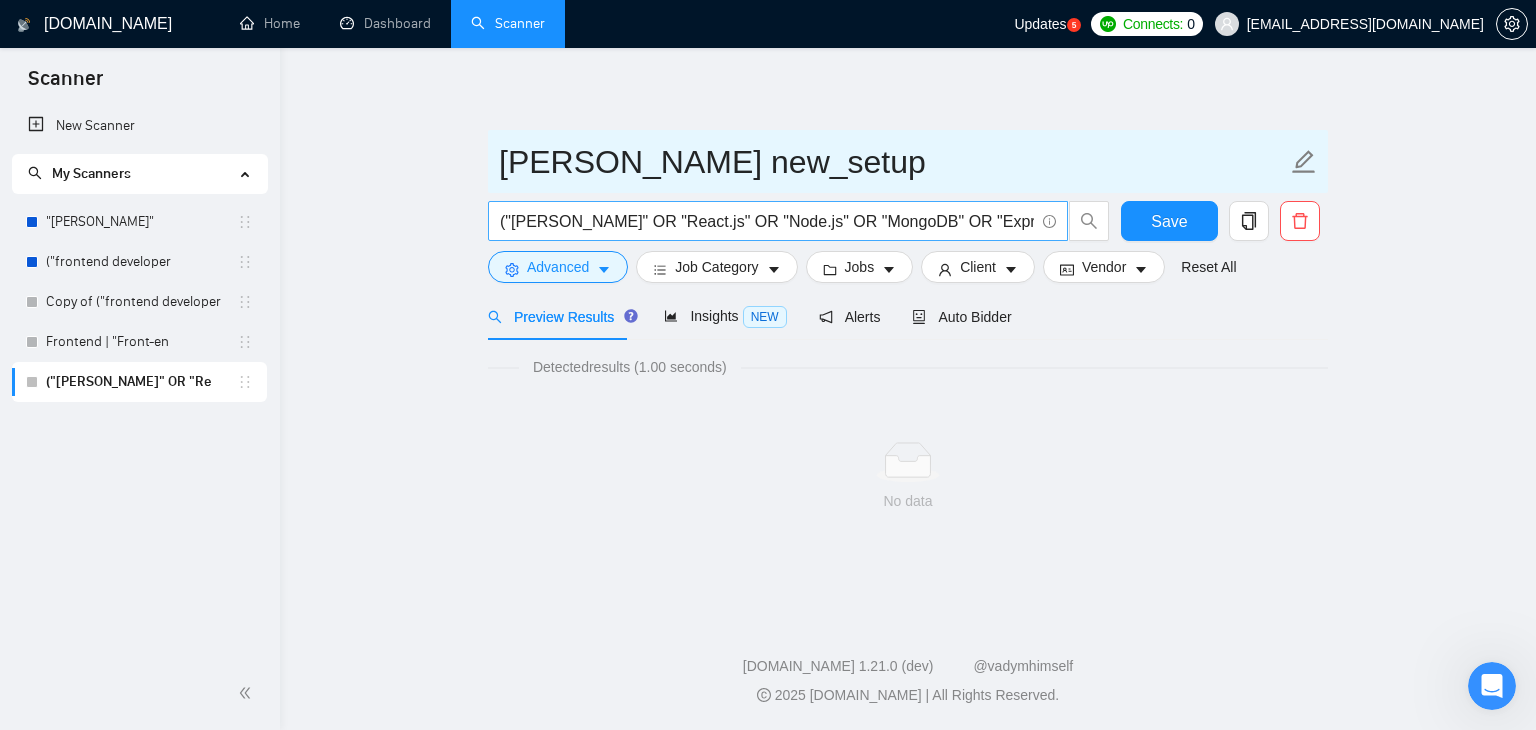 type on "[PERSON_NAME] new_setup" 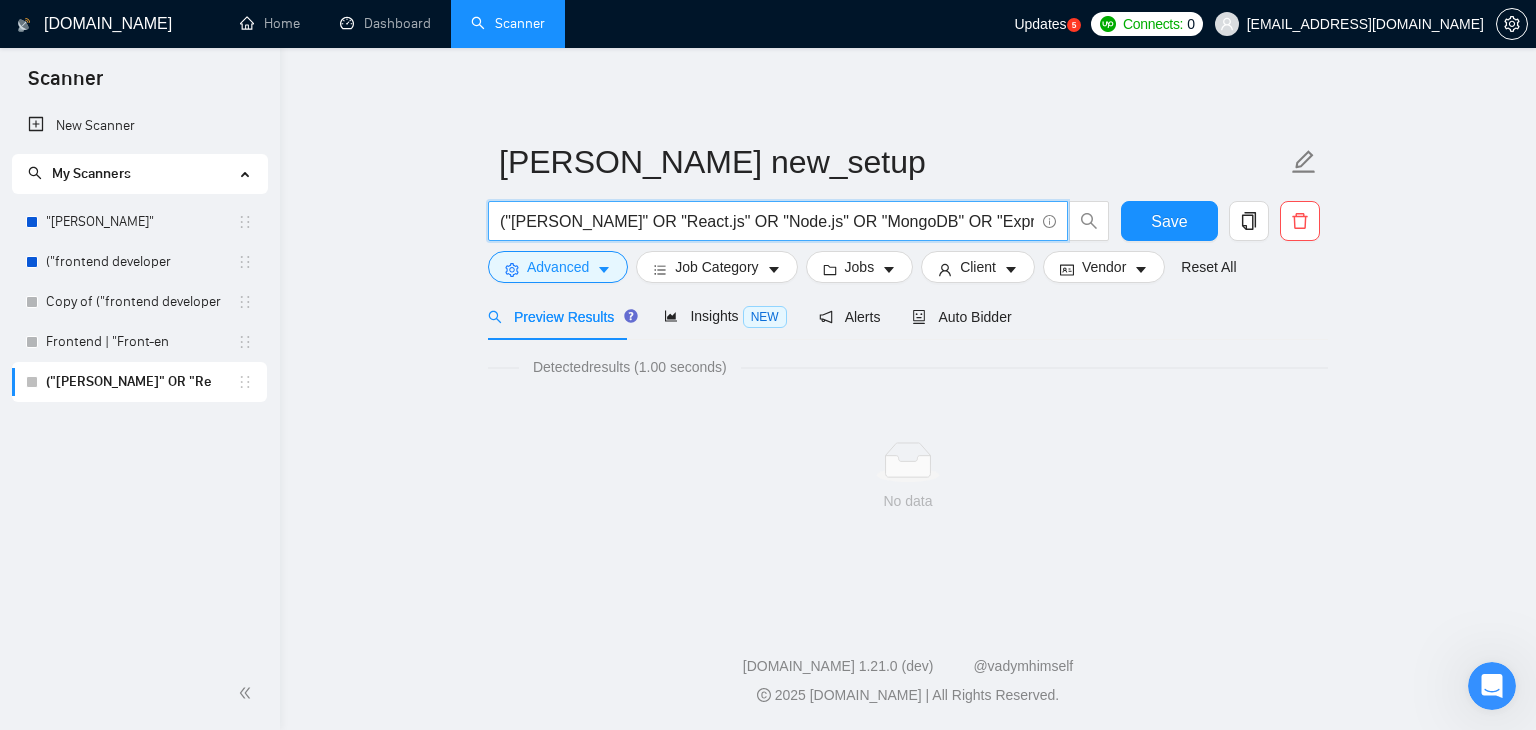 click on "("MERN stack" OR "React.js" OR "Node.js" OR "MongoDB" OR "Express.js" OR "Full stack developer" OR "React Developer" OR "Node Developer") AND (long-term OR ongoing OR full-time OR part-time OR hourly OR weekly) AND (web application OR dashboard OR SaaS OR admin panel OR API)" at bounding box center [767, 221] 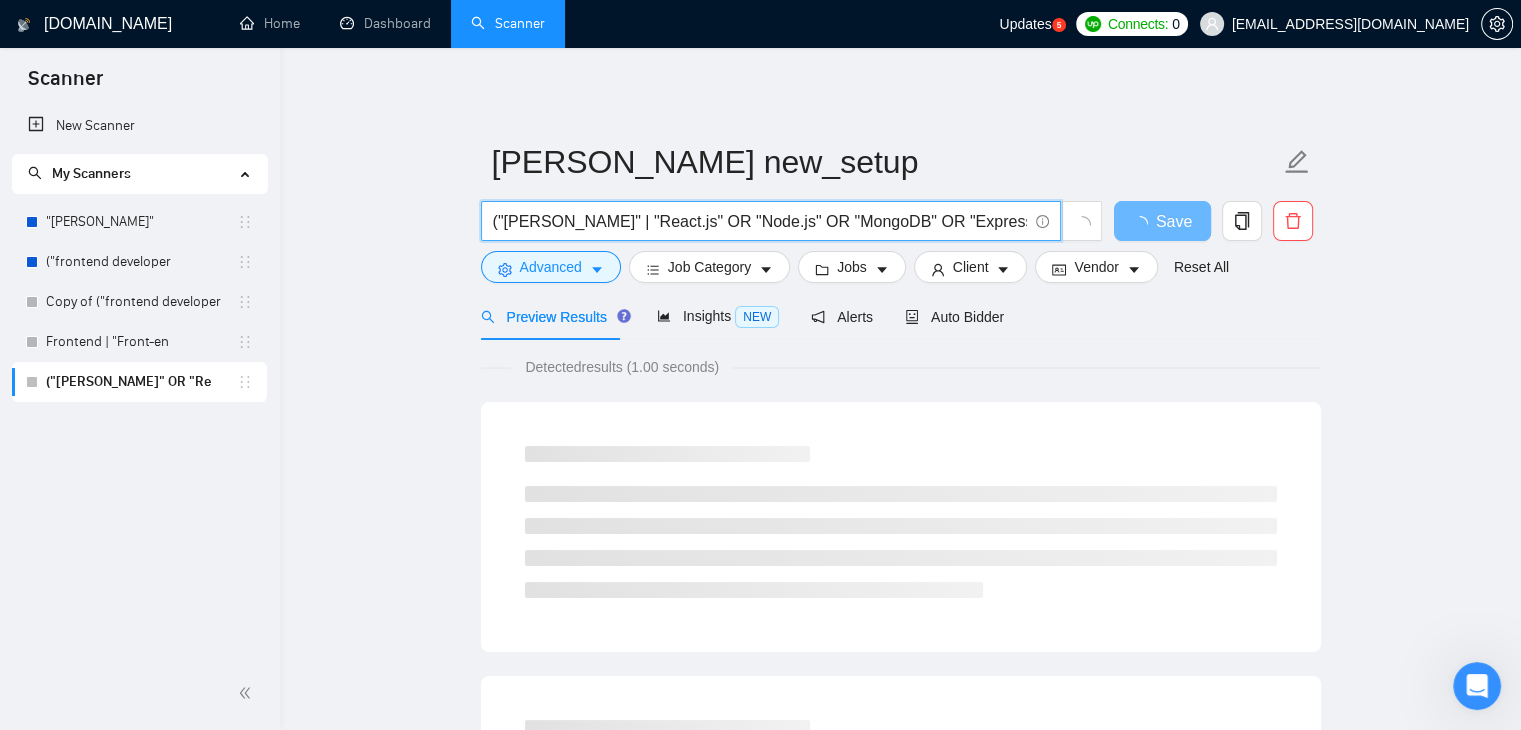 click on "("MERN stack" | "React.js" OR "Node.js" OR "MongoDB" OR "Express.js" OR "Full stack developer" OR "React Developer" OR "Node Developer") AND (long-term OR ongoing OR full-time OR part-time OR hourly OR weekly) AND (web application OR dashboard OR SaaS OR admin panel OR API)" at bounding box center [760, 221] 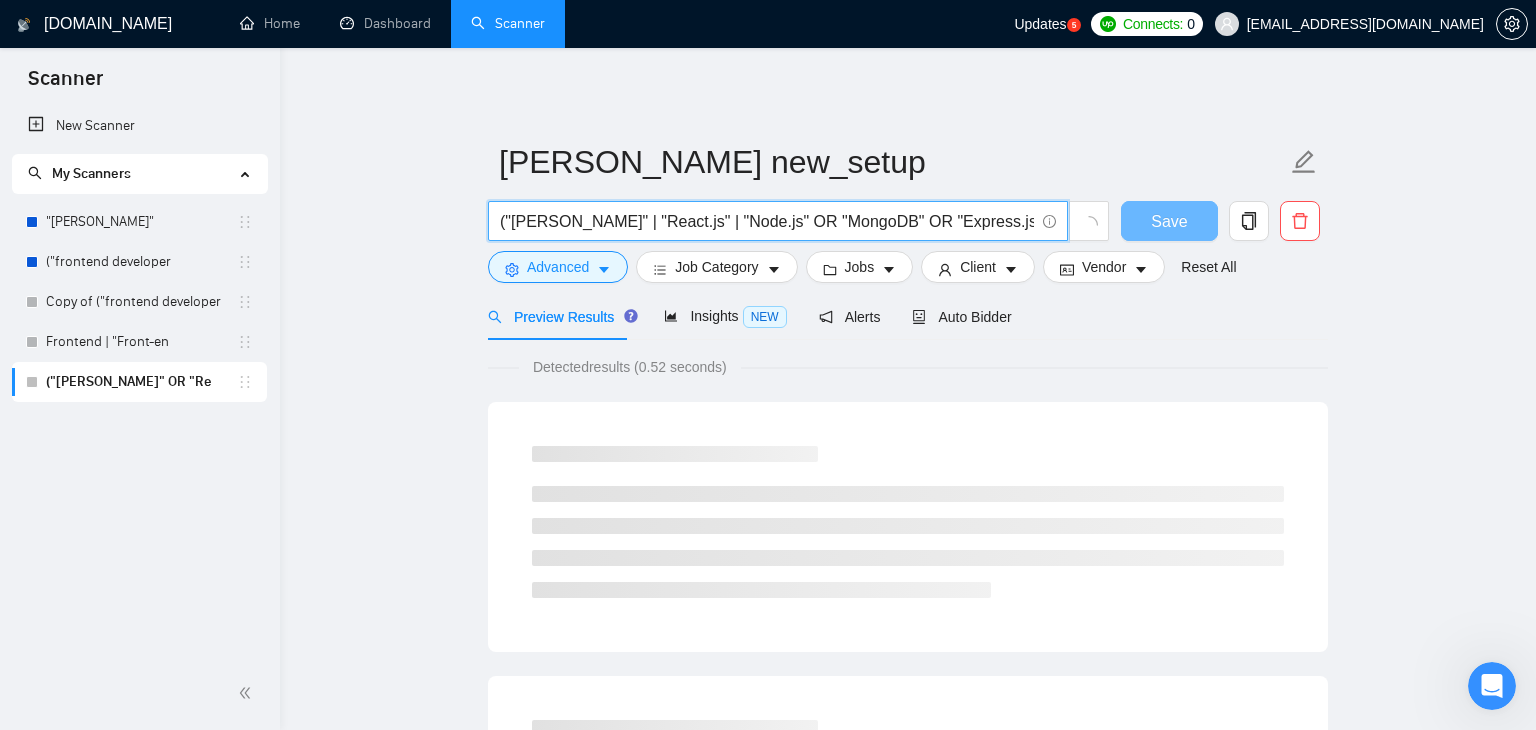 click on "("MERN stack" | "React.js" | "Node.js" OR "MongoDB" OR "Express.js" OR "Full stack developer" OR "React Developer" OR "Node Developer") AND (long-term OR ongoing OR full-time OR part-time OR hourly OR weekly) AND (web application OR dashboard OR SaaS OR admin panel OR API)" at bounding box center [767, 221] 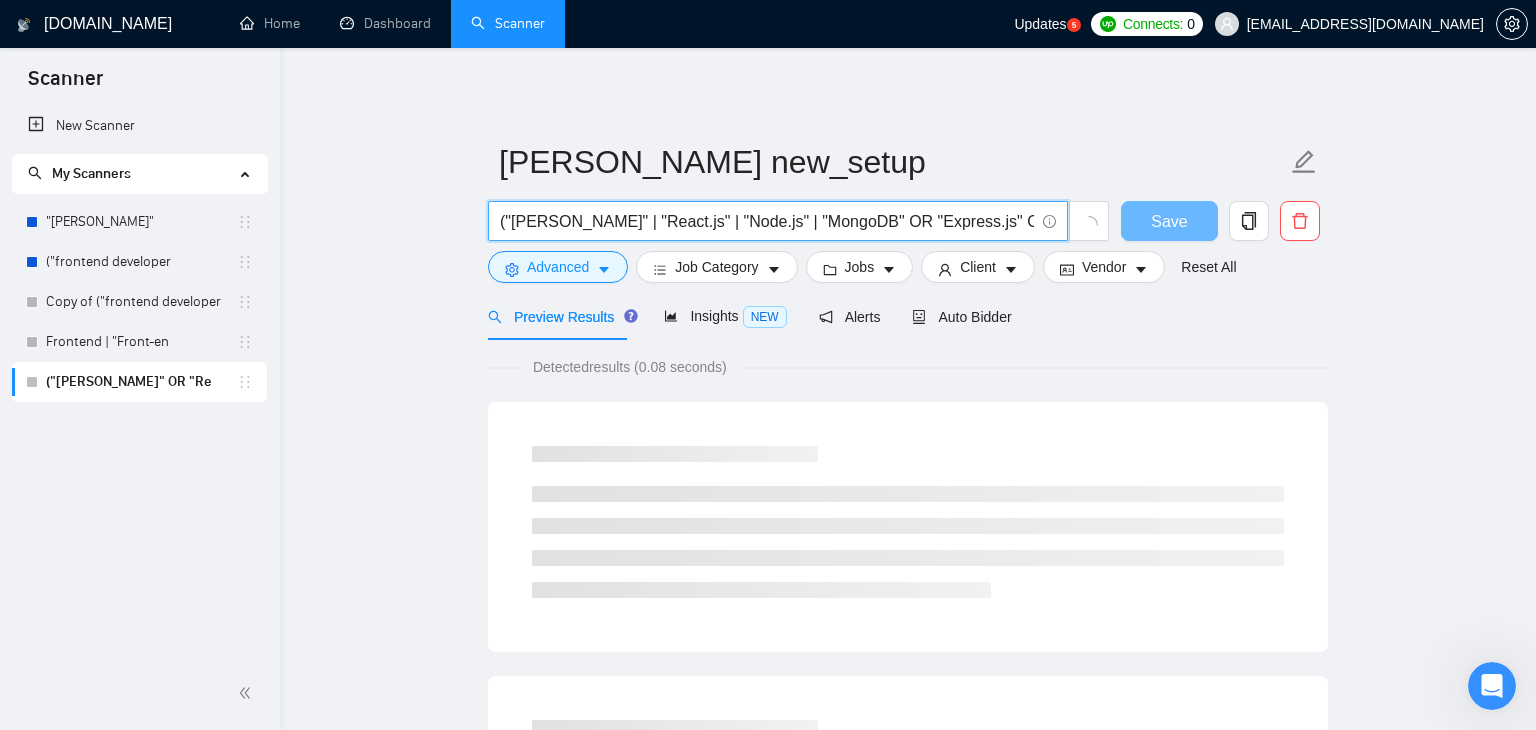 click on "("MERN stack" | "React.js" | "Node.js" | "MongoDB" OR "Express.js" OR "Full stack developer" OR "React Developer" OR "Node Developer") AND (long-term OR ongoing OR full-time OR part-time OR hourly OR weekly) AND (web application OR dashboard OR SaaS OR admin panel OR API)" at bounding box center (767, 221) 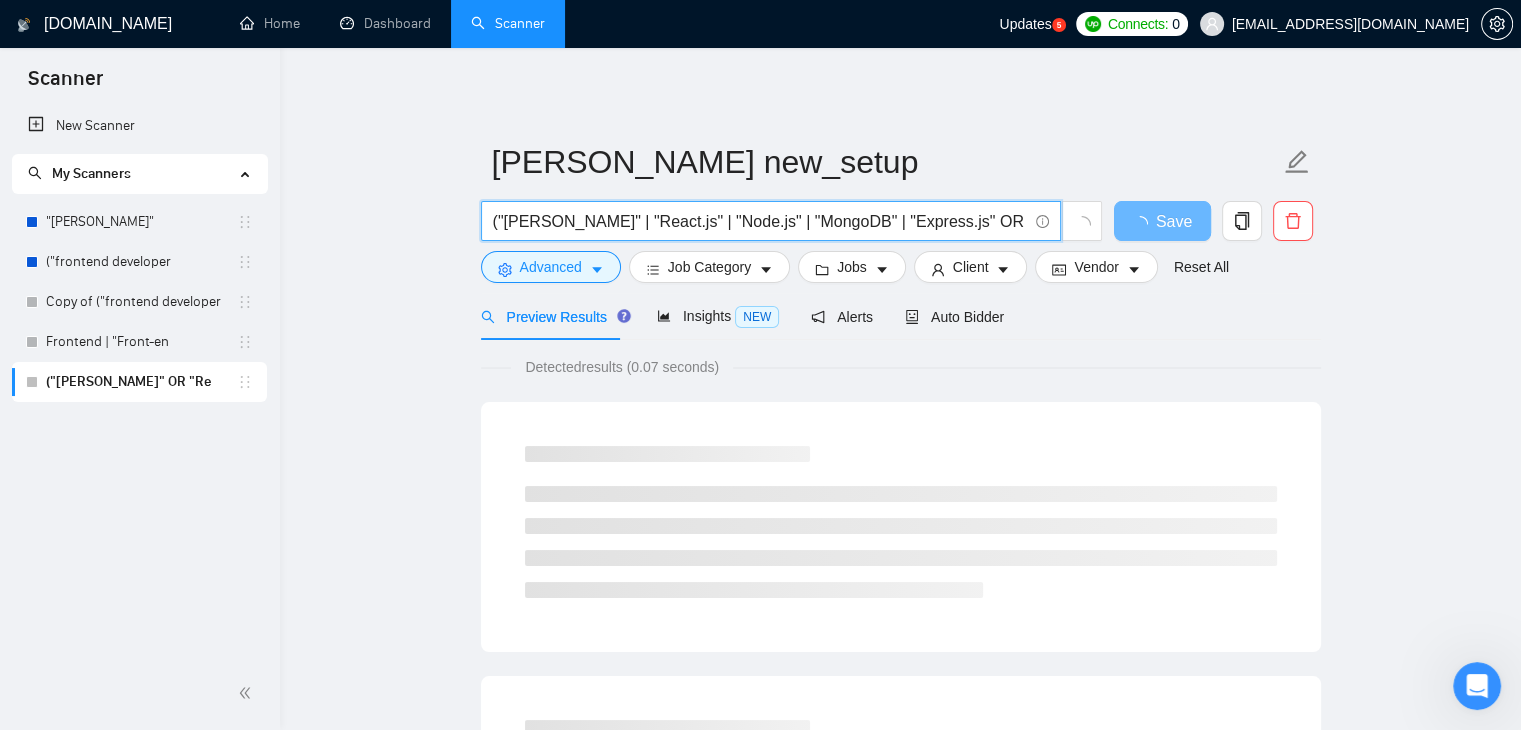 click on "("MERN stack" | "React.js" | "Node.js" | "MongoDB" | "Express.js" OR "Full stack developer" OR "React Developer" OR "Node Developer") AND (long-term OR ongoing OR full-time OR part-time OR hourly OR weekly) AND (web application OR dashboard OR SaaS OR admin panel OR API)" at bounding box center (760, 221) 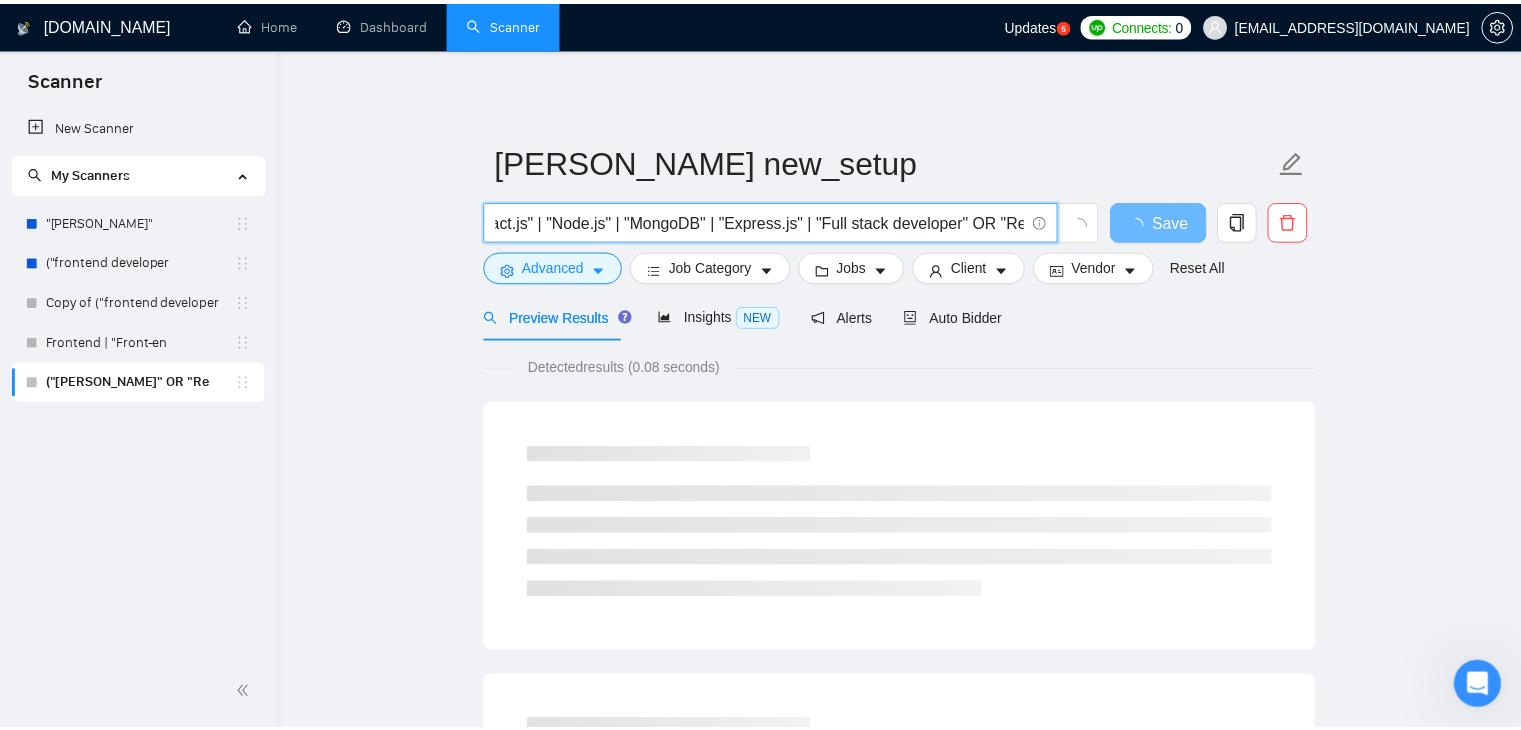 scroll, scrollTop: 0, scrollLeft: 215, axis: horizontal 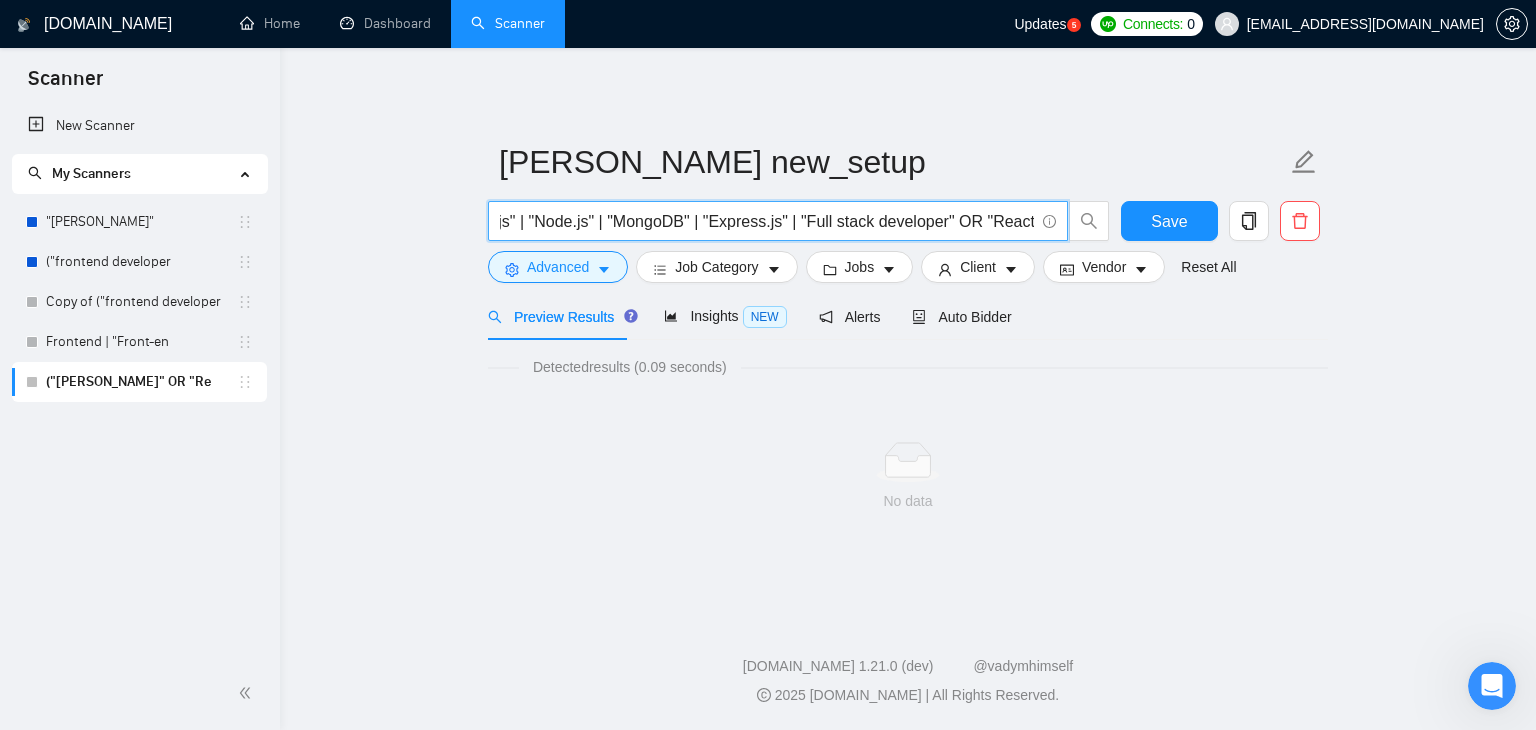 click on "("MERN stack" | "React.js" | "Node.js" | "MongoDB" | "Express.js" | "Full stack developer" OR "React Developer" OR "Node Developer") AND (long-term OR ongoing OR full-time OR part-time OR hourly OR weekly) AND (web application OR dashboard OR SaaS OR admin panel OR API)" at bounding box center [767, 221] 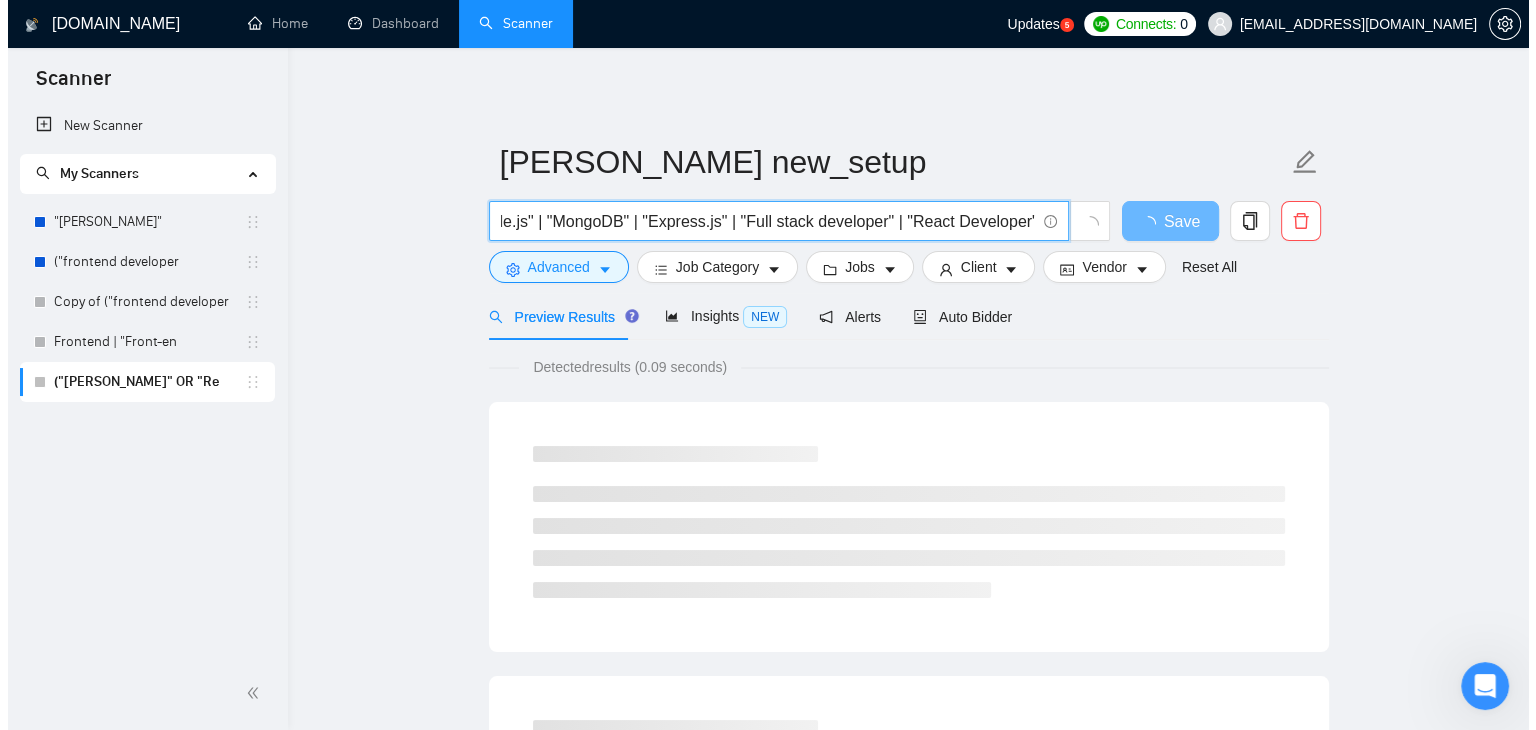 scroll, scrollTop: 0, scrollLeft: 370, axis: horizontal 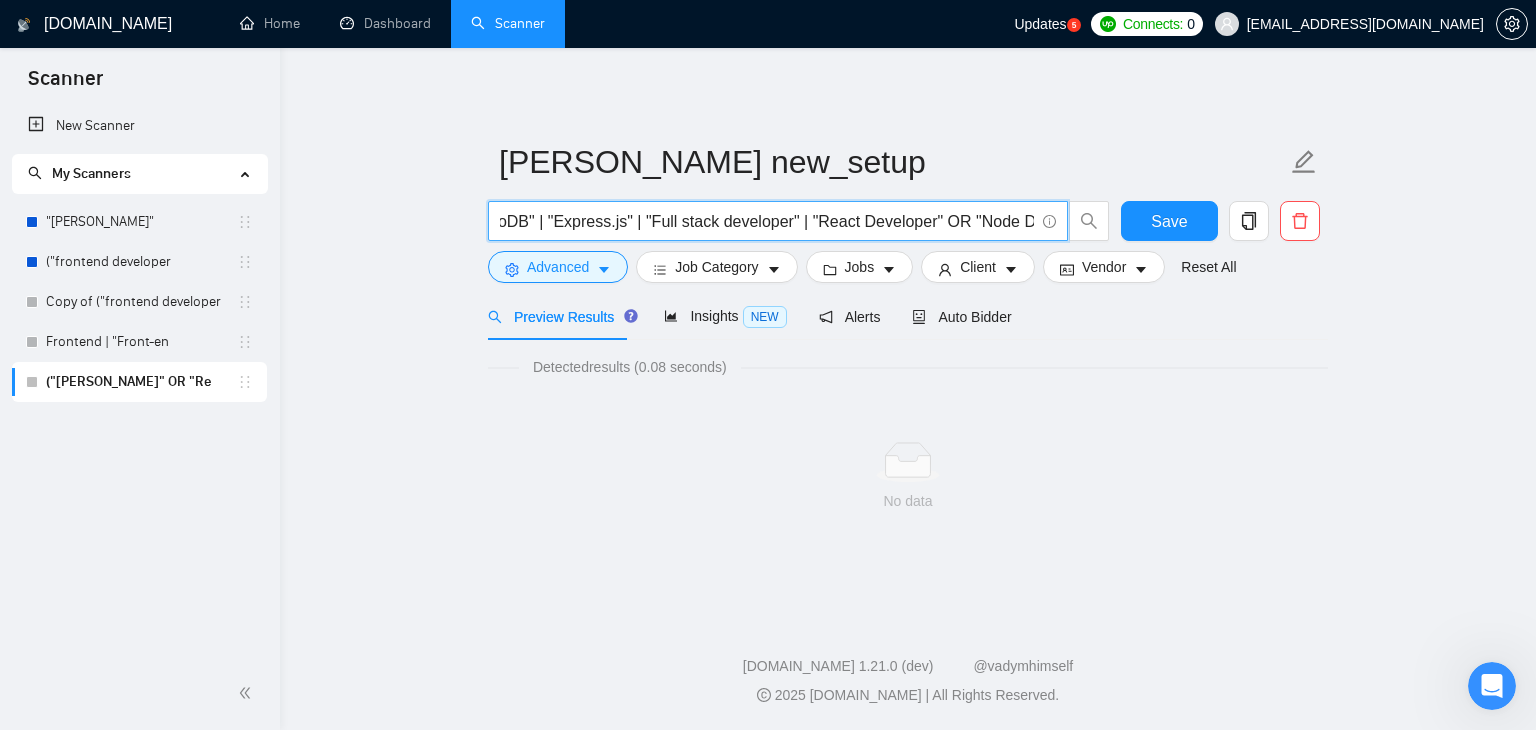 click on "("MERN stack" | "React.js" | "Node.js" | "MongoDB" | "Express.js" | "Full stack developer" | "React Developer" OR "Node Developer") AND (long-term OR ongoing OR full-time OR part-time OR hourly OR weekly) AND (web application OR dashboard OR SaaS OR admin panel OR API)" at bounding box center (767, 221) 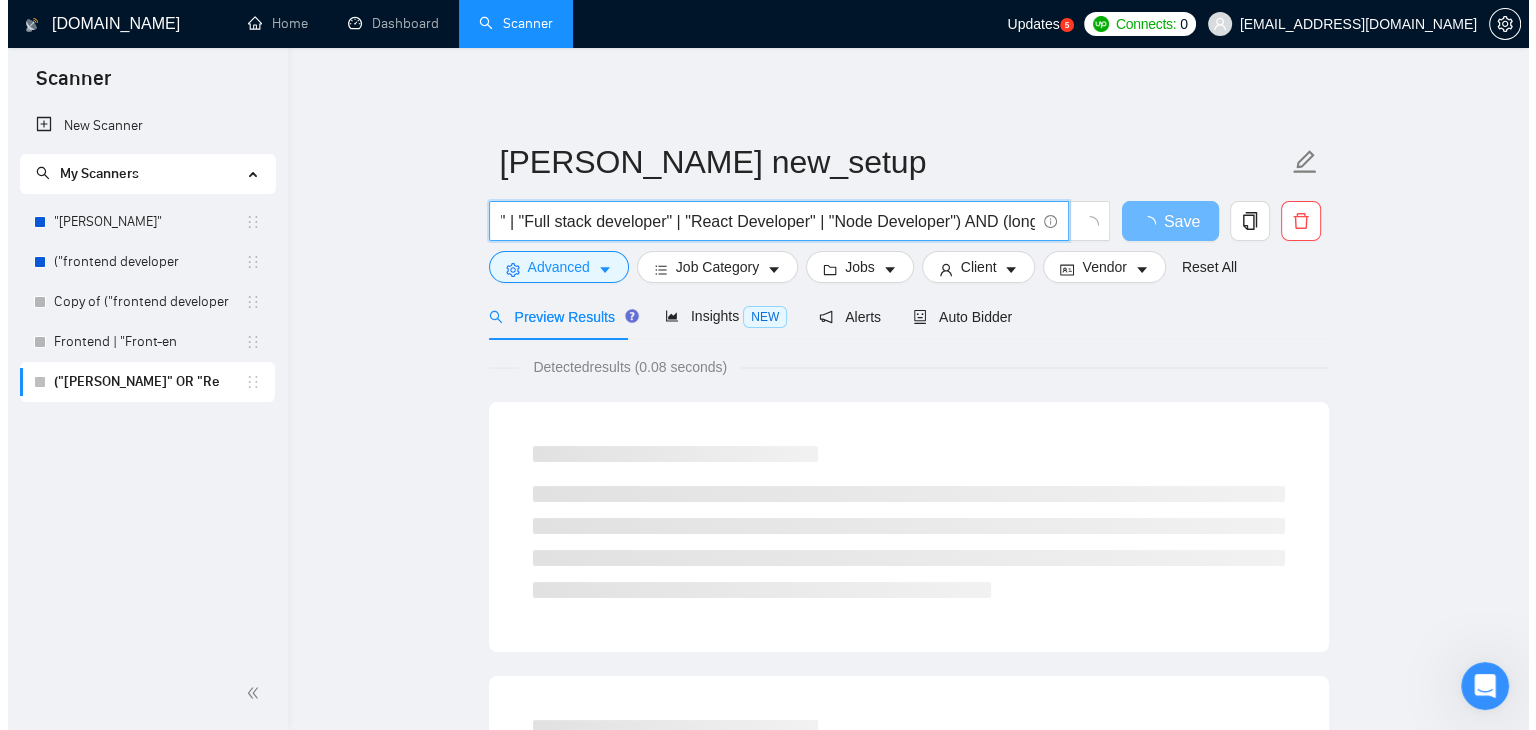 scroll, scrollTop: 0, scrollLeft: 521, axis: horizontal 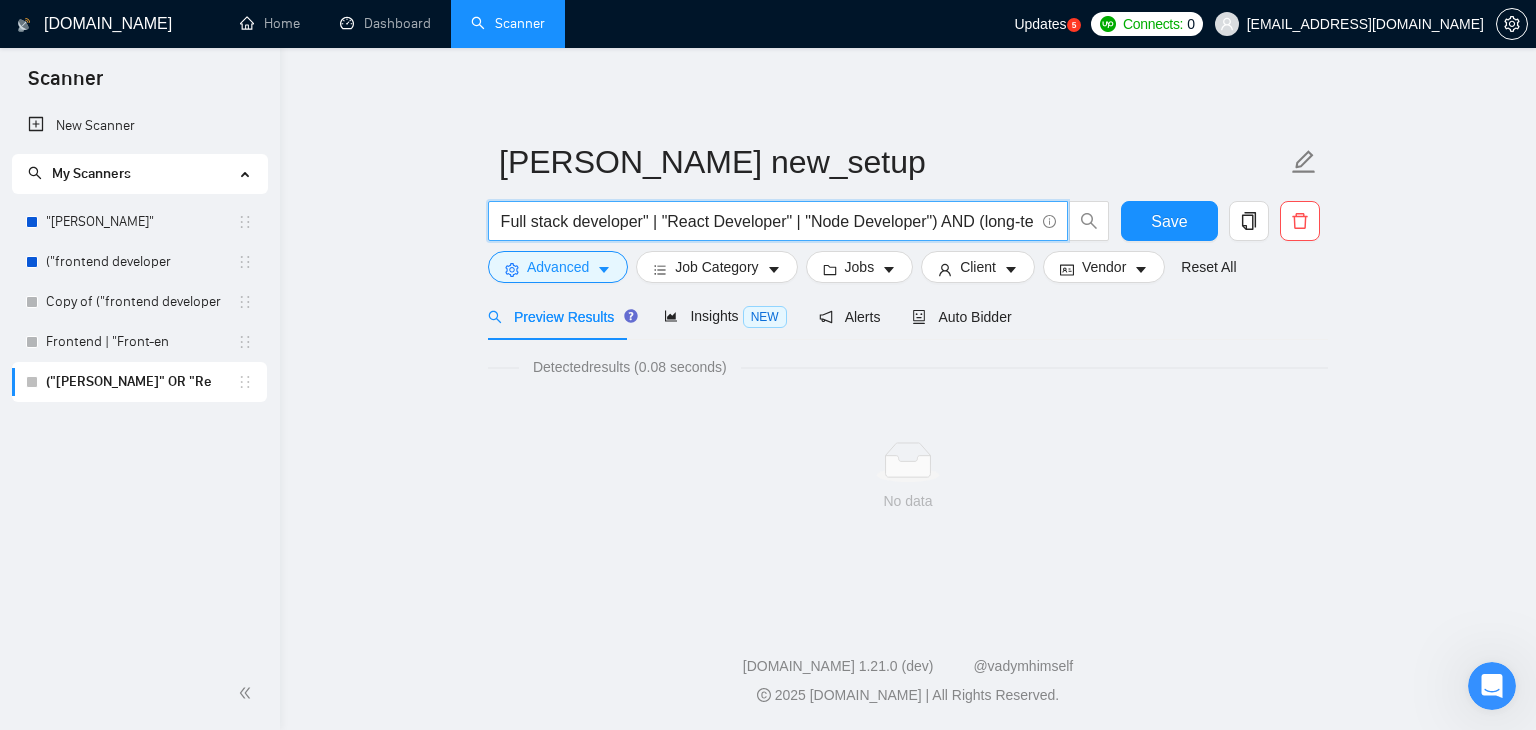 click on "("MERN stack" | "React.js" | "Node.js" | "MongoDB" | "Express.js" | "Full stack developer" | "React Developer" | "Node Developer") AND (long-term OR ongoing OR full-time OR part-time OR hourly OR weekly) AND (web application OR dashboard OR SaaS OR admin panel OR API)" at bounding box center [767, 221] 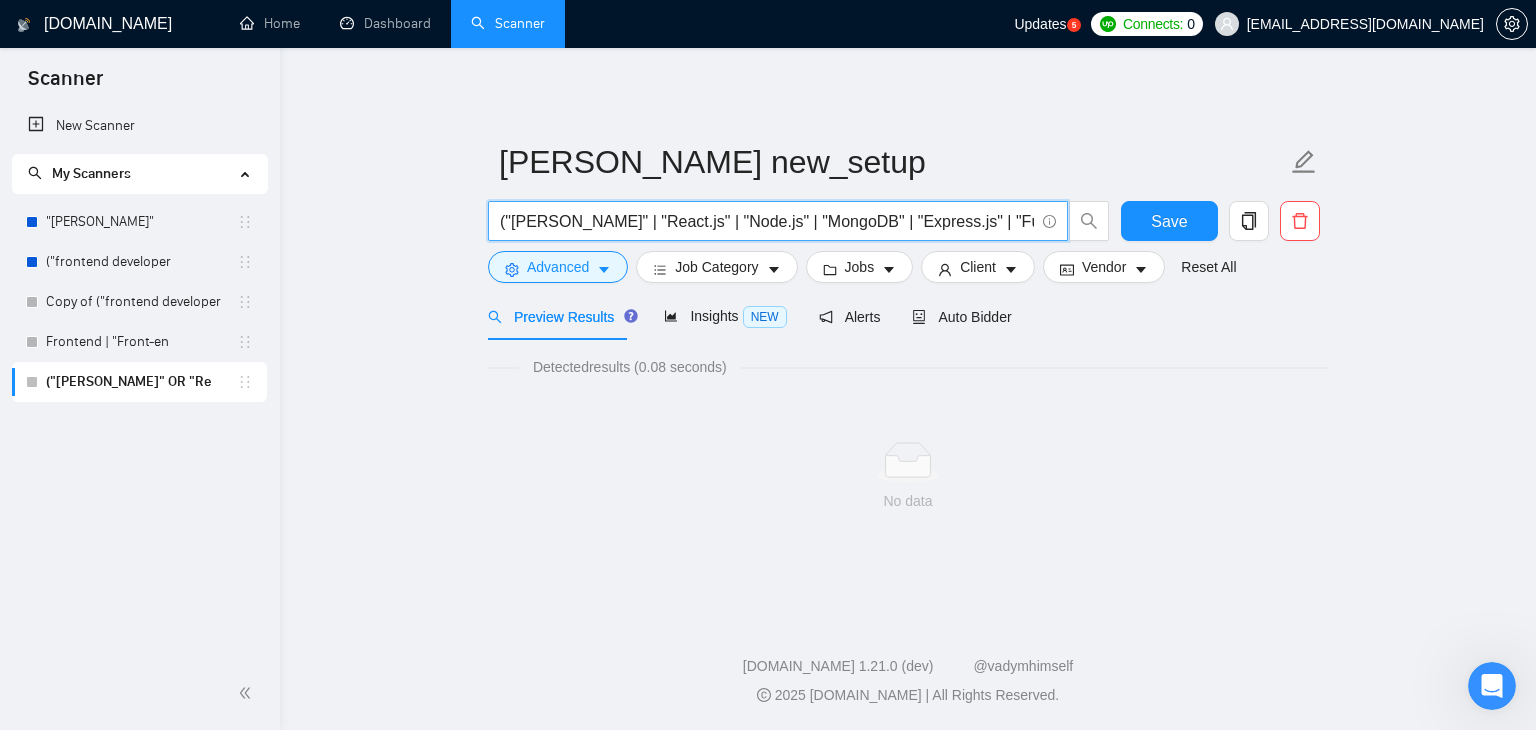 click on "("MERN stack" | "React.js" | "Node.js" | "MongoDB" | "Express.js" | "Full stack developer" | "React Developer" | "Node Developer") AND (long-term OR ongoing OR full-time OR part-time OR hourly OR weekly) AND (web application OR dashboard OR SaaS OR admin panel OR API)" at bounding box center (767, 221) 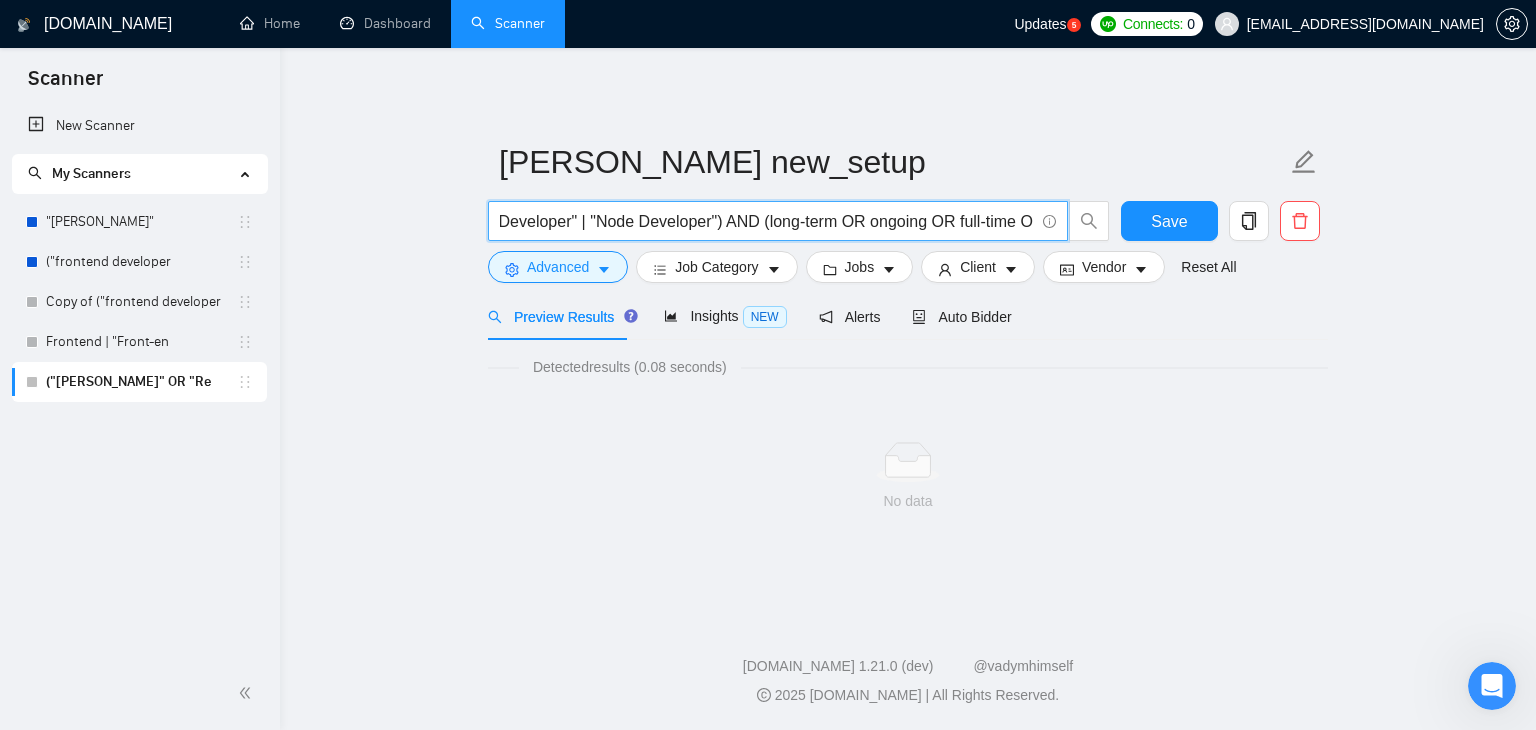 scroll, scrollTop: 0, scrollLeft: 757, axis: horizontal 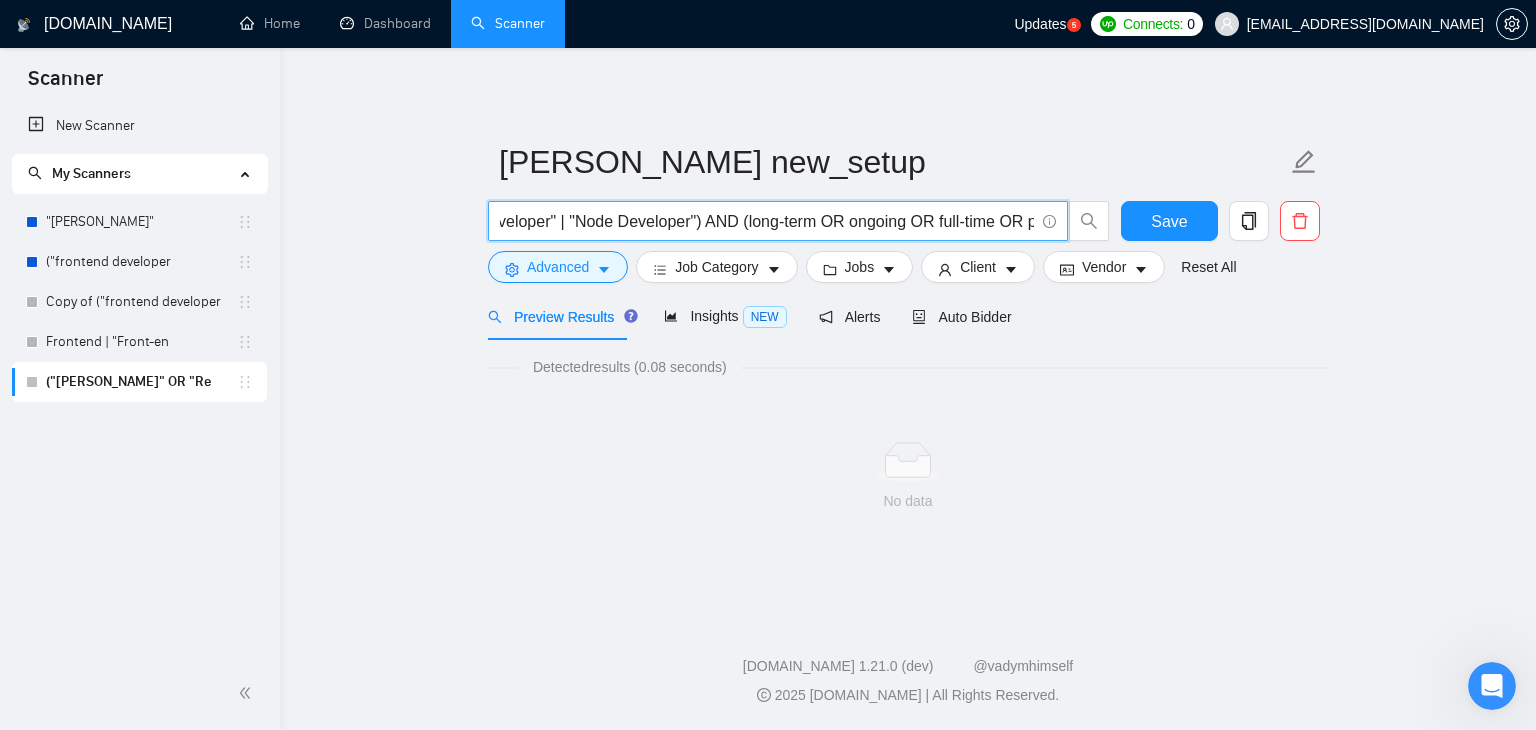 click on "("MERN stack" | "React.js" | "Node.js" | "MongoDB" | "Express.js" | "Full stack developer" | "React Developer" | "Node Developer") AND (long-term OR ongoing OR full-time OR part-time OR hourly OR weekly) AND (web application OR dashboard OR SaaS OR admin panel OR API)" at bounding box center [767, 221] 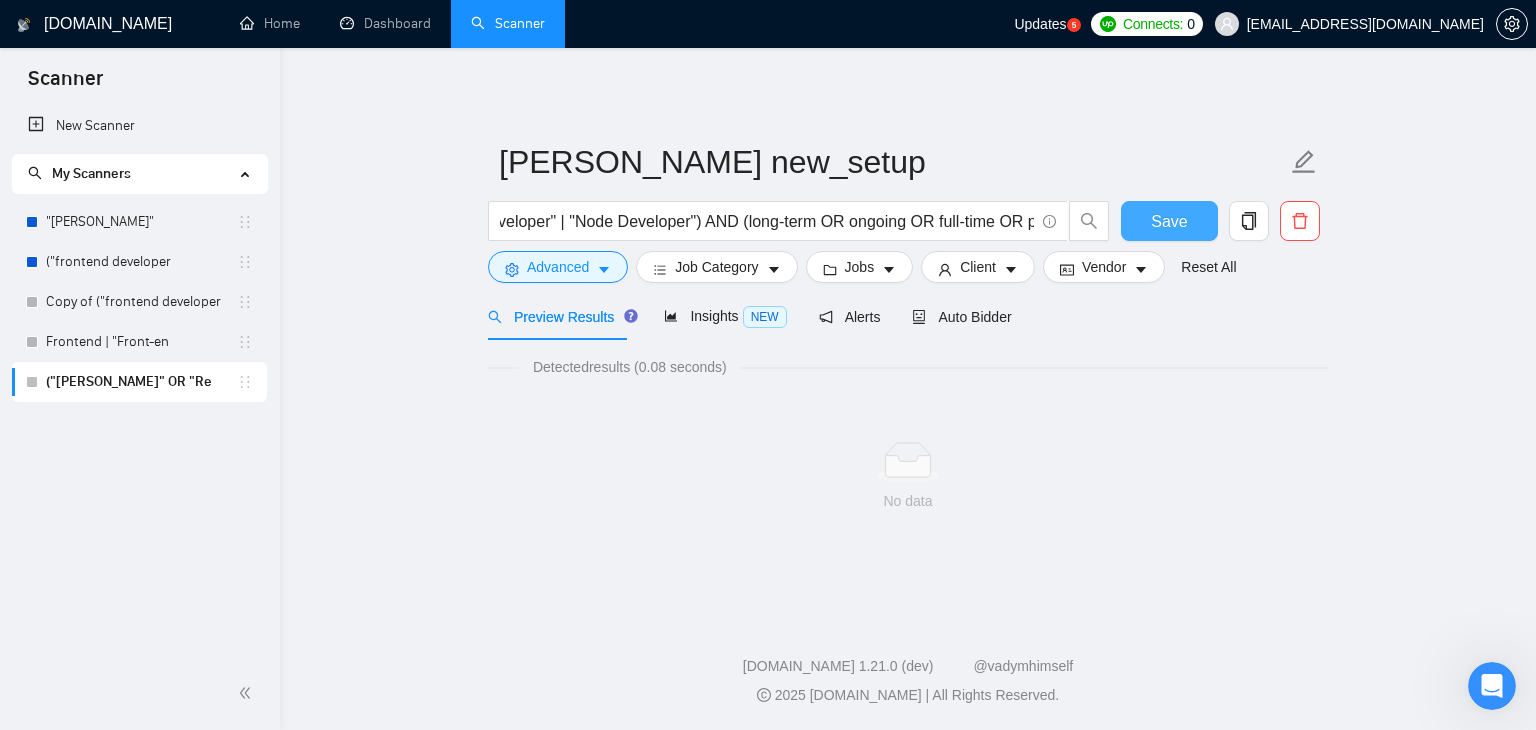 scroll, scrollTop: 0, scrollLeft: 0, axis: both 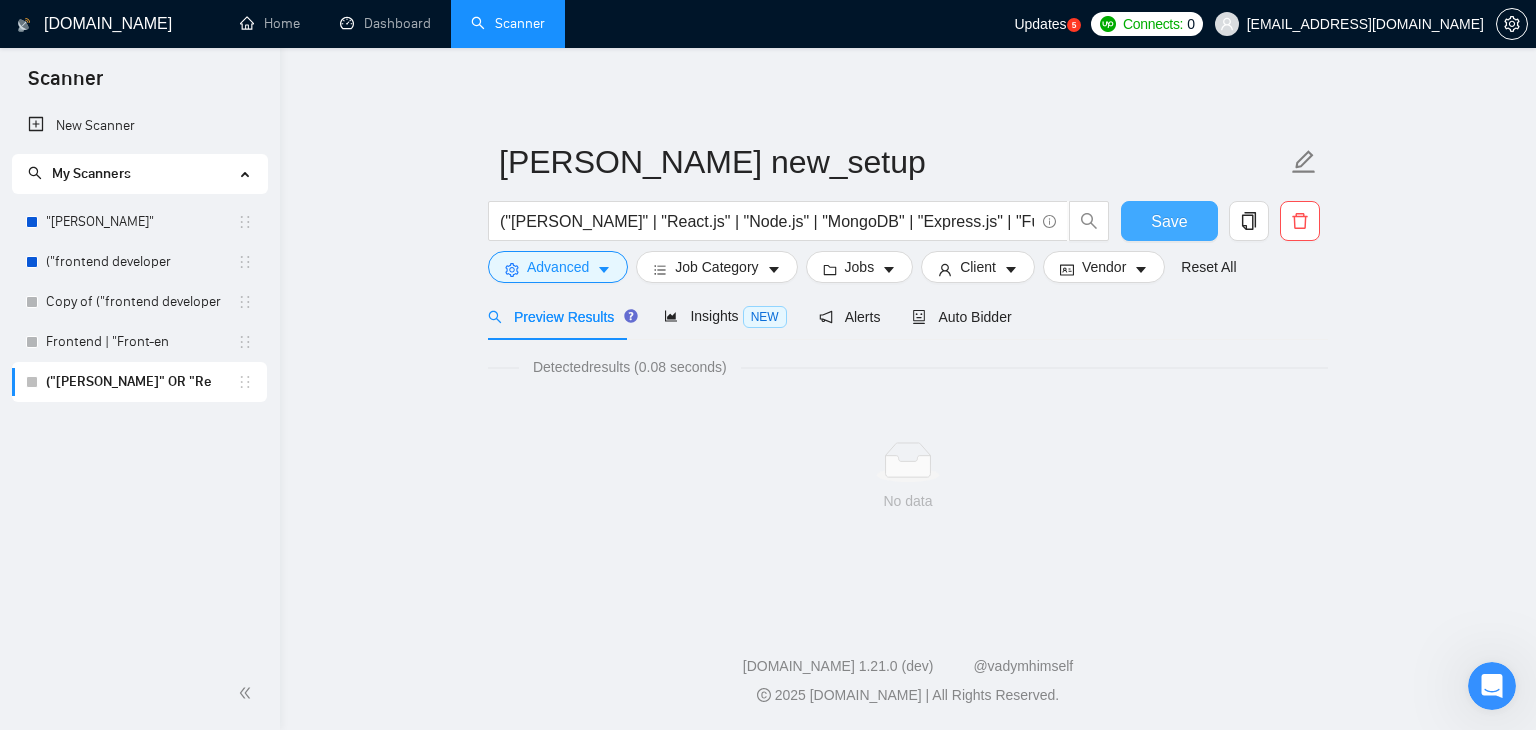 click on "Save" at bounding box center [1169, 221] 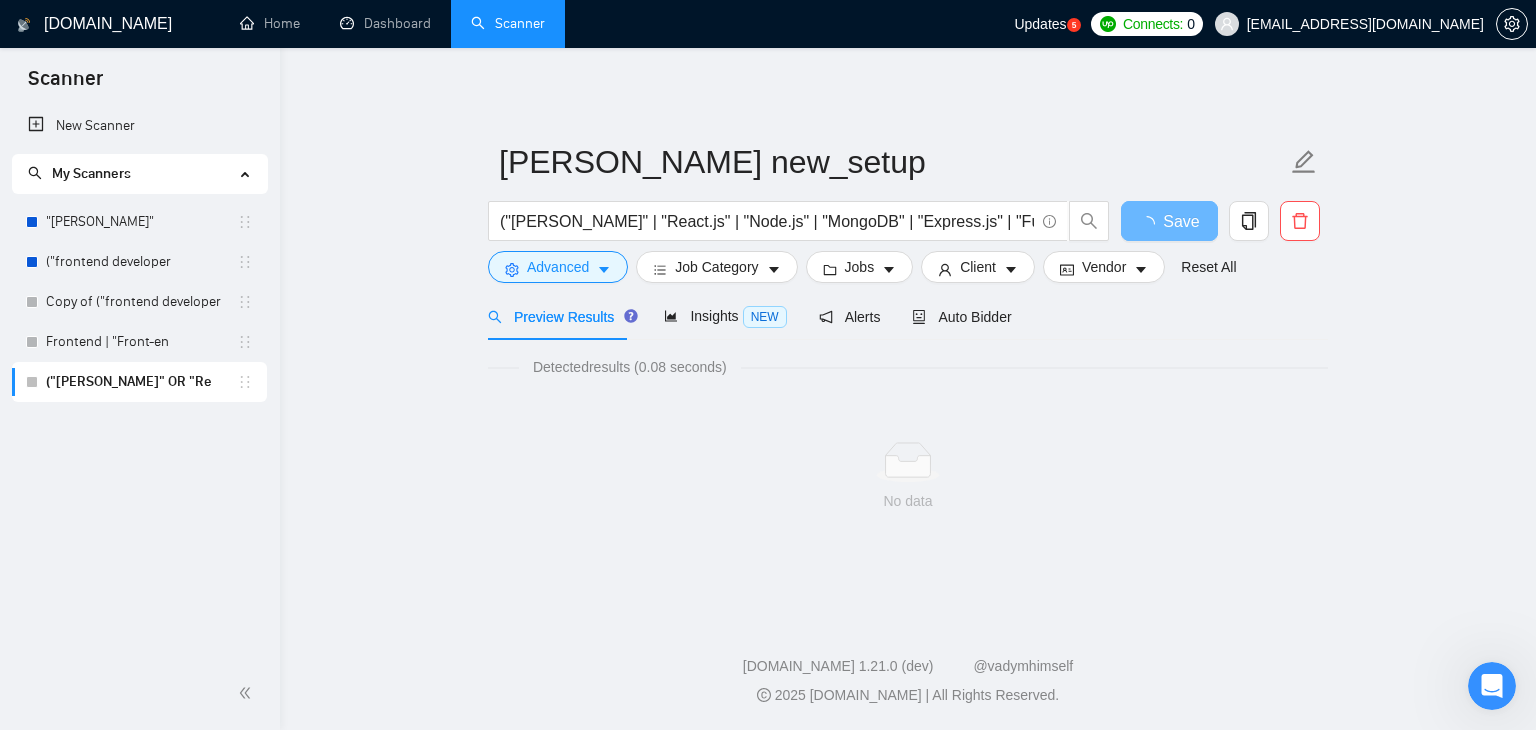 click 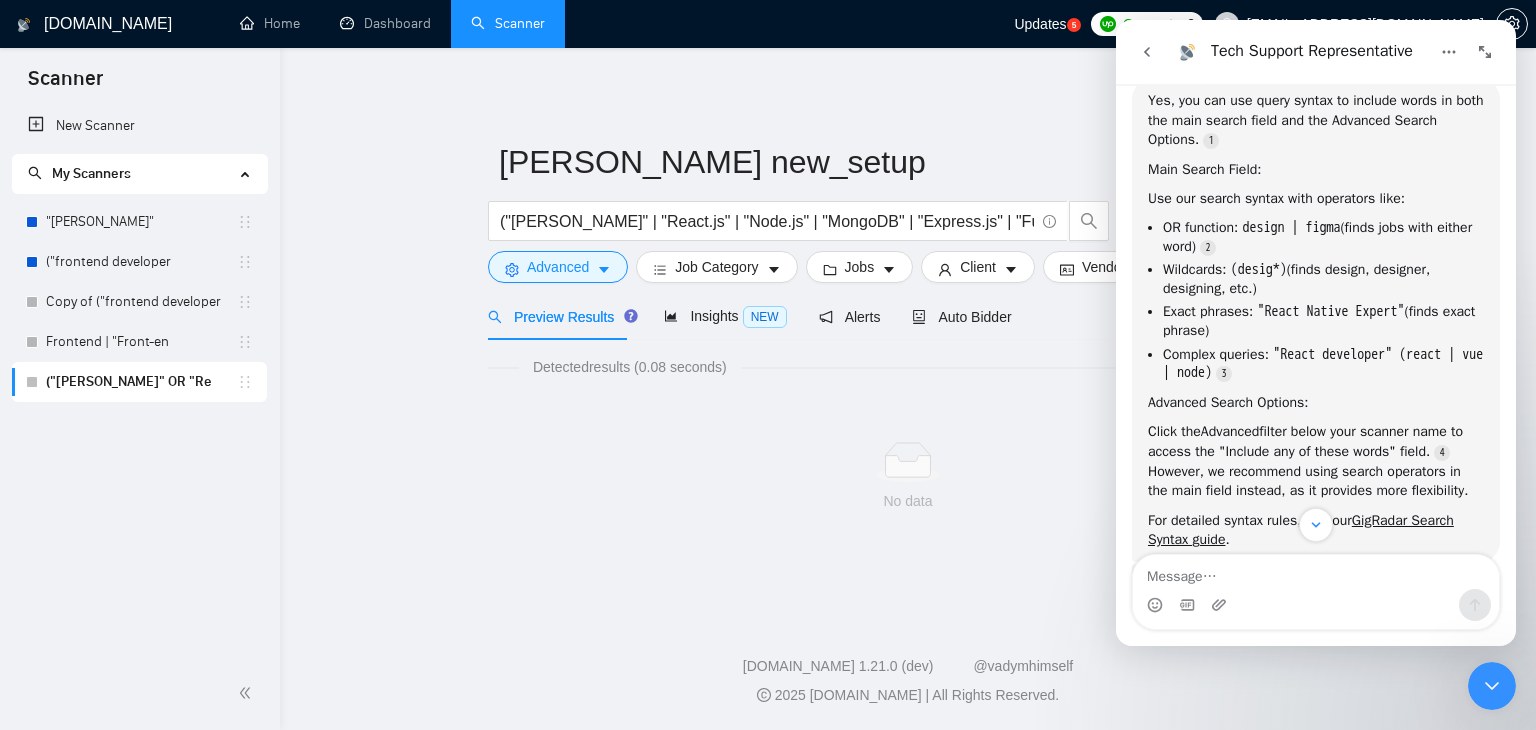 scroll, scrollTop: 192, scrollLeft: 0, axis: vertical 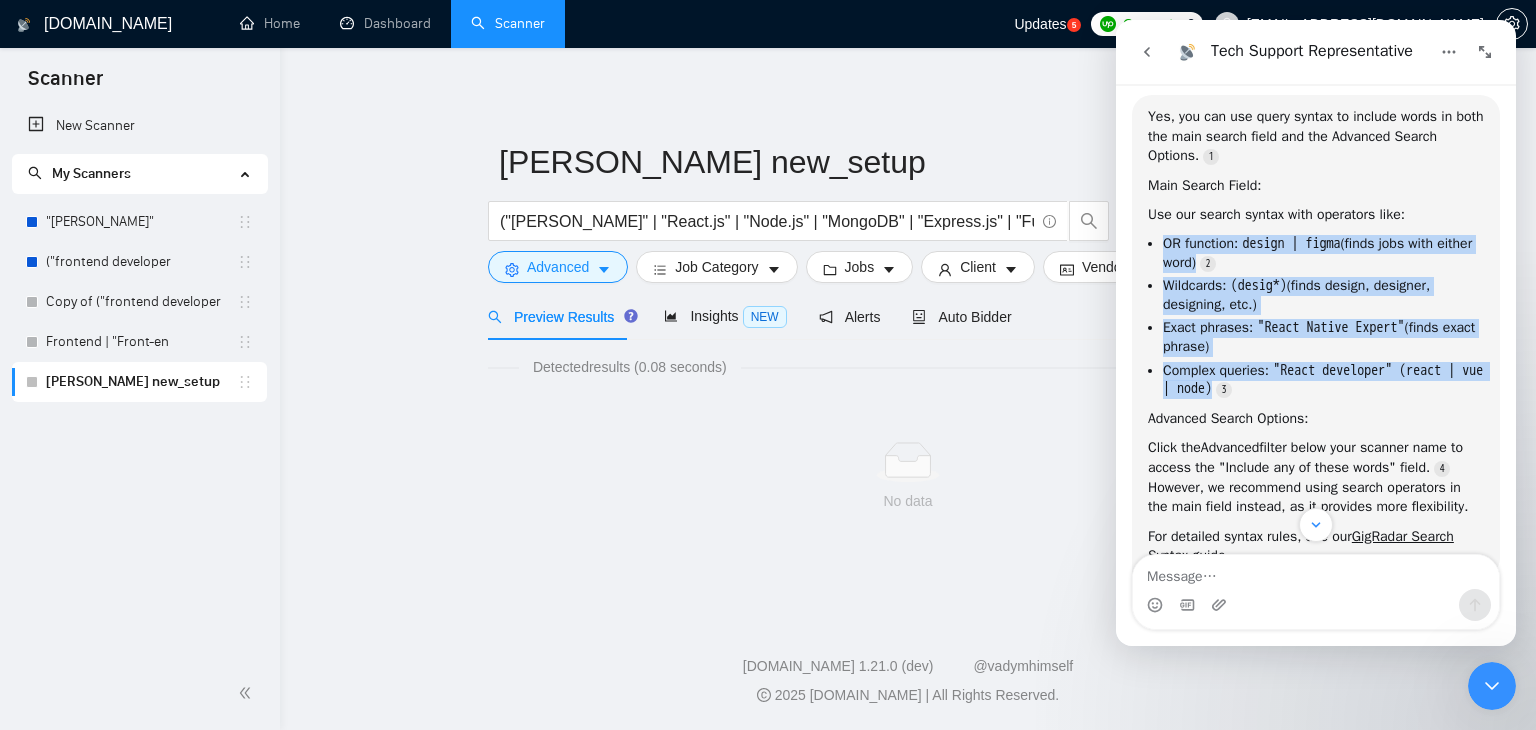 copy on "OR function:   design | figma  (finds jobs with either word) Wildcards:   (desig*)  (finds design, designer, designing, etc.) Exact phrases:   "React Native Expert"  (finds exact phrase) Complex queries:   "React developer" (react | vue | node)" 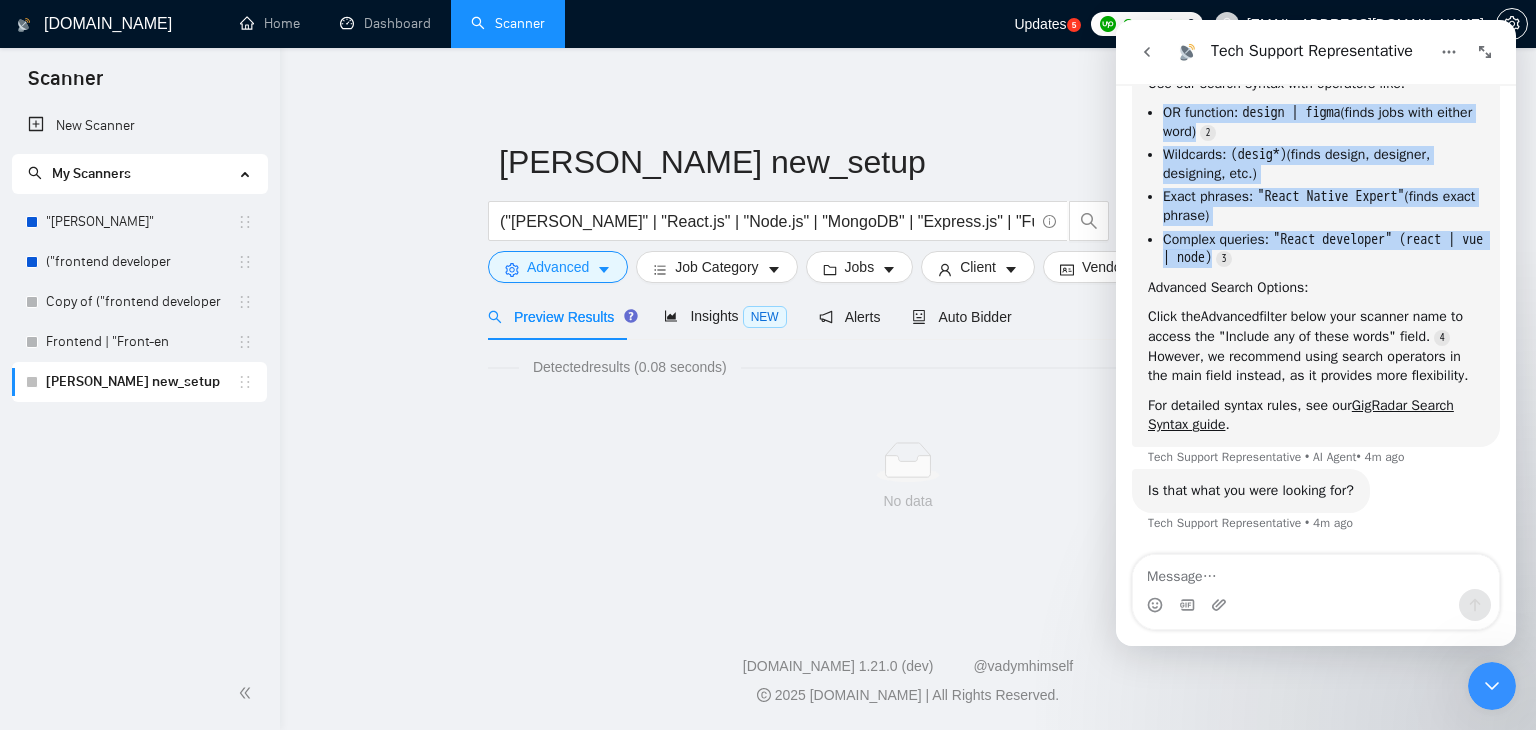 scroll, scrollTop: 328, scrollLeft: 0, axis: vertical 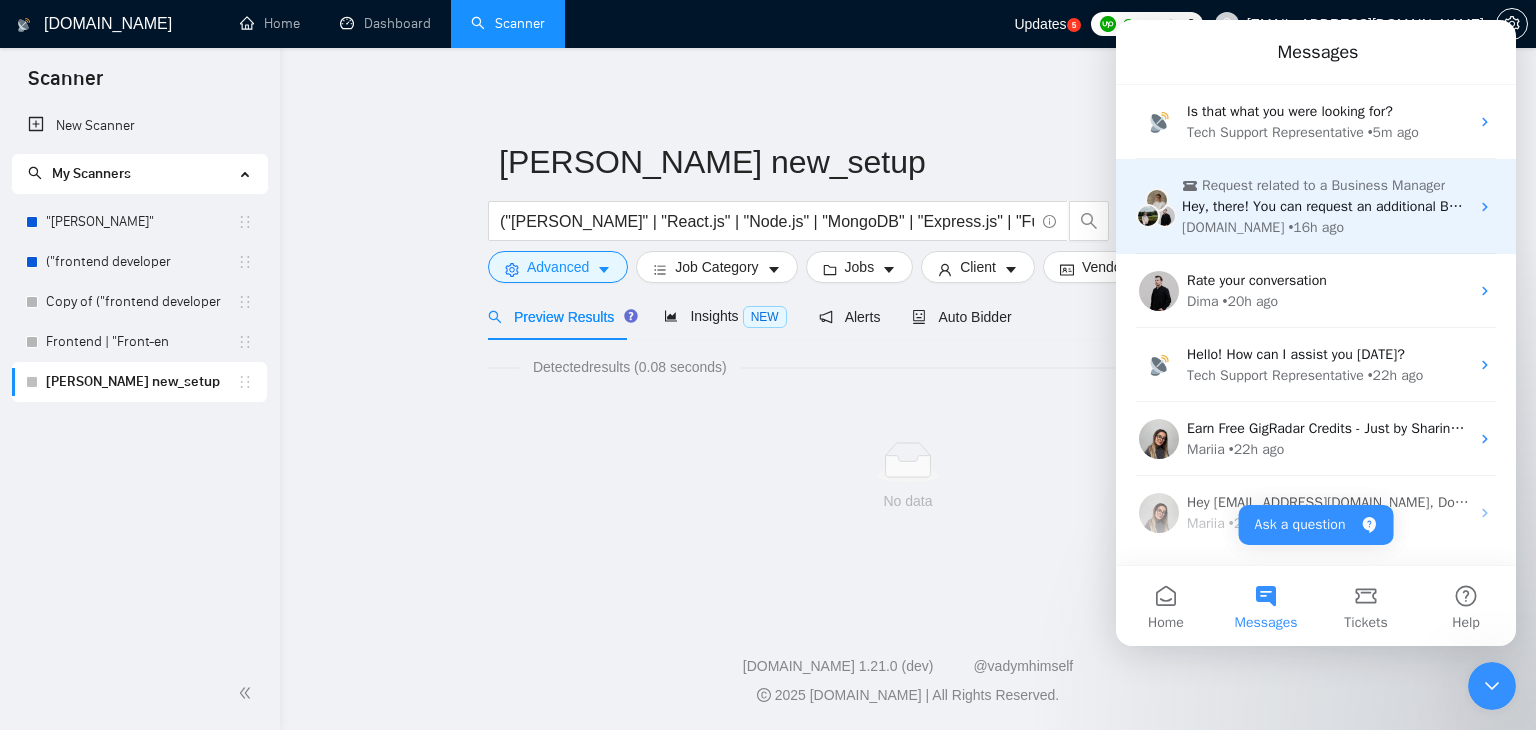 click on "Hey, there!    You can request an additional Business Manager to apply for US or UK exclusive jobs.   Before requesting an additional country-specific BM, please make sure that your agency meets ALL of the following criteria. ​ ✅ The freelancer is verified in the [GEOGRAPHIC_DATA]/UK ✅ The agency's primary office location is verified in the [GEOGRAPHIC_DATA]/UK ✅ The agency owner is verified in the [GEOGRAPHIC_DATA]/[GEOGRAPHIC_DATA]   You can find more information about such BMs below:" at bounding box center (2721, 206) 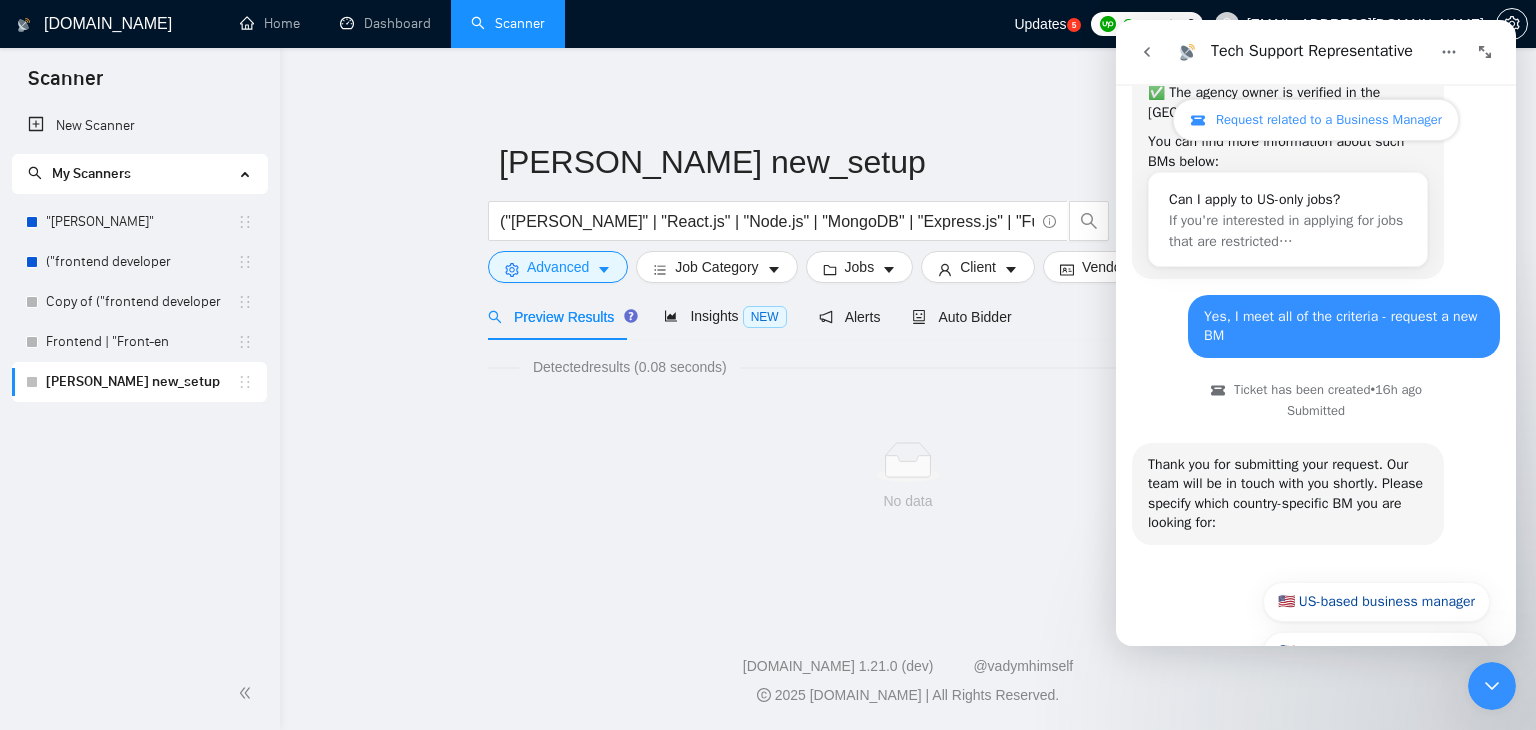 scroll, scrollTop: 385, scrollLeft: 0, axis: vertical 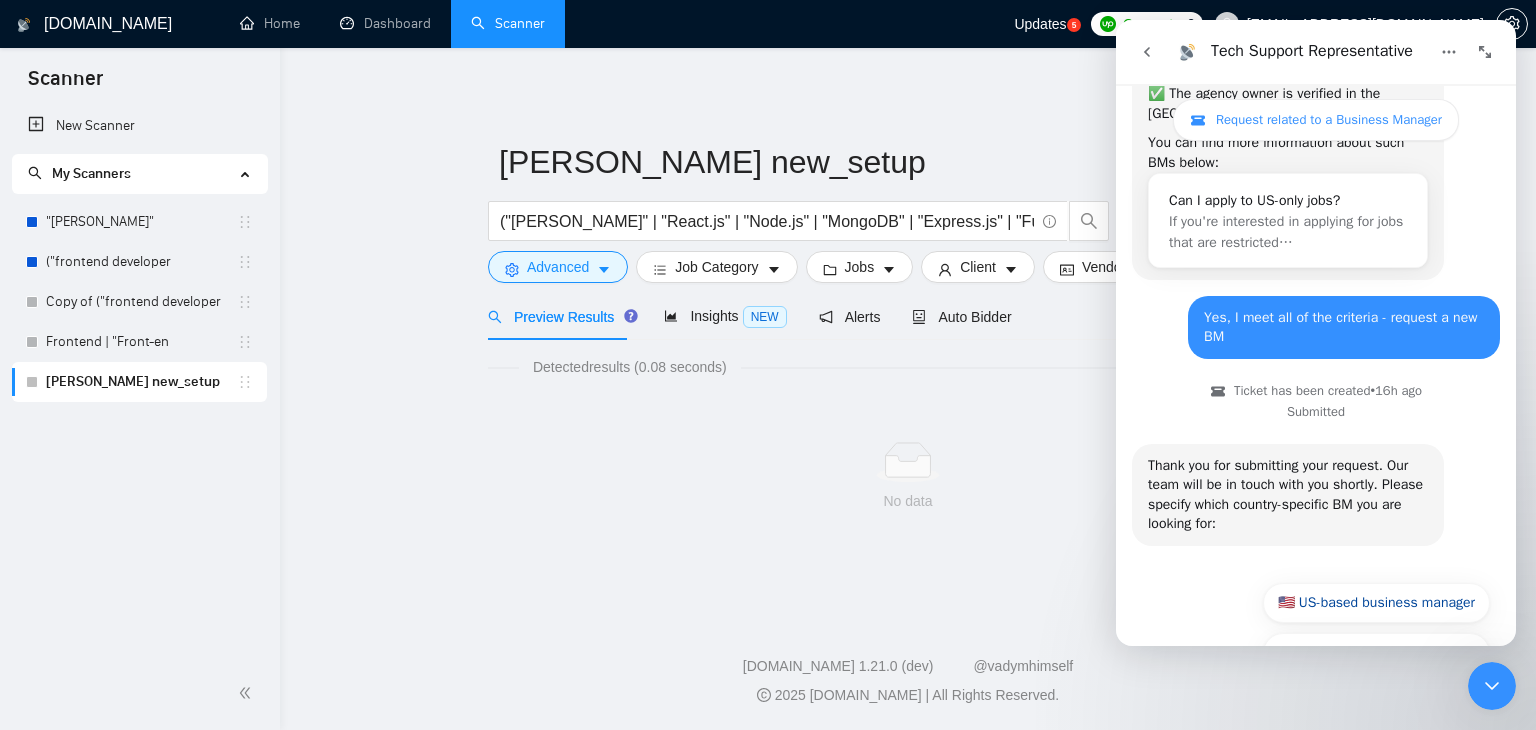 click 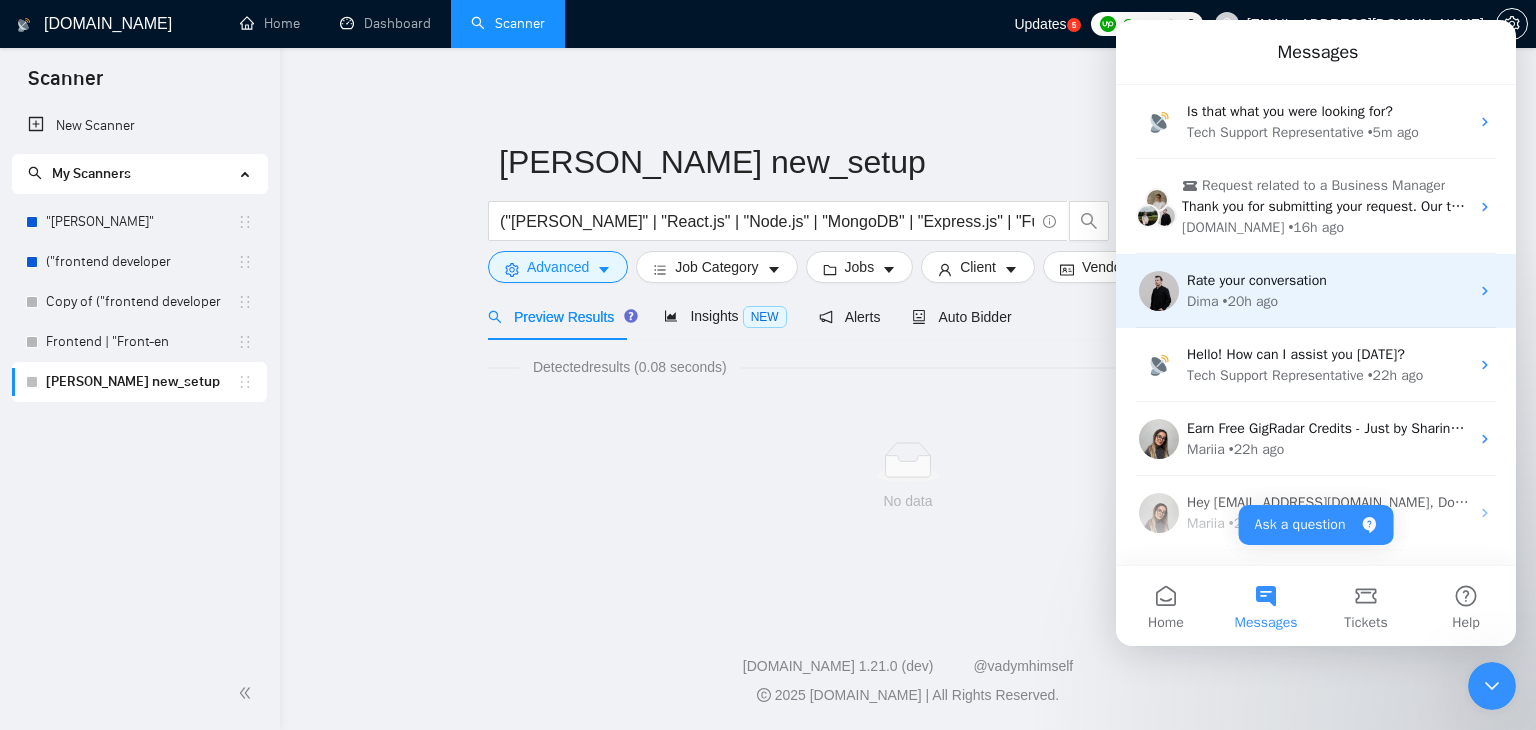 scroll, scrollTop: 0, scrollLeft: 0, axis: both 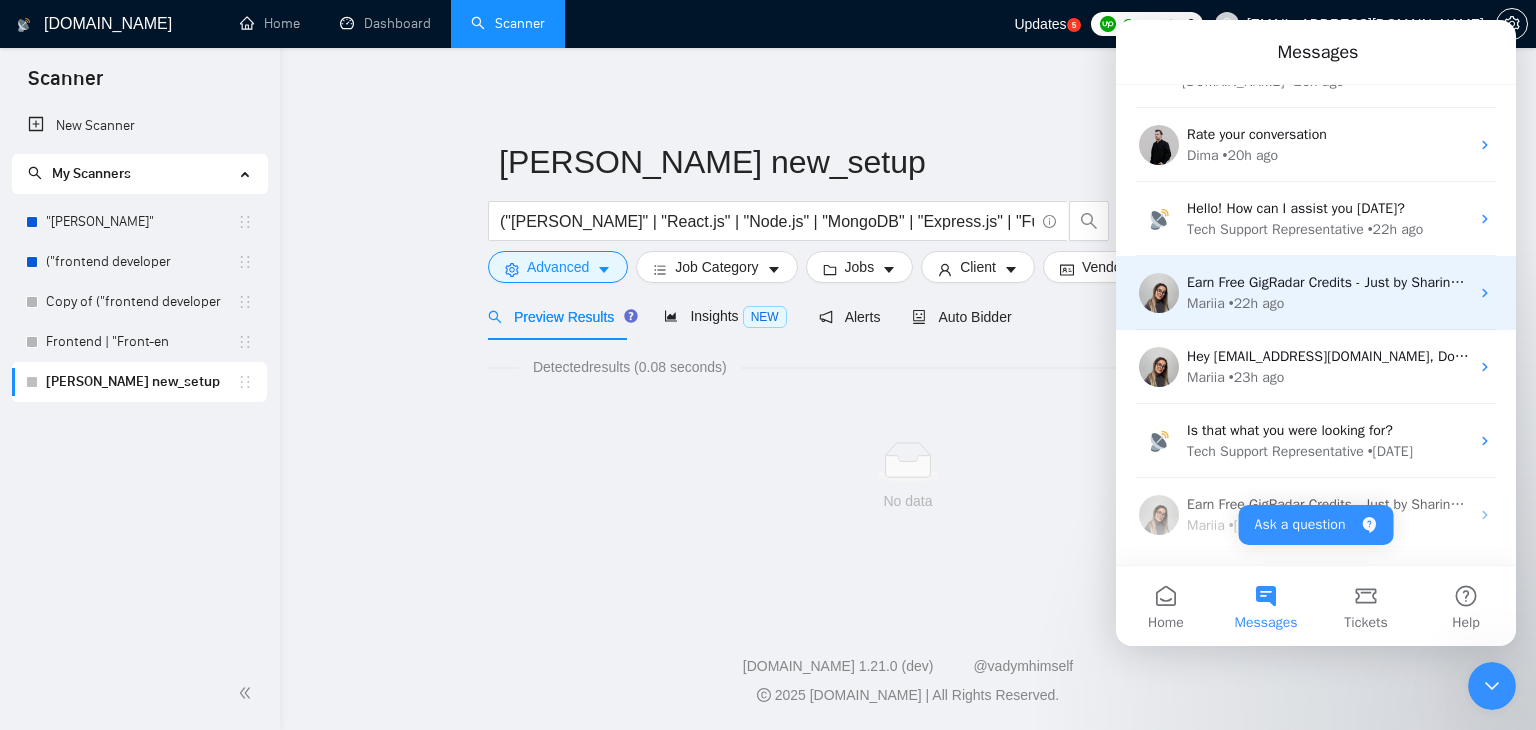 click on "Earn Free GigRadar Credits - Just by Sharing Your Story! 💬 Want more credits for sending proposals? It’s simple - share, inspire, and get rewarded! 🤫 Here’s how you can earn free credits: Introduce yourself in the #intros channel of the GigRadar Upwork Community and grab +20 credits for sending bids., Post your success story (closed projects, high LRR, etc.) in the #general channel and claim +50 credits for sending bids. Why? GigRadar is building a powerful network of freelancers and agencies. We want you to make valuable connections, showcase your wins, and inspire others while getting rewarded! 🚀 Not a member yet? Join our Slack community now 👉 Join Slack Community Claiming your credits is easy: Reply to this message with a screenshot of your post, and our Tech Support Team will instantly top up your credits! 💸" at bounding box center (3757, 282) 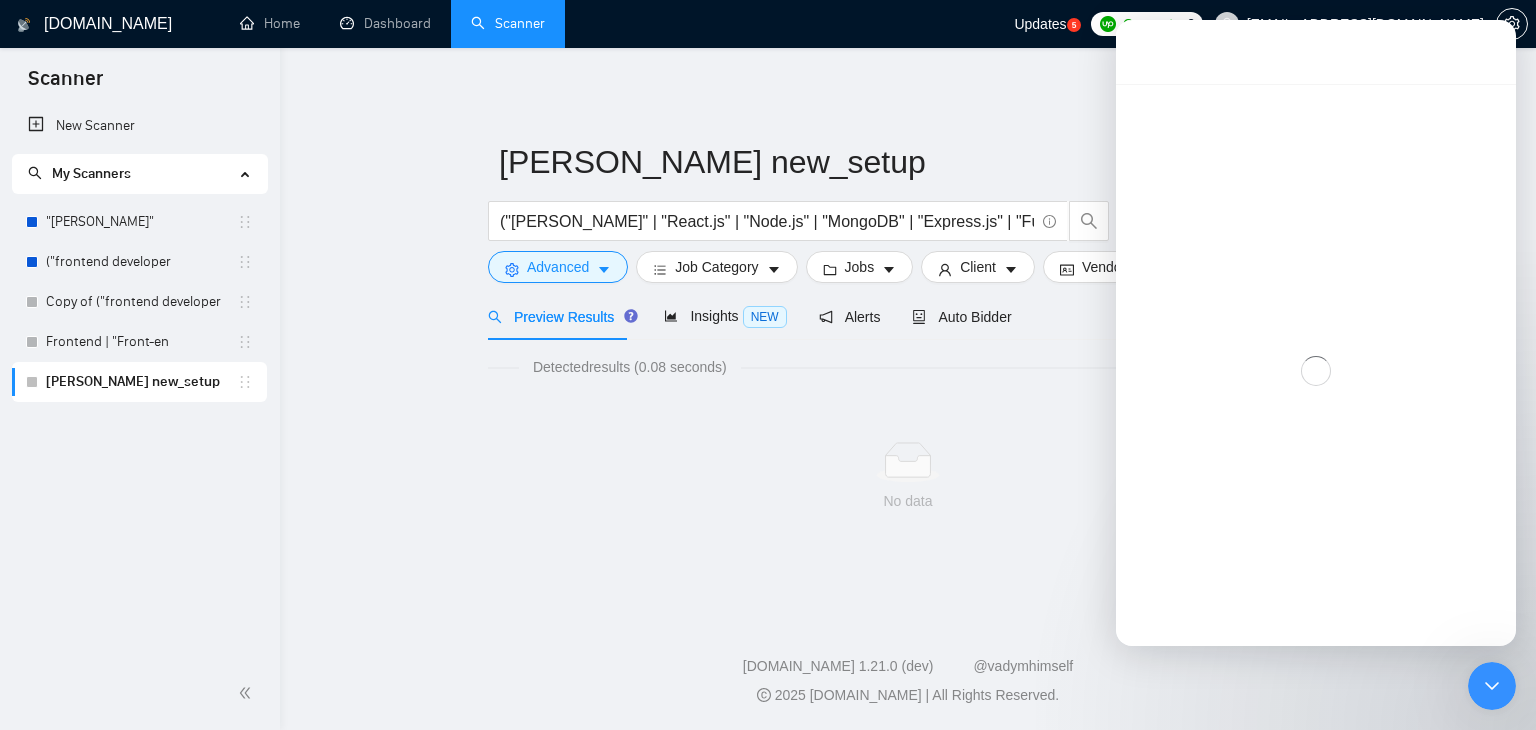 scroll, scrollTop: 132, scrollLeft: 0, axis: vertical 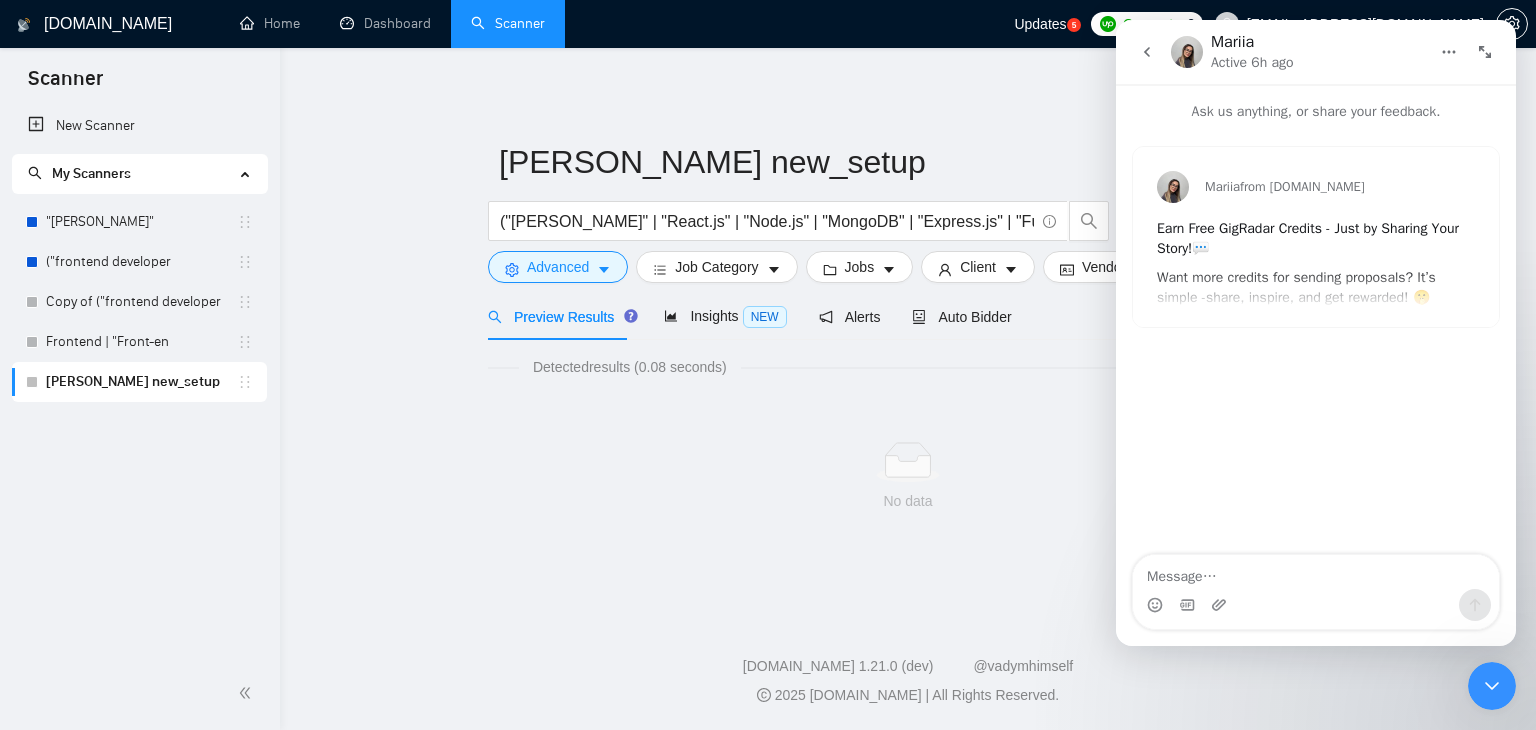 click 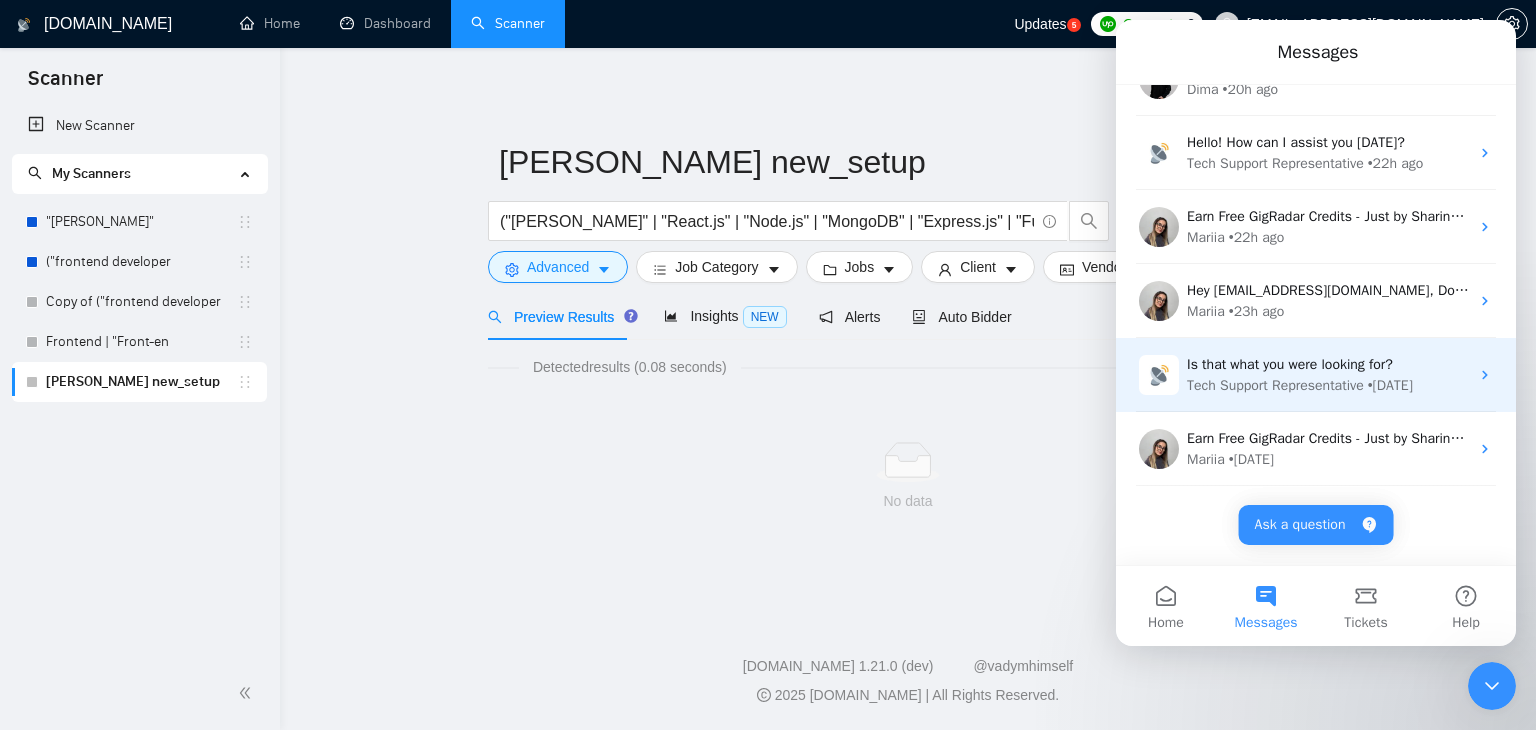 scroll, scrollTop: 0, scrollLeft: 0, axis: both 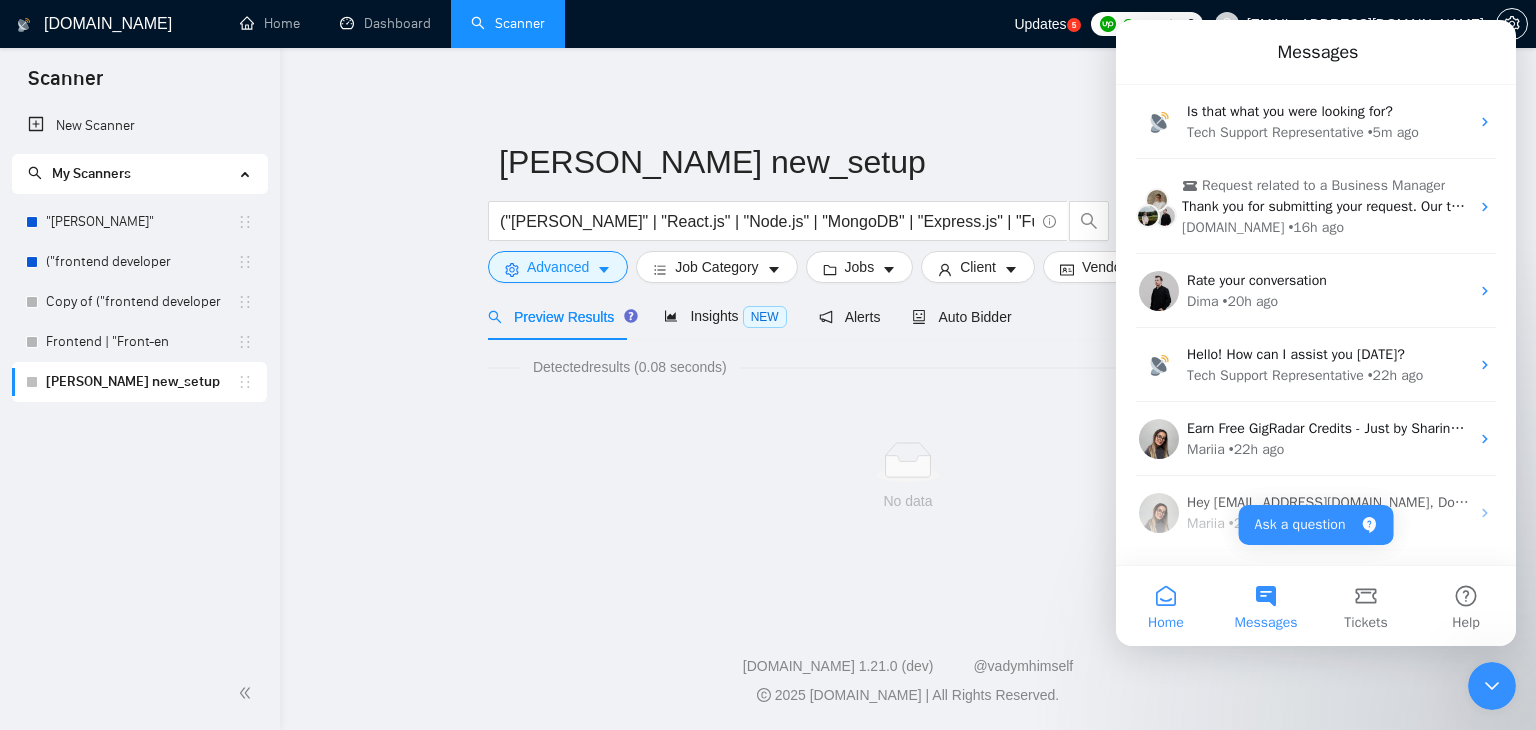 click on "Home" at bounding box center (1166, 606) 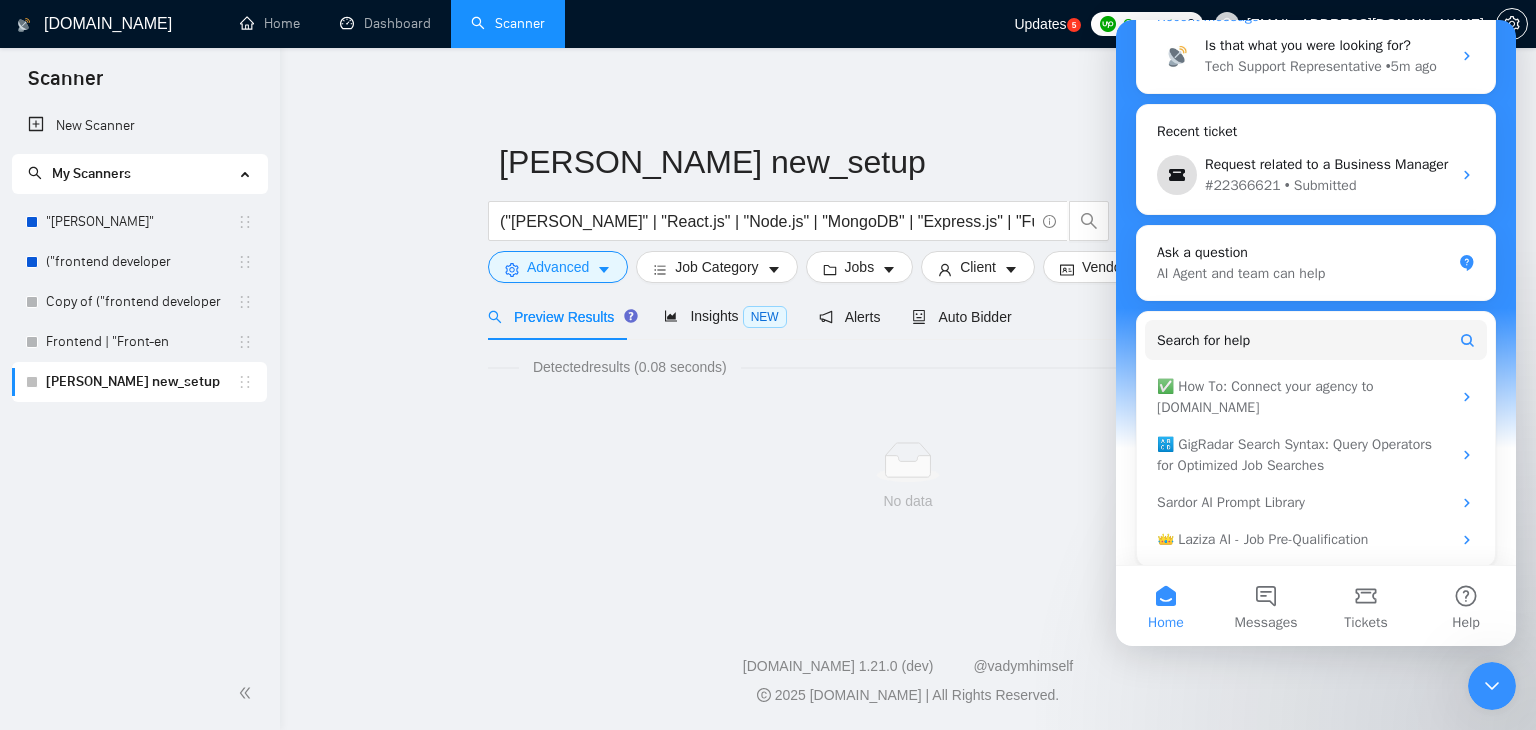 scroll, scrollTop: 344, scrollLeft: 0, axis: vertical 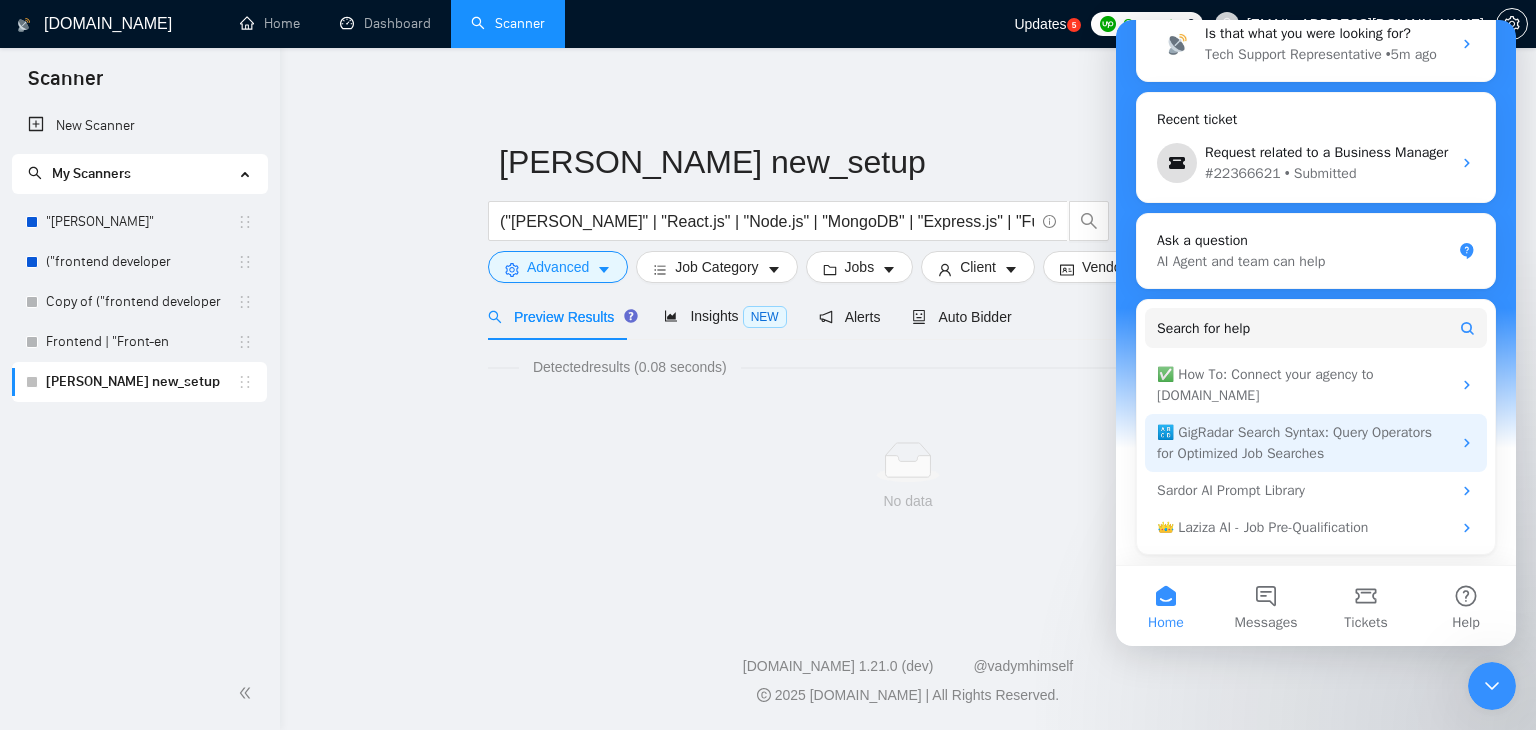 click on "🔠 GigRadar Search Syntax: Query Operators for Optimized Job Searches" at bounding box center [1304, 443] 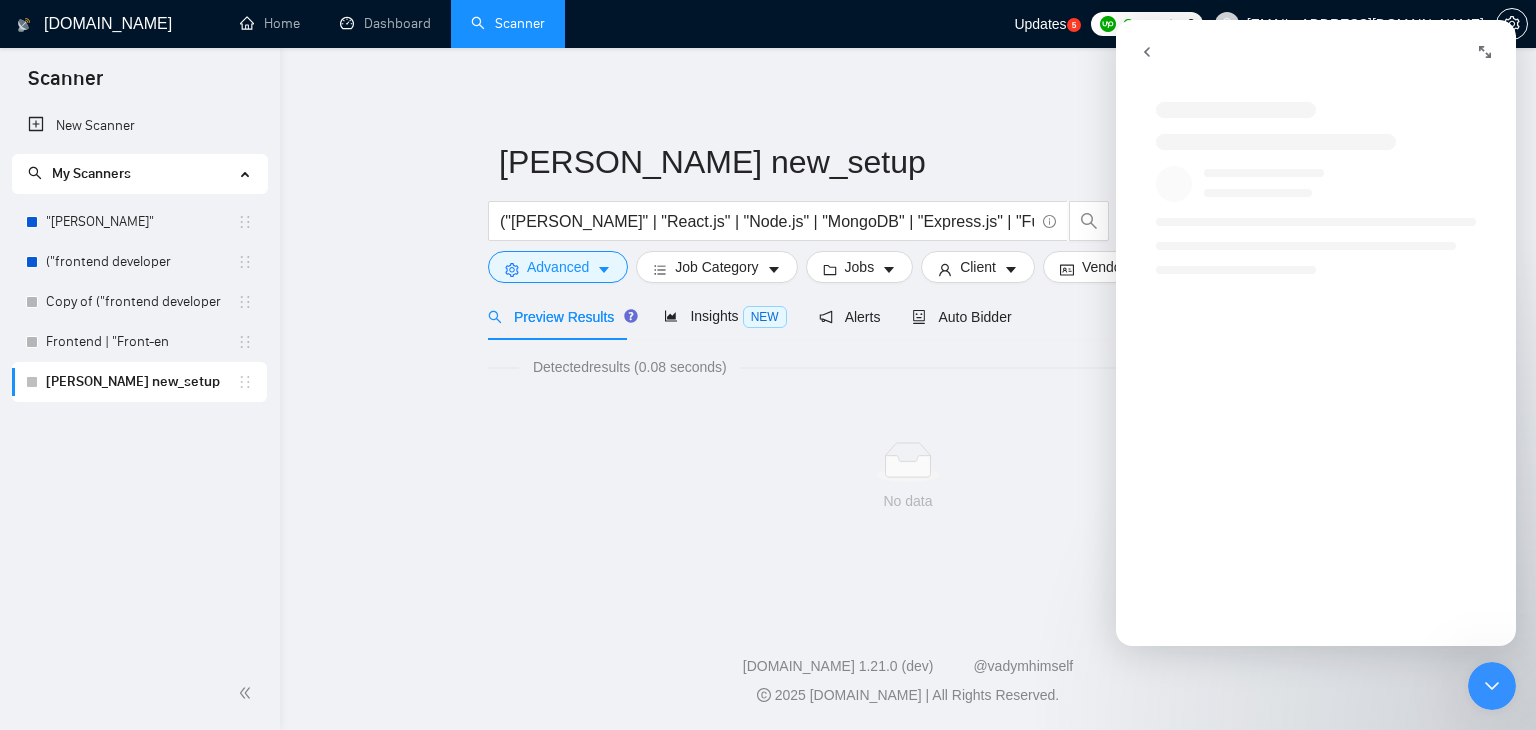 scroll, scrollTop: 0, scrollLeft: 0, axis: both 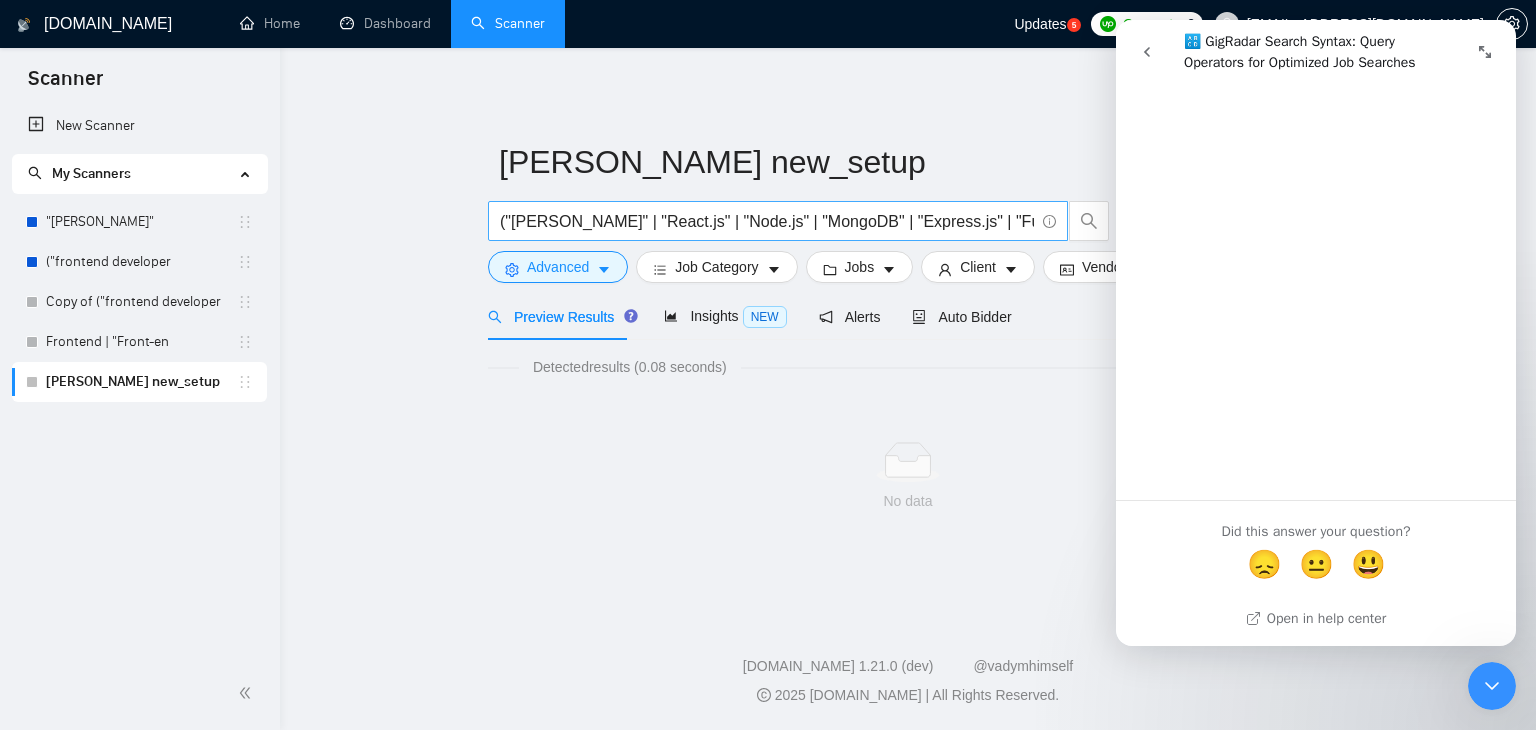 click on "("MERN stack" | "React.js" | "Node.js" | "MongoDB" | "Express.js" | "Full stack developer" | "React Developer" | "Node Developer") AND (long-term OR ongoing OR full-time OR part-time OR hourly OR weekly) AND (web application OR dashboard OR SaaS OR admin panel OR API)" at bounding box center (767, 221) 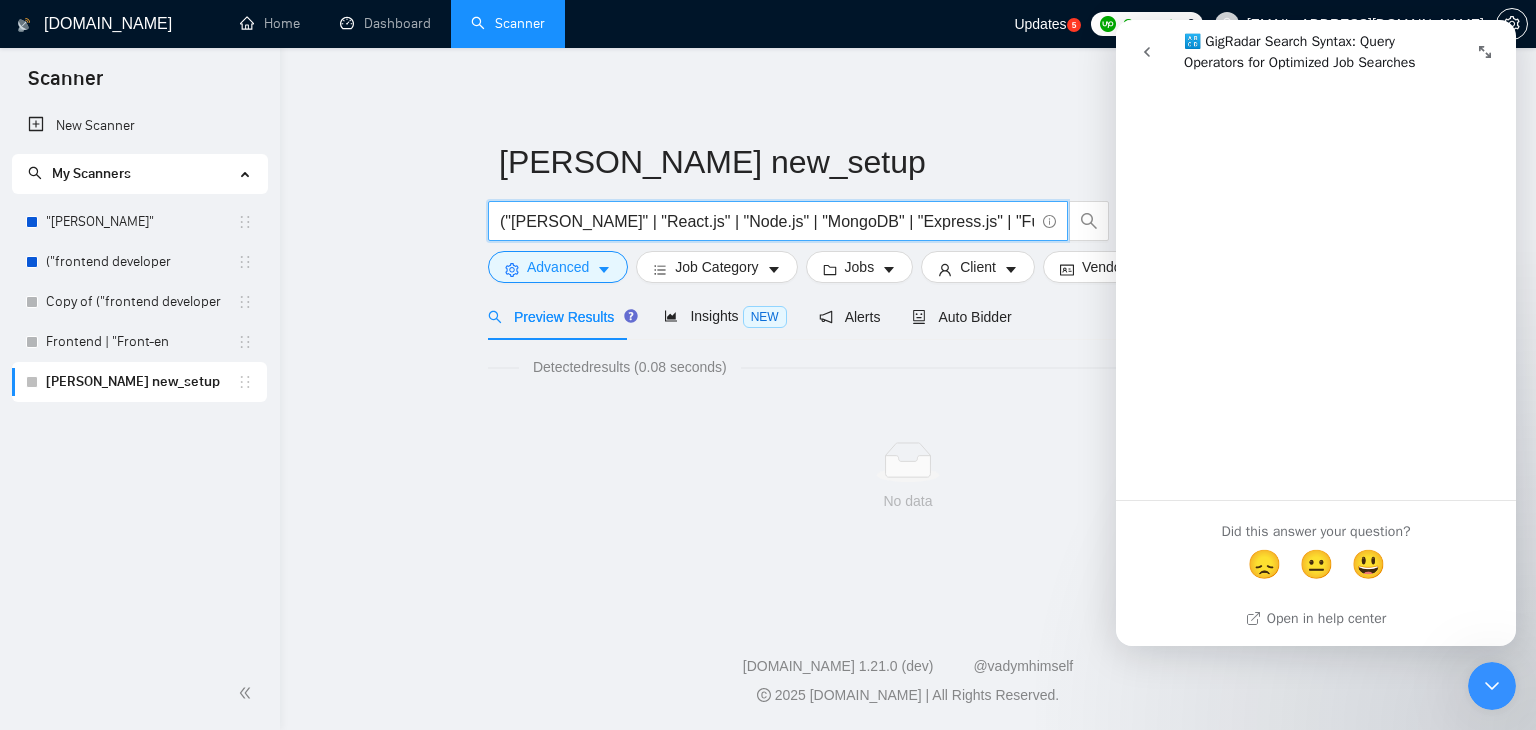 click on "("MERN stack" | "React.js" | "Node.js" | "MongoDB" | "Express.js" | "Full stack developer" | "React Developer" | "Node Developer") AND (long-term OR ongoing OR full-time OR part-time OR hourly OR weekly) AND (web application OR dashboard OR SaaS OR admin panel OR API)" at bounding box center (767, 221) 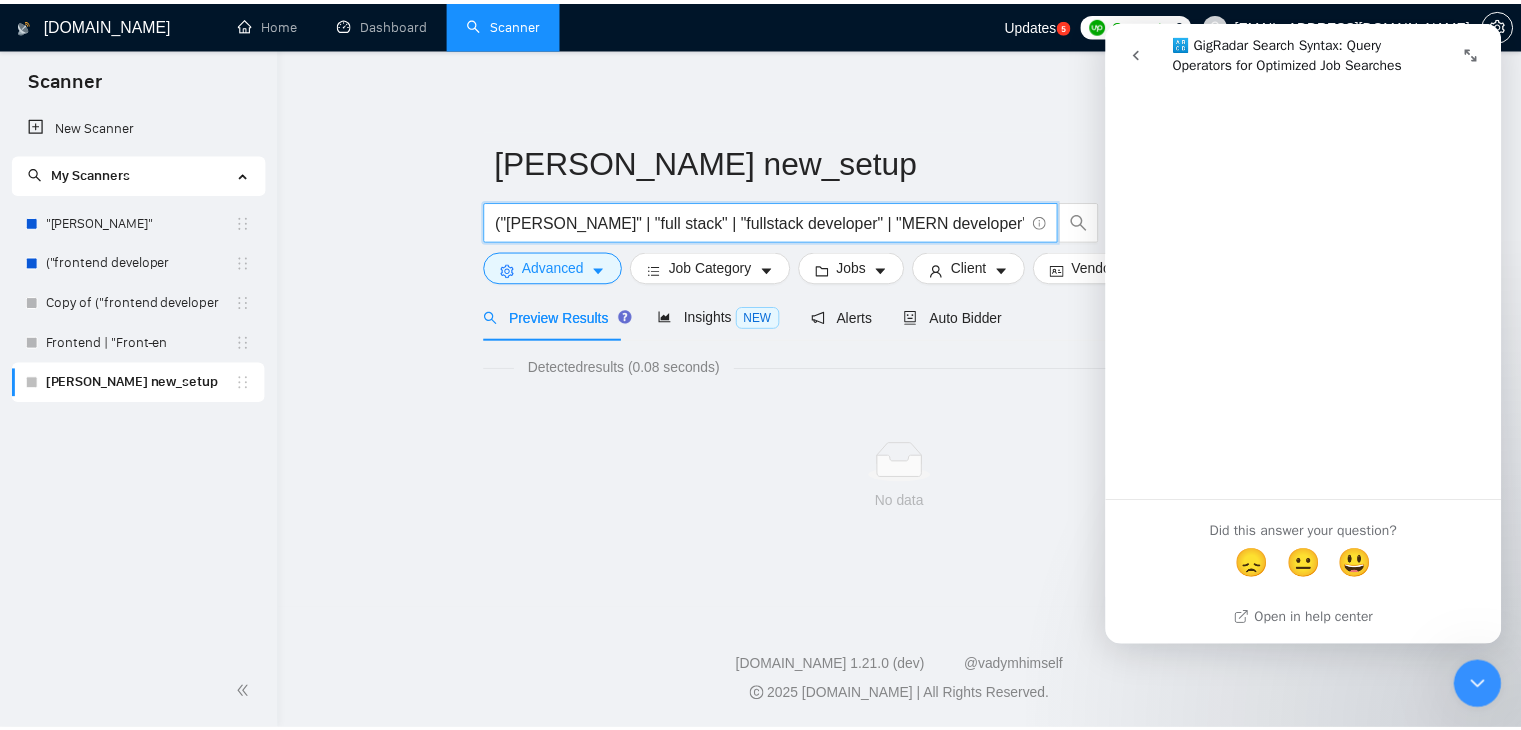scroll, scrollTop: 0, scrollLeft: 672, axis: horizontal 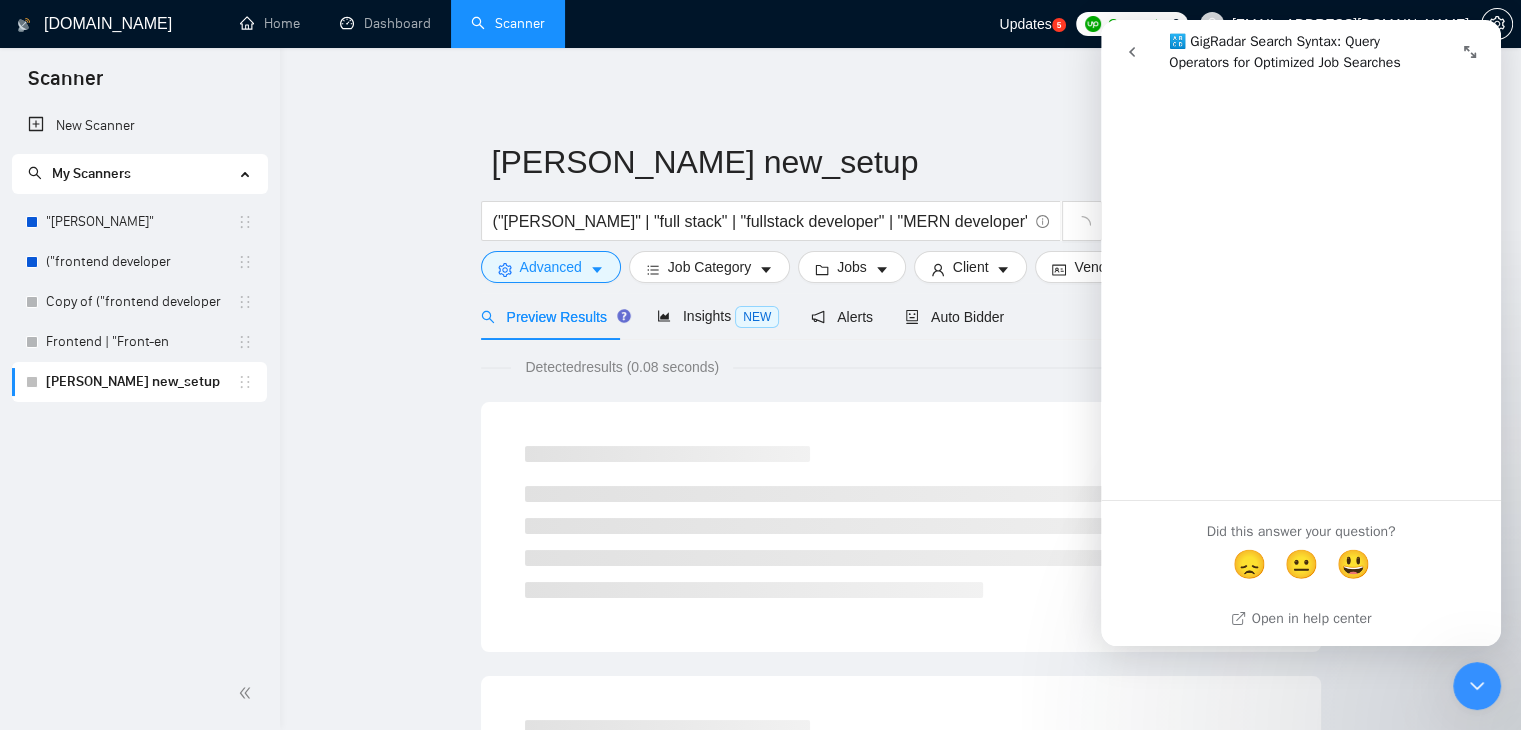 click 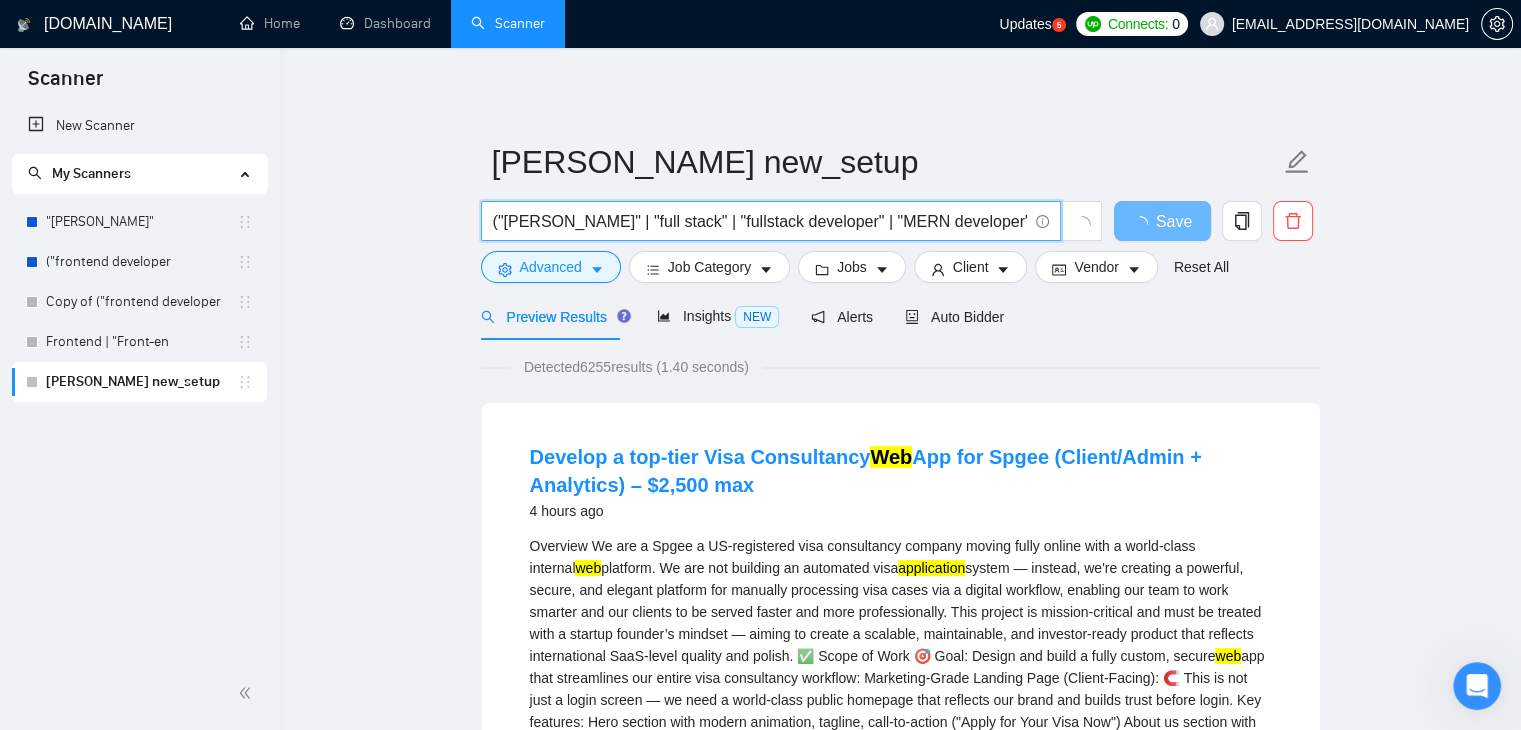 click on "("MERN stack" | "full stack" | "fullstack developer" | "MERN developer") ("React*" | "Node*" | "Express*" | "MongoDB") ("web application" | dashboard | SaaS | "admin panel")" at bounding box center (760, 221) 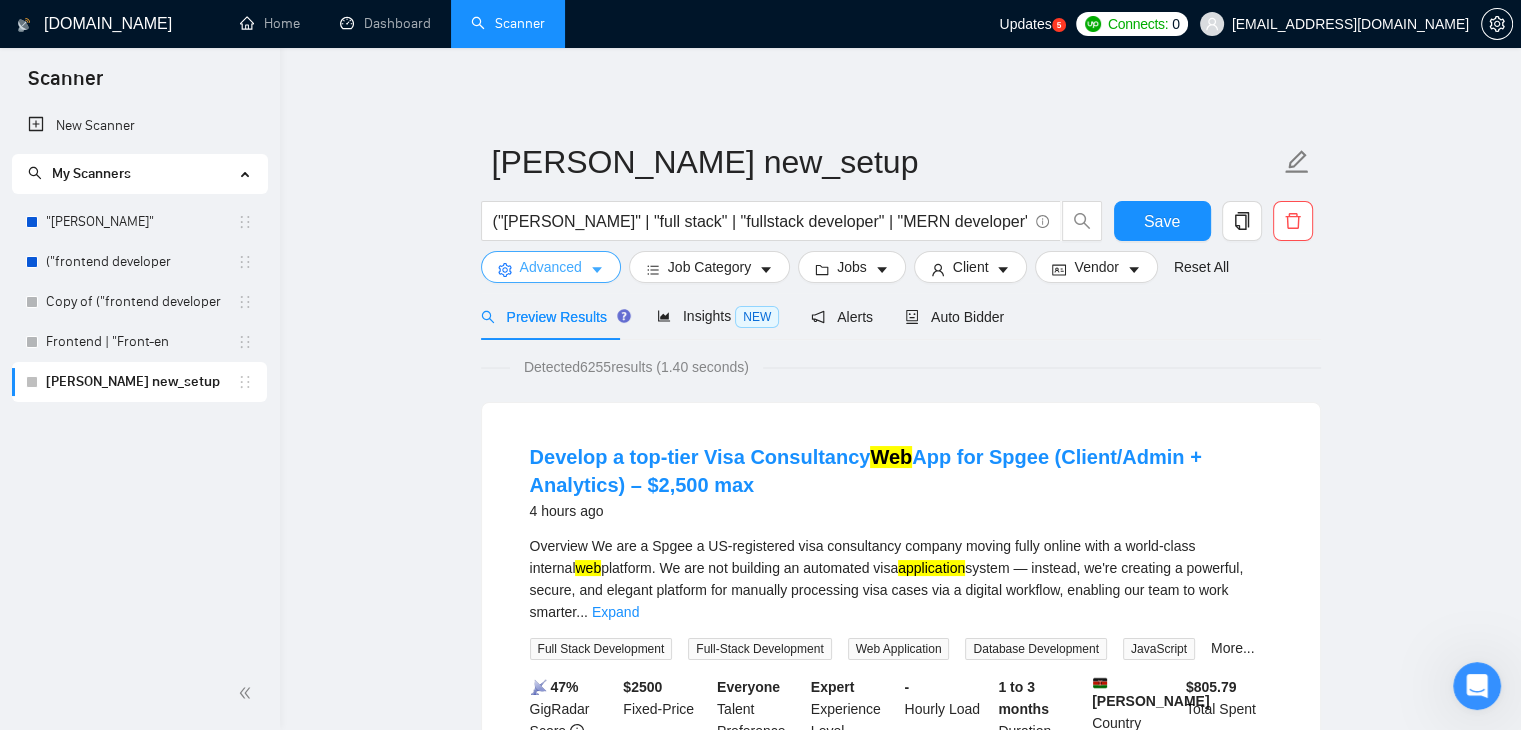 click on "Advanced" at bounding box center [551, 267] 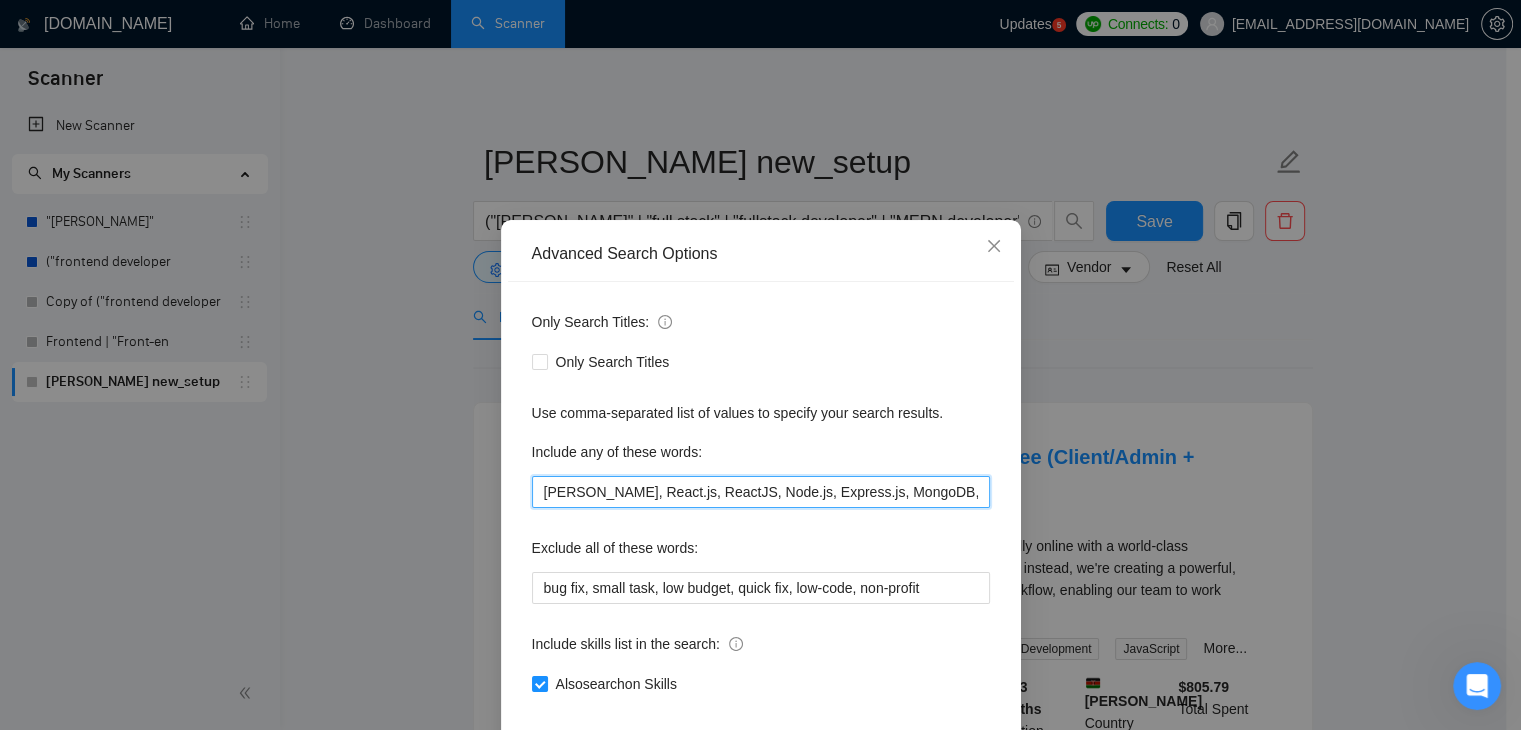 click on "MERN stack, React.js, ReactJS, Node.js, Express.js, MongoDB, full stack developer, fullstack developer, web application, SaaS, admin panel, dashboard" at bounding box center (761, 492) 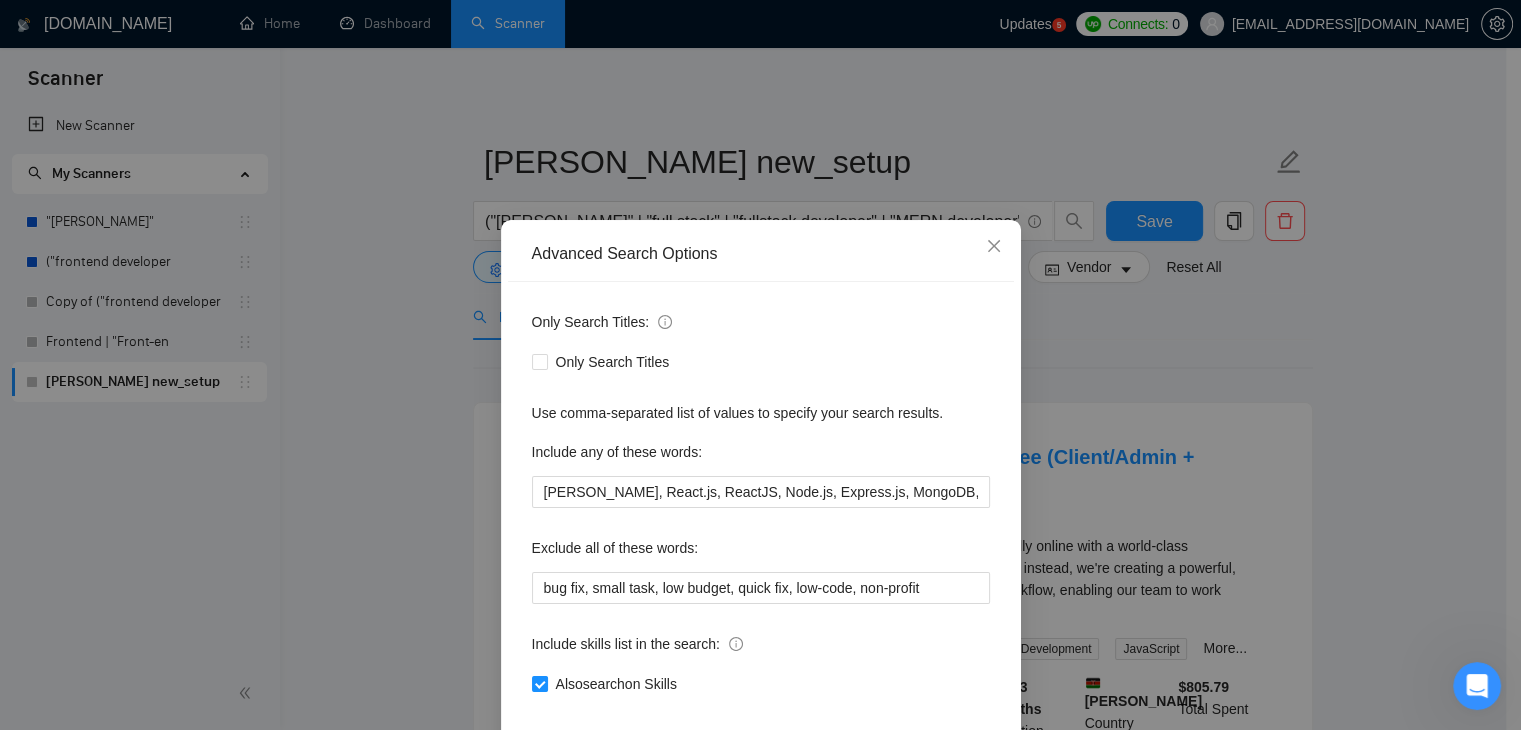 click on "Advanced Search Options Only Search Titles:   Only Search Titles Use comma-separated list of values to specify your search results. Include any of these words: MERN stack, React.js, ReactJS, Node.js, Express.js, MongoDB, full stack developer, fullstack developer, web application, SaaS, admin panel, dashboard Exclude all of these words: bug fix, small task, low budget, quick fix, low-code, non-profit Include skills list in the search:   Also  search  on Skills Reset OK" at bounding box center (760, 365) 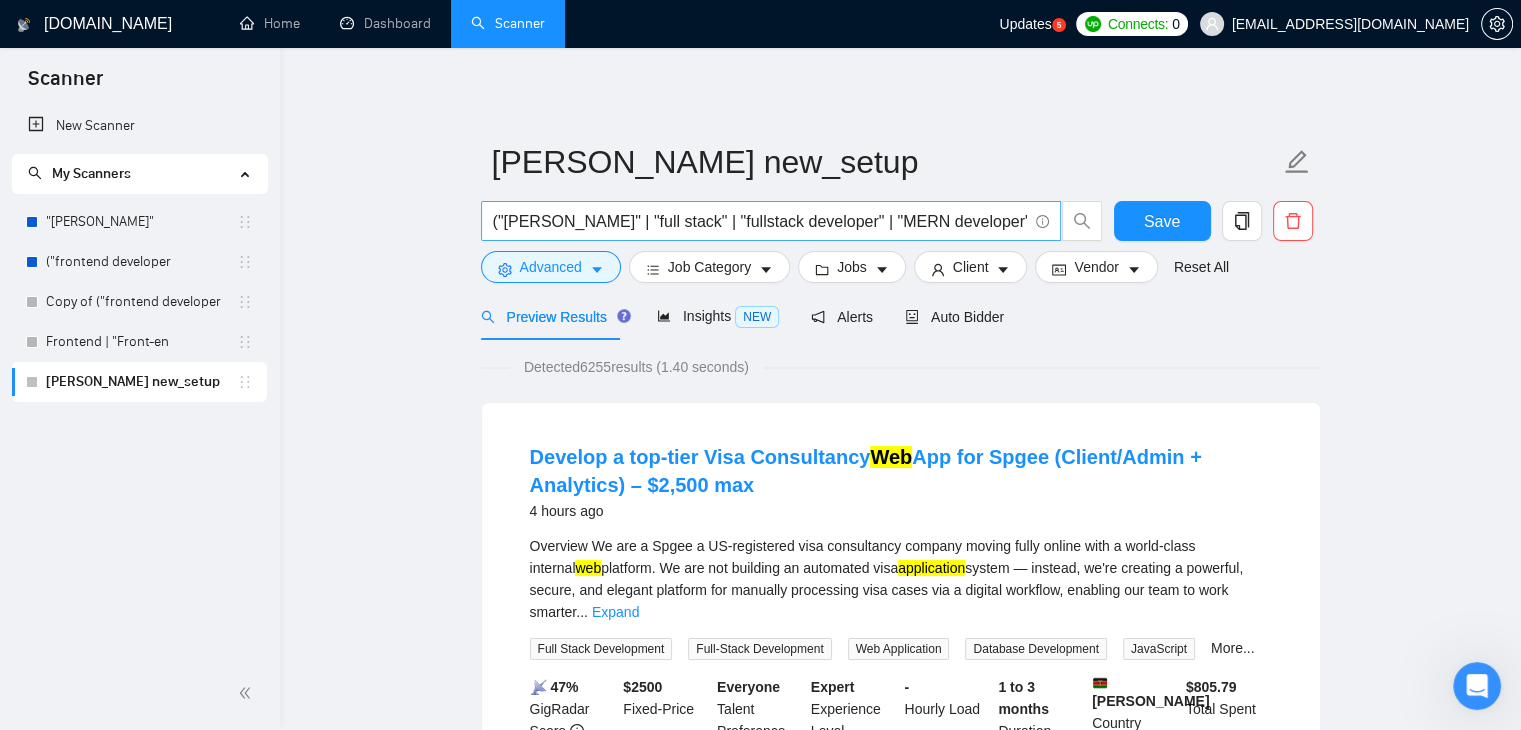 click on "("MERN stack" | "full stack" | "fullstack developer" | "MERN developer") ("React*" | "Node*" | "Express*" | "MongoDB") ("web application" | dashboard | SaaS | "admin panel")" at bounding box center (771, 221) 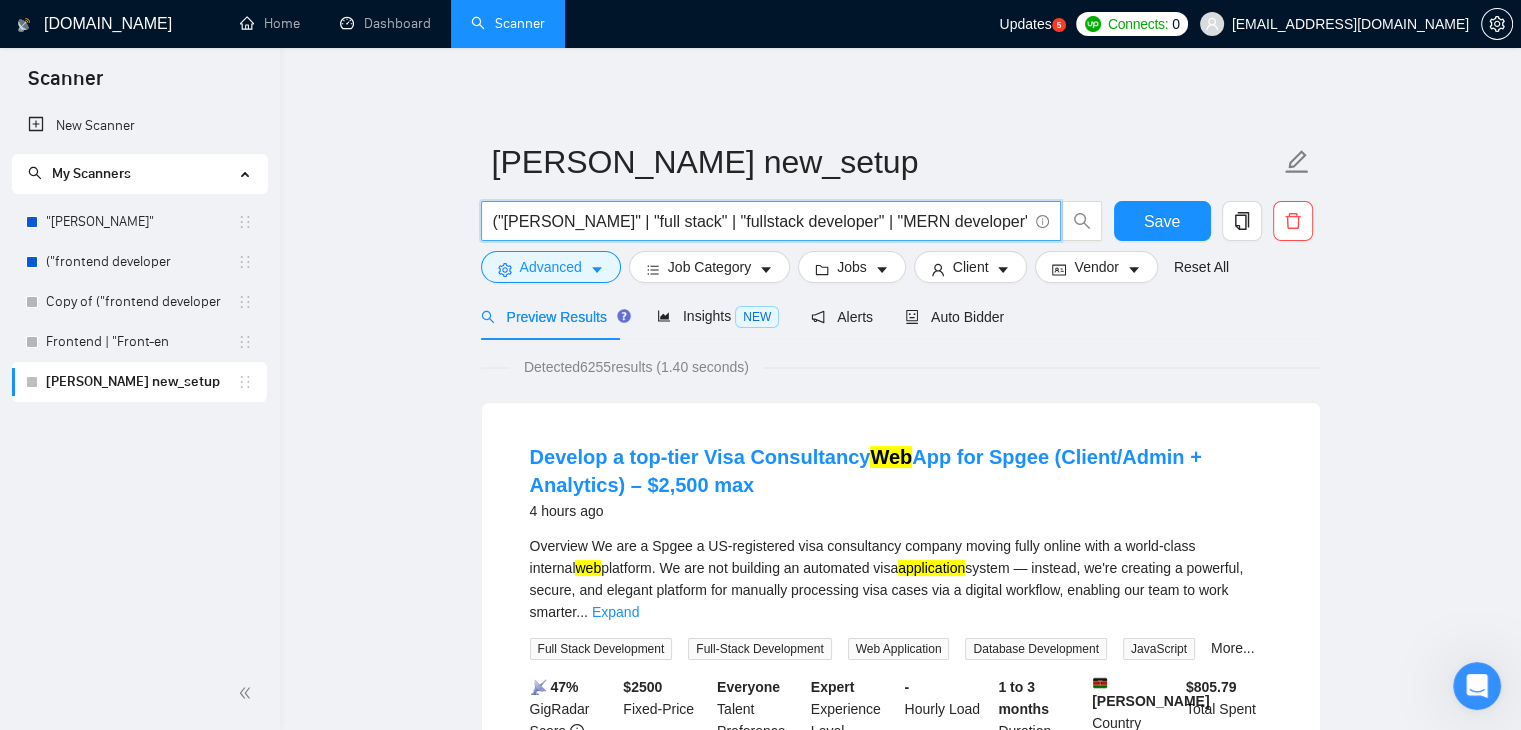 click on "("MERN stack" | "full stack" | "fullstack developer" | "MERN developer") ("React*" | "Node*" | "Express*" | "MongoDB") ("web application" | dashboard | SaaS | "admin panel")" at bounding box center [760, 221] 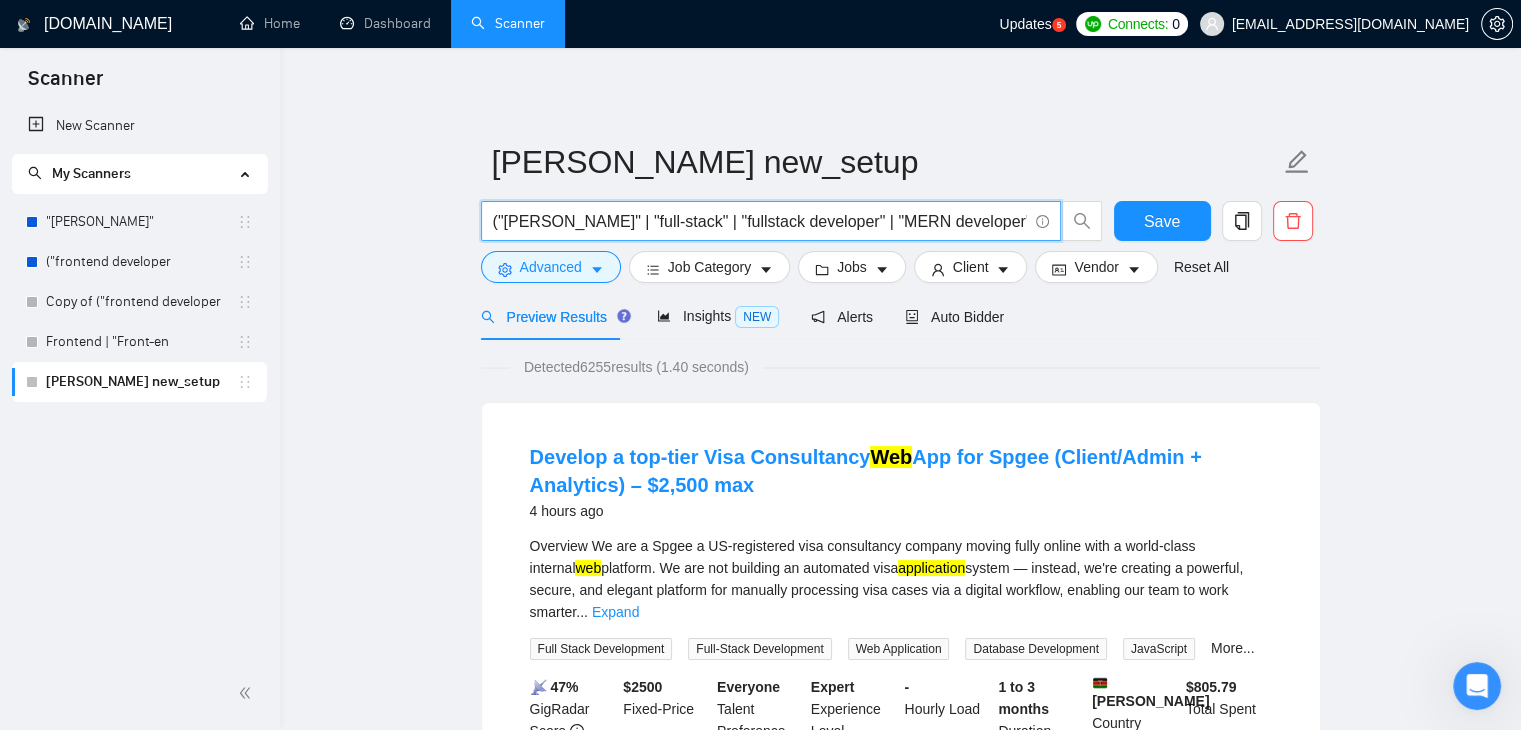 click on "("MERN stack" | "full-stack" | "fullstack developer" | "MERN developer") ("React*" | "Node*" | "Express*" | "MongoDB") ("web application" | dashboard | SaaS | "admin panel")" at bounding box center (760, 221) 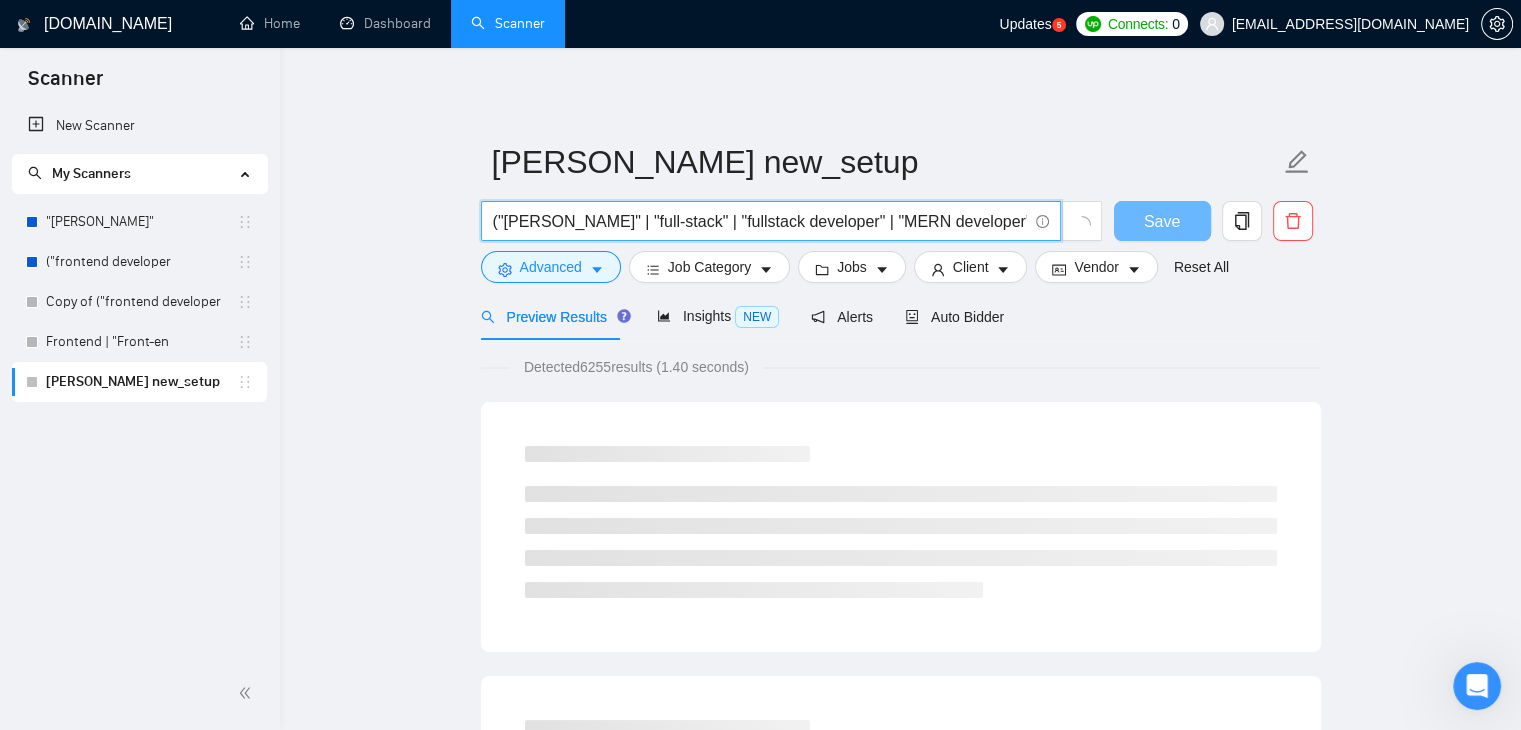 click on "("MERN stack" | "full-stack" | "fullstack developer" | "MERN developer") ("React*" | "Node*" | "Express*" | "MongoDB") ("web application" | dashboard | SaaS | "admin panel")" at bounding box center (760, 221) 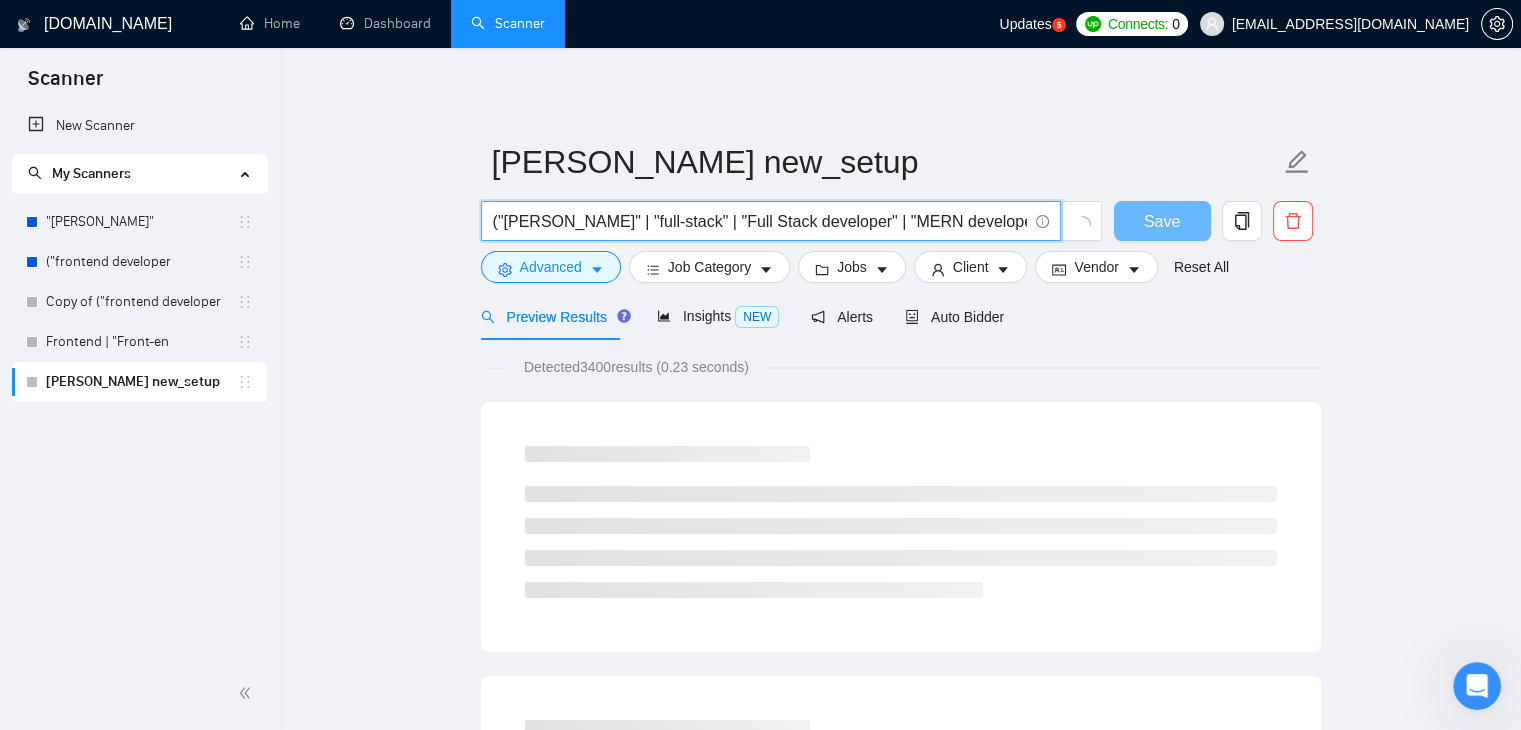 click on "("[PERSON_NAME]" | "full-stack" | "Full Stack developer" | "MERN developer") ("React*" | "Node*" | "Express*" | "MongoDB") ("web application" | dashboard | SaaS | "admin panel")" at bounding box center [760, 221] 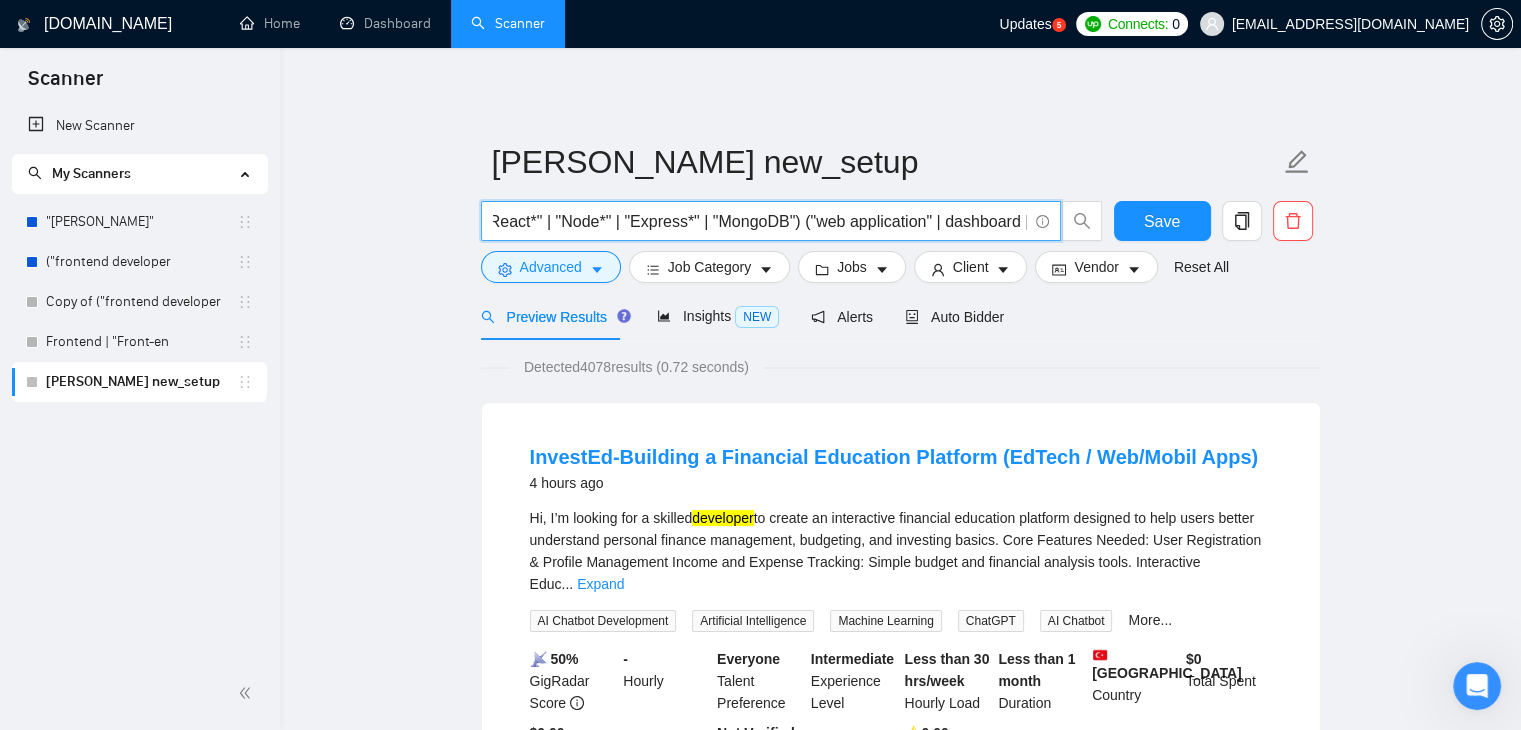 scroll, scrollTop: 0, scrollLeft: 683, axis: horizontal 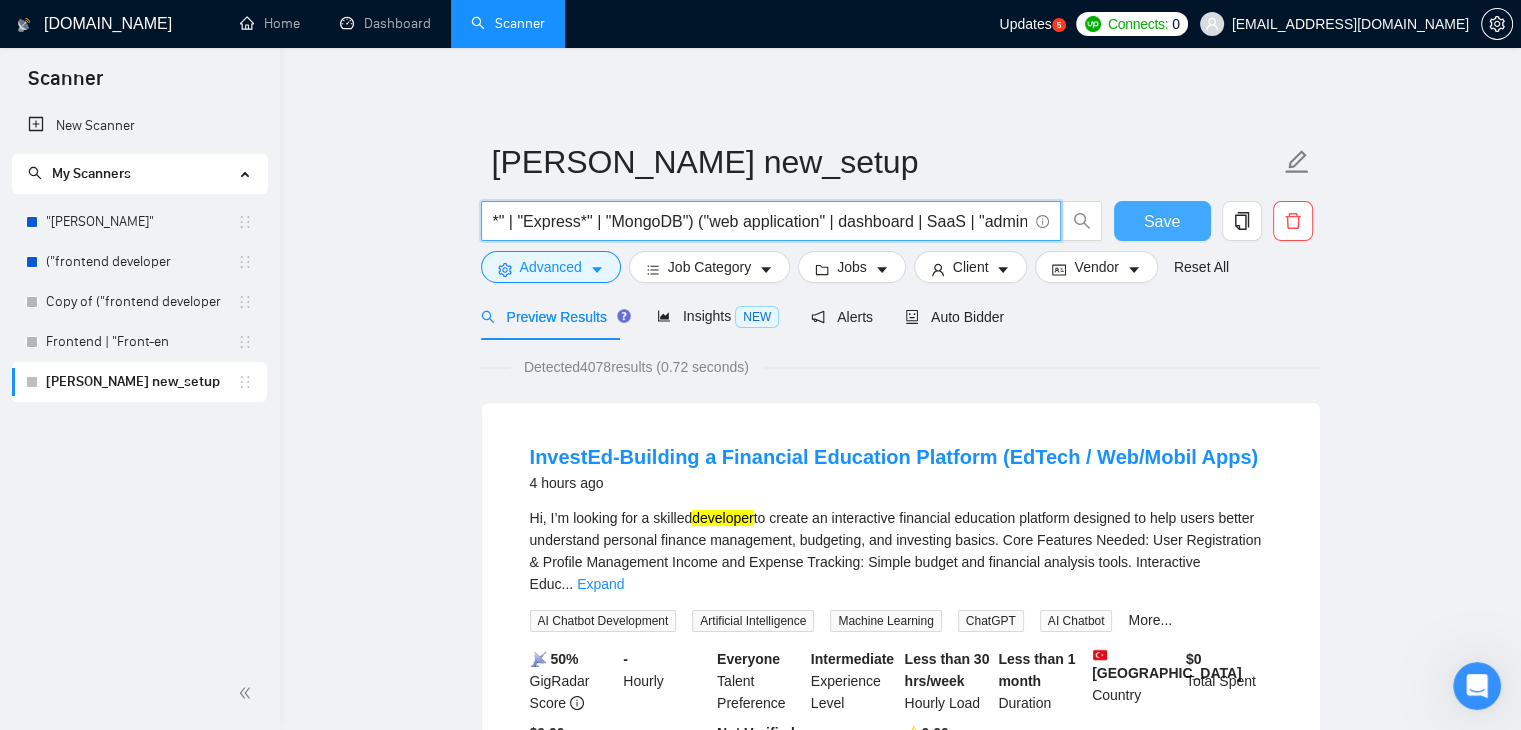 type on "("[PERSON_NAME]" | "full-stack" | "Full Stack developer" | "MERN developer") ("React*" | "Node*" | "Express*" | "MongoDB") ("web application" | dashboard | SaaS | "admin panel")" 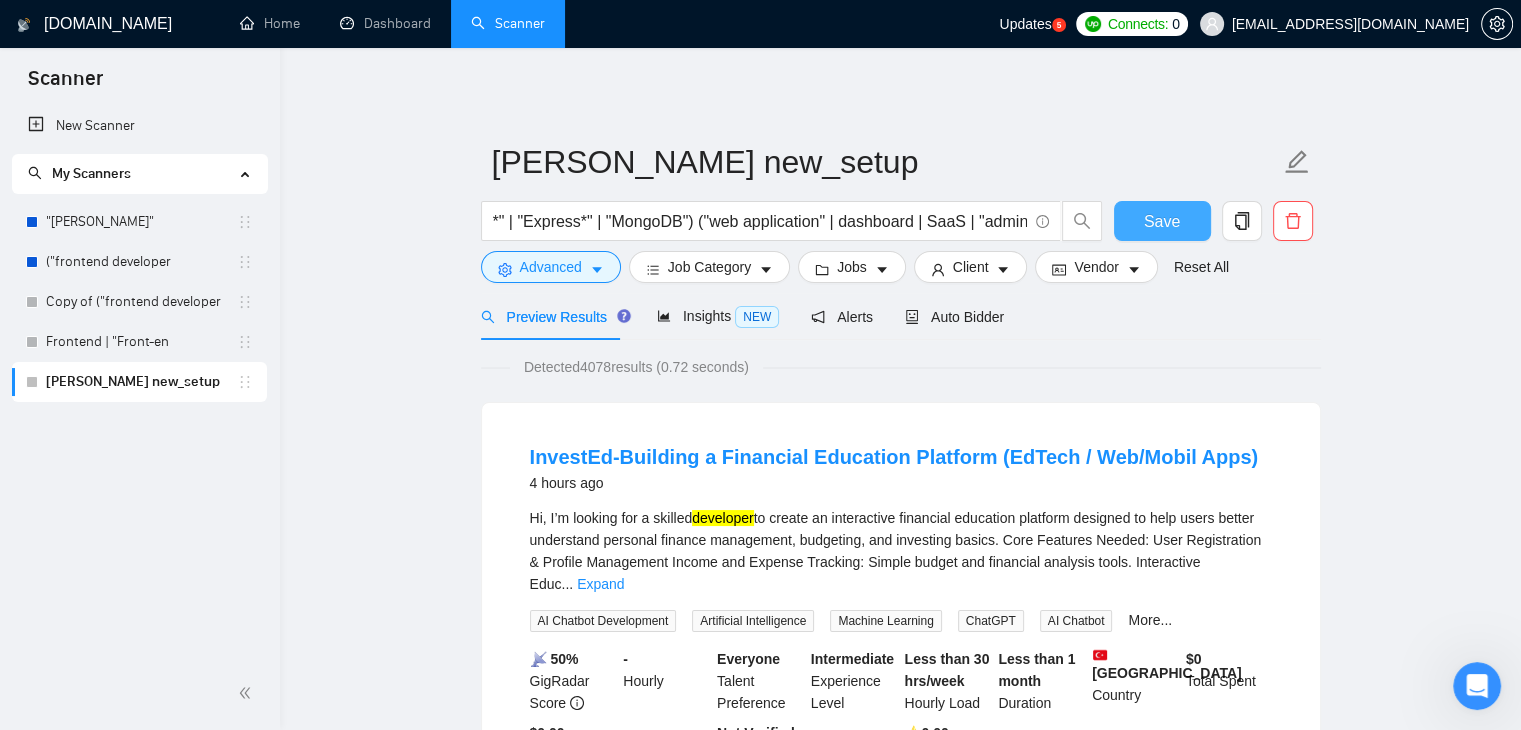 scroll, scrollTop: 0, scrollLeft: 0, axis: both 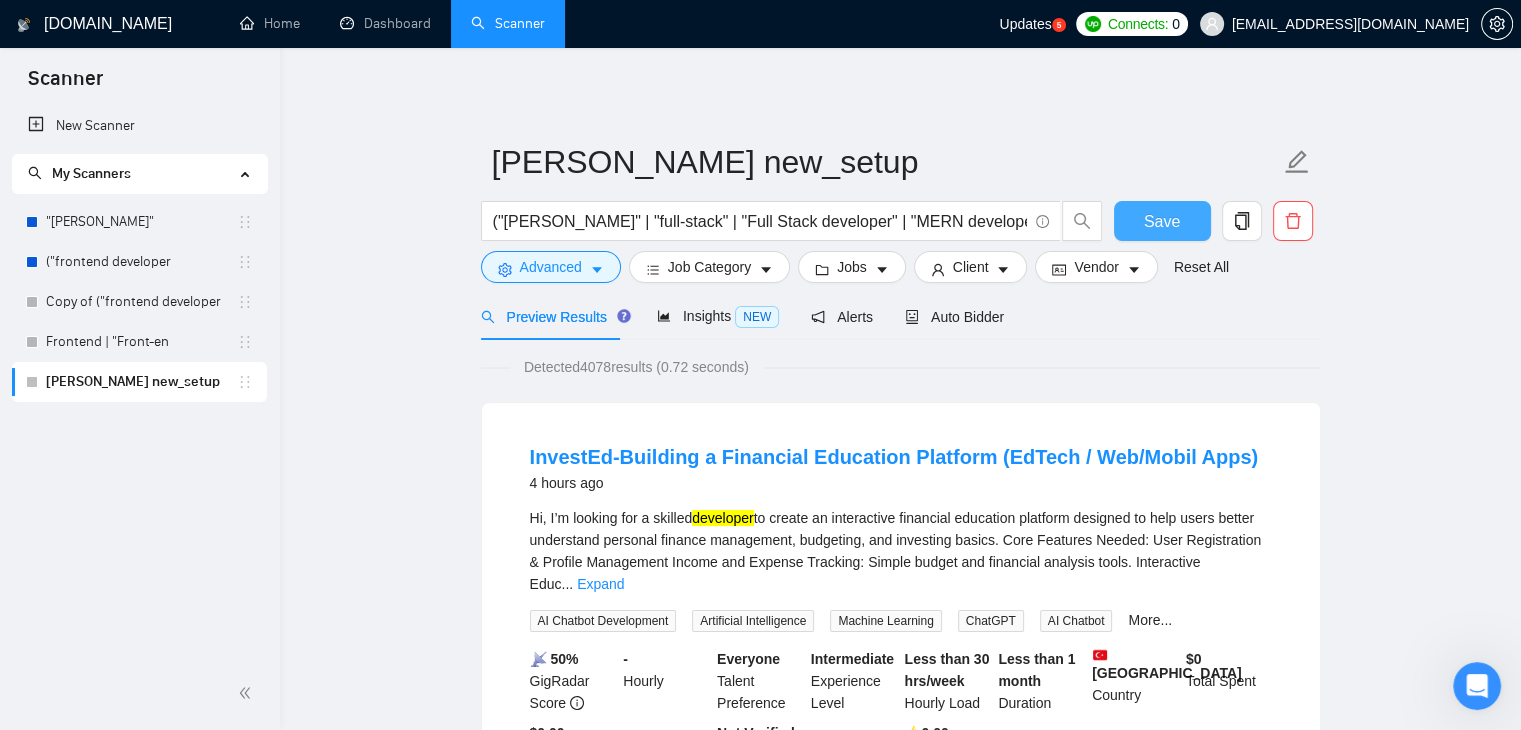 click on "Save" at bounding box center (1162, 221) 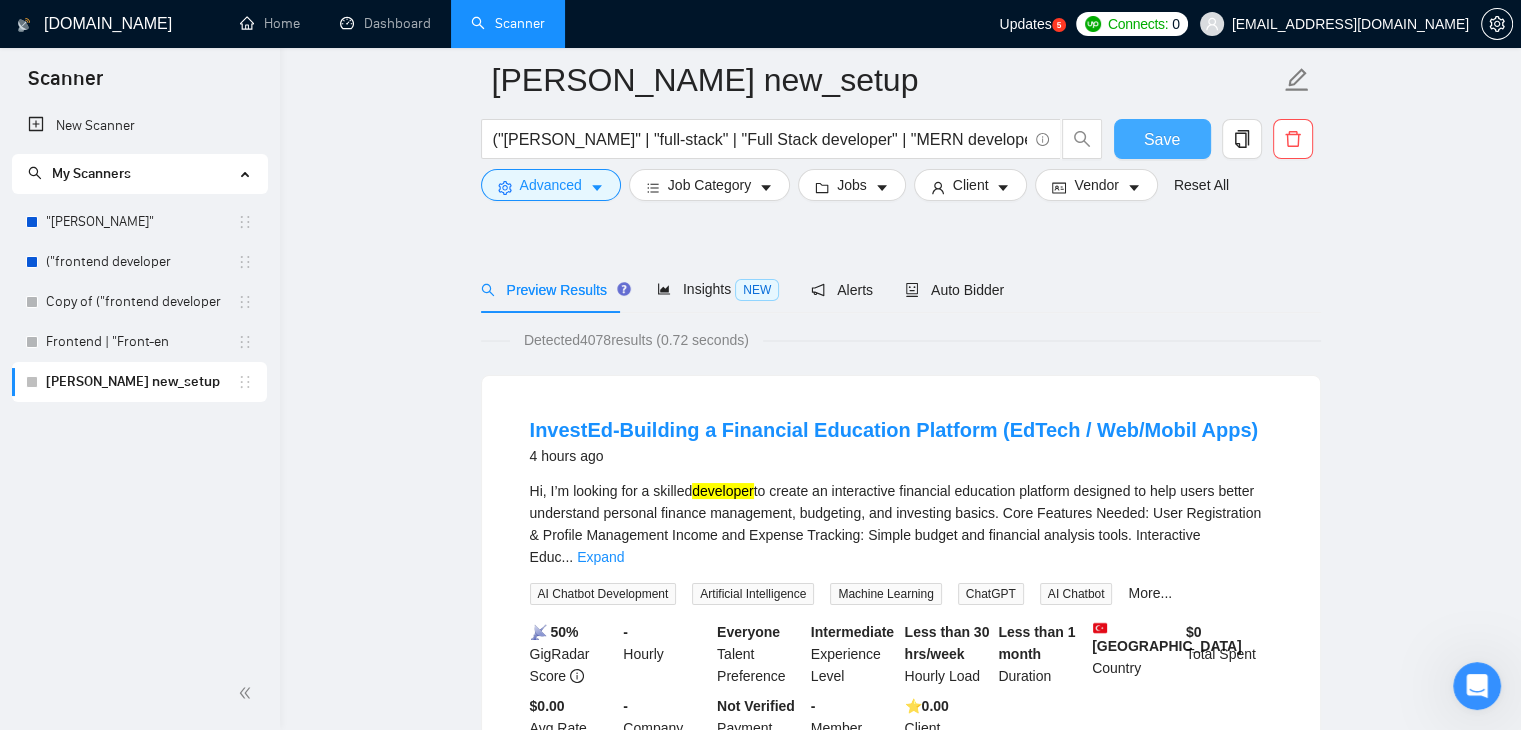 scroll, scrollTop: 140, scrollLeft: 0, axis: vertical 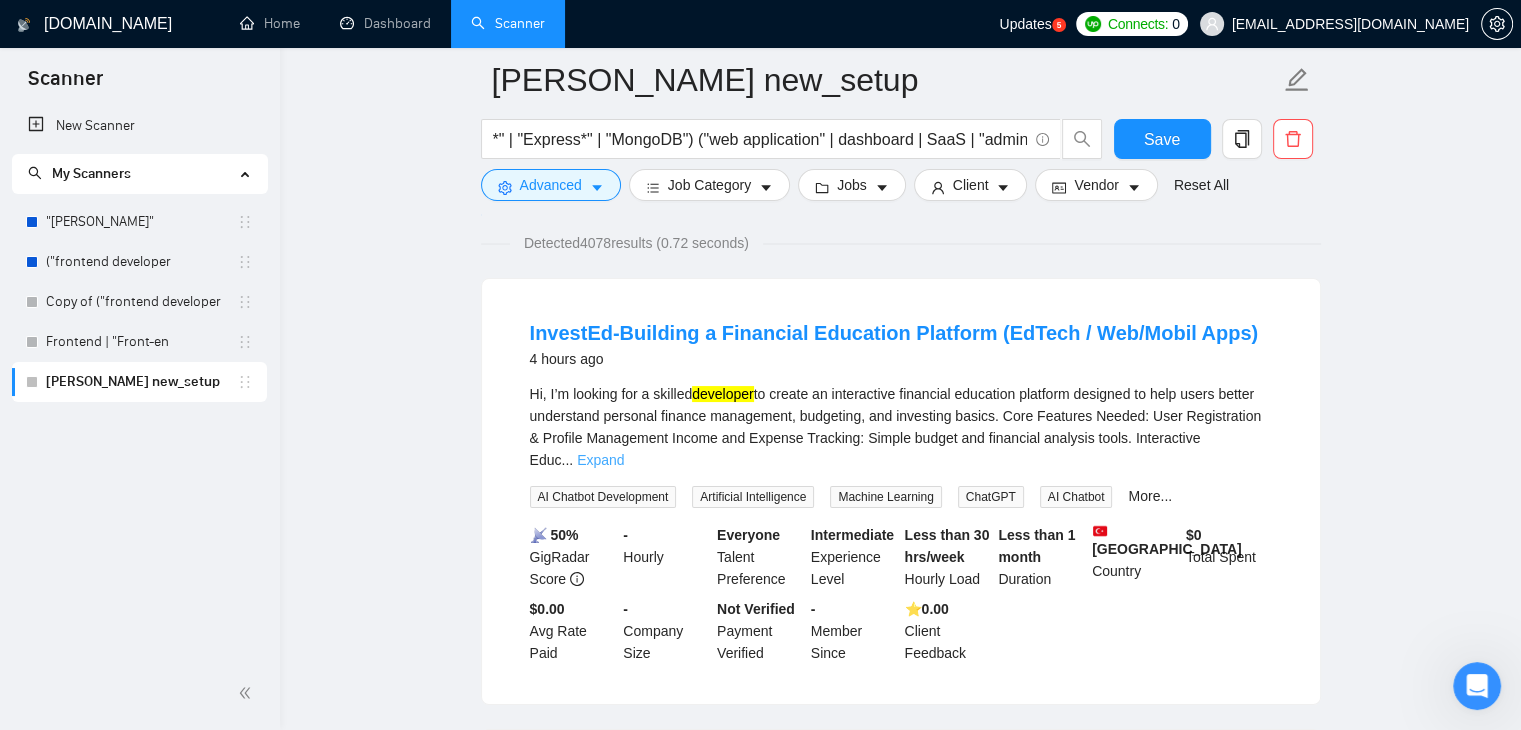 click on "Expand" at bounding box center (600, 460) 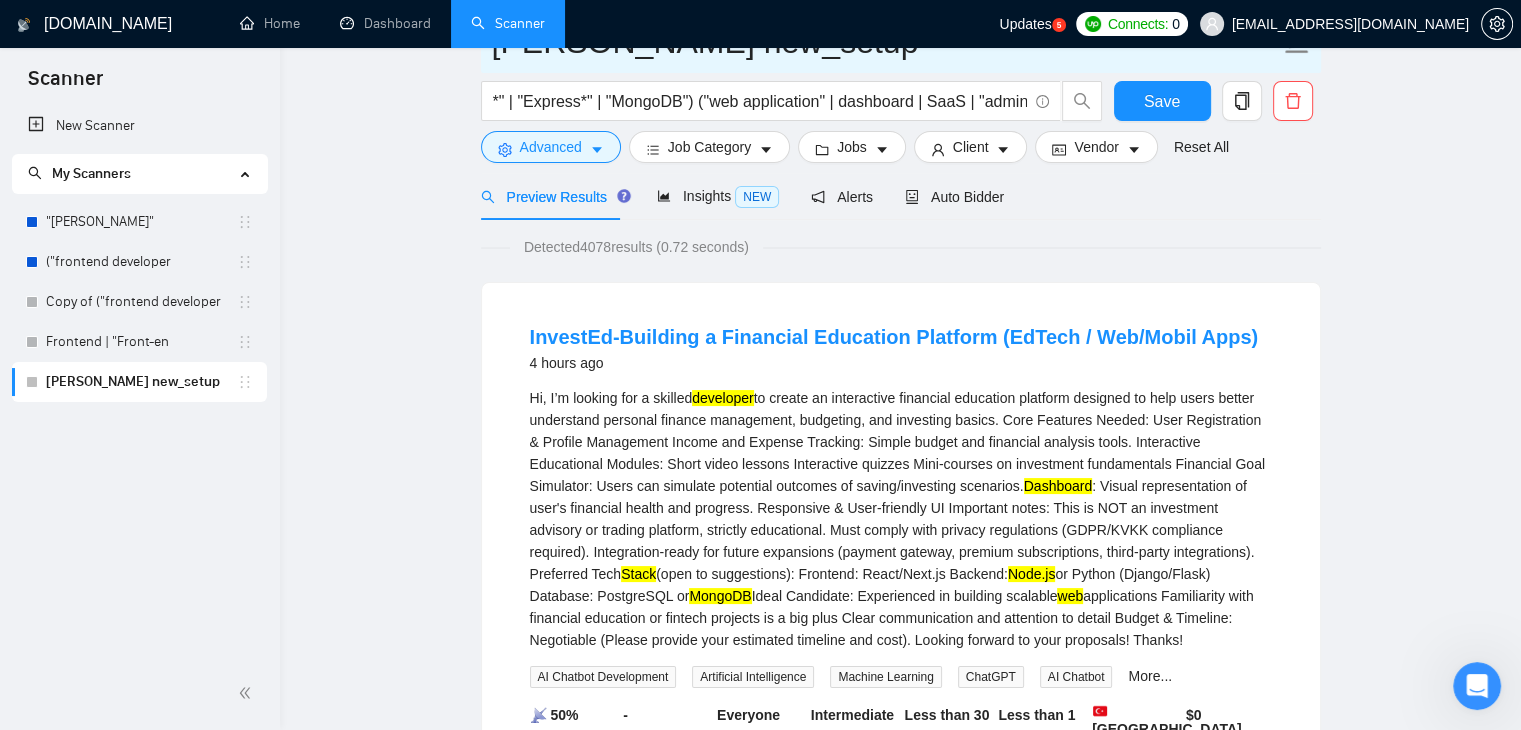 scroll, scrollTop: 0, scrollLeft: 0, axis: both 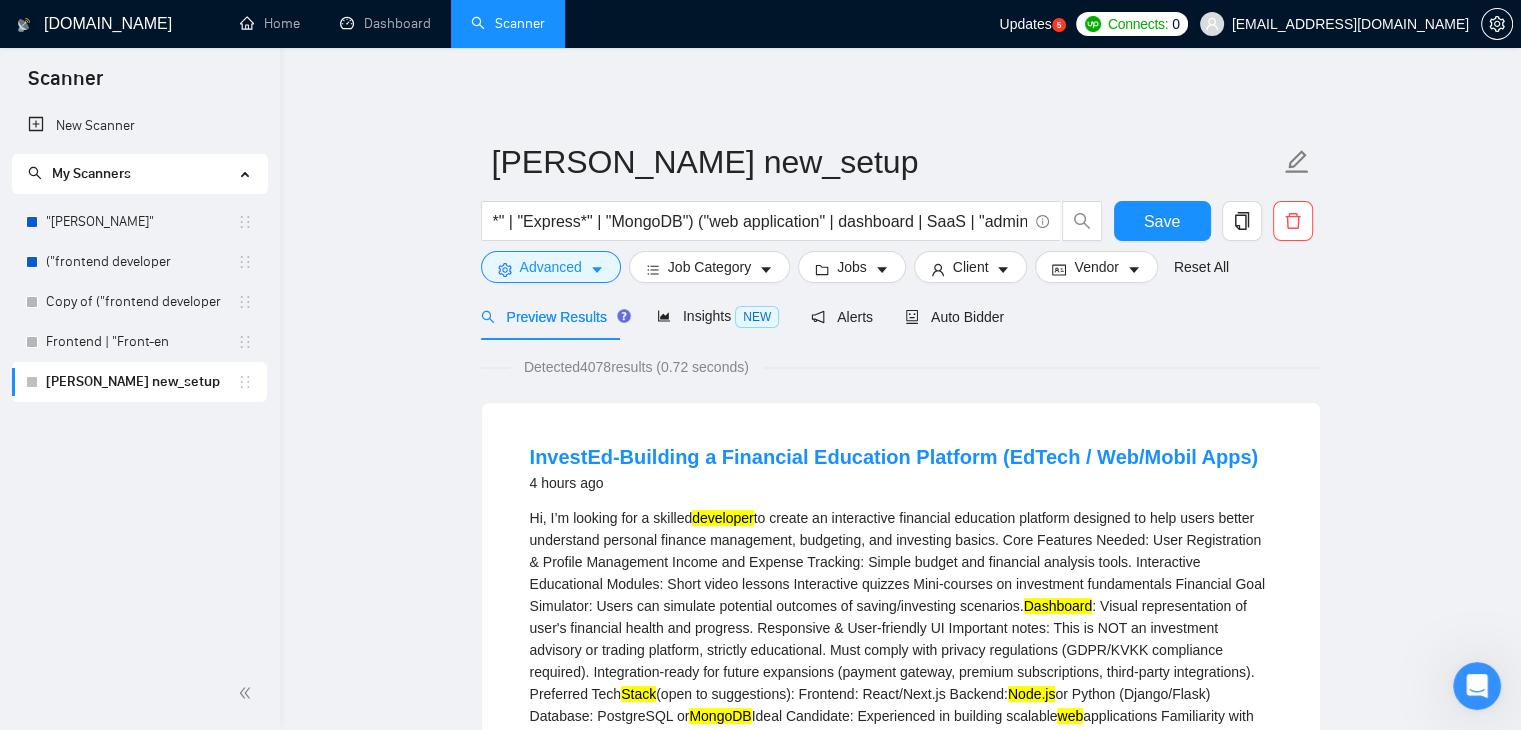 click on "[PERSON_NAME] new_setup ("[PERSON_NAME]" | "full-stack" | "Full Stack developer" | "MERN developer") ("React*" | "Node*" | "Express*" | "MongoDB") ("web application" | dashboard | SaaS | "admin panel") Save Advanced   Job Category   Jobs   Client   Vendor   Reset All" at bounding box center [901, 211] 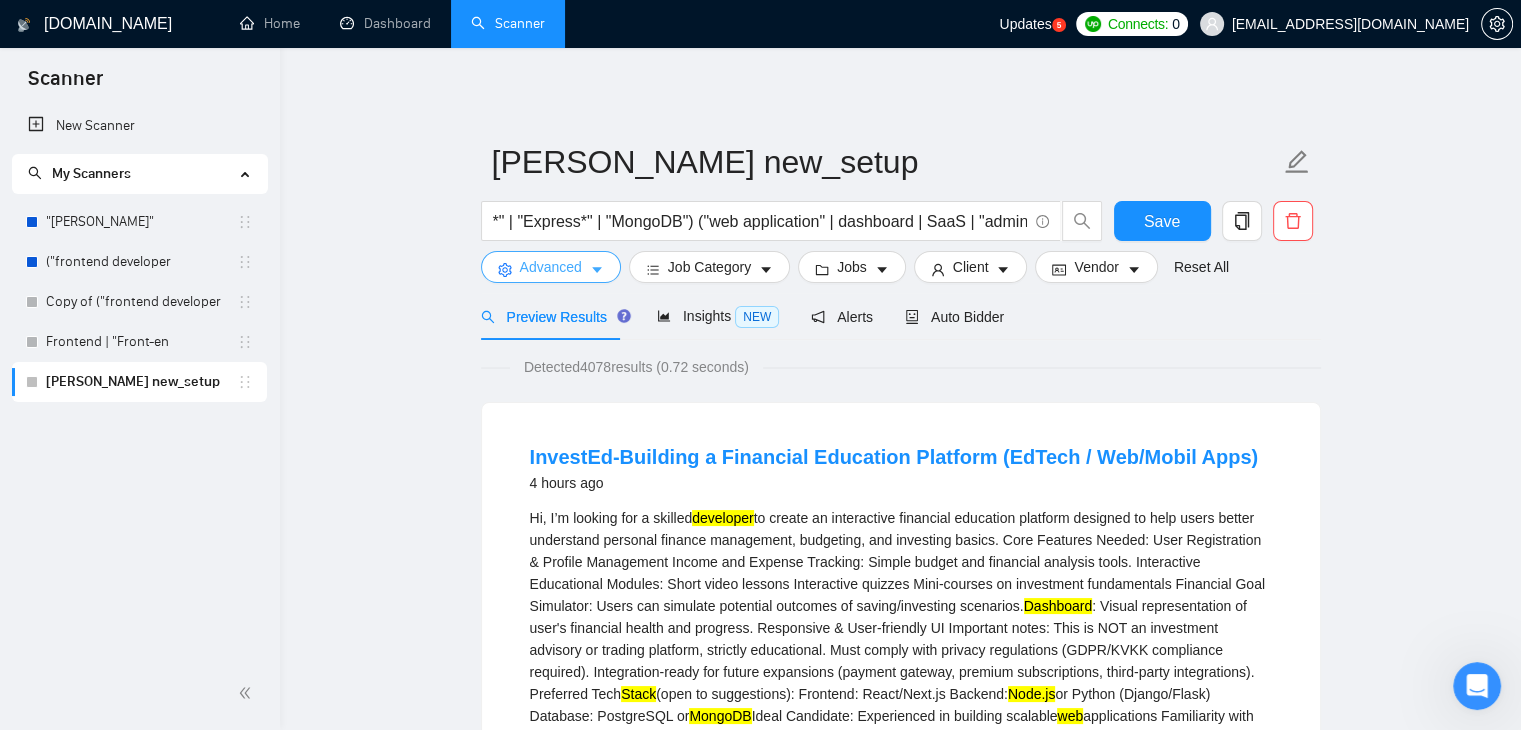 click on "Advanced" at bounding box center (551, 267) 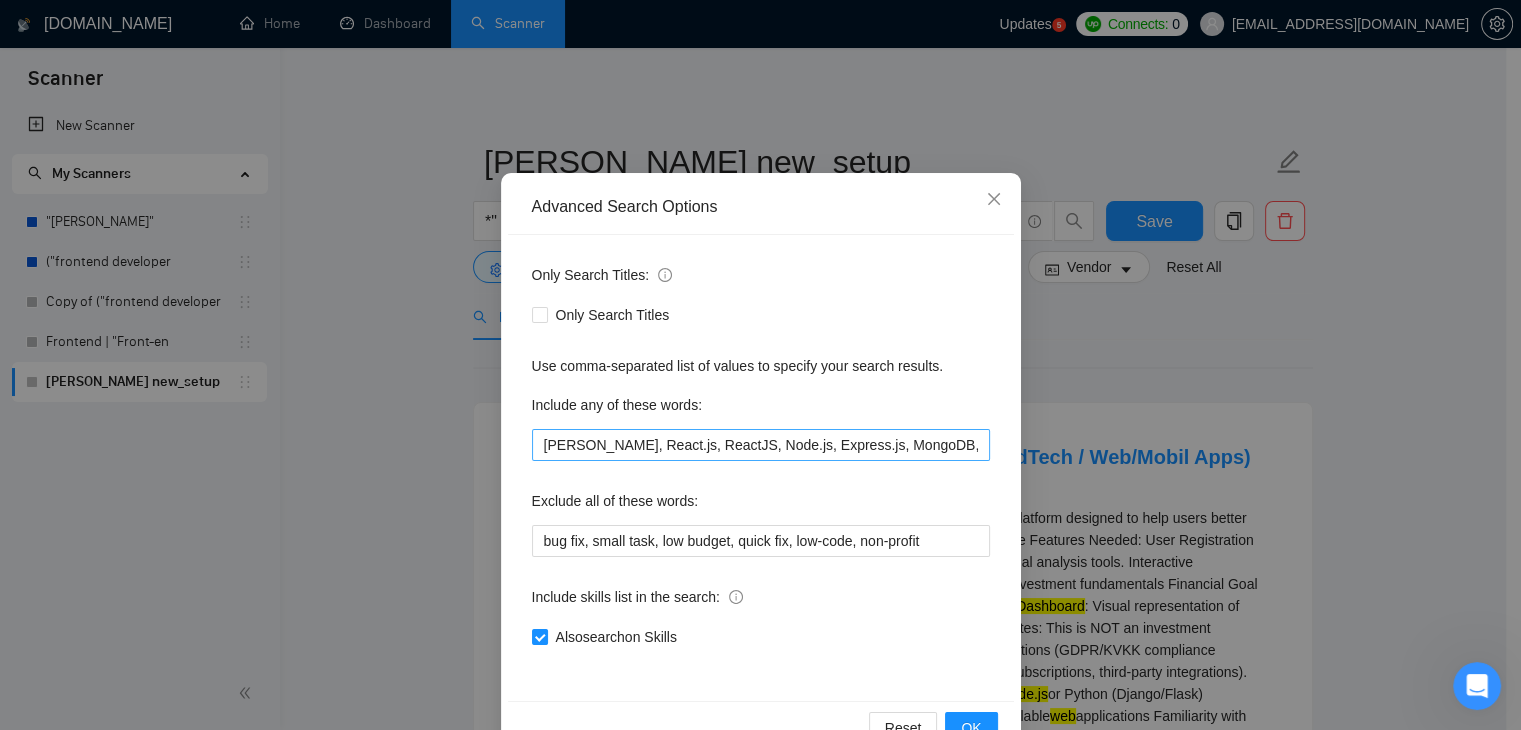 scroll, scrollTop: 48, scrollLeft: 0, axis: vertical 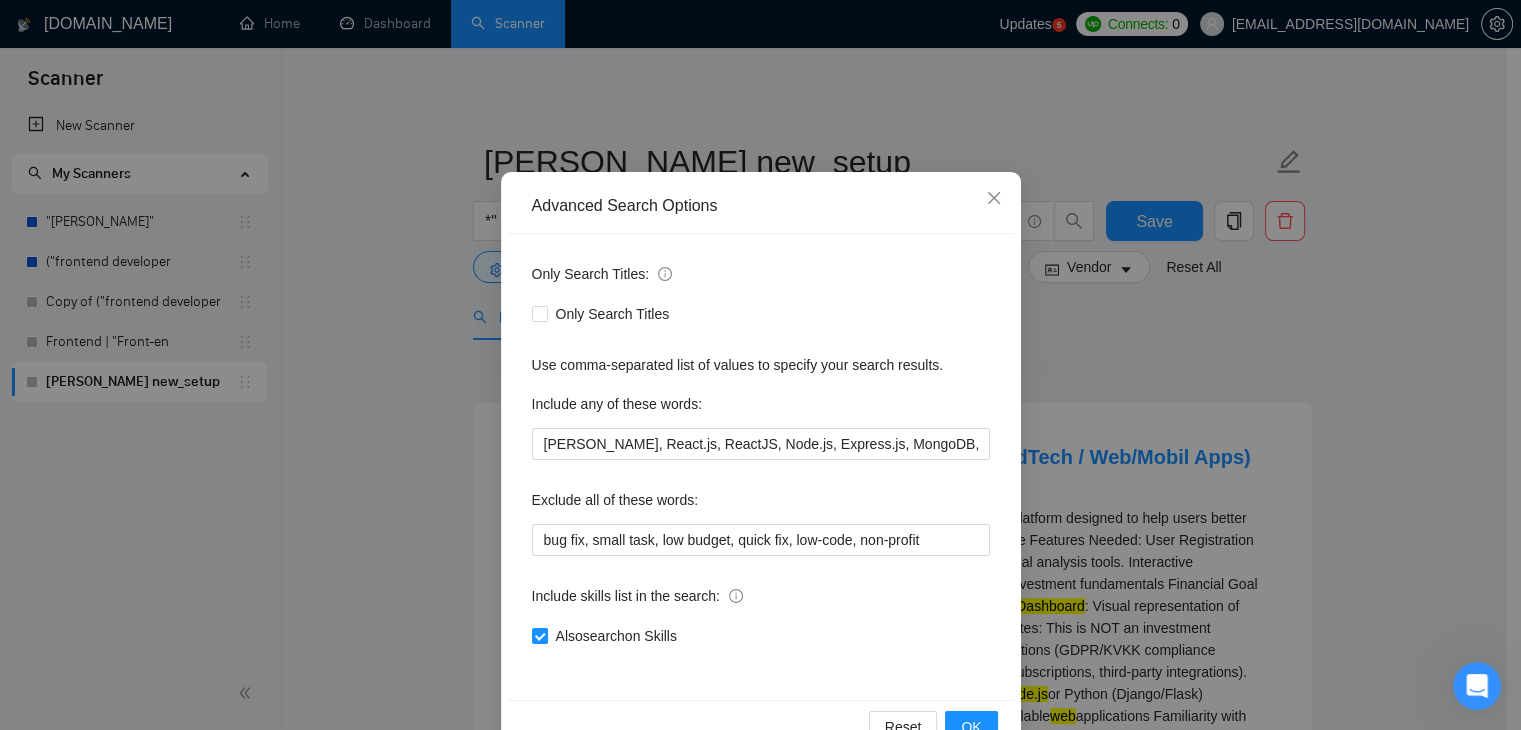 click on "Include any of these words:" at bounding box center (761, 408) 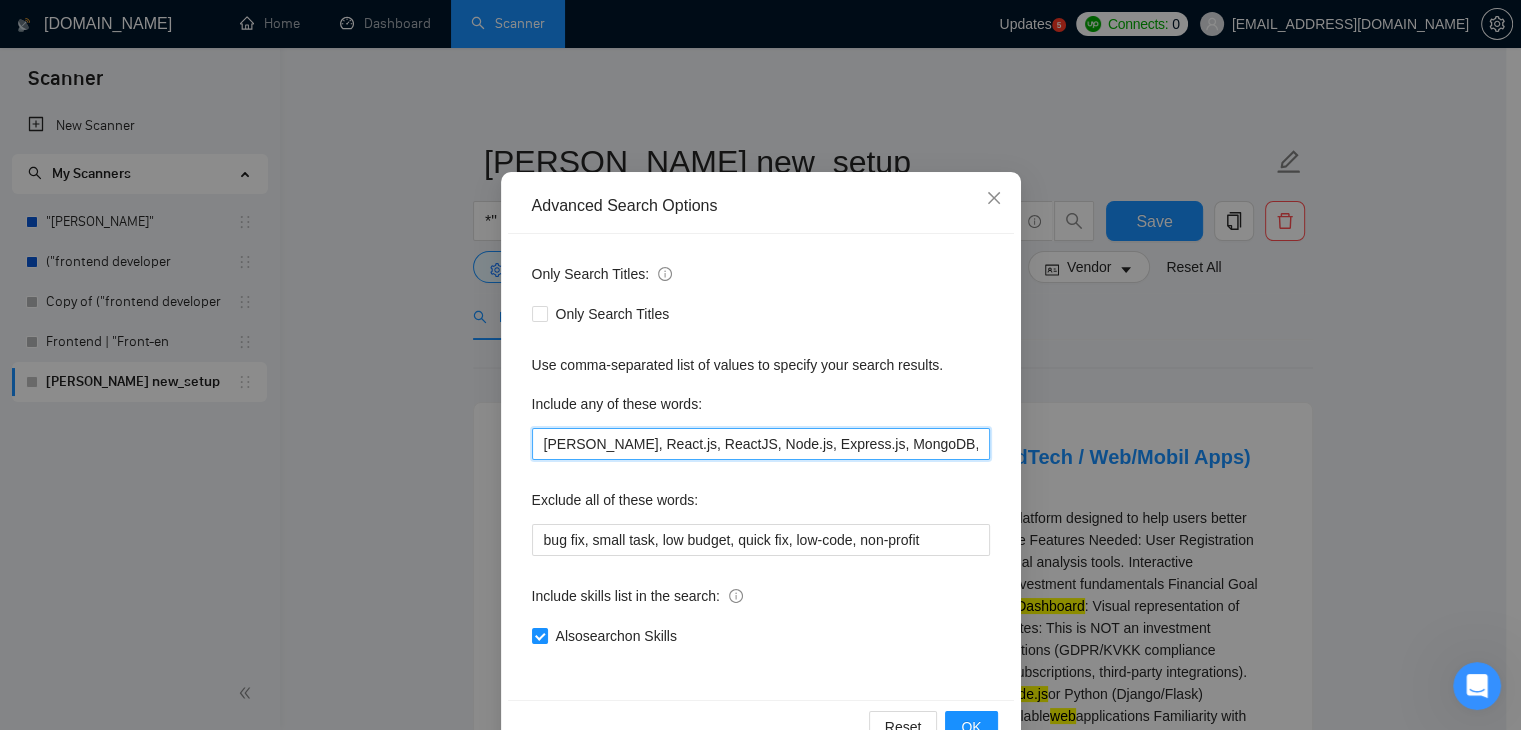click on "MERN stack, React.js, ReactJS, Node.js, Express.js, MongoDB, full stack developer, fullstack developer, web application, SaaS, admin panel, dashboard" at bounding box center (761, 444) 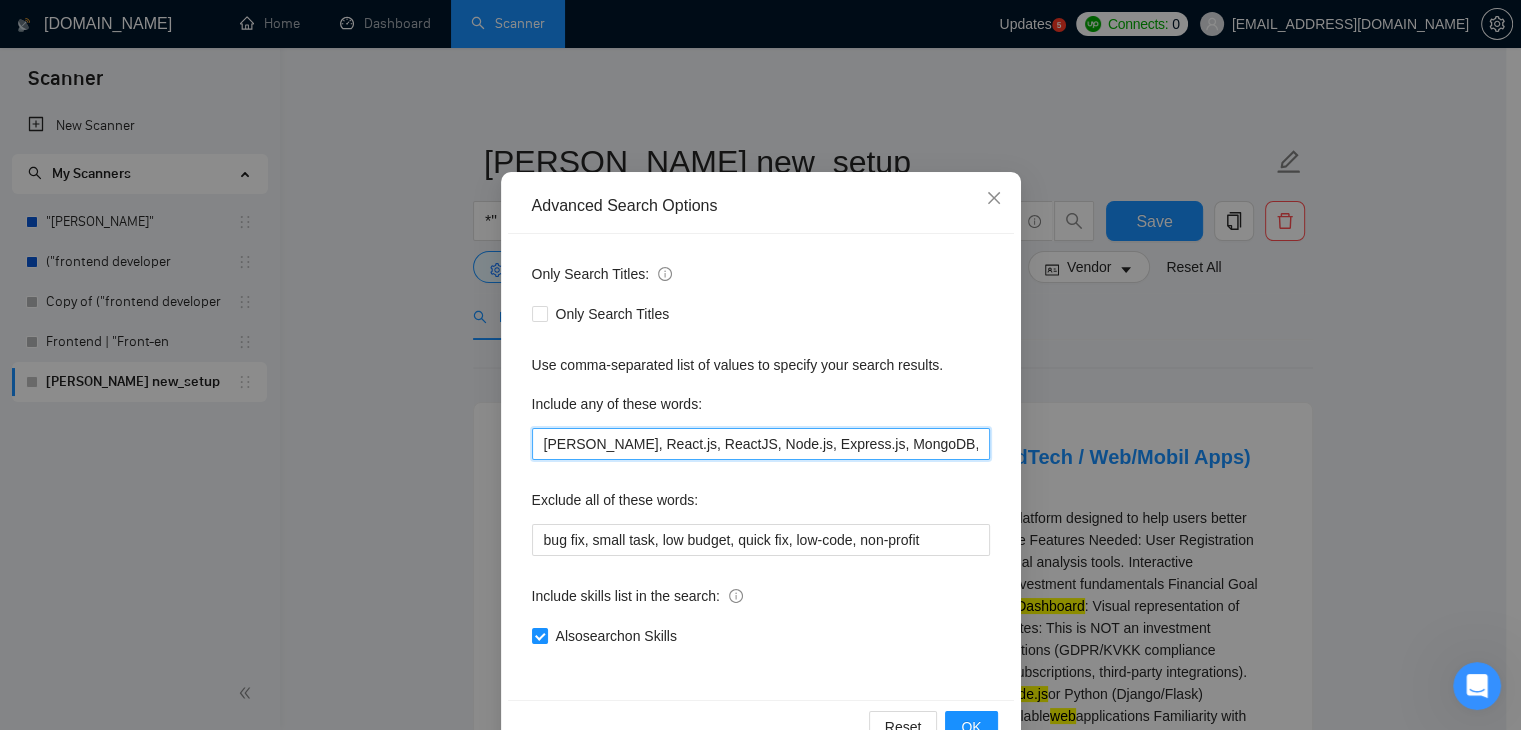 click on "MERN stack, React.js, ReactJS, Node.js, Express.js, MongoDB, full stack developer, fullstack developer, web application, SaaS, admin panel, dashboard" at bounding box center (761, 444) 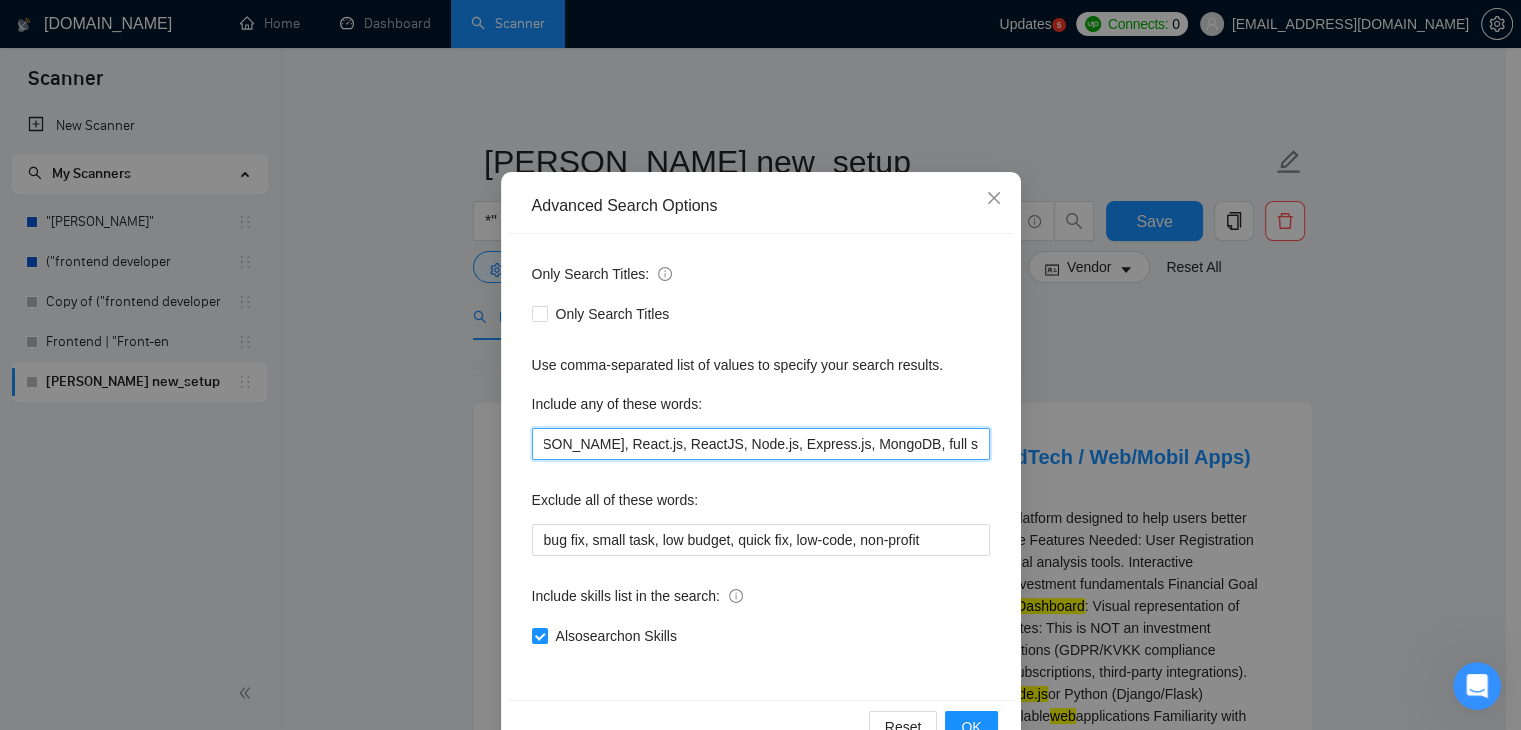 scroll, scrollTop: 0, scrollLeft: 0, axis: both 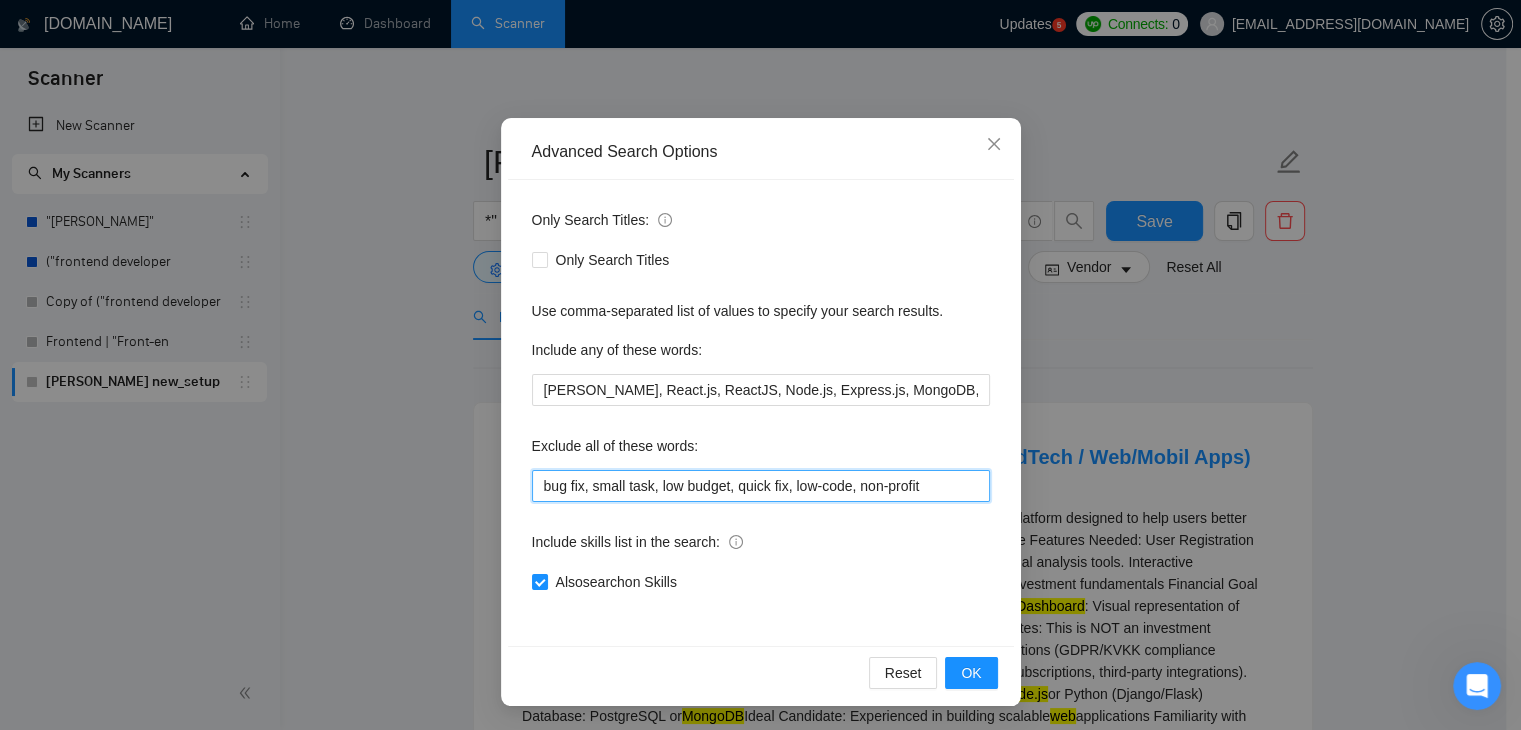 click on "bug fix, small task, low budget, quick fix, low-code, non-profit" at bounding box center (761, 486) 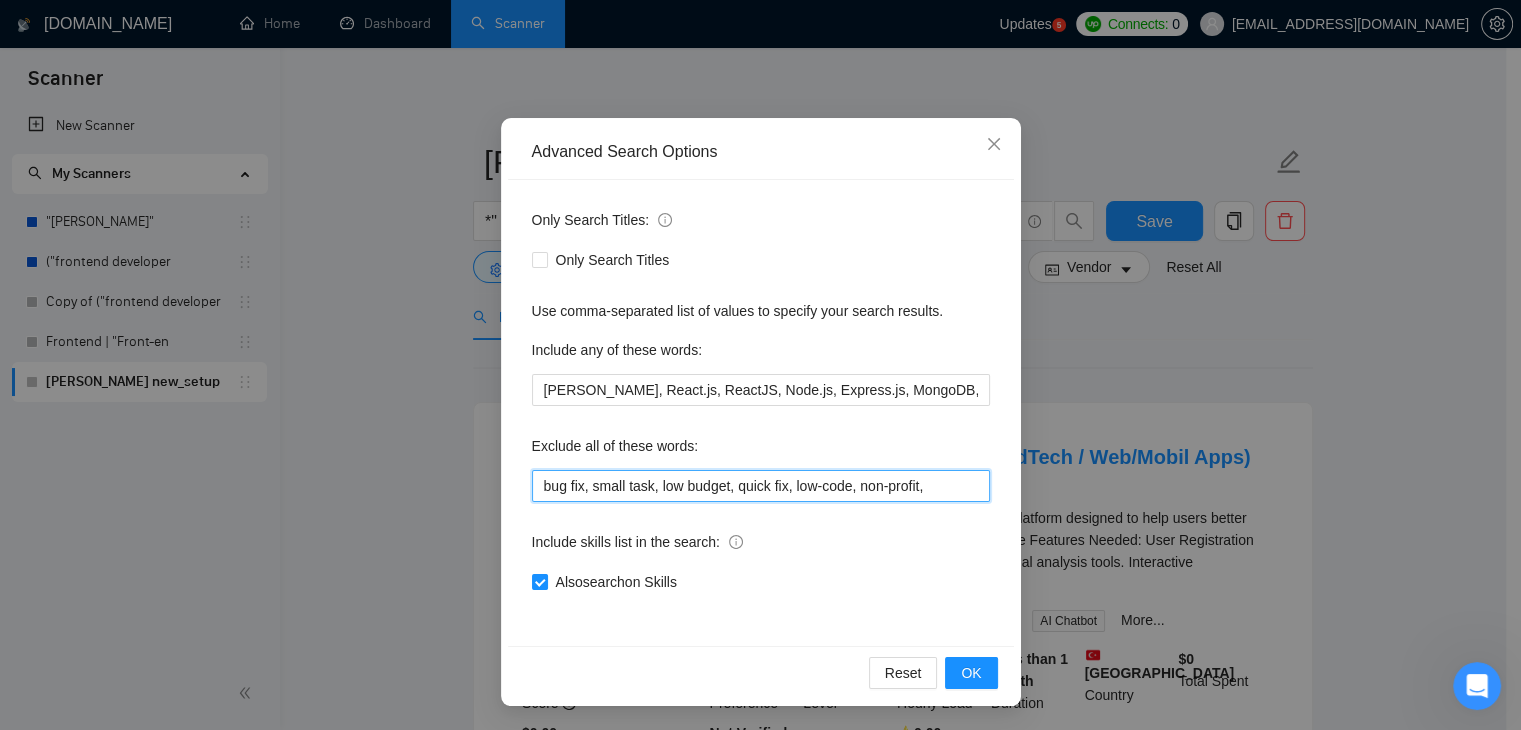type on "bug fix, small task, low budget, quick fix, low-code, non-profit," 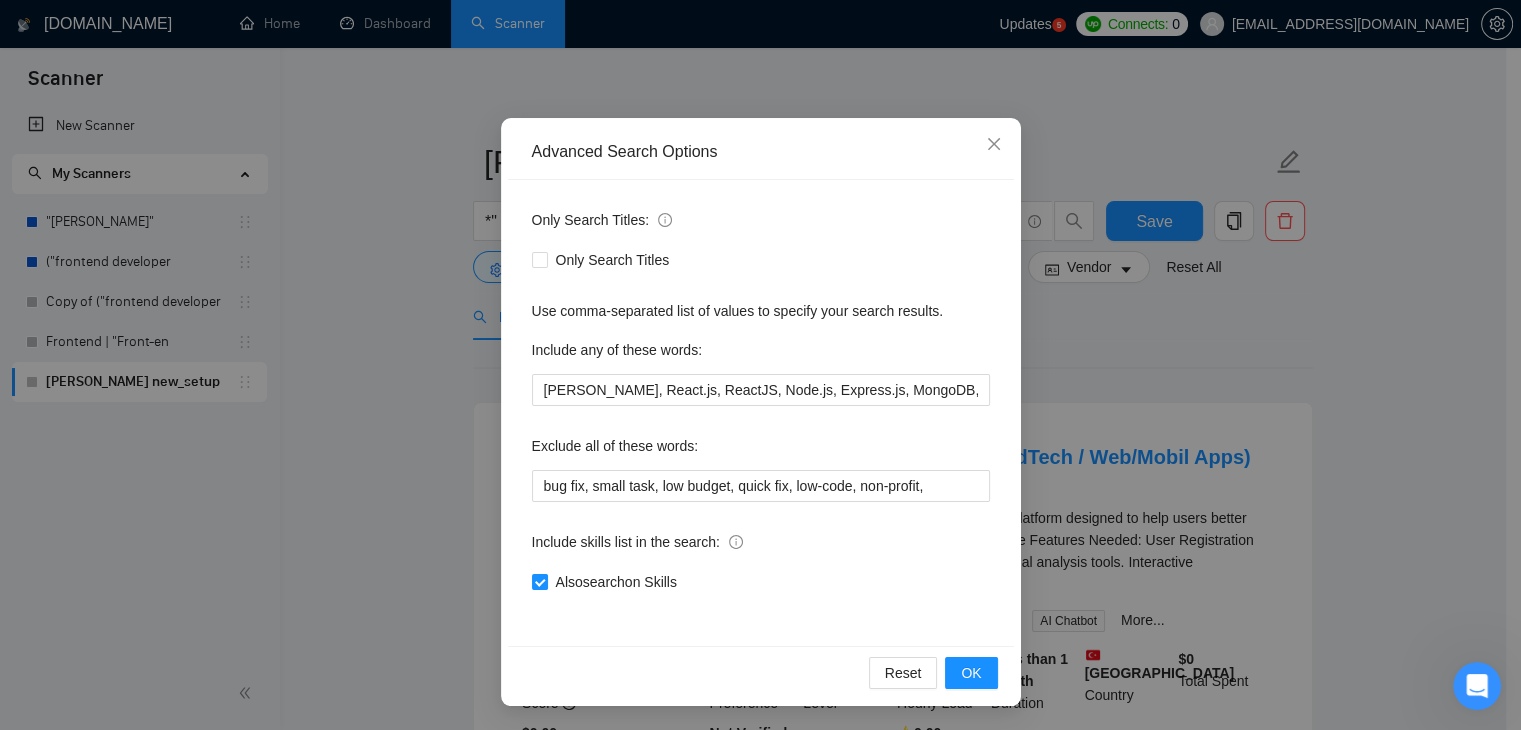 click on "Include any of these words:" at bounding box center [761, 354] 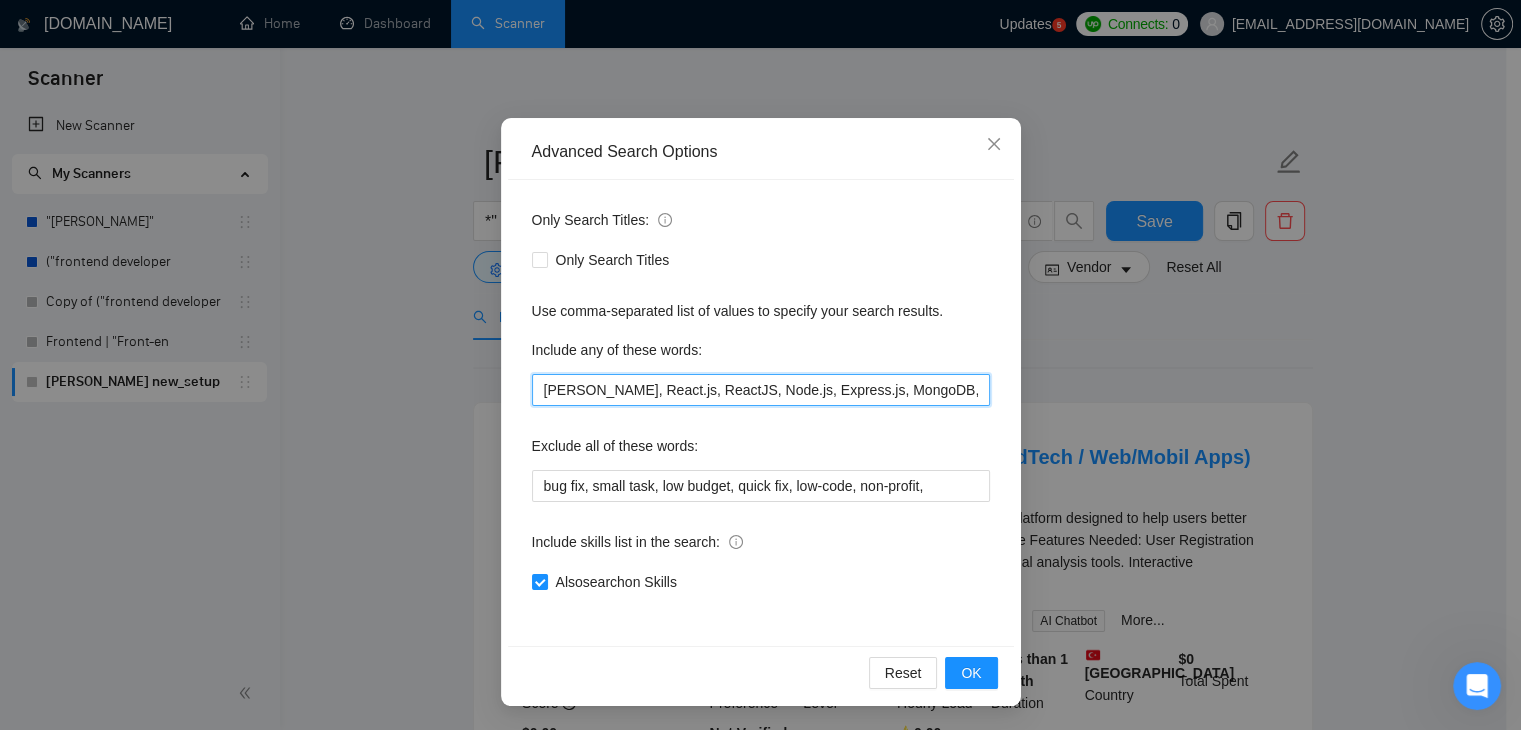 click on "MERN stack, React.js, ReactJS, Node.js, Express.js, MongoDB, full stack developer, fullstack developer, web application, SaaS, admin panel, dashboard" at bounding box center [761, 390] 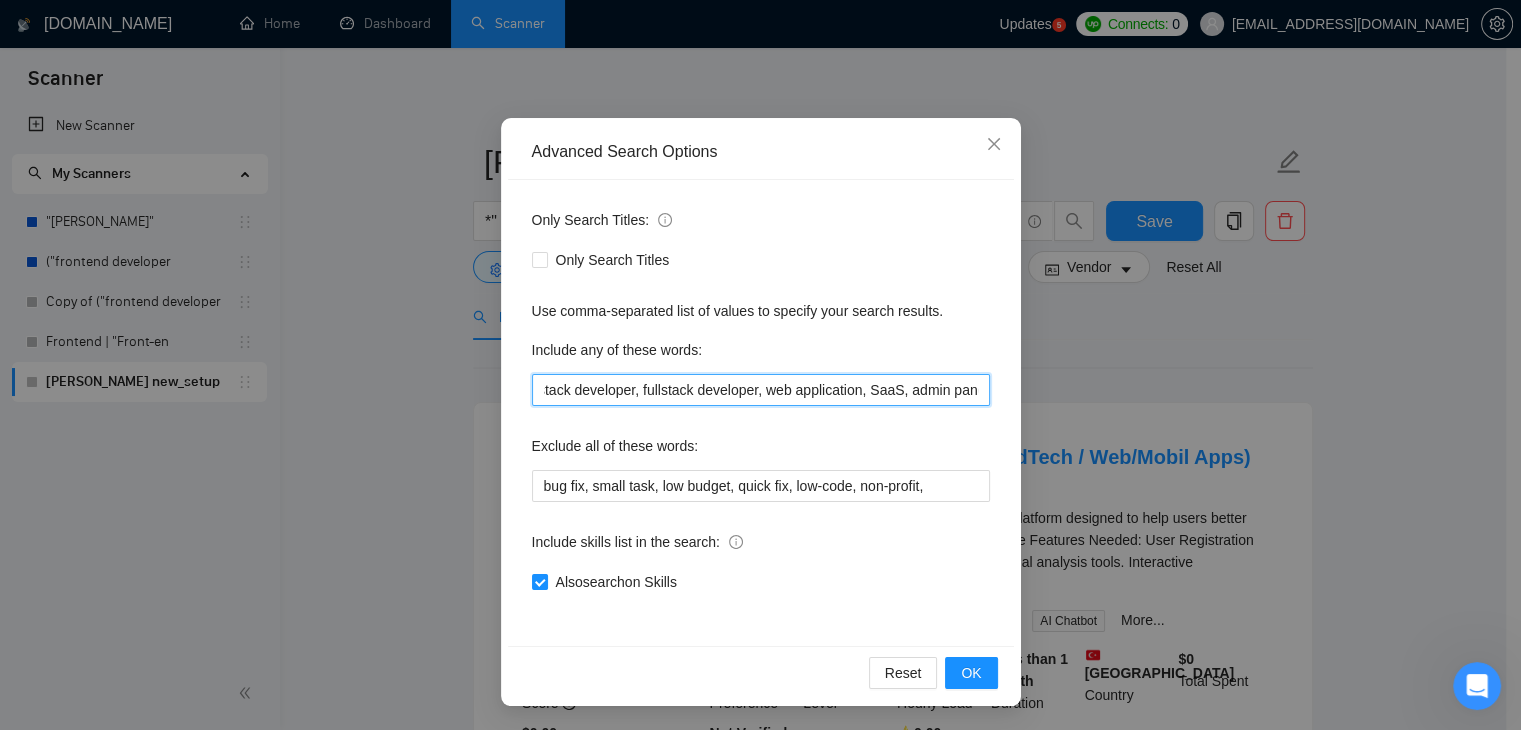 scroll, scrollTop: 0, scrollLeft: 479, axis: horizontal 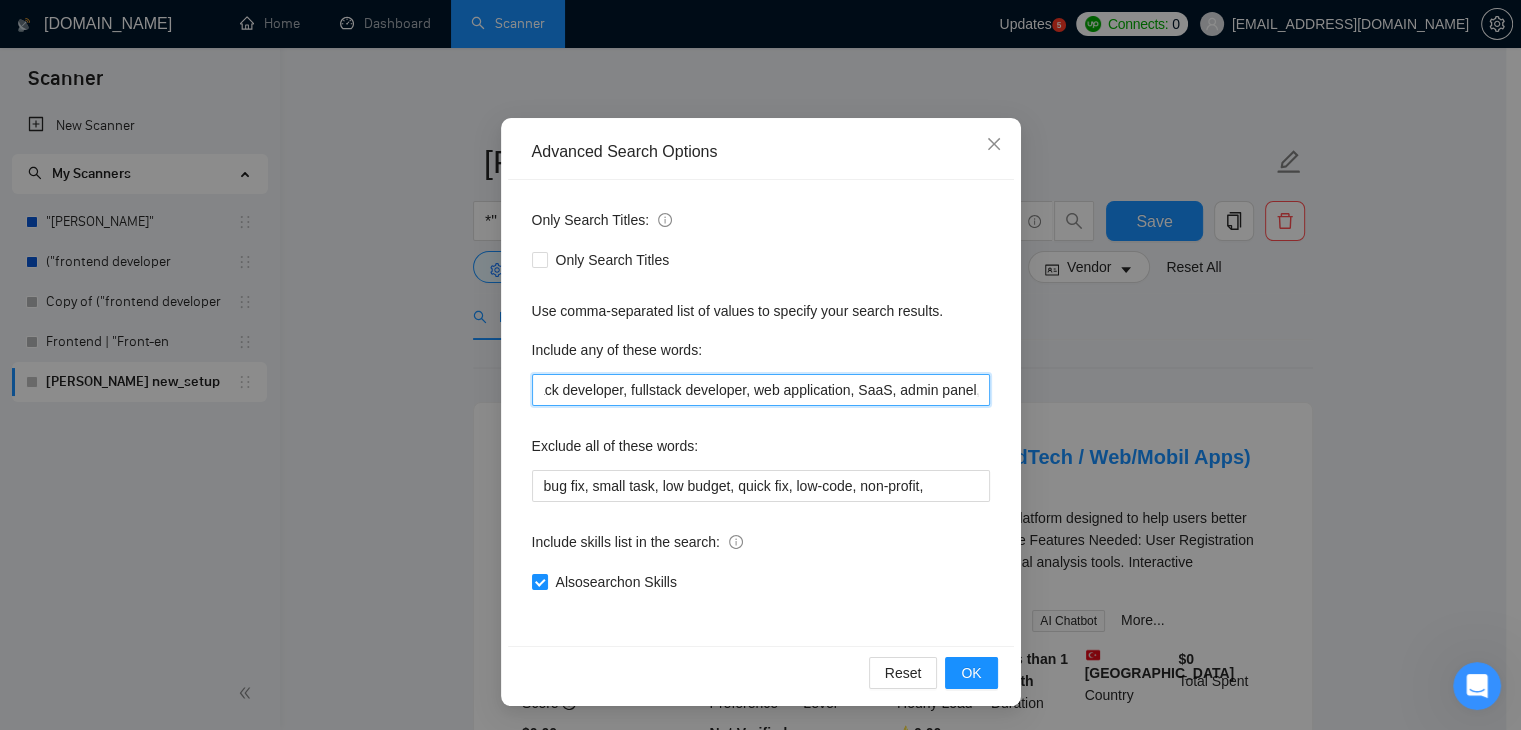 click on "MERN stack, React.js, ReactJS, Node.js, Express.js, MongoDB, full stack developer, fullstack developer, web application, SaaS, admin panel, dashboard" at bounding box center [761, 390] 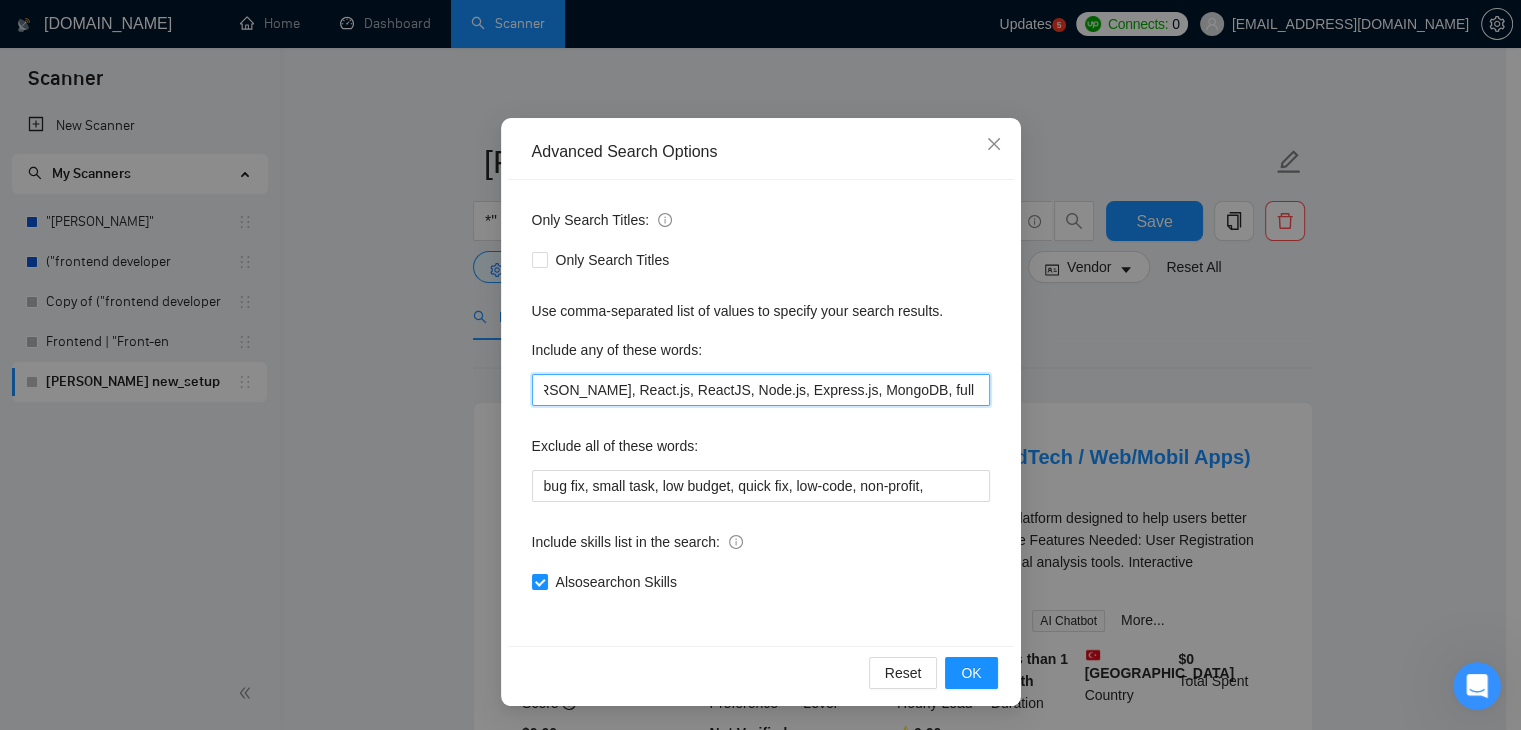 scroll, scrollTop: 0, scrollLeft: 0, axis: both 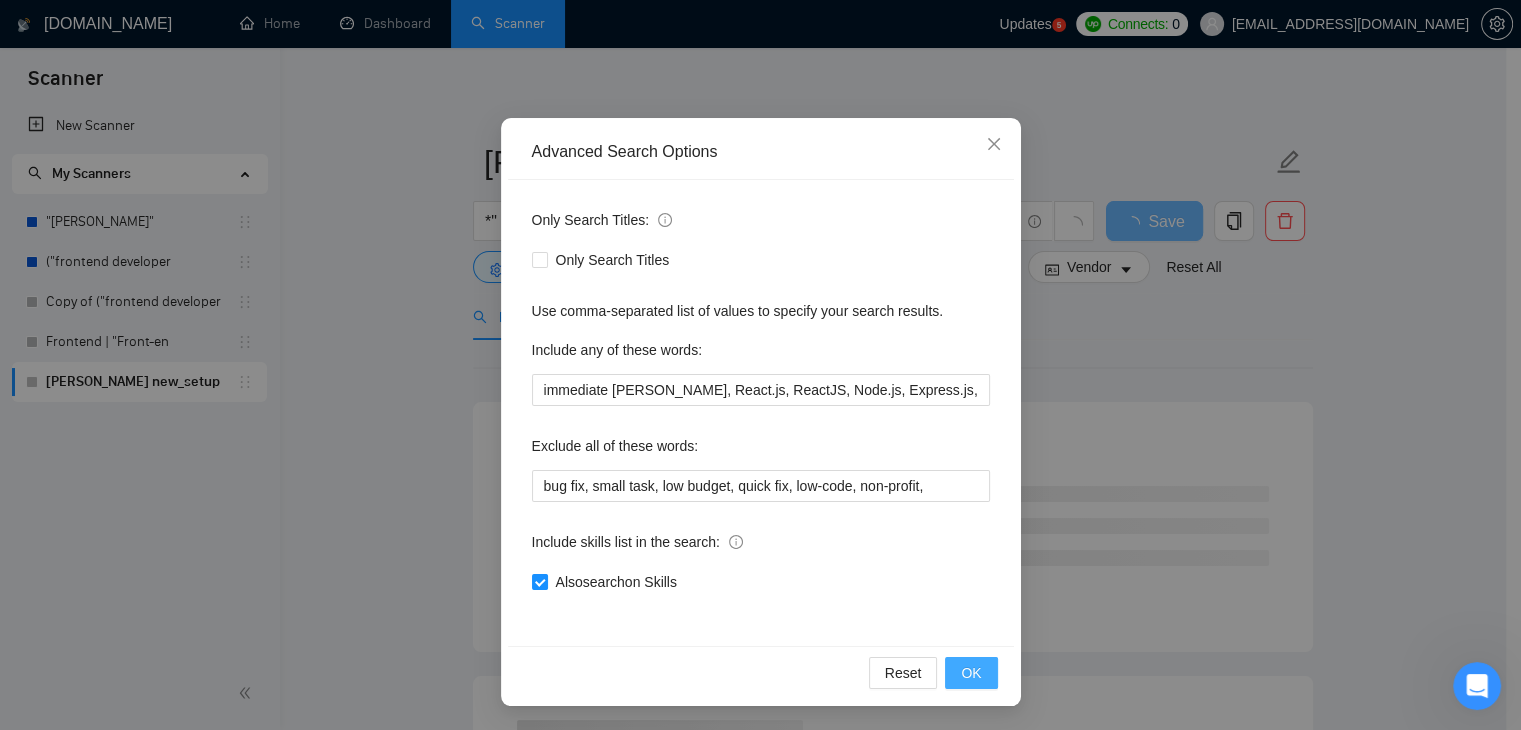 click on "OK" at bounding box center (971, 673) 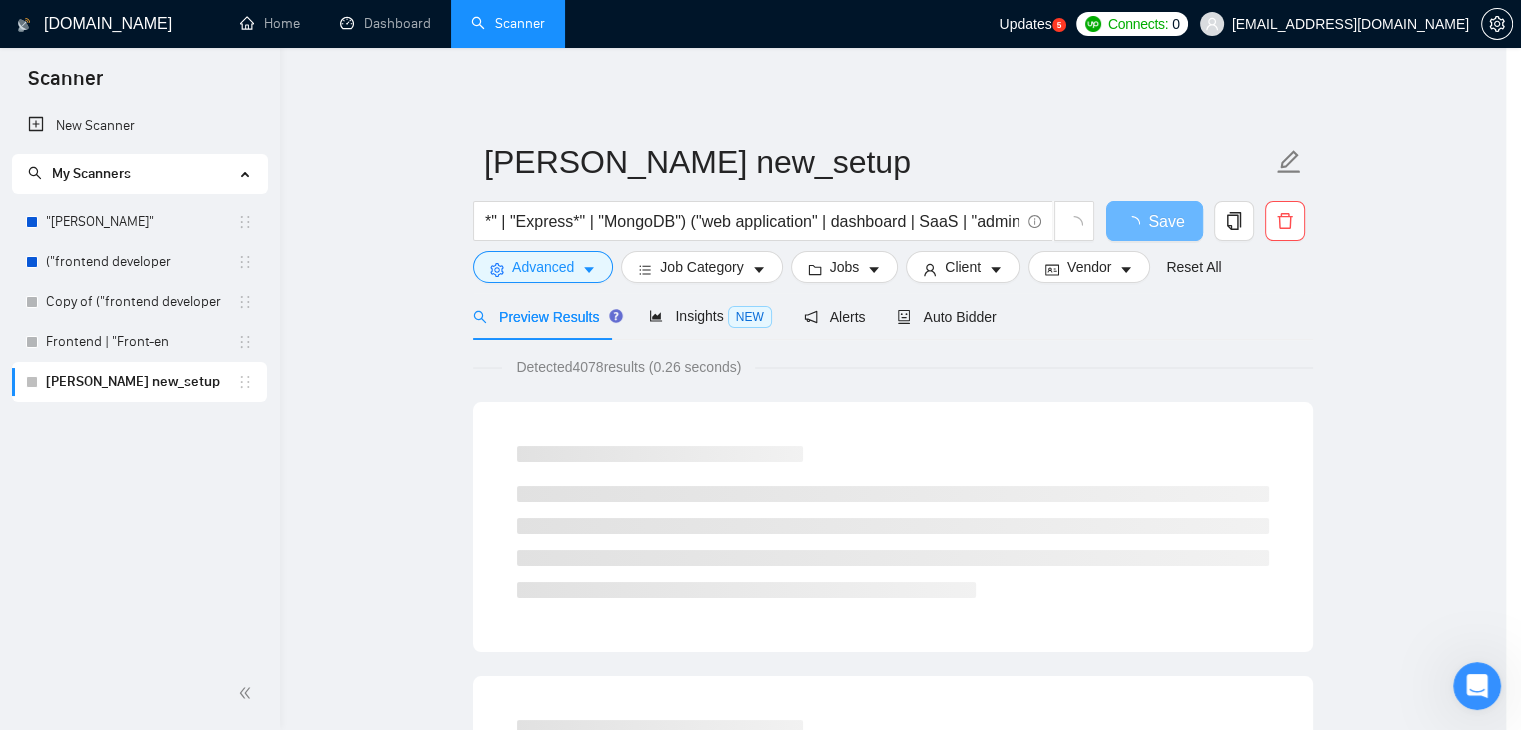 scroll, scrollTop: 2, scrollLeft: 0, axis: vertical 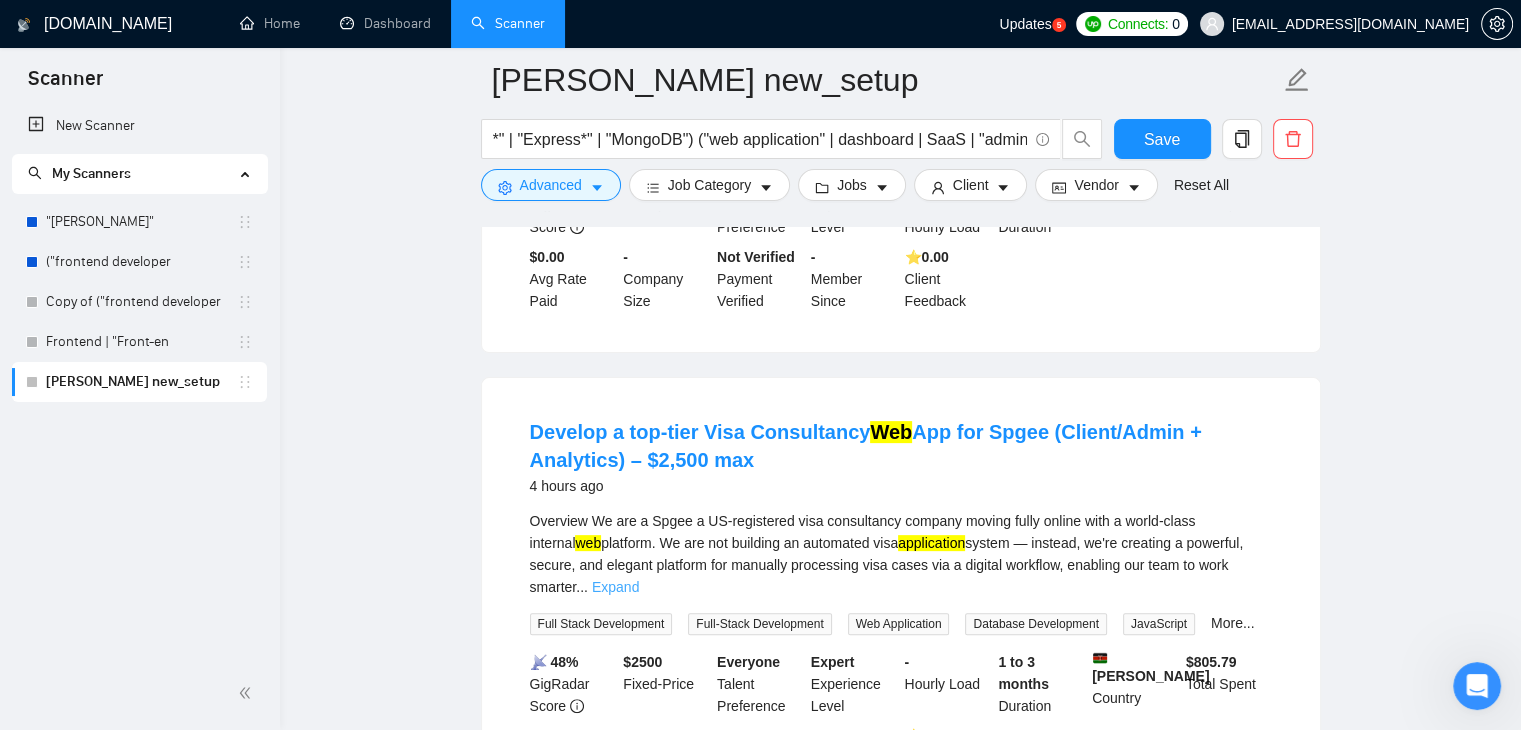 click on "Expand" at bounding box center (615, 587) 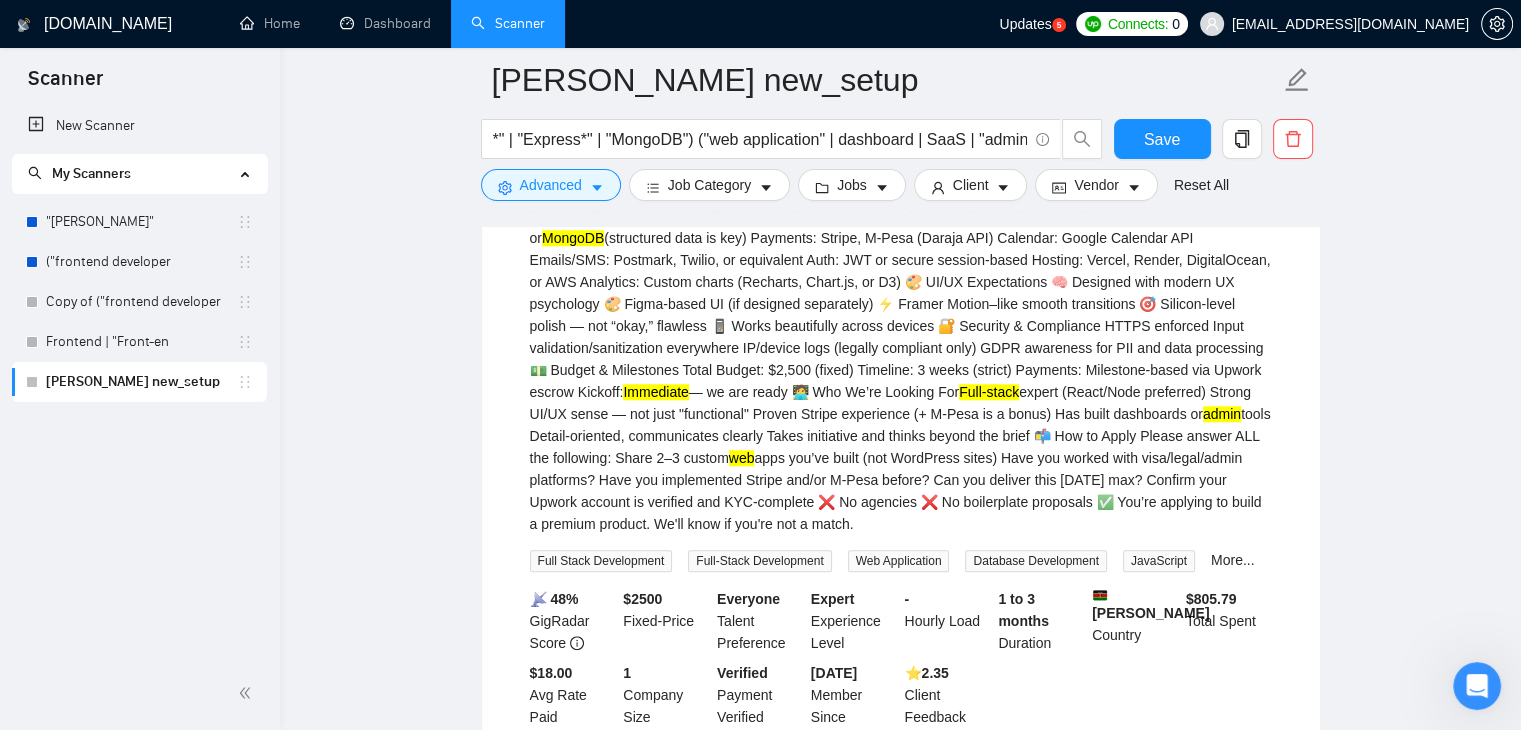 scroll, scrollTop: 1700, scrollLeft: 0, axis: vertical 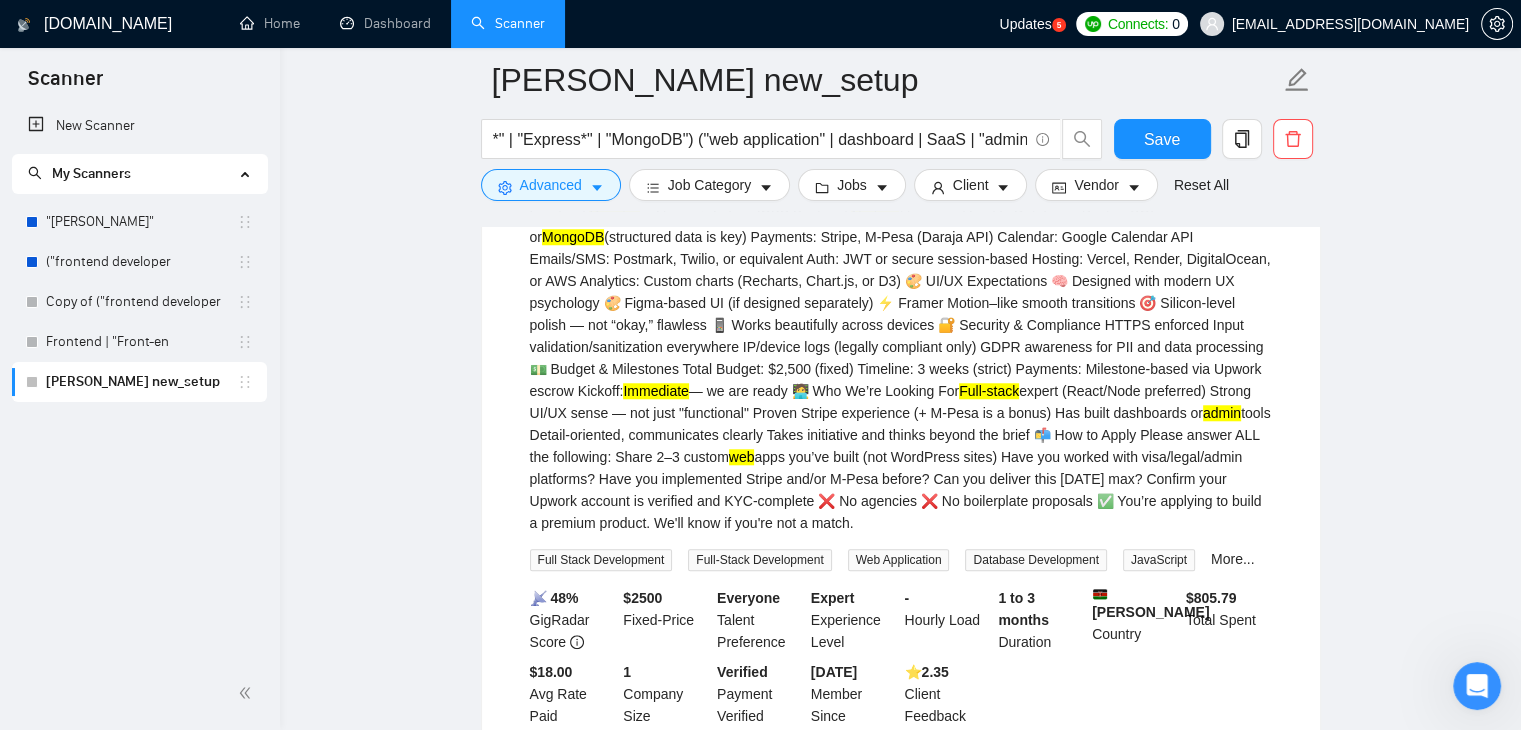 click on "Overview
We are a Spgee a US-registered visa consultancy company moving fully online with a world-class internal  web  platform. We are not building an automated visa  application  system — instead, we're creating a powerful, secure, and elegant platform for manually processing visa cases via a digital workflow, enabling our team to work smarter and our clients to be served faster and more professionally.
This project is mission-critical and must be treated with a startup founder’s mindset — aiming to create a scalable, maintainable, and investor-ready product that reflects international SaaS-level quality and polish.
✅ Scope of Work
🎯 Goal:
Design and build a fully custom, secure  web Web  Vitals compliant)
🎯 Goal: High trust, smooth scroll, frictionless experience. Think of something between Stripe.com, Deel.com, and Airwallex.com — premium, global, conversion-focused.
Start:
Clients apply, upload docs, make payments, track status
Admins process and manage everything from a  dashboard" at bounding box center (901, -82) 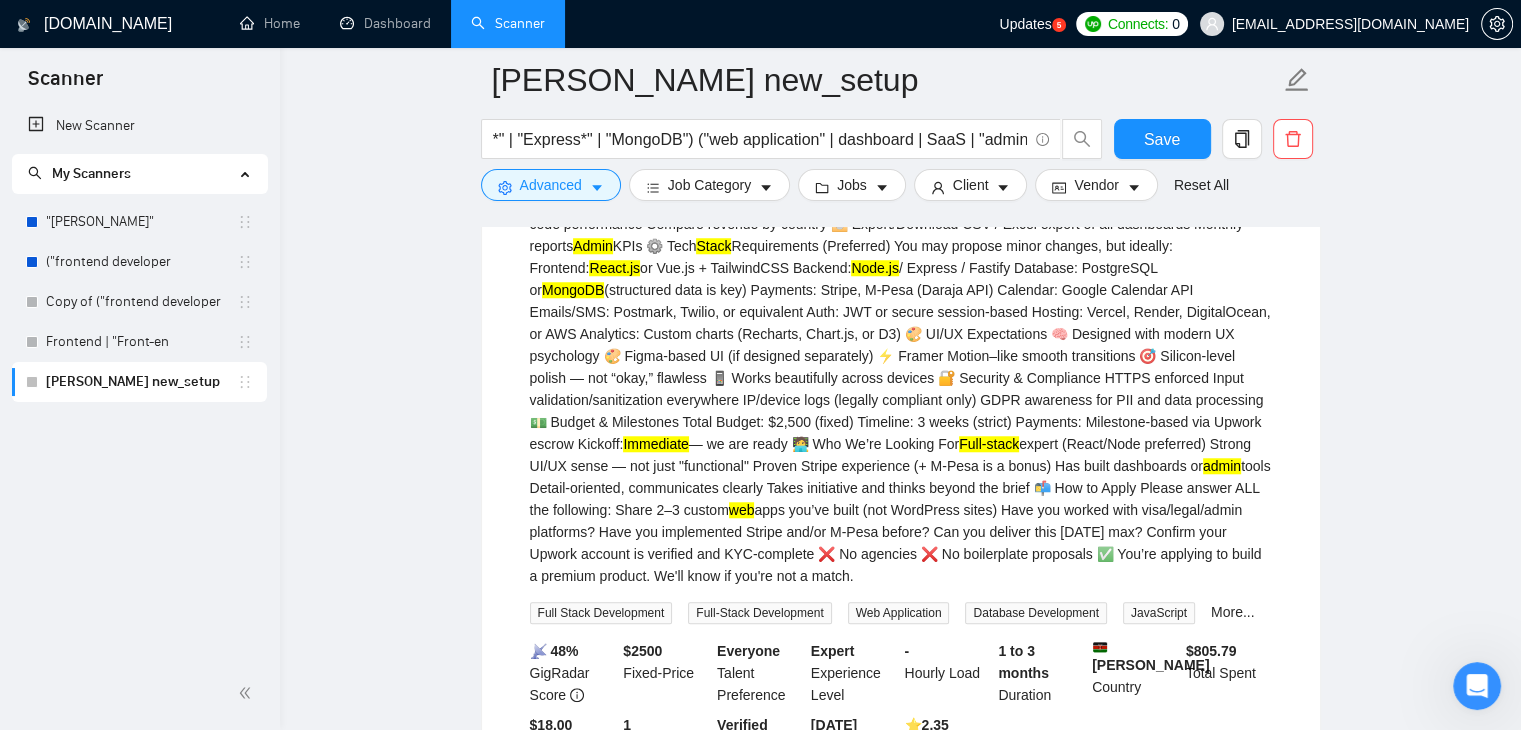 scroll, scrollTop: 1644, scrollLeft: 0, axis: vertical 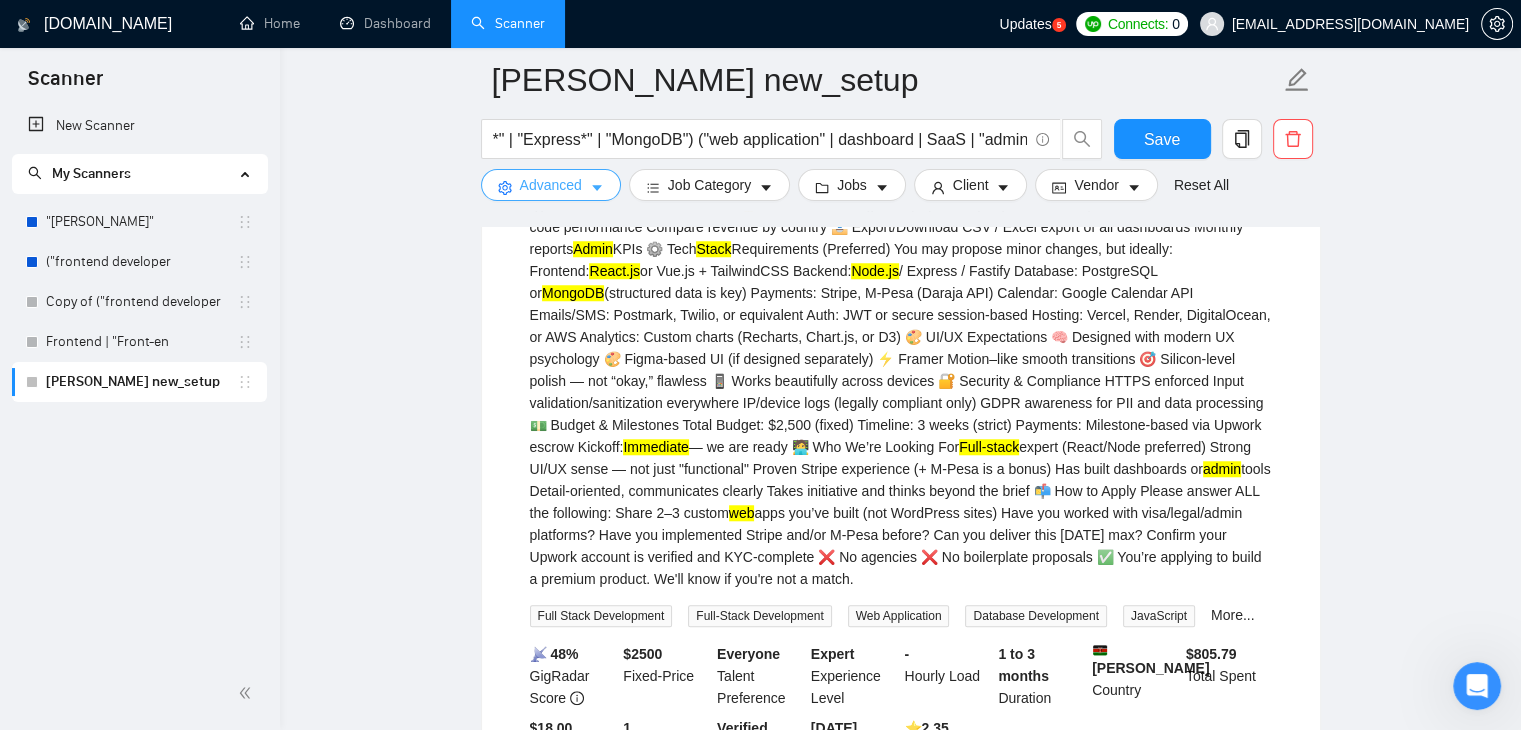 click on "Advanced" at bounding box center (551, 185) 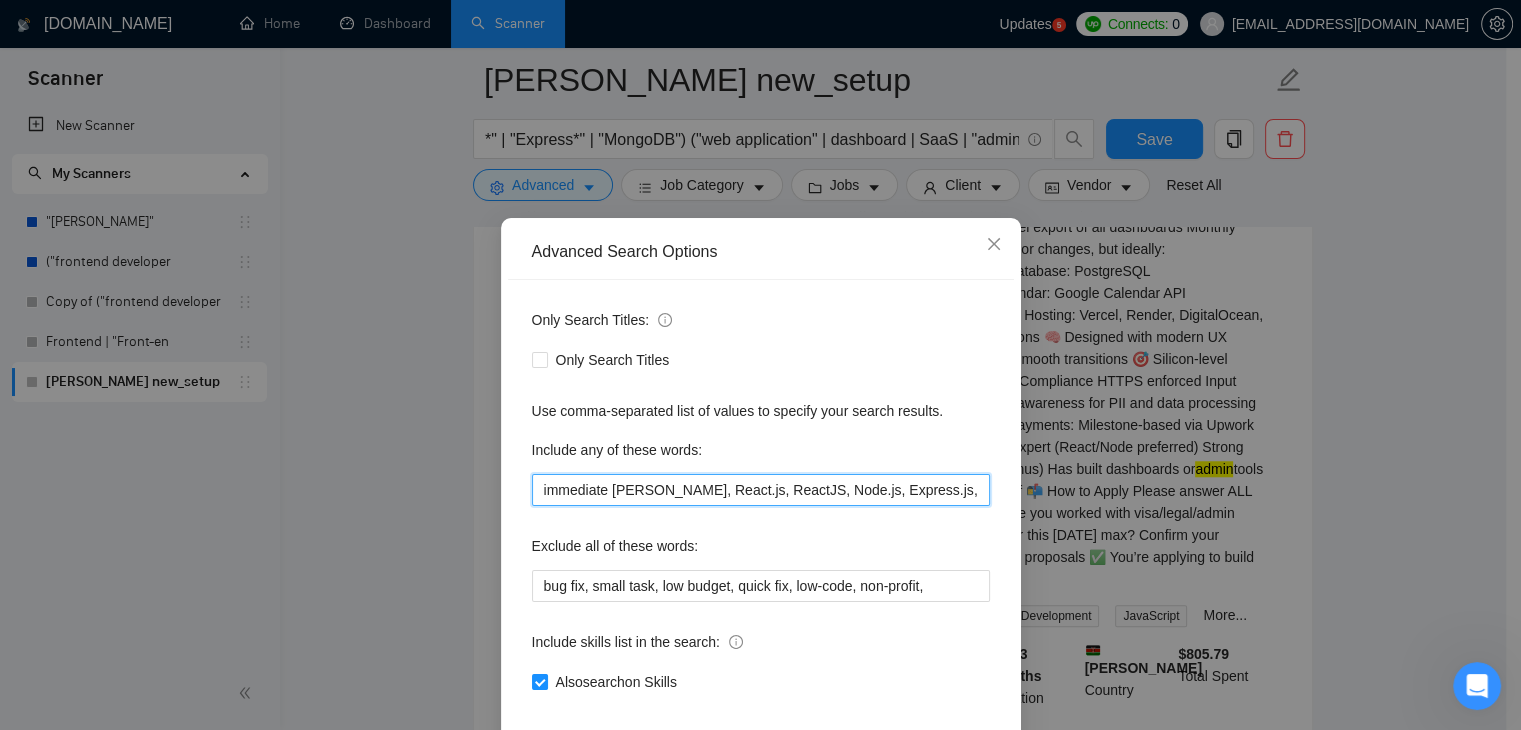 click on "immediate joiner ,MERN stack, React.js, ReactJS, Node.js, Express.js, MongoDB, full stack developer, fullstack developer, web application, SaaS, admin panel, dashboard" at bounding box center (761, 490) 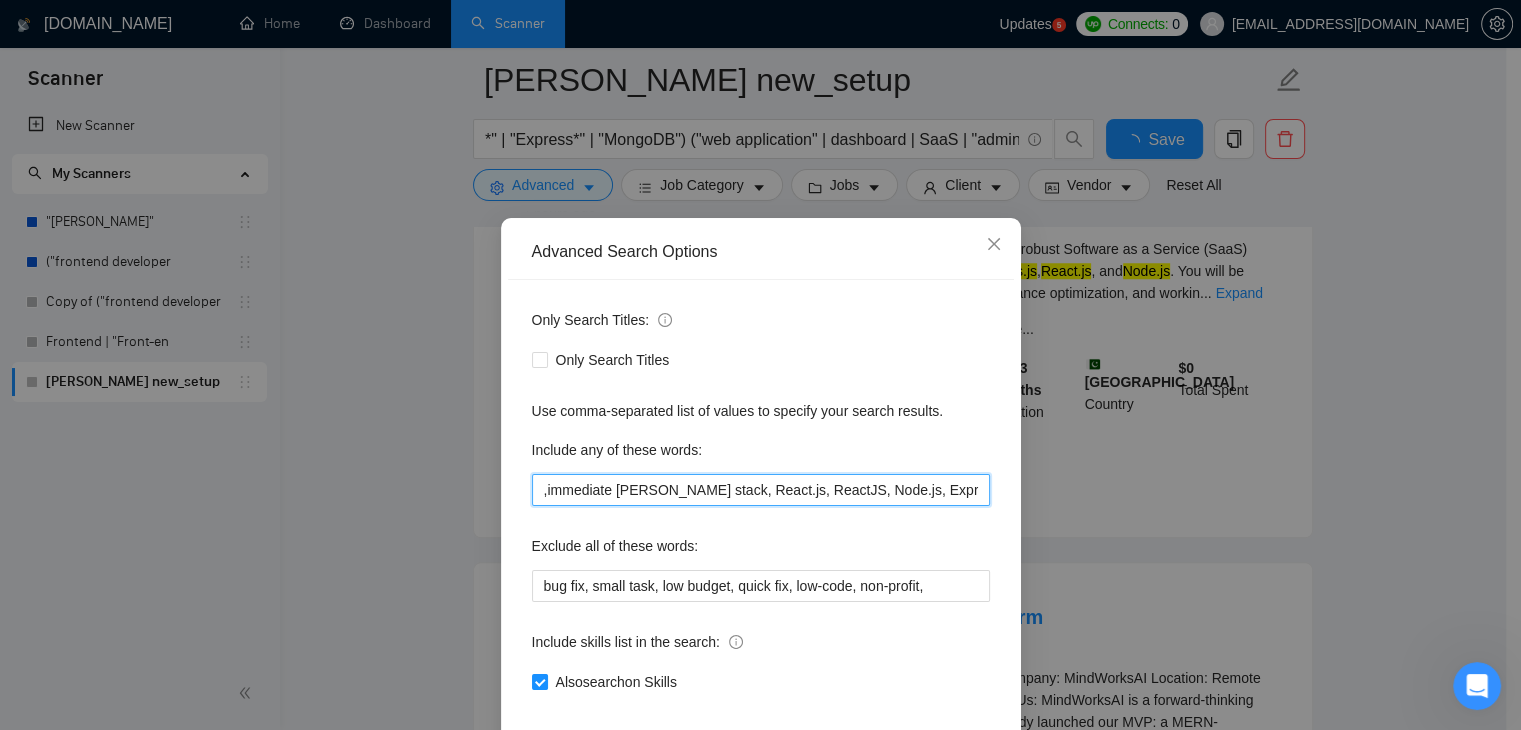 click on ",immediate joiner ,MERN stack, React.js, ReactJS, Node.js, Express.js, MongoDB, full stack developer, fullstack developer, web application, SaaS, admin panel, dashboard" at bounding box center [761, 490] 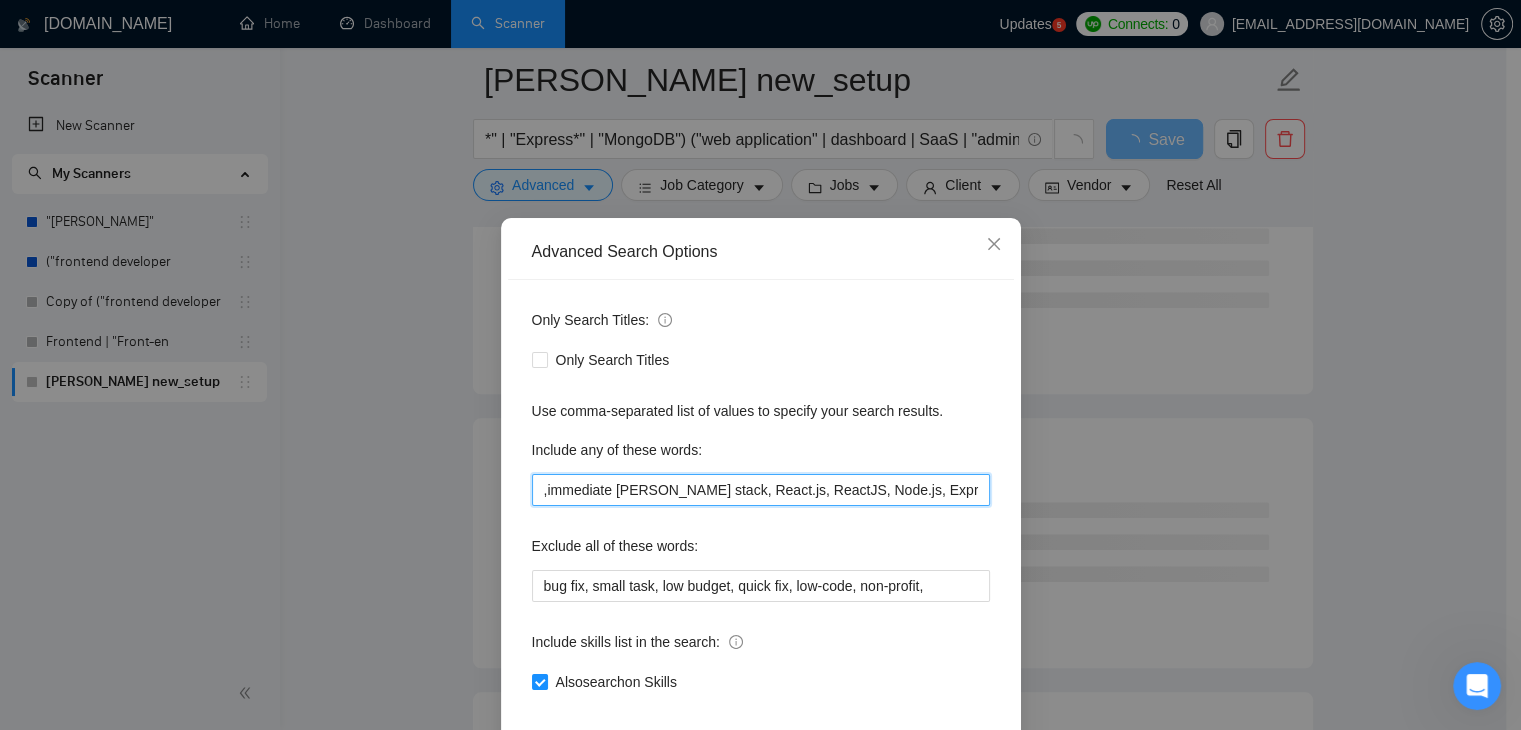click on ",immediate joiner ,MERN stack, React.js, ReactJS, Node.js, Express.js, MongoDB, full stack developer, fullstack developer, web application, SaaS, admin panel, dashboard" at bounding box center [761, 490] 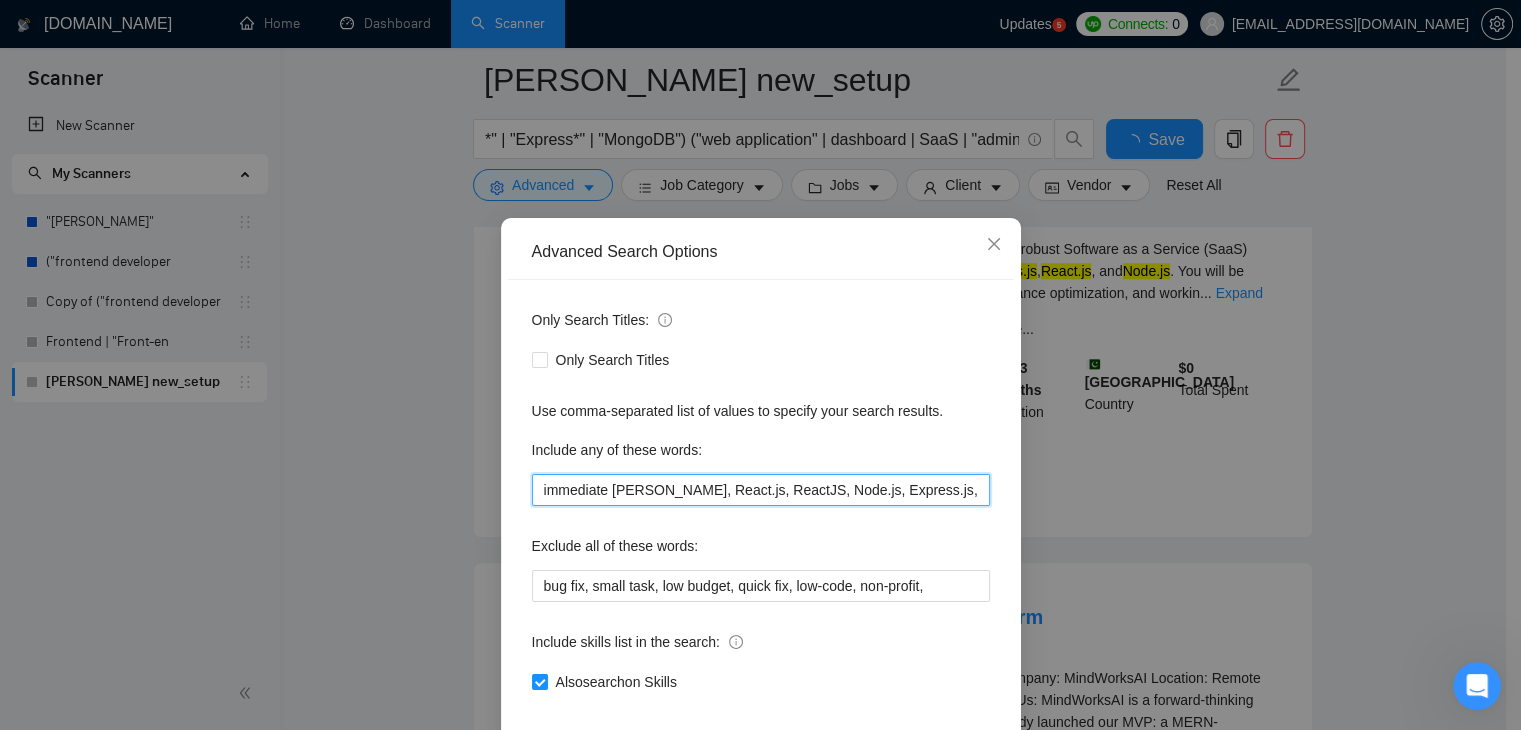 scroll, scrollTop: 102, scrollLeft: 0, axis: vertical 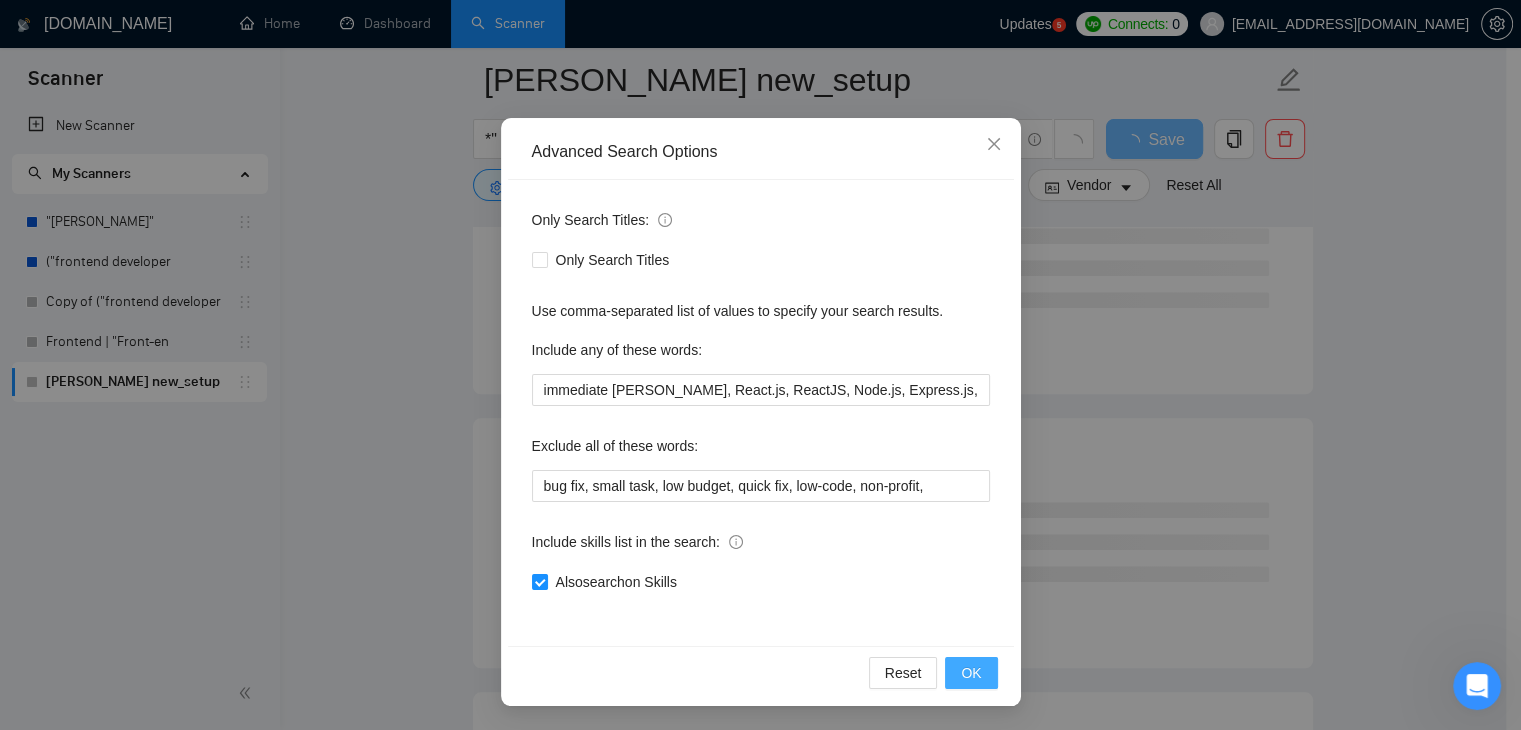 click on "OK" at bounding box center (971, 673) 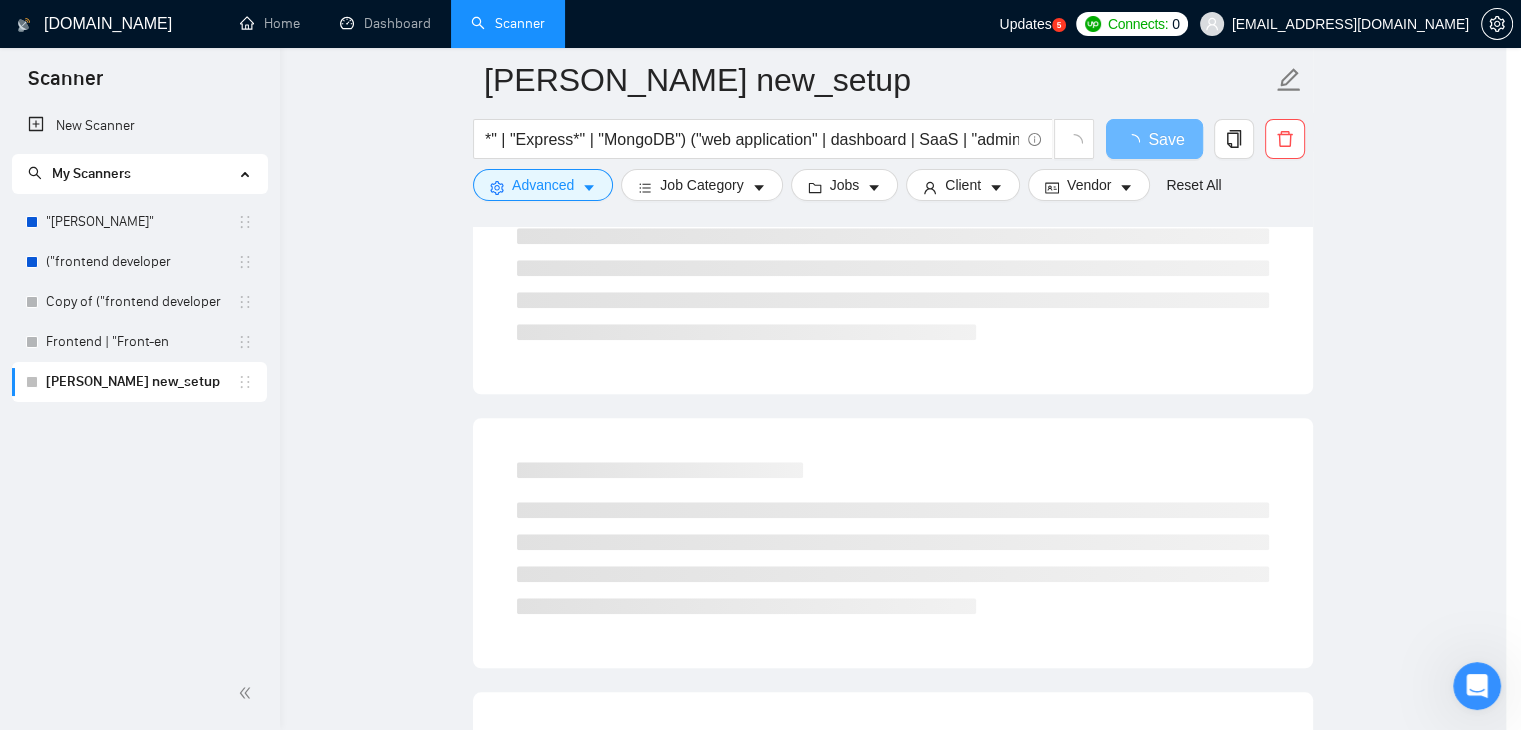 scroll, scrollTop: 2, scrollLeft: 0, axis: vertical 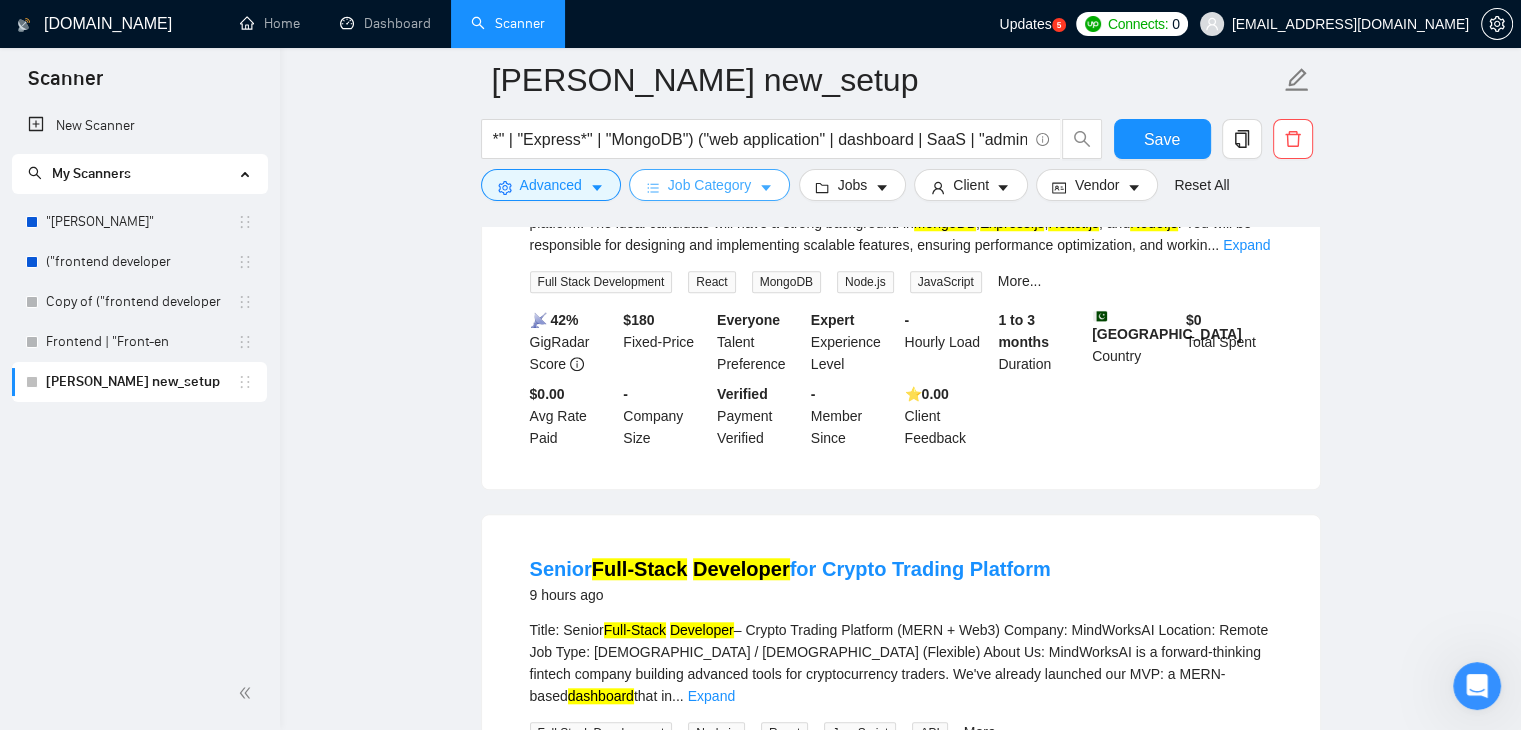click on "Job Category" at bounding box center [709, 185] 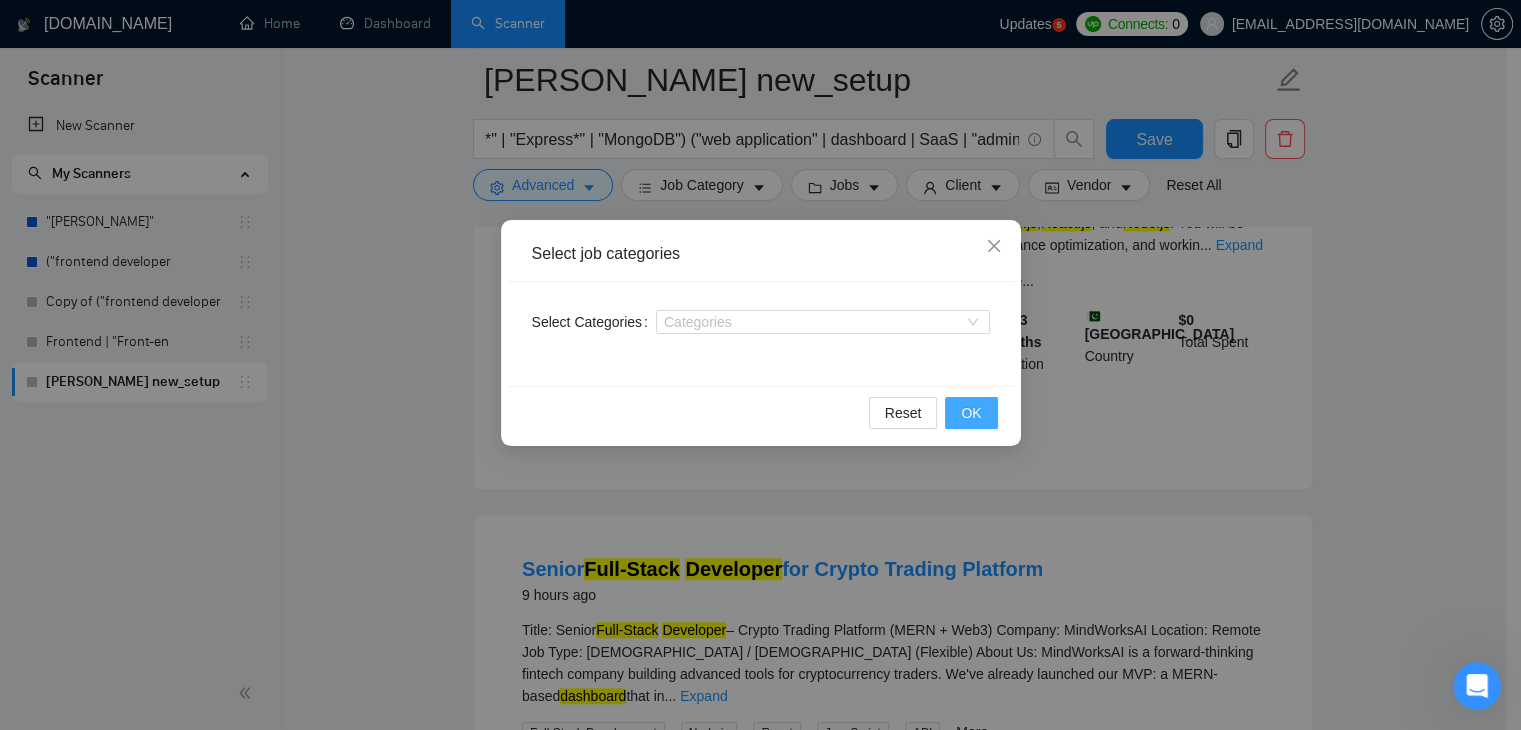 click on "OK" at bounding box center [971, 413] 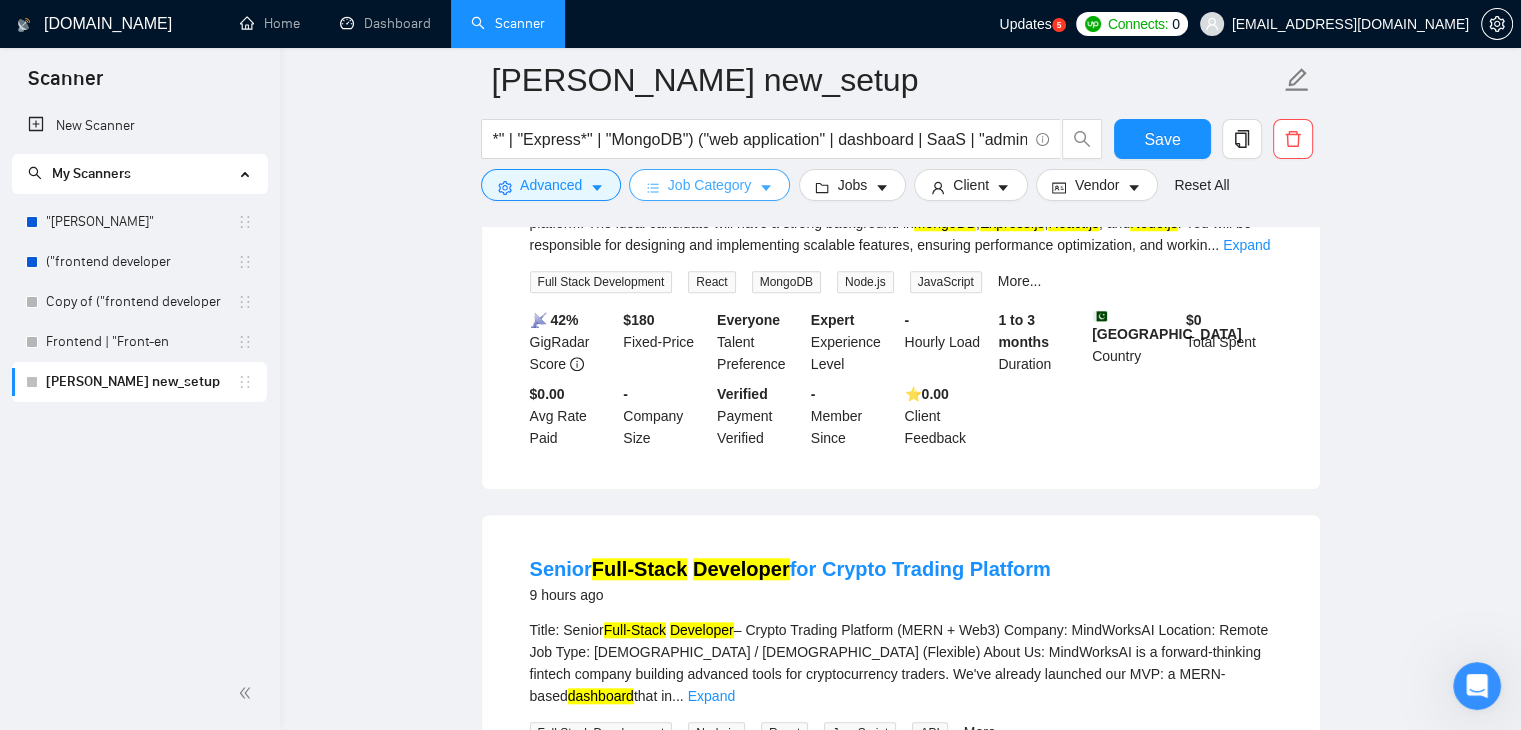 click 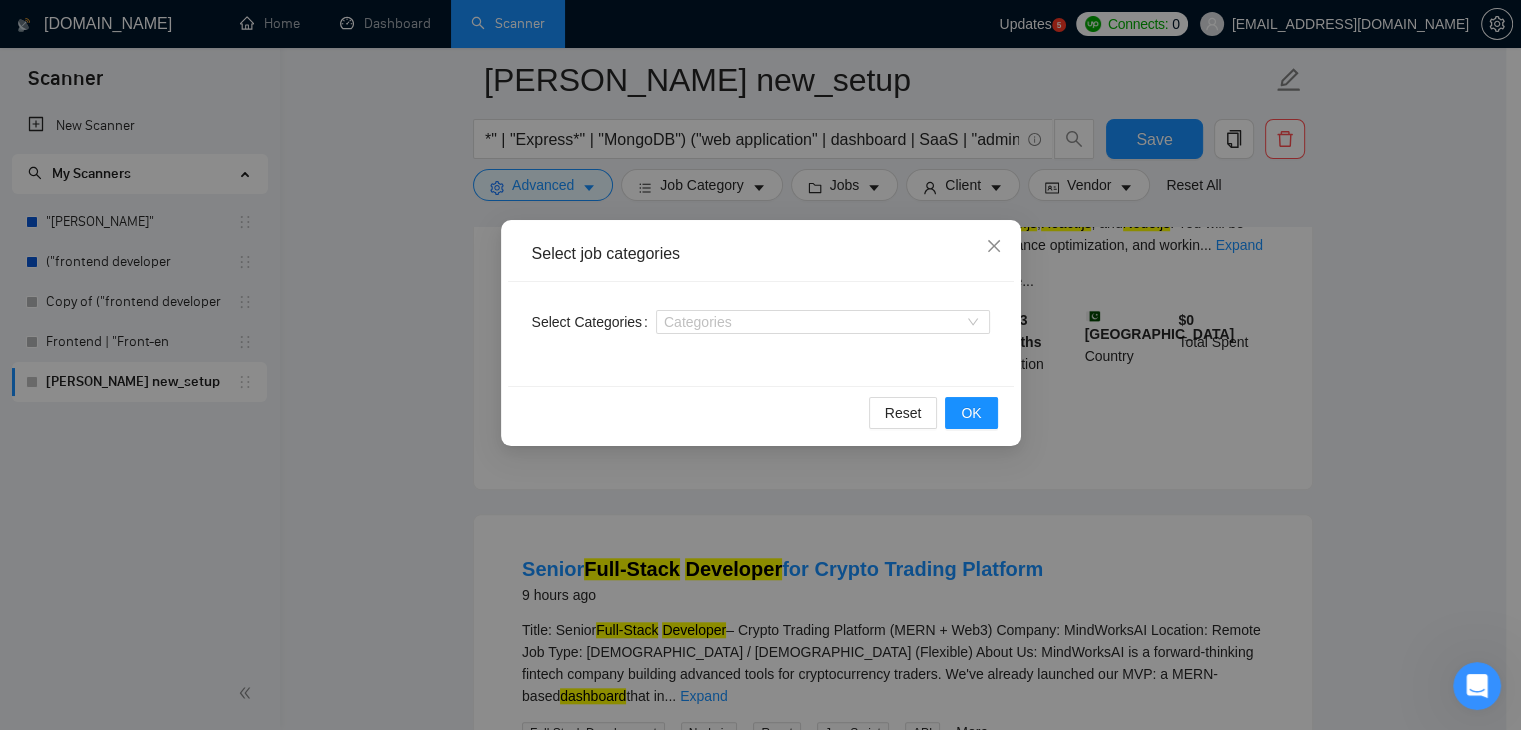 click on "Select job categories Select Categories   Categories Reset OK" at bounding box center [760, 365] 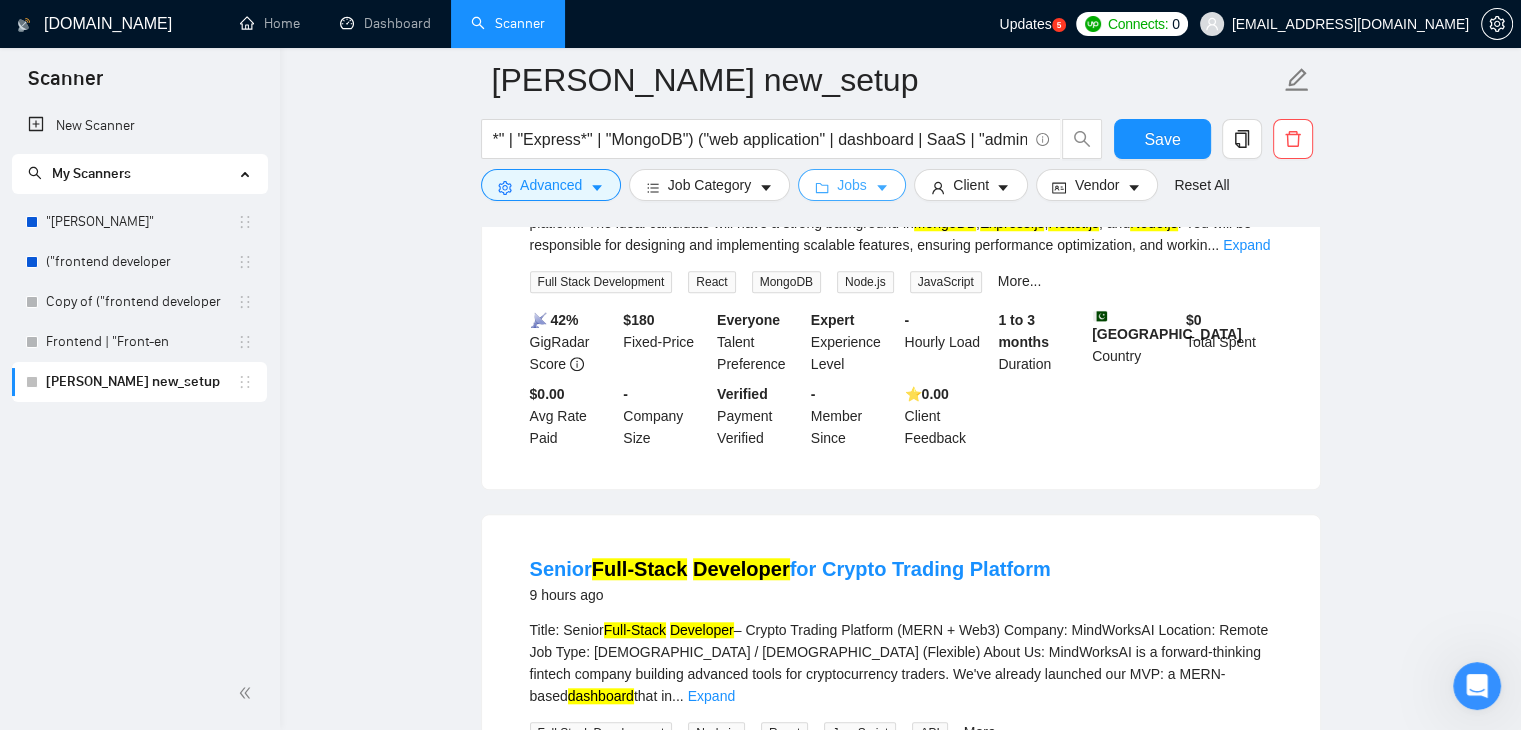 click on "Jobs" at bounding box center [852, 185] 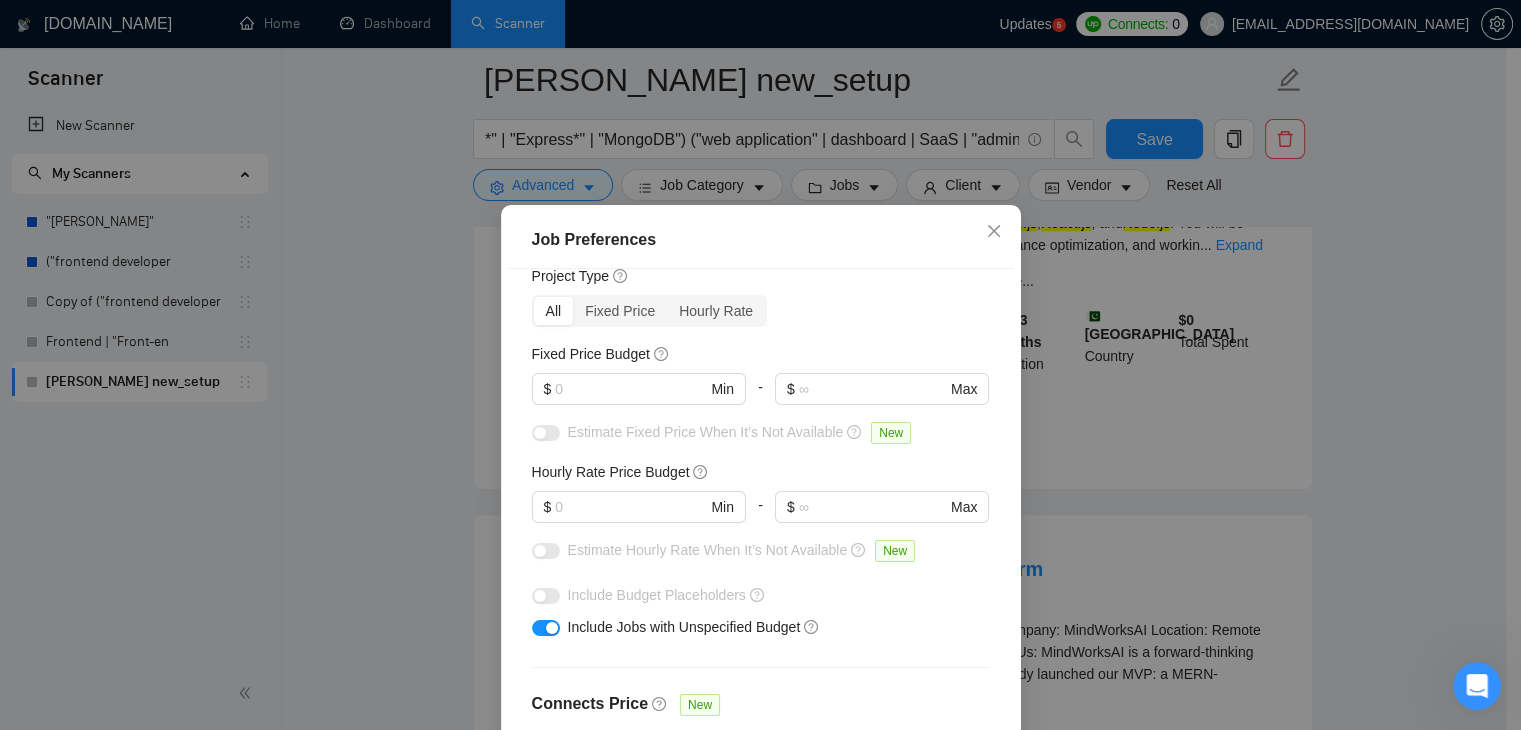 scroll, scrollTop: 0, scrollLeft: 0, axis: both 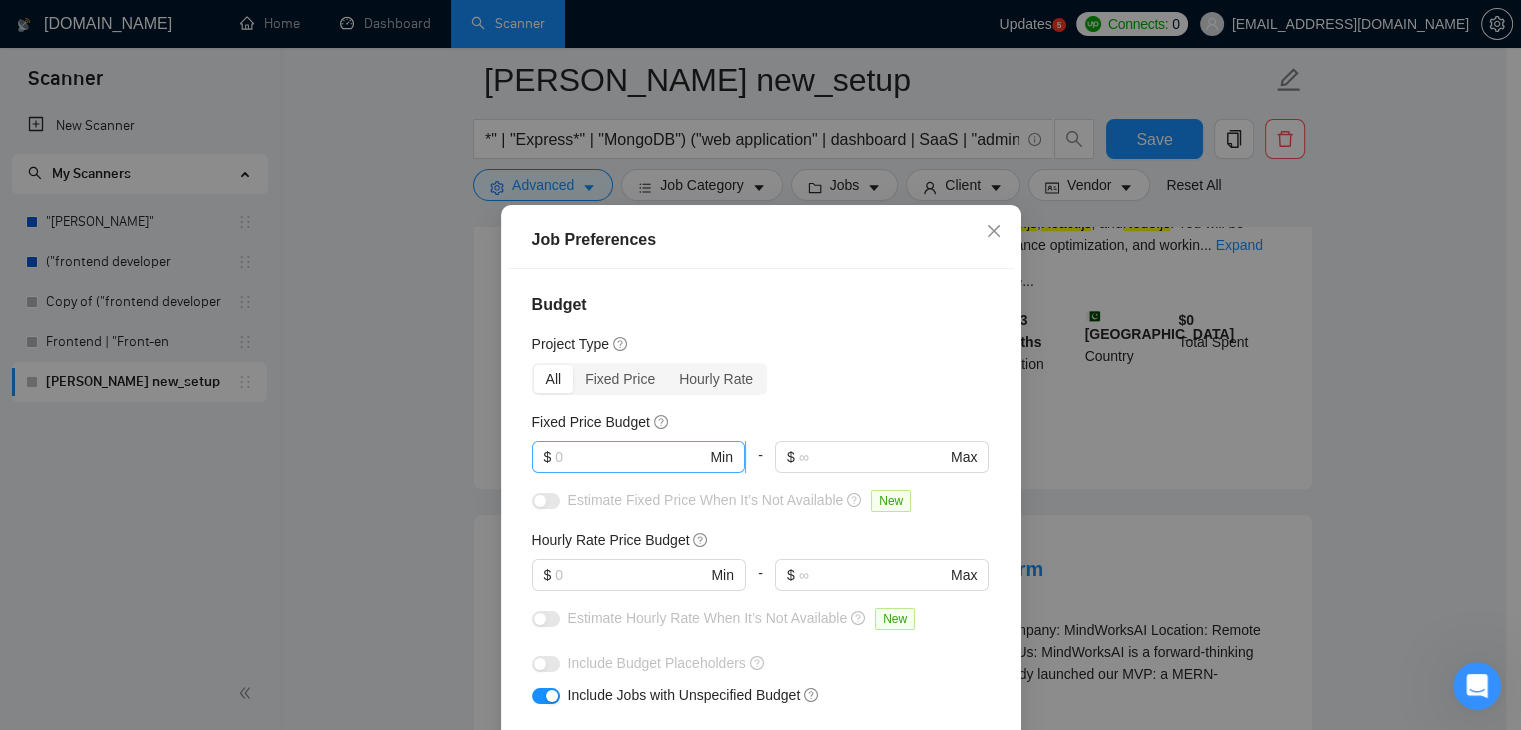 click at bounding box center [630, 457] 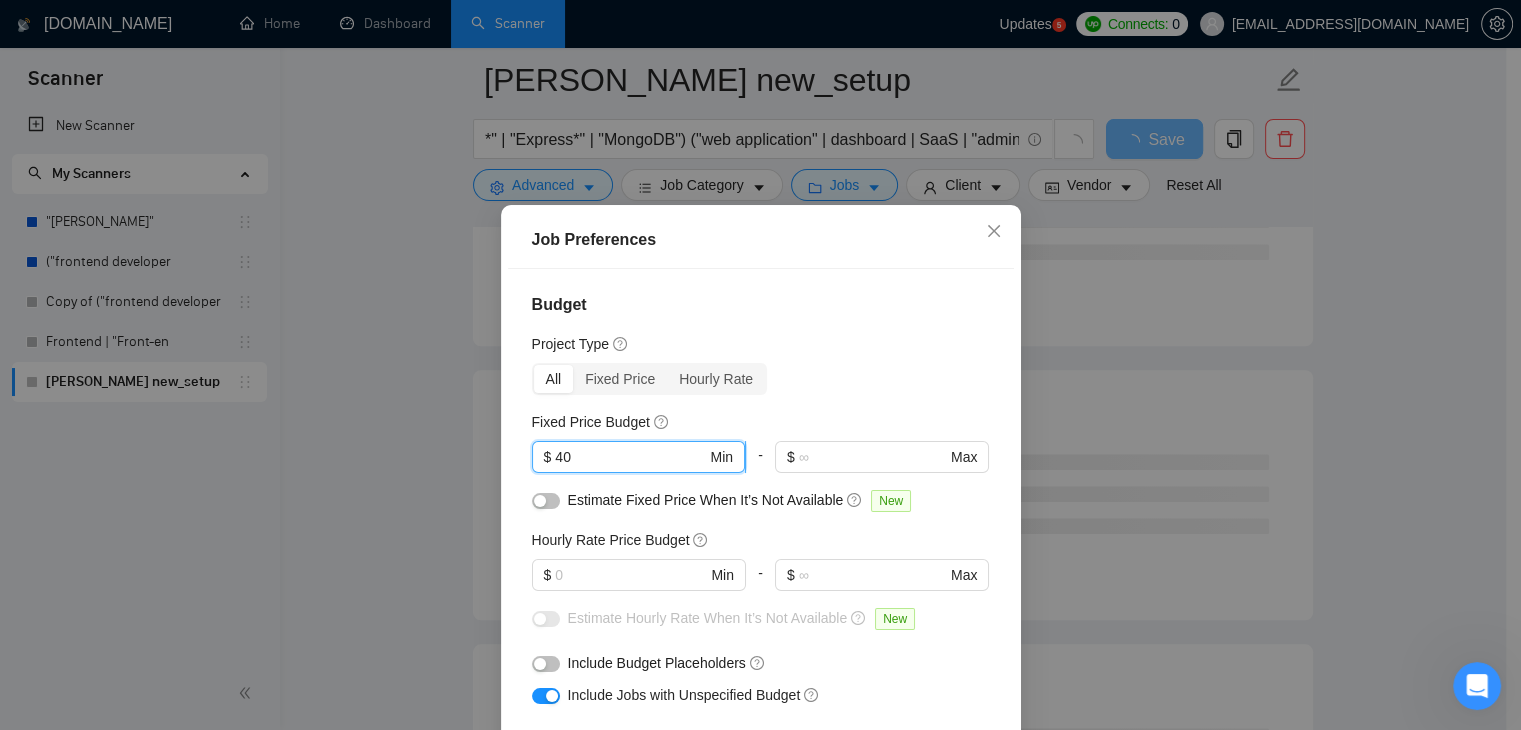 type on "4" 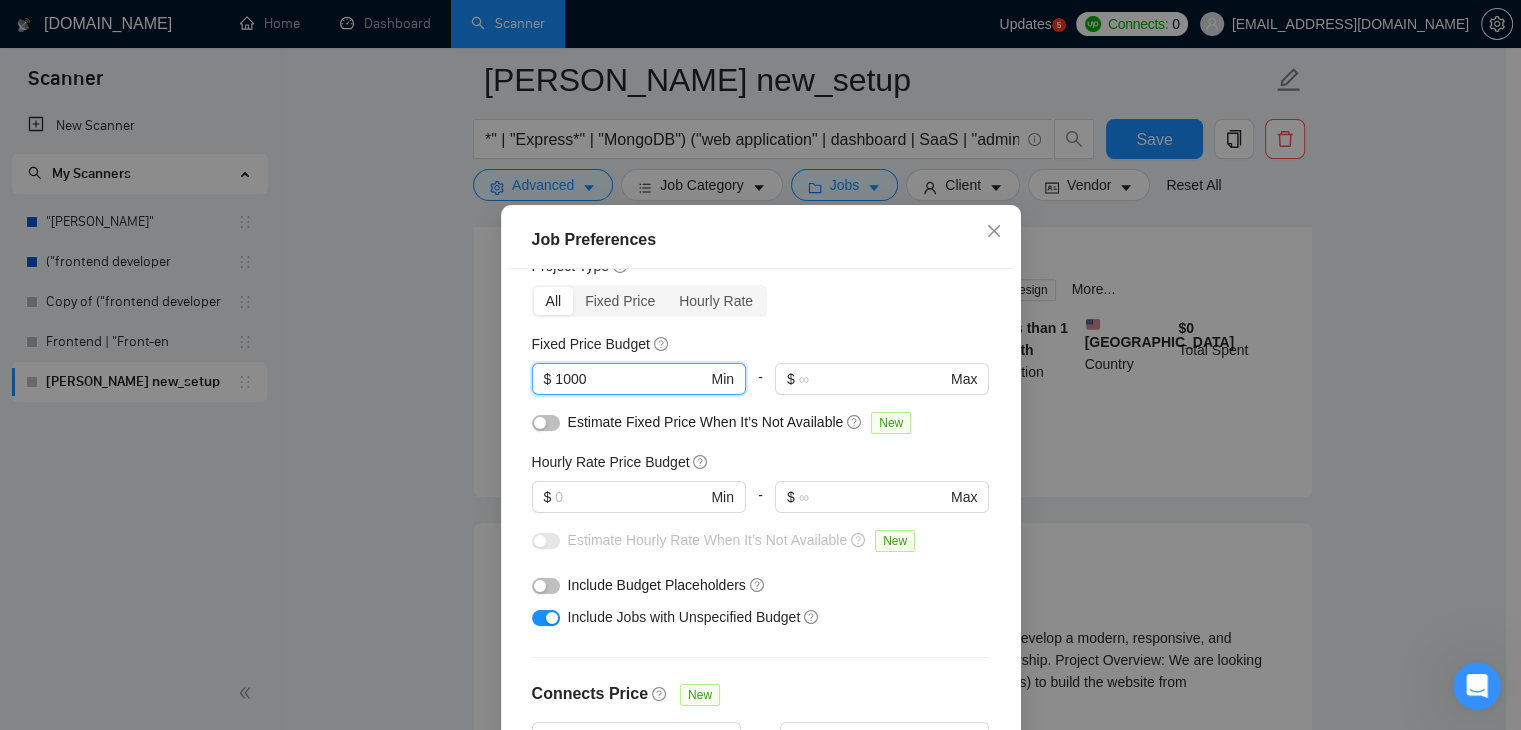 scroll, scrollTop: 79, scrollLeft: 0, axis: vertical 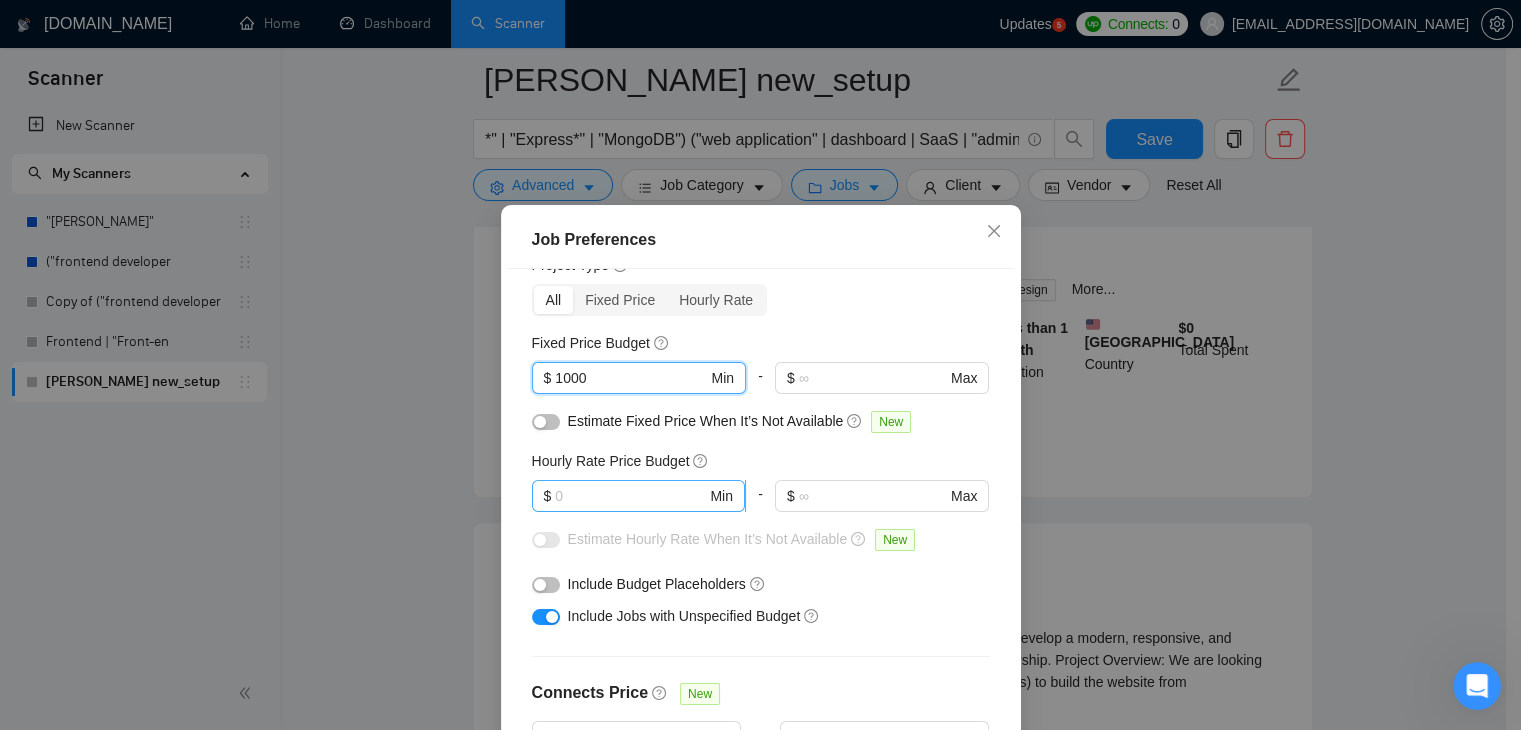 type on "1000" 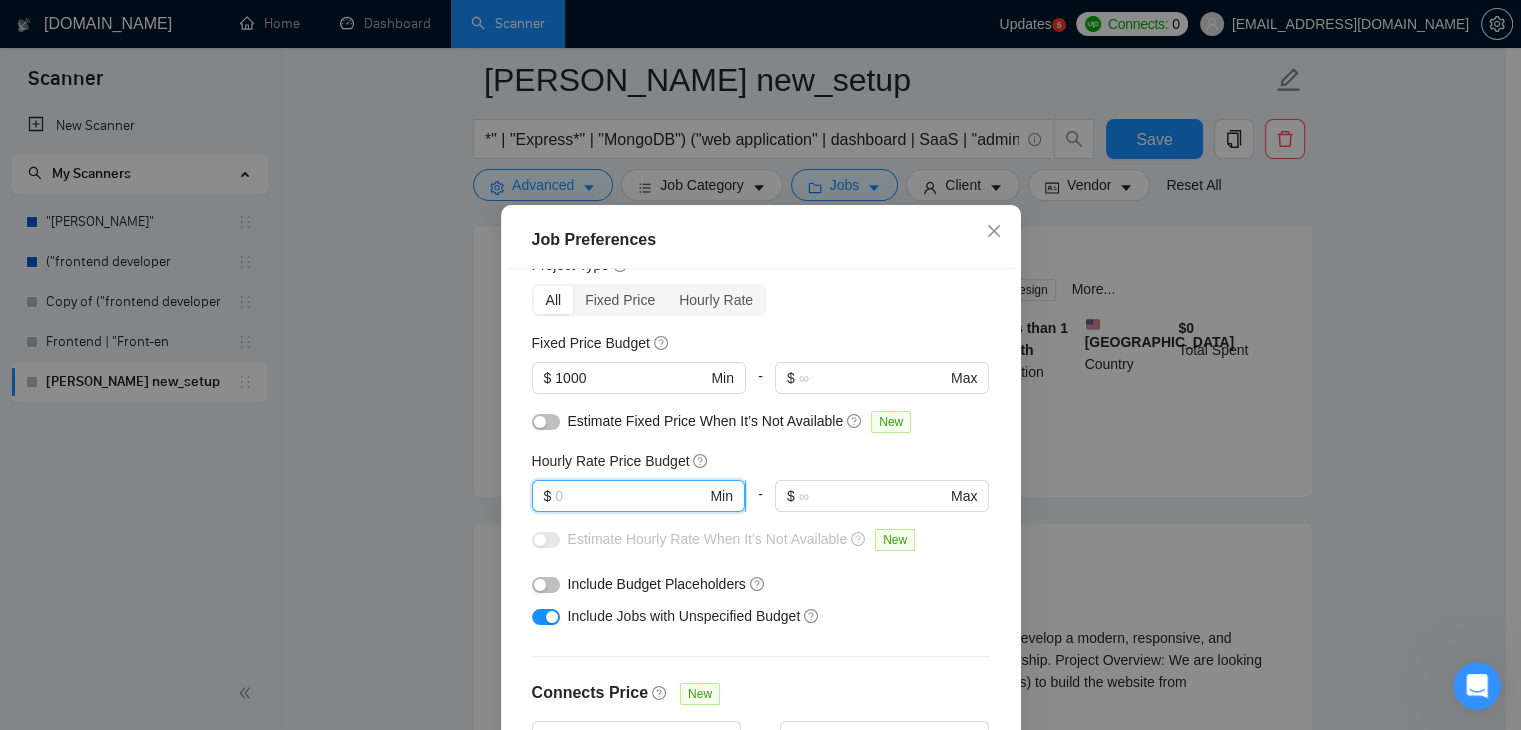 click at bounding box center (630, 496) 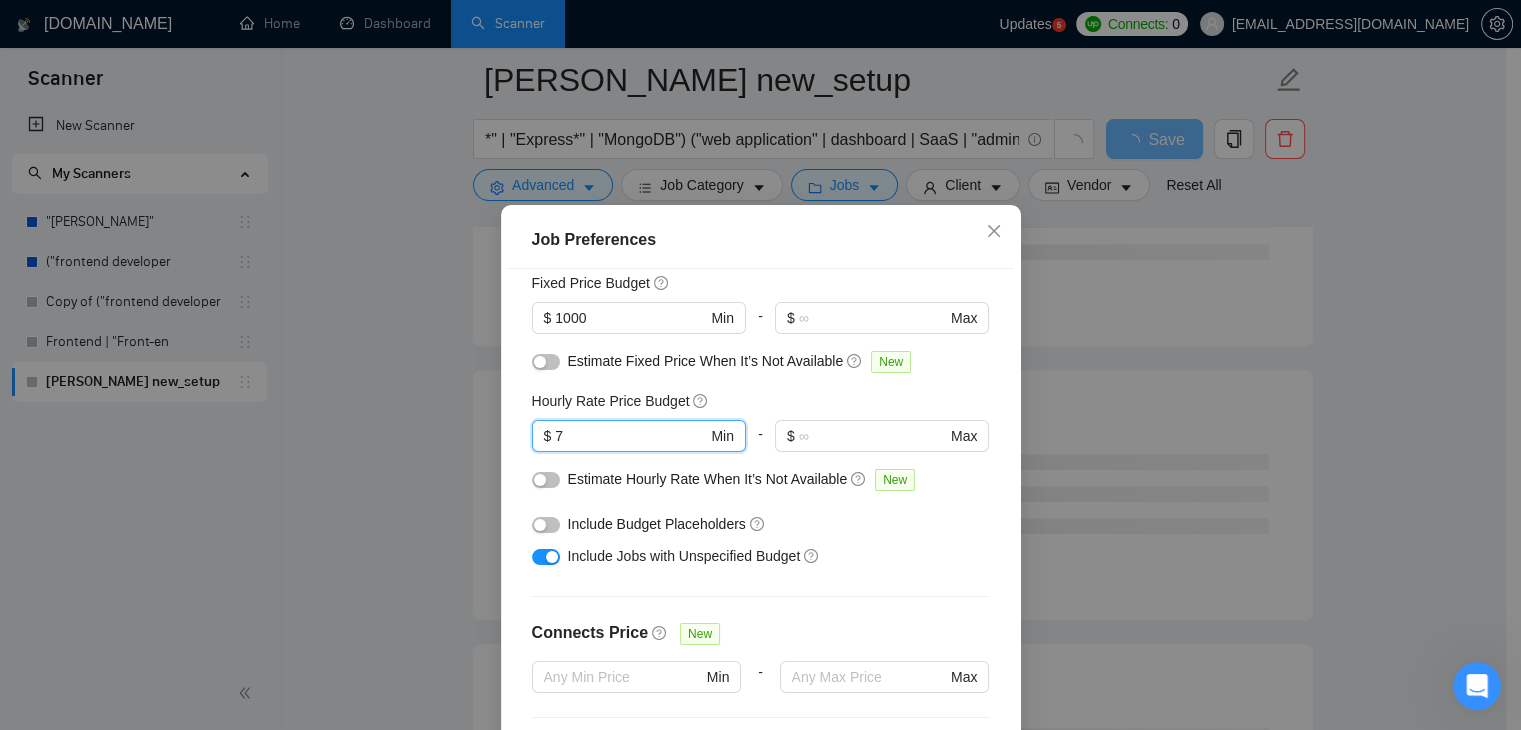 scroll, scrollTop: 136, scrollLeft: 0, axis: vertical 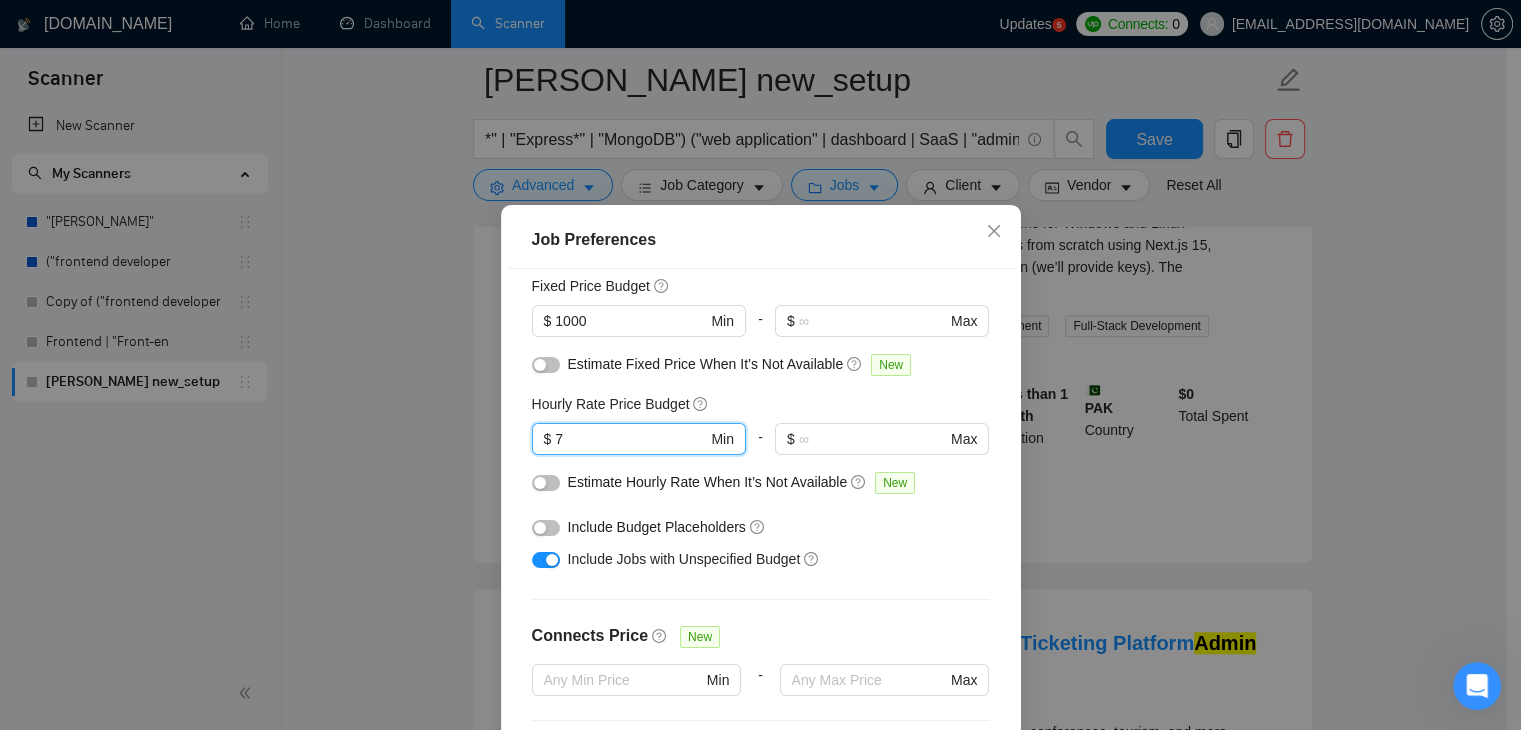 type on "7" 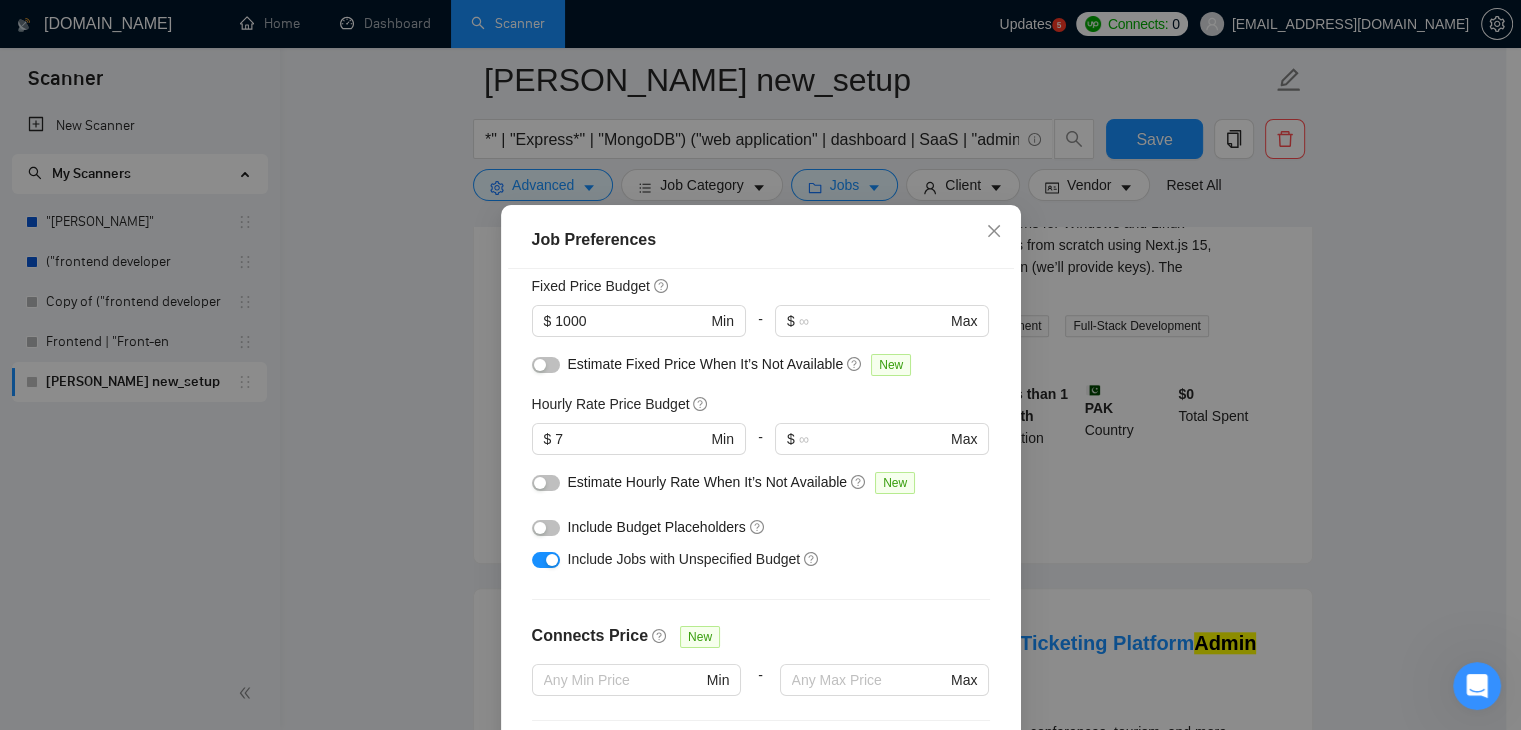 click at bounding box center (546, 528) 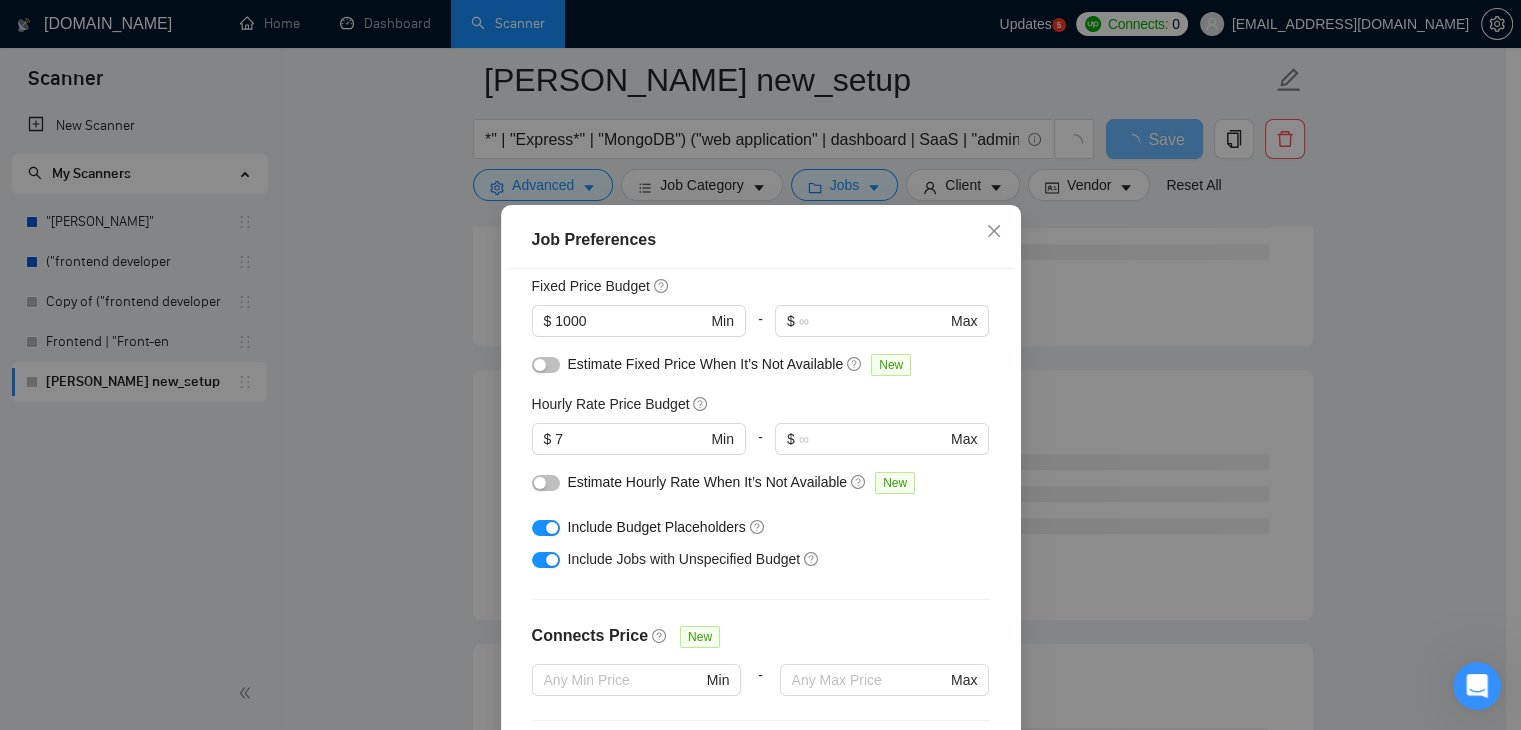 scroll, scrollTop: 52, scrollLeft: 0, axis: vertical 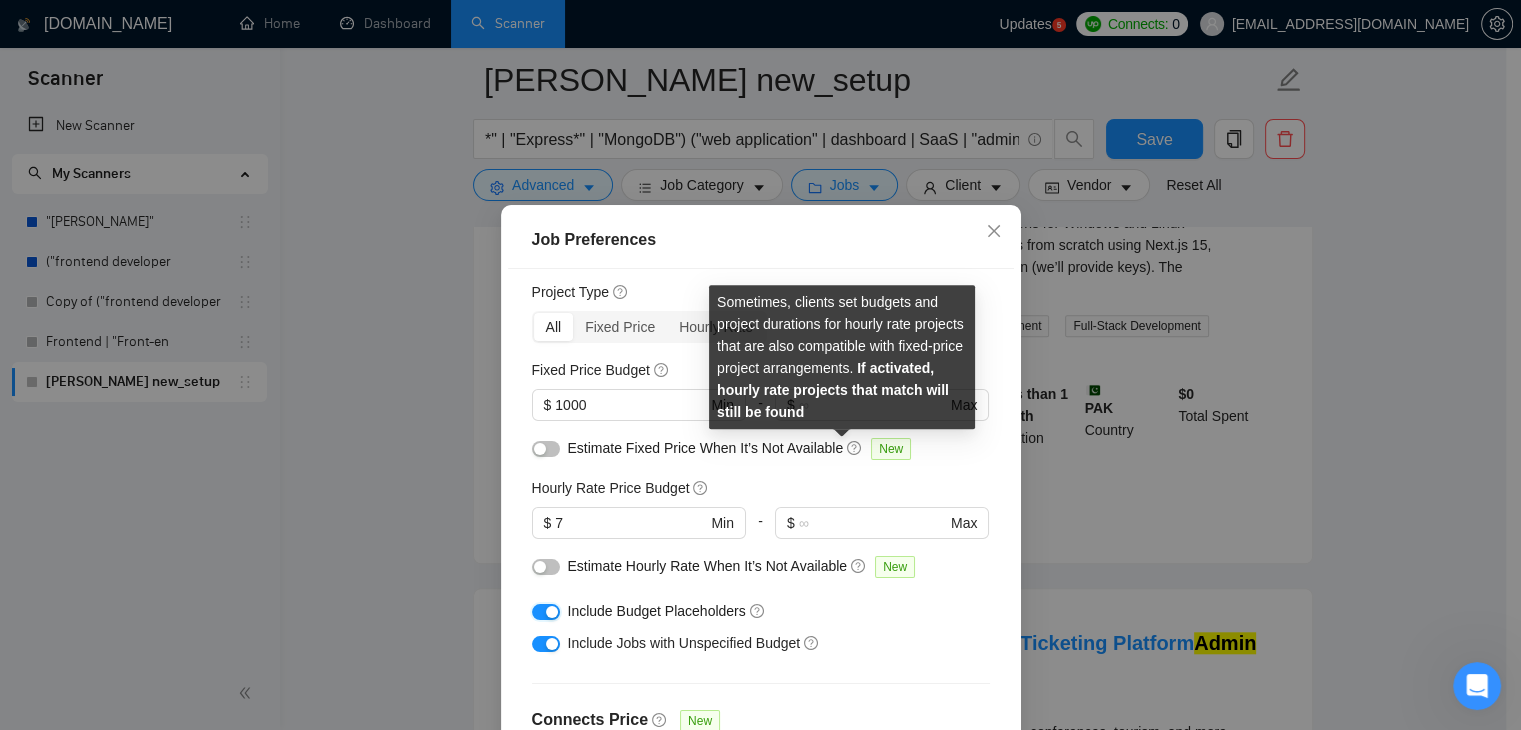 type 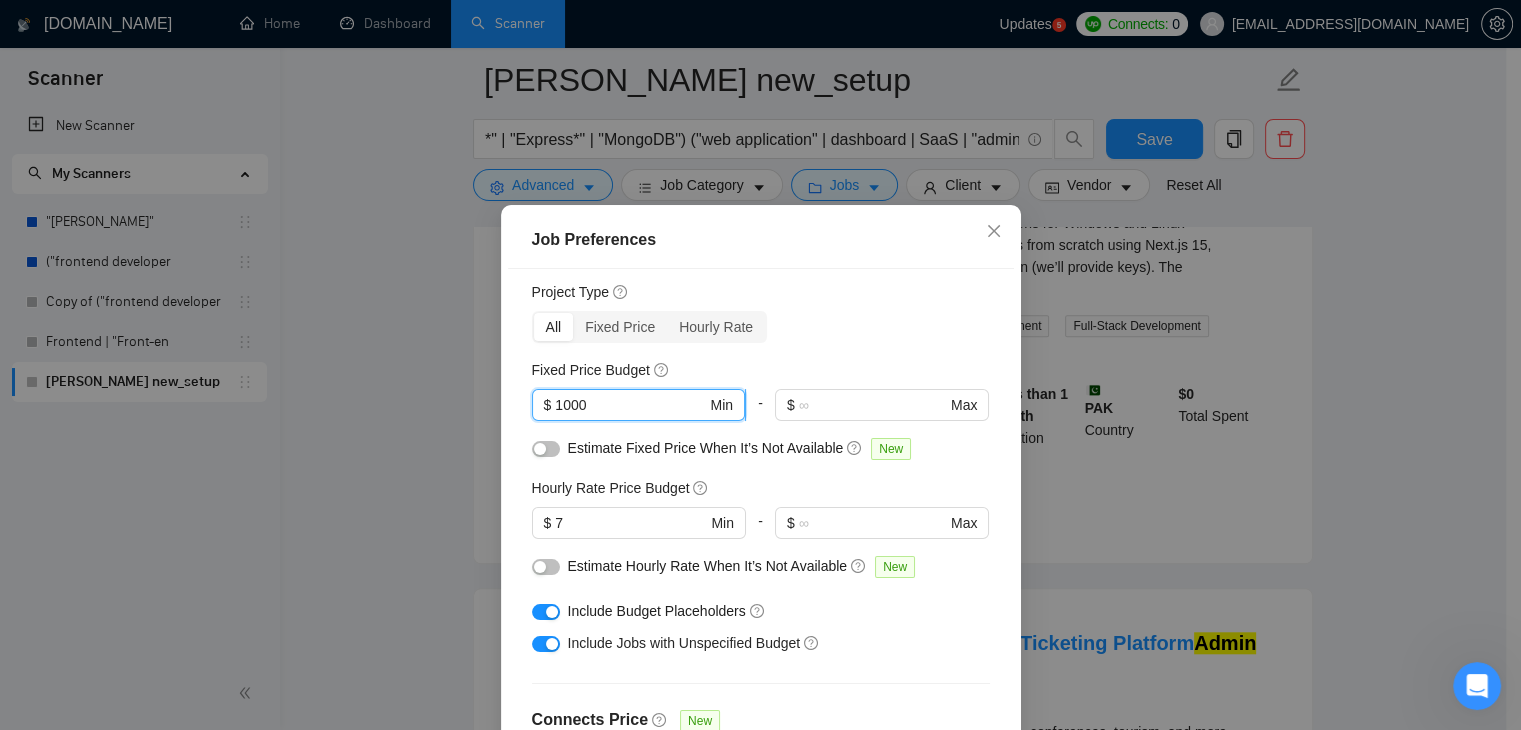 click on "1000" at bounding box center [630, 405] 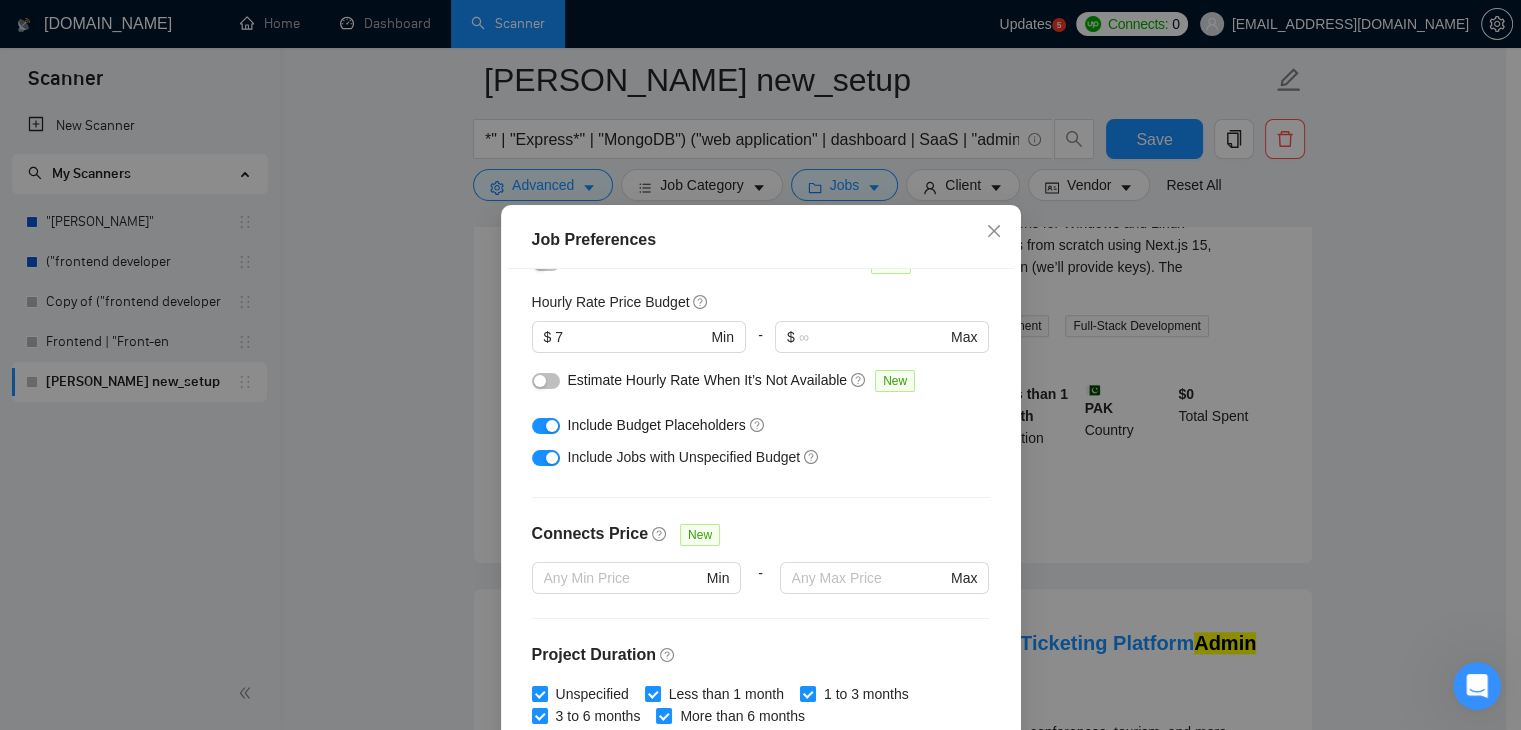 scroll, scrollTop: 239, scrollLeft: 0, axis: vertical 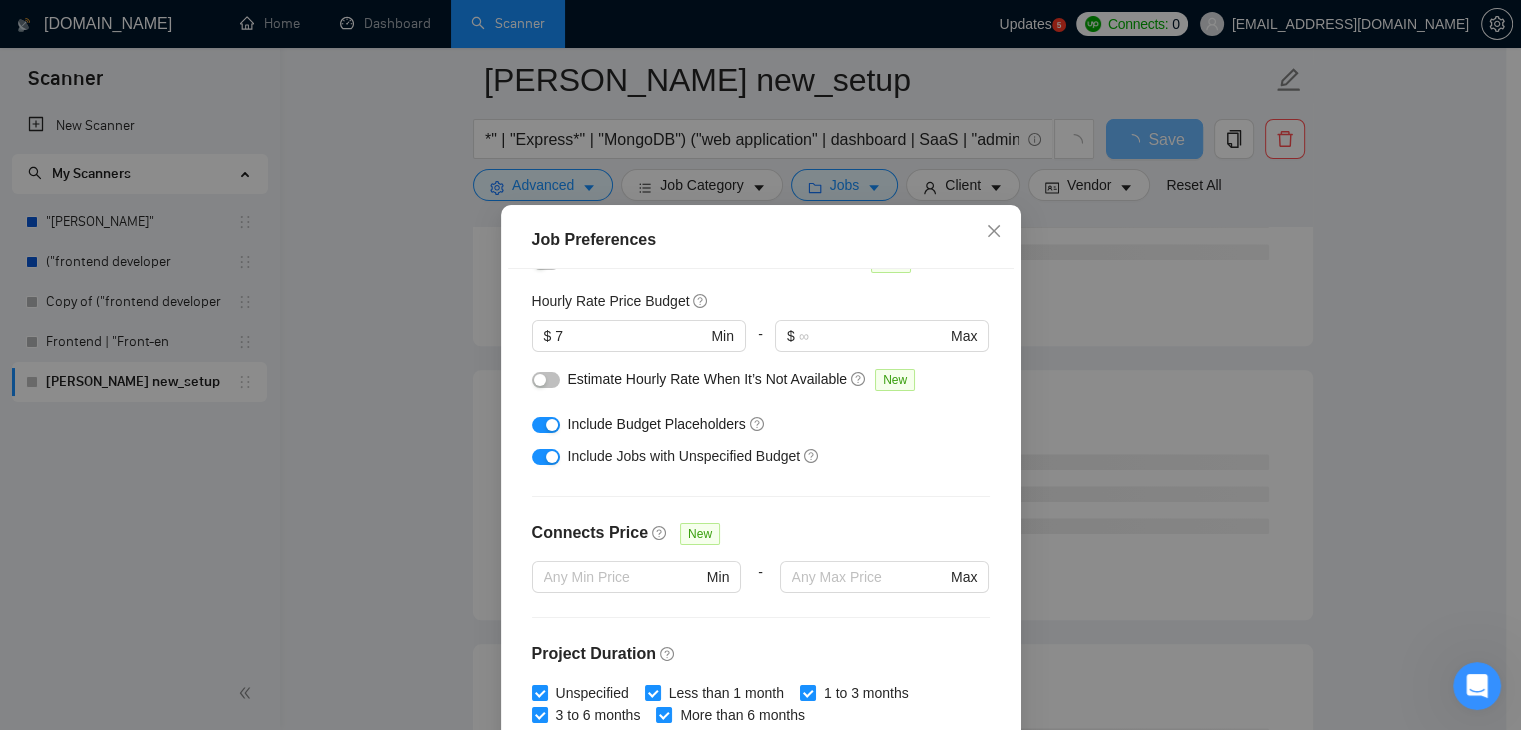 type on "1200" 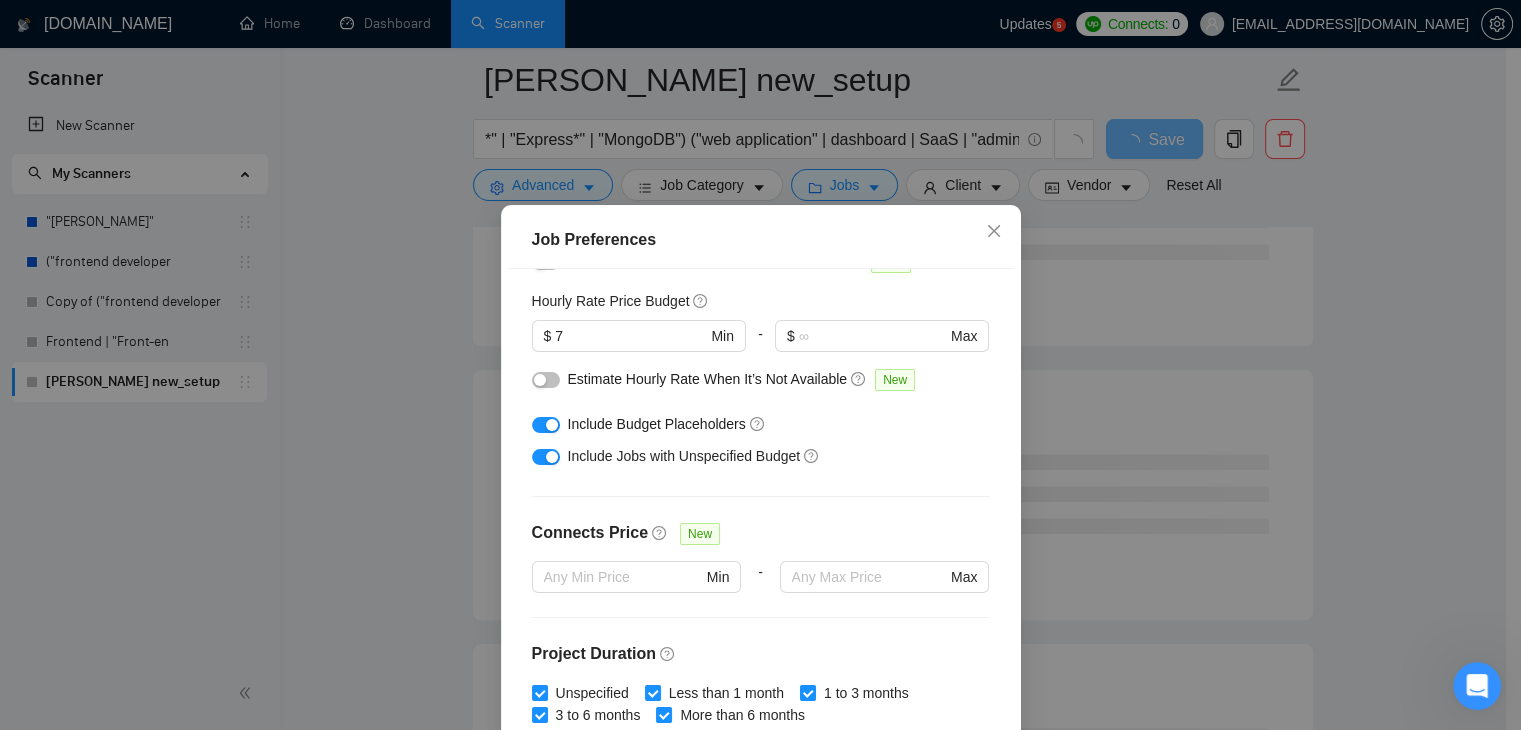 click at bounding box center [546, 380] 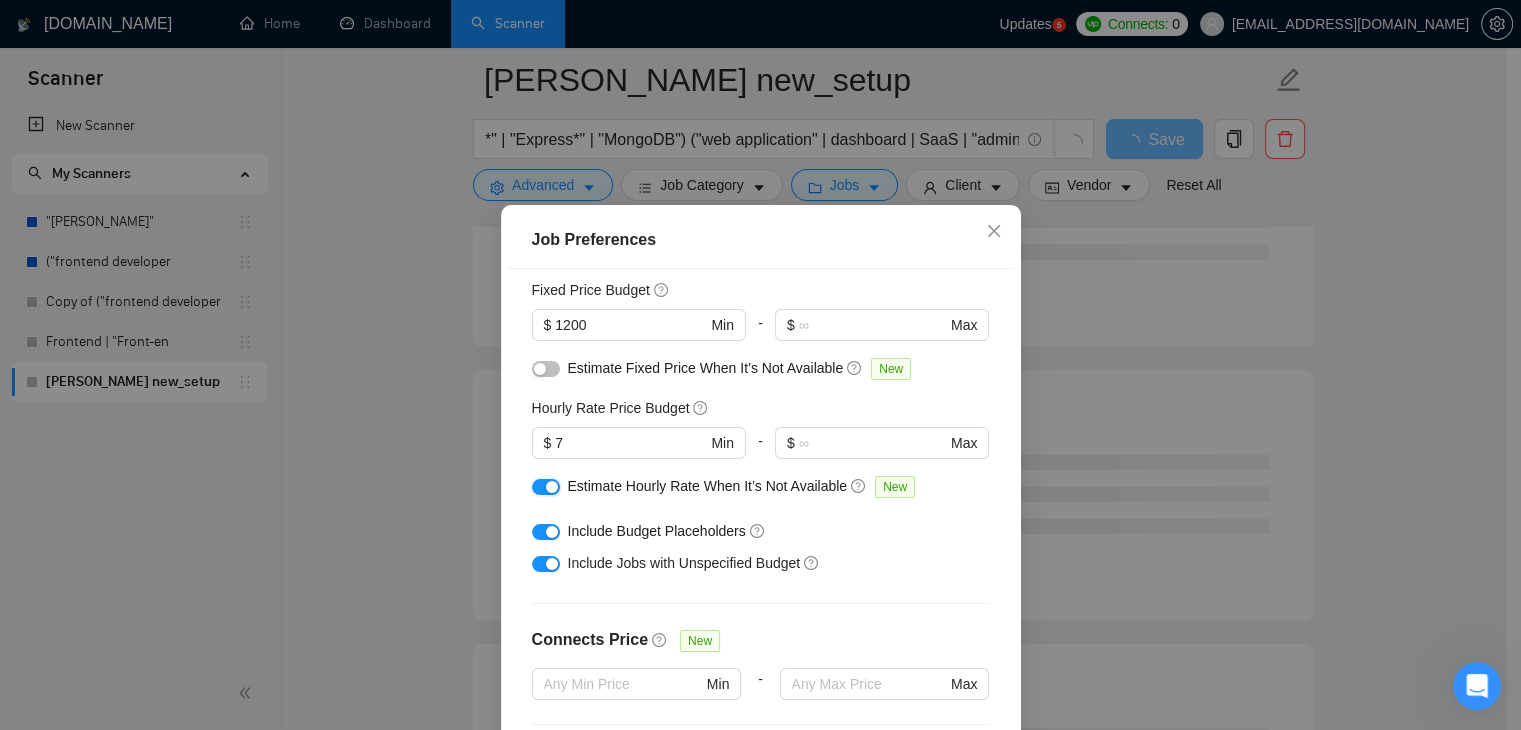 scroll, scrollTop: 92, scrollLeft: 0, axis: vertical 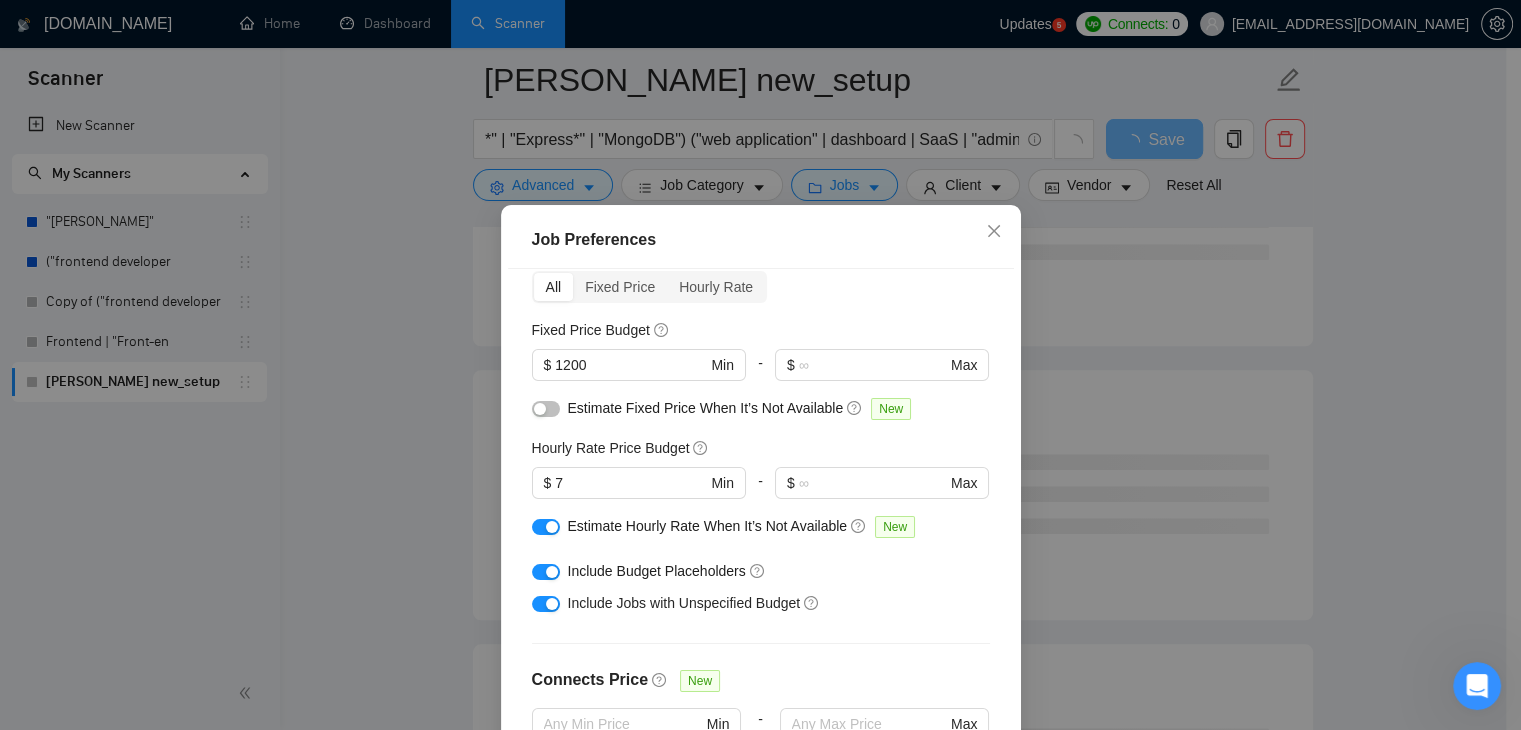 click at bounding box center (546, 409) 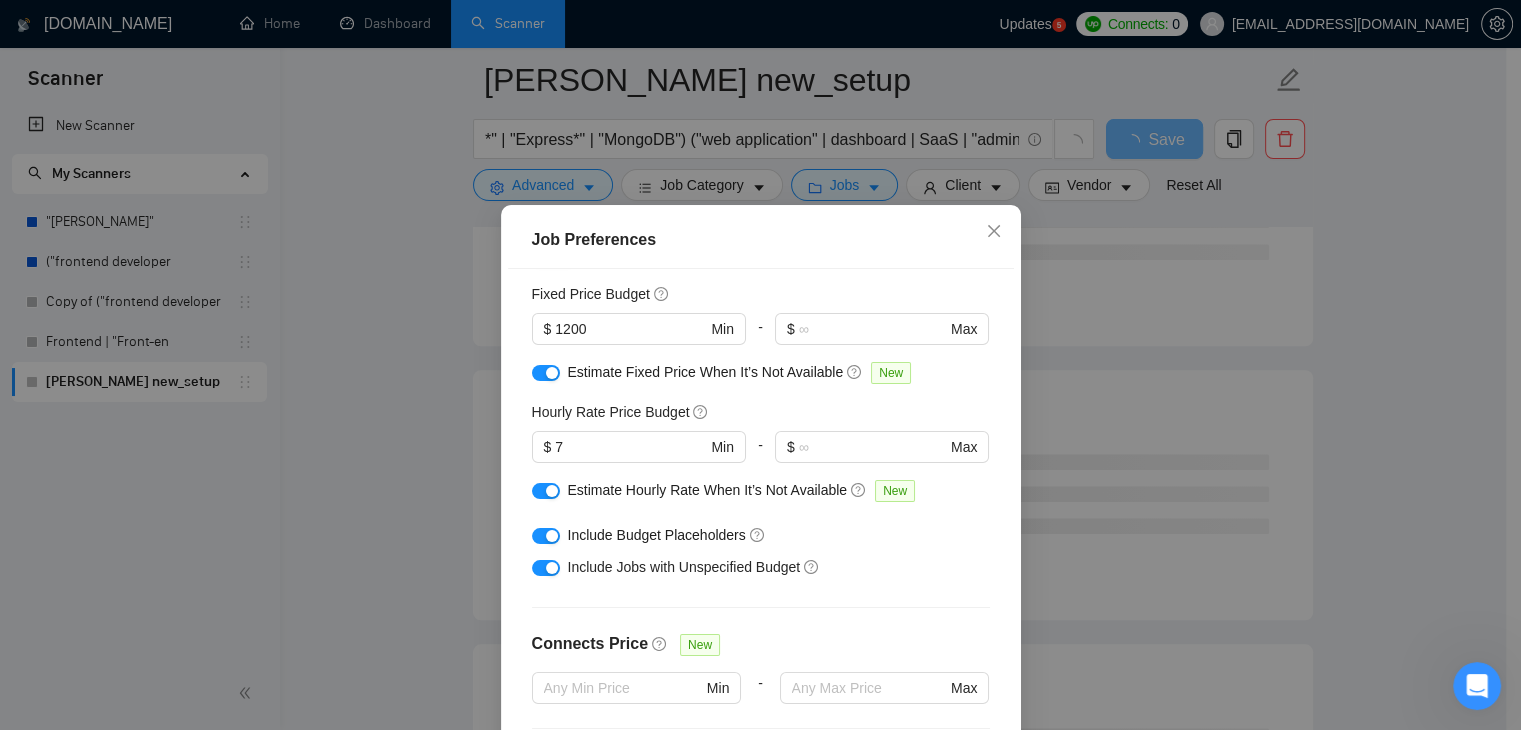 scroll, scrollTop: 128, scrollLeft: 0, axis: vertical 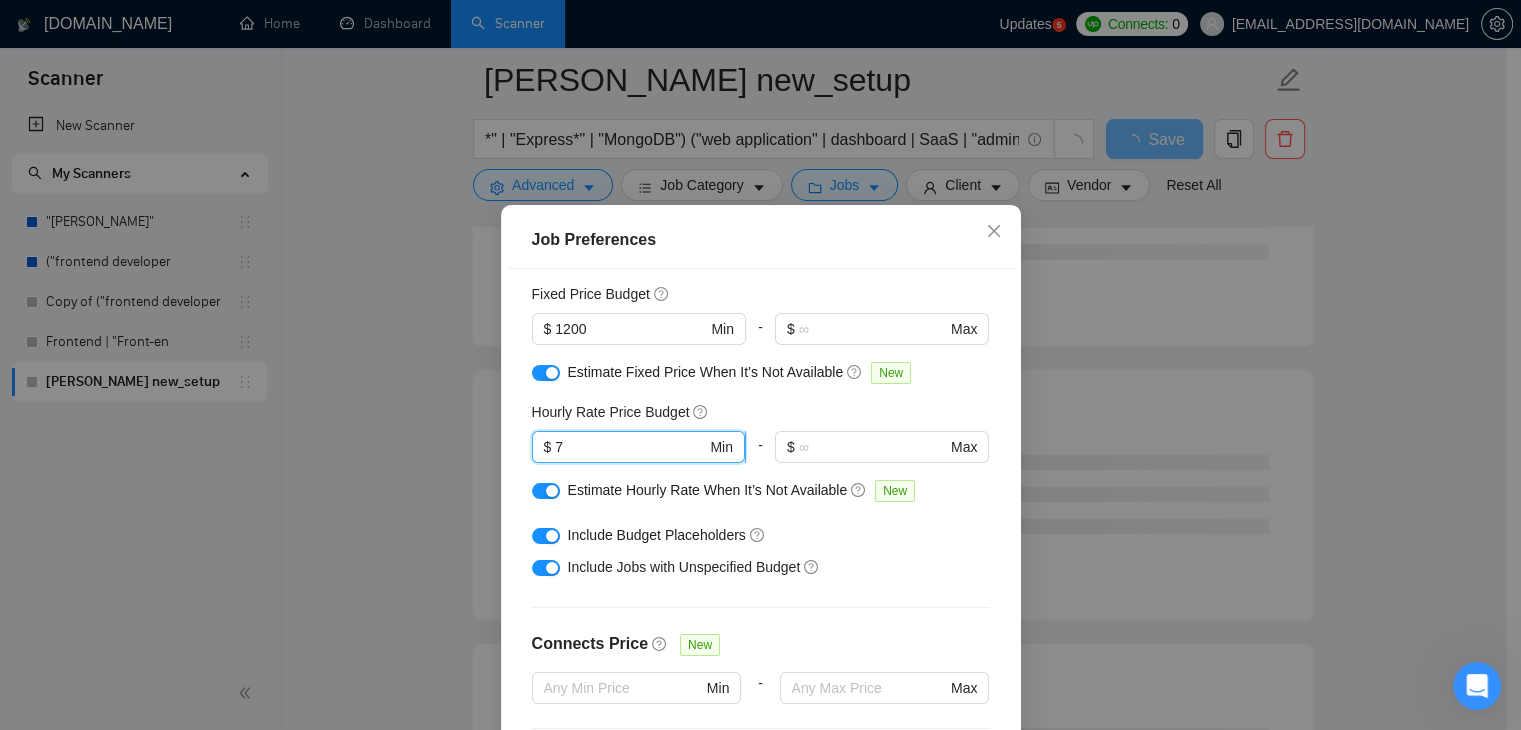 click on "7" at bounding box center [630, 447] 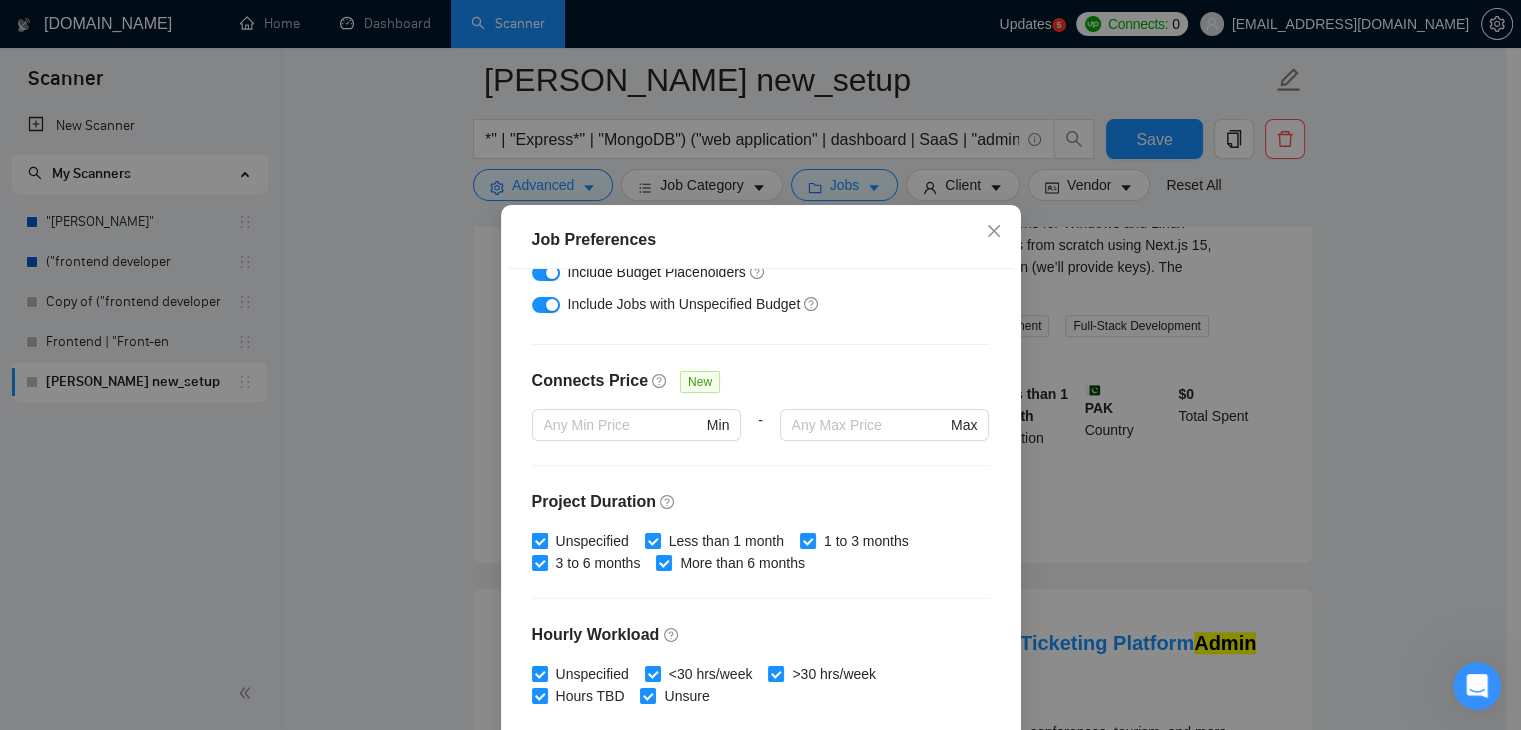 scroll, scrollTop: 389, scrollLeft: 0, axis: vertical 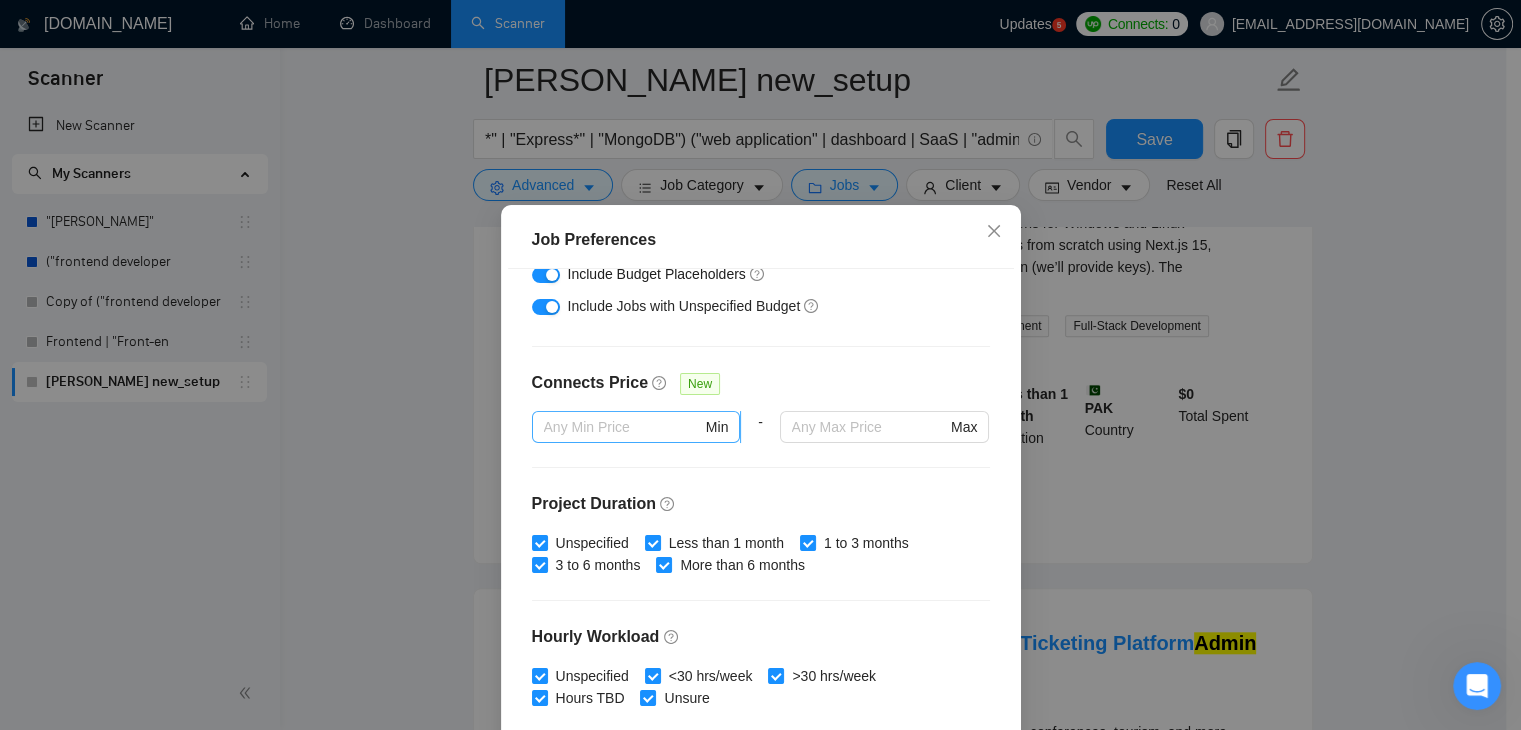 type on "10" 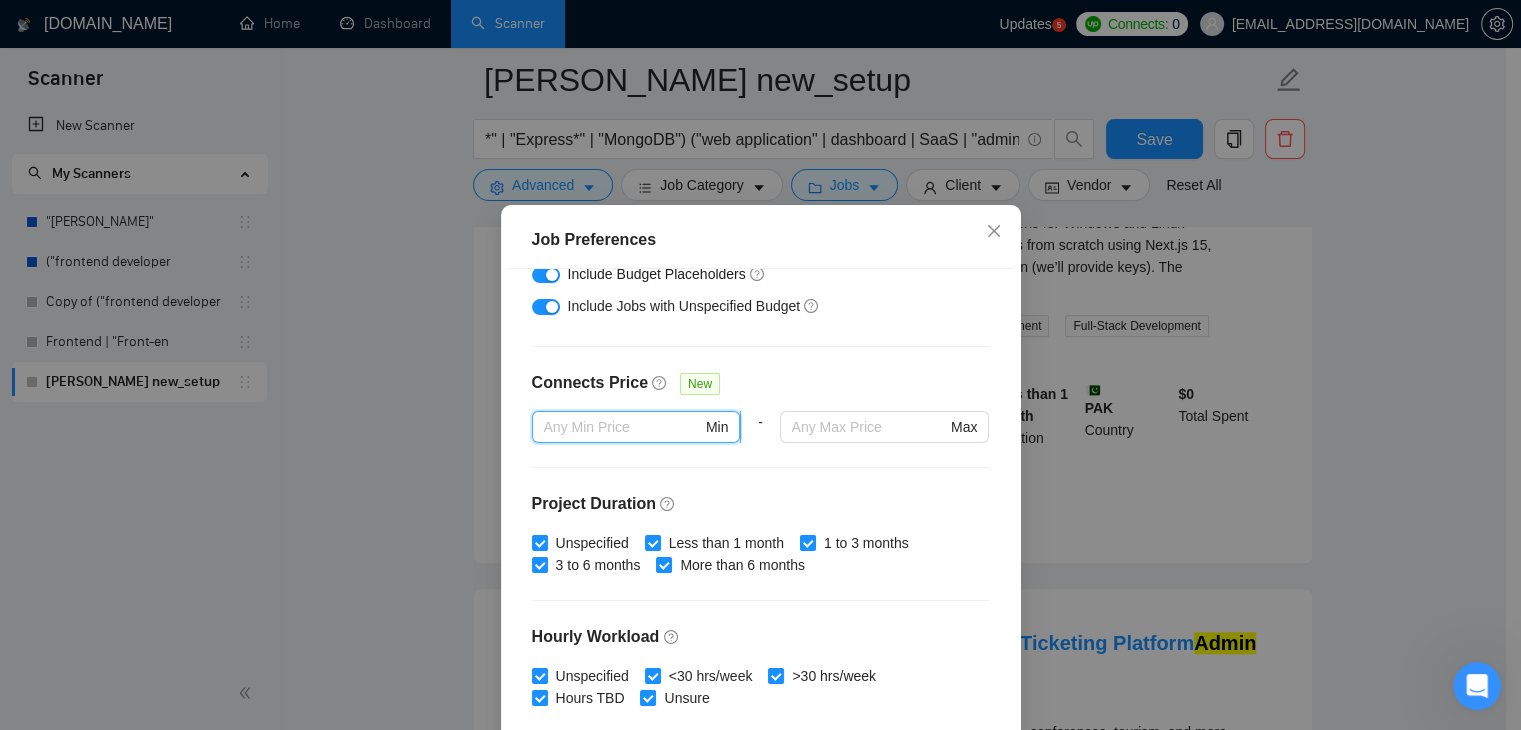 click at bounding box center [623, 427] 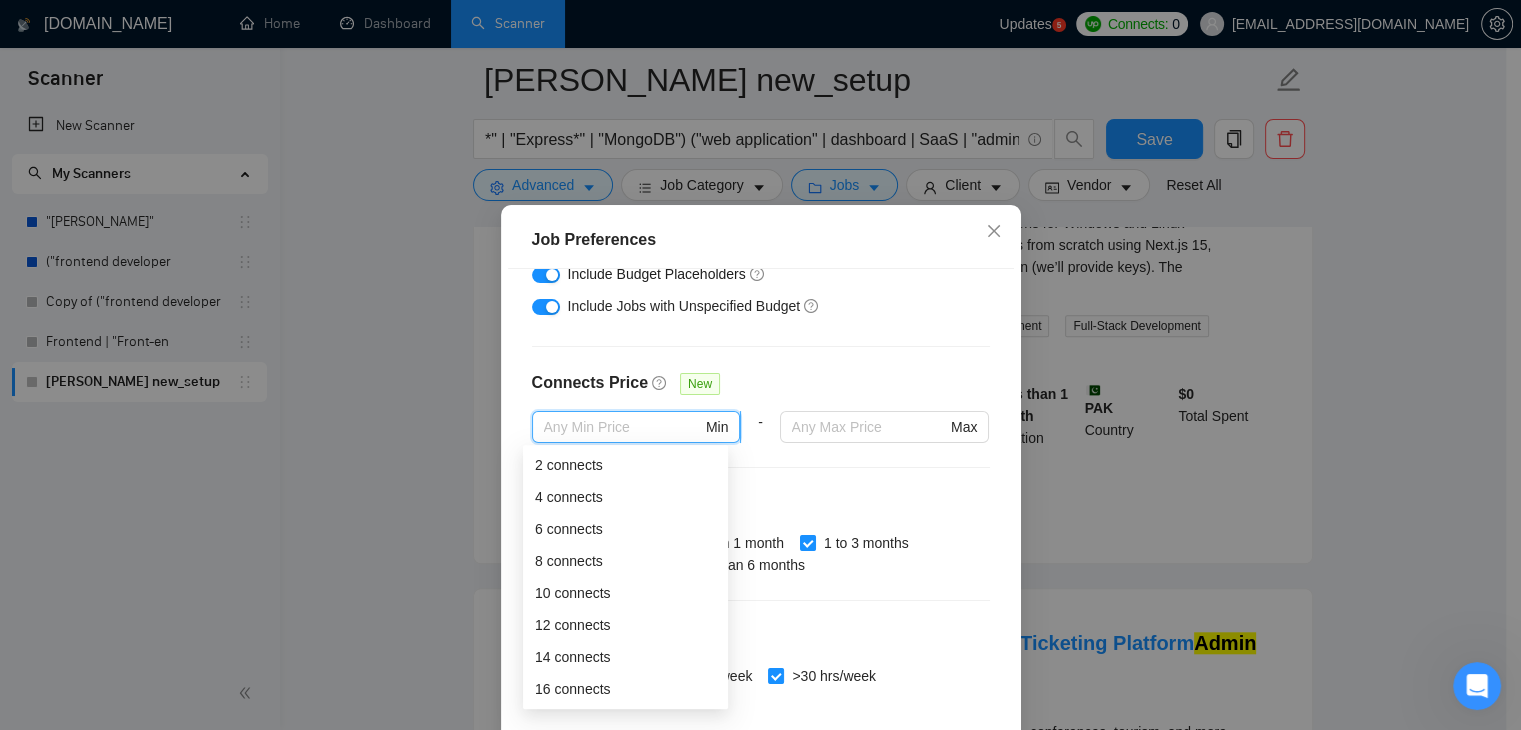 click at bounding box center (623, 427) 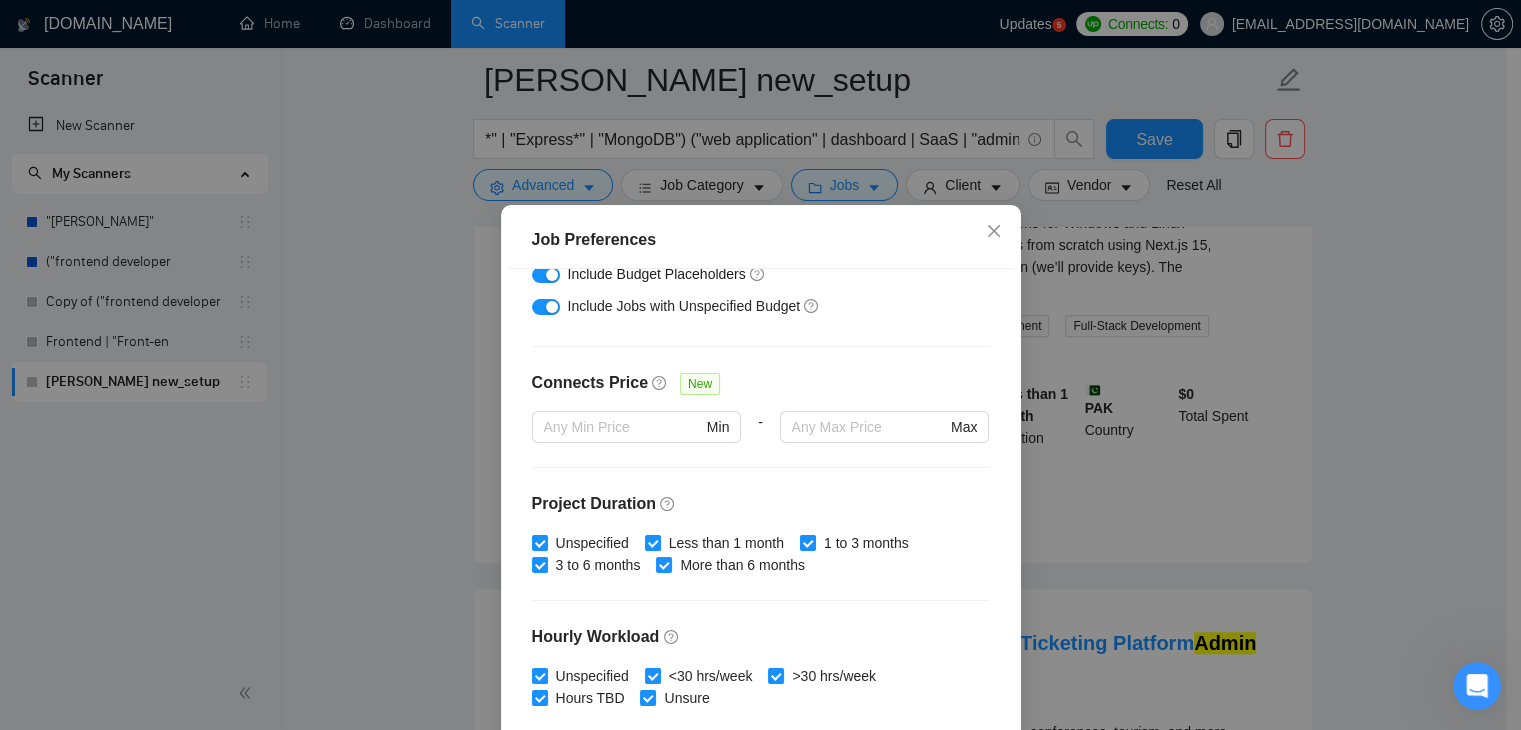 click on "Budget Project Type All Fixed Price Hourly Rate   Fixed Price Budget $ 1200 Min - $ Max Estimate Fixed Price When It’s Not Available New   Hourly Rate Price Budget $ 10 Min - $ Max Estimate Hourly Rate When It’s Not Available New Include Budget Placeholders Include Jobs with Unspecified Budget   Connects Price New Min - Max Project Duration   Unspecified Less than 1 month 1 to 3 months 3 to 6 months More than 6 months Hourly Workload   Unspecified <30 hrs/week >30 hrs/week Hours TBD Unsure Job Posting Questions New   Any posting questions Description Preferences Description Size New   Any description size" at bounding box center (761, 524) 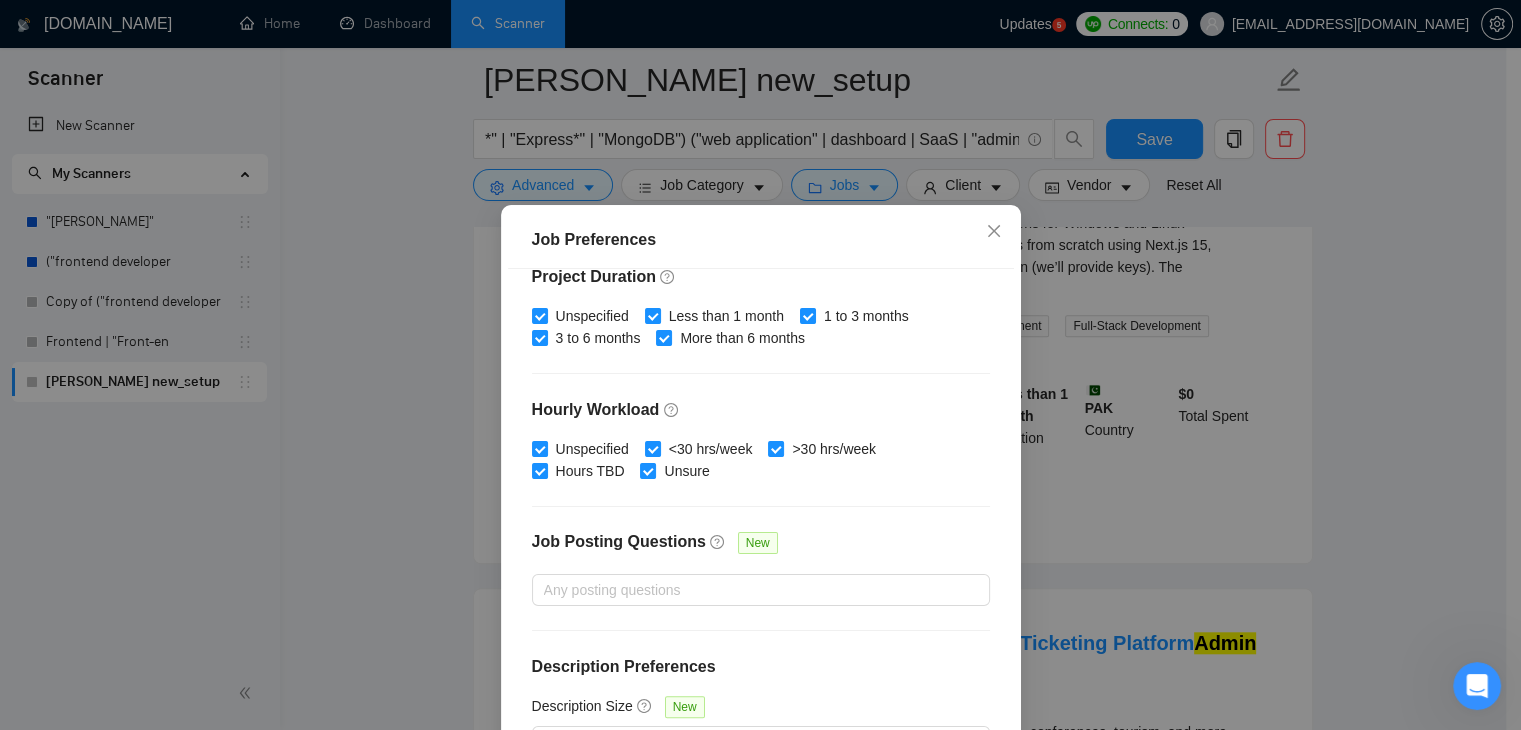 scroll, scrollTop: 616, scrollLeft: 0, axis: vertical 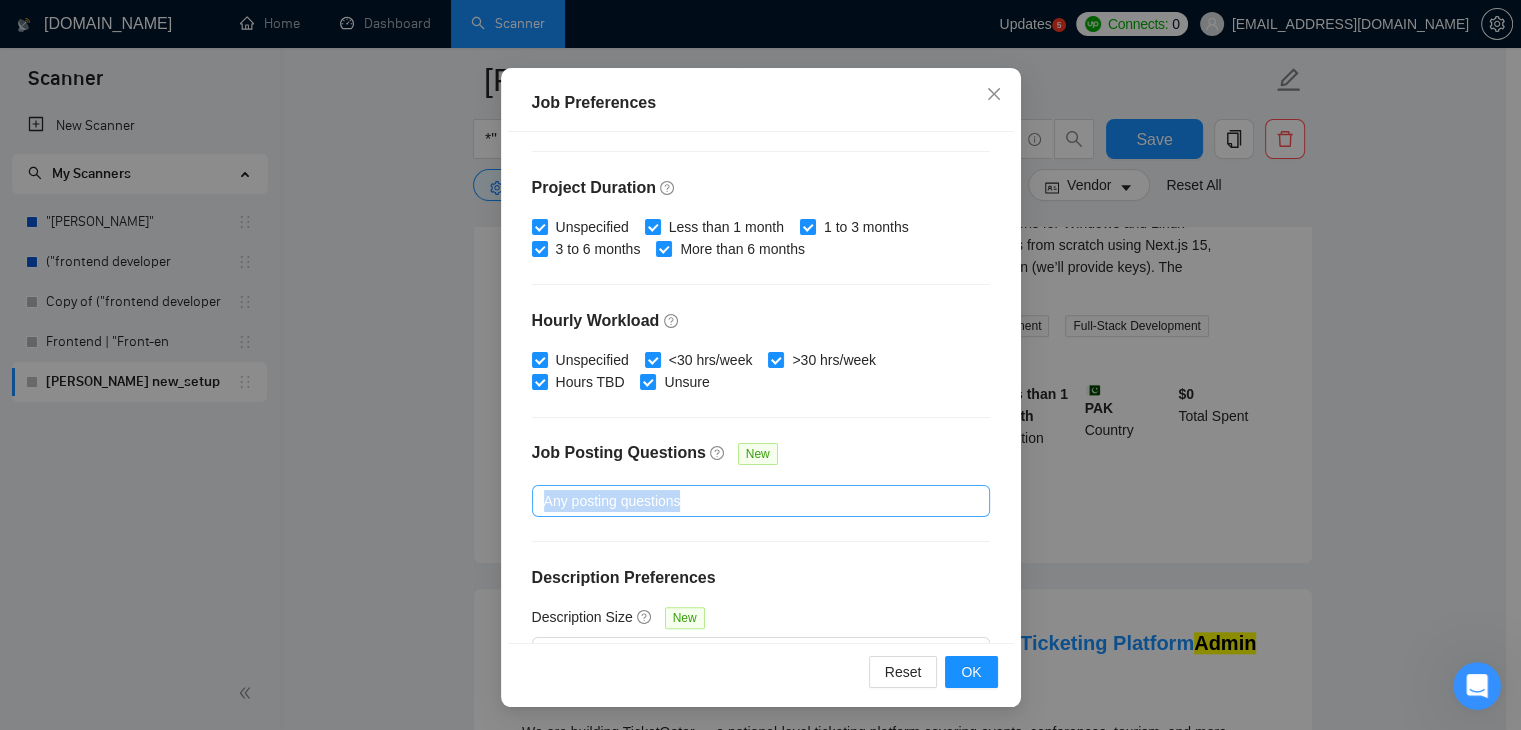 drag, startPoint x: 597, startPoint y: 518, endPoint x: 642, endPoint y: 485, distance: 55.803226 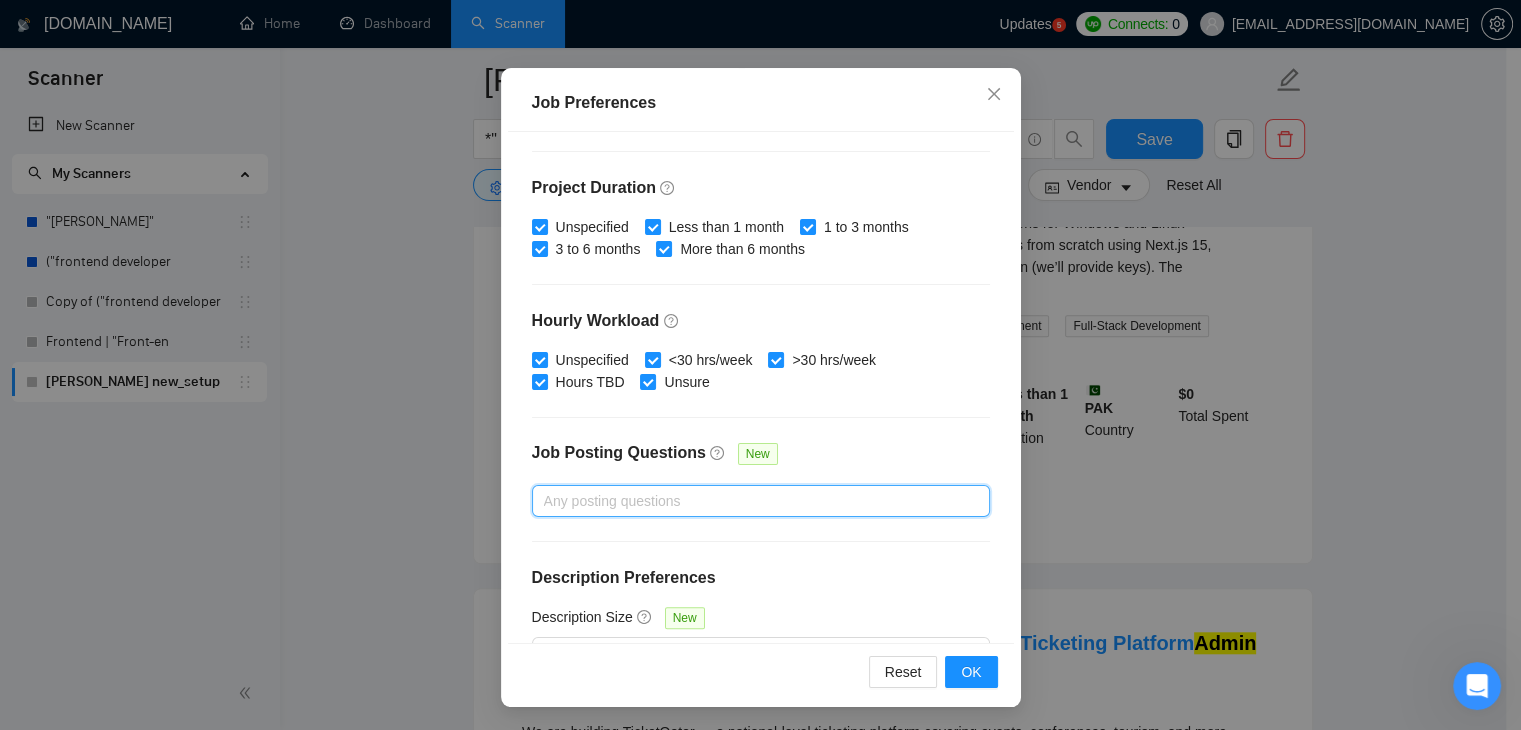 click on "Any posting questions" at bounding box center (761, 501) 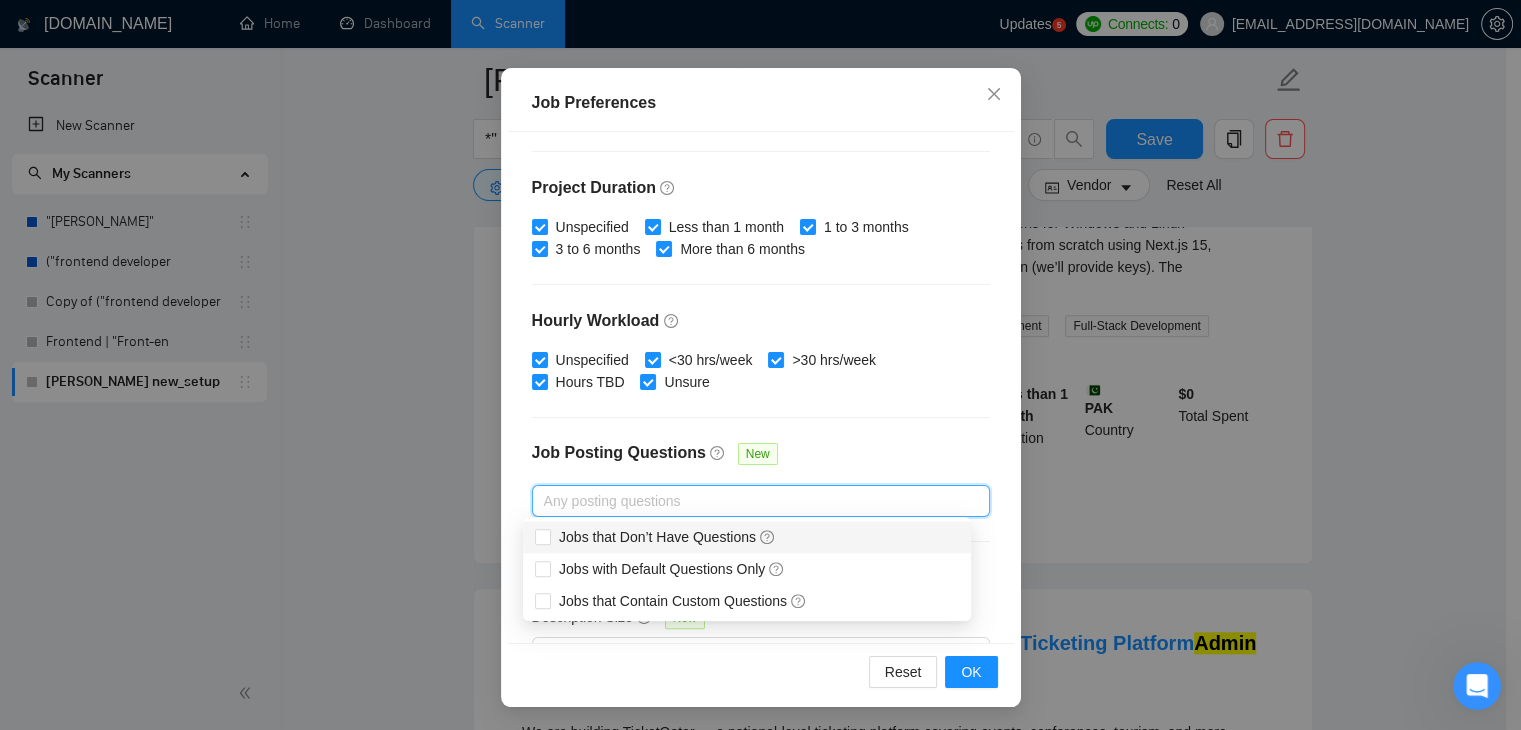 click on "Any posting questions" at bounding box center [761, 501] 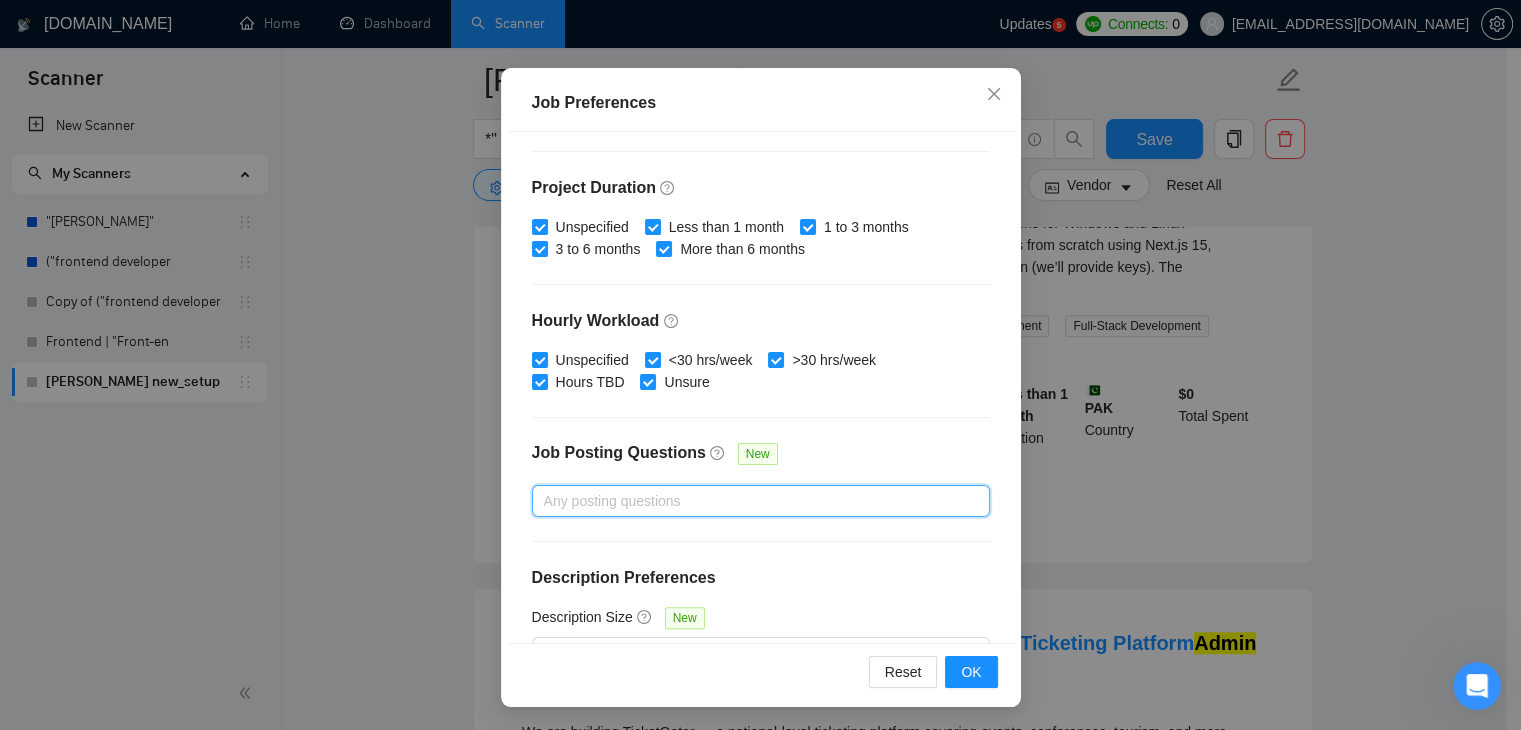 scroll, scrollTop: 616, scrollLeft: 0, axis: vertical 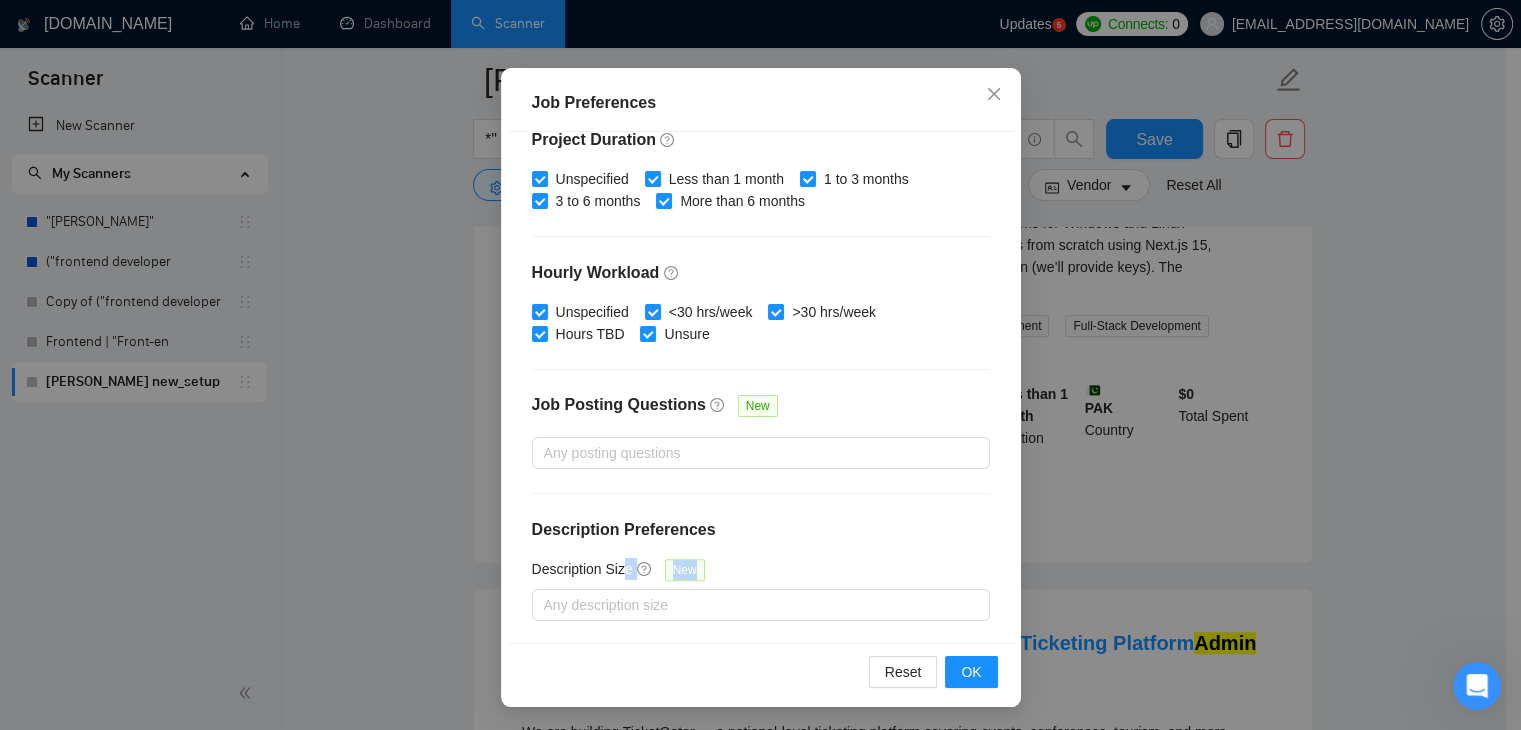 drag, startPoint x: 612, startPoint y: 573, endPoint x: 620, endPoint y: 620, distance: 47.67599 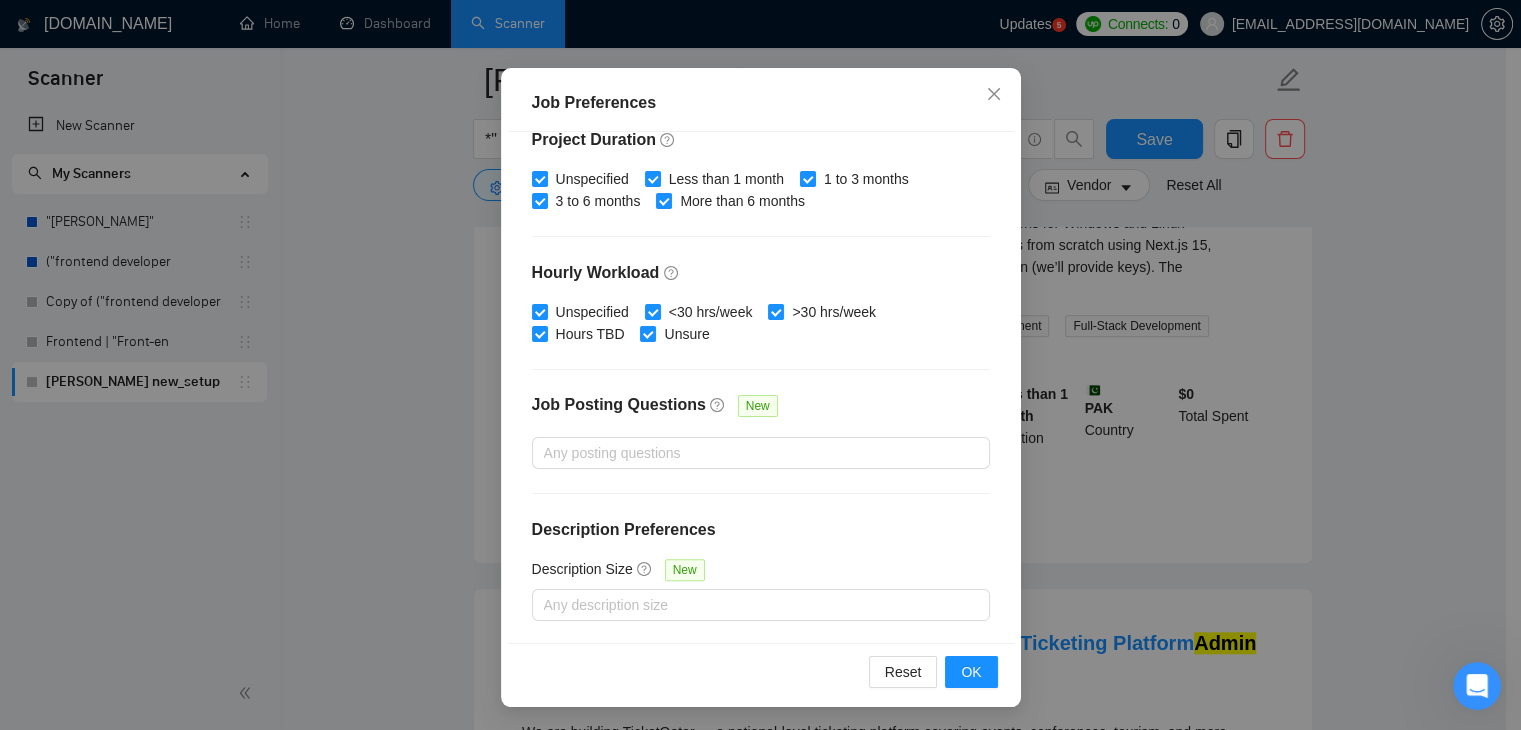 click on "Budget Project Type All Fixed Price Hourly Rate   Fixed Price Budget $ 1200 Min - $ Max Estimate Fixed Price When It’s Not Available New   Hourly Rate Price Budget $ 10 Min - $ Max Estimate Hourly Rate When It’s Not Available New Include Budget Placeholders Include Jobs with Unspecified Budget   Connects Price New Min - Max Project Duration   Unspecified Less than 1 month 1 to 3 months 3 to 6 months More than 6 months Hourly Workload   Unspecified <30 hrs/week >30 hrs/week Hours TBD Unsure Job Posting Questions New   Any posting questions Description Preferences Description Size New   Any description size" at bounding box center [761, 387] 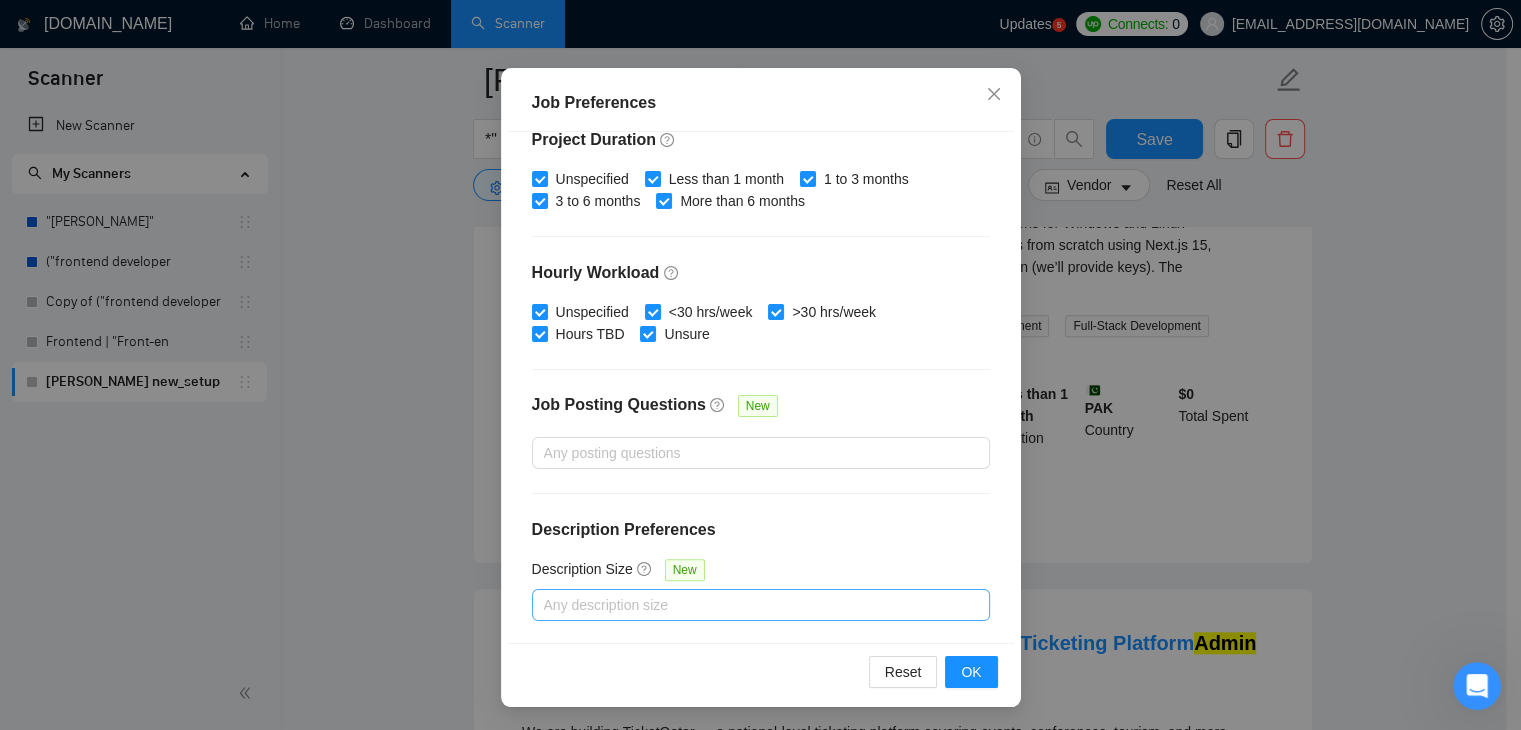 click at bounding box center (751, 605) 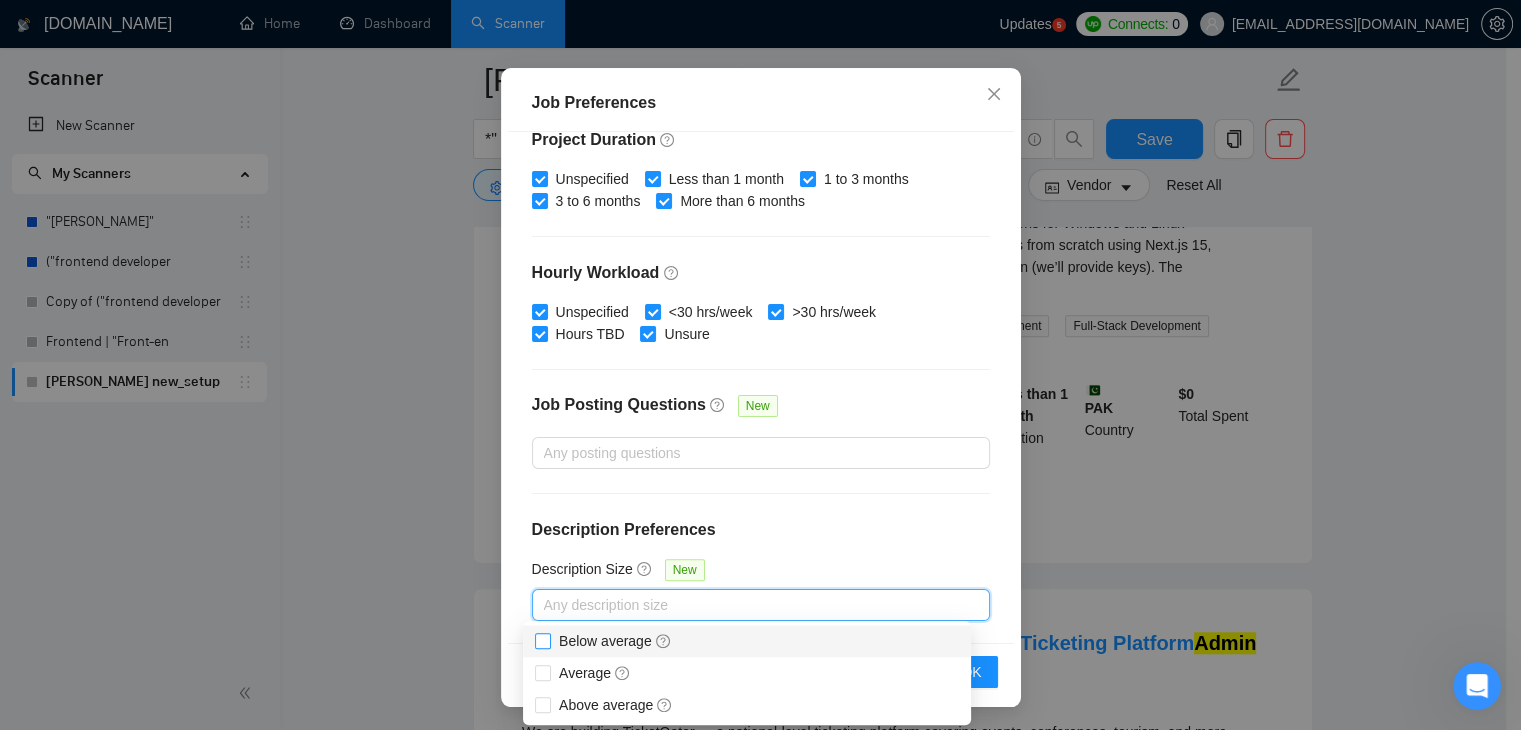 click on "Below average" at bounding box center (615, 641) 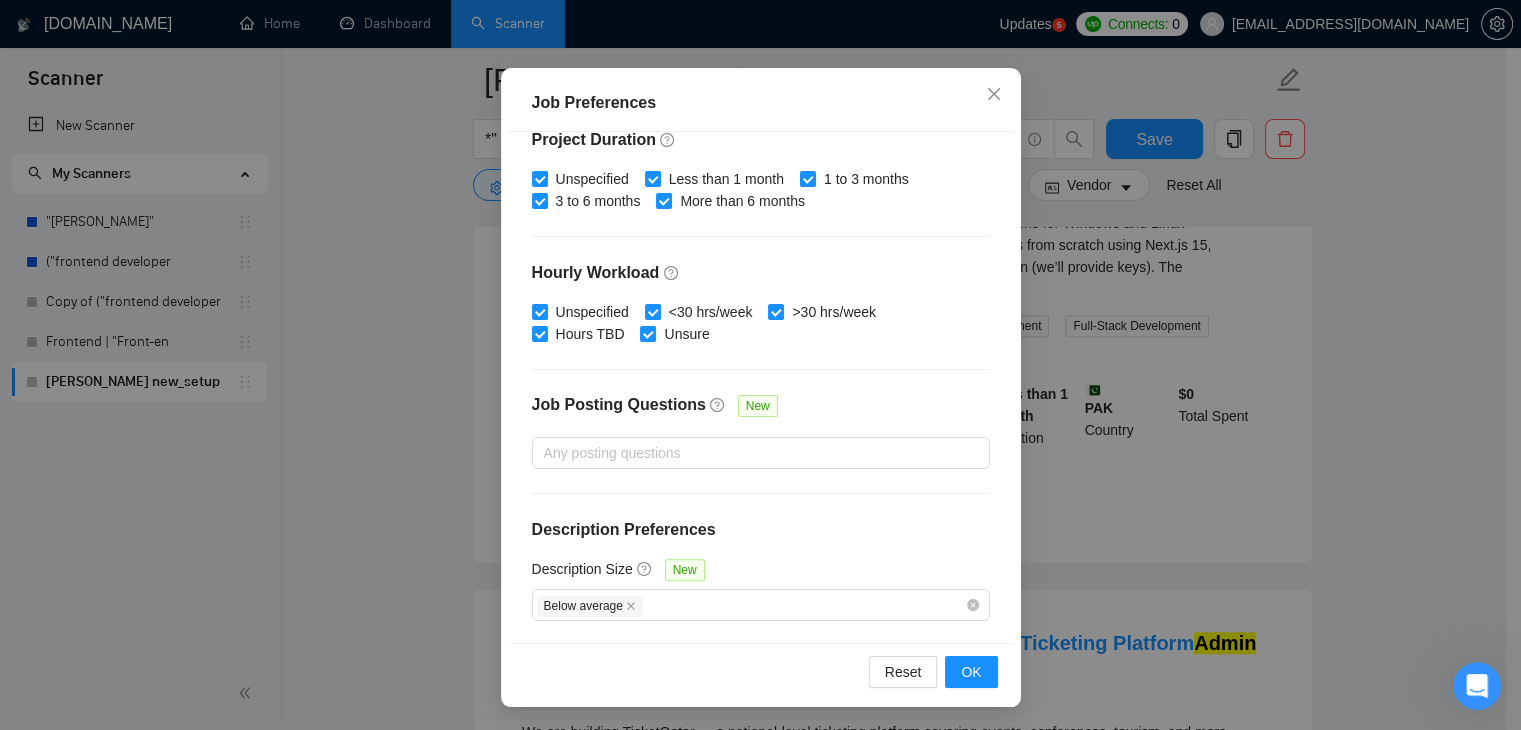 click on "Budget Project Type All Fixed Price Hourly Rate   Fixed Price Budget $ 1200 Min - $ Max Estimate Fixed Price When It’s Not Available New   Hourly Rate Price Budget $ 10 Min - $ Max Estimate Hourly Rate When It’s Not Available New Include Budget Placeholders Include Jobs with Unspecified Budget   Connects Price New Min - Max Project Duration   Unspecified Less than 1 month 1 to 3 months 3 to 6 months More than 6 months Hourly Workload   Unspecified <30 hrs/week >30 hrs/week Hours TBD Unsure Job Posting Questions New   Any posting questions Description Preferences Description Size New Below average" at bounding box center [761, 387] 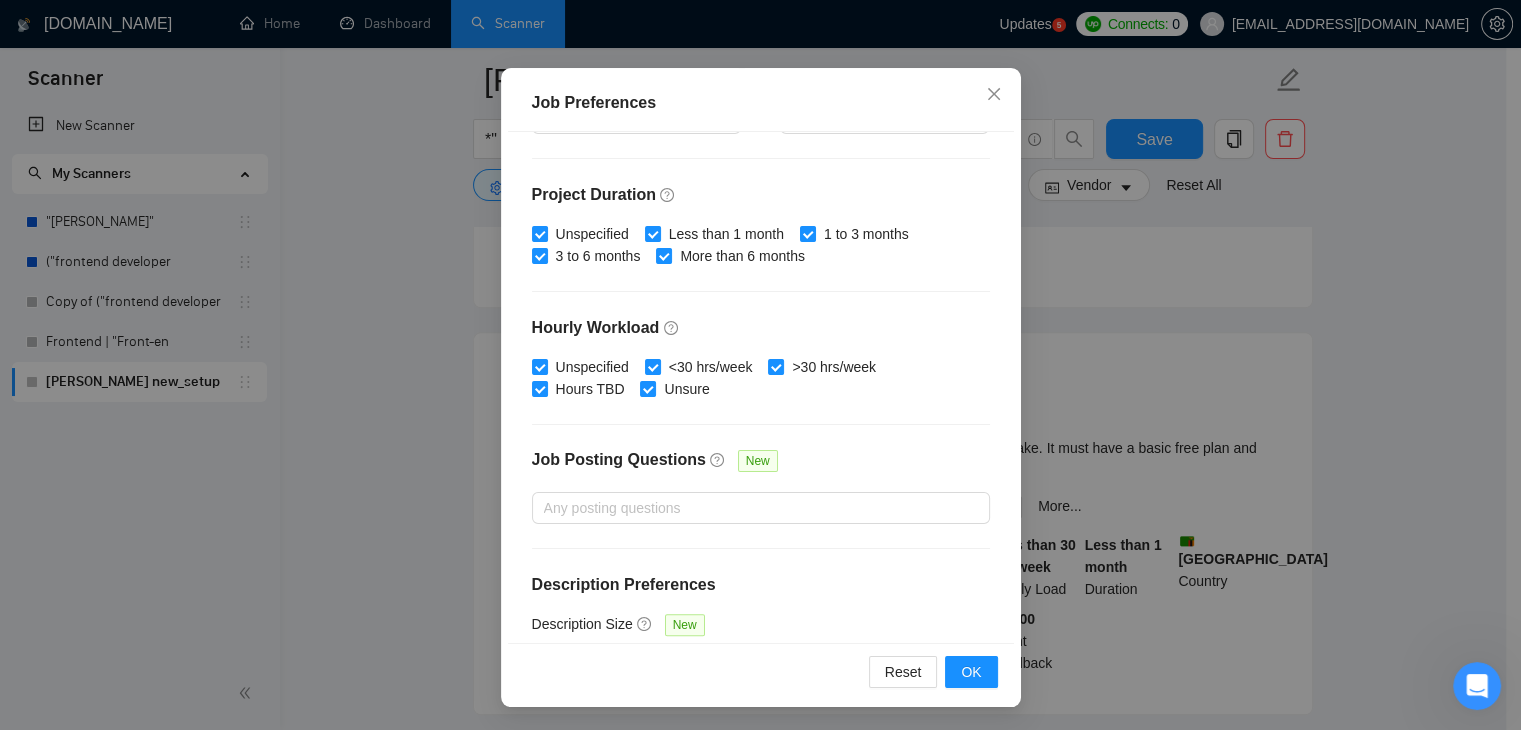 scroll, scrollTop: 559, scrollLeft: 0, axis: vertical 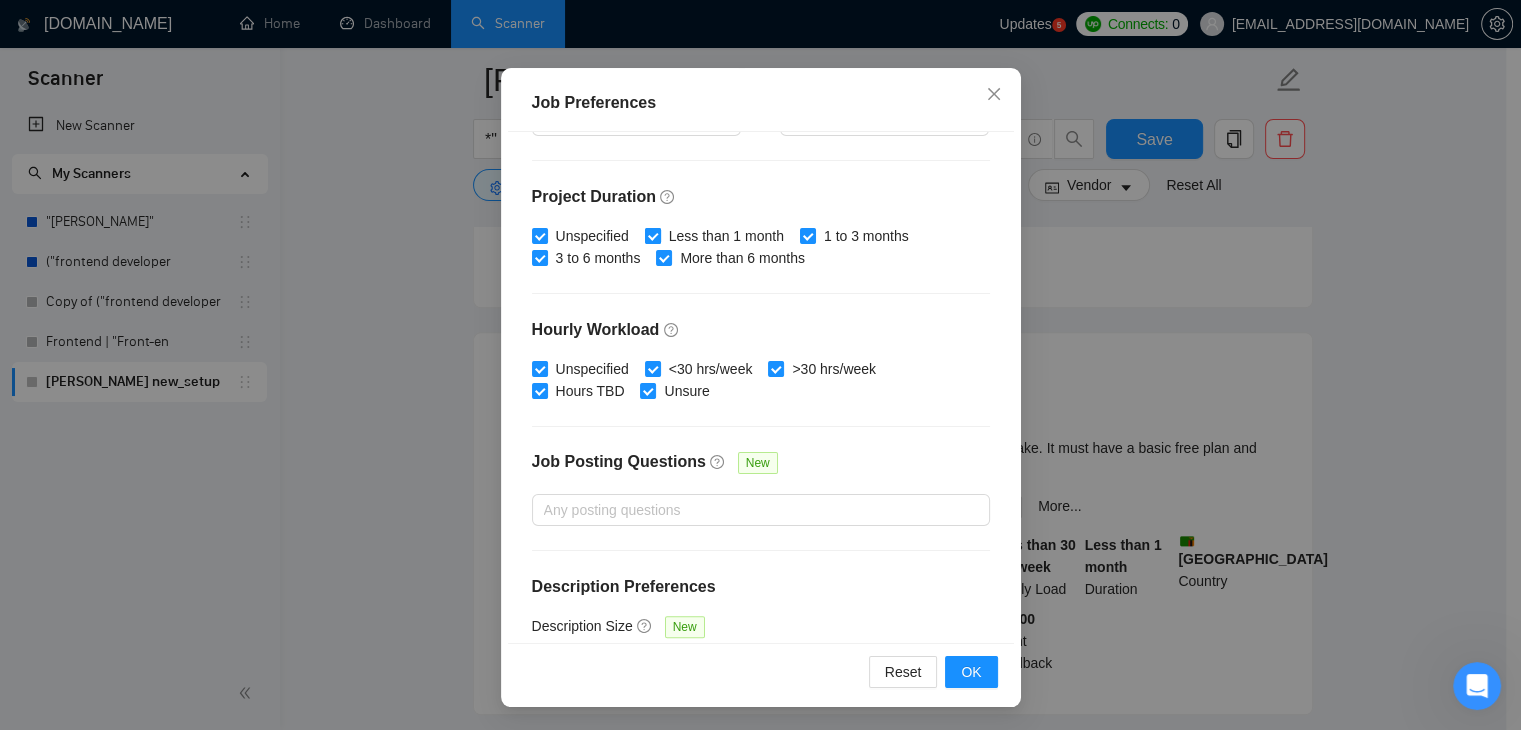 click on "Less than 1 month" at bounding box center (652, 235) 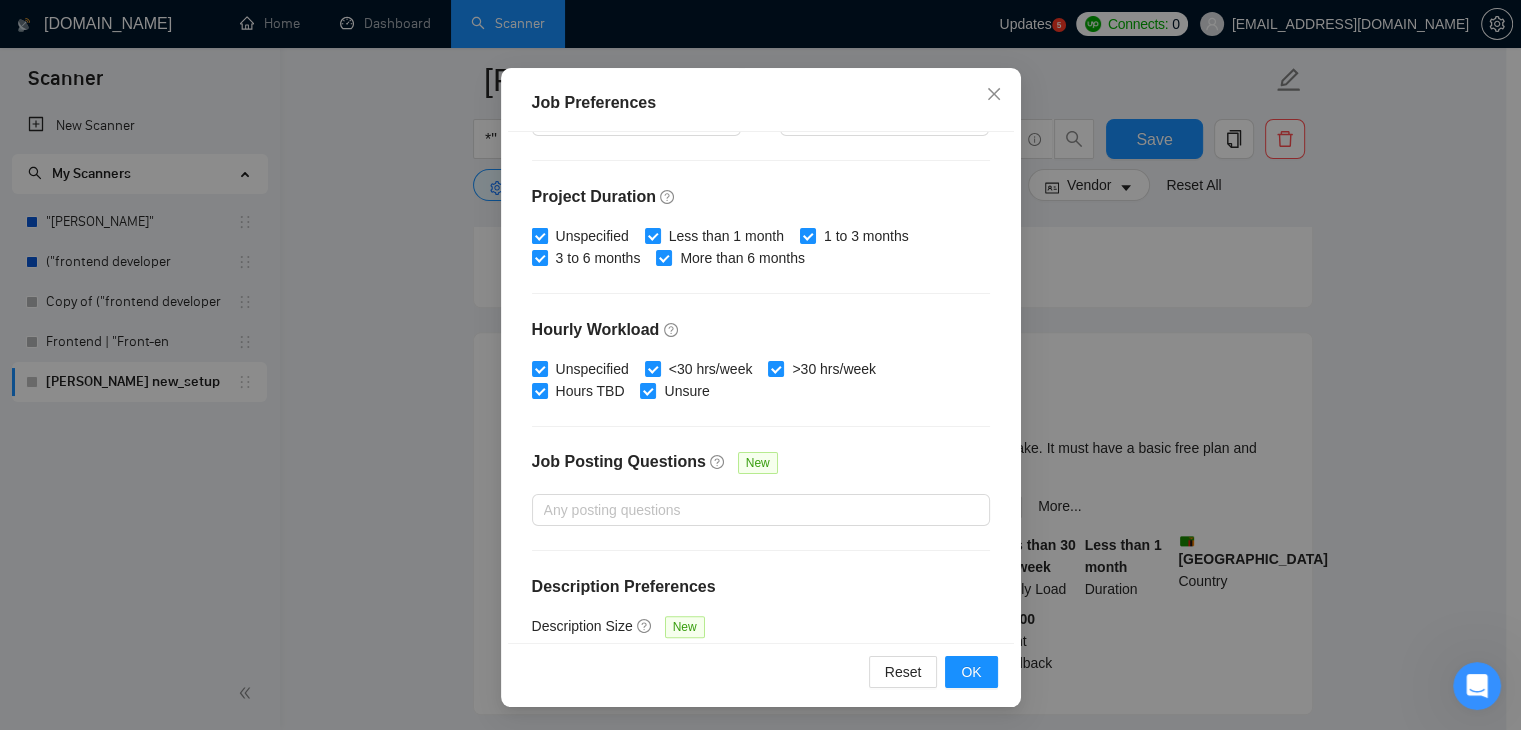 checkbox on "false" 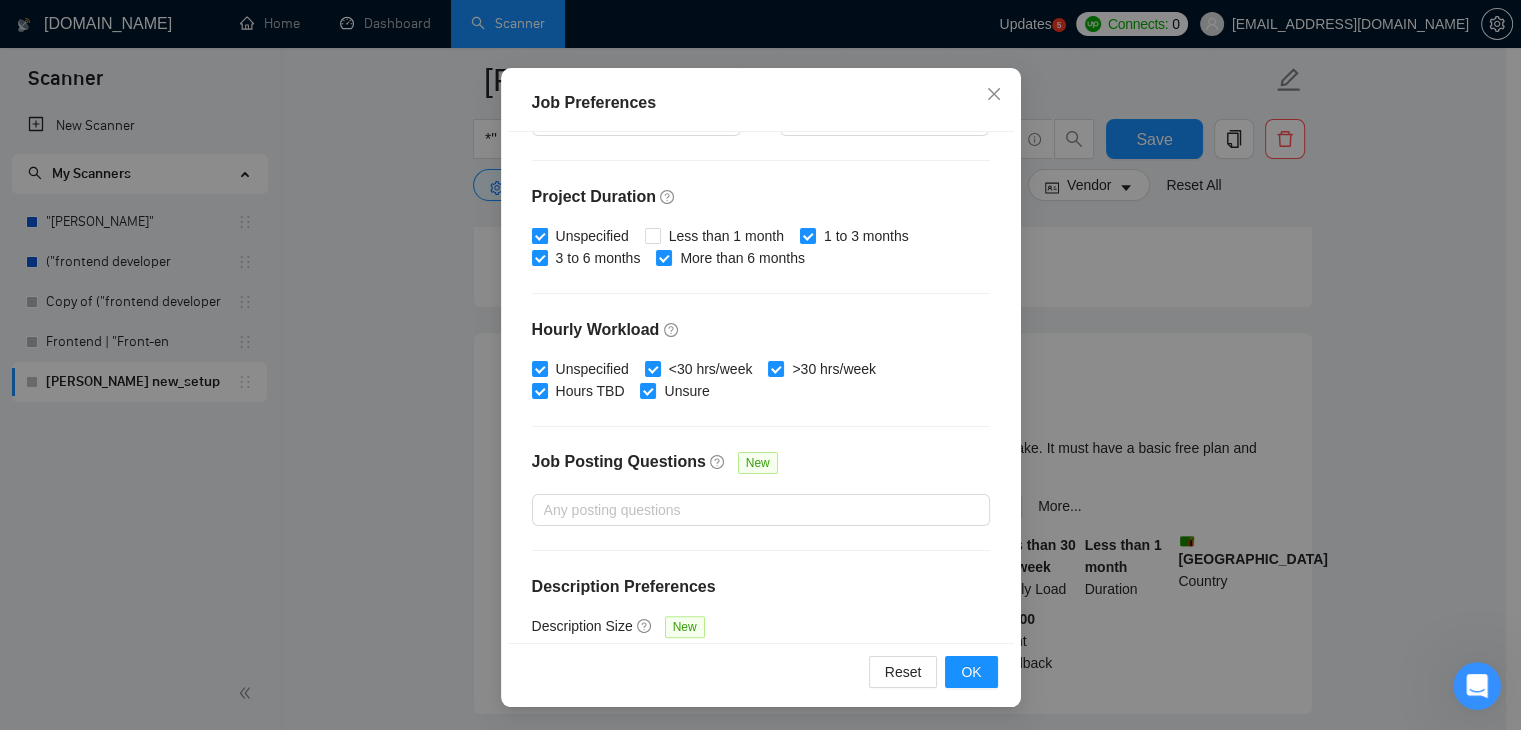click on "Unspecified" at bounding box center (539, 235) 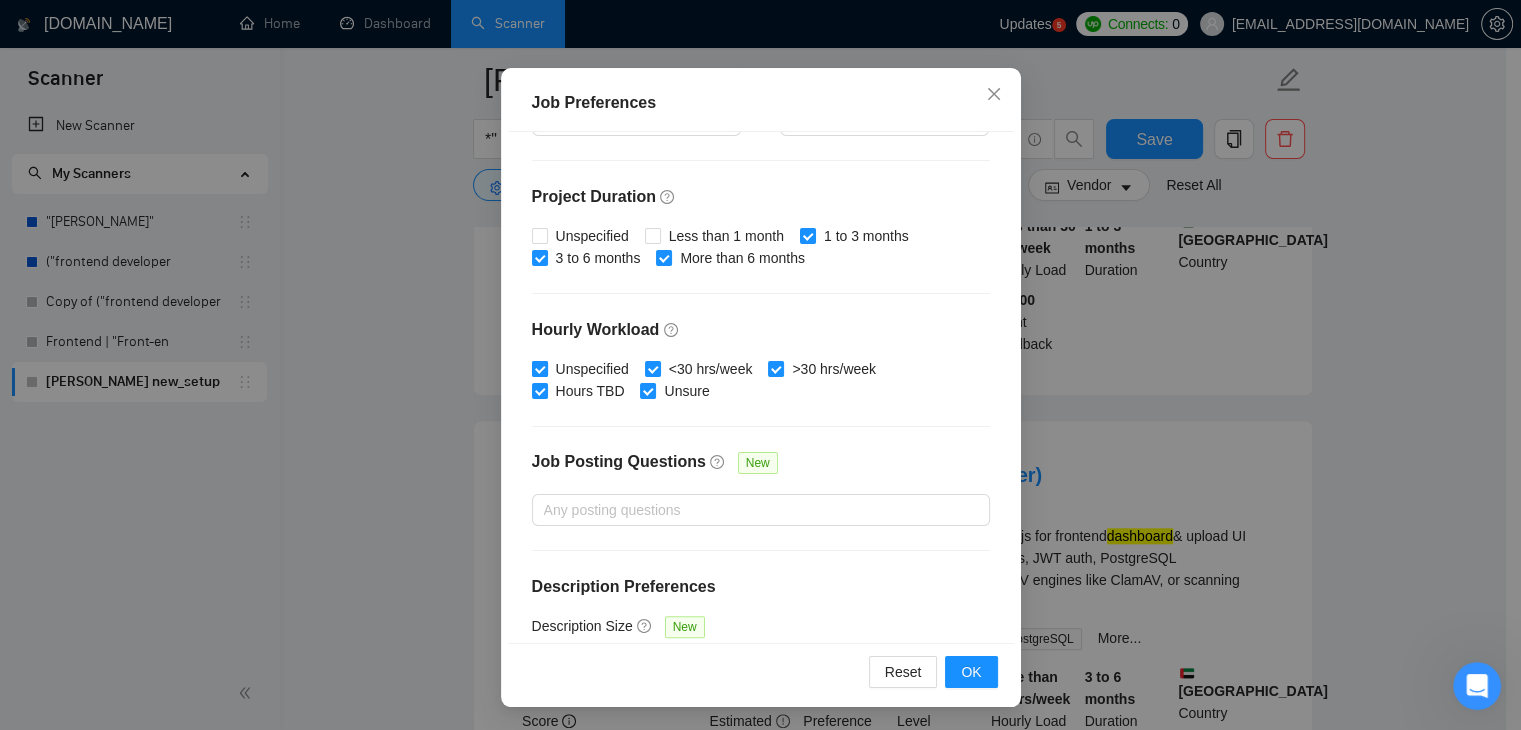 click on "Unspecified" at bounding box center (592, 369) 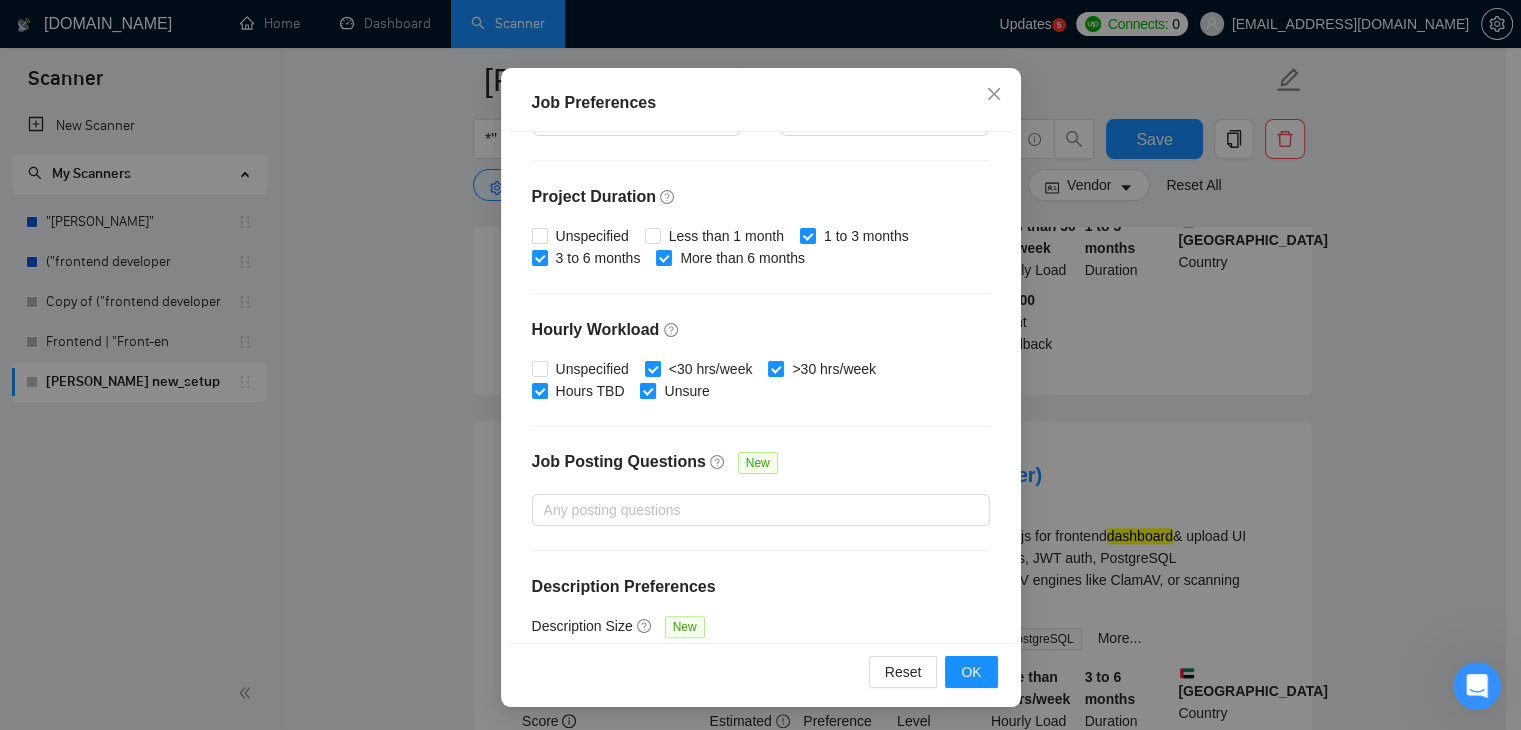 click on "Unsure" at bounding box center (686, 391) 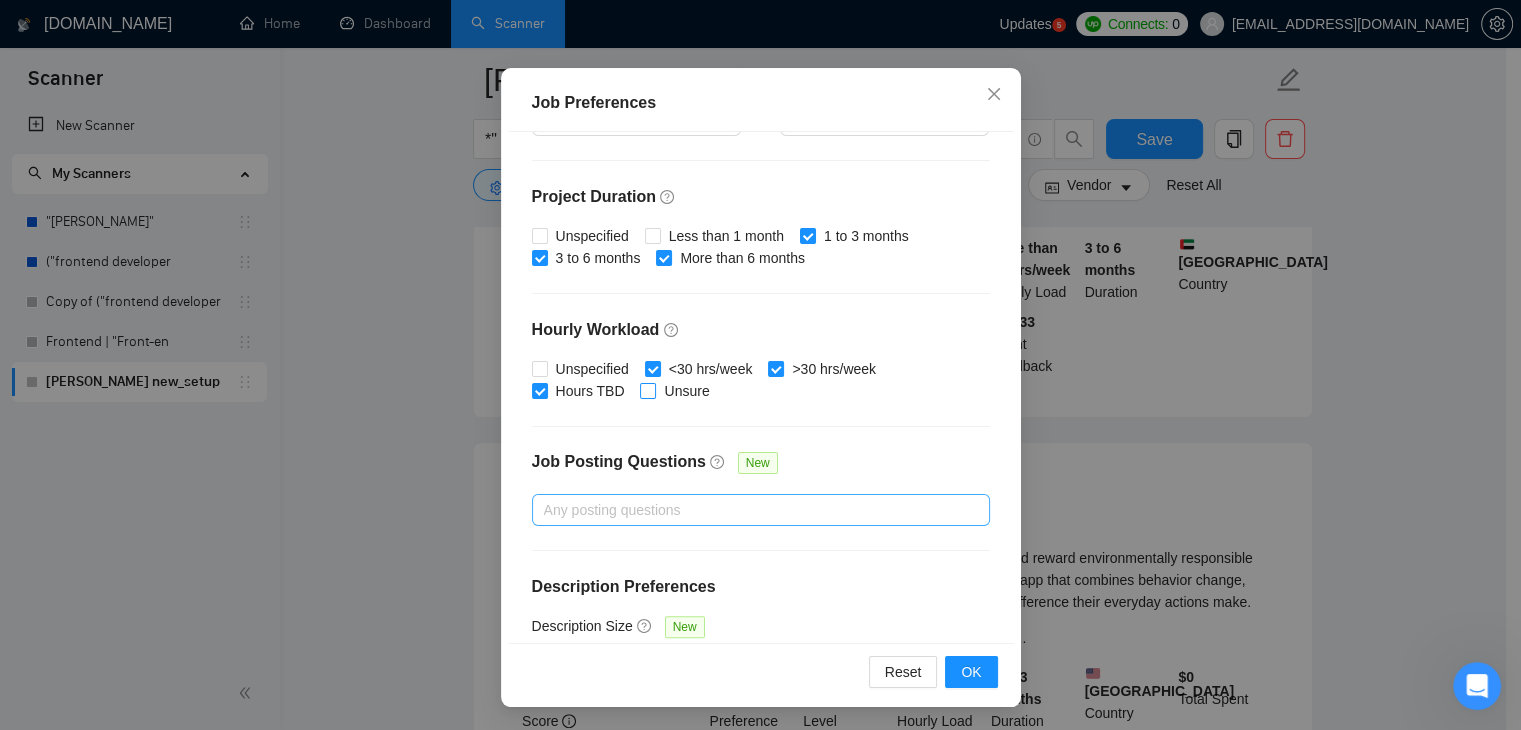 scroll, scrollTop: 563, scrollLeft: 0, axis: vertical 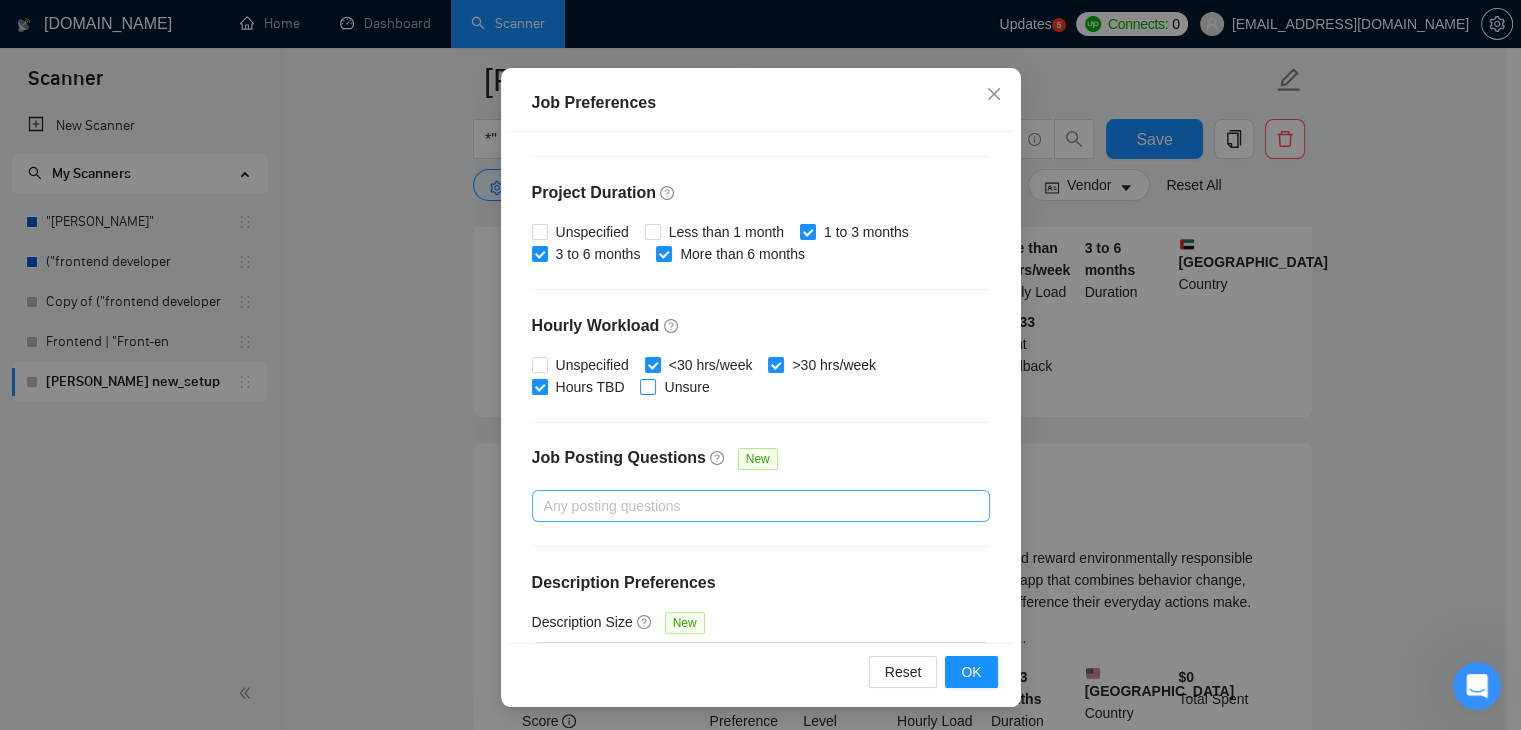 click on "Any posting questions" at bounding box center (761, 506) 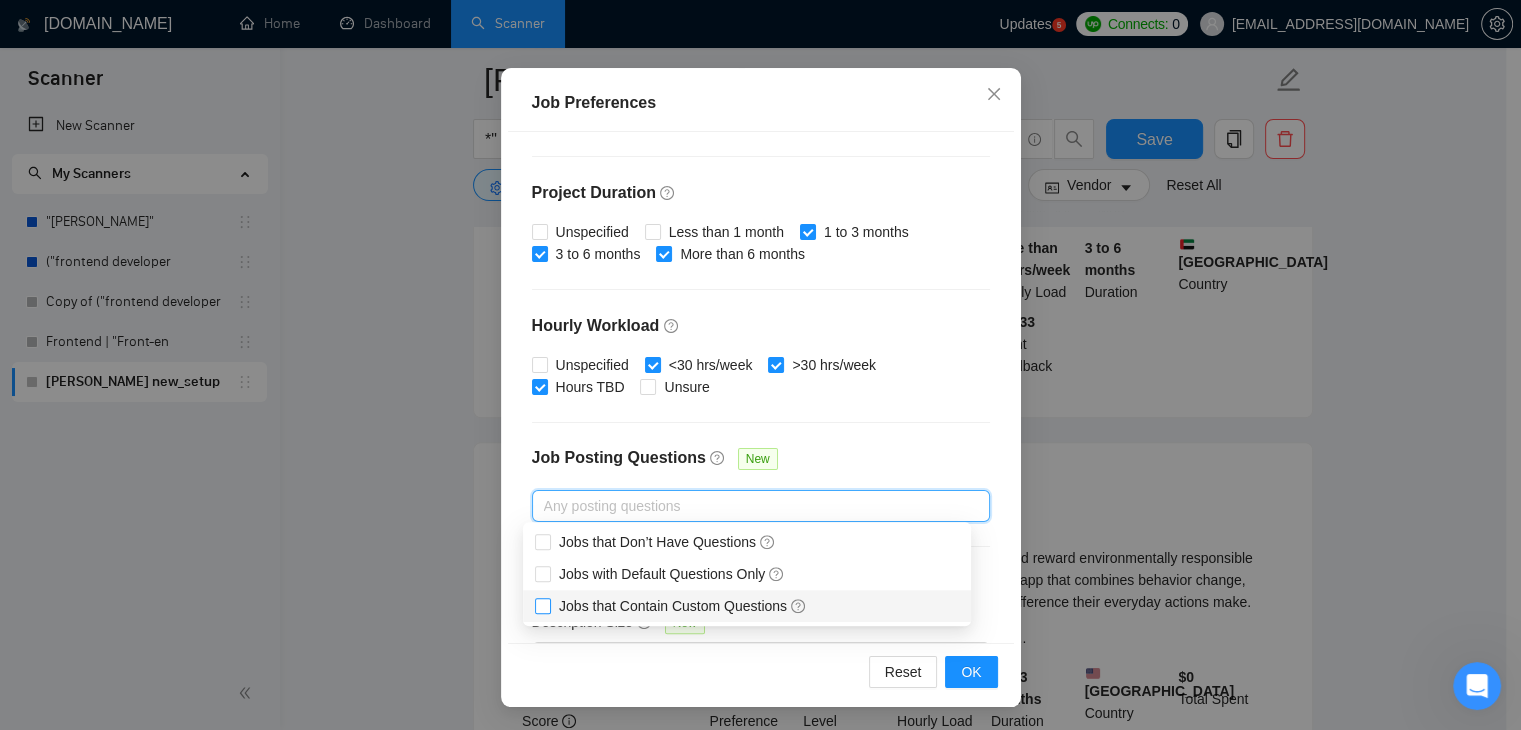 click on "Jobs that Contain Custom Questions" at bounding box center (683, 606) 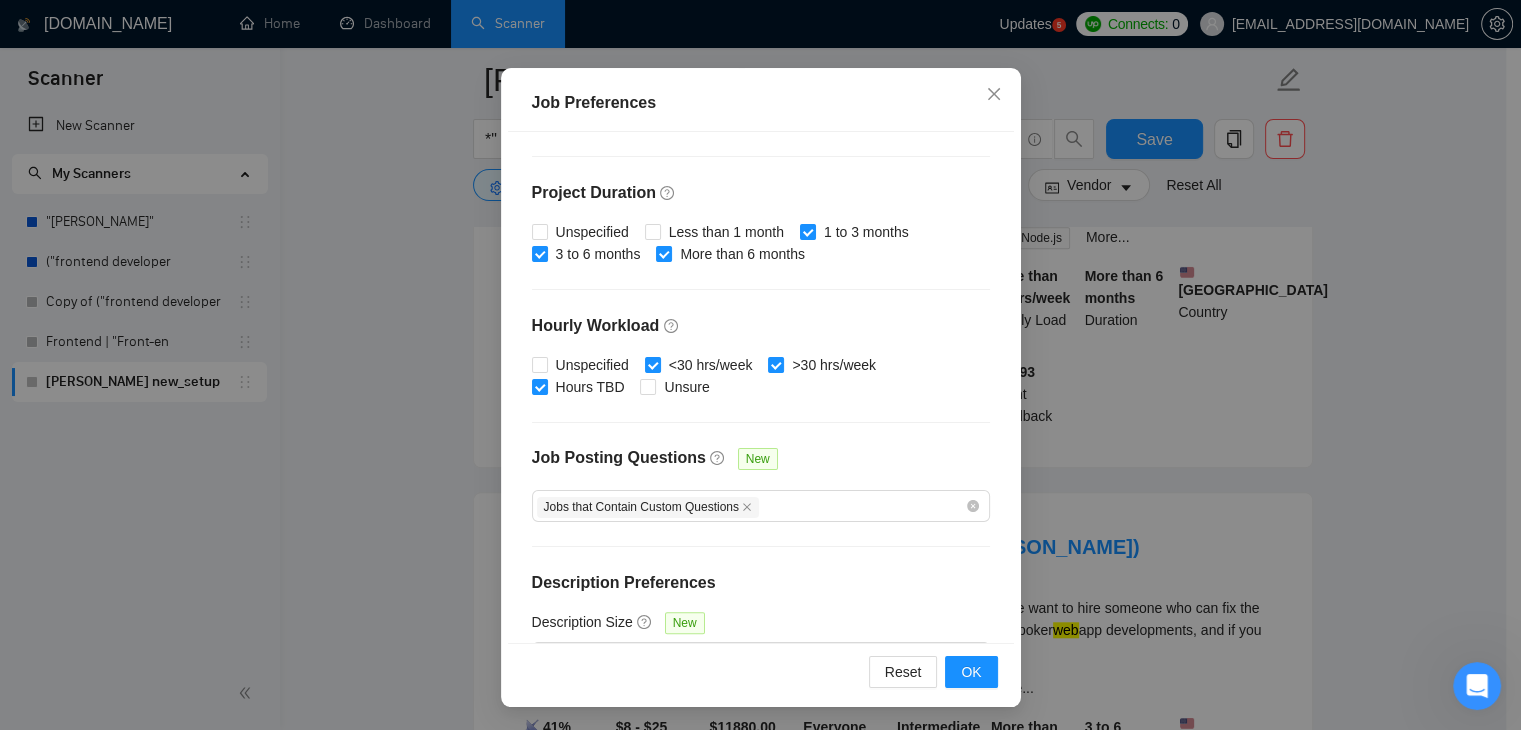 scroll, scrollTop: 616, scrollLeft: 0, axis: vertical 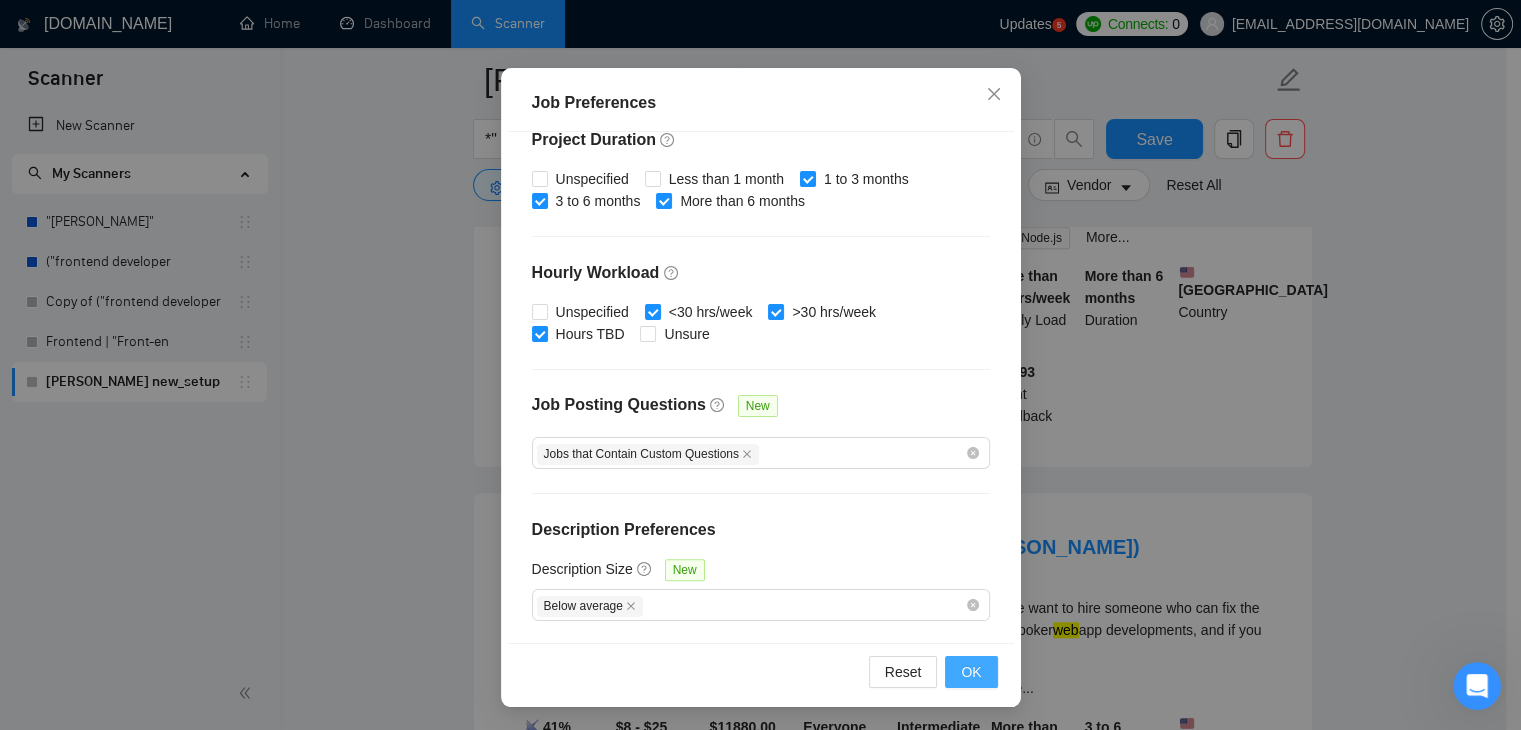 click on "OK" at bounding box center (971, 672) 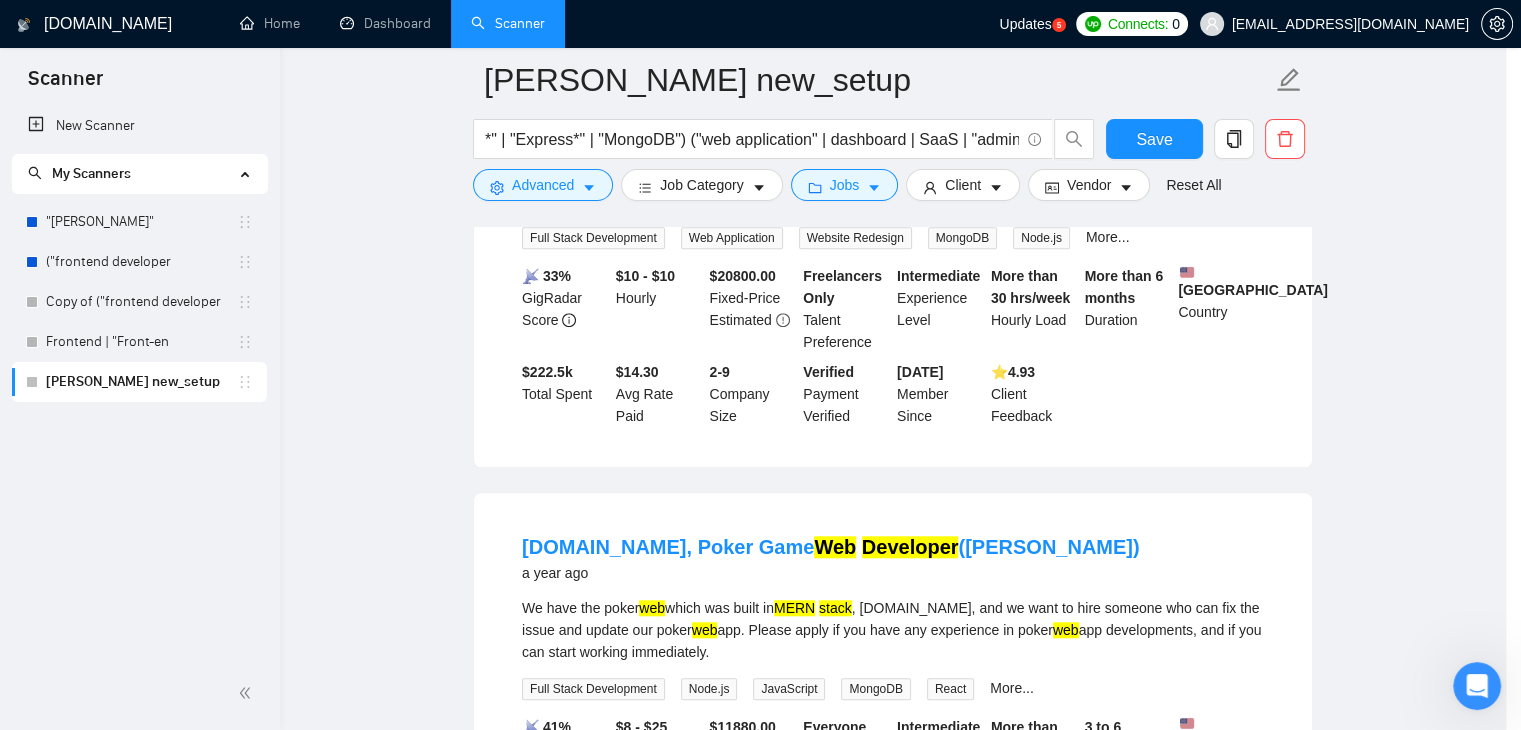 scroll, scrollTop: 52, scrollLeft: 0, axis: vertical 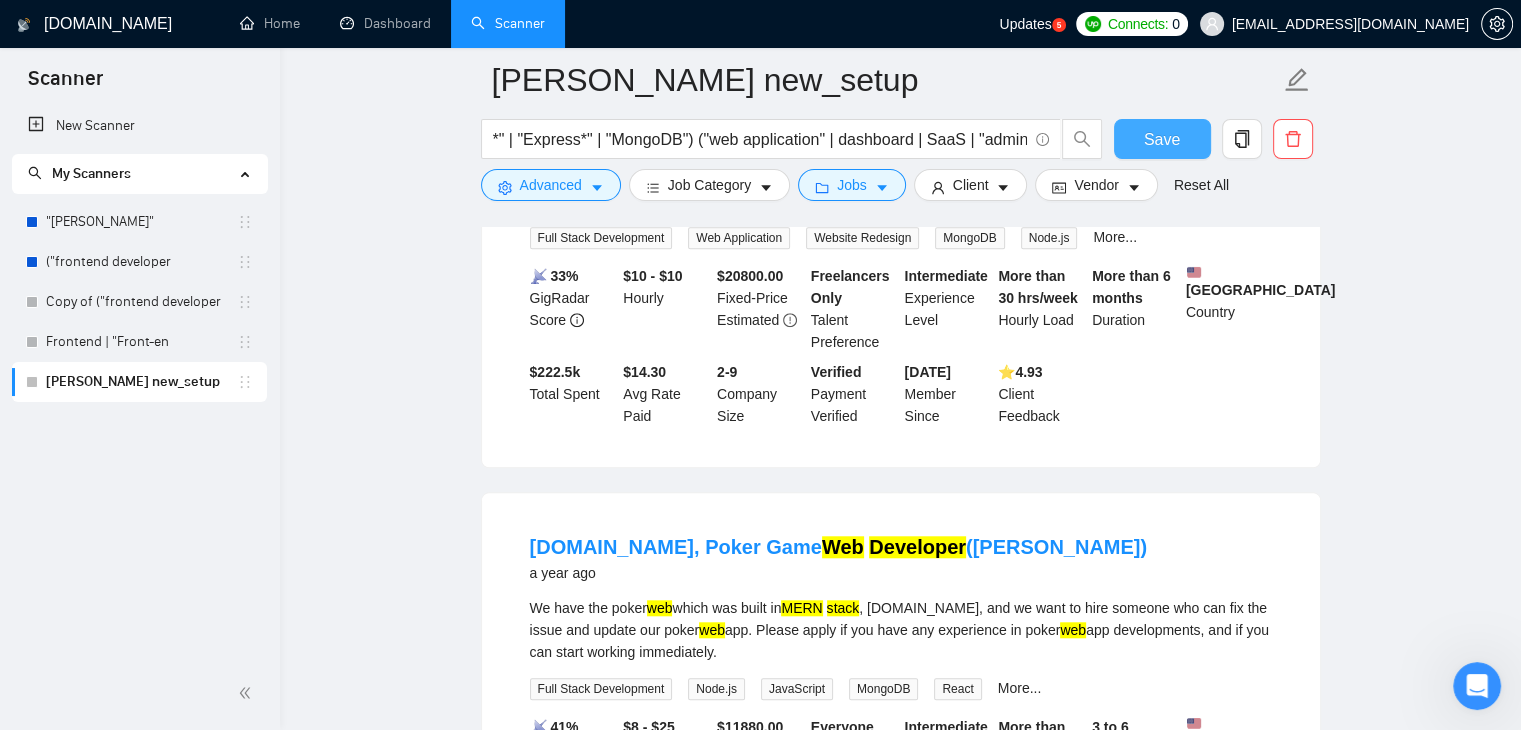 click on "Save" at bounding box center (1162, 139) 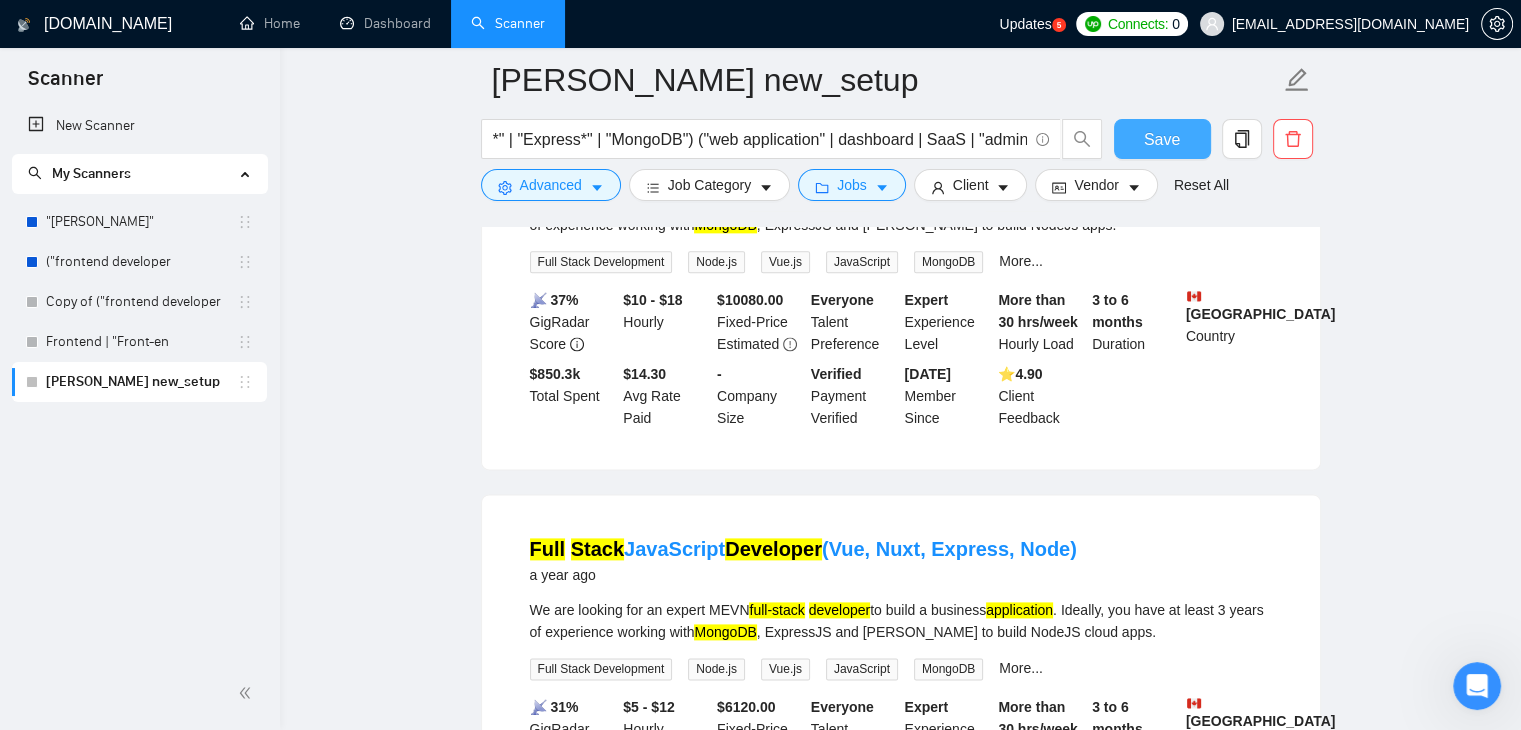 scroll, scrollTop: 2527, scrollLeft: 0, axis: vertical 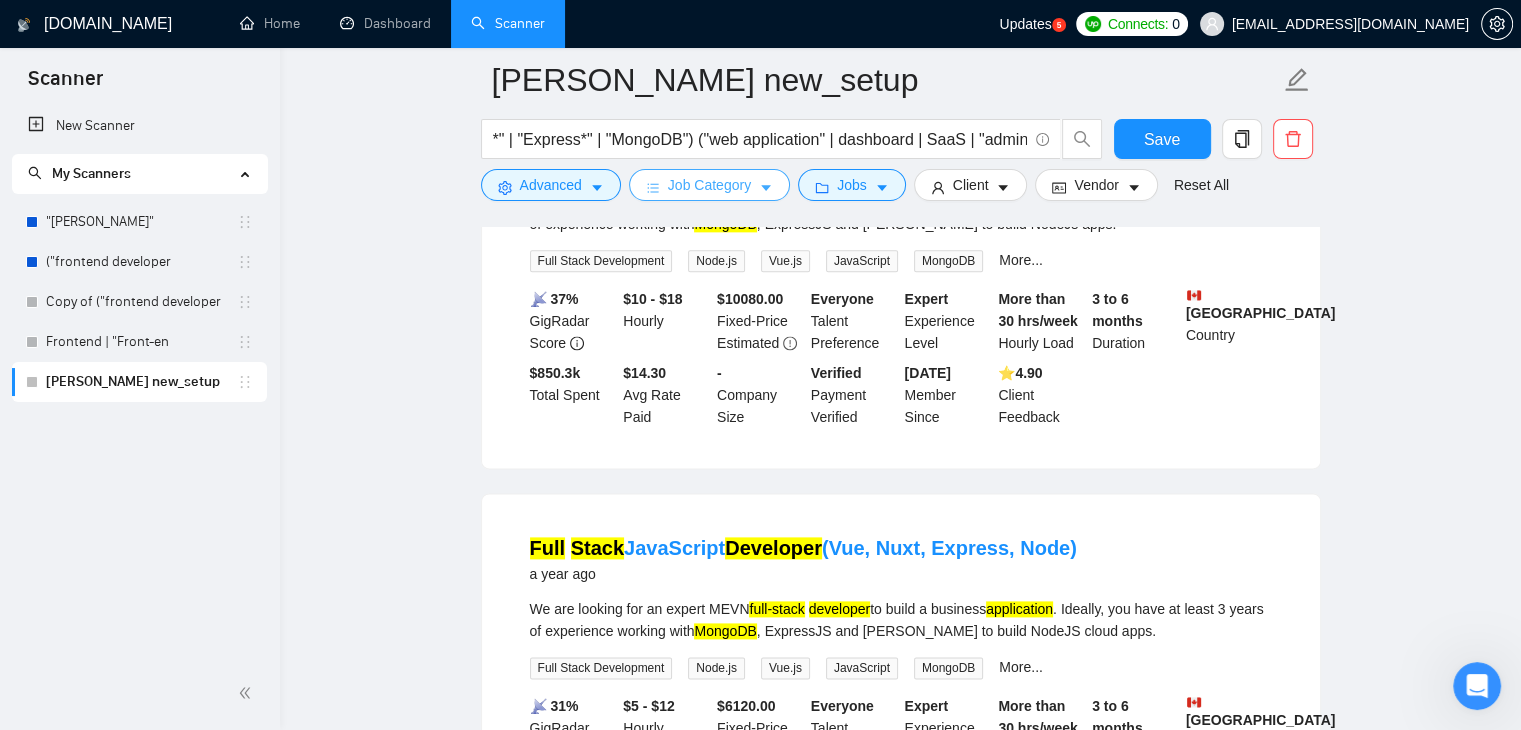 click on "Job Category" at bounding box center (709, 185) 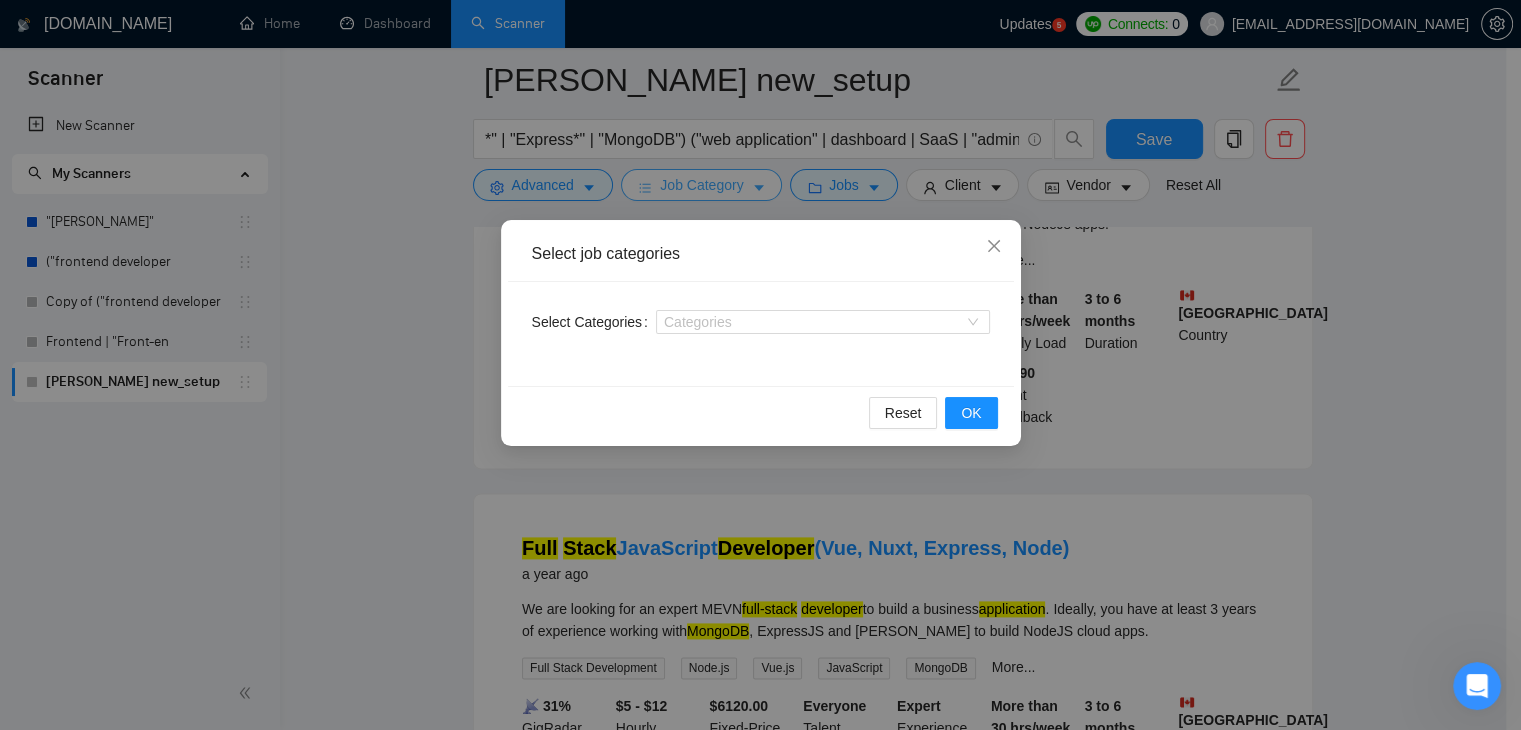 click on "Select job categories Select Categories   Categories Reset OK" at bounding box center (760, 365) 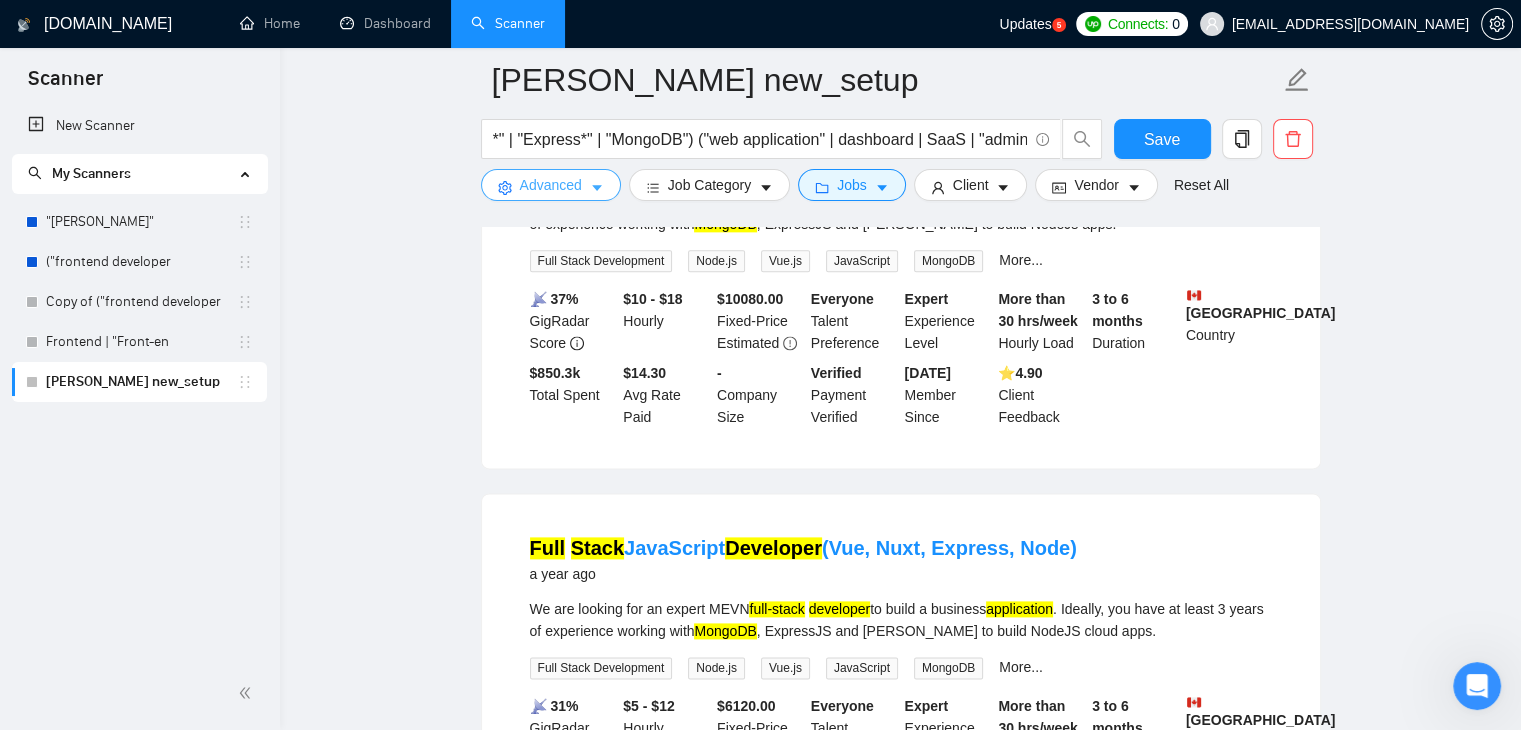 click on "Advanced" at bounding box center (551, 185) 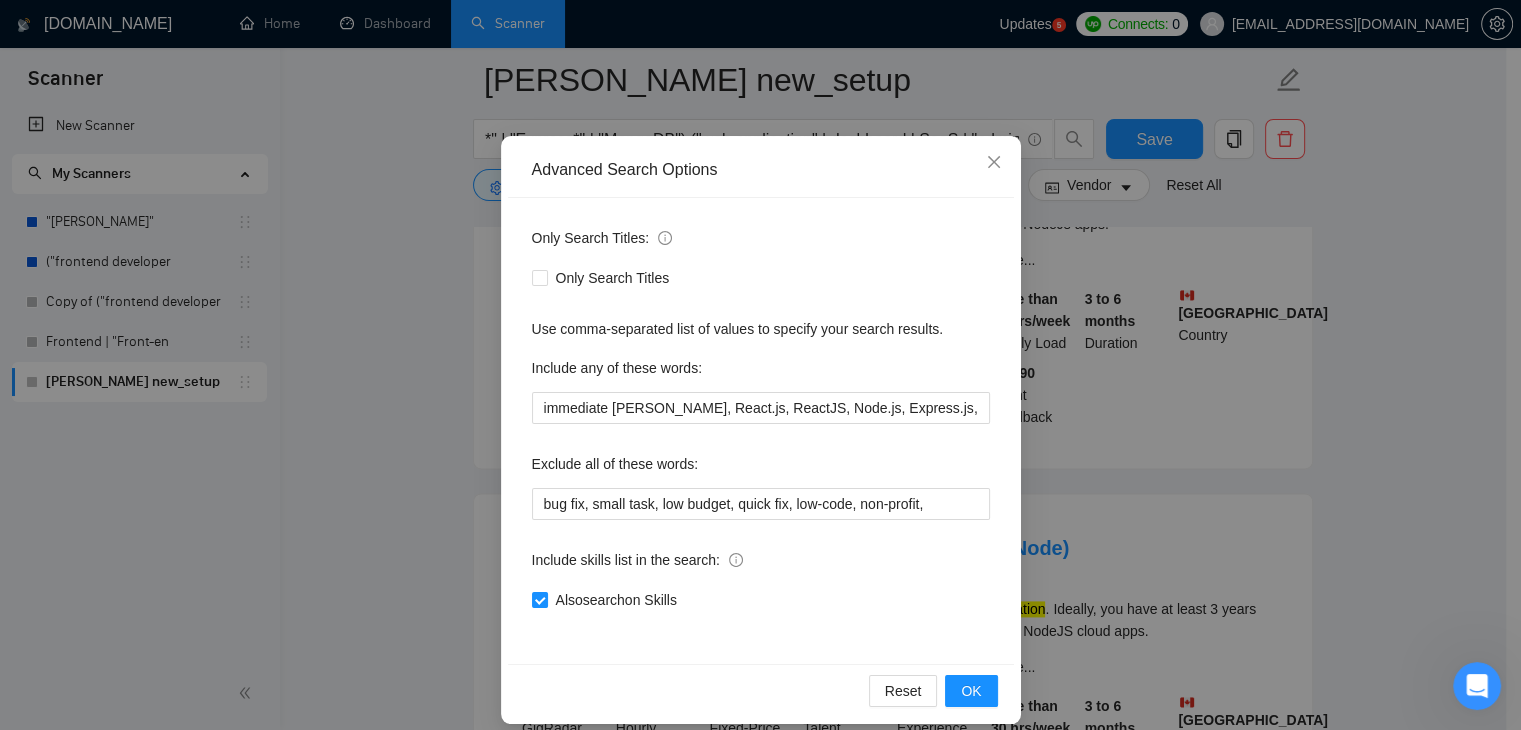 scroll, scrollTop: 84, scrollLeft: 0, axis: vertical 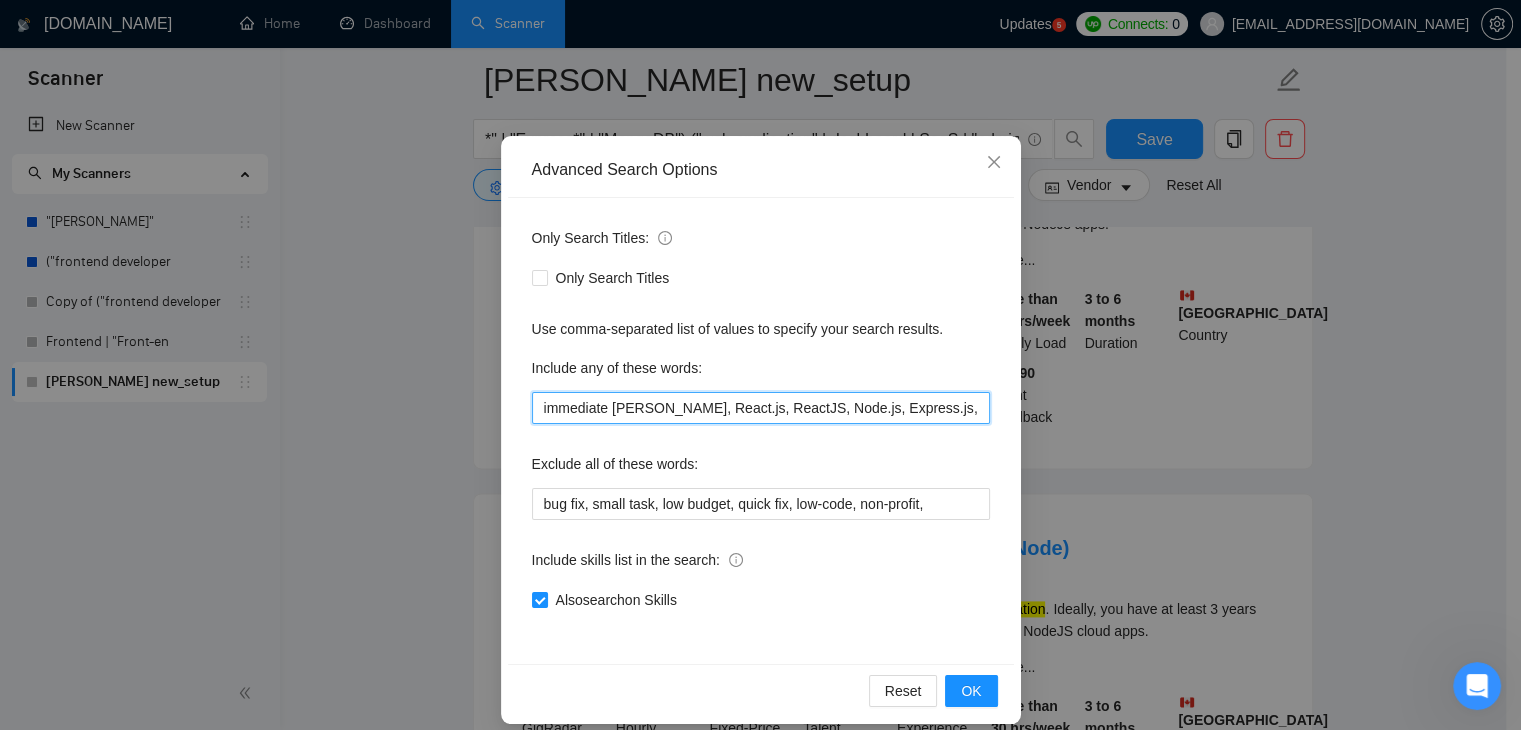 click on "immediate joiner ,MERN stack, React.js, ReactJS, Node.js, Express.js, MongoDB, full stack developer, fullstack developer, web application, SaaS, admin panel, dashboard" at bounding box center [761, 408] 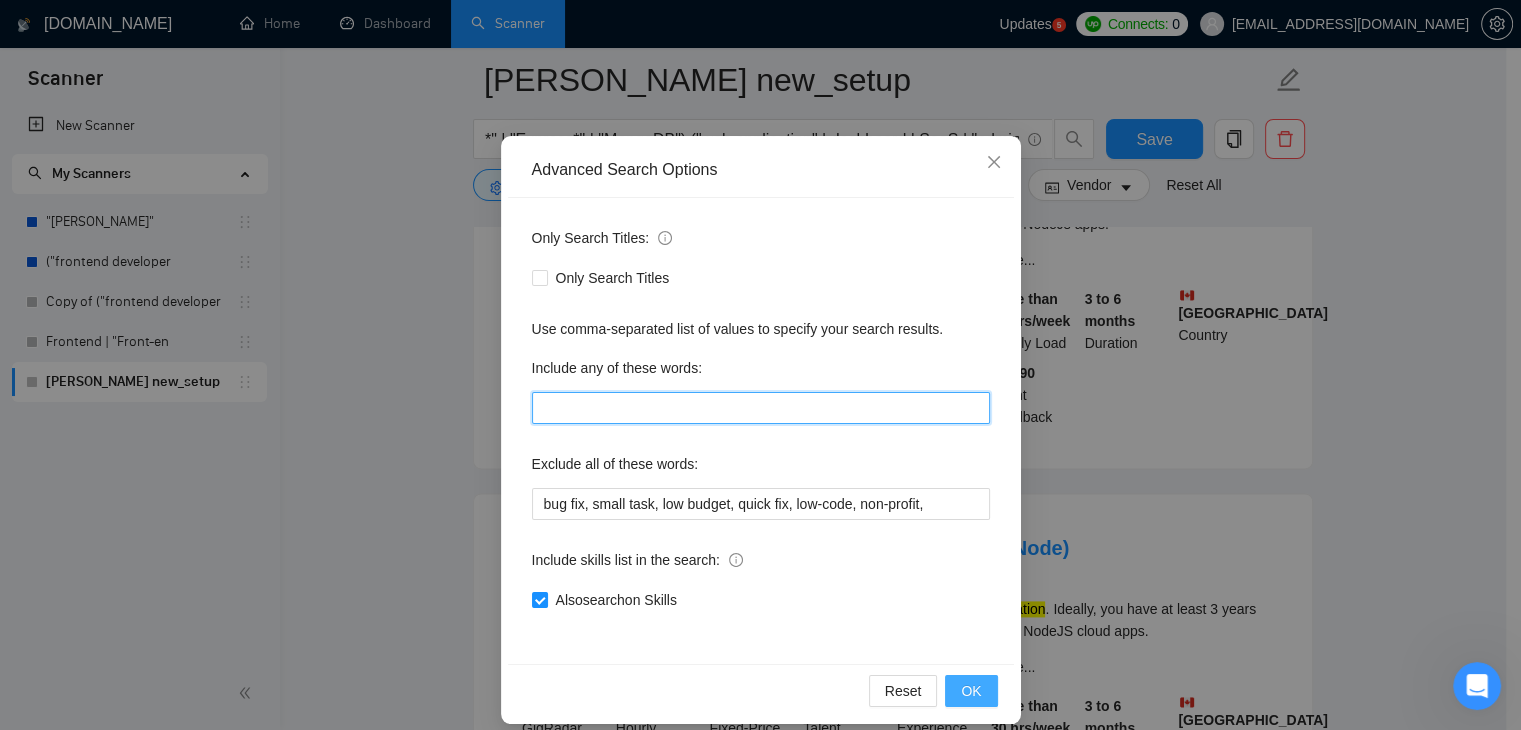 type 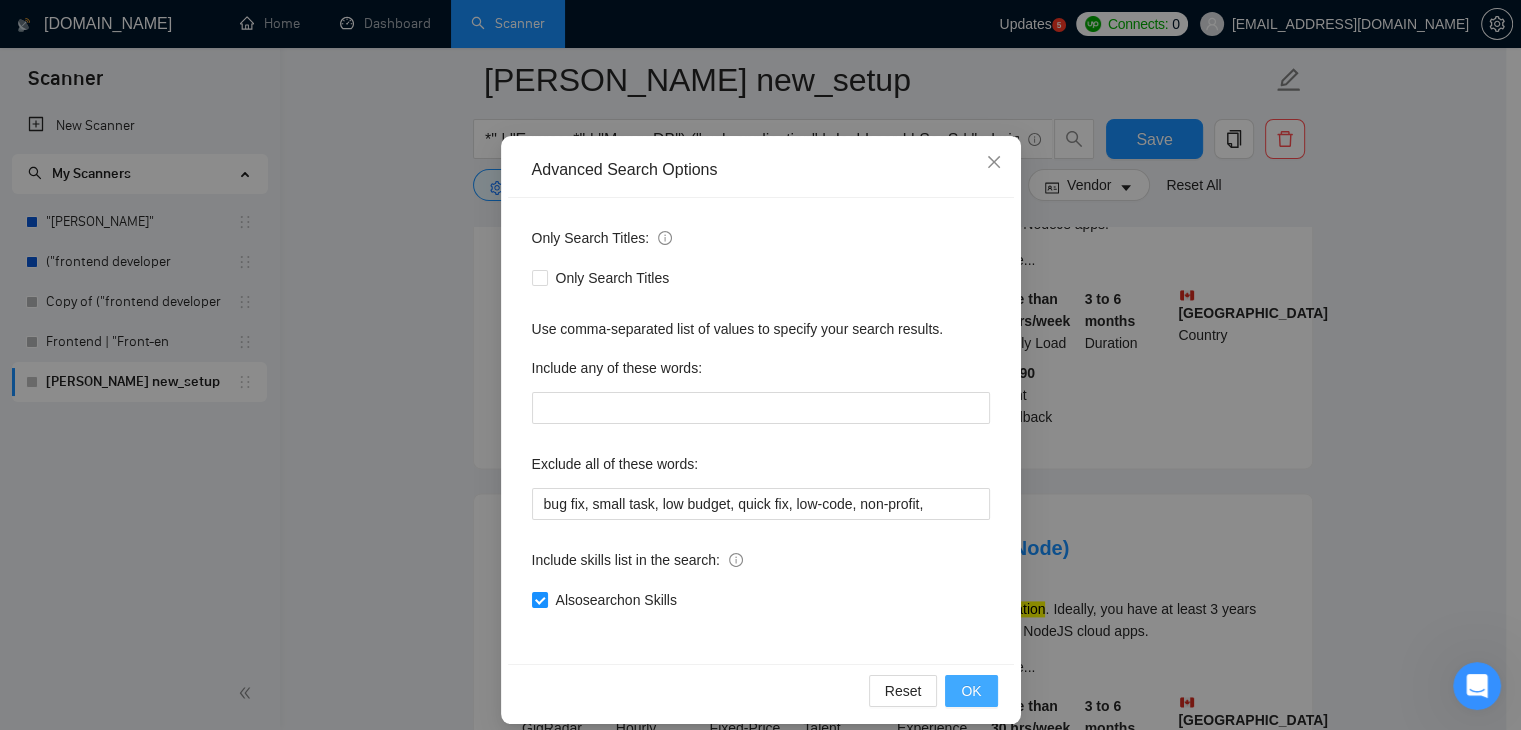 click on "OK" at bounding box center [971, 691] 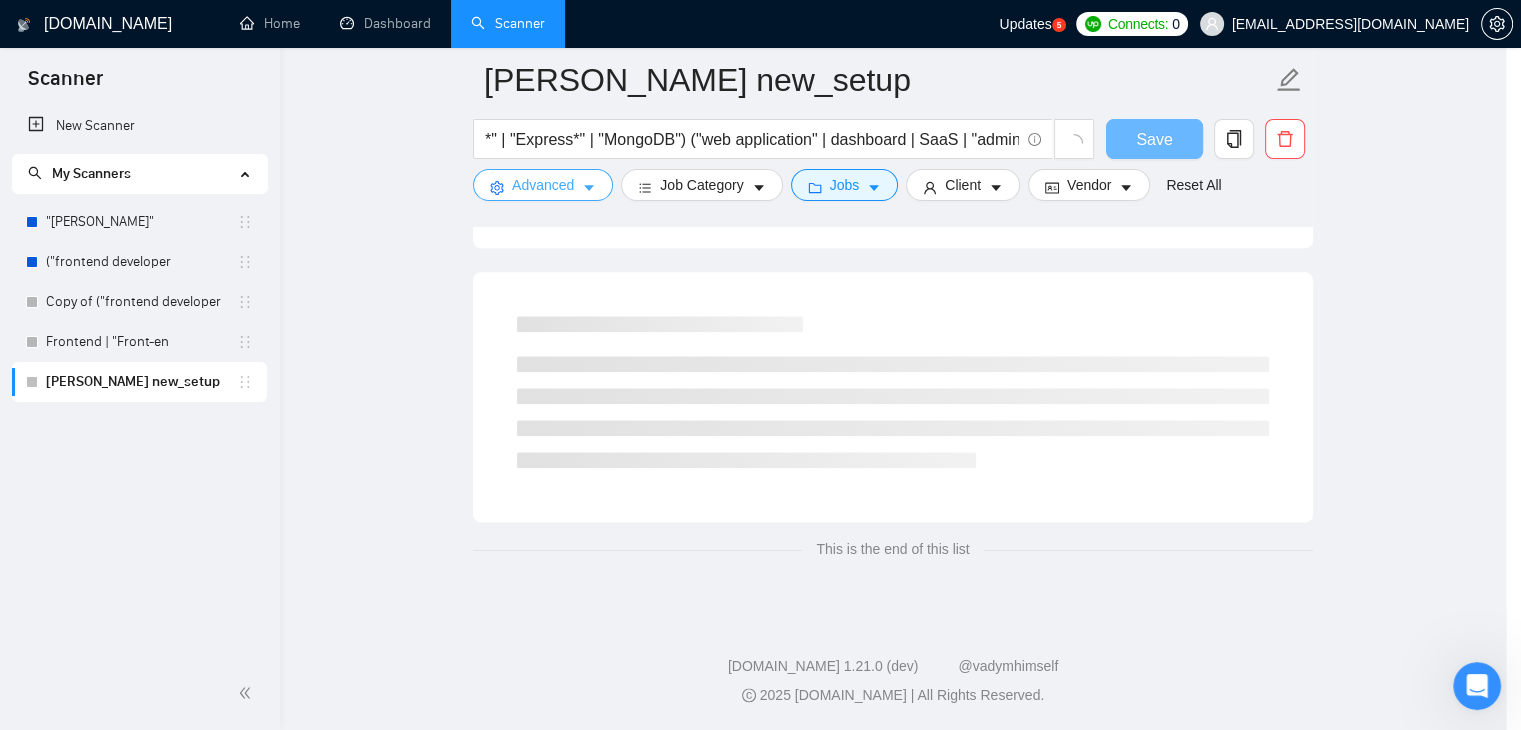 scroll, scrollTop: 2339, scrollLeft: 0, axis: vertical 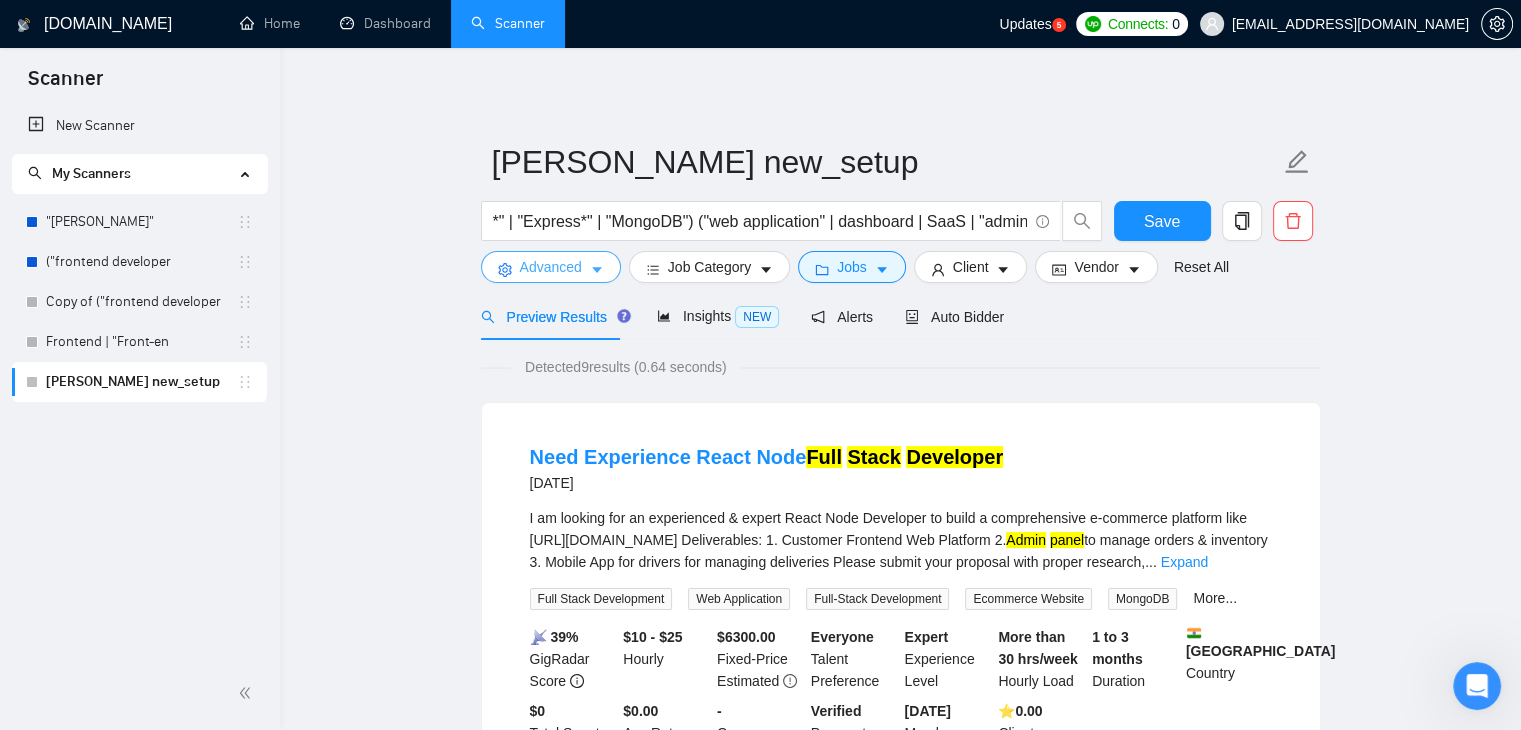 click on "Advanced" at bounding box center [551, 267] 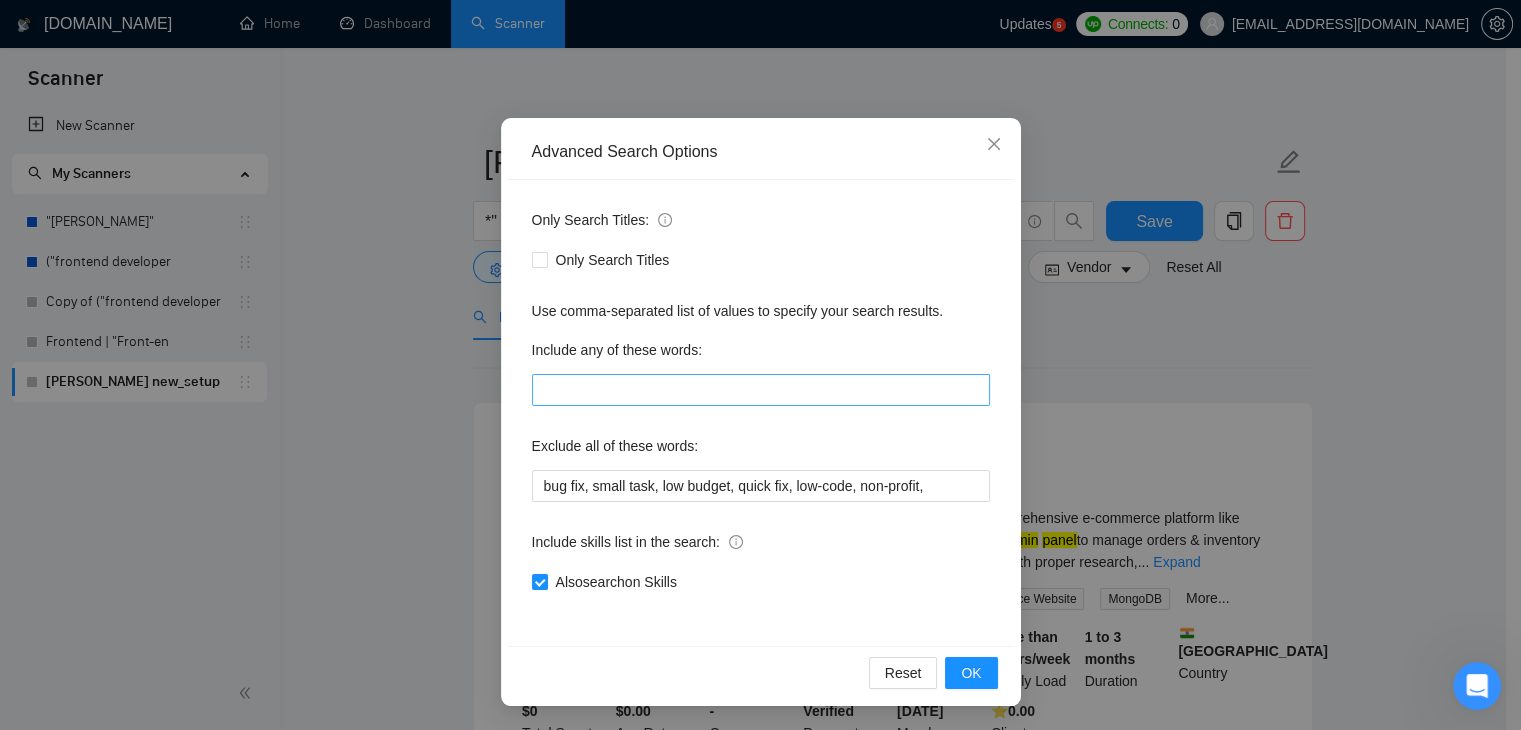 scroll, scrollTop: 74, scrollLeft: 0, axis: vertical 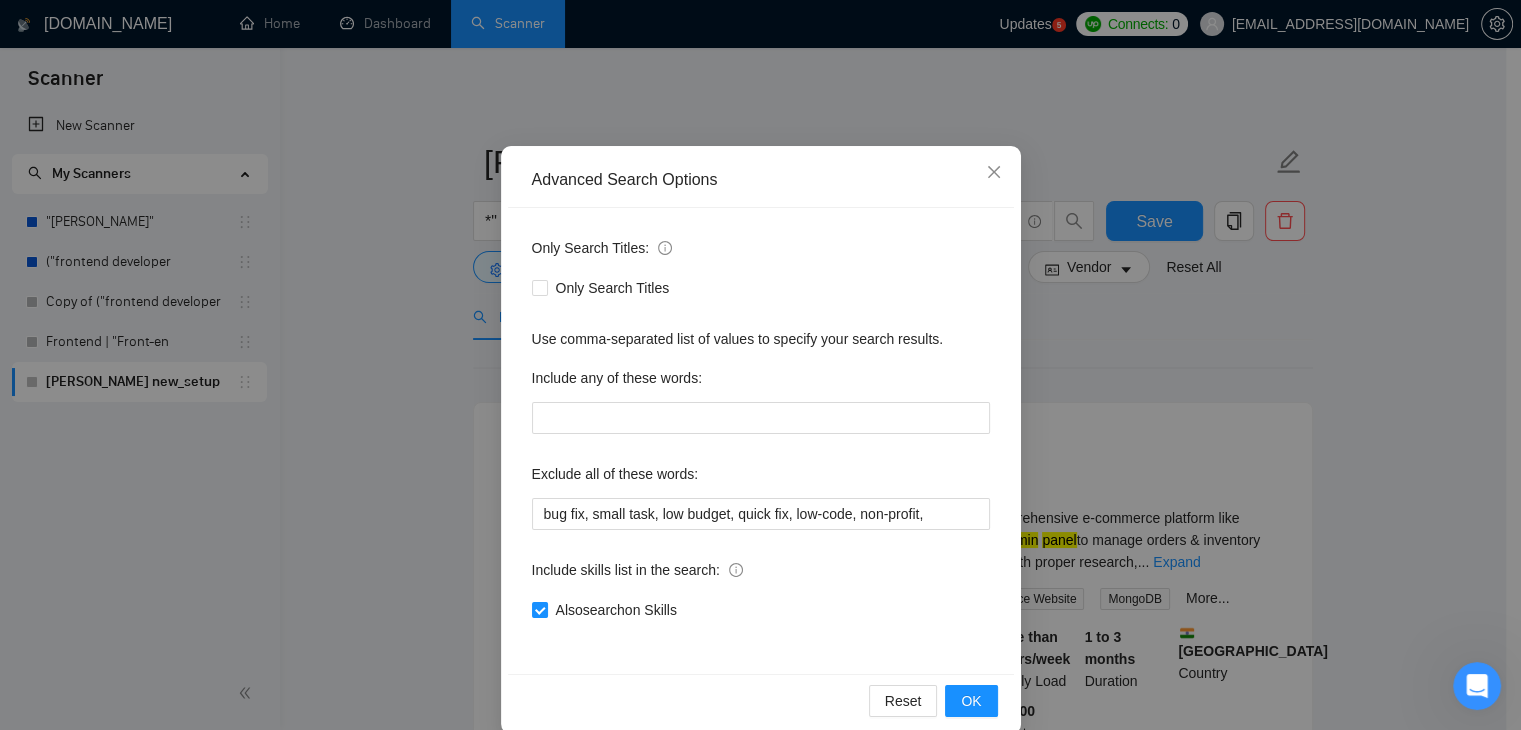 click on "Advanced Search Options Only Search Titles:   Only Search Titles Use comma-separated list of values to specify your search results. Include any of these words: Exclude all of these words: bug fix, small task, low budget, quick fix, low-code, non-profit, Include skills list in the search:   Also  search  on Skills Reset OK" at bounding box center [760, 365] 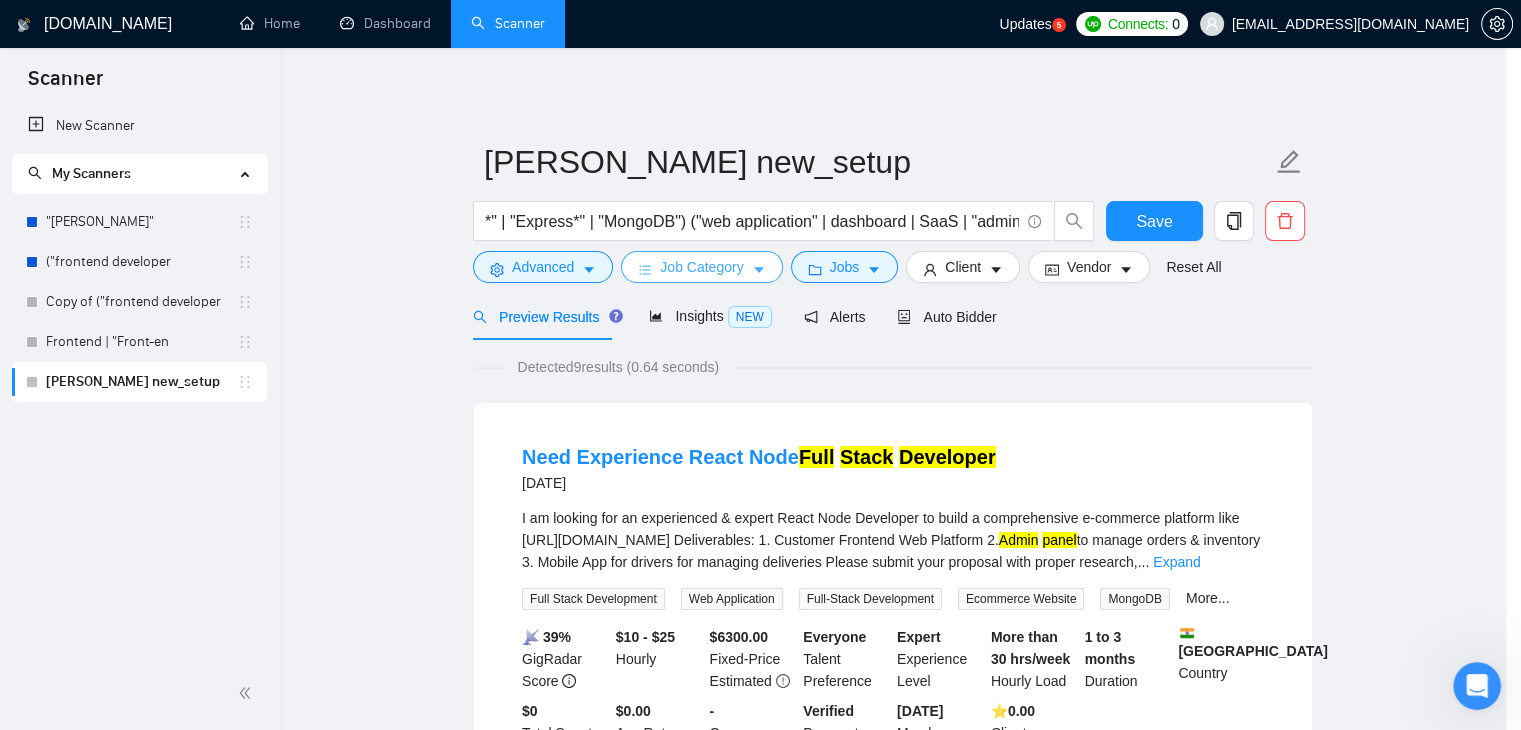 scroll, scrollTop: 2, scrollLeft: 0, axis: vertical 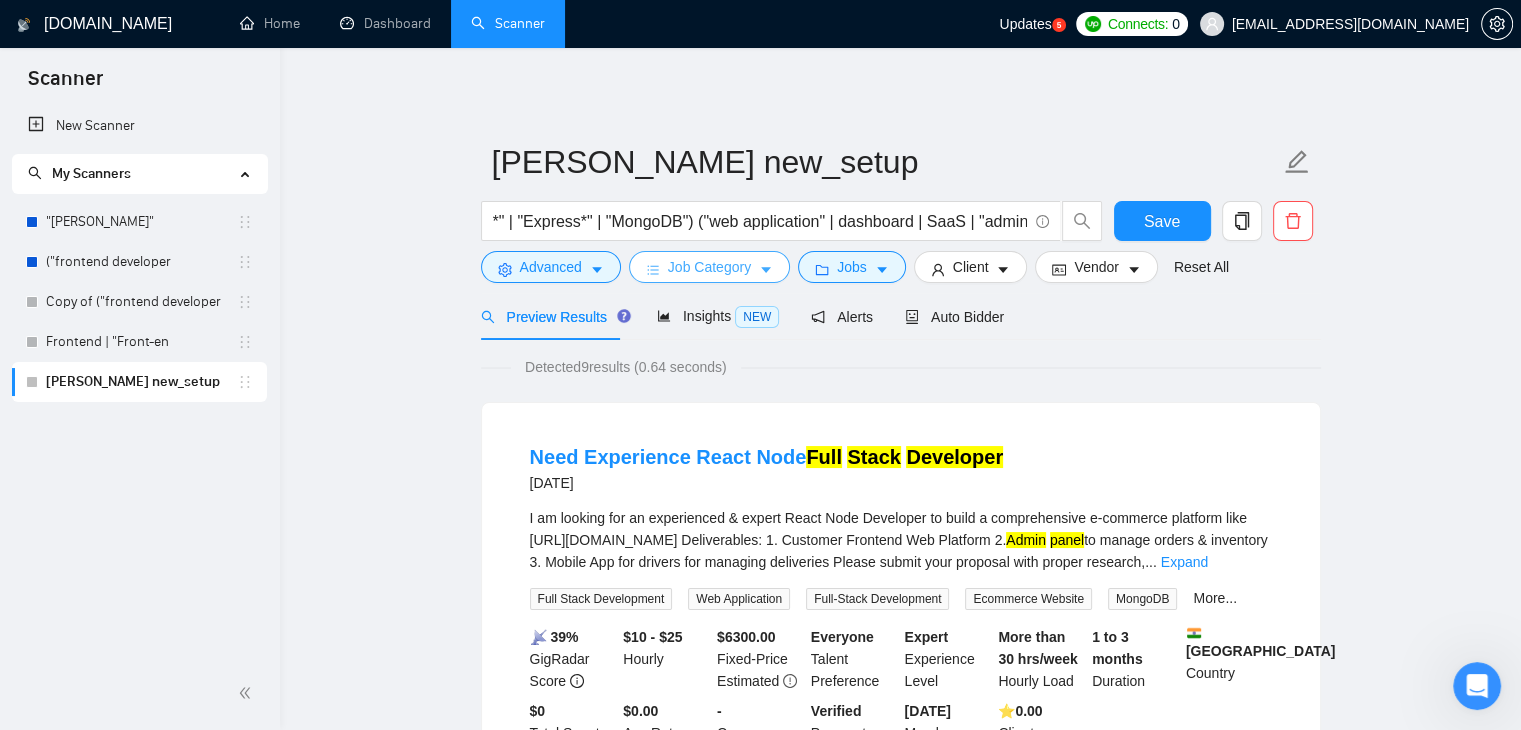 click on "Job Category" at bounding box center [709, 267] 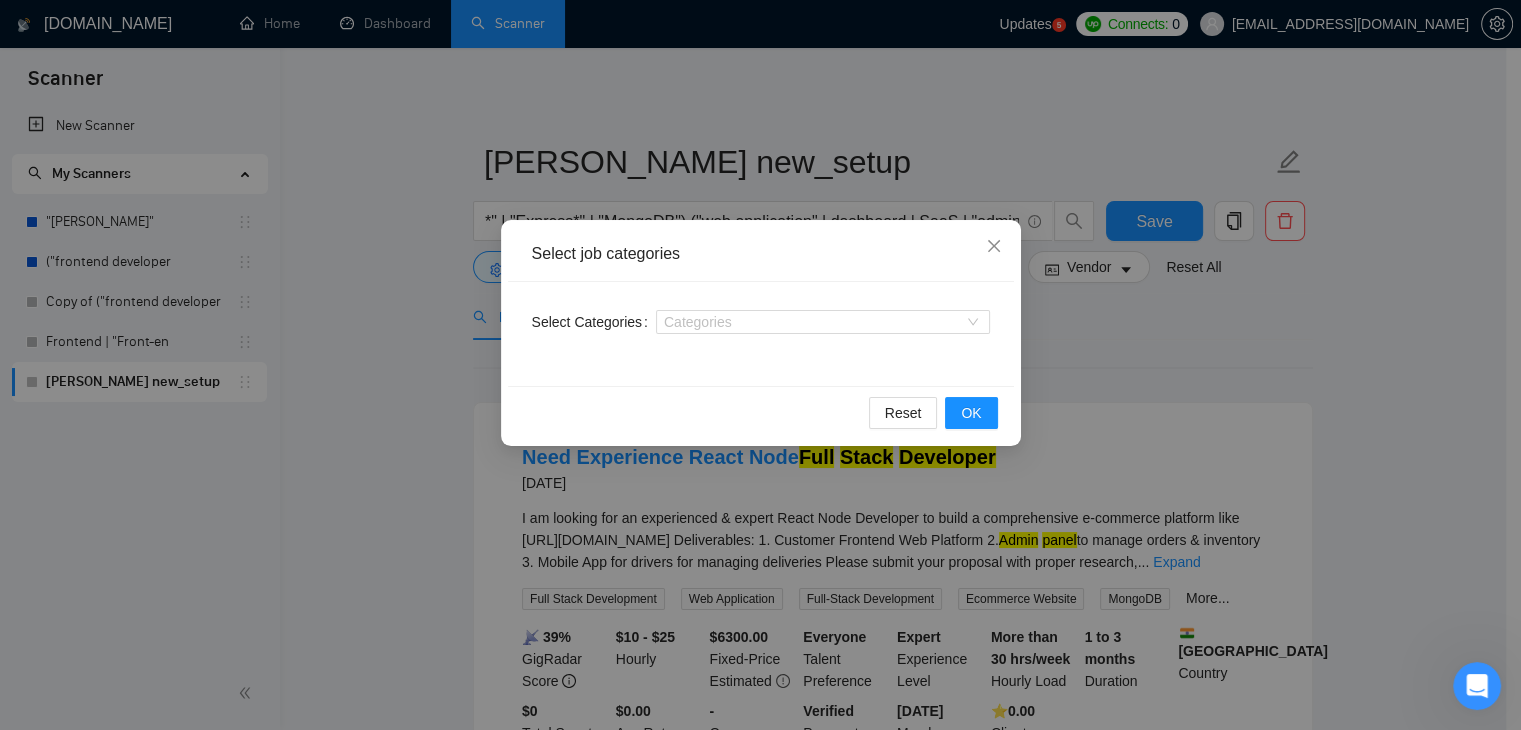 click on "Select job categories Select Categories   Categories Reset OK" at bounding box center [760, 365] 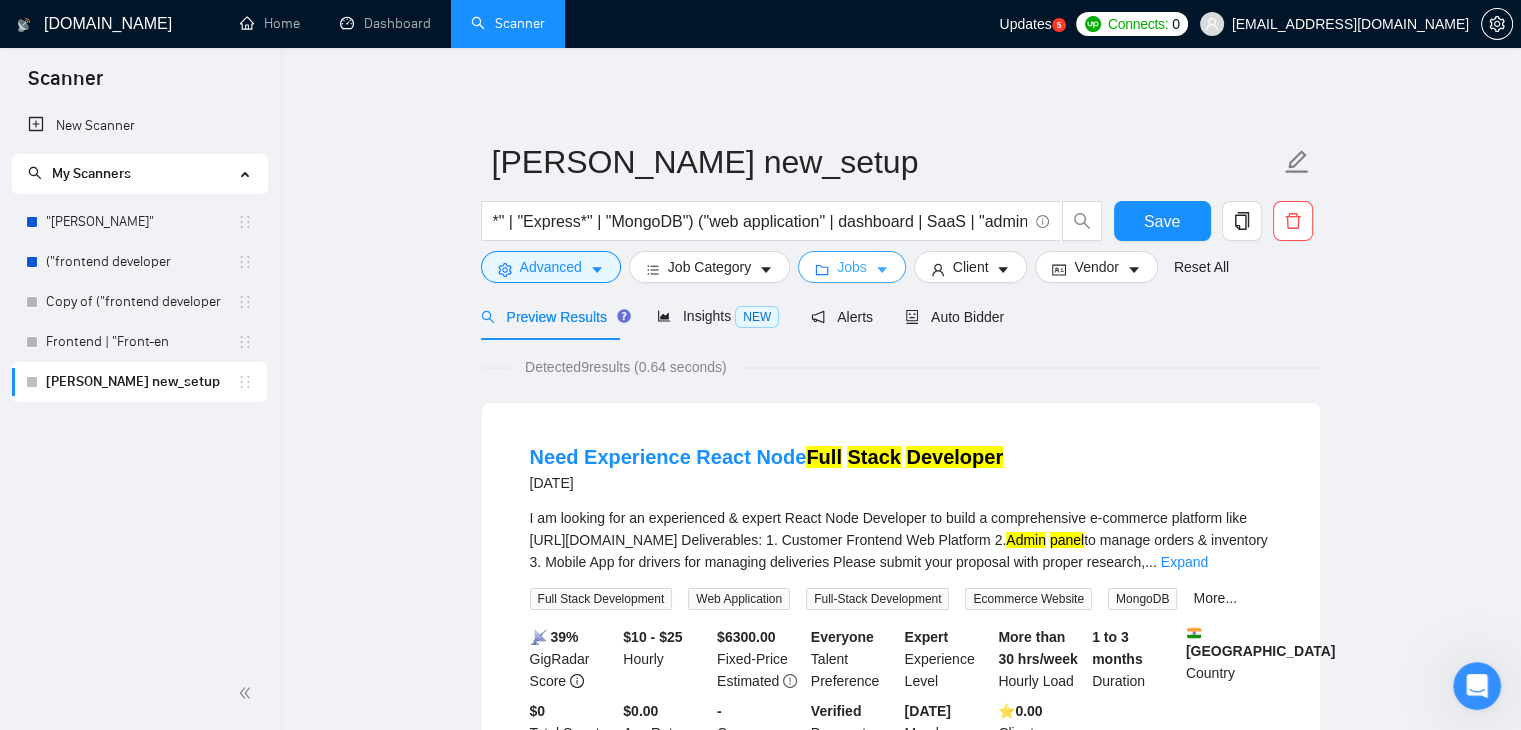 click 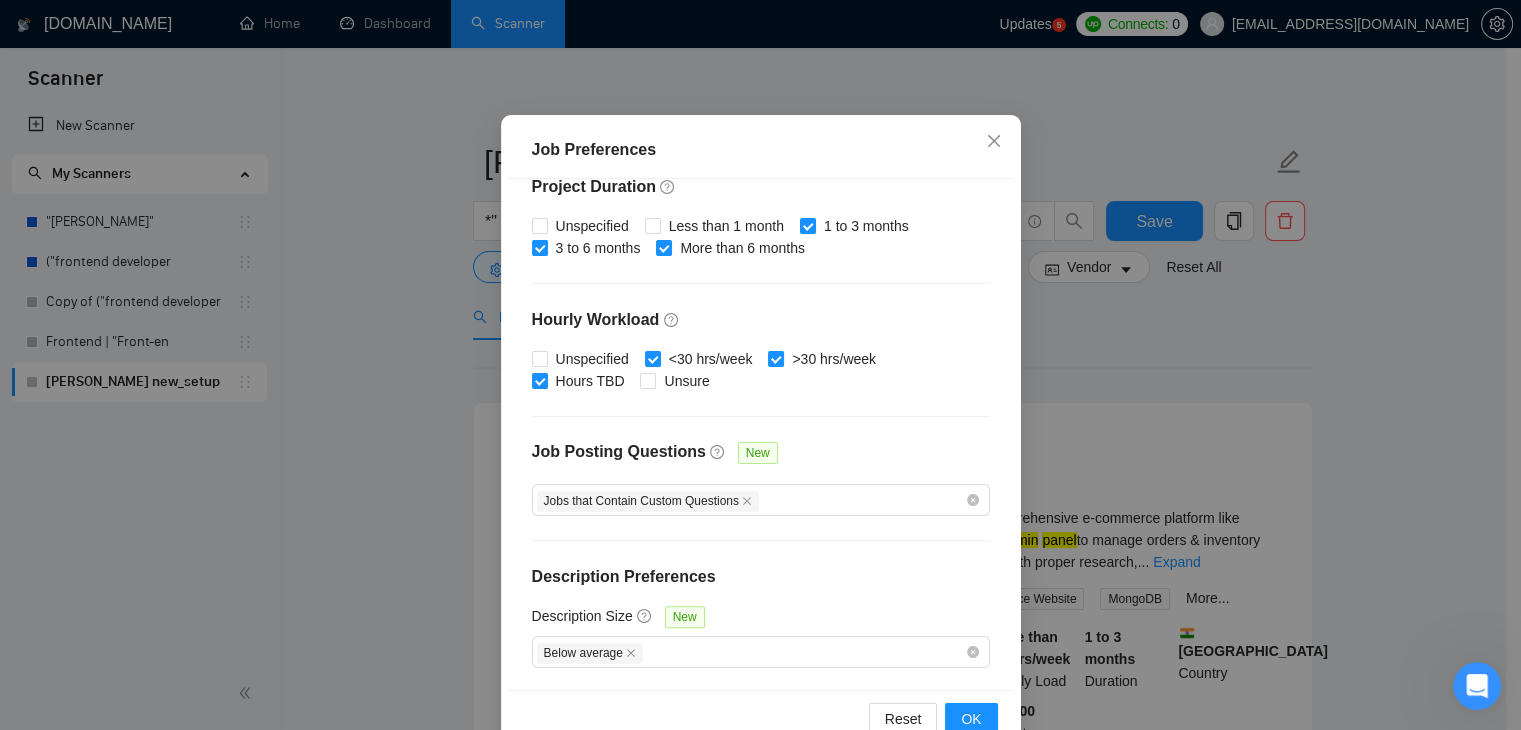 scroll, scrollTop: 137, scrollLeft: 0, axis: vertical 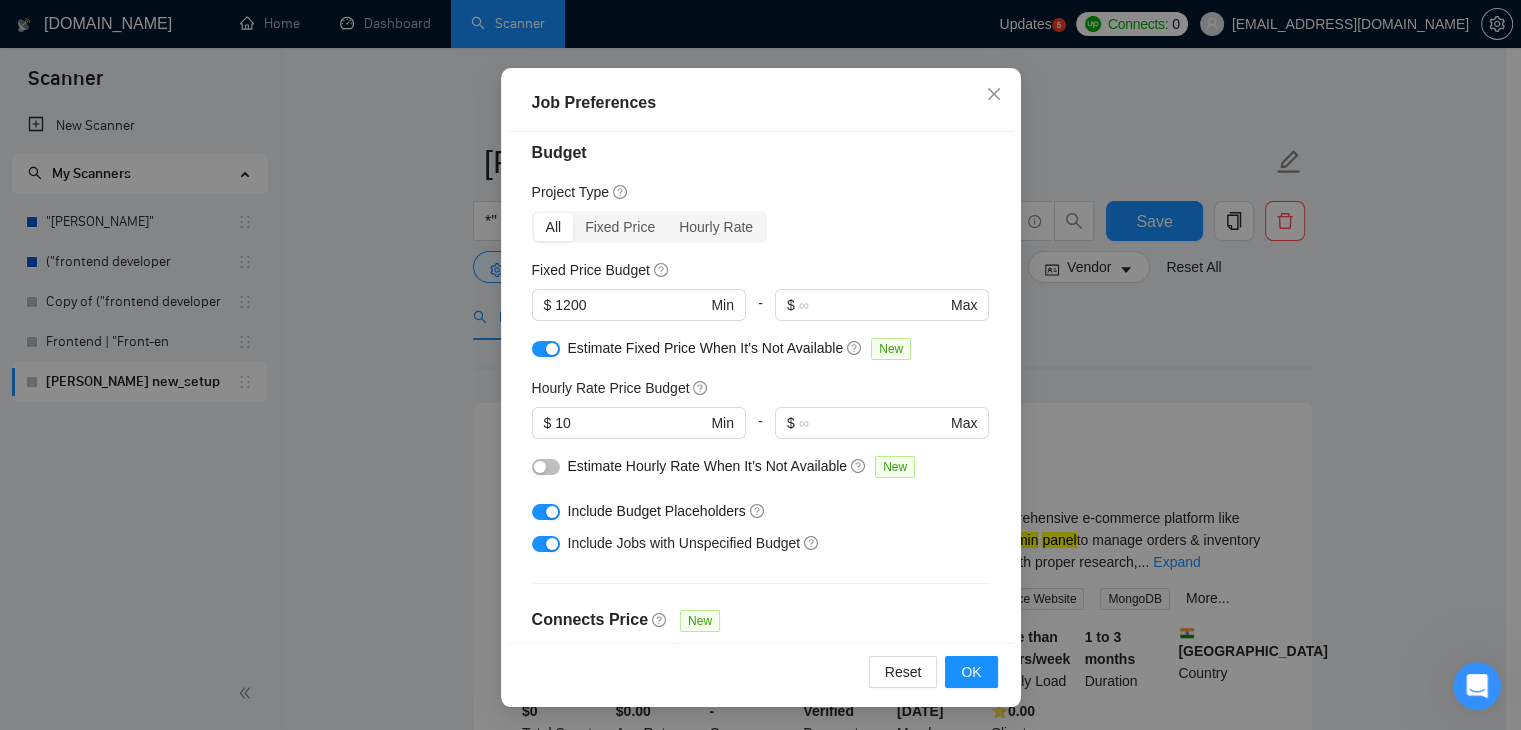 click at bounding box center (540, 467) 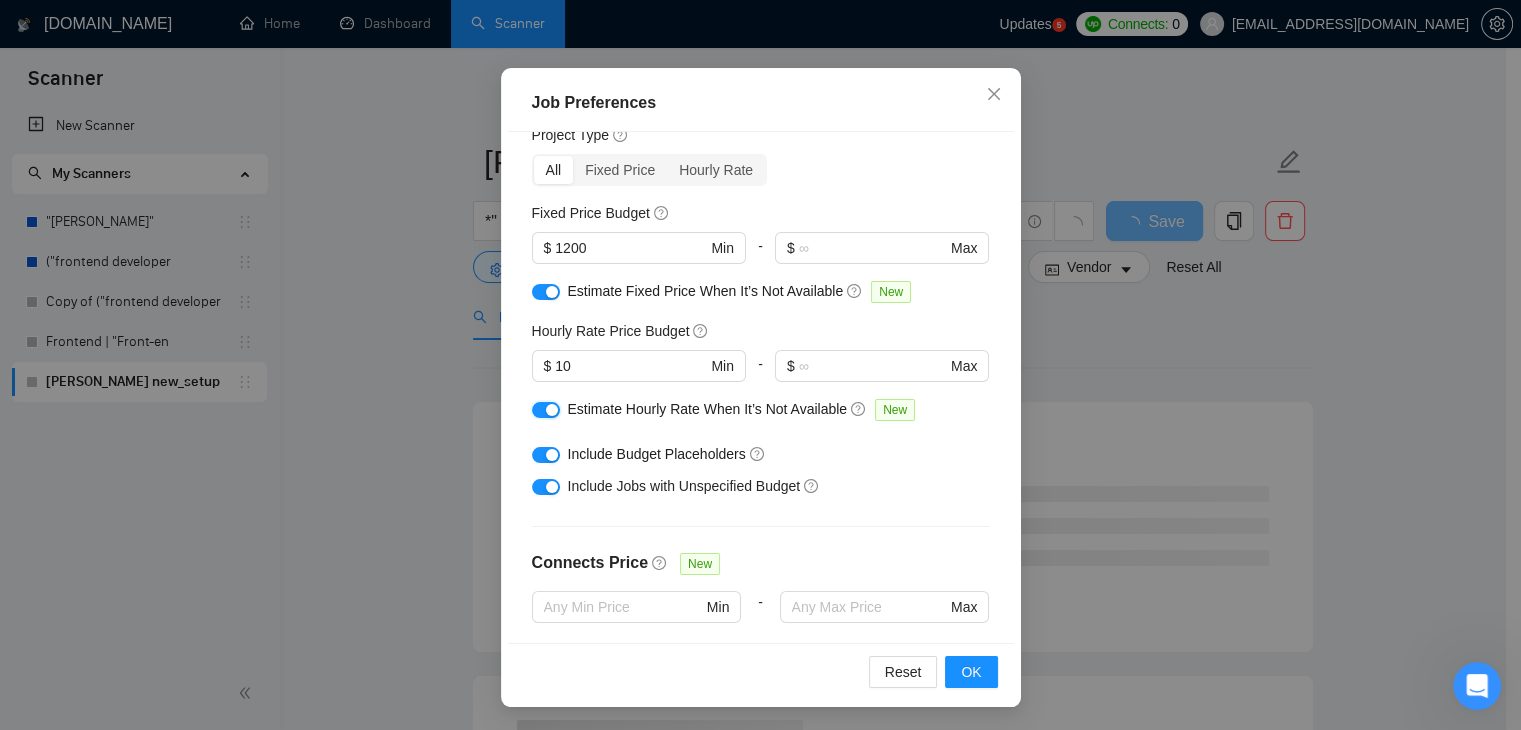 scroll, scrollTop: 75, scrollLeft: 0, axis: vertical 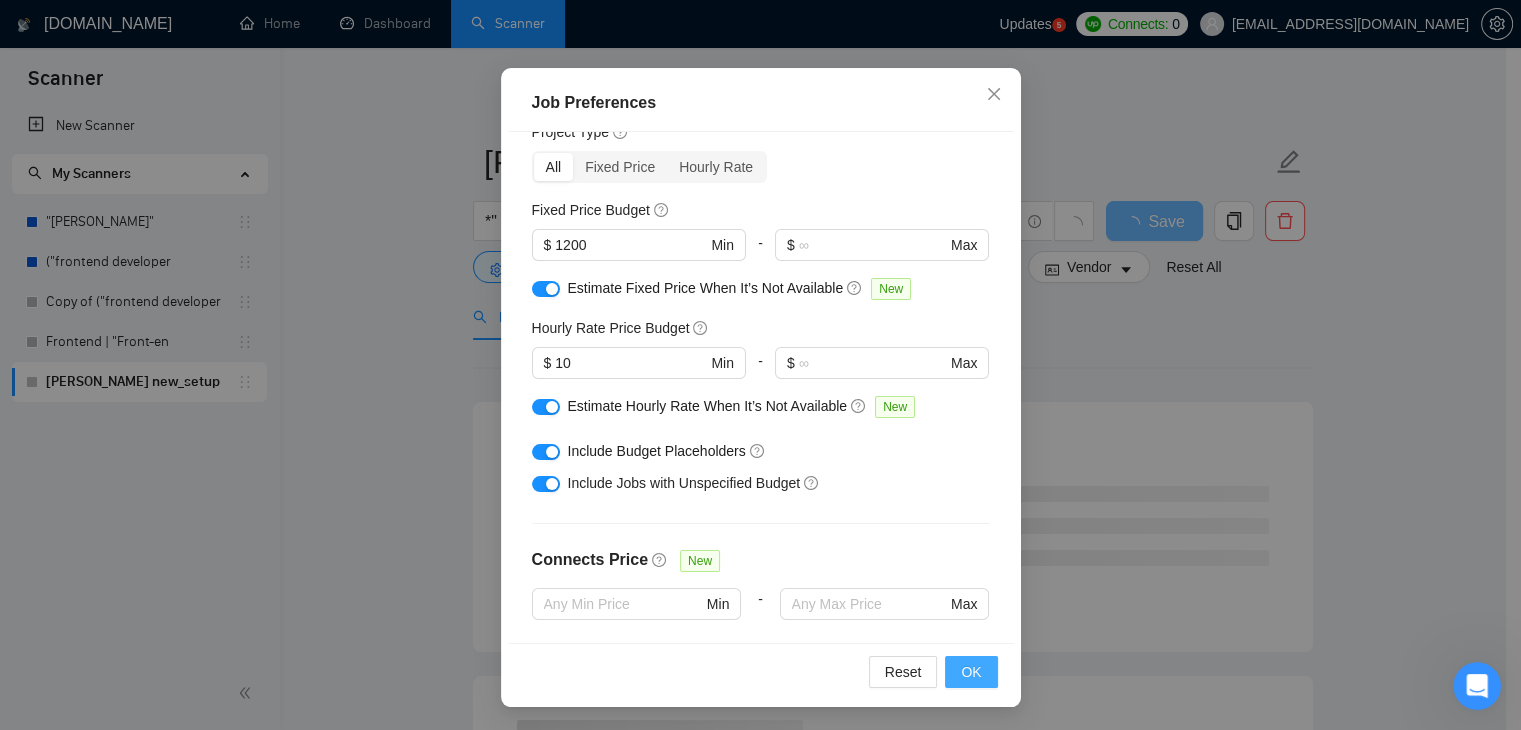 click on "OK" at bounding box center [971, 672] 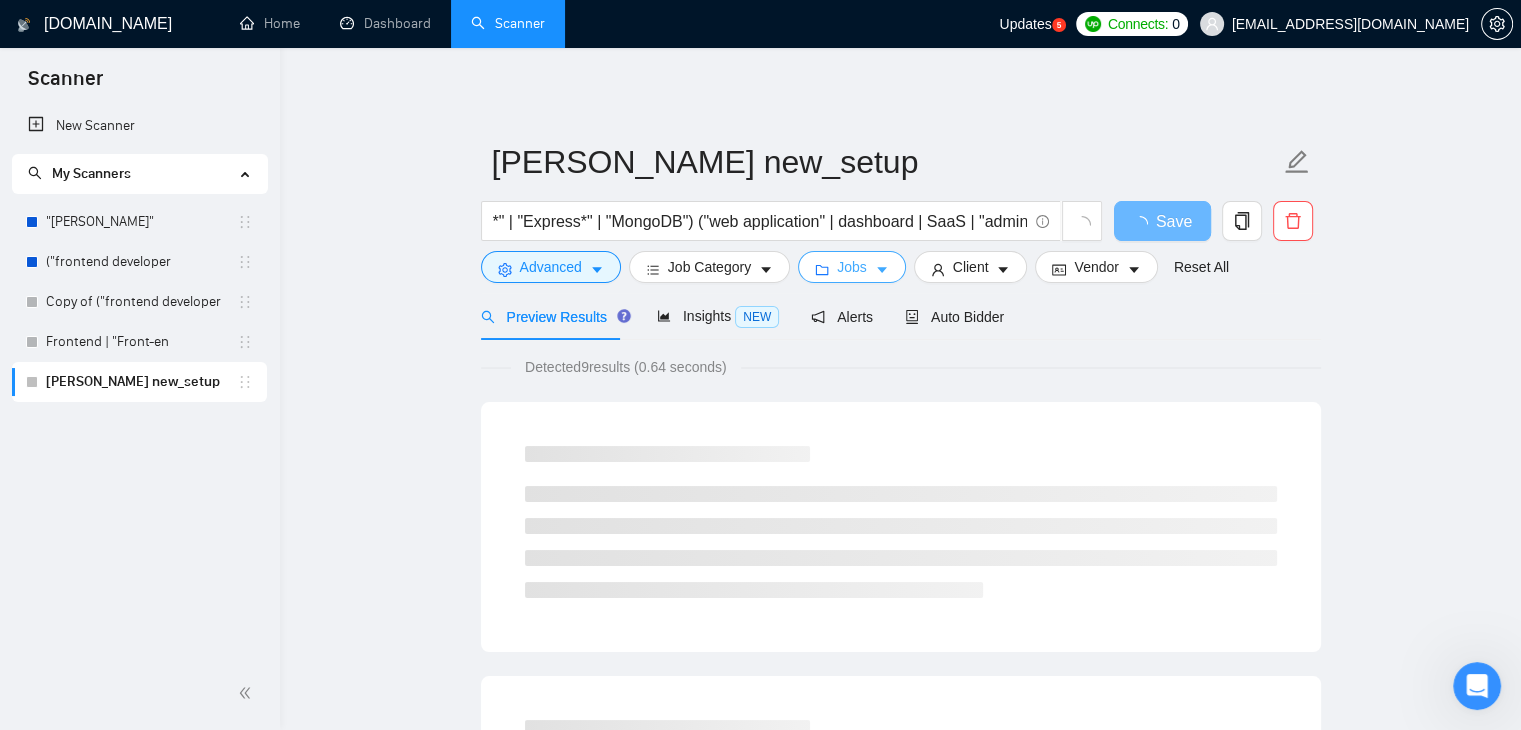 scroll, scrollTop: 0, scrollLeft: 0, axis: both 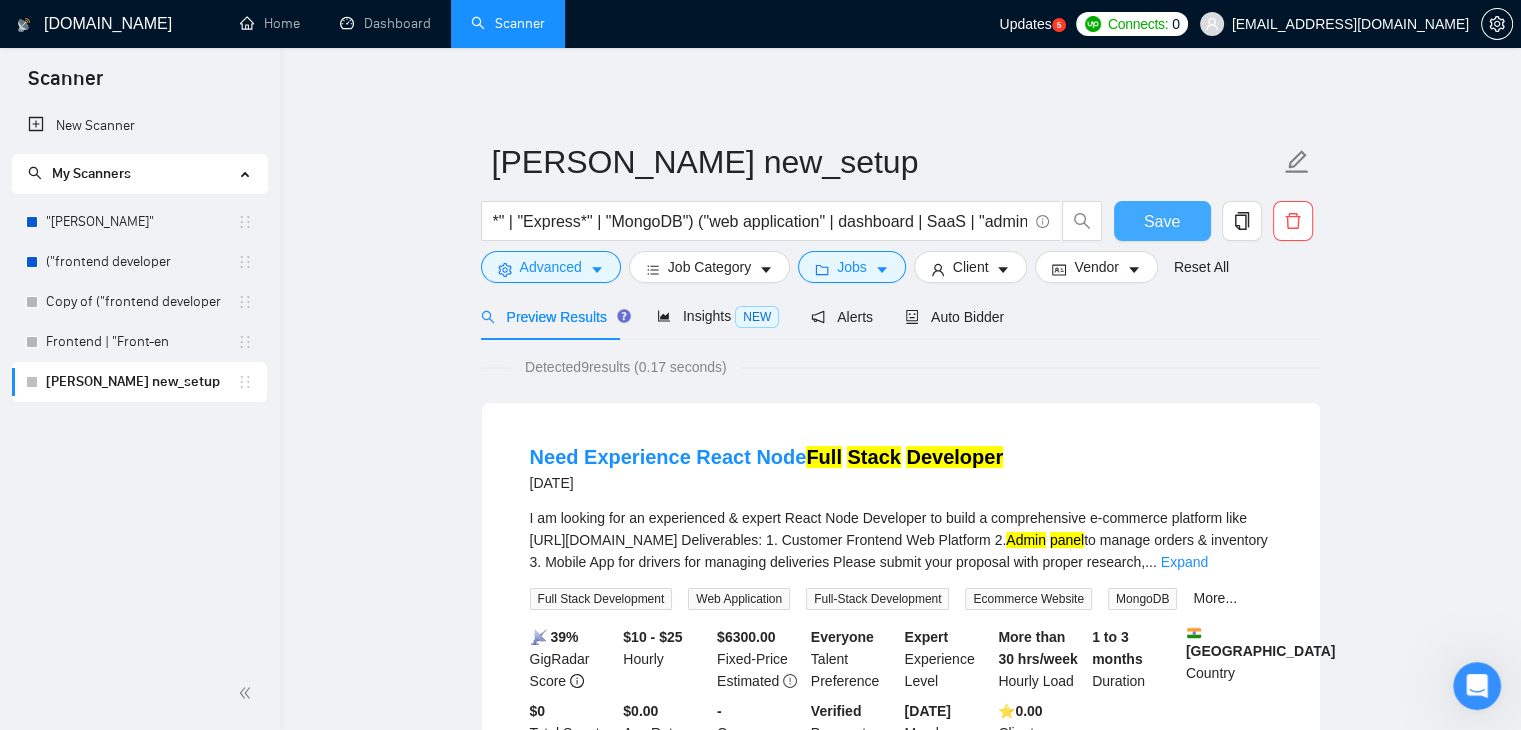 click on "Save" at bounding box center [1162, 221] 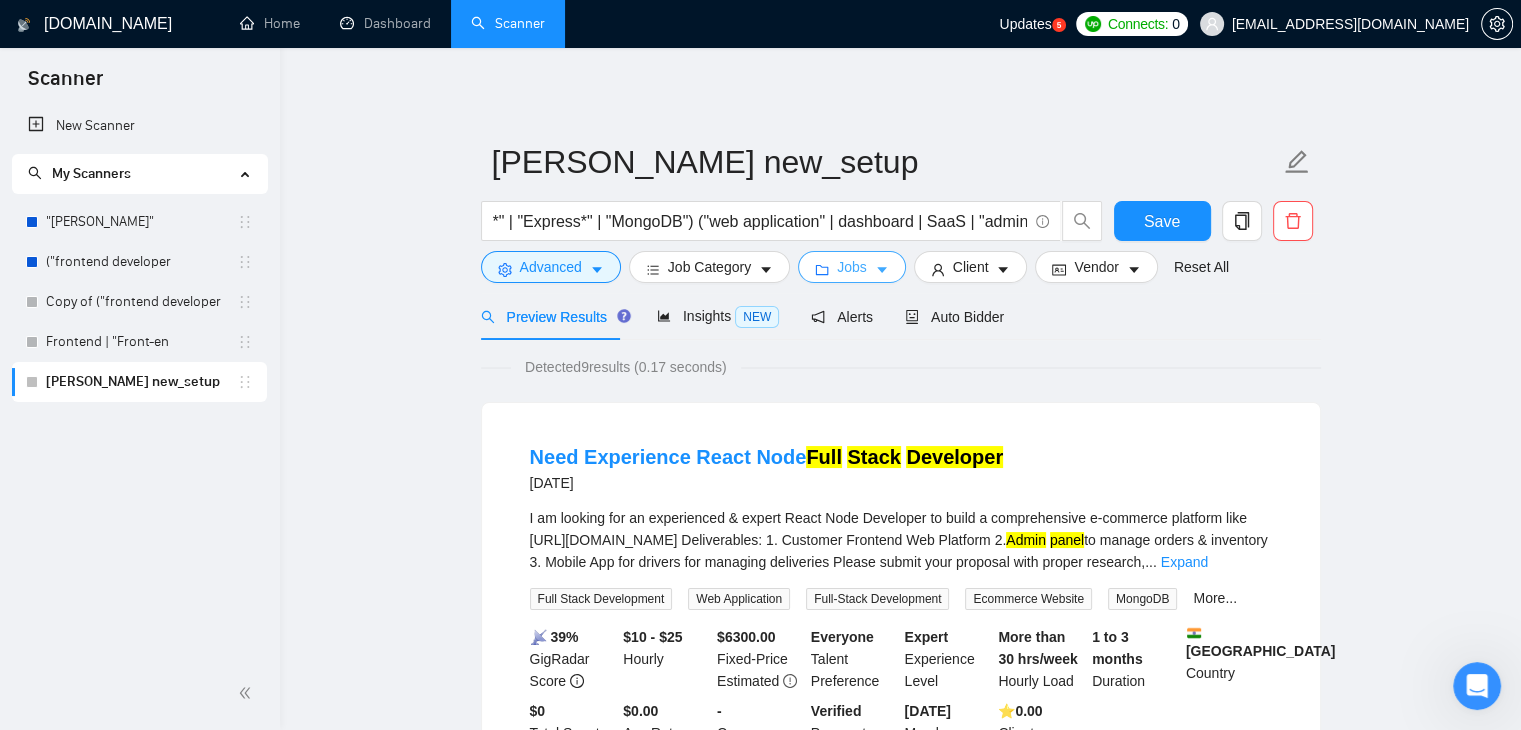 click on "Jobs" at bounding box center [852, 267] 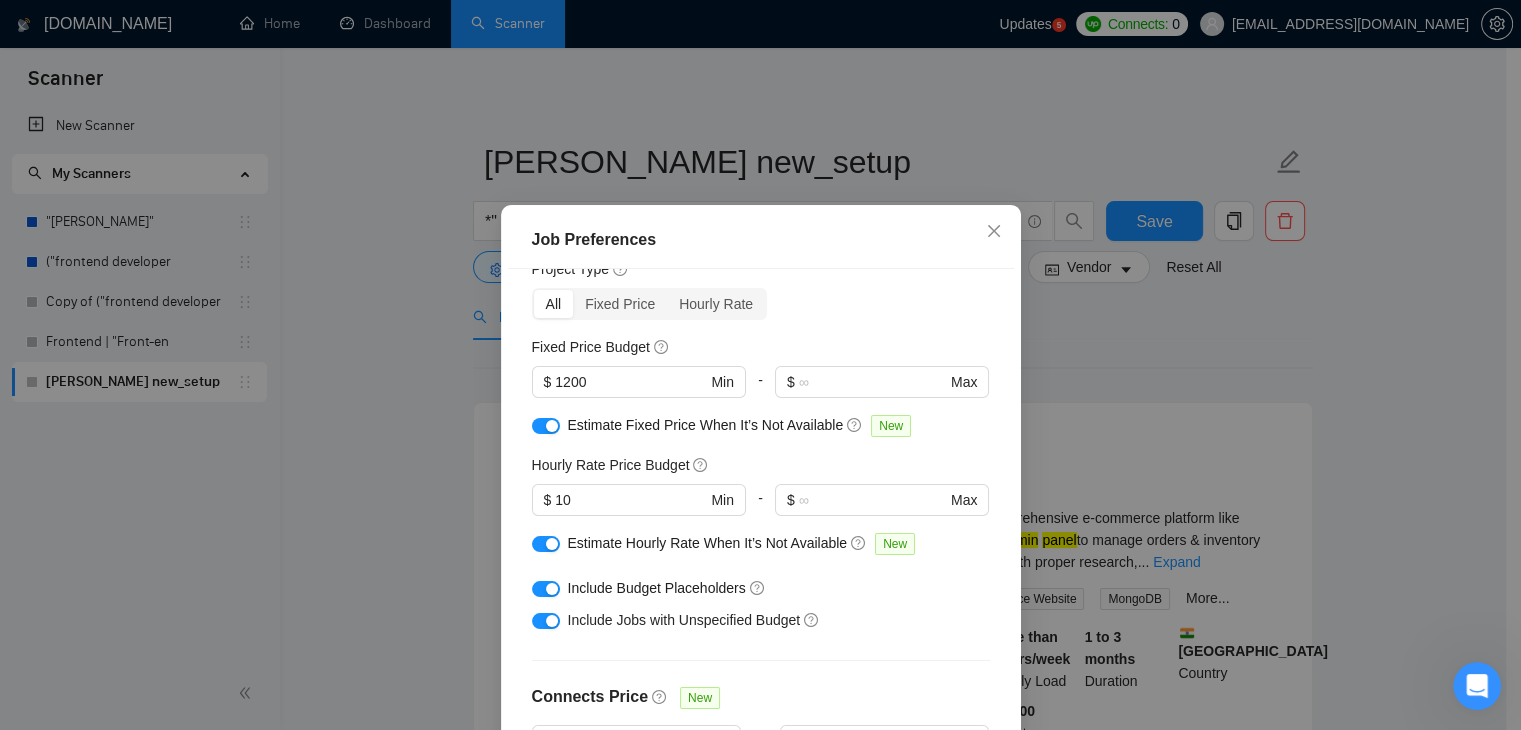 click on "Job Preferences Budget Project Type All Fixed Price Hourly Rate   Fixed Price Budget $ 1200 Min - $ Max Estimate Fixed Price When It’s Not Available New   Hourly Rate Price Budget $ 10 Min - $ Max Estimate Hourly Rate When It’s Not Available New Include Budget Placeholders Include Jobs with Unspecified Budget   Connects Price New Min - Max Project Duration   Unspecified Less than 1 month 1 to 3 months 3 to 6 months More than 6 months Hourly Workload   Unspecified <30 hrs/week >30 hrs/week Hours TBD Unsure Job Posting Questions New Jobs that Contain Custom Questions   Description Preferences Description Size New Below average   Reset OK" at bounding box center [760, 365] 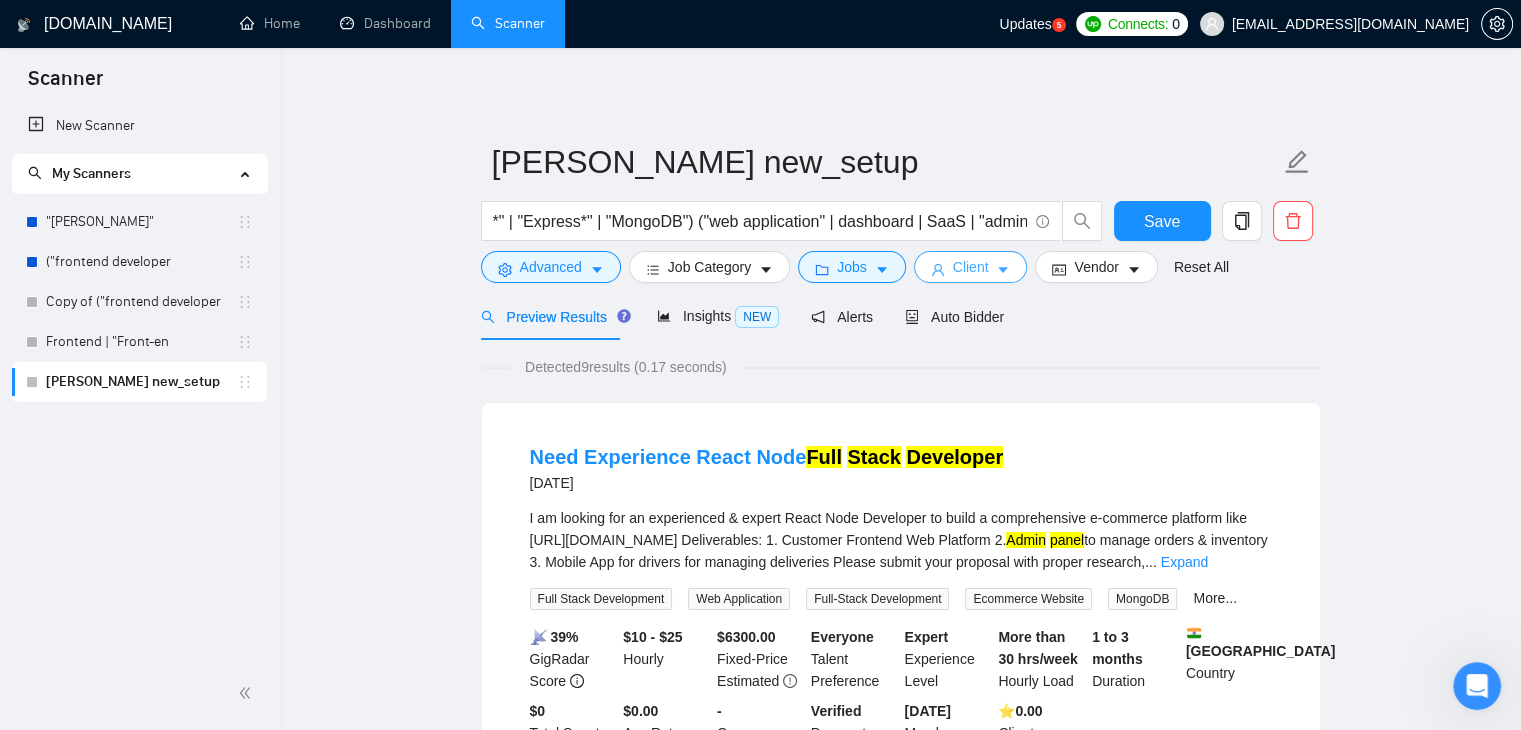 click on "Client" at bounding box center (971, 267) 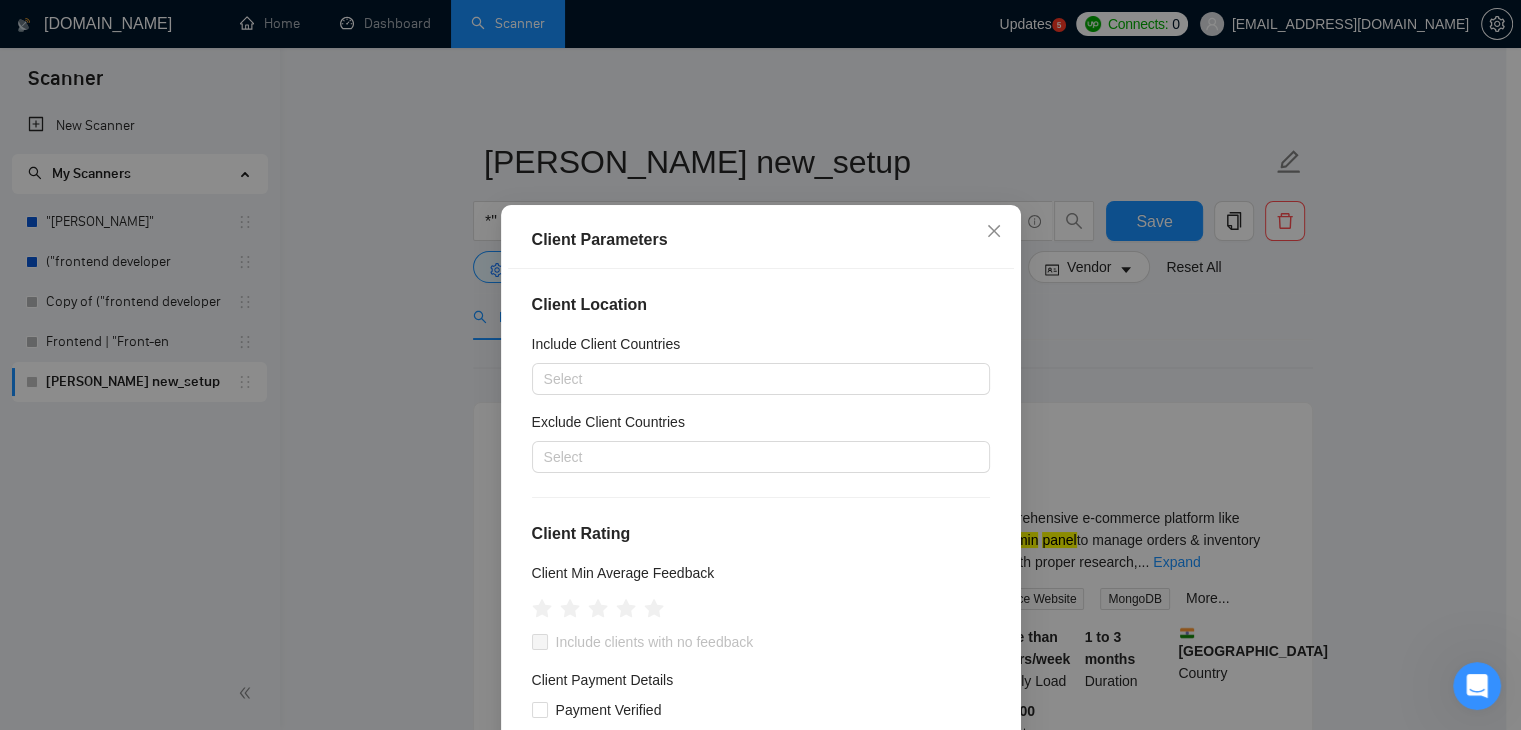 click on "Client Parameters Client Location Include Client Countries   Select Exclude Client Countries   Select Client Rating Client Min Average Feedback Include clients with no feedback Client Payment Details Payment Verified Hire Rate Stats   Client Total Spent $ Min - $ Max Client Hire Rate New   Any hire rate   Avg Hourly Rate Paid New $ Min - $ Max Include Clients without Sufficient History Client Profile Client Industry New   Any industry Client Company Size   Any company size Enterprise Clients New   Any clients Reset OK" at bounding box center (760, 365) 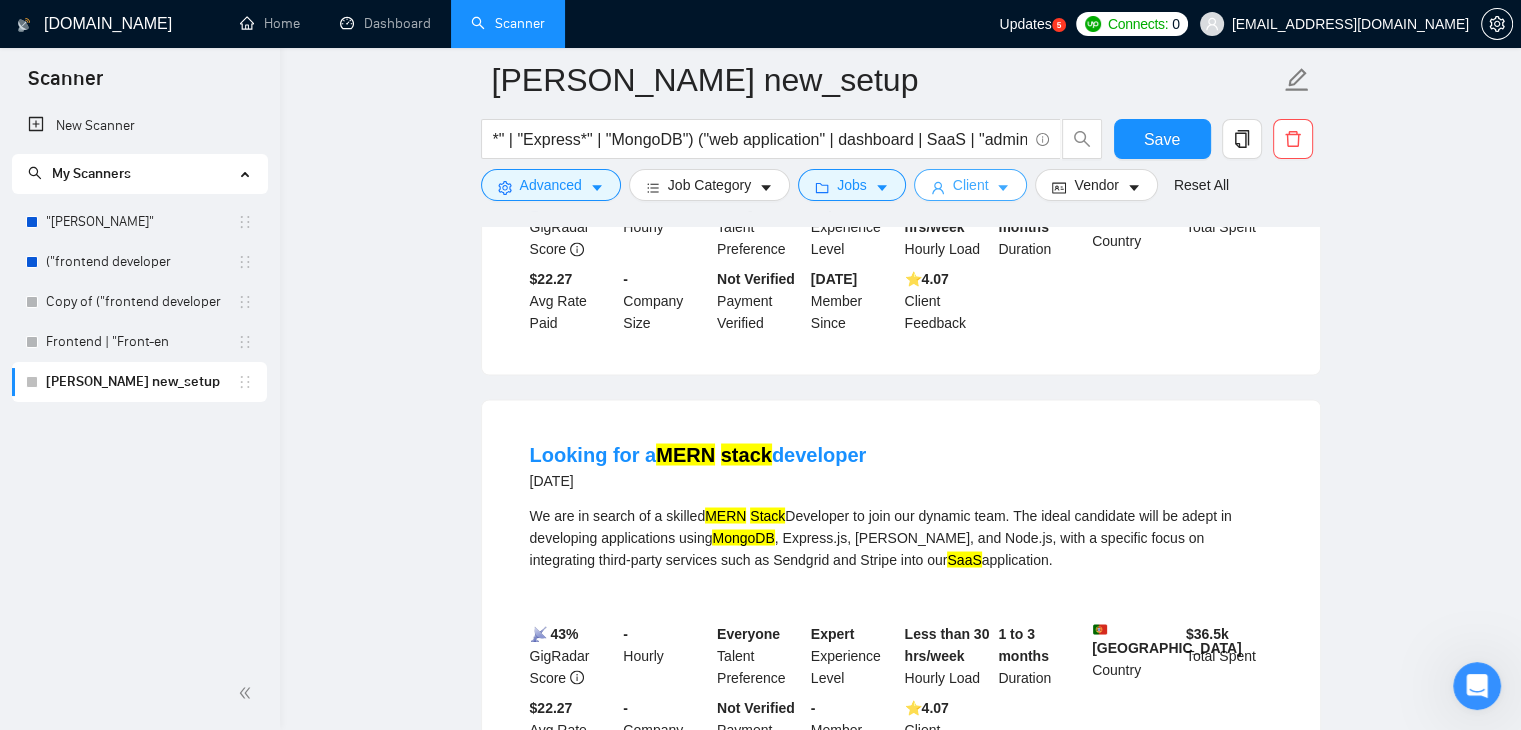 scroll, scrollTop: 3741, scrollLeft: 0, axis: vertical 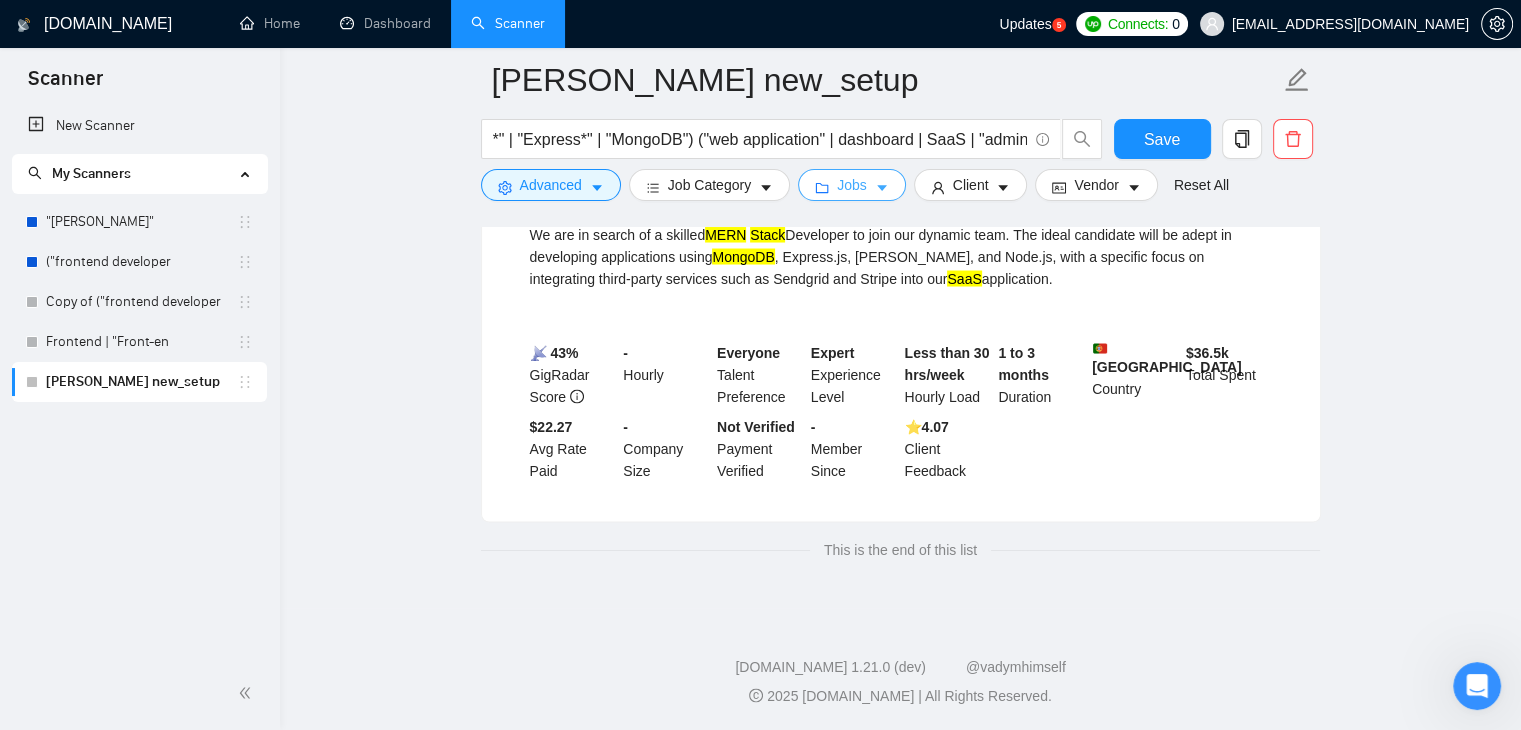 click on "Jobs" at bounding box center [852, 185] 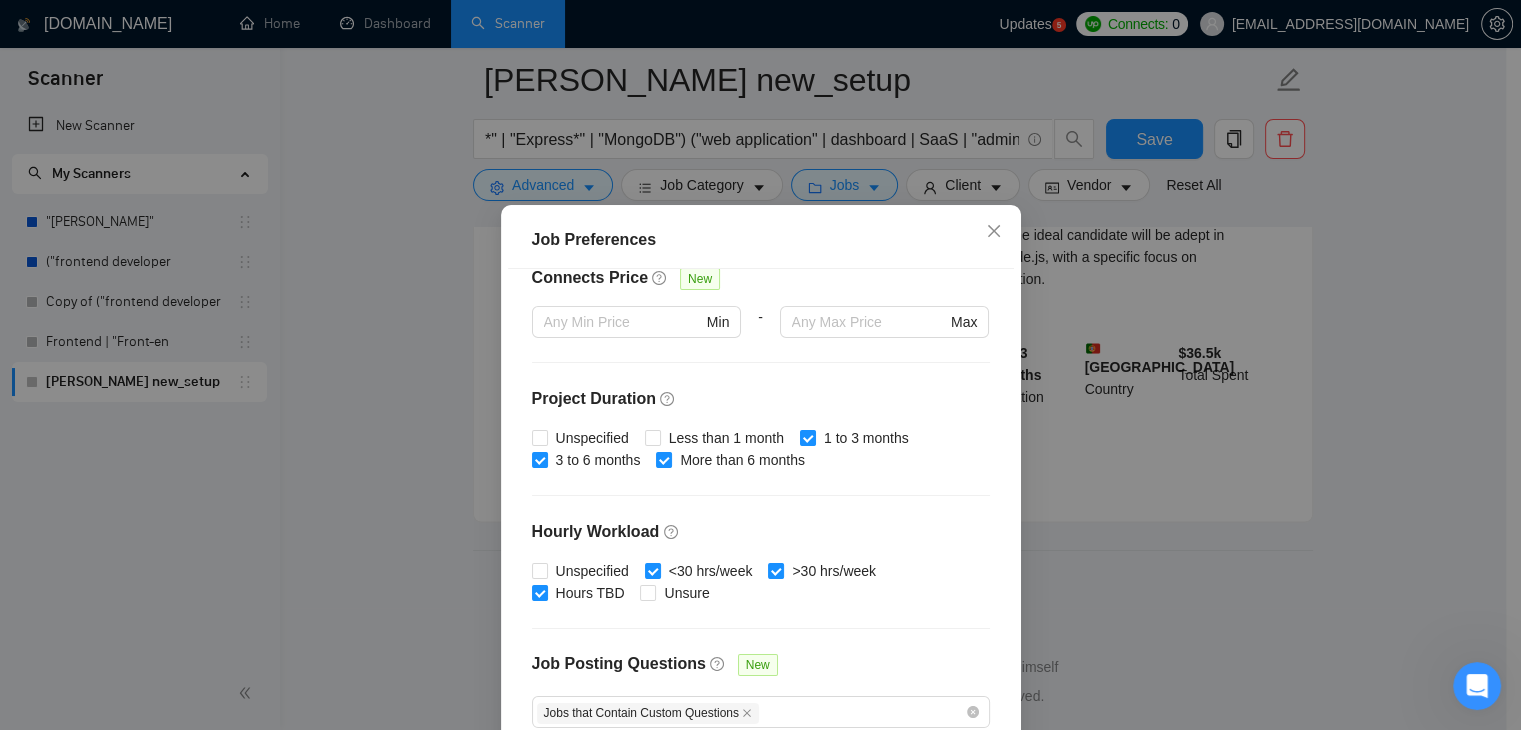 scroll, scrollTop: 616, scrollLeft: 0, axis: vertical 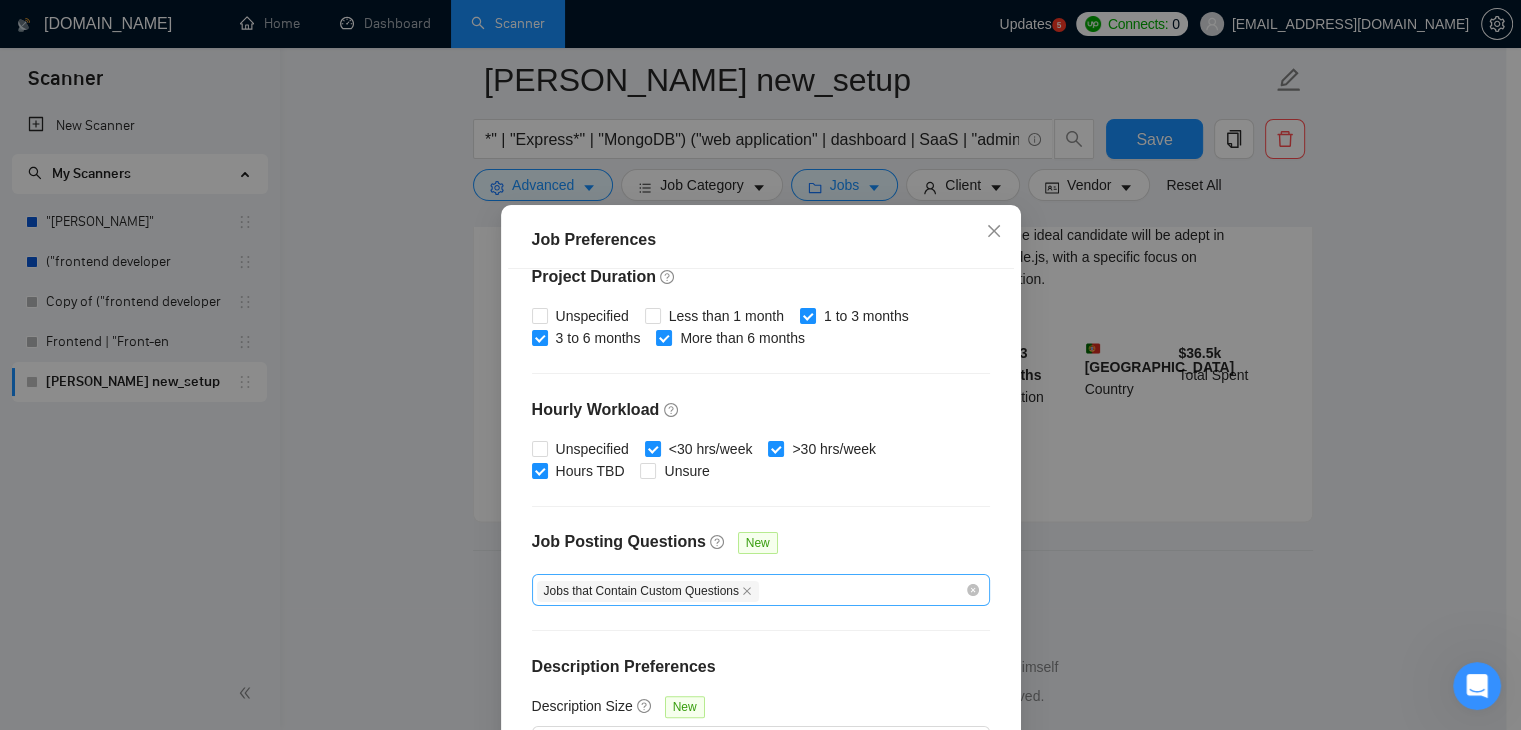 click on "Jobs that Contain Custom Questions" at bounding box center [751, 590] 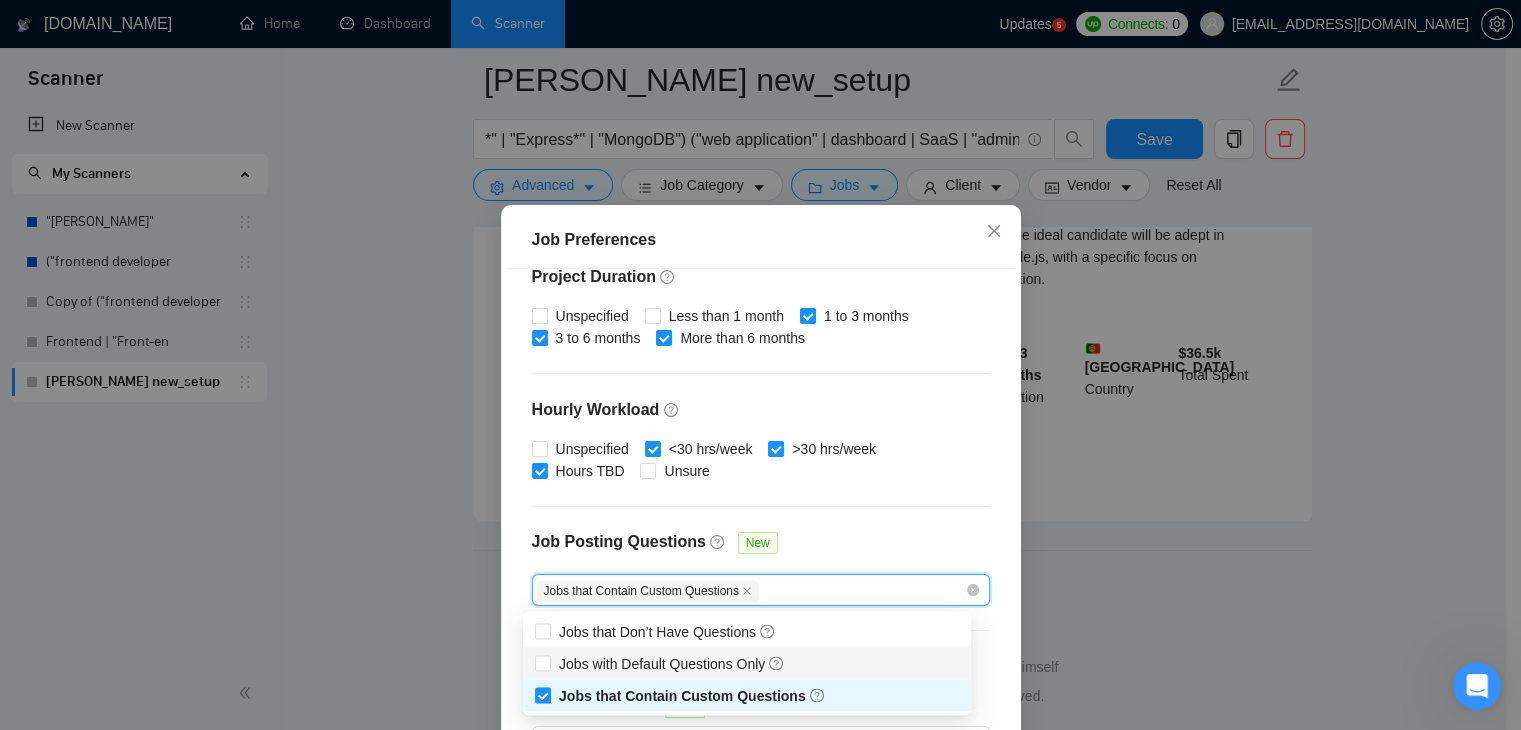 scroll, scrollTop: 56, scrollLeft: 0, axis: vertical 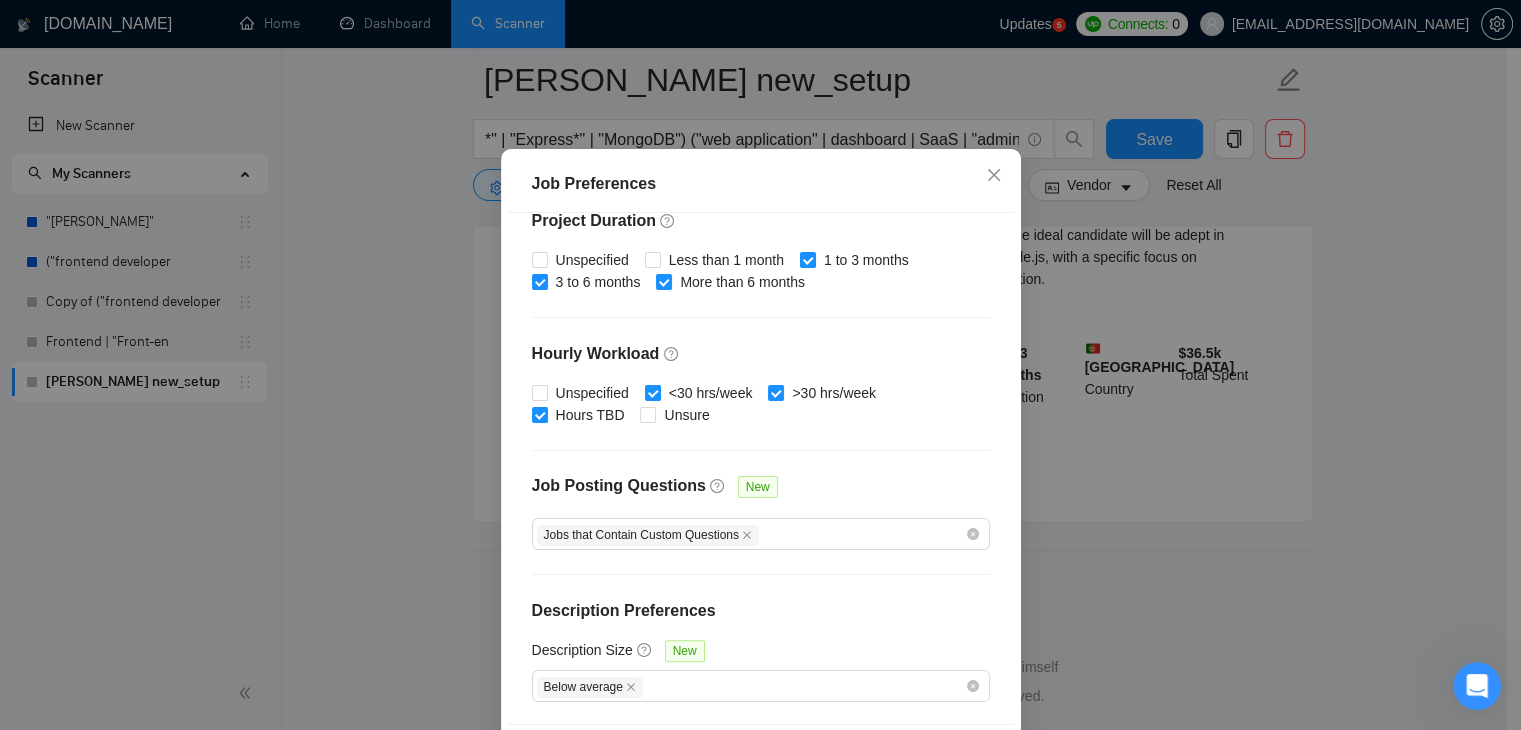 click on "Job Preferences Budget Project Type All Fixed Price Hourly Rate   Fixed Price Budget $ 1200 Min - $ Max Estimate Fixed Price When It’s Not Available New   Hourly Rate Price Budget $ 10 Min - $ Max Estimate Hourly Rate When It’s Not Available New Include Budget Placeholders Include Jobs with Unspecified Budget   Connects Price New Min - Max Project Duration   Unspecified Less than 1 month 1 to 3 months 3 to 6 months More than 6 months Hourly Workload   Unspecified <30 hrs/week >30 hrs/week Hours TBD Unsure Job Posting Questions New Jobs that Contain Custom Questions   Description Preferences Description Size New Below average   Reset OK" at bounding box center [760, 365] 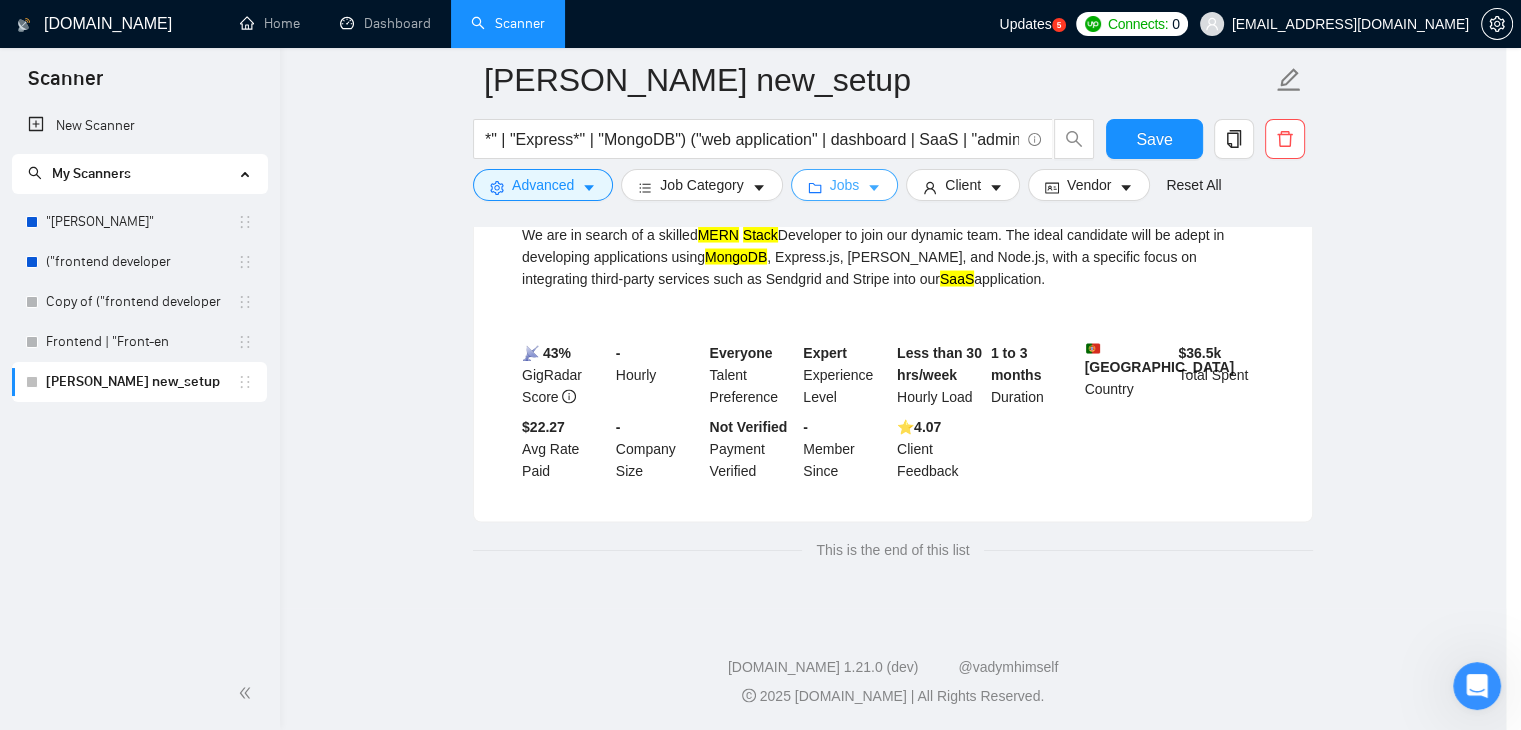 scroll, scrollTop: 0, scrollLeft: 0, axis: both 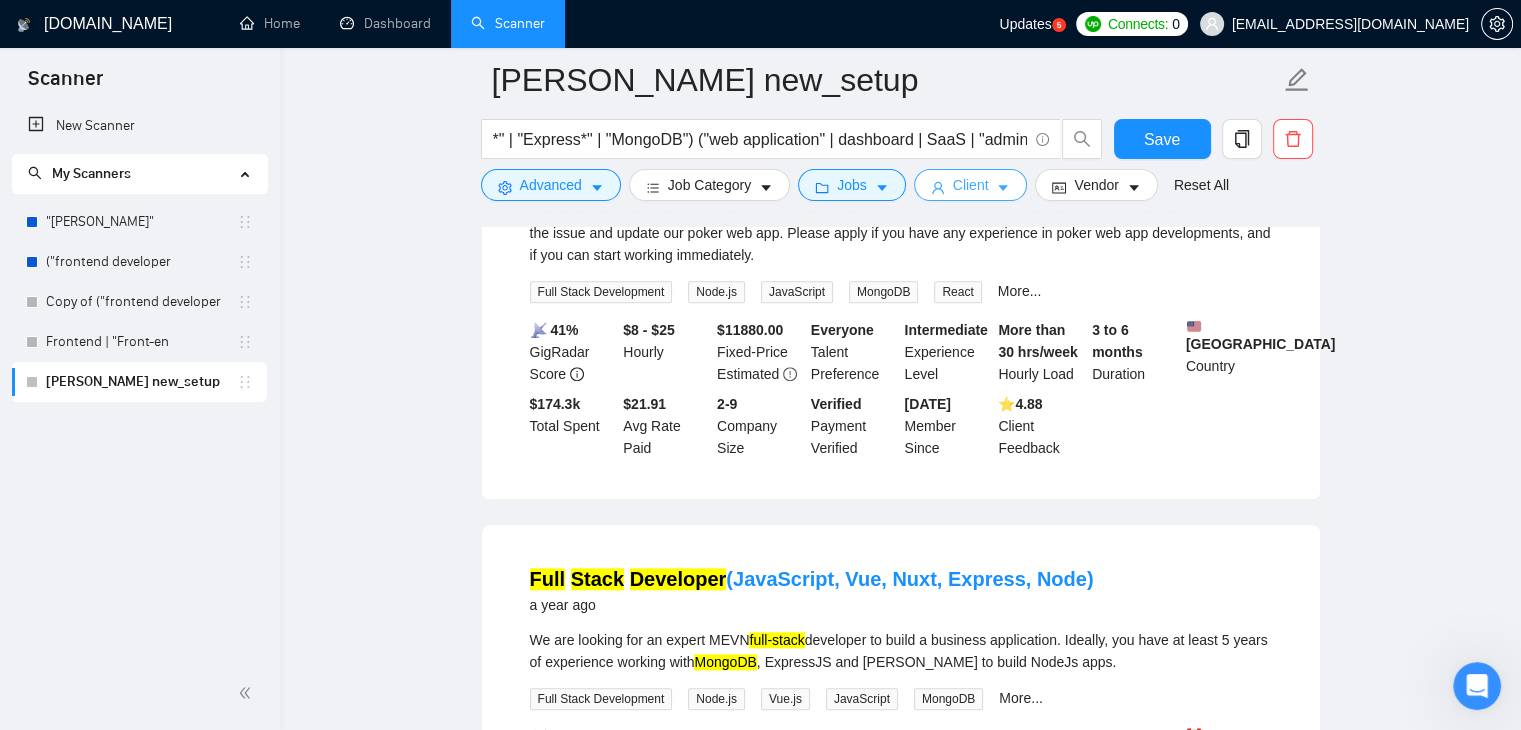 click on "Client" at bounding box center (971, 185) 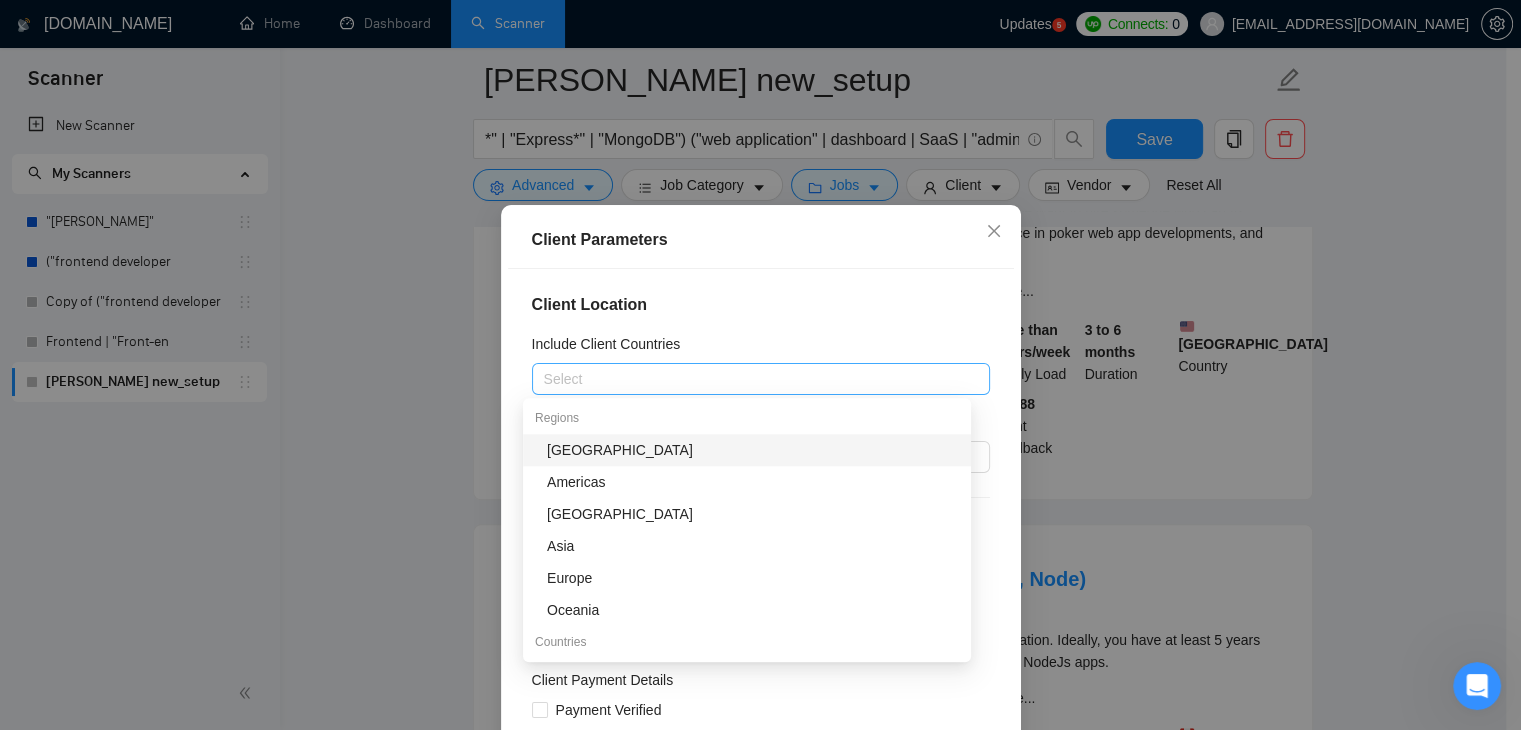 click at bounding box center [751, 379] 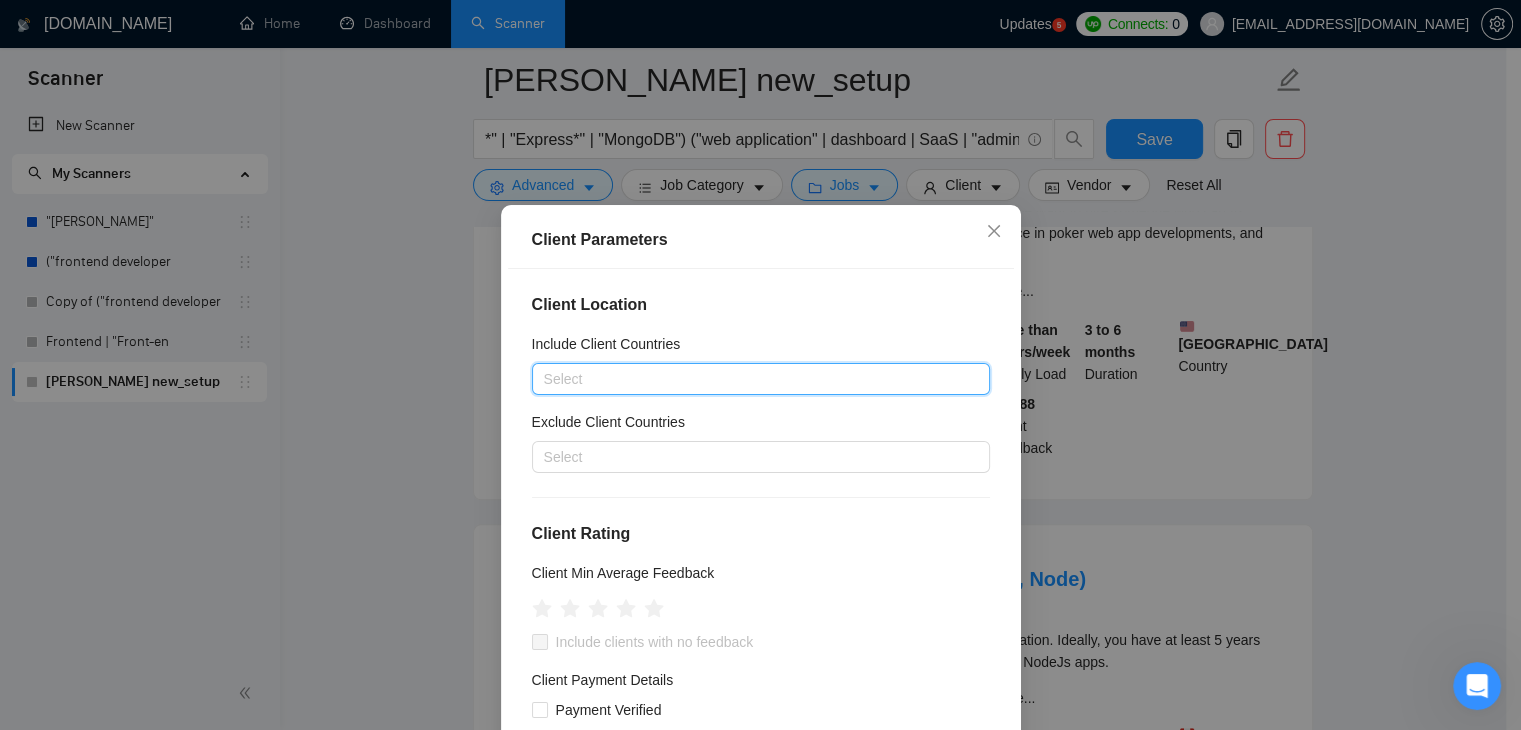 click at bounding box center (751, 379) 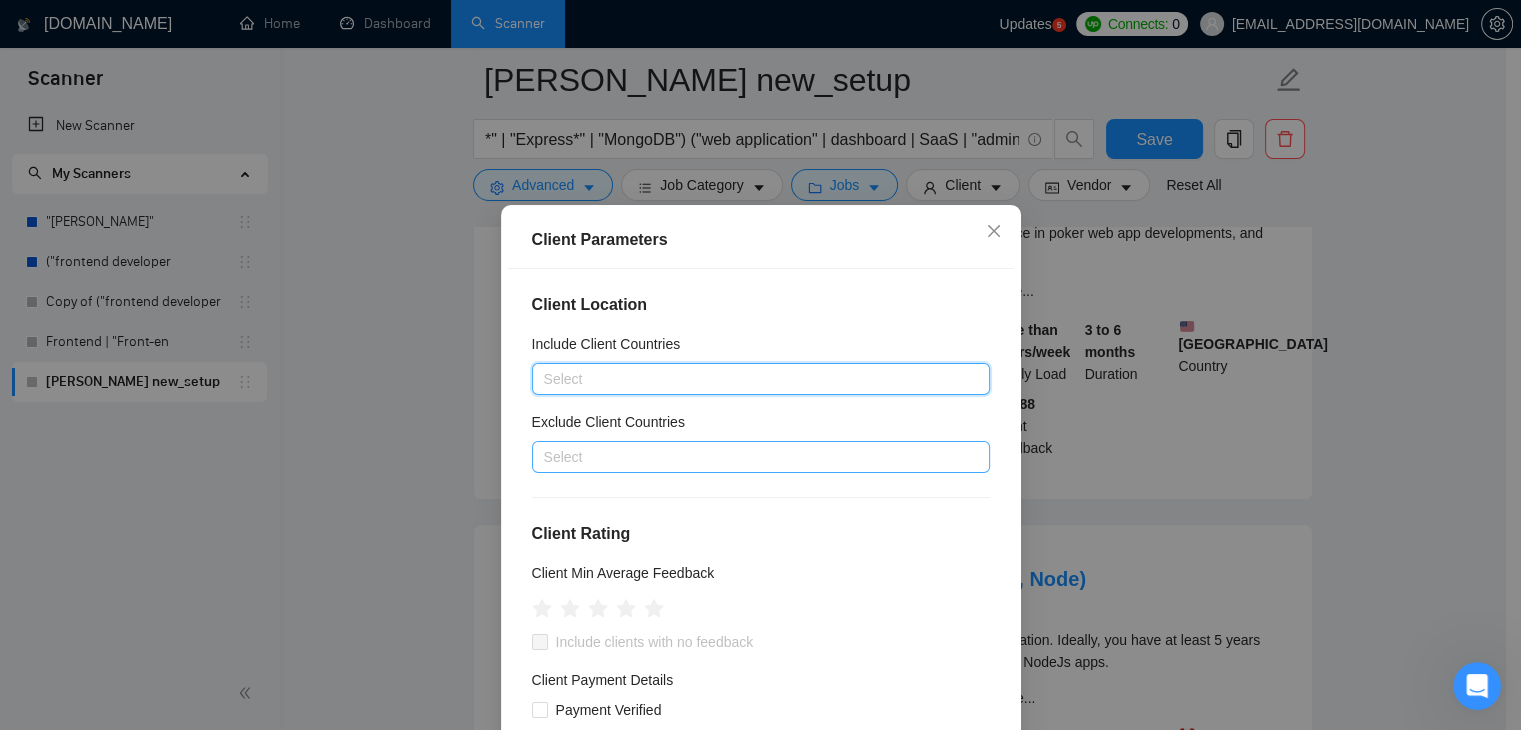 click at bounding box center [751, 457] 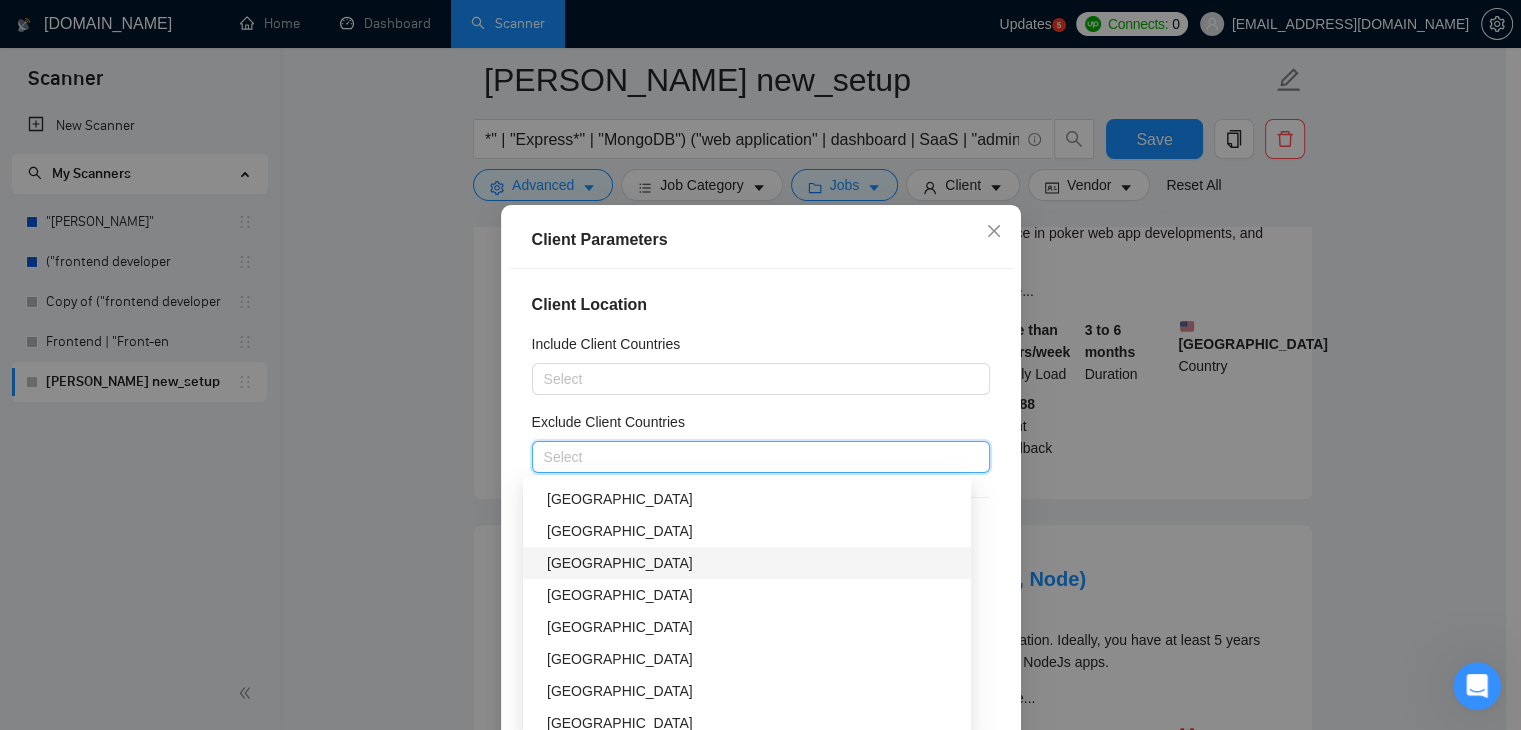 scroll, scrollTop: 318, scrollLeft: 0, axis: vertical 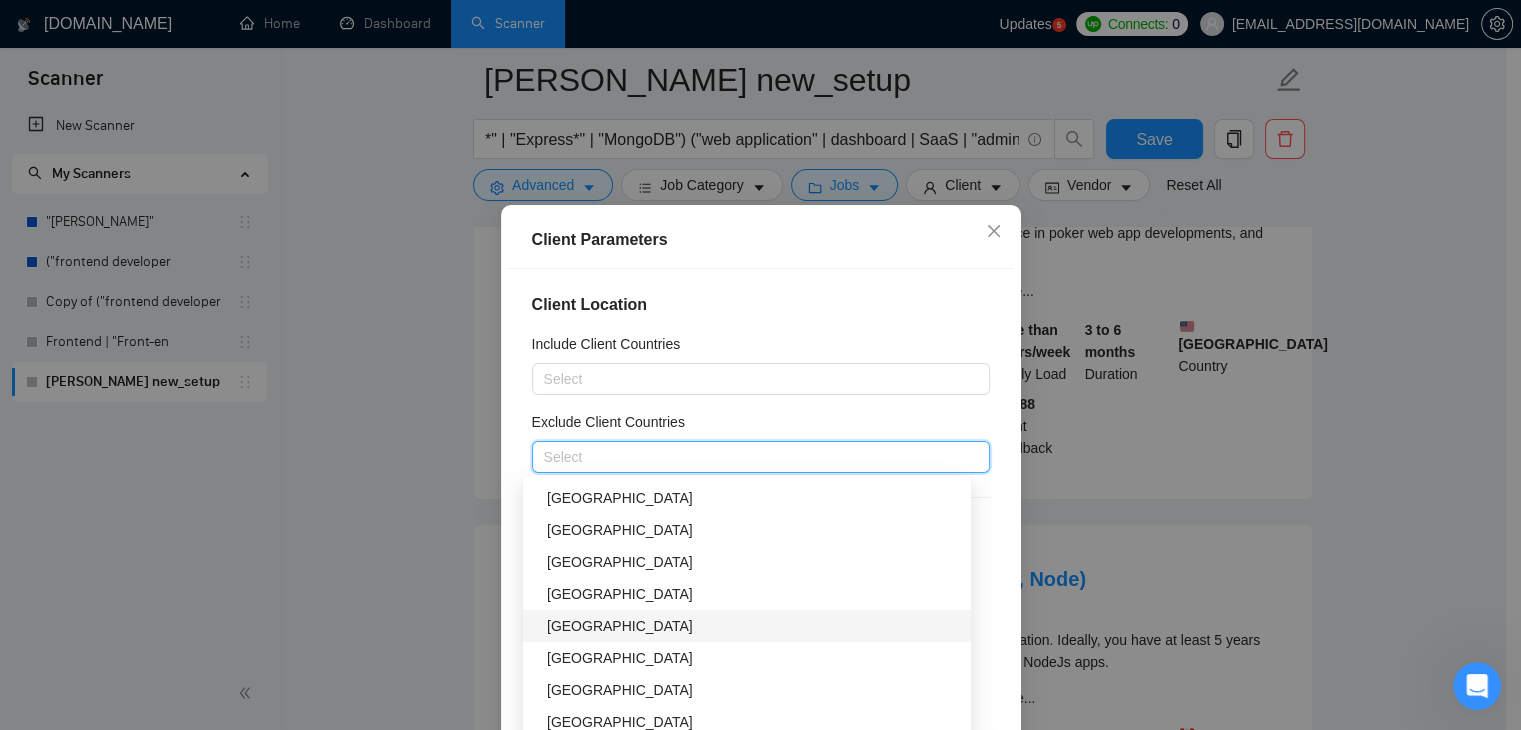 click on "[GEOGRAPHIC_DATA]" at bounding box center (753, 626) 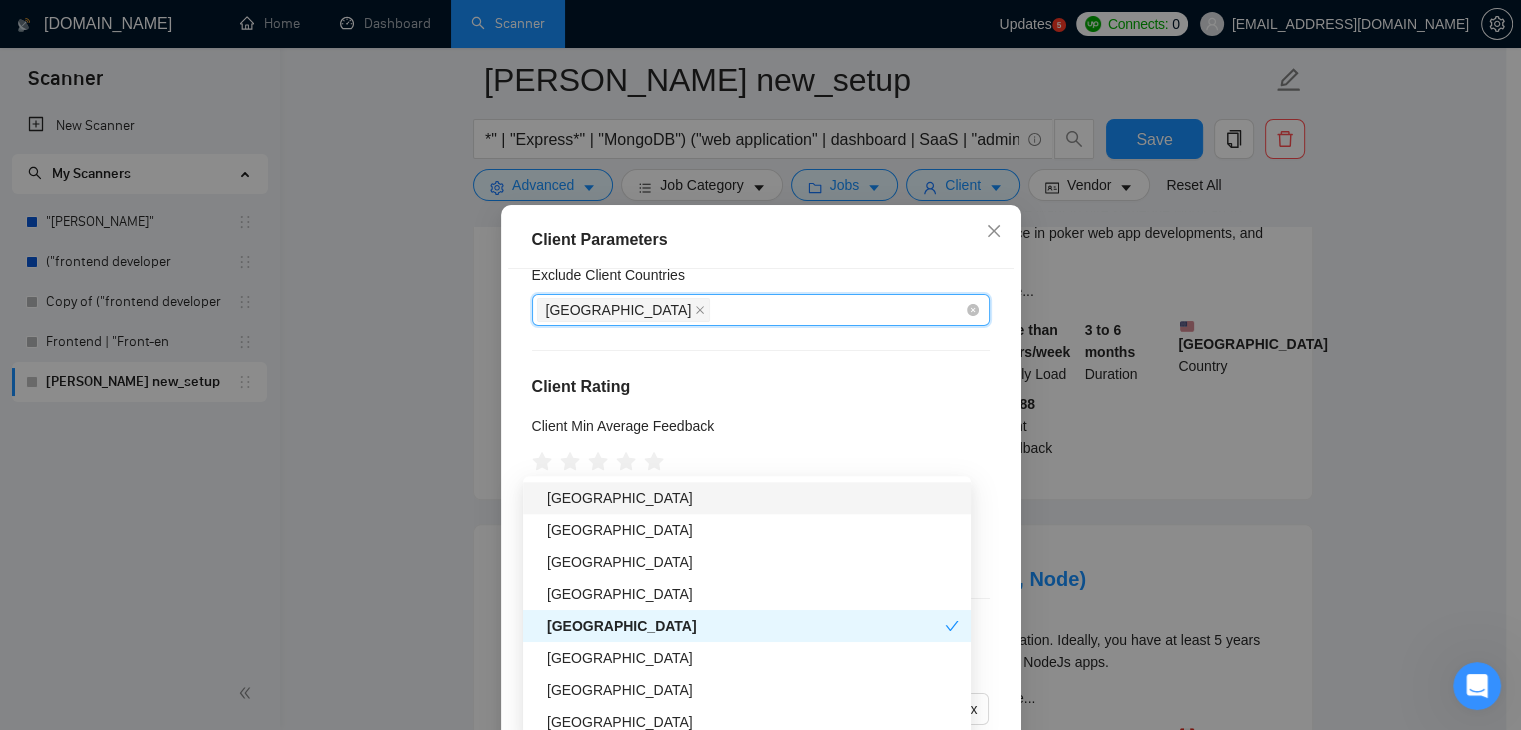 scroll, scrollTop: 148, scrollLeft: 0, axis: vertical 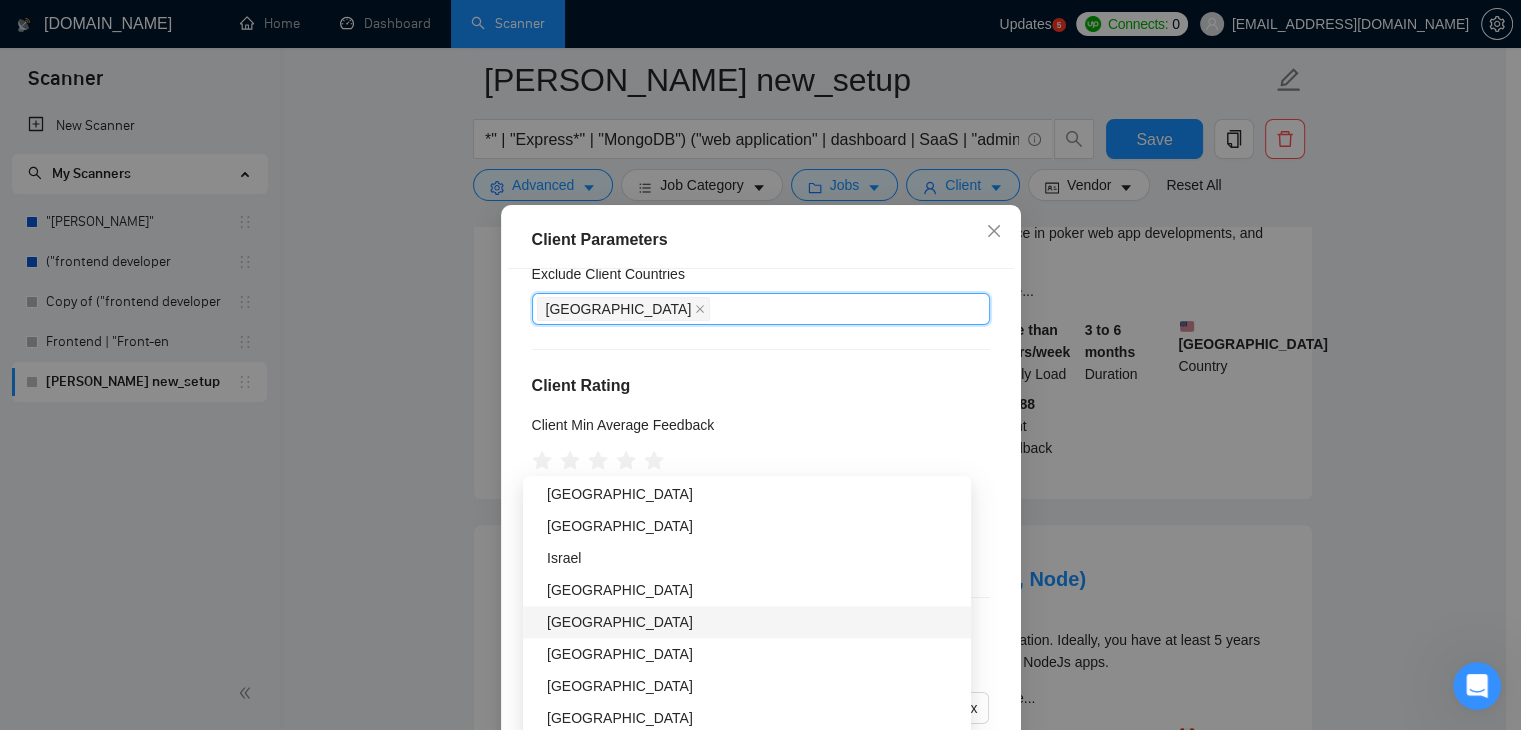 click on "[GEOGRAPHIC_DATA]" at bounding box center (753, 622) 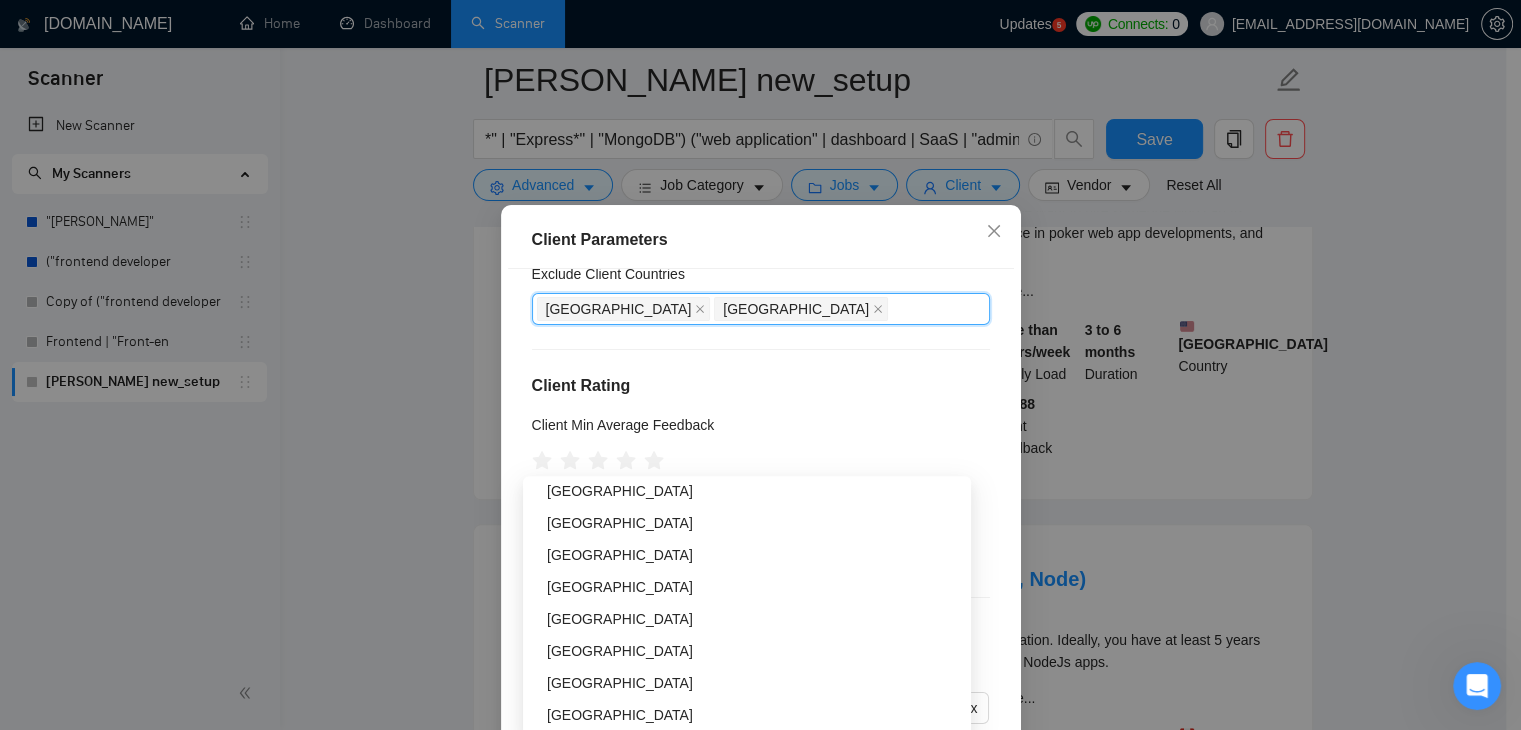 scroll, scrollTop: 838, scrollLeft: 0, axis: vertical 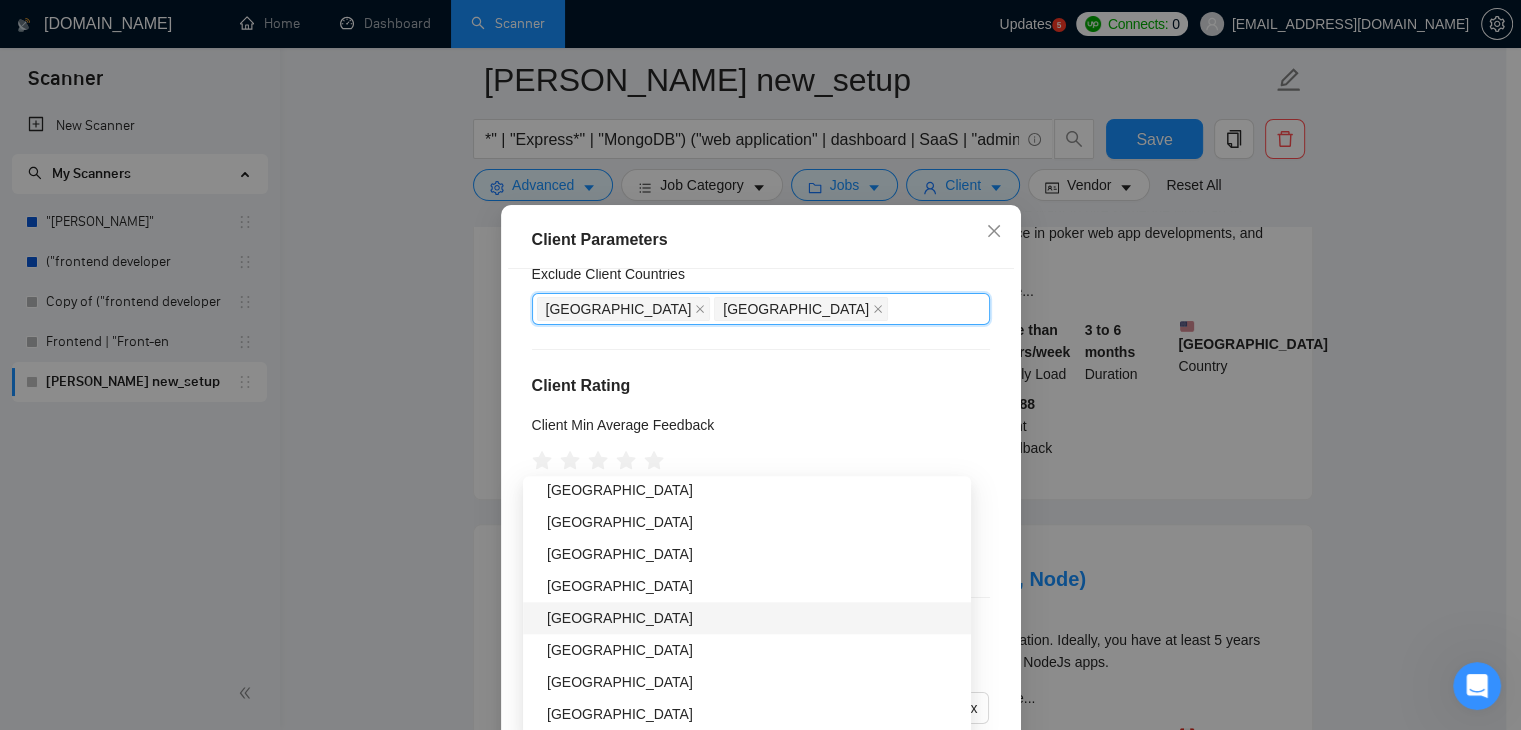 click on "[GEOGRAPHIC_DATA]" at bounding box center (753, 618) 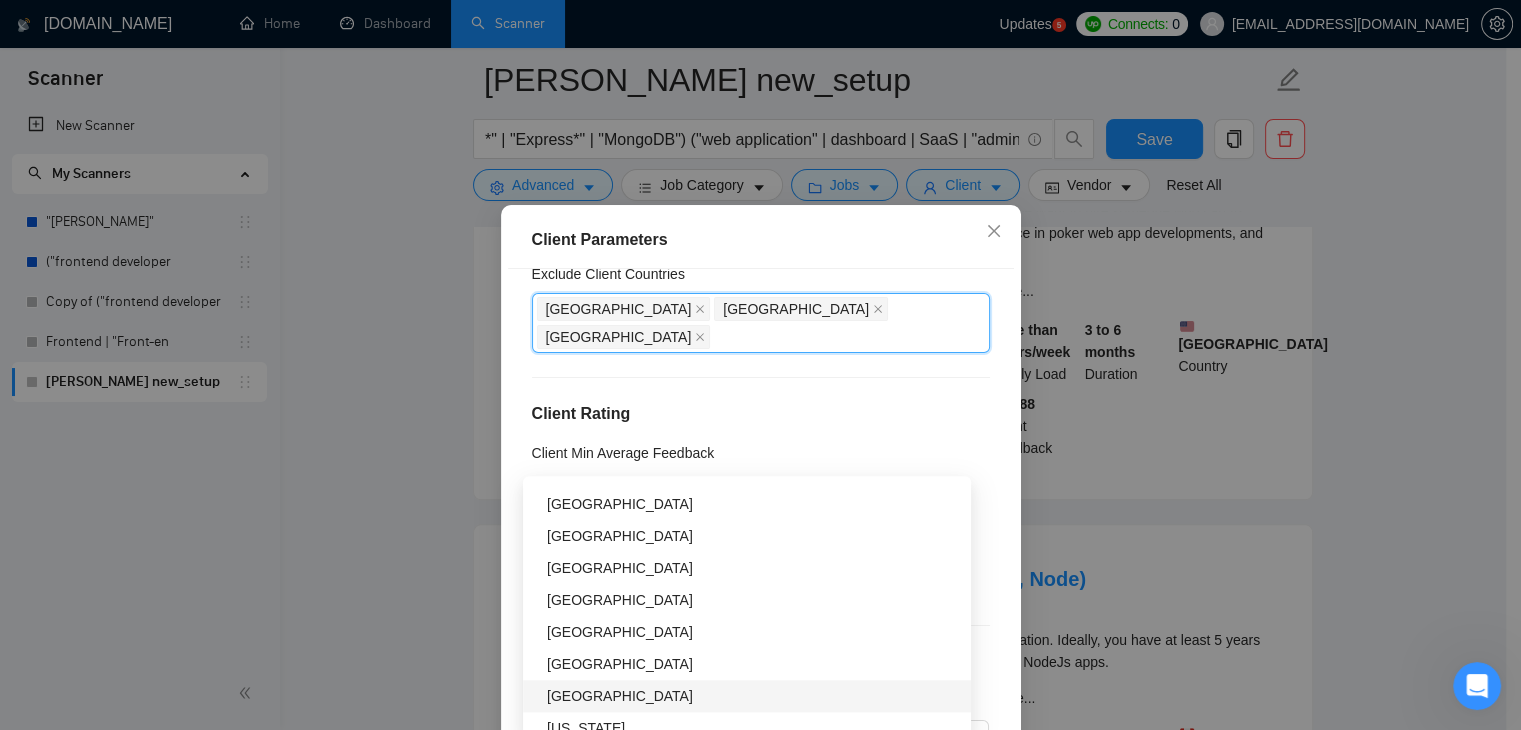 scroll, scrollTop: 3030, scrollLeft: 0, axis: vertical 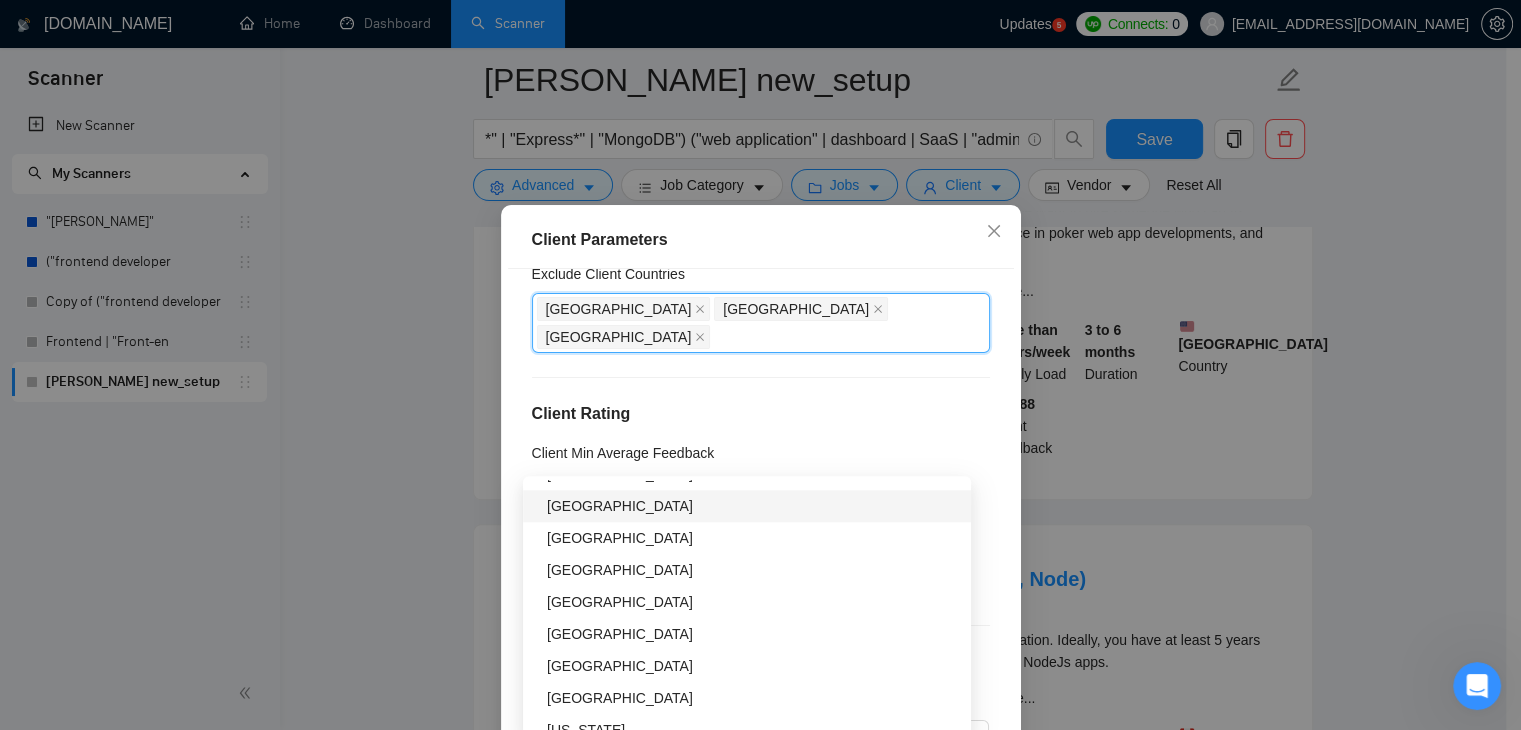 click on "[GEOGRAPHIC_DATA]" at bounding box center (753, 506) 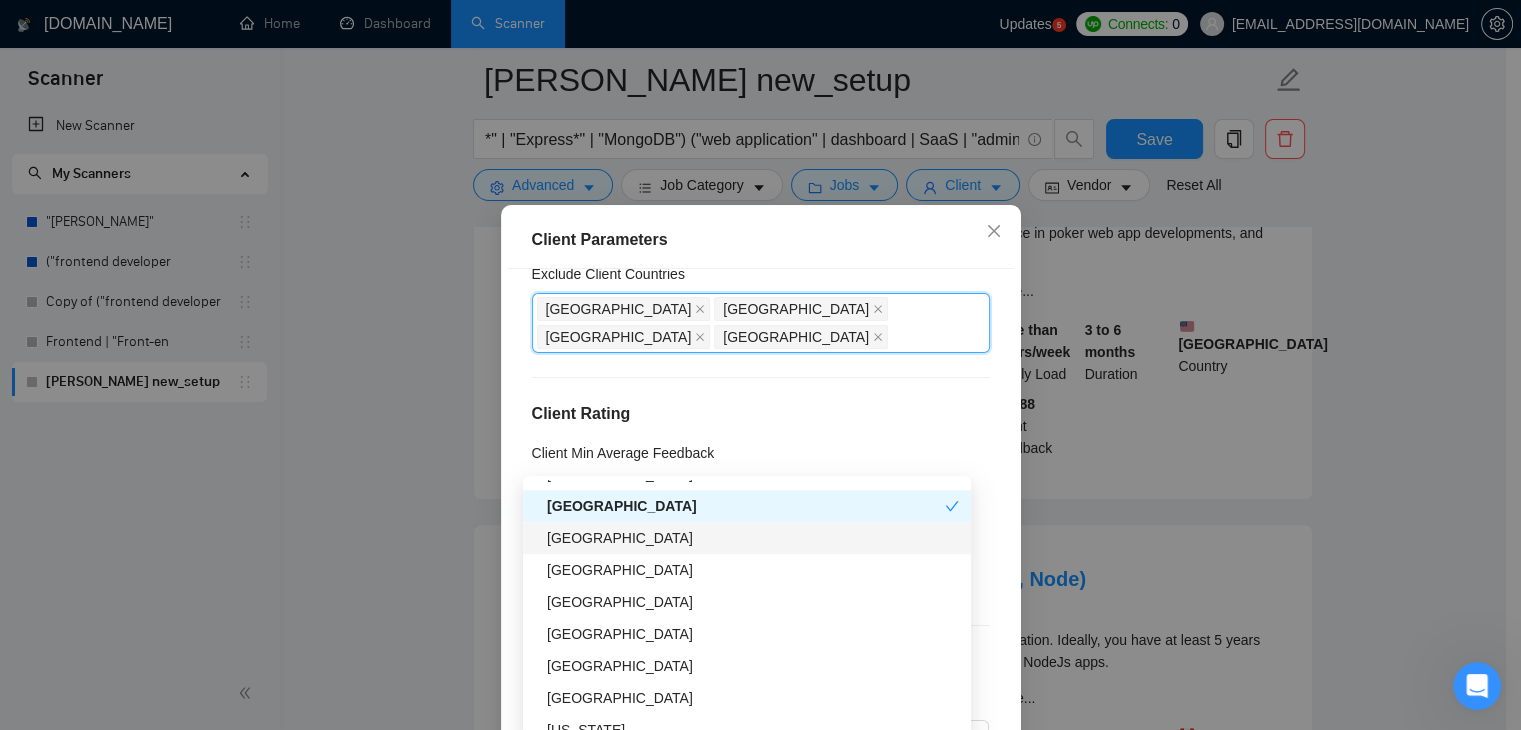 click on "[GEOGRAPHIC_DATA]" at bounding box center (753, 538) 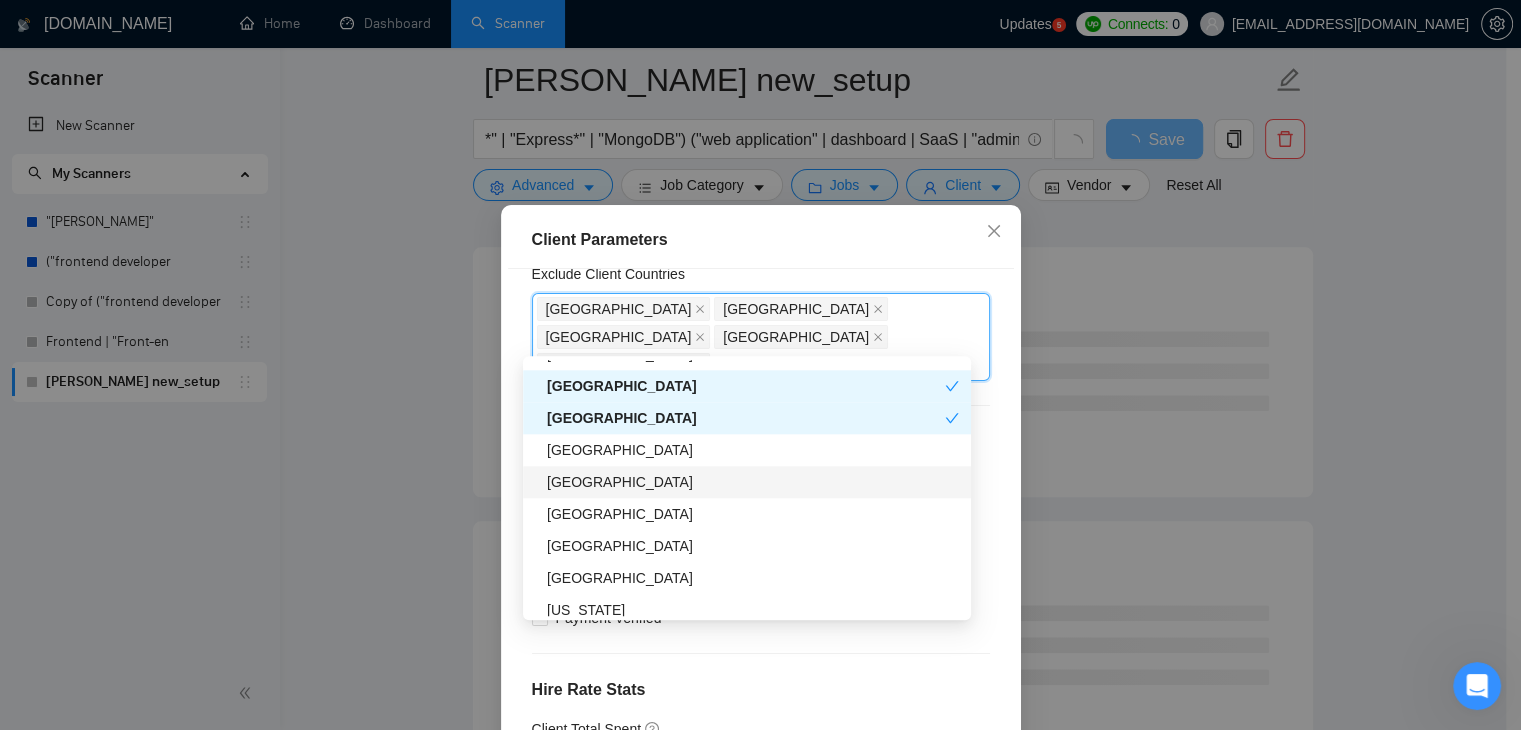 click on "[GEOGRAPHIC_DATA]" at bounding box center (753, 482) 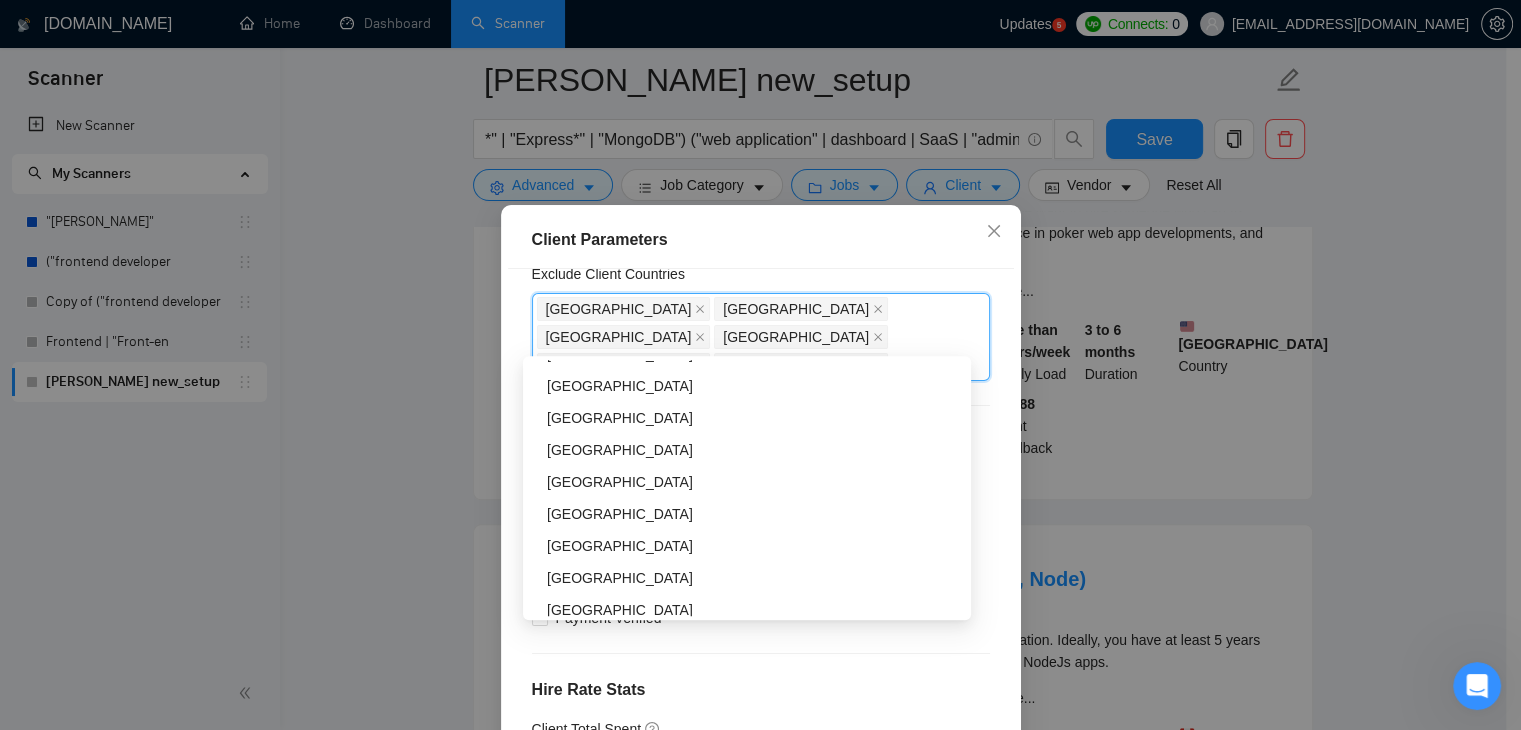 scroll, scrollTop: 3928, scrollLeft: 0, axis: vertical 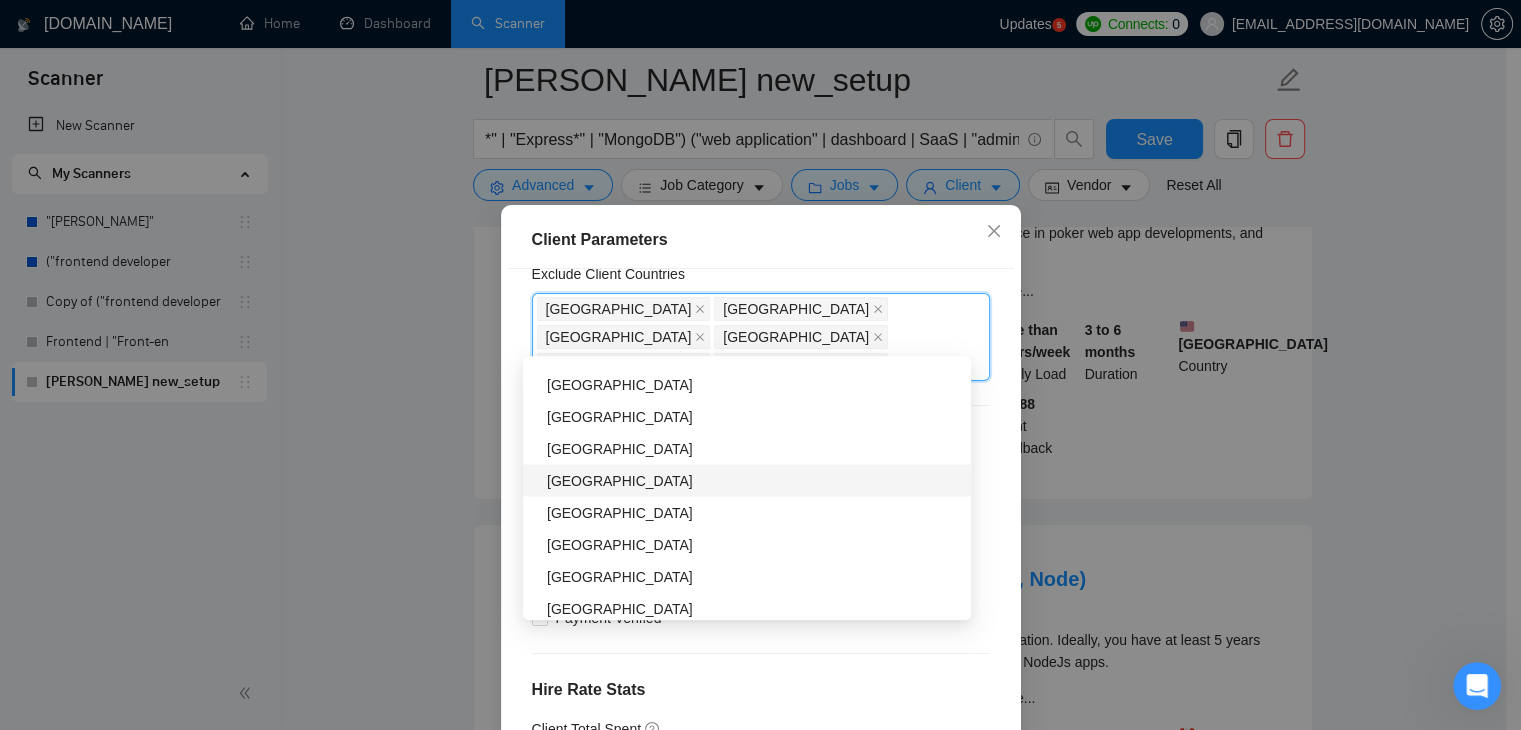 click on "[GEOGRAPHIC_DATA]" at bounding box center (747, 480) 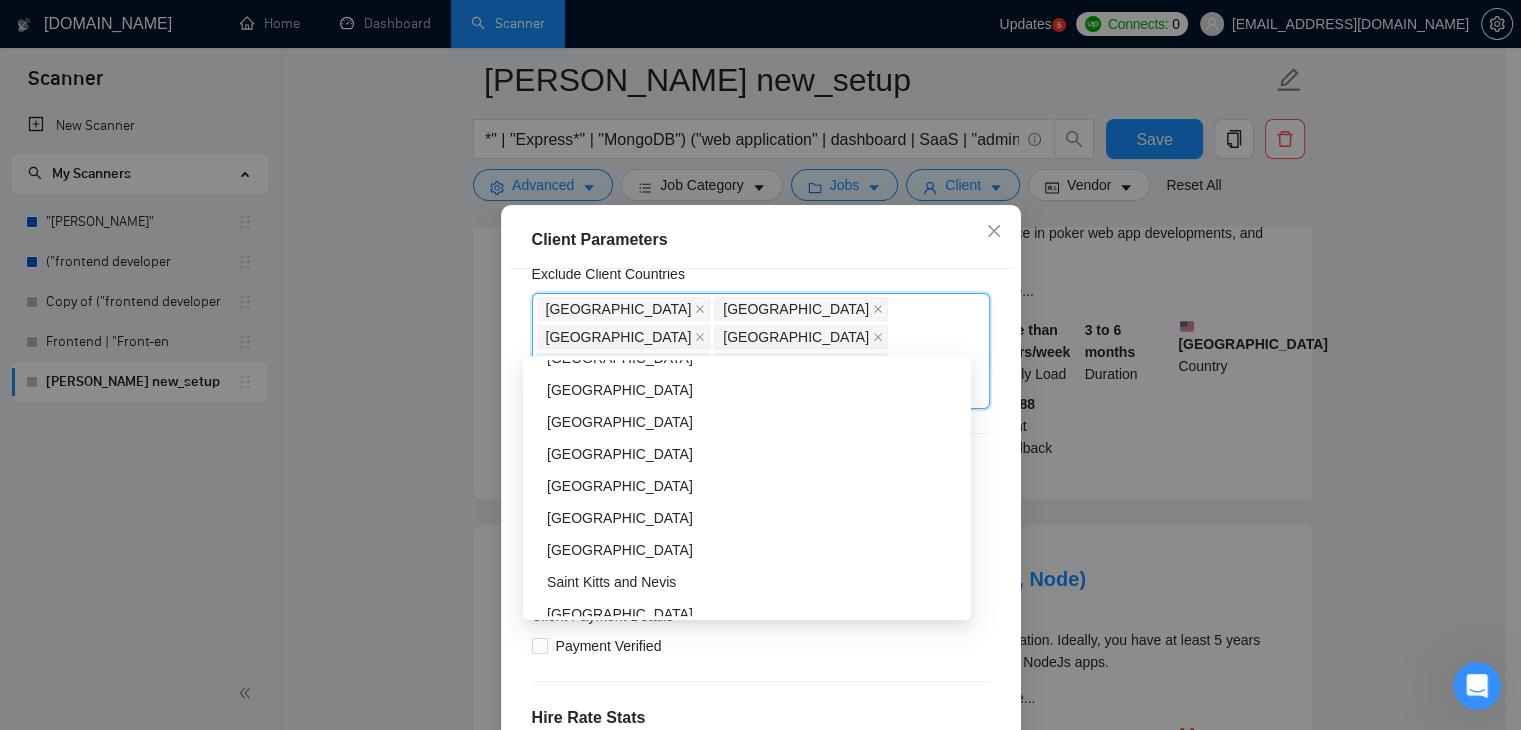 scroll, scrollTop: 5492, scrollLeft: 0, axis: vertical 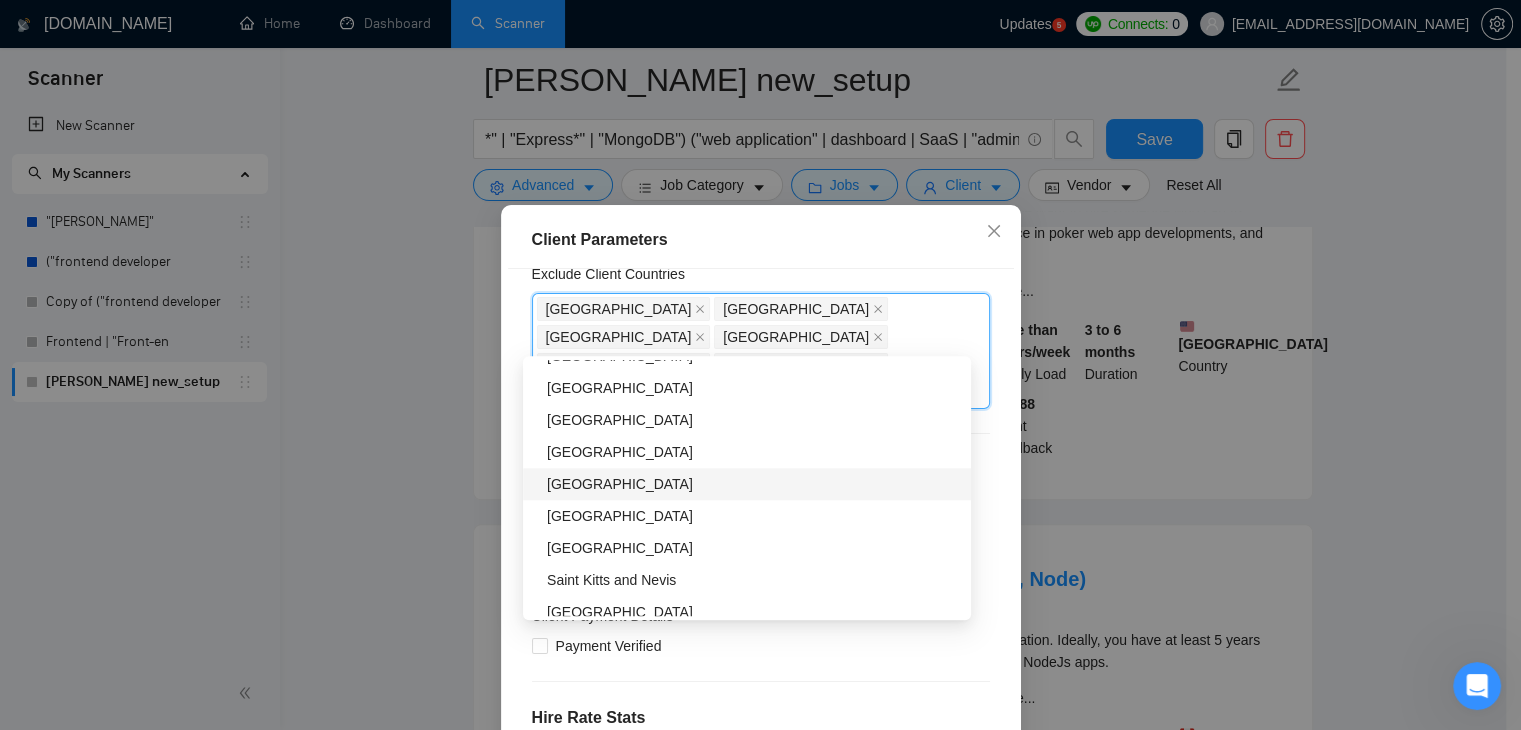 click on "[GEOGRAPHIC_DATA]" at bounding box center [753, 484] 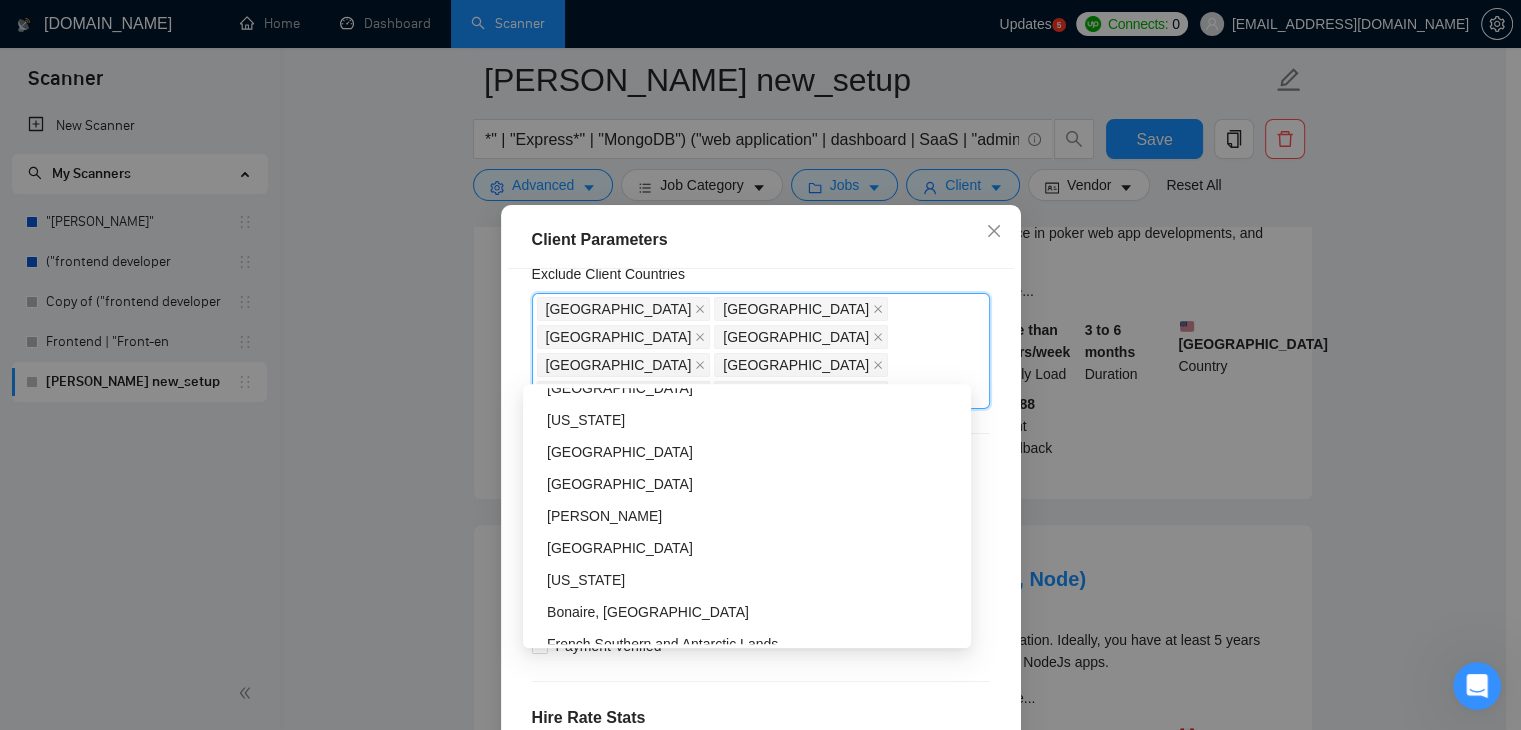 scroll, scrollTop: 6400, scrollLeft: 0, axis: vertical 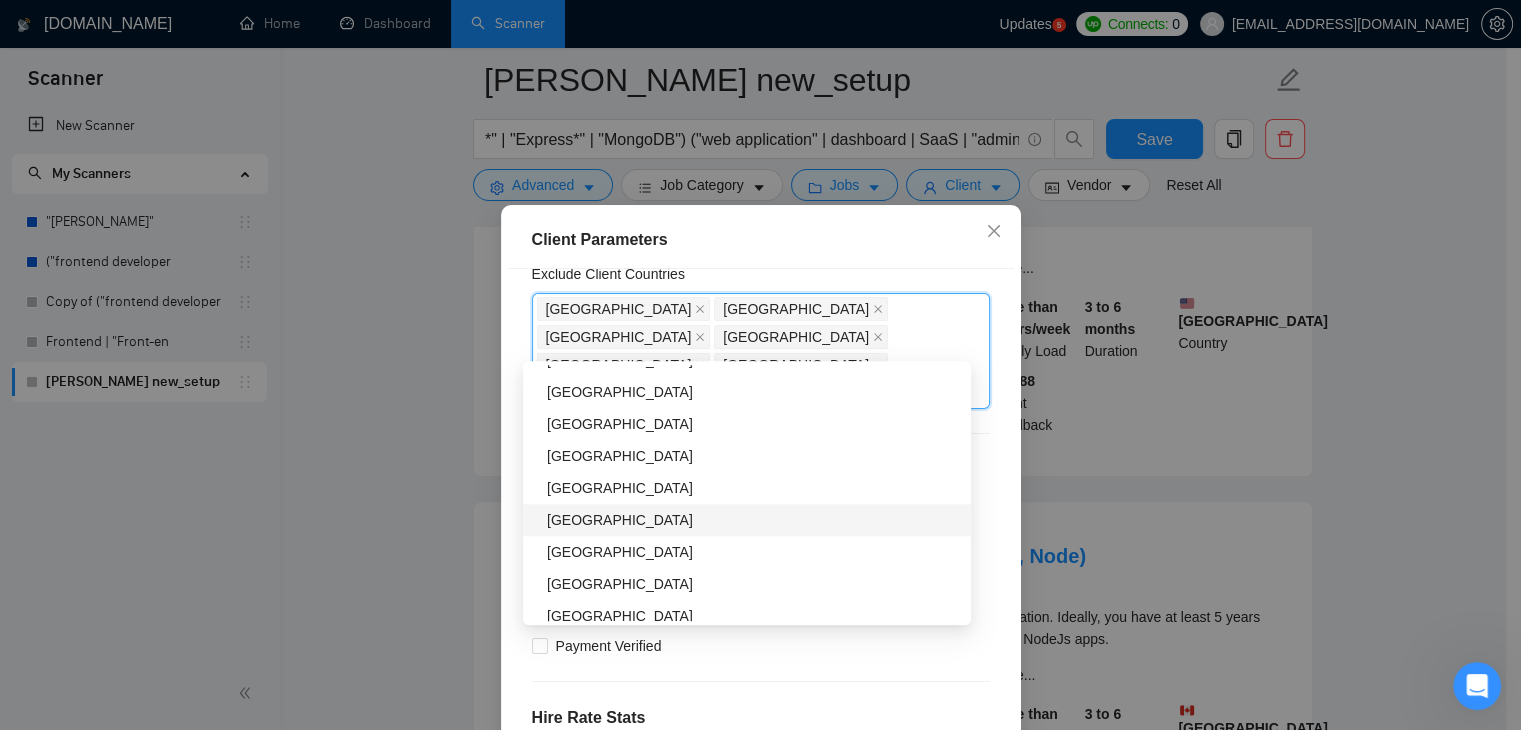 click on "[GEOGRAPHIC_DATA]" at bounding box center [753, 520] 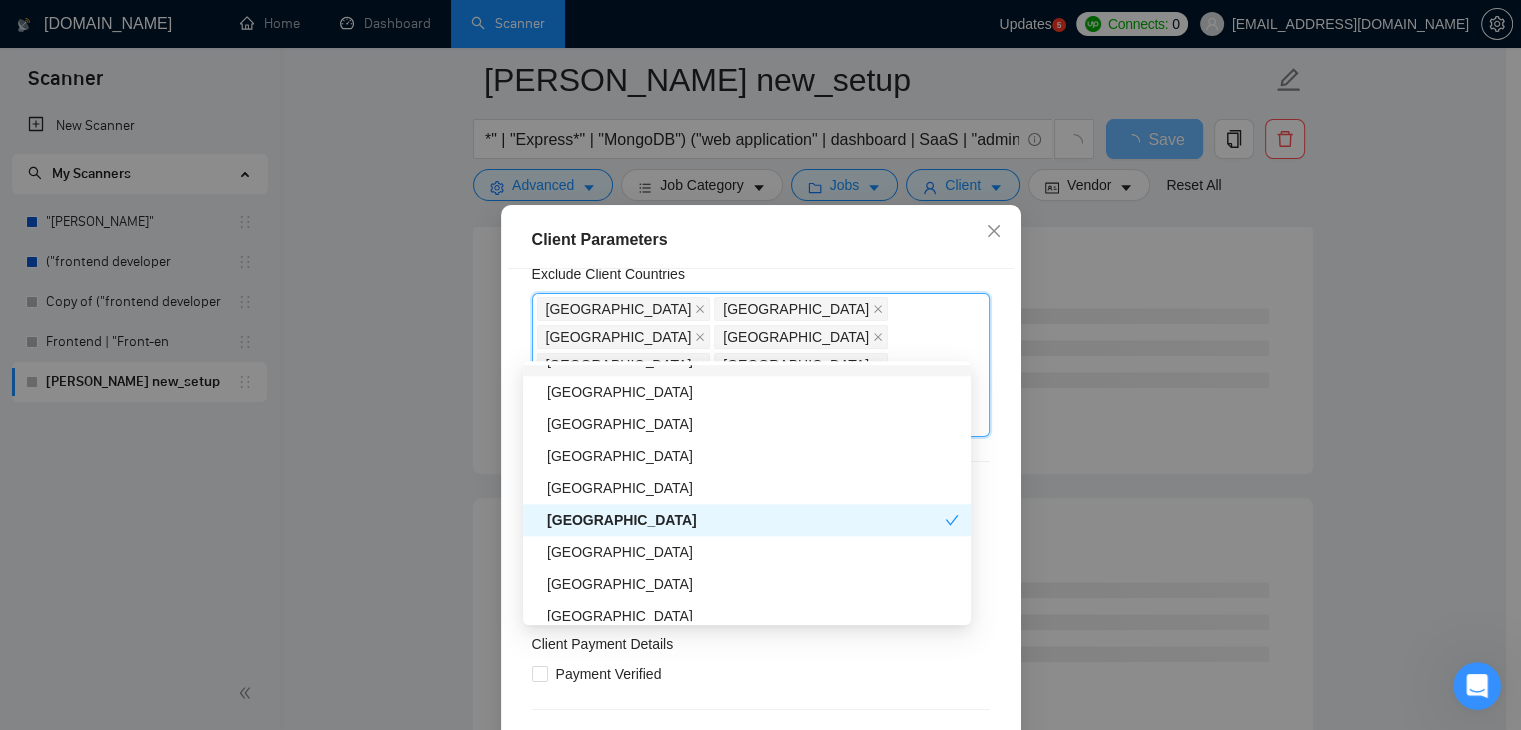 click on "Client Location Include Client Countries   Select Exclude Client Countries Pakistan, Philippines, Nigeria, Uzbekistan, Palestinian Territories, Kazakhstan, Kyrgyzstan, Tajikistan, Bangladesh Pakistan Philippines Nigeria Uzbekistan Palestinian Territories Kazakhstan Kyrgyzstan Tajikistan Bangladesh   Client Rating Client Min Average Feedback Include clients with no feedback Client Payment Details Payment Verified Hire Rate Stats   Client Total Spent $ Min - $ Max Client Hire Rate New   Any hire rate   Avg Hourly Rate Paid New $ Min - $ Max Include Clients without Sufficient History Client Profile Client Industry New   Any industry Client Company Size   Any company size Enterprise Clients New   Any clients" at bounding box center [761, 524] 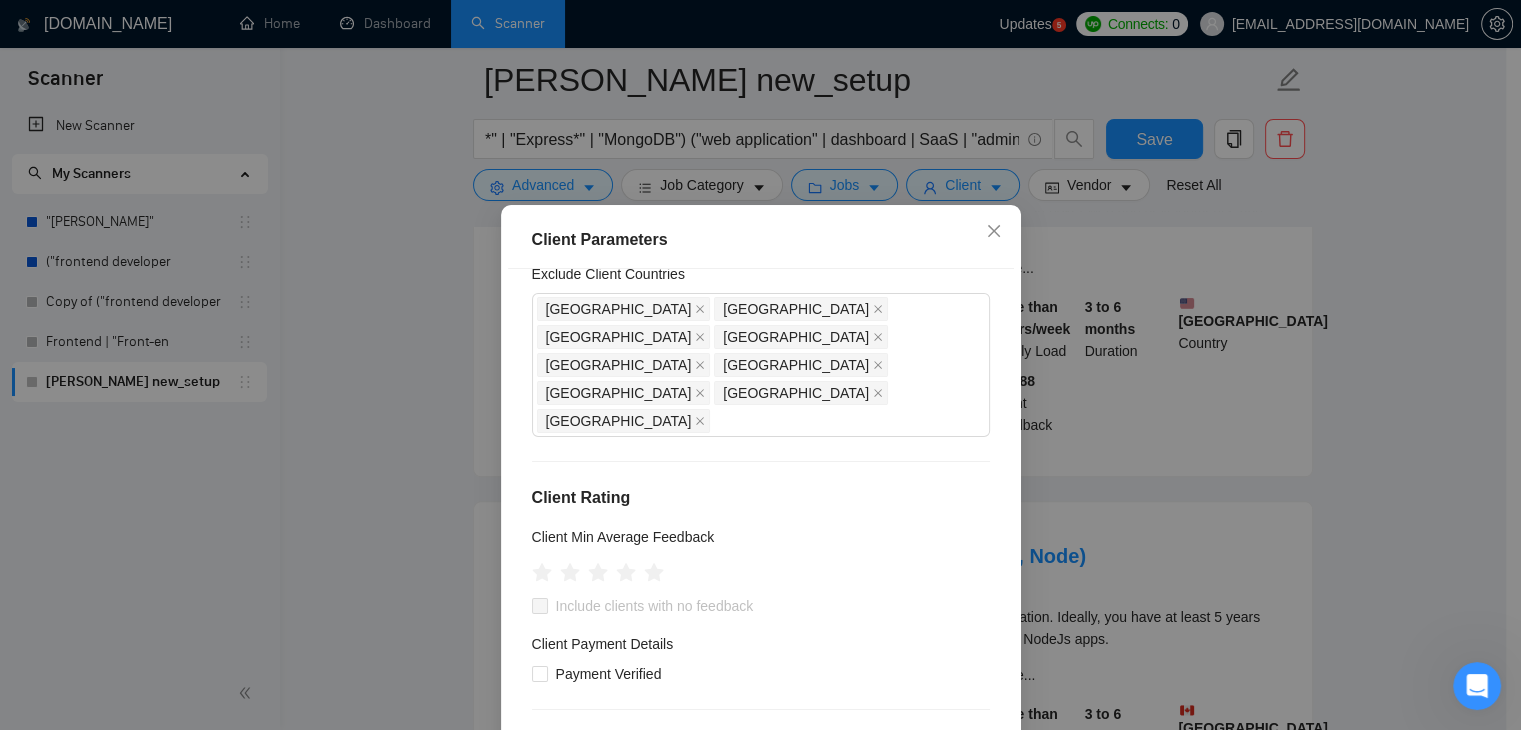 scroll, scrollTop: 160, scrollLeft: 0, axis: vertical 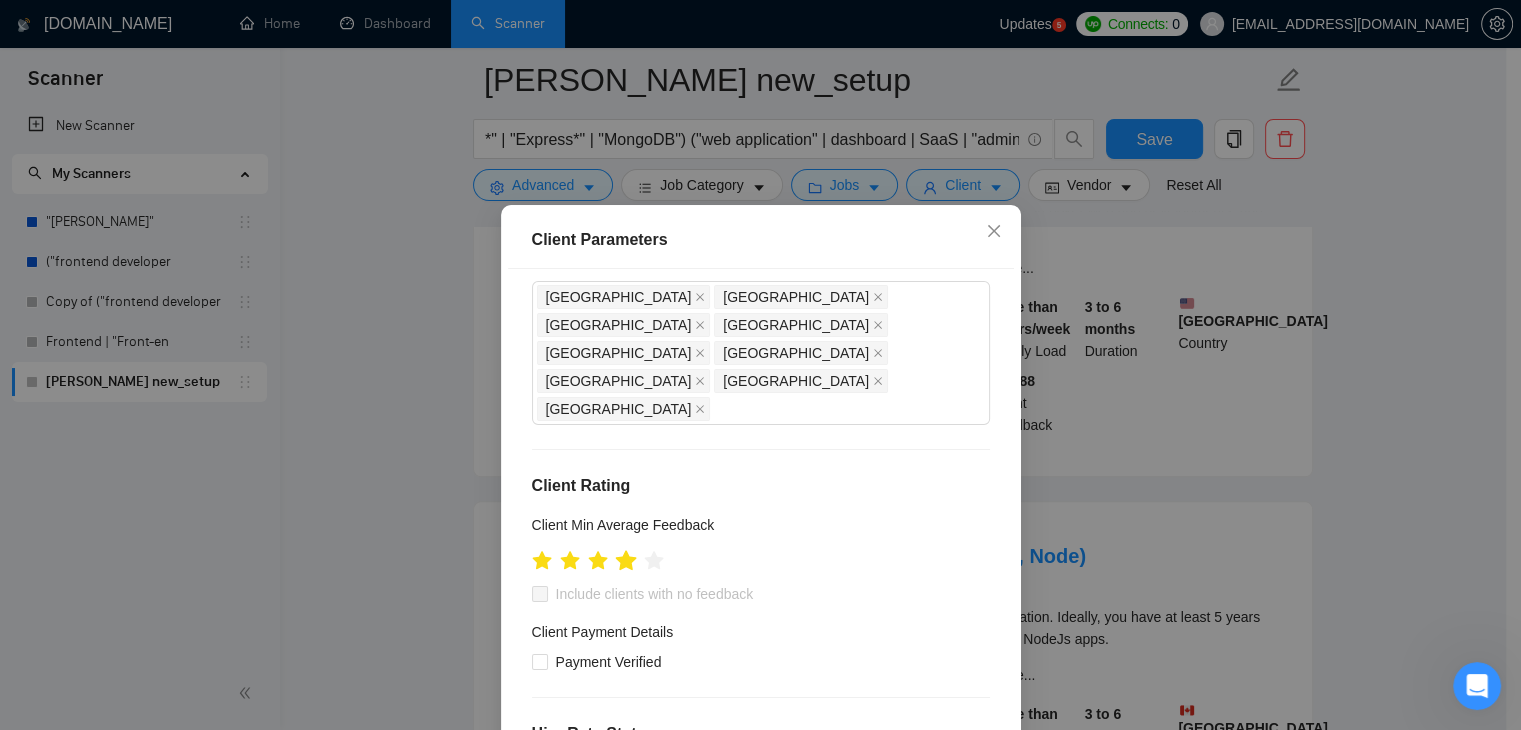 click 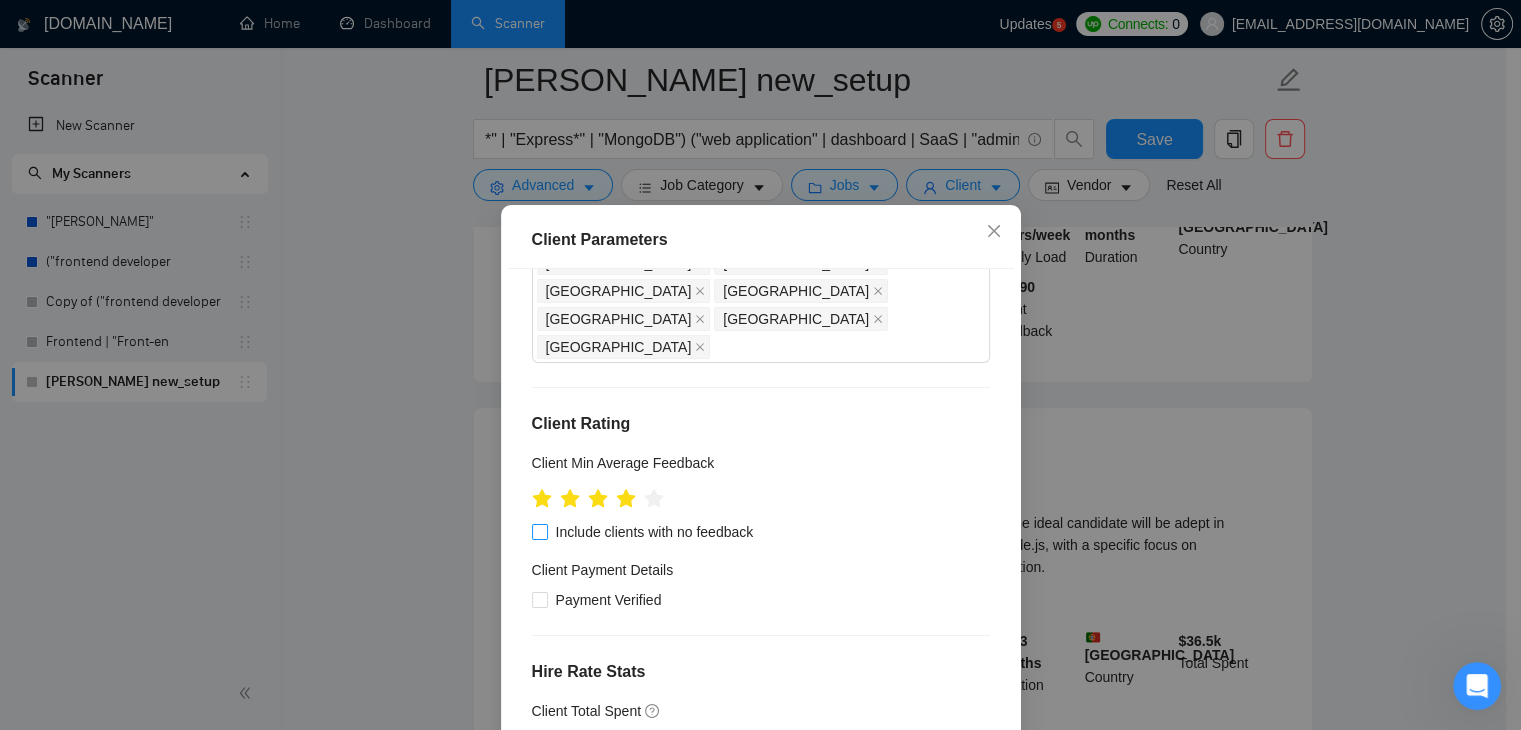 scroll, scrollTop: 223, scrollLeft: 0, axis: vertical 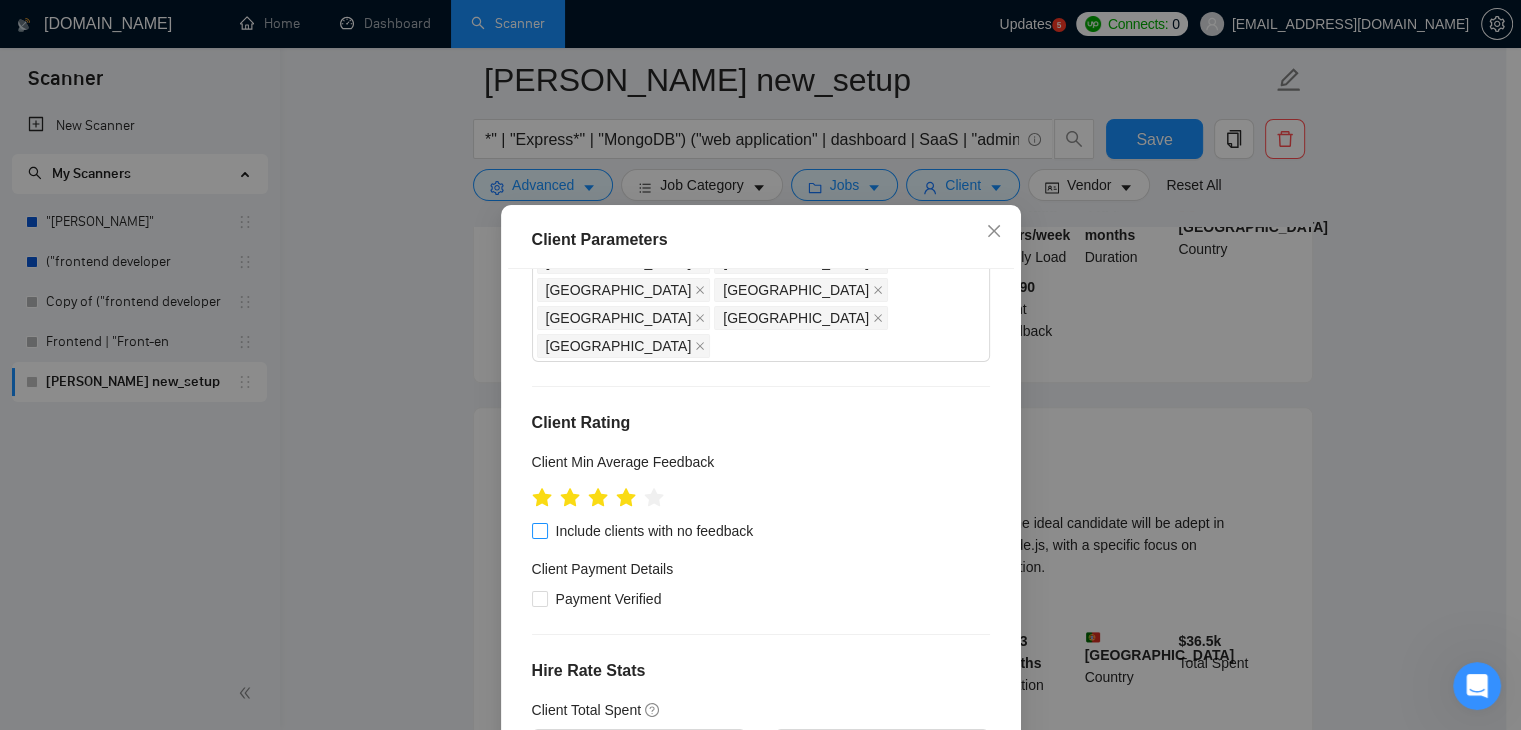 click on "Include clients with no feedback" at bounding box center [655, 531] 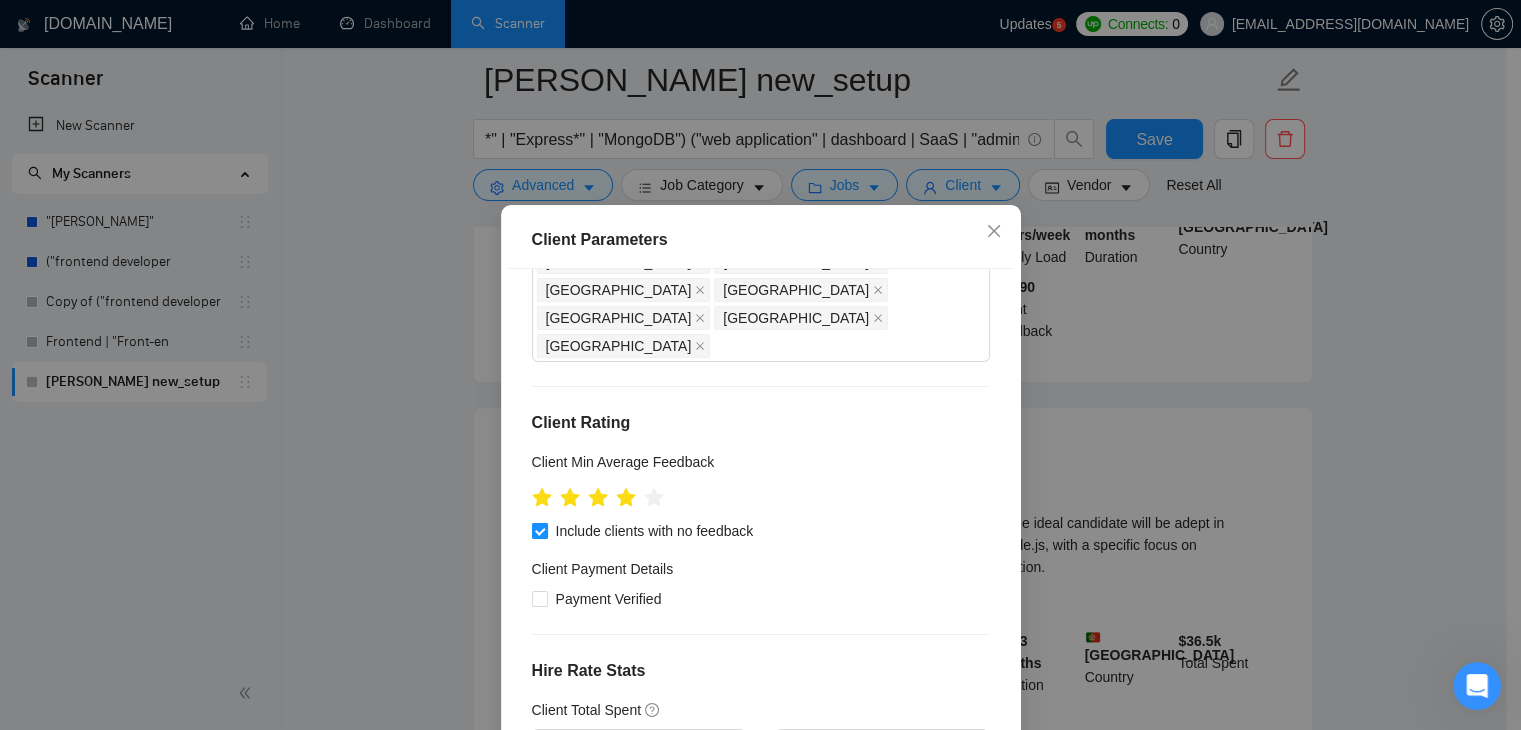 click on "Include clients with no feedback" at bounding box center [655, 531] 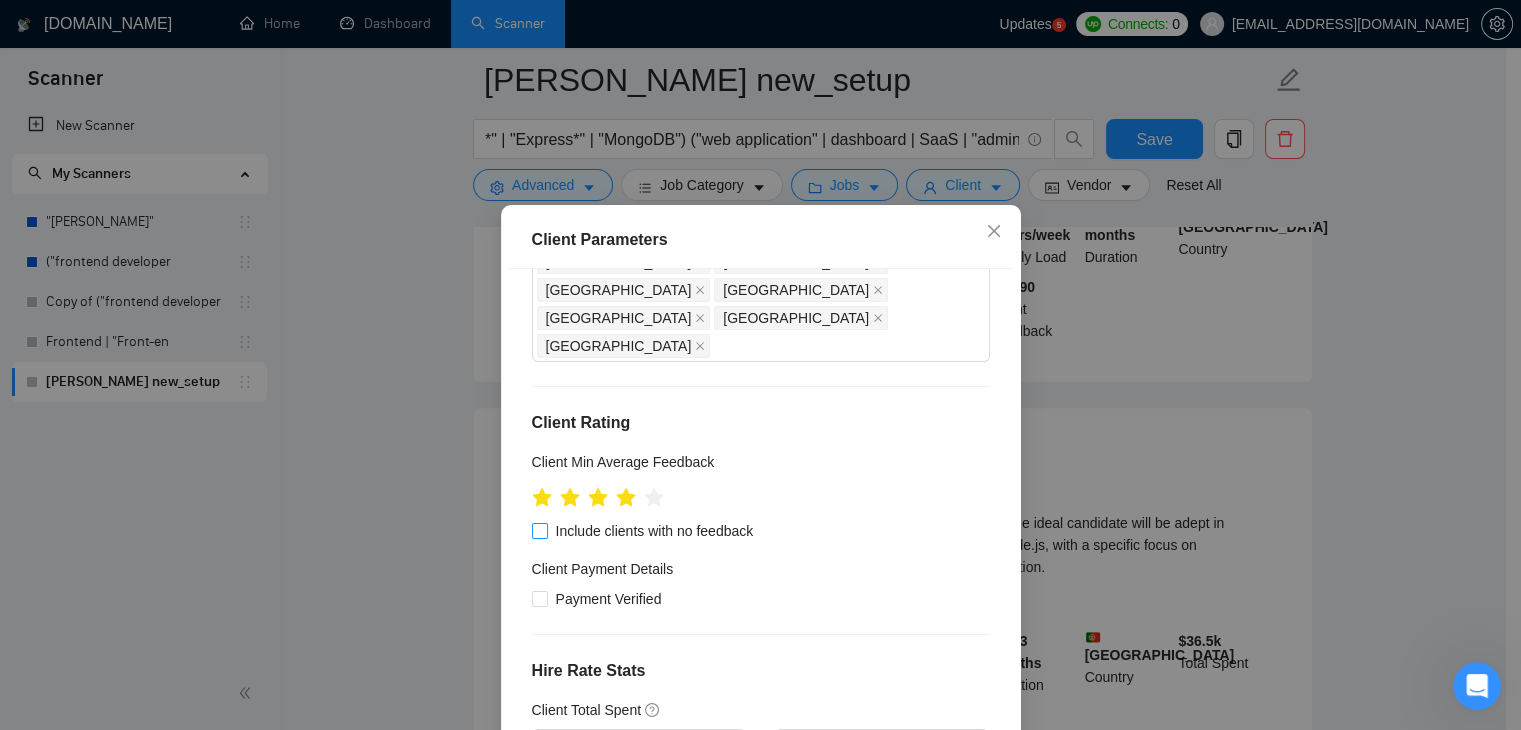 click on "Include clients with no feedback" at bounding box center (655, 531) 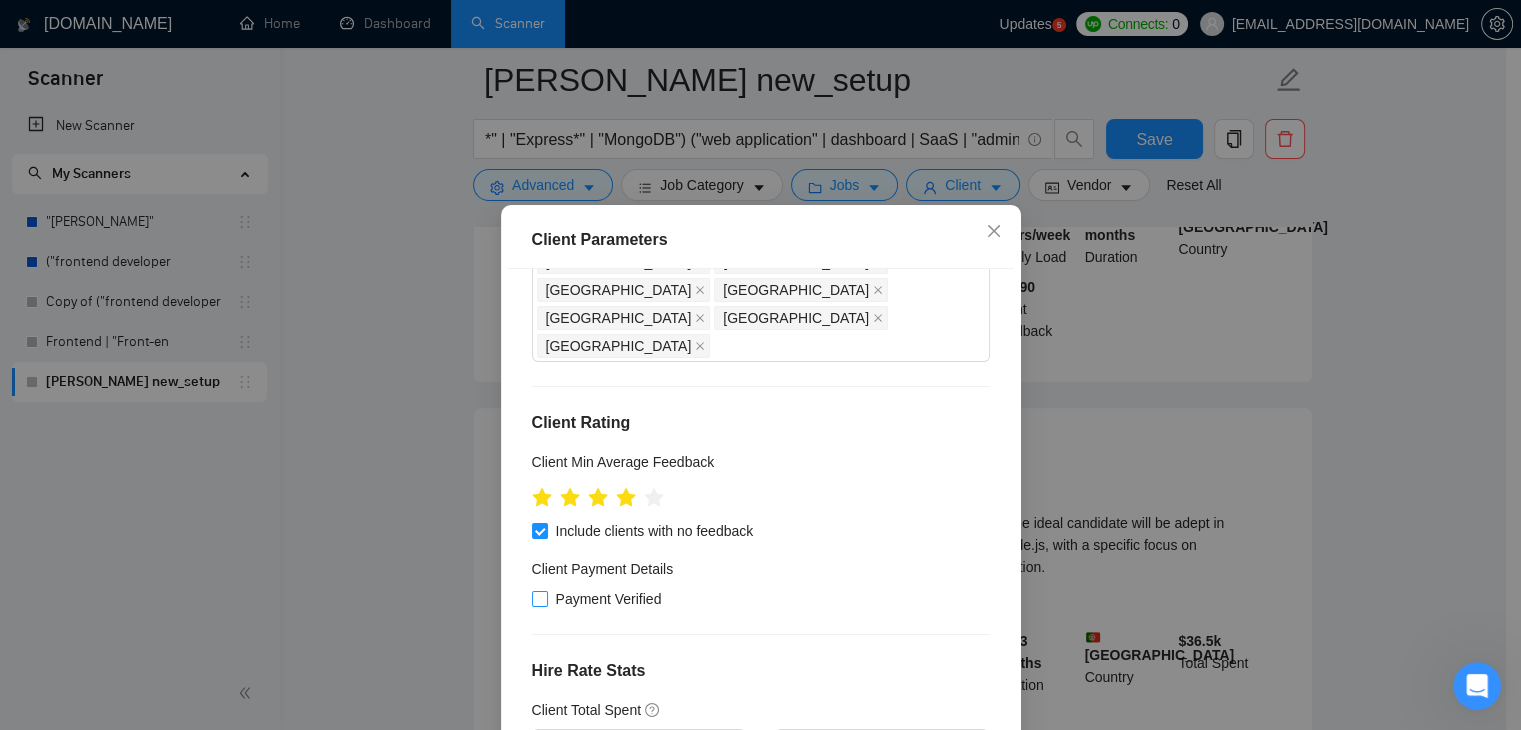 click on "Payment Verified" at bounding box center [609, 599] 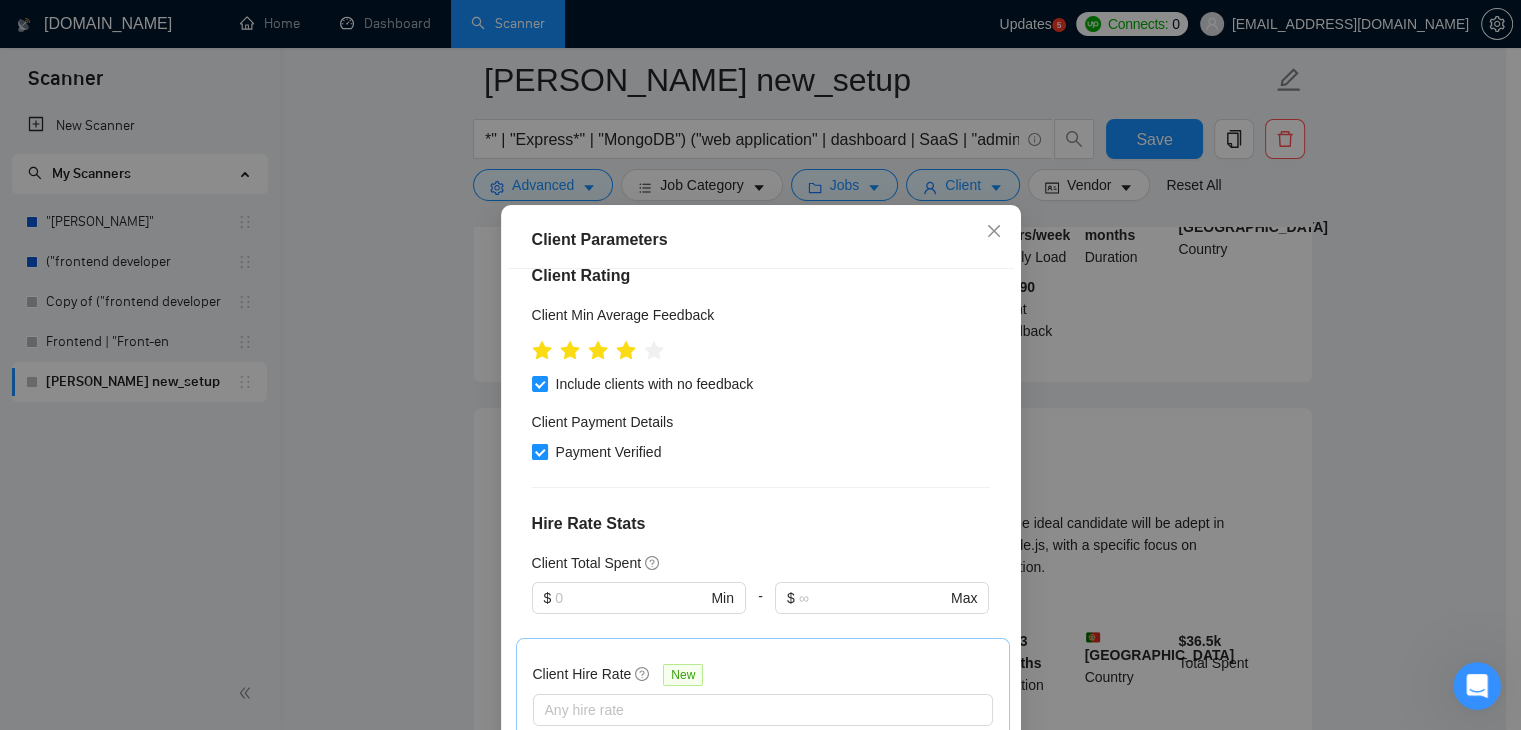 scroll, scrollTop: 388, scrollLeft: 0, axis: vertical 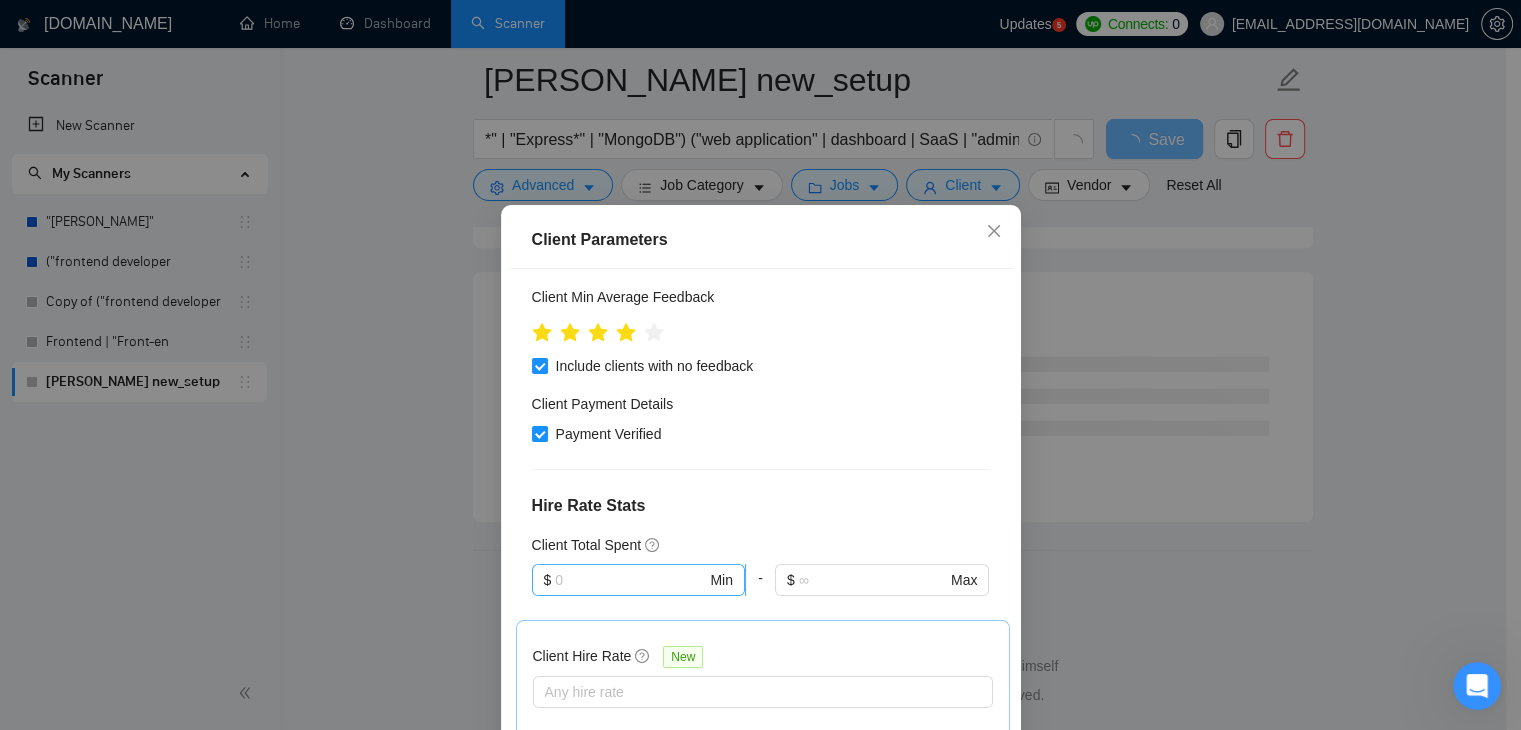 click at bounding box center [630, 580] 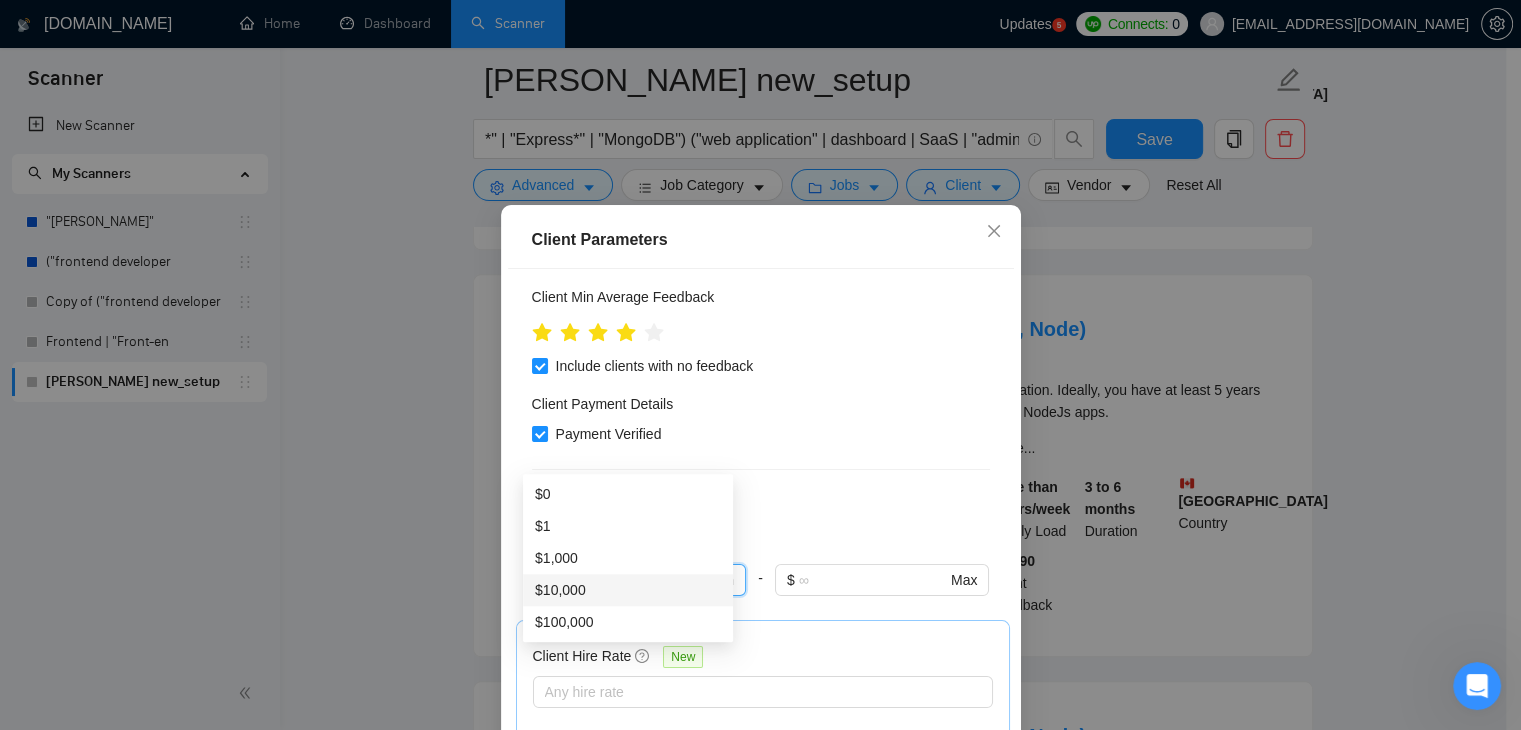scroll, scrollTop: 1867, scrollLeft: 0, axis: vertical 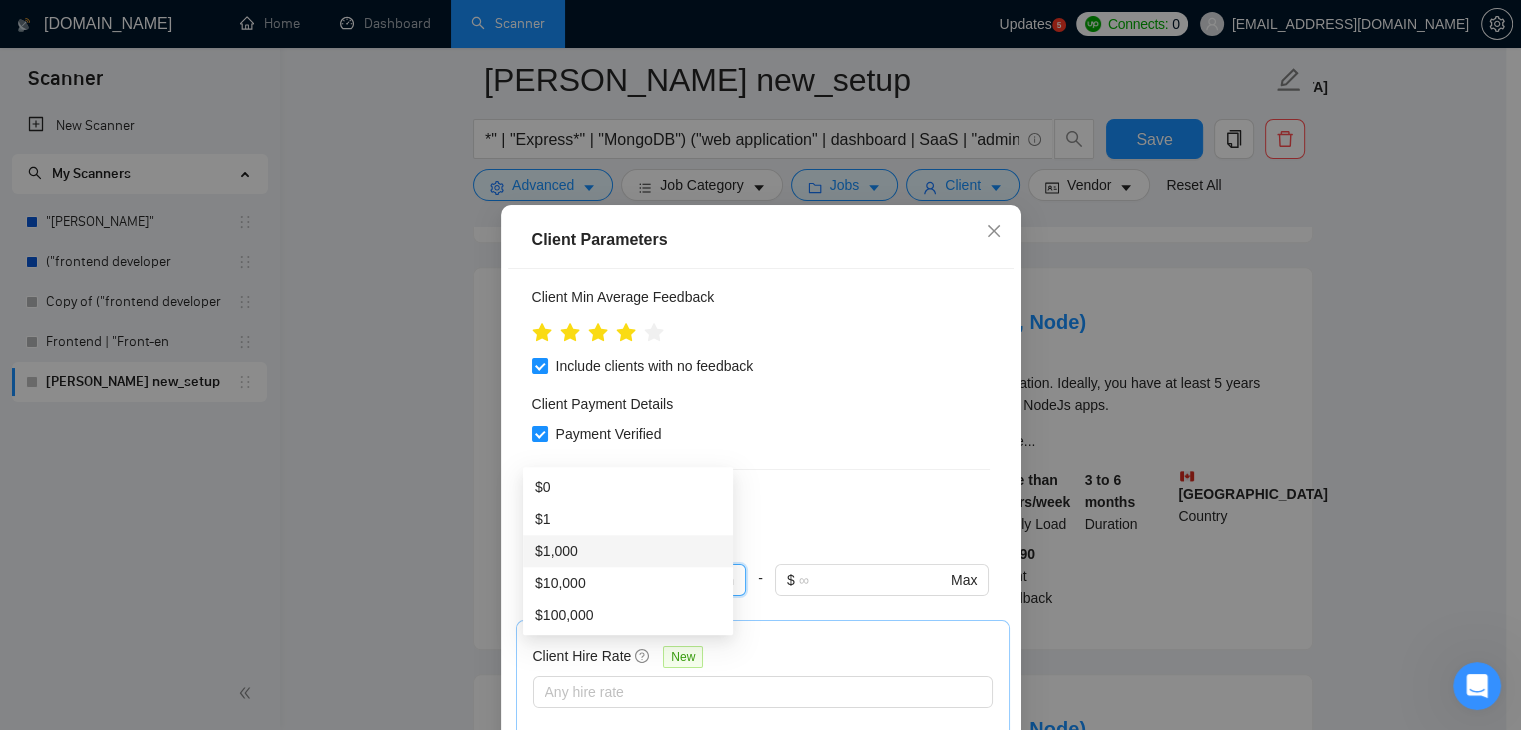 click on "$1,000" at bounding box center (628, 551) 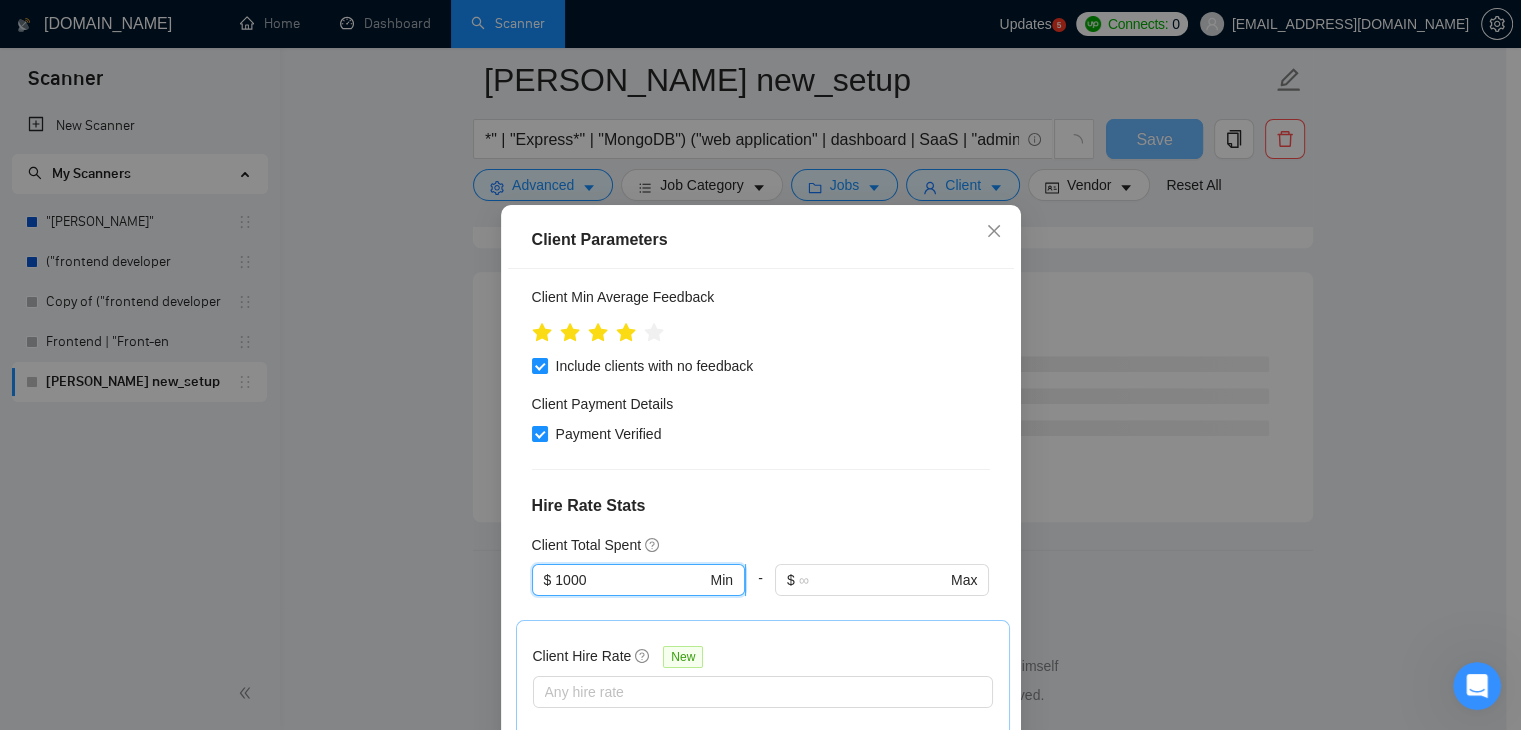 scroll, scrollTop: 1516, scrollLeft: 0, axis: vertical 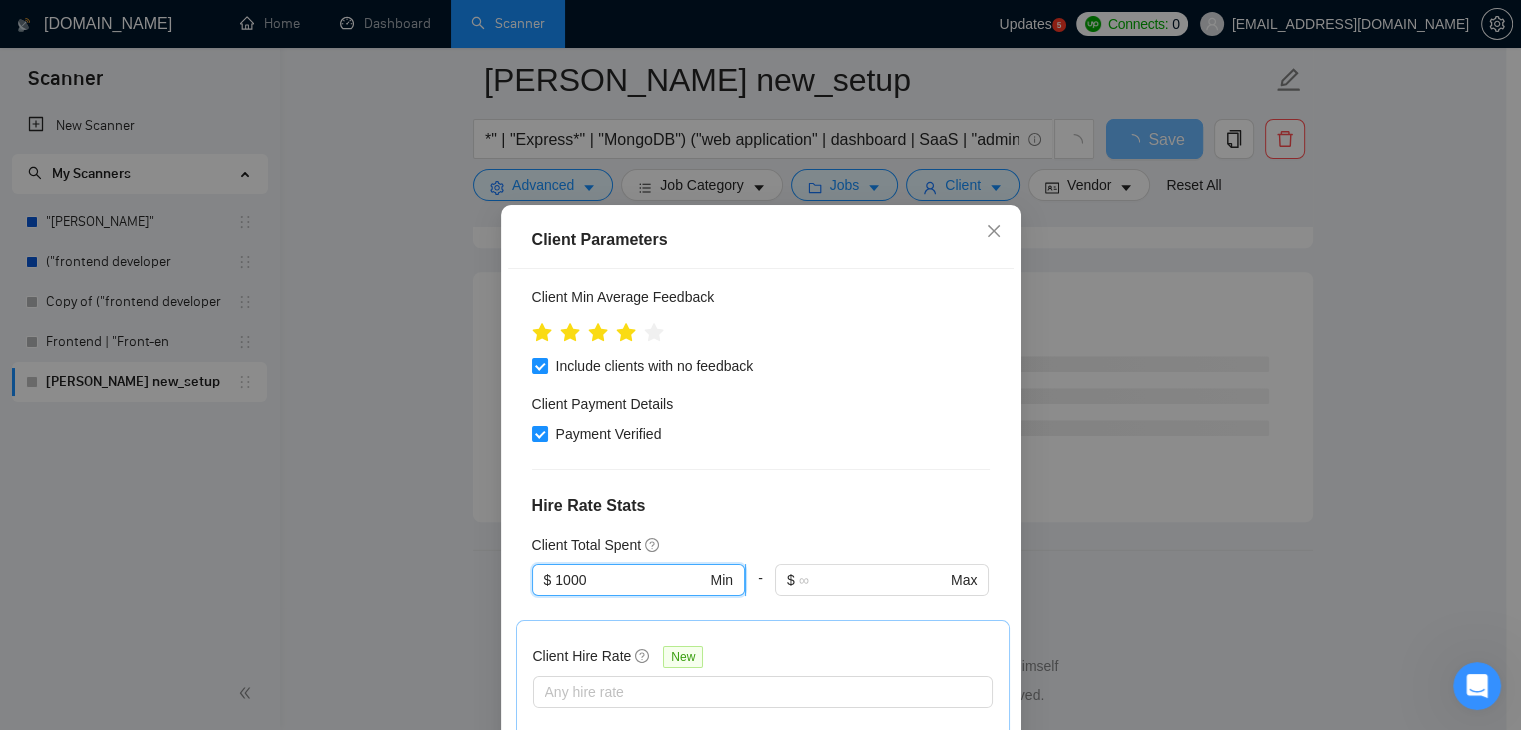 click on "1000" at bounding box center [630, 580] 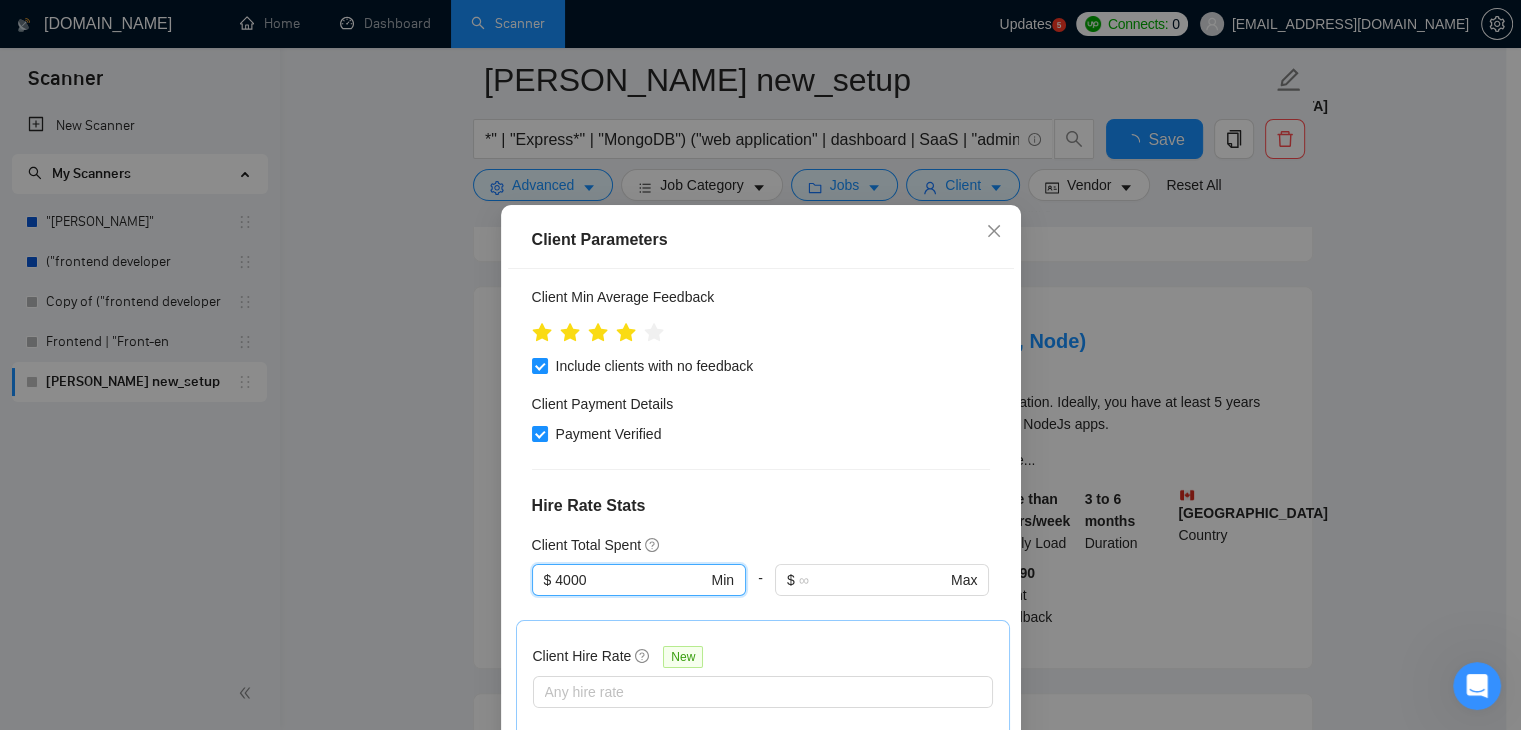 scroll, scrollTop: 1536, scrollLeft: 0, axis: vertical 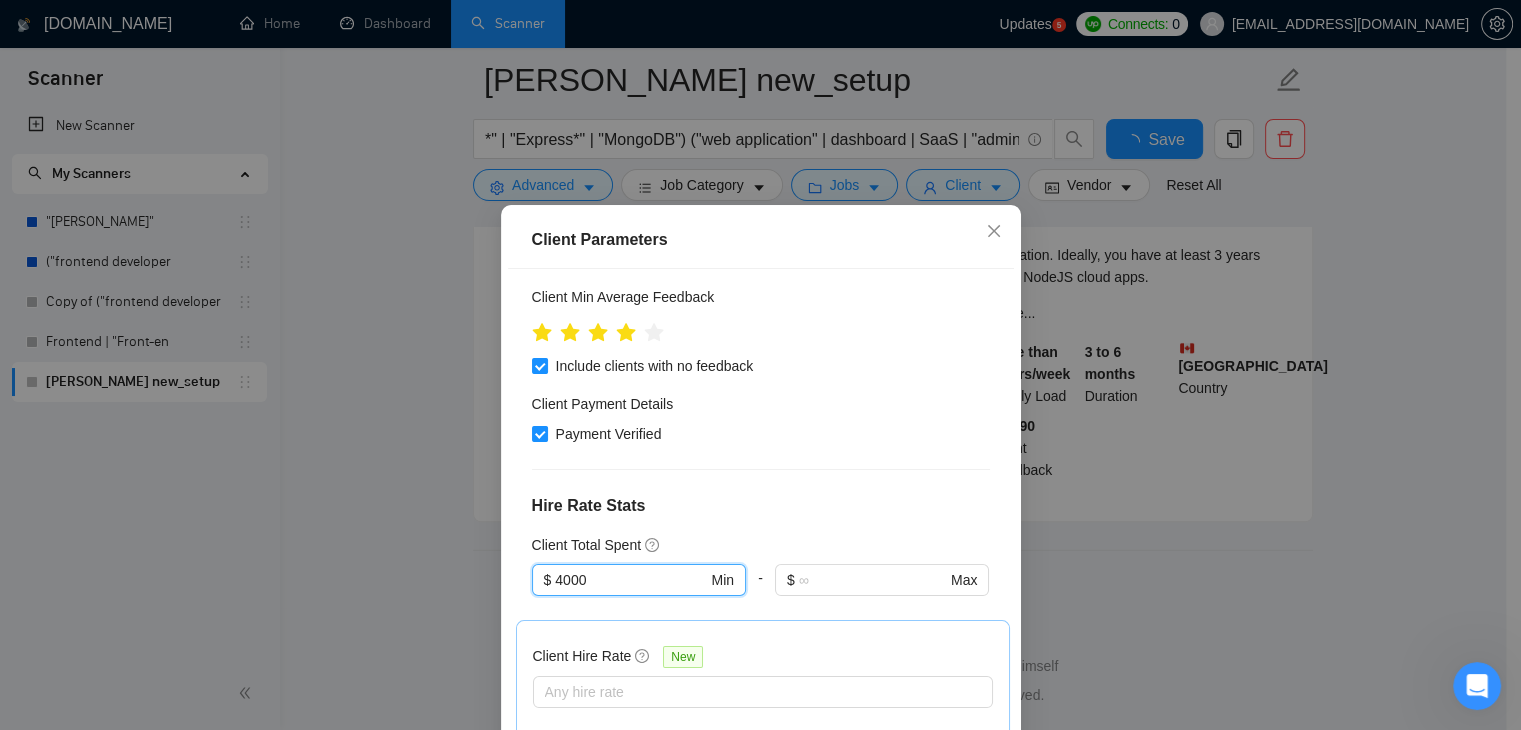 type on "4000" 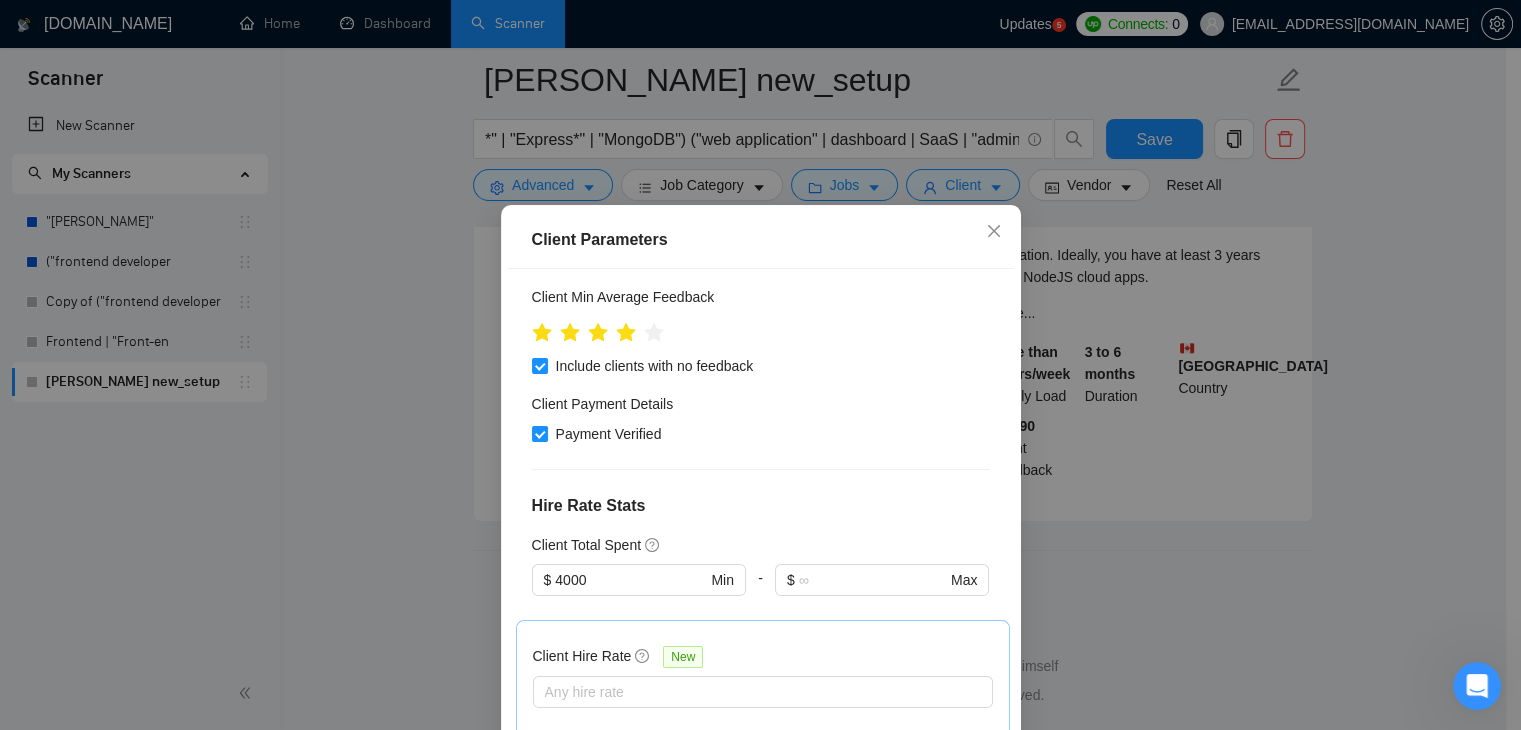 click on "Hire Rate Stats" at bounding box center (761, 506) 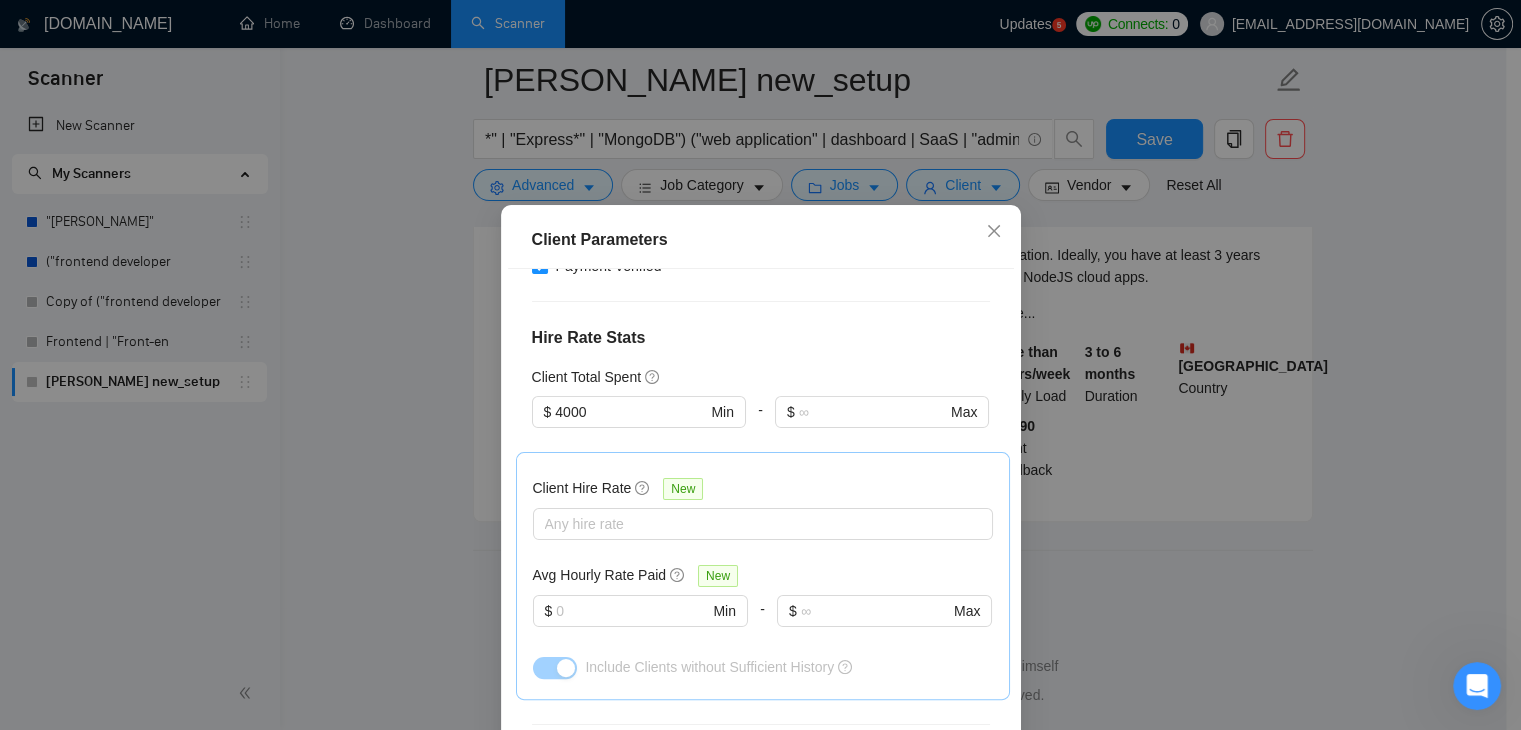 scroll, scrollTop: 558, scrollLeft: 0, axis: vertical 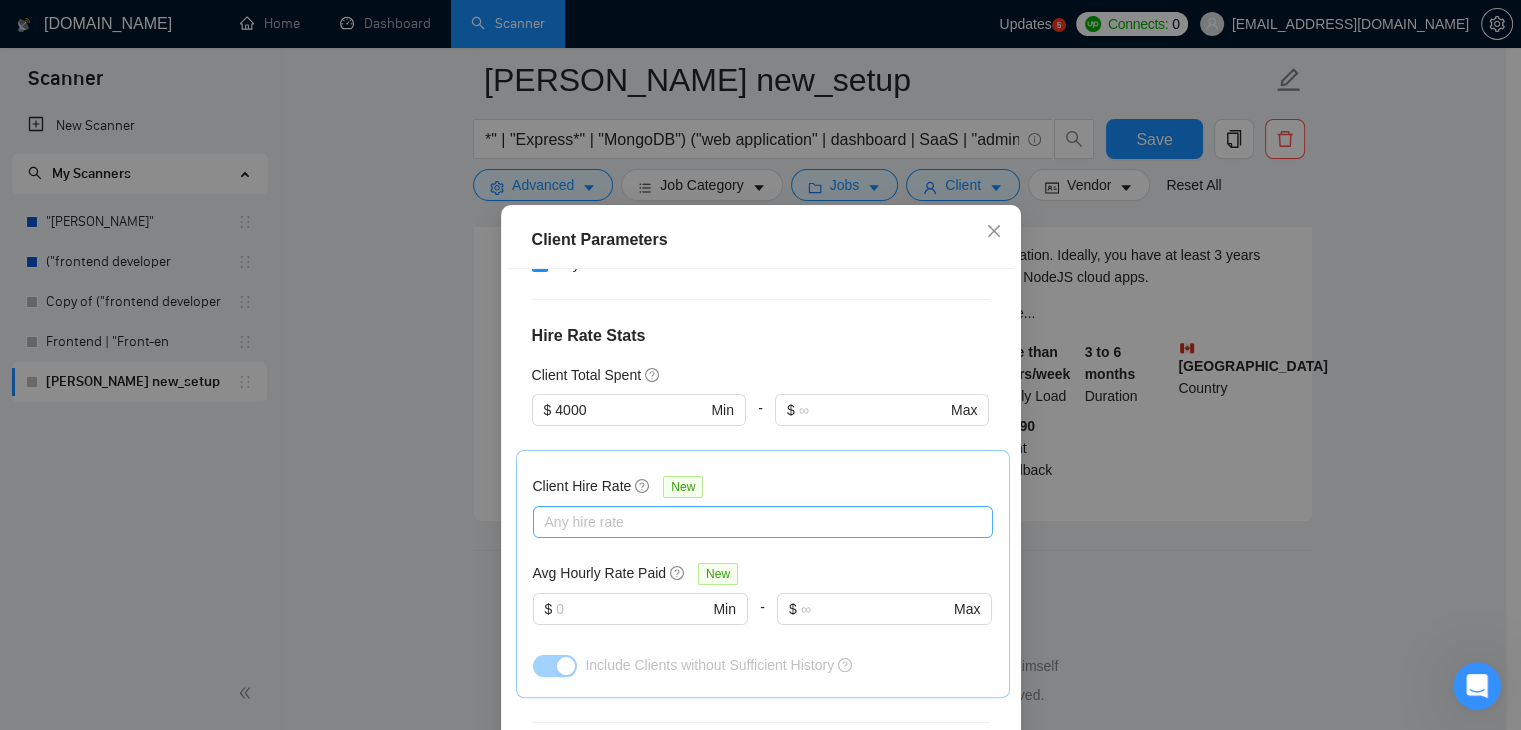 click at bounding box center (753, 522) 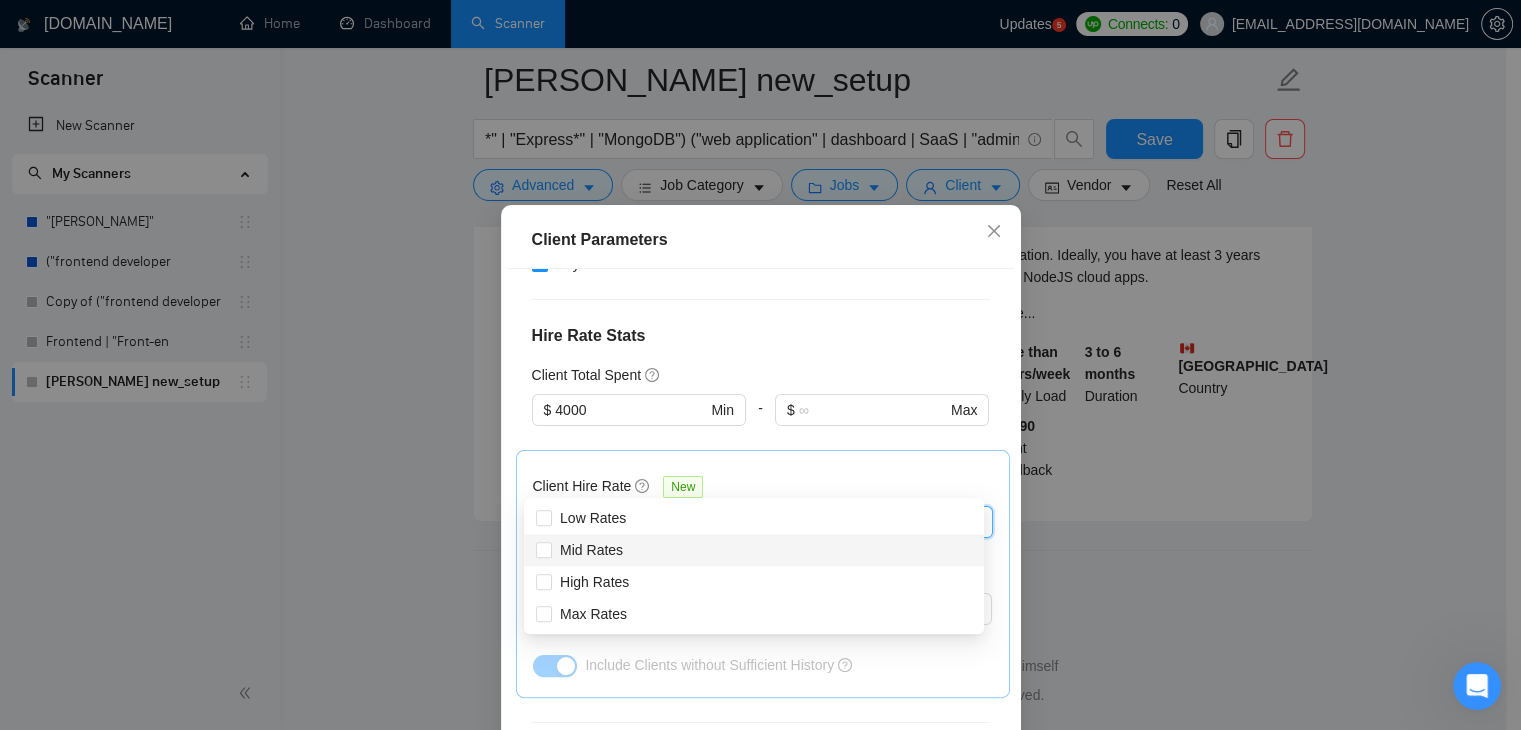 click on "Mid Rates" at bounding box center (754, 550) 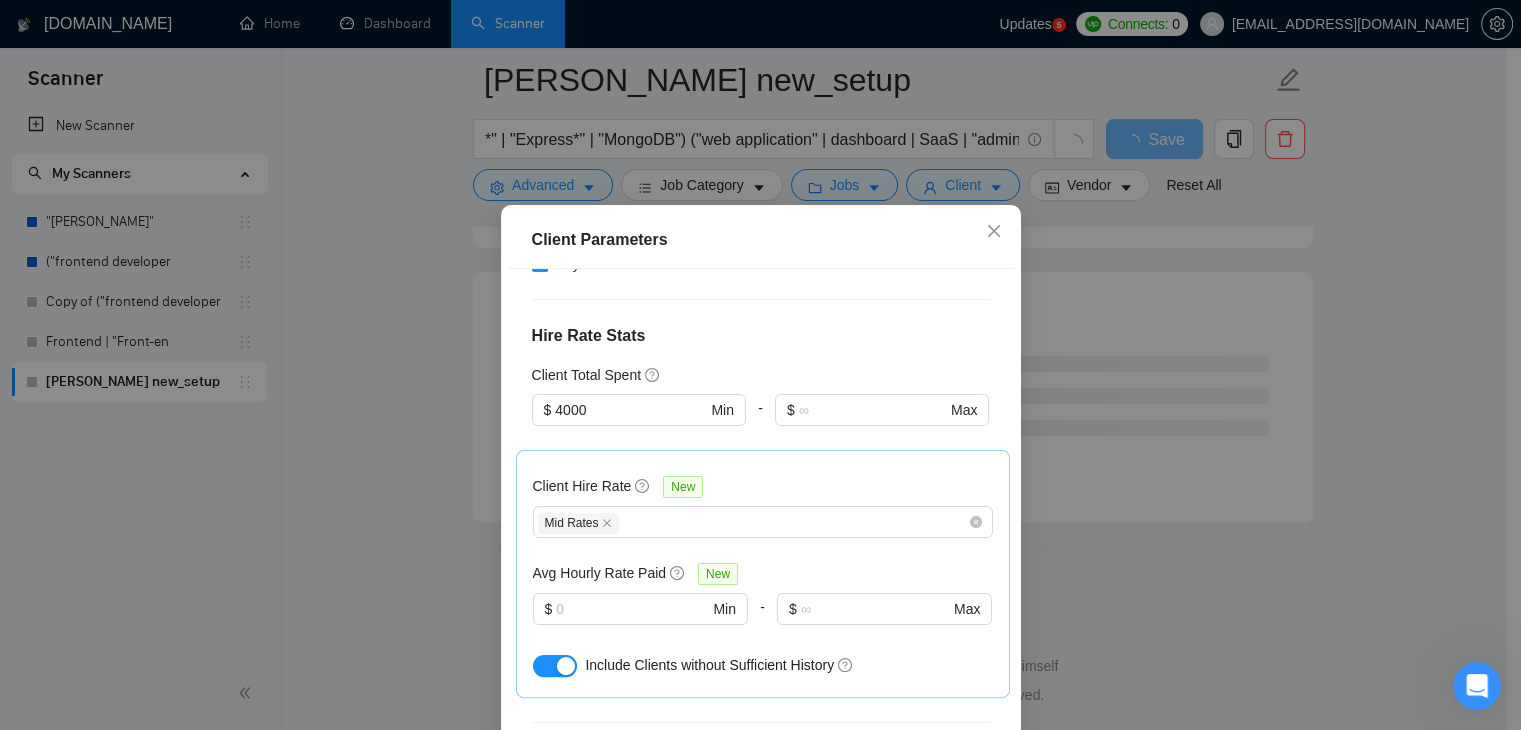 click on "Client Hire Rate New Mid Rates     Avg Hourly Rate Paid New $ Min - $ Max Include Clients without Sufficient History" at bounding box center (763, 574) 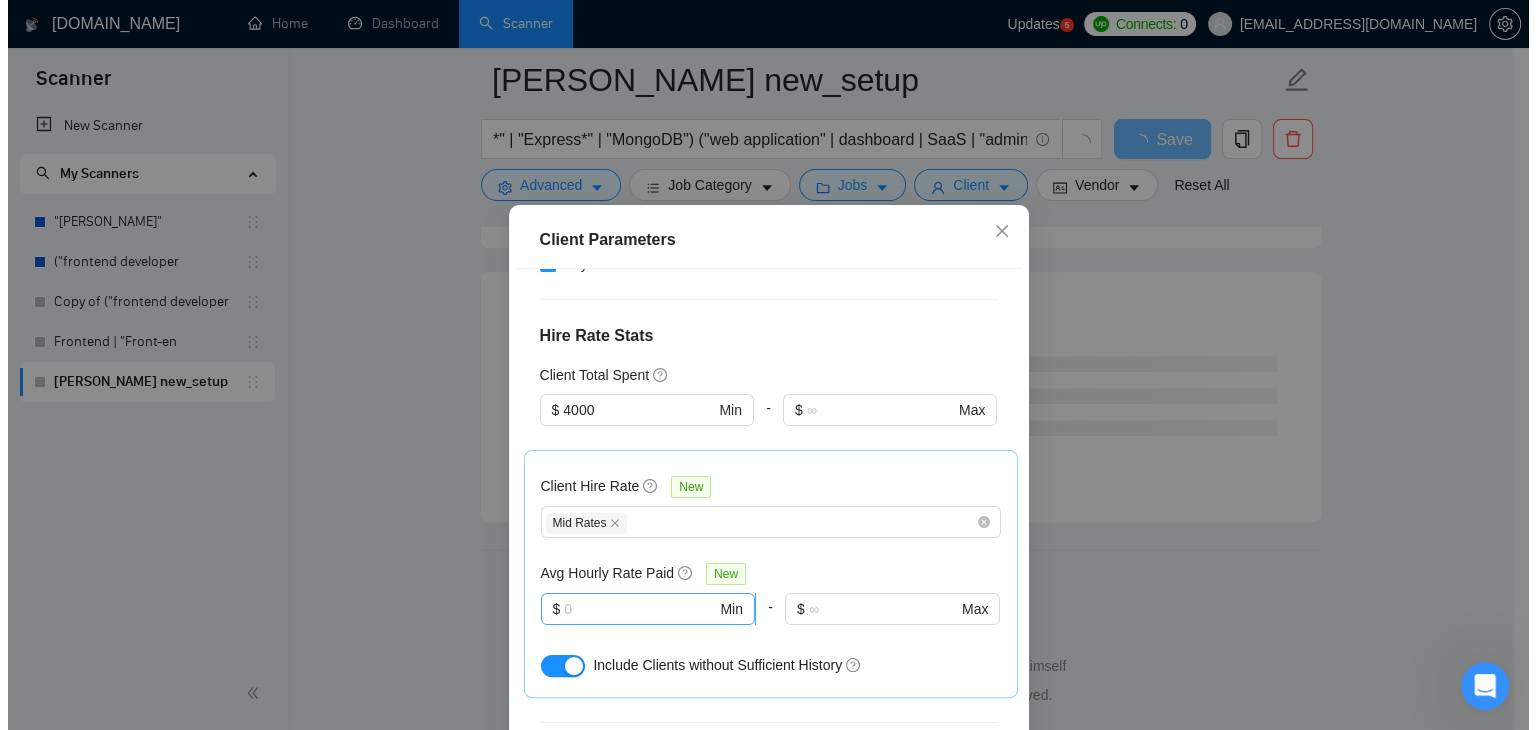scroll, scrollTop: 0, scrollLeft: 0, axis: both 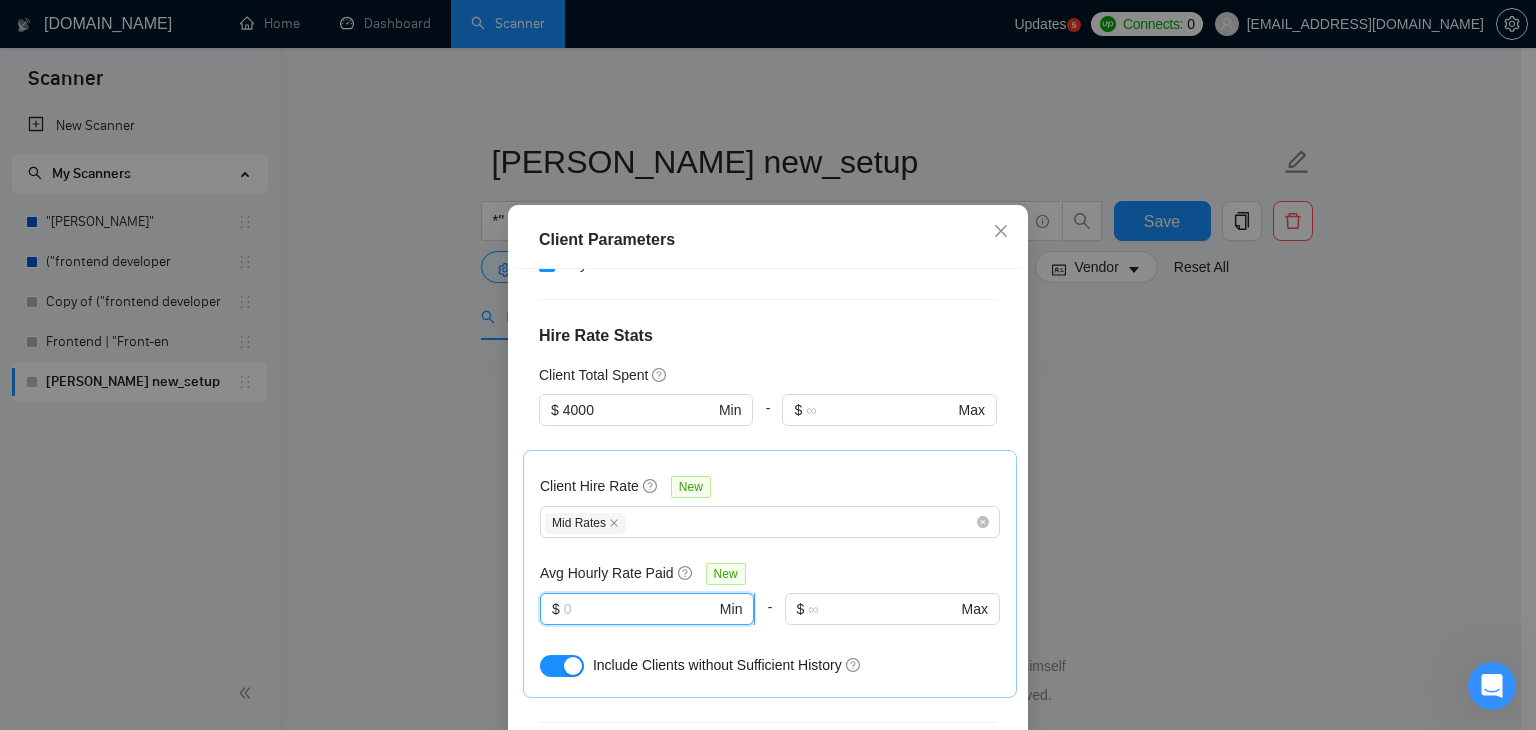 click at bounding box center [640, 609] 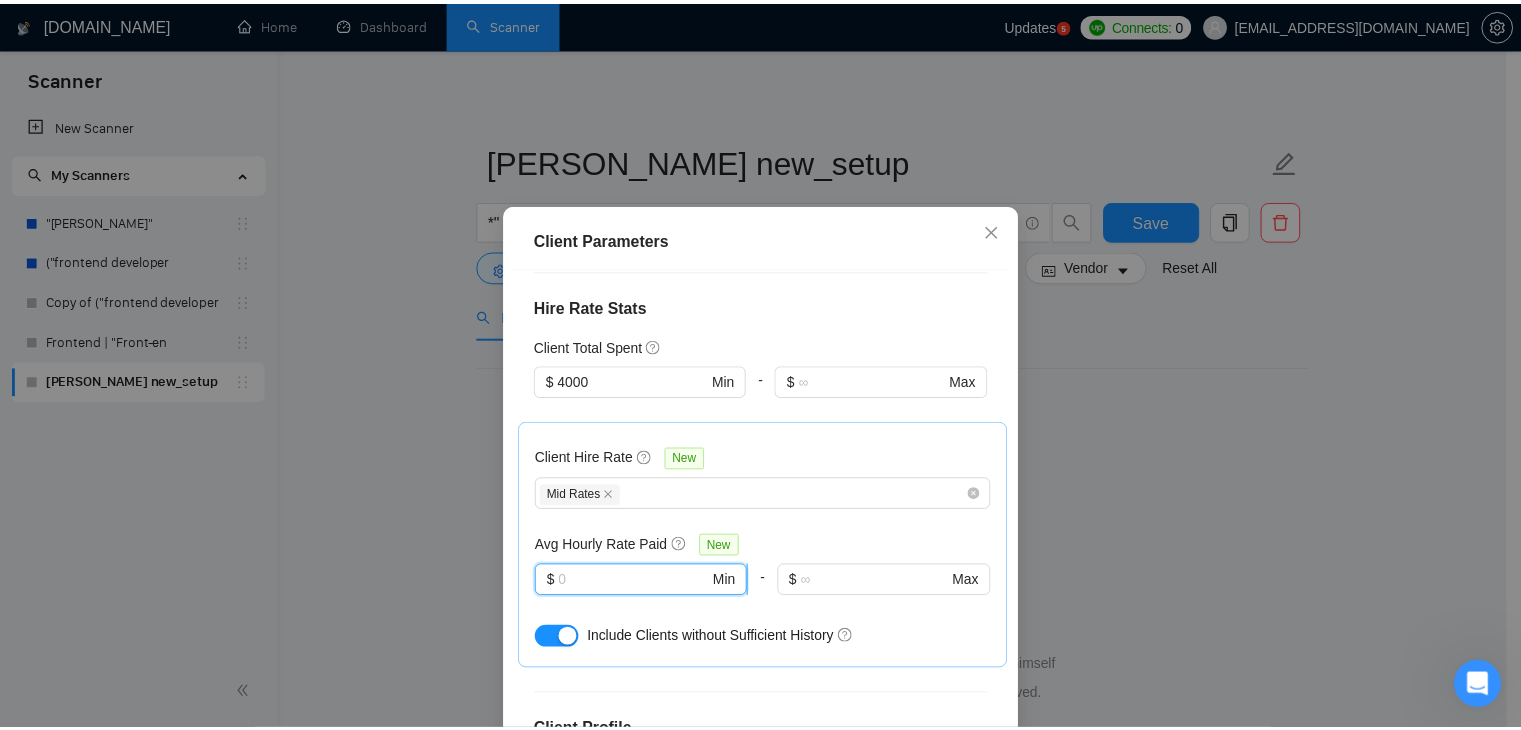 scroll, scrollTop: 587, scrollLeft: 0, axis: vertical 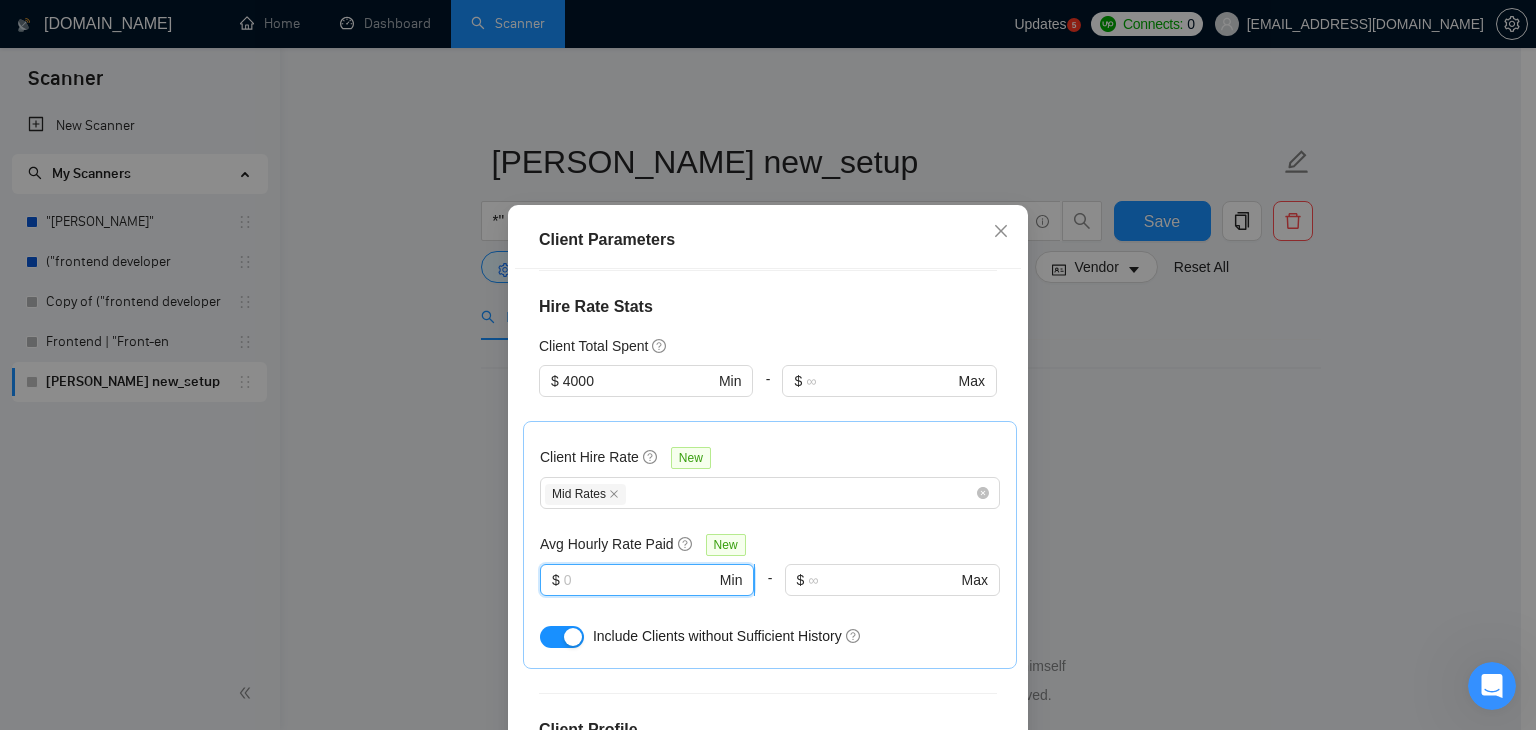 click at bounding box center [640, 580] 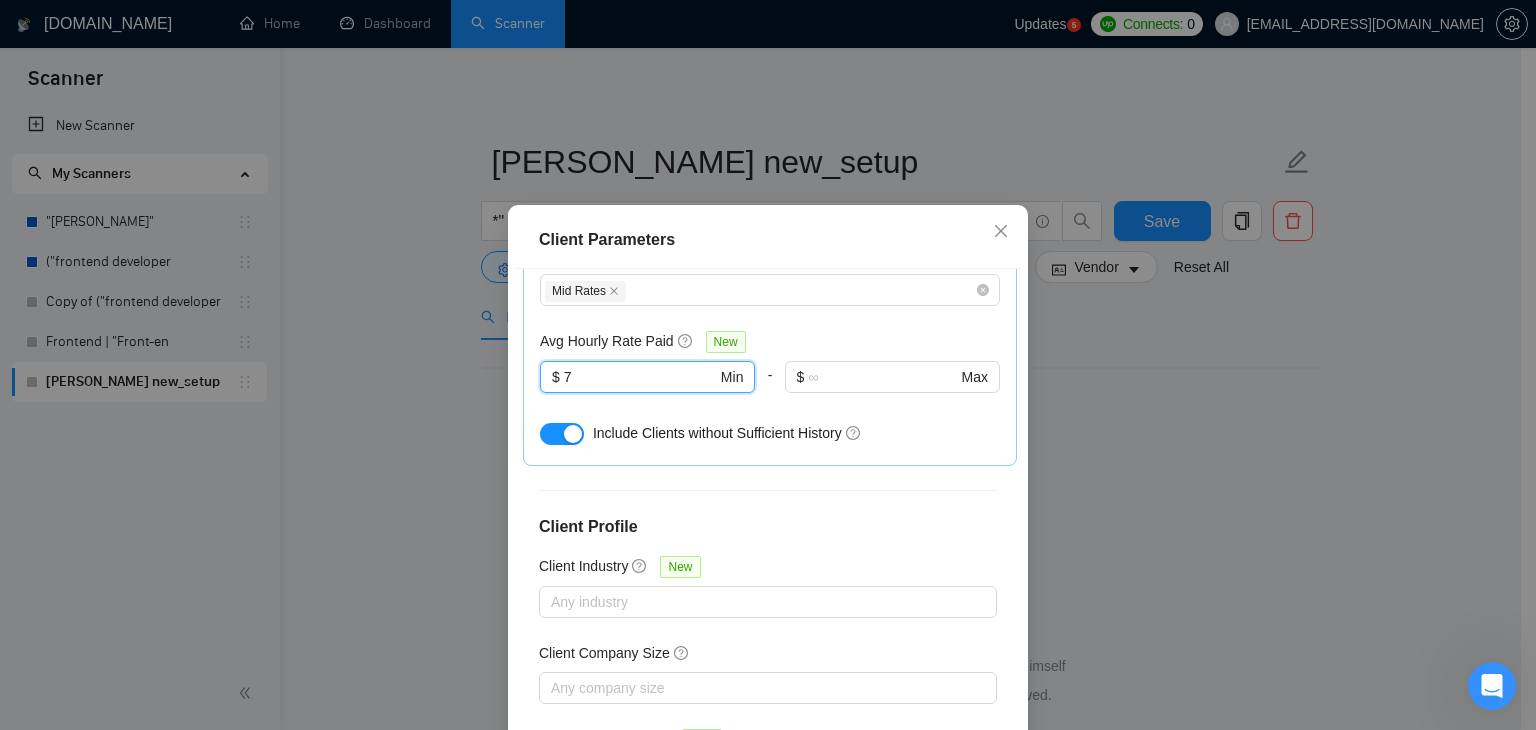 scroll, scrollTop: 792, scrollLeft: 0, axis: vertical 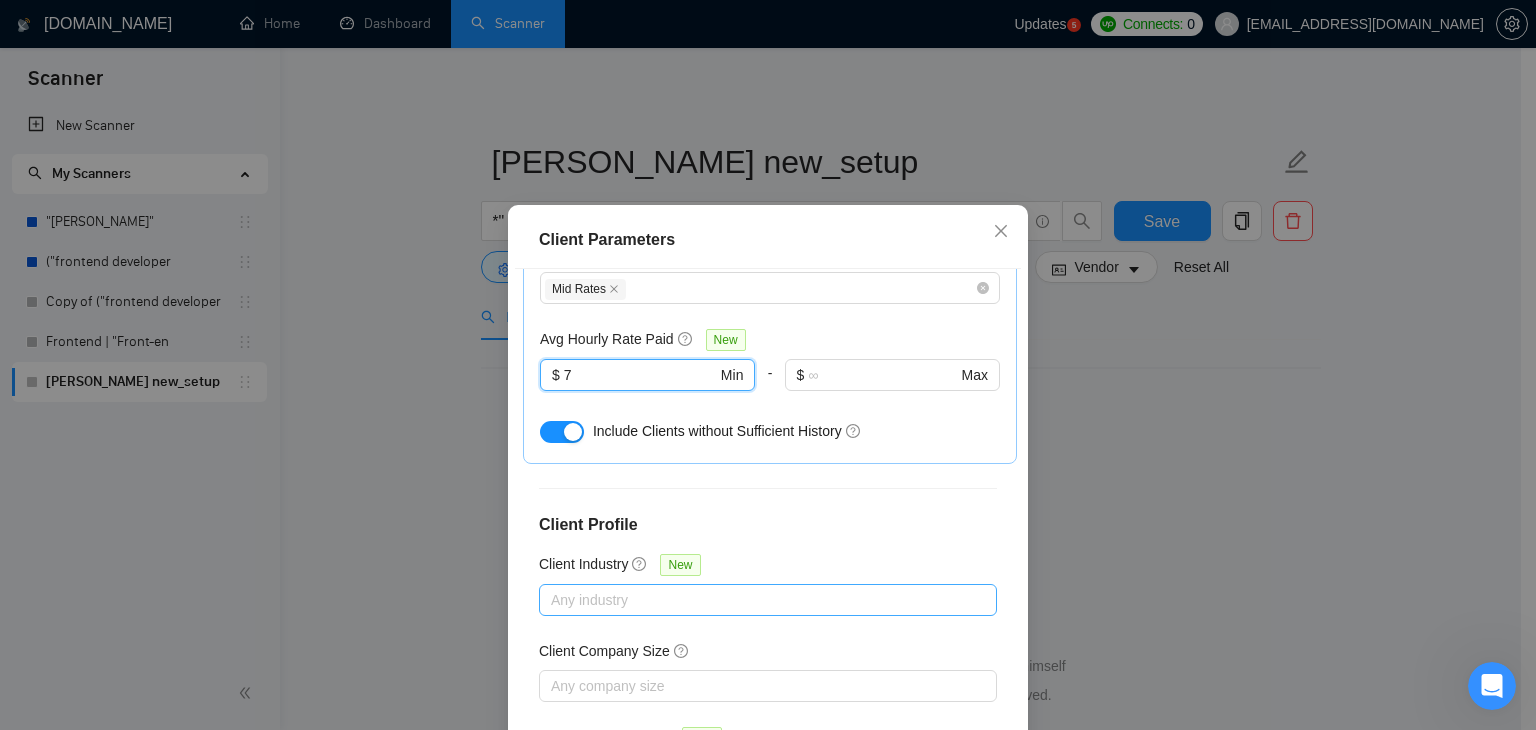 click at bounding box center [758, 600] 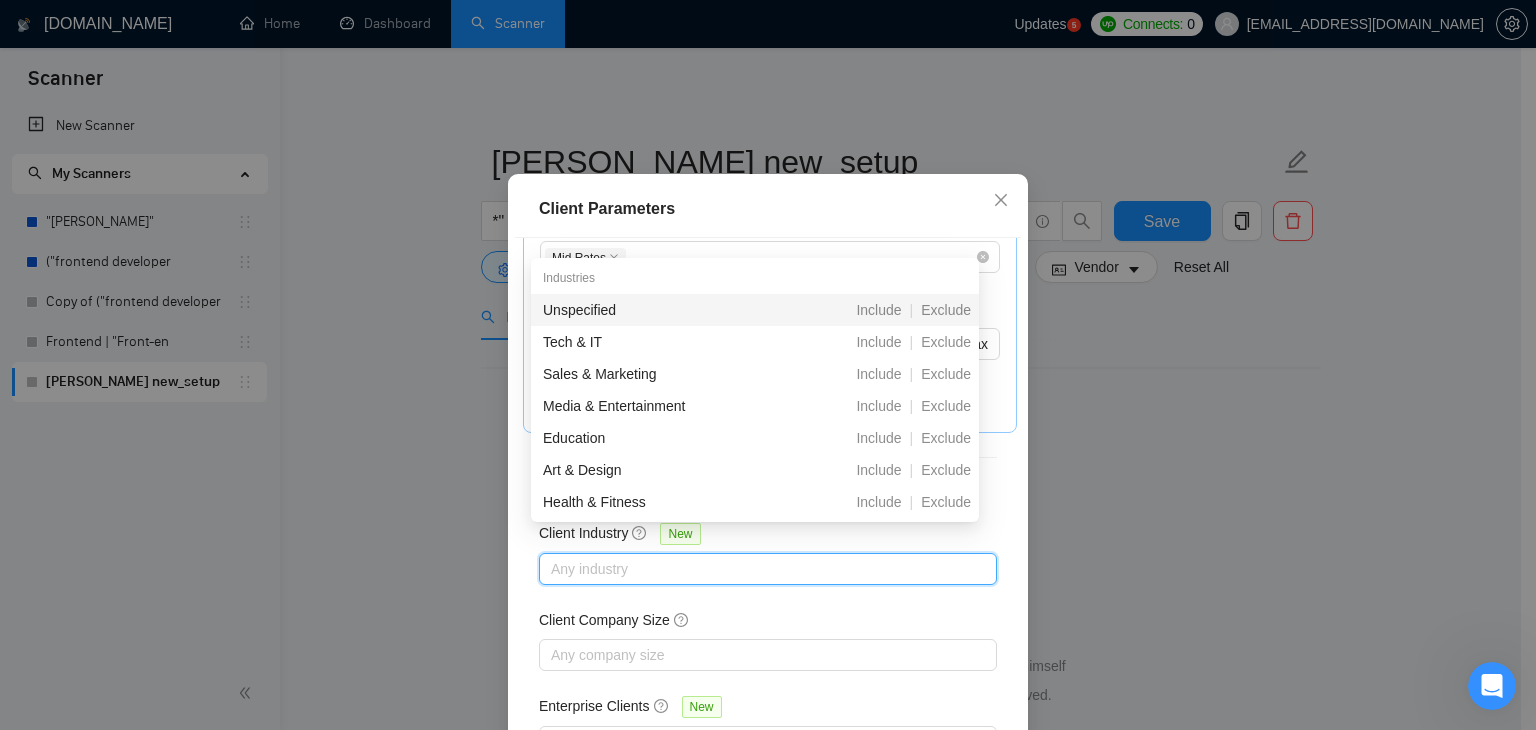 scroll, scrollTop: 34, scrollLeft: 0, axis: vertical 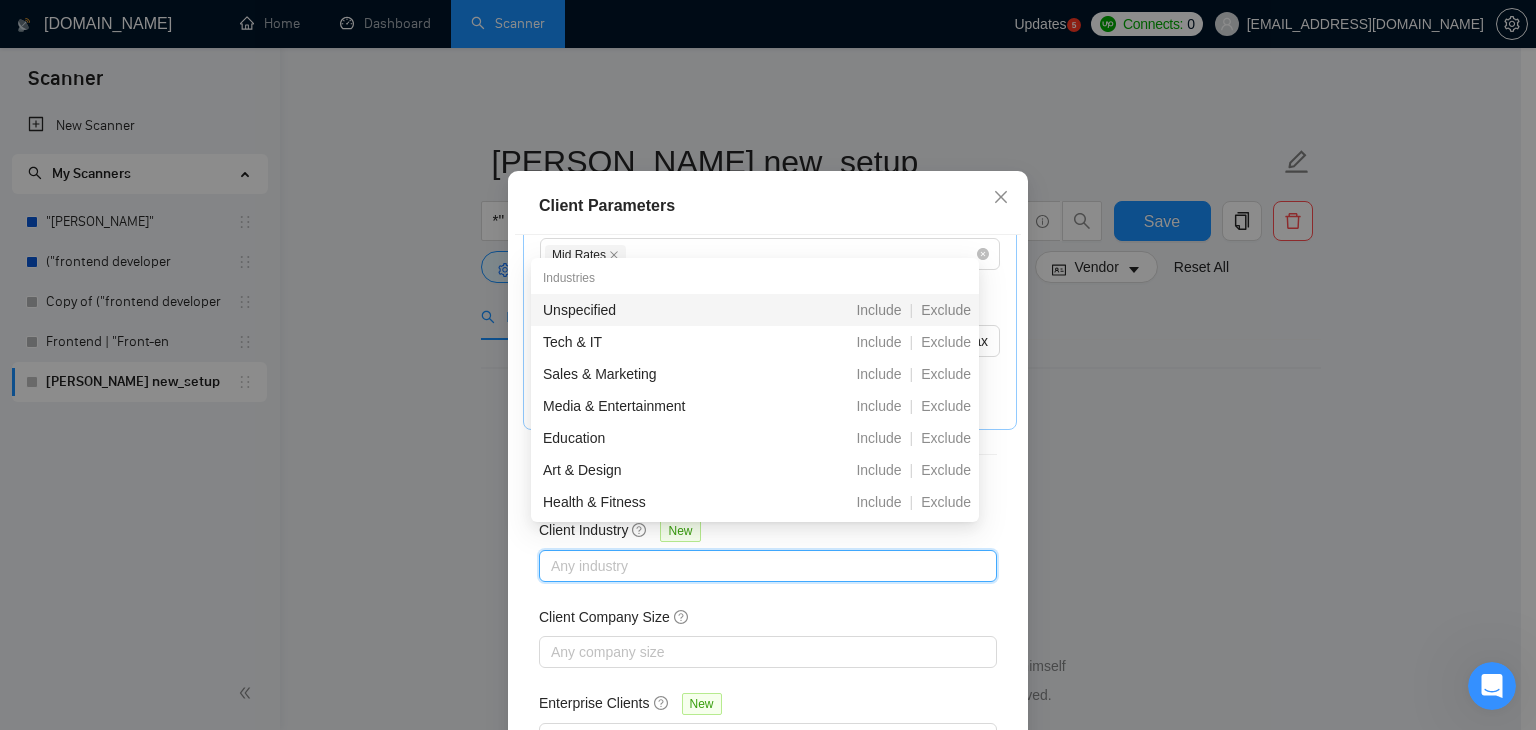 click on "Client Location Include Client Countries   Select Exclude Client Countries Pakistan Philippines Nigeria Uzbekistan Palestinian Territories Kazakhstan Kyrgyzstan Tajikistan Bangladesh   Client Rating Client Min Average Feedback Include clients with no feedback Client Payment Details Payment Verified Hire Rate Stats   Client Total Spent $ 4000 Min - $ Max Client Hire Rate New Mid Rates     Avg Hourly Rate Paid New $ 7 Min - $ Max Include Clients without Sufficient History Client Profile Client Industry New   Any industry Client Company Size   Any company size Enterprise Clients New   Any clients" at bounding box center (768, 490) 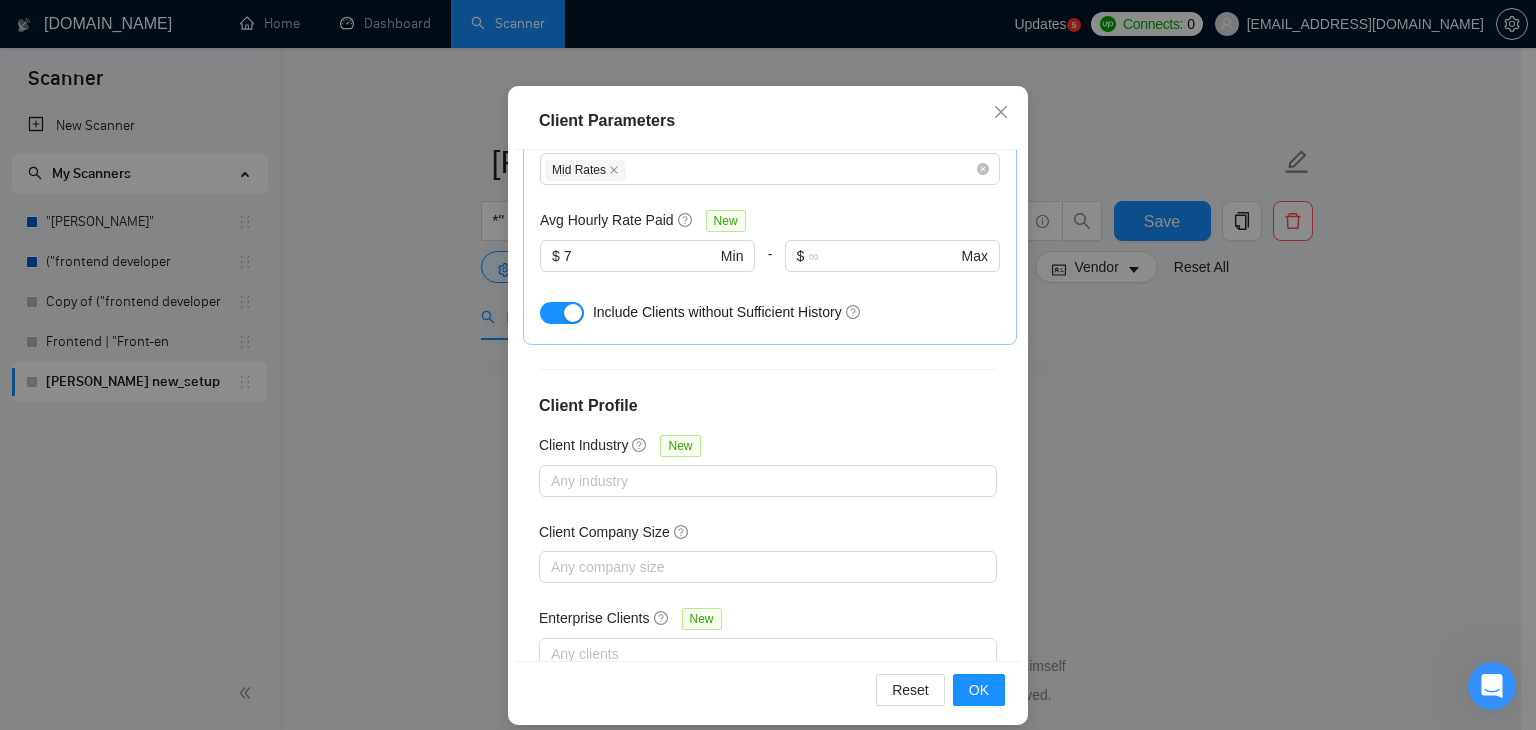 scroll, scrollTop: 137, scrollLeft: 0, axis: vertical 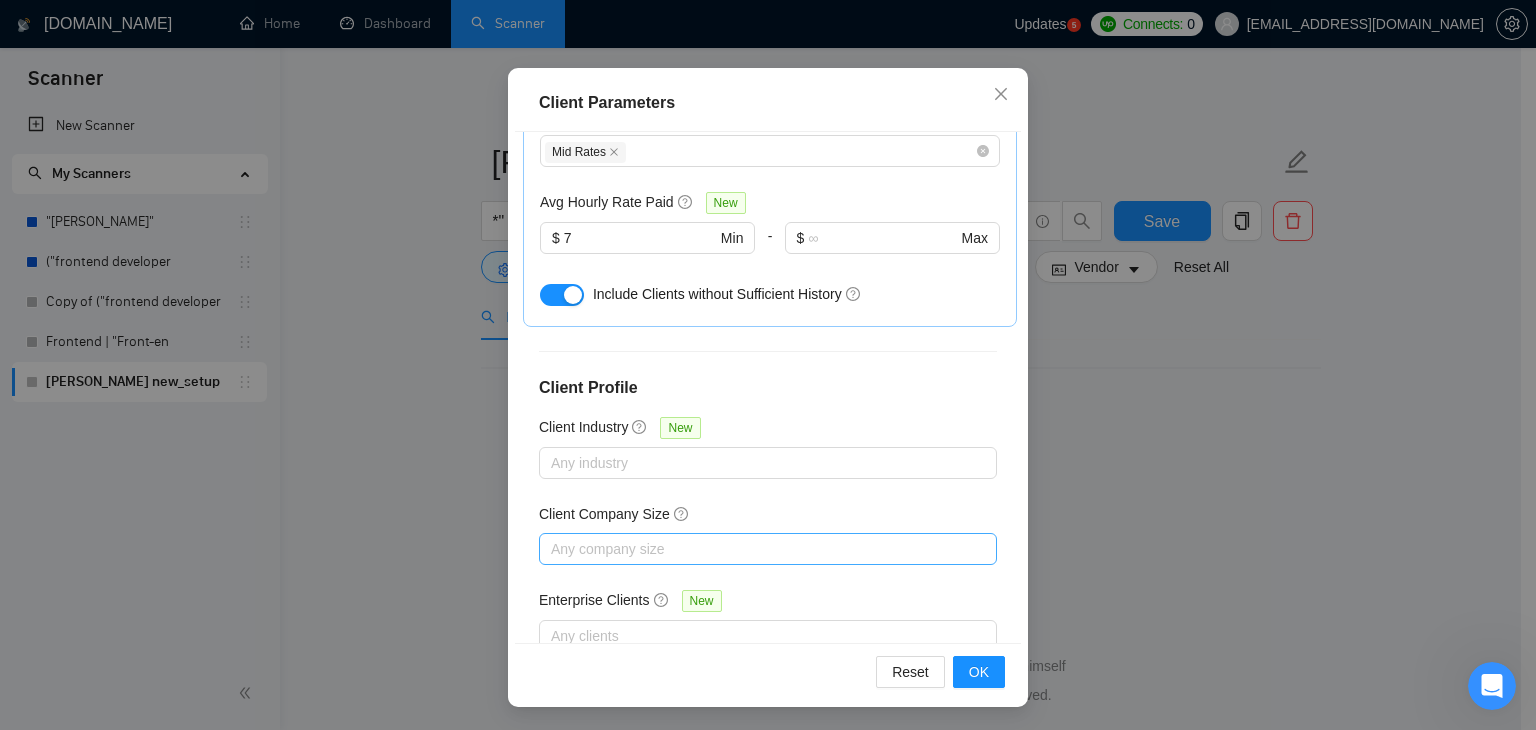 click at bounding box center (758, 549) 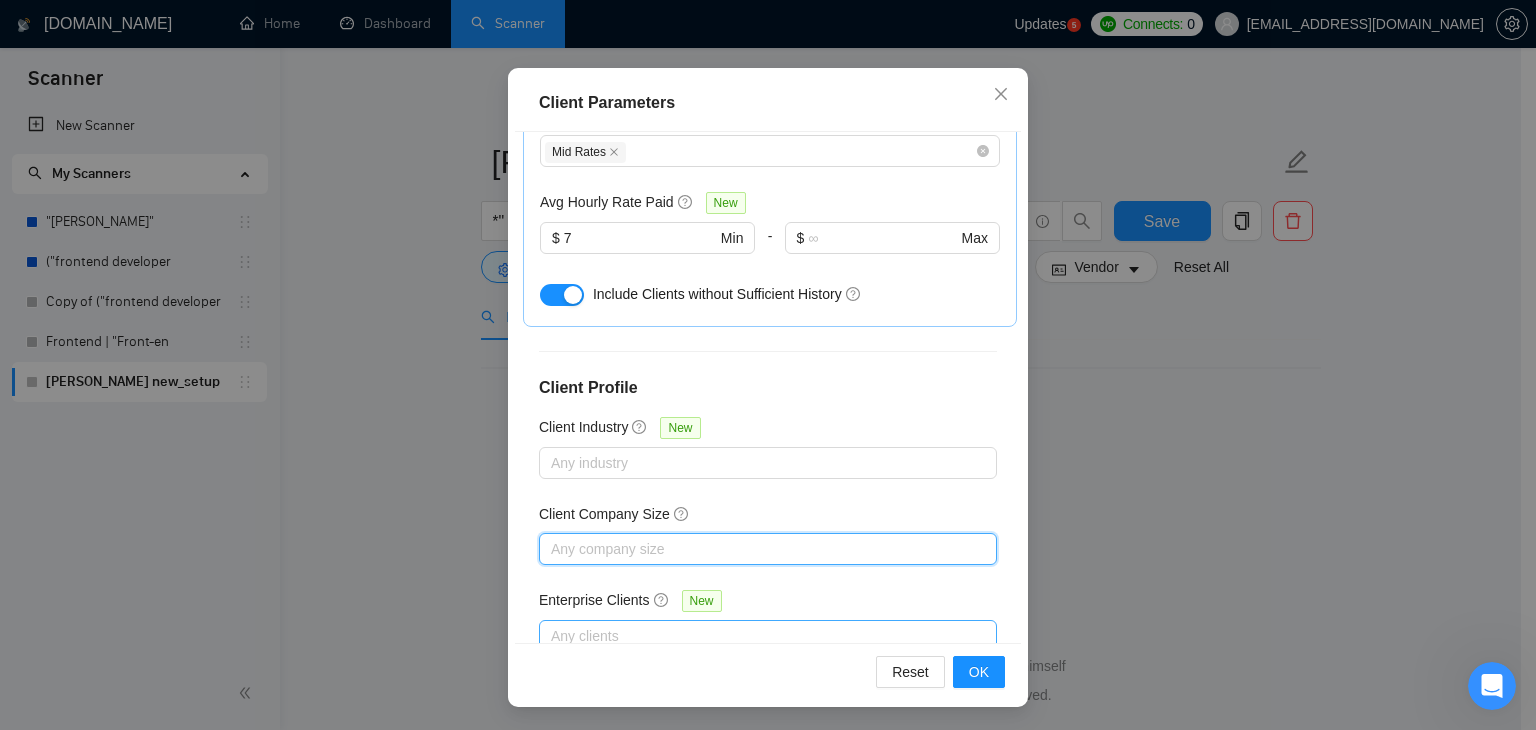 click at bounding box center [758, 636] 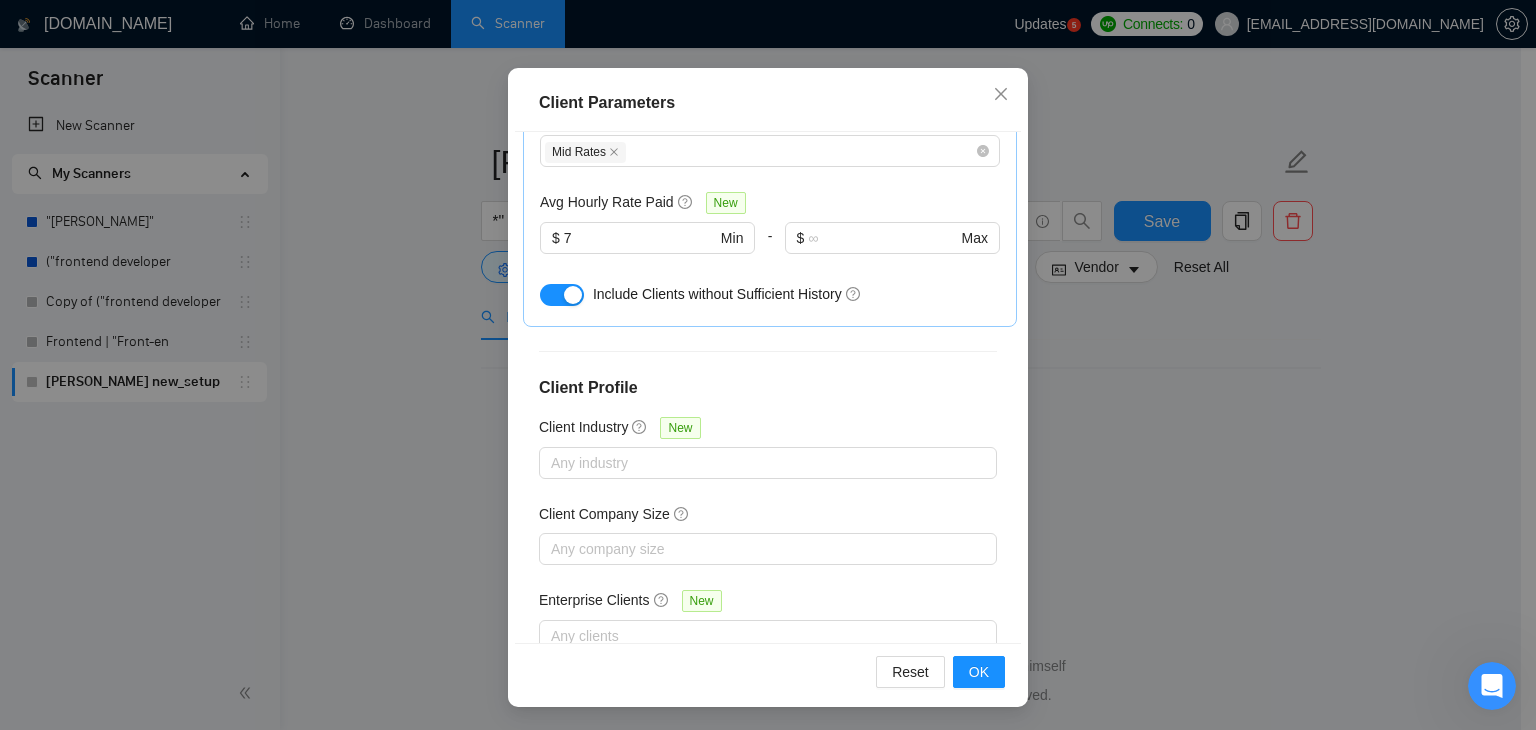 click on "Reset OK" at bounding box center (768, 671) 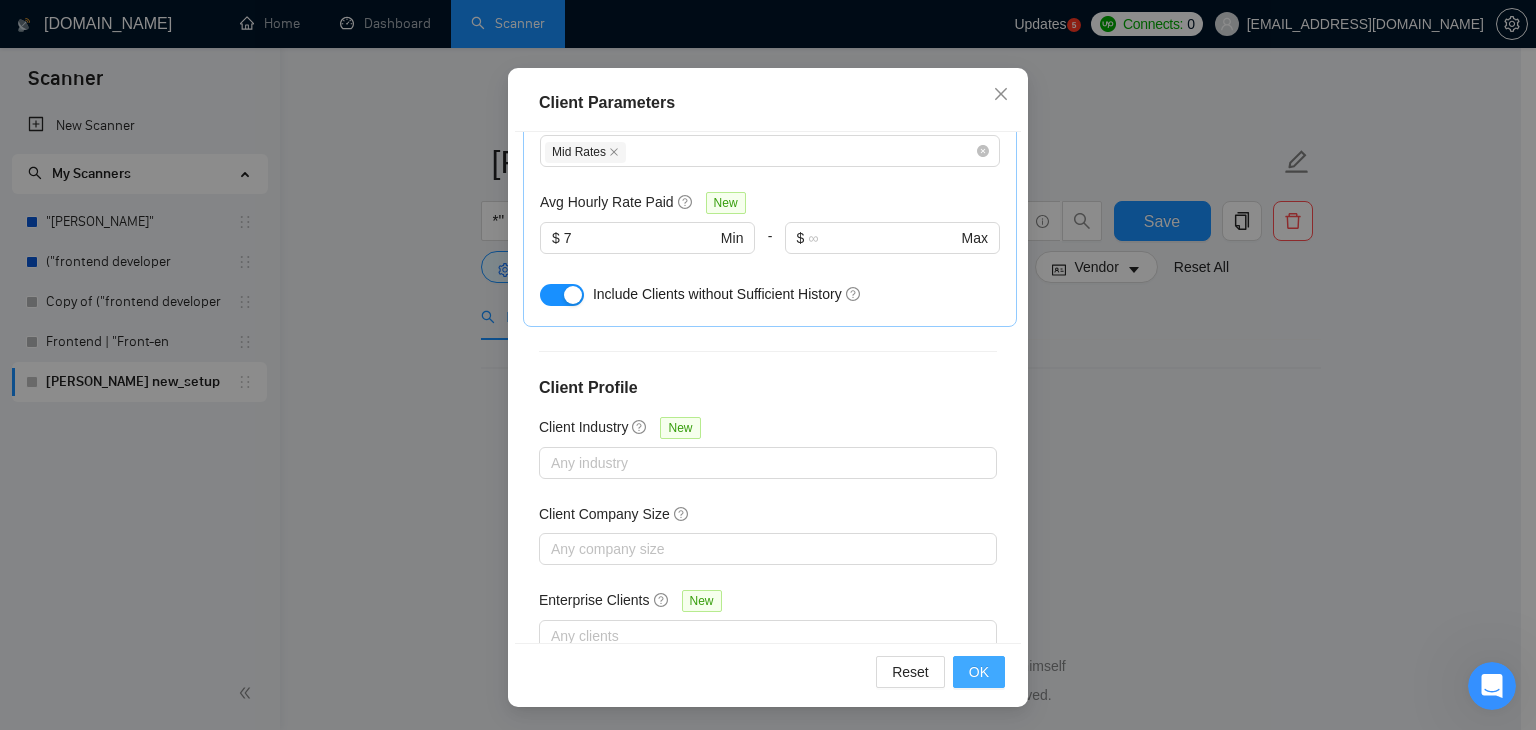 click on "OK" at bounding box center [979, 672] 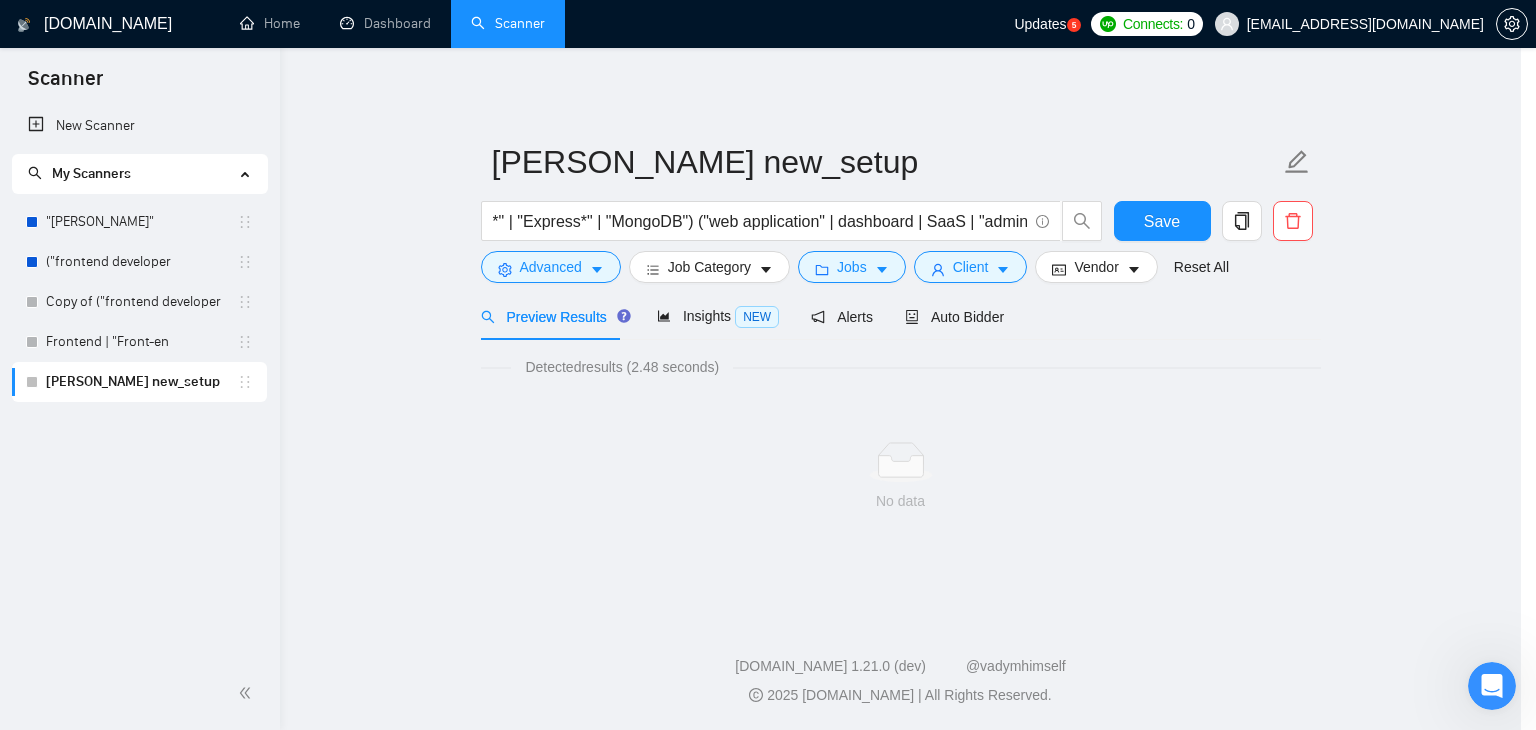 scroll, scrollTop: 52, scrollLeft: 0, axis: vertical 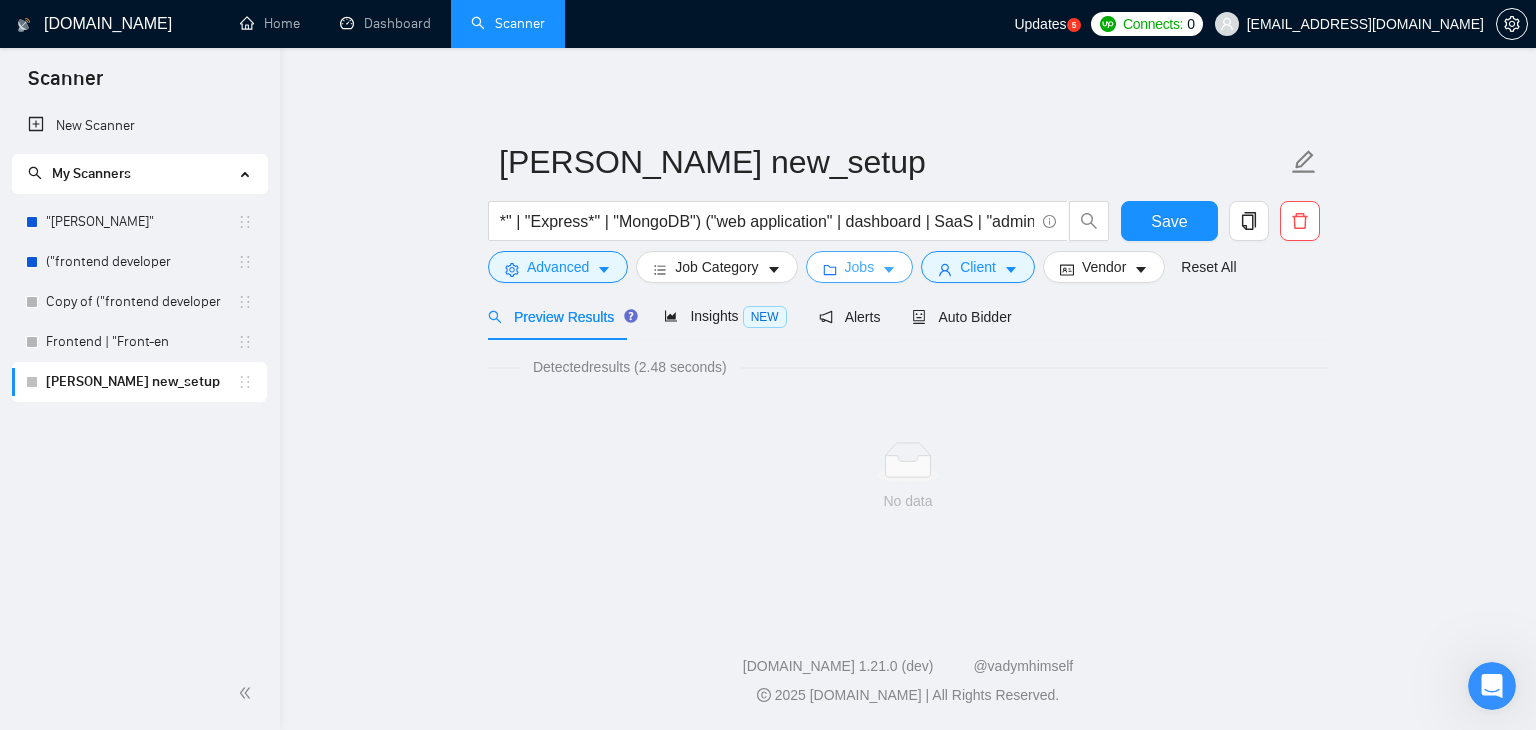 click 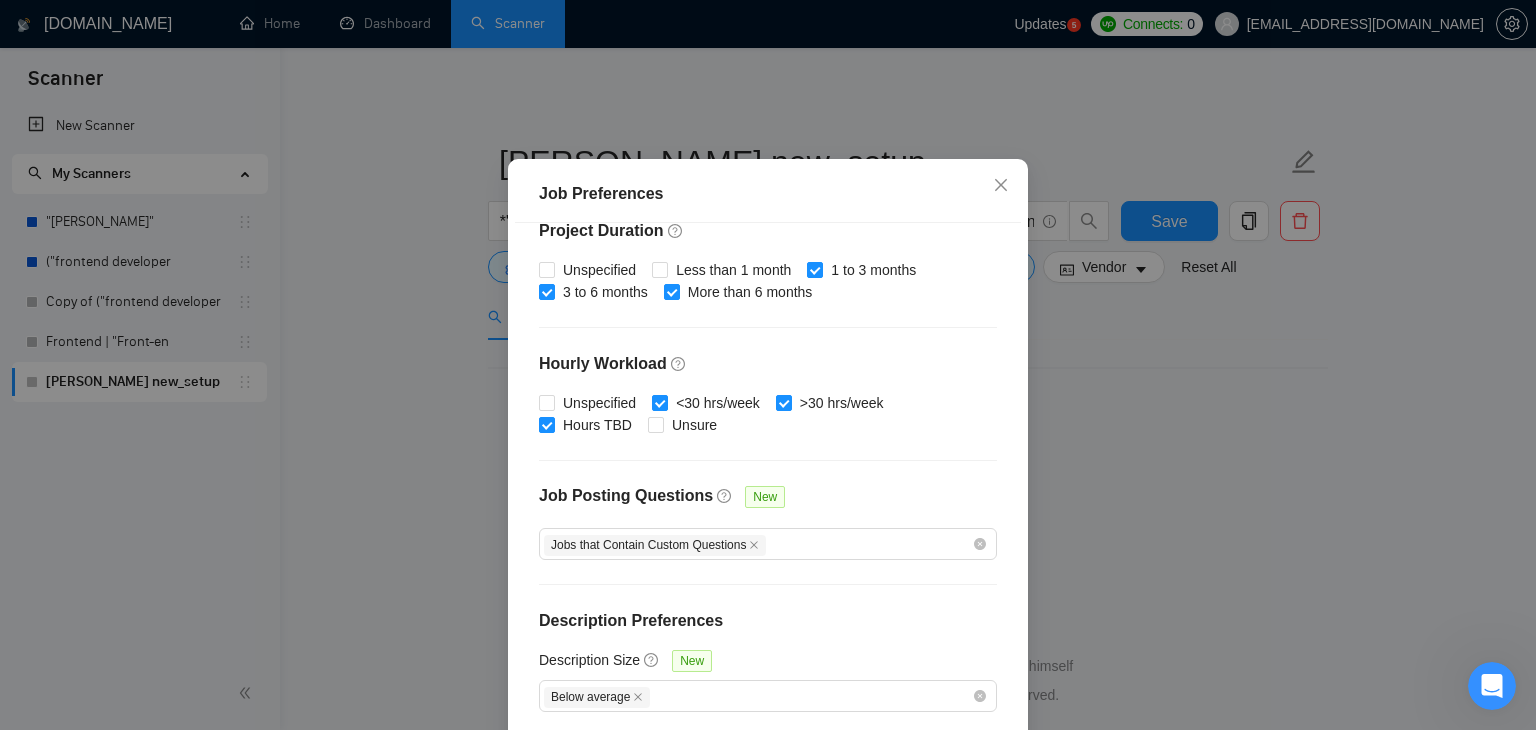 scroll, scrollTop: 0, scrollLeft: 0, axis: both 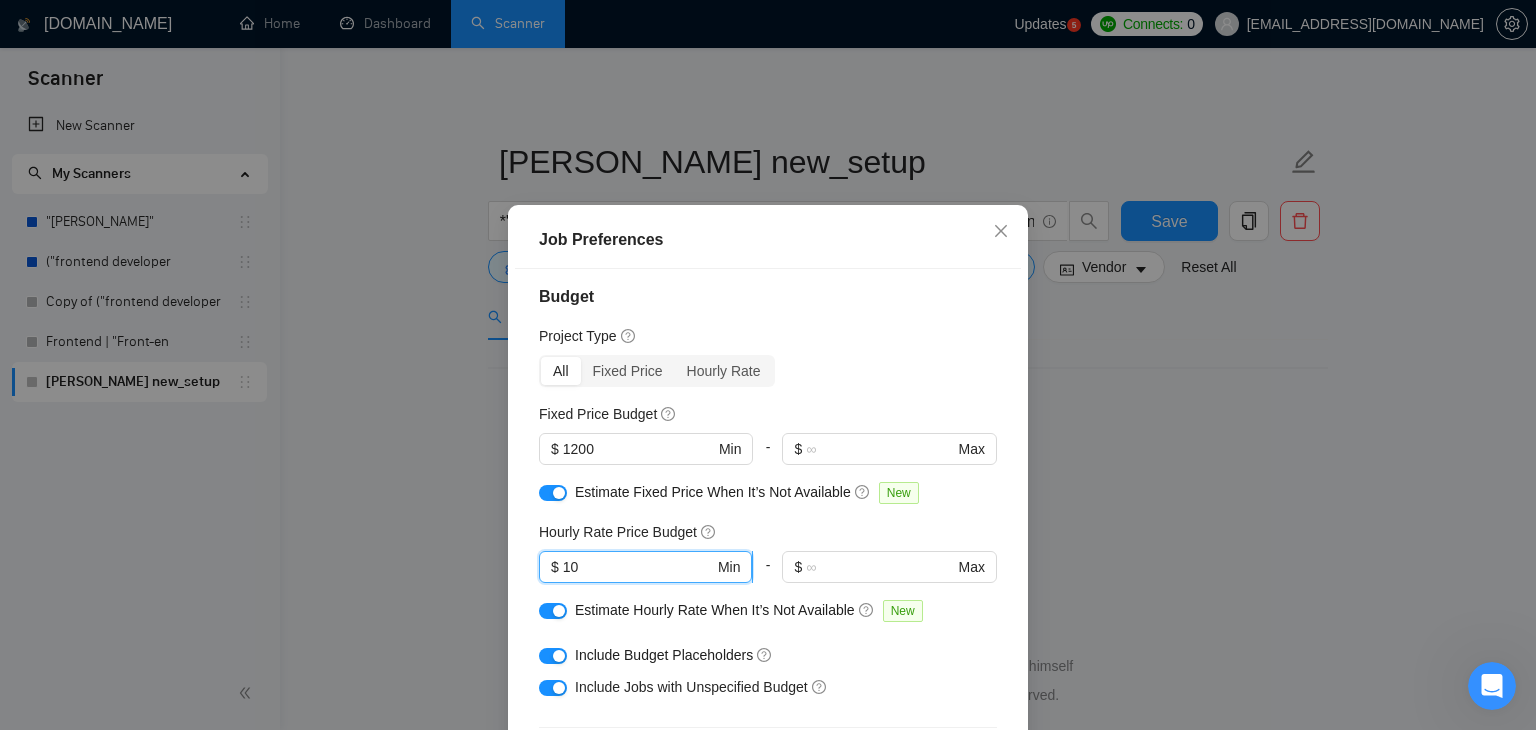 click on "10" at bounding box center [638, 567] 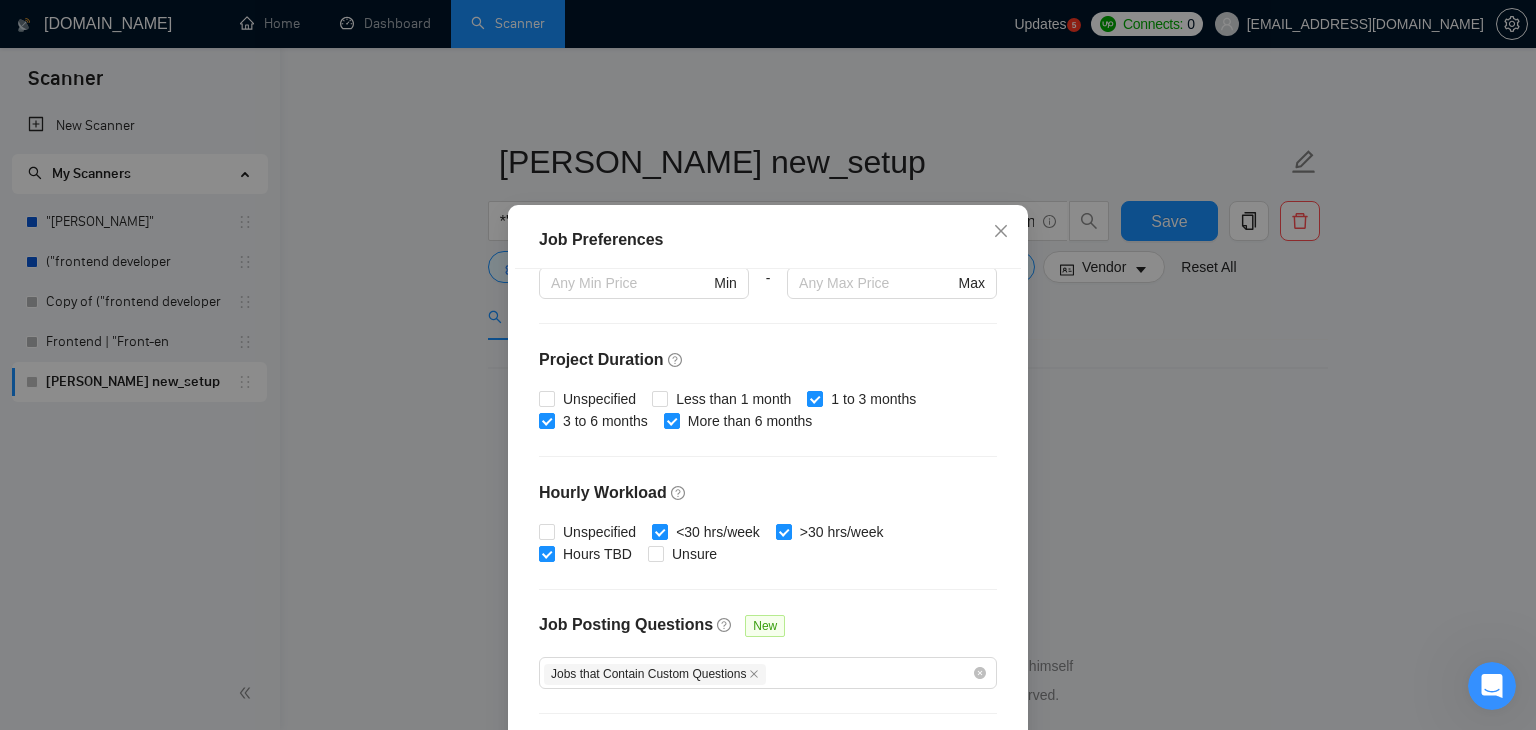 scroll, scrollTop: 616, scrollLeft: 0, axis: vertical 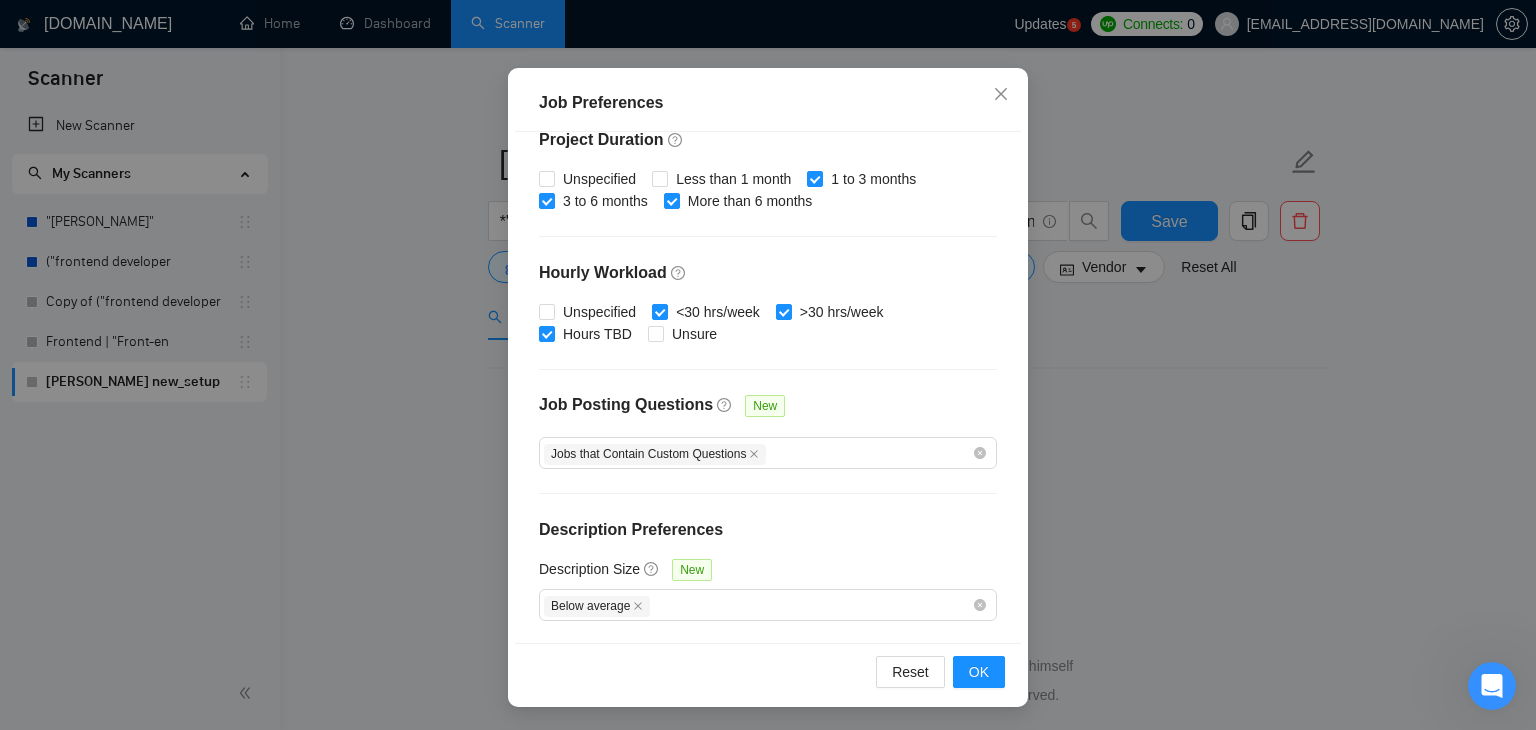 click on "Reset OK" at bounding box center [768, 671] 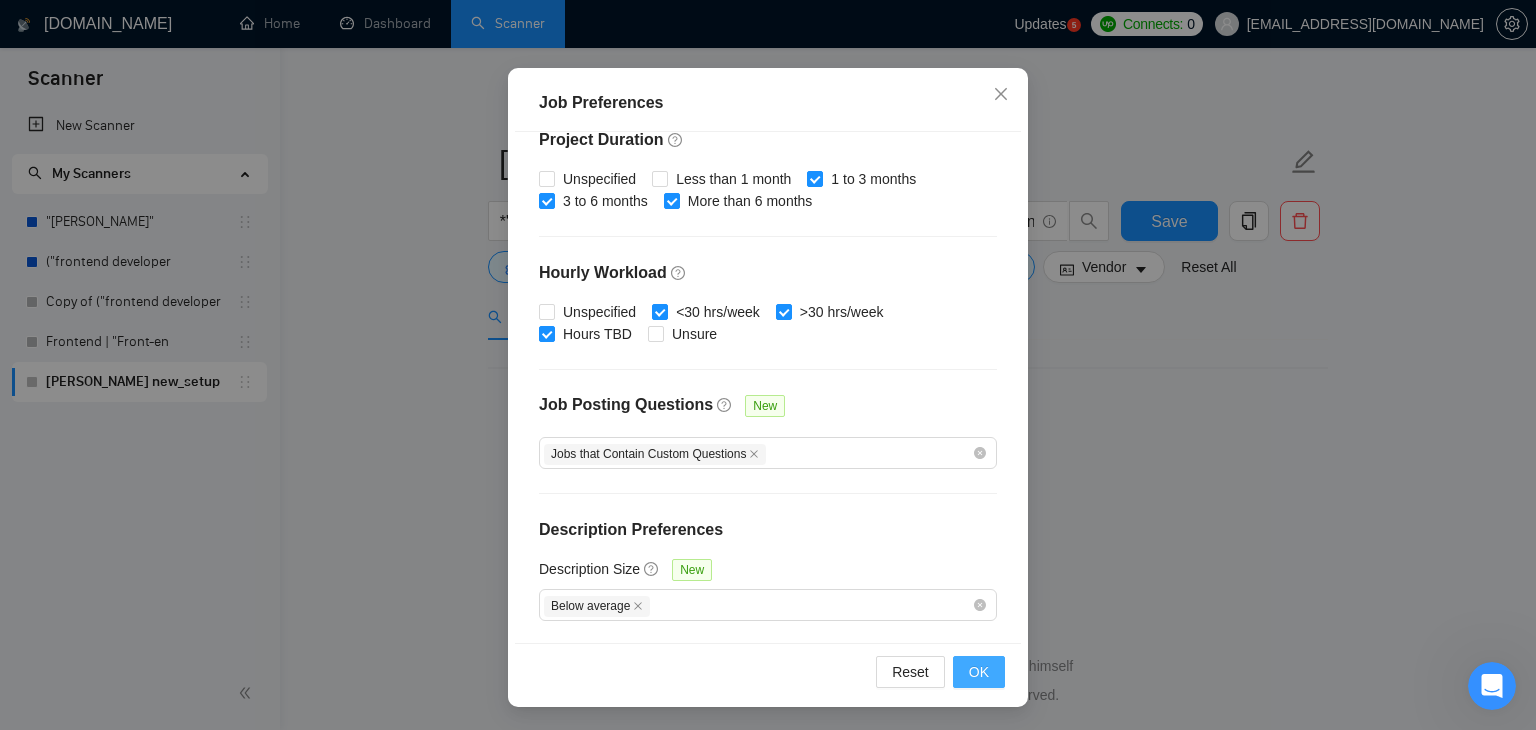 click on "OK" at bounding box center (979, 672) 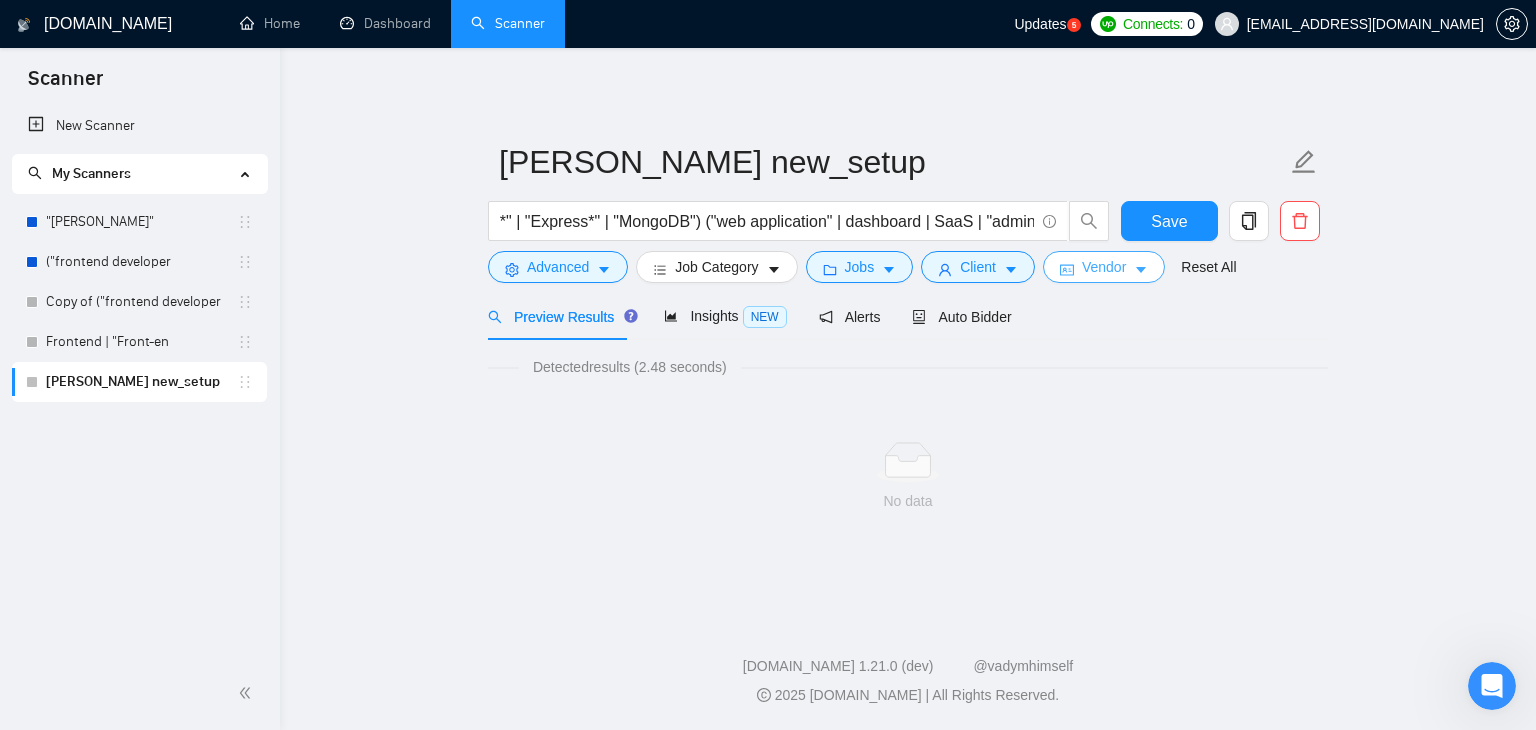 click on "Vendor" at bounding box center (1104, 267) 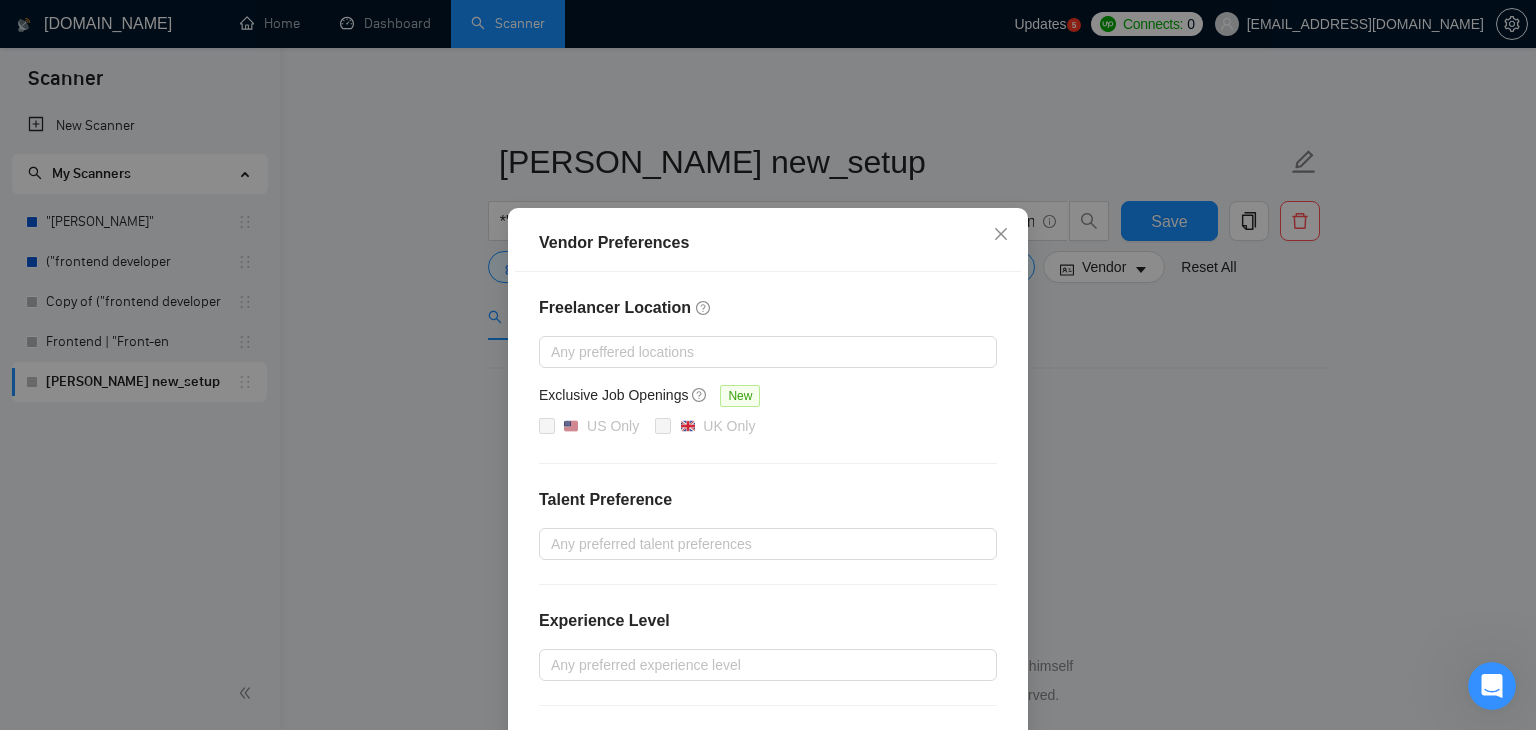 scroll, scrollTop: 14, scrollLeft: 0, axis: vertical 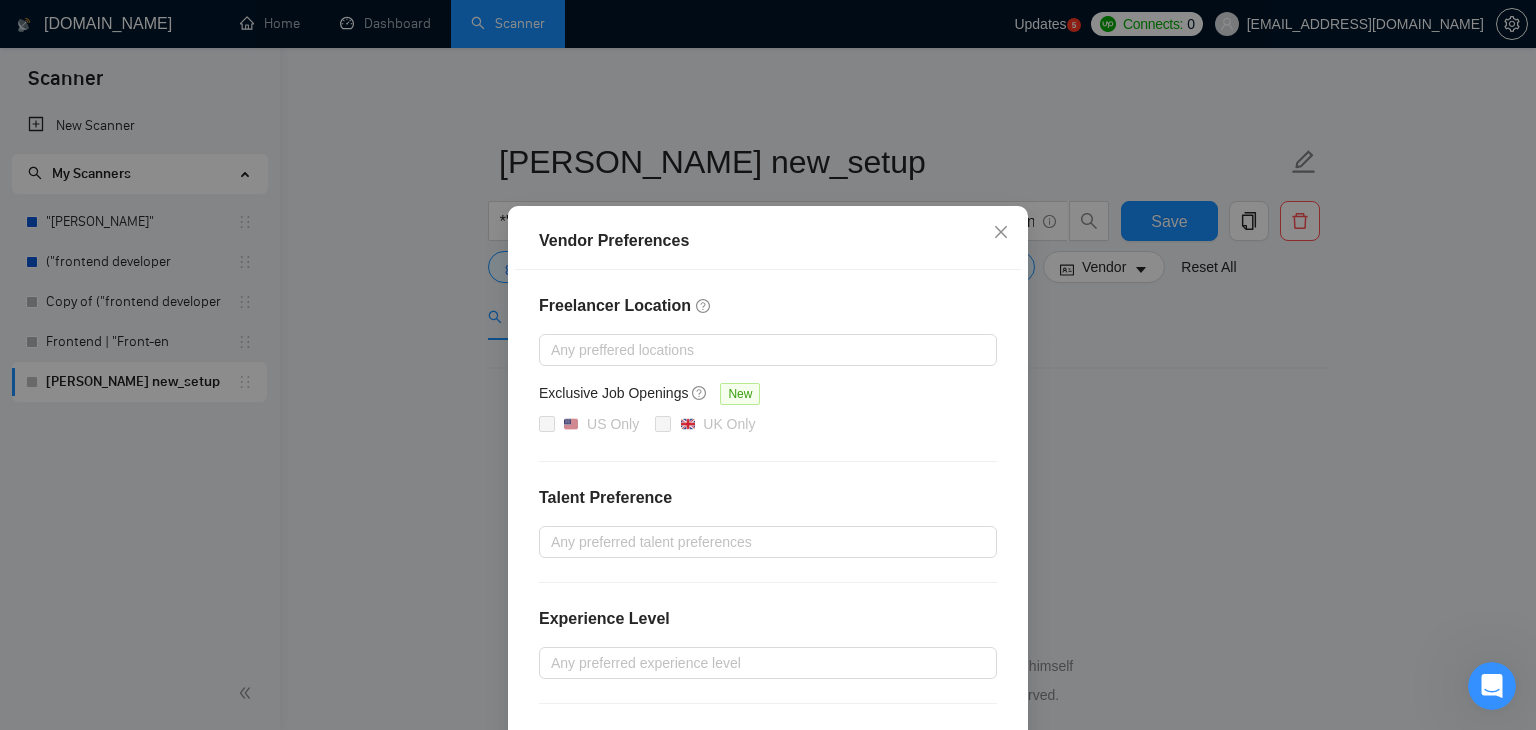click on "Exclusive Job Openings New" at bounding box center [768, 397] 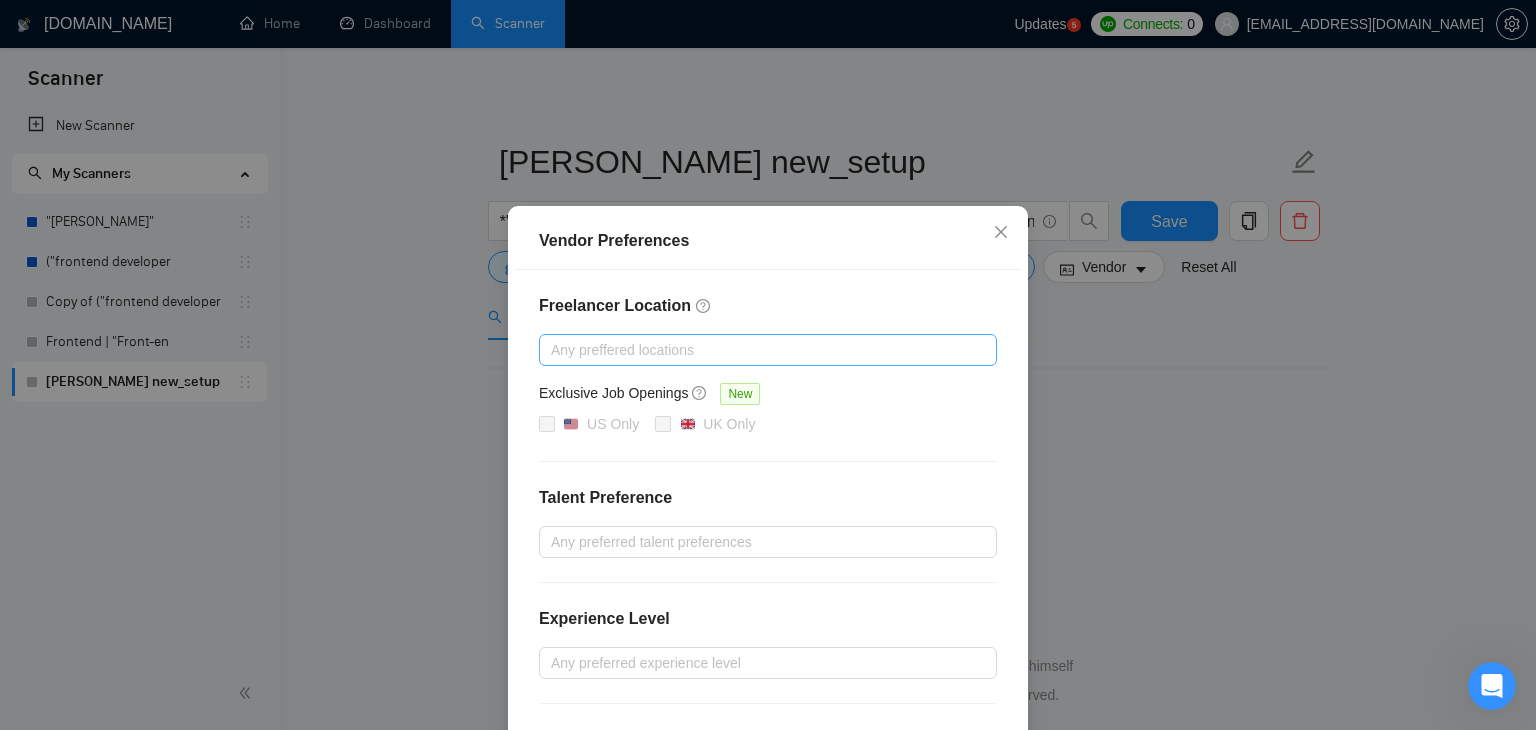 click at bounding box center [758, 350] 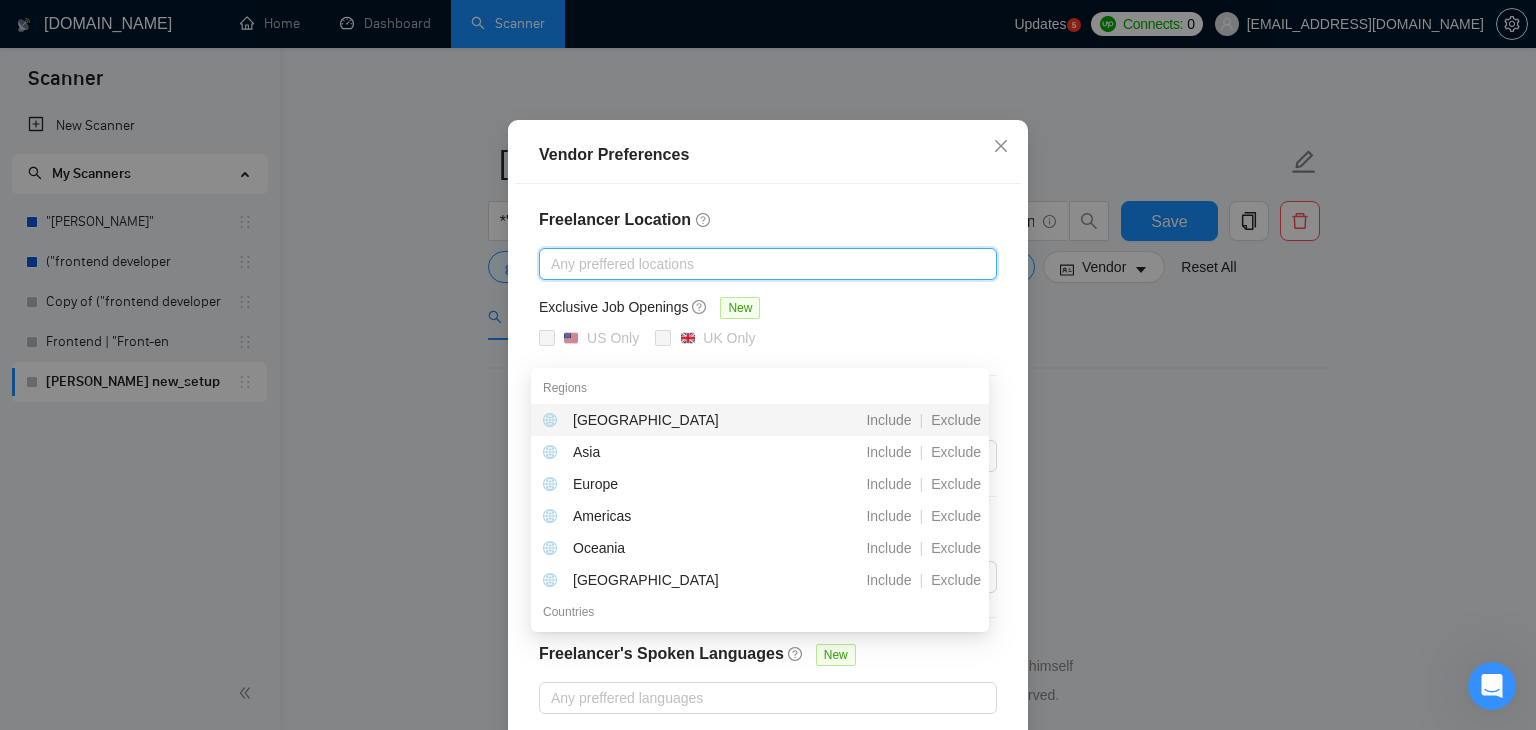 scroll, scrollTop: 108, scrollLeft: 0, axis: vertical 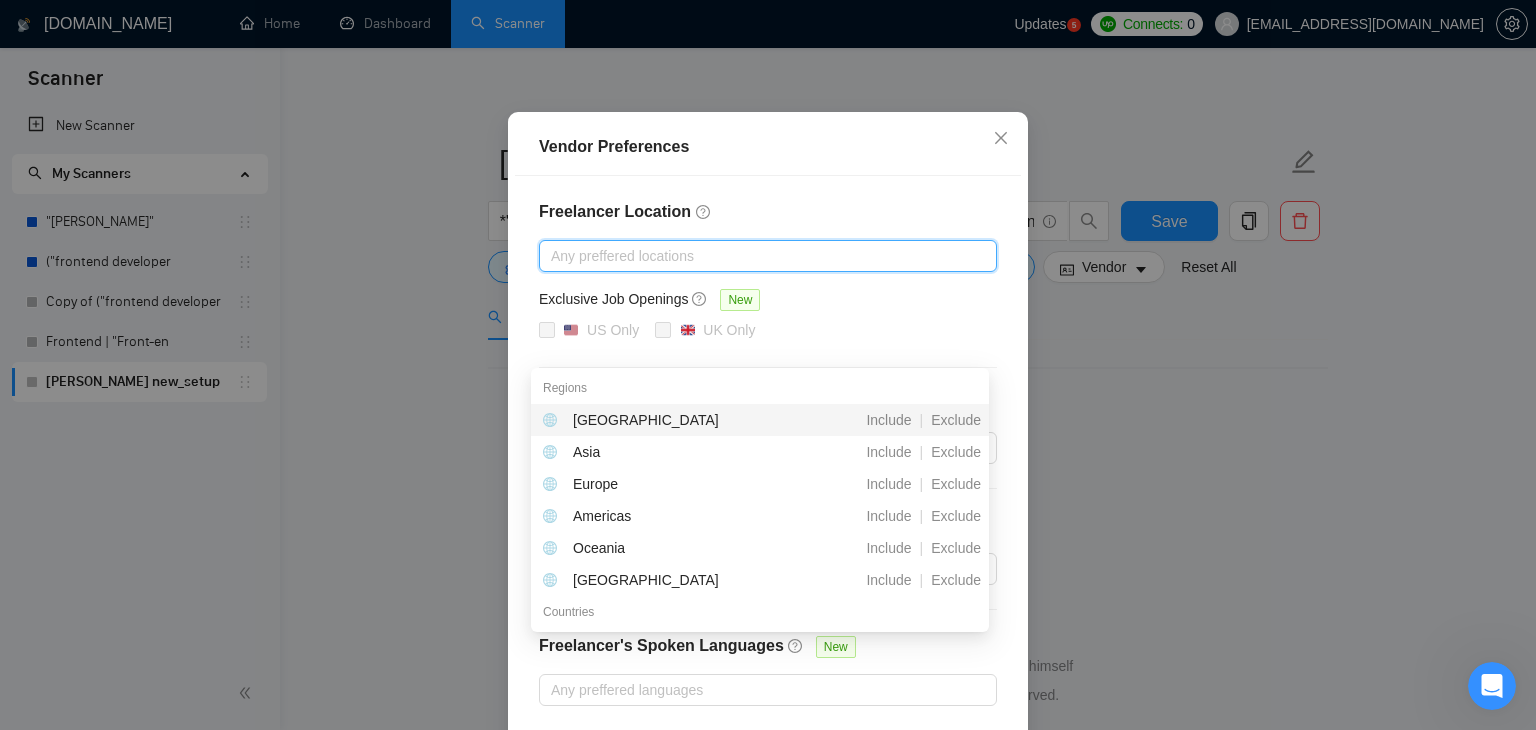 click on "Vendor Preferences Freelancer Location     Any preffered locations Exclusive Job Openings [GEOGRAPHIC_DATA] Only UK Only Talent Preference   Any preferred talent preferences Experience Level   Any preferred experience level Freelancer's Spoken Languages New   Any preffered languages Reset OK" at bounding box center (768, 365) 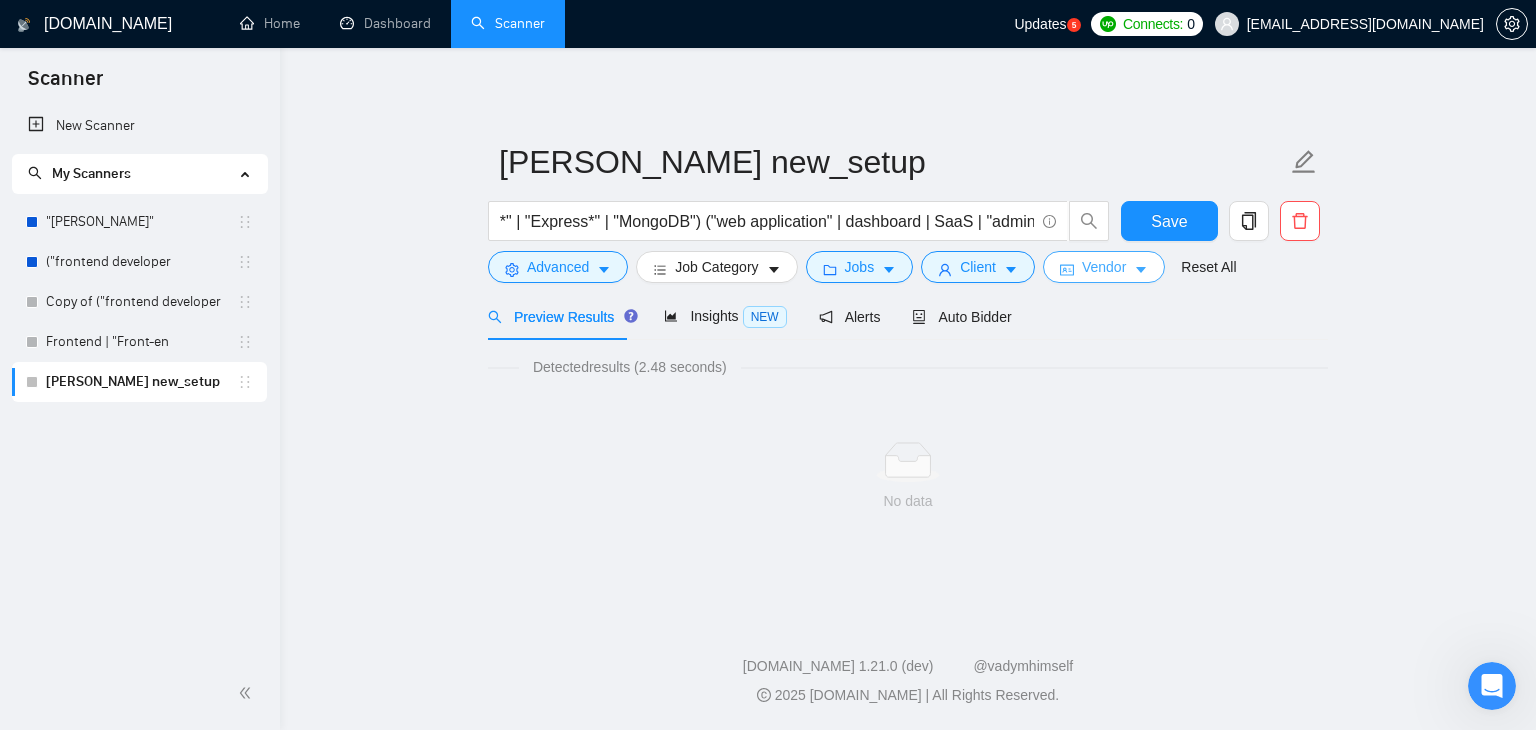 scroll, scrollTop: 0, scrollLeft: 0, axis: both 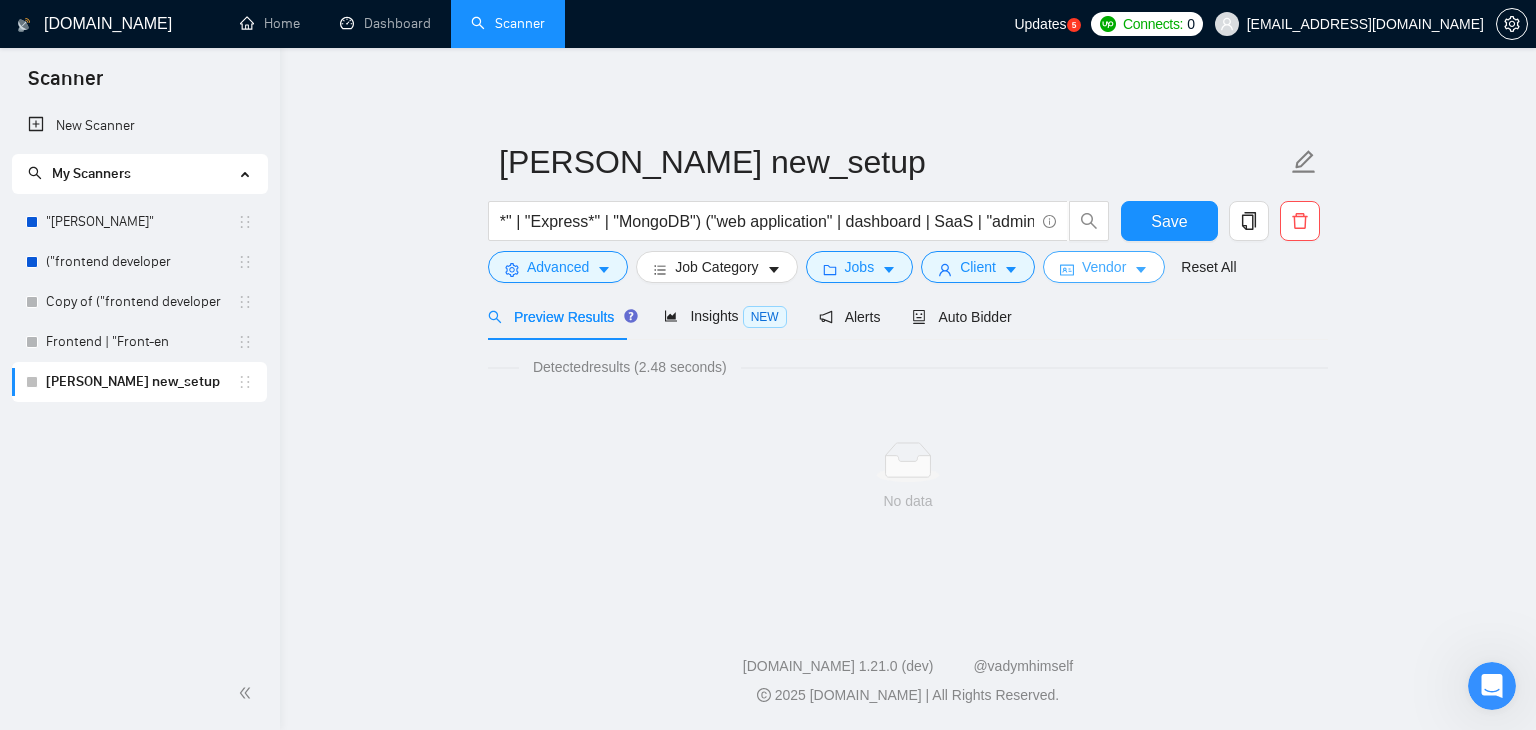 click on "Vendor" at bounding box center [1104, 267] 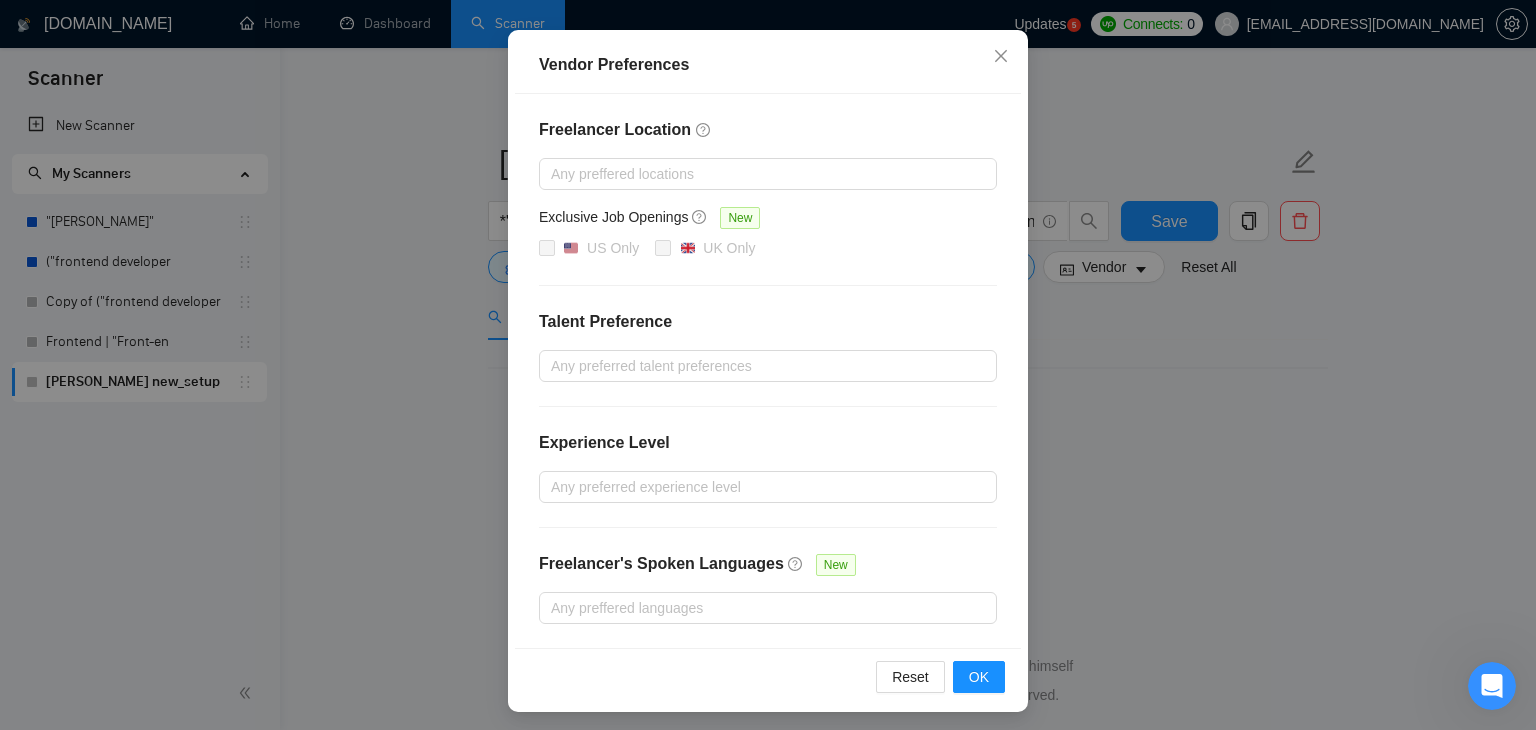 scroll, scrollTop: 194, scrollLeft: 0, axis: vertical 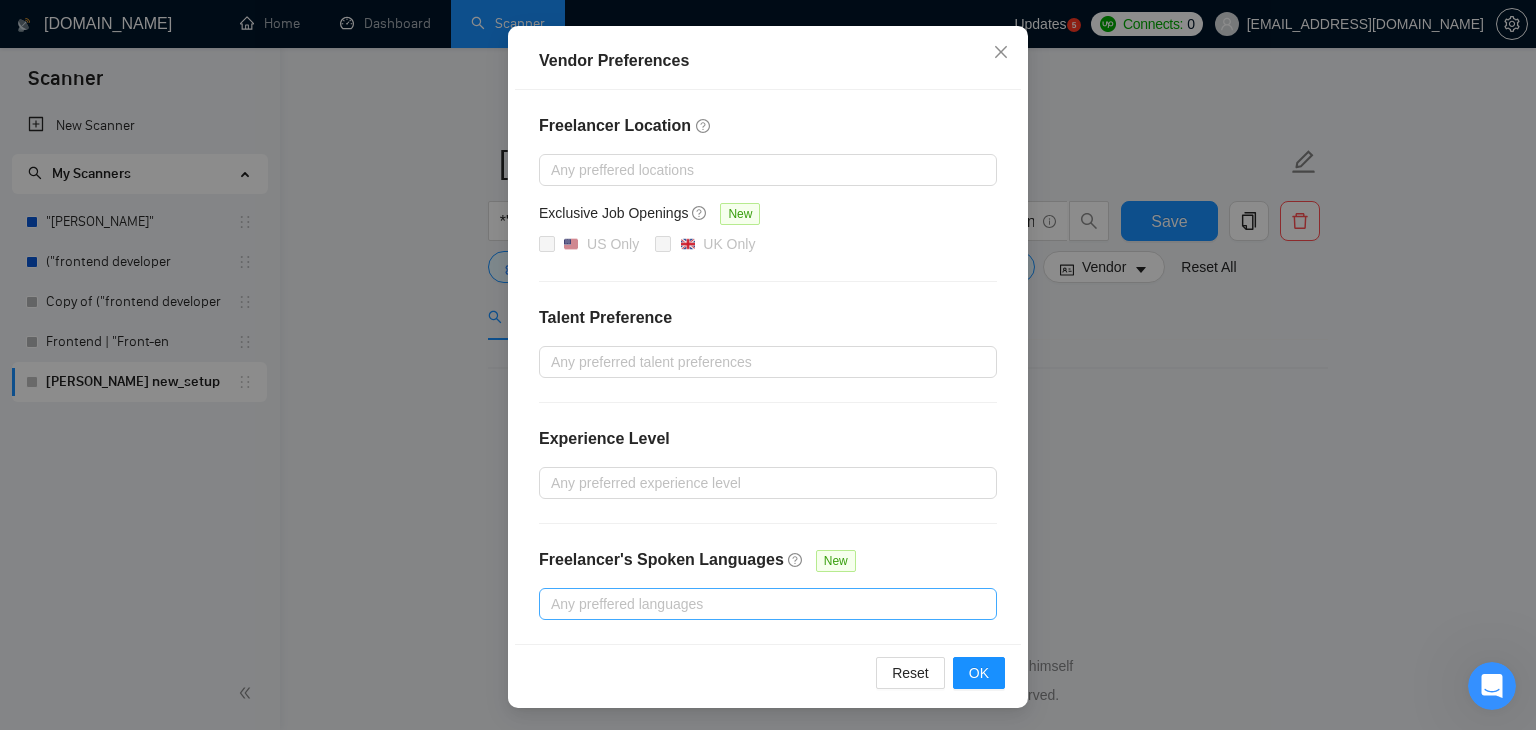 click at bounding box center (758, 604) 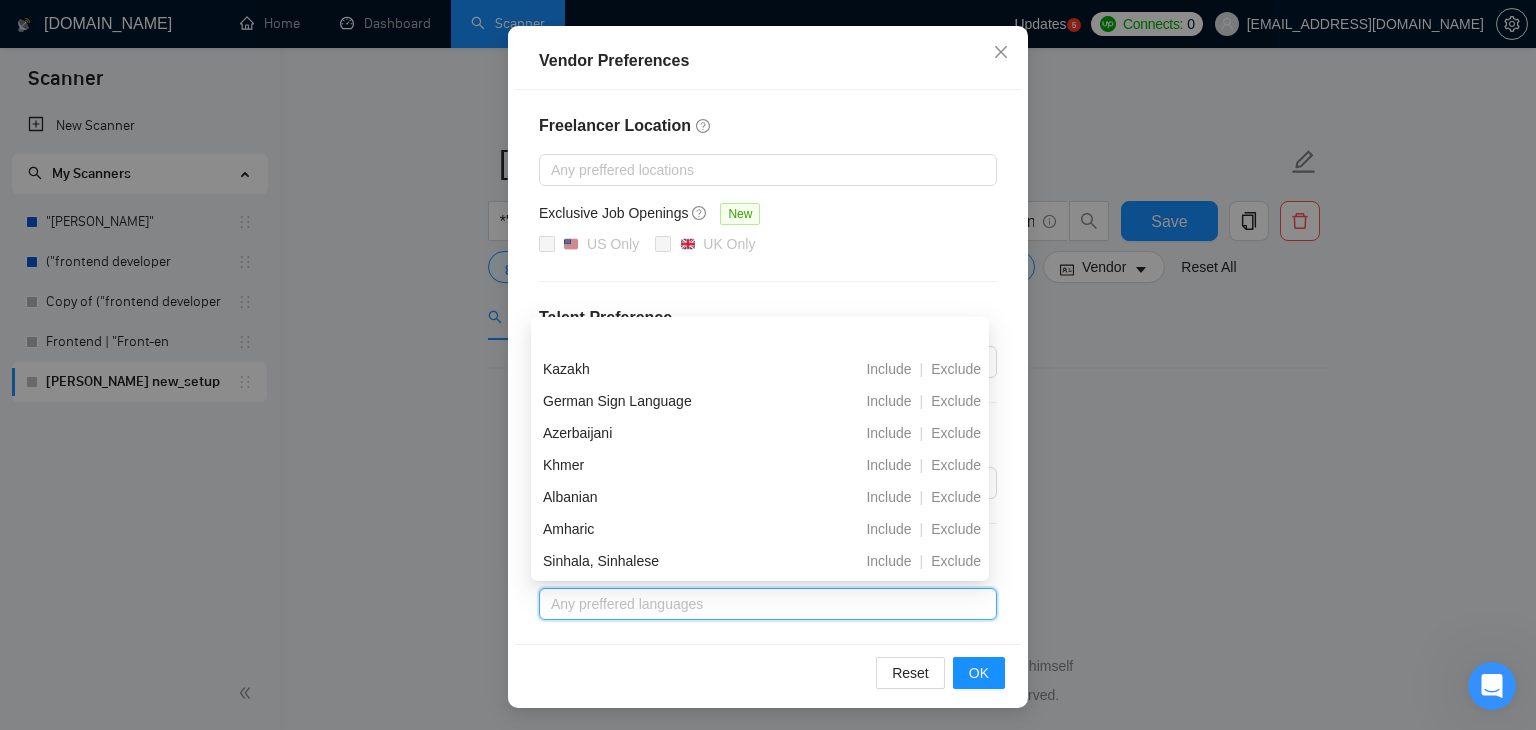 scroll, scrollTop: 1952, scrollLeft: 0, axis: vertical 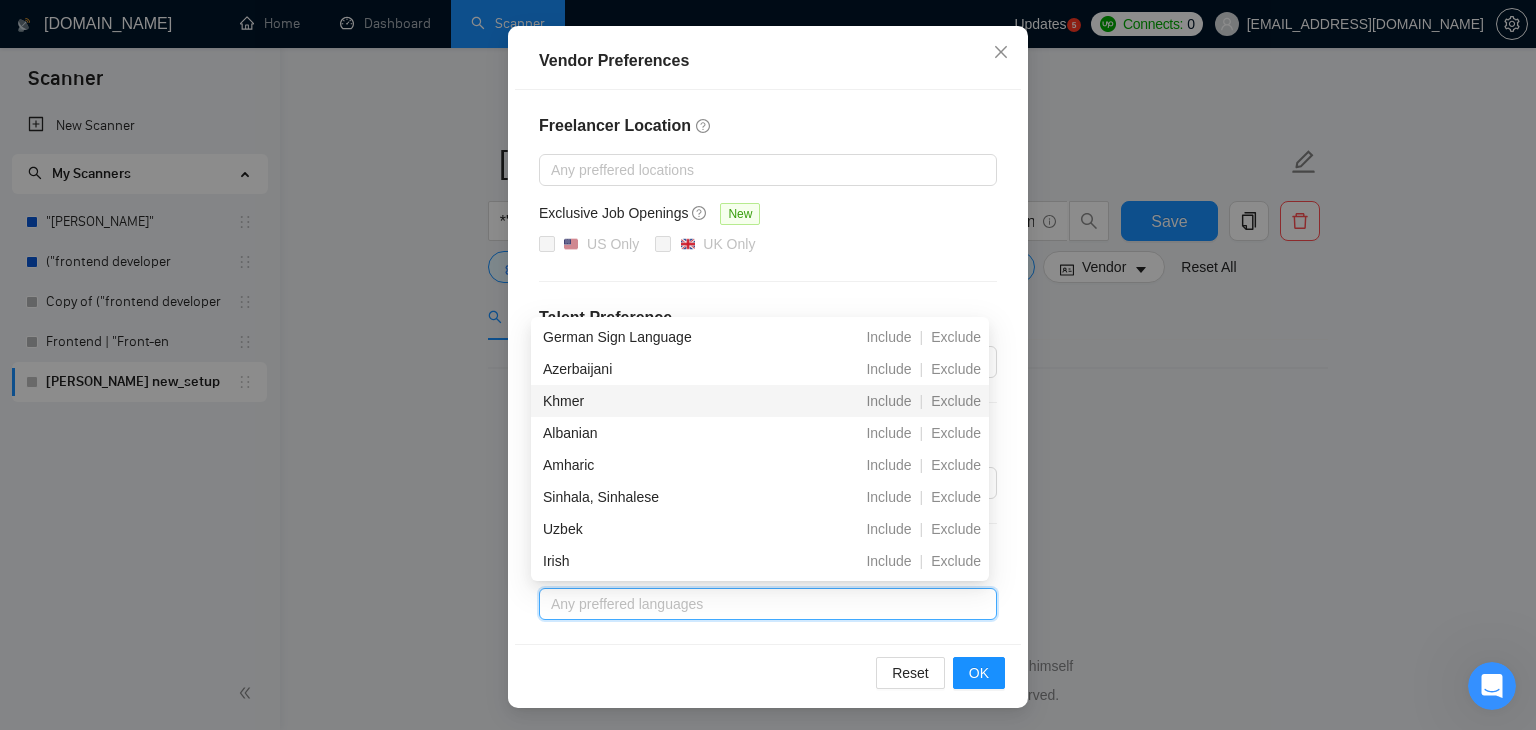 click on "Freelancer Location     Any preffered locations Exclusive Job Openings New US Only UK Only Talent Preference   Any preferred talent preferences Experience Level   Any preferred experience level Freelancer's Spoken Languages New   Any preffered languages" at bounding box center (768, 367) 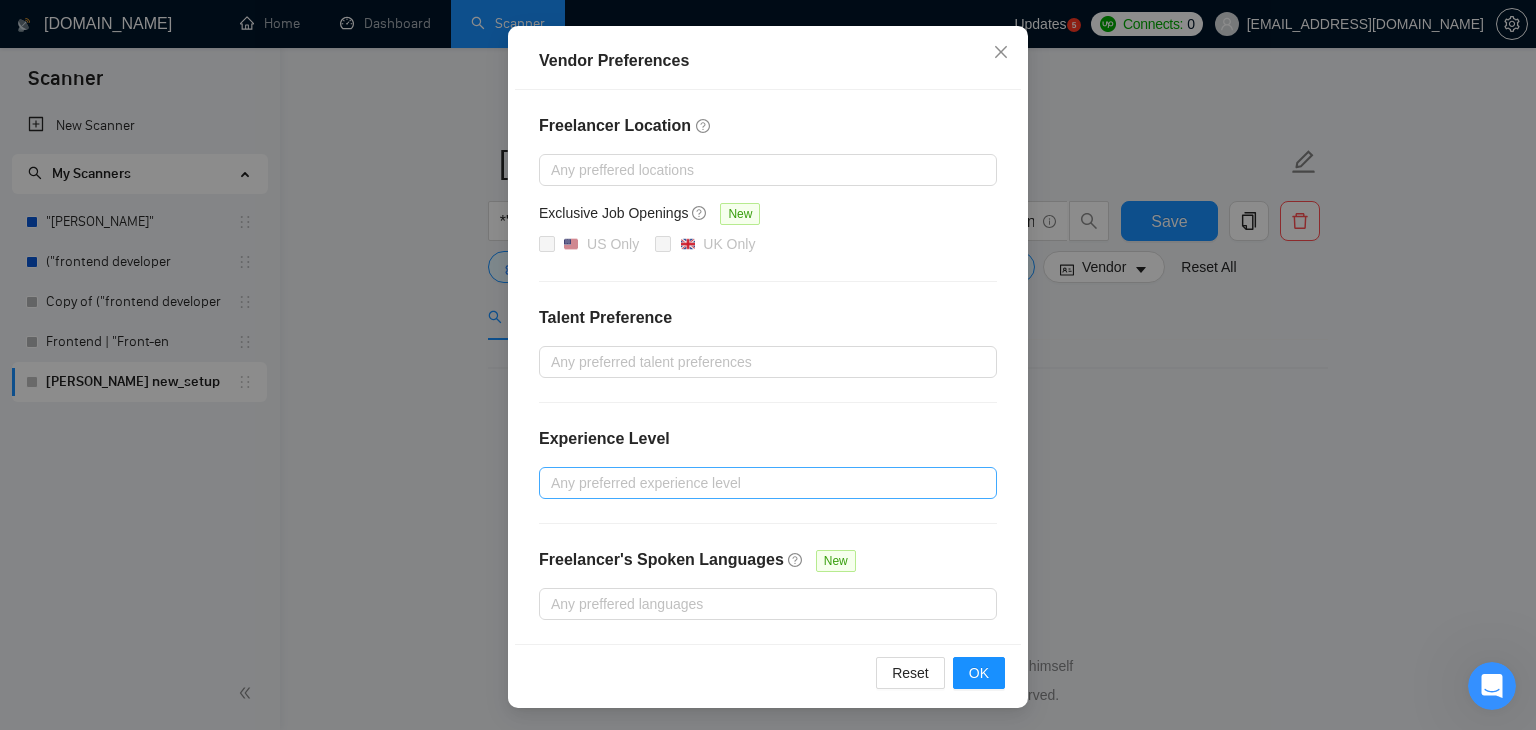 click at bounding box center [758, 483] 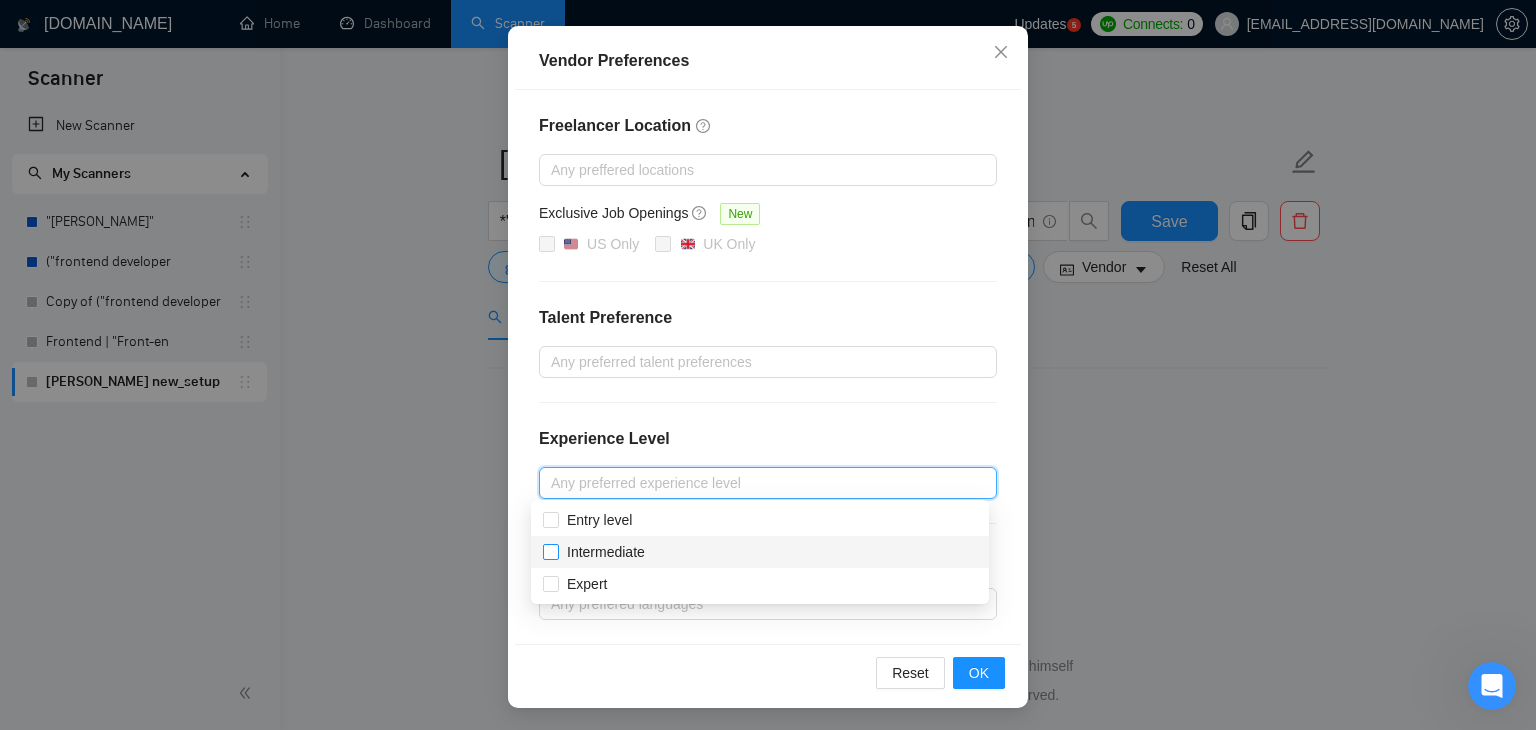 click on "Intermediate" at bounding box center [606, 552] 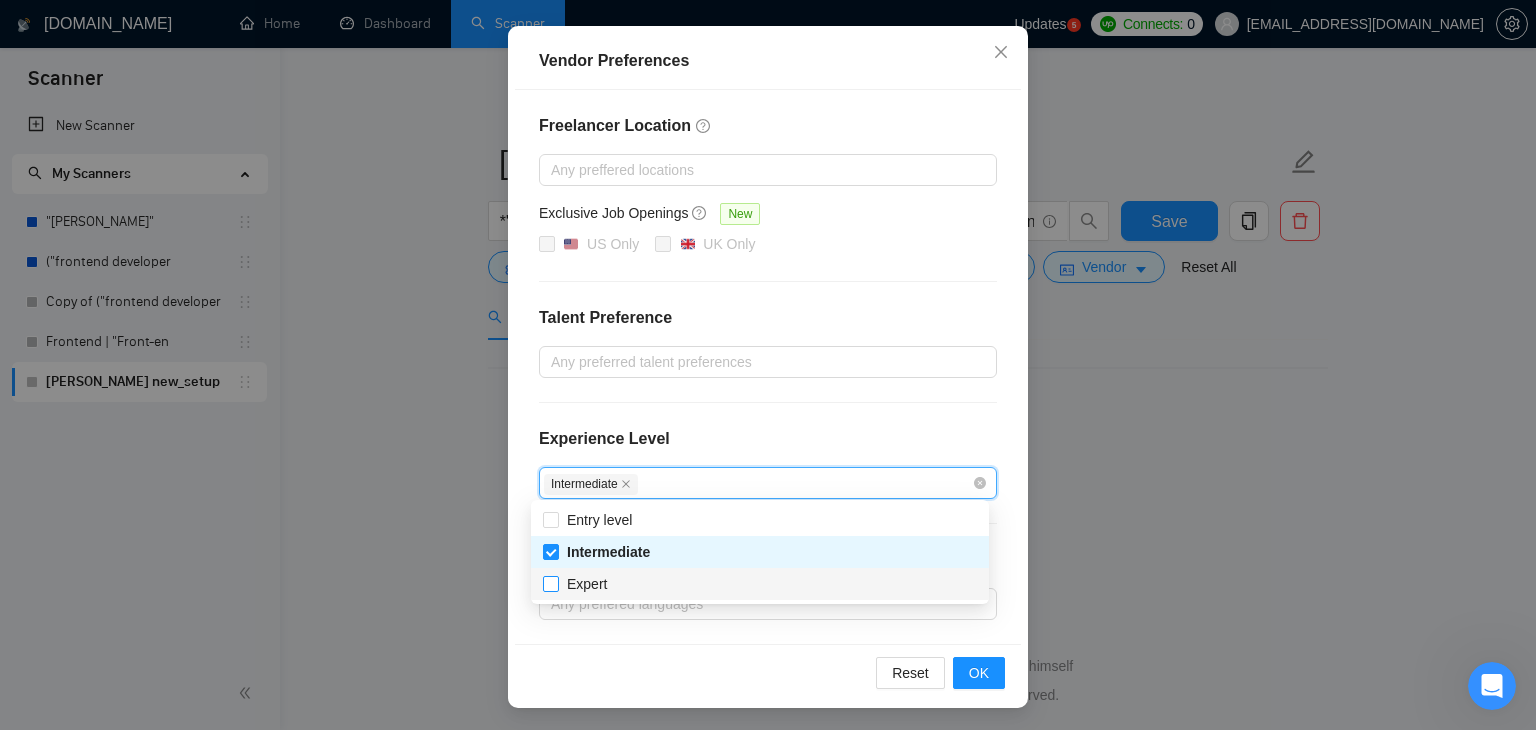 click on "Expert" at bounding box center [587, 584] 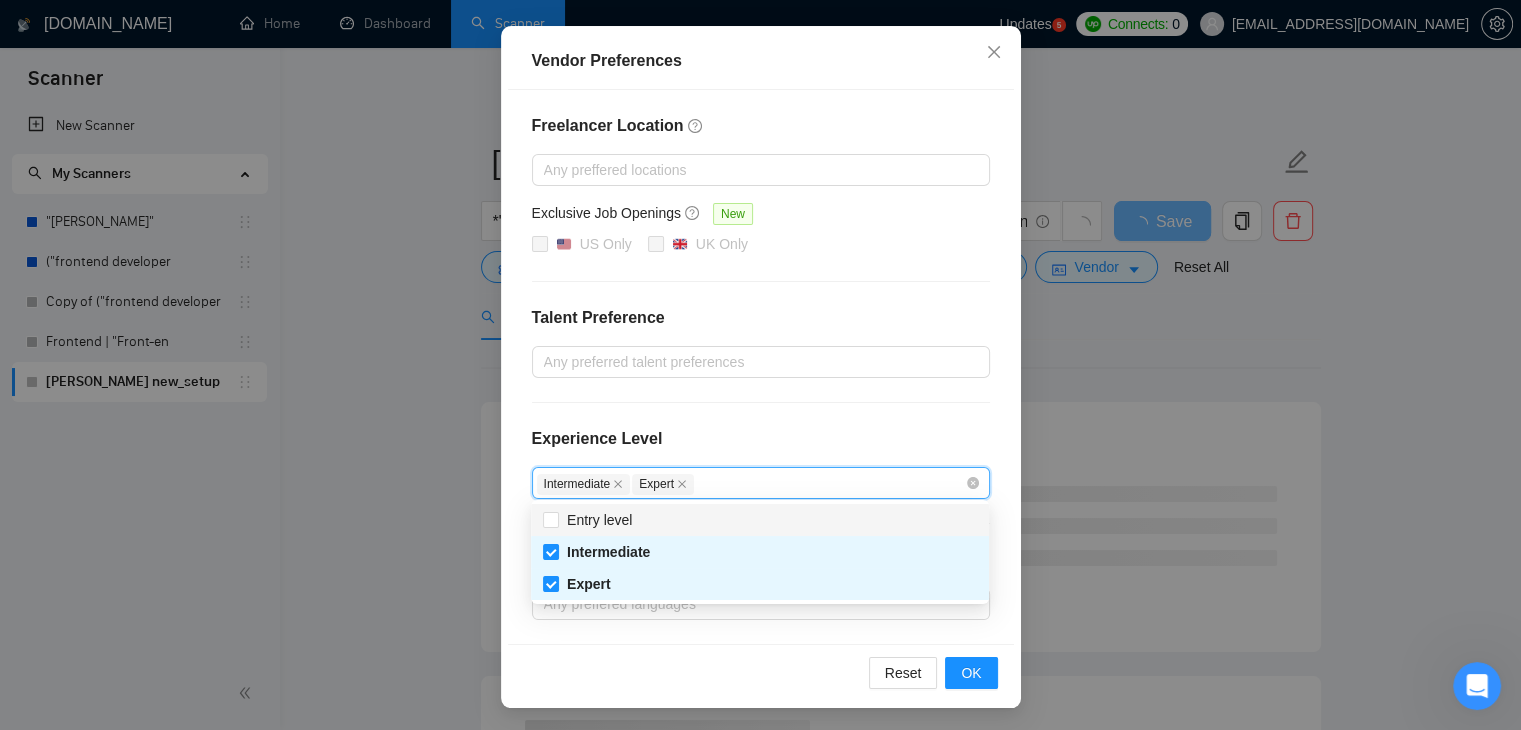 click on "Freelancer Location     Any preffered locations Exclusive Job Openings New US Only UK Only Talent Preference   Any preferred talent preferences Experience Level Intermediate Expert   Freelancer's Spoken Languages New   Any preffered languages" at bounding box center [761, 367] 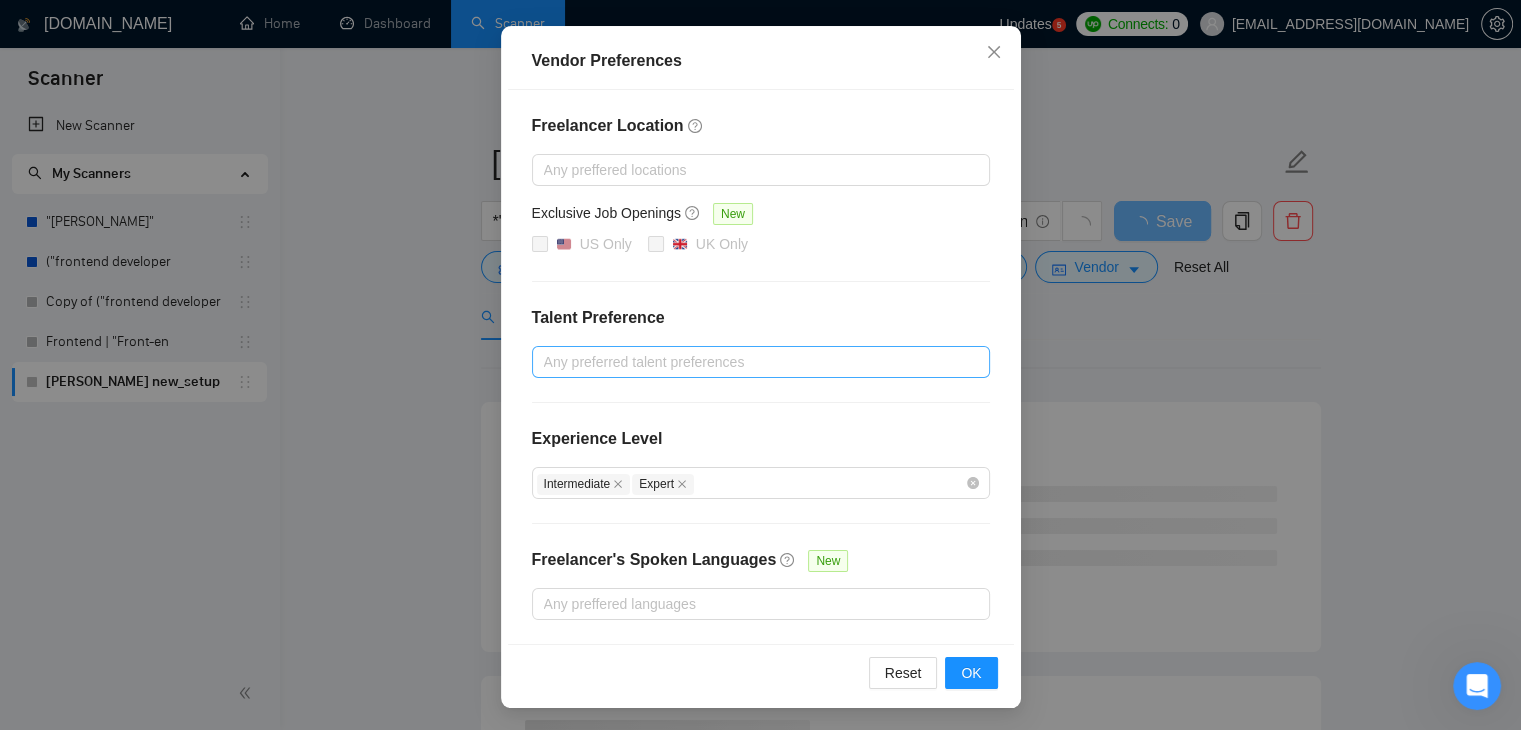 click at bounding box center [751, 362] 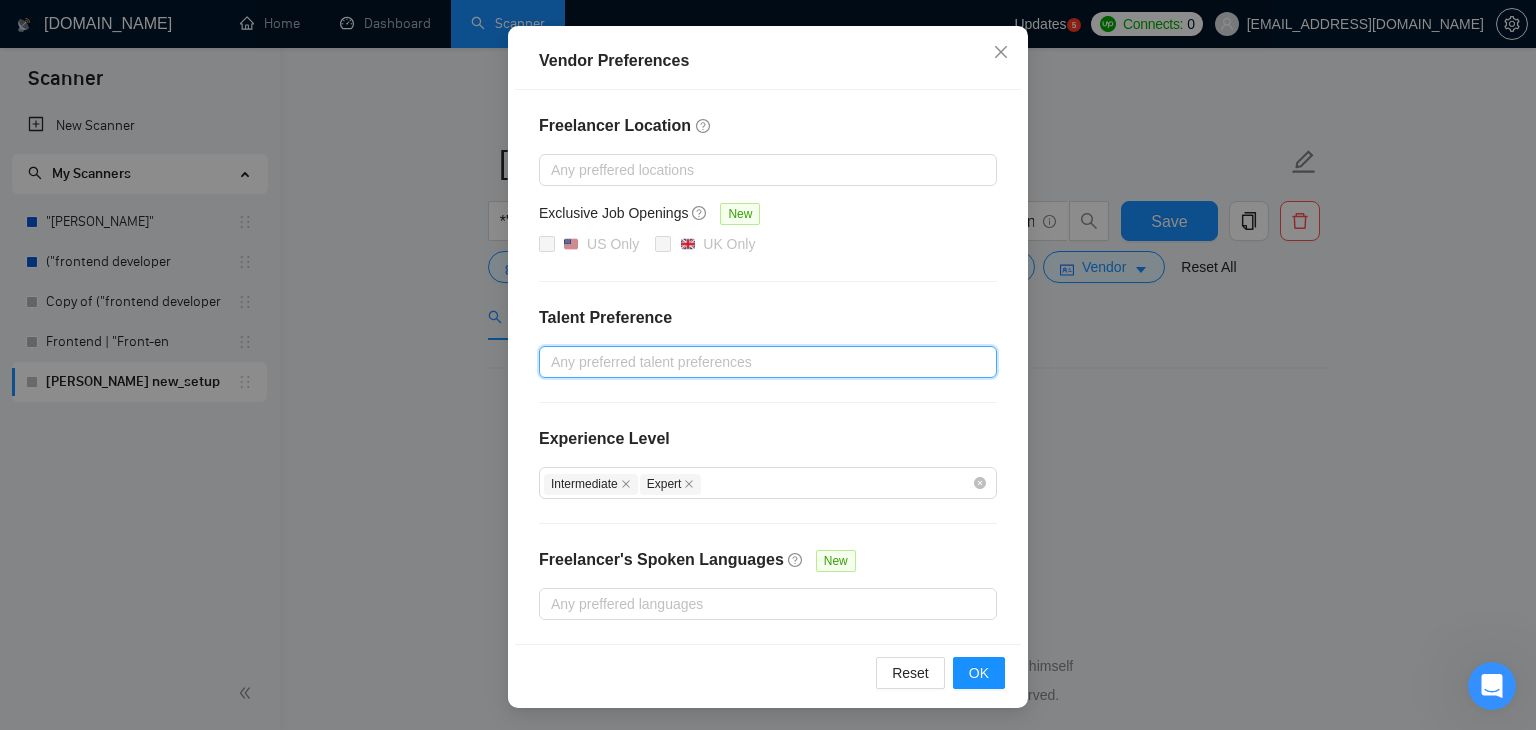 click at bounding box center [758, 362] 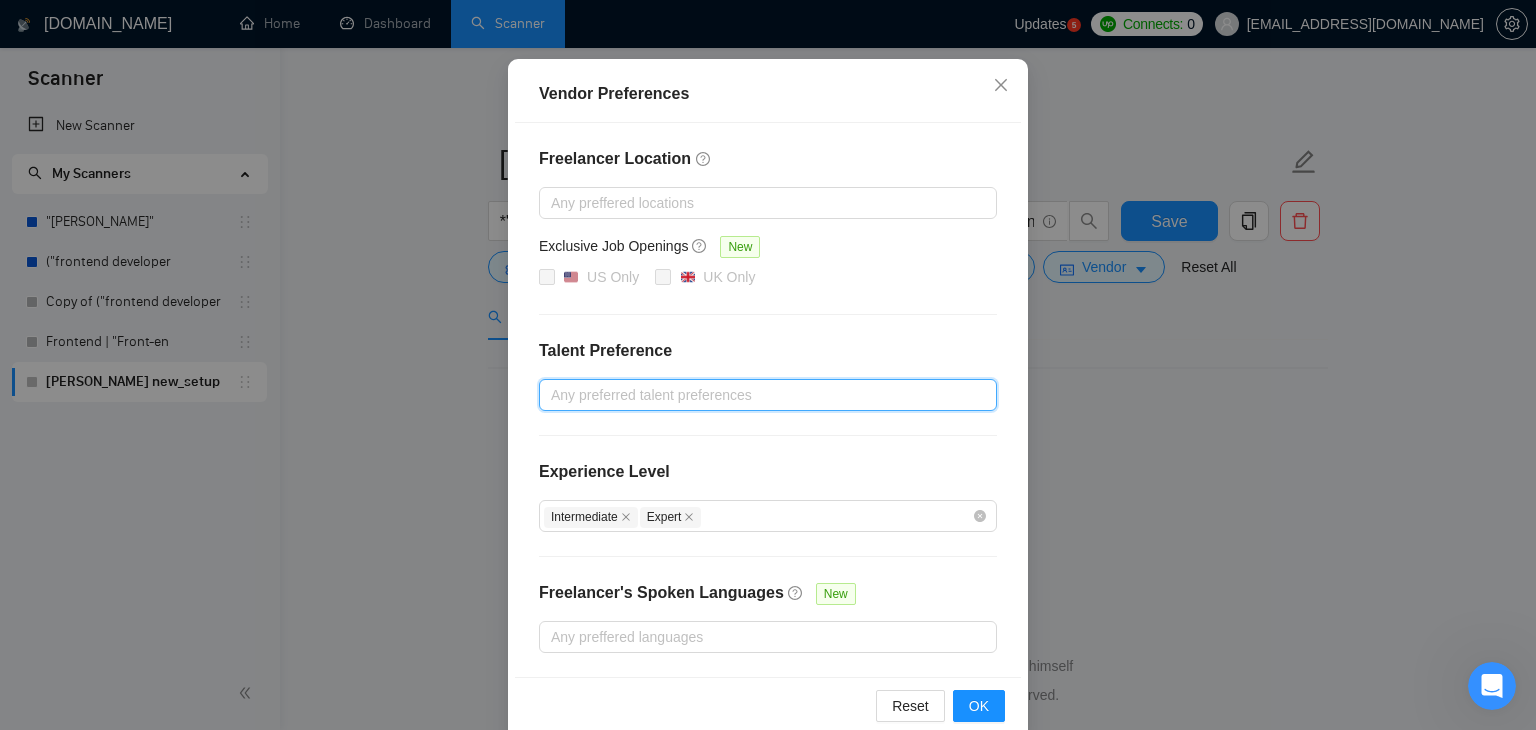 scroll, scrollTop: 159, scrollLeft: 0, axis: vertical 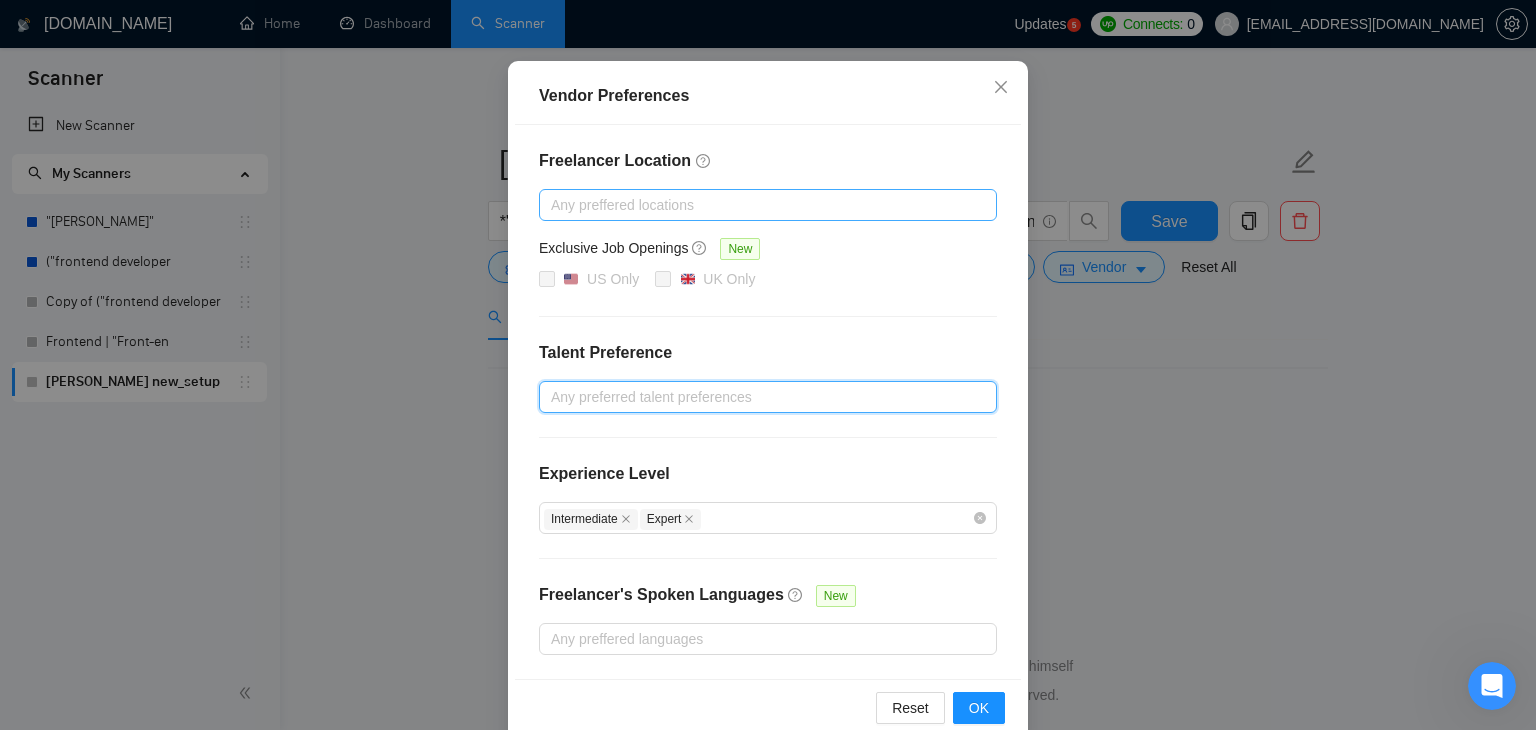 click at bounding box center [758, 205] 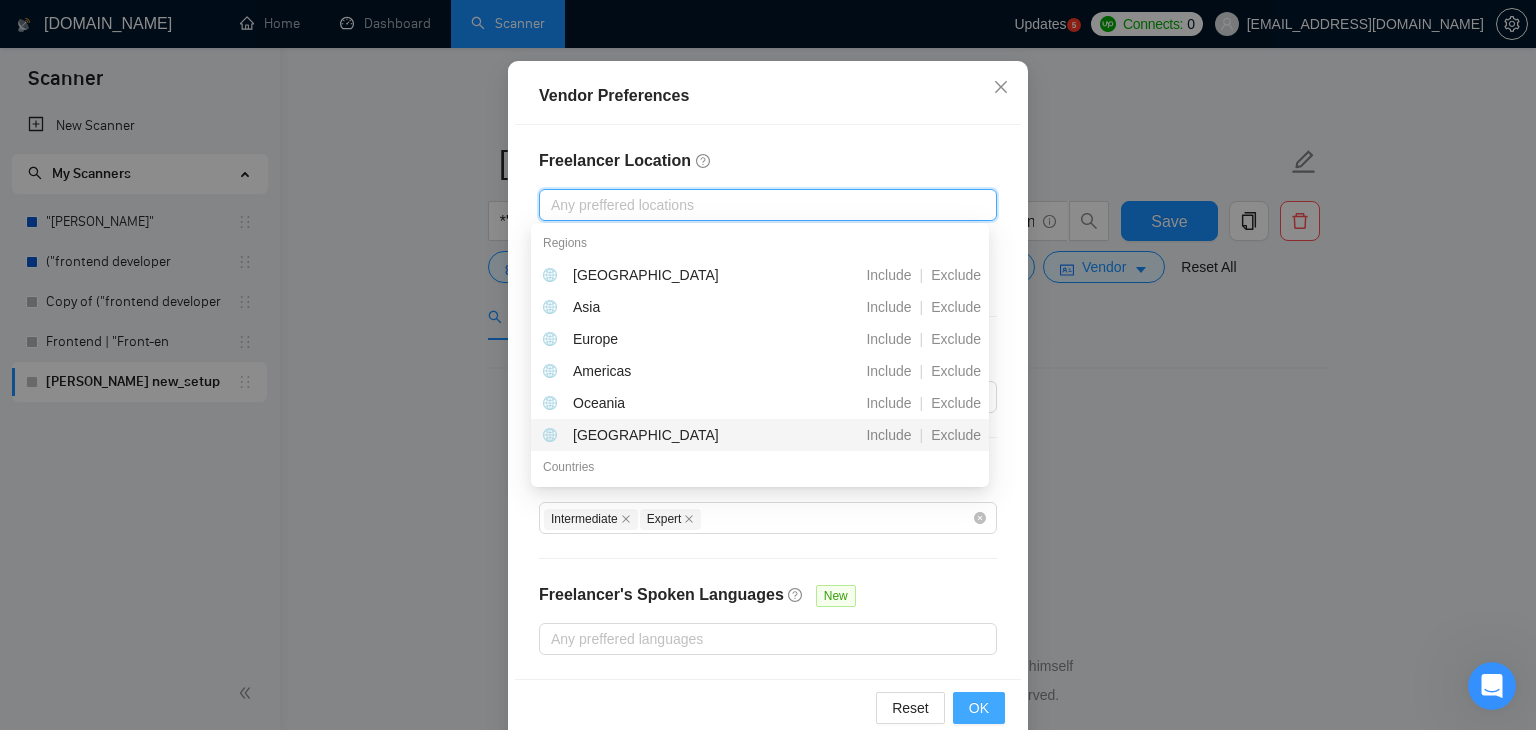 click on "OK" at bounding box center (979, 708) 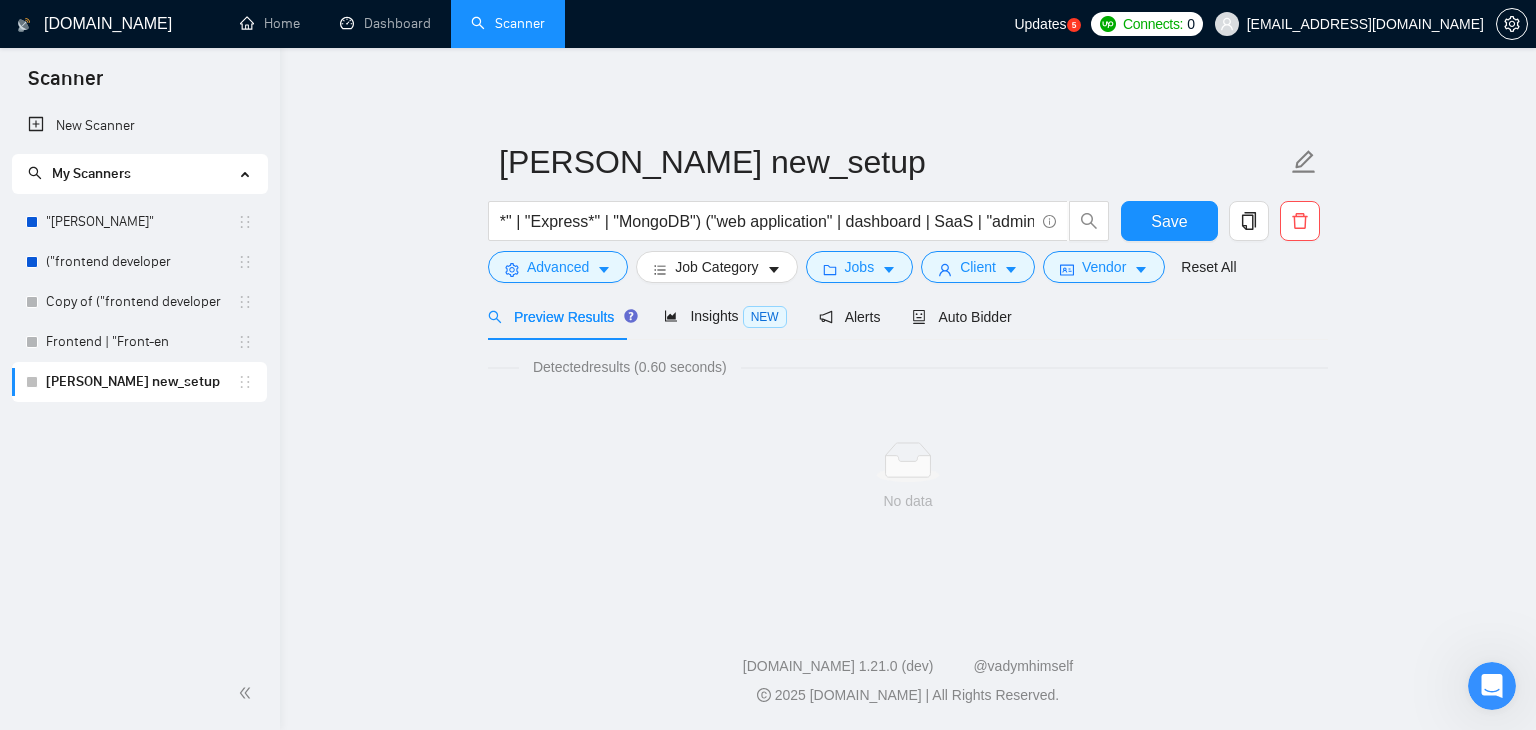 scroll, scrollTop: 94, scrollLeft: 0, axis: vertical 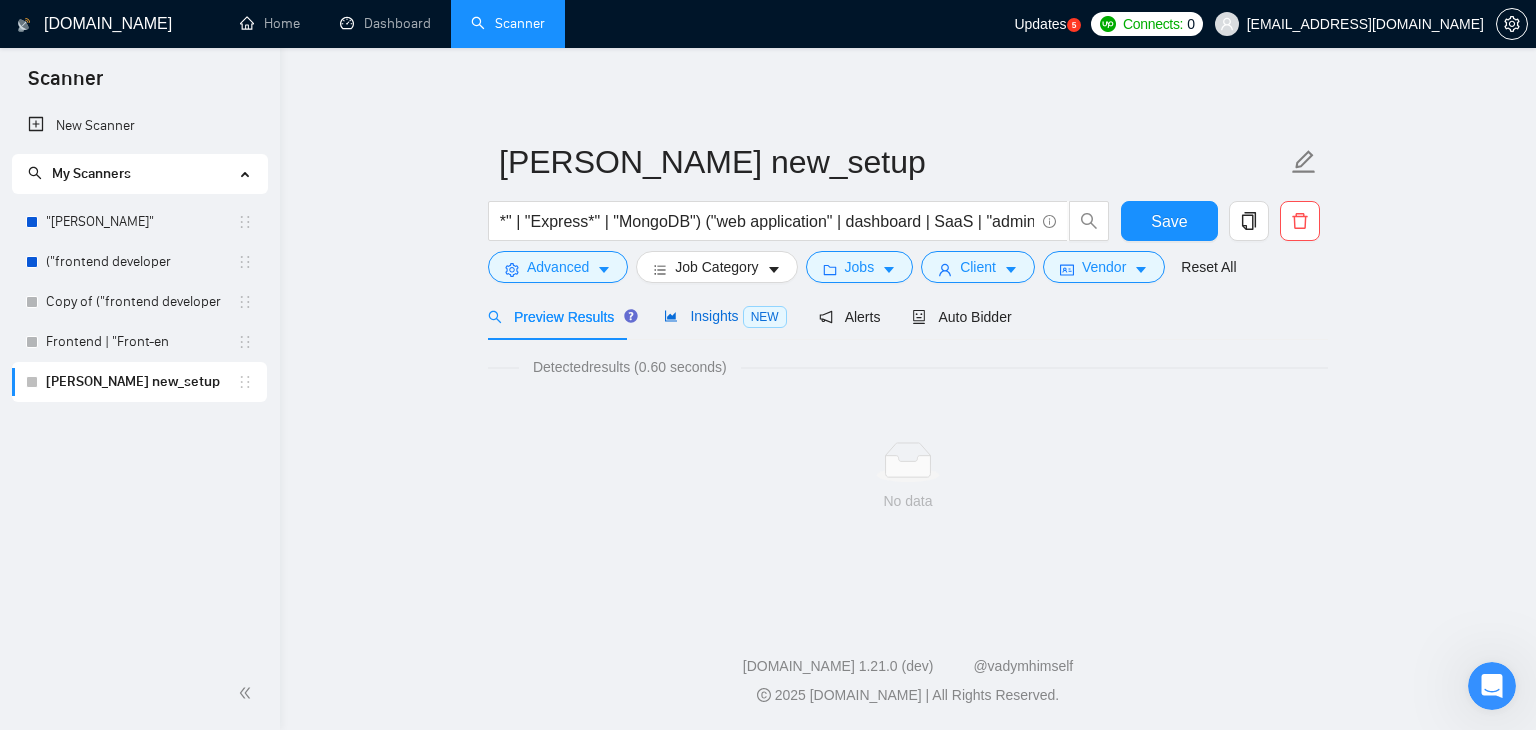click on "Insights NEW" at bounding box center (725, 316) 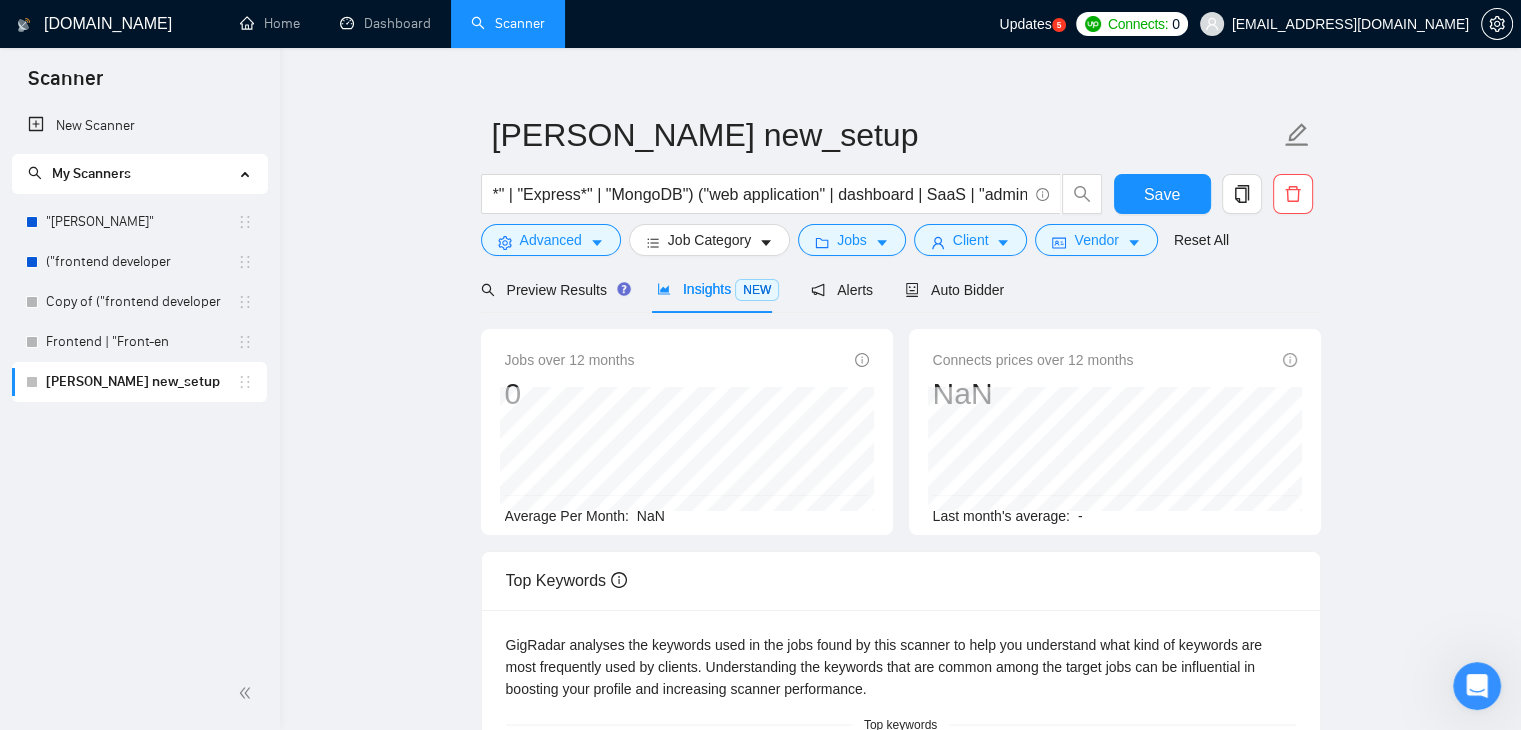 scroll, scrollTop: 38, scrollLeft: 0, axis: vertical 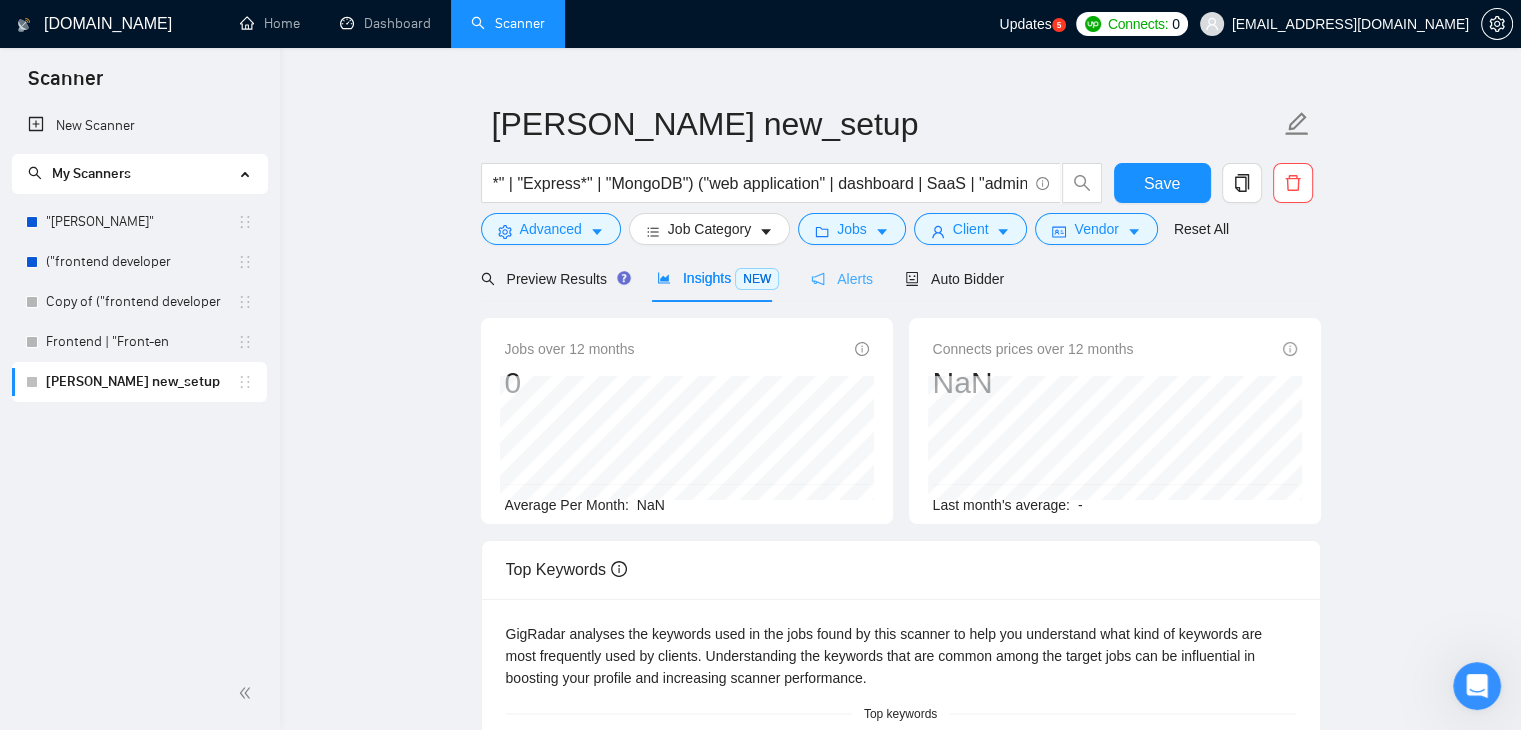 click on "Alerts" at bounding box center [842, 278] 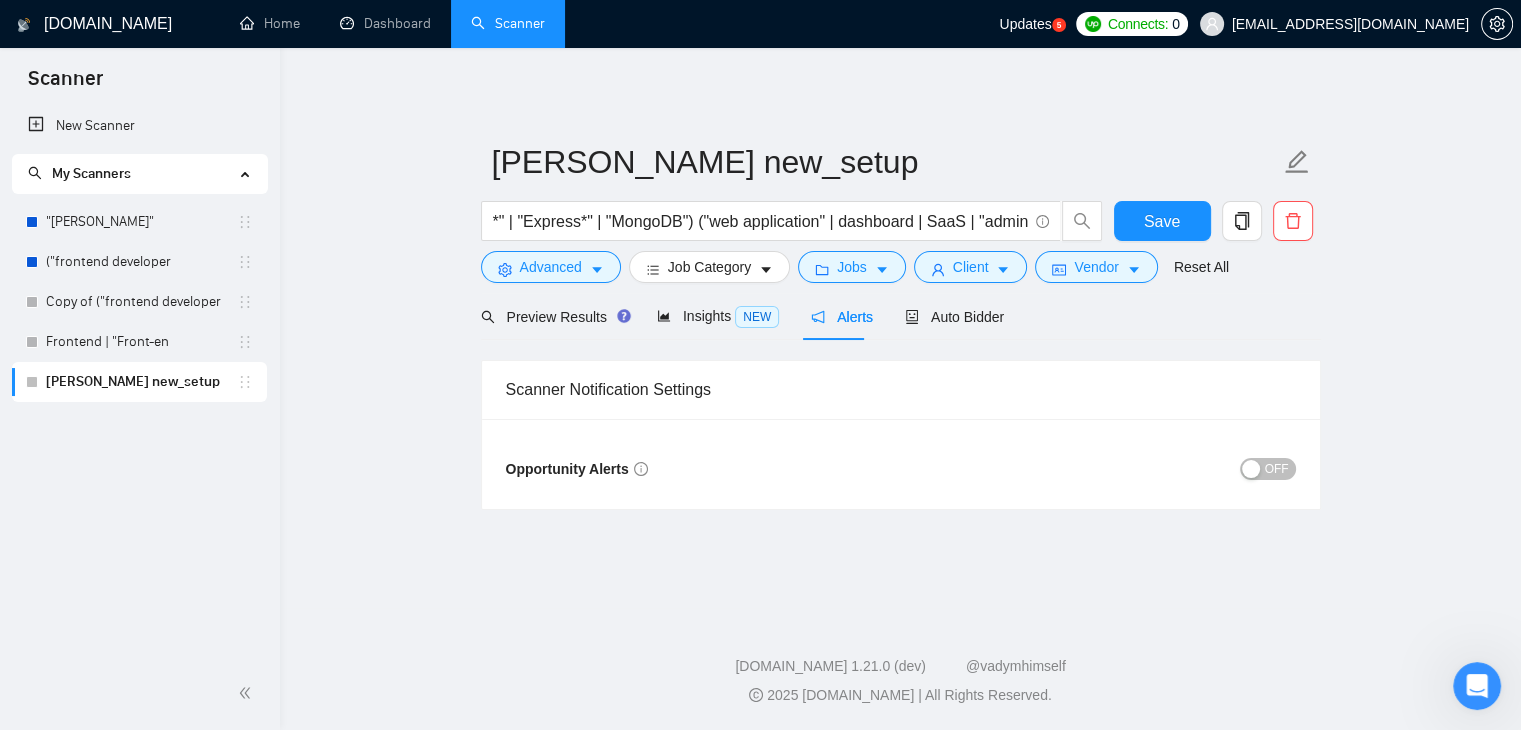scroll, scrollTop: 0, scrollLeft: 0, axis: both 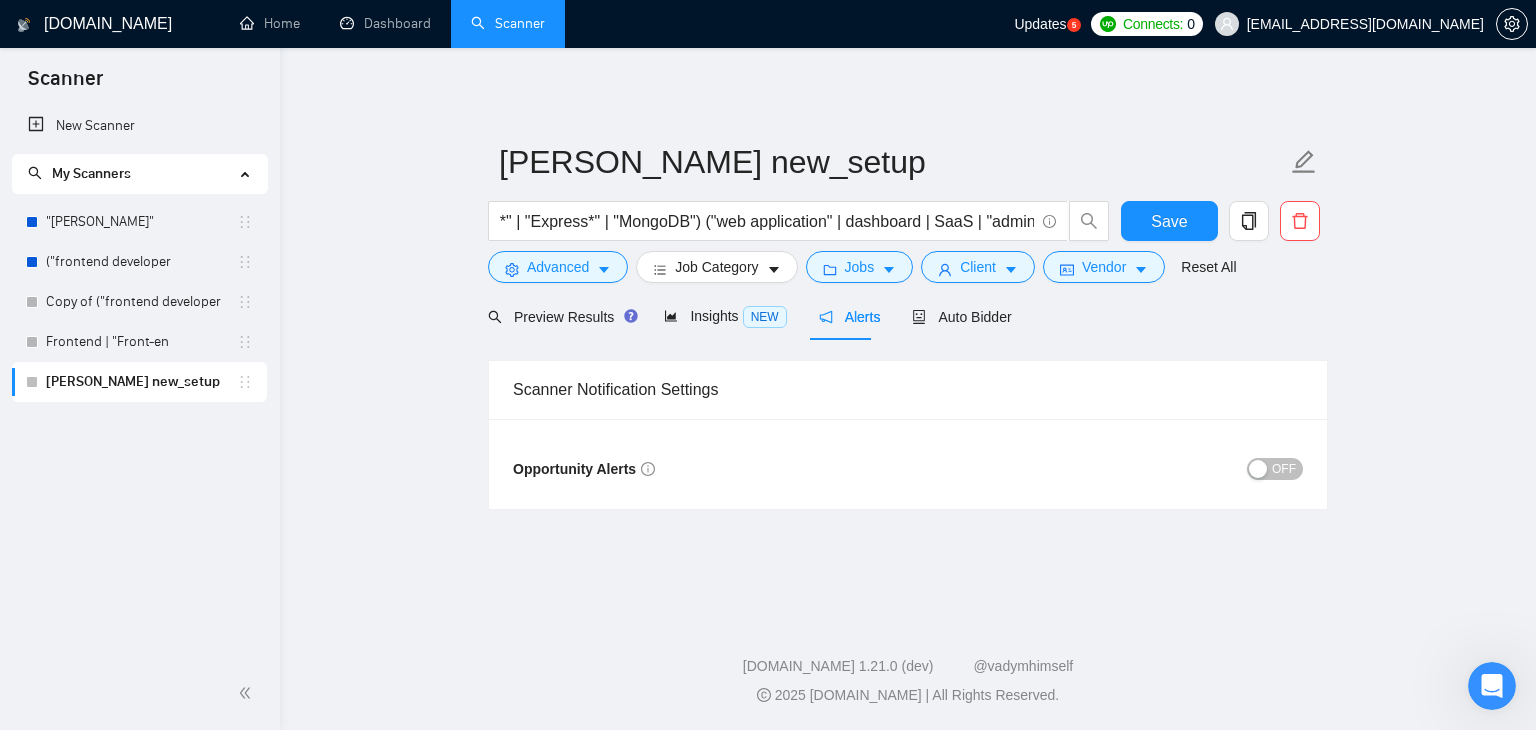 click on "OFF" at bounding box center (1275, 469) 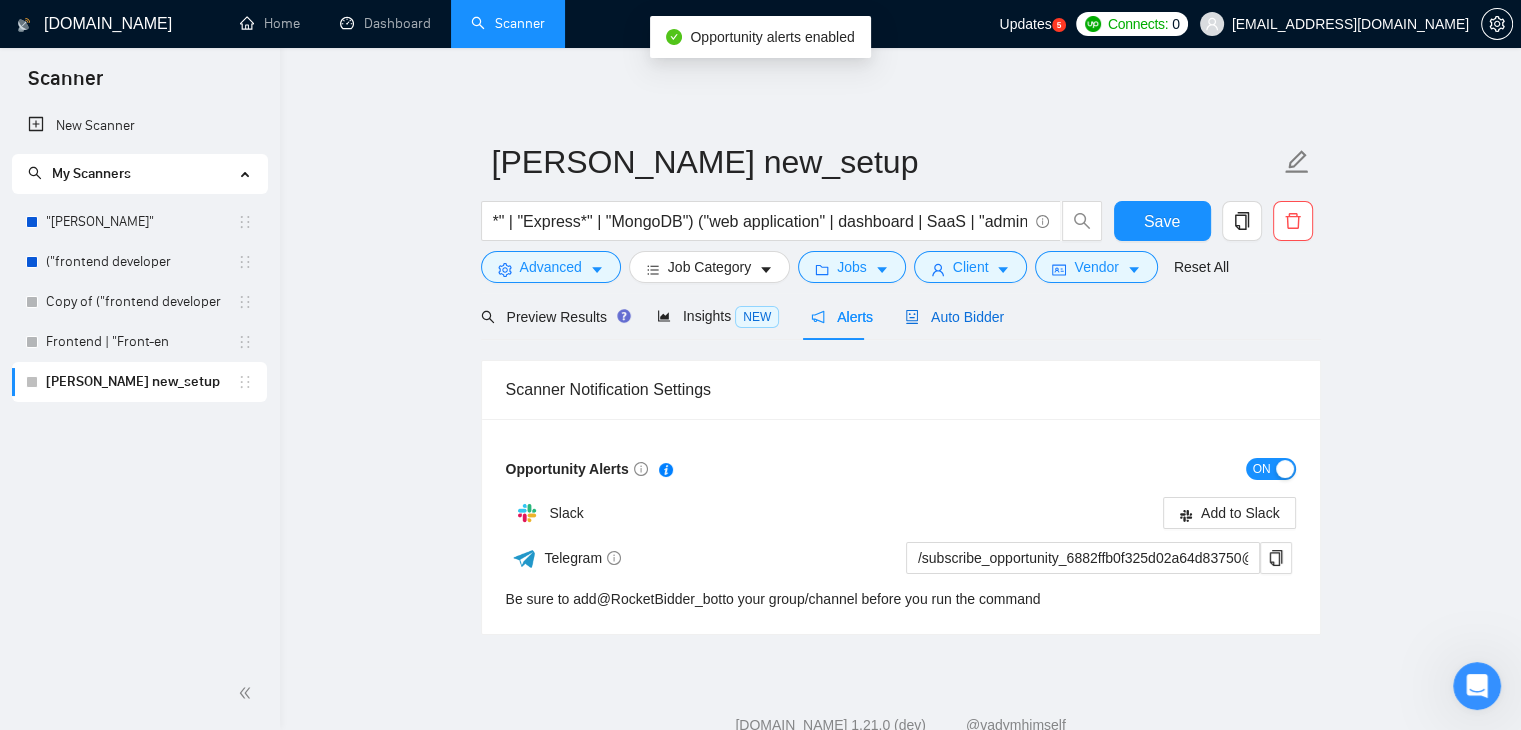 click on "Auto Bidder" at bounding box center (954, 317) 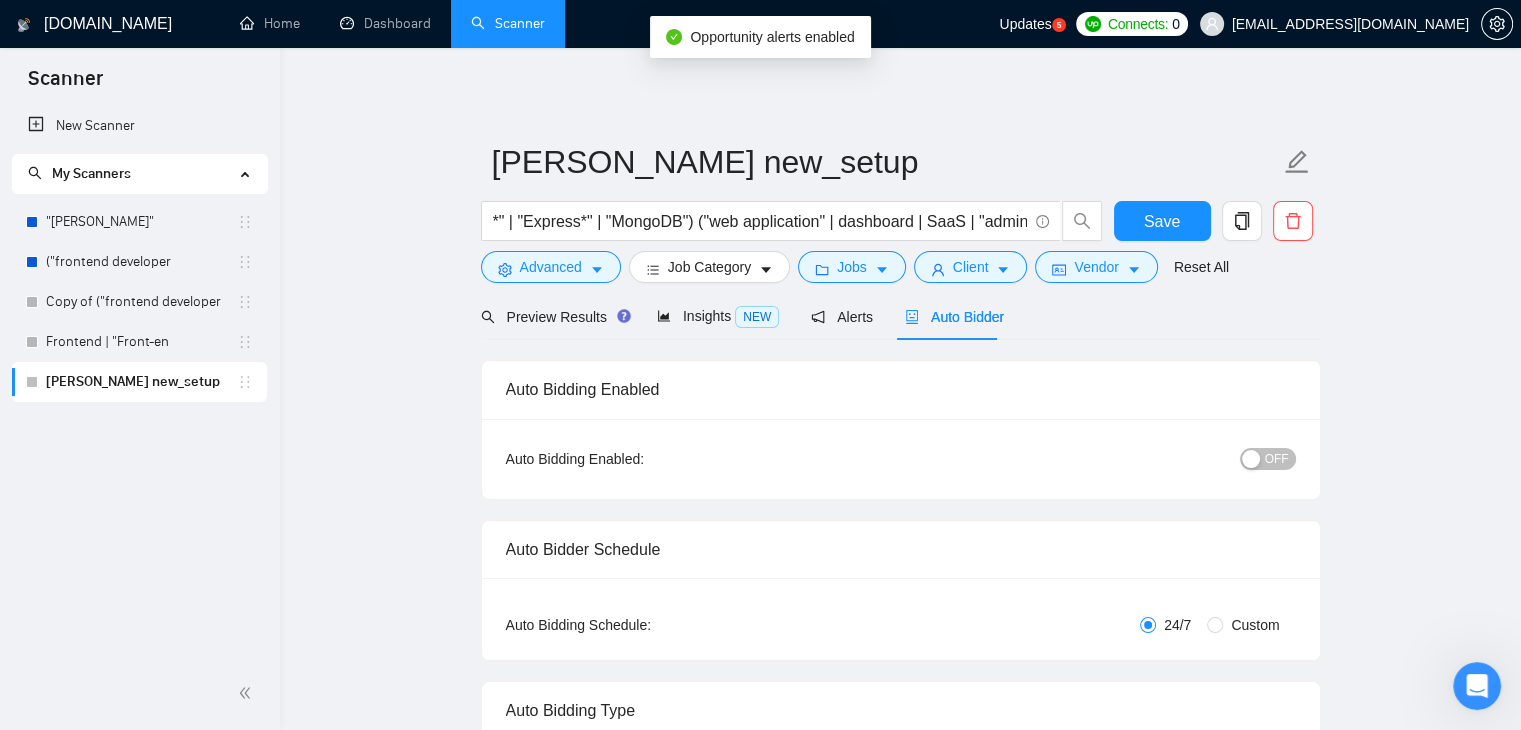 scroll, scrollTop: 36, scrollLeft: 0, axis: vertical 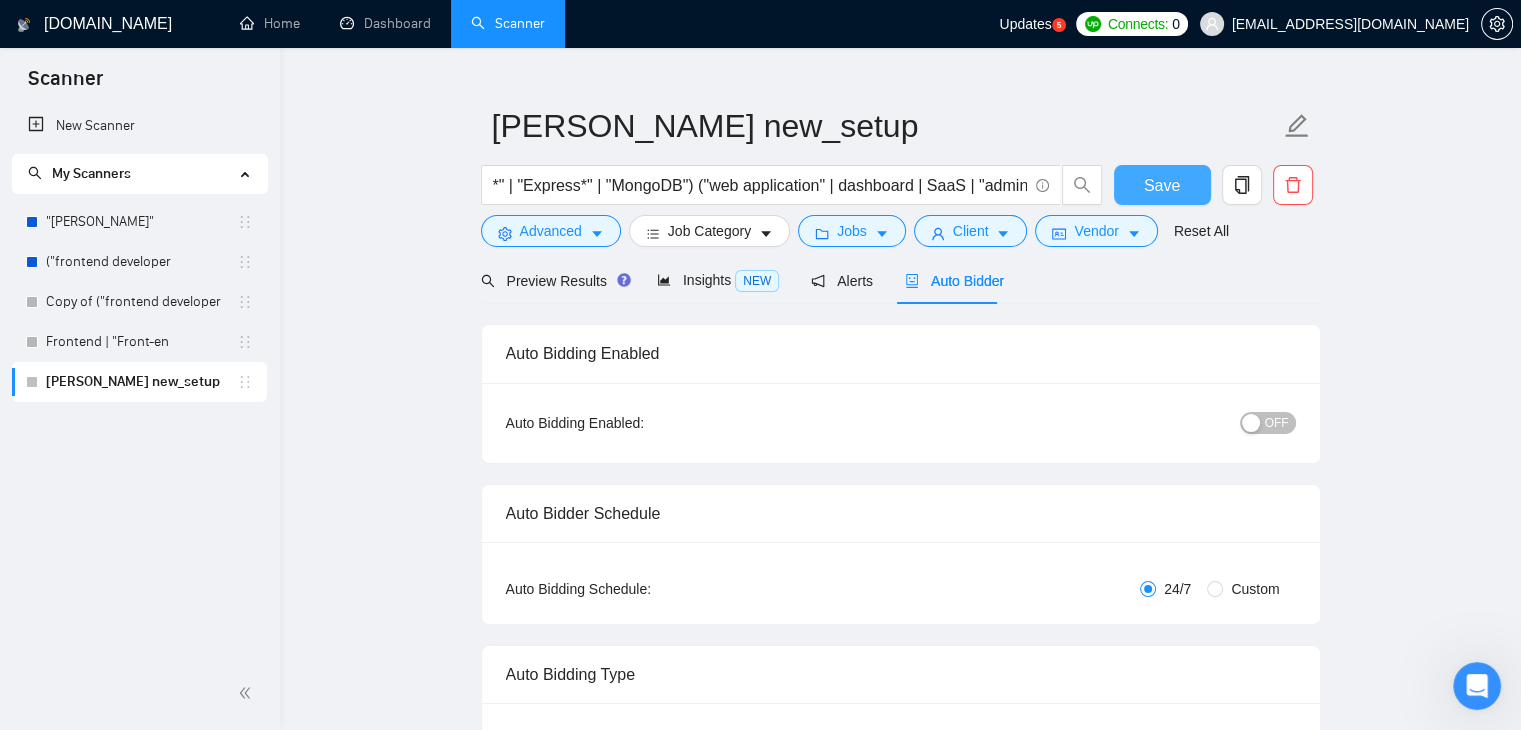click on "Save" at bounding box center (1162, 185) 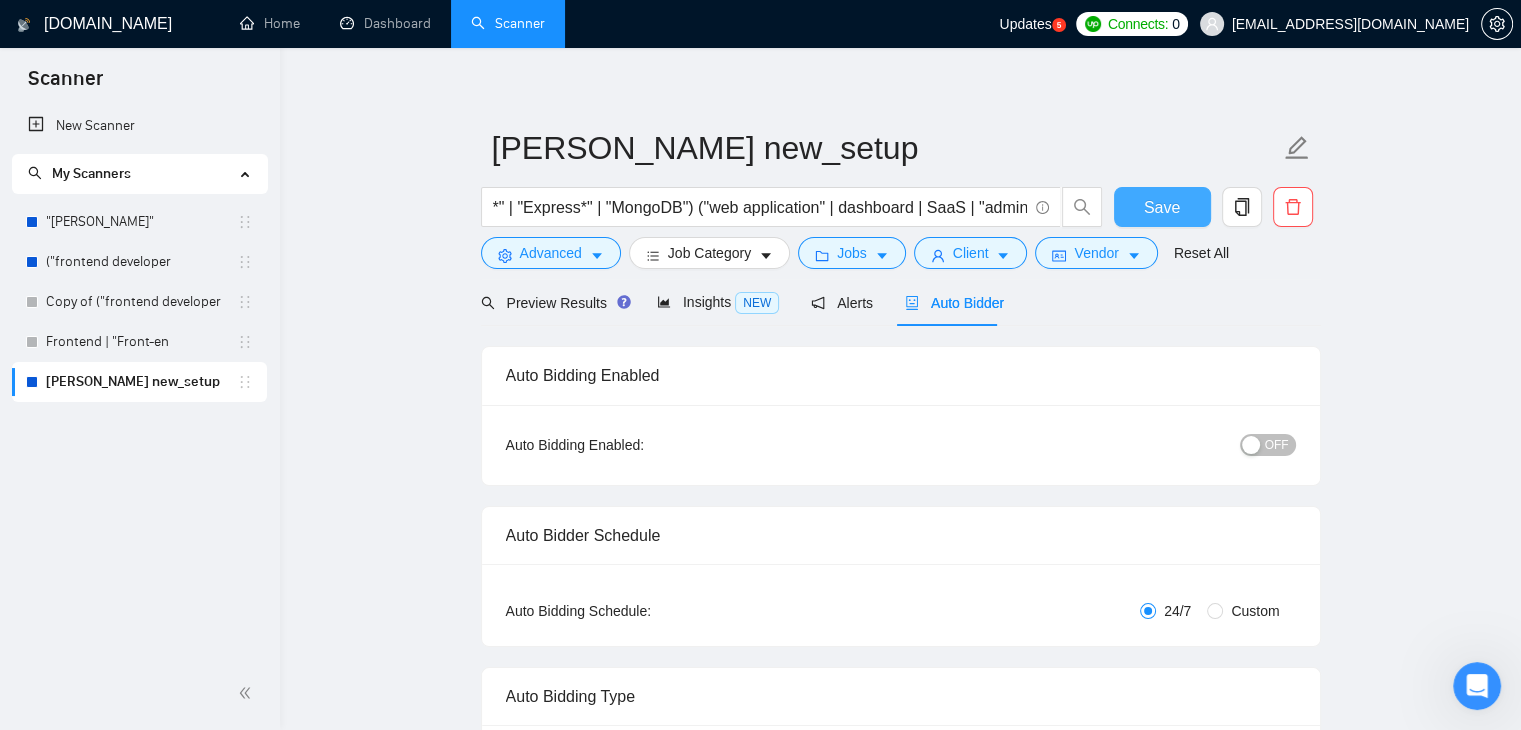 scroll, scrollTop: 15, scrollLeft: 0, axis: vertical 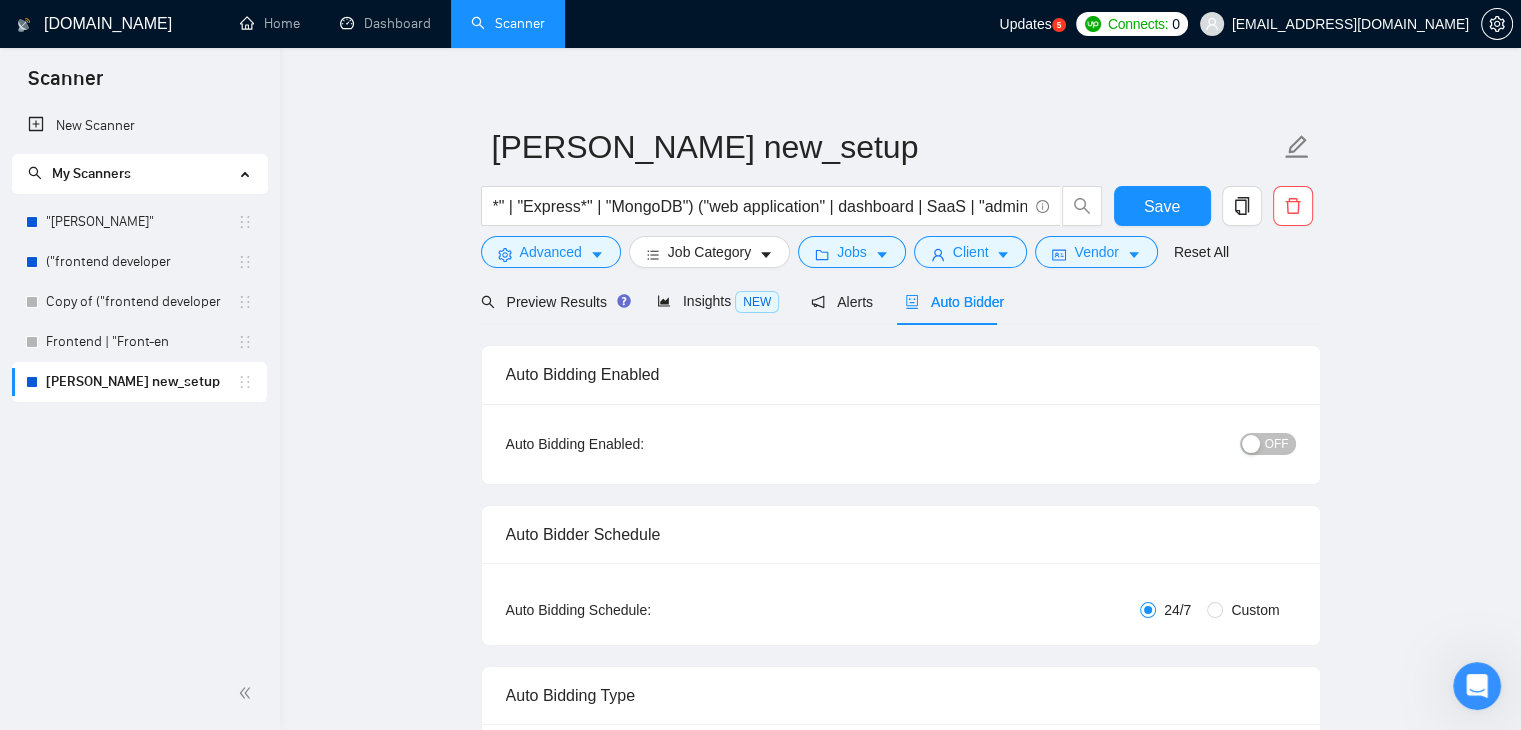 click on "OFF" at bounding box center (1277, 444) 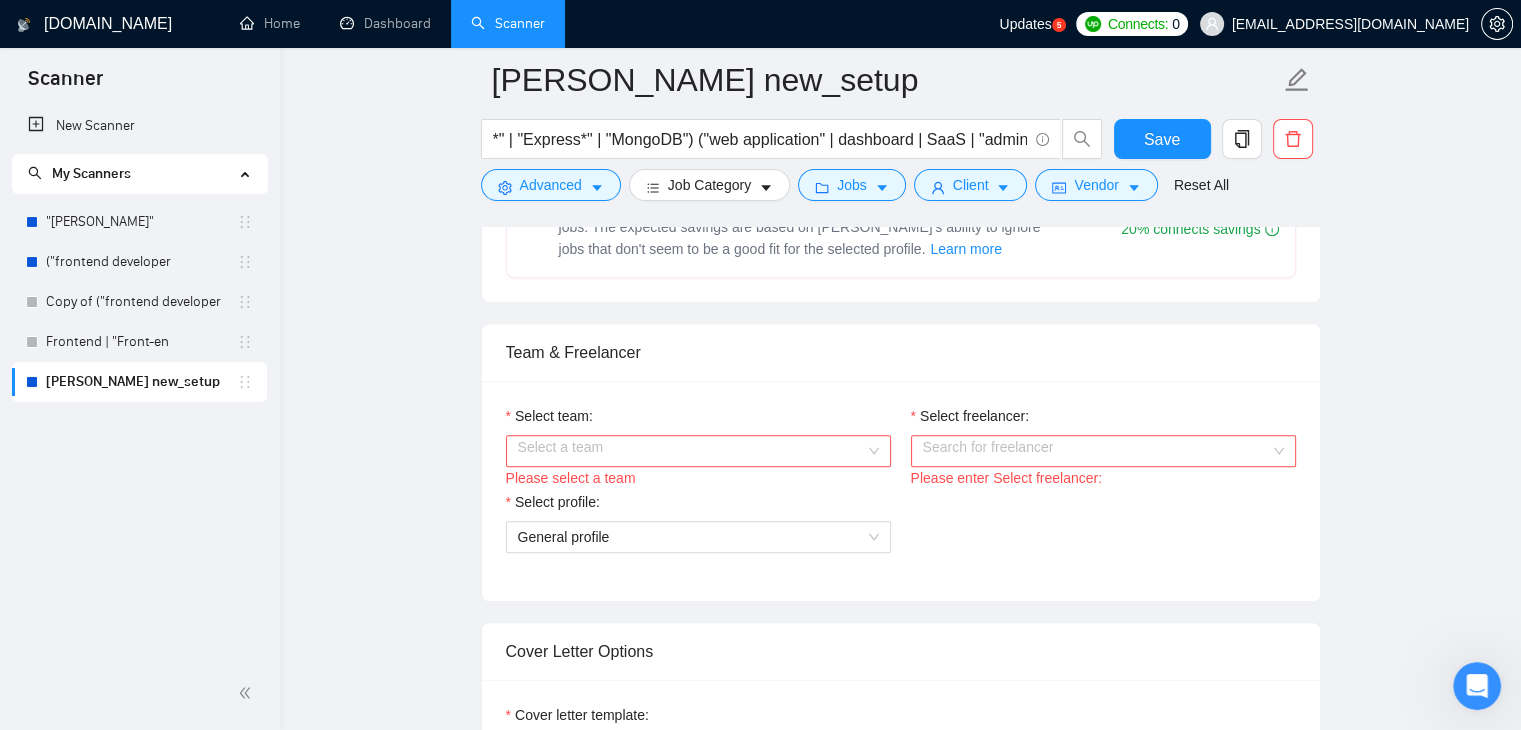 scroll, scrollTop: 908, scrollLeft: 0, axis: vertical 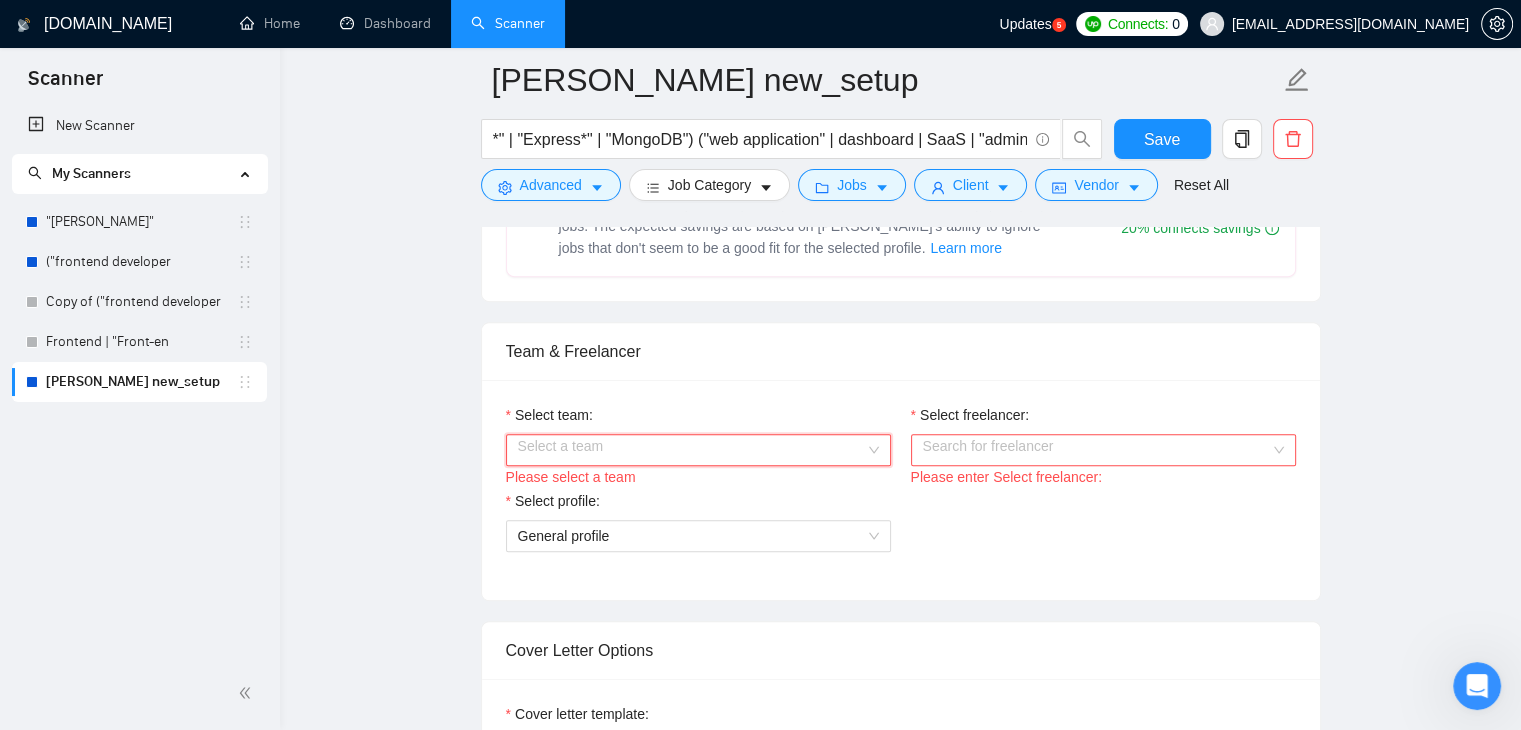 click on "Select team:" at bounding box center [691, 450] 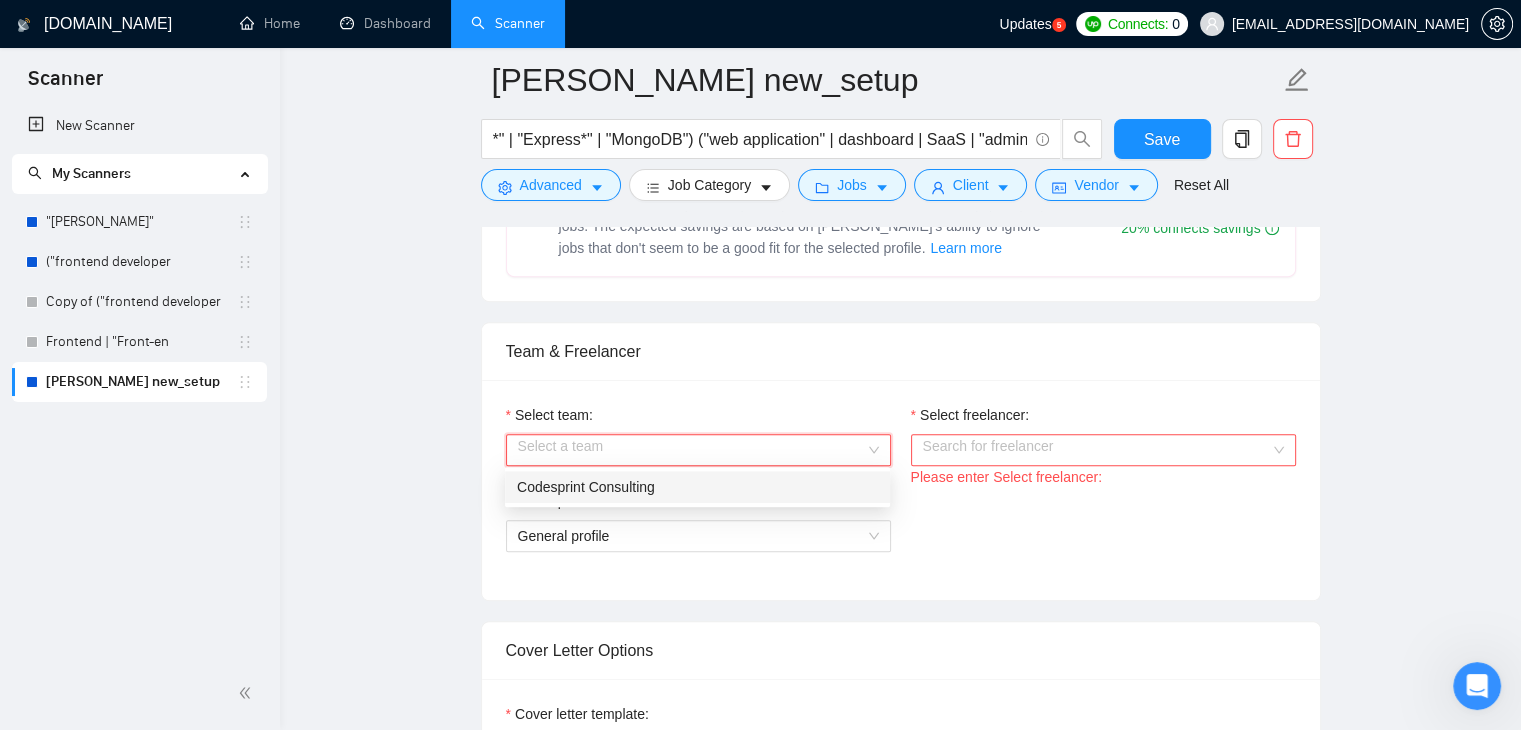 click on "Codesprint Consulting" at bounding box center [697, 487] 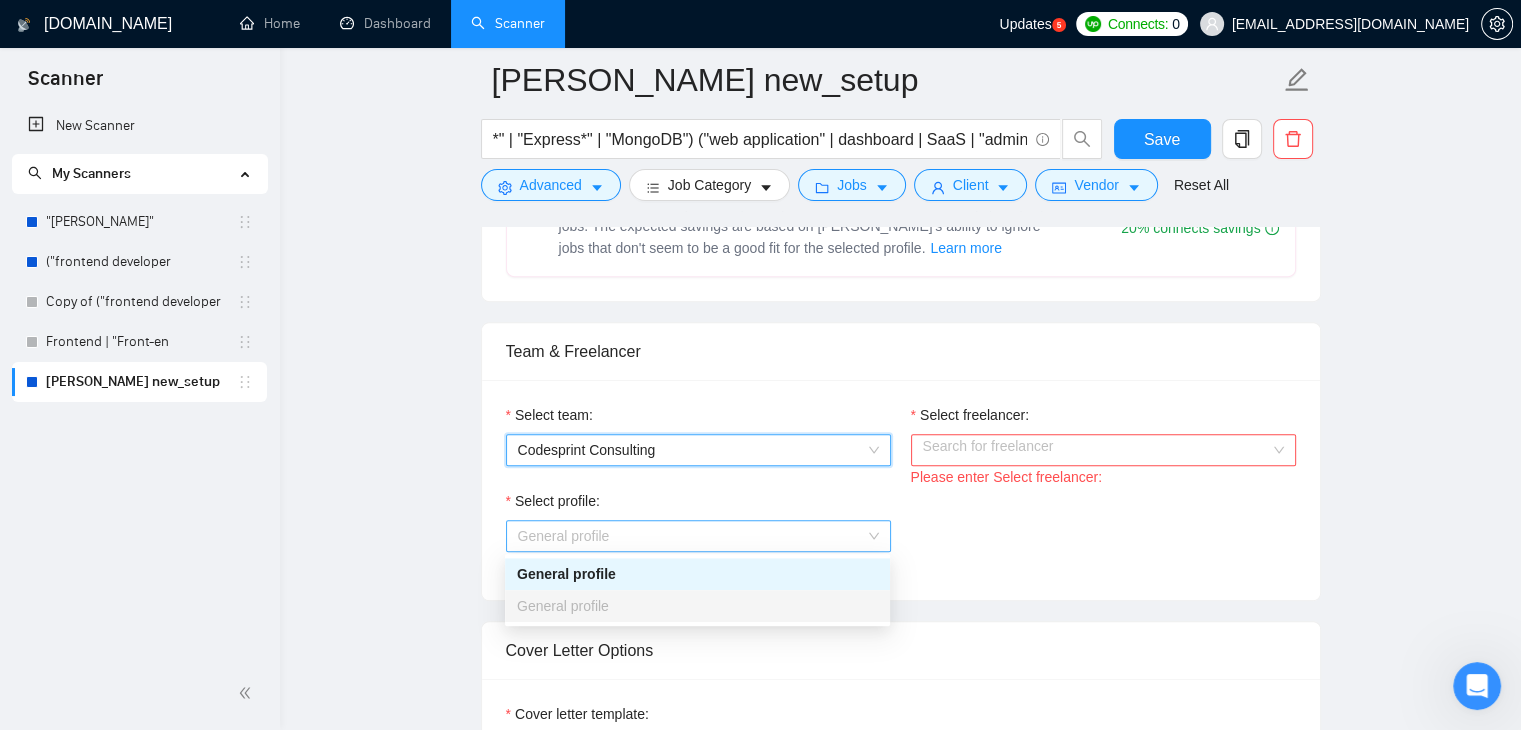 click on "General profile" at bounding box center [698, 536] 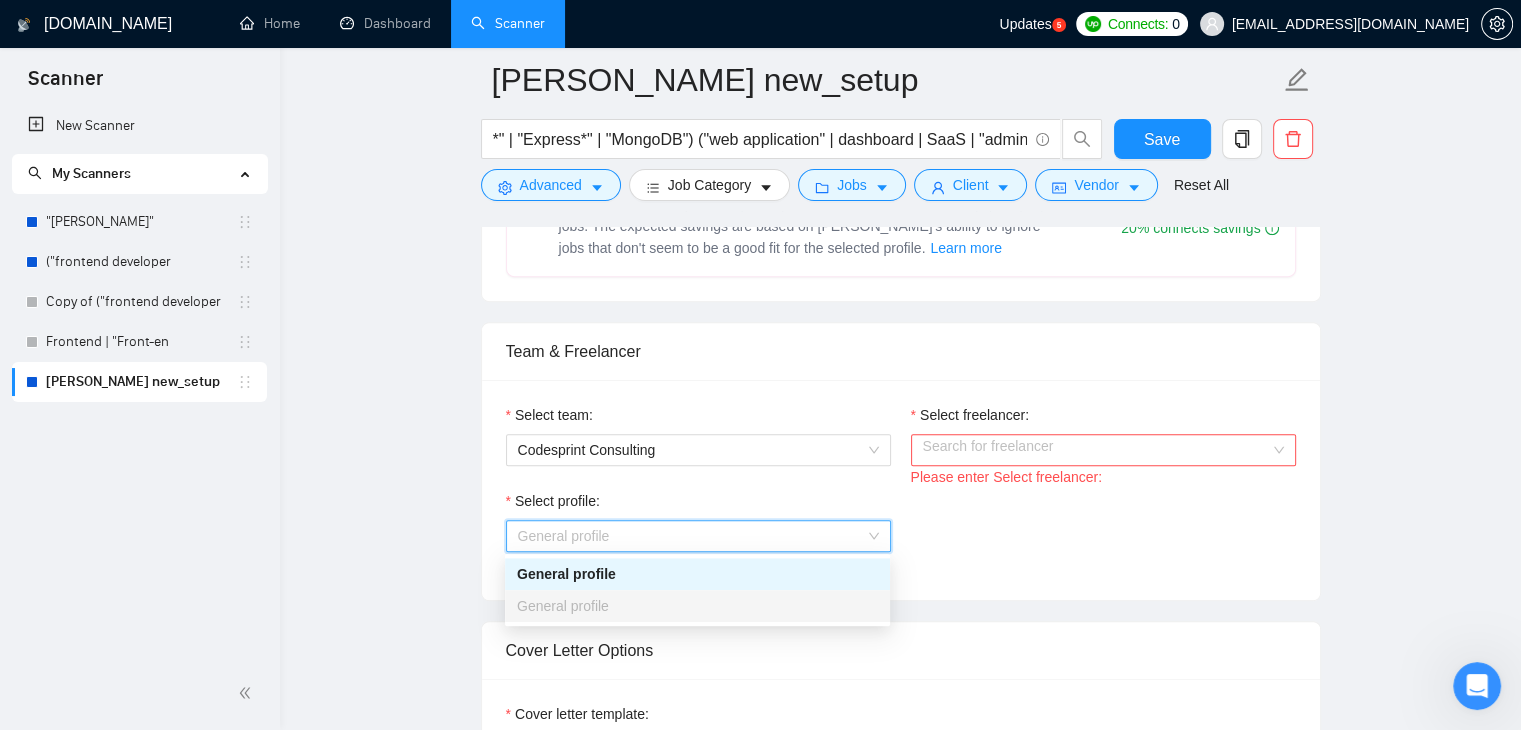 click on "General profile" at bounding box center (697, 574) 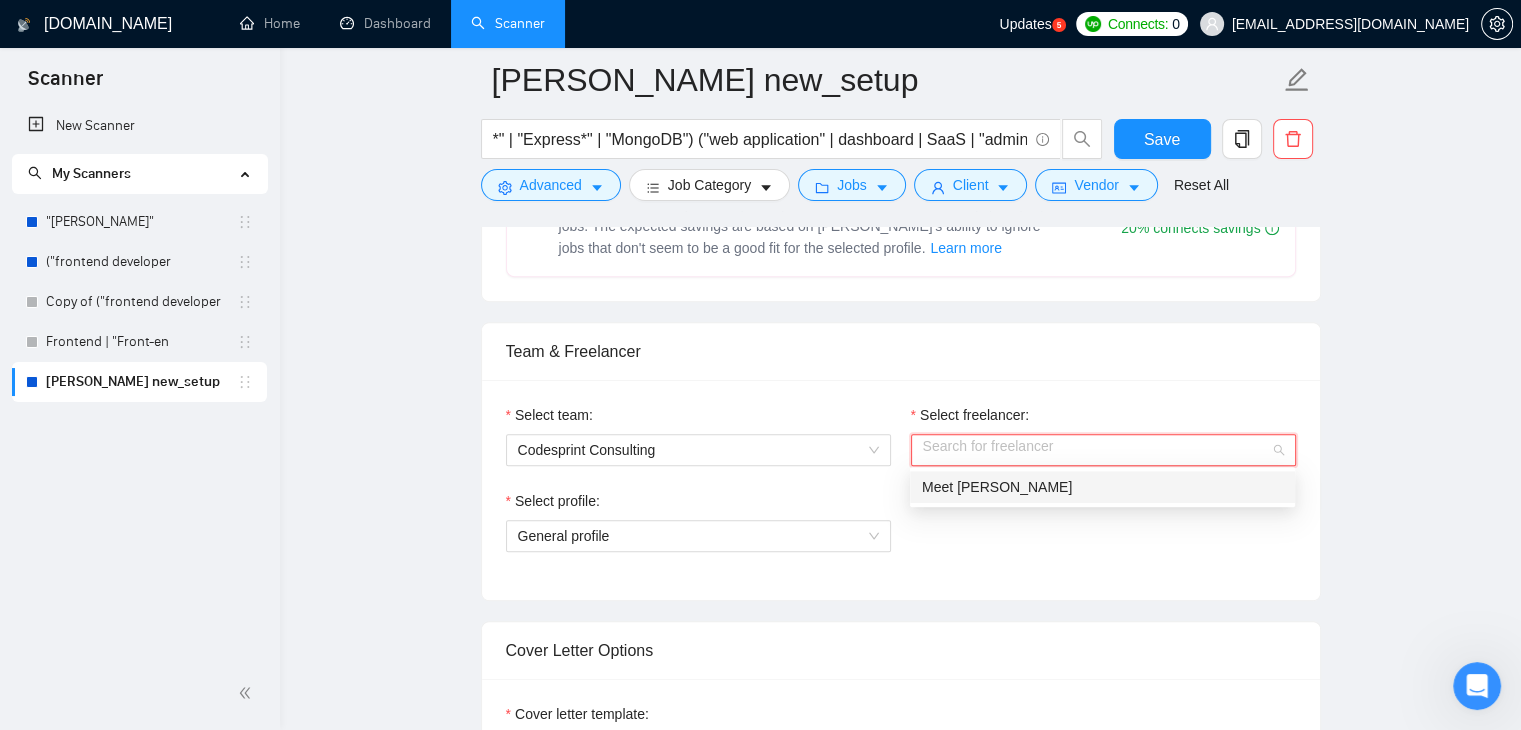 click on "Select freelancer:" at bounding box center [1096, 450] 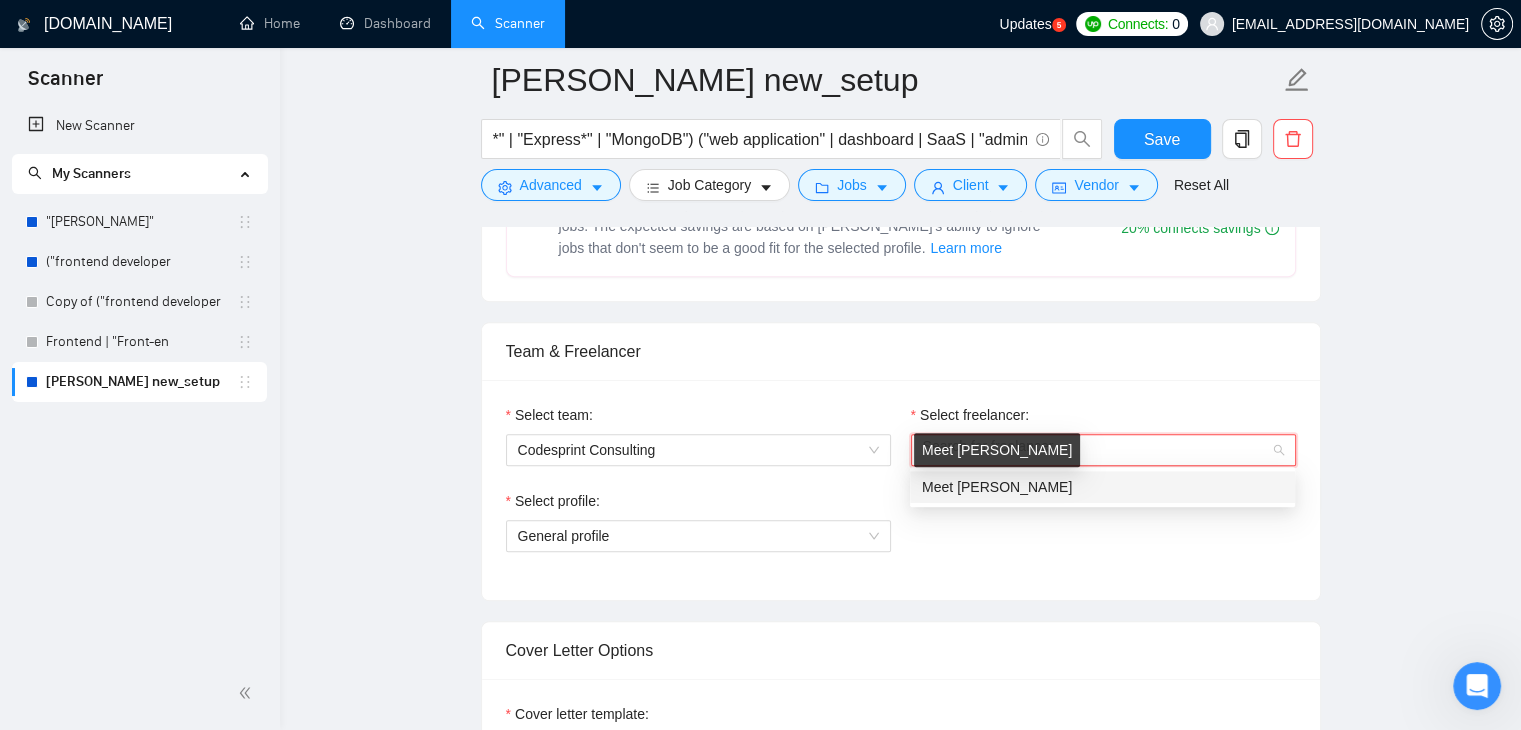click on "Meet [PERSON_NAME]" at bounding box center (997, 487) 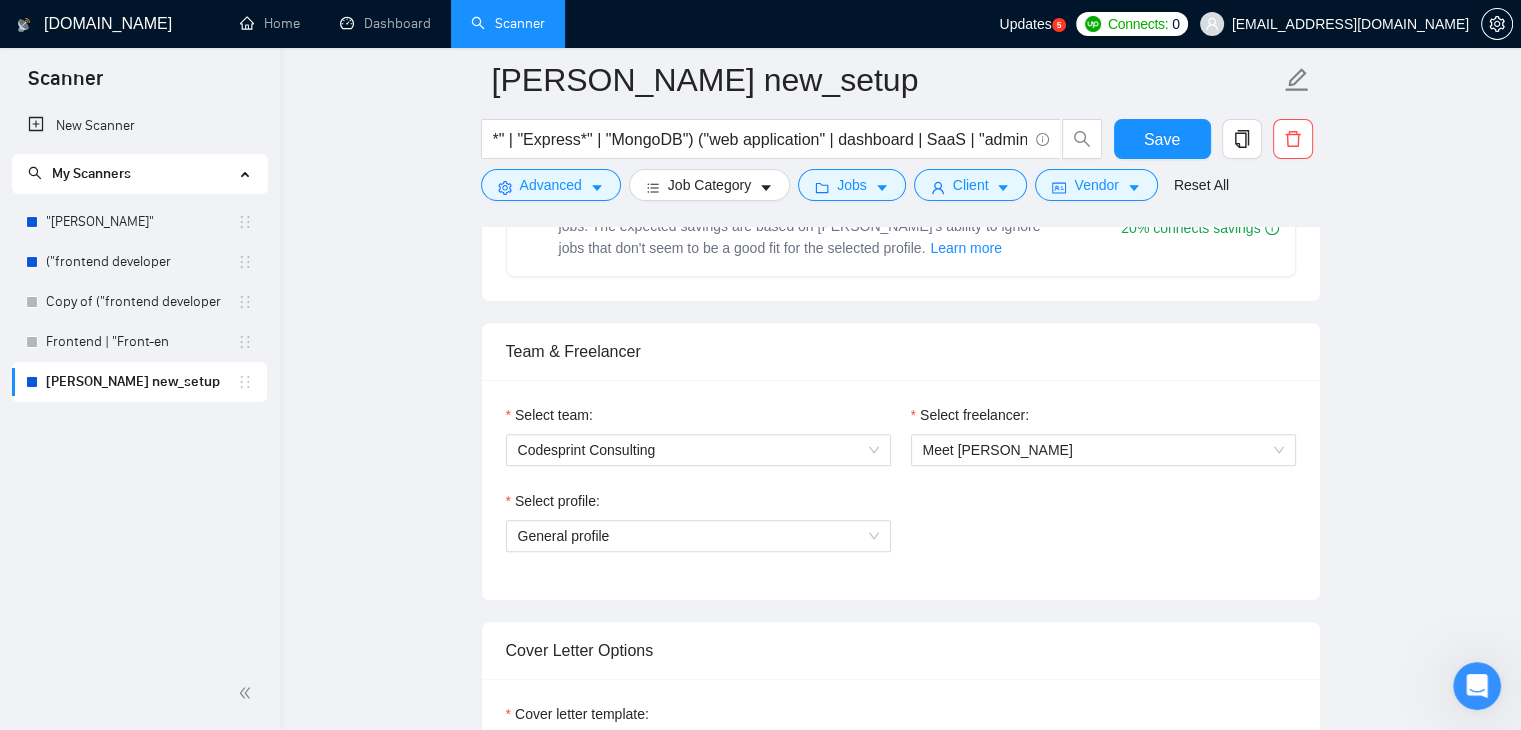click on "Team & Freelancer" at bounding box center (901, 351) 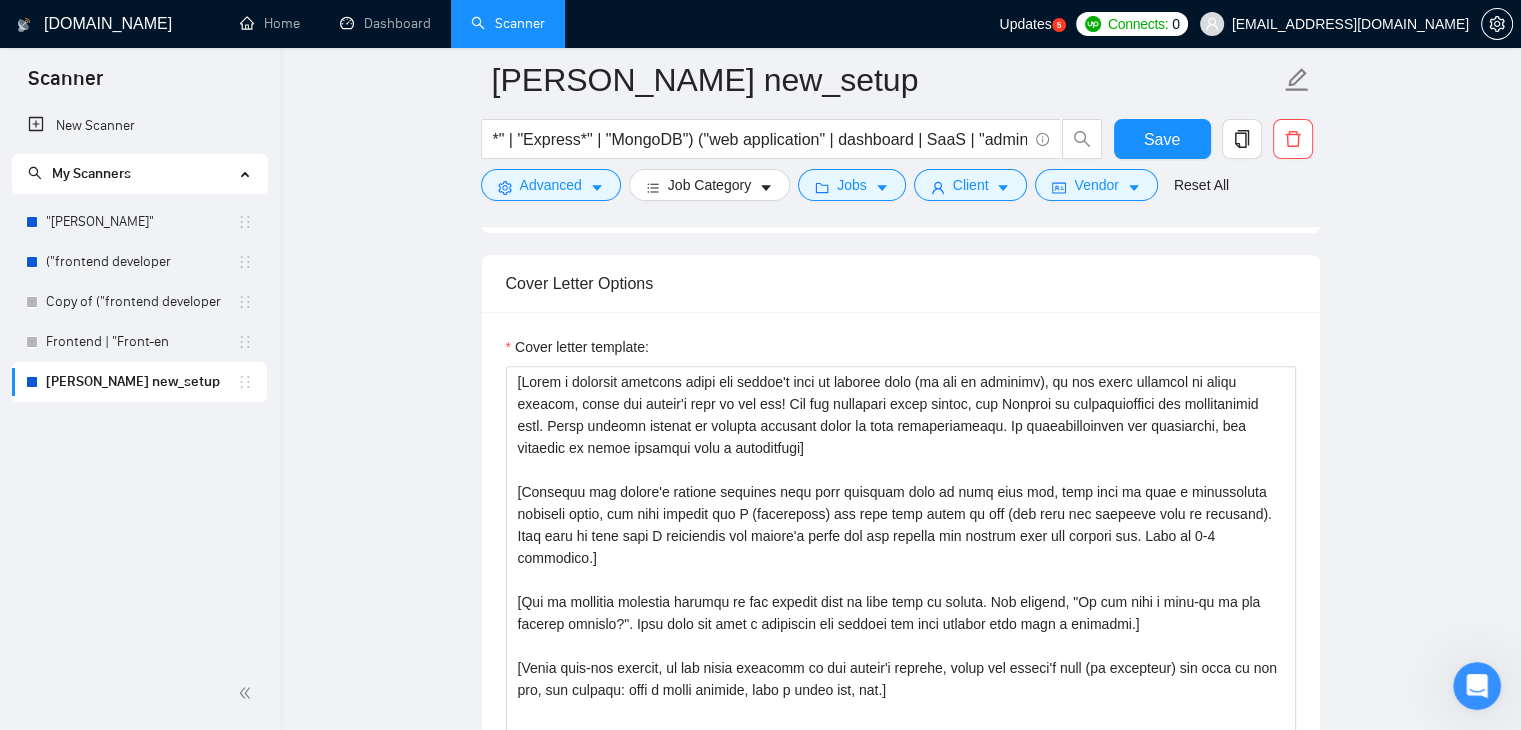 scroll, scrollTop: 1288, scrollLeft: 0, axis: vertical 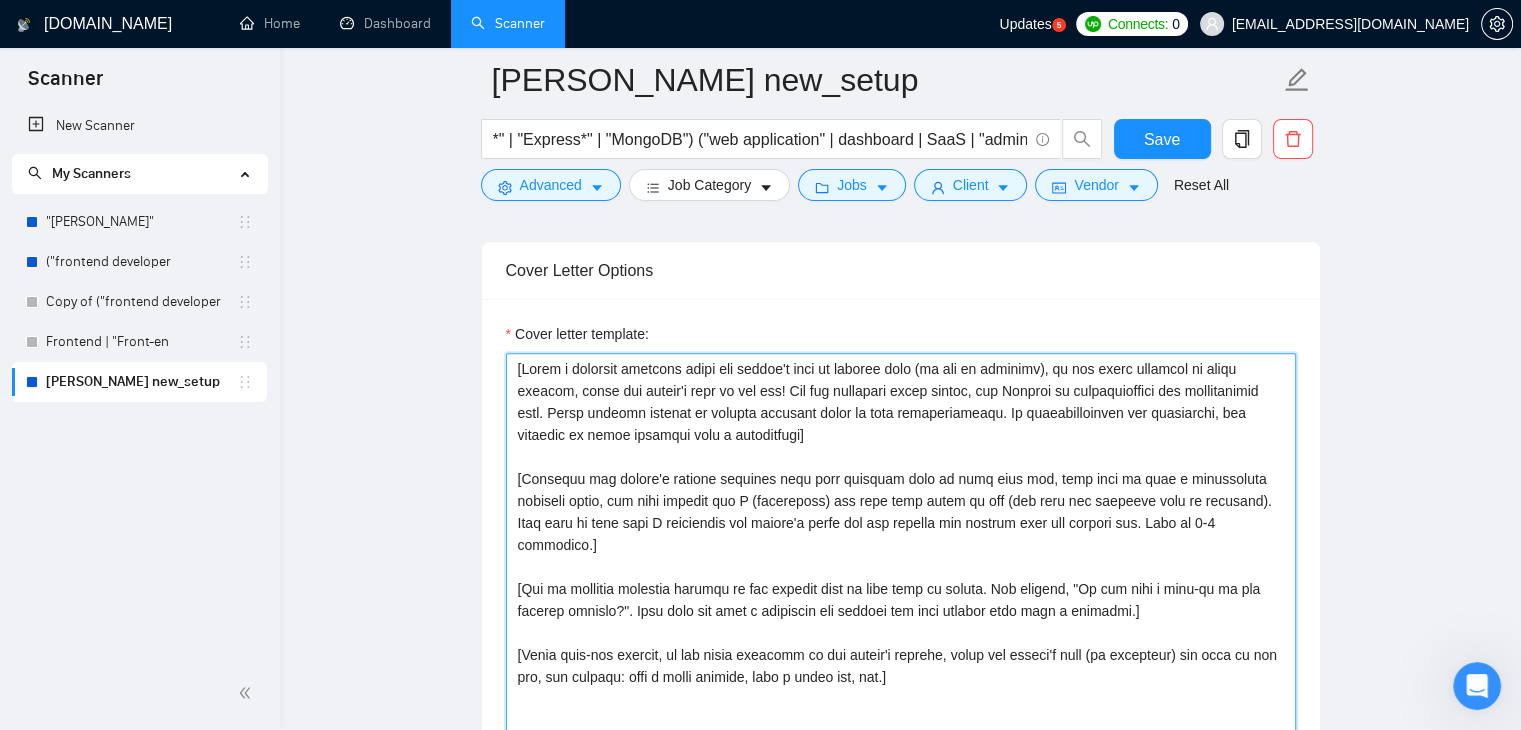 click on "Cover letter template:" at bounding box center [901, 578] 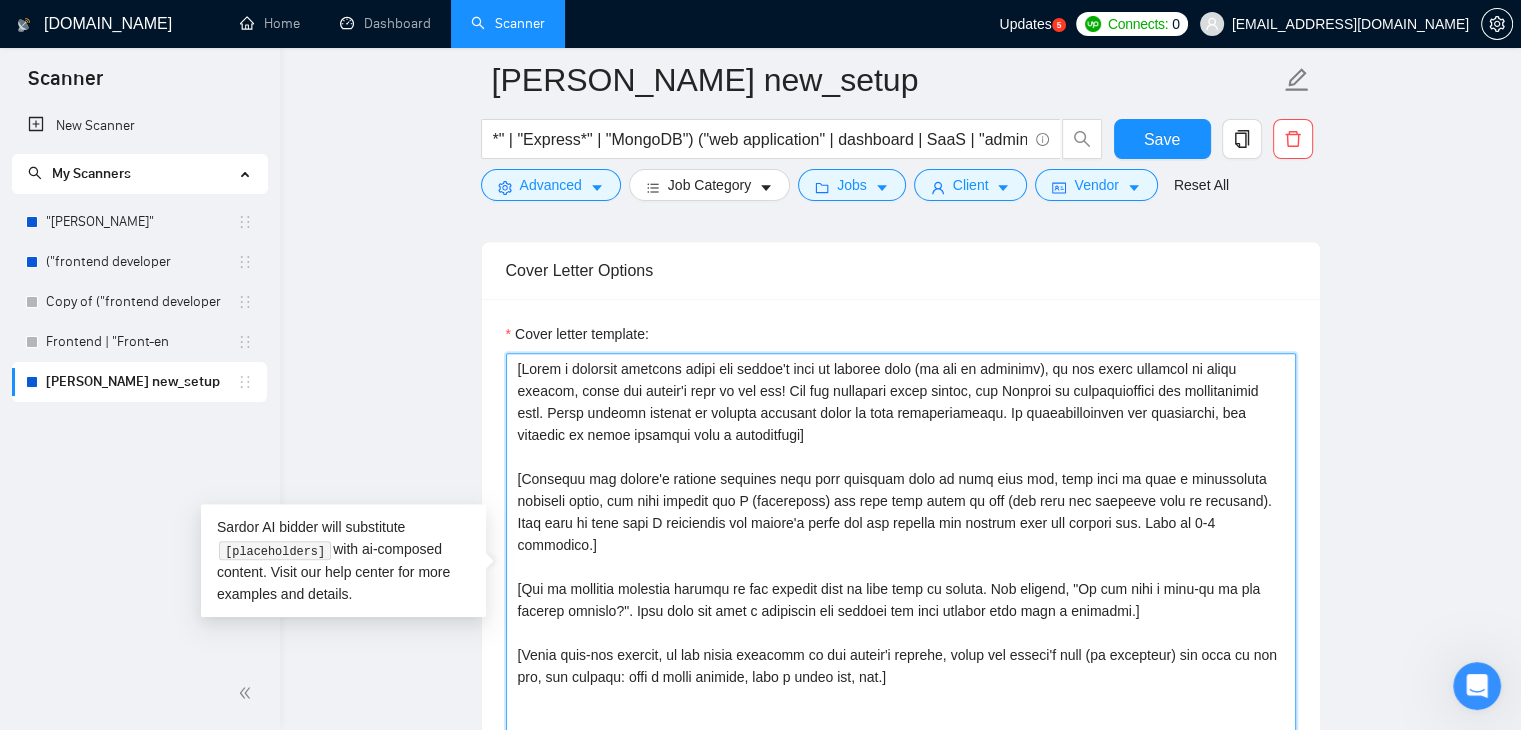 click on "Cover letter template:" at bounding box center (901, 578) 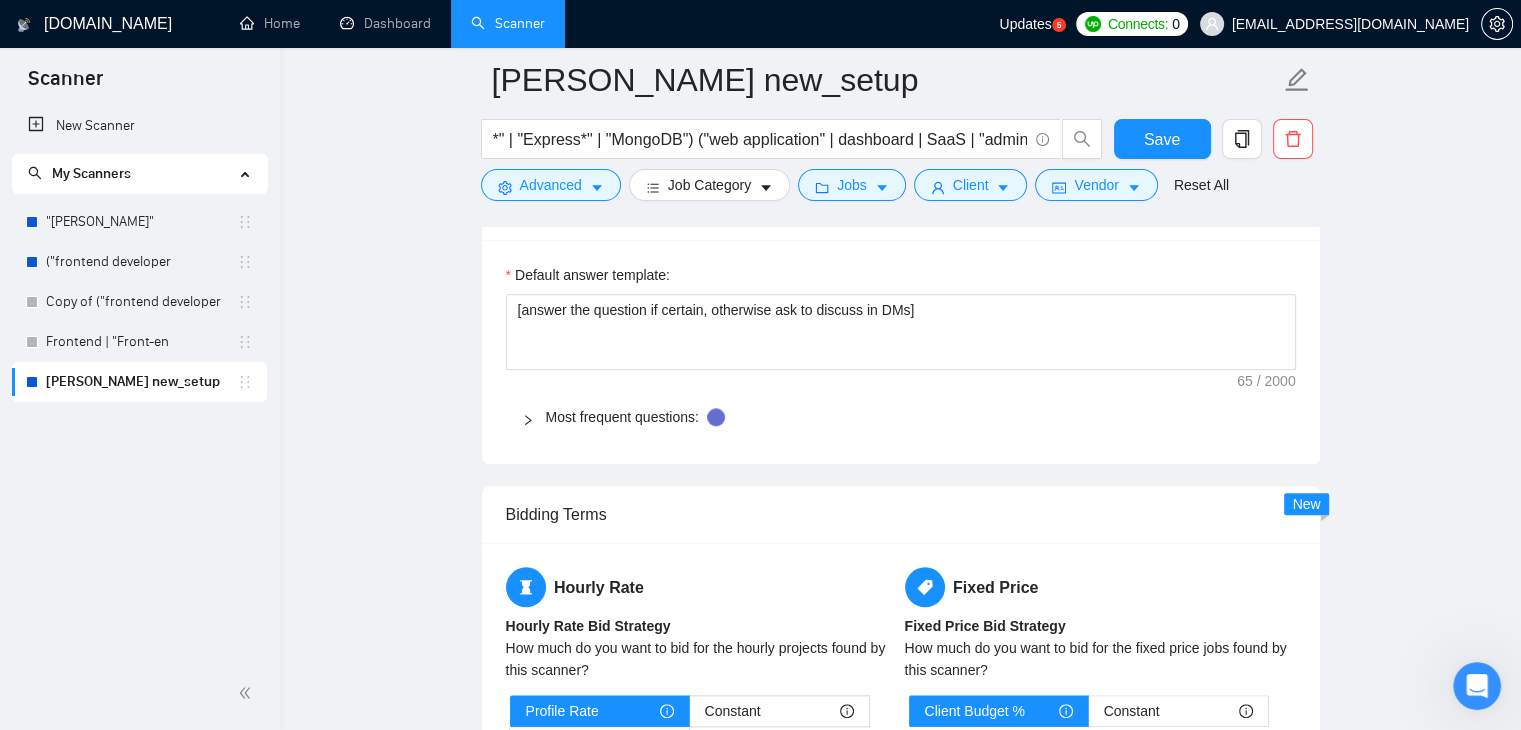 scroll, scrollTop: 1980, scrollLeft: 0, axis: vertical 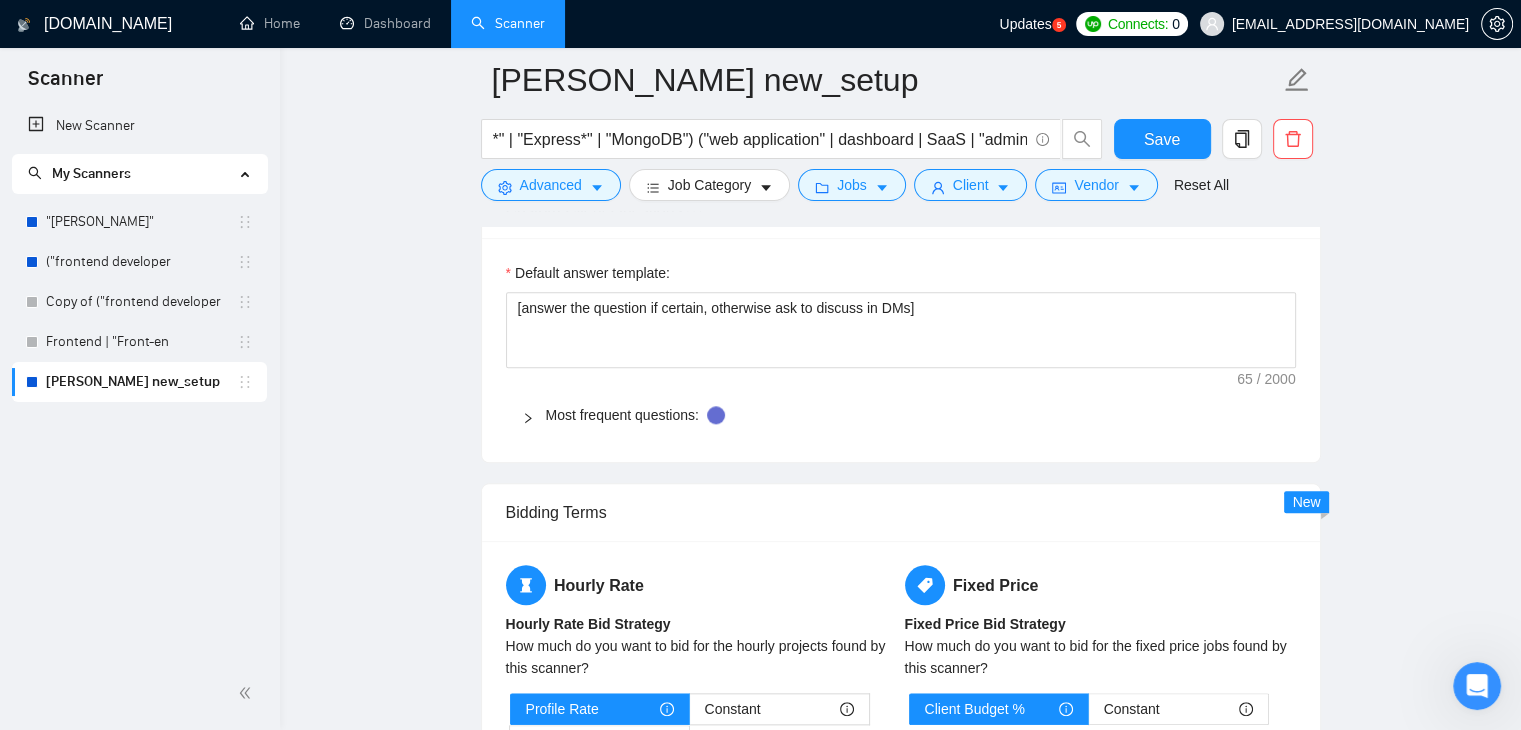 click 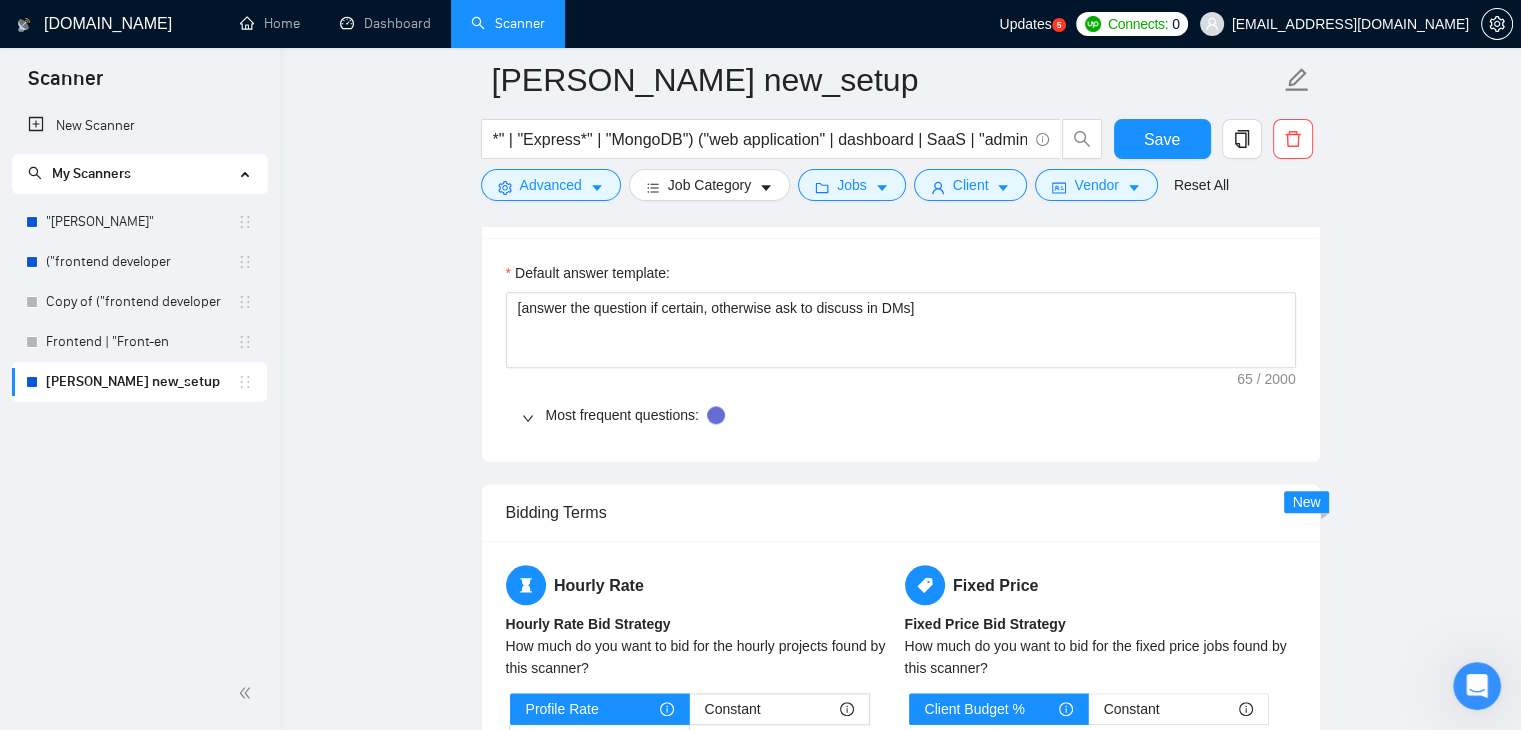 type 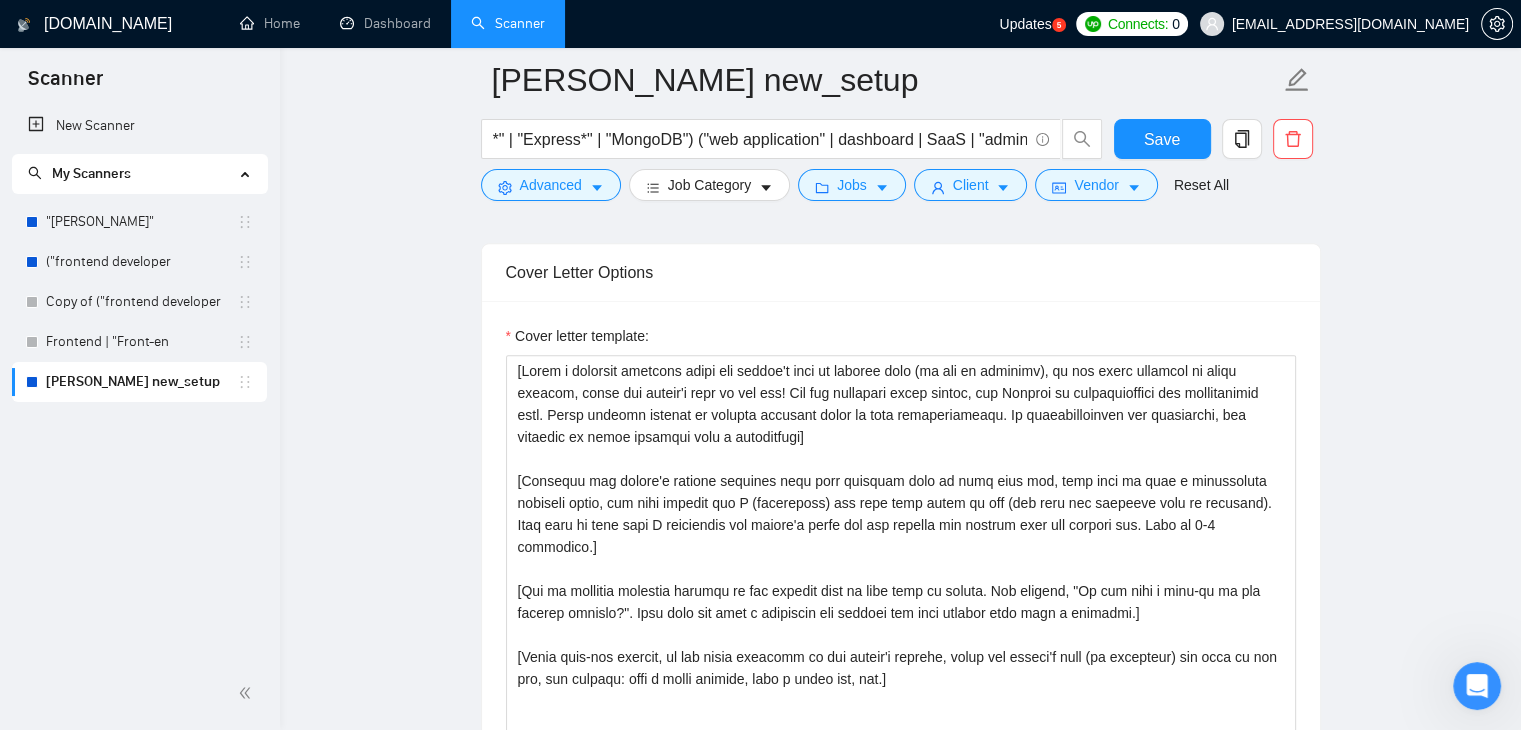 scroll, scrollTop: 1287, scrollLeft: 0, axis: vertical 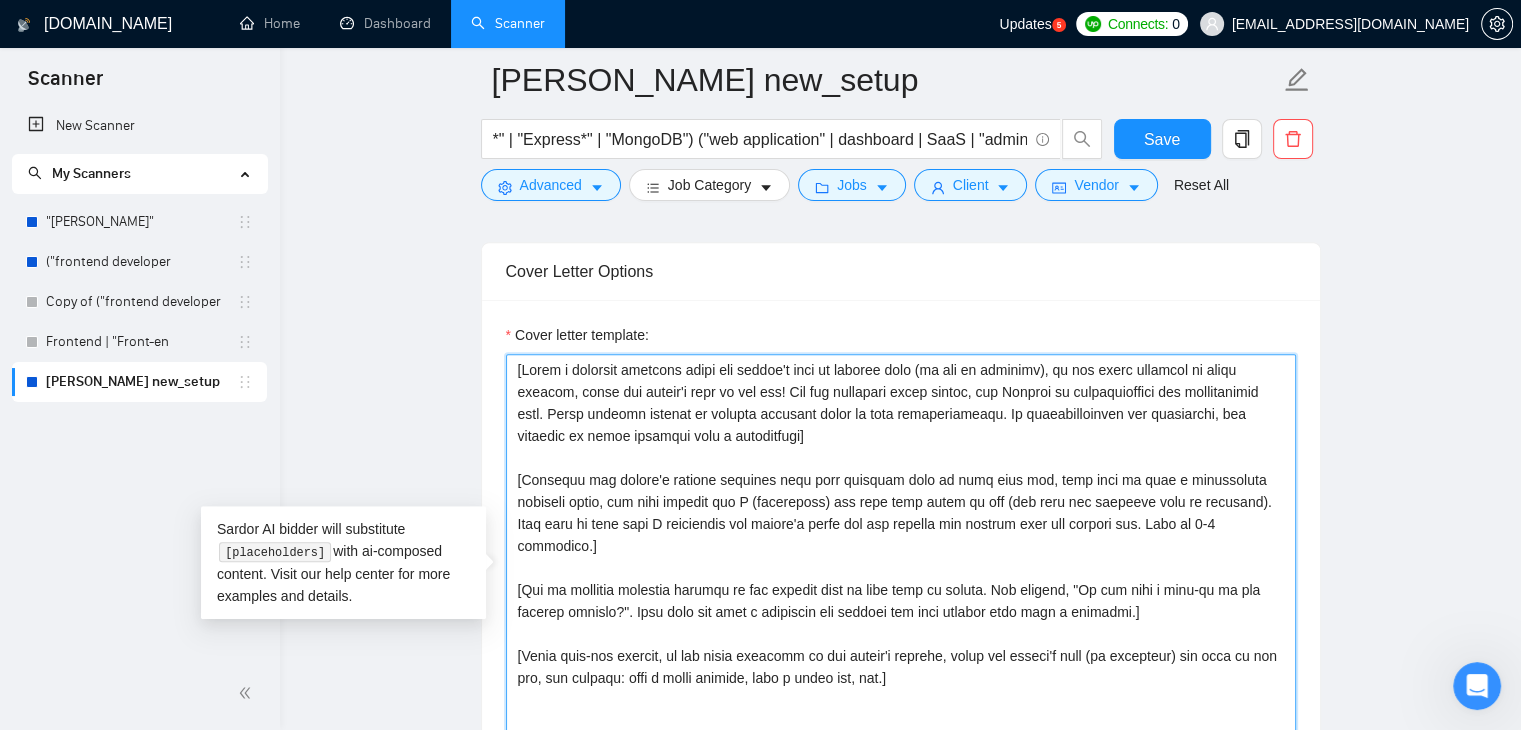 drag, startPoint x: 1065, startPoint y: 363, endPoint x: 892, endPoint y: 396, distance: 176.11928 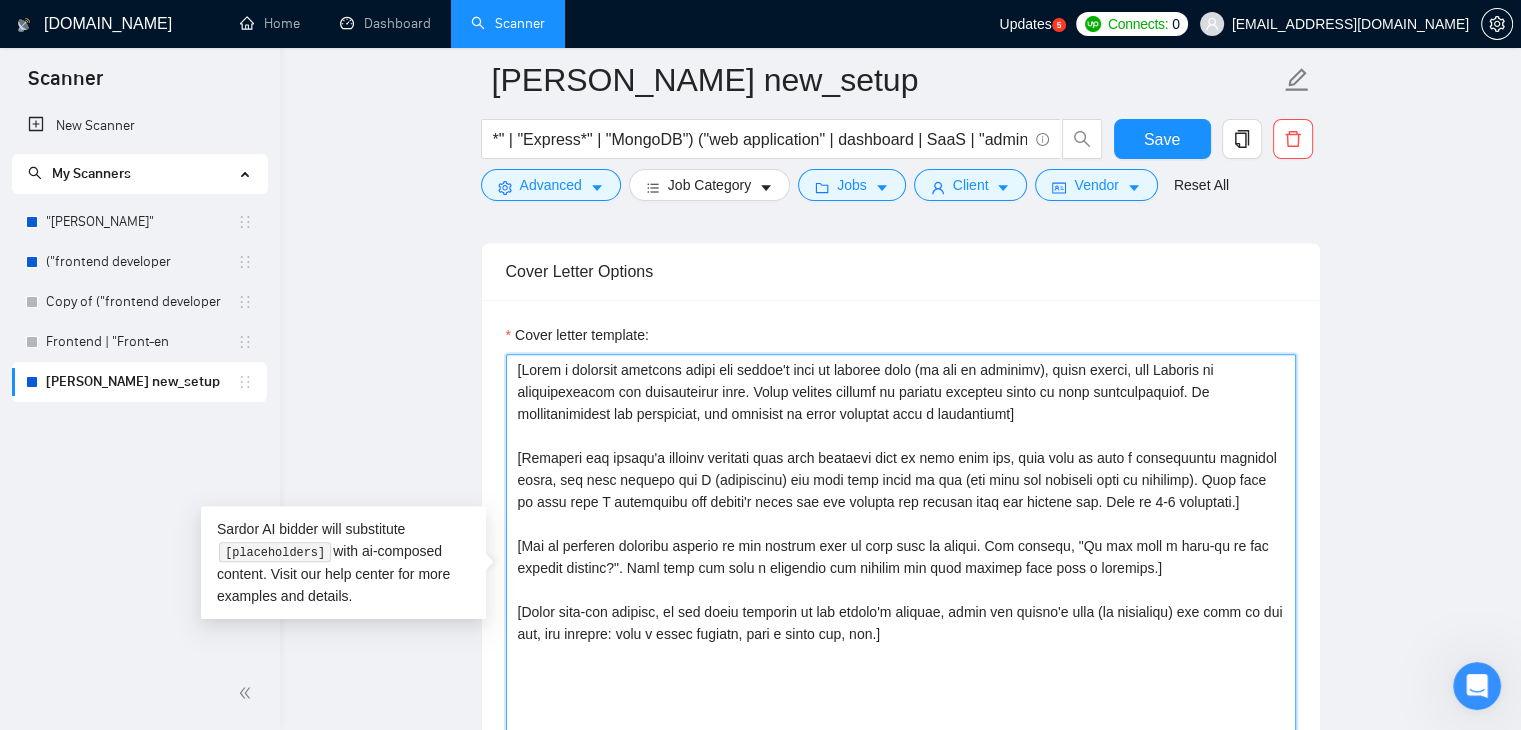click on "Cover letter template:" at bounding box center [901, 579] 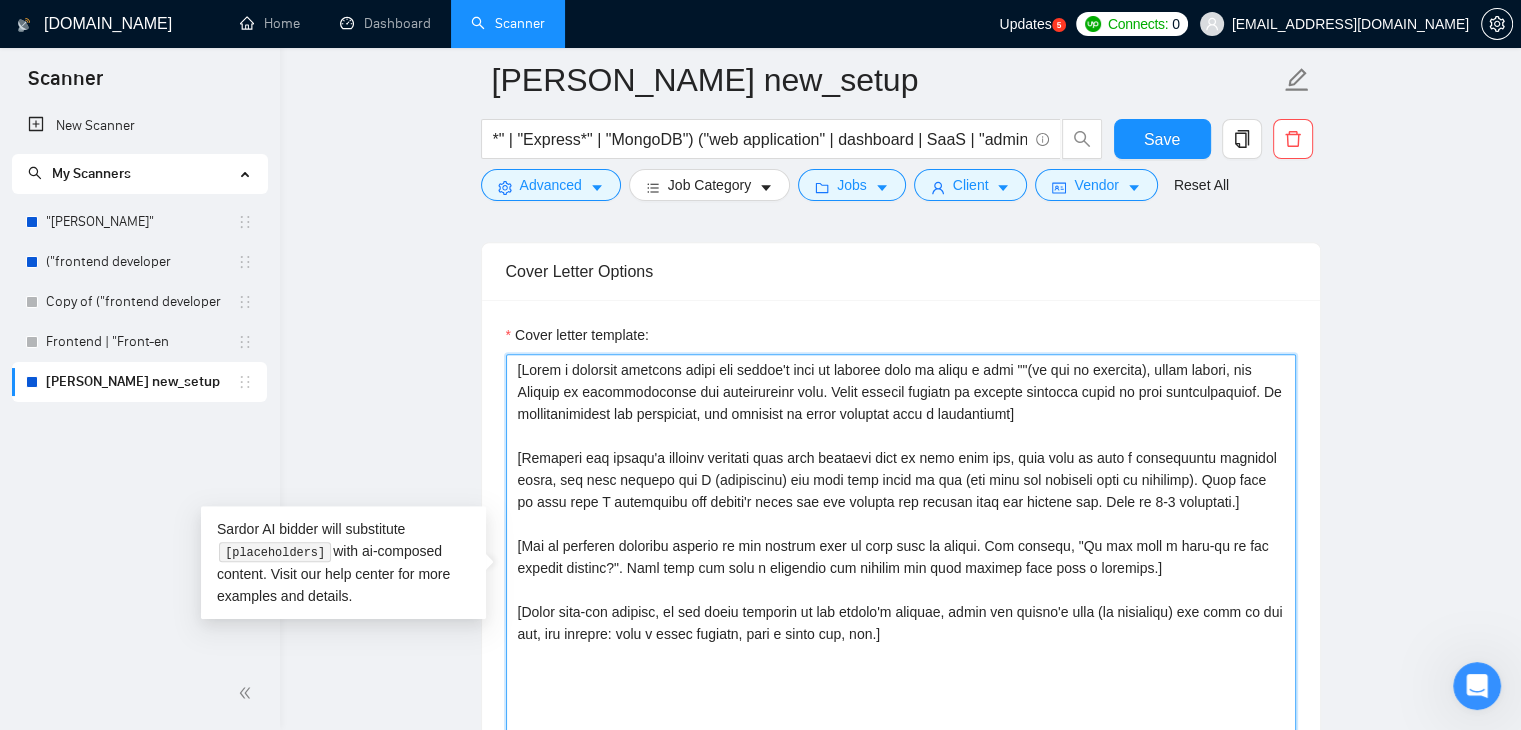 click on "Cover letter template:" at bounding box center (901, 579) 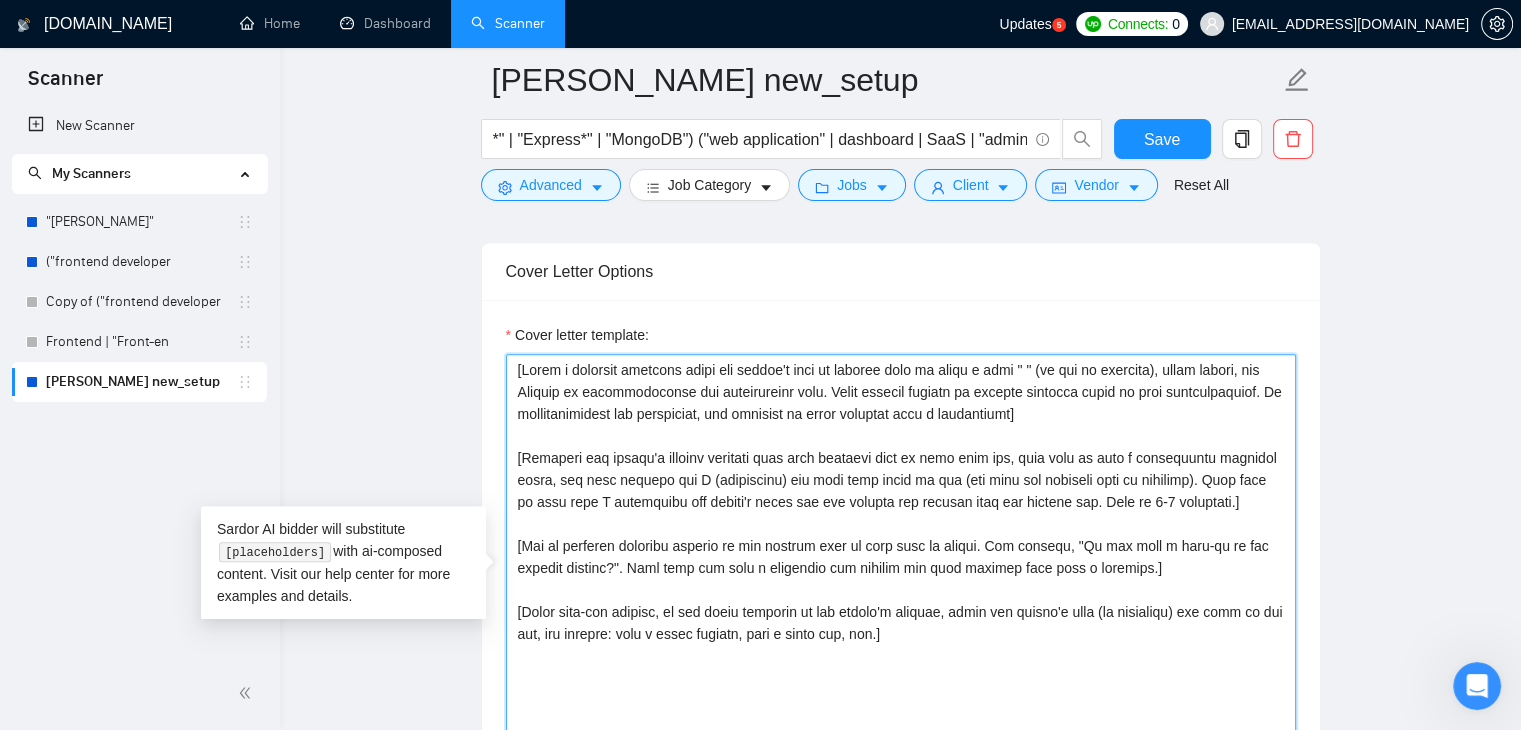 click on "Replace with and" at bounding box center (0, 0) 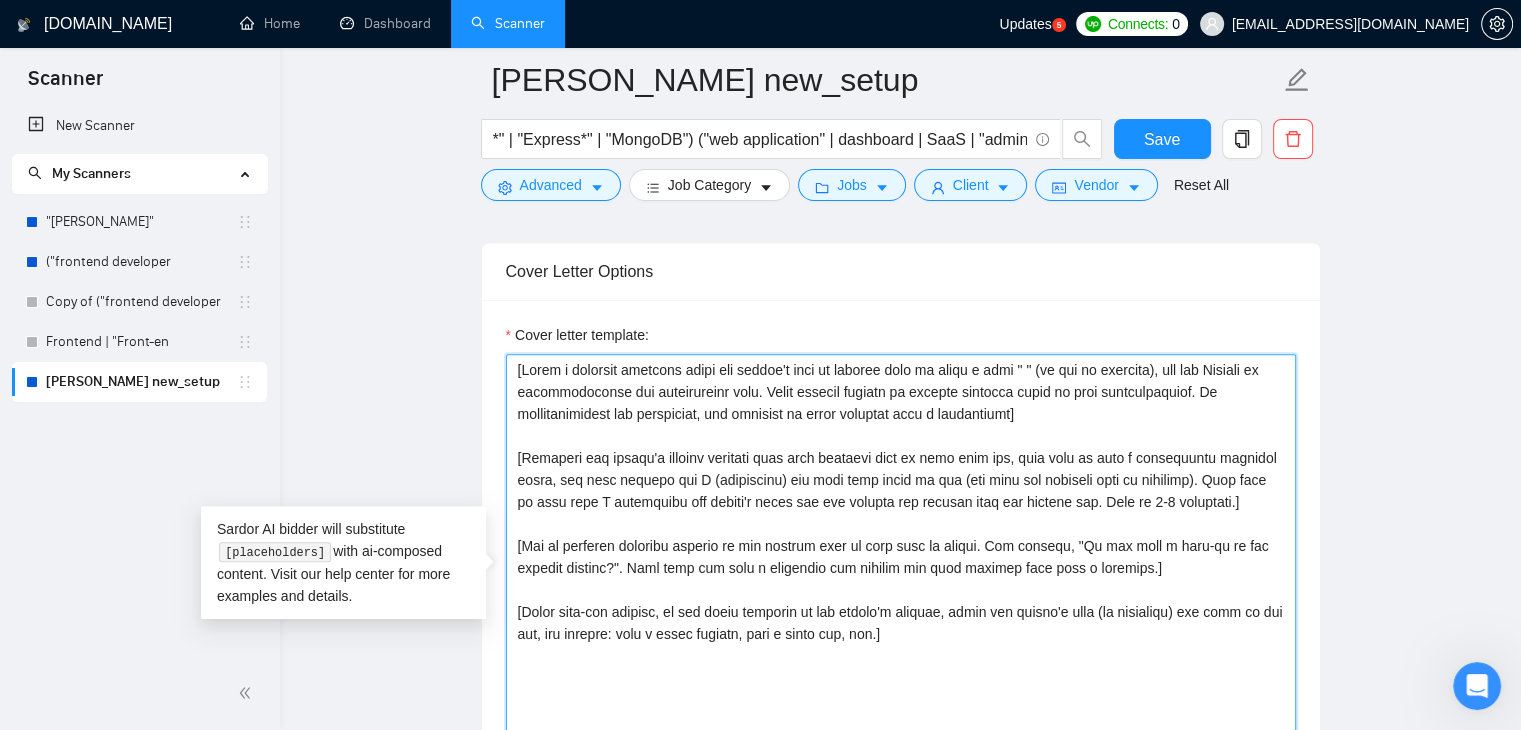 click on "conversational" at bounding box center (0, 0) 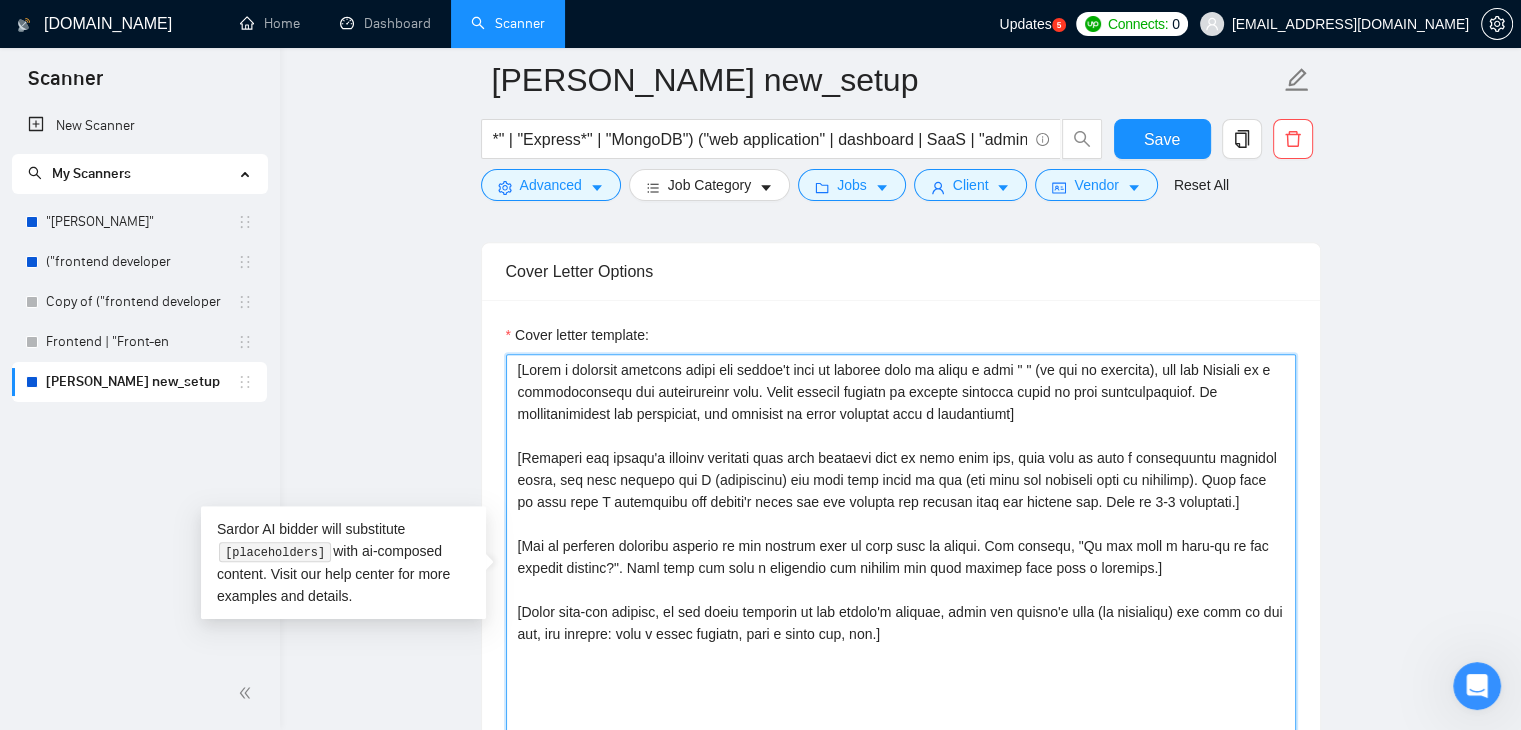 click on "Add a comma name ," at bounding box center (0, 0) 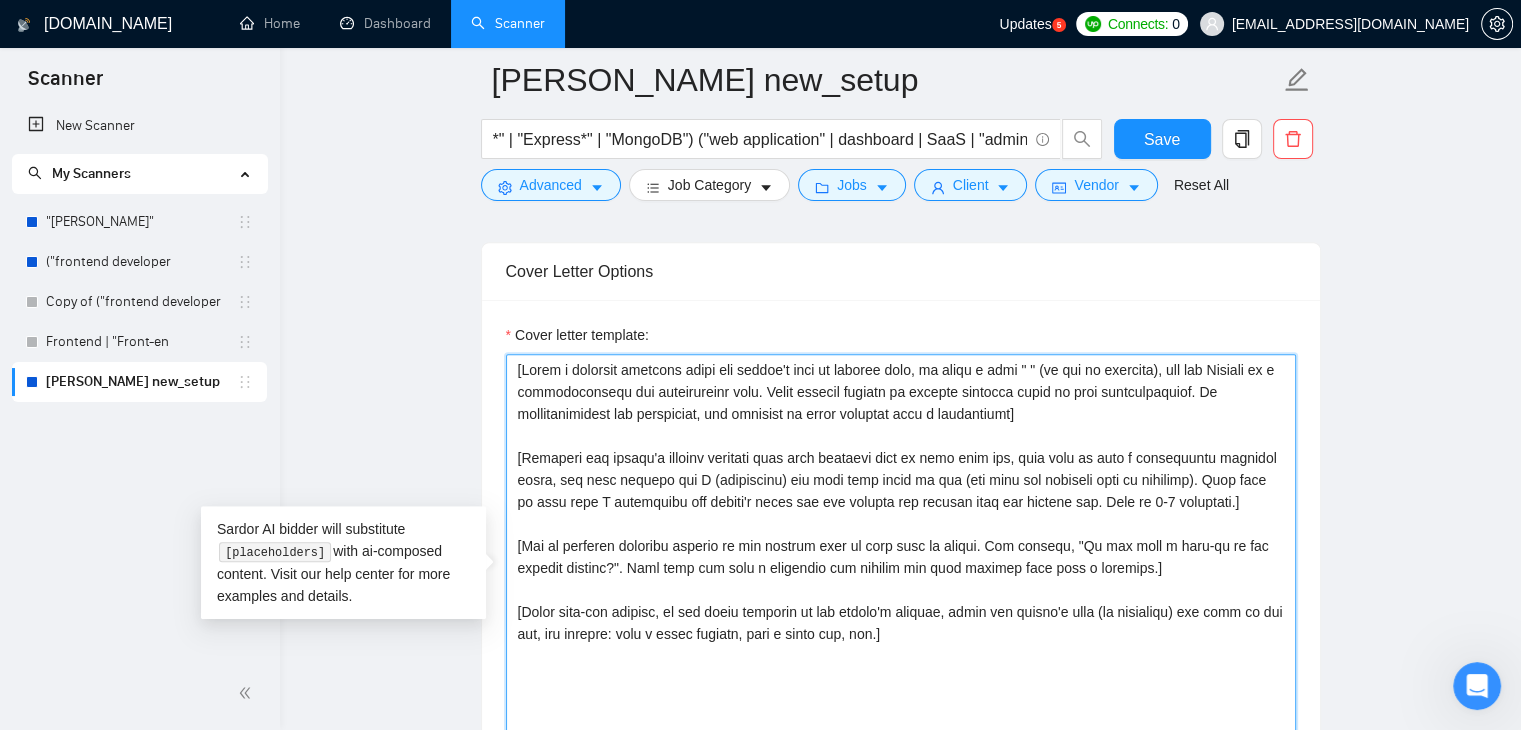 click on "with" at bounding box center [0, 0] 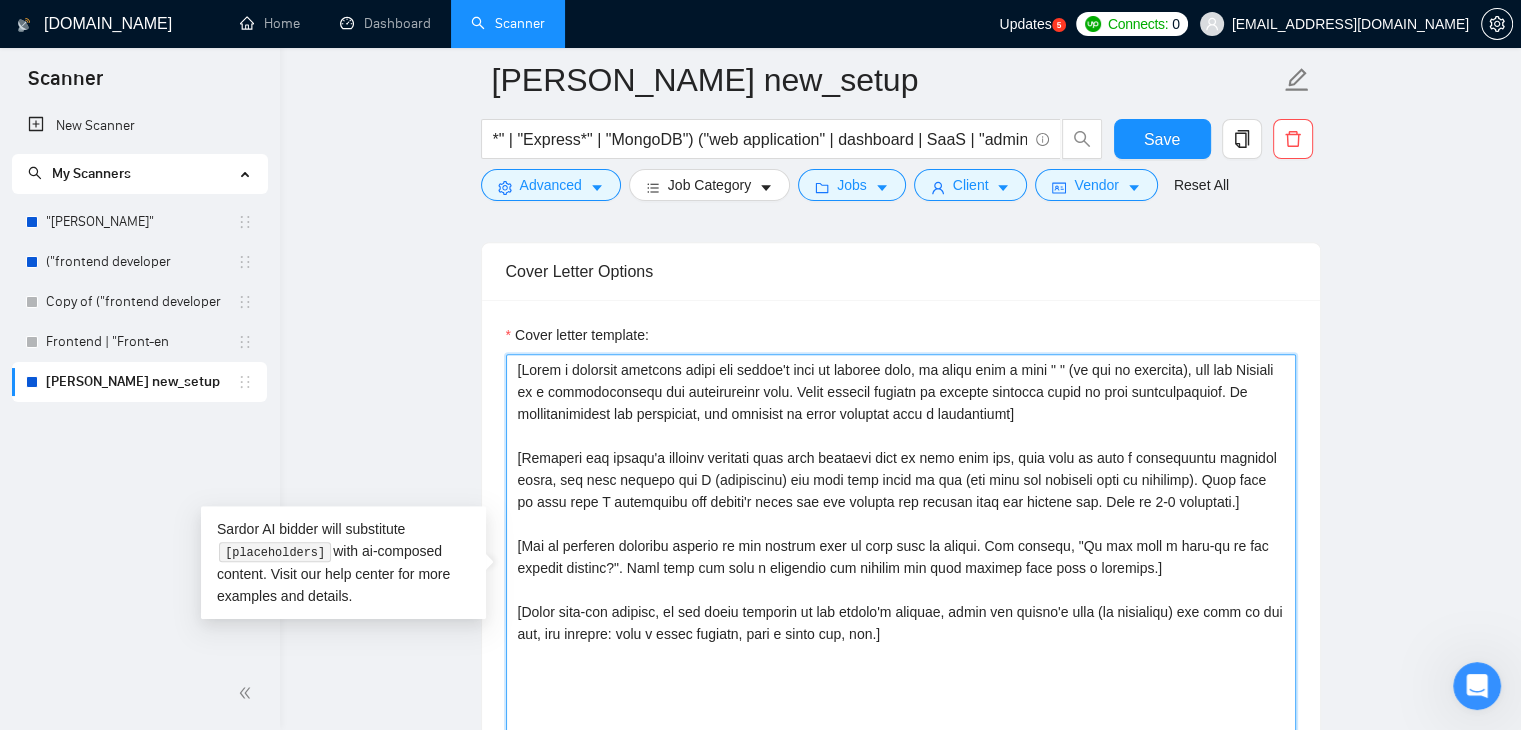 click on "Cover letter template:" at bounding box center (901, 579) 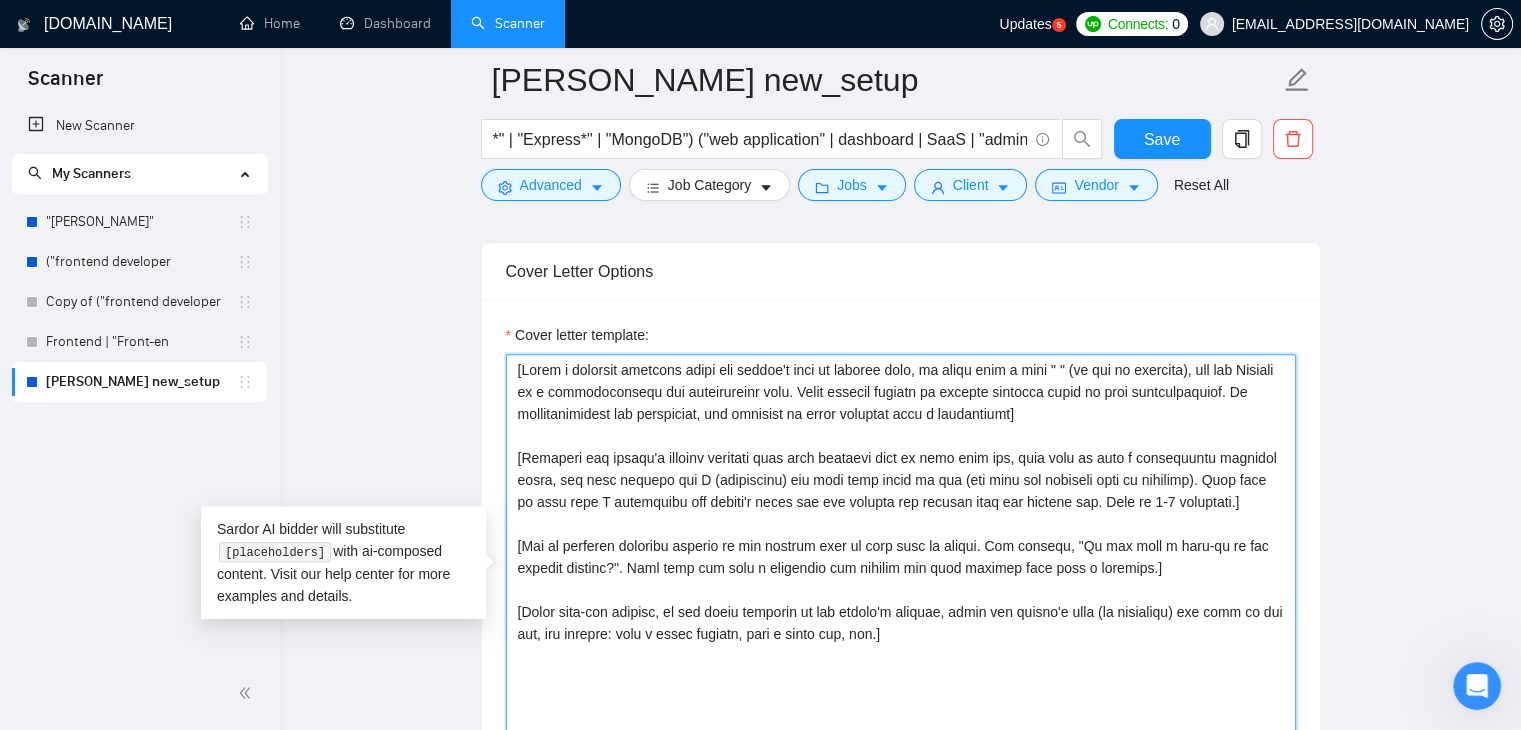 click on "Cover letter template:" at bounding box center [901, 579] 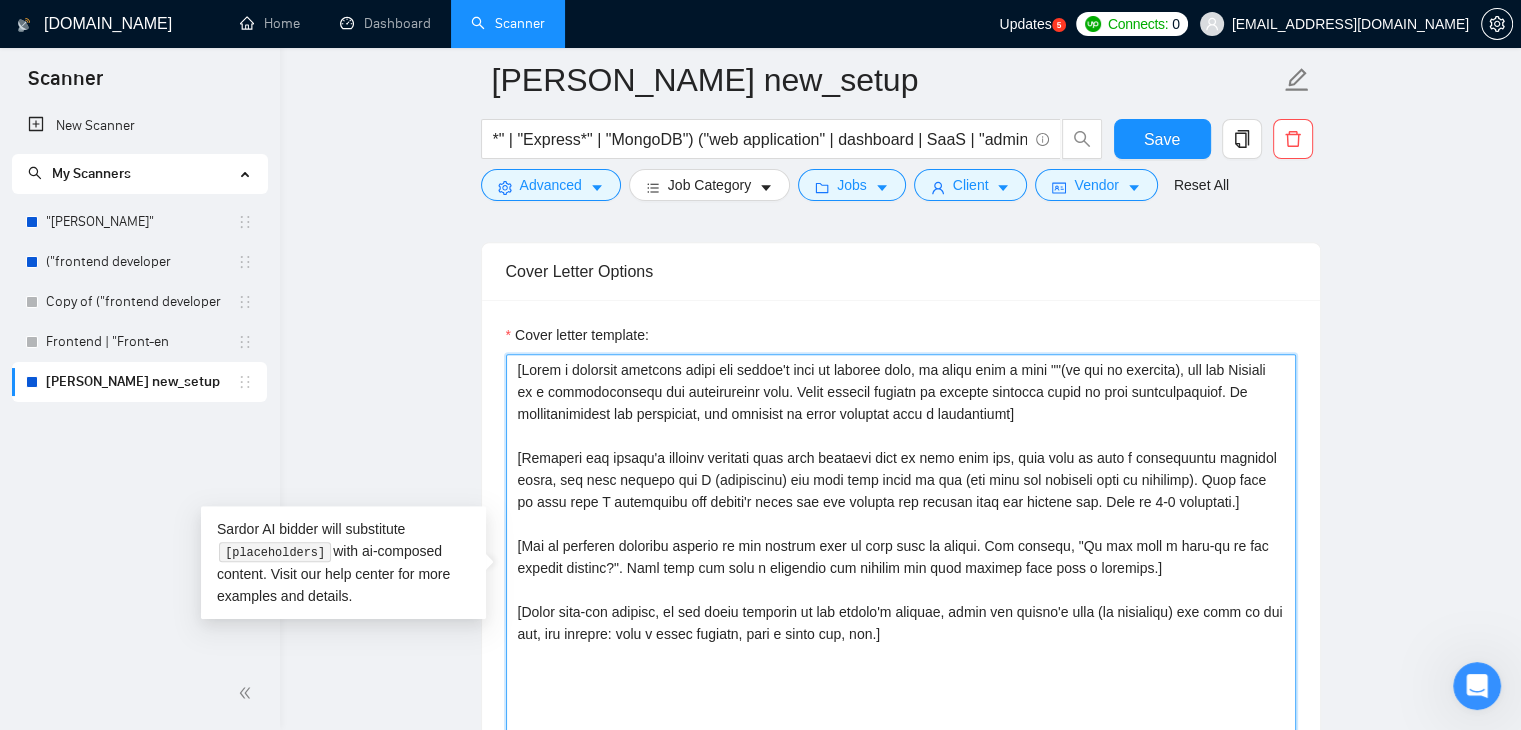 click on "Cover letter template:" at bounding box center (901, 579) 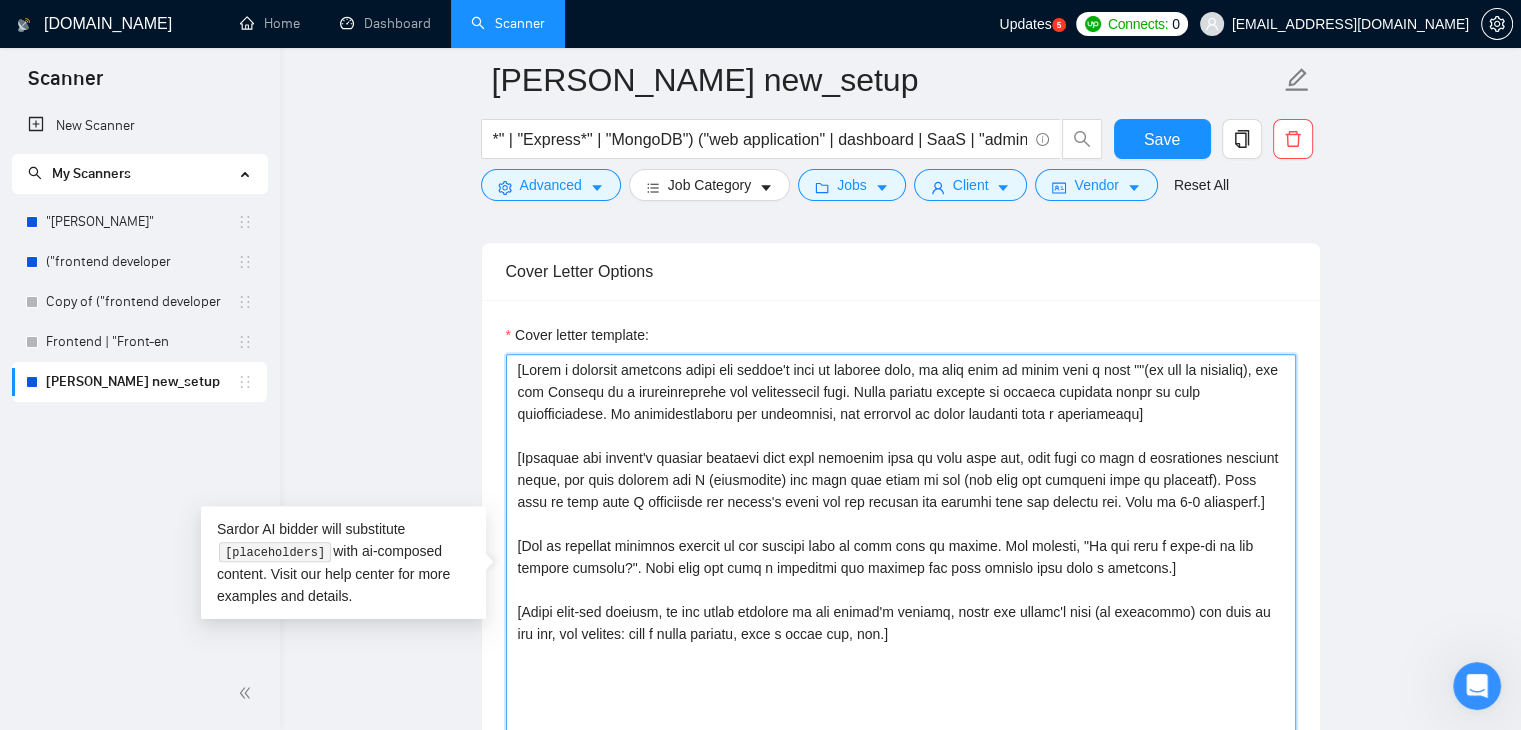 click on "Cover letter template:" at bounding box center (901, 579) 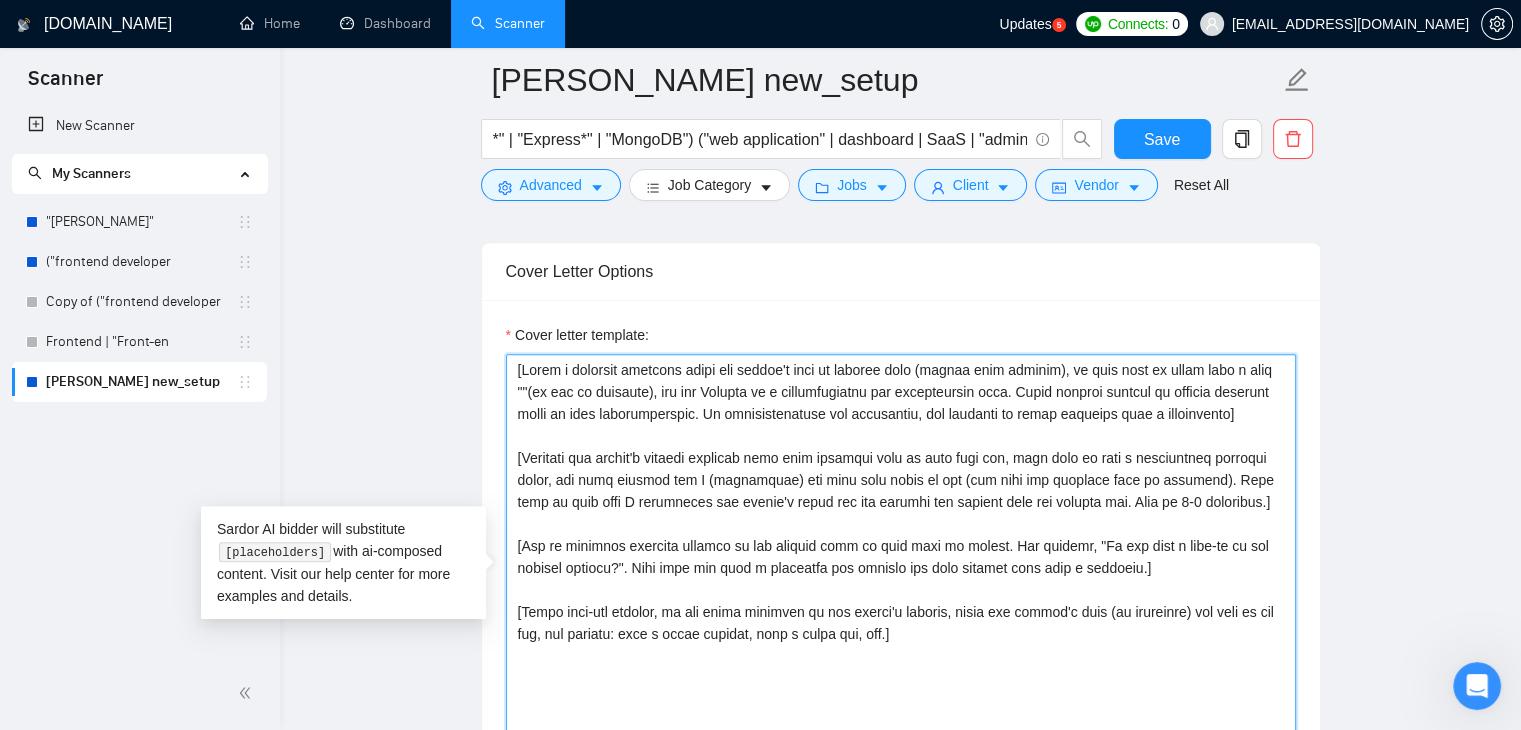 click on "(taken" at bounding box center [0, 0] 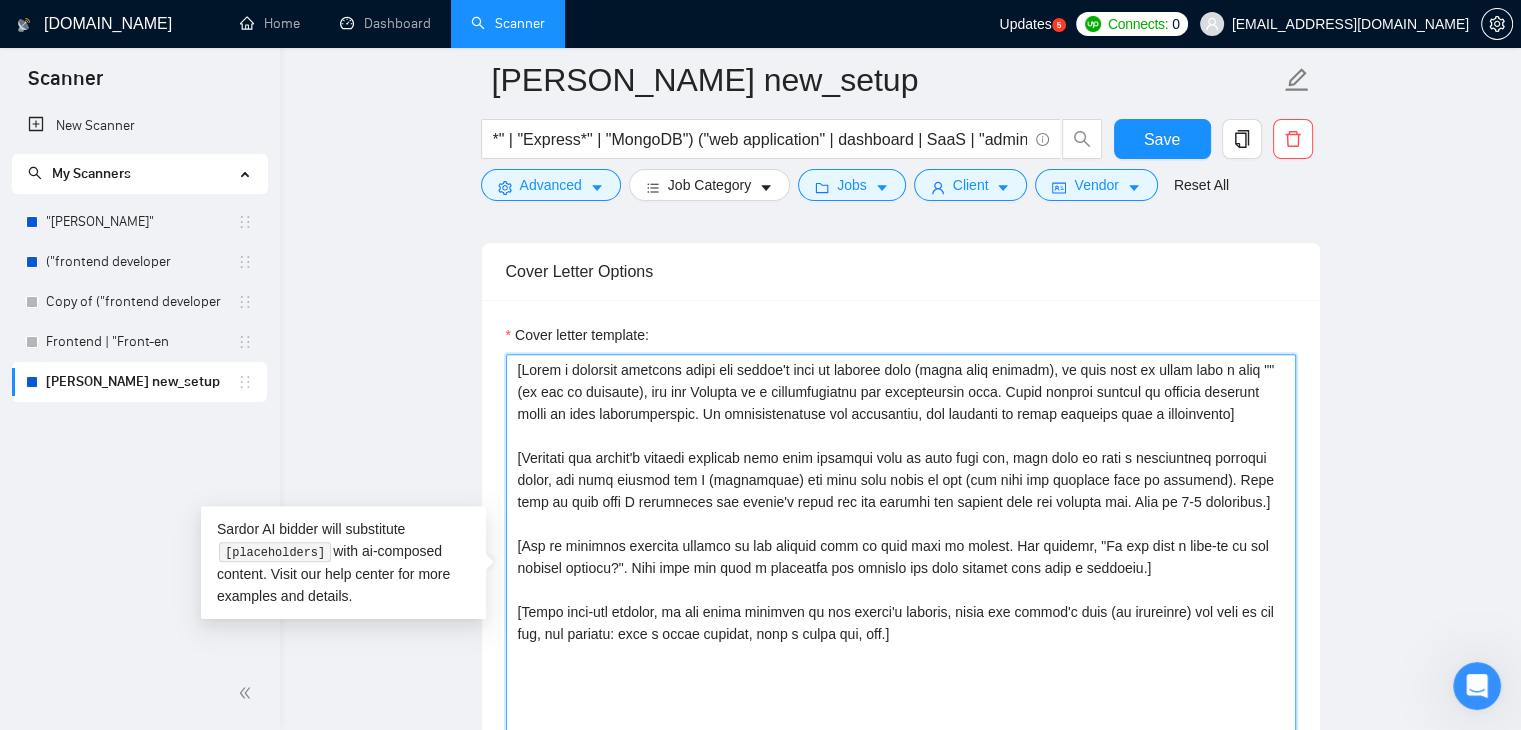 click on "name" at bounding box center [0, 0] 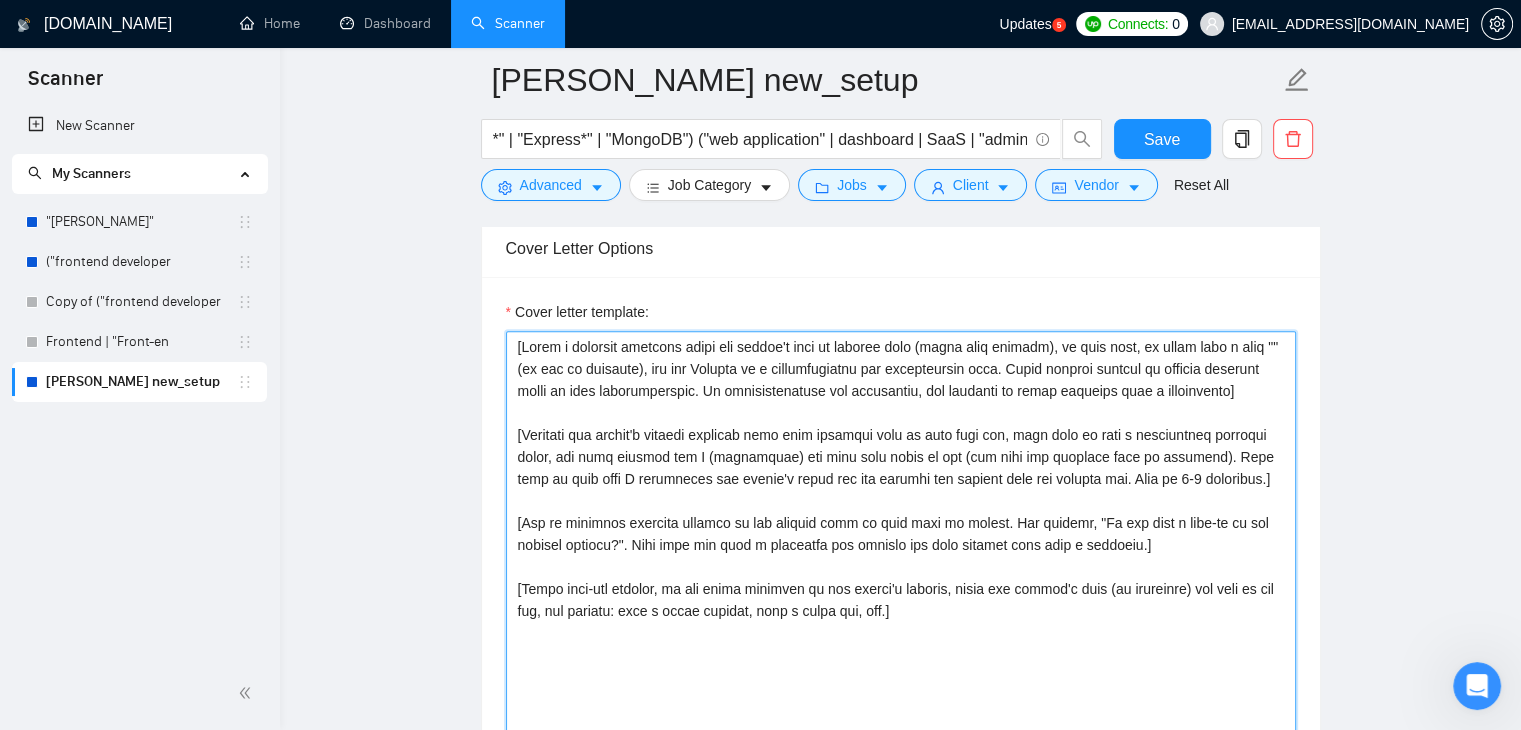 scroll, scrollTop: 1311, scrollLeft: 0, axis: vertical 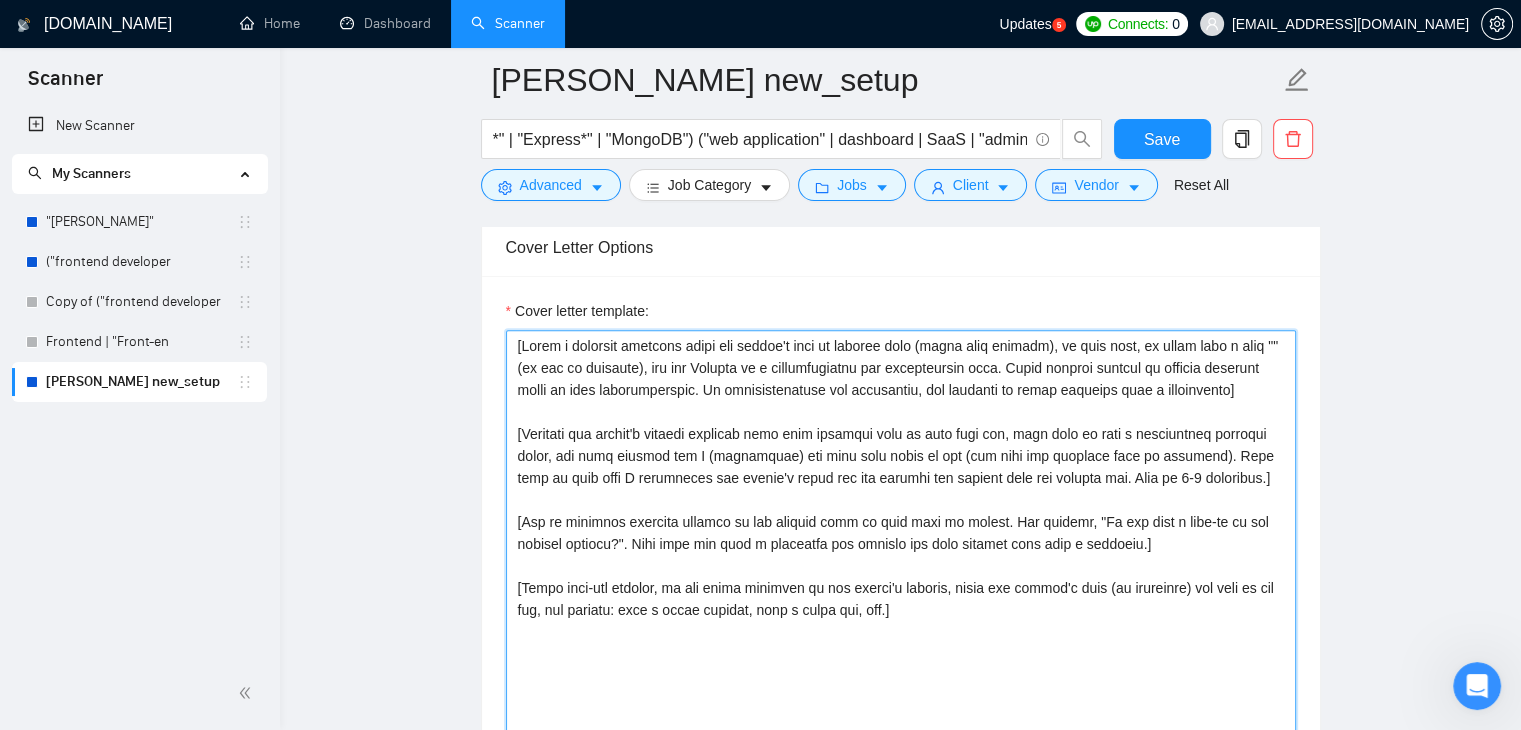 click on "Cover letter template:" at bounding box center [901, 555] 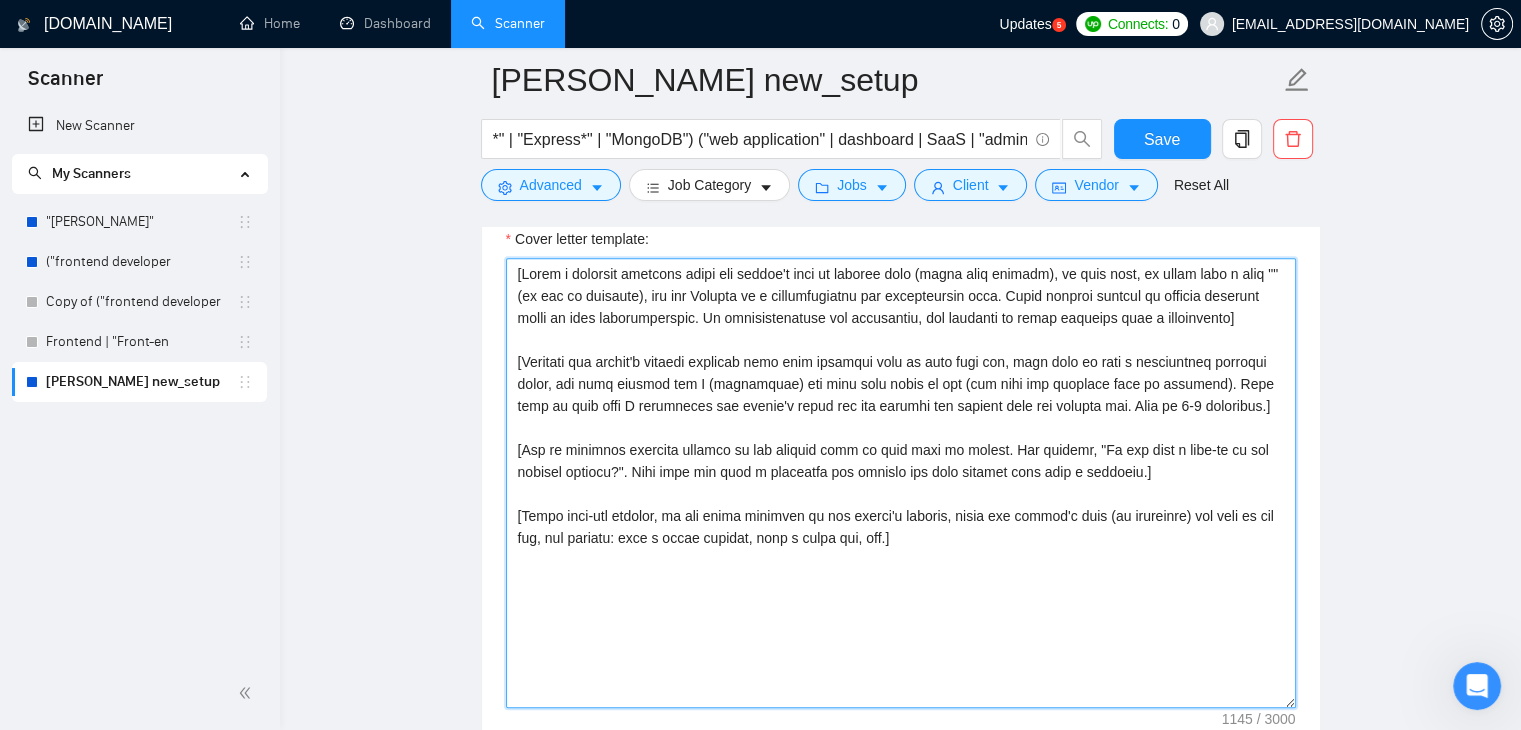 scroll, scrollTop: 1384, scrollLeft: 0, axis: vertical 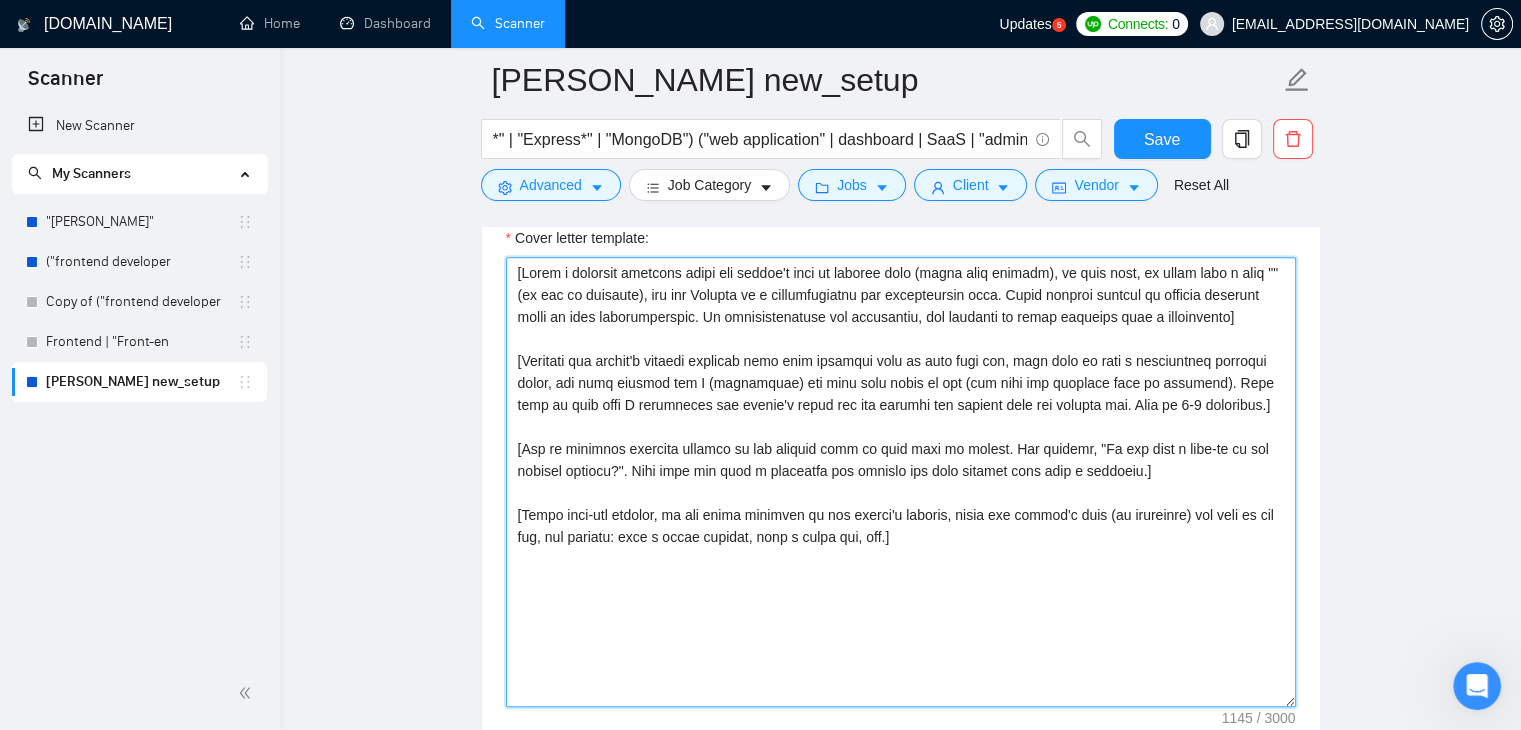 click on "Cover letter template:" at bounding box center [901, 482] 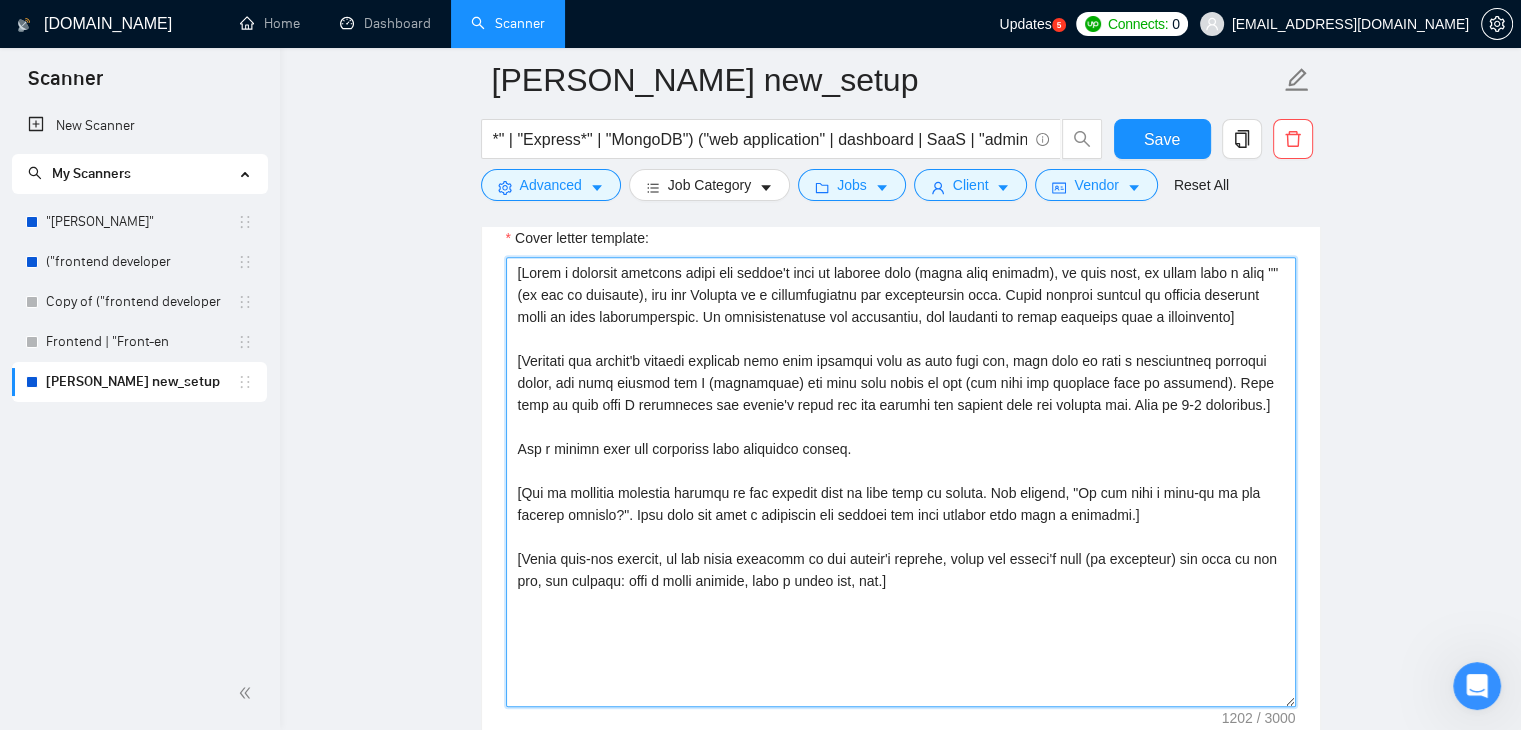 click on "Cover letter template:" at bounding box center [901, 482] 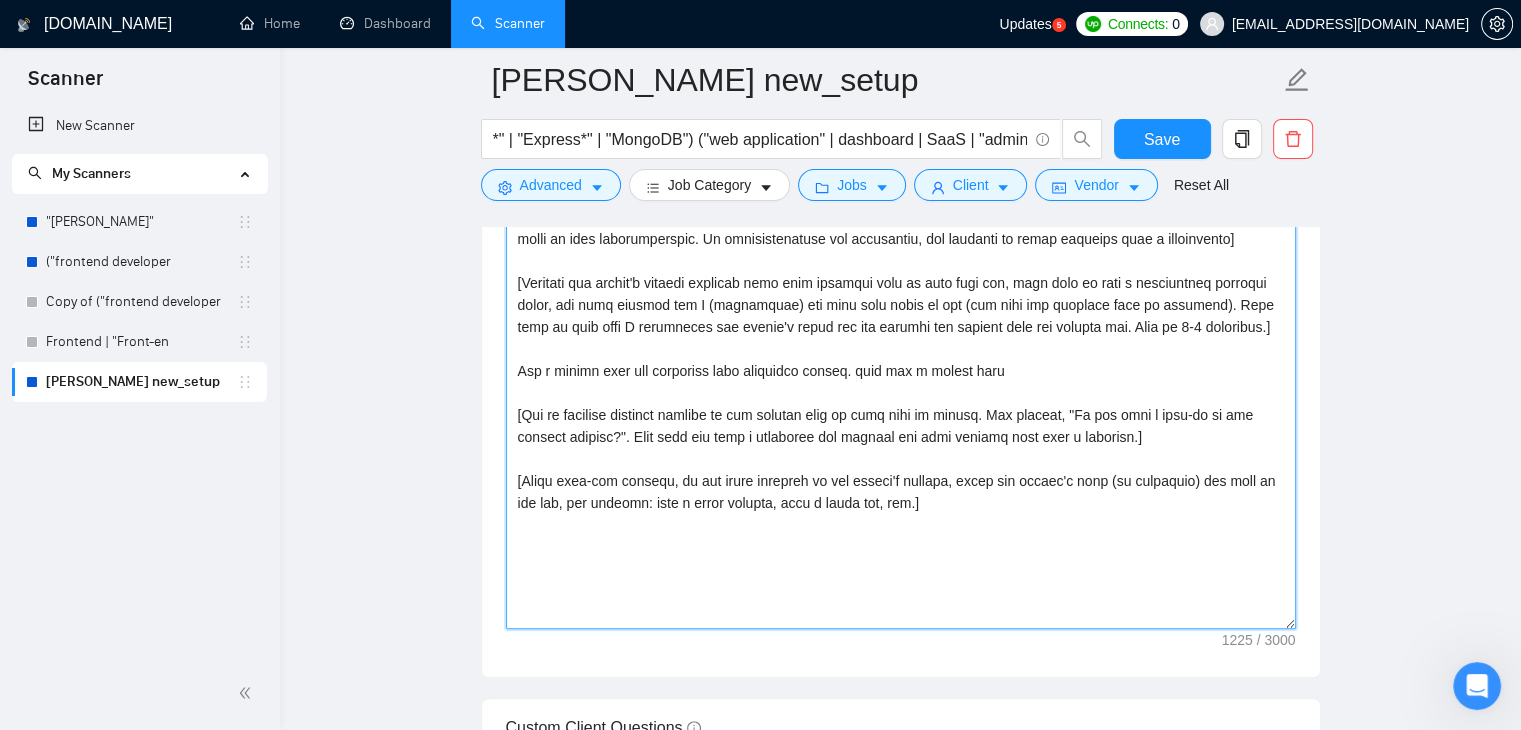 scroll, scrollTop: 1455, scrollLeft: 0, axis: vertical 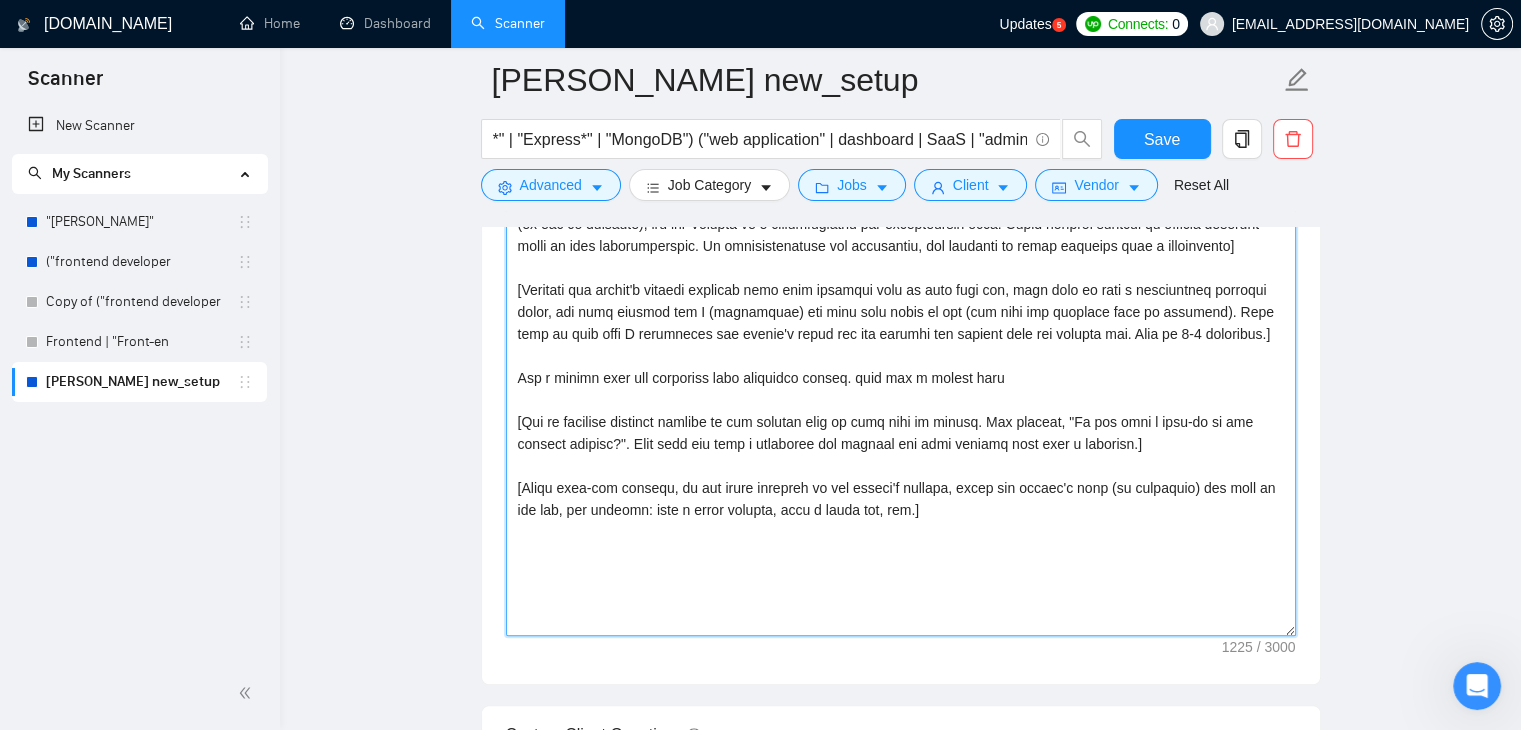 drag, startPoint x: 840, startPoint y: 397, endPoint x: 976, endPoint y: 405, distance: 136.23509 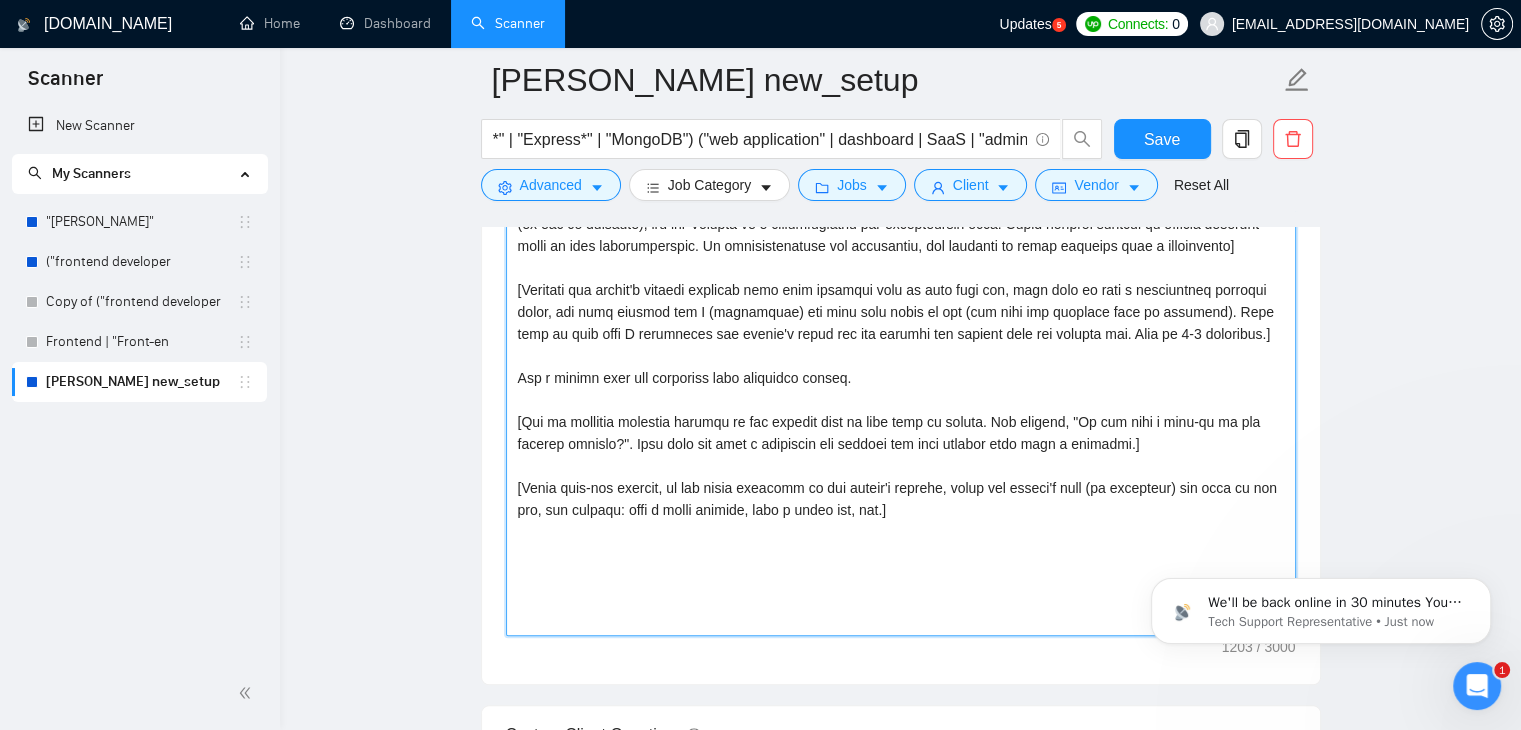 scroll, scrollTop: 0, scrollLeft: 0, axis: both 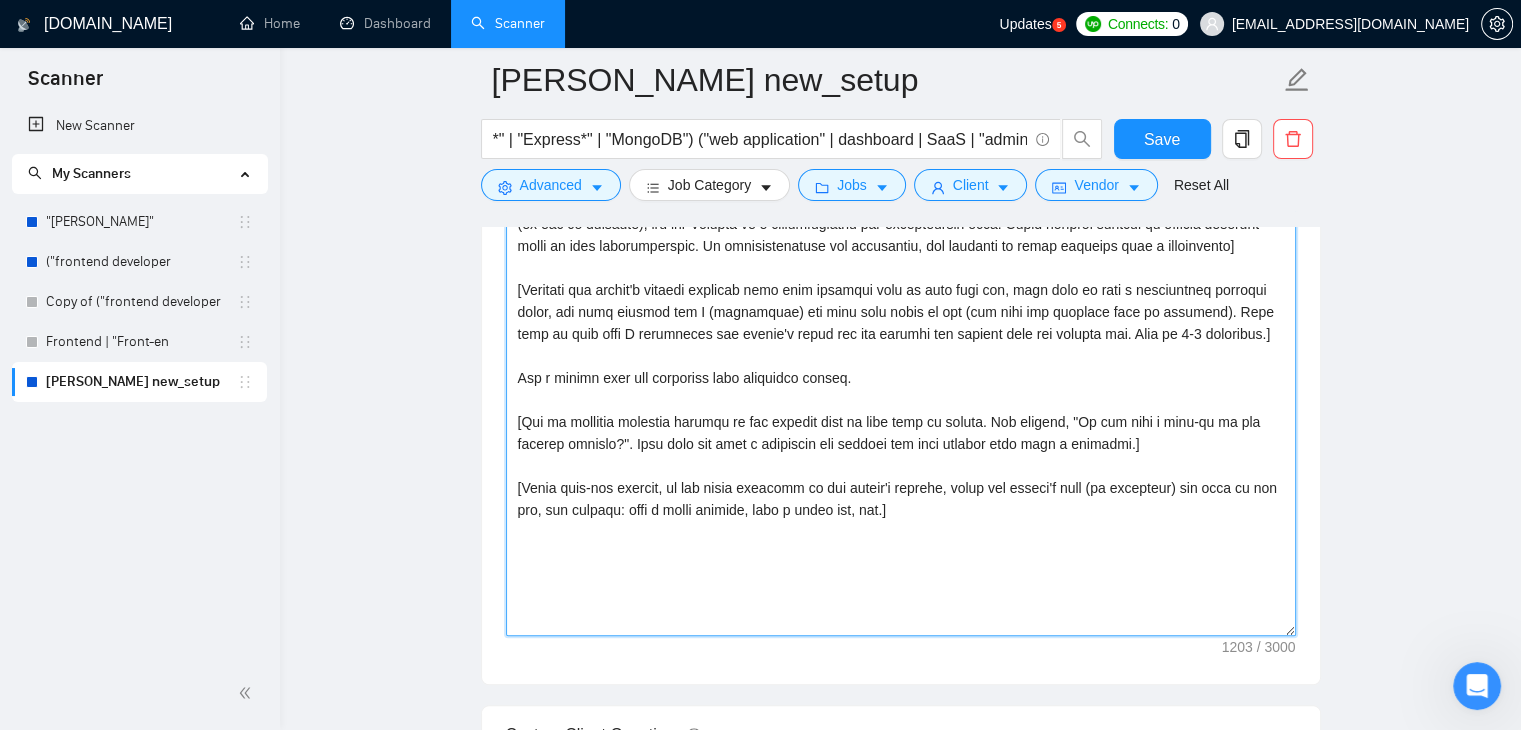 click on "Cover letter template:" at bounding box center [901, 411] 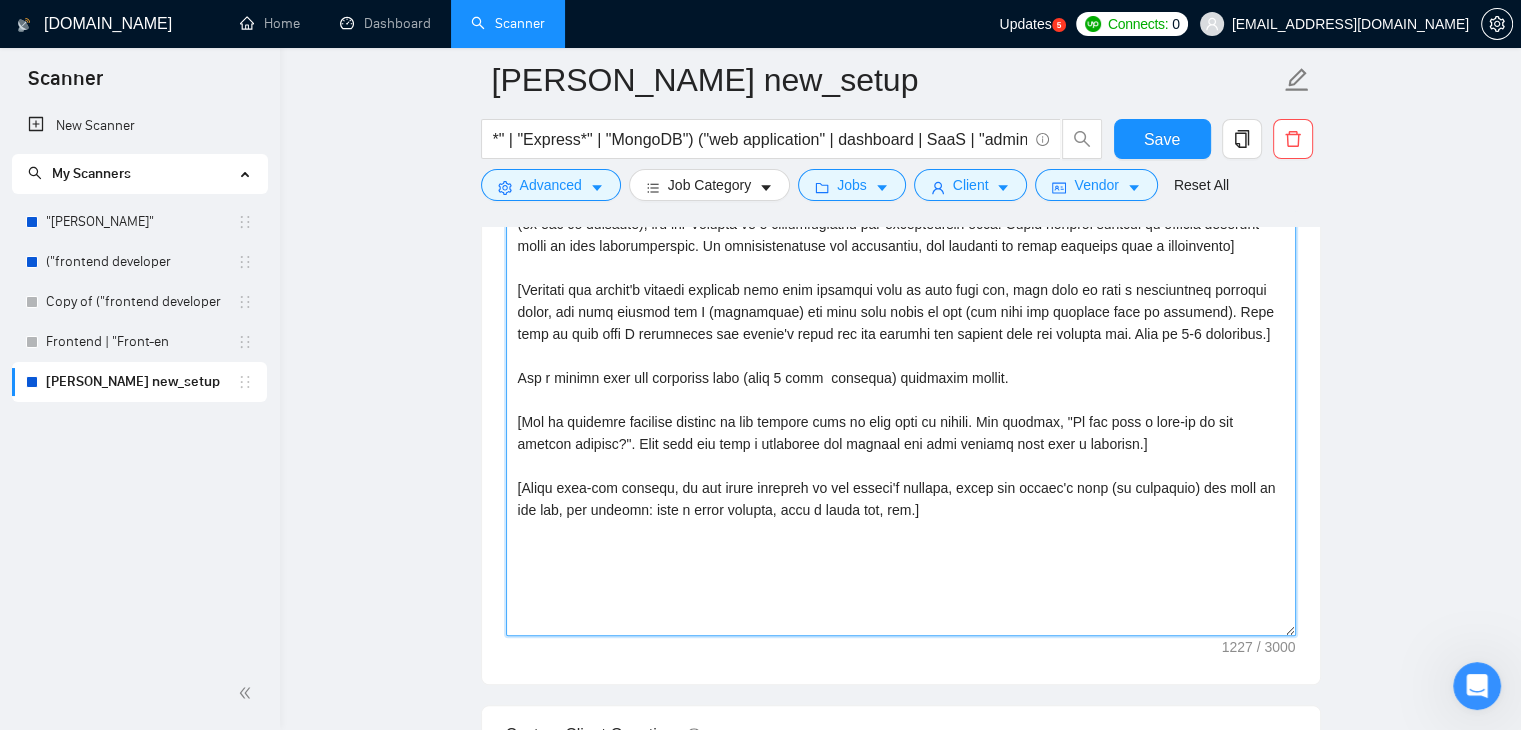 click on "Change the spacing" at bounding box center [0, 0] 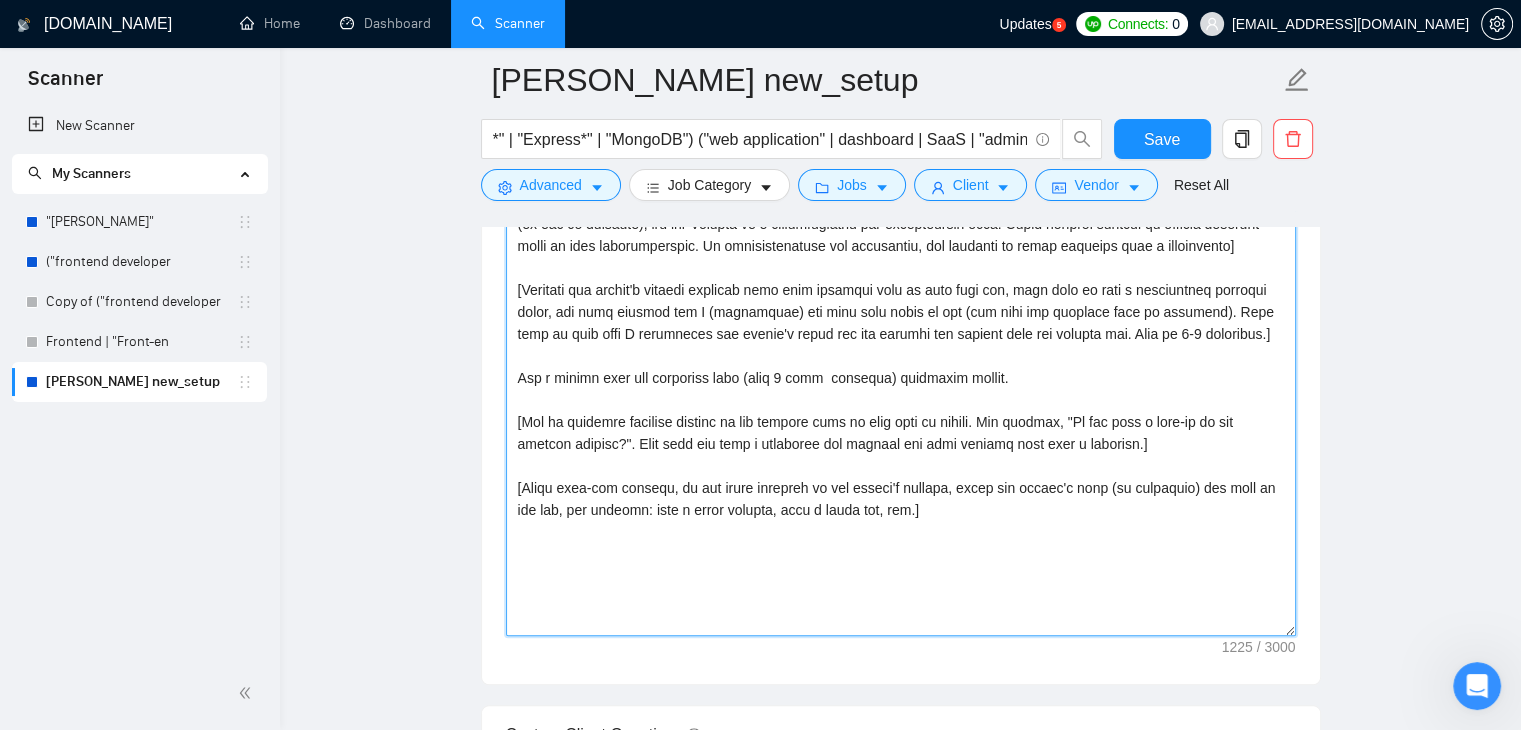 click on "Cover letter template:" at bounding box center (901, 411) 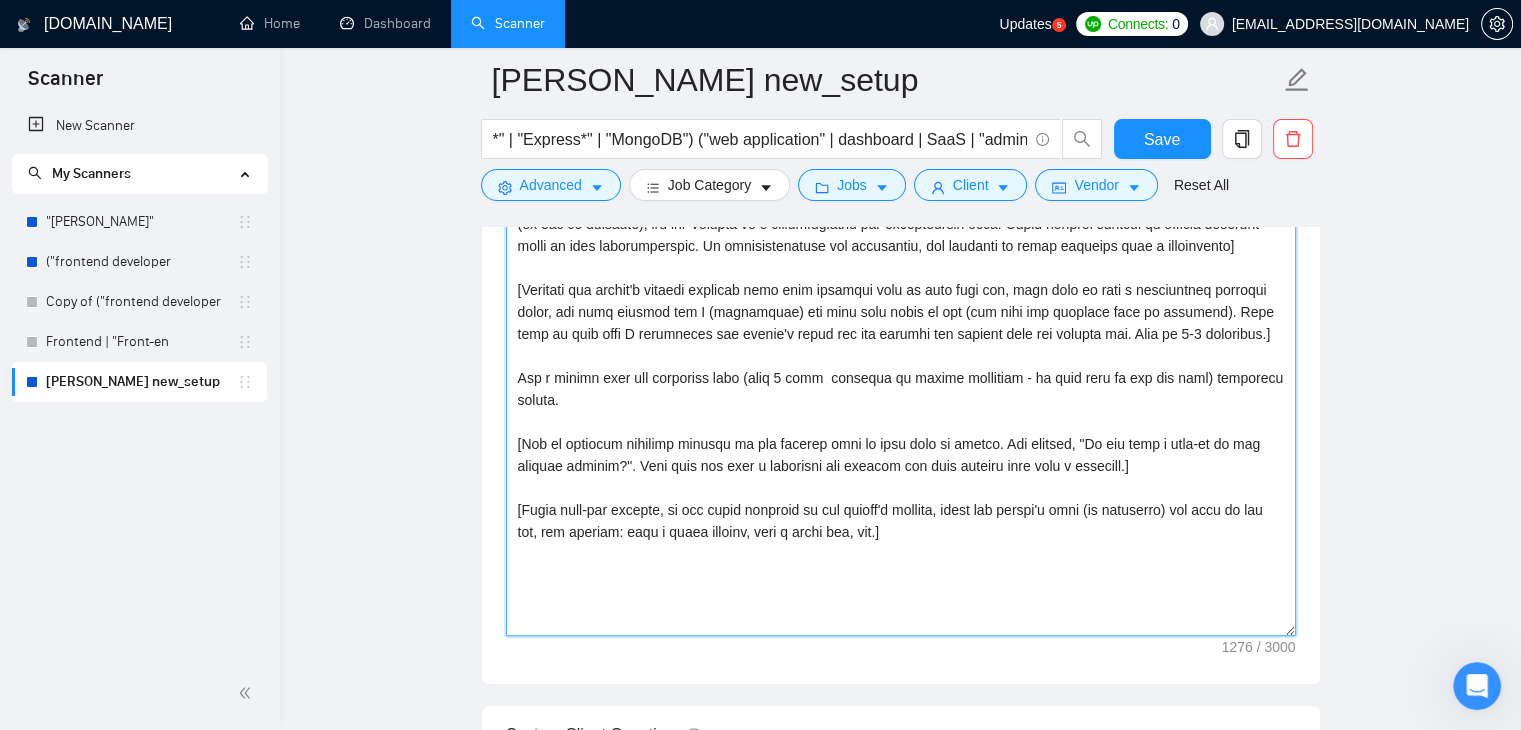 click on "Cover letter template:" at bounding box center (901, 411) 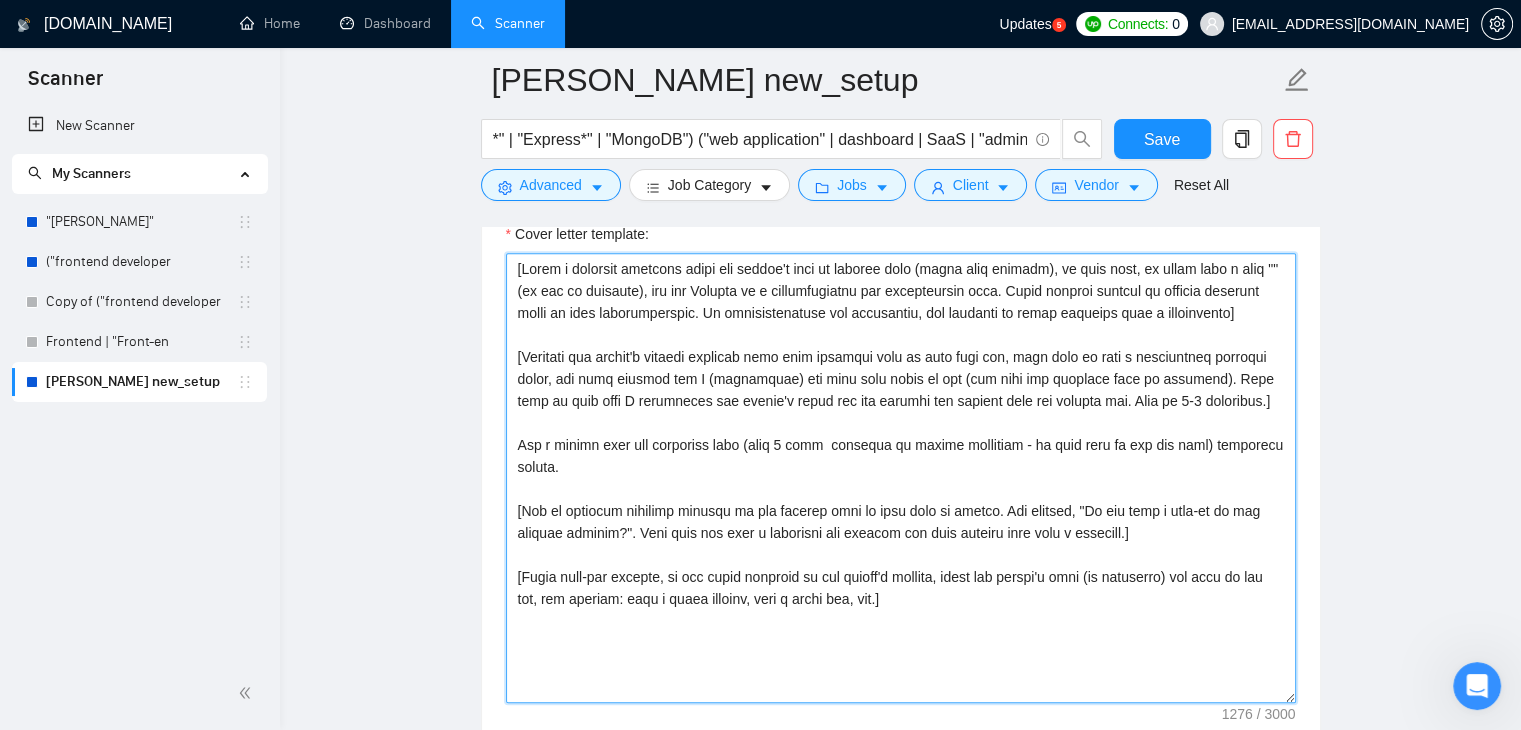 scroll, scrollTop: 1388, scrollLeft: 0, axis: vertical 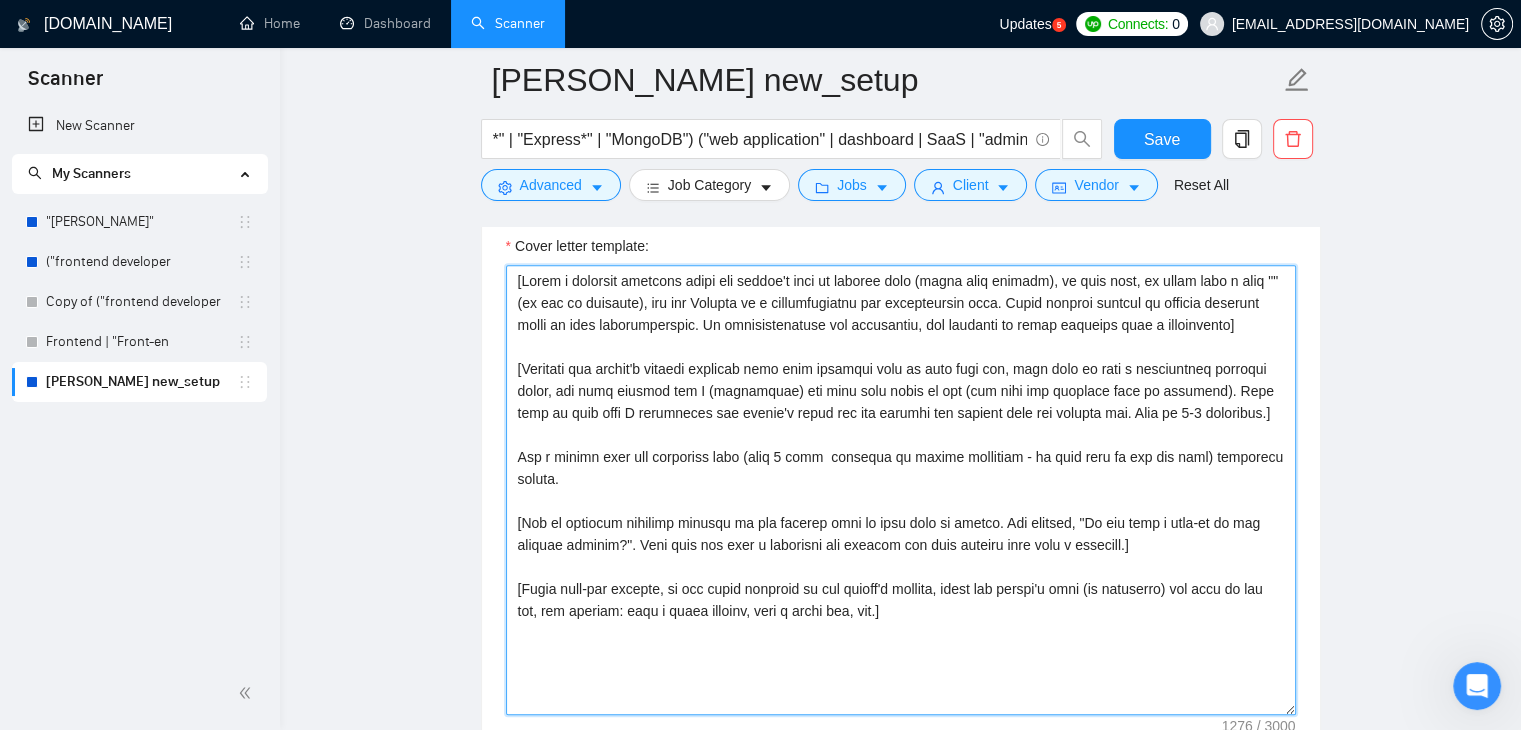 click on "Cover letter template:" at bounding box center [901, 490] 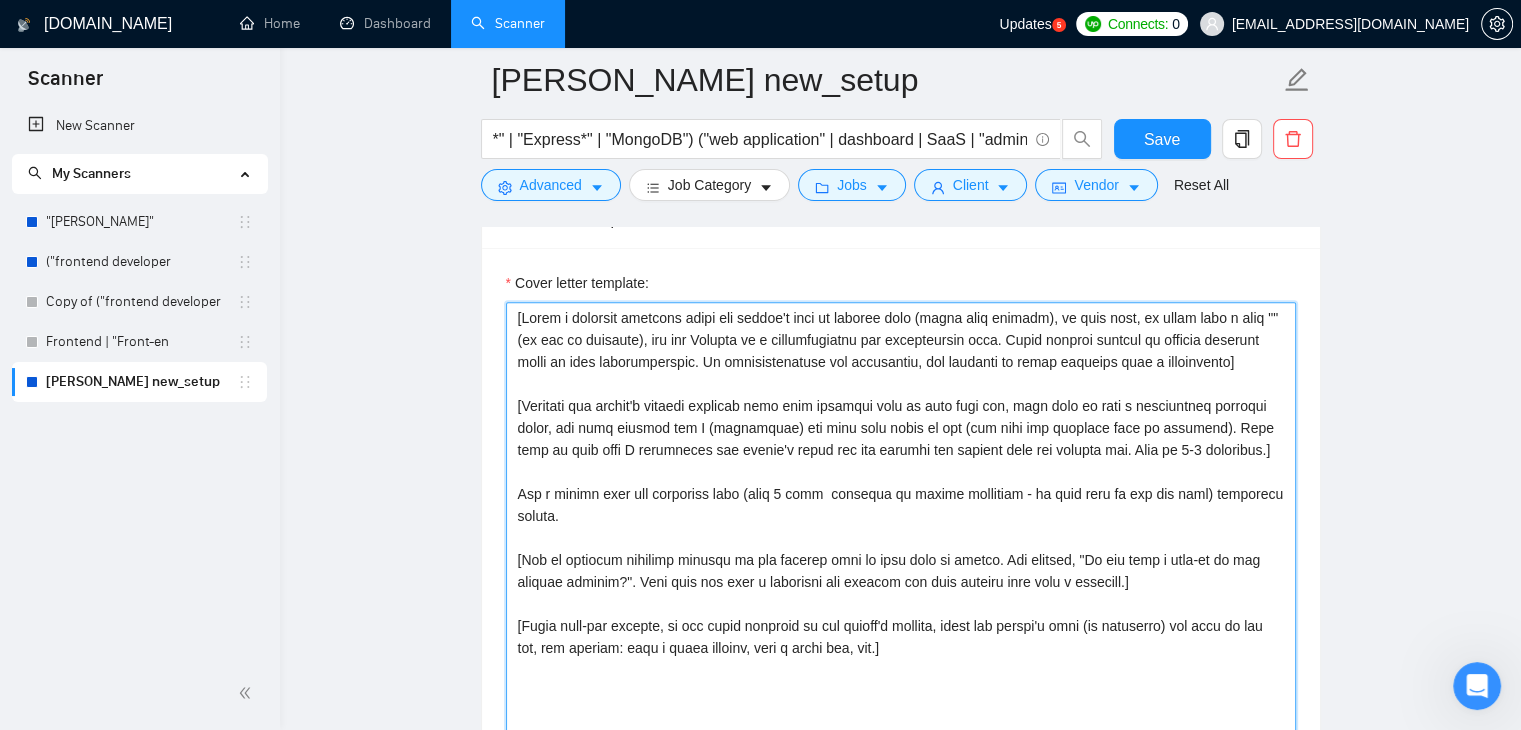 scroll, scrollTop: 1336, scrollLeft: 0, axis: vertical 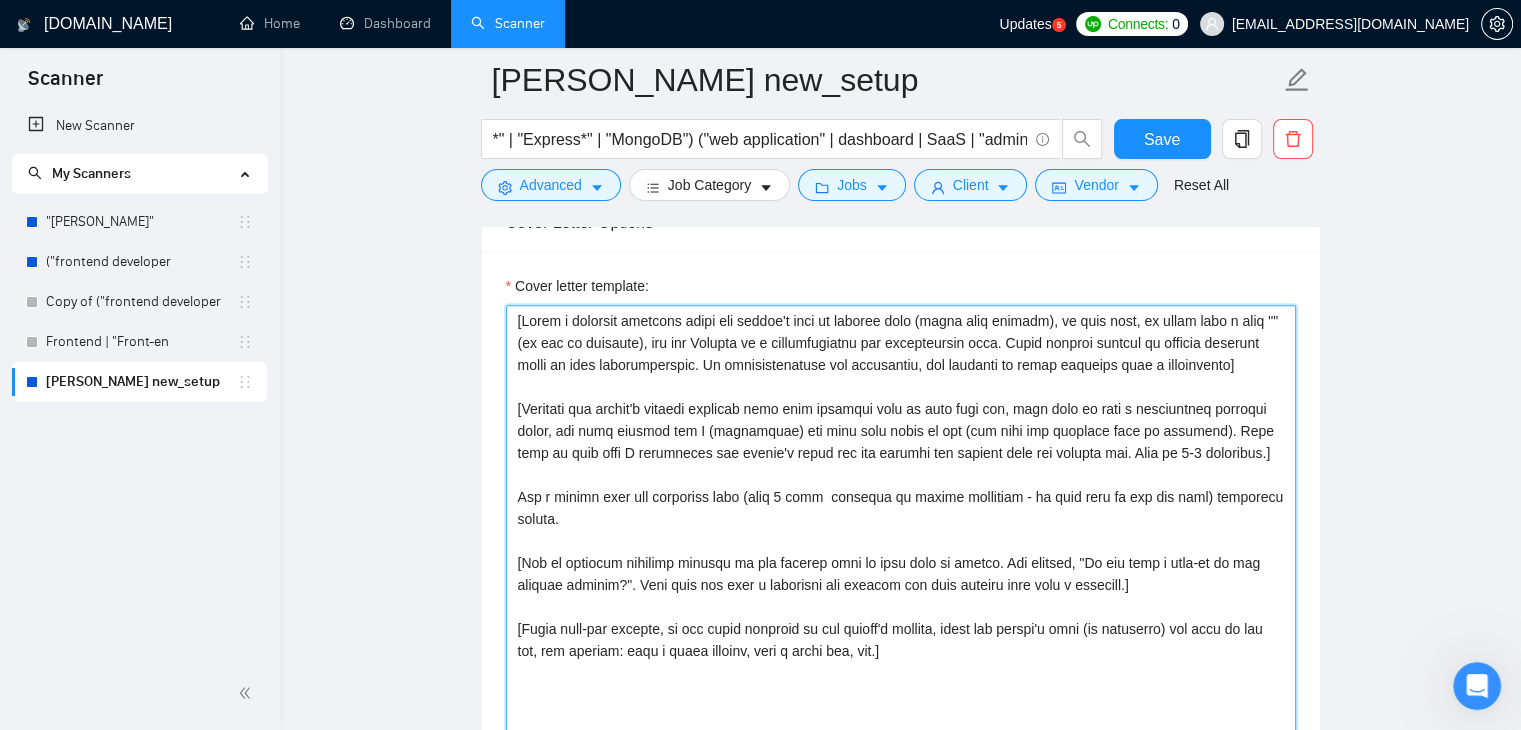 drag, startPoint x: 1004, startPoint y: 674, endPoint x: 505, endPoint y: 313, distance: 615.89124 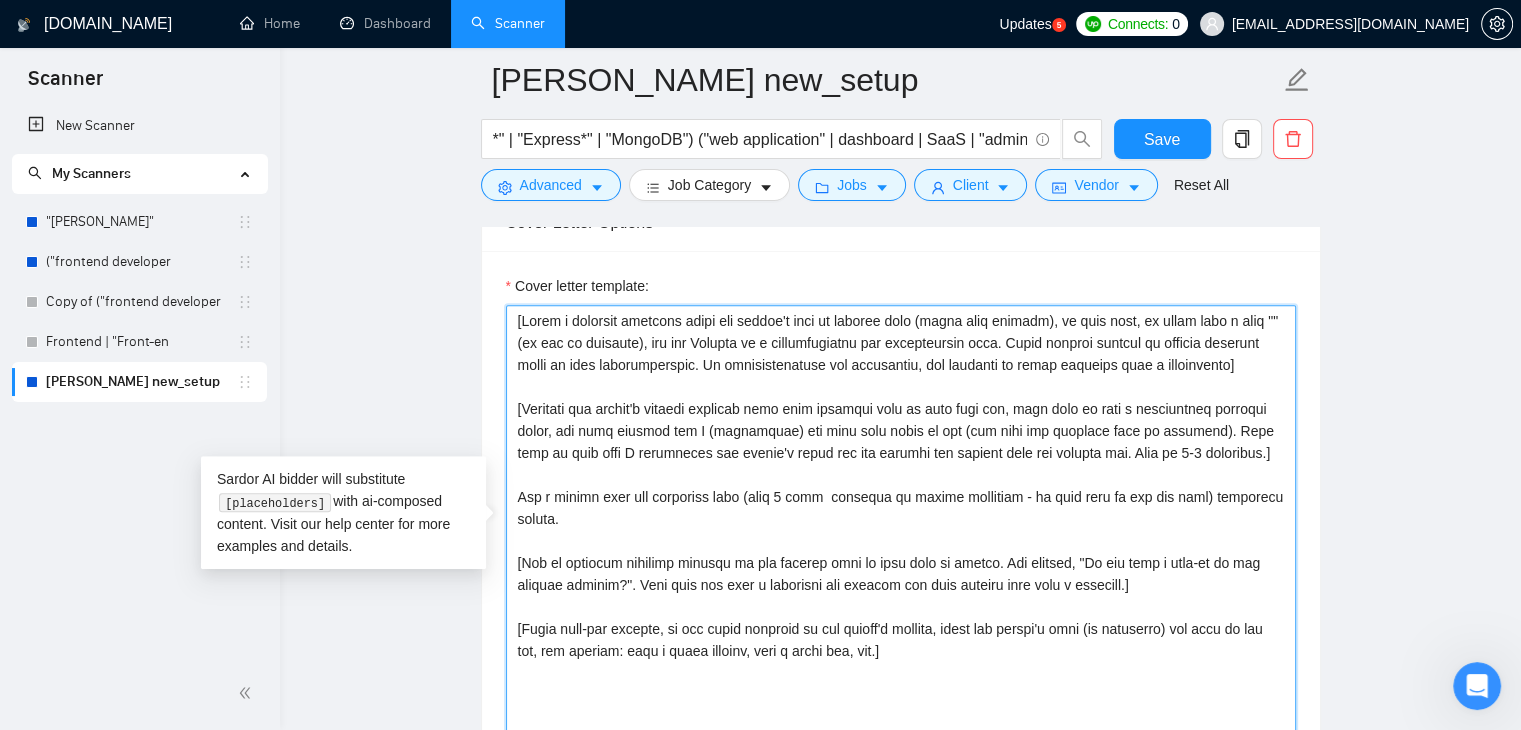 click on "Cover letter template:" at bounding box center [901, 530] 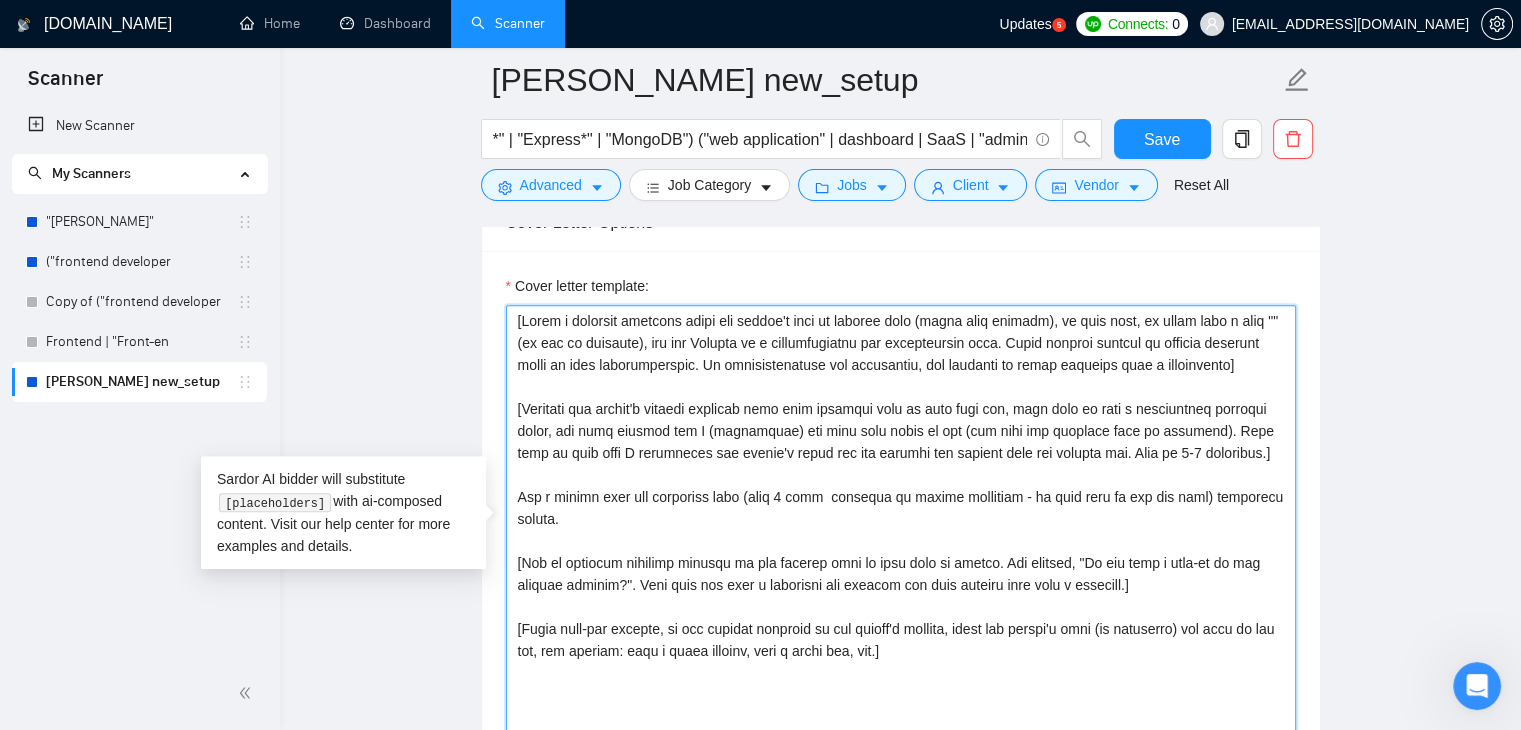 click on "Cover letter template:" at bounding box center (901, 530) 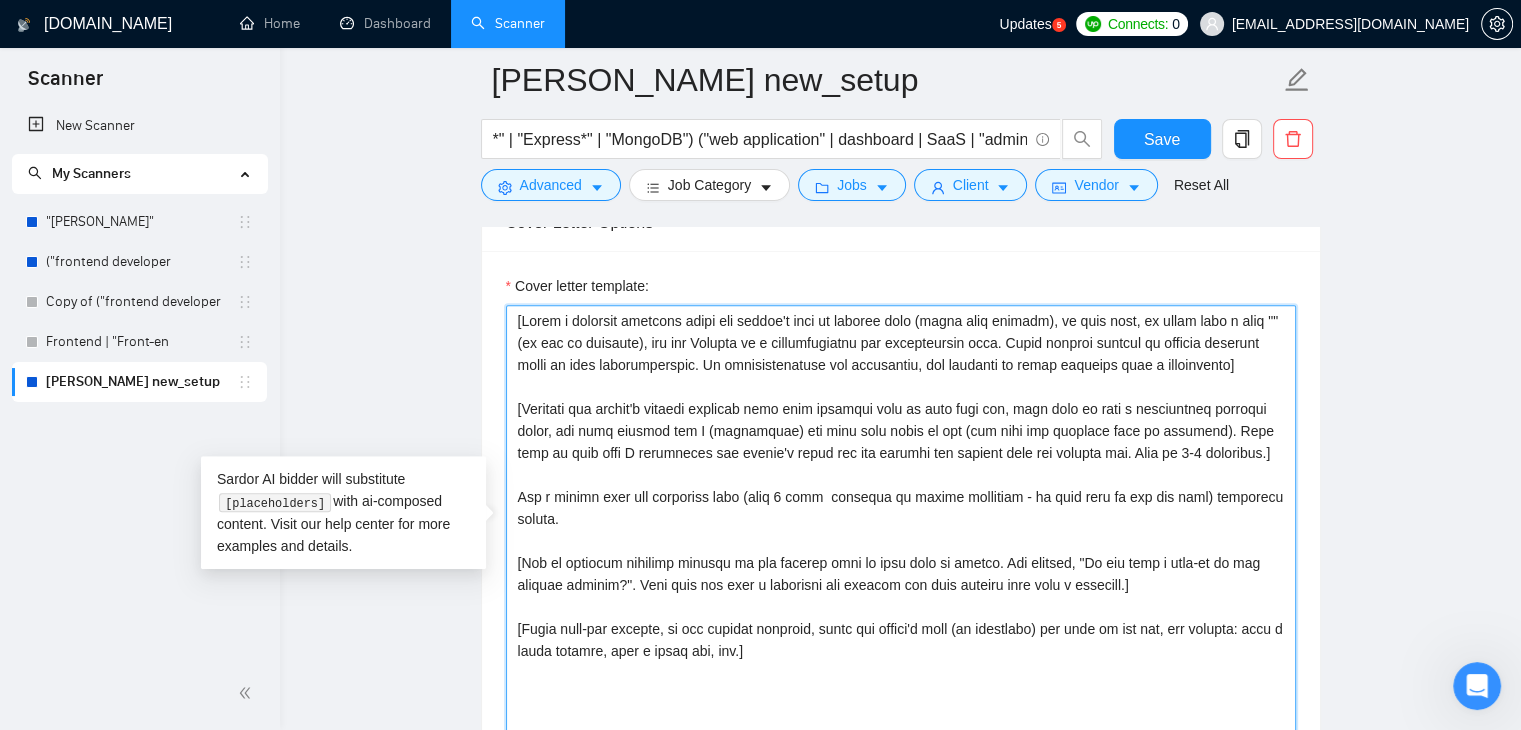click on "Cover letter template:" at bounding box center [901, 530] 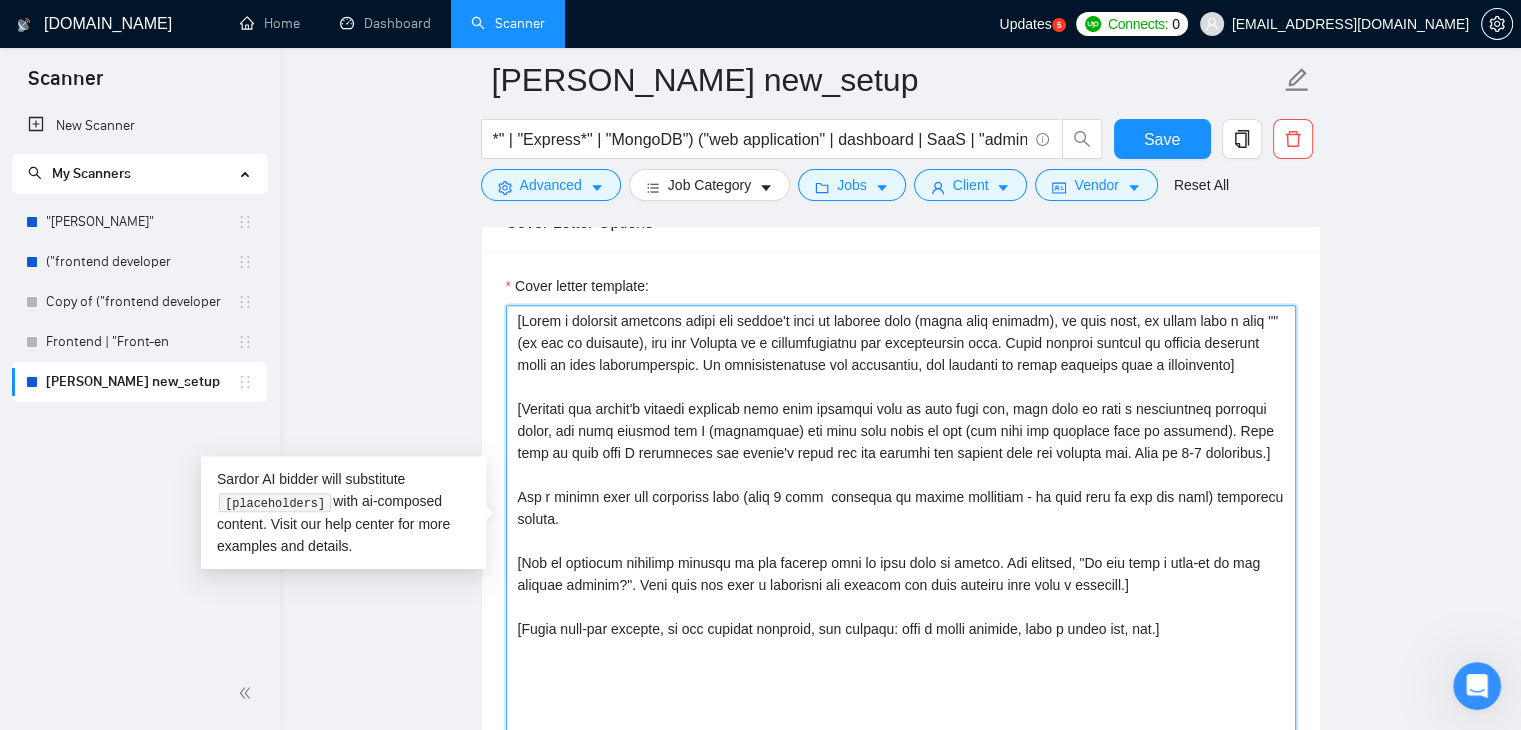 click on "Cover letter template:" at bounding box center (901, 530) 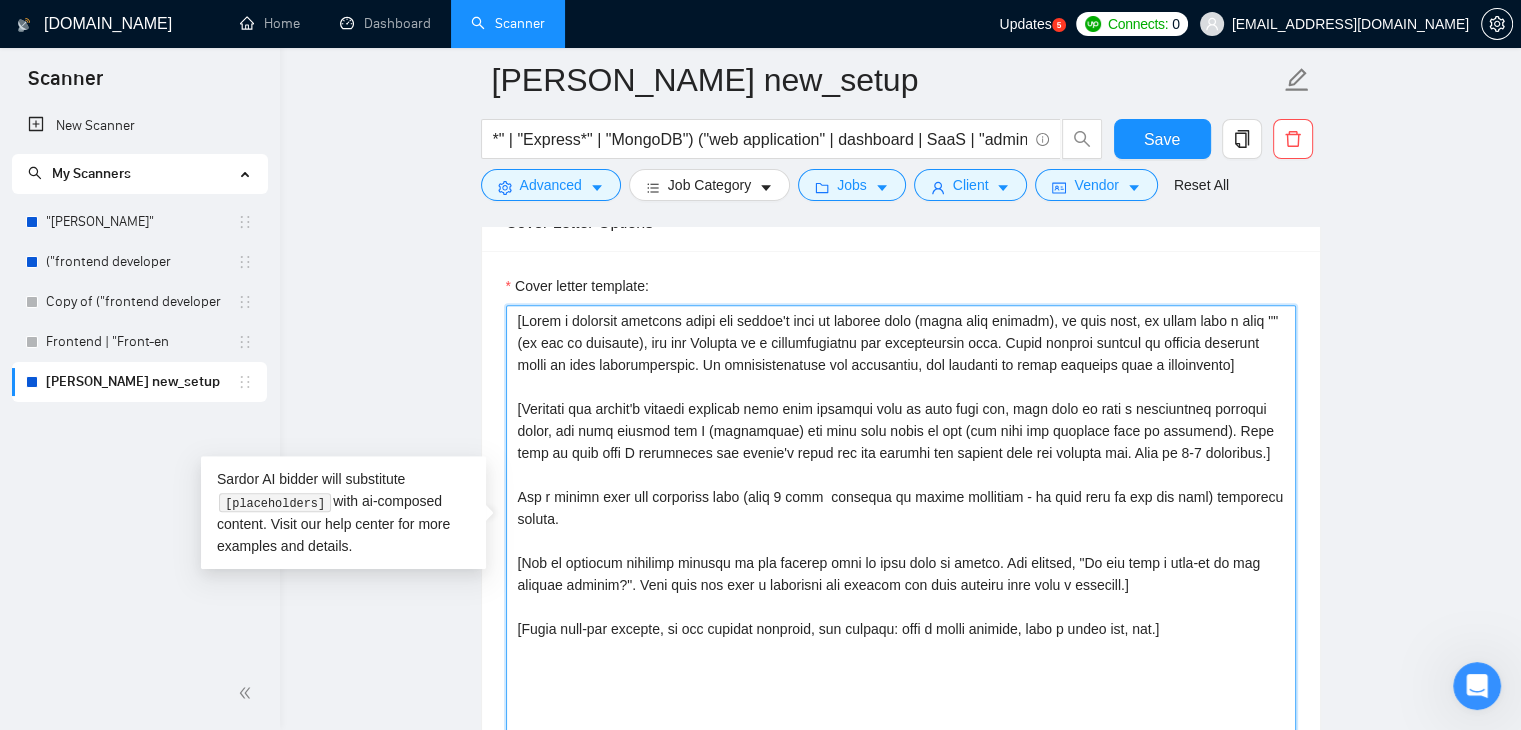 click on "Cover letter template:" at bounding box center [901, 530] 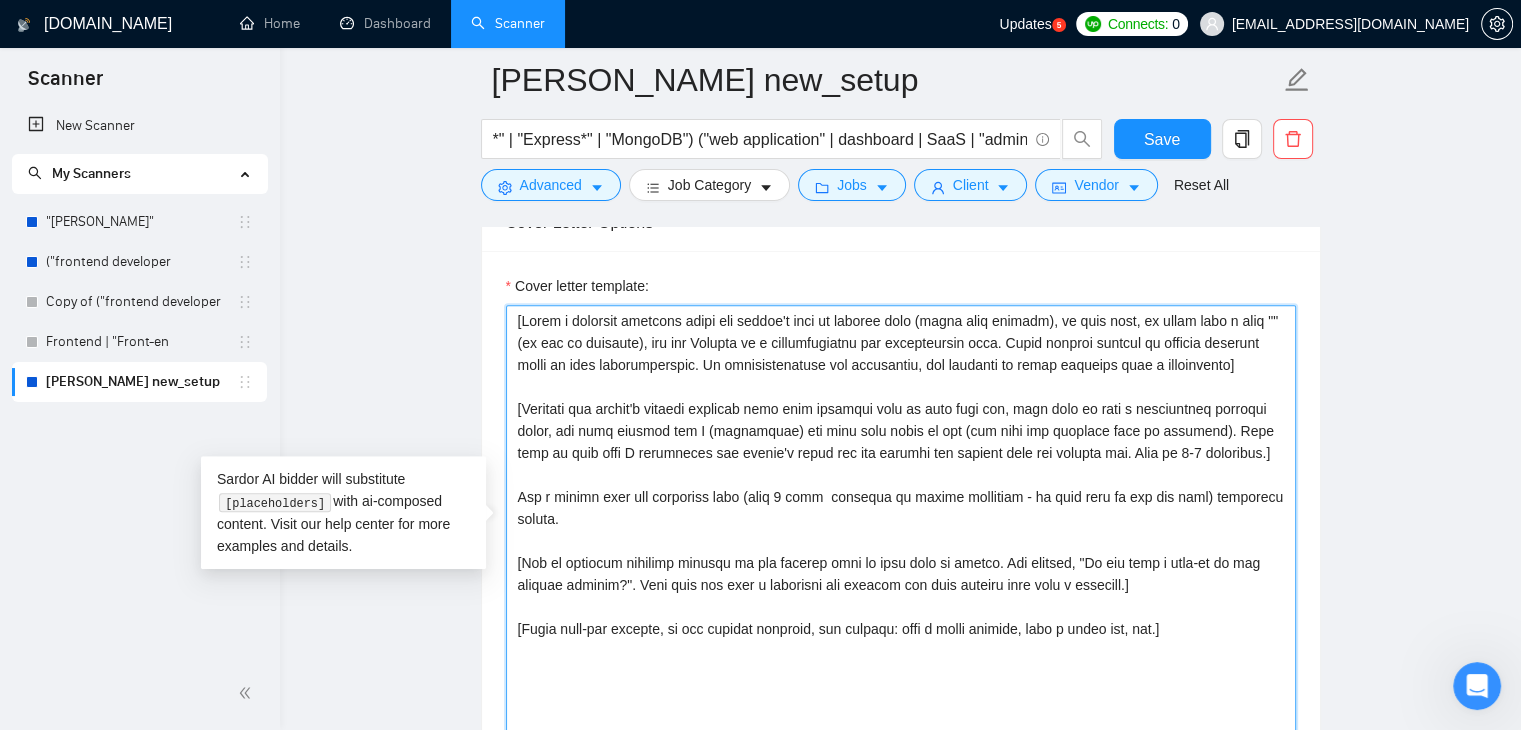 click on "Cover letter template:" at bounding box center (901, 530) 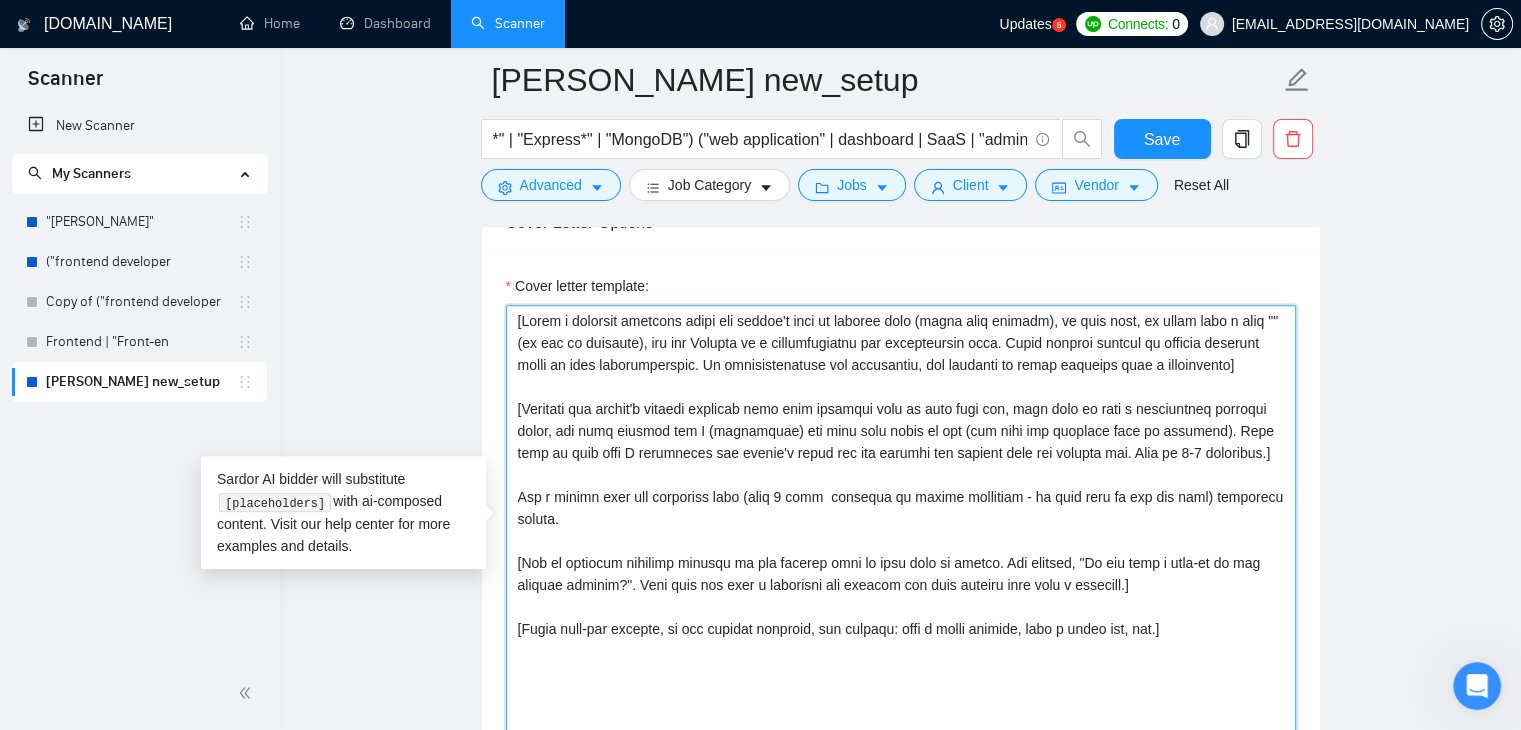 click on "Cover letter template:" at bounding box center [901, 530] 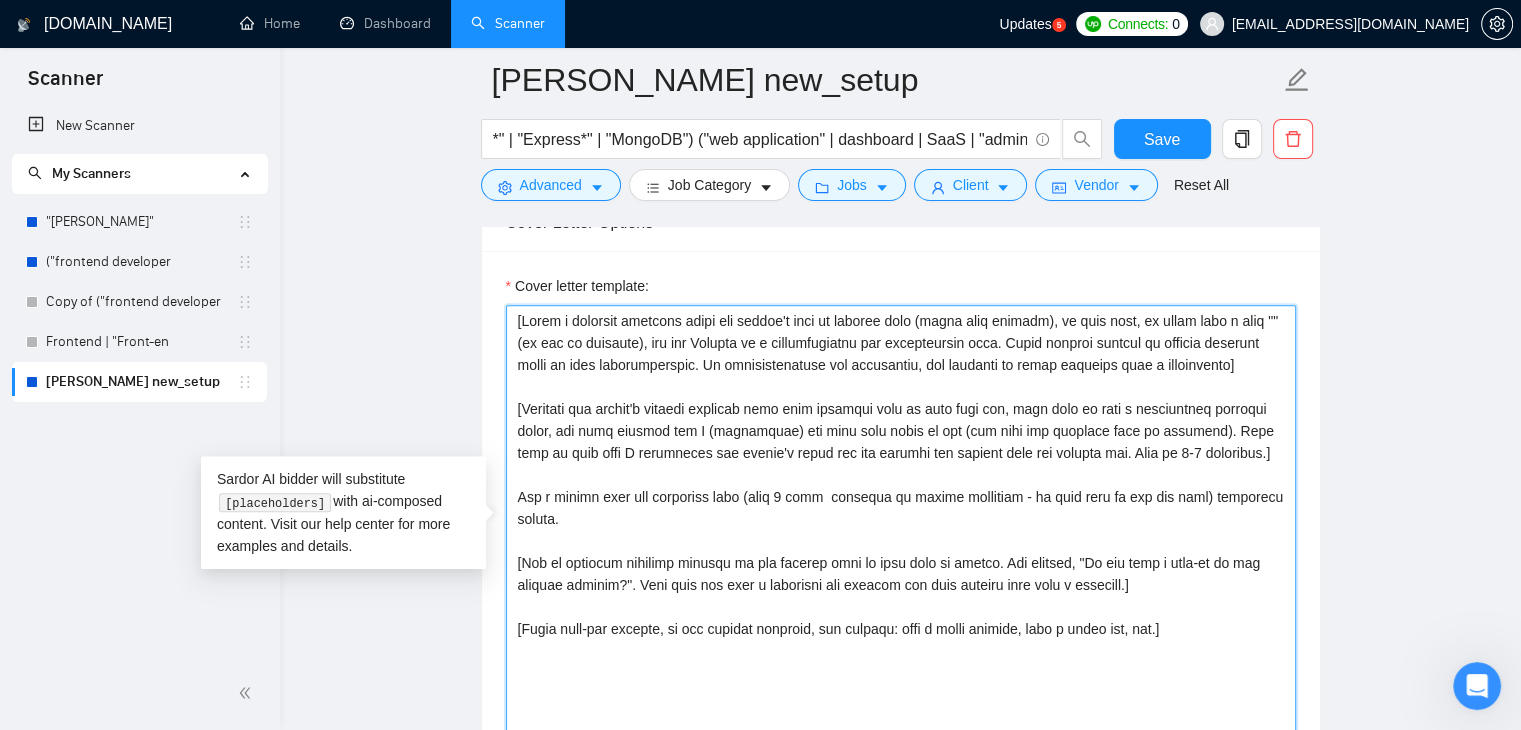 paste on "[Add 2–3 portfolio examples that best match the job.Project name + 1–2 sentence summary. Never skip links.]
Example format:
ProjectName - brief description :  [Behance/URL]" 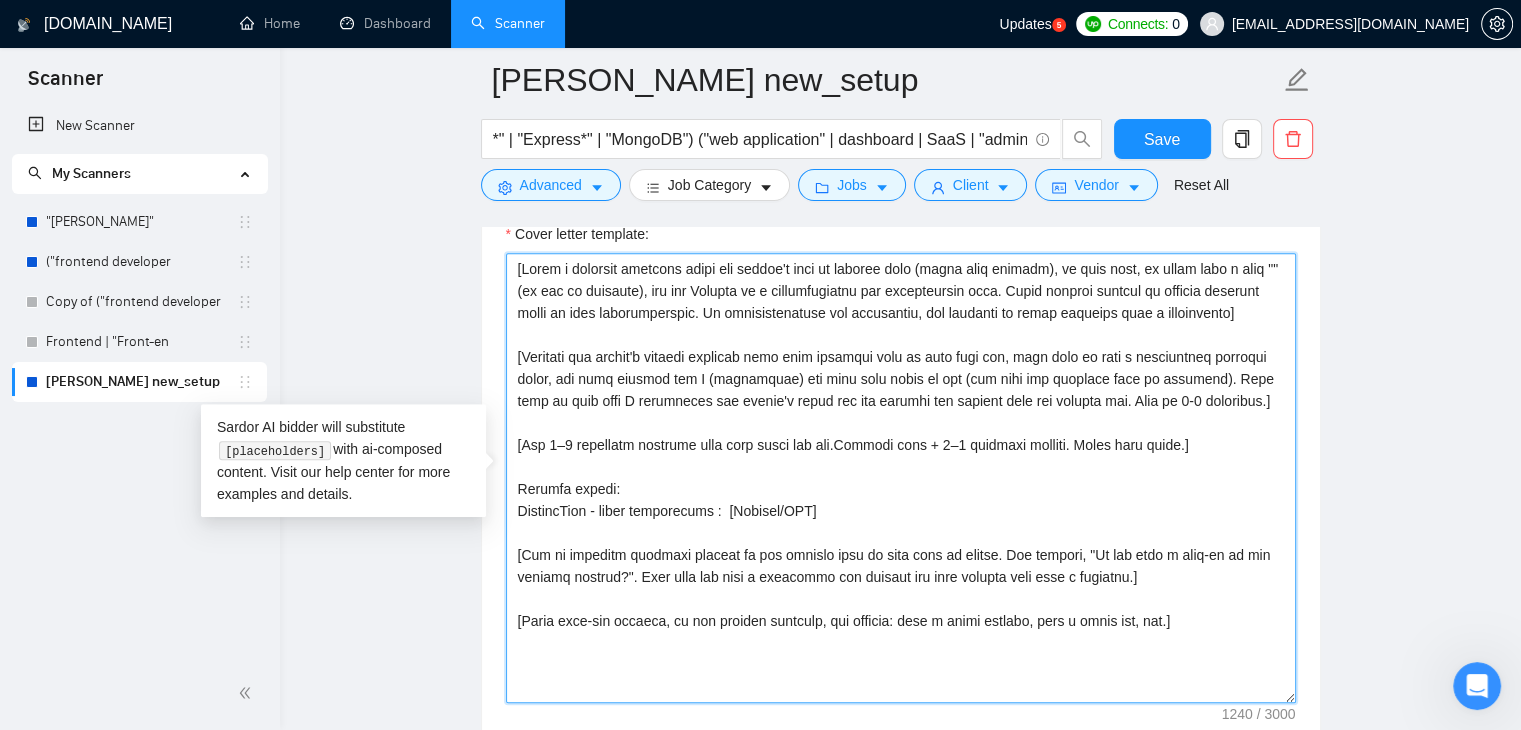 scroll, scrollTop: 1400, scrollLeft: 0, axis: vertical 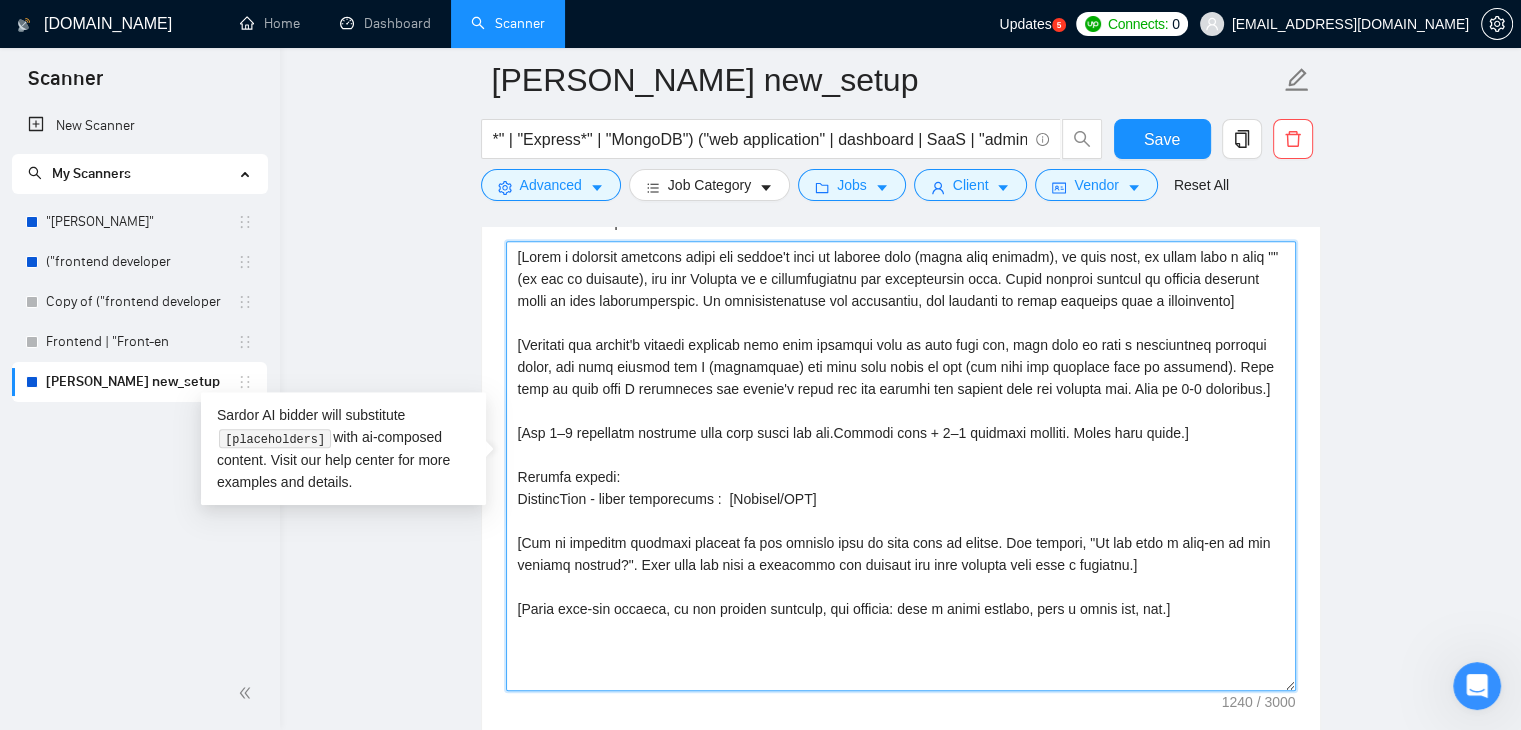 click on "Cover letter template:" at bounding box center (901, 466) 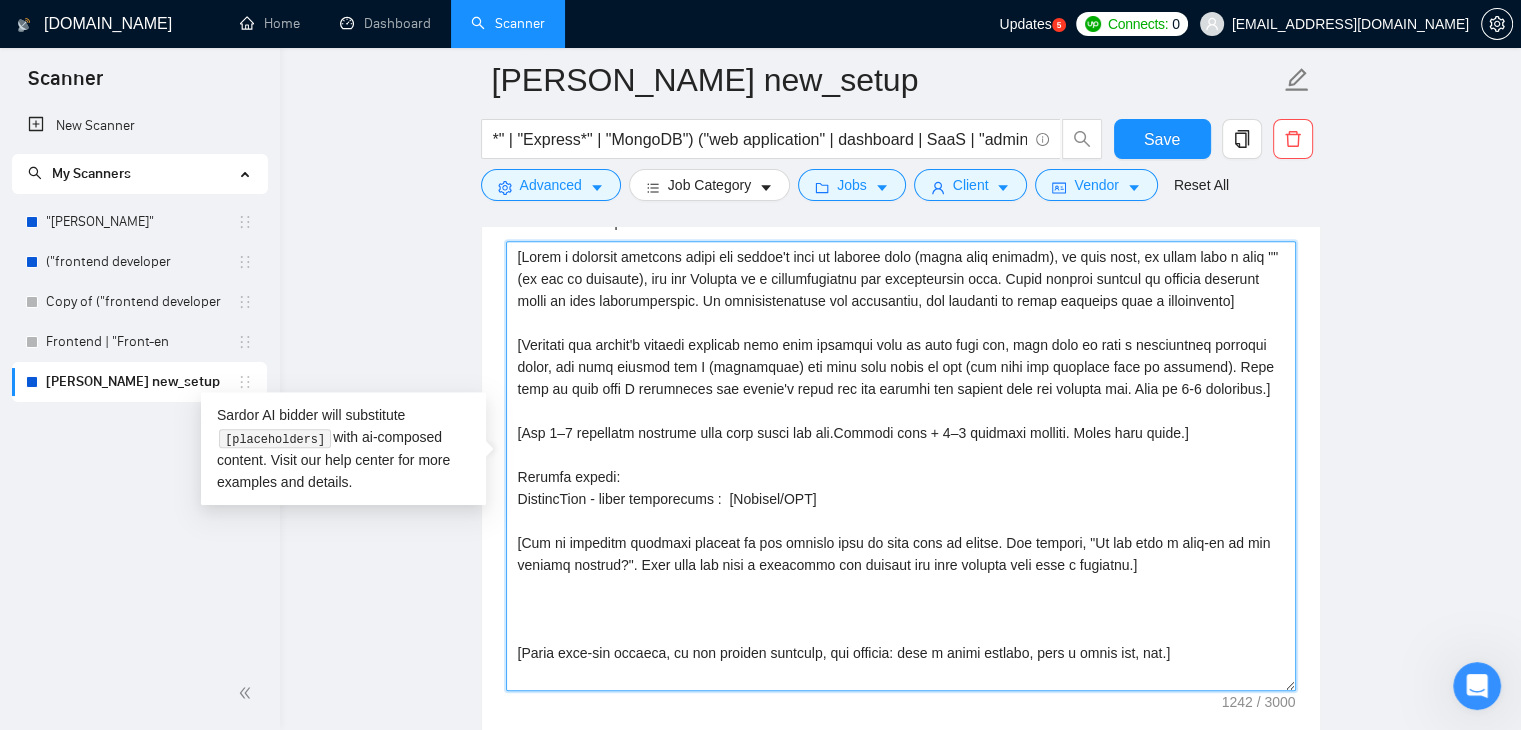 paste on "[If the client asks for a quote or timeline, reply with: "To give you an accurate estimate, could you share a bit more about the full scope or expected timeline?"]" 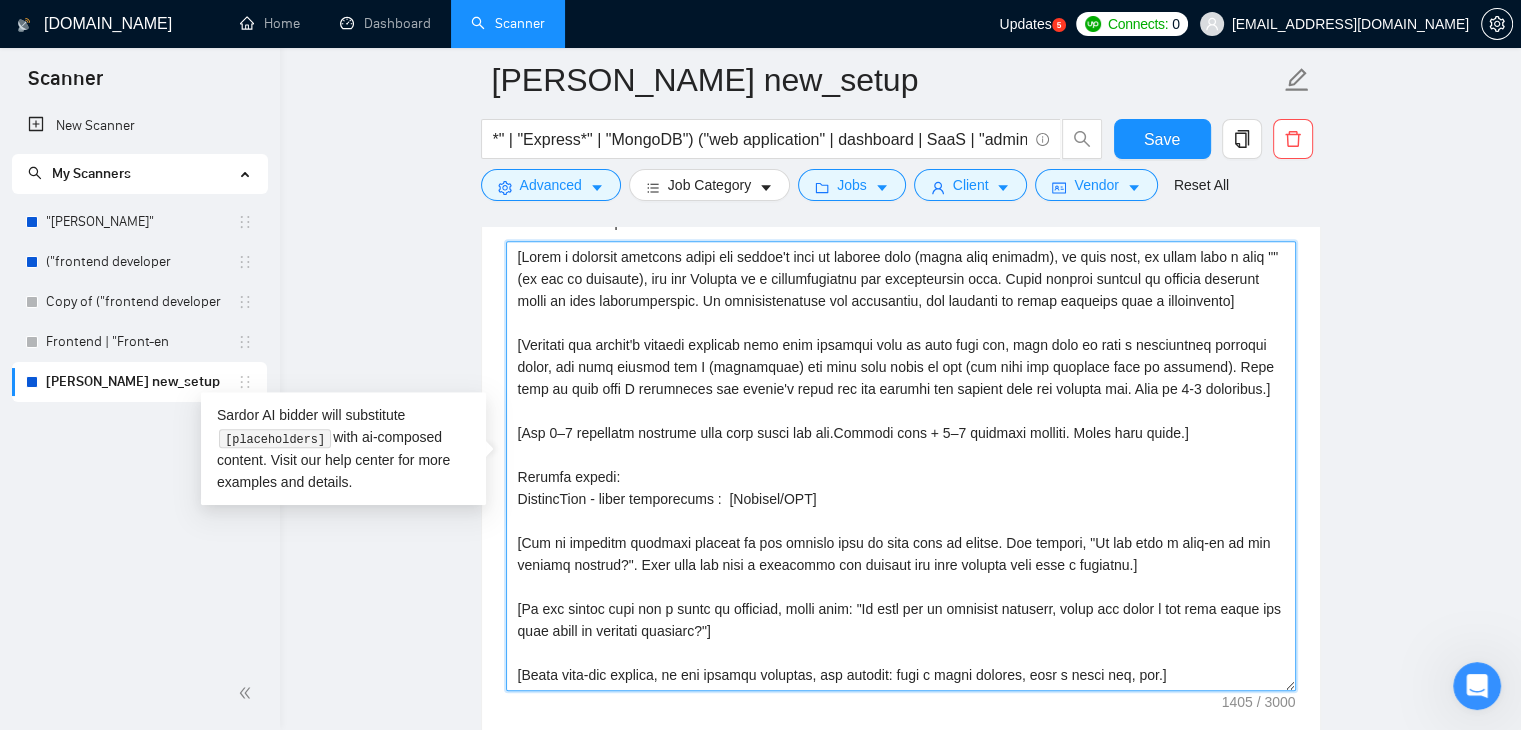 scroll, scrollTop: 44, scrollLeft: 0, axis: vertical 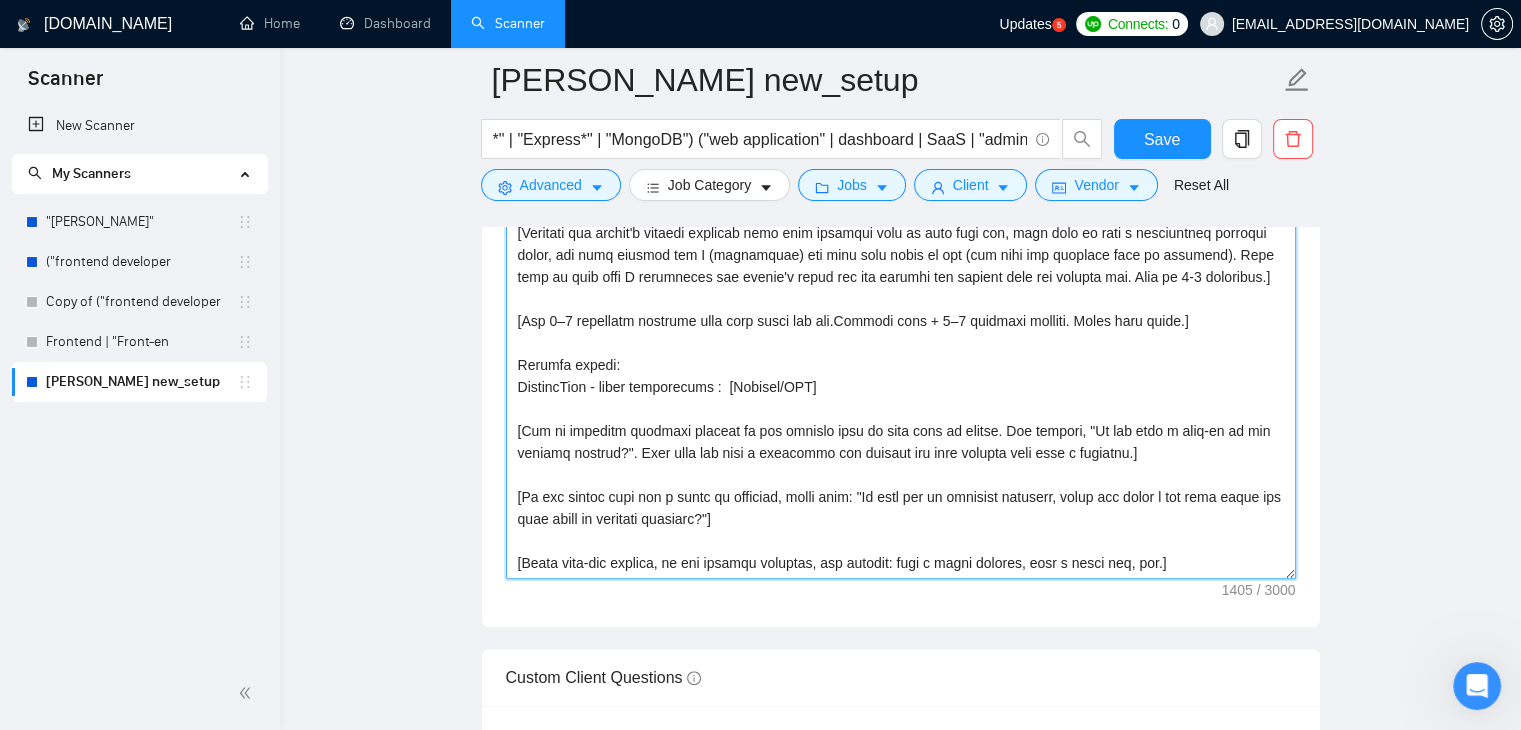 click on "Cover letter template:" at bounding box center (901, 354) 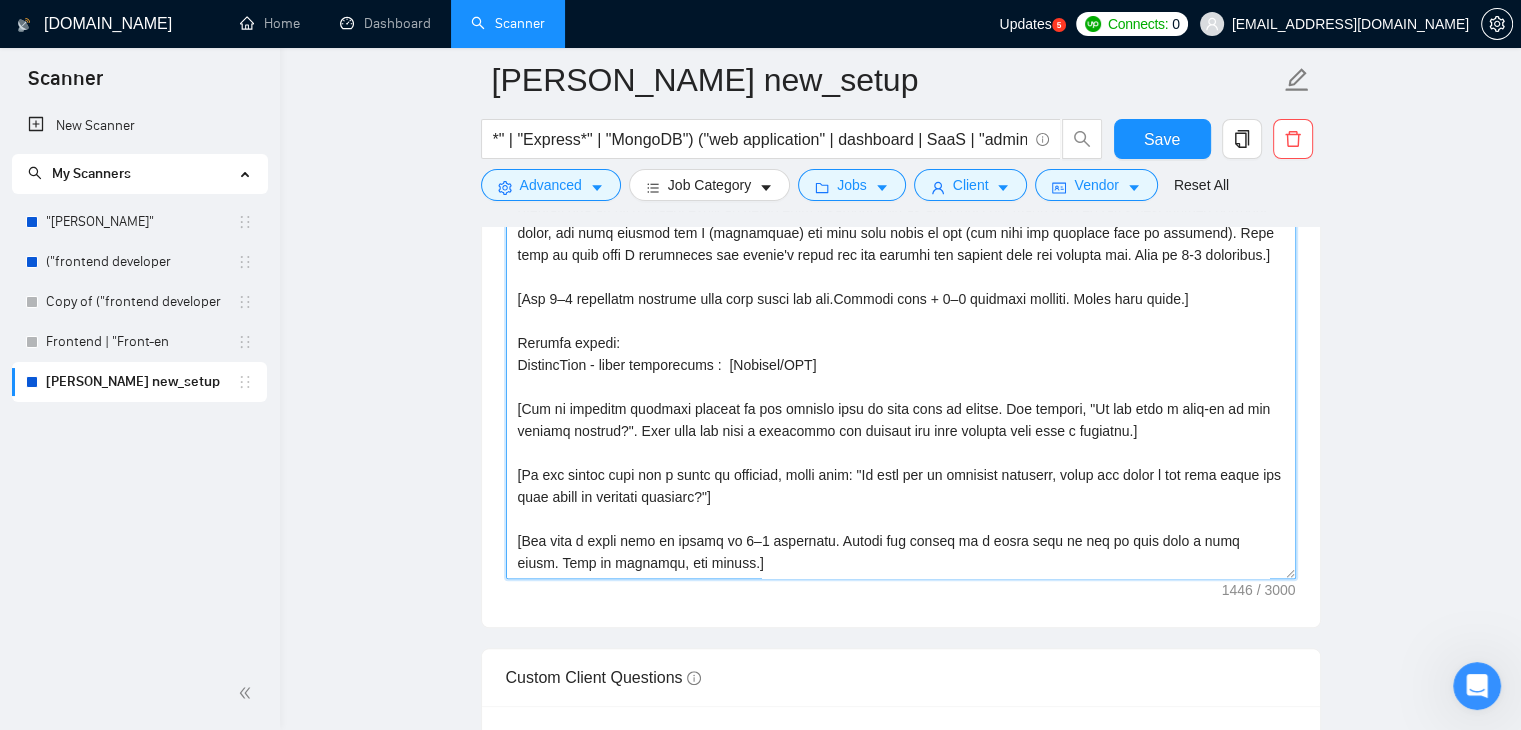 scroll, scrollTop: 82, scrollLeft: 0, axis: vertical 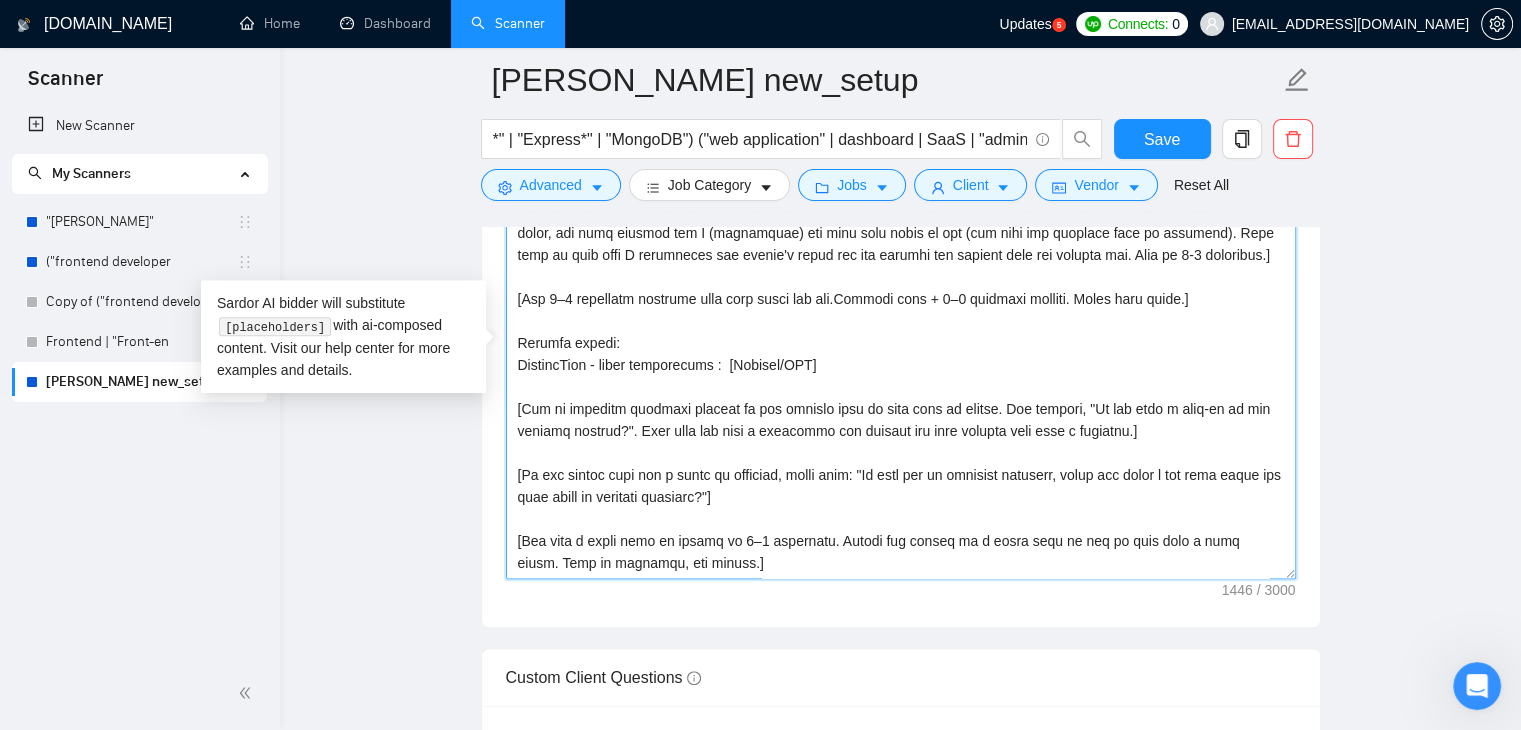 paste on "Thanks, [your name]" 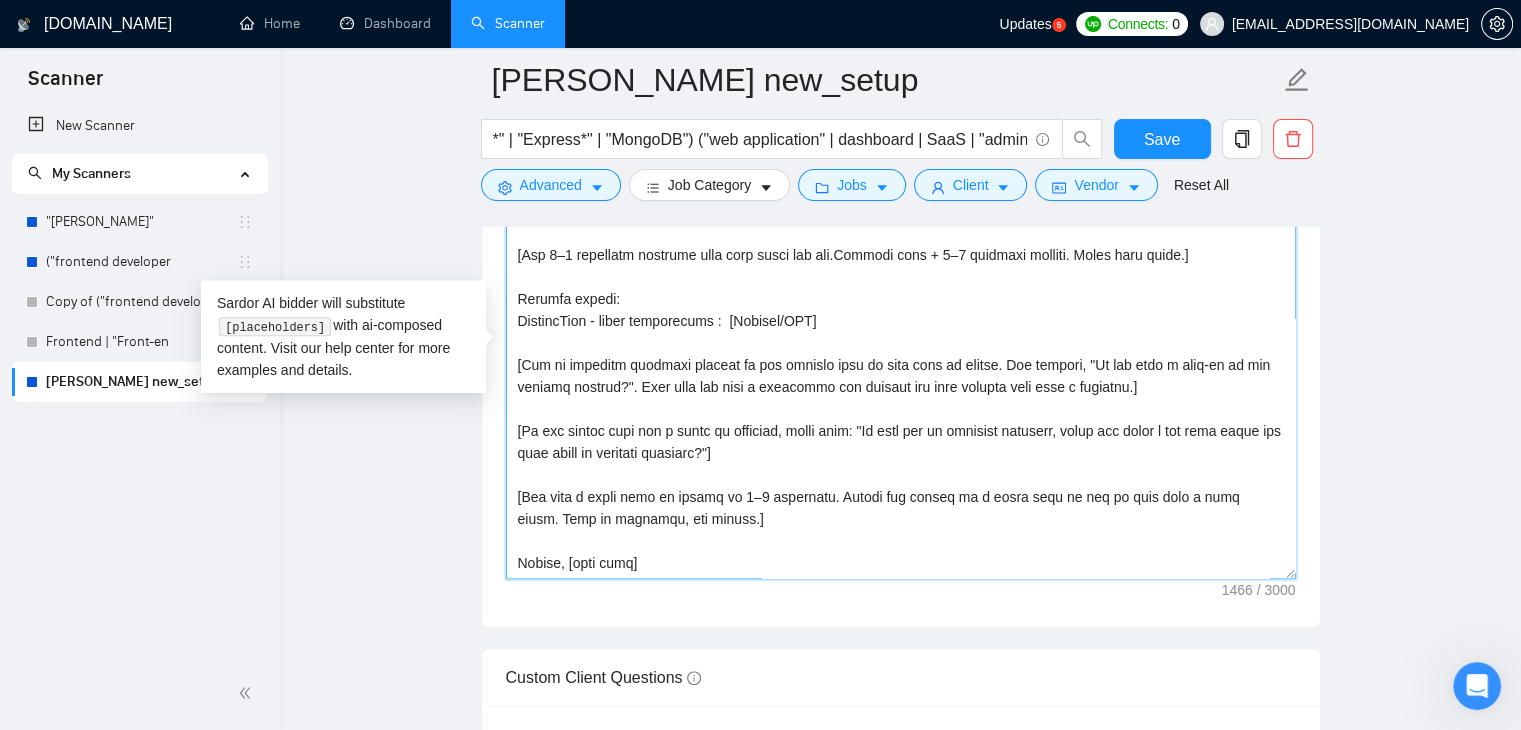 click on "Cover letter template:" at bounding box center (901, 354) 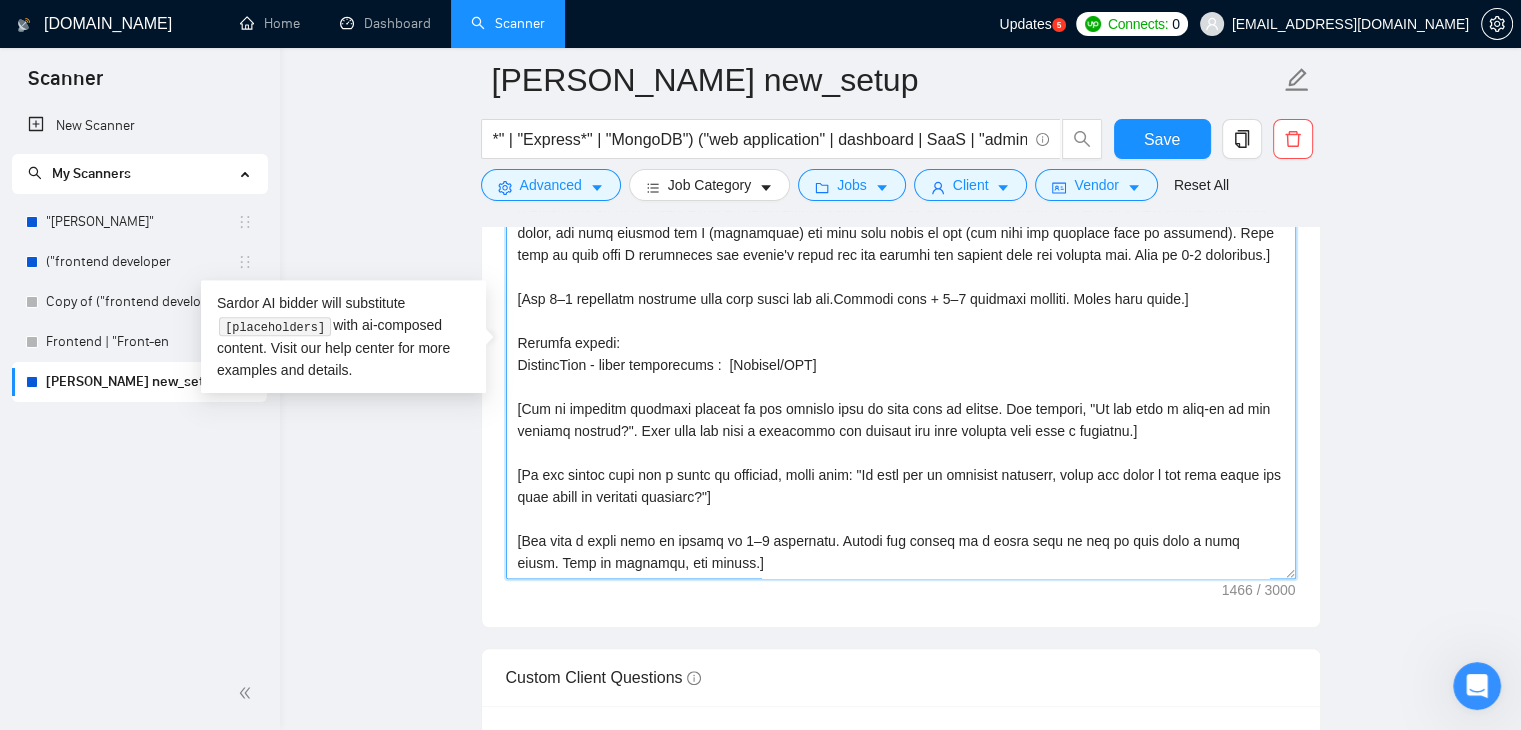 scroll, scrollTop: 0, scrollLeft: 0, axis: both 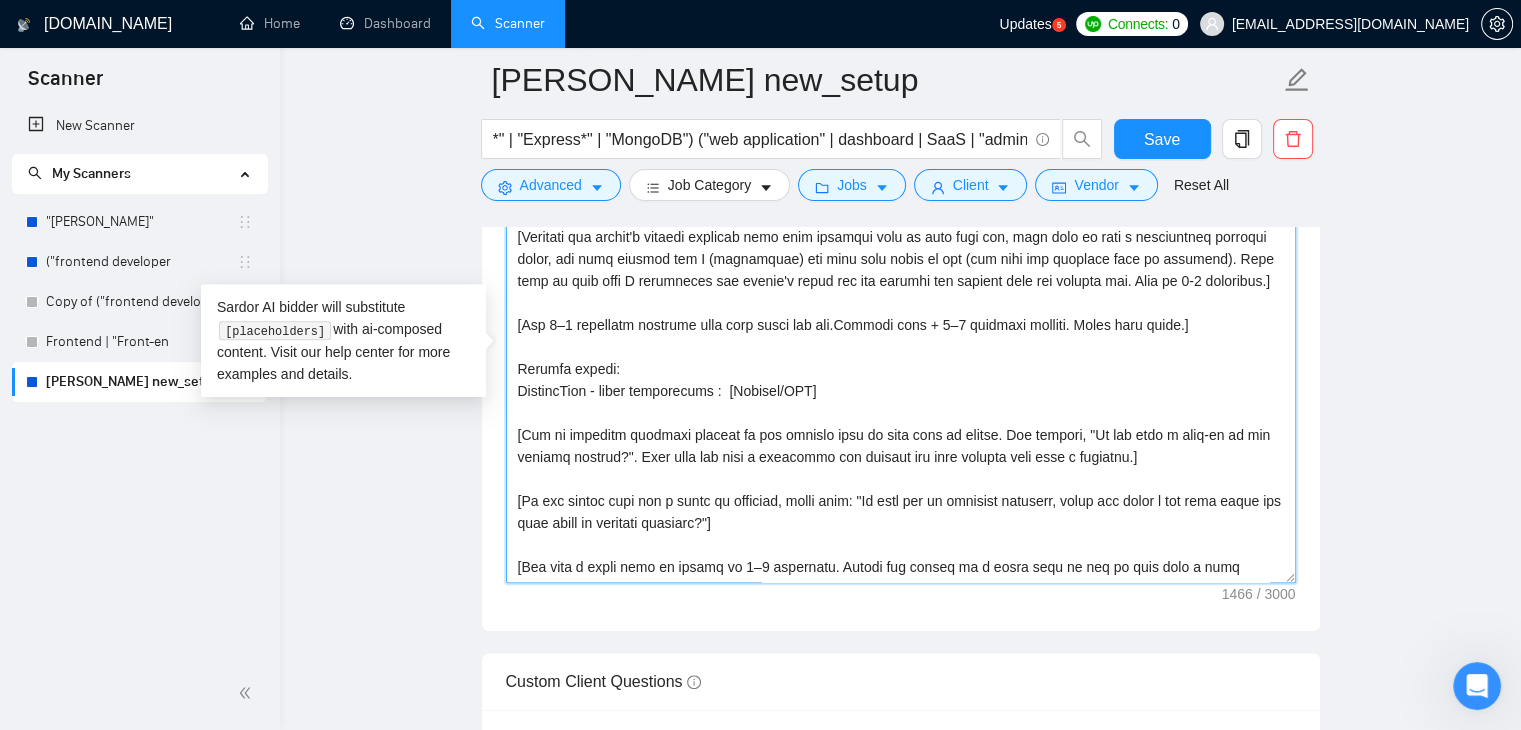 click on "Cover letter template:" at bounding box center [901, 358] 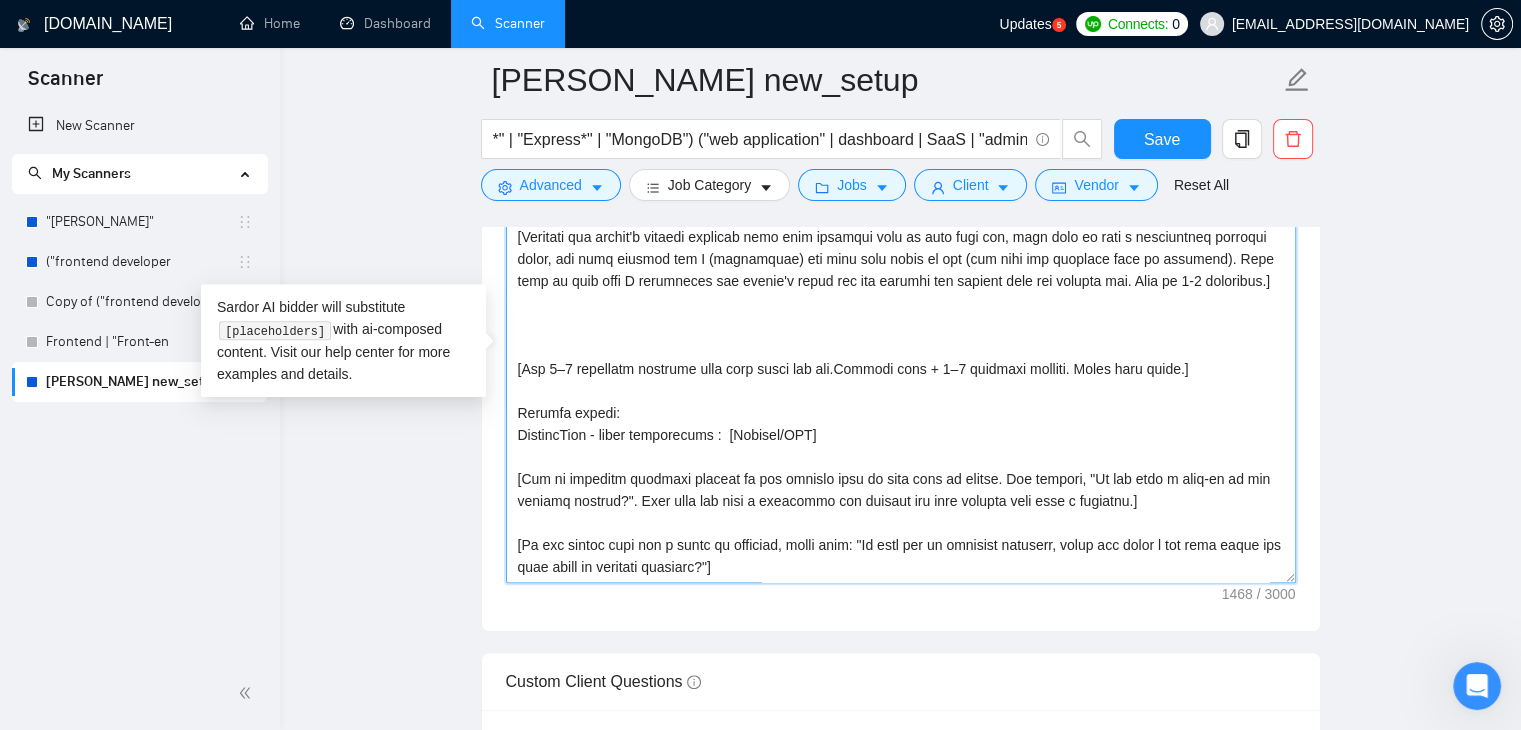paste on "[If the client mentions a deadline or asks about start date, invite to a quick call: "If you're on a tight schedule, we can hop on a quick call to align and start right away."]" 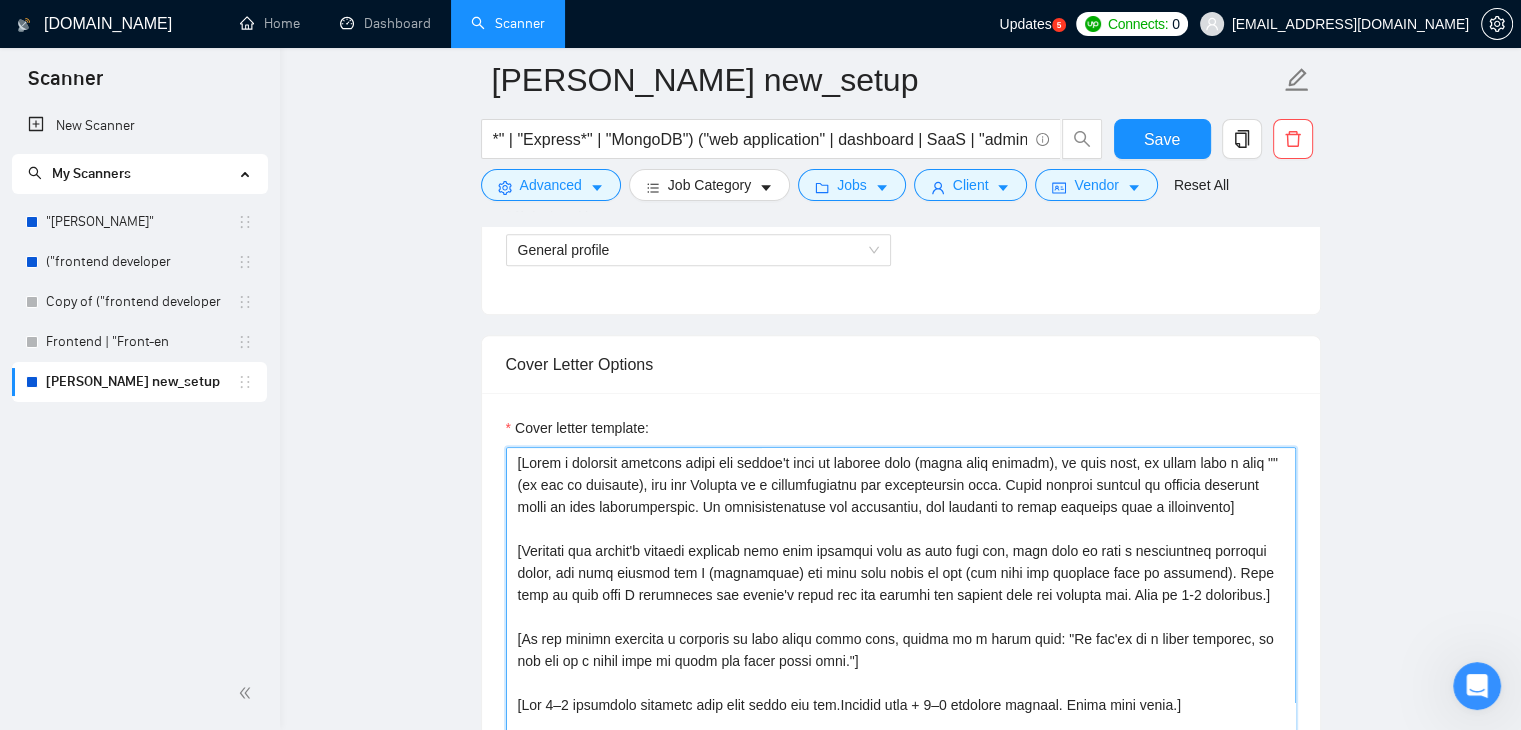 scroll, scrollTop: 1175, scrollLeft: 0, axis: vertical 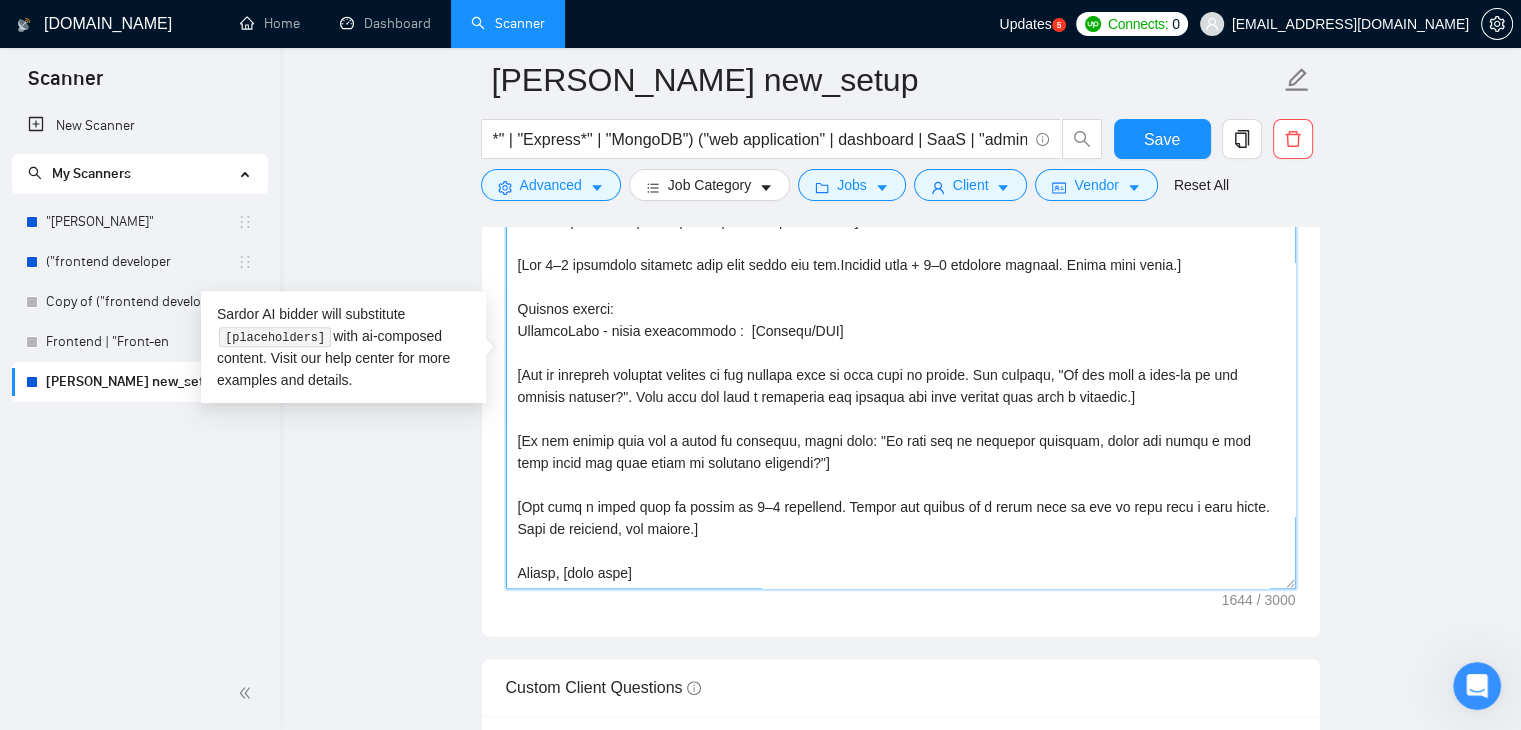 click on "Cover letter template:" at bounding box center [901, 364] 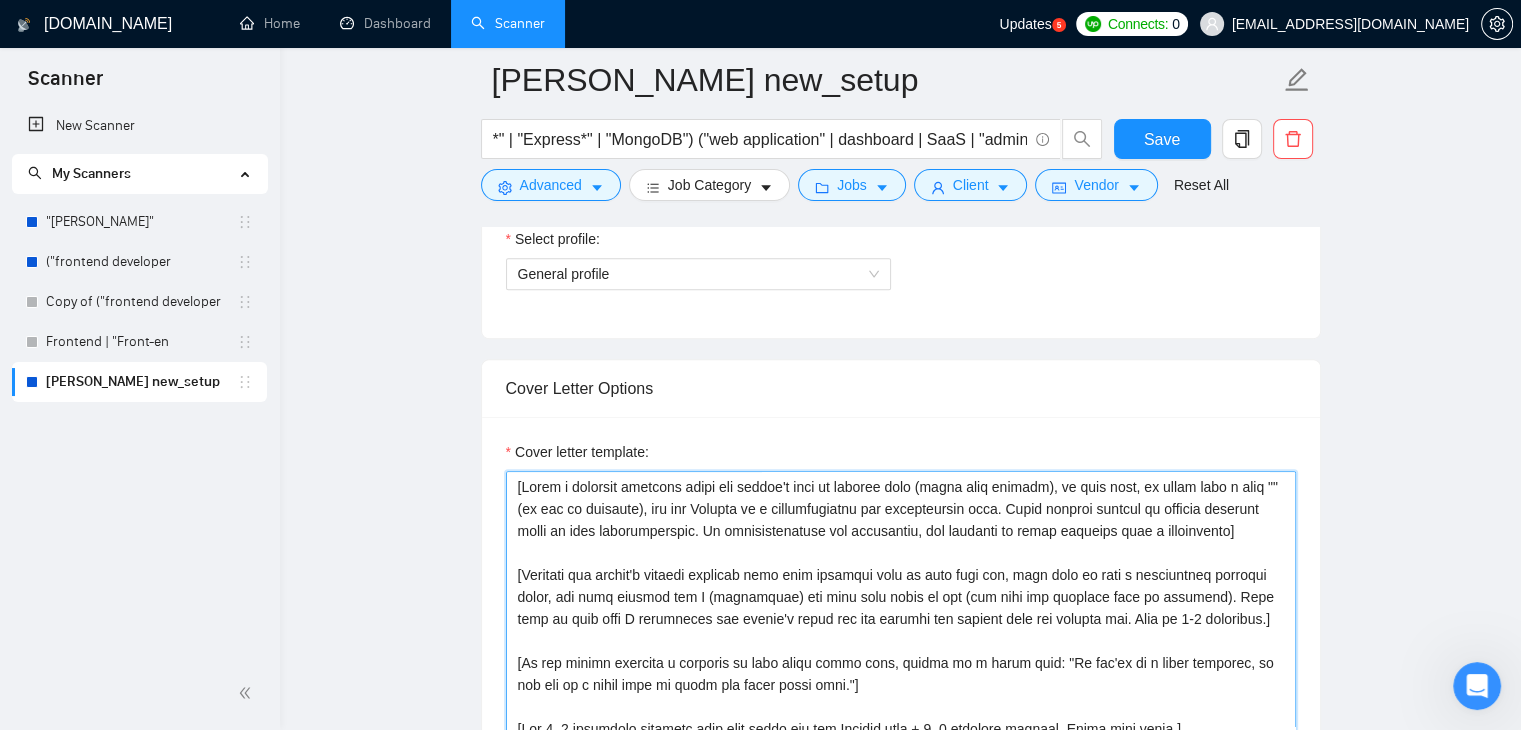 scroll, scrollTop: 1168, scrollLeft: 0, axis: vertical 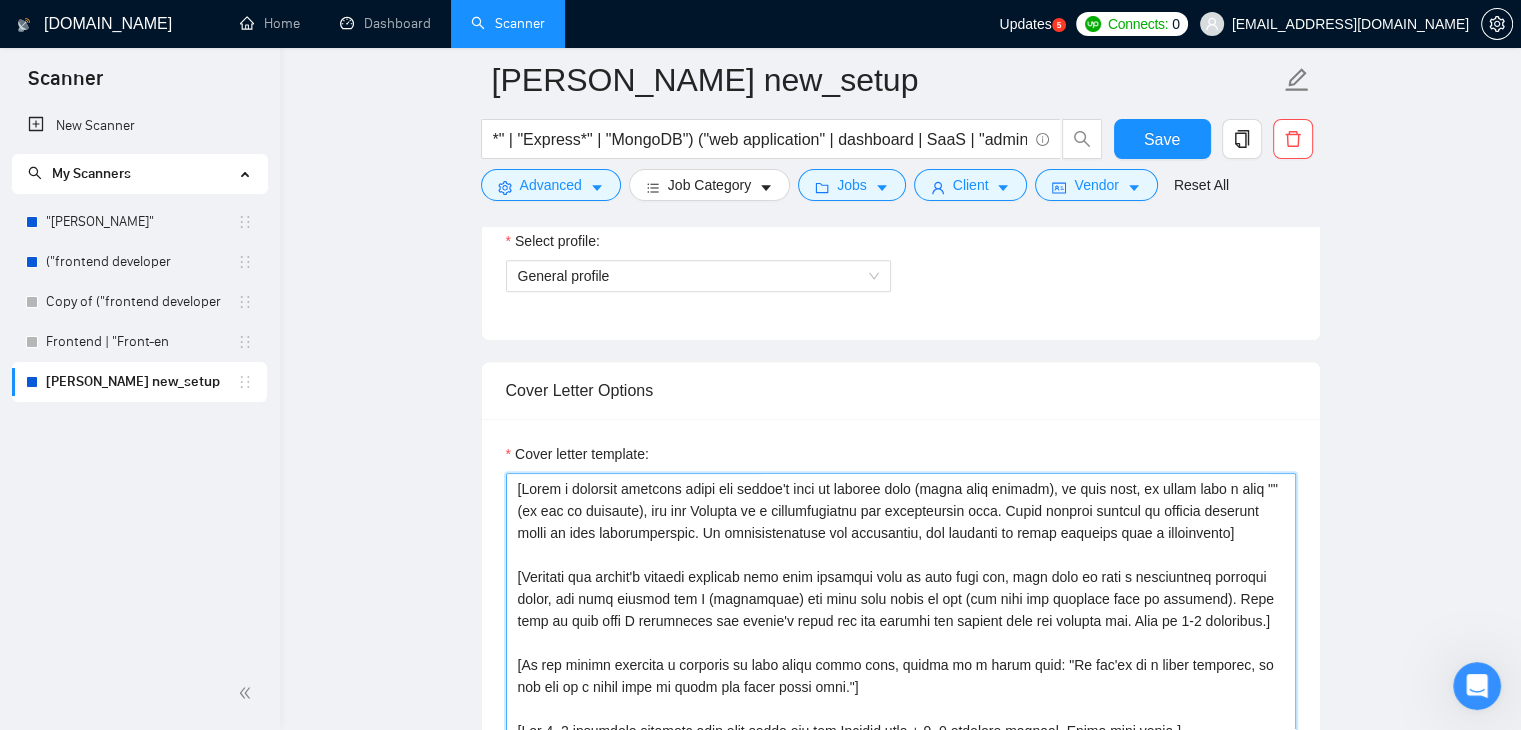 click on "Cover letter template:" at bounding box center (901, 698) 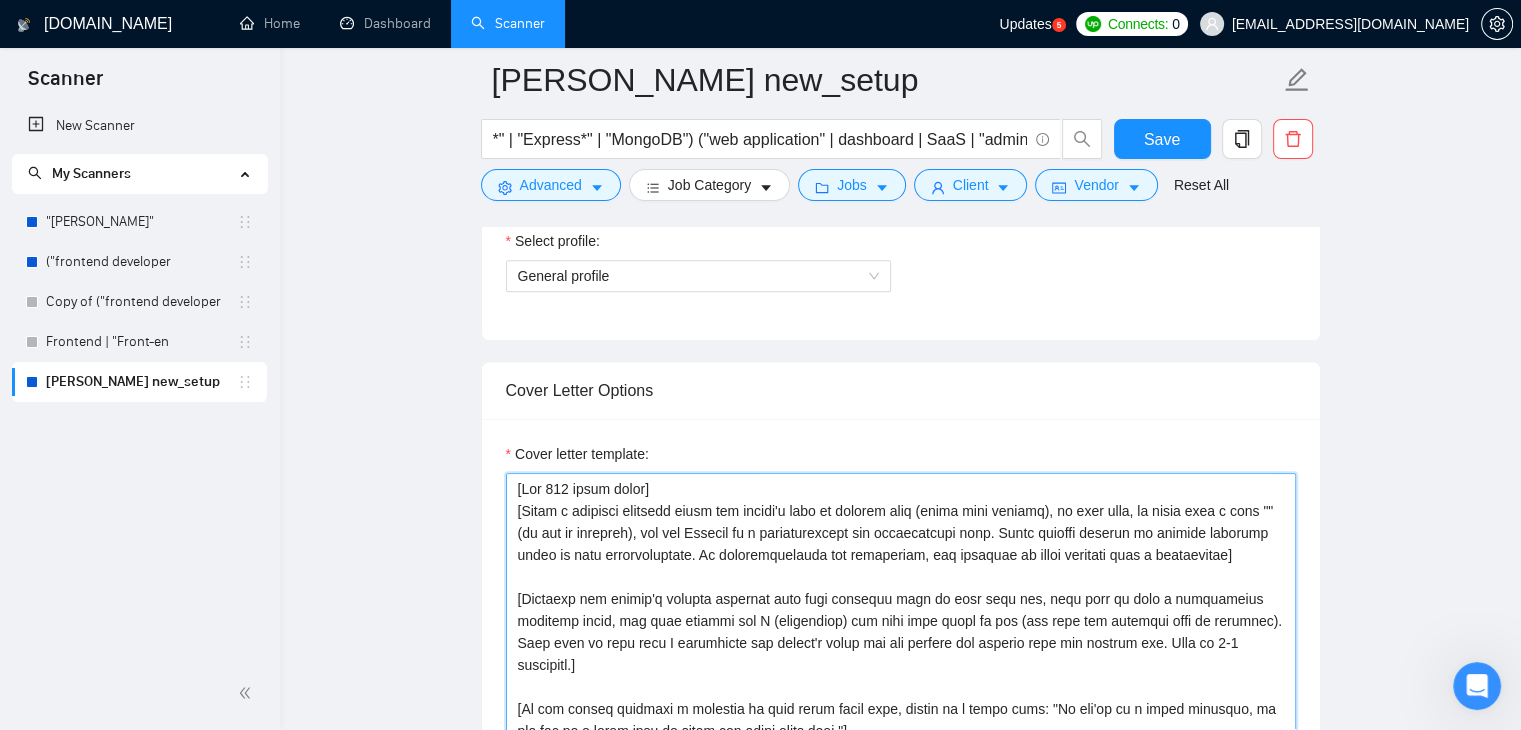 click on "Cover letter template:" at bounding box center [901, 698] 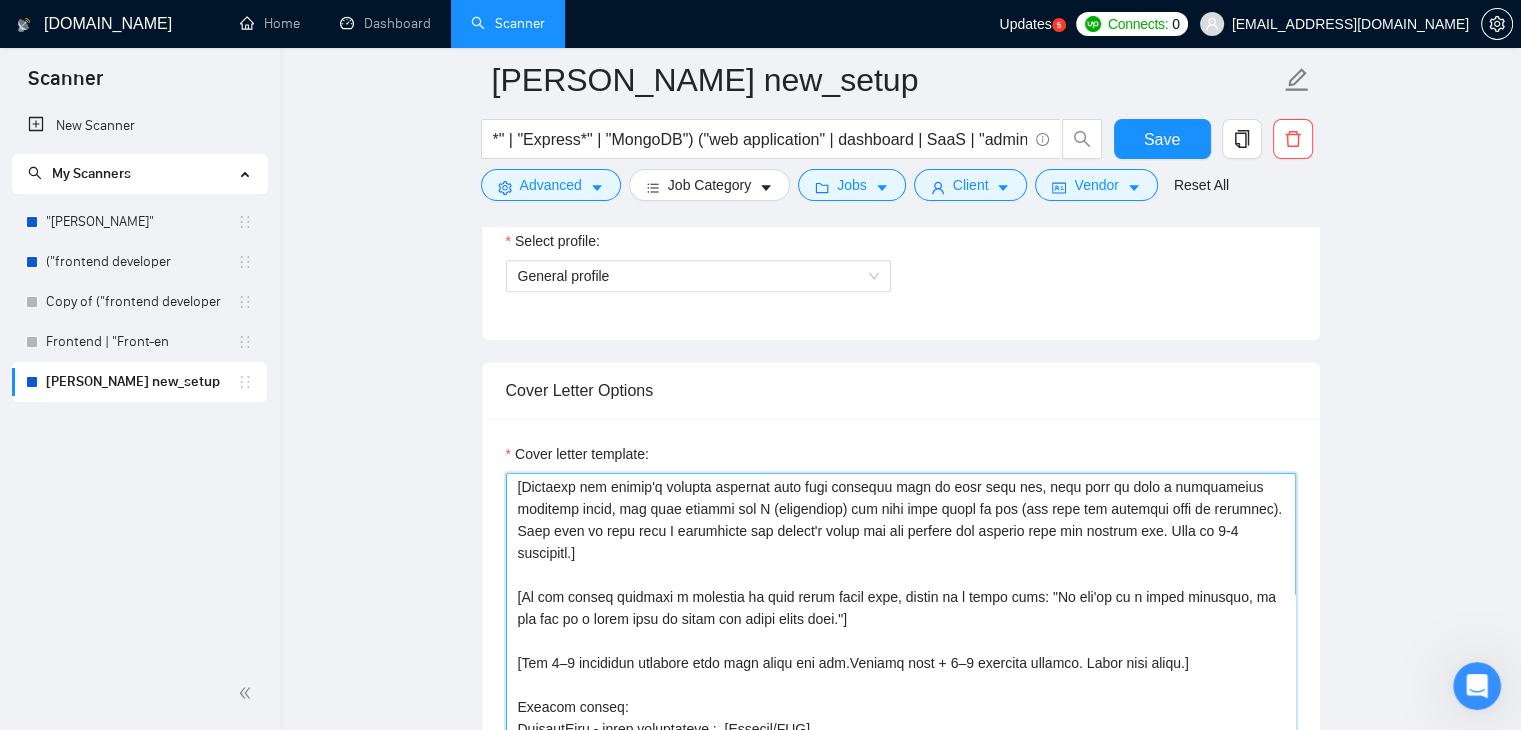 scroll, scrollTop: 220, scrollLeft: 0, axis: vertical 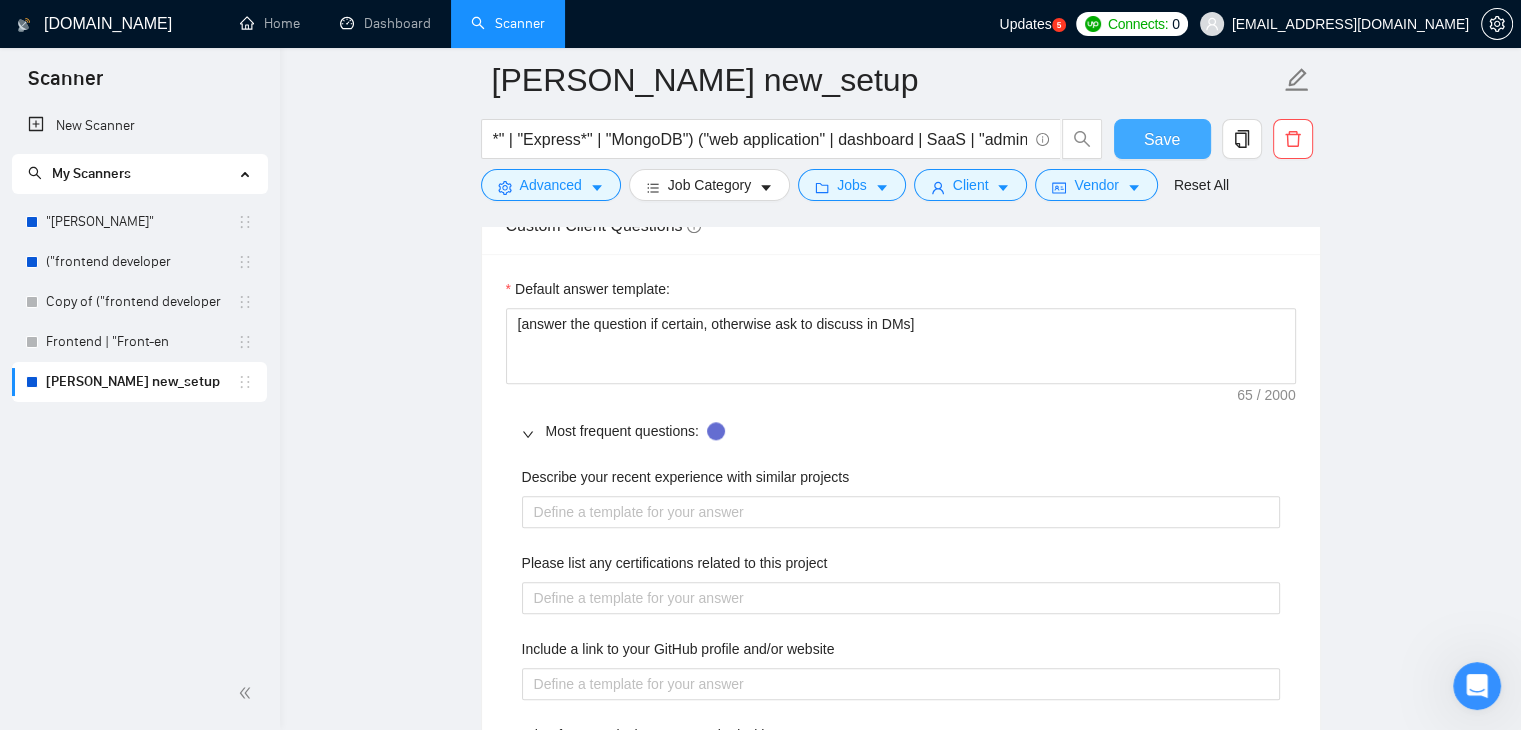 type on "[Max 200 words total]
[Write a personal greeting using the client's name or company name (taken from history), or team name, or start with a word ""(if any is provided), and use English in a conversational yet professional tone. Avoid generic phrases or cliches commonly found in such communications. Be straightforward and respectful, and remember to avoid sounding like a salesperson]
[Identify the client's biggest business pain that provoked them to post this job, hook into it with a provocative question first, and then explain how I (freelancer) can help them solve it too (not only the specific task in question). Make sure to show that I understand the client's needs and can deliver the results they are looking for. Make it 3-4 sentences.]
[If the client mentions a deadline or asks about start date, invite to a quick call: "If you're on a tight schedule, we can hop on a quick call to align and start right away."]
[Add 2–3 portfolio examples that best match the job.Project name + 1–2 sentence summary. ..." 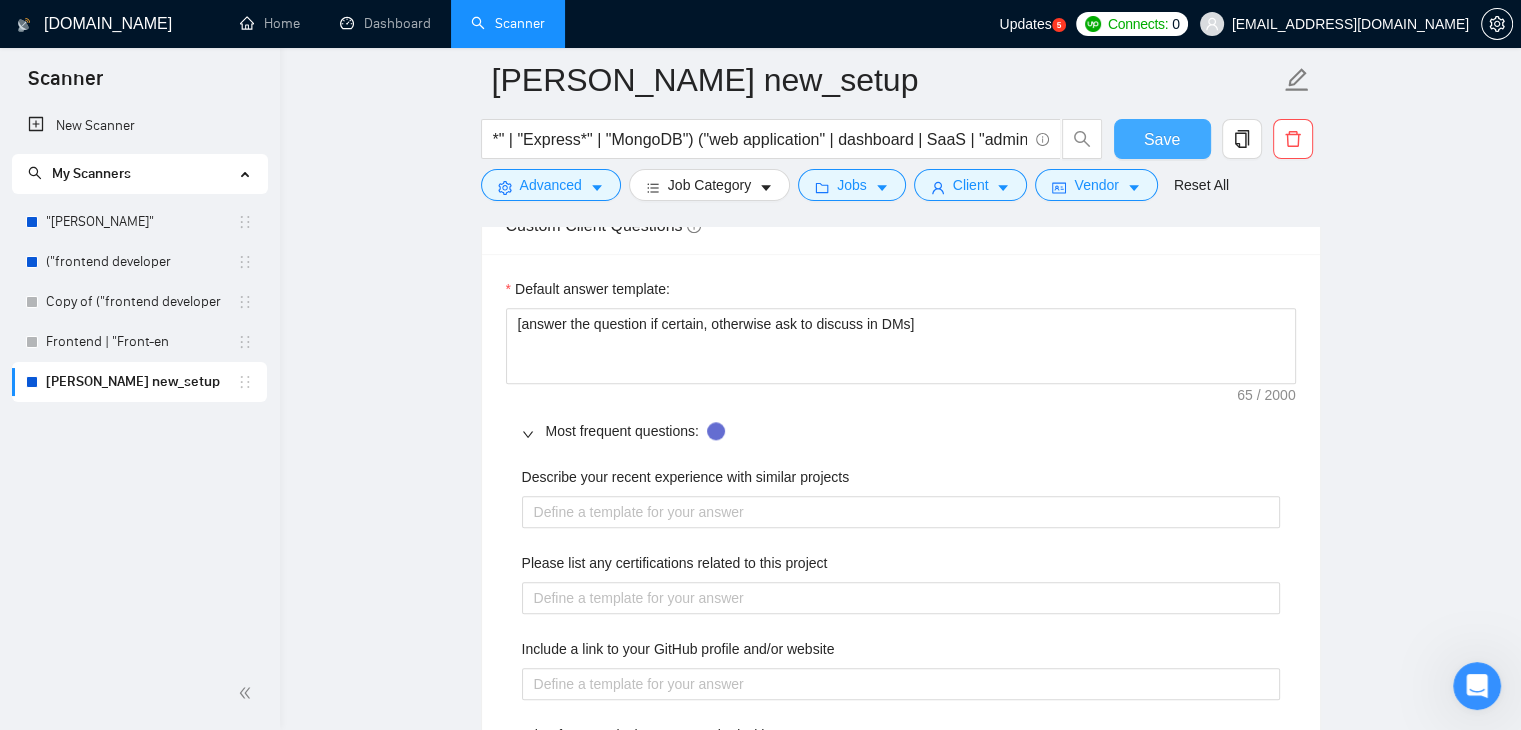 click on "Save" at bounding box center (1162, 139) 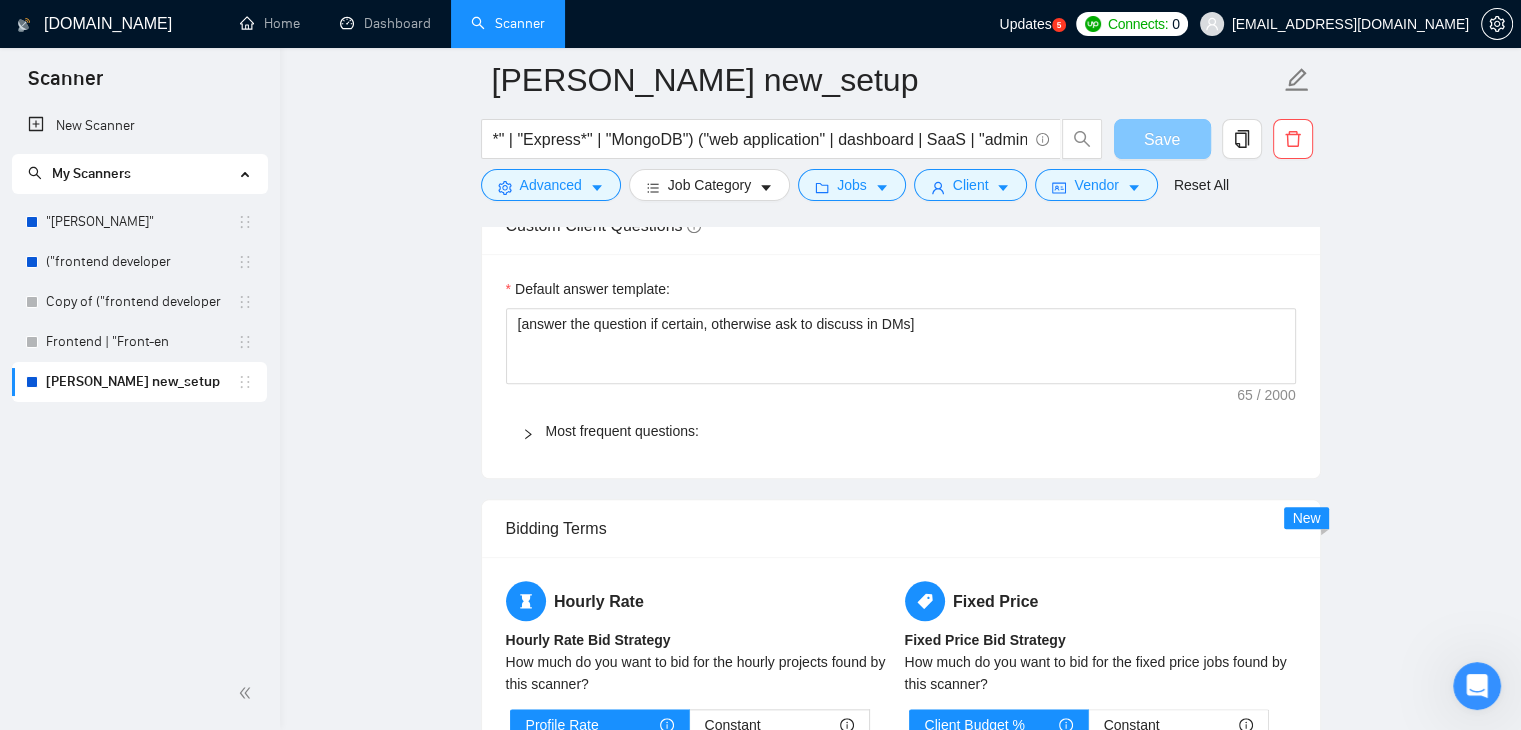 type 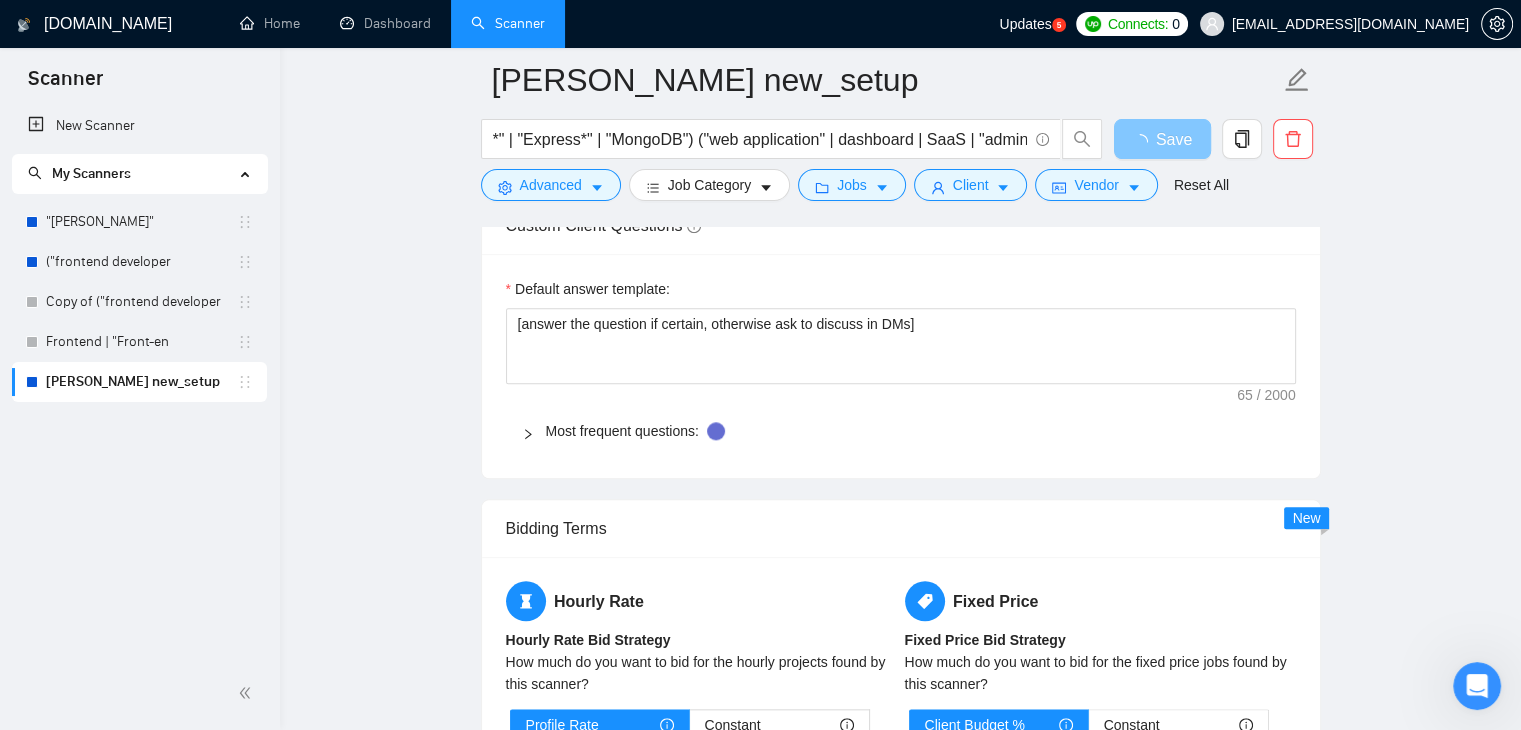 type 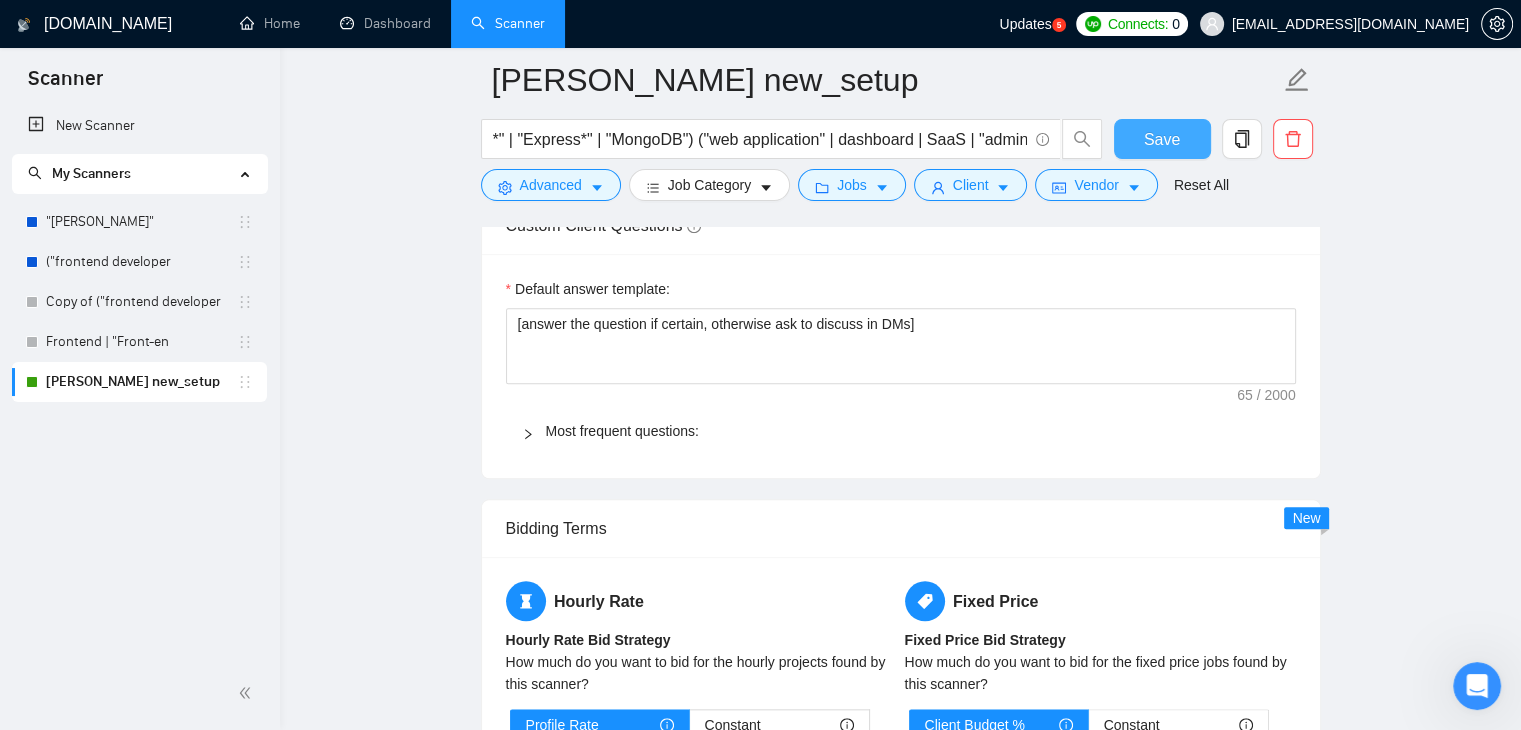 type 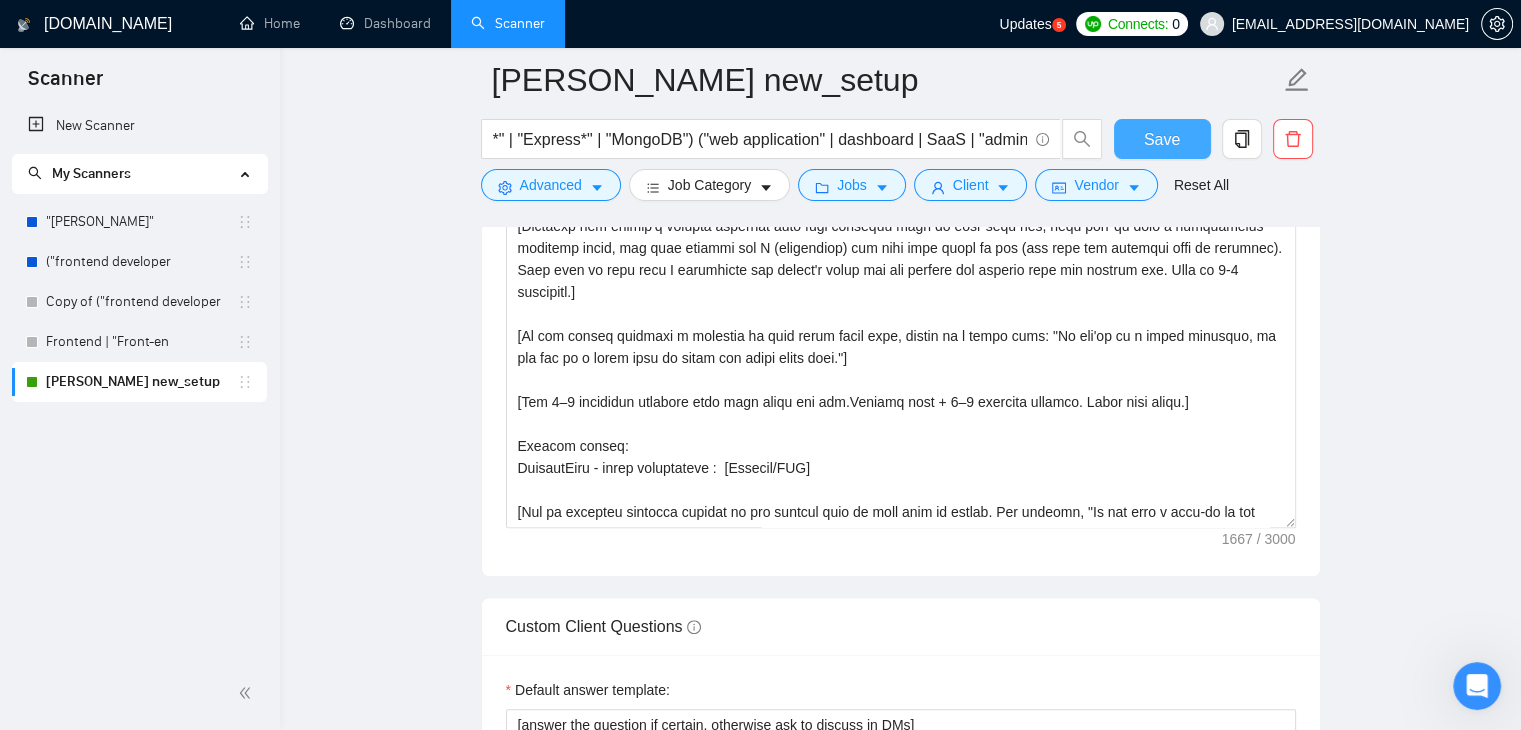 scroll, scrollTop: 1552, scrollLeft: 0, axis: vertical 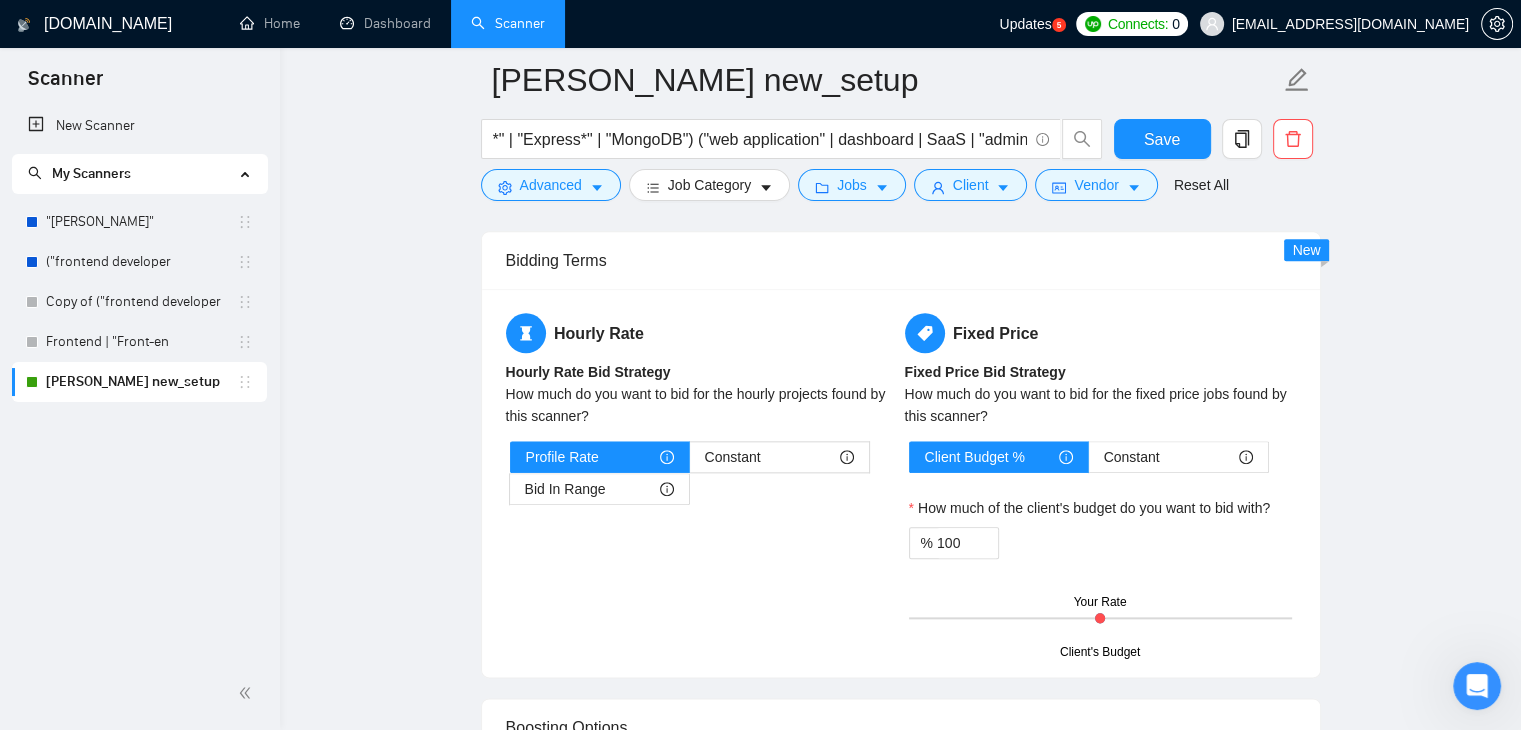 click on "Hourly Rate Hourly Rate Bid Strategy How much do you want to bid for the hourly projects found by this scanner? Profile Rate Constant  Bid In Range How much of the client's budget do you want to bid with? 50" at bounding box center (701, 421) 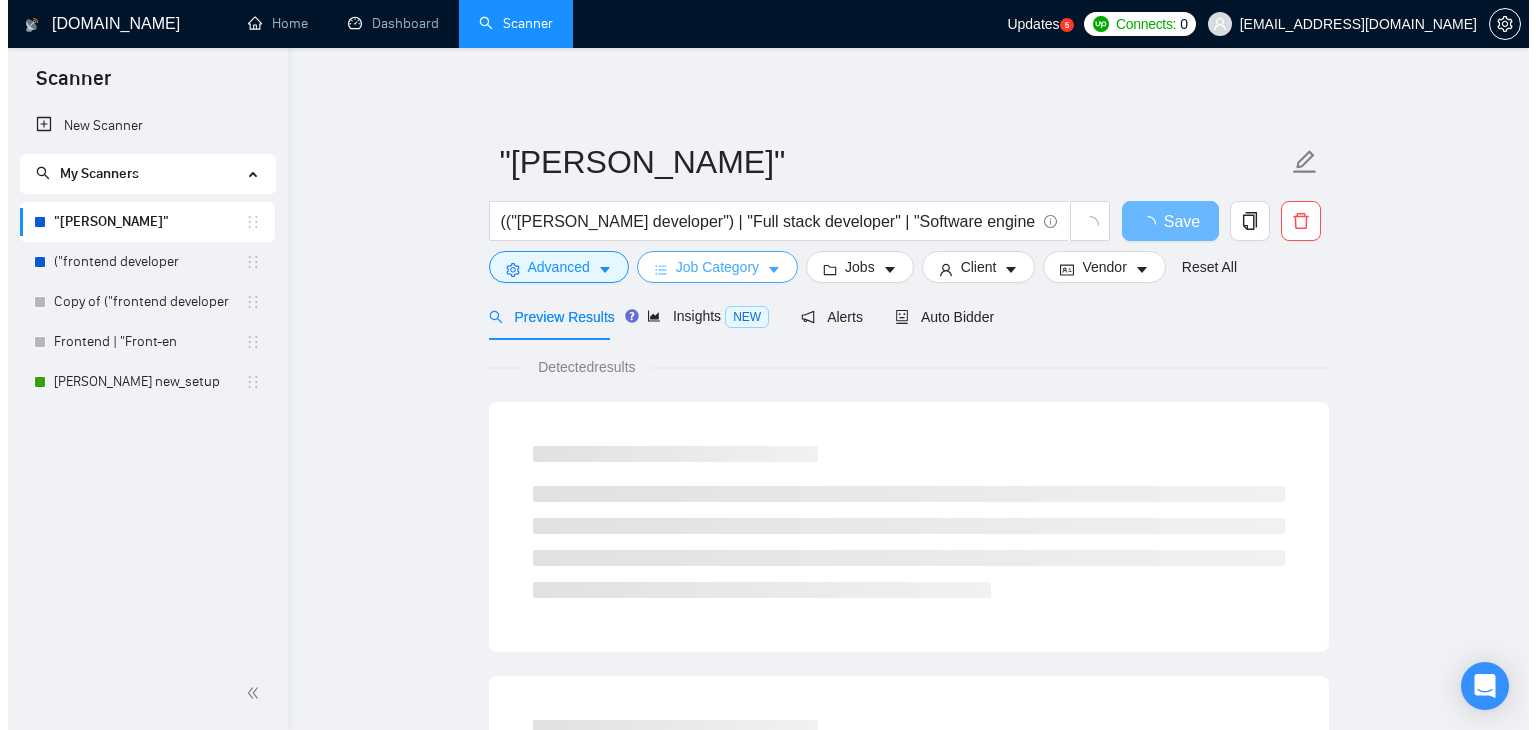 scroll, scrollTop: 0, scrollLeft: 0, axis: both 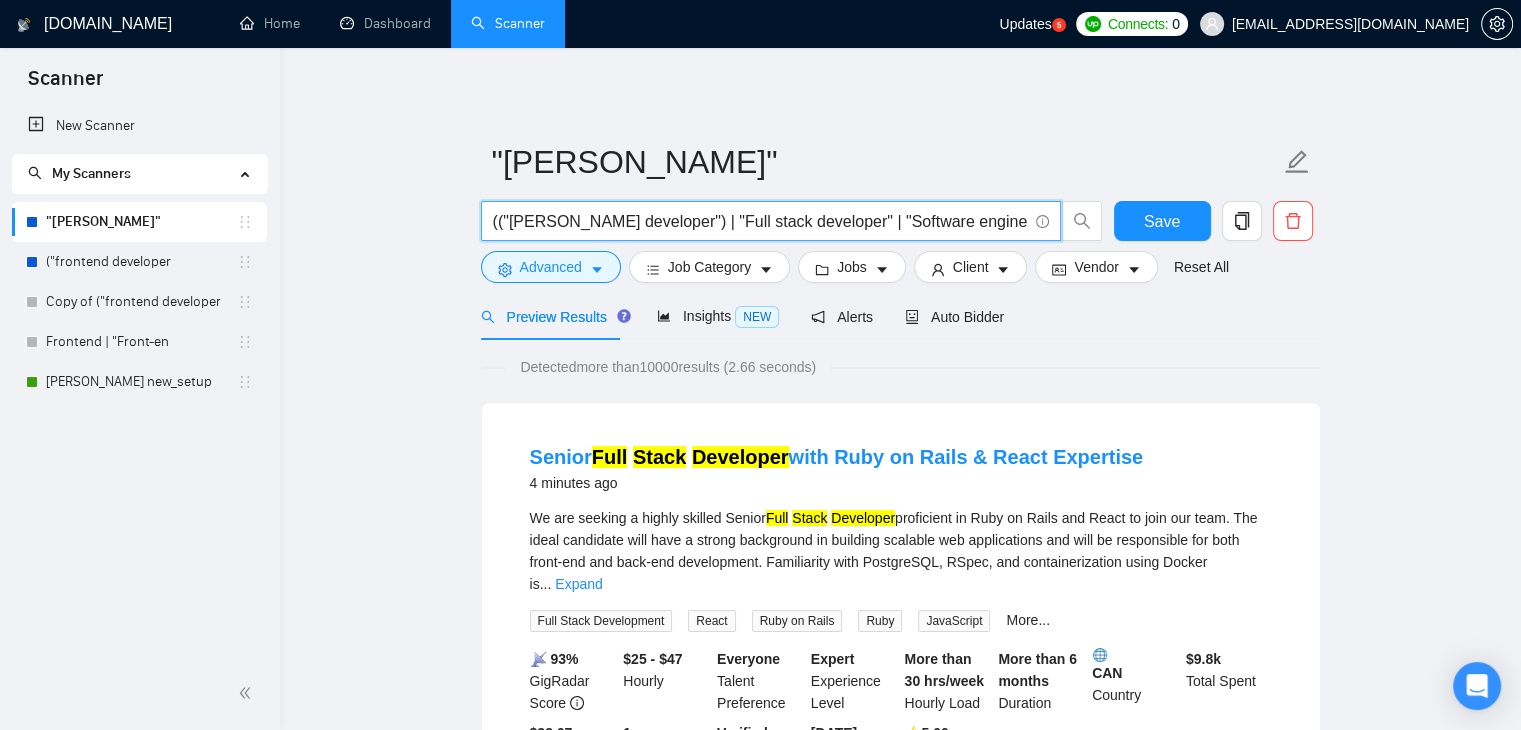 click on "(("[PERSON_NAME] developer") | "Full stack developer" | "Software engineer" | "Software developer" | " full-stack" | "[PERSON_NAME]" | "MERN developer" | "Website Development" | "Backend Developer" | "Node.js developer" | "SaaS development")" at bounding box center (760, 221) 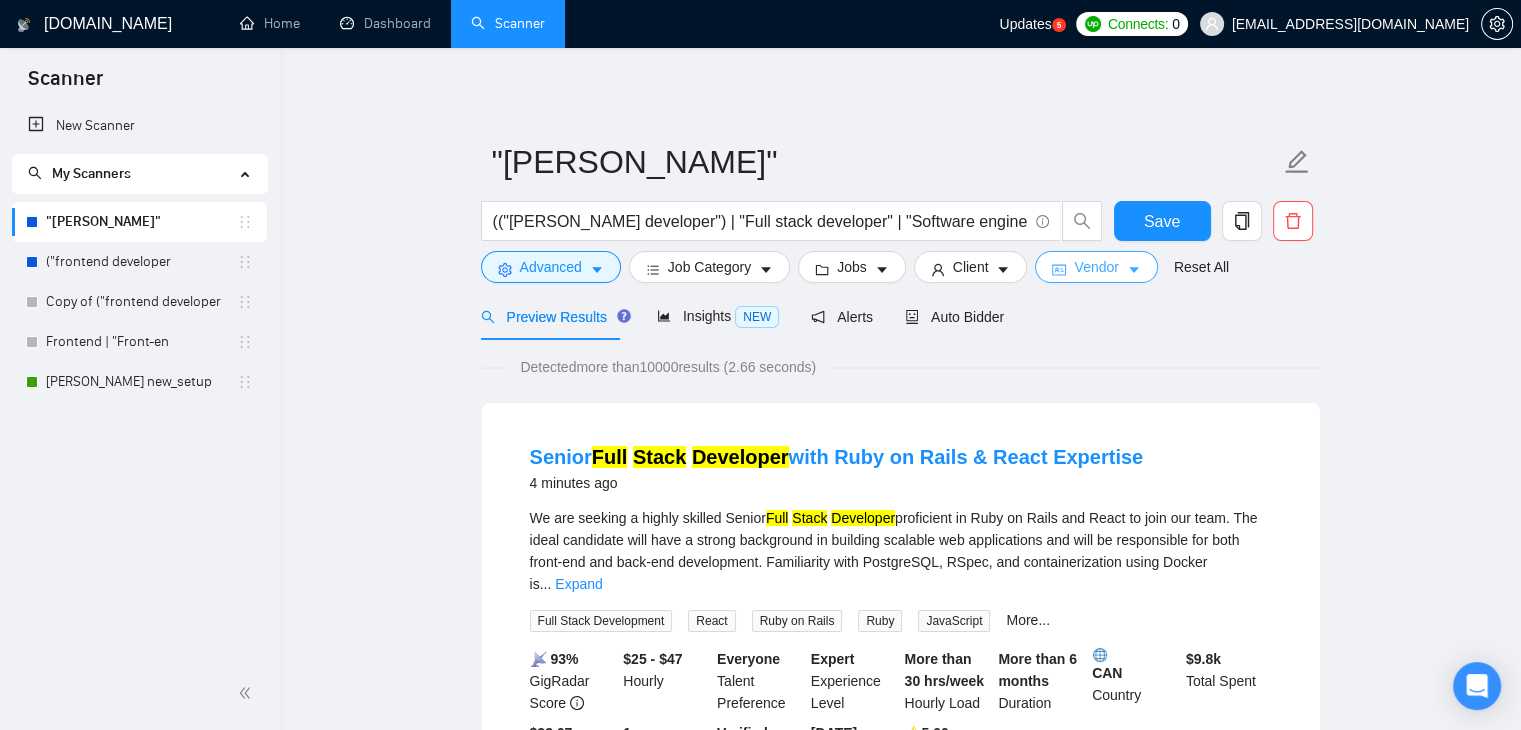 click on "Vendor" at bounding box center (1096, 267) 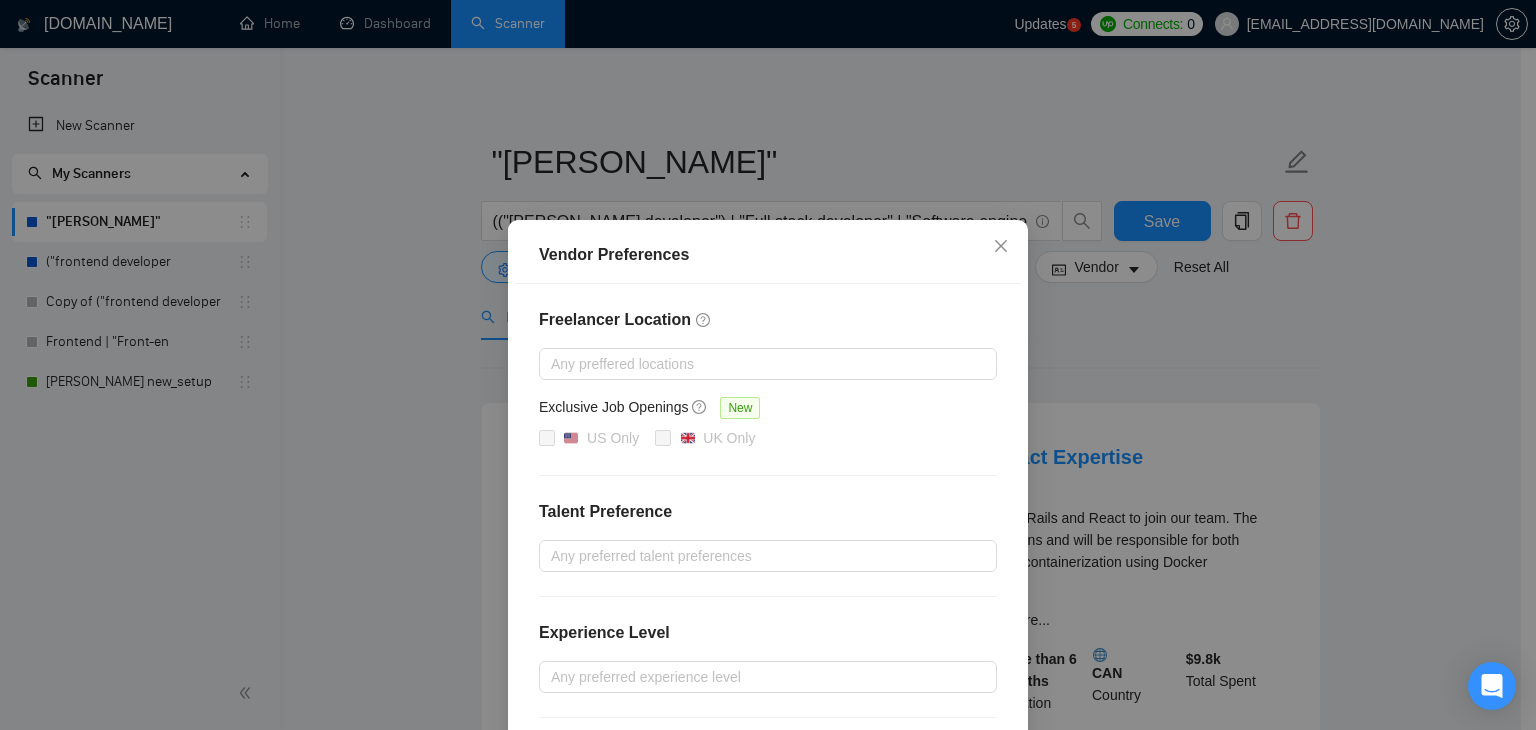 scroll, scrollTop: 194, scrollLeft: 0, axis: vertical 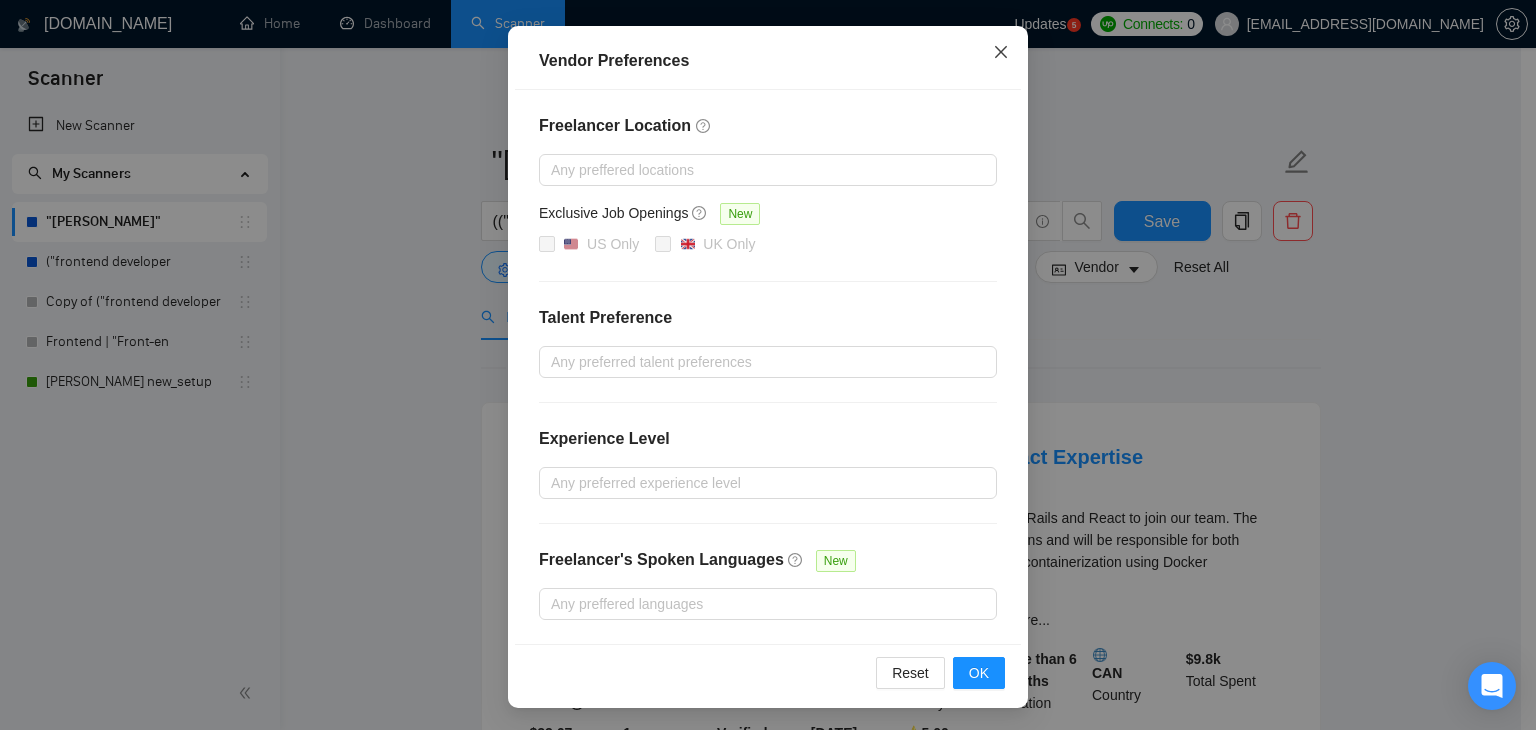 click 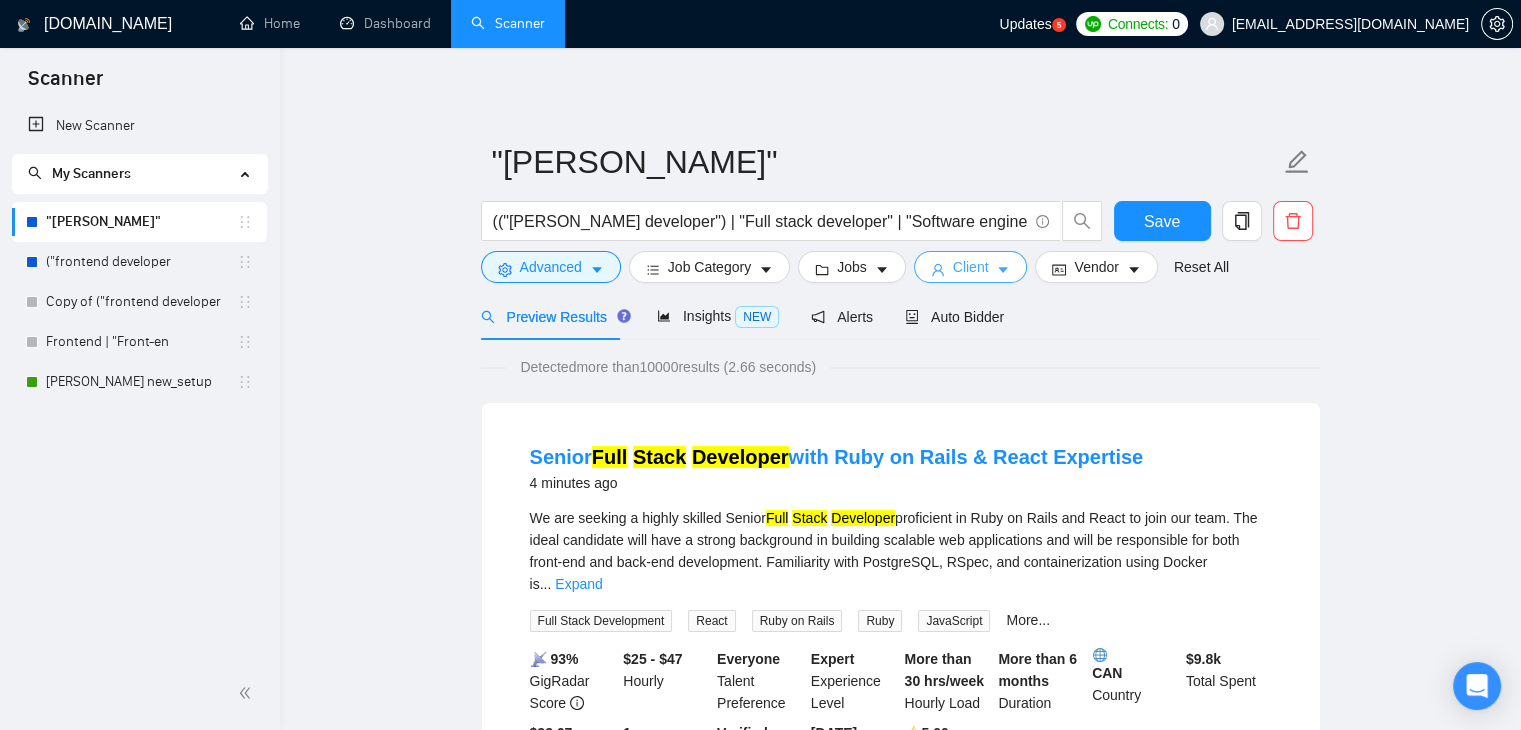 click on "Client" at bounding box center (971, 267) 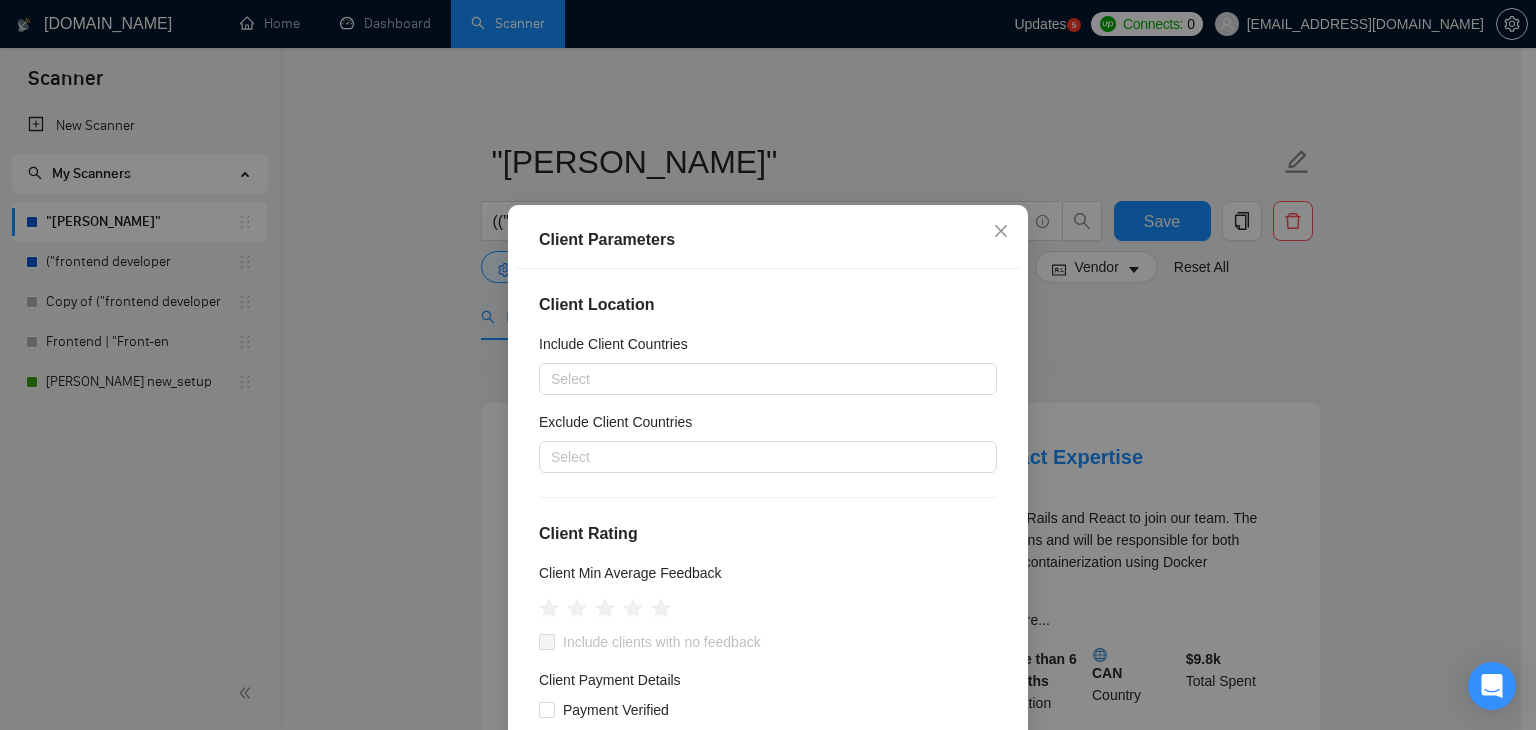 click on "Client Parameters Client Location Include Client Countries   Select Exclude Client Countries   Select Client Rating Client Min Average Feedback Include clients with no feedback Client Payment Details Payment Verified Hire Rate Stats   Client Total Spent $ Min - $ Max Client Hire Rate New   Any hire rate   Avg Hourly Rate Paid New $ Min - $ Max Include Clients without Sufficient History Client Profile Client Industry New   Any industry Client Company Size   Any company size Enterprise Clients New   Any clients Reset OK" at bounding box center [768, 365] 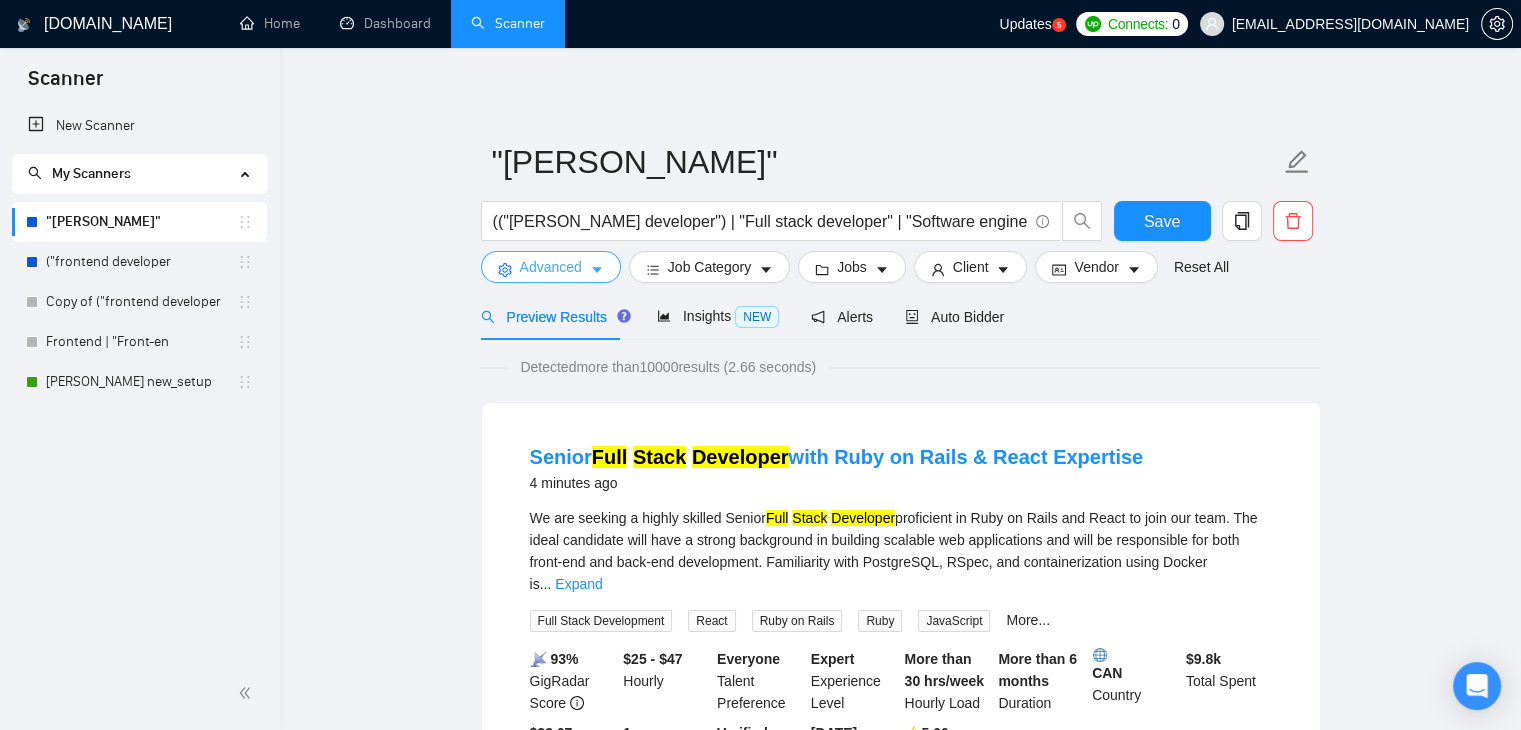 click on "Advanced" at bounding box center (551, 267) 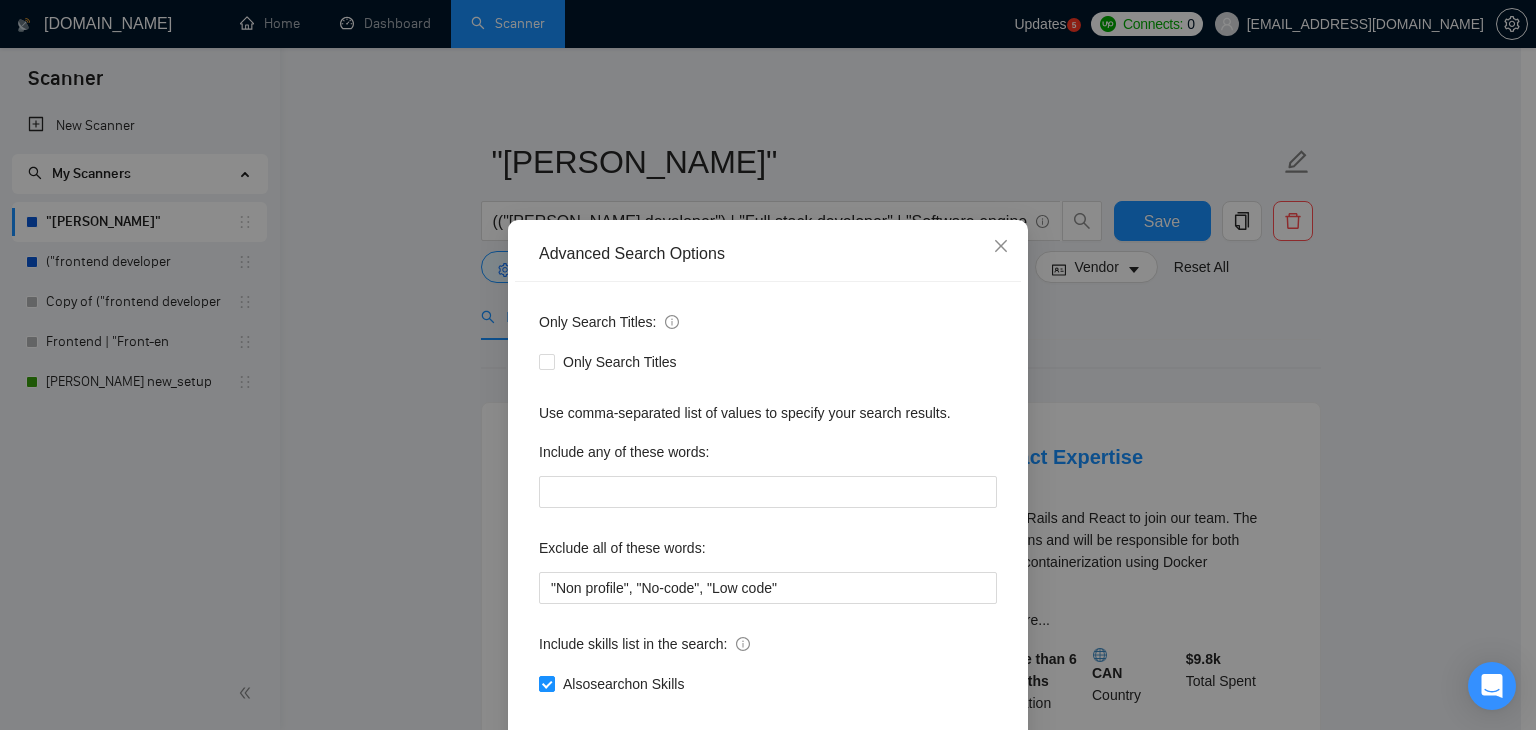 scroll, scrollTop: 102, scrollLeft: 0, axis: vertical 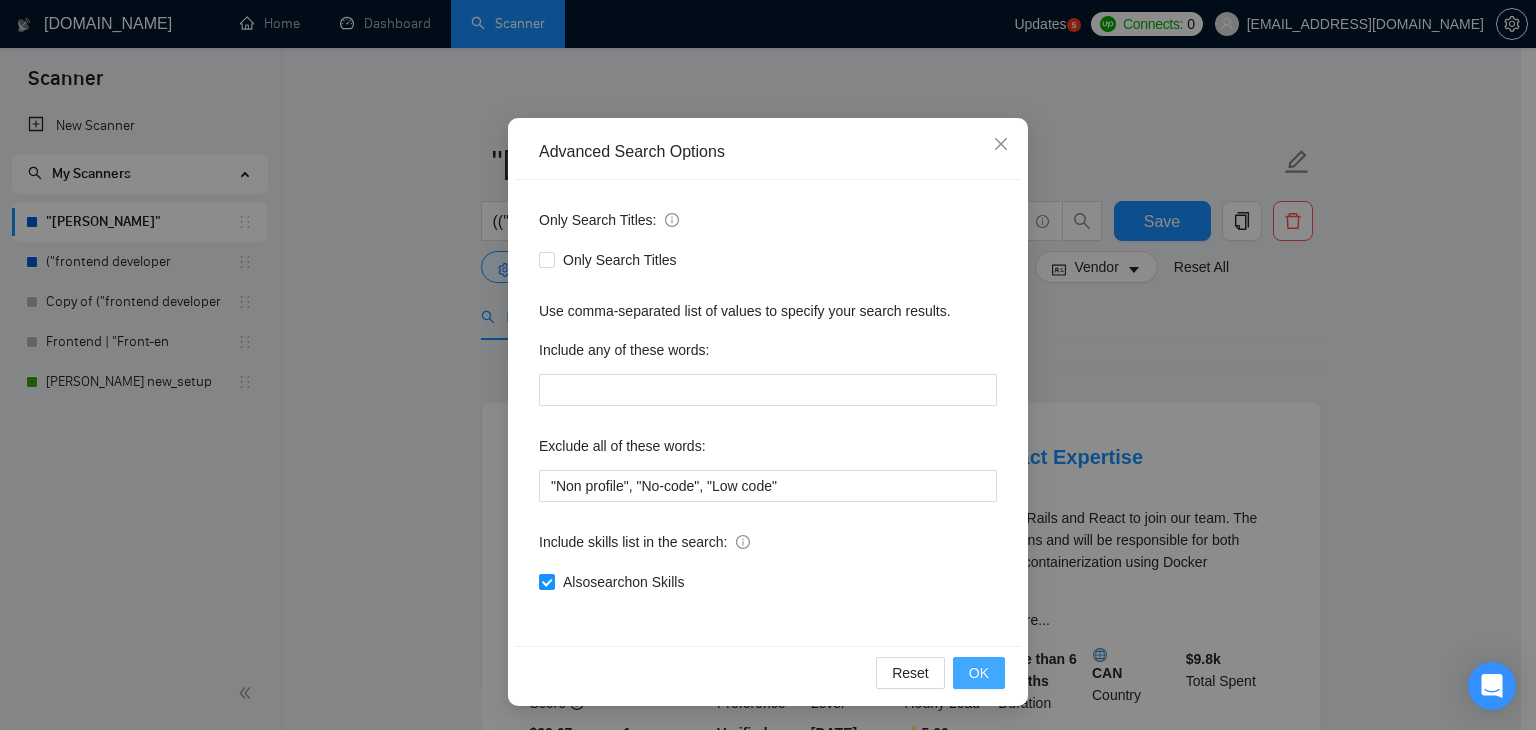 click on "OK" at bounding box center [979, 673] 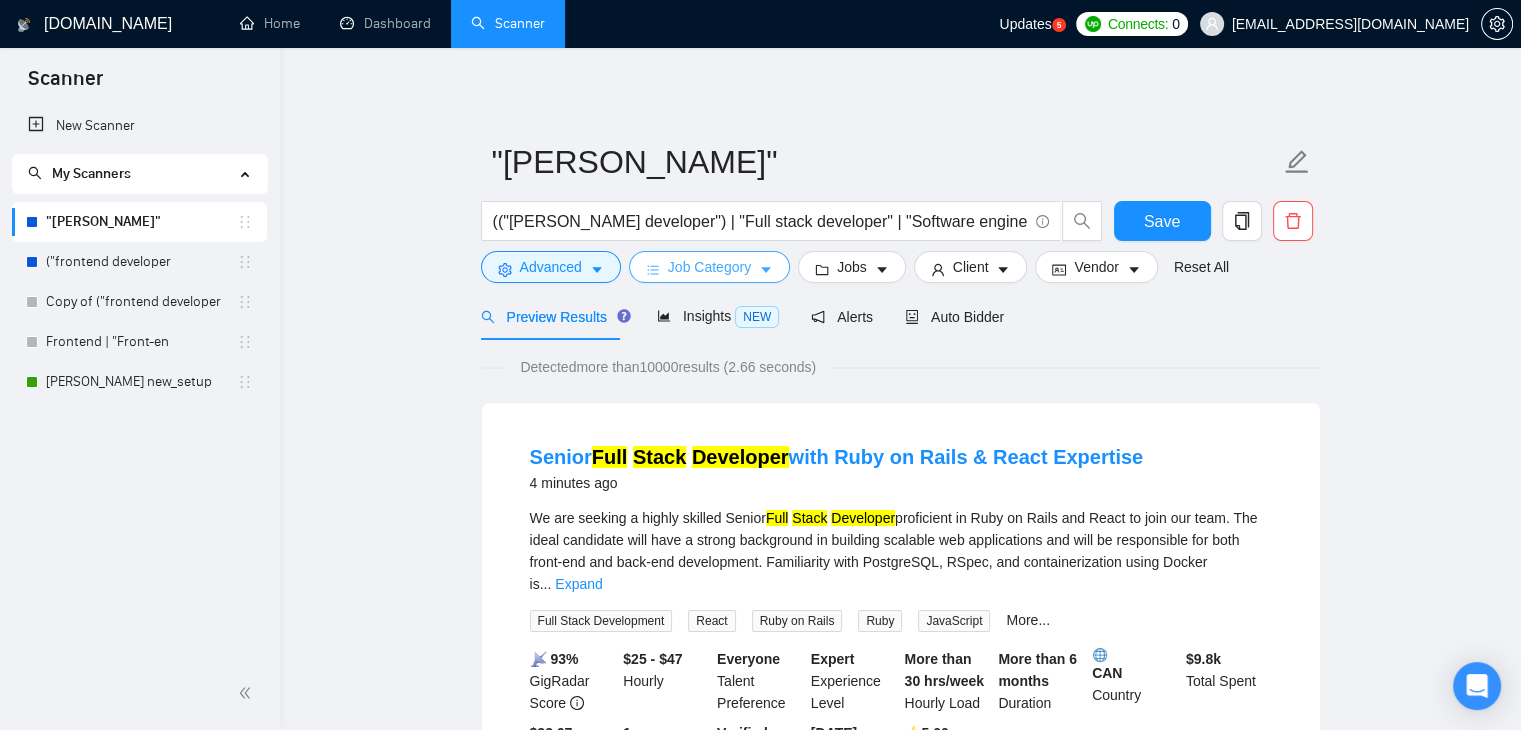 click on "Job Category" at bounding box center [709, 267] 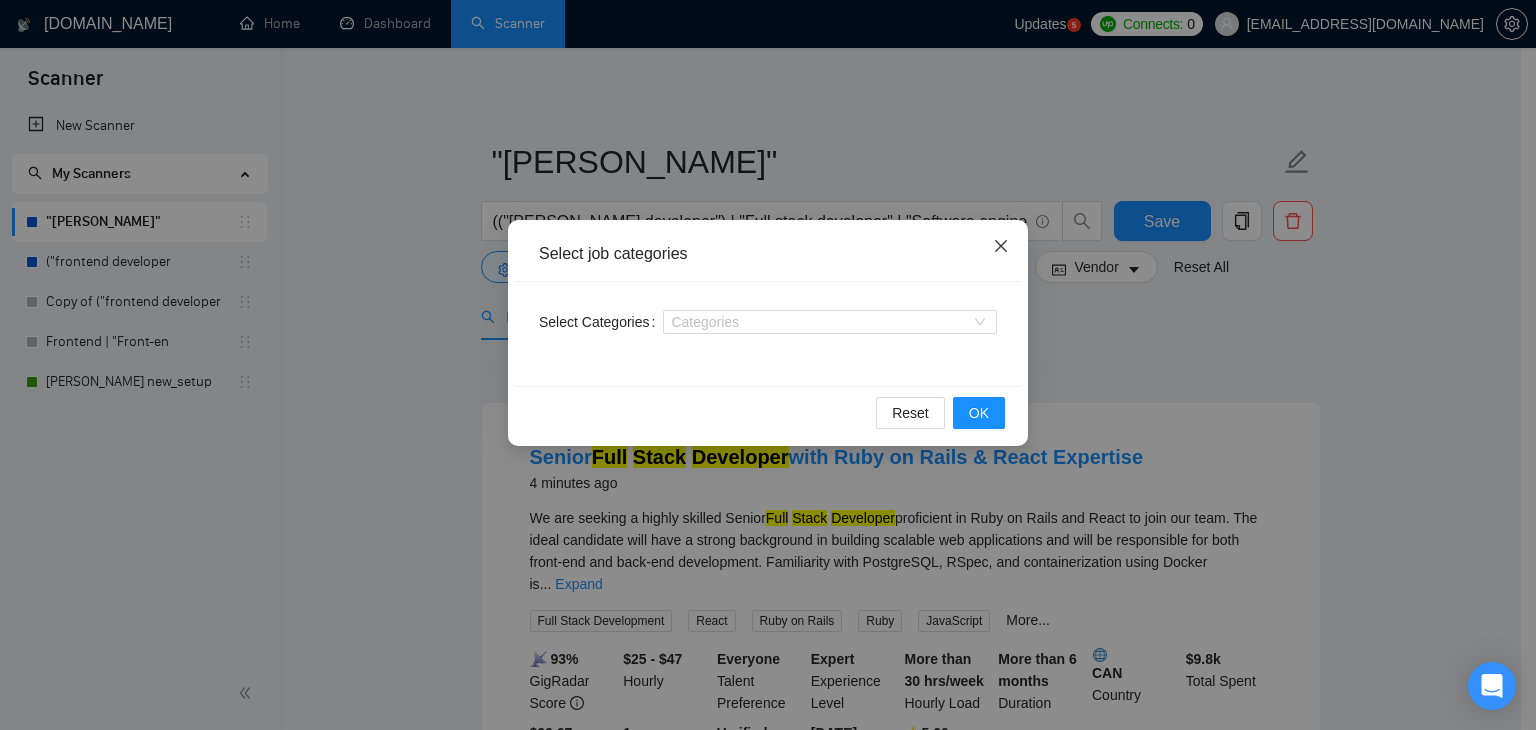 click 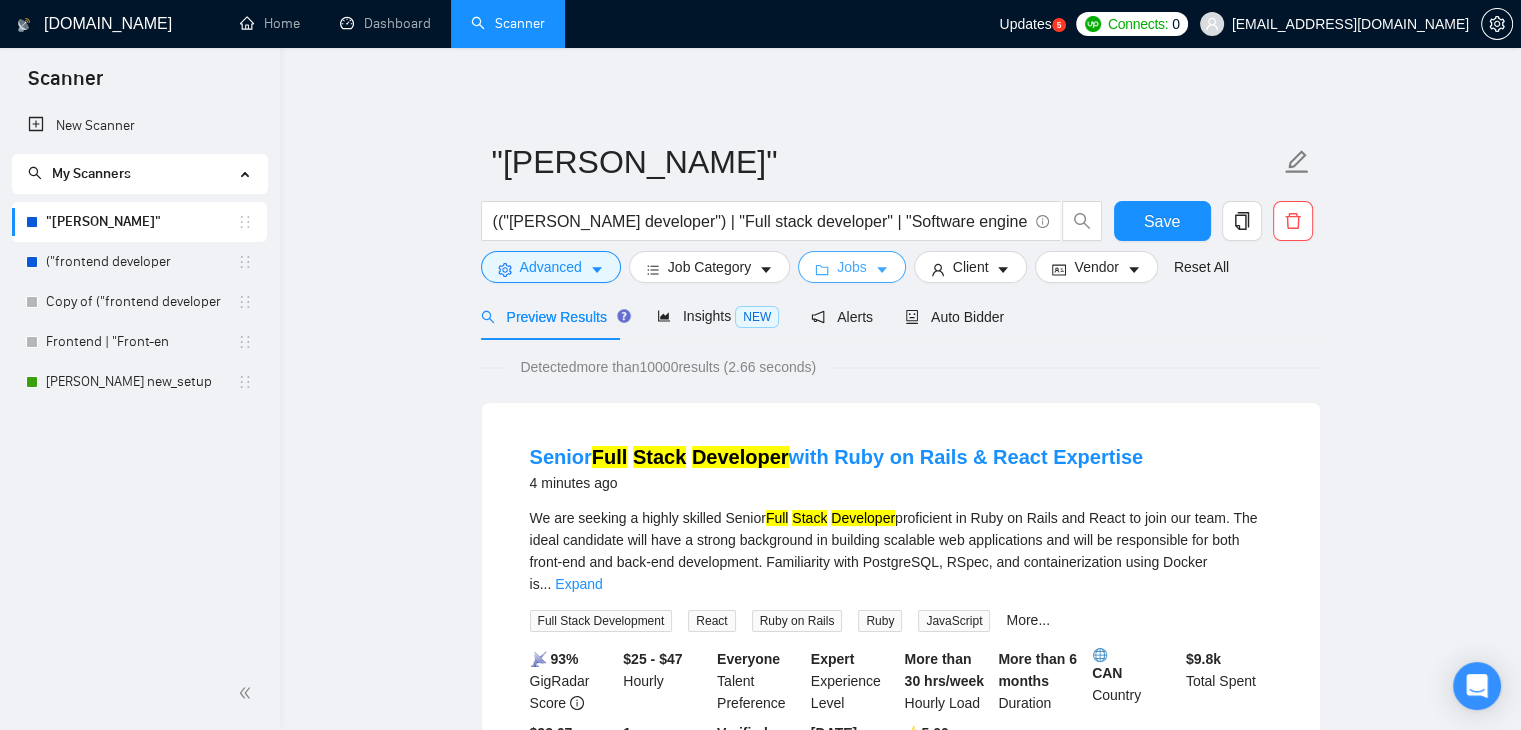 click on "Jobs" at bounding box center [852, 267] 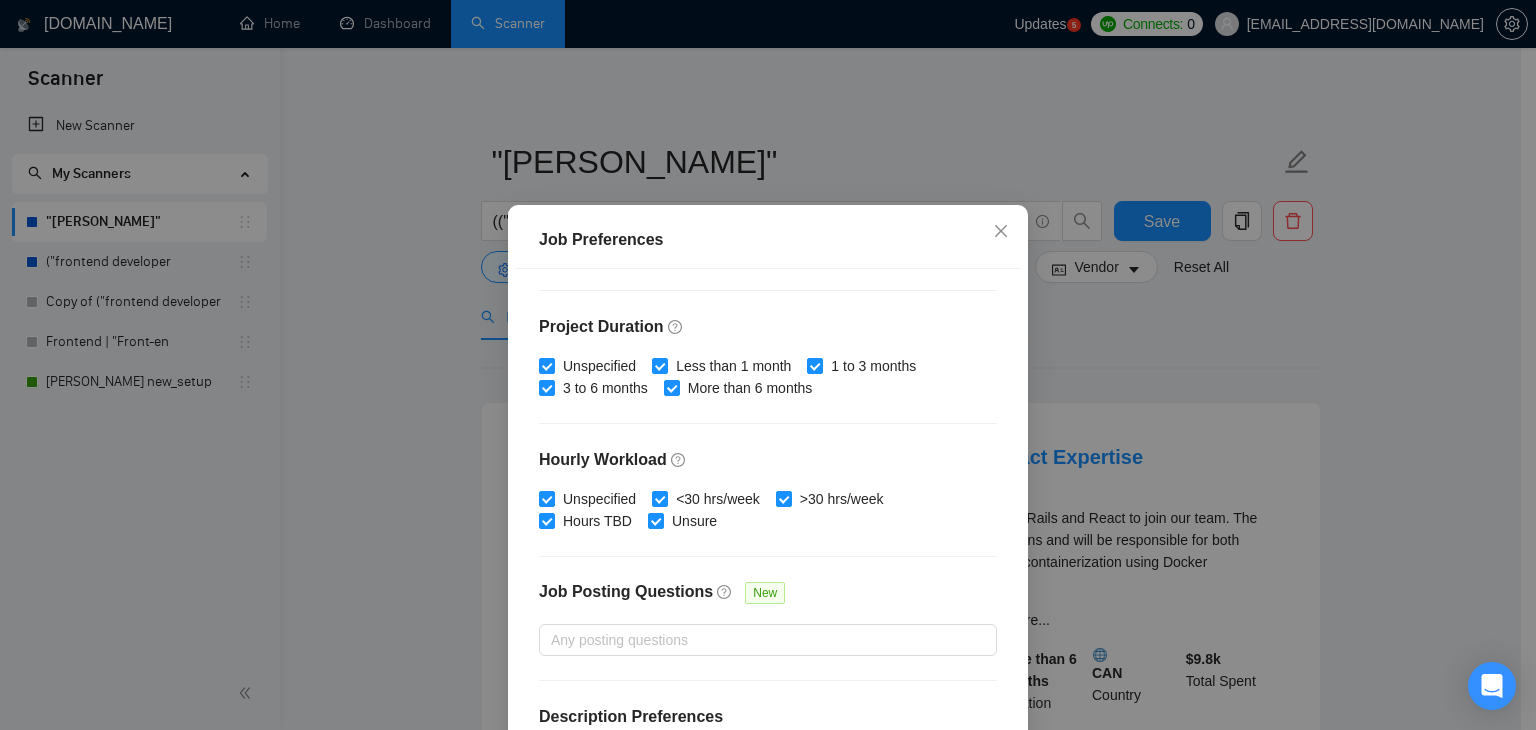 scroll, scrollTop: 526, scrollLeft: 0, axis: vertical 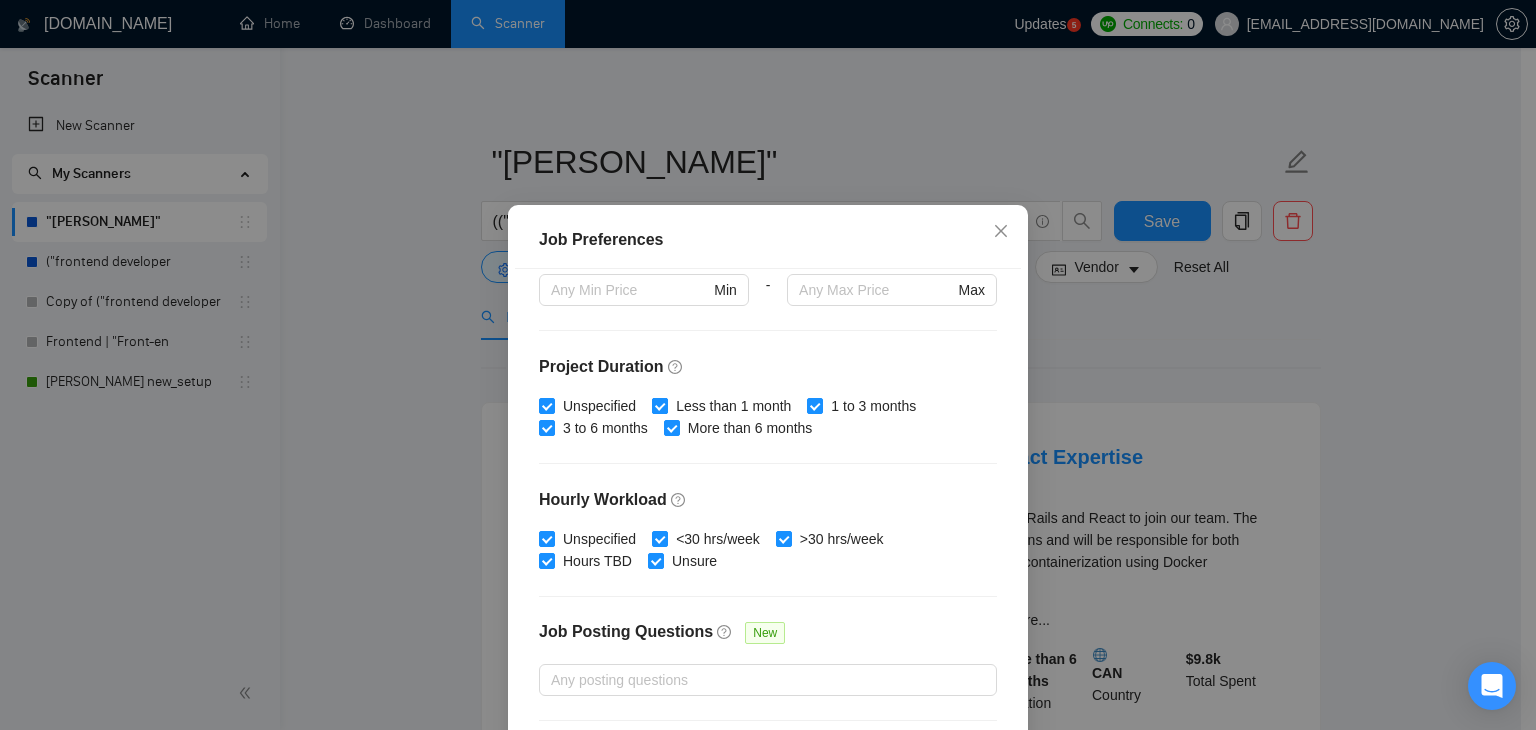 click at bounding box center (660, 406) 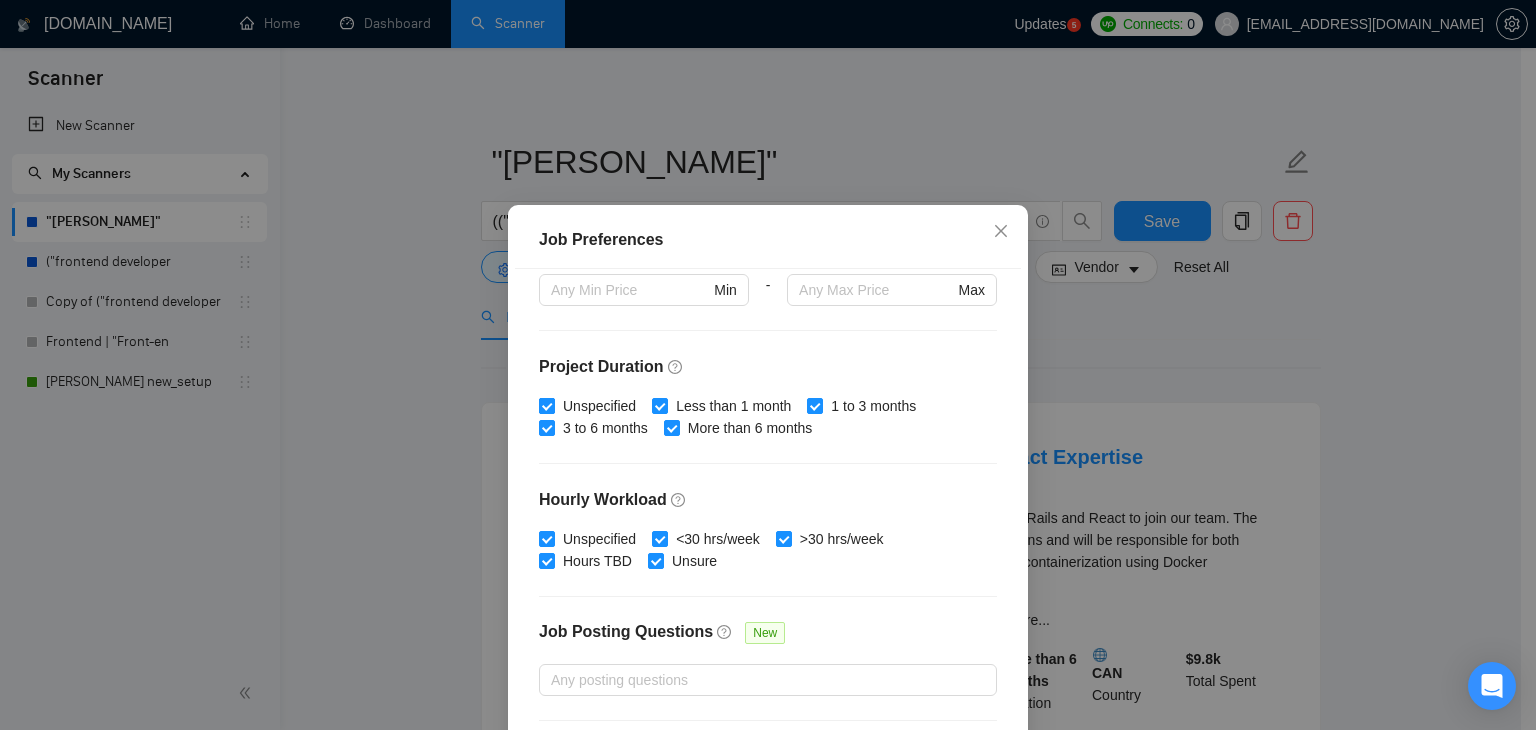 checkbox on "false" 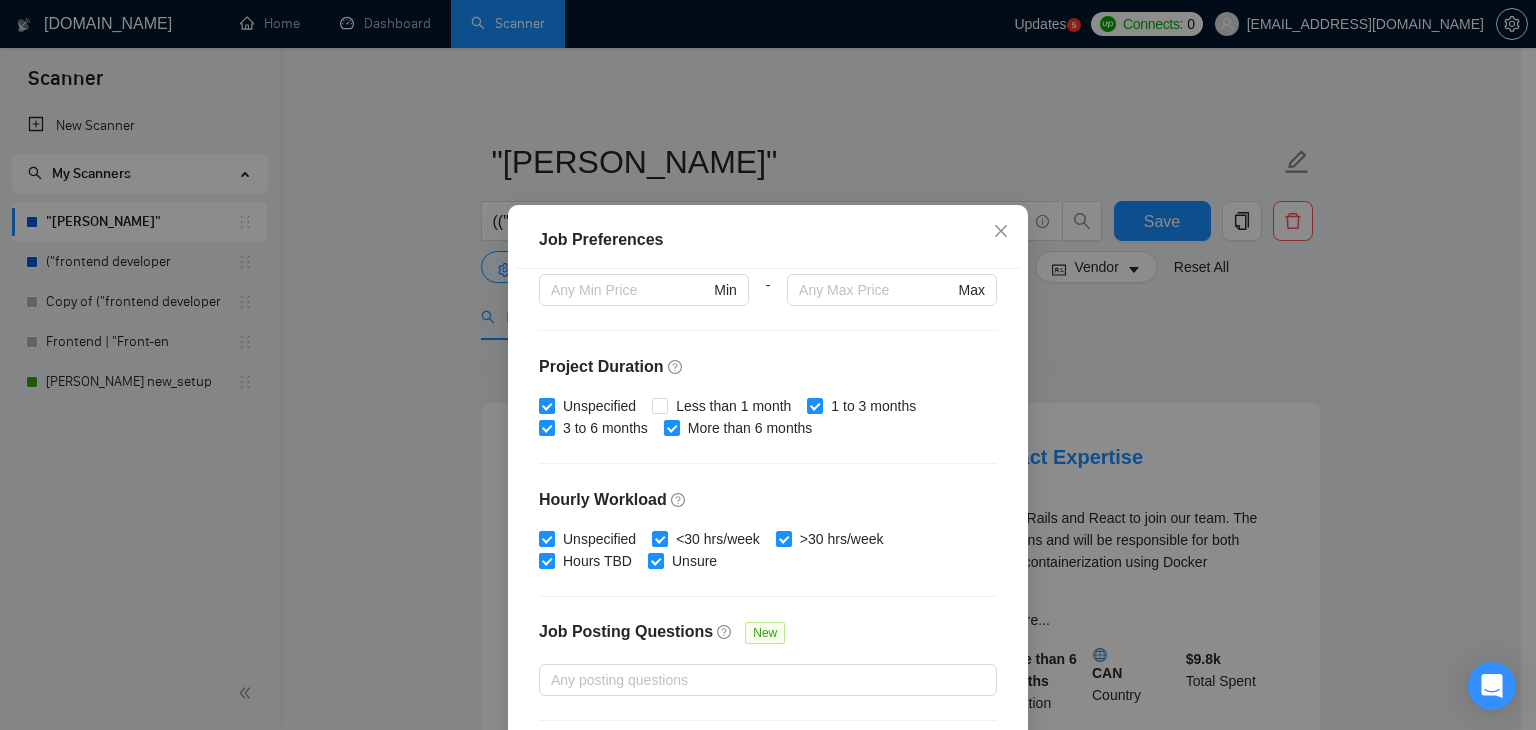 click on "Unspecified" at bounding box center [599, 406] 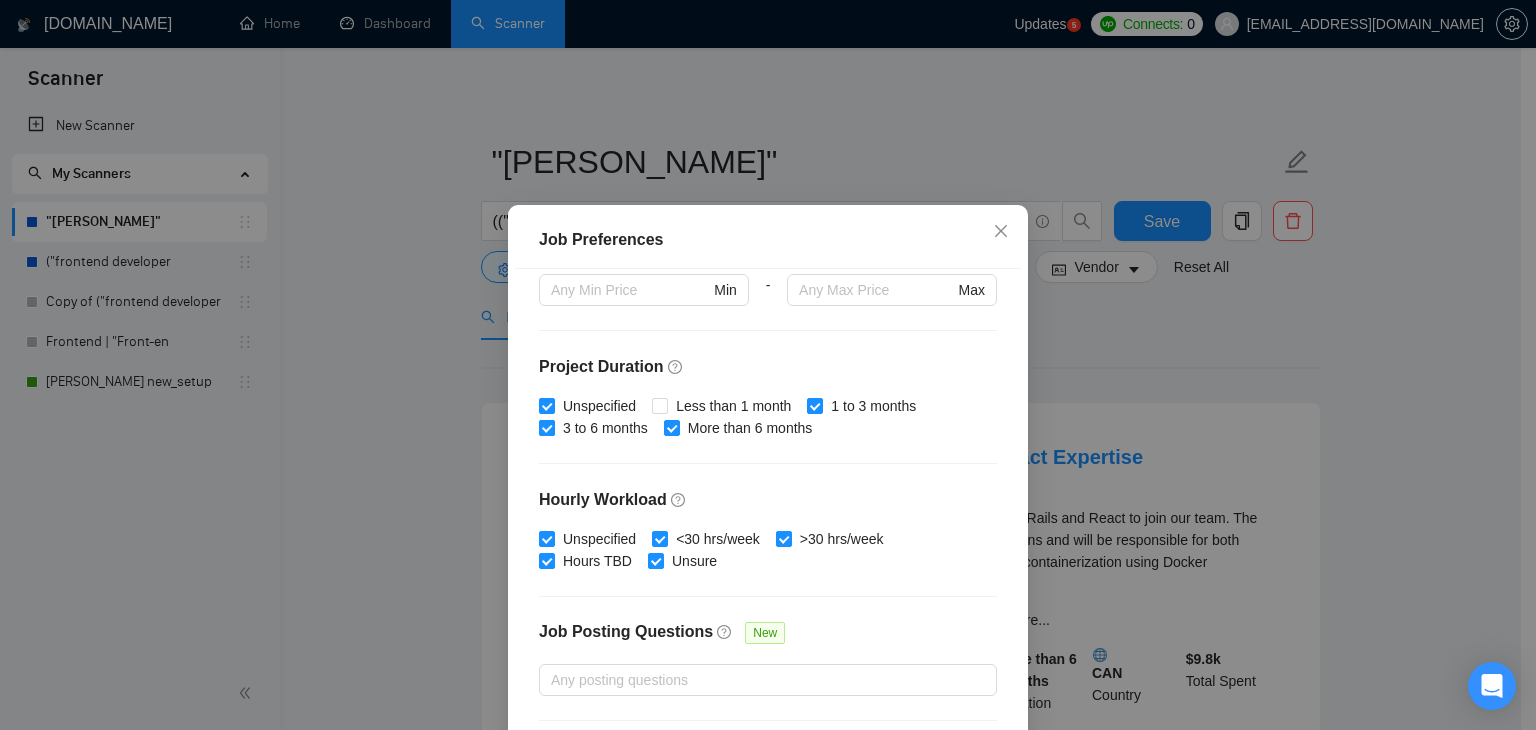 checkbox on "false" 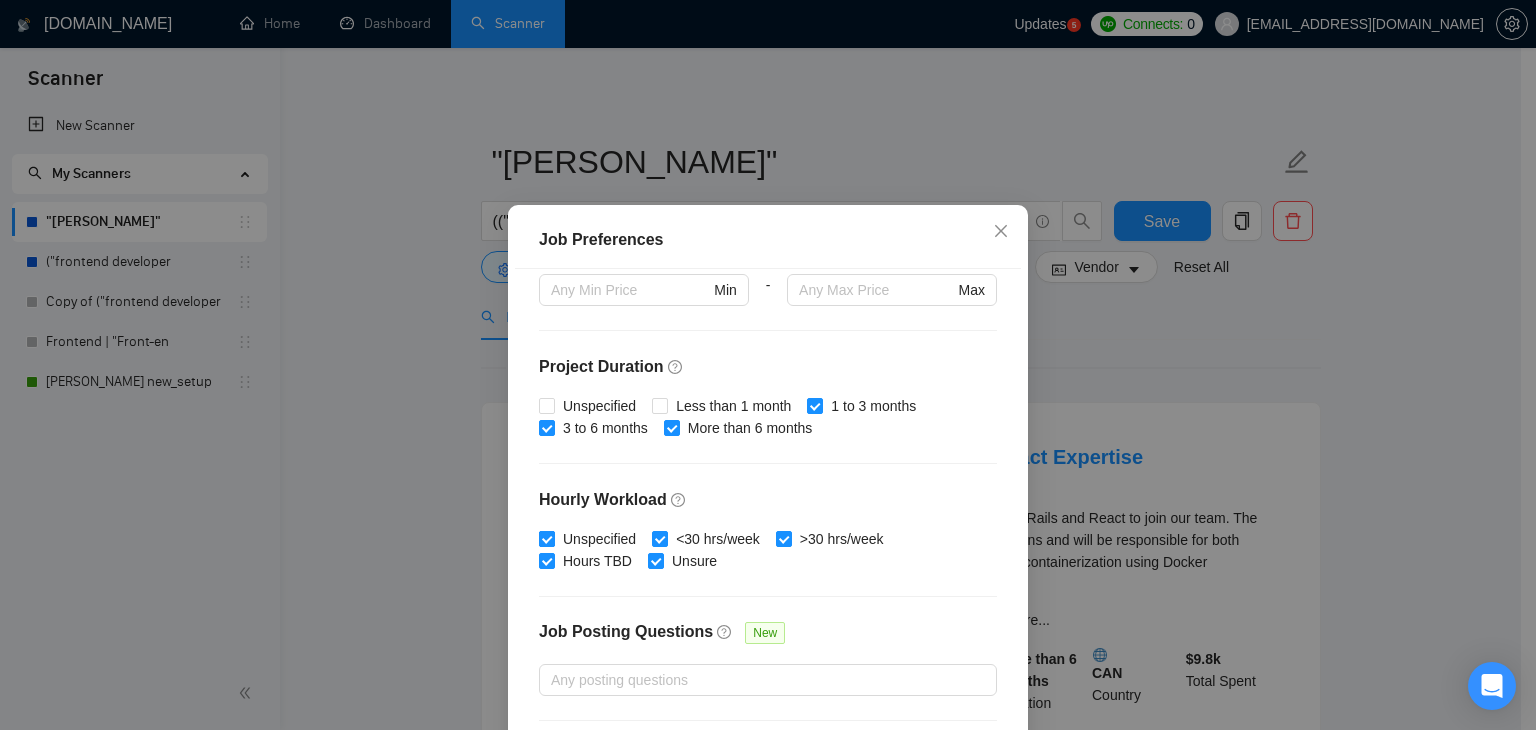 click on "Unspecified" at bounding box center (599, 539) 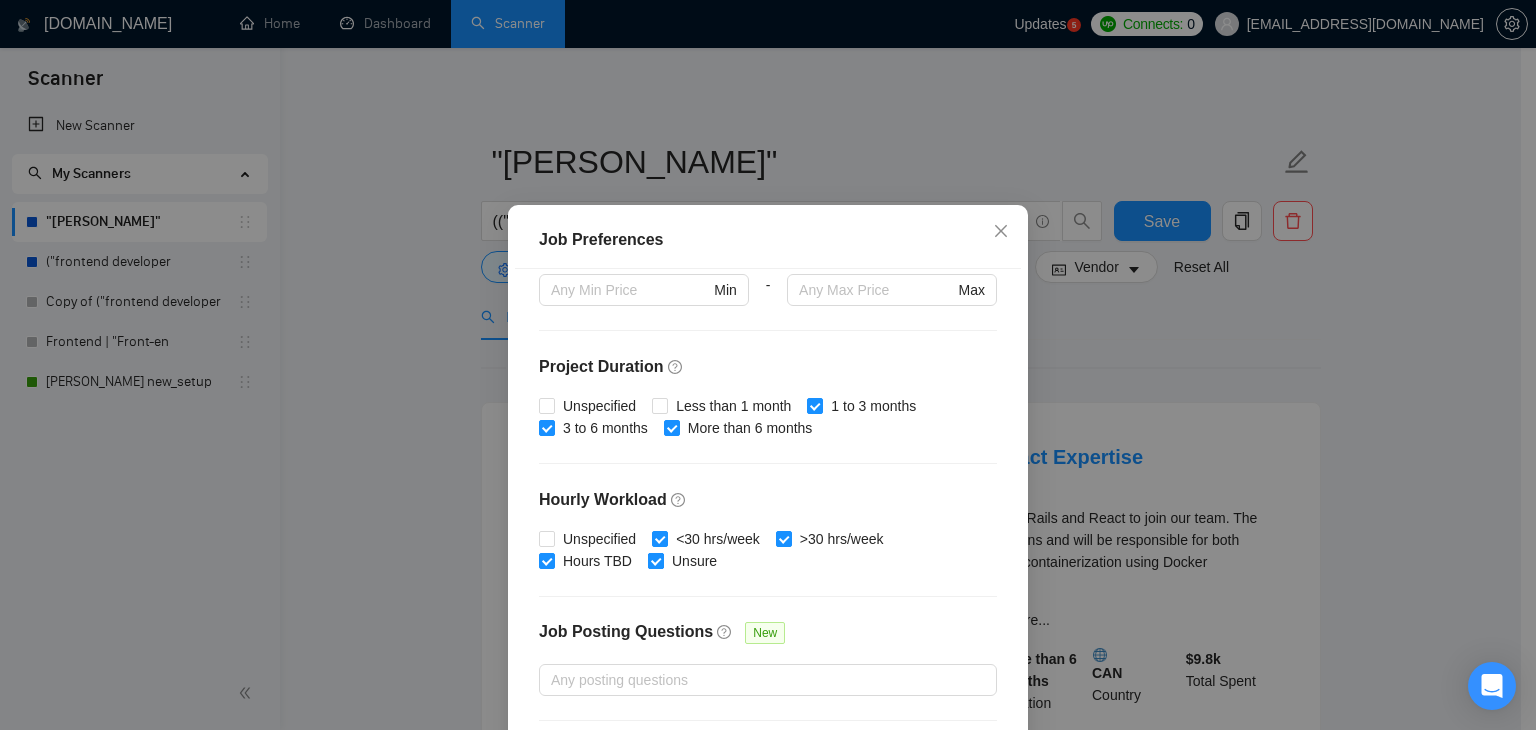 click on "Unsure" at bounding box center [694, 561] 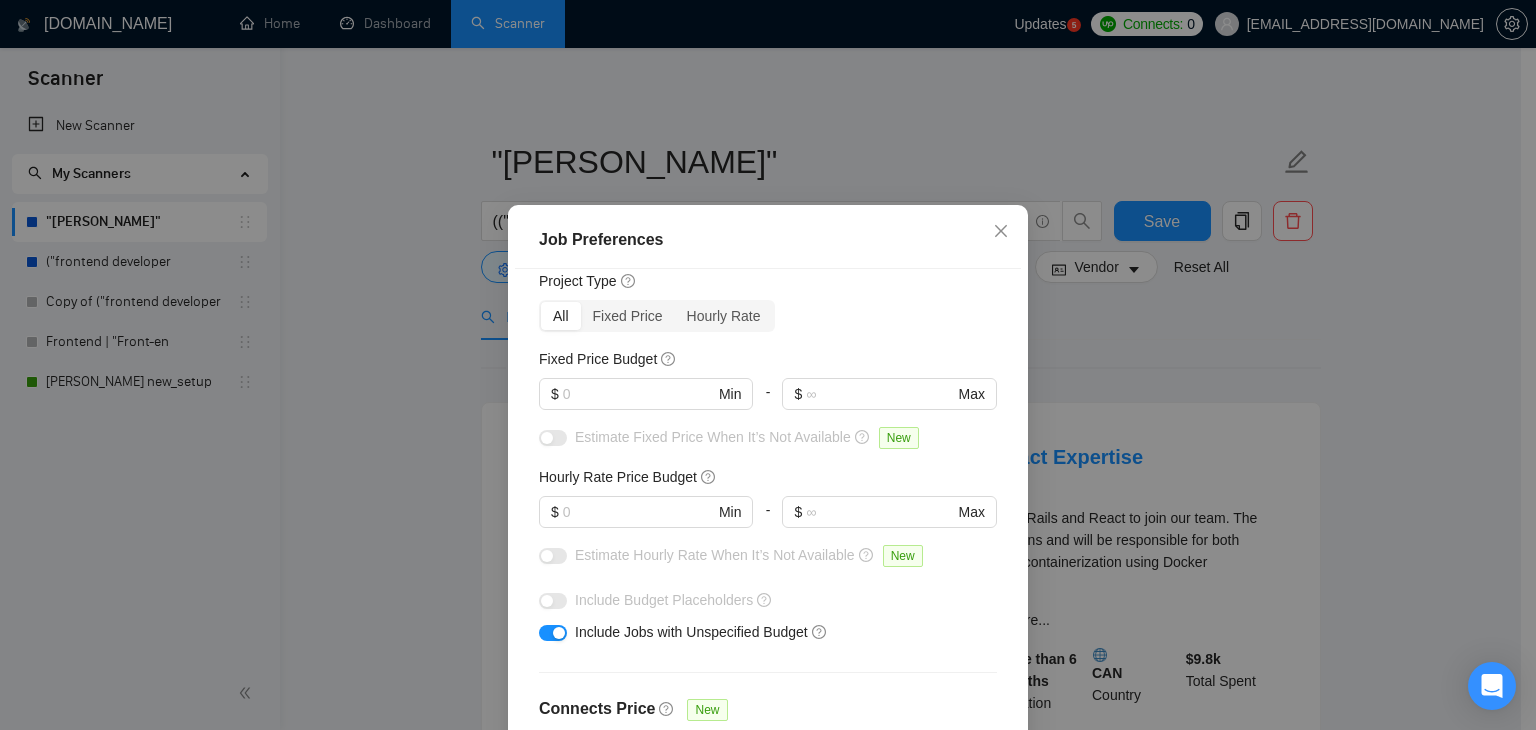 scroll, scrollTop: 0, scrollLeft: 0, axis: both 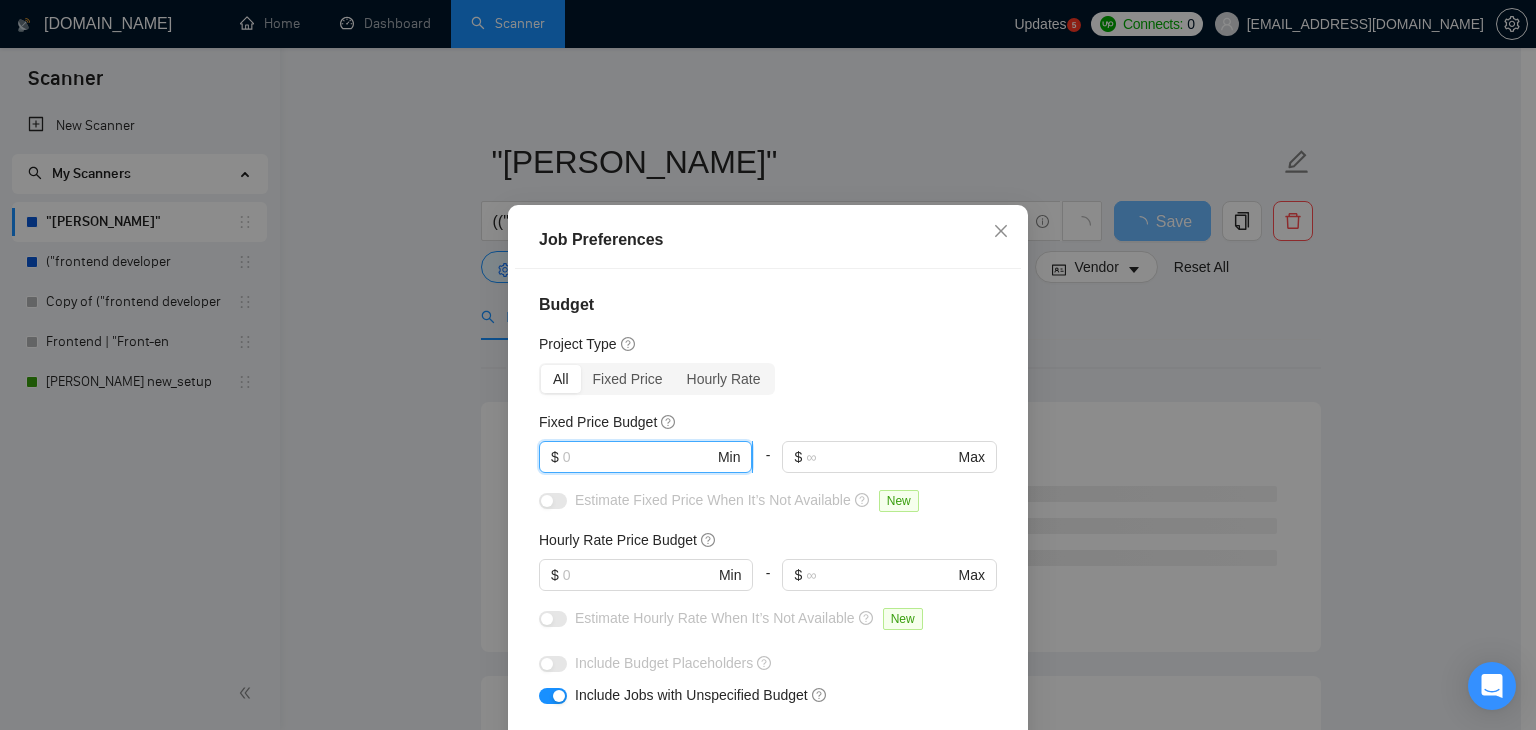 click at bounding box center (638, 457) 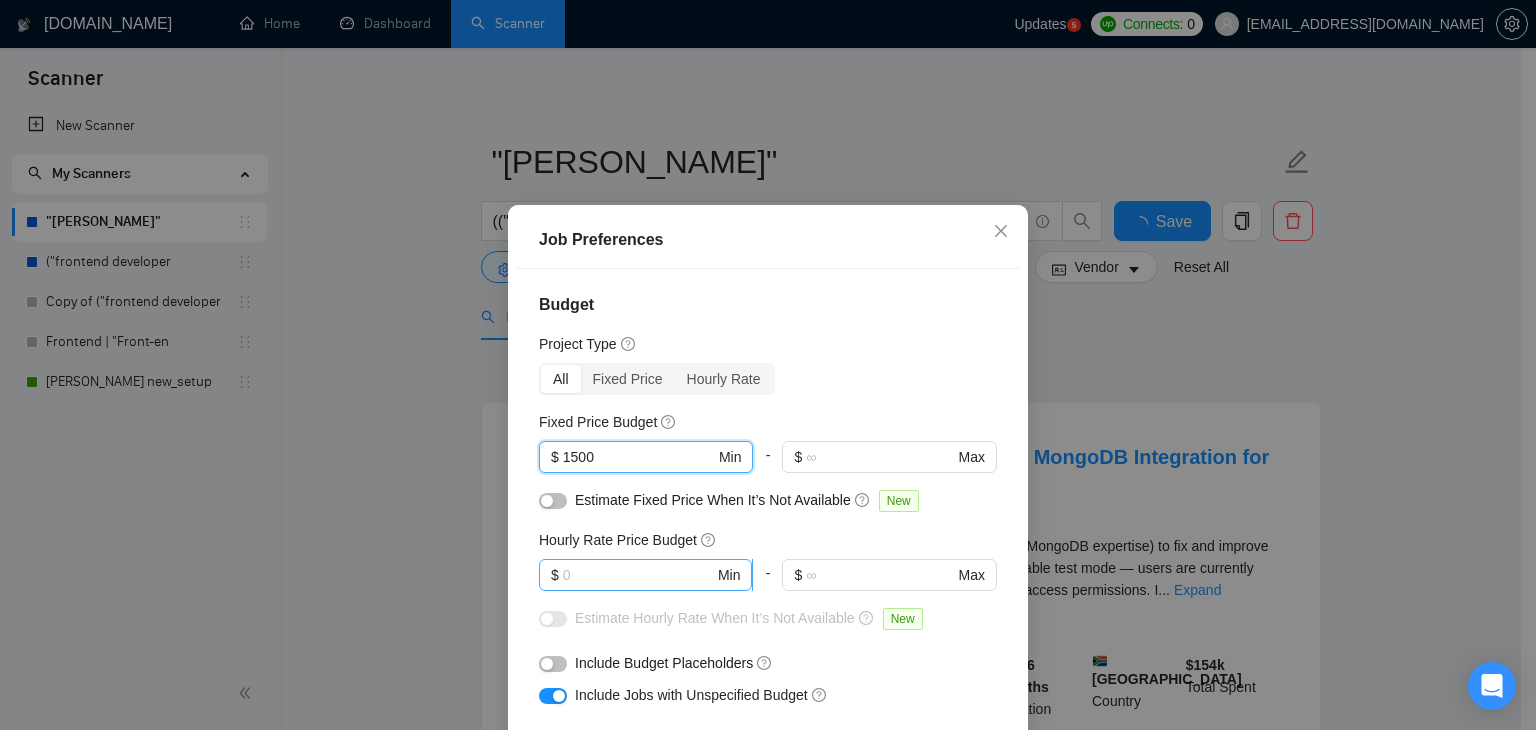type on "1500" 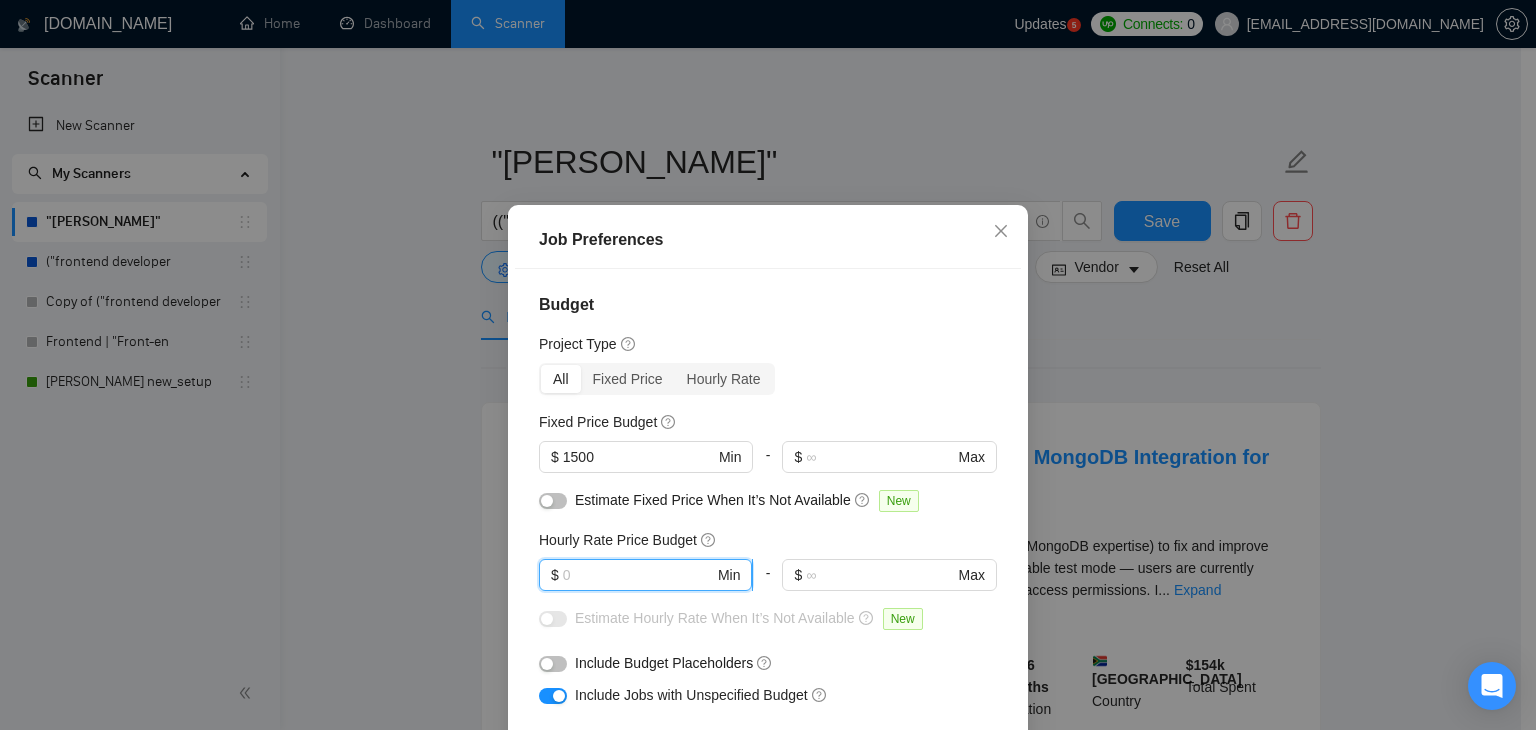 click at bounding box center (638, 575) 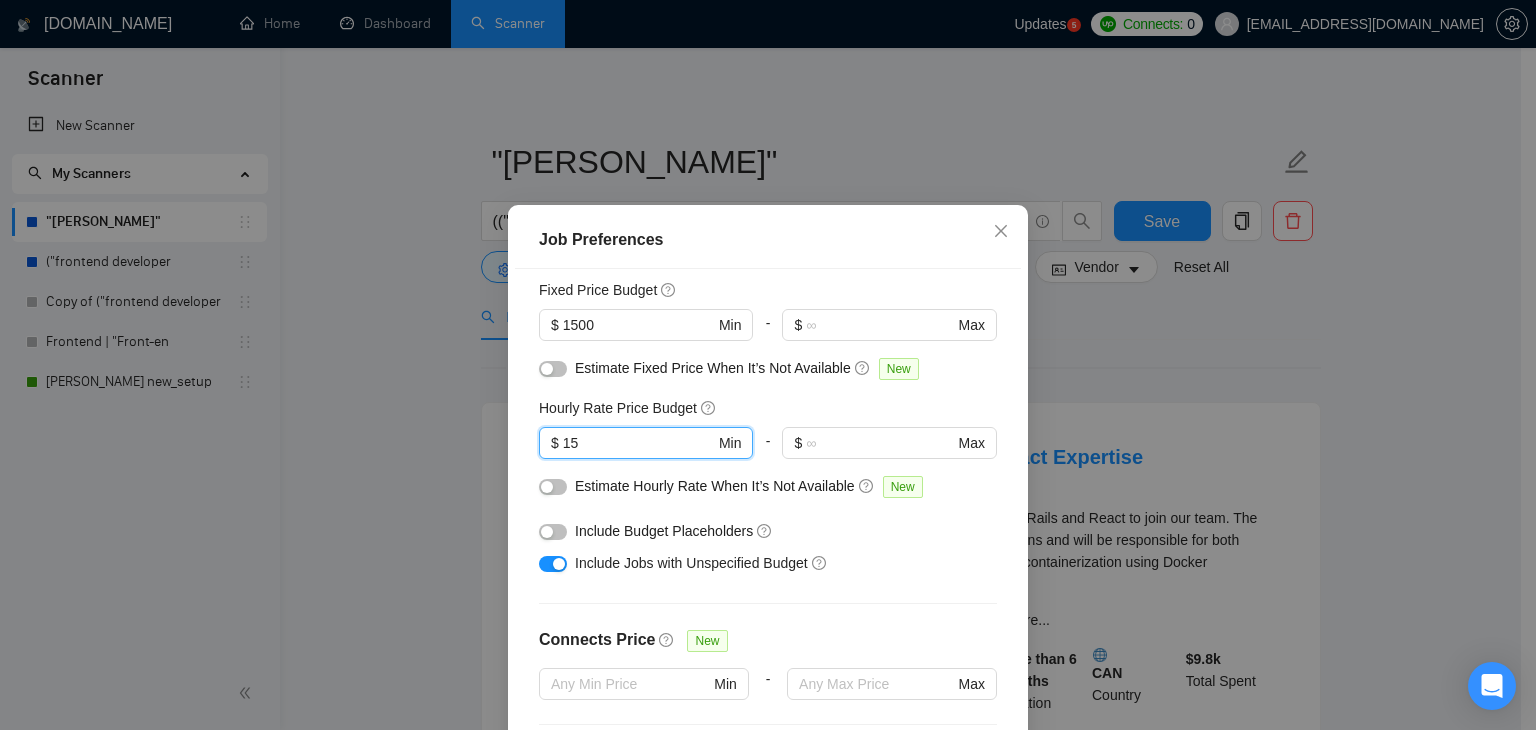 scroll, scrollTop: 131, scrollLeft: 0, axis: vertical 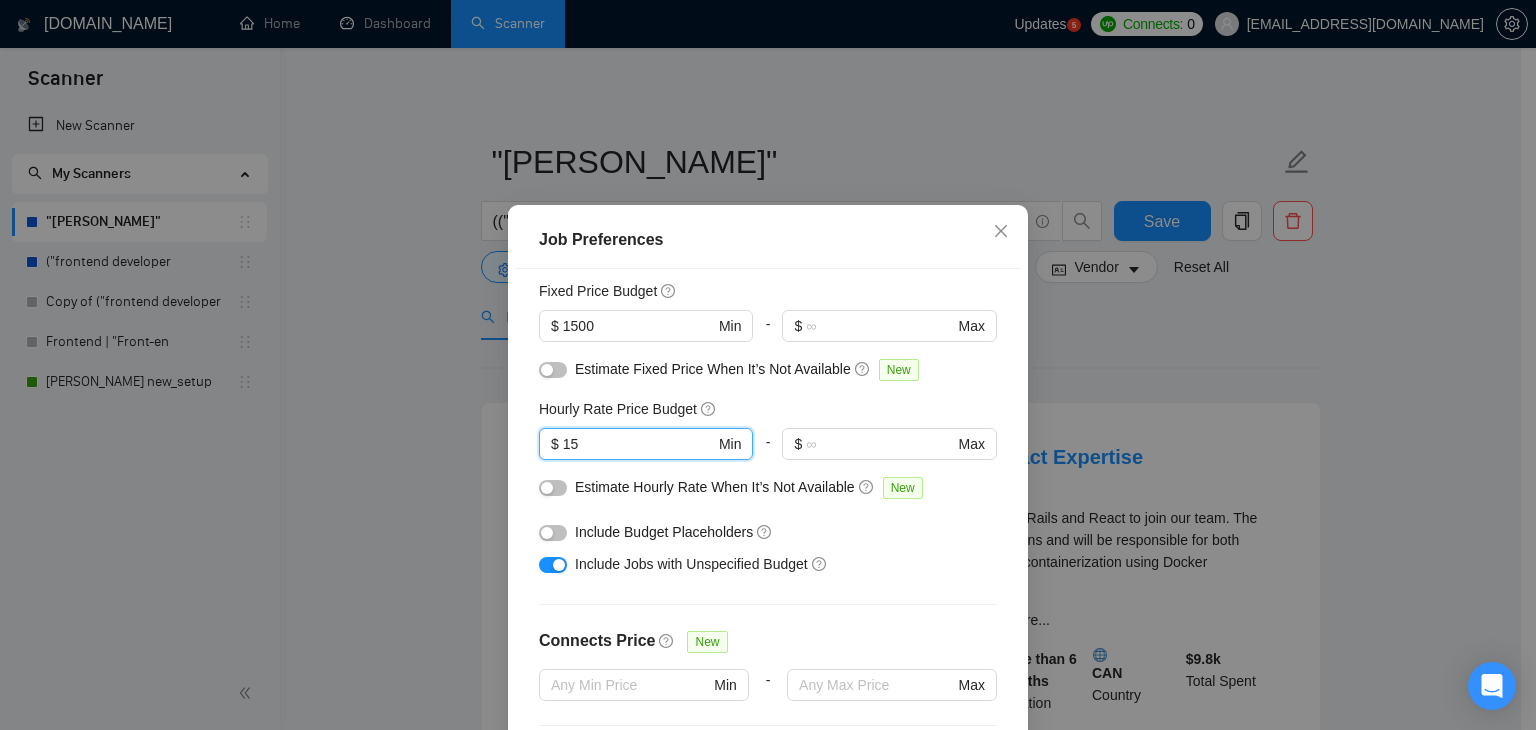 type on "15" 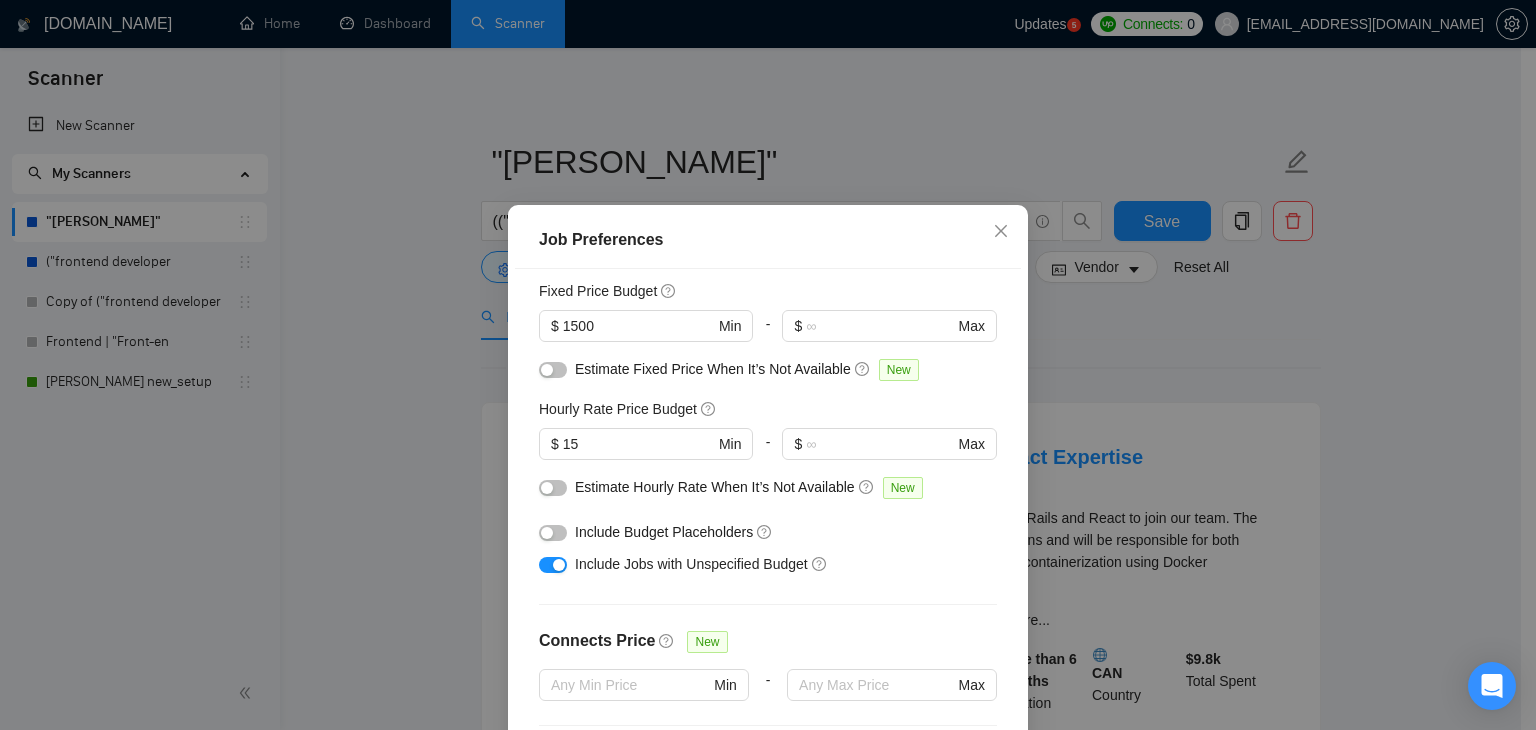 click at bounding box center (553, 533) 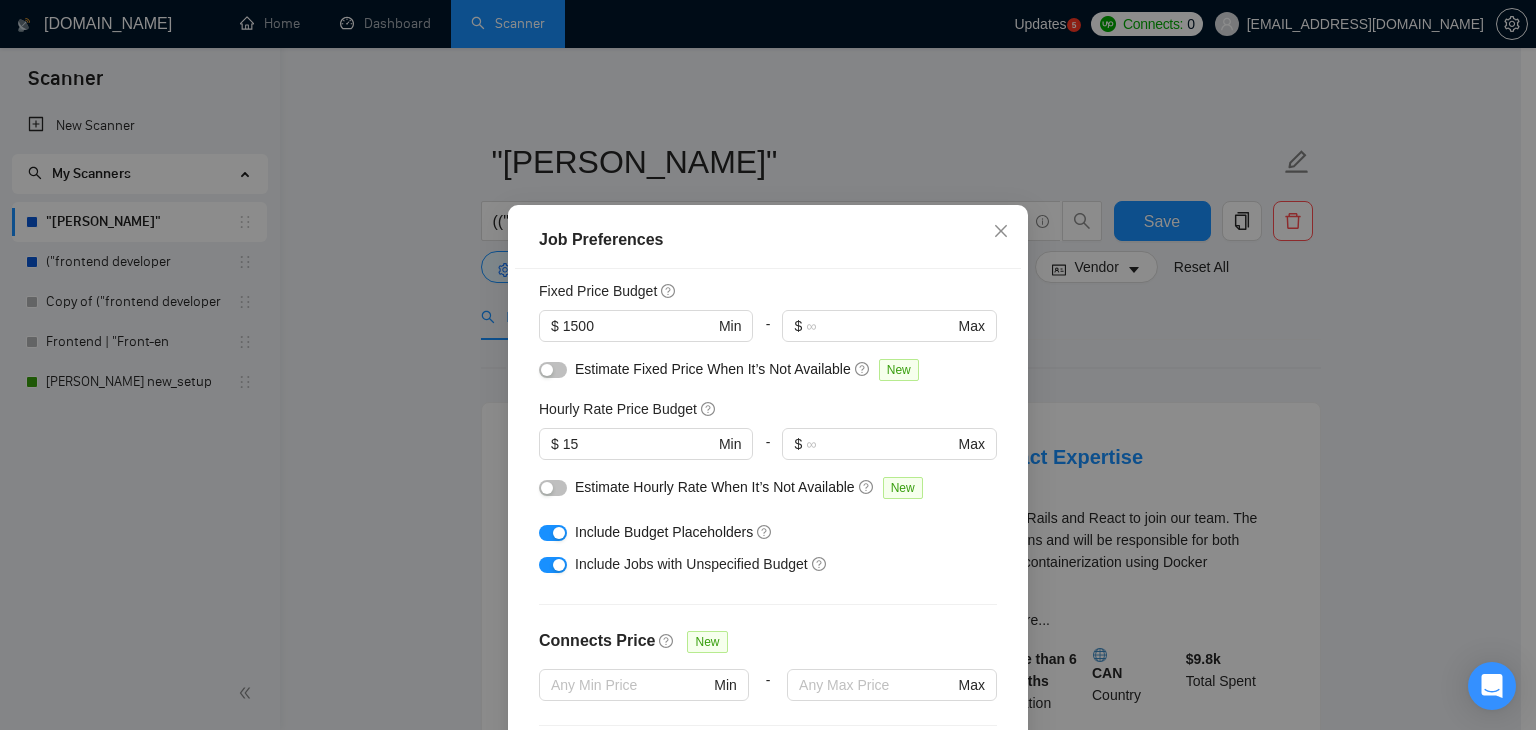click at bounding box center (553, 488) 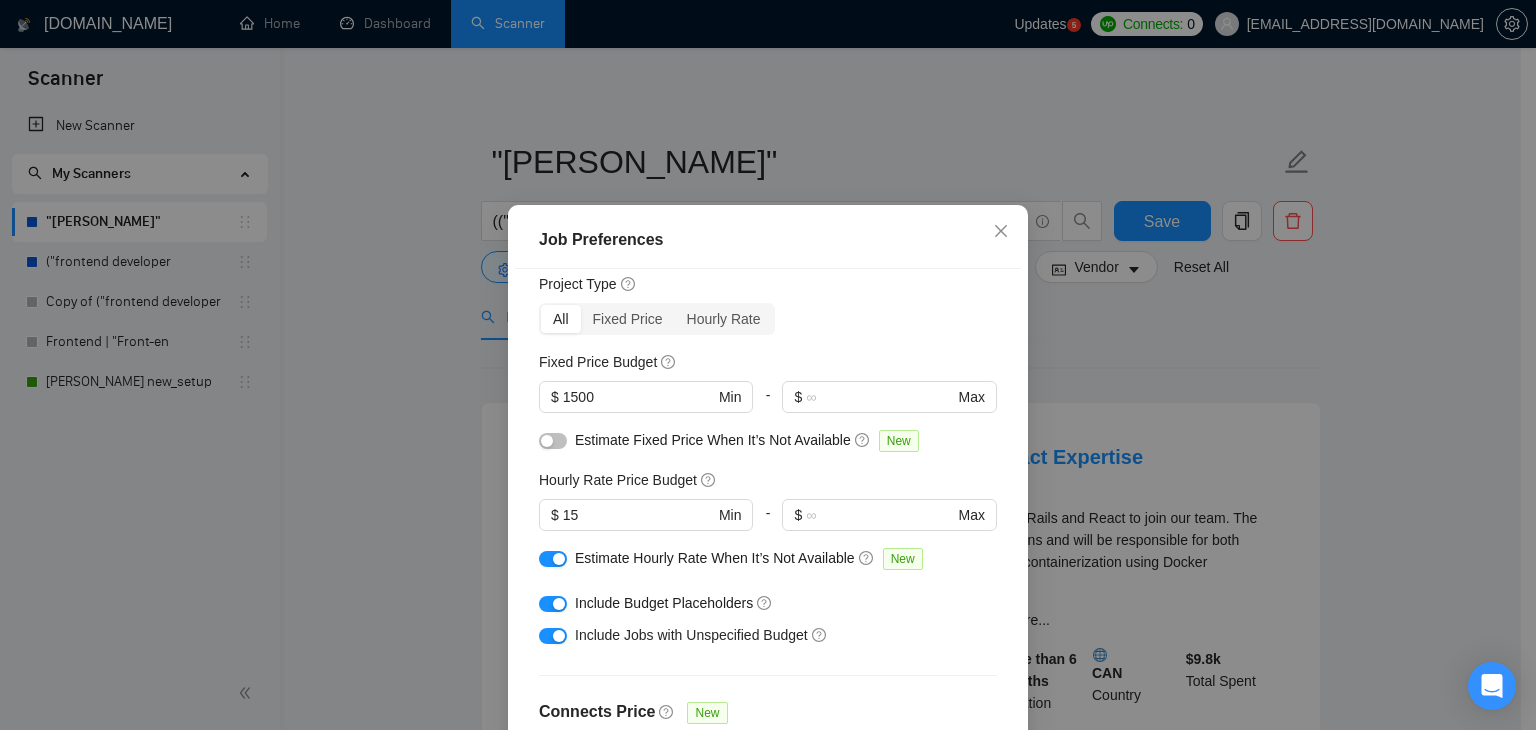 scroll, scrollTop: 60, scrollLeft: 0, axis: vertical 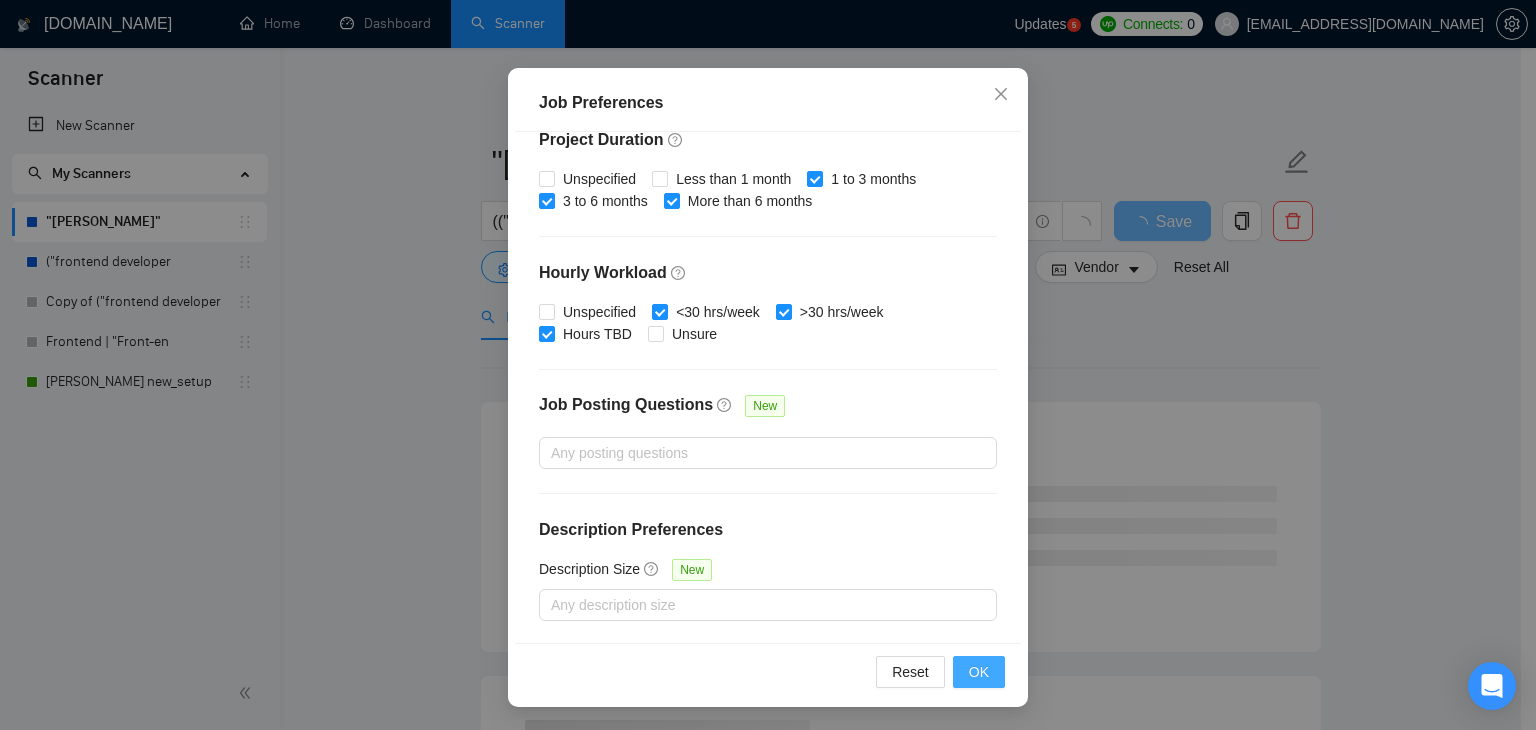 click on "OK" at bounding box center [979, 672] 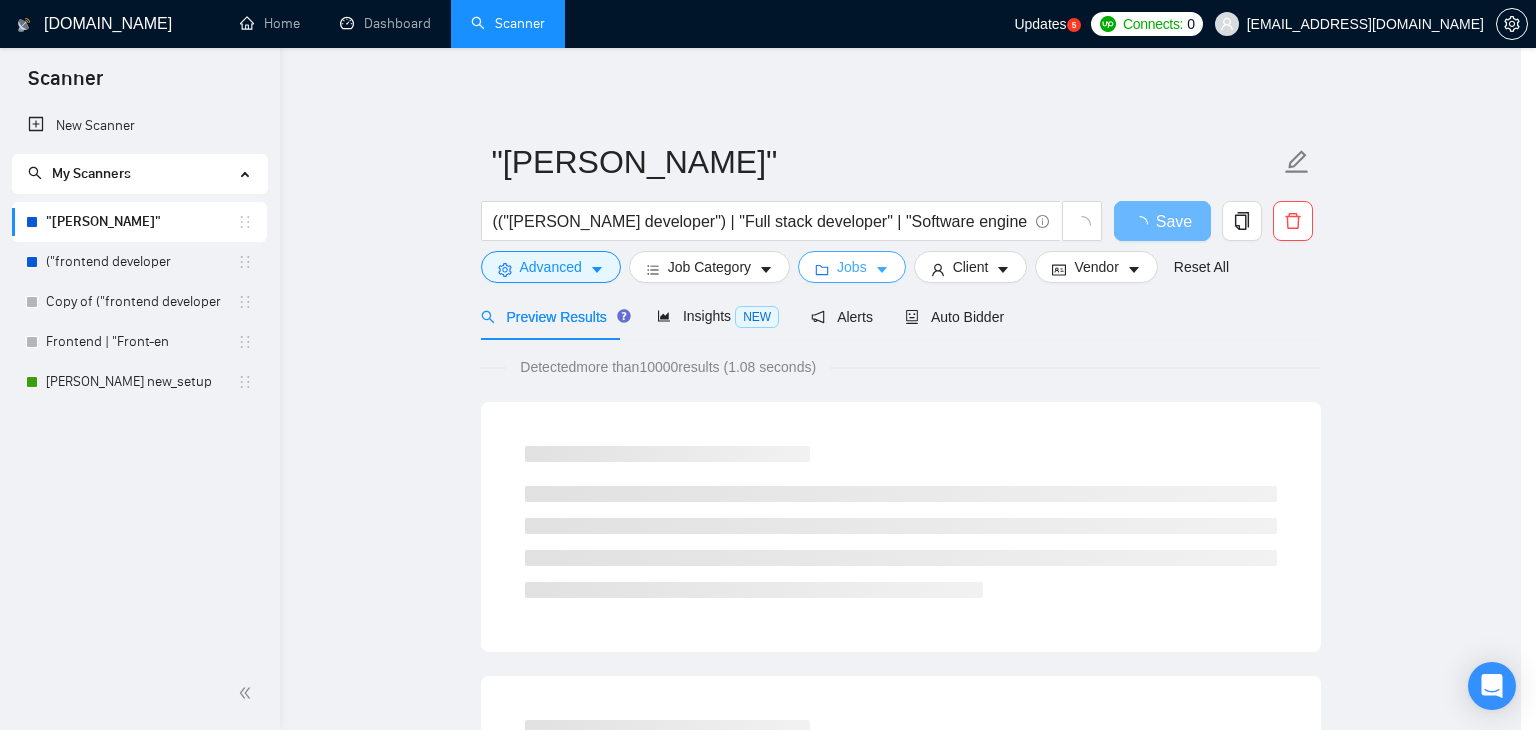 scroll, scrollTop: 0, scrollLeft: 0, axis: both 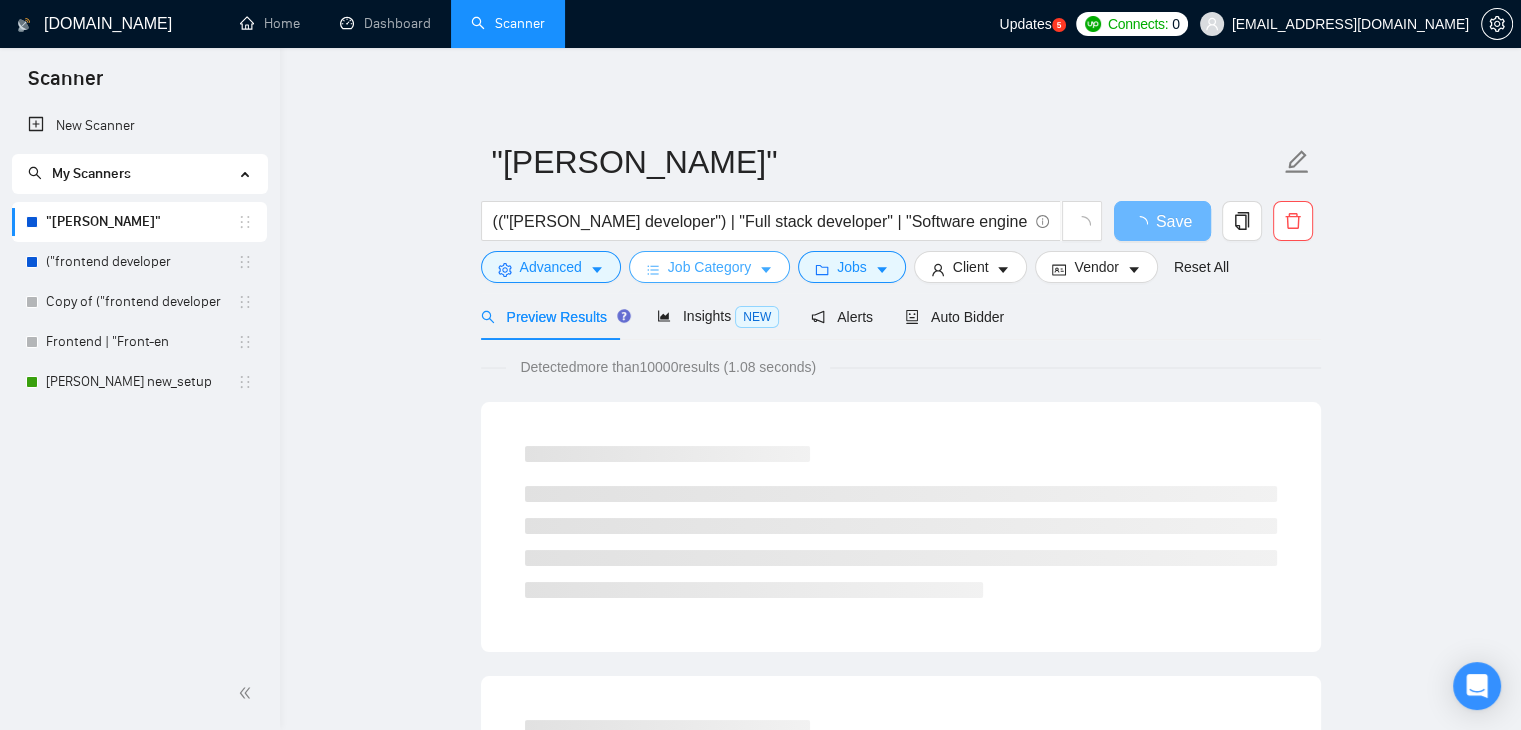 click on "Job Category" at bounding box center (709, 267) 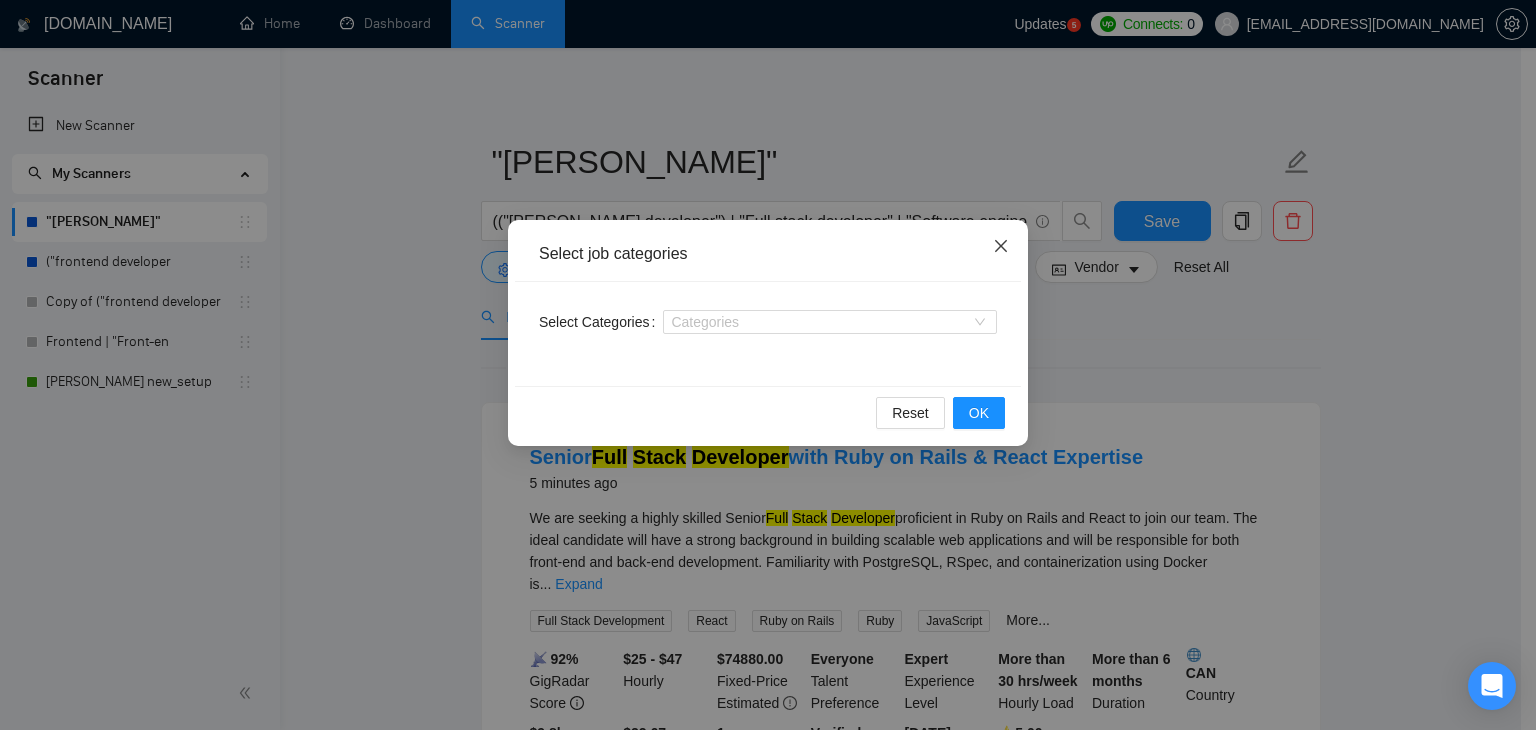 click at bounding box center [1001, 247] 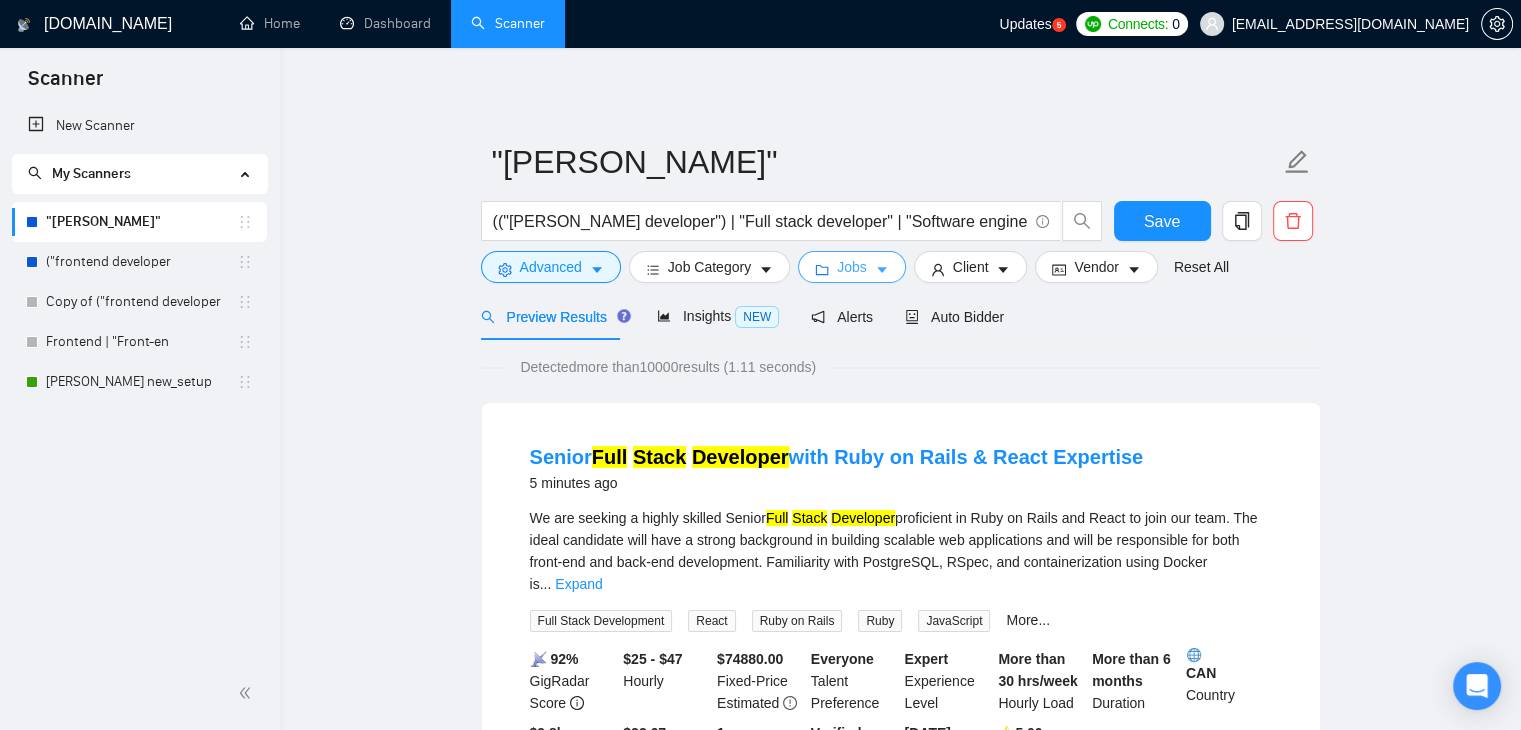 click on "Jobs" at bounding box center [852, 267] 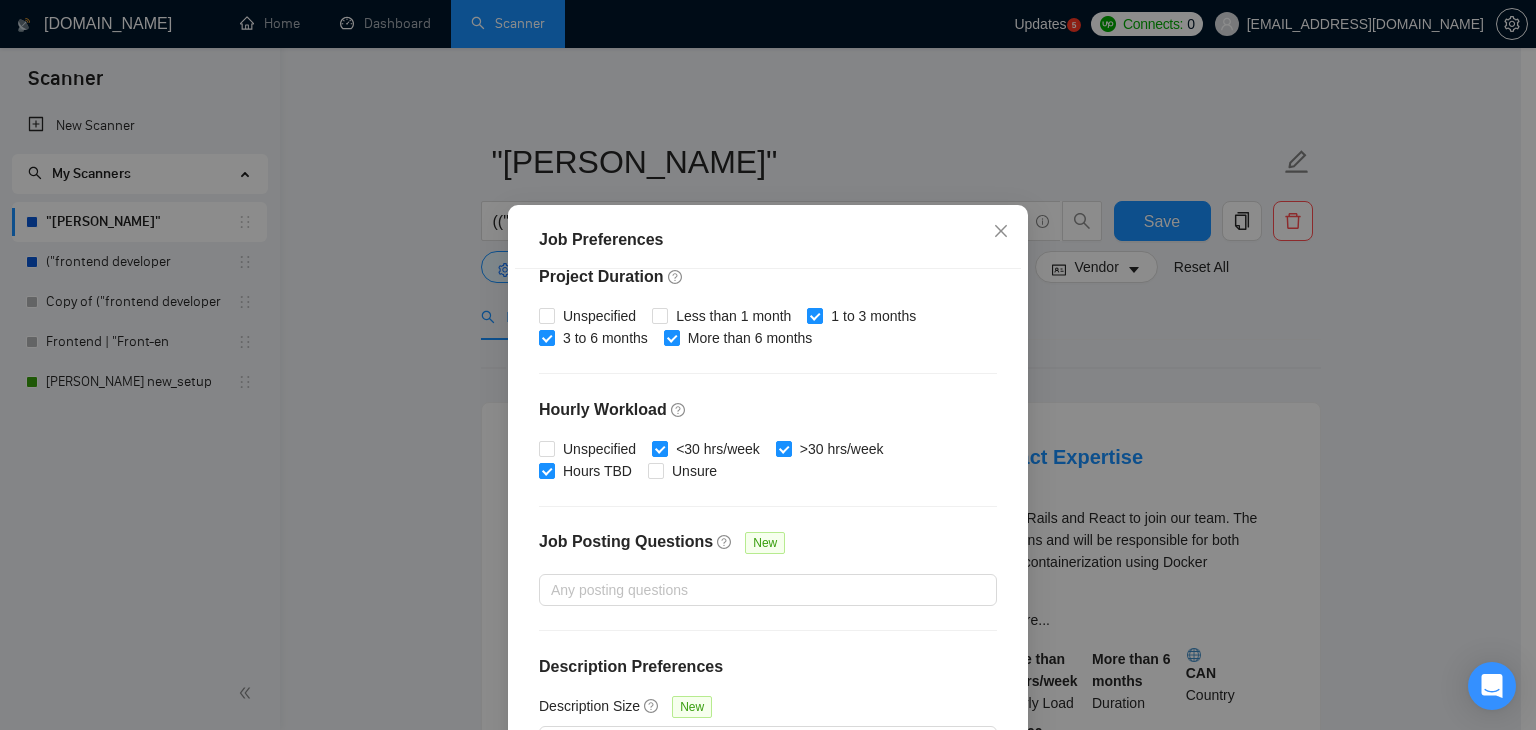 scroll, scrollTop: 137, scrollLeft: 0, axis: vertical 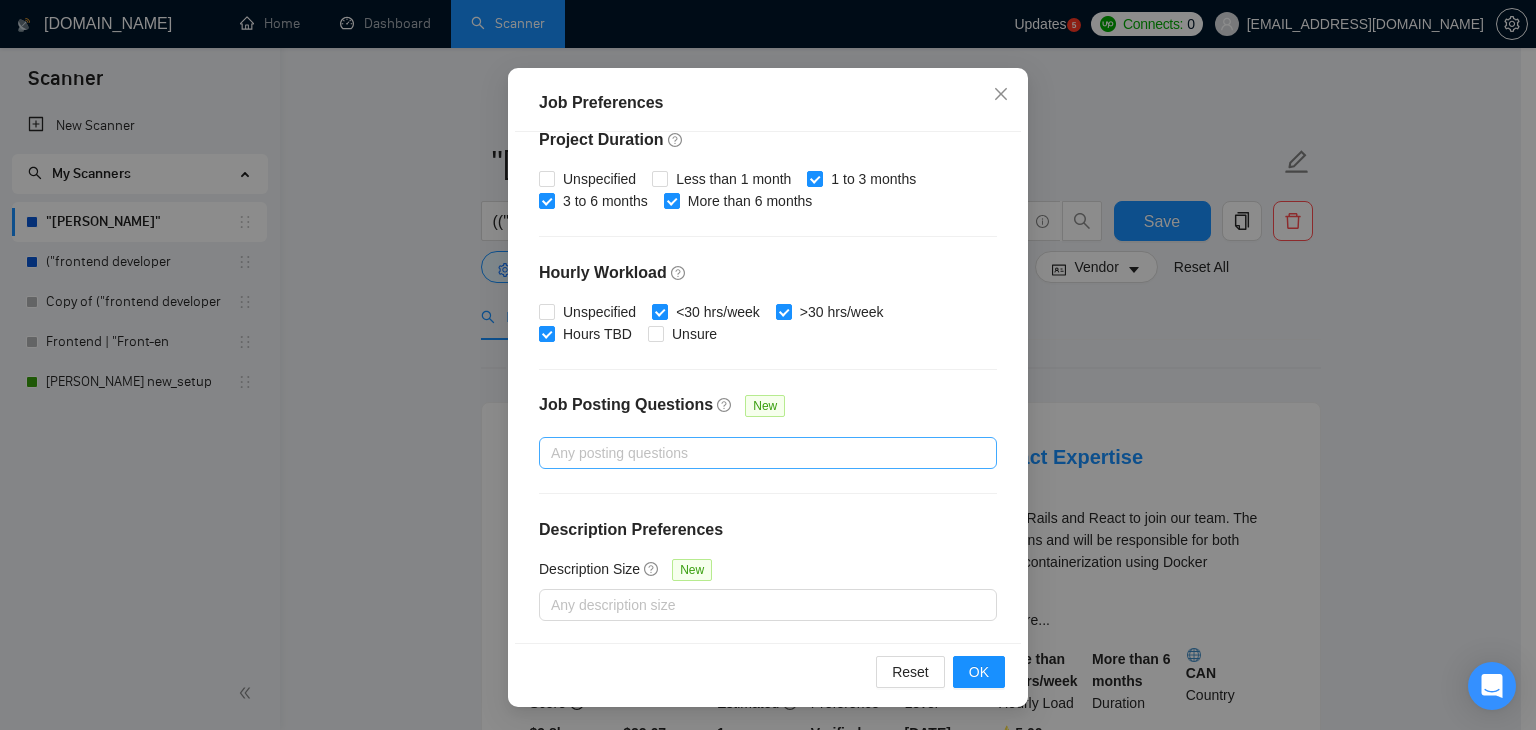 click at bounding box center [758, 453] 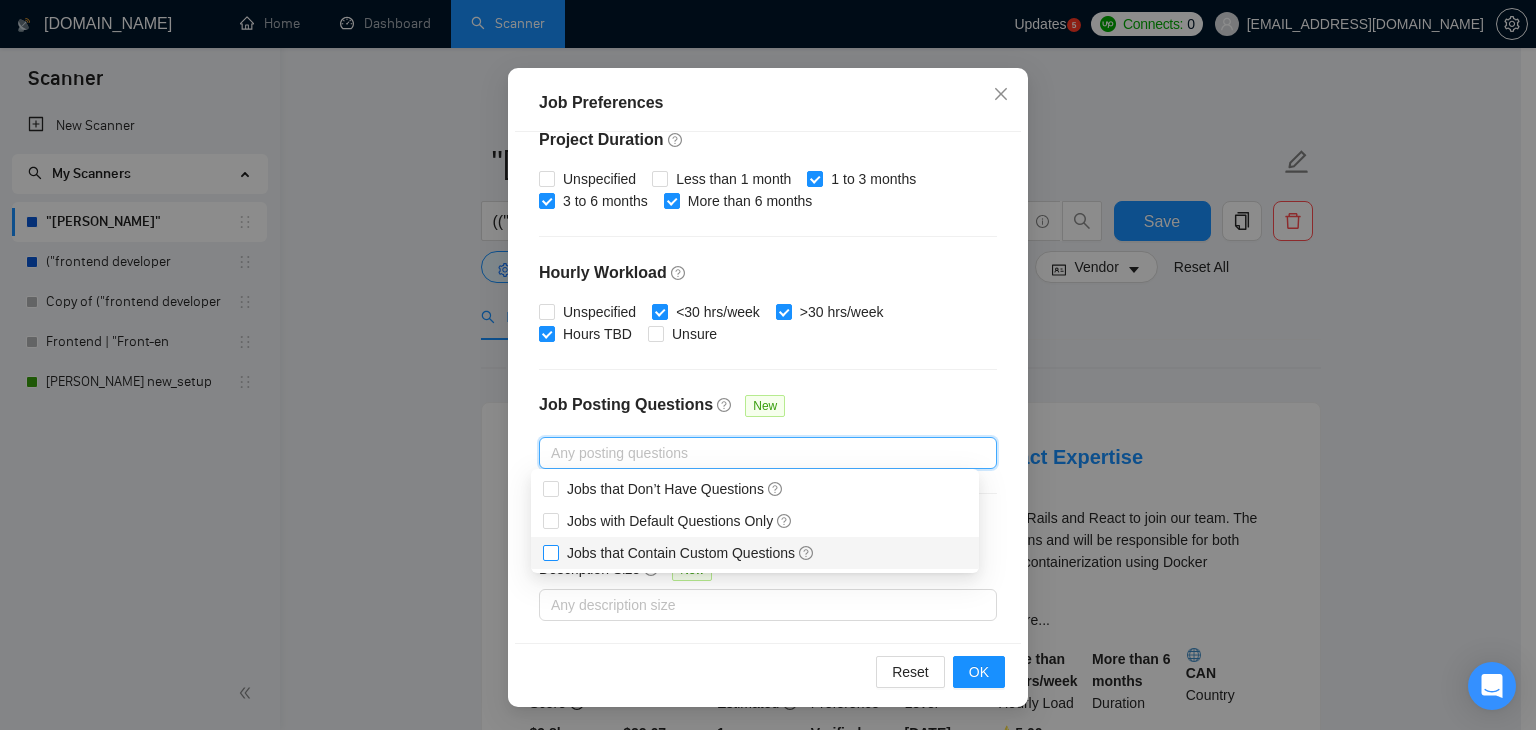 click on "Jobs that Contain Custom Questions" at bounding box center [691, 553] 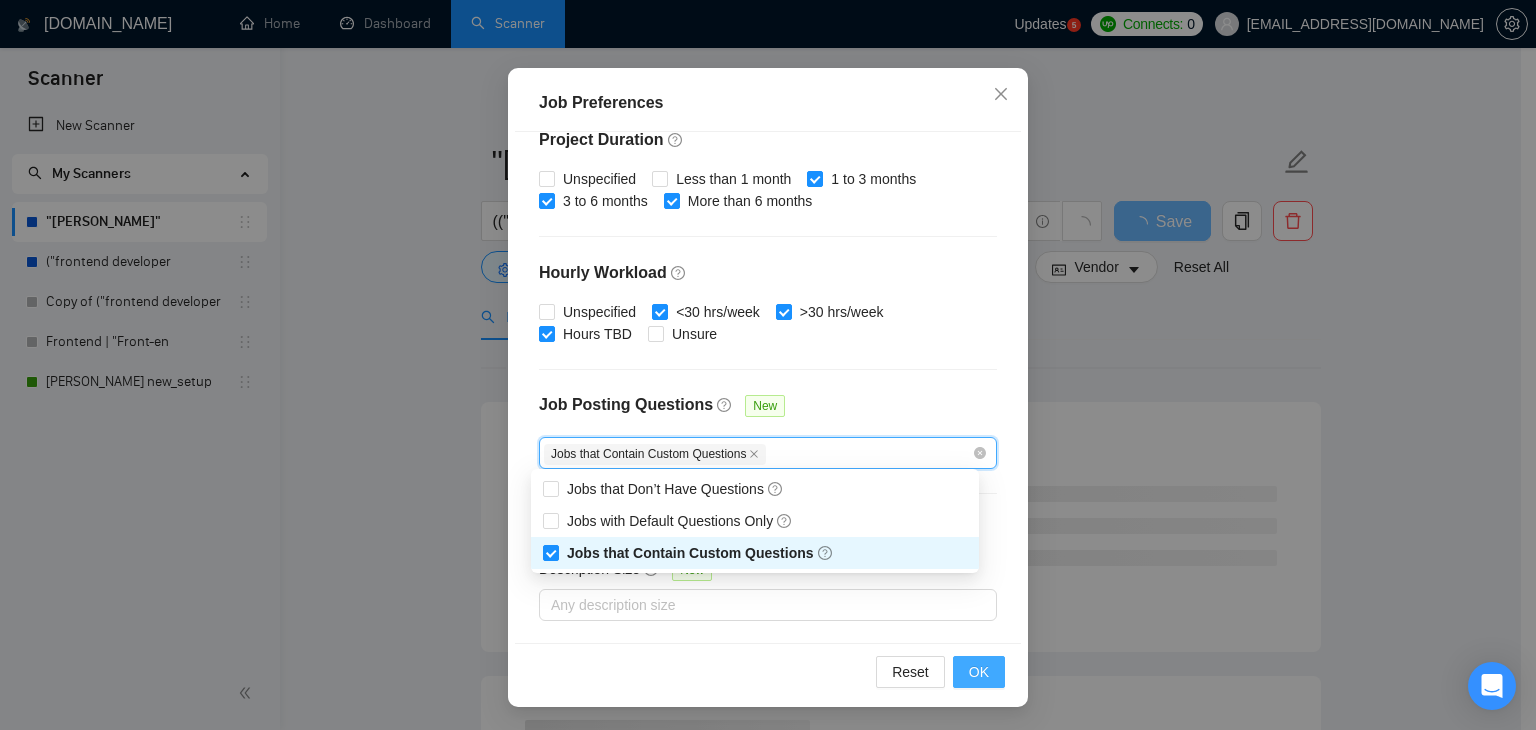 click on "OK" at bounding box center (979, 672) 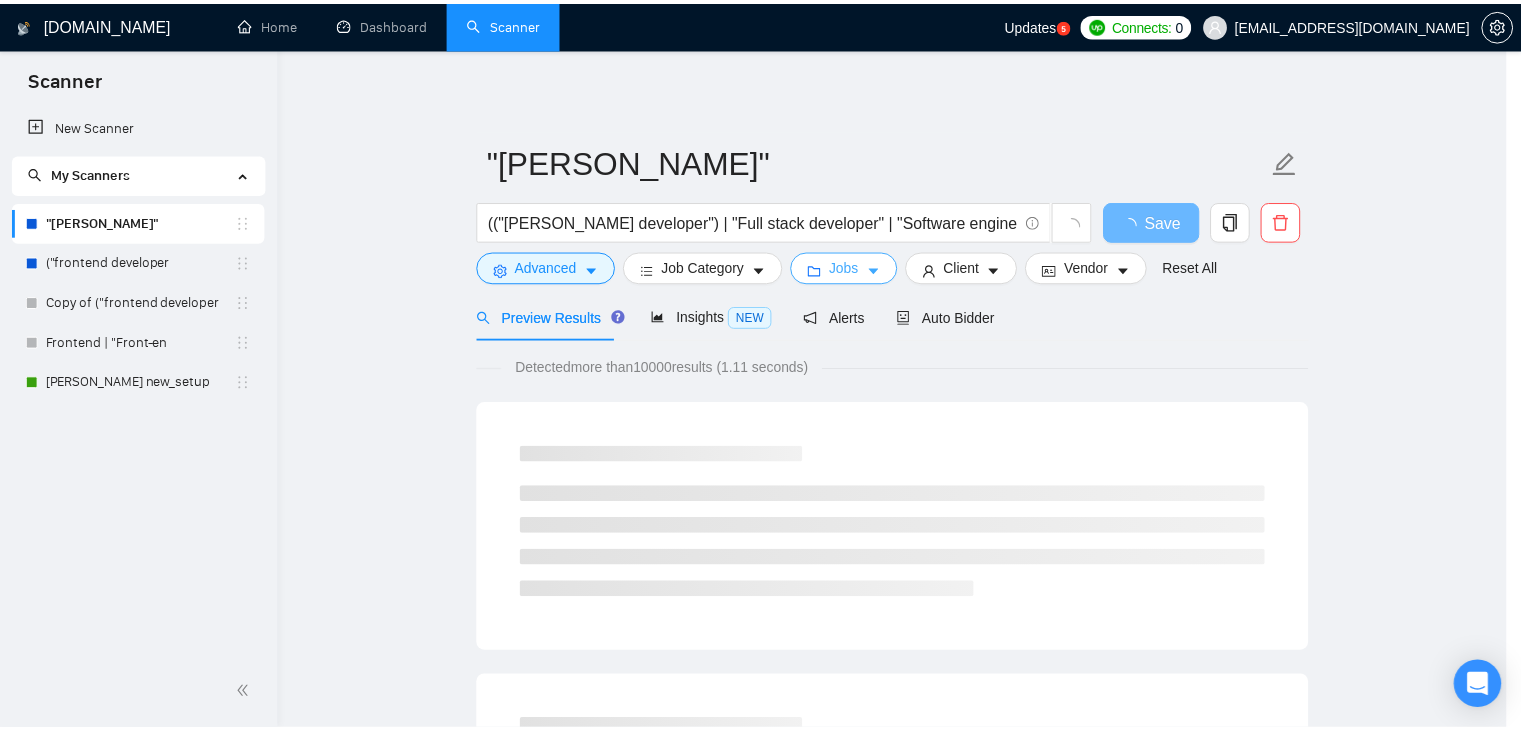 scroll, scrollTop: 0, scrollLeft: 0, axis: both 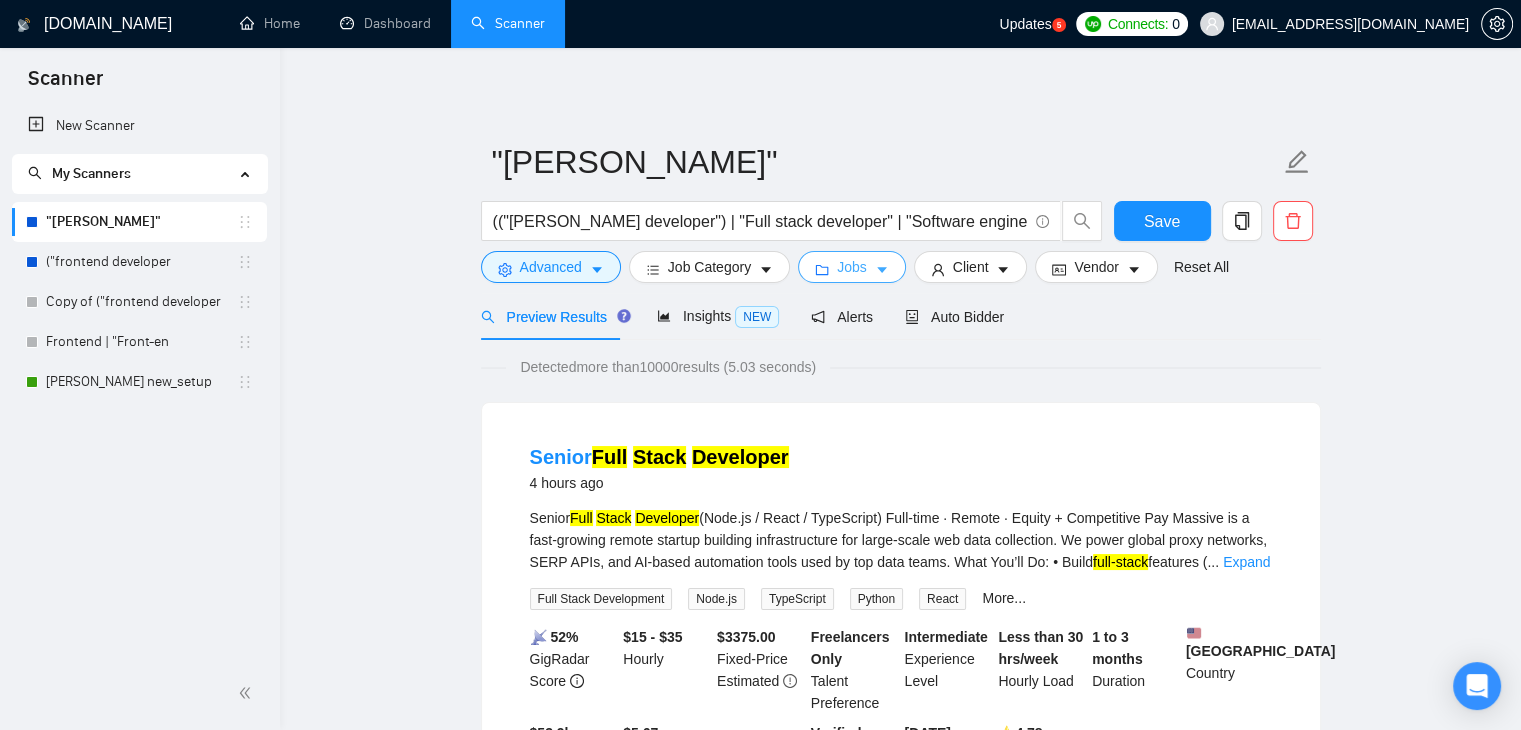 type 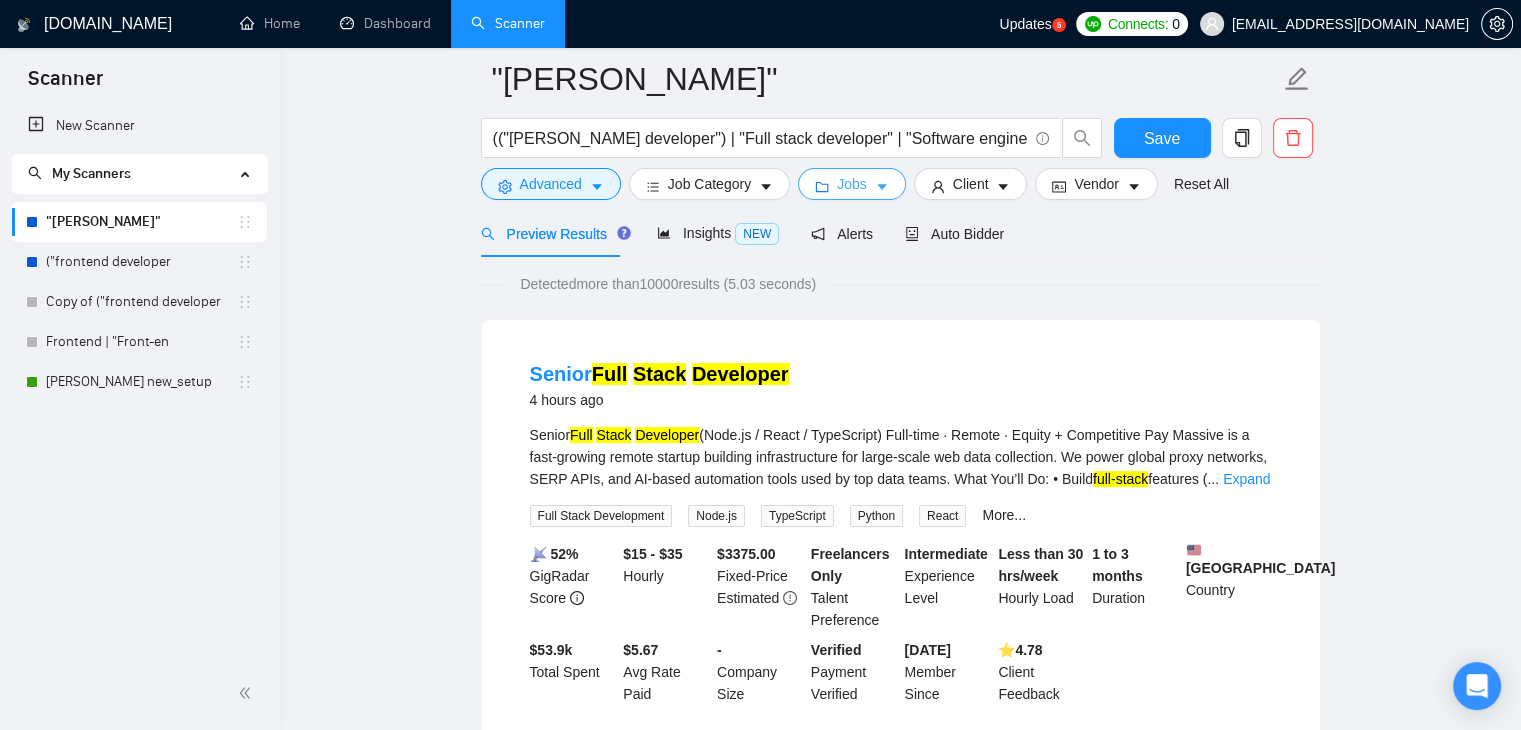 scroll, scrollTop: 0, scrollLeft: 0, axis: both 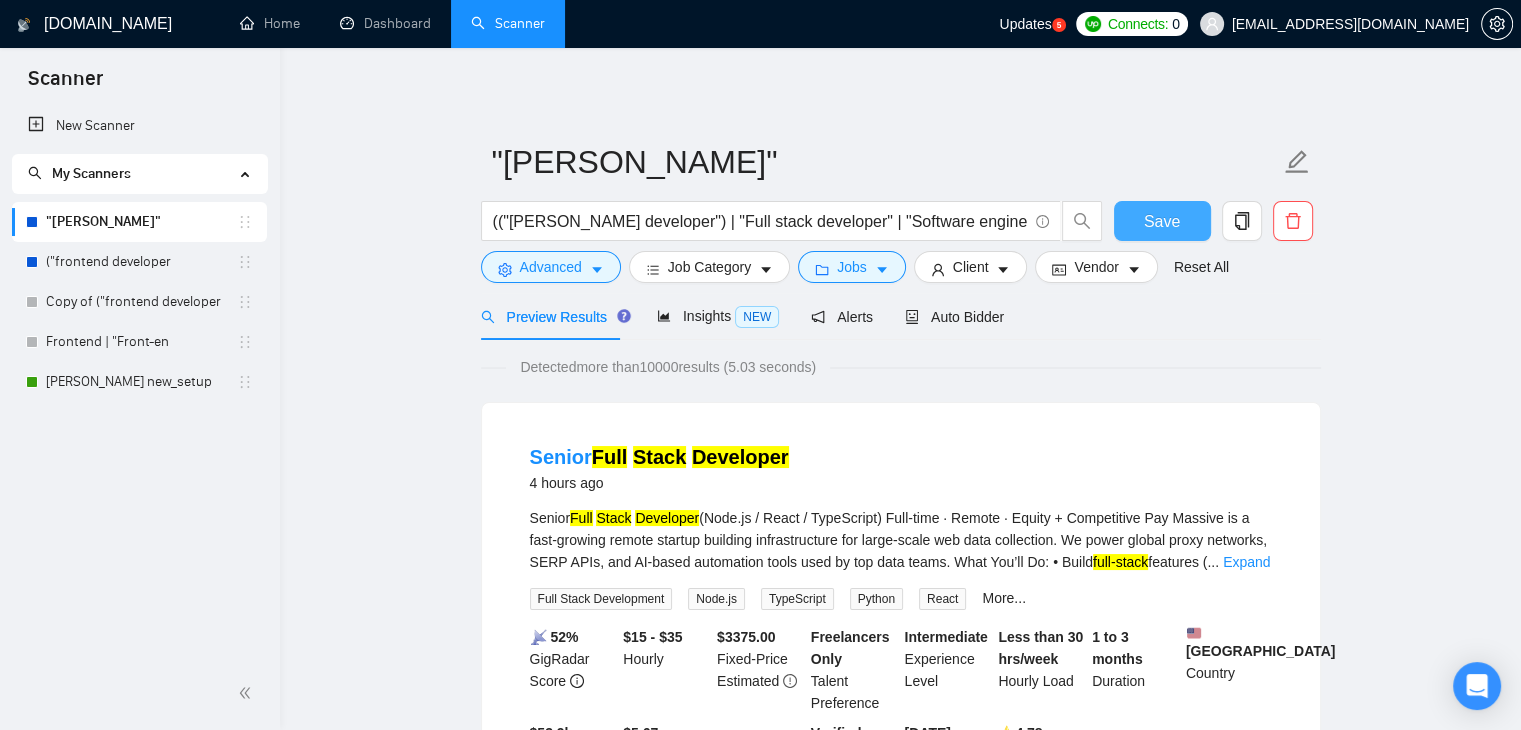 click on "Save" at bounding box center [1162, 221] 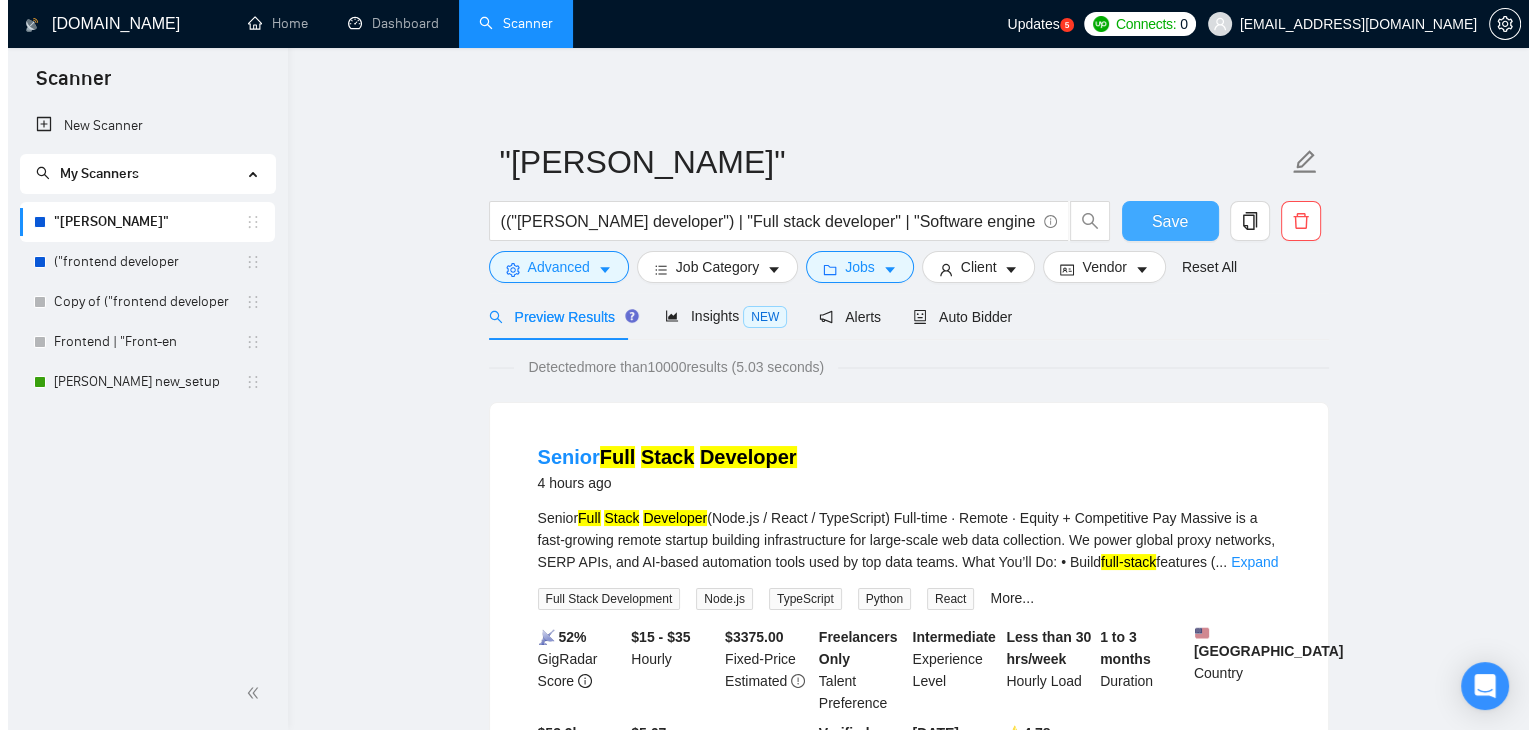 scroll, scrollTop: 32, scrollLeft: 0, axis: vertical 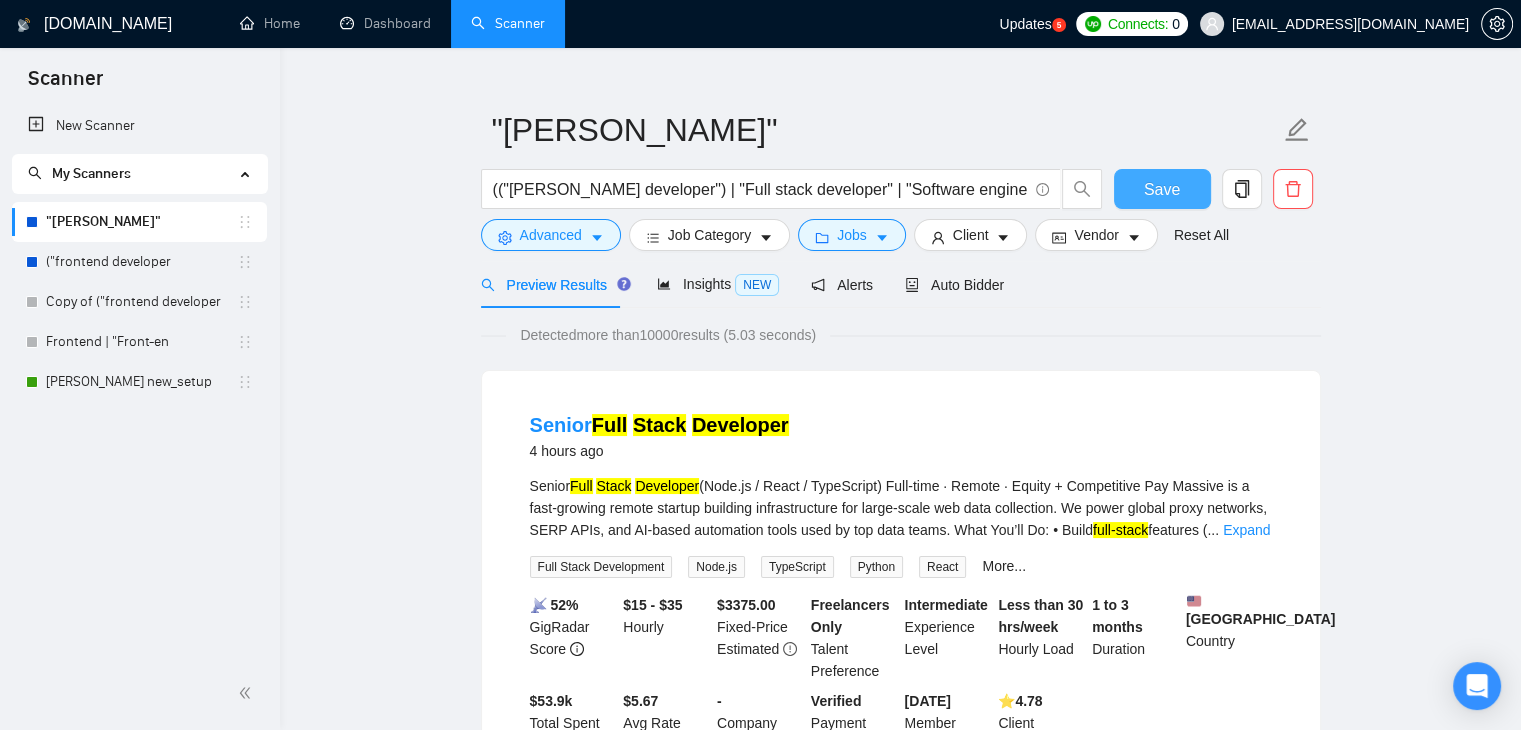type 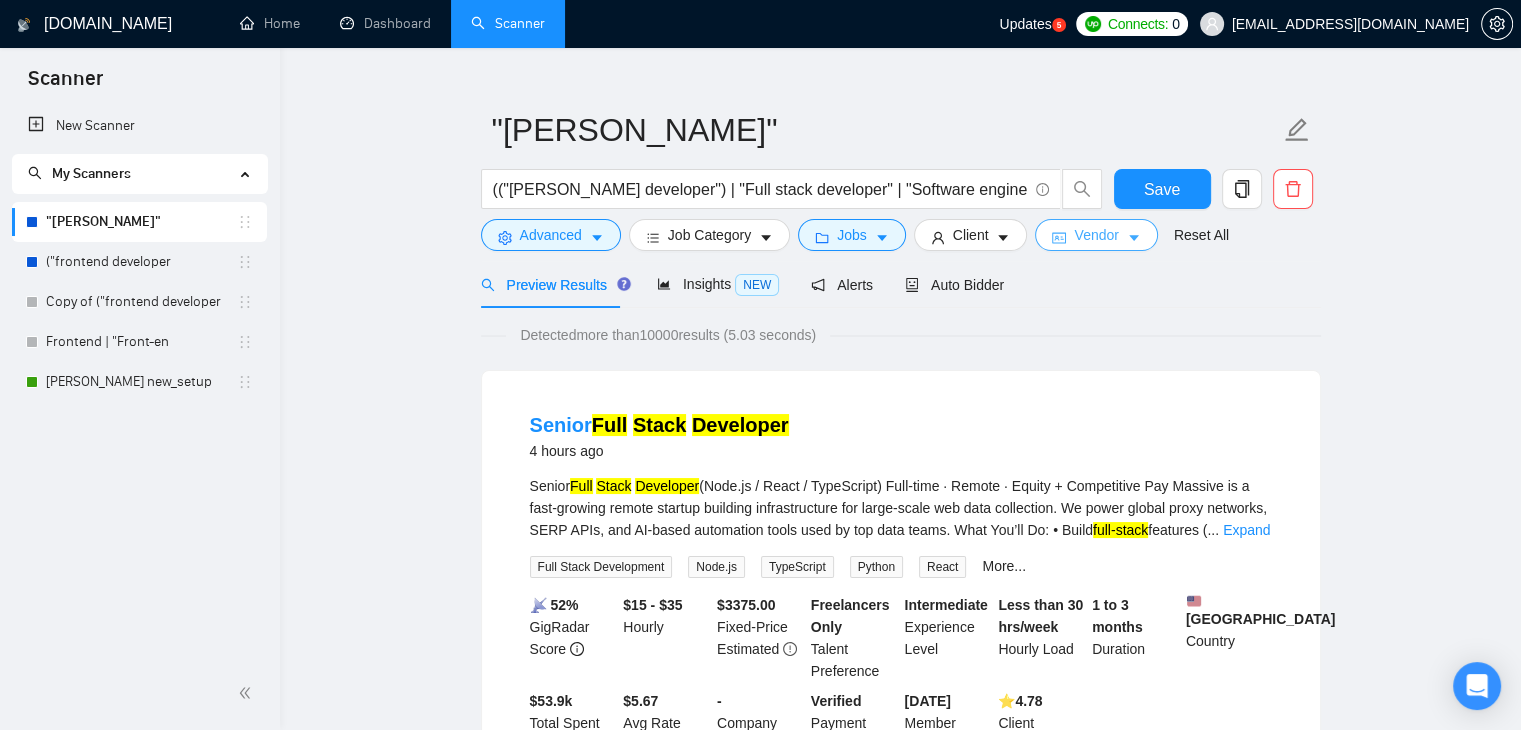 click on "Vendor" at bounding box center (1096, 235) 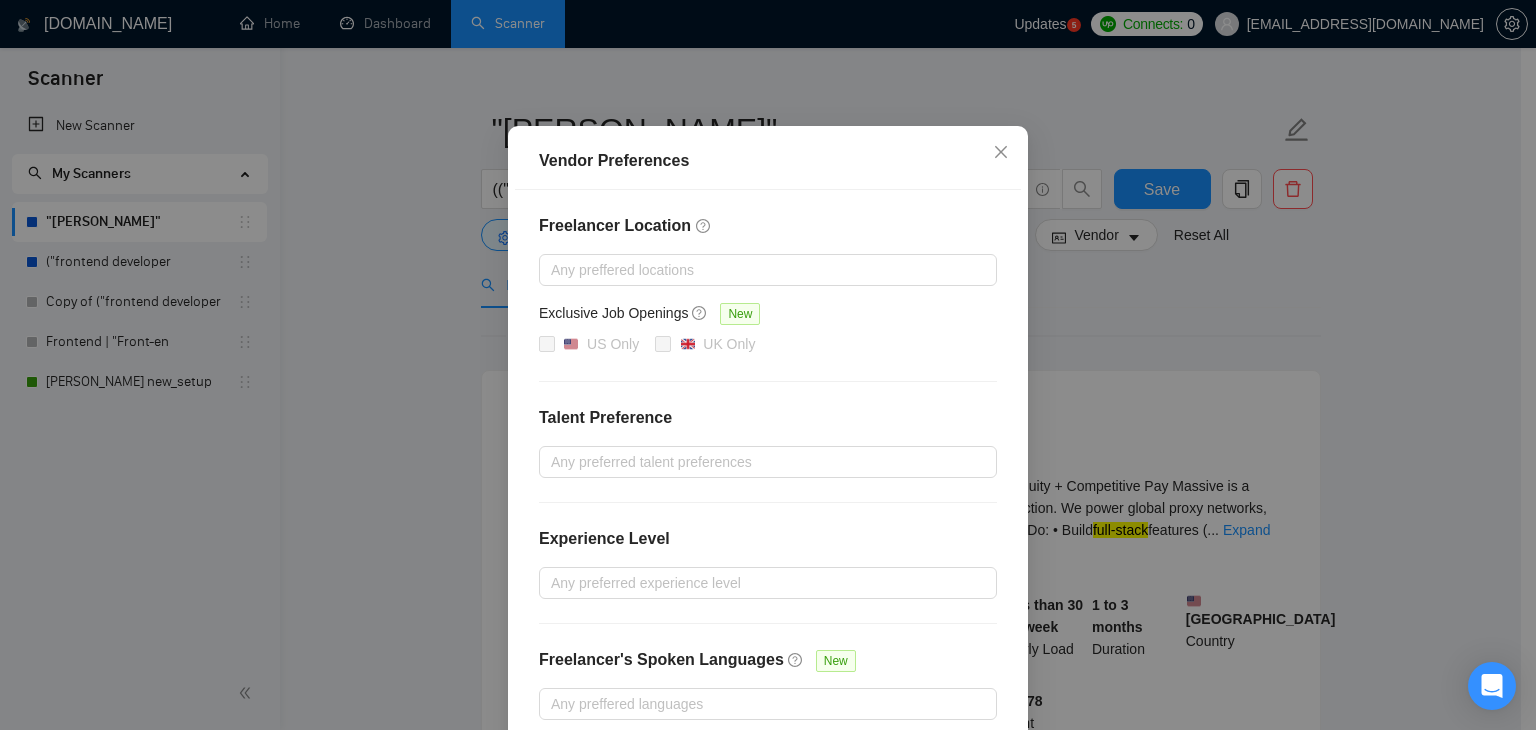 scroll, scrollTop: 194, scrollLeft: 0, axis: vertical 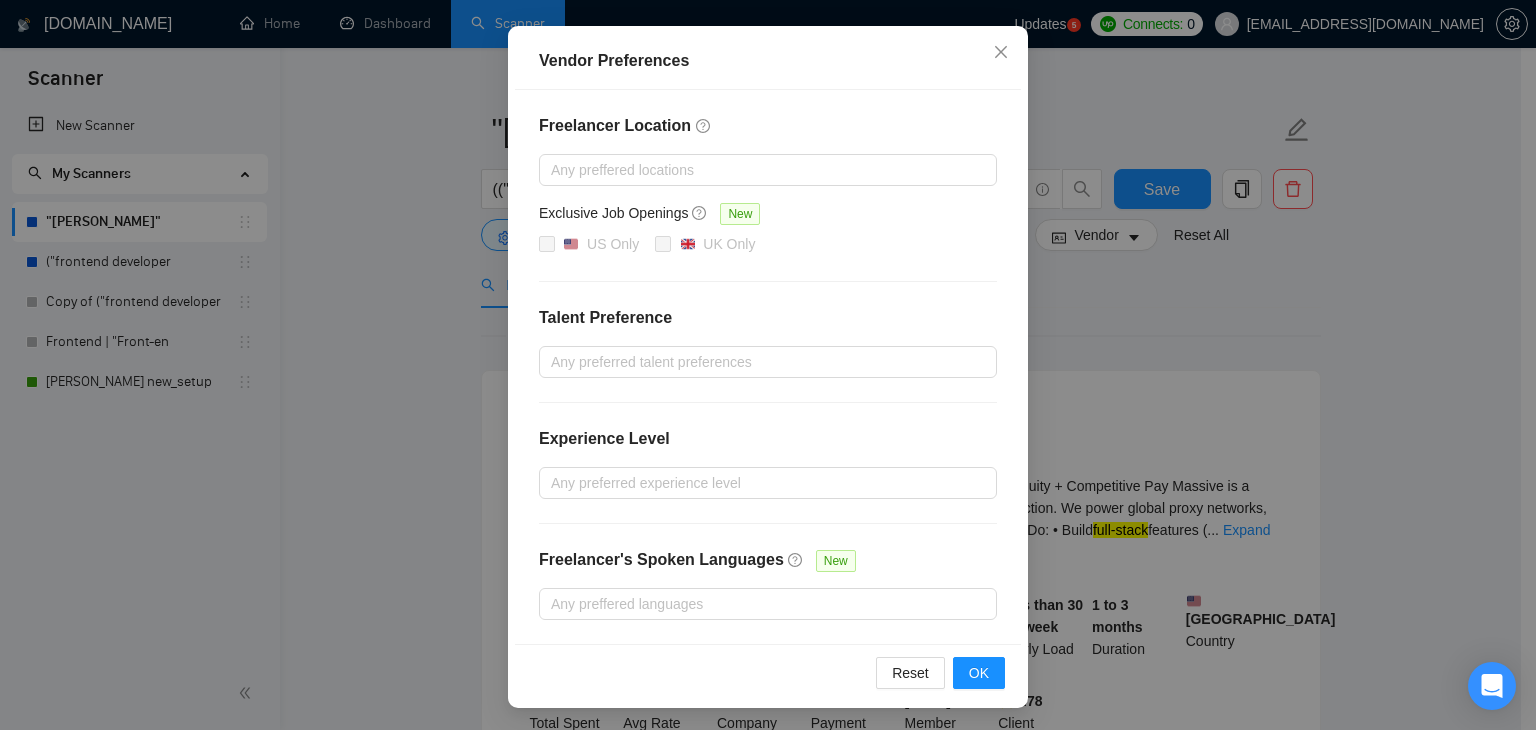 click on "Vendor Preferences Freelancer Location     Any preffered locations Exclusive Job Openings [GEOGRAPHIC_DATA] Only UK Only Talent Preference   Any preferred talent preferences Experience Level   Any preferred experience level Freelancer's Spoken Languages New   Any preffered languages Reset OK" at bounding box center (768, 365) 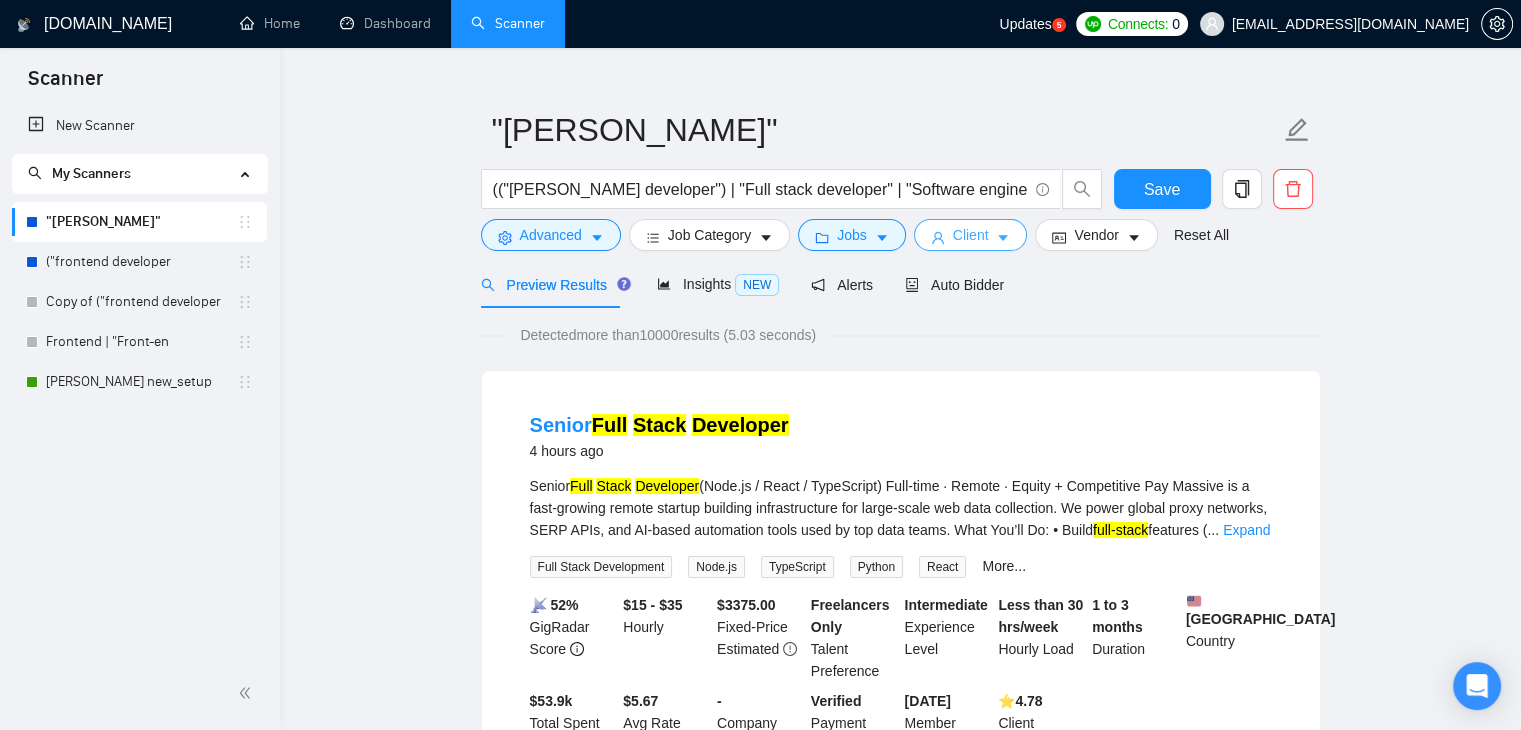 click 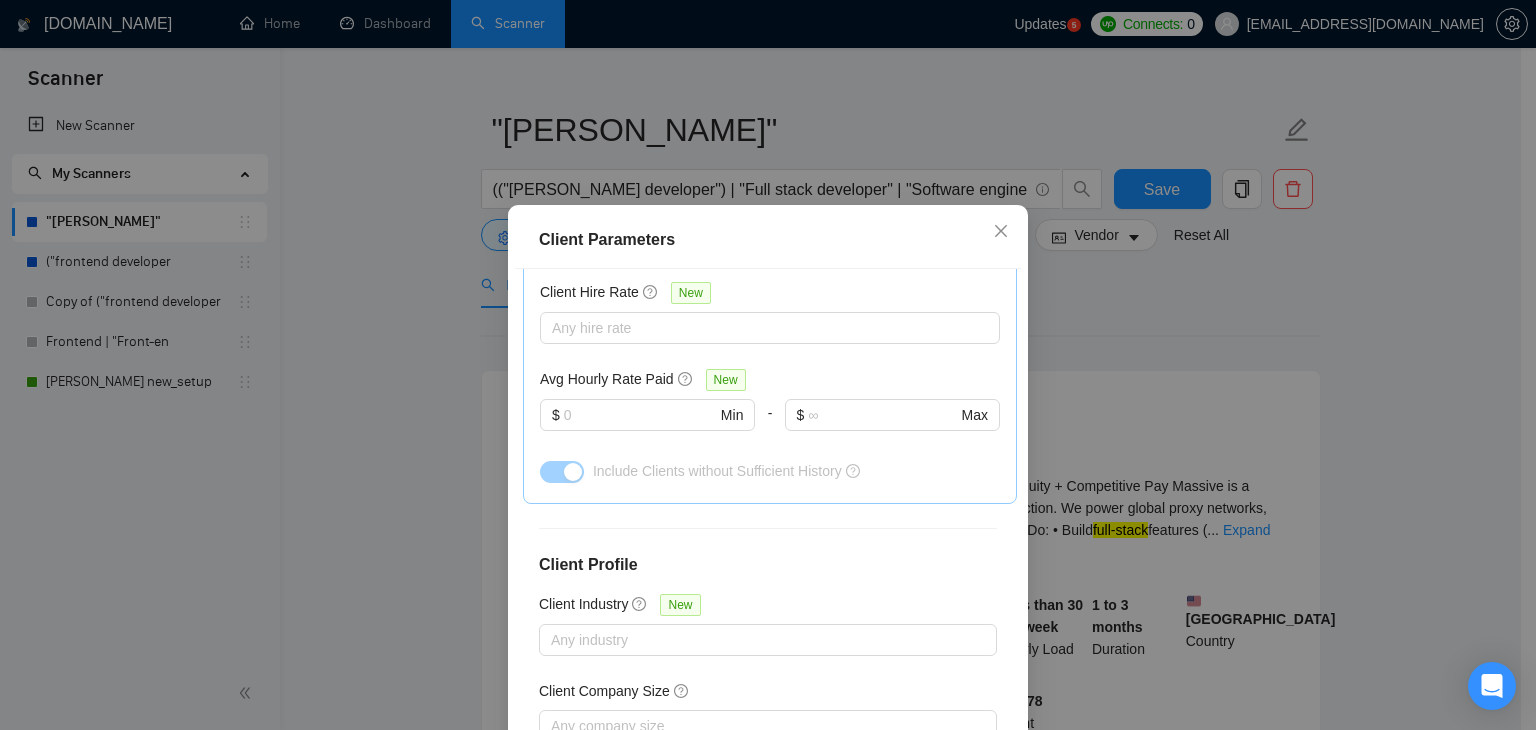 scroll, scrollTop: 0, scrollLeft: 0, axis: both 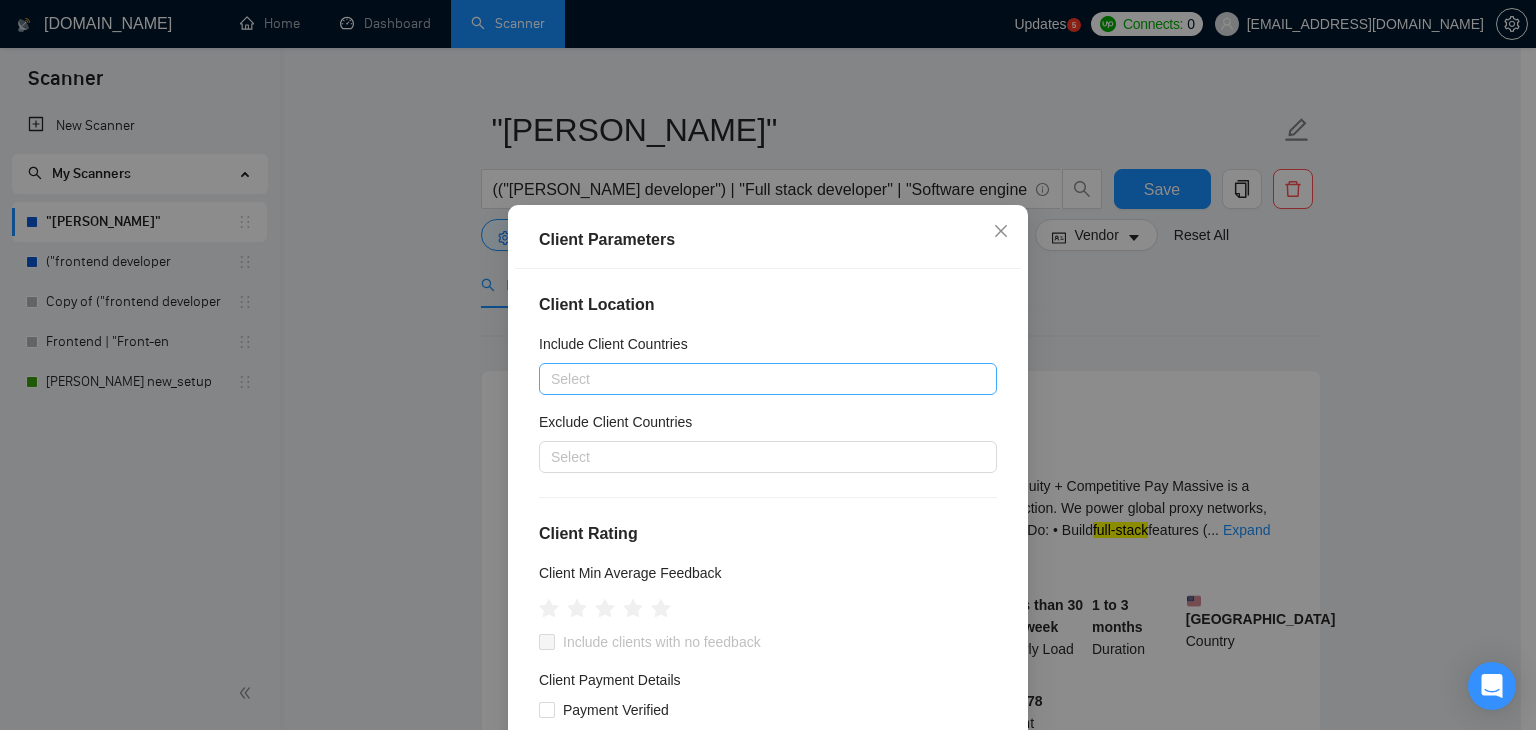 click on "Select" at bounding box center [768, 379] 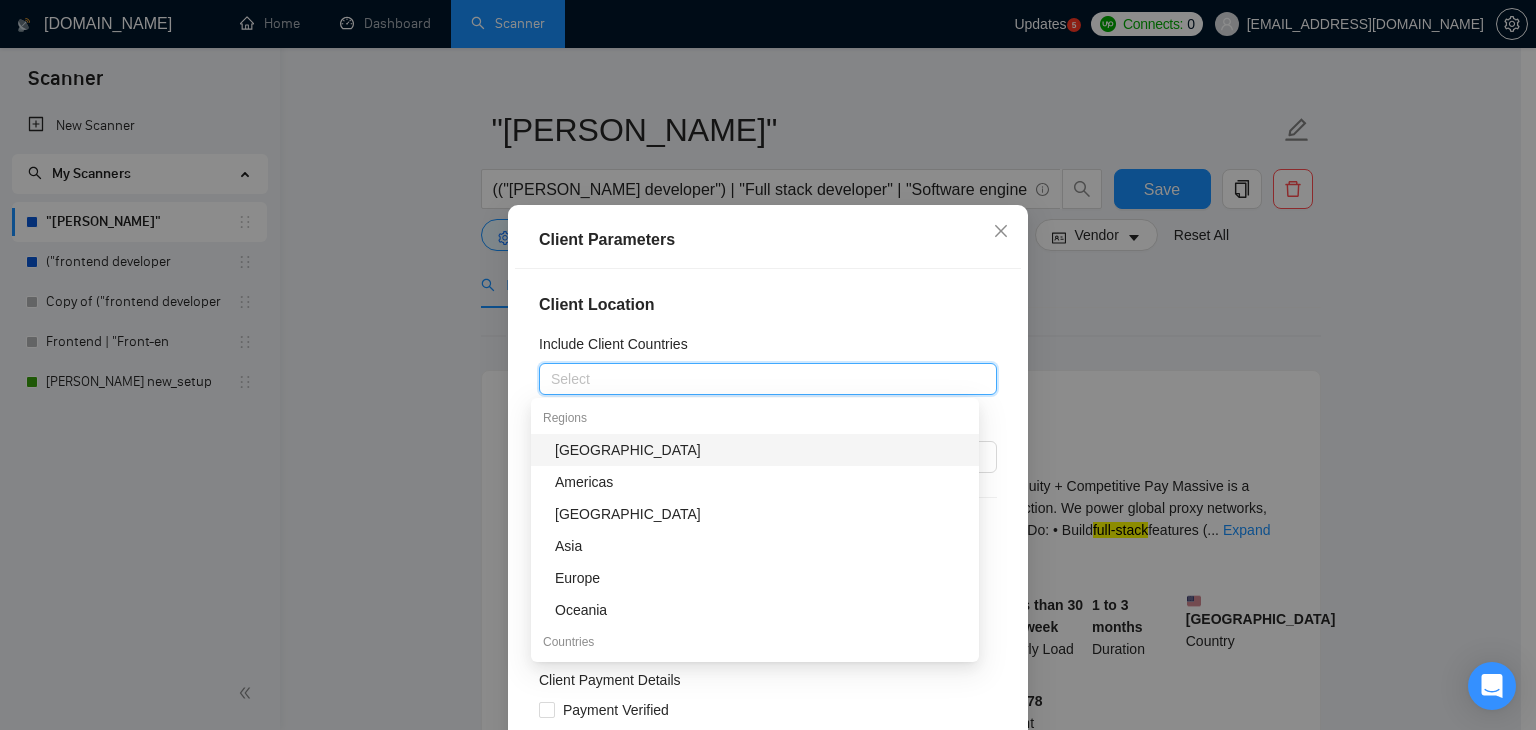 click on "Select" at bounding box center [768, 379] 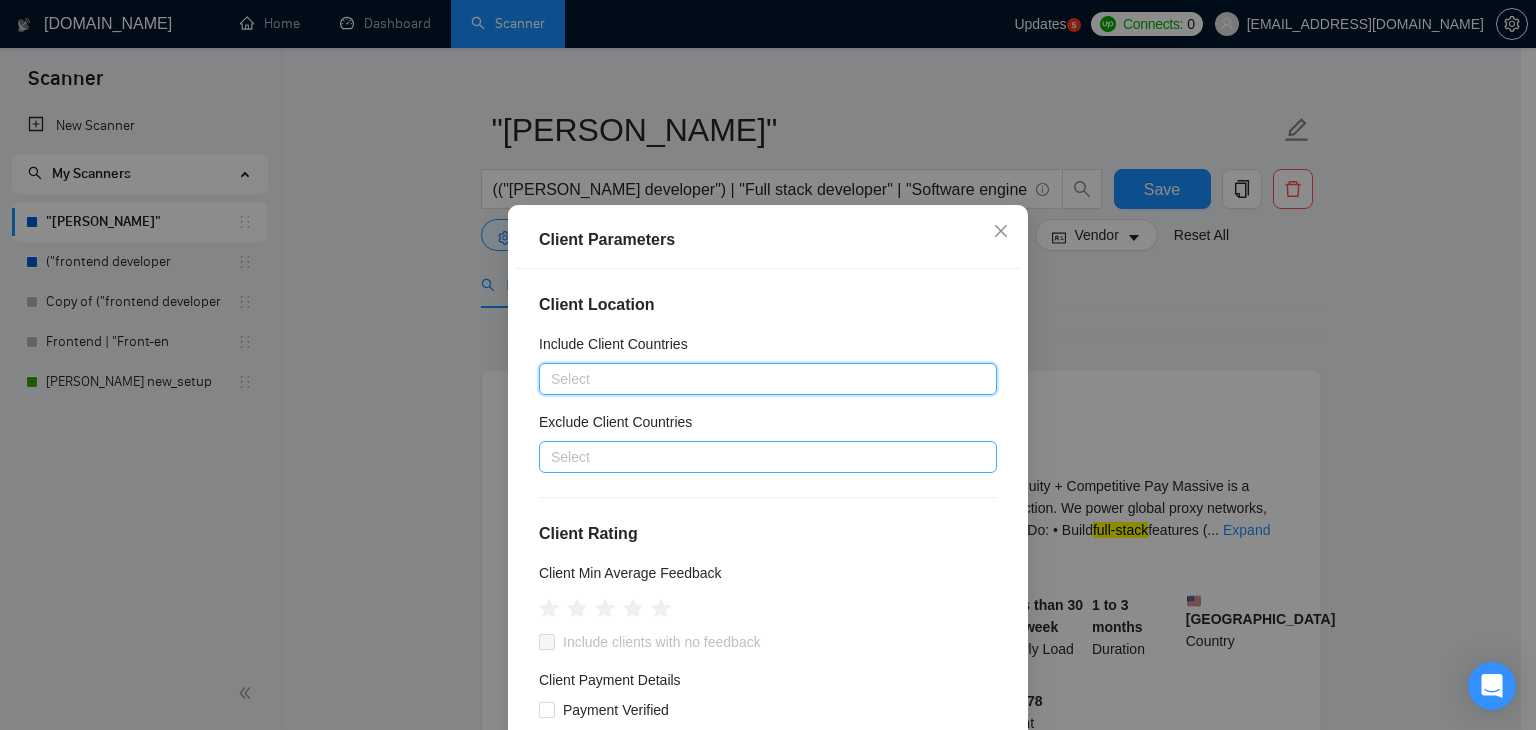 click at bounding box center (758, 457) 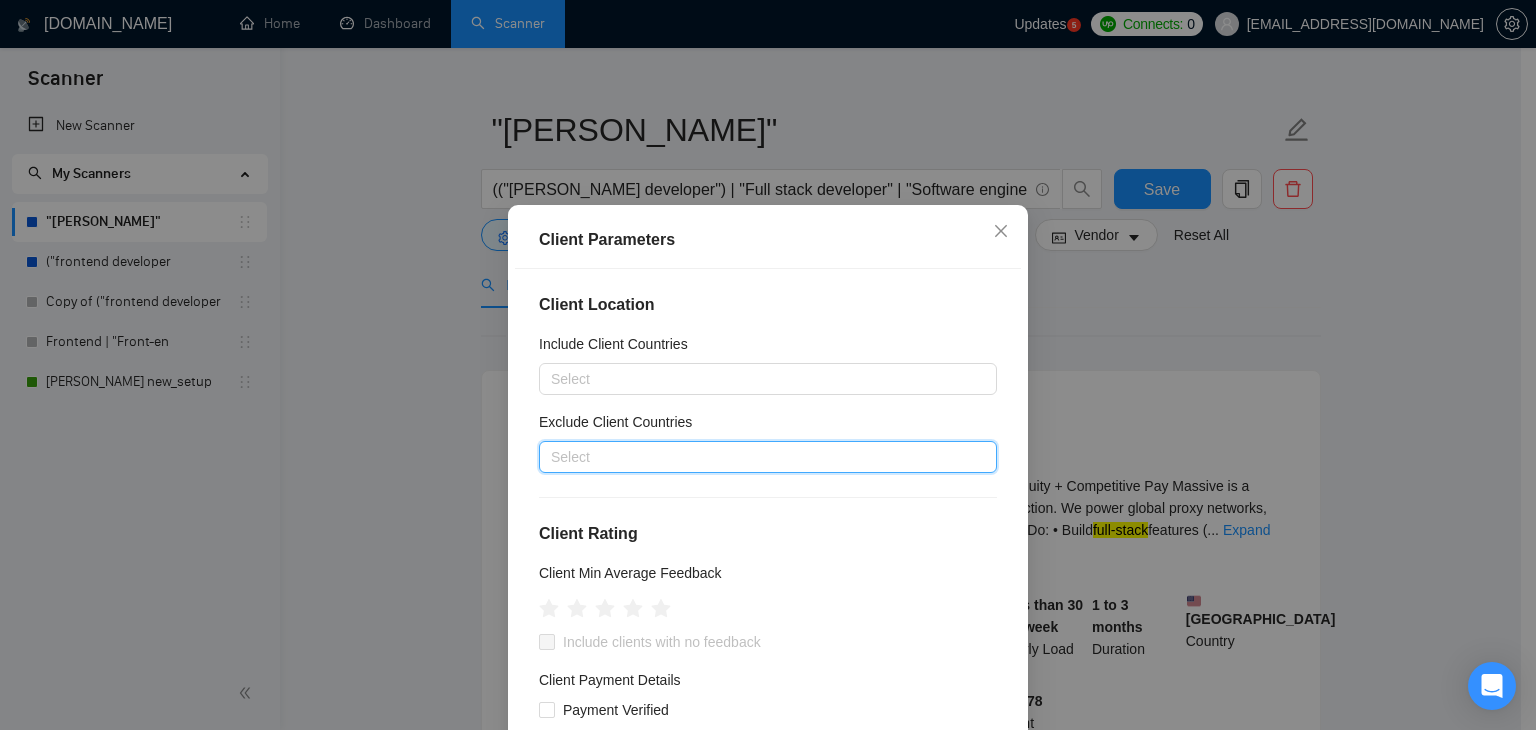 click at bounding box center [758, 457] 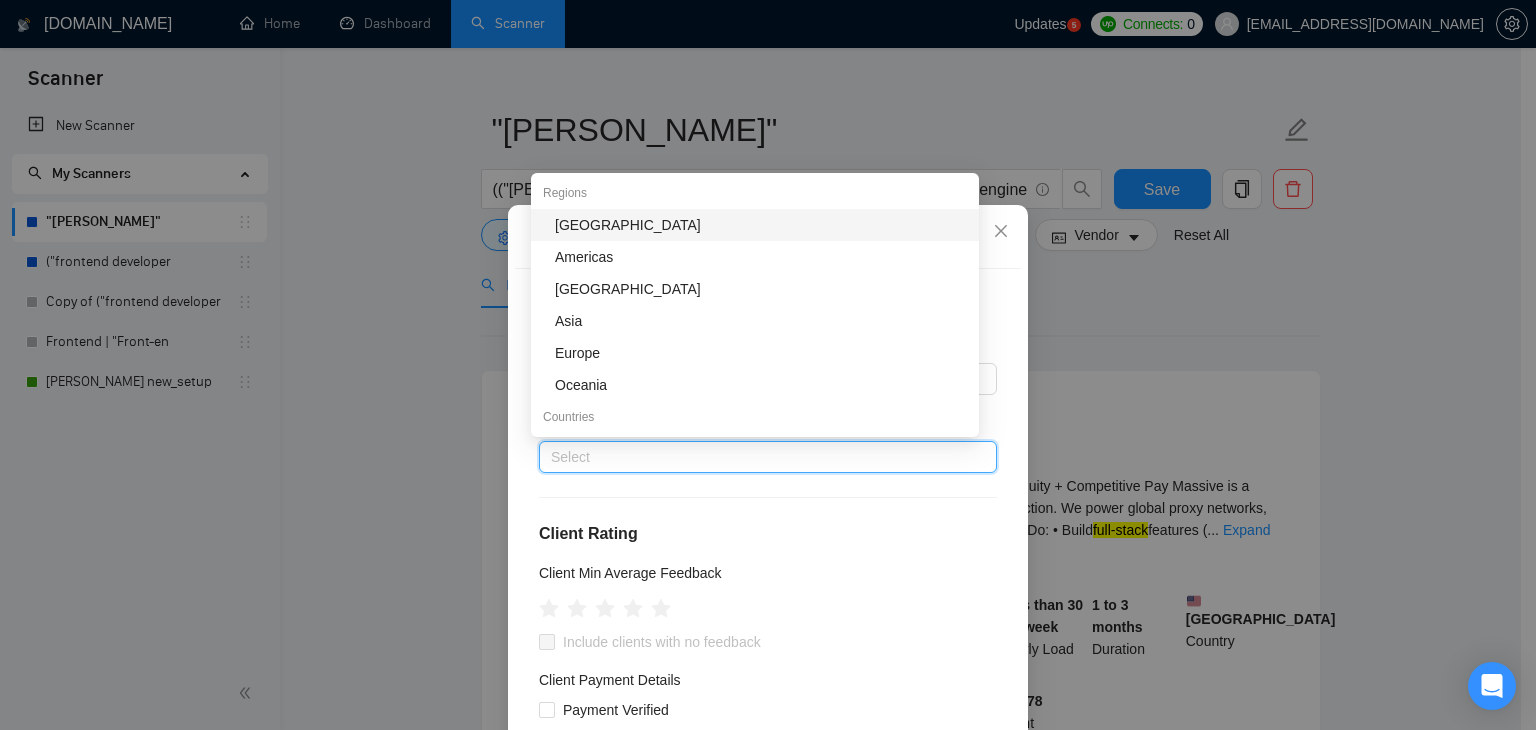 click at bounding box center [758, 457] 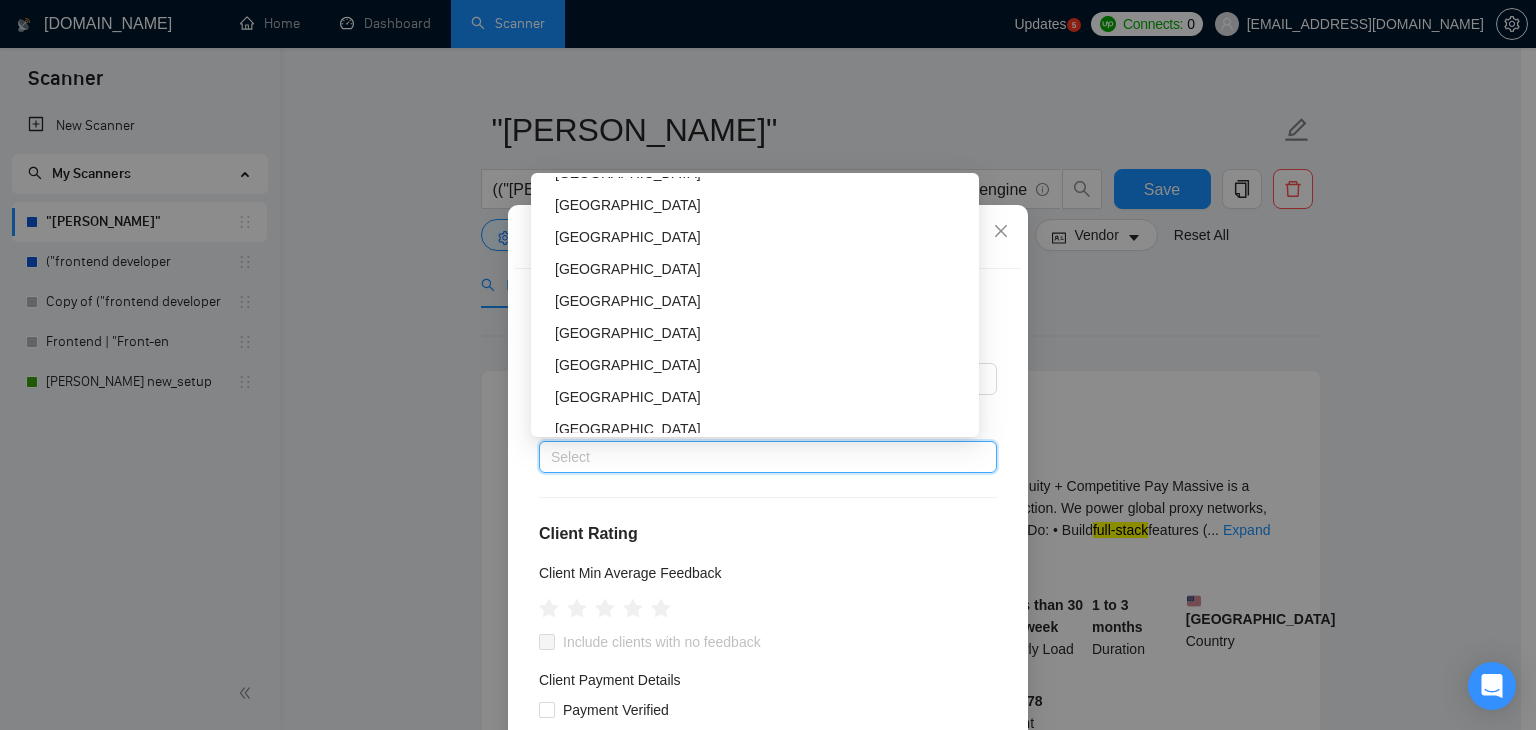 scroll, scrollTop: 308, scrollLeft: 0, axis: vertical 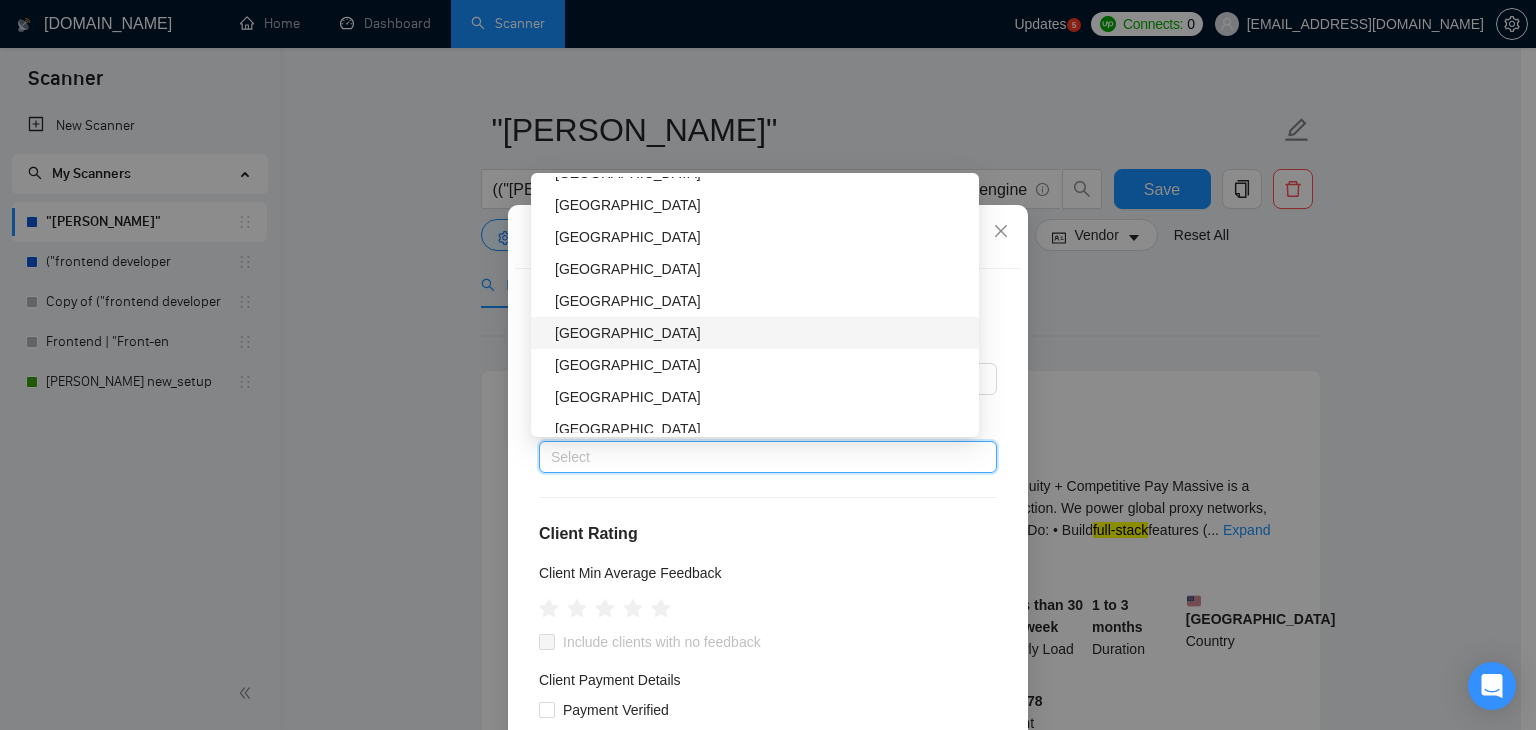 click on "[GEOGRAPHIC_DATA]" at bounding box center (761, 333) 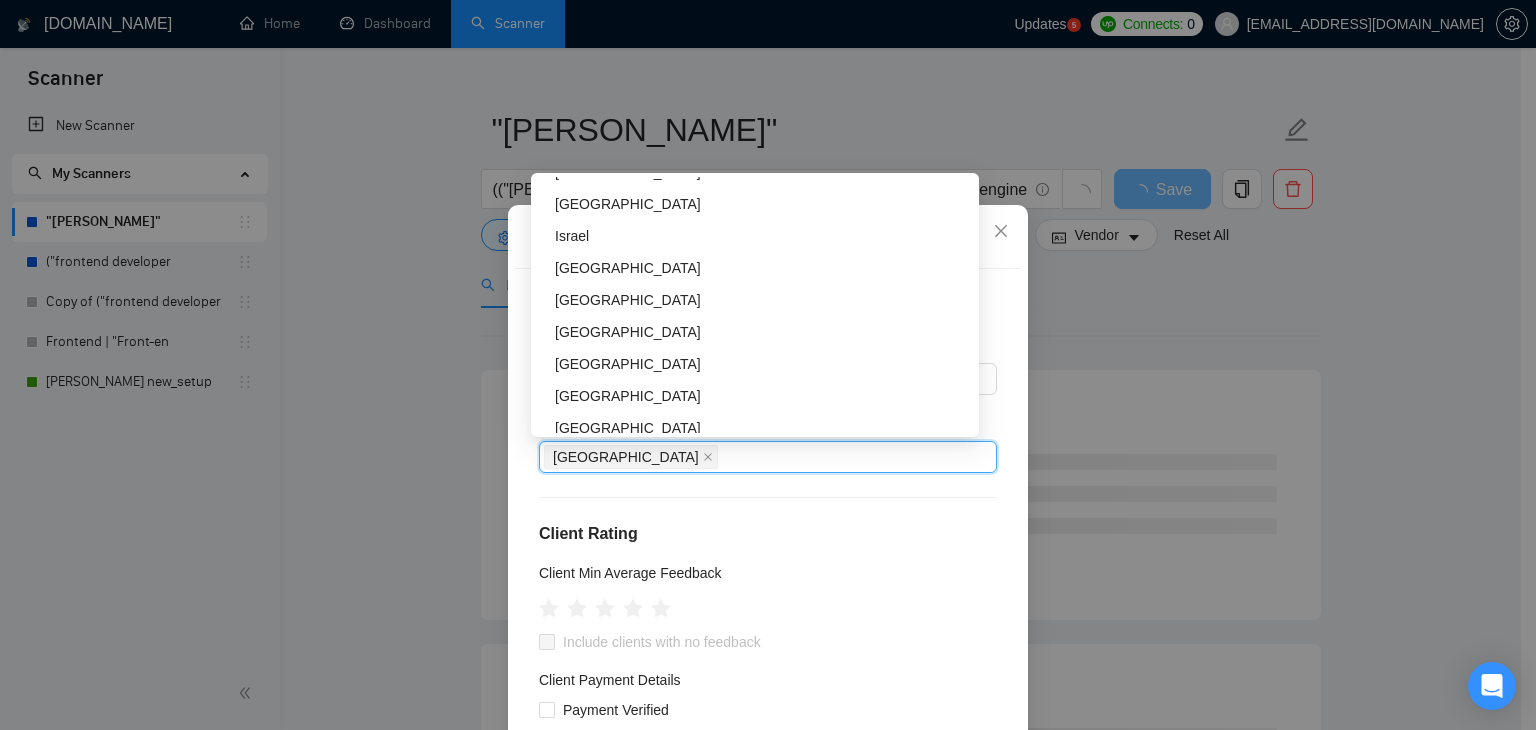 scroll, scrollTop: 568, scrollLeft: 0, axis: vertical 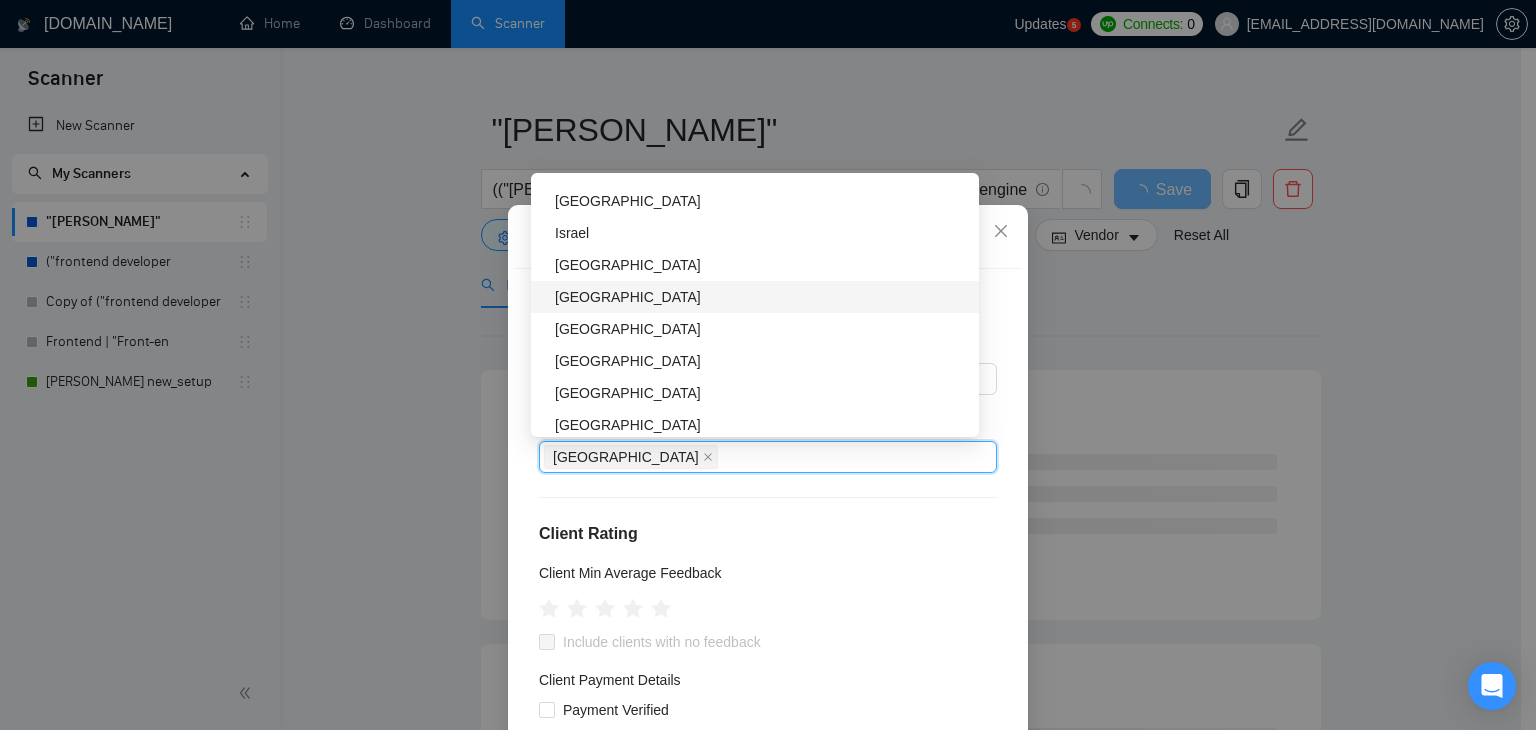 click on "[GEOGRAPHIC_DATA]" at bounding box center (761, 297) 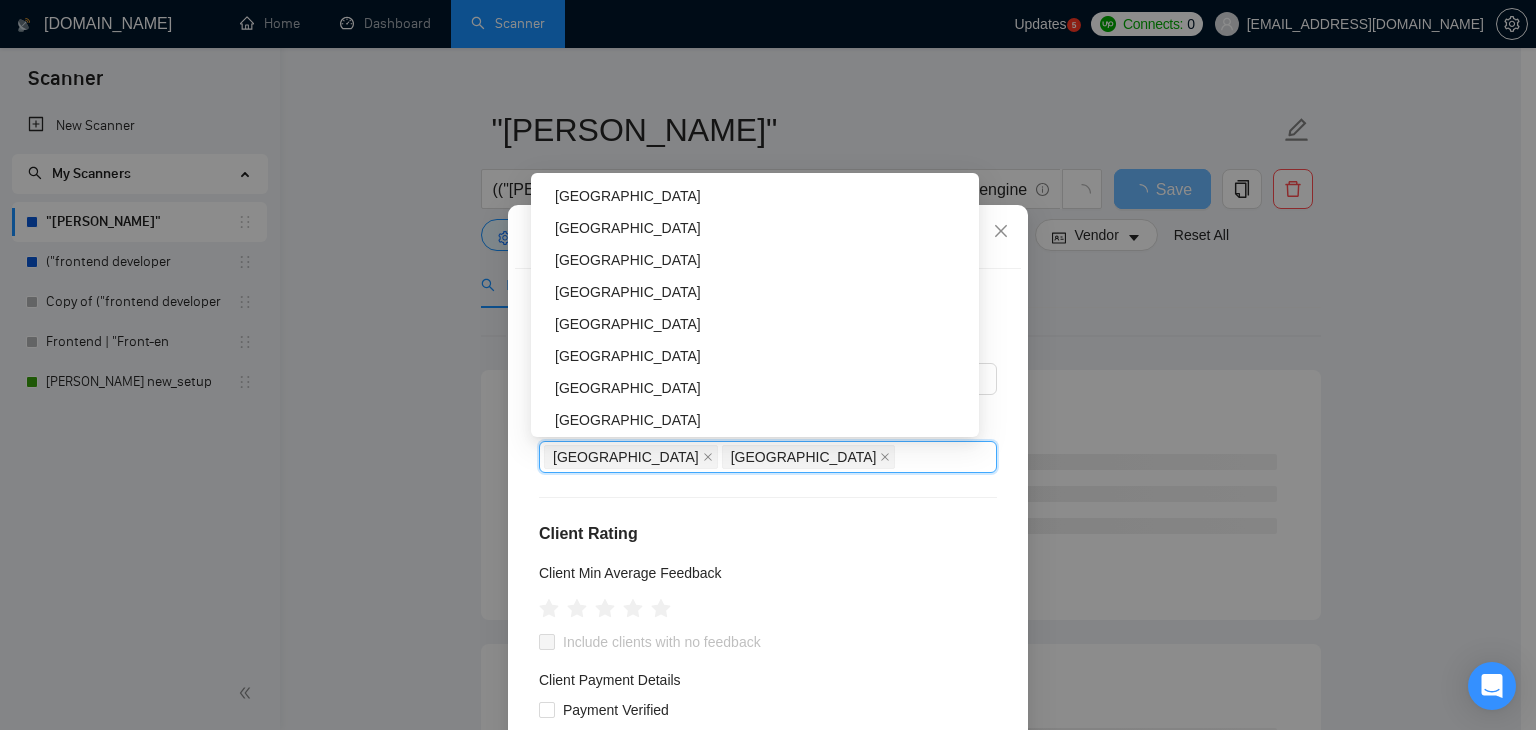 scroll, scrollTop: 862, scrollLeft: 0, axis: vertical 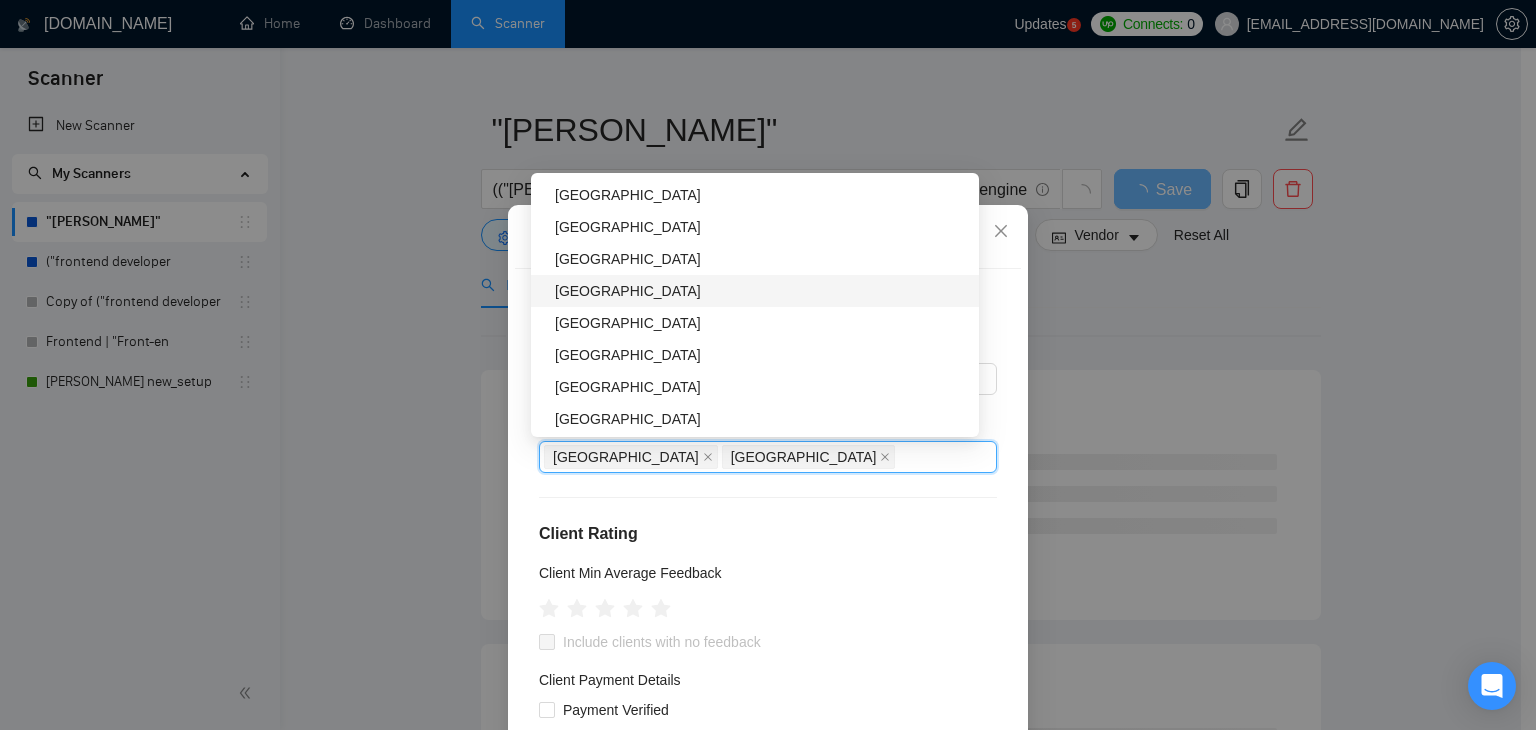 click on "[GEOGRAPHIC_DATA]" at bounding box center [761, 291] 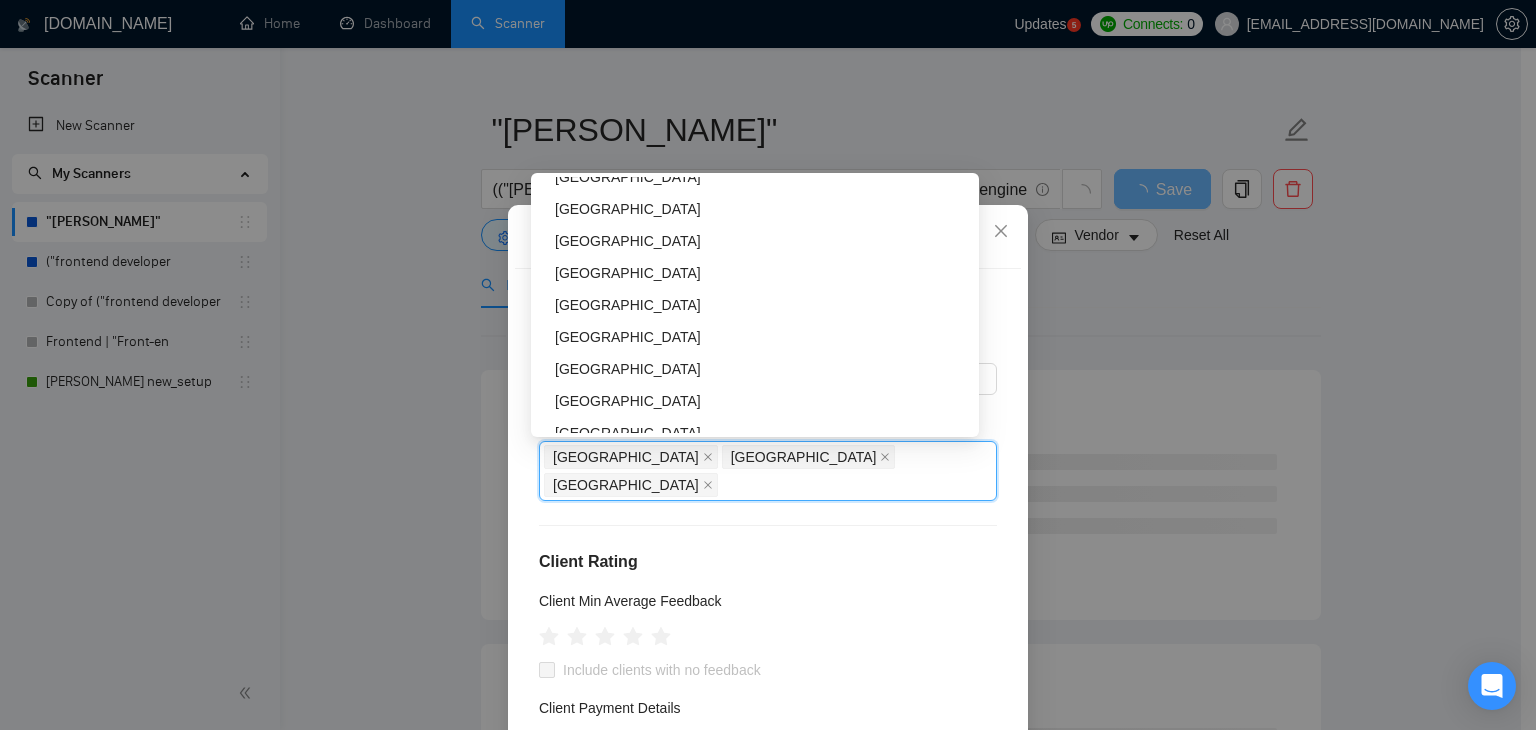 scroll, scrollTop: 1108, scrollLeft: 0, axis: vertical 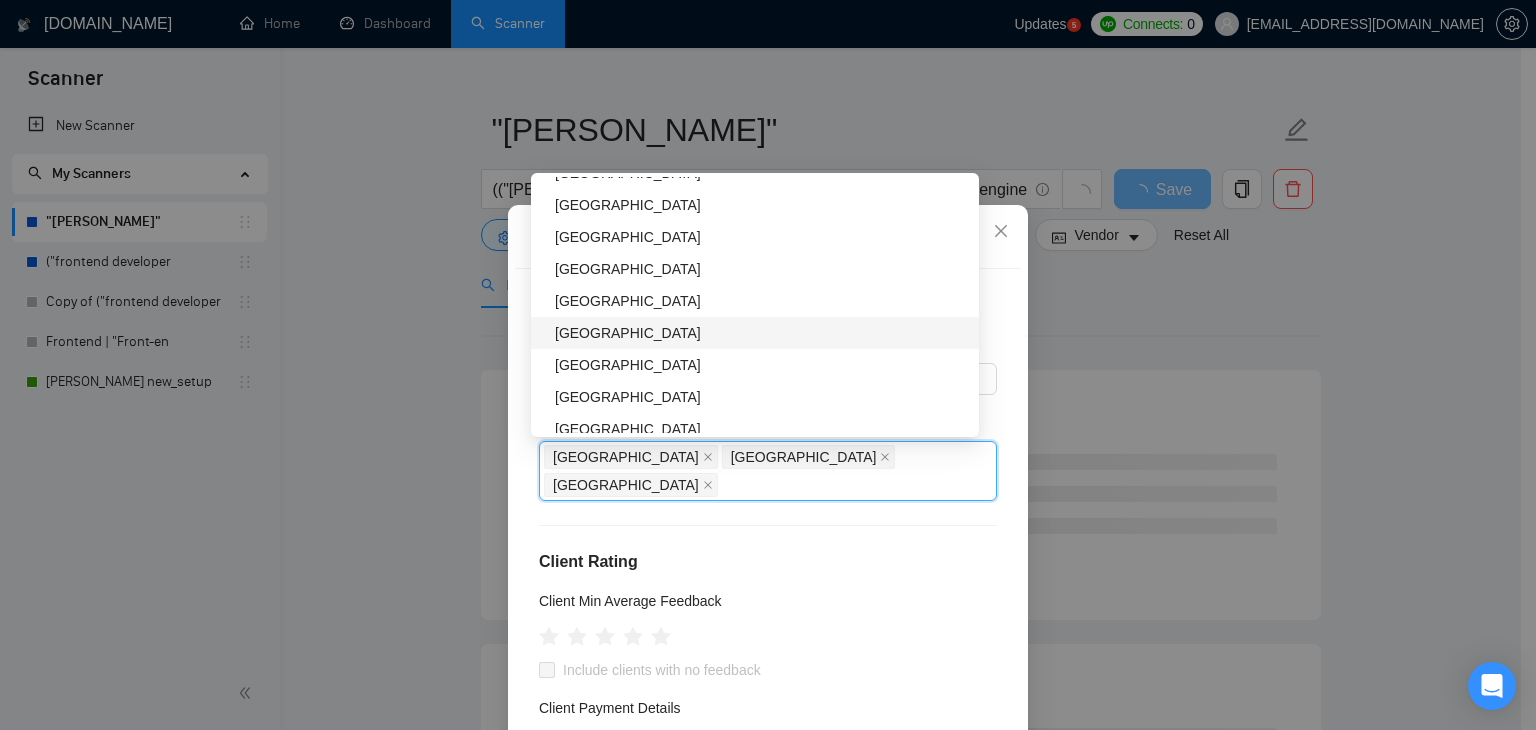 click on "[GEOGRAPHIC_DATA]" at bounding box center [761, 333] 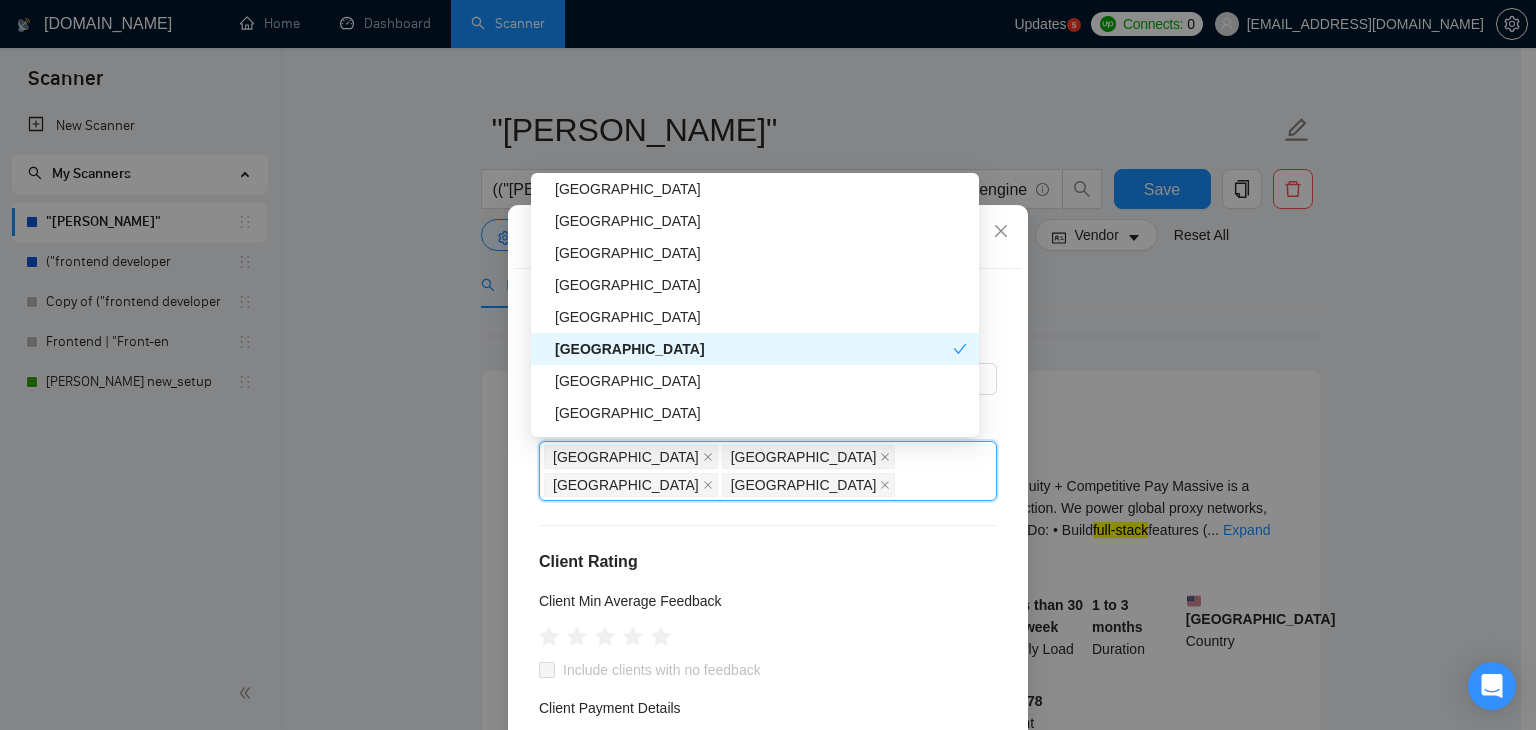scroll, scrollTop: 293, scrollLeft: 0, axis: vertical 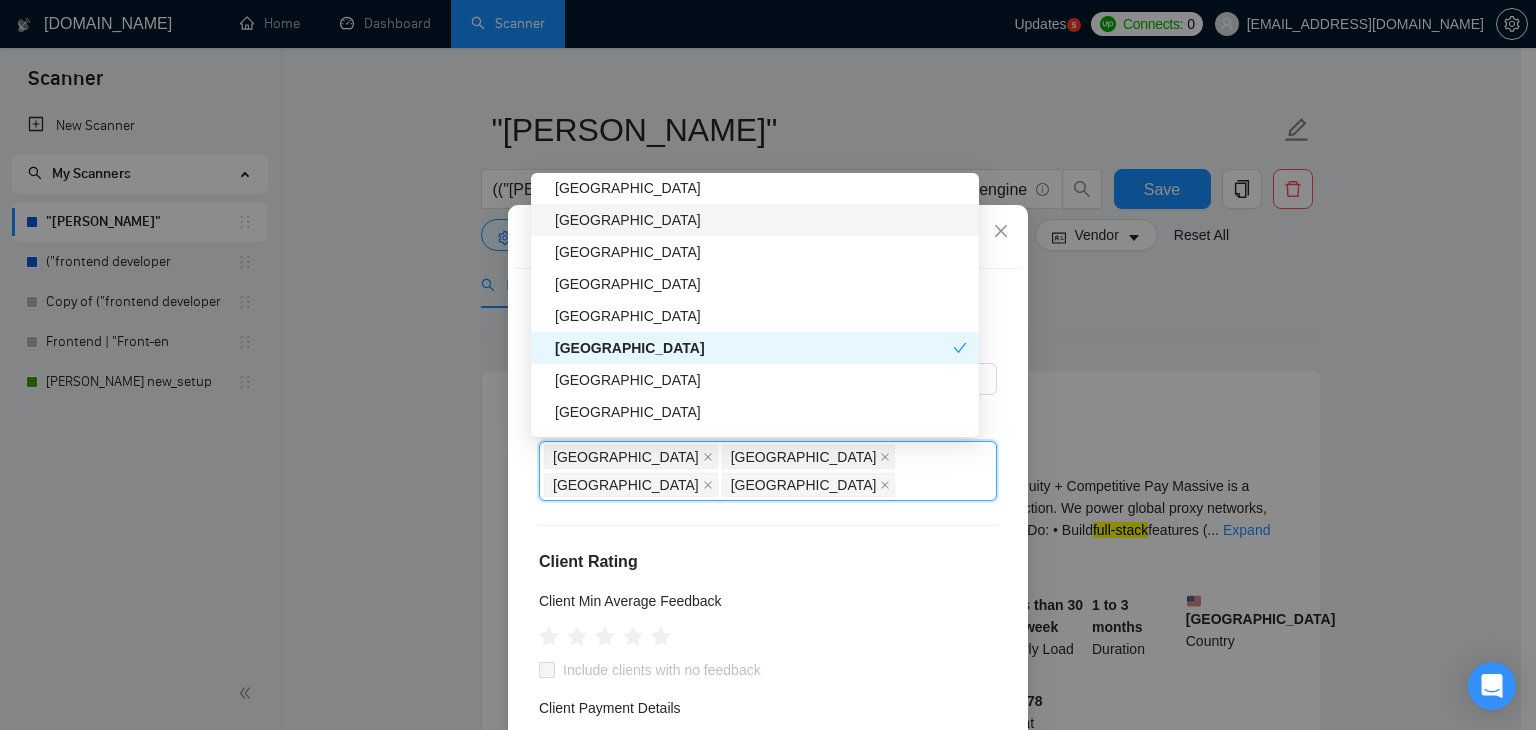 click on "[GEOGRAPHIC_DATA]" at bounding box center (761, 220) 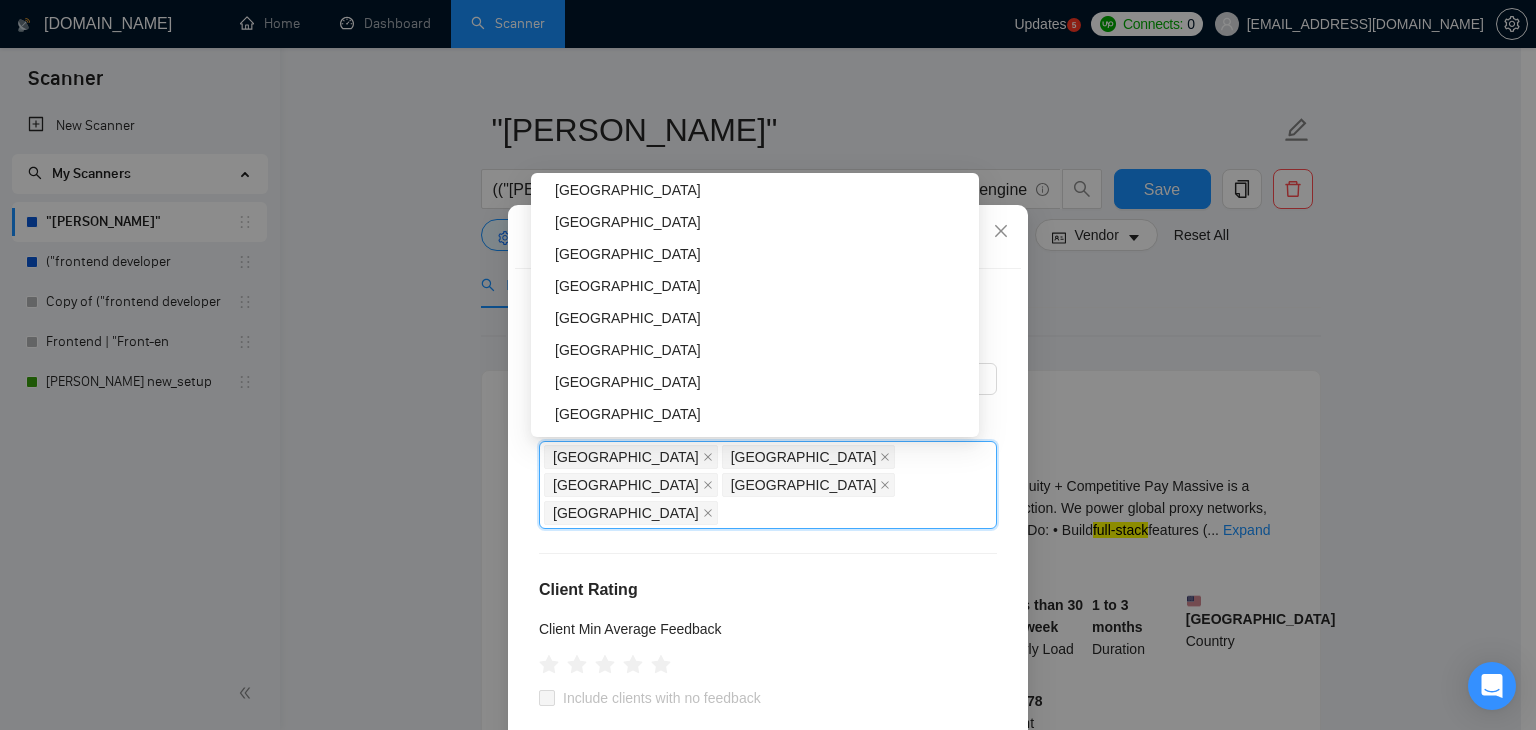 scroll, scrollTop: 1636, scrollLeft: 0, axis: vertical 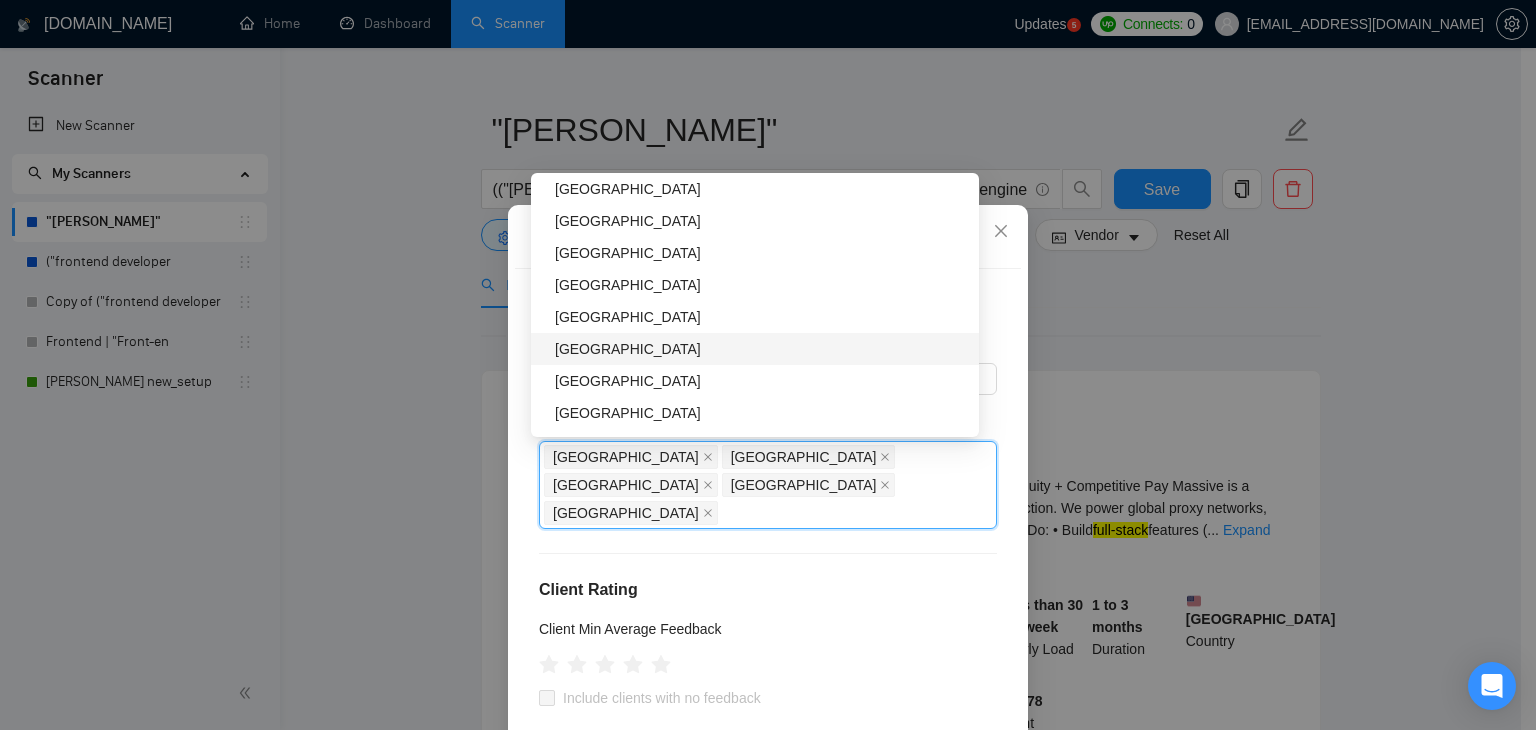 click on "[GEOGRAPHIC_DATA]" at bounding box center (761, 349) 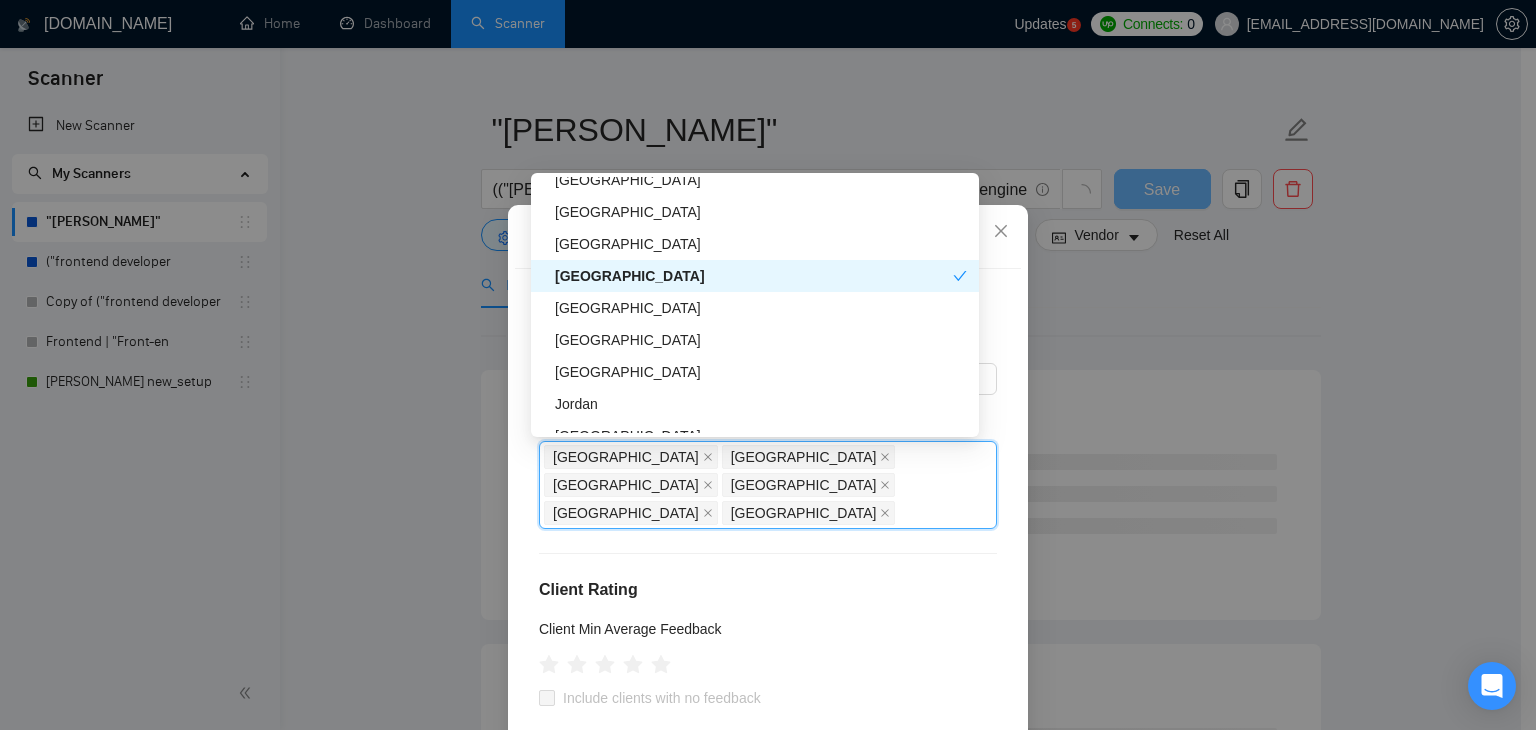 scroll, scrollTop: 1726, scrollLeft: 0, axis: vertical 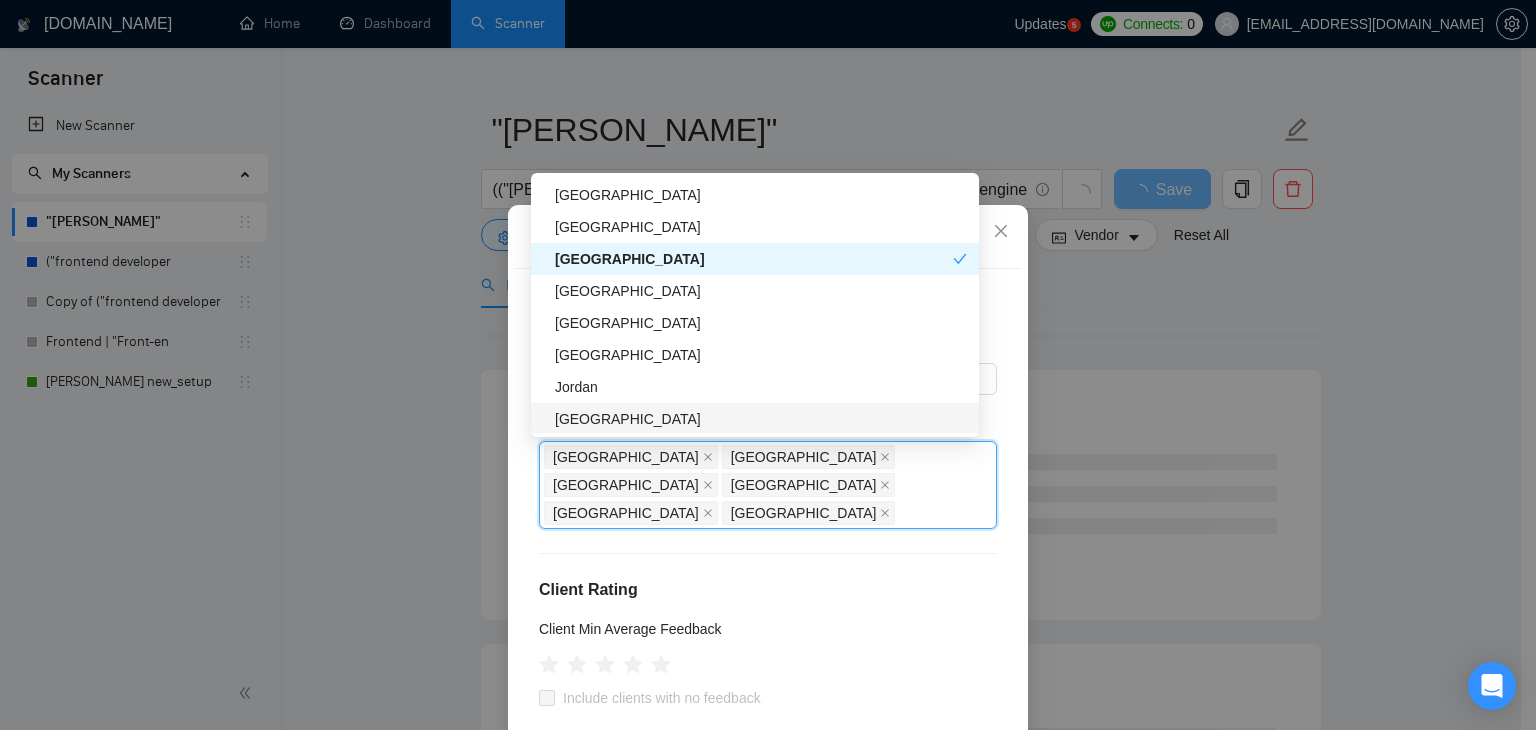 click on "Client Location Include Client Countries   Select Exclude Client Countries [GEOGRAPHIC_DATA], [GEOGRAPHIC_DATA], [GEOGRAPHIC_DATA], [GEOGRAPHIC_DATA], [GEOGRAPHIC_DATA], [GEOGRAPHIC_DATA] [GEOGRAPHIC_DATA] [GEOGRAPHIC_DATA] [GEOGRAPHIC_DATA] [GEOGRAPHIC_DATA] [GEOGRAPHIC_DATA] [GEOGRAPHIC_DATA]   Client Rating Client Min Average Feedback Include clients with no feedback Client Payment Details Payment Verified Hire Rate Stats   Client Total Spent $ Min - $ Max Client Hire Rate New   Any hire rate   Avg Hourly Rate Paid New $ Min - $ Max Include Clients without Sufficient History Client Profile Client Industry New   Any industry Client Company Size   Any company size Enterprise Clients New   Any clients" at bounding box center (768, 524) 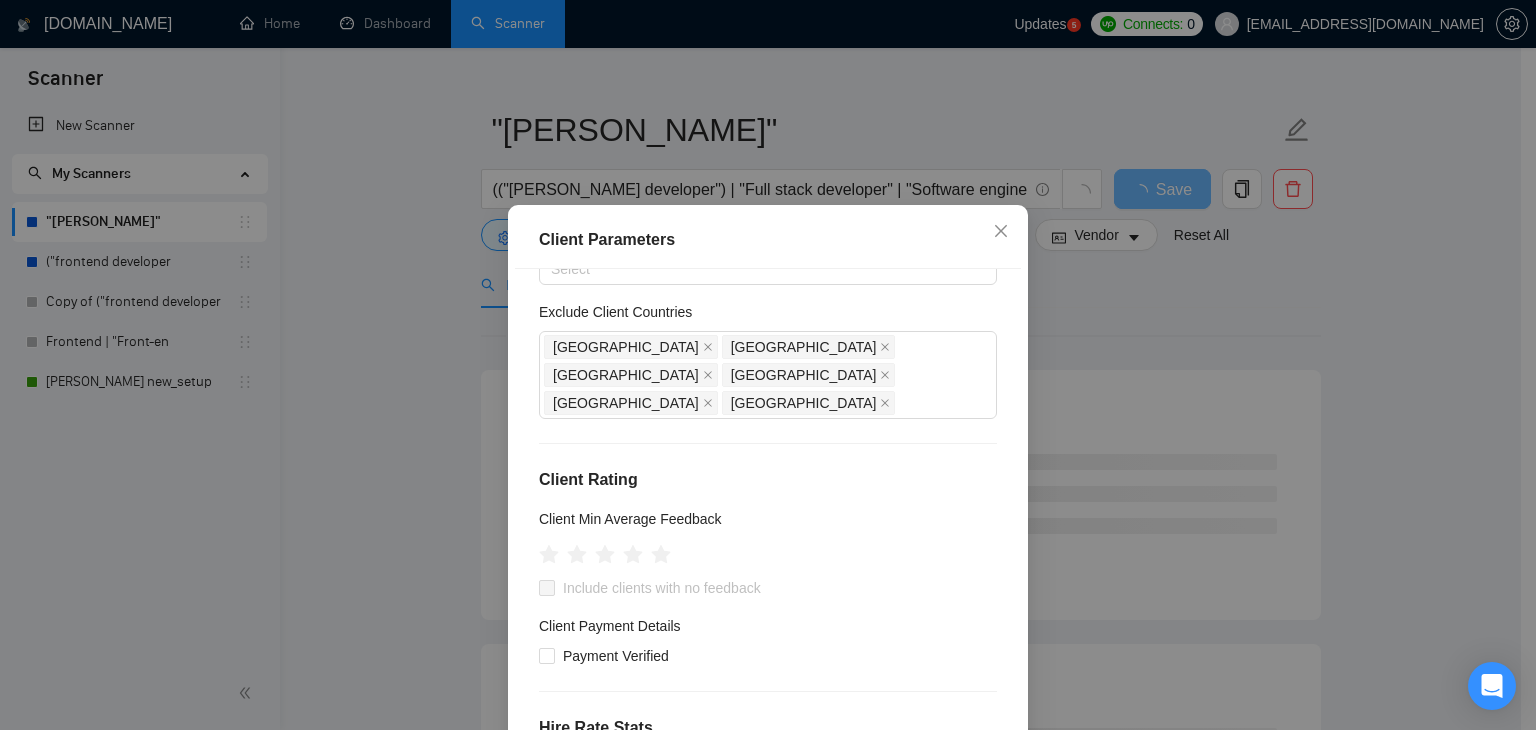scroll, scrollTop: 123, scrollLeft: 0, axis: vertical 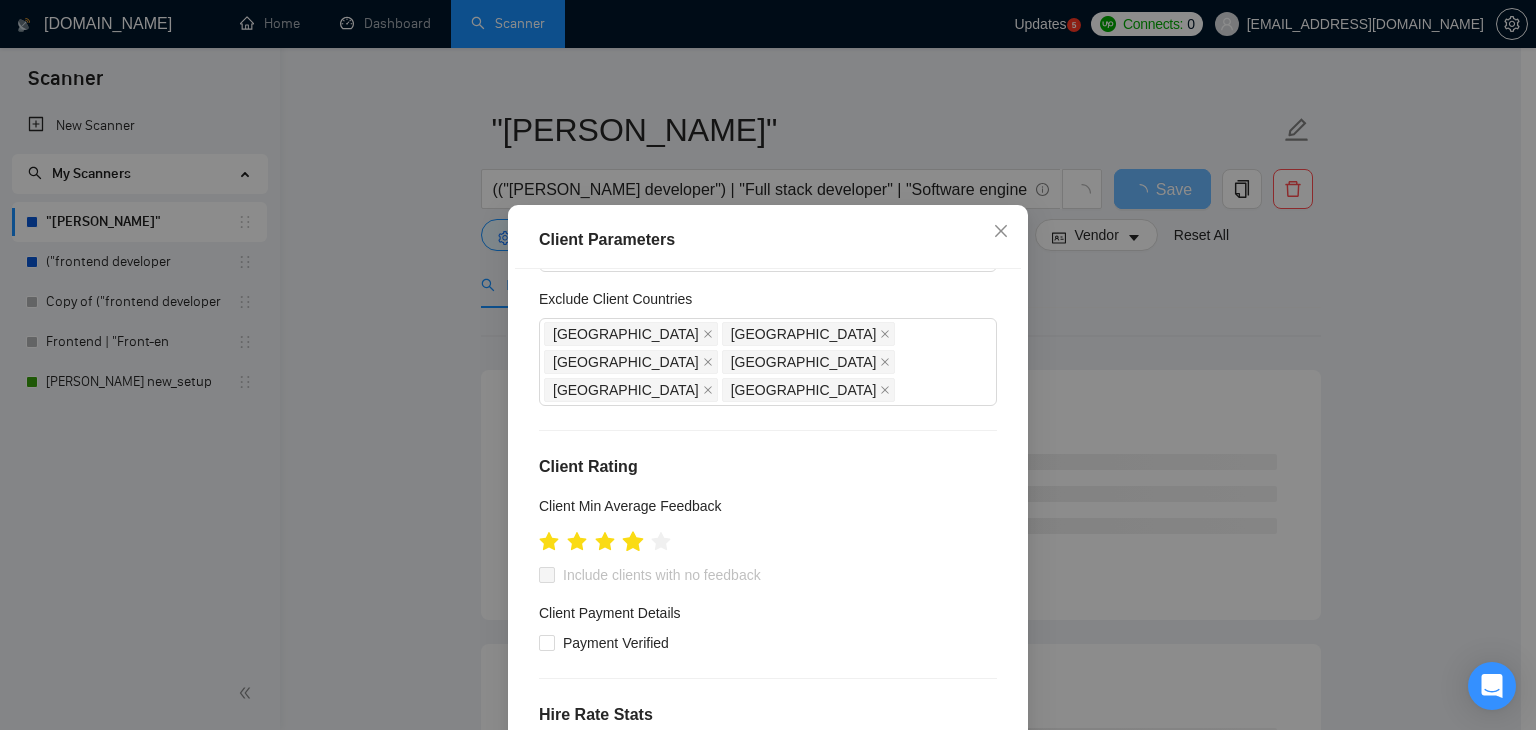 click 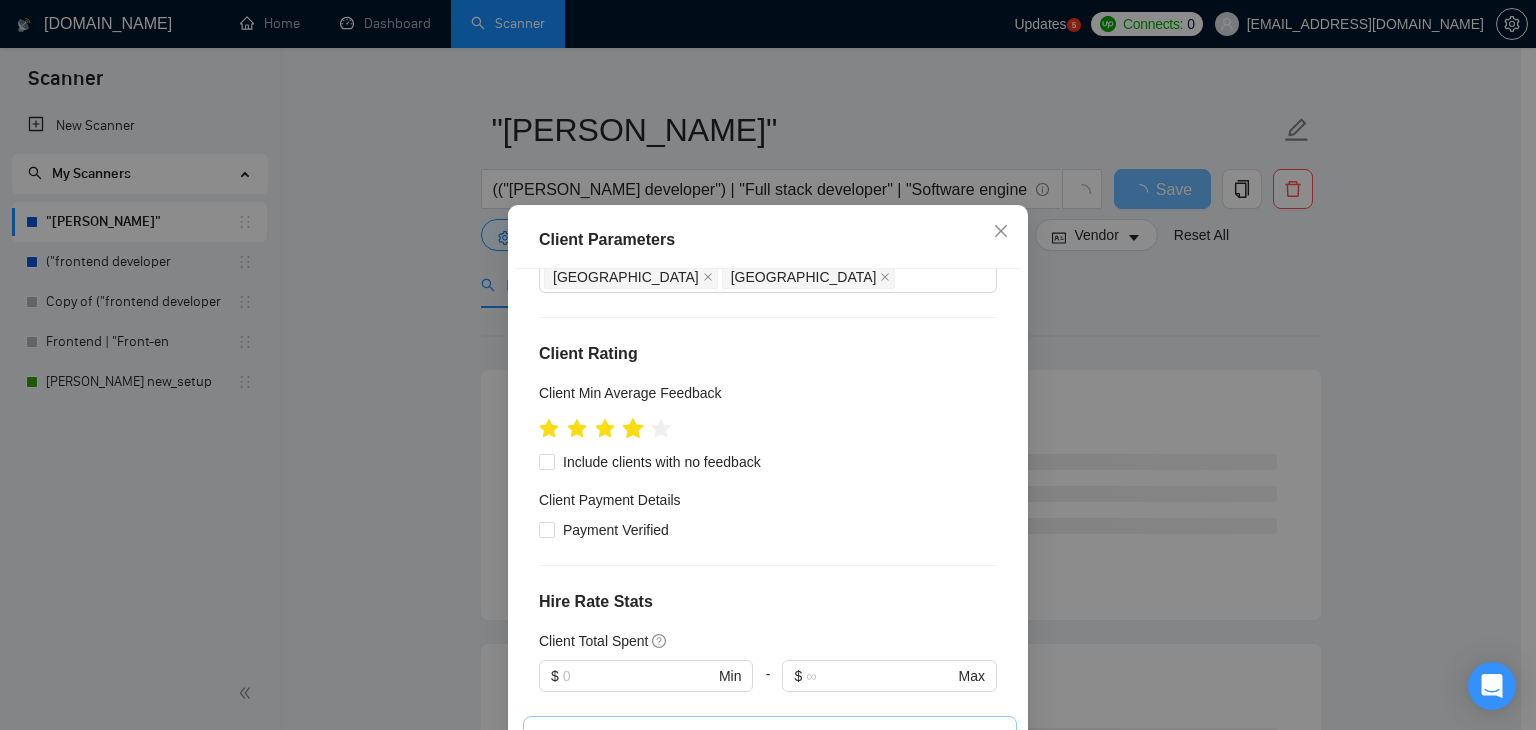 scroll, scrollTop: 247, scrollLeft: 0, axis: vertical 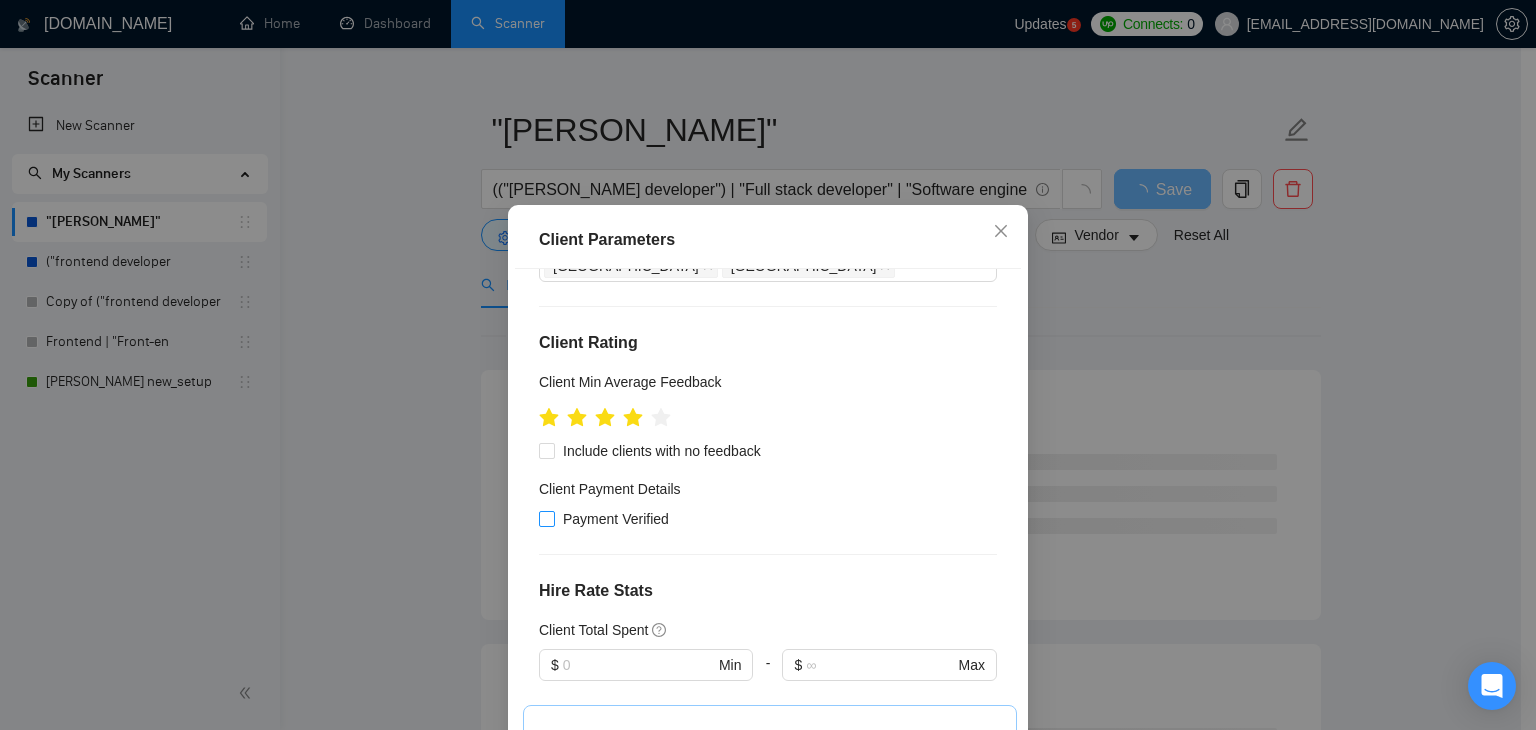 click on "Payment Verified" at bounding box center (616, 519) 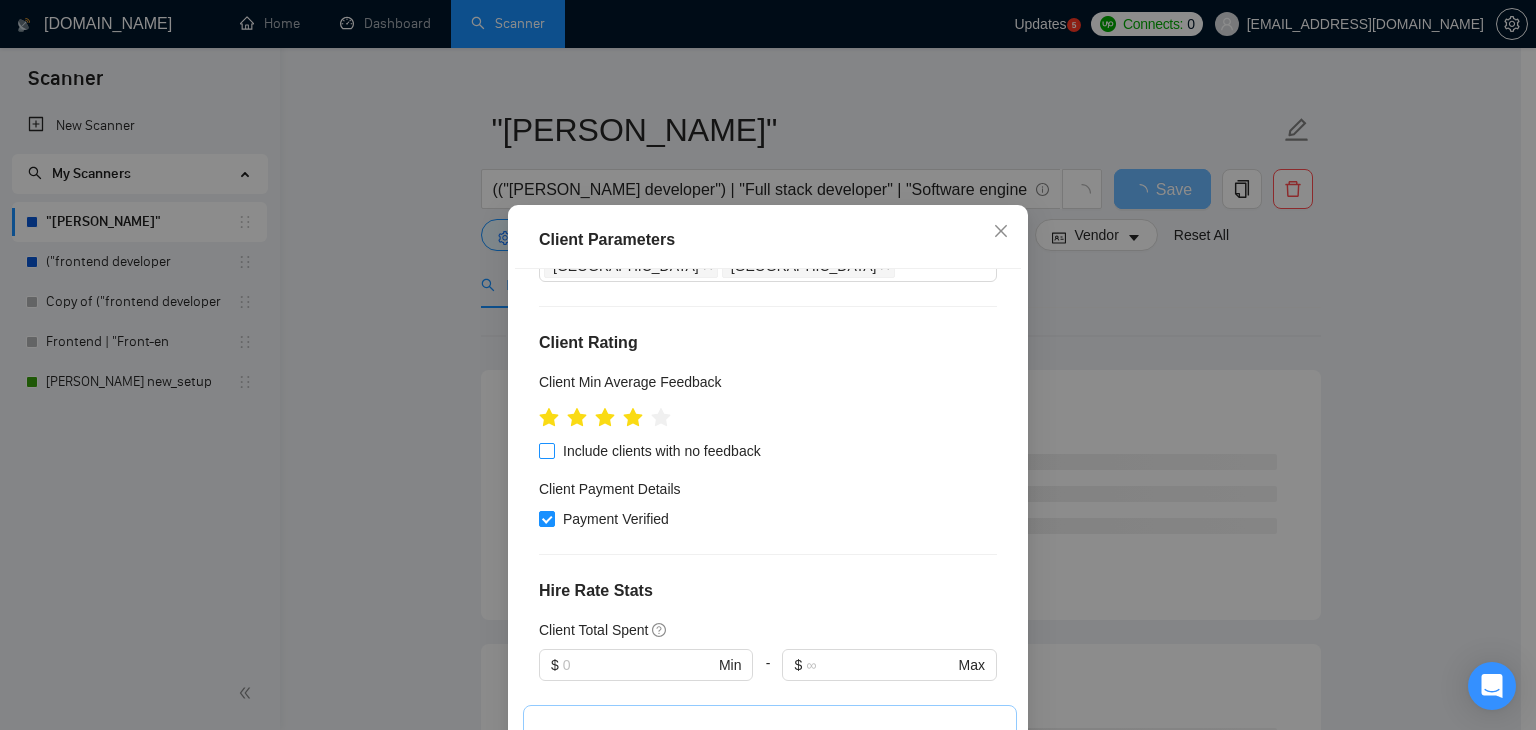 click at bounding box center [547, 451] 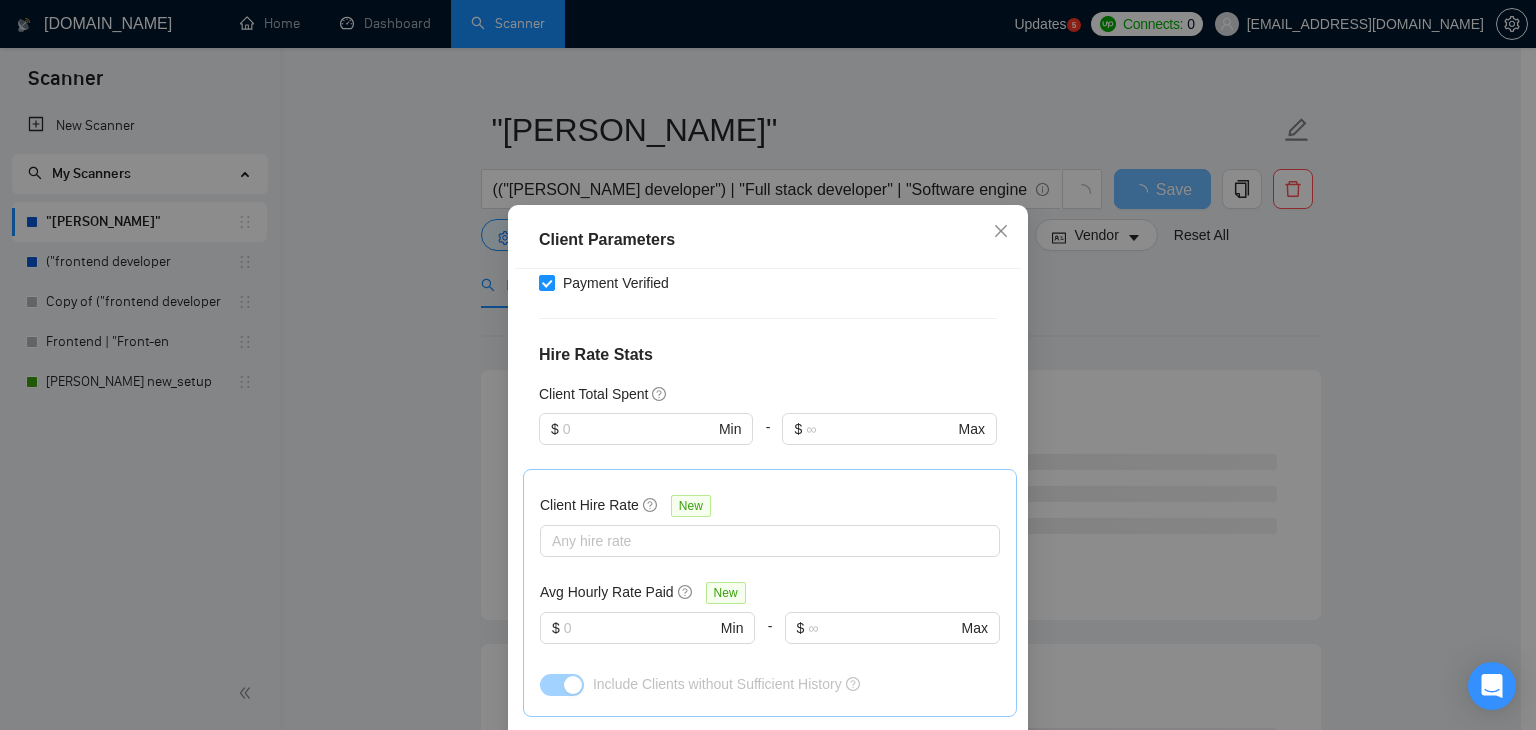 scroll, scrollTop: 488, scrollLeft: 0, axis: vertical 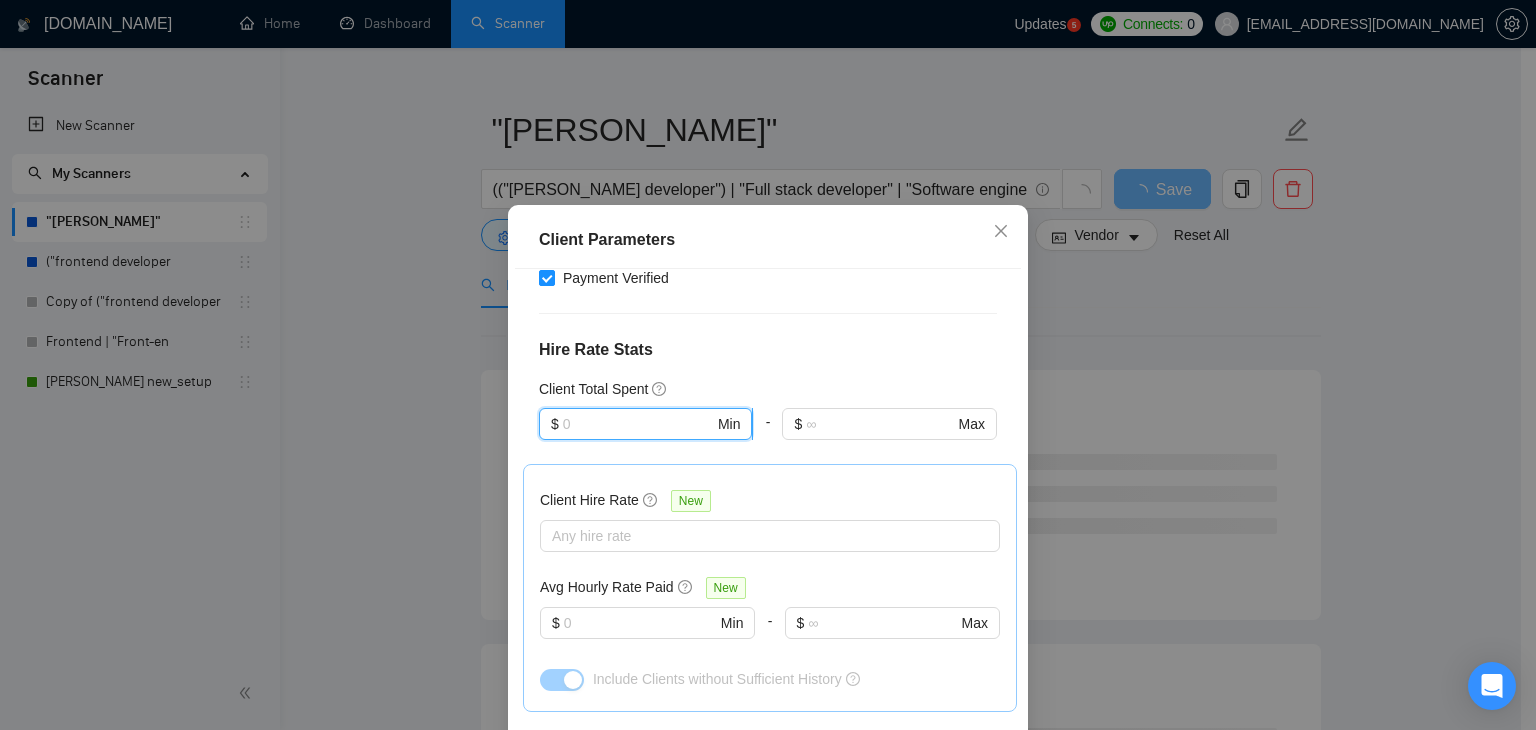 click at bounding box center (638, 424) 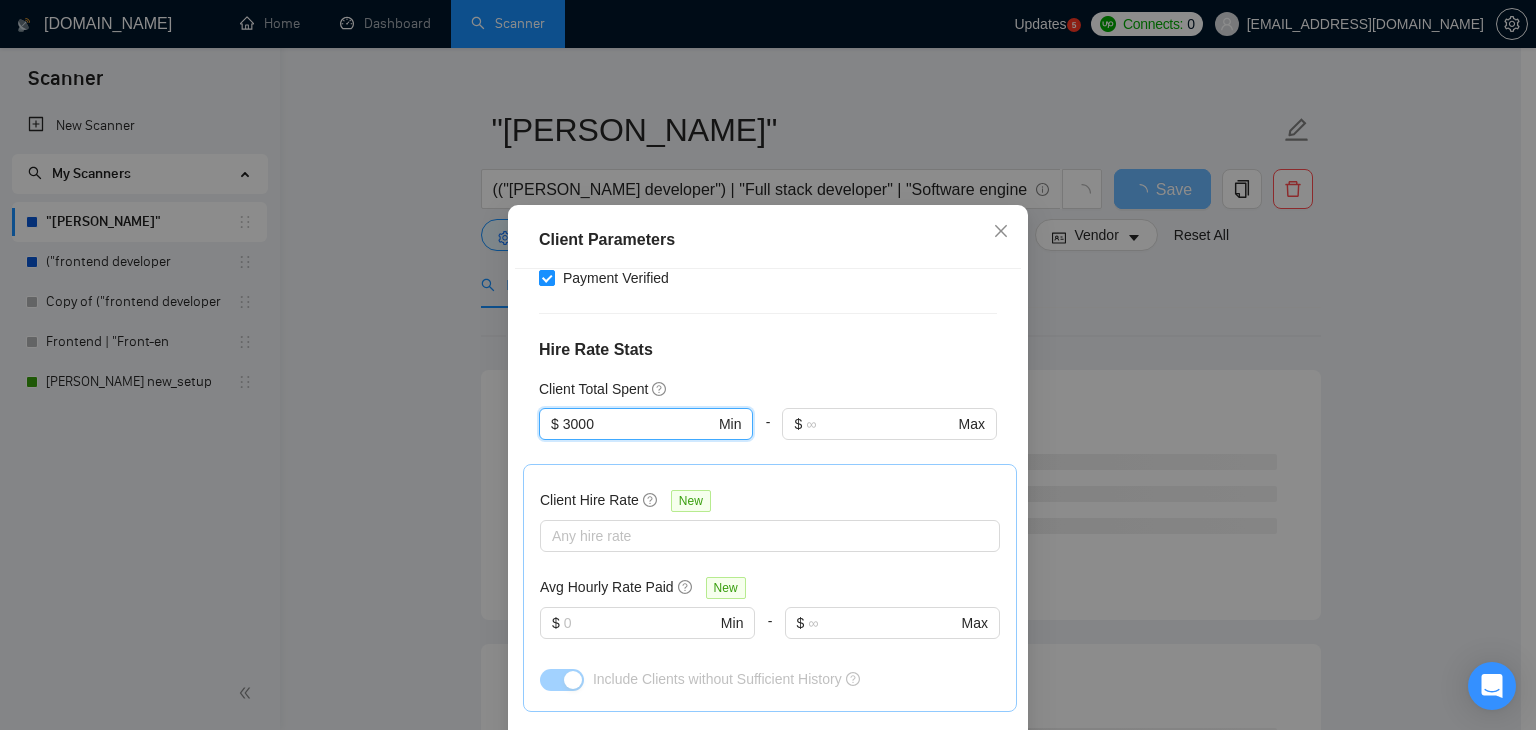 type on "3000" 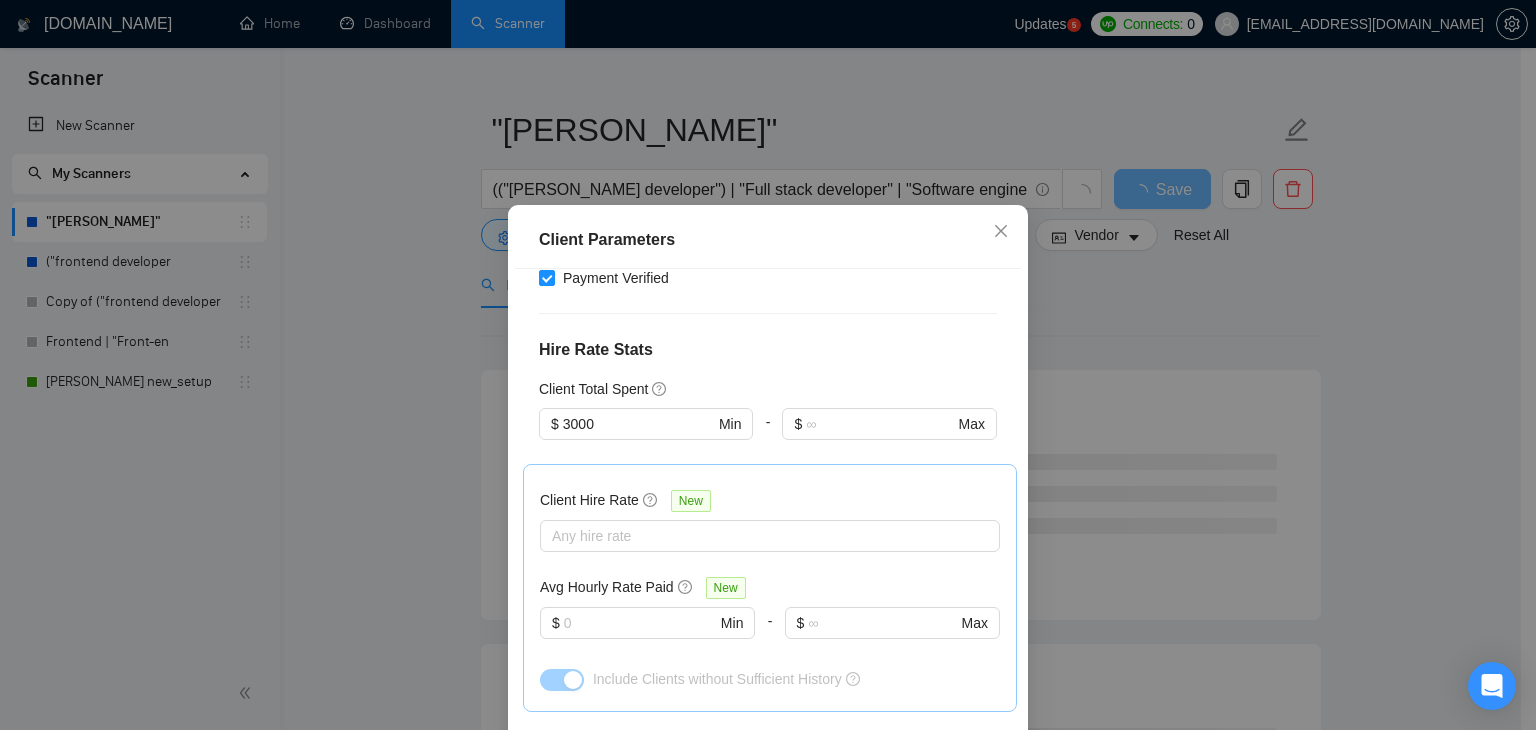 click on "Client Location Include Client Countries   Select Exclude Client Countries [GEOGRAPHIC_DATA] [GEOGRAPHIC_DATA] [GEOGRAPHIC_DATA] [GEOGRAPHIC_DATA] [GEOGRAPHIC_DATA] [GEOGRAPHIC_DATA]   Client Rating Client Min Average Feedback Include clients with no feedback Client Payment Details Payment Verified Hire Rate Stats   Client Total Spent 3000 $ 3000 Min - $ Max Client Hire Rate New   Any hire rate   Avg Hourly Rate Paid New $ Min - $ Max Include Clients without Sufficient History Client Profile Client Industry New   Any industry Client Company Size   Any company size Enterprise Clients New   Any clients" at bounding box center [768, 524] 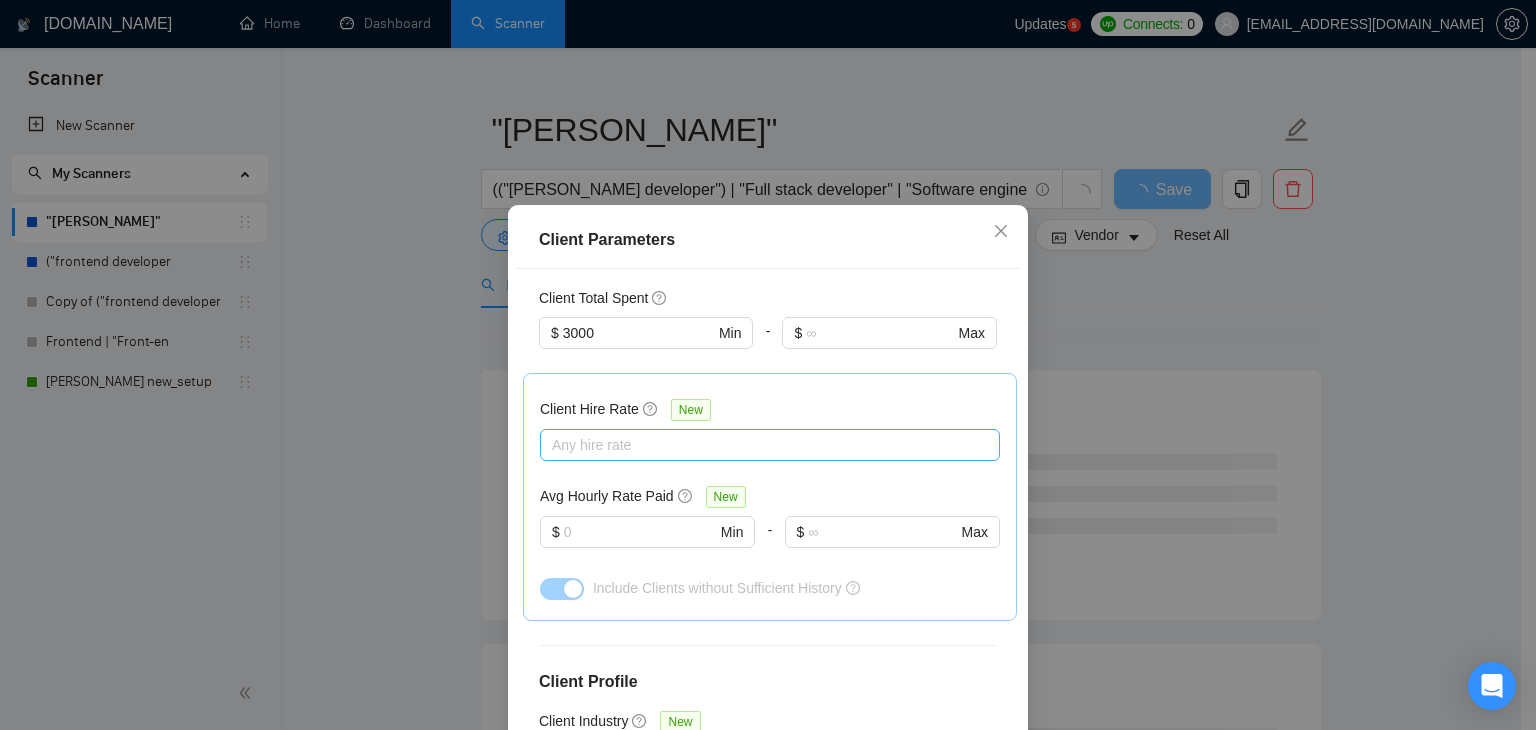 scroll, scrollTop: 584, scrollLeft: 0, axis: vertical 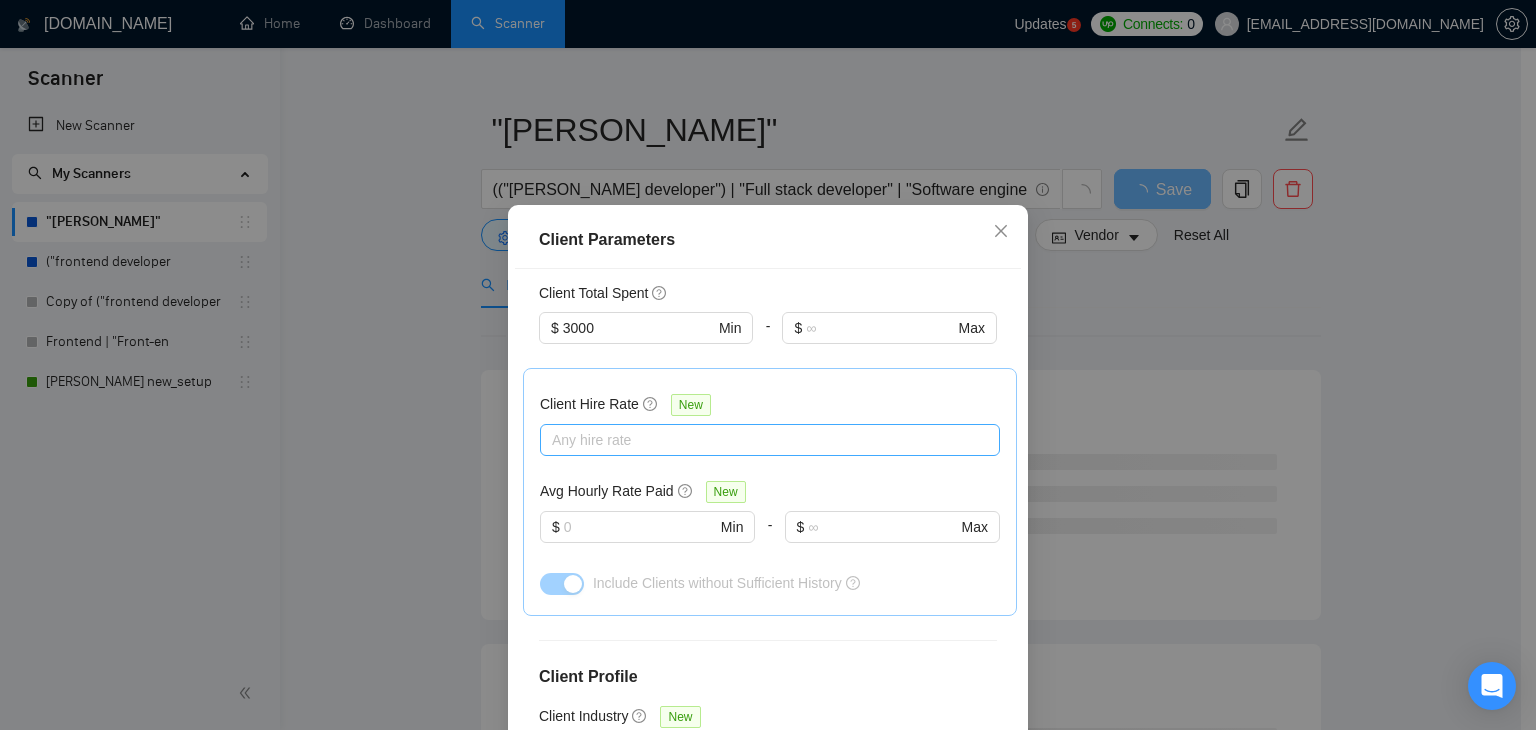 click at bounding box center (760, 440) 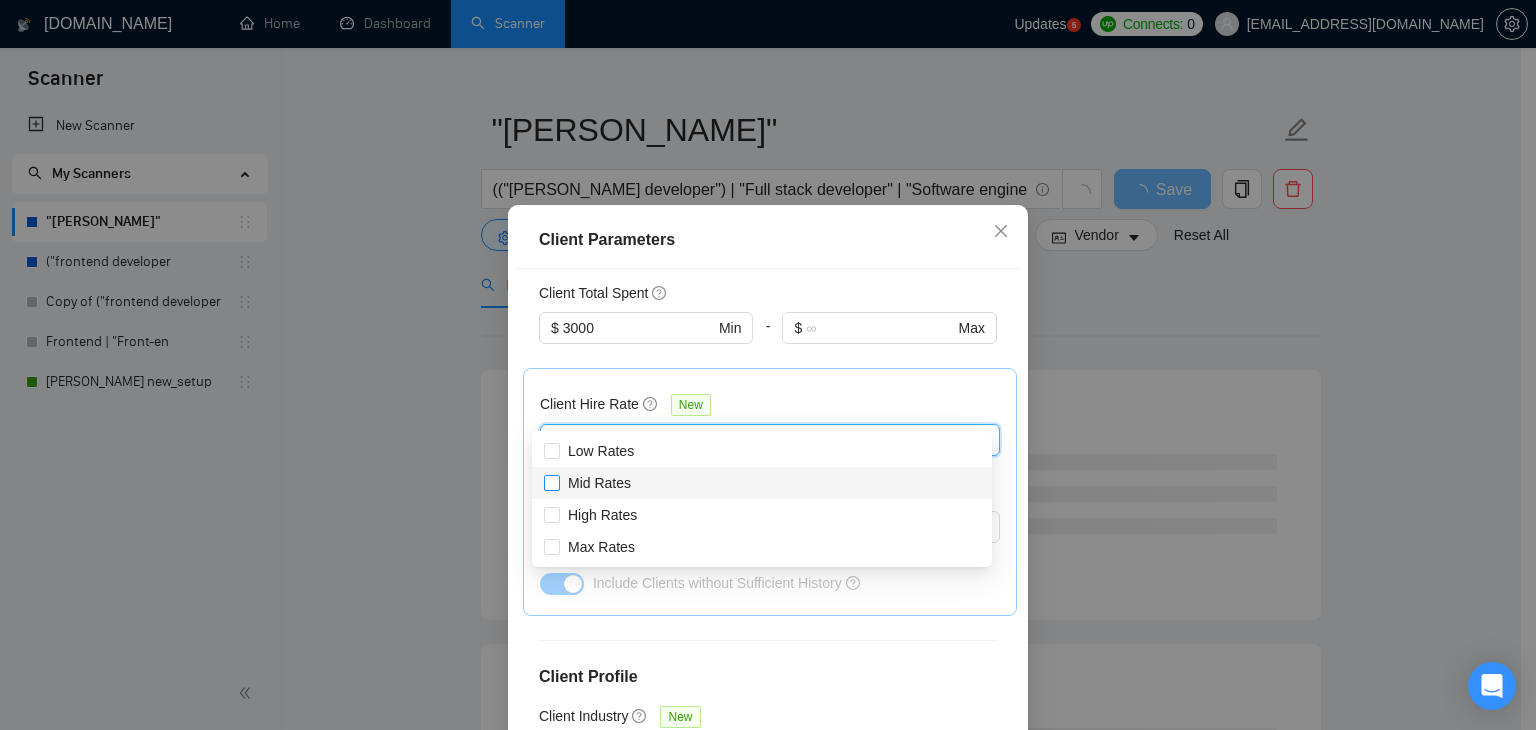 click on "Mid Rates" at bounding box center [599, 483] 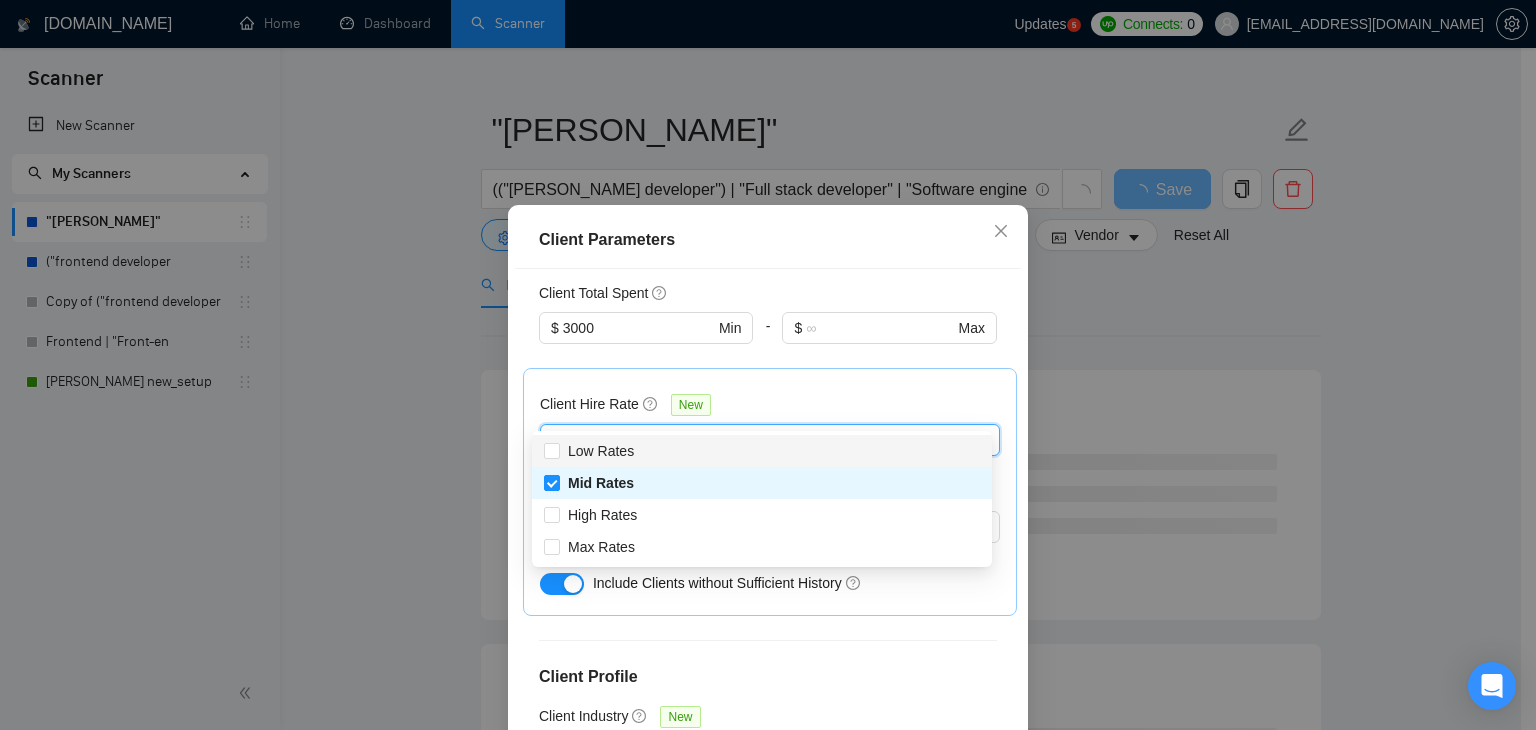 click on "Client Hire Rate New 1 Mid Rates     Avg Hourly Rate Paid New $ Min - $ Max Include Clients without Sufficient History" at bounding box center [770, 492] 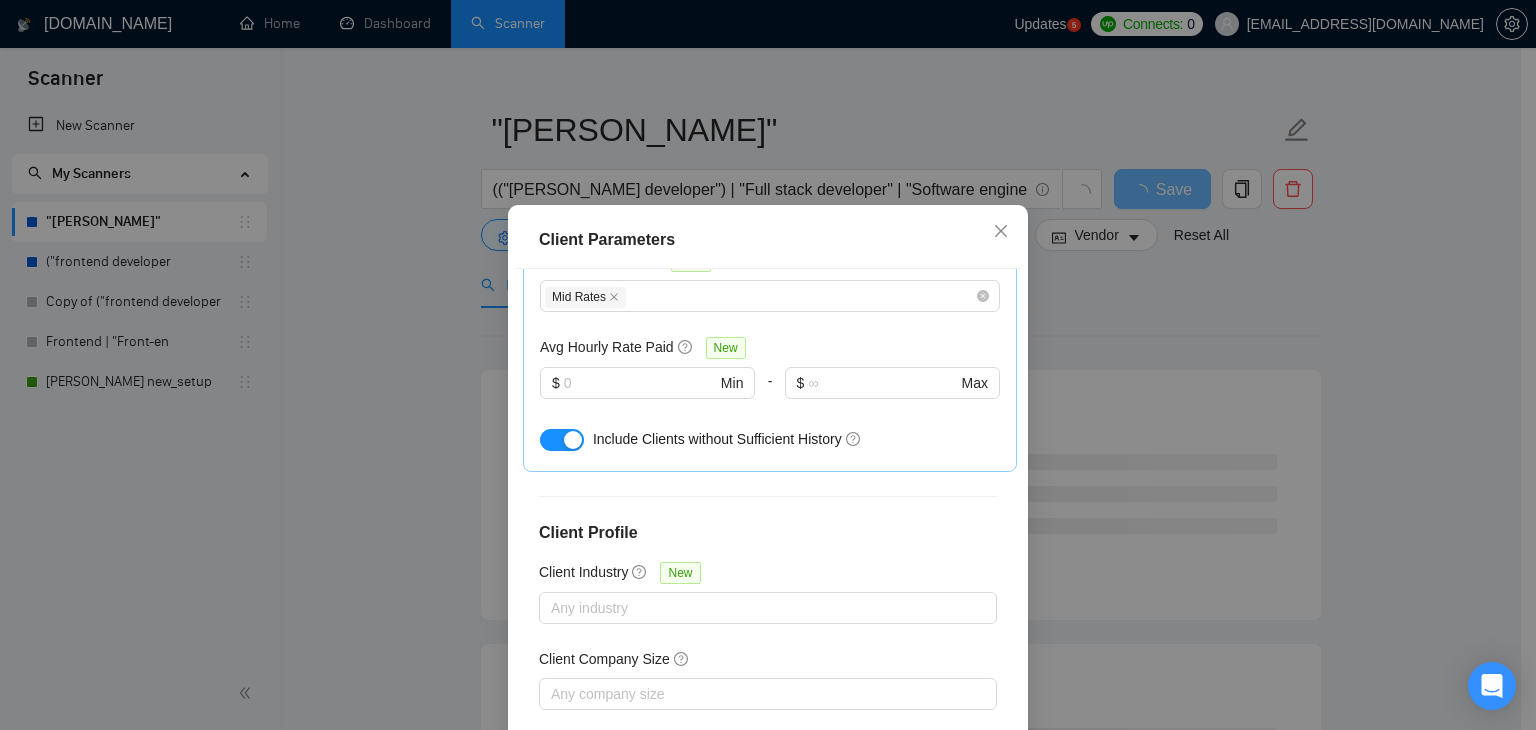 scroll, scrollTop: 764, scrollLeft: 0, axis: vertical 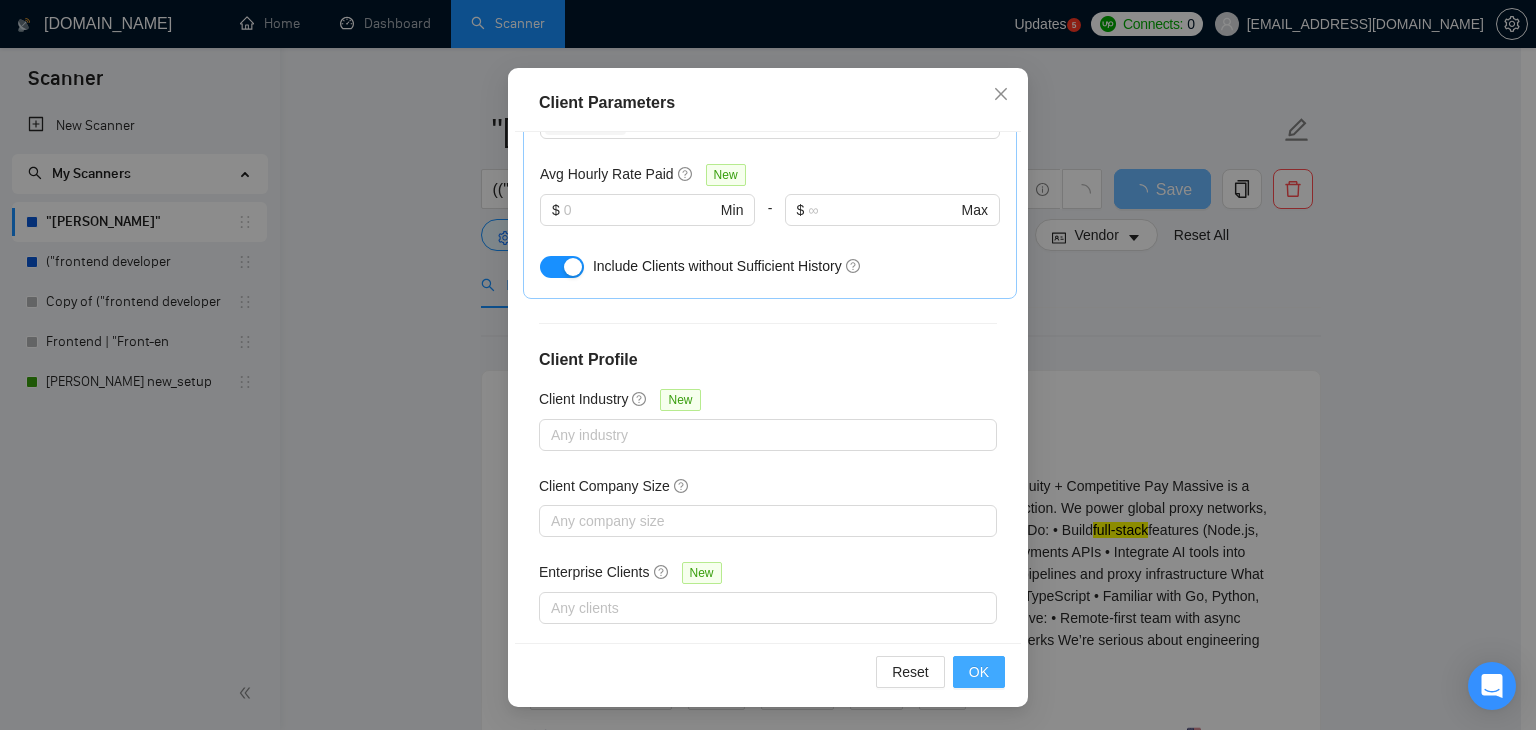 click on "OK" at bounding box center [979, 672] 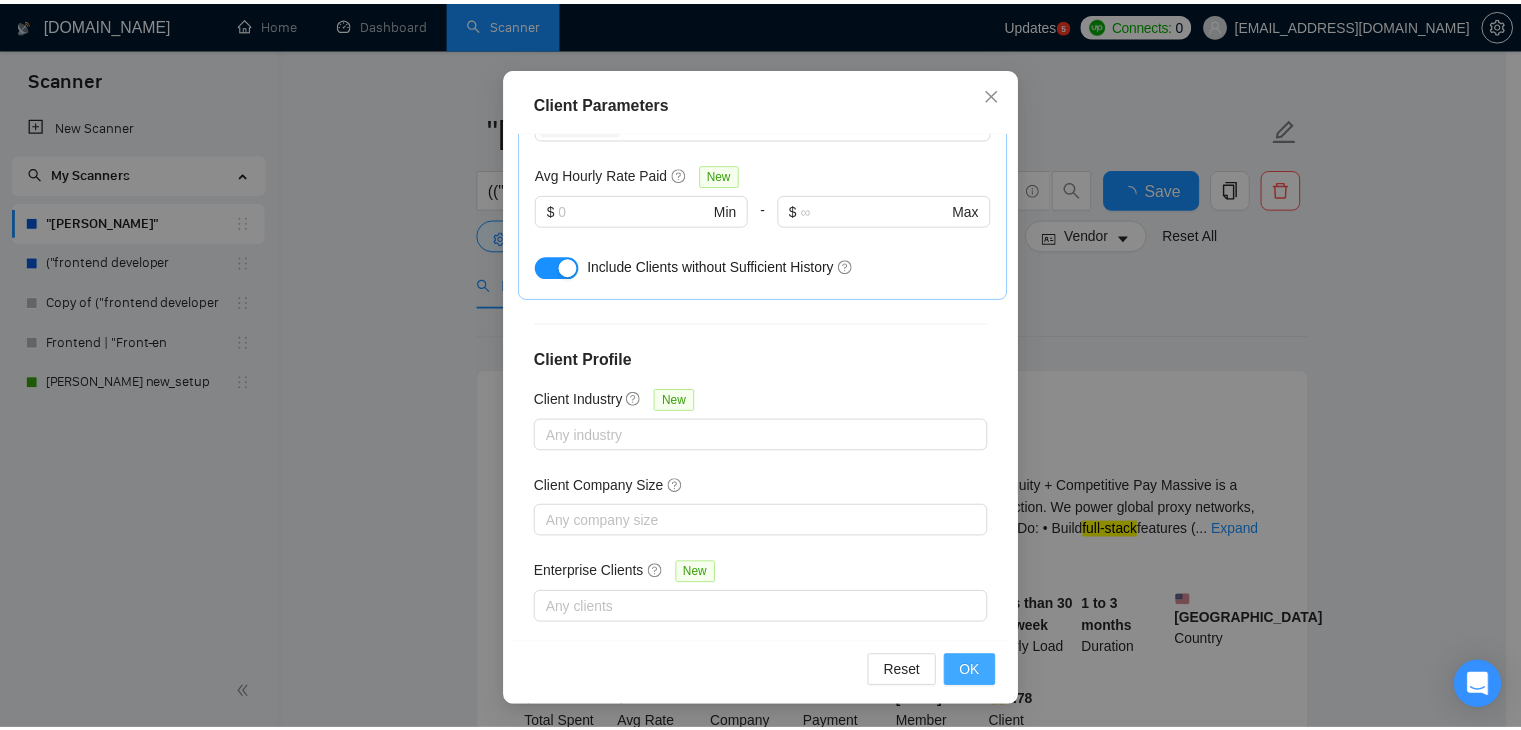 scroll, scrollTop: 52, scrollLeft: 0, axis: vertical 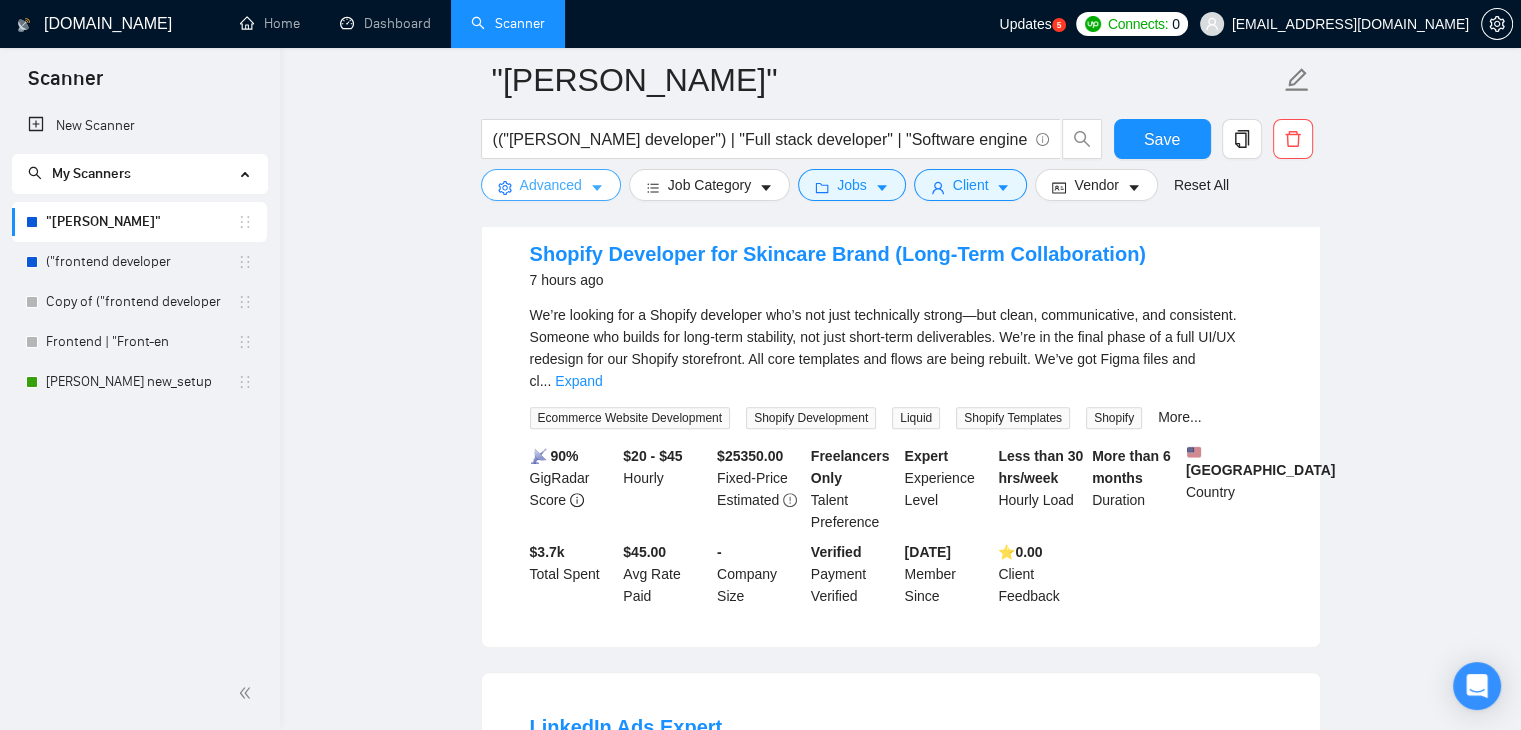 click on "Advanced" at bounding box center (551, 185) 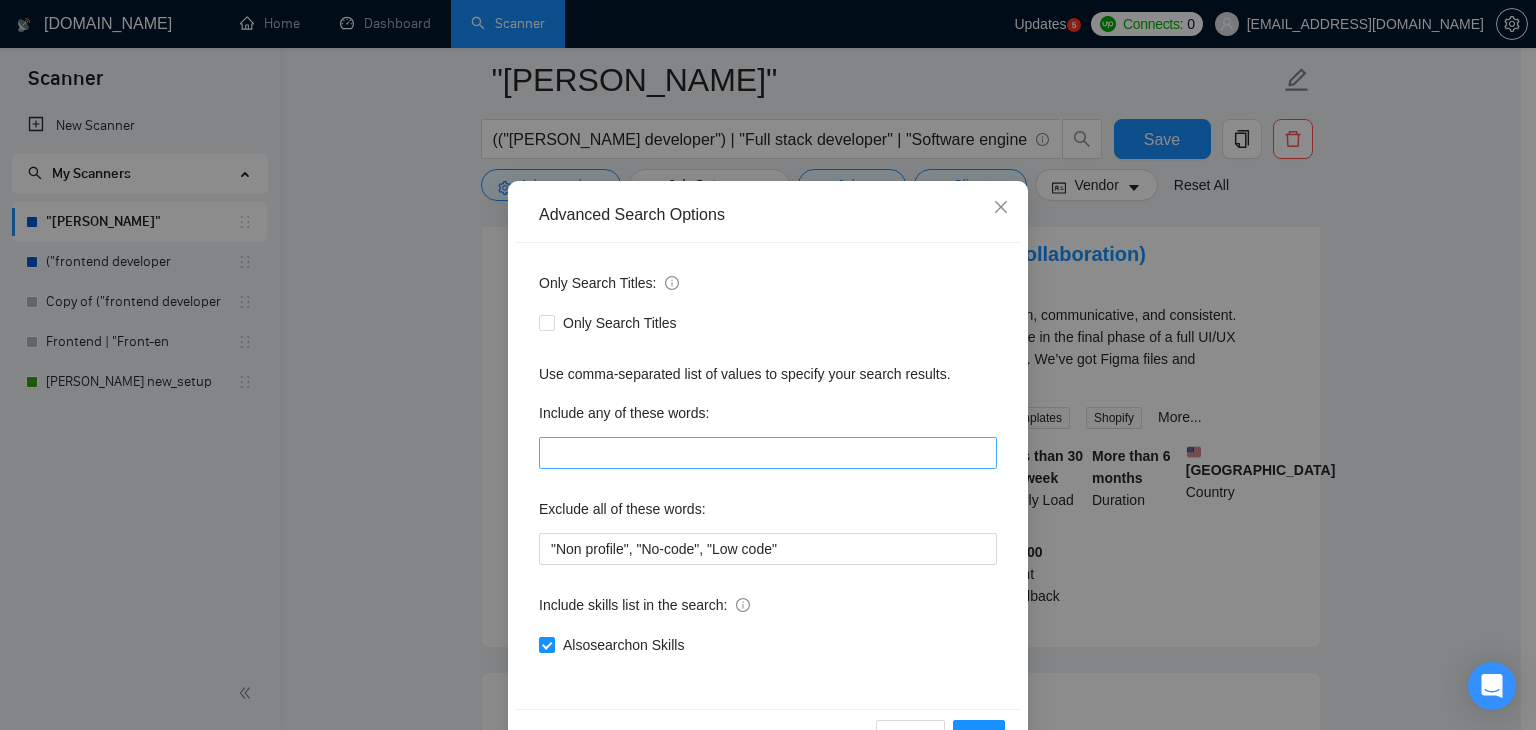 scroll, scrollTop: 40, scrollLeft: 0, axis: vertical 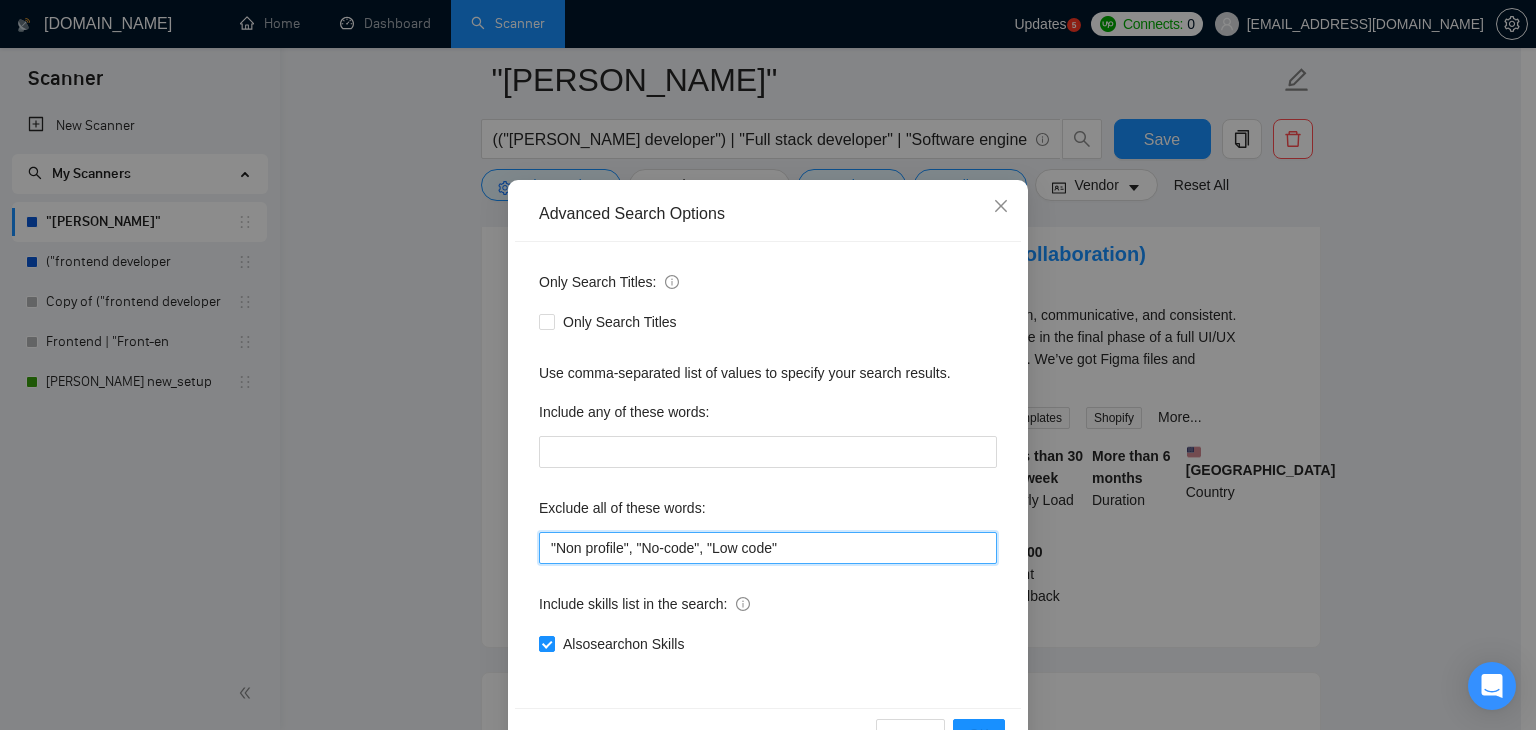 click on ""Non profile", "No-code", "Low code"" at bounding box center (768, 548) 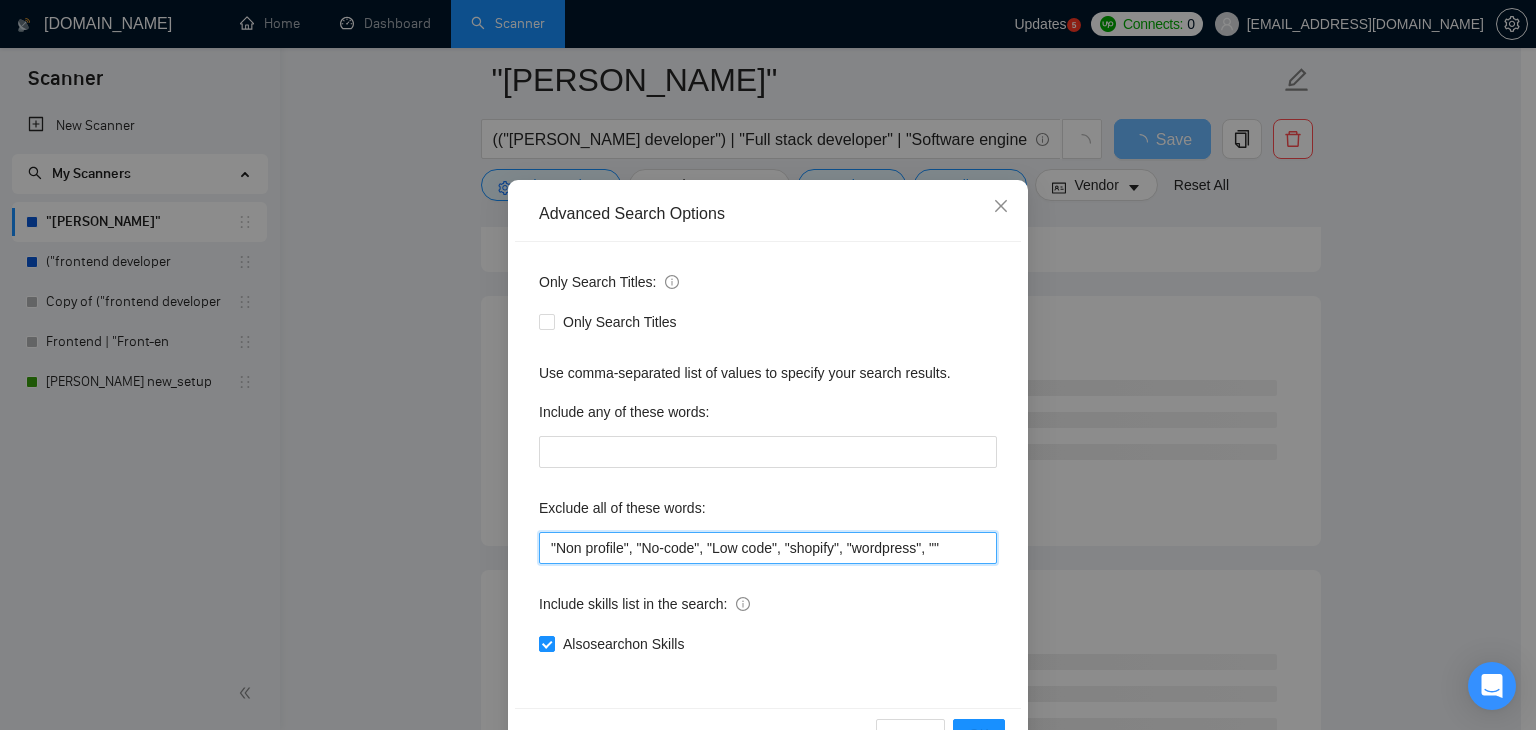 click on ""Non profile", "No-code", "Low code", "shopify", "wordpress", """ at bounding box center [768, 548] 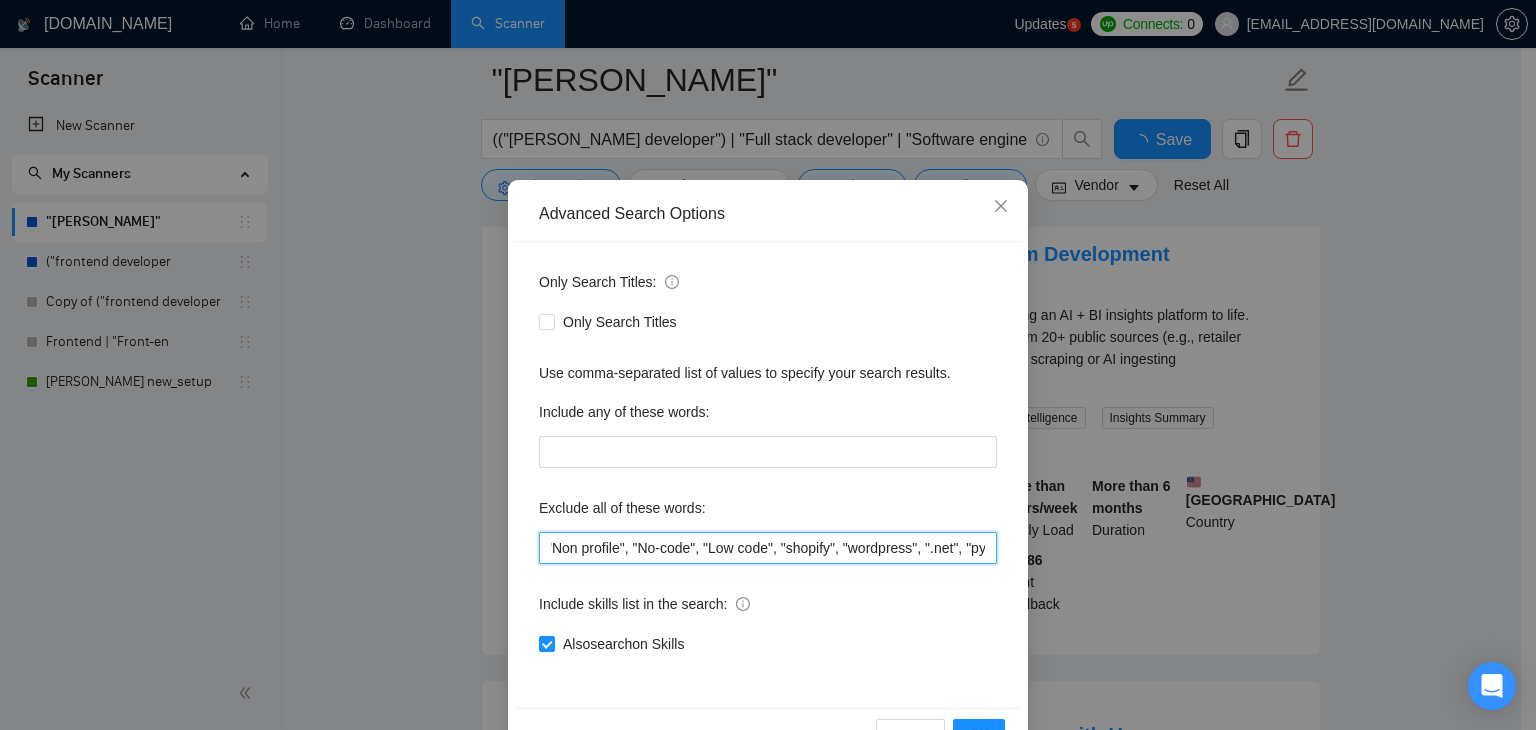 scroll, scrollTop: 0, scrollLeft: 49, axis: horizontal 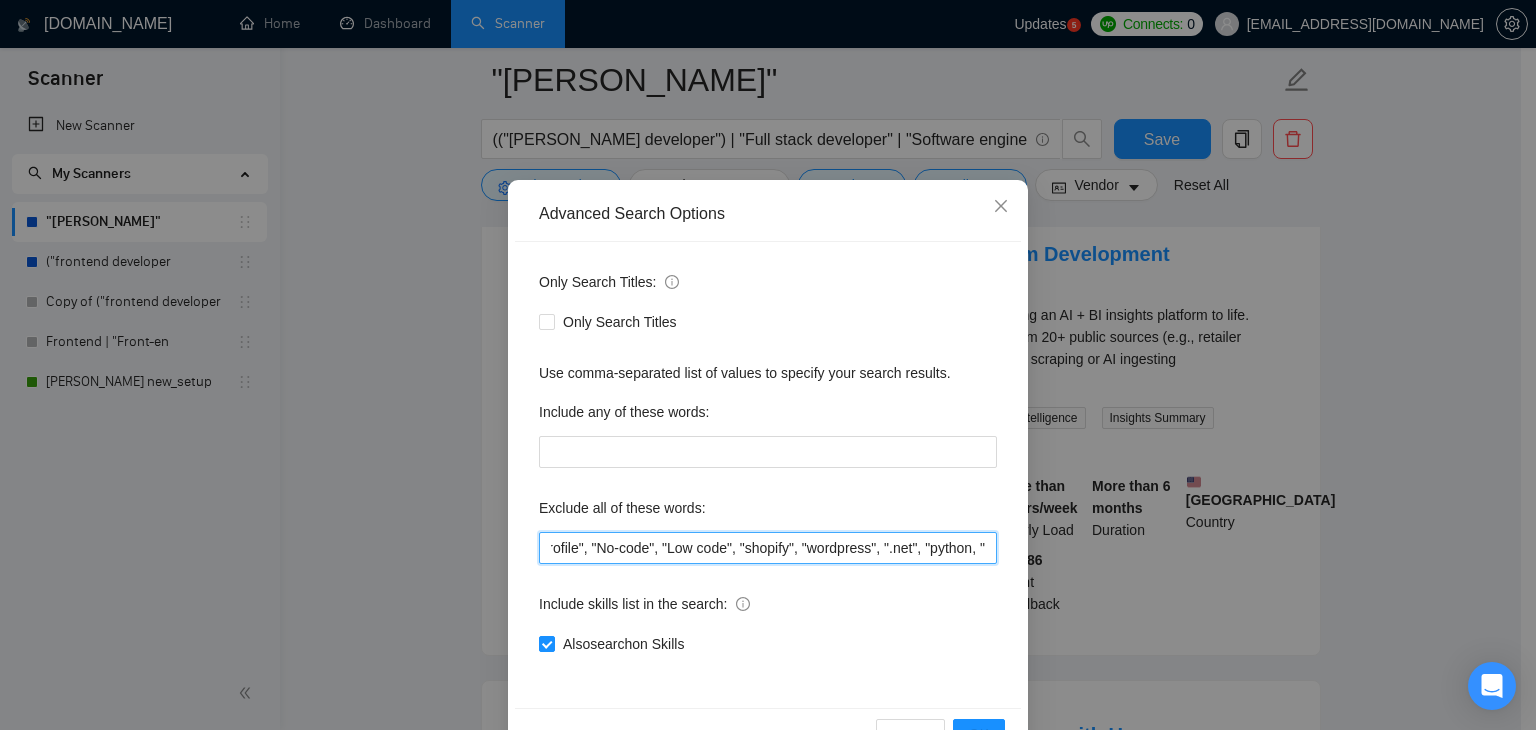 click on ""Non profile", "No-code", "Low code", "shopify", "wordpress", ".net", "python, "" at bounding box center (768, 548) 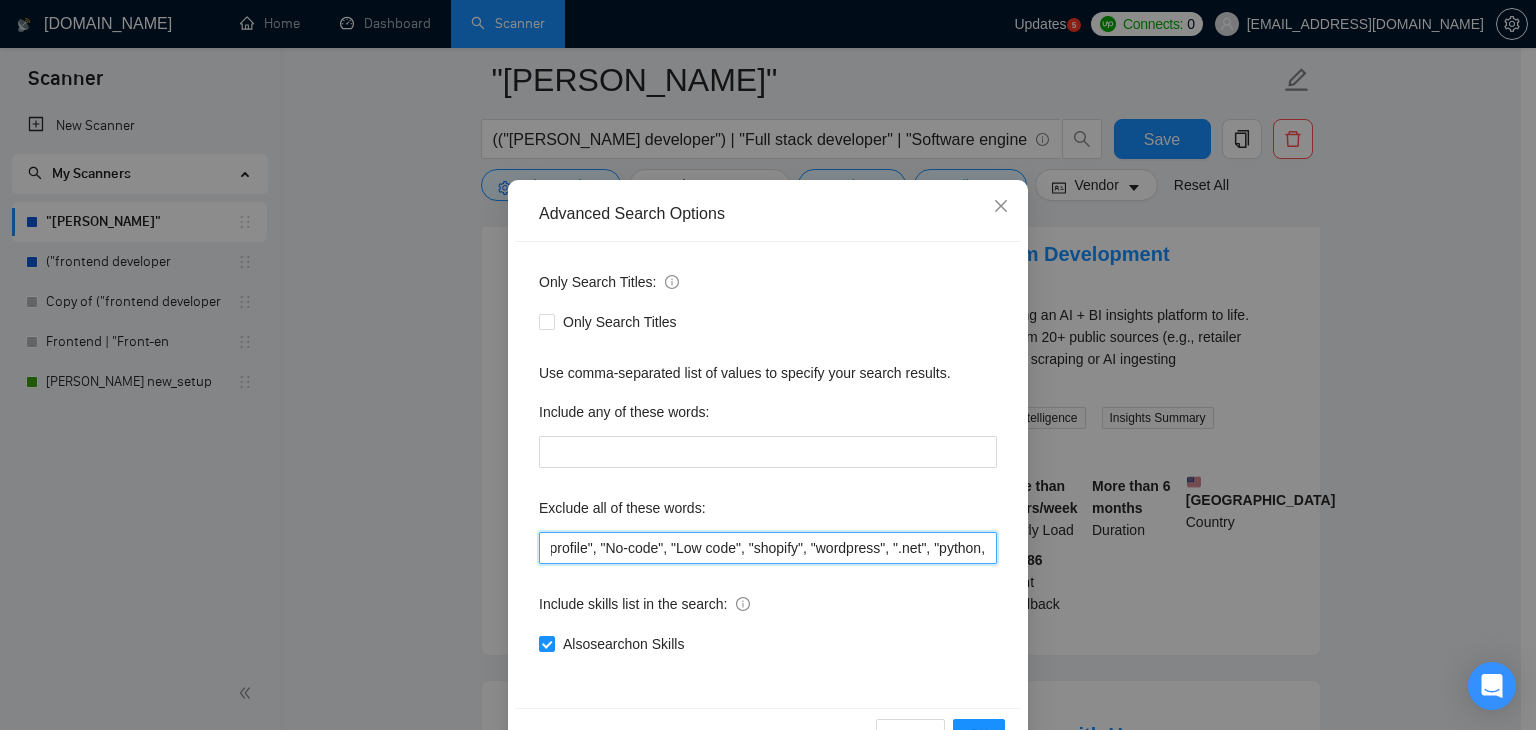 scroll, scrollTop: 0, scrollLeft: 40, axis: horizontal 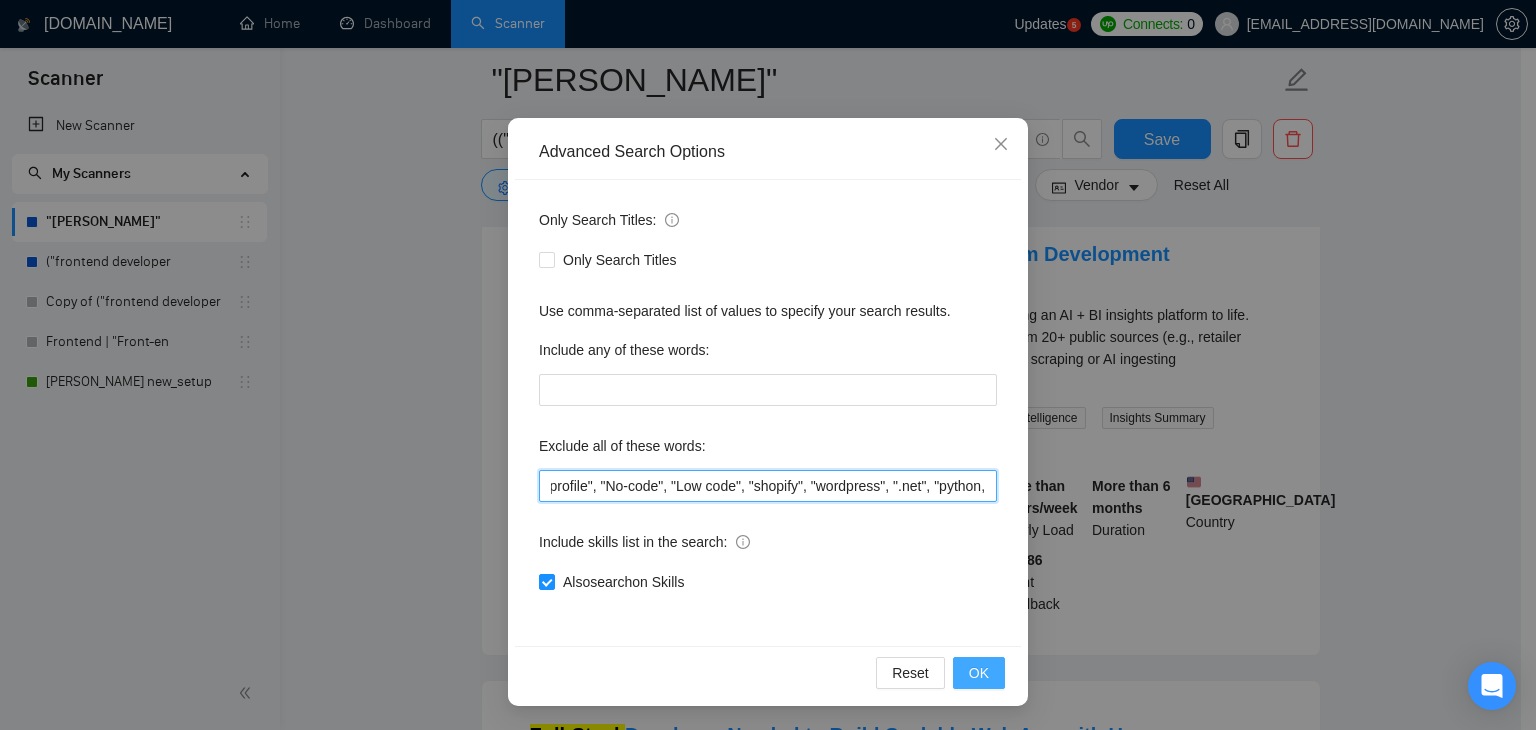 type on ""Non profile", "No-code", "Low code", "shopify", "wordpress", ".net", "python," 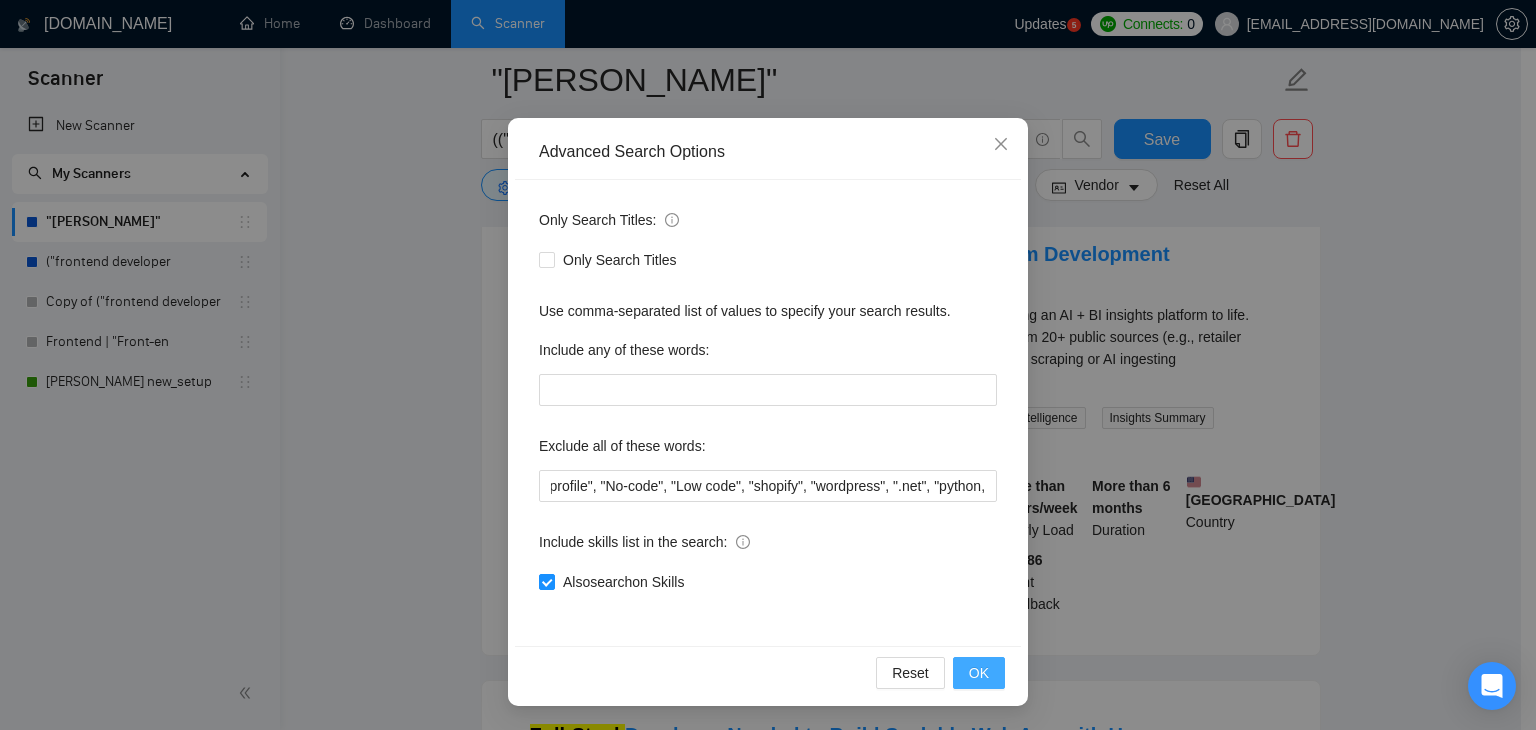 scroll, scrollTop: 0, scrollLeft: 0, axis: both 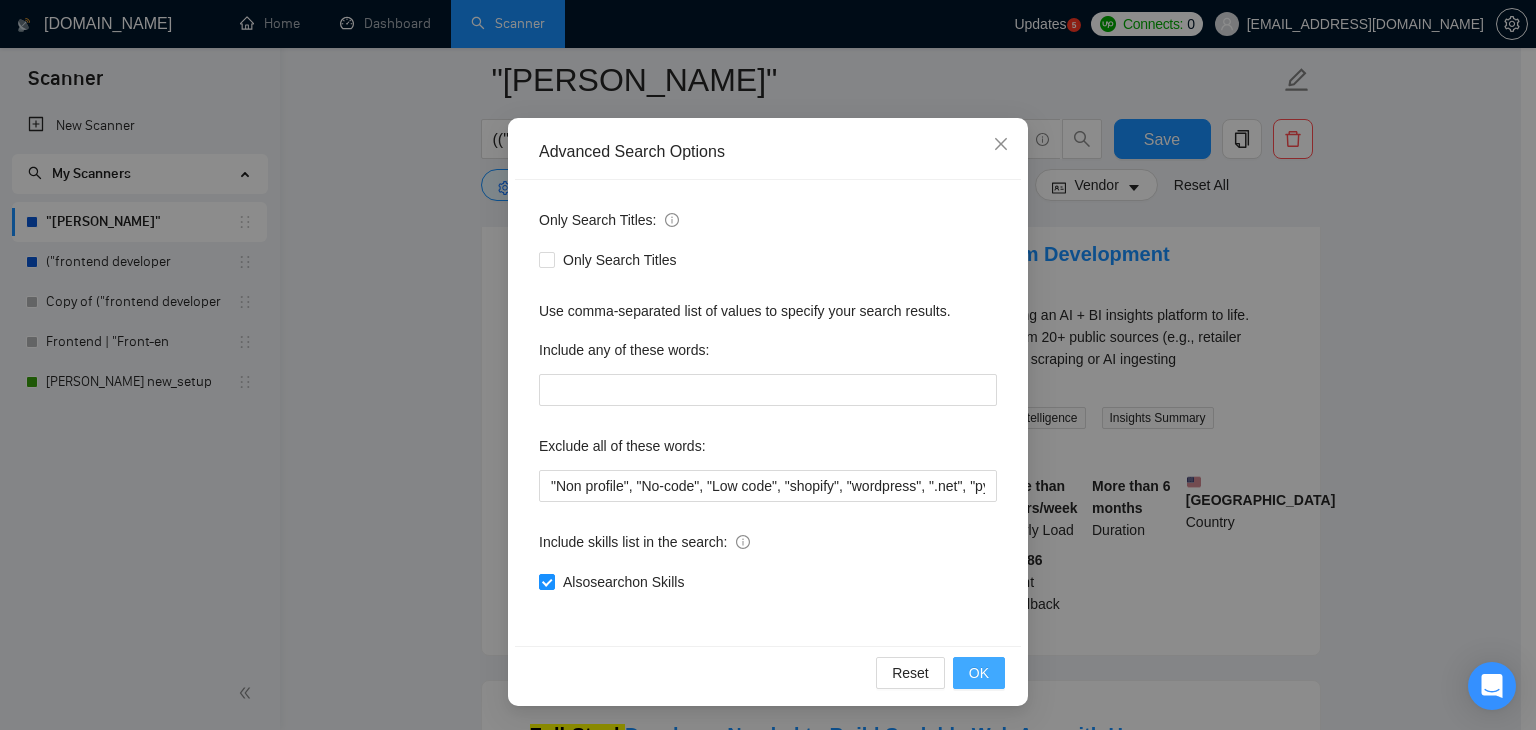 click on "OK" at bounding box center (979, 673) 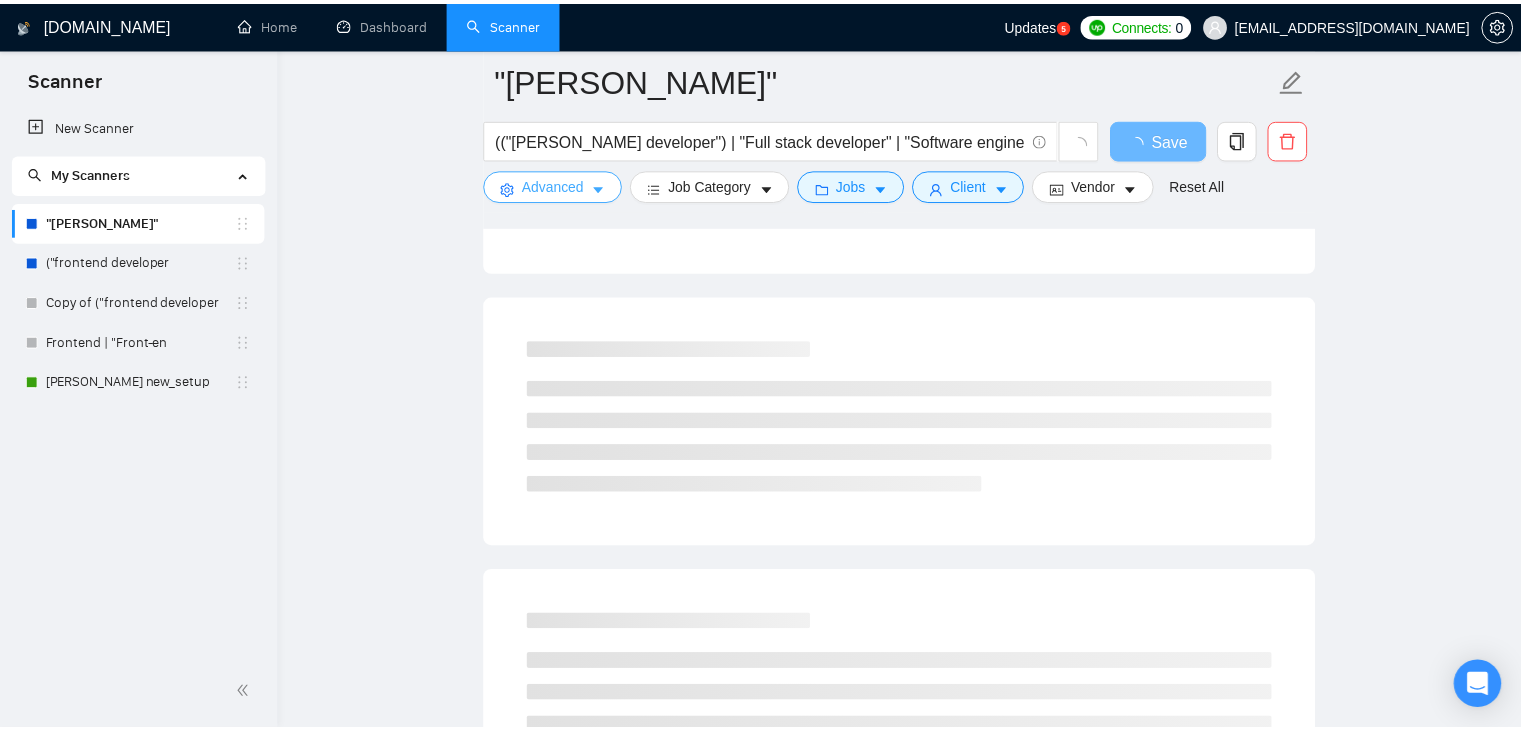 scroll, scrollTop: 0, scrollLeft: 0, axis: both 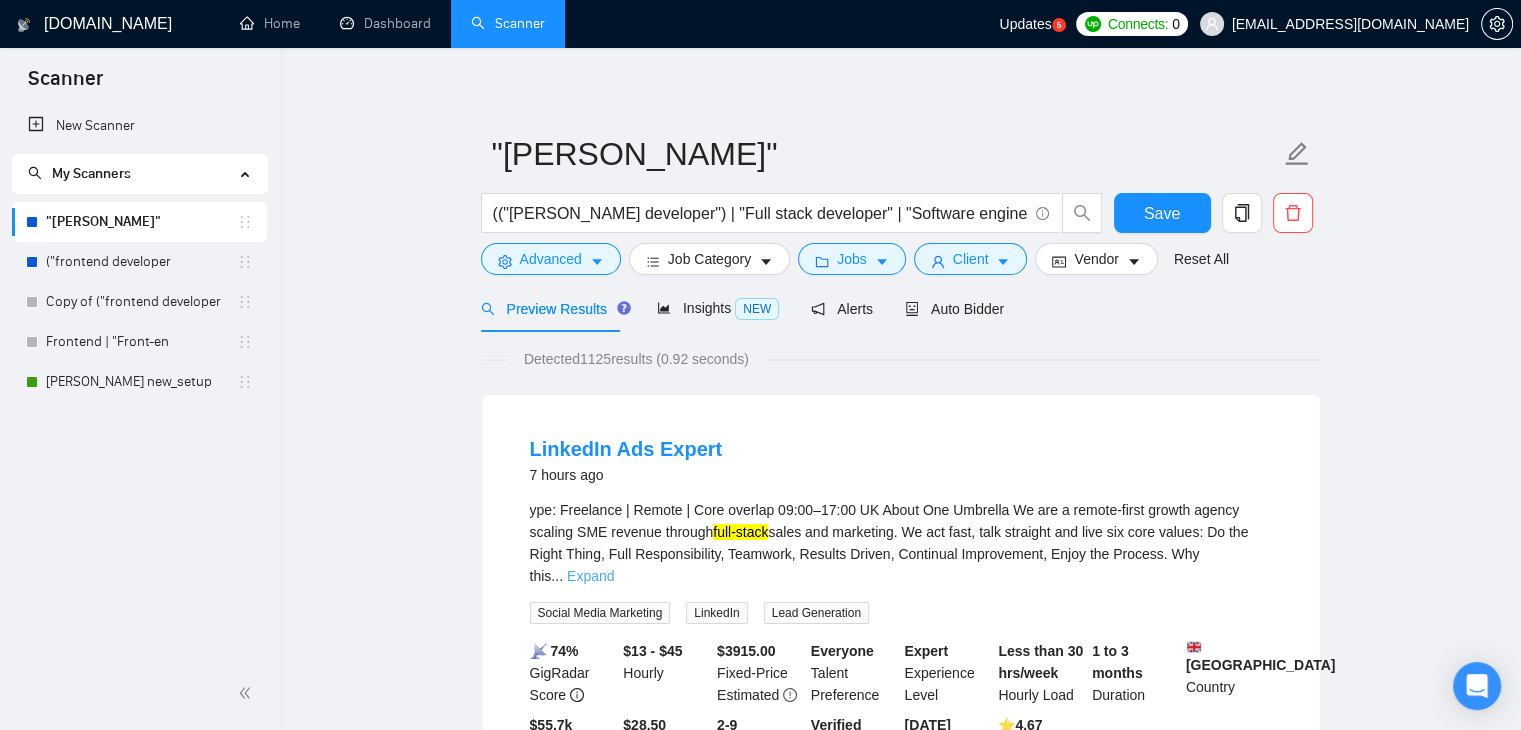 click on "Expand" at bounding box center (590, 576) 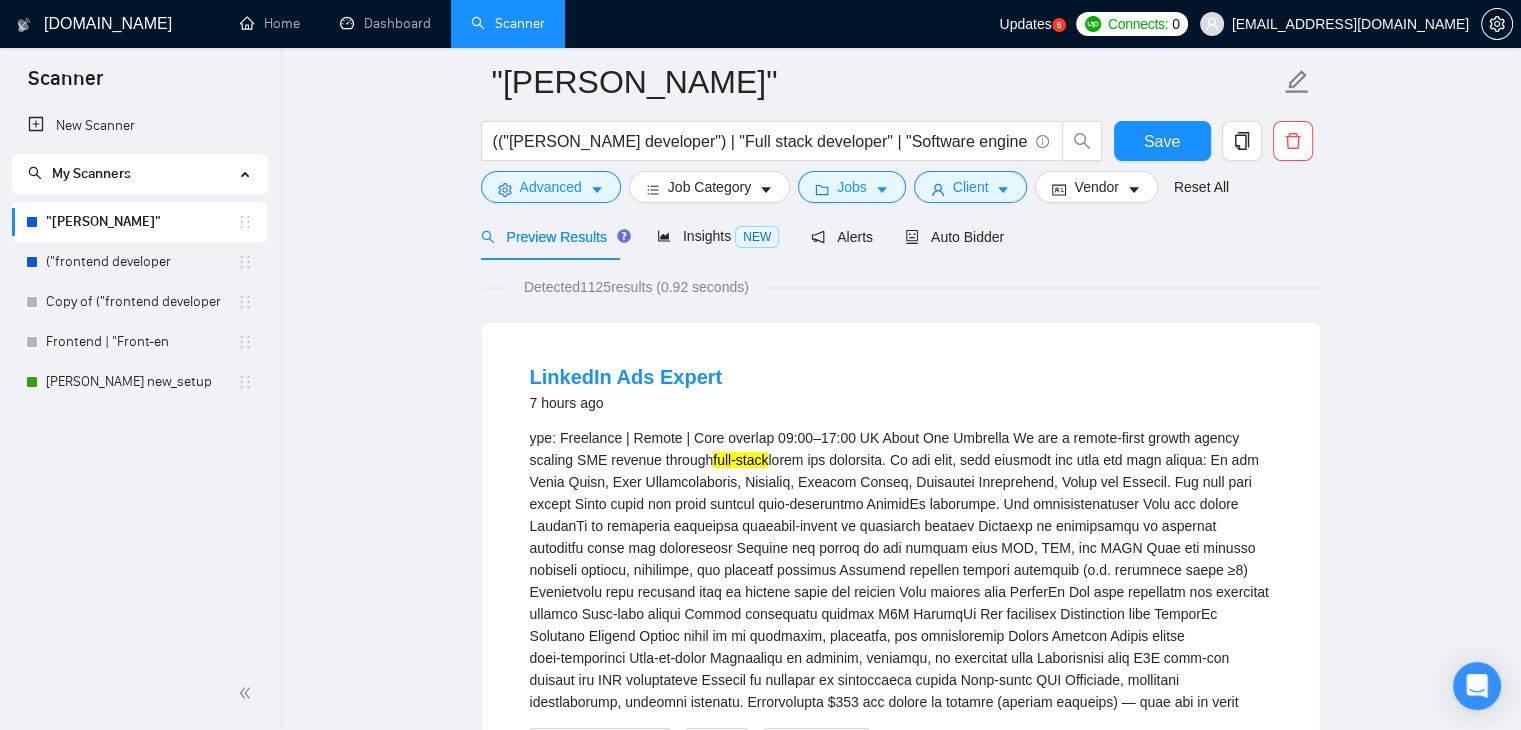 scroll, scrollTop: 0, scrollLeft: 0, axis: both 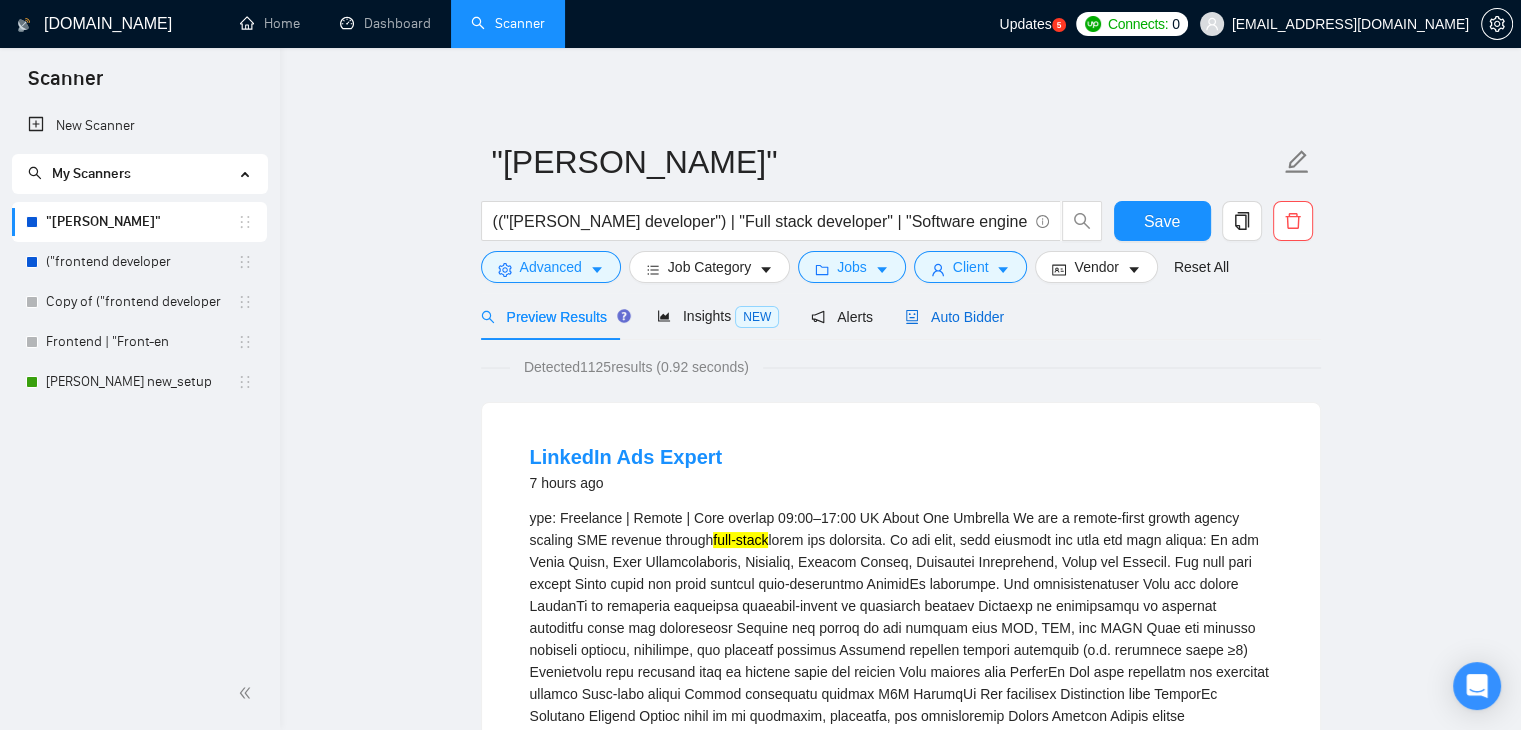 click on "Auto Bidder" at bounding box center (954, 317) 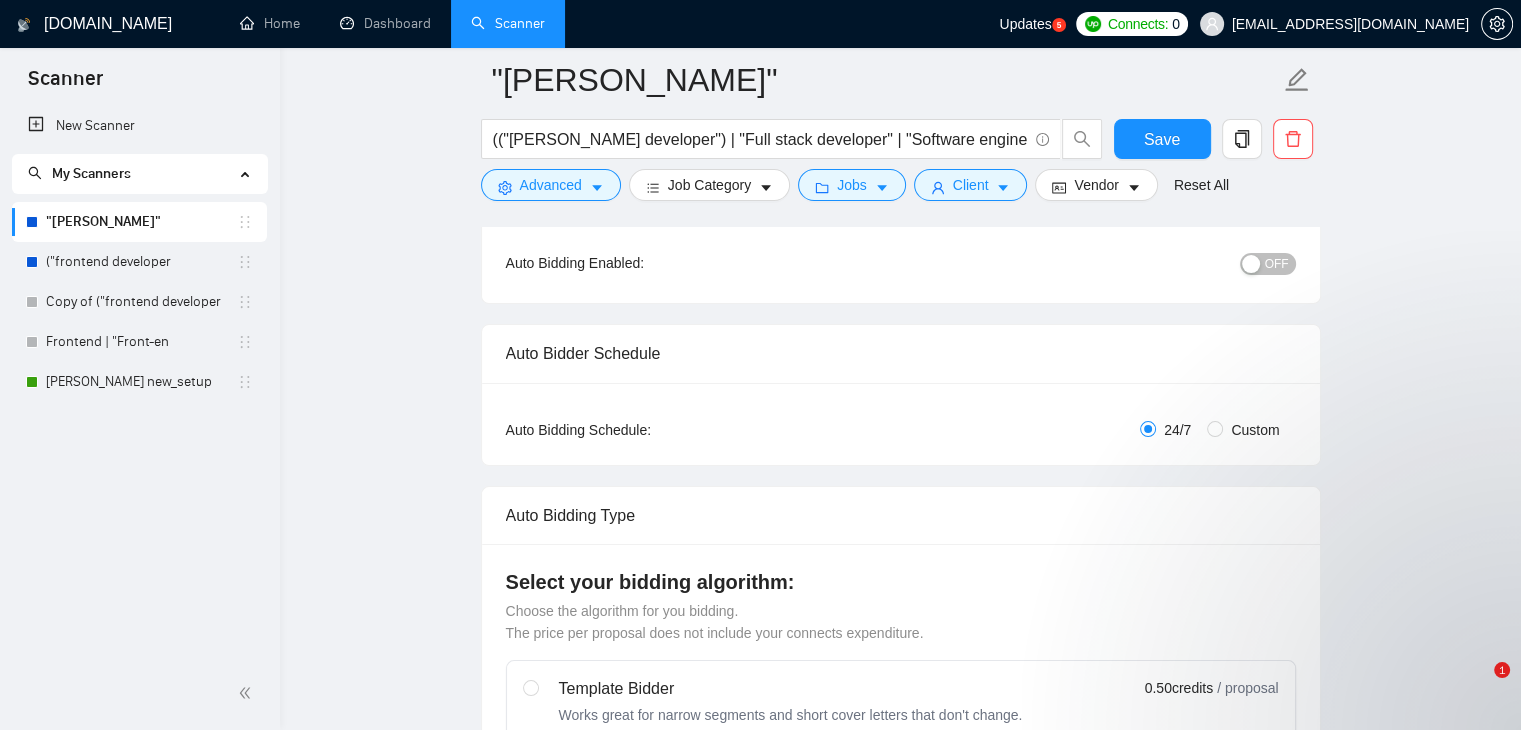 scroll, scrollTop: 224, scrollLeft: 0, axis: vertical 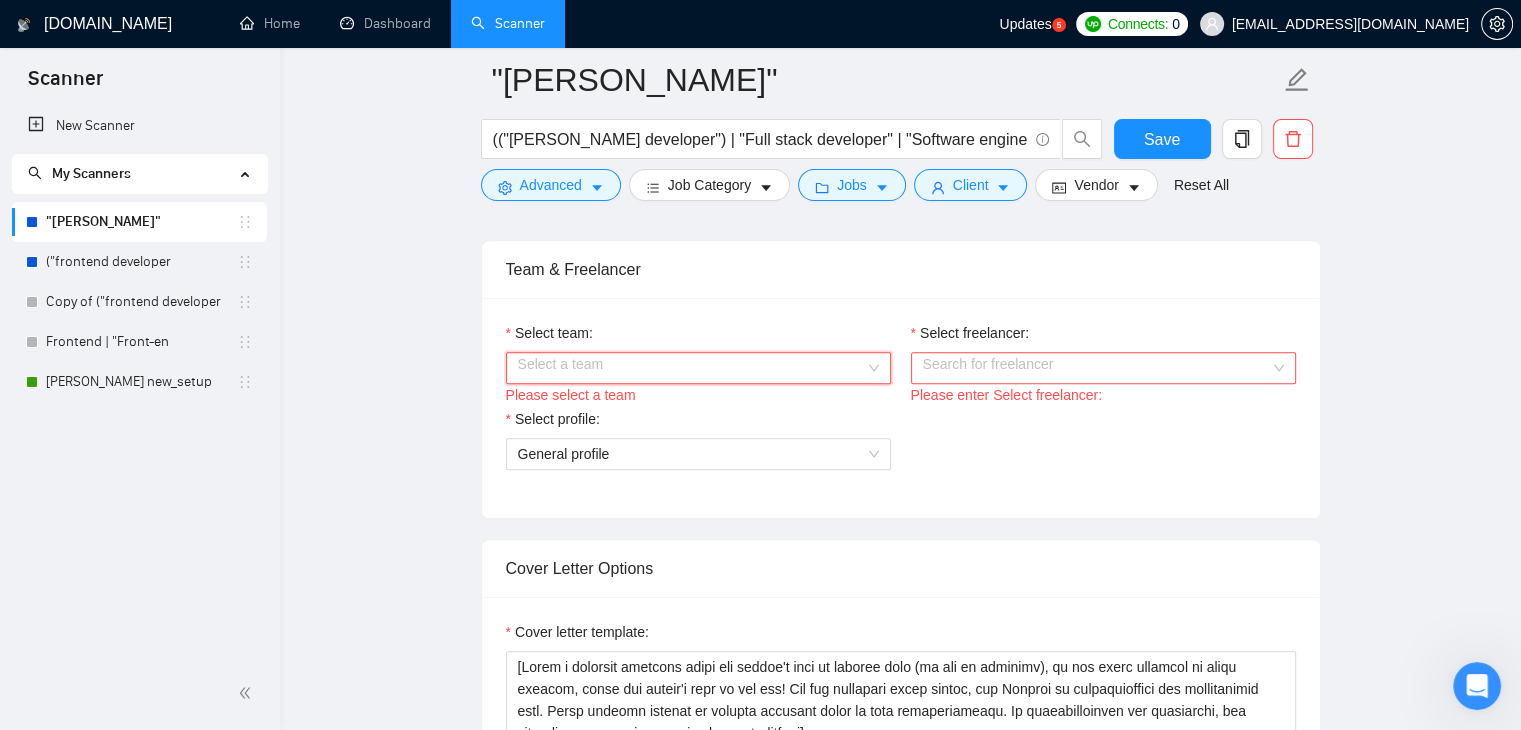 click on "Select team:" at bounding box center (691, 368) 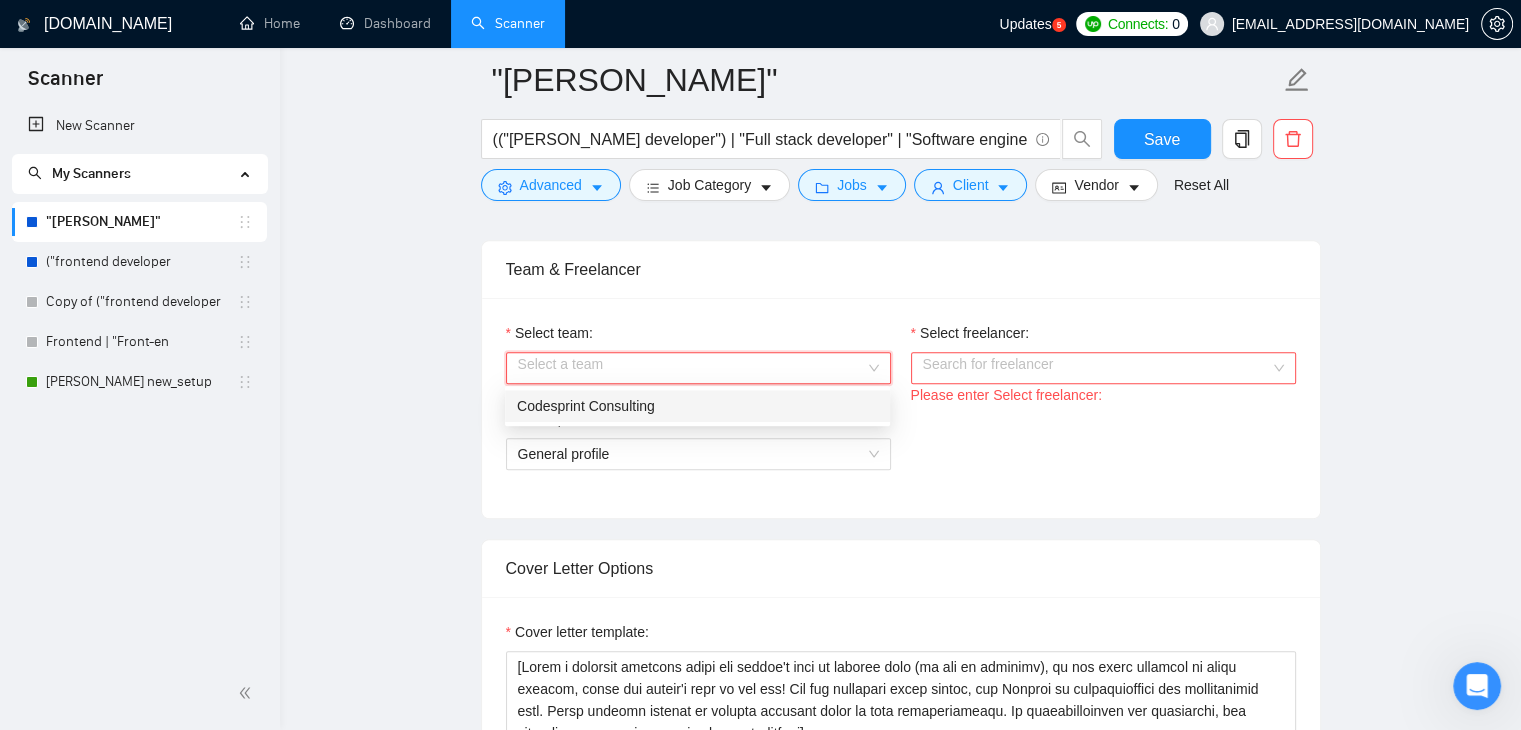 click on "Codesprint Consulting" at bounding box center [697, 406] 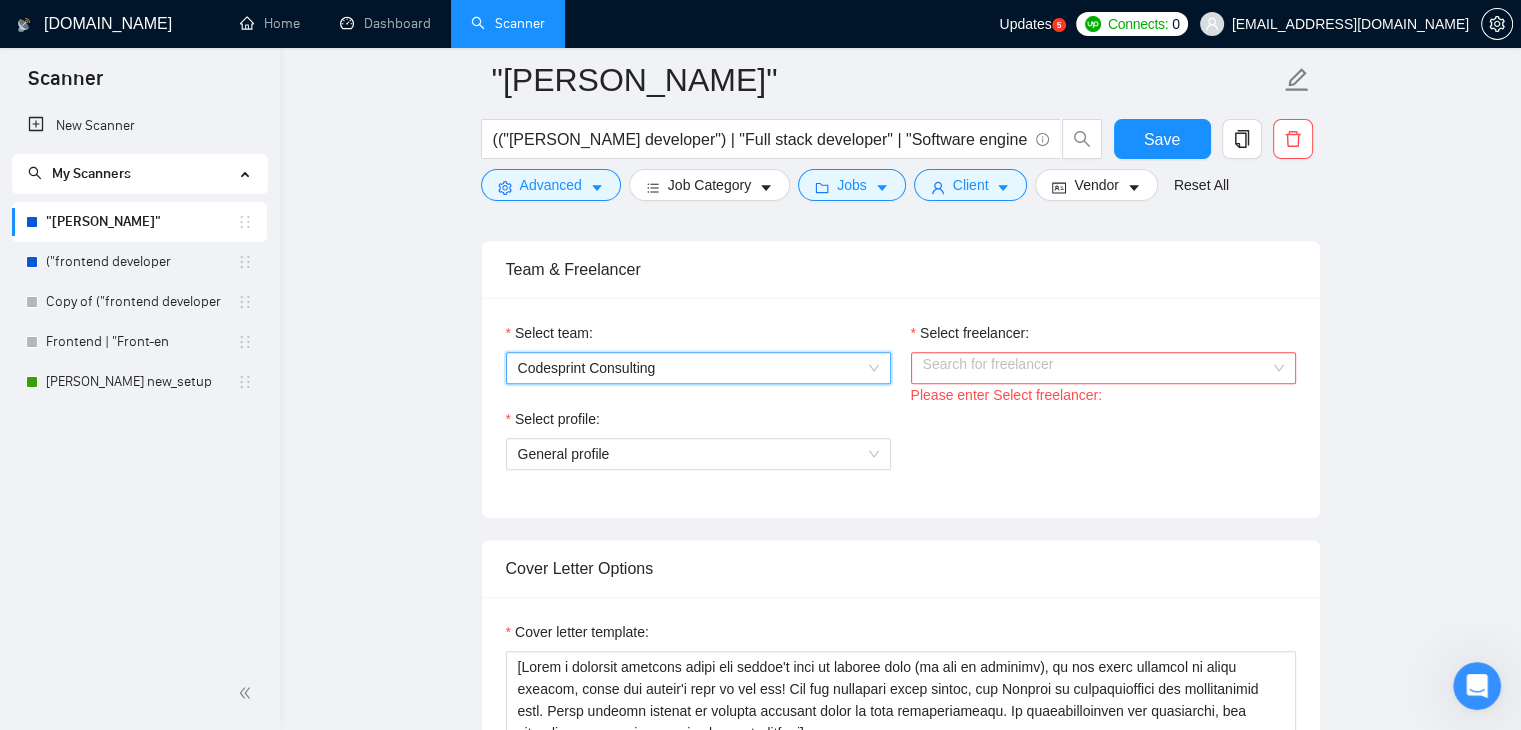 click on "Search for freelancer" at bounding box center (1103, 368) 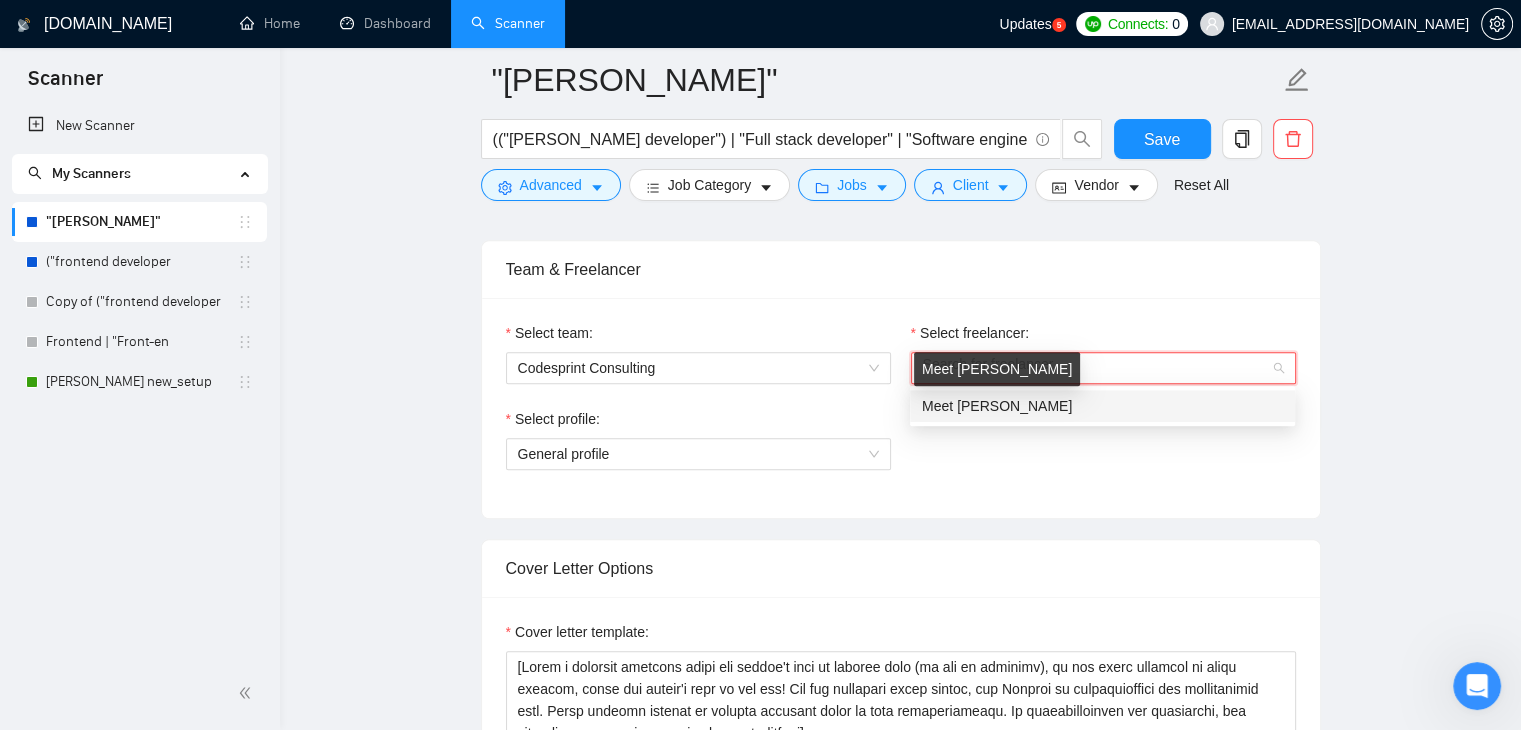click on "Meet [PERSON_NAME]" at bounding box center [997, 406] 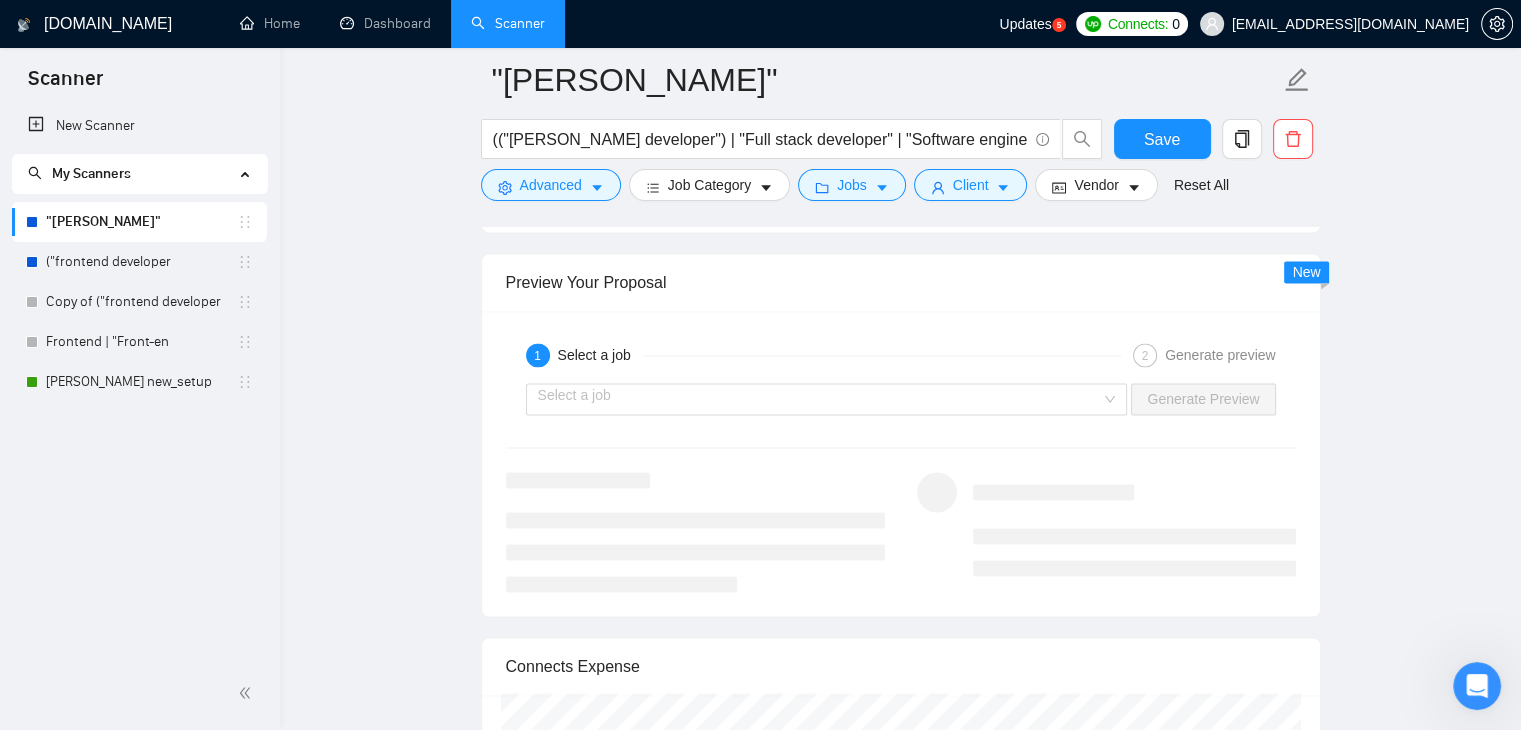 scroll, scrollTop: 2868, scrollLeft: 0, axis: vertical 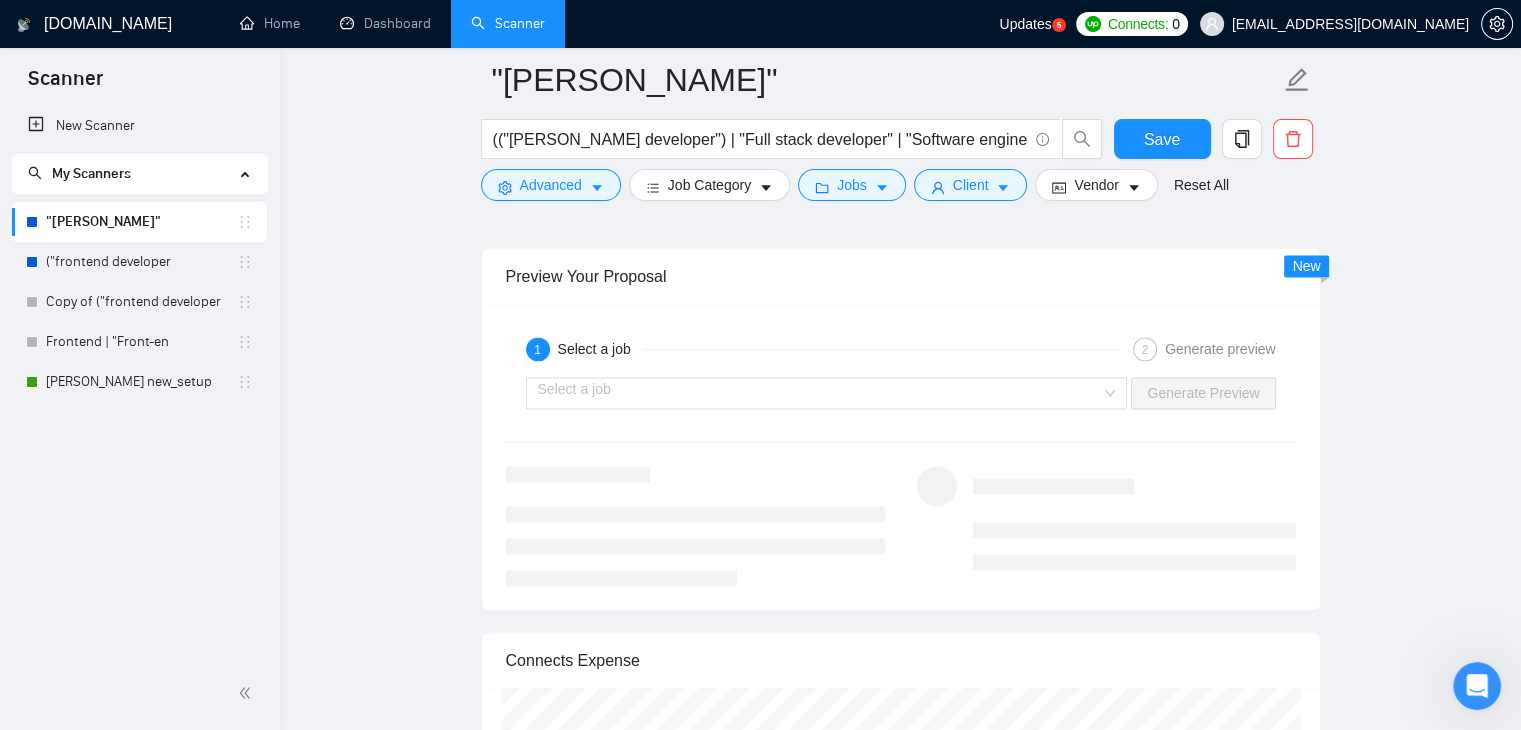 click on "1 Select a job" at bounding box center (823, 349) 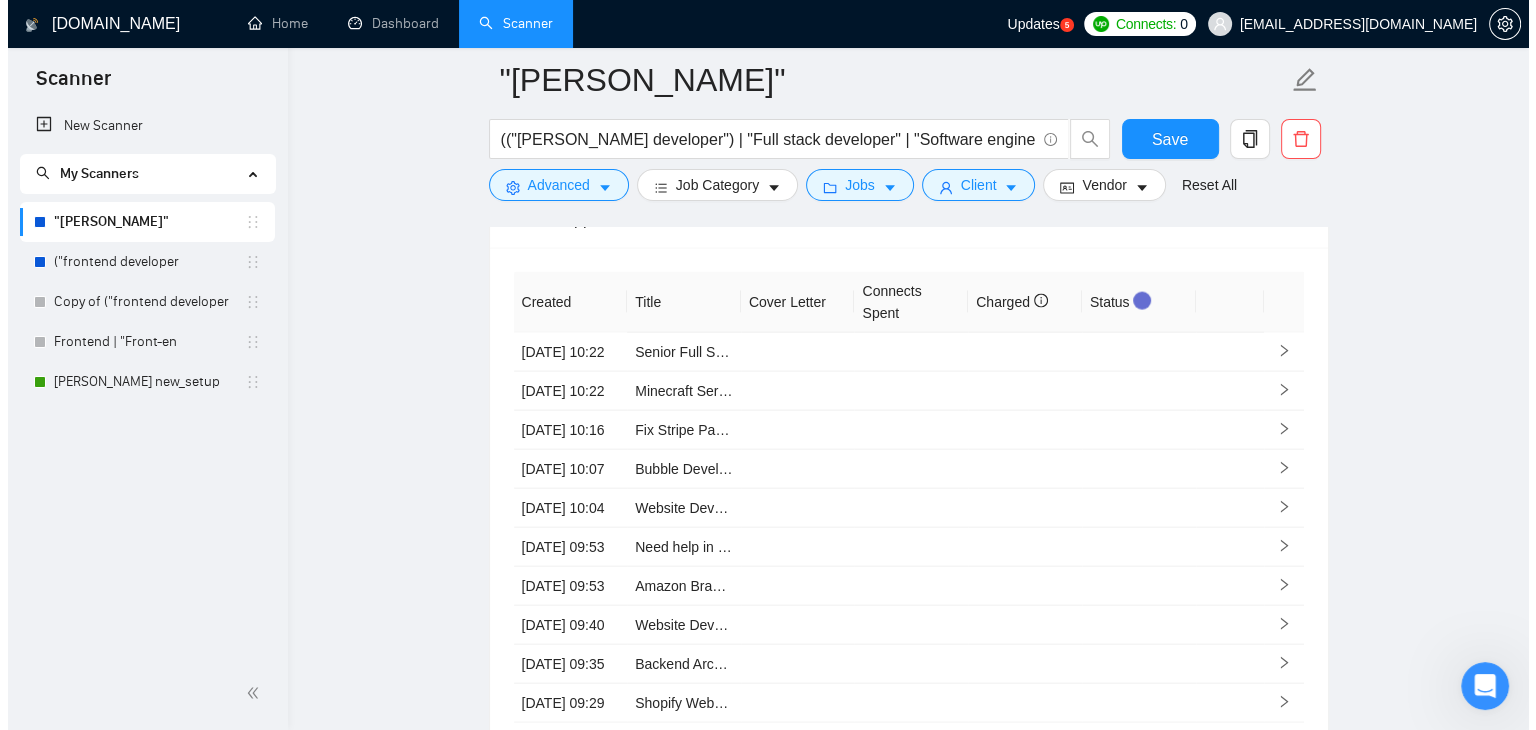 scroll, scrollTop: 4347, scrollLeft: 0, axis: vertical 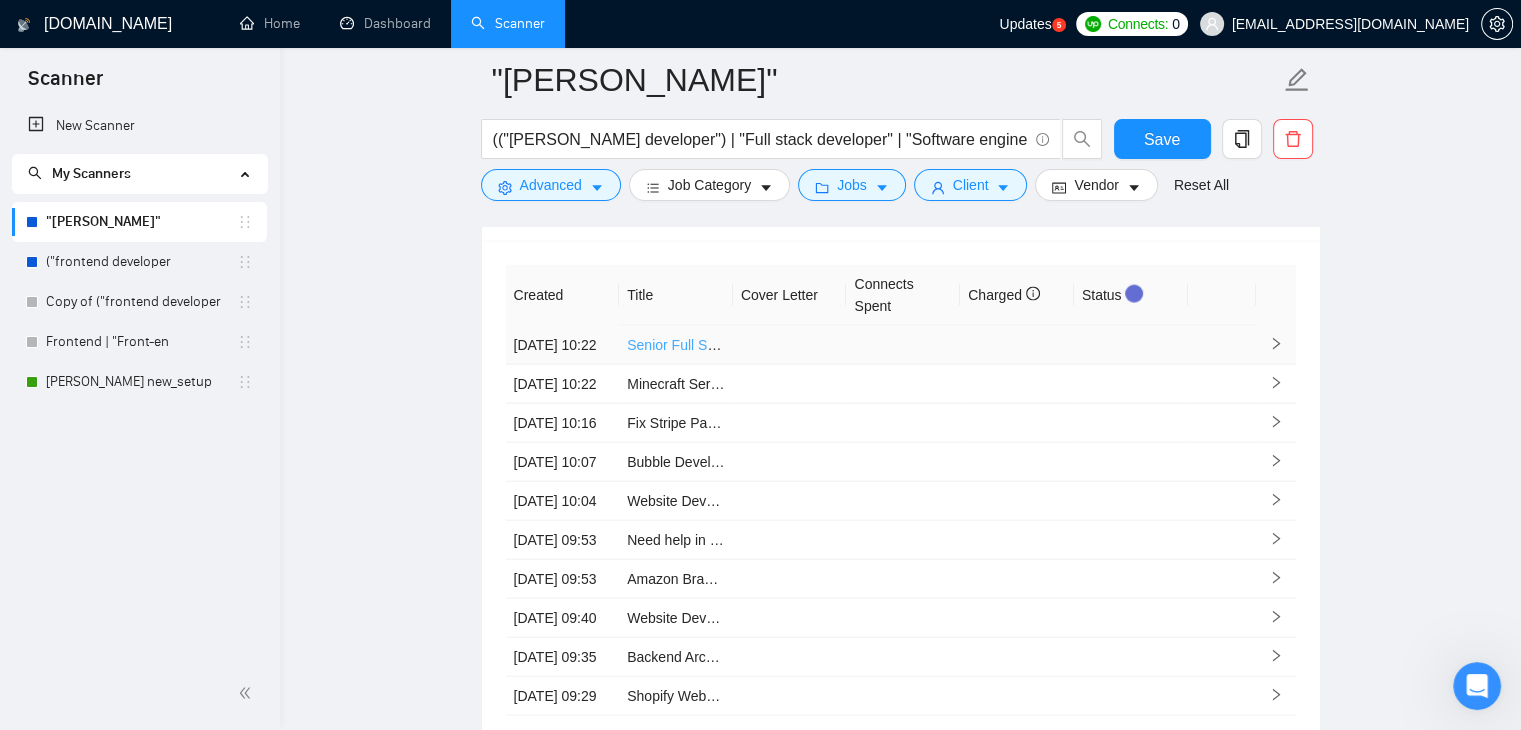 click on "Senior Full Stack Developer with Ruby on Rails & React Expertise" at bounding box center [831, 345] 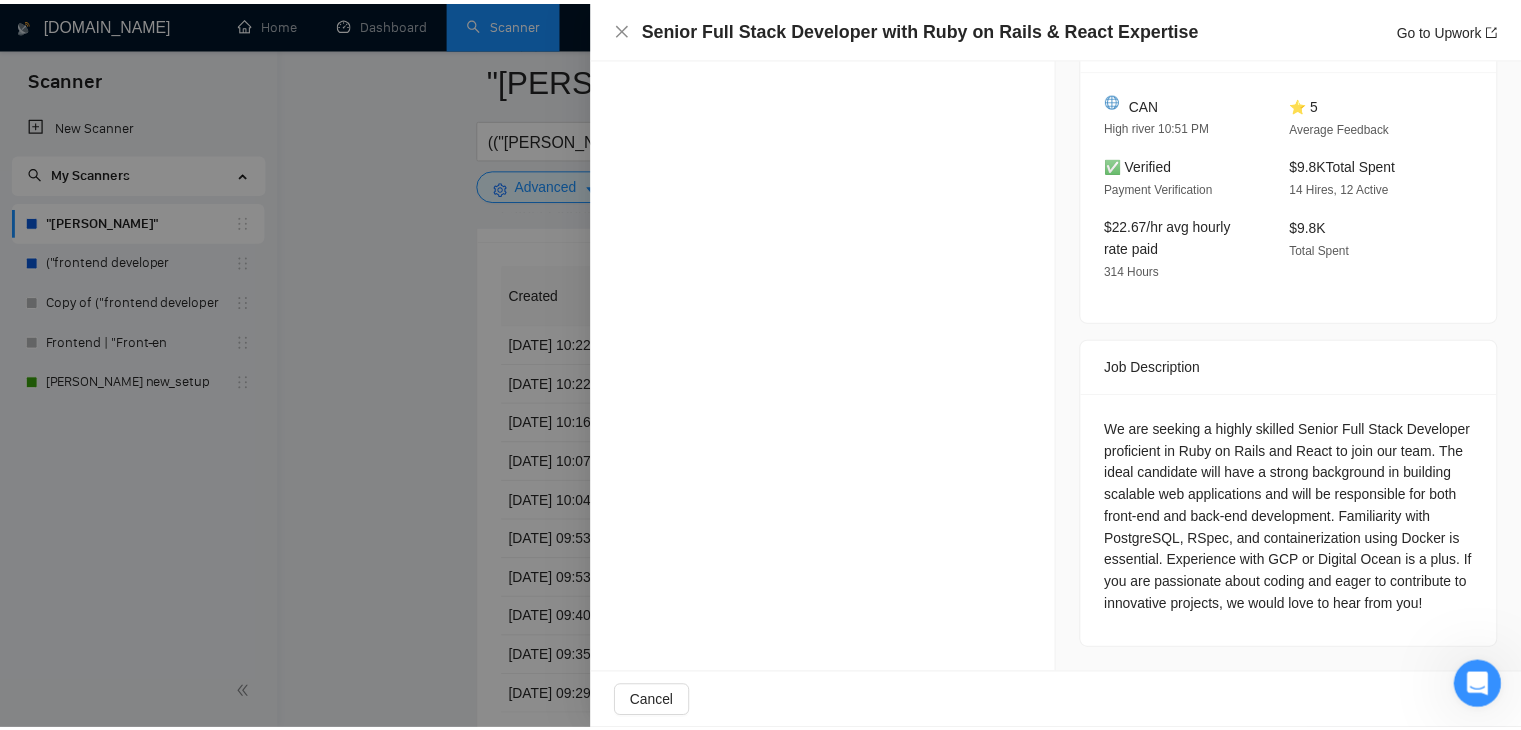 scroll, scrollTop: 0, scrollLeft: 0, axis: both 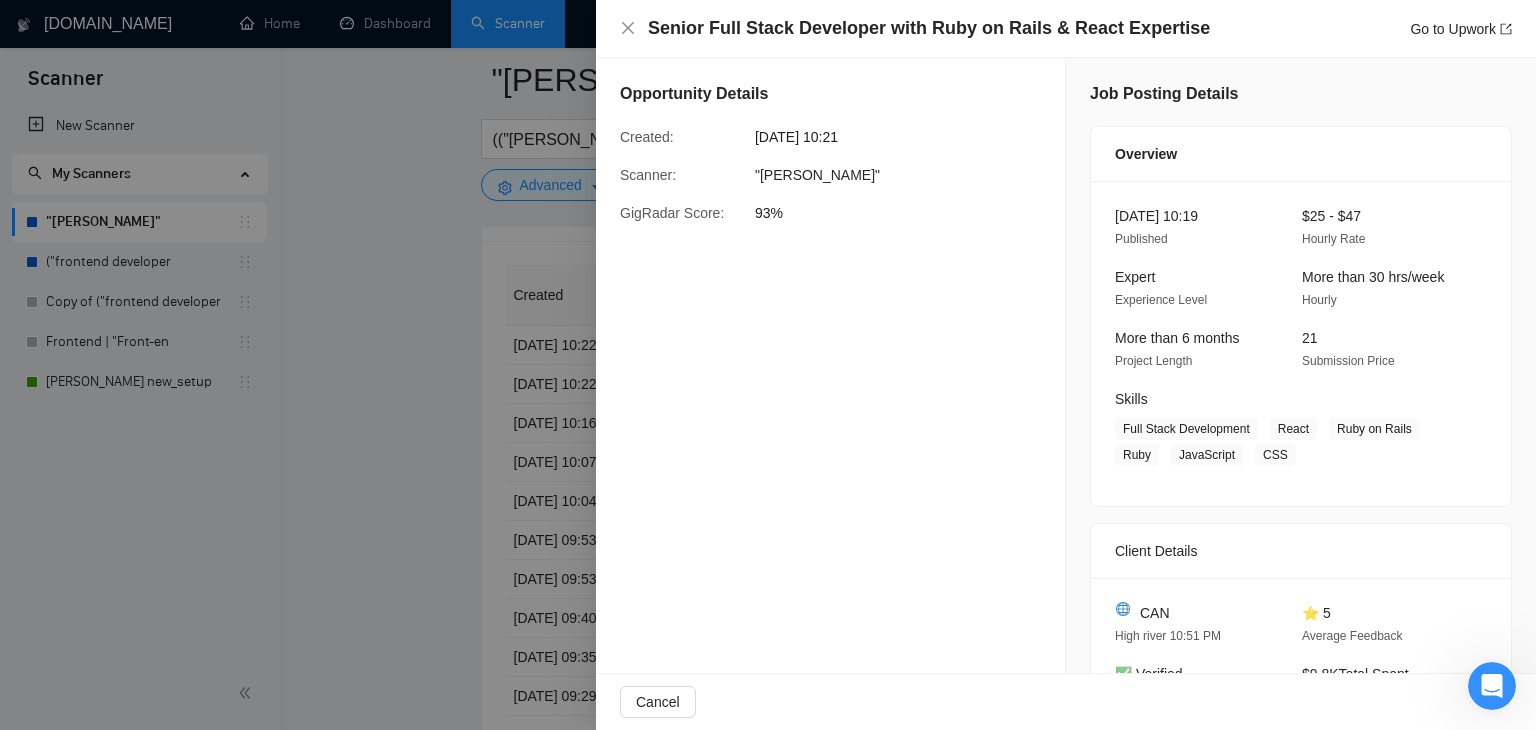 click at bounding box center (768, 365) 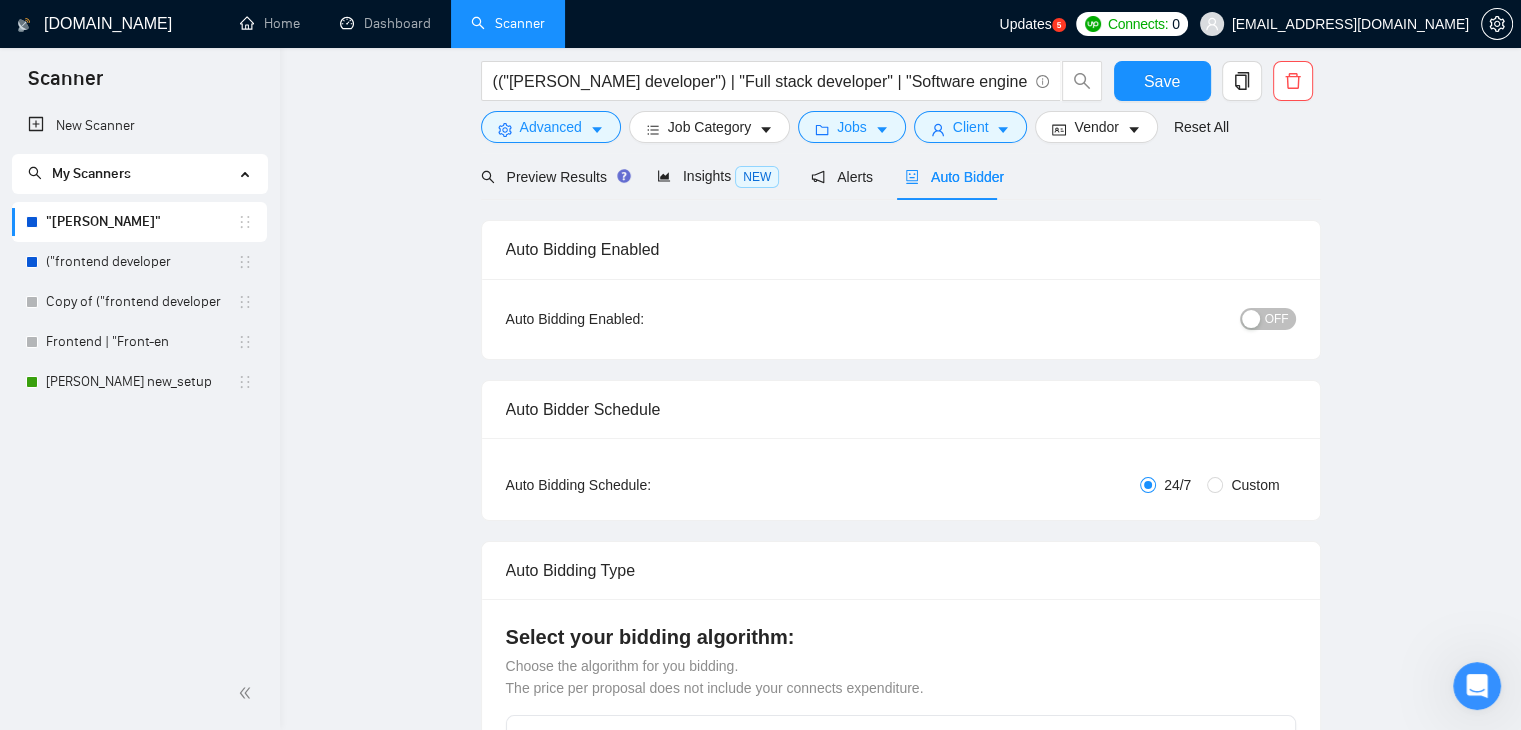 scroll, scrollTop: 0, scrollLeft: 0, axis: both 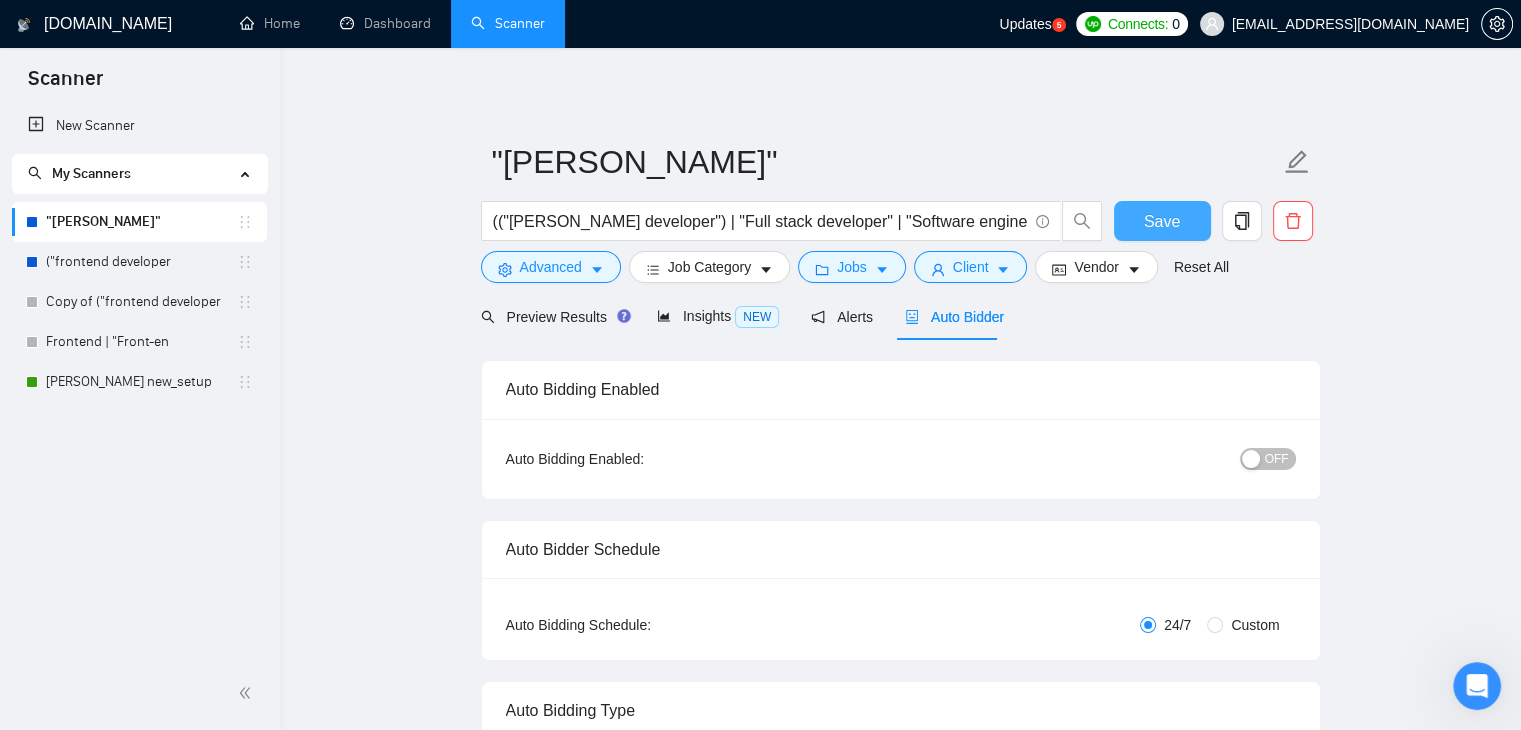 click on "Save" at bounding box center (1162, 221) 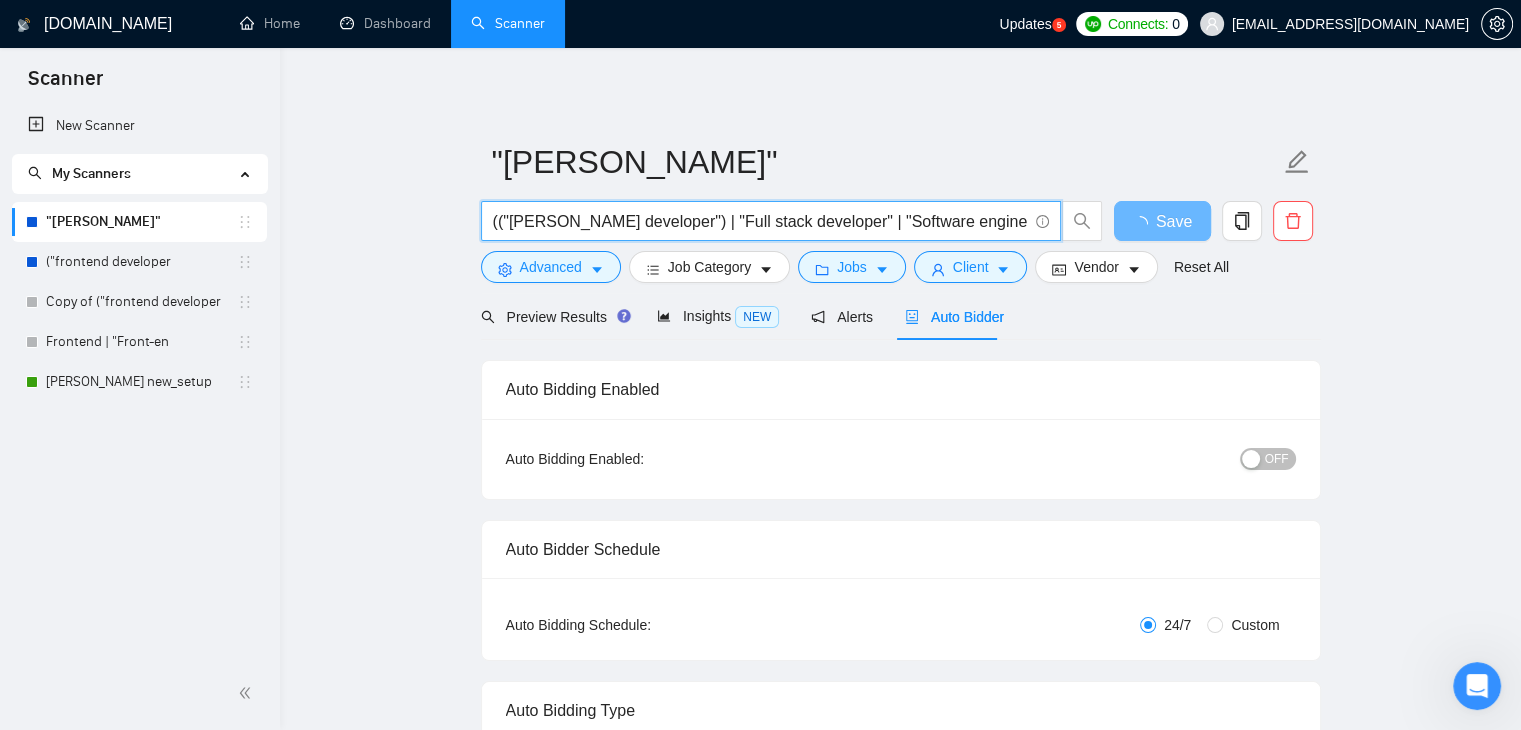 click on "(("[PERSON_NAME] developer") | "Full stack developer" | "Software engineer" | "Software developer" | " full-stack" | "[PERSON_NAME]" | "MERN developer" | "Website Development" | "Backend Developer" | "Node.js developer" | "SaaS development")" at bounding box center [760, 221] 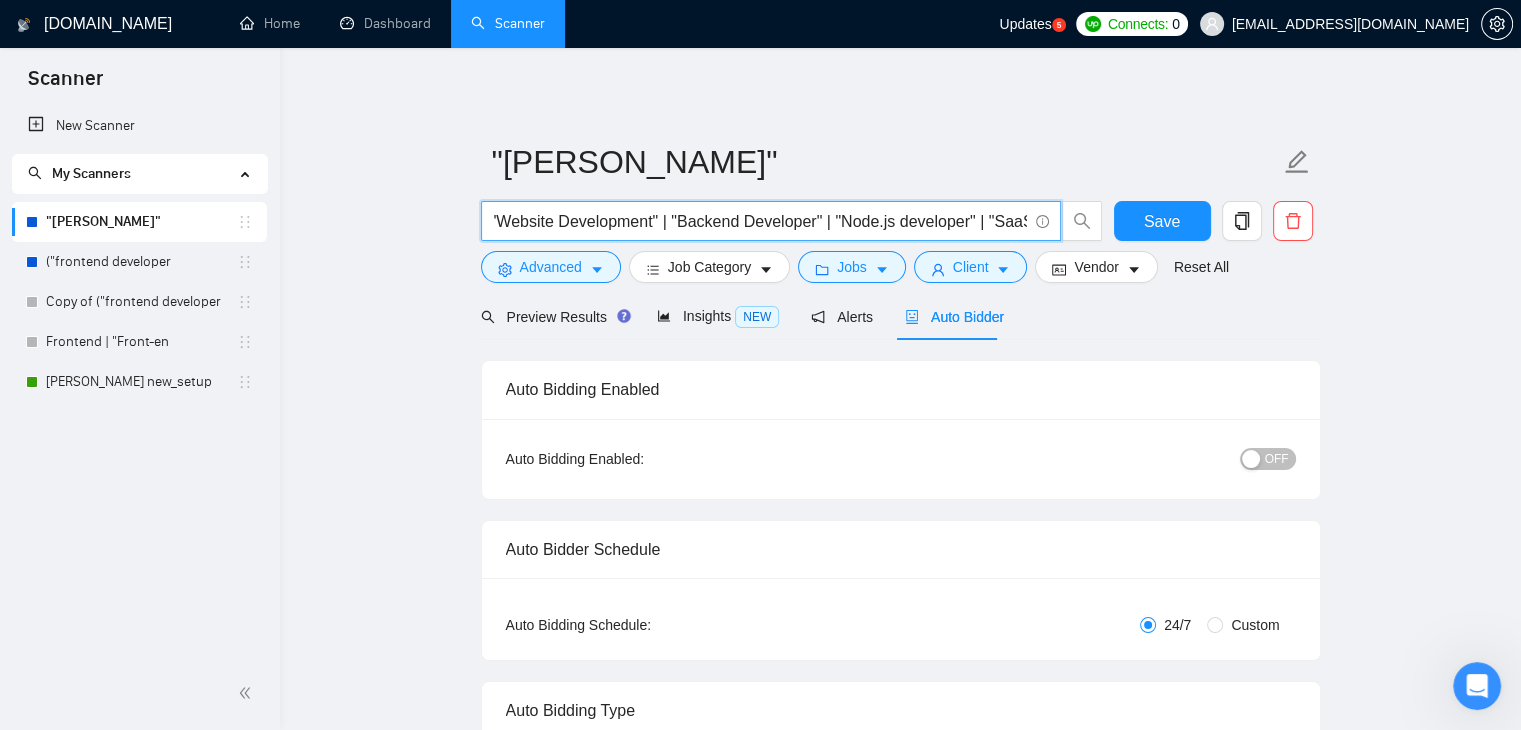 type 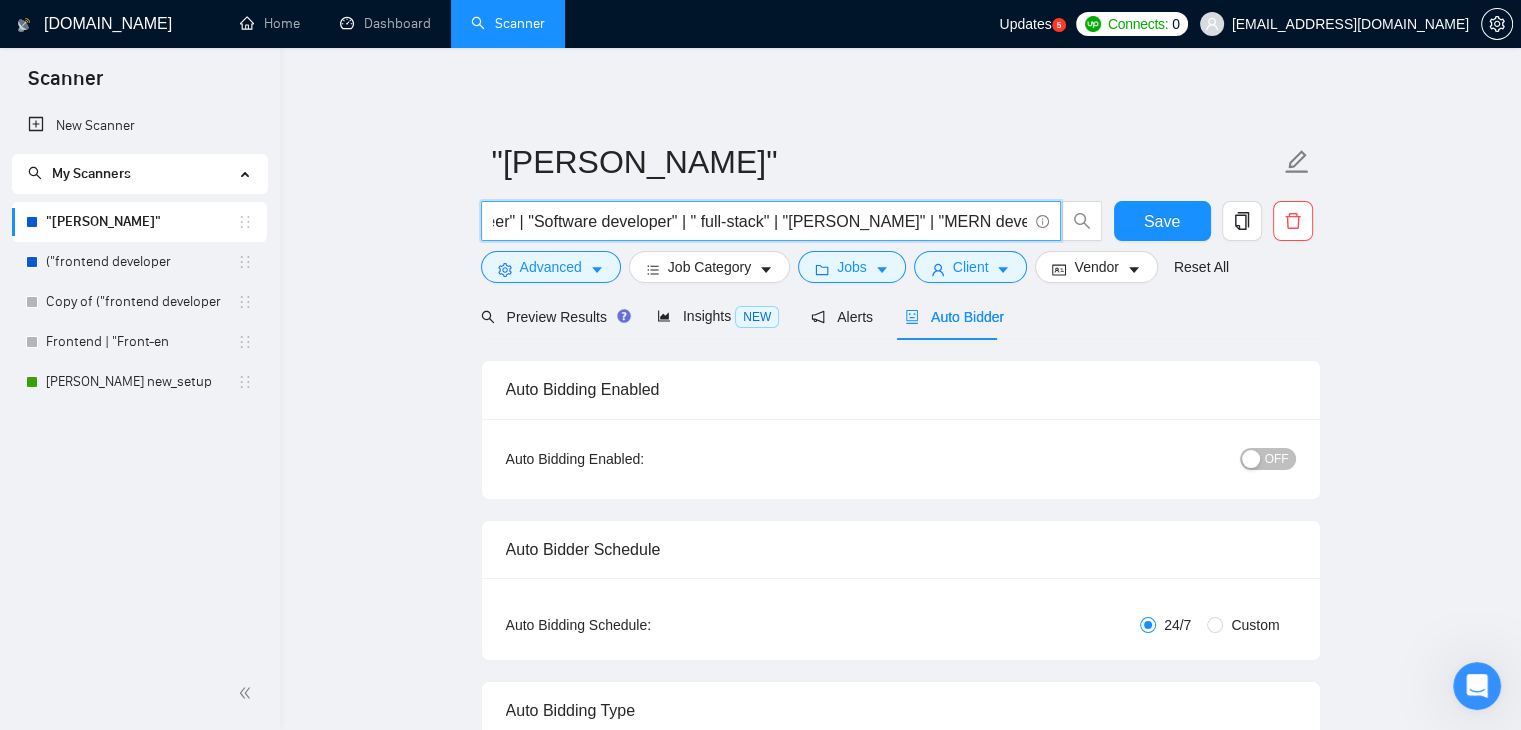 scroll, scrollTop: 0, scrollLeft: 555, axis: horizontal 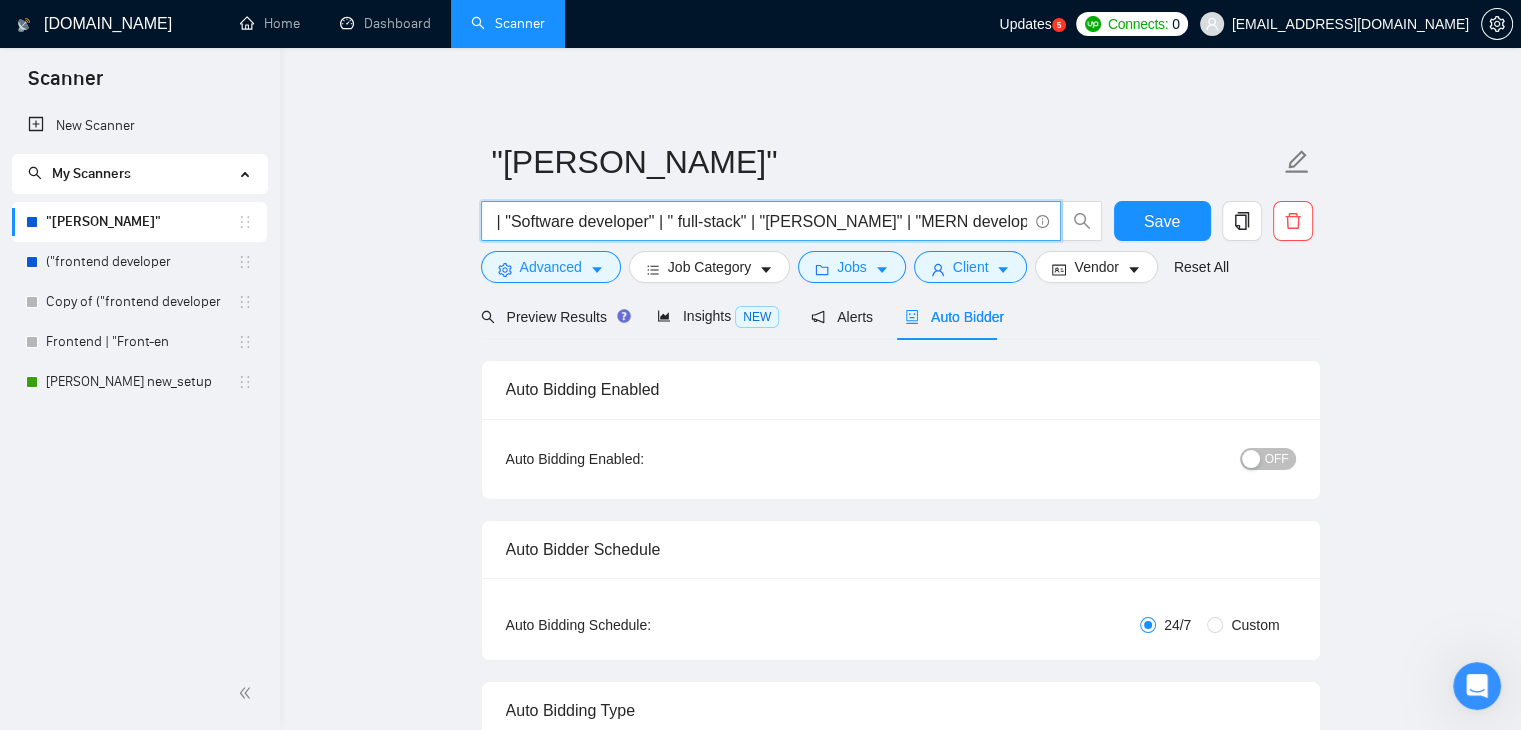 drag, startPoint x: 947, startPoint y: 219, endPoint x: 808, endPoint y: 221, distance: 139.01439 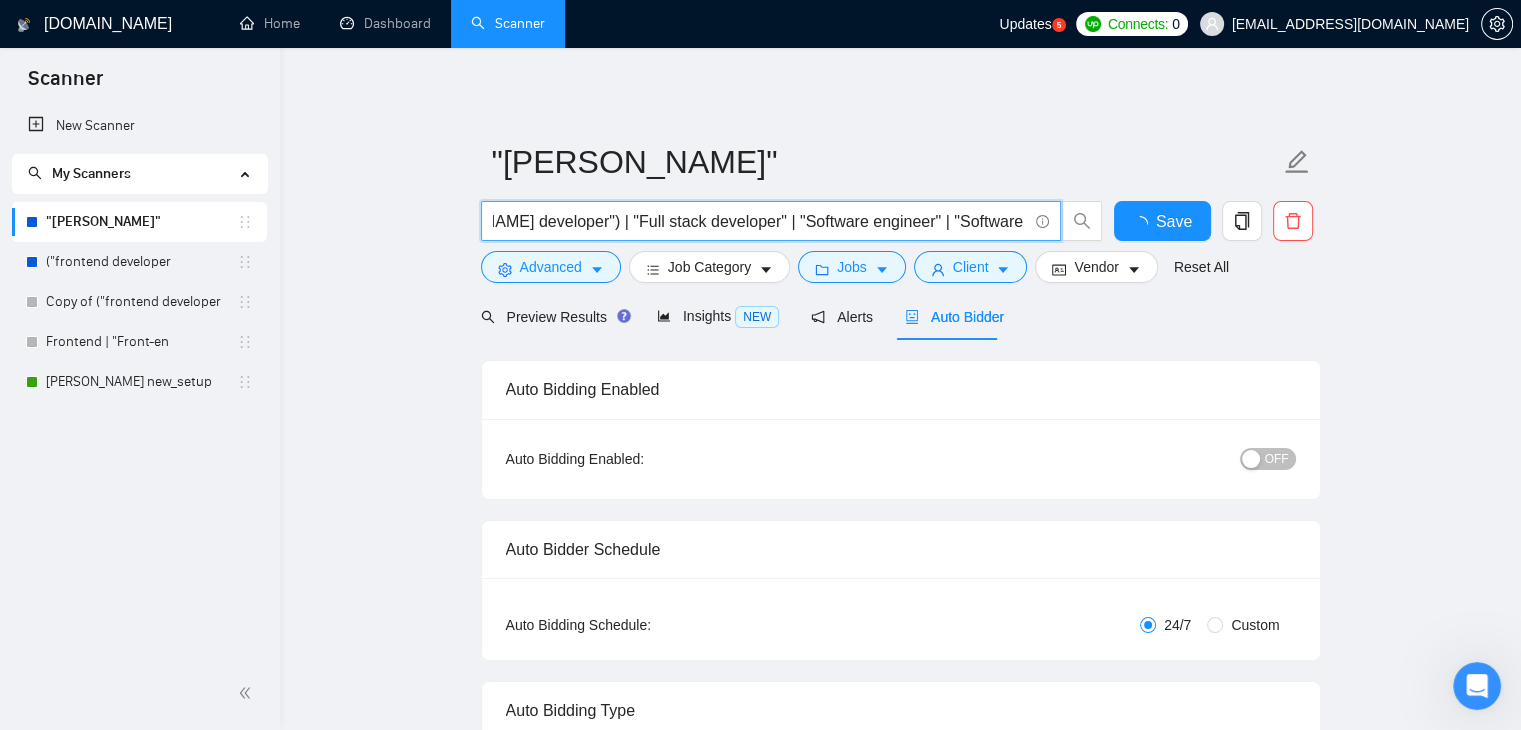 scroll, scrollTop: 0, scrollLeft: 171, axis: horizontal 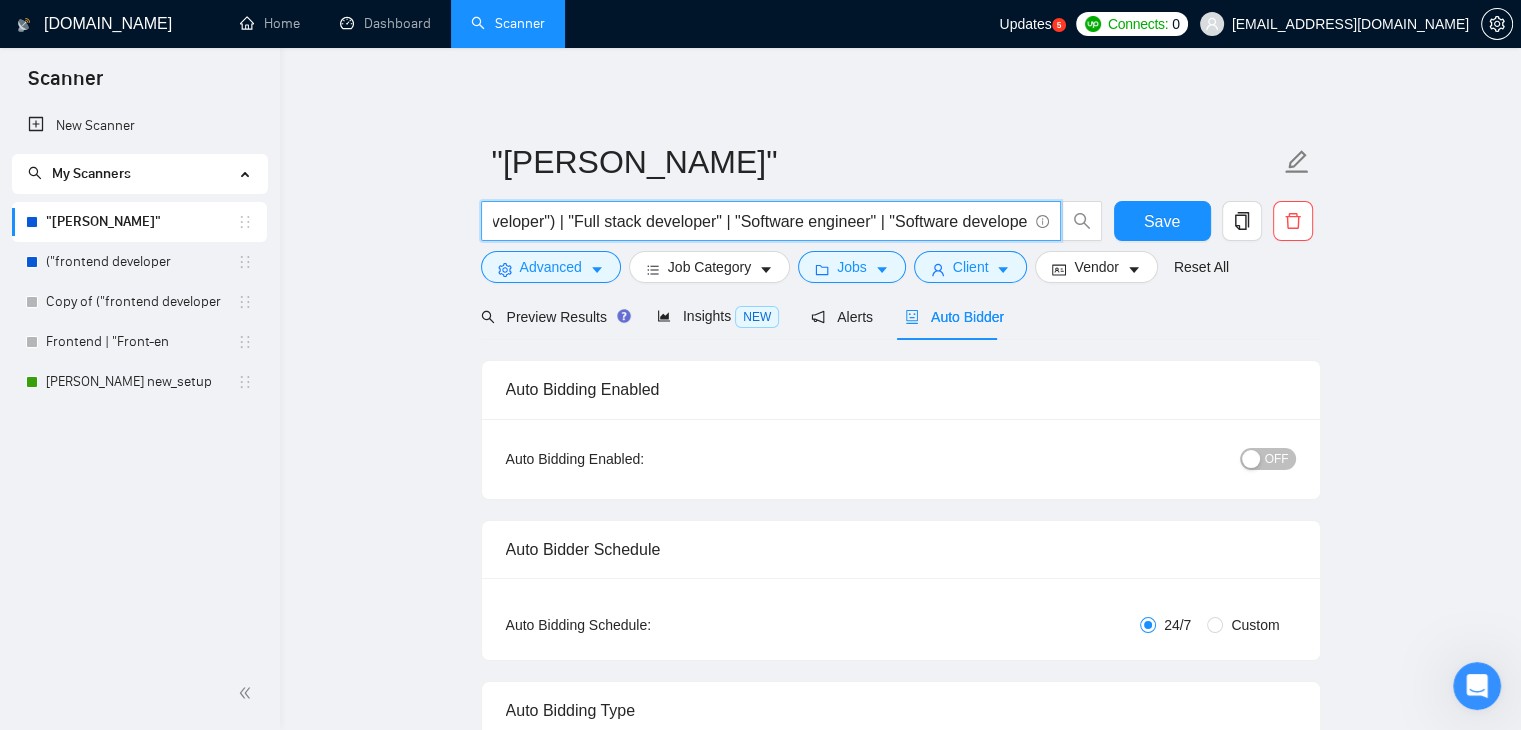 drag, startPoint x: 992, startPoint y: 222, endPoint x: 844, endPoint y: 221, distance: 148.00337 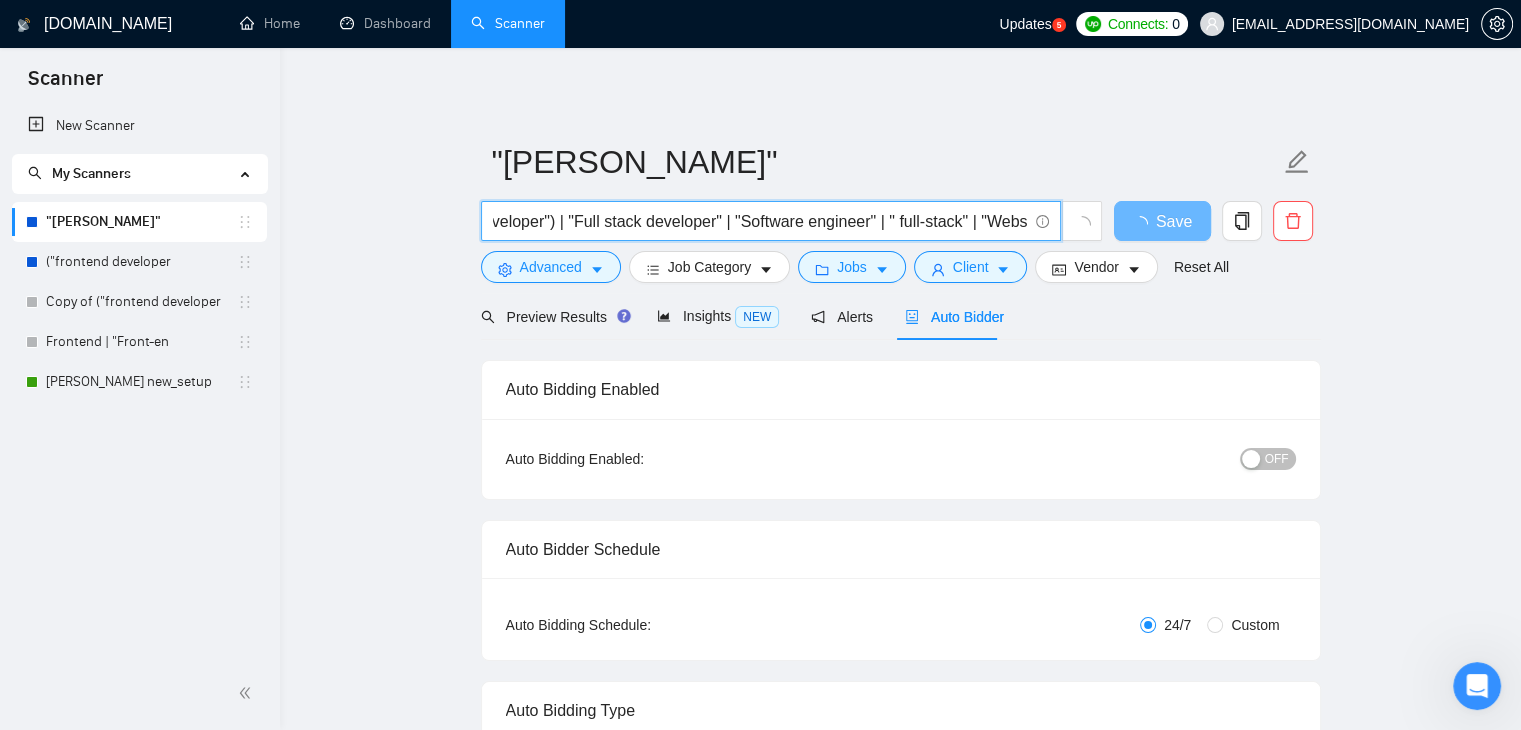 click on "(("[PERSON_NAME] developer") | "Full stack developer" | "Software engineer" | " full-stack" | "Website Development" | "Backend Developer" | "Node.js developer" | "SaaS development")" at bounding box center [760, 221] 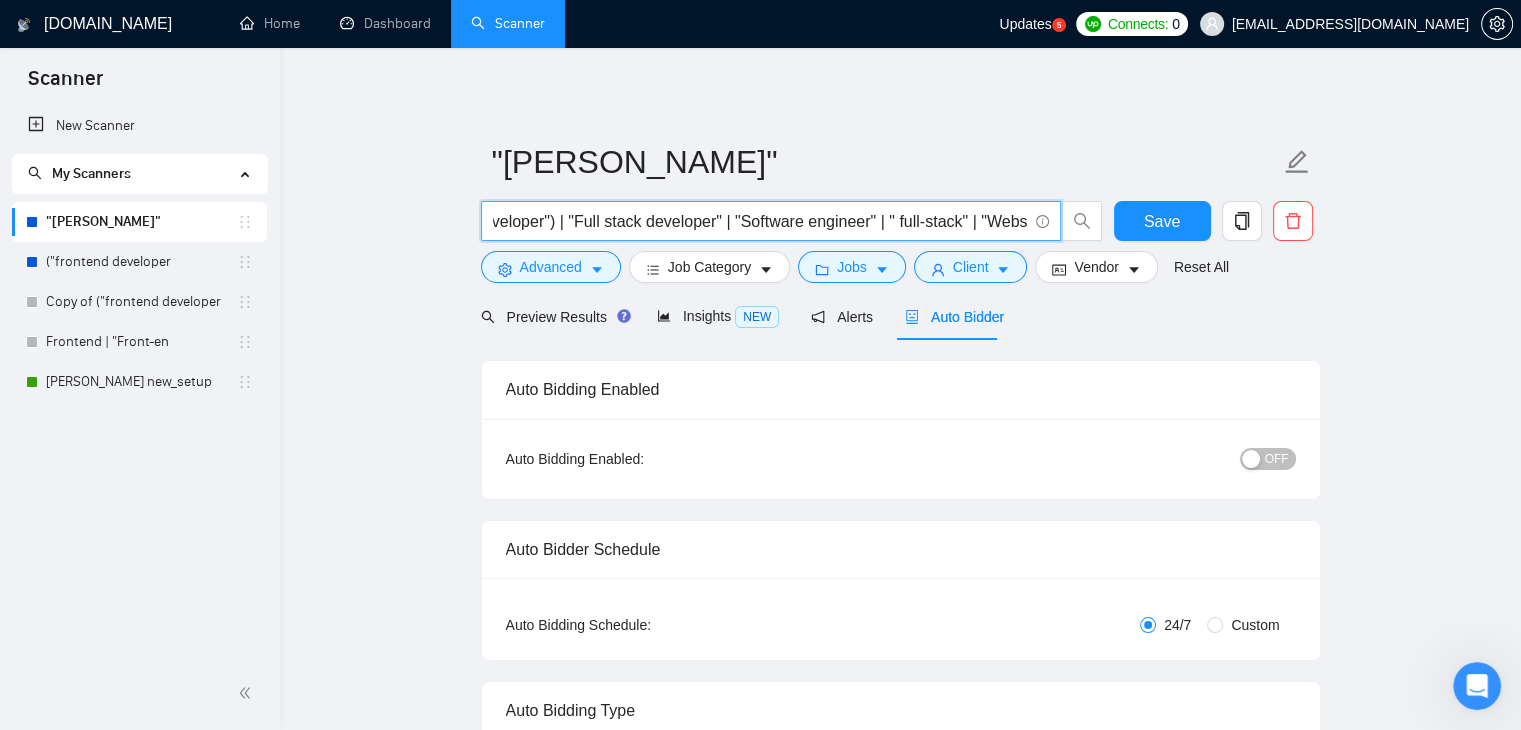scroll, scrollTop: 0, scrollLeft: 0, axis: both 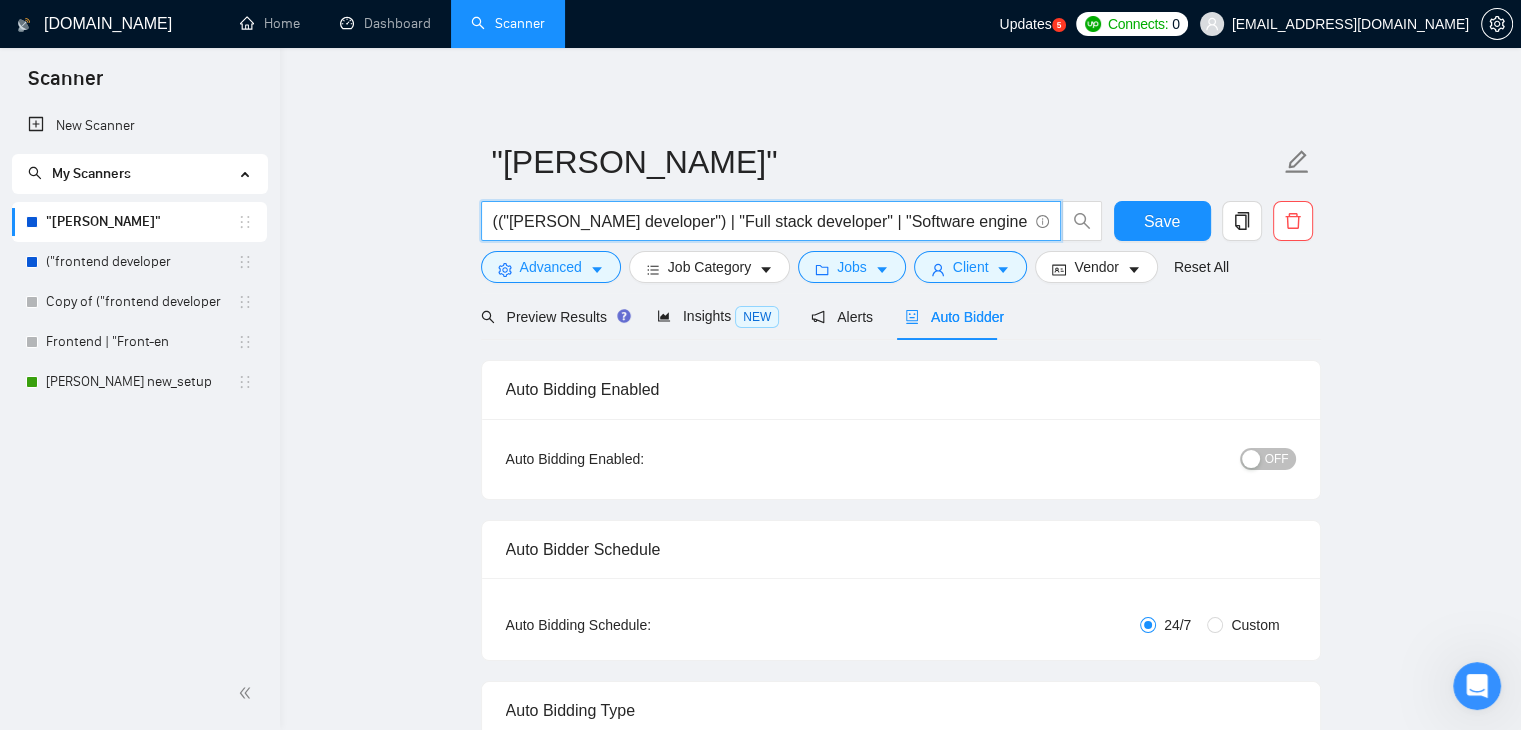 click on "(("[PERSON_NAME] developer") | "Full stack developer" | "Software engineer" | " full-stack" | "Website Development" | "Backend Developer" | "Node.js developer" | "SaaS development")" at bounding box center [760, 221] 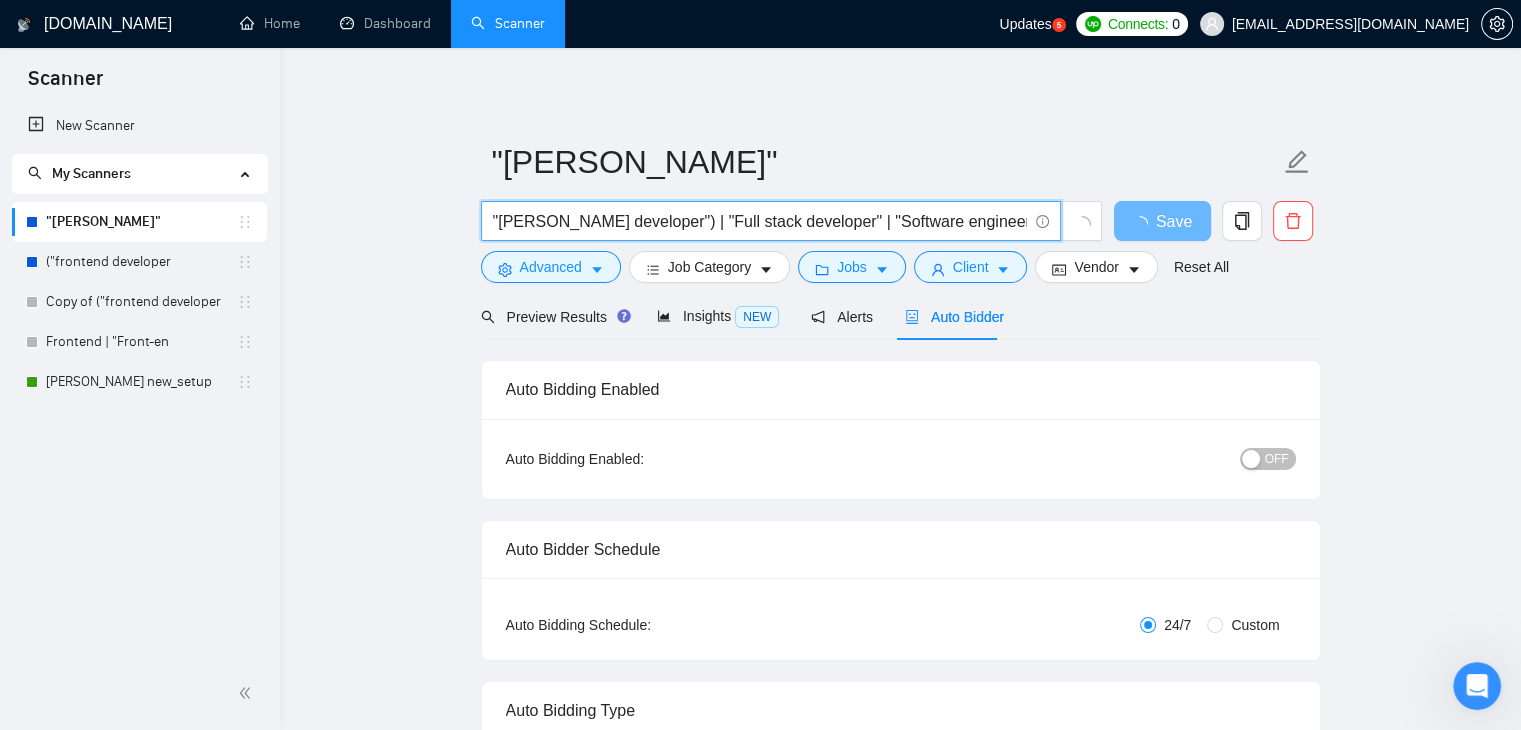 click on ""[PERSON_NAME] developer") | "Full stack developer" | "Software engineer" | " full-stack" | "Website Development" | "Backend Developer" | "Node.js developer" | "SaaS development")" at bounding box center (760, 221) 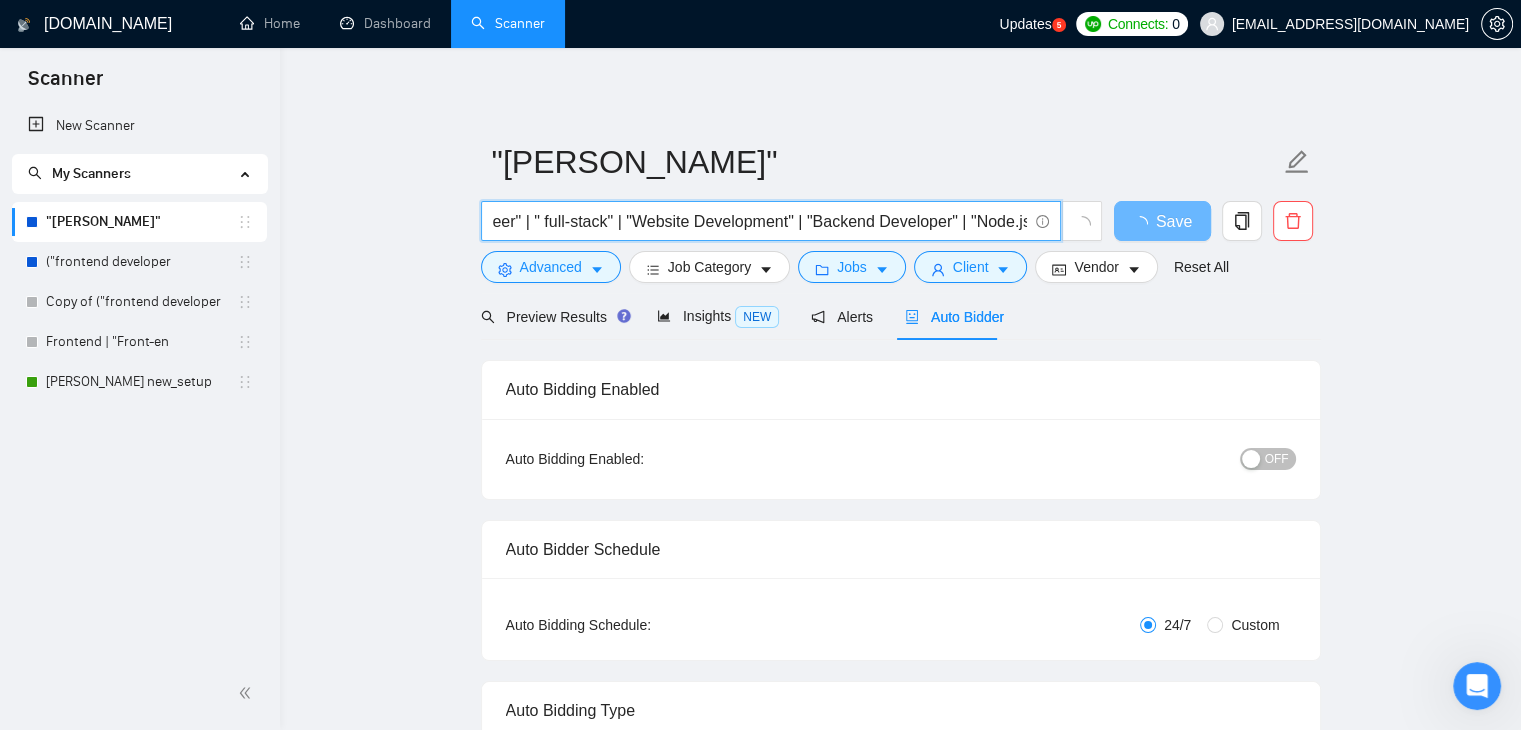 scroll, scrollTop: 0, scrollLeft: 704, axis: horizontal 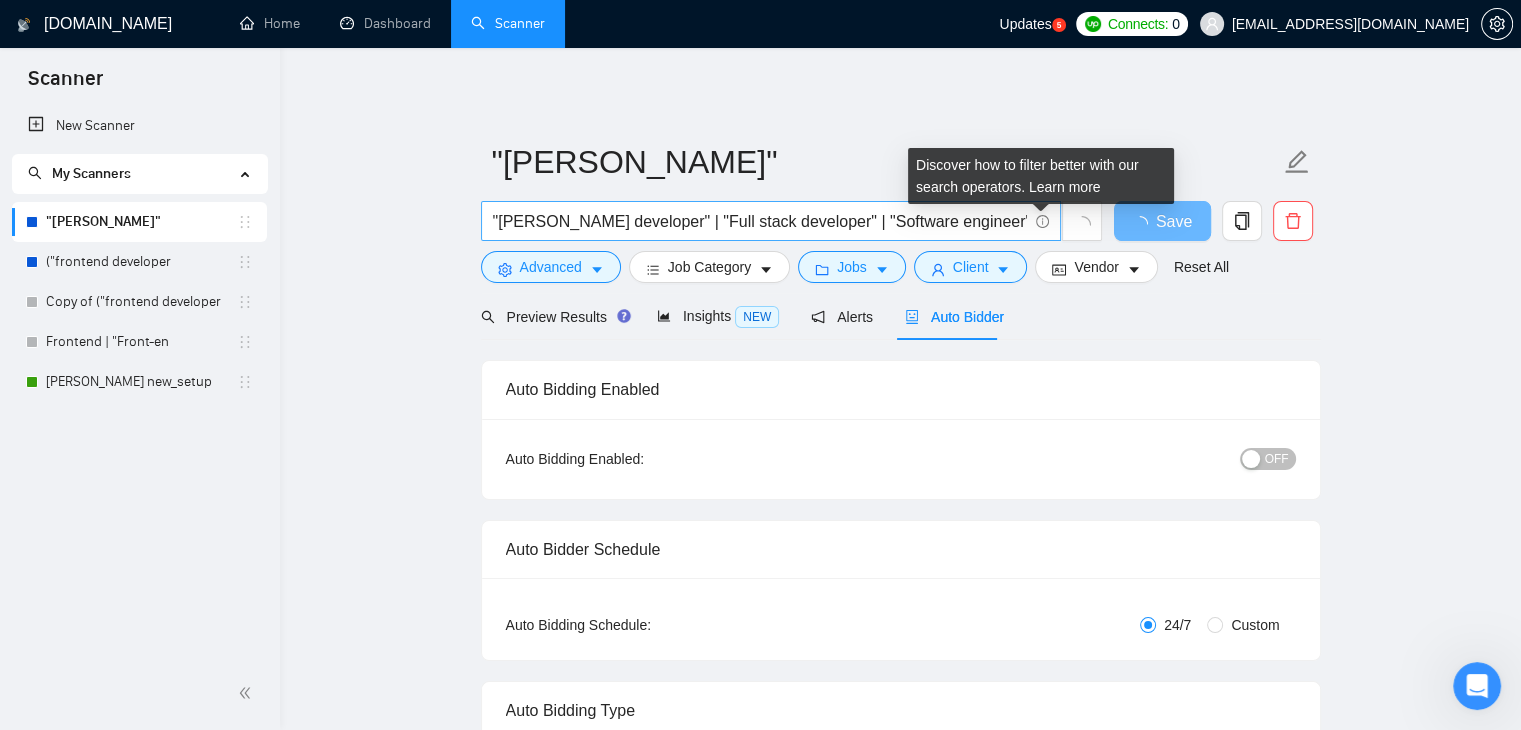 click 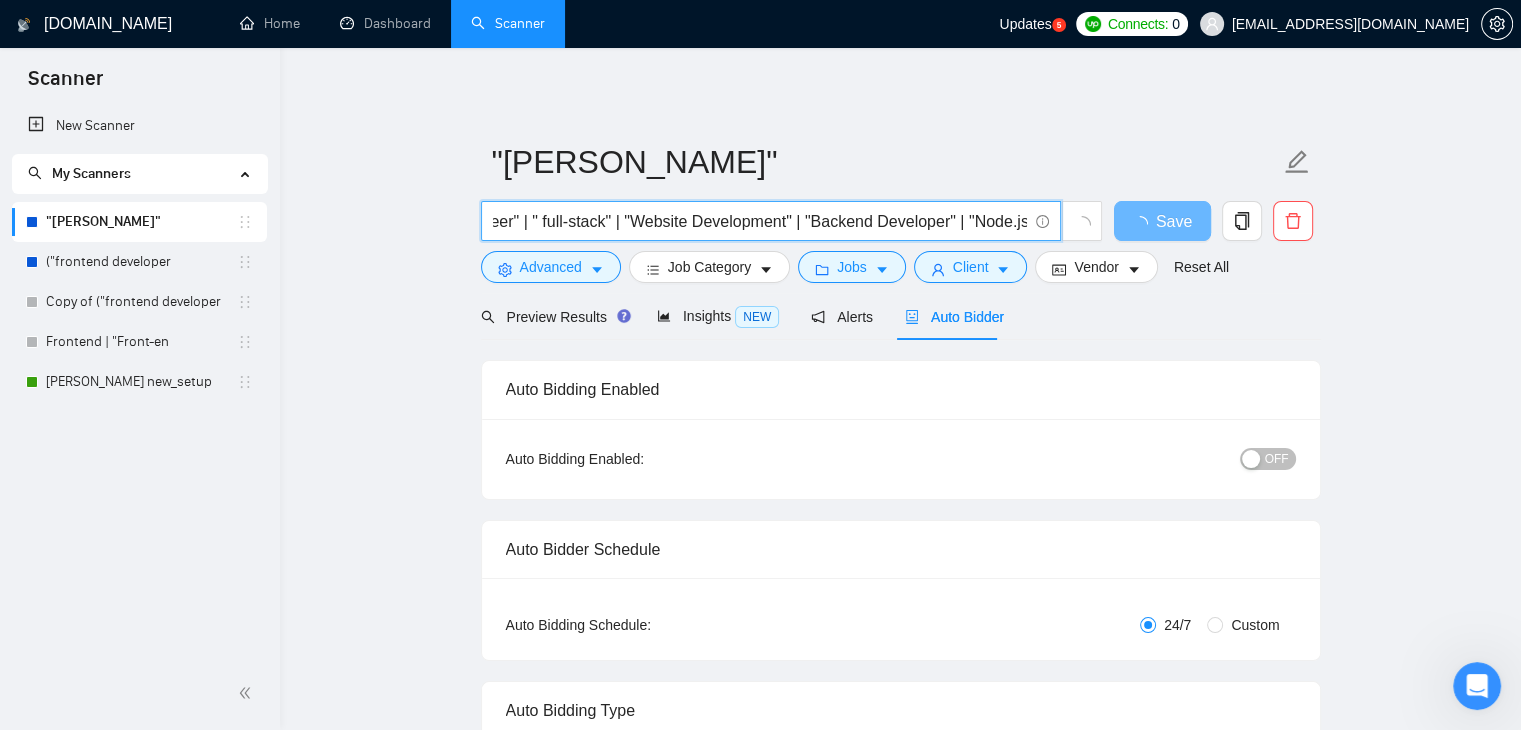 scroll, scrollTop: 0, scrollLeft: 704, axis: horizontal 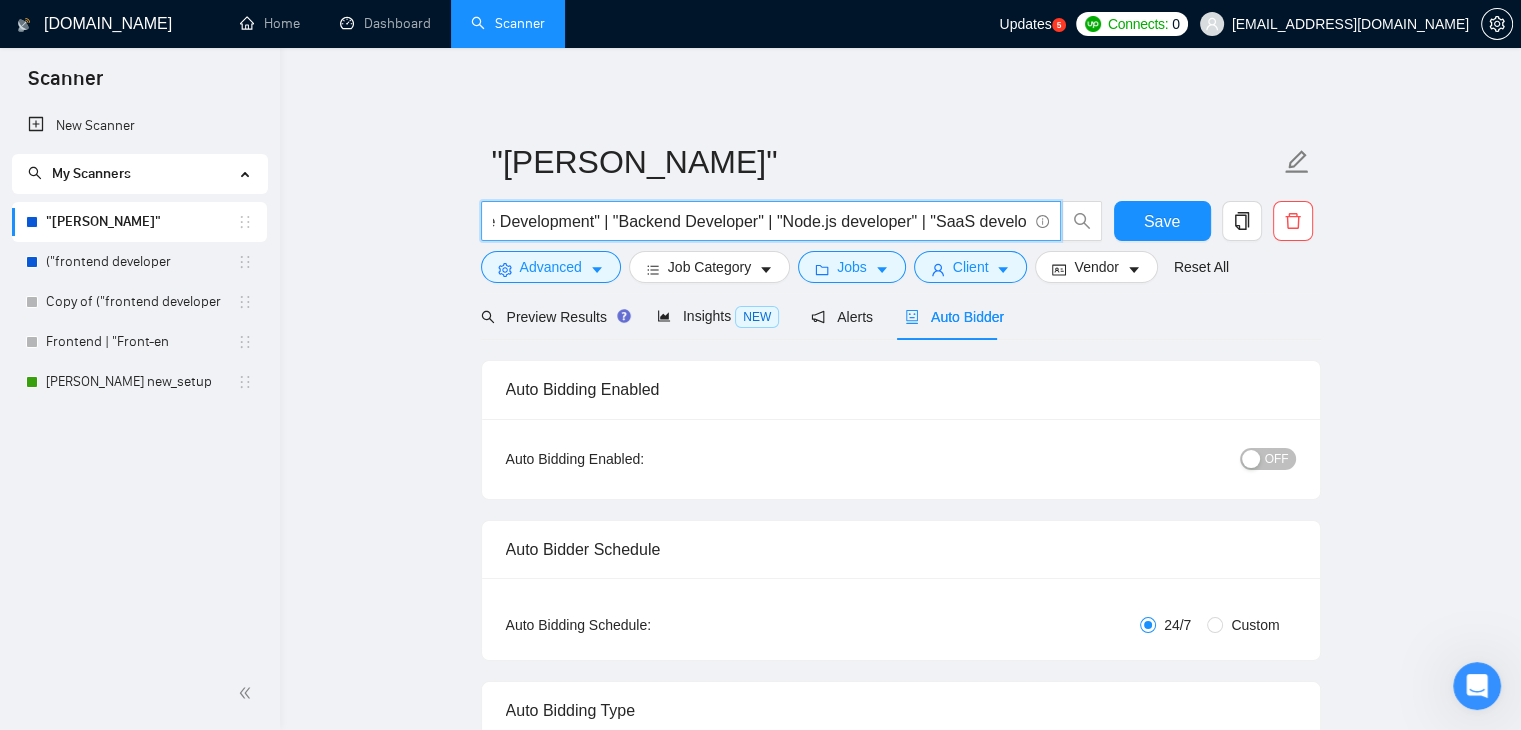 click on ""[PERSON_NAME] developer" | "Full stack developer" | "Software engineer" | " full-stack" | "Website Development" | "Backend Developer" | "Node.js developer" | "SaaS development")" at bounding box center (760, 221) 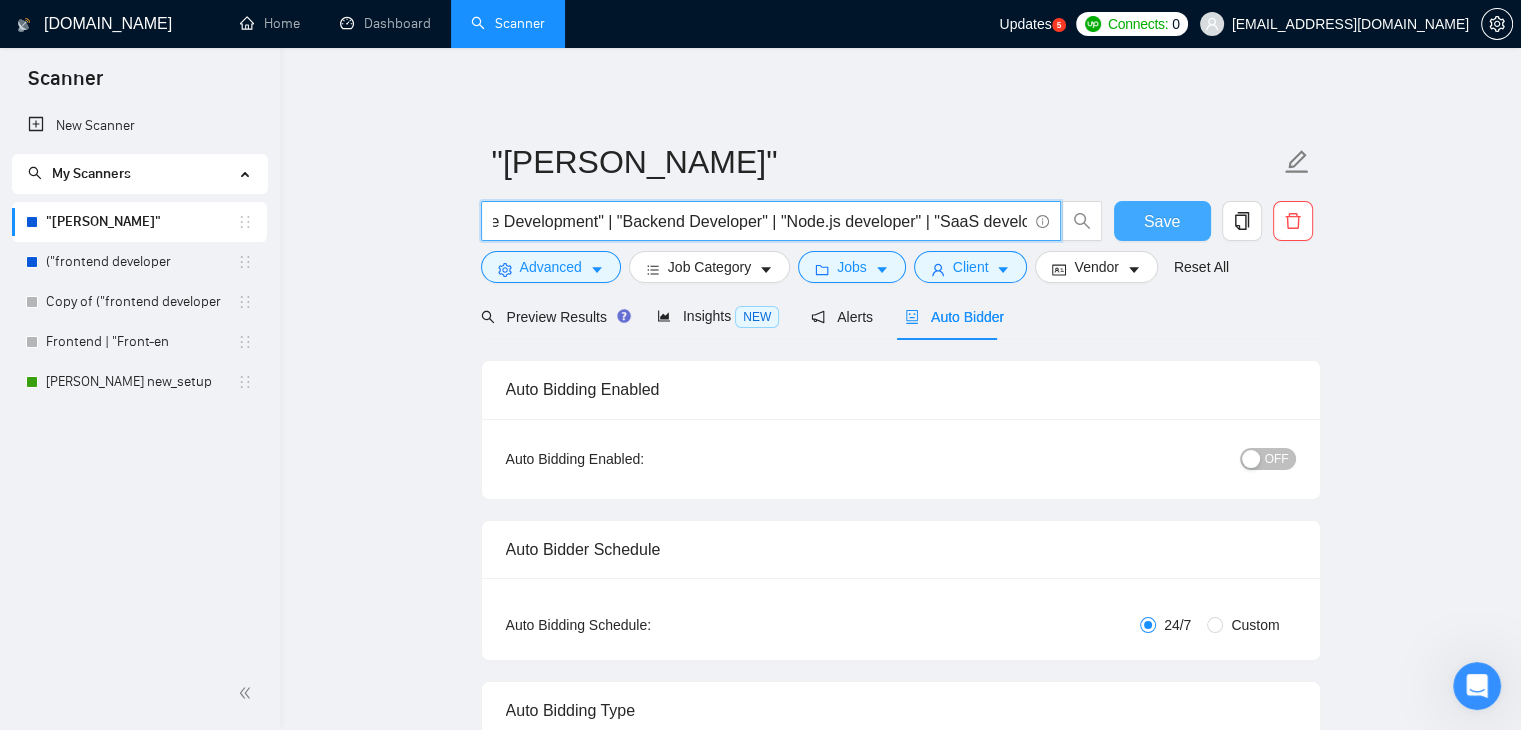 type on ""[PERSON_NAME] developer" | "Full stack developer" | "Software engineer" | " full-stack" | "Website Development" | "Backend Developer" | "Node.js developer" | "SaaS development"" 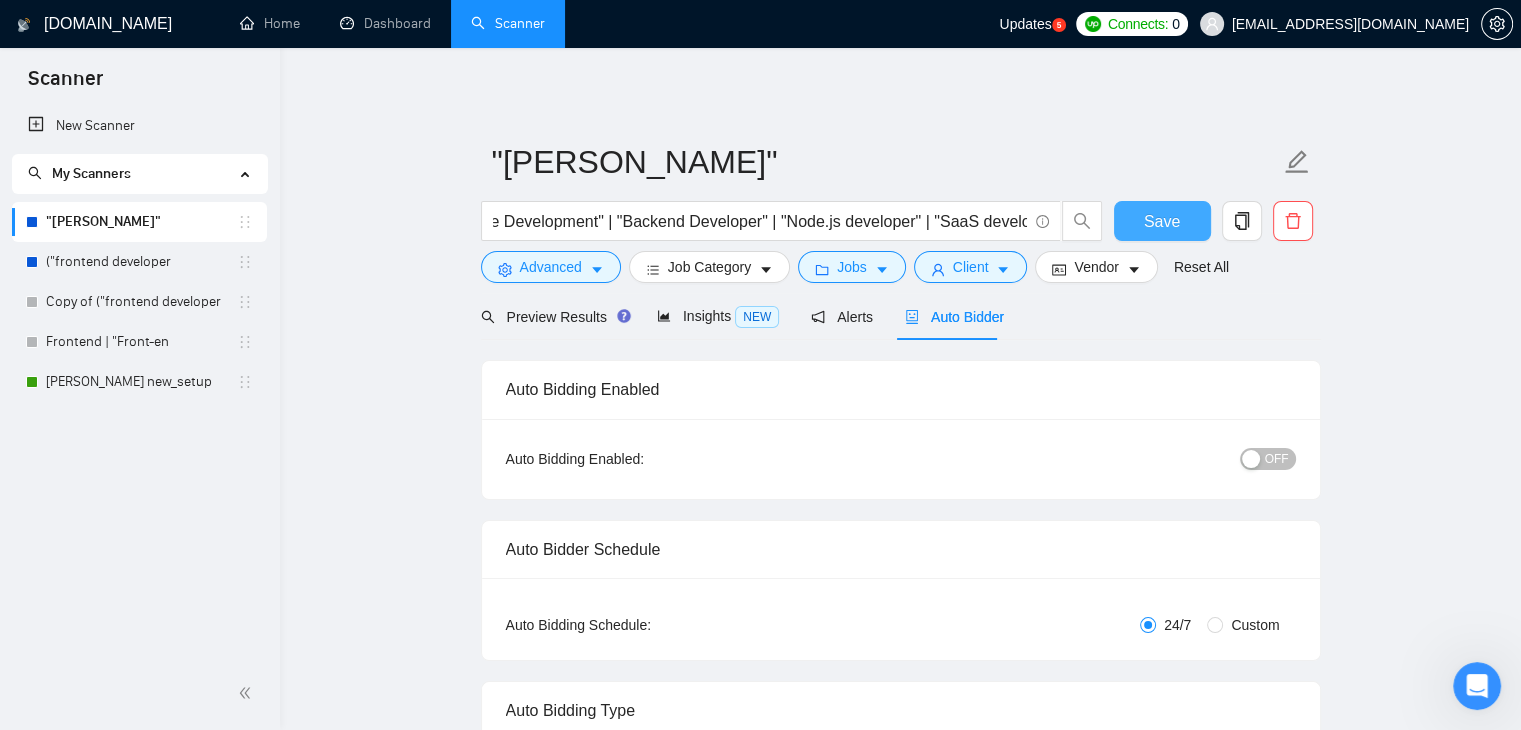 scroll, scrollTop: 0, scrollLeft: 0, axis: both 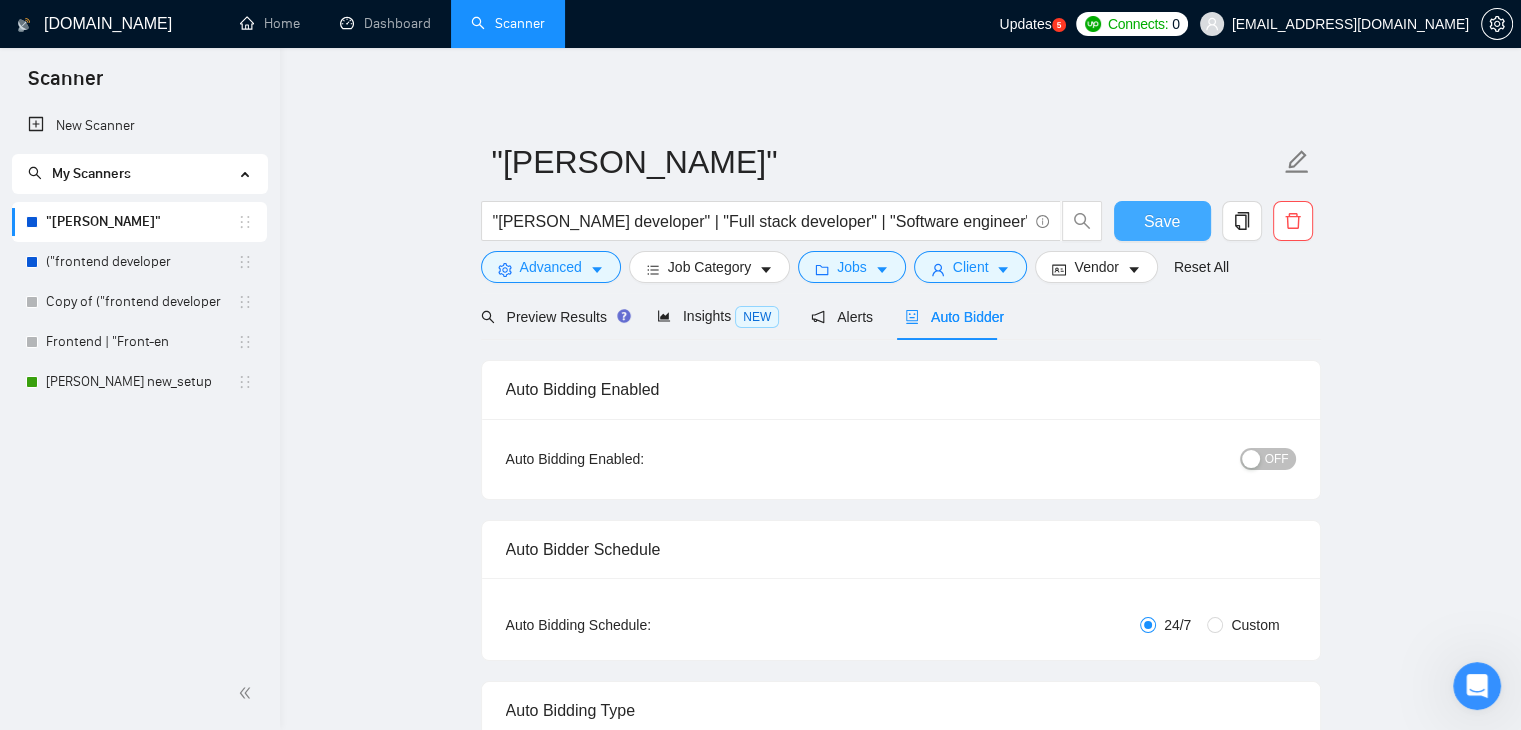 click on "Save" at bounding box center (1162, 221) 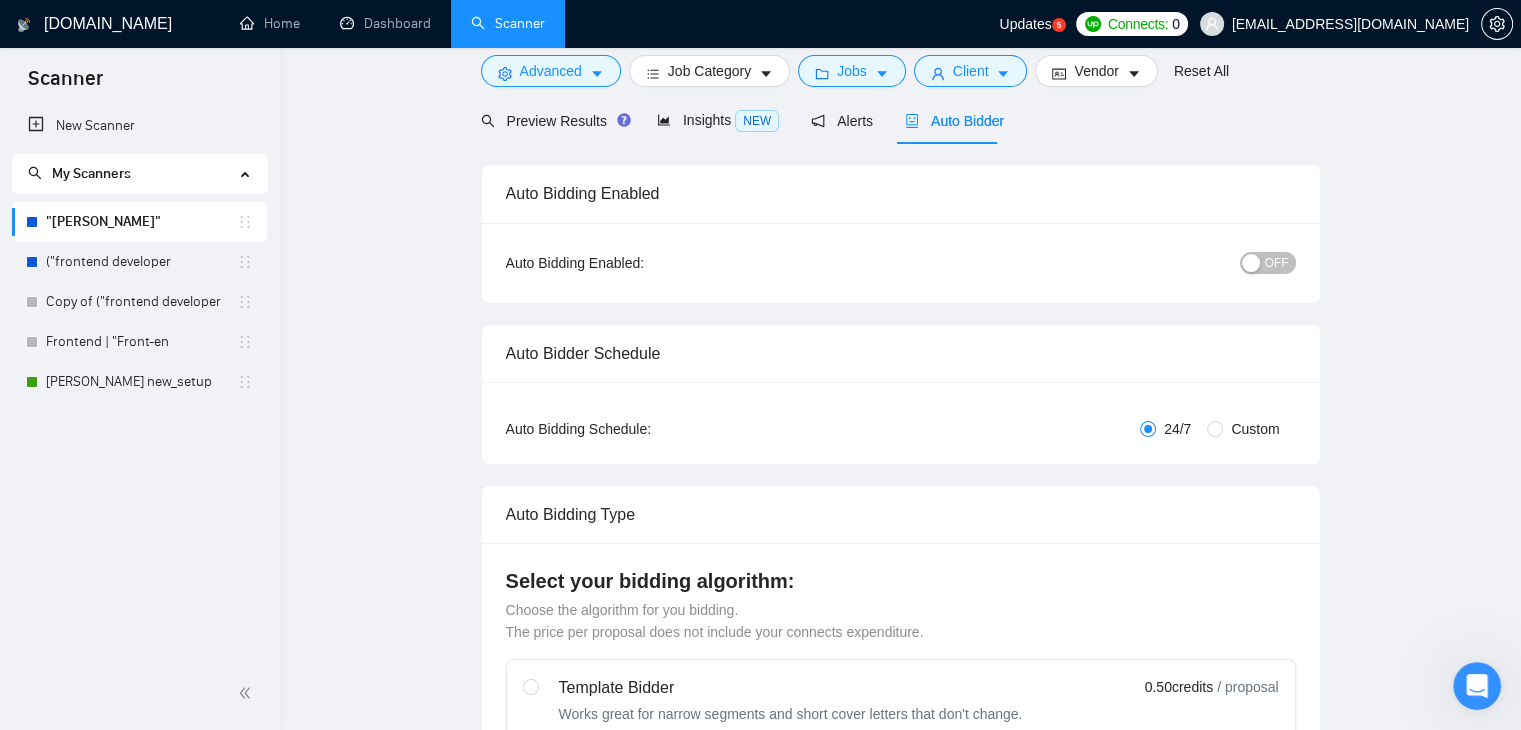 scroll, scrollTop: 0, scrollLeft: 0, axis: both 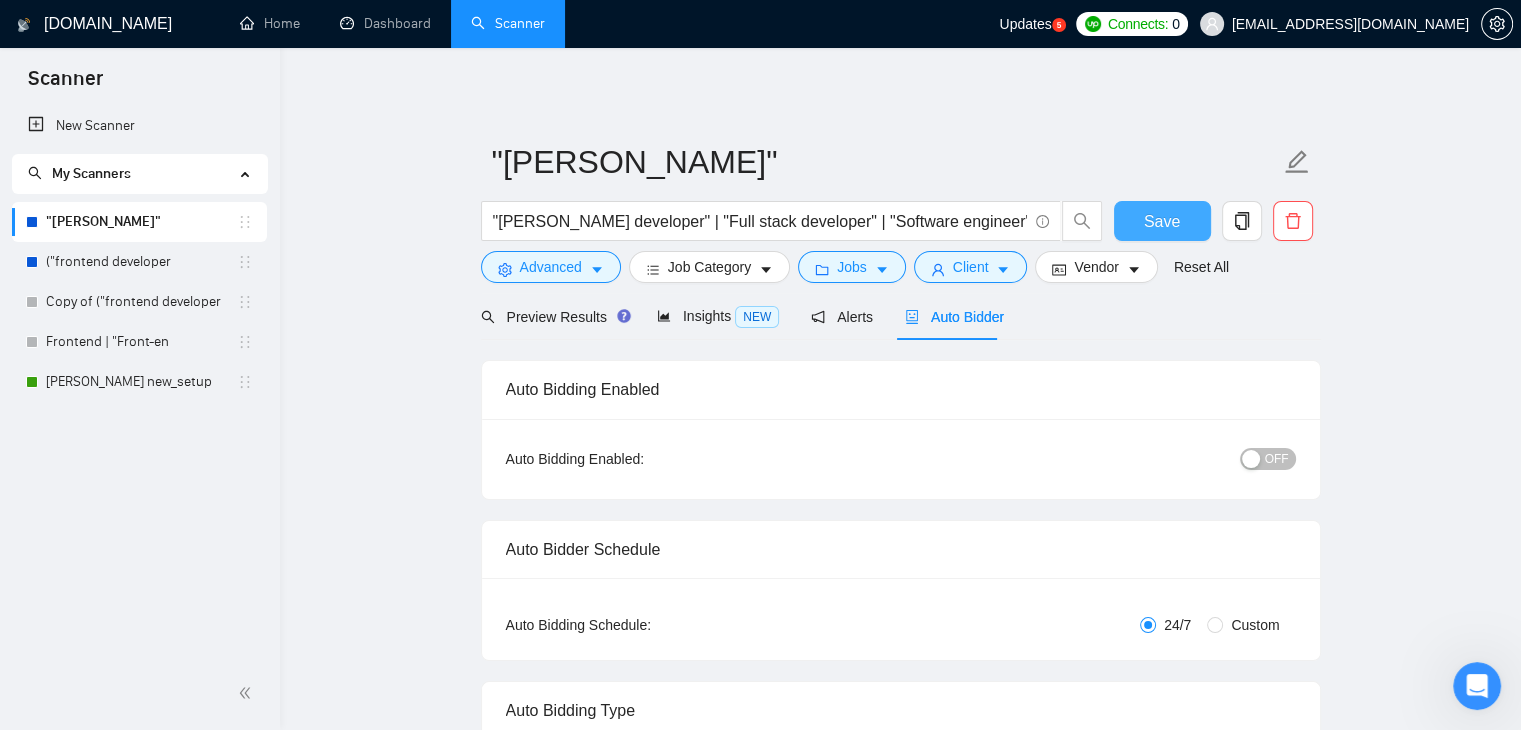 click on "Save" at bounding box center [1162, 221] 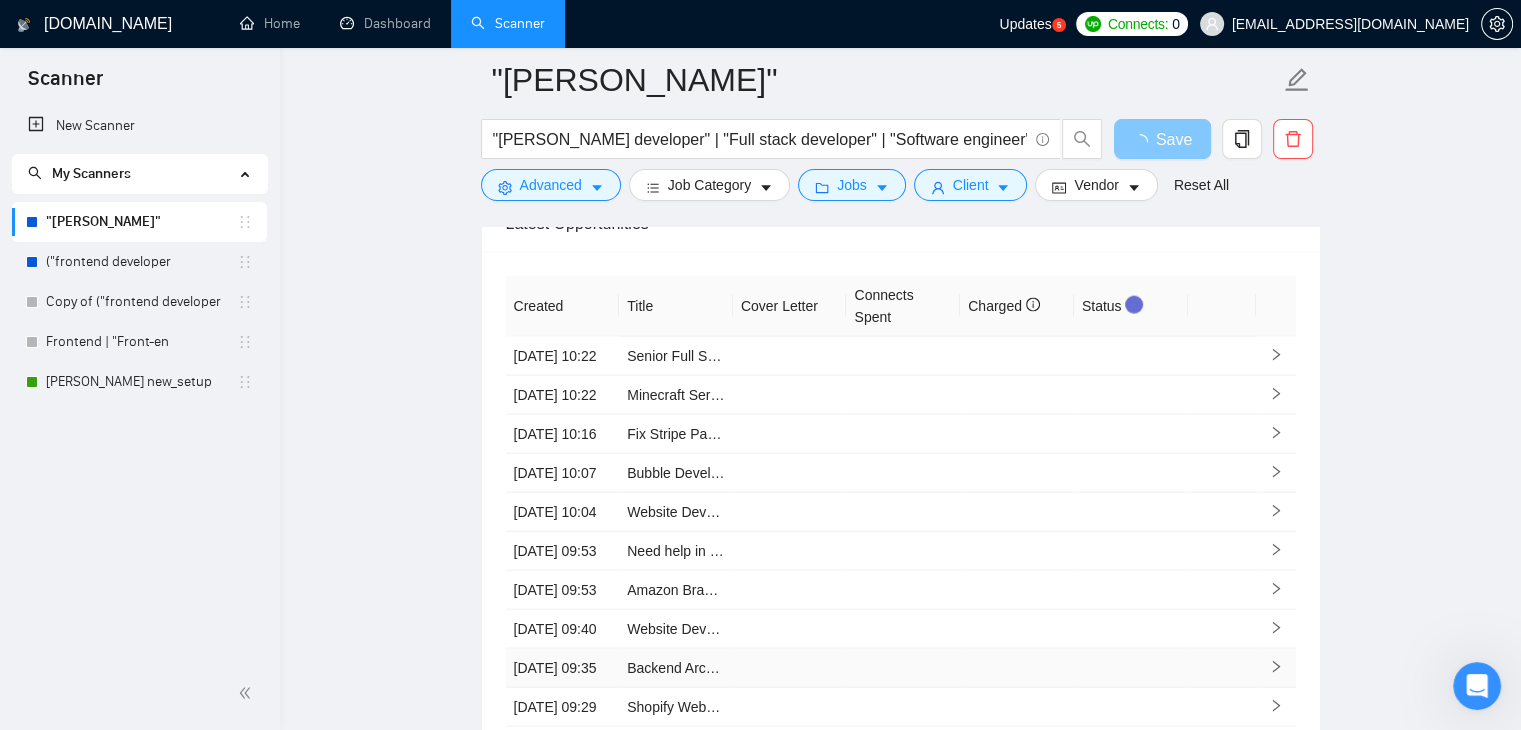 scroll, scrollTop: 4323, scrollLeft: 0, axis: vertical 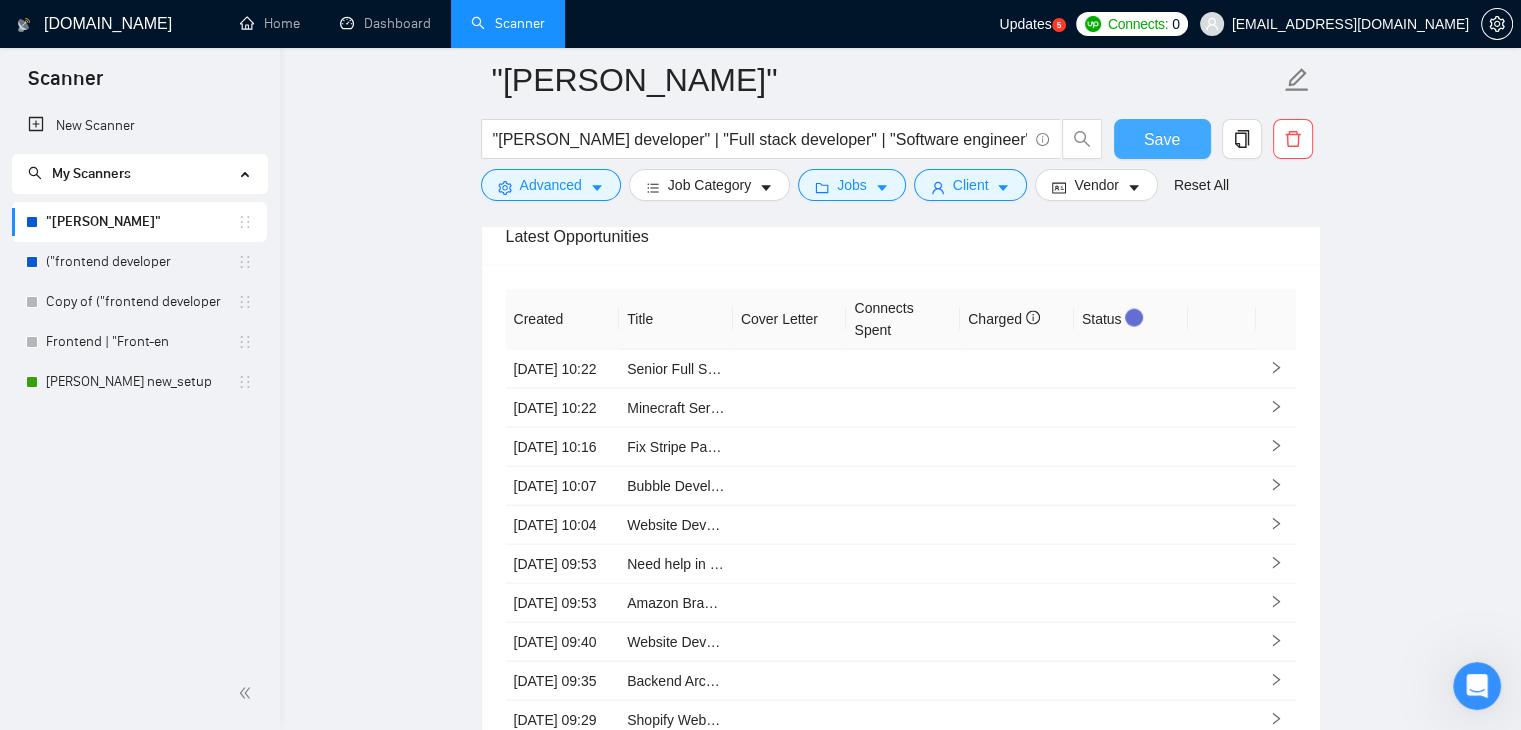 type 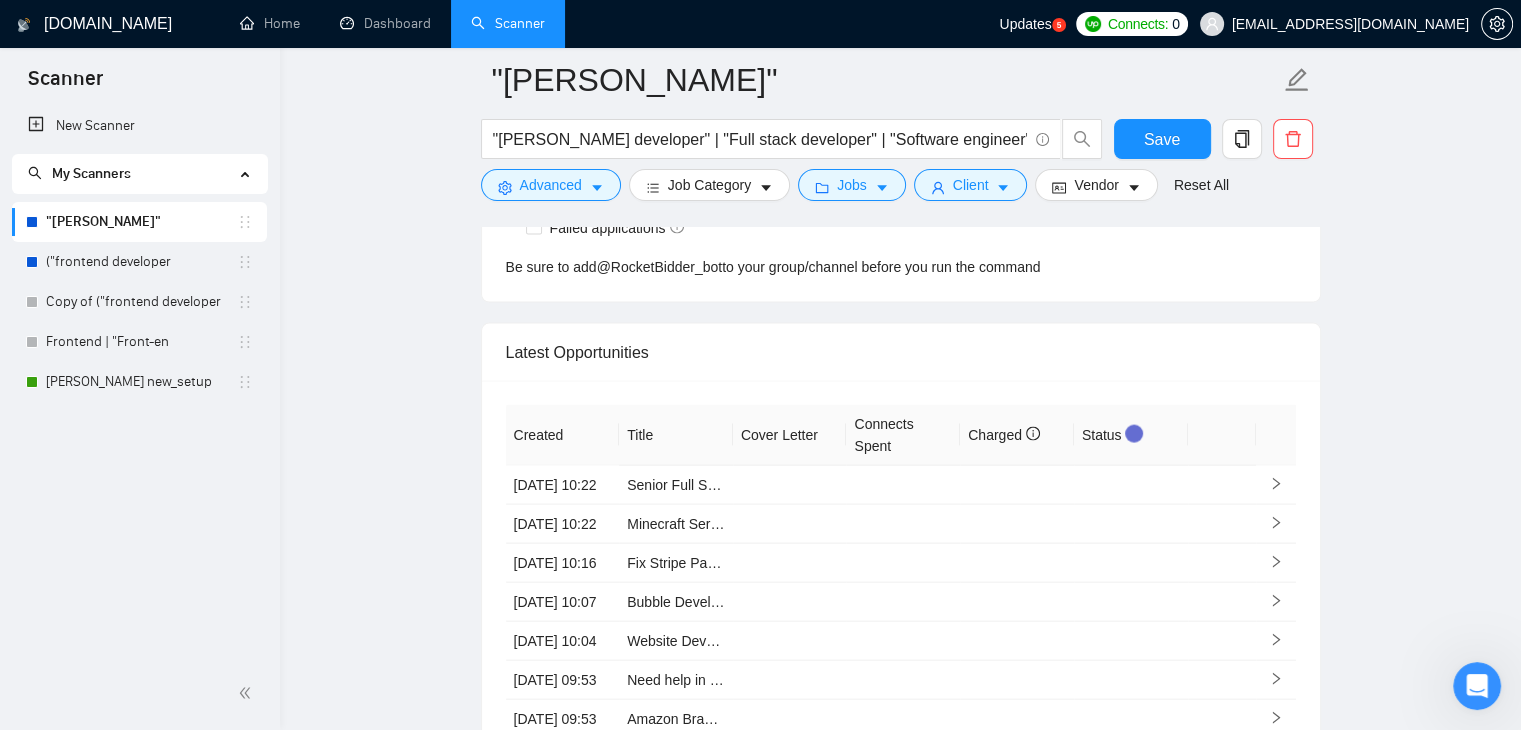 click on "Latest Opportunities" at bounding box center (901, 352) 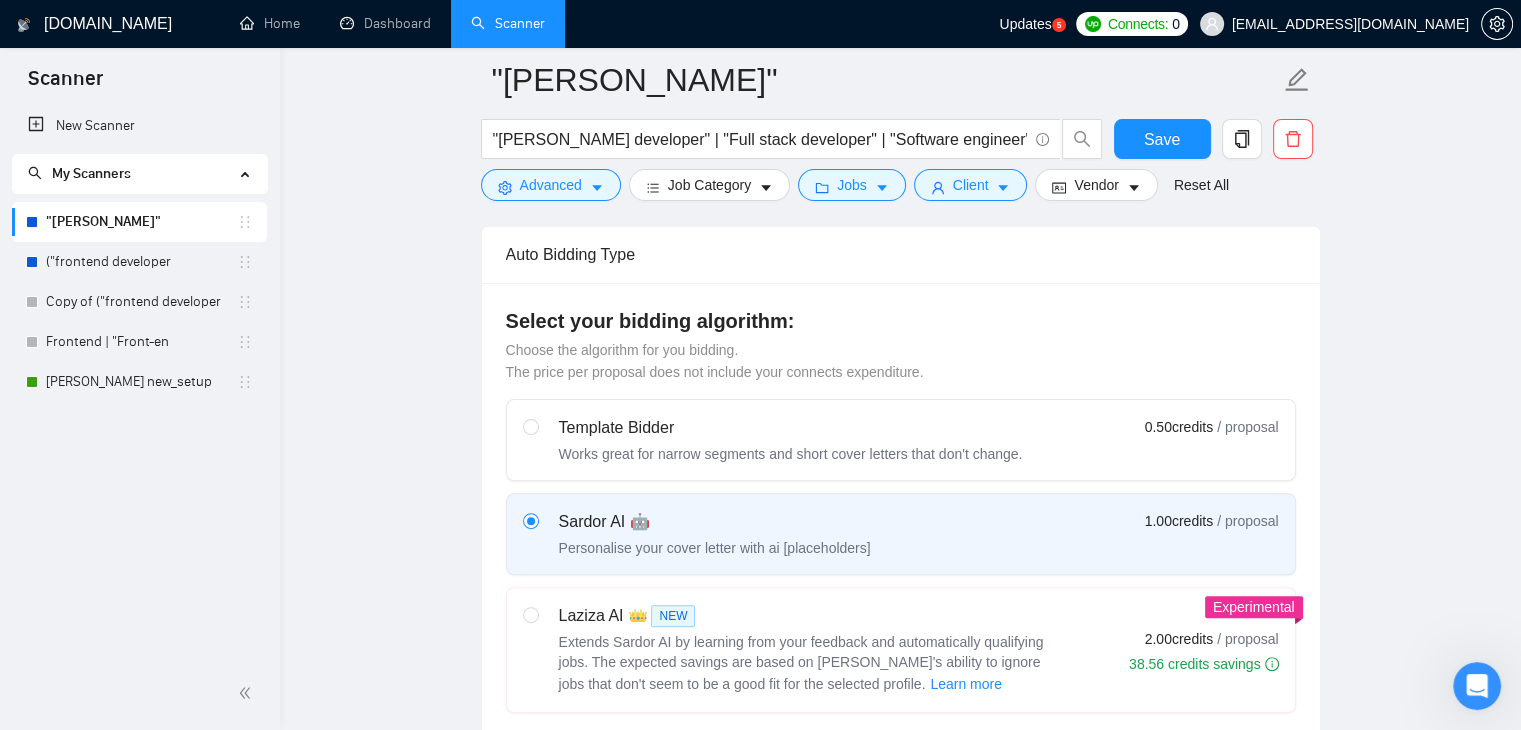 scroll, scrollTop: 0, scrollLeft: 0, axis: both 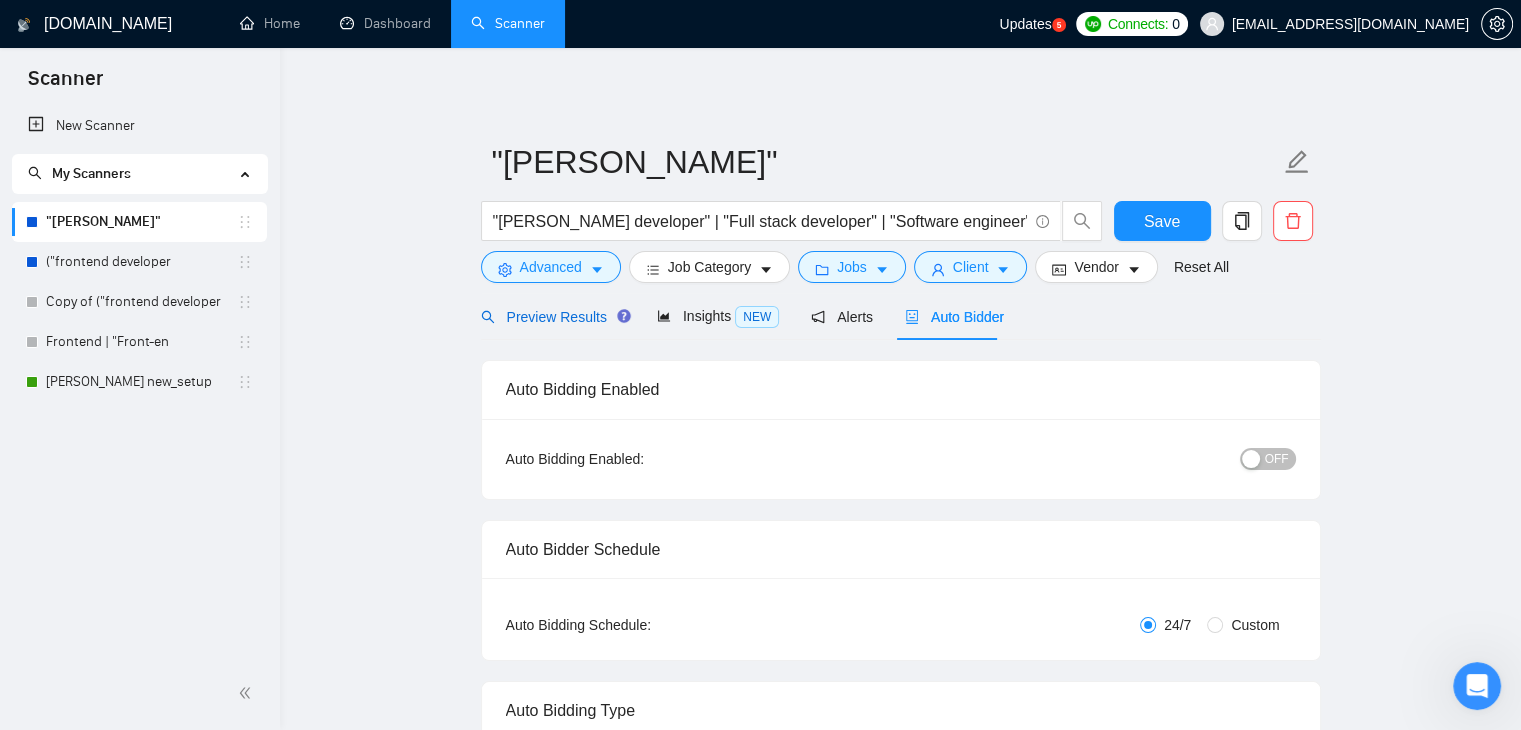 click on "Preview Results" at bounding box center (553, 317) 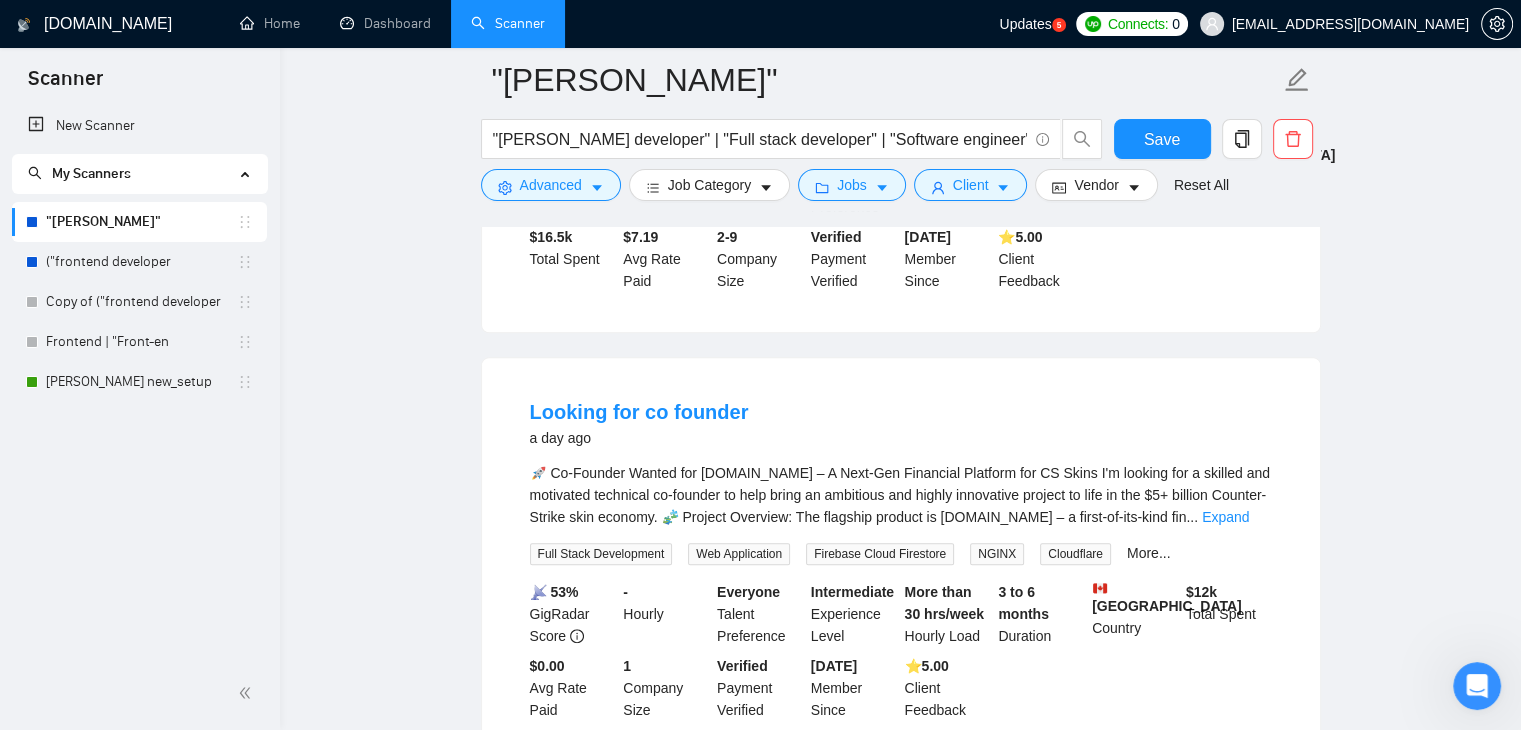 scroll, scrollTop: 1950, scrollLeft: 0, axis: vertical 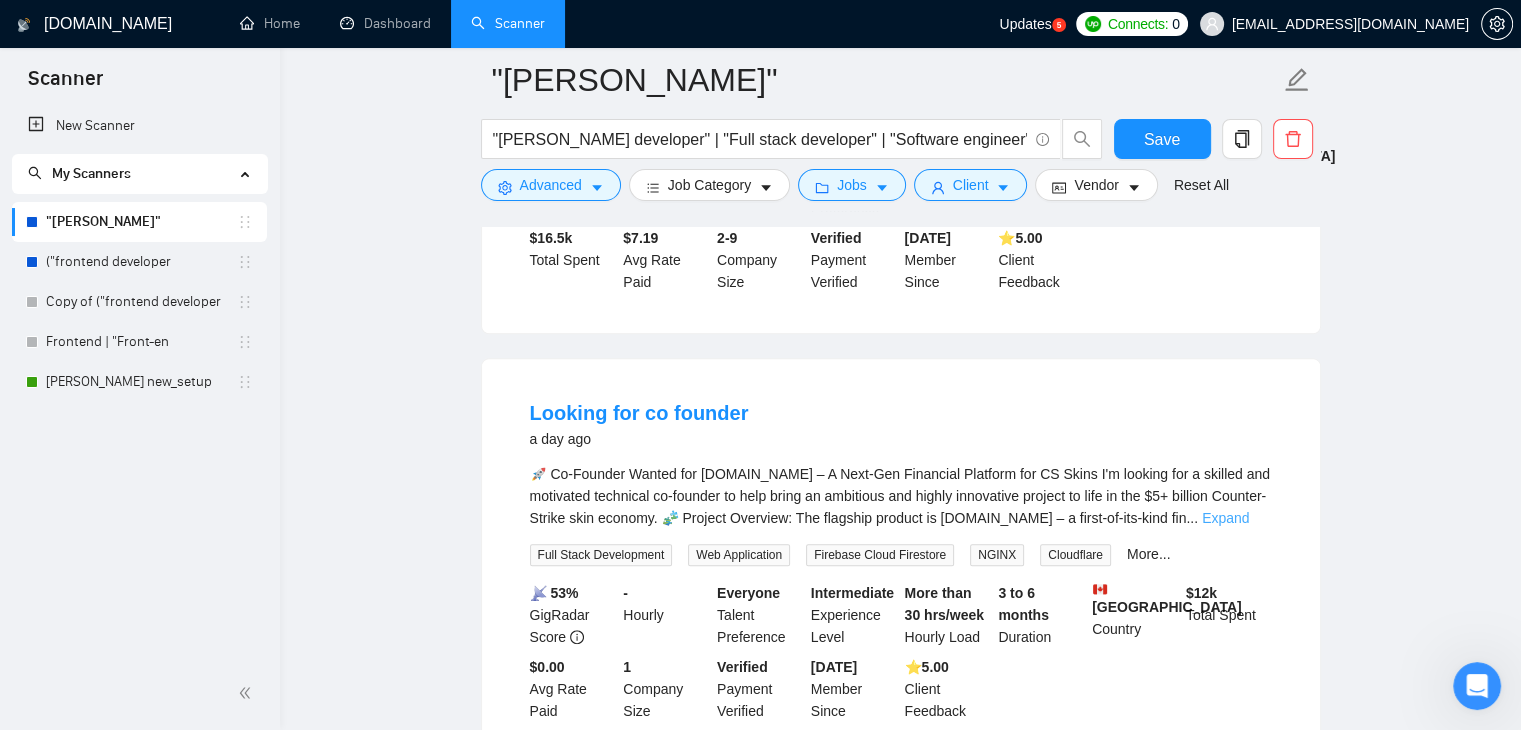 click on "Expand" at bounding box center (1225, 518) 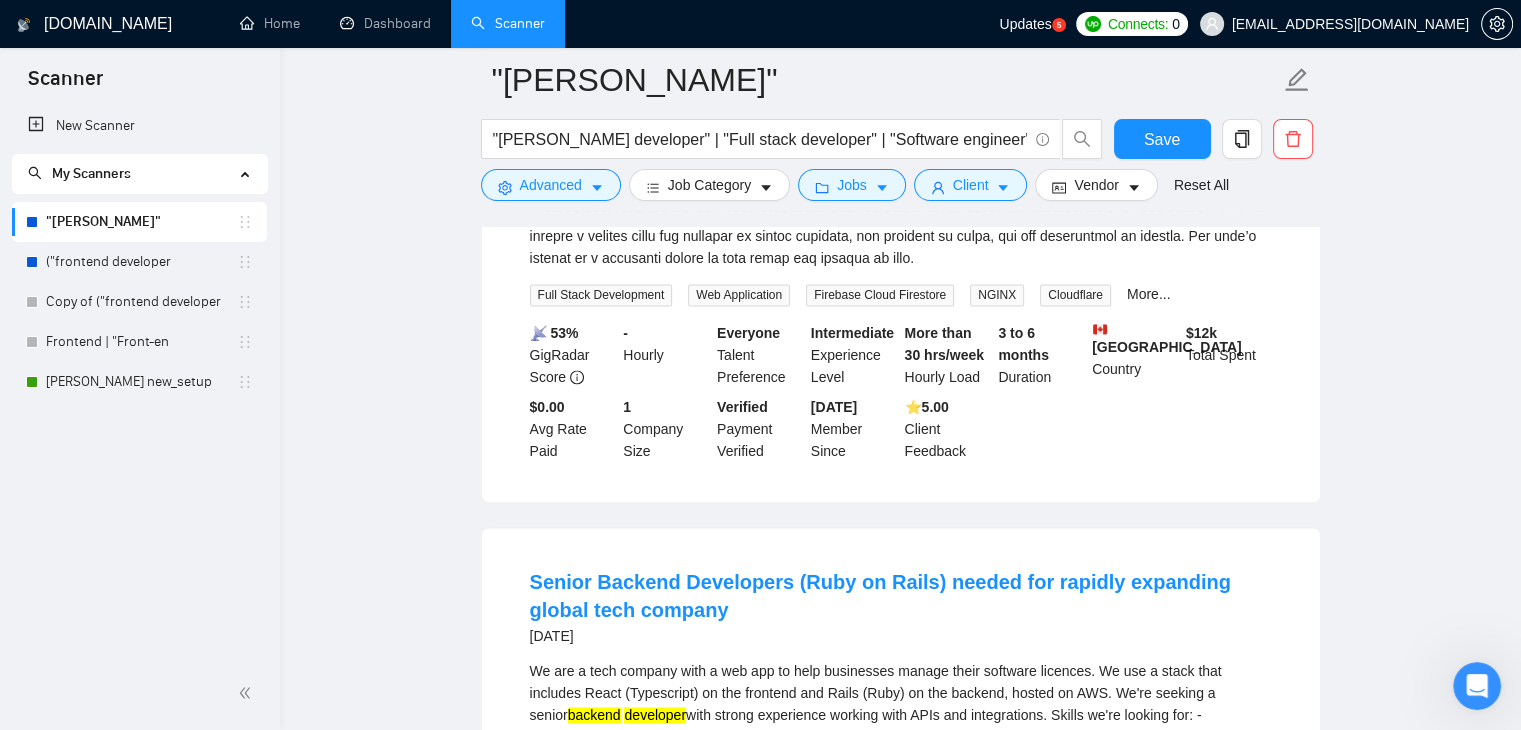 scroll, scrollTop: 2672, scrollLeft: 0, axis: vertical 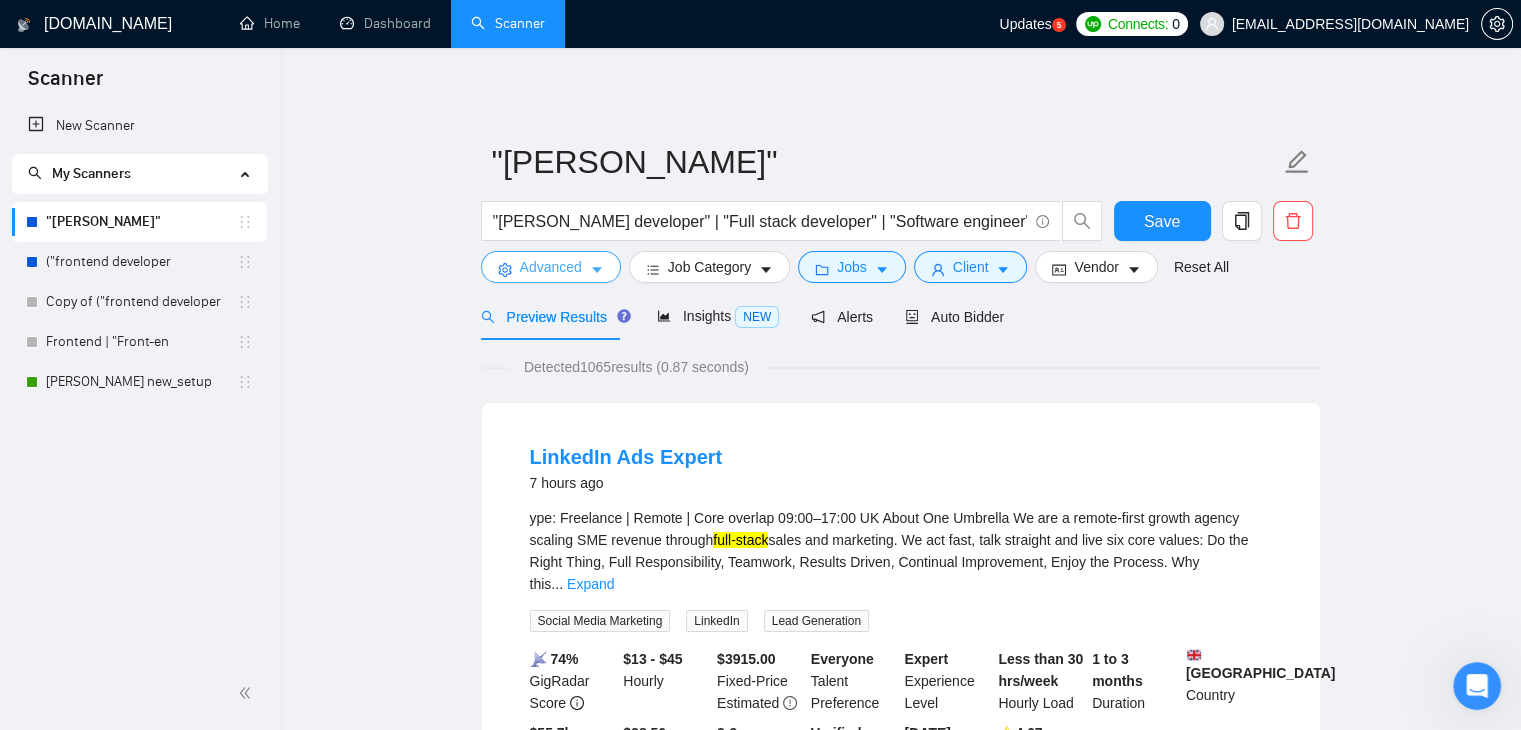 click on "Advanced" at bounding box center [551, 267] 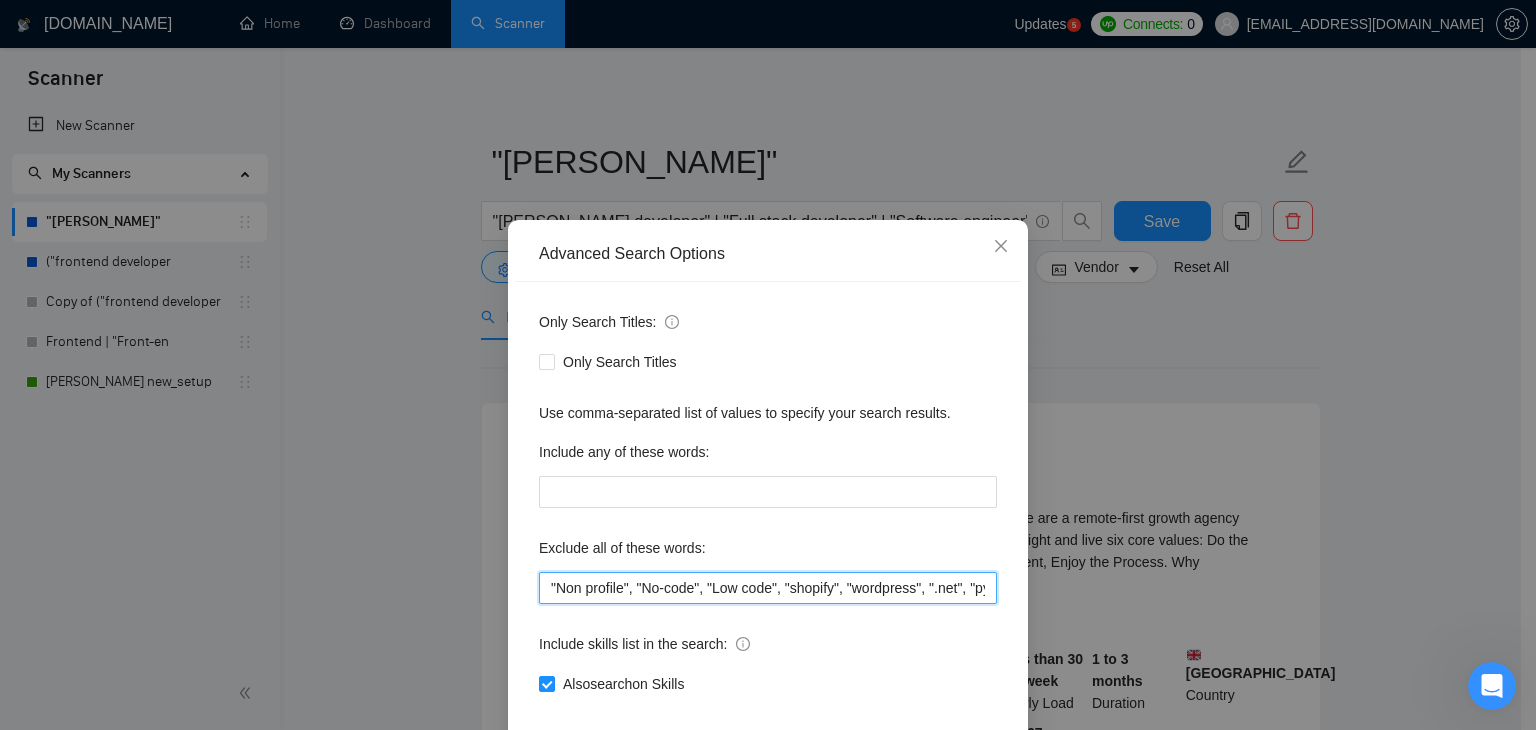 click on ""Non profile", "No-code", "Low code", "shopify", "wordpress", ".net", "python," at bounding box center [768, 588] 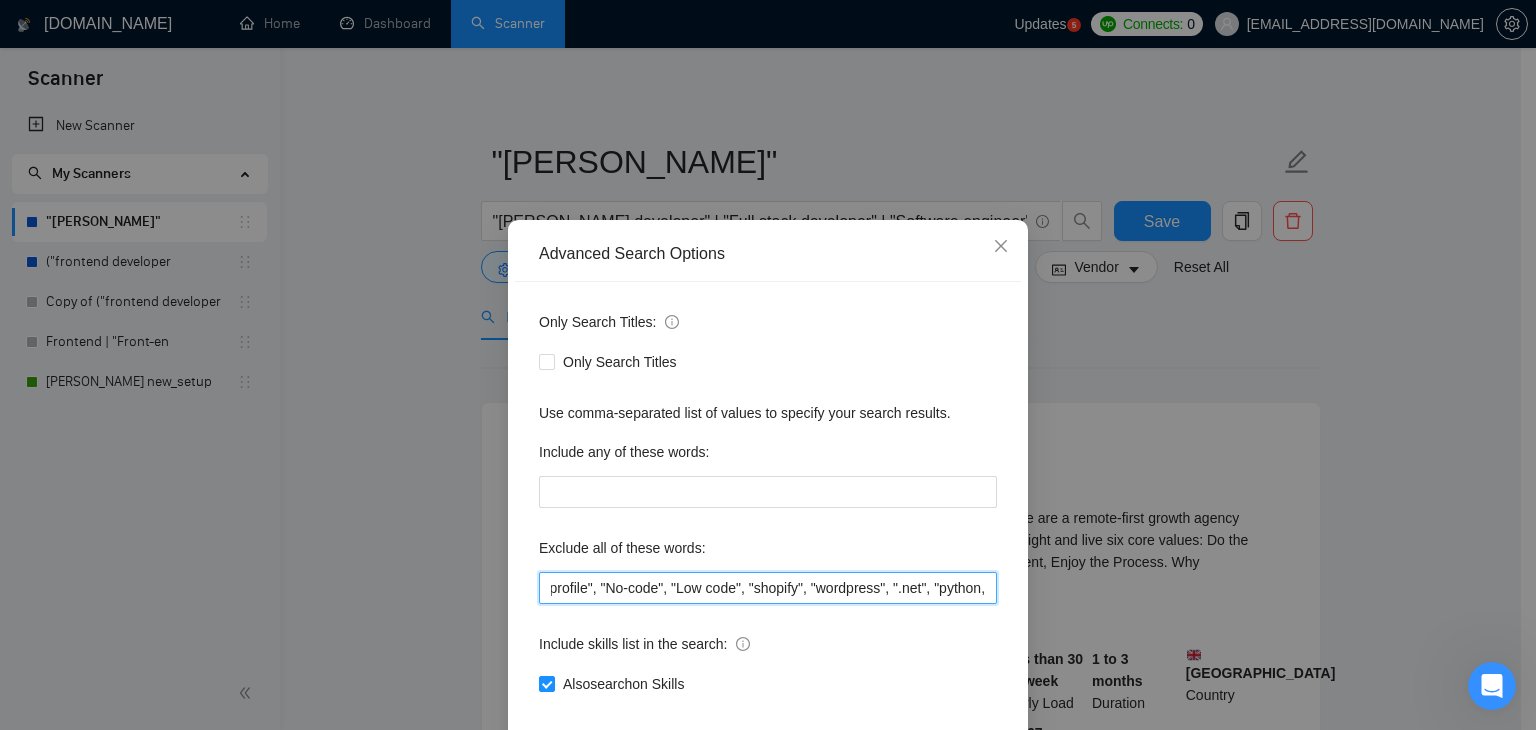 scroll, scrollTop: 0, scrollLeft: 44, axis: horizontal 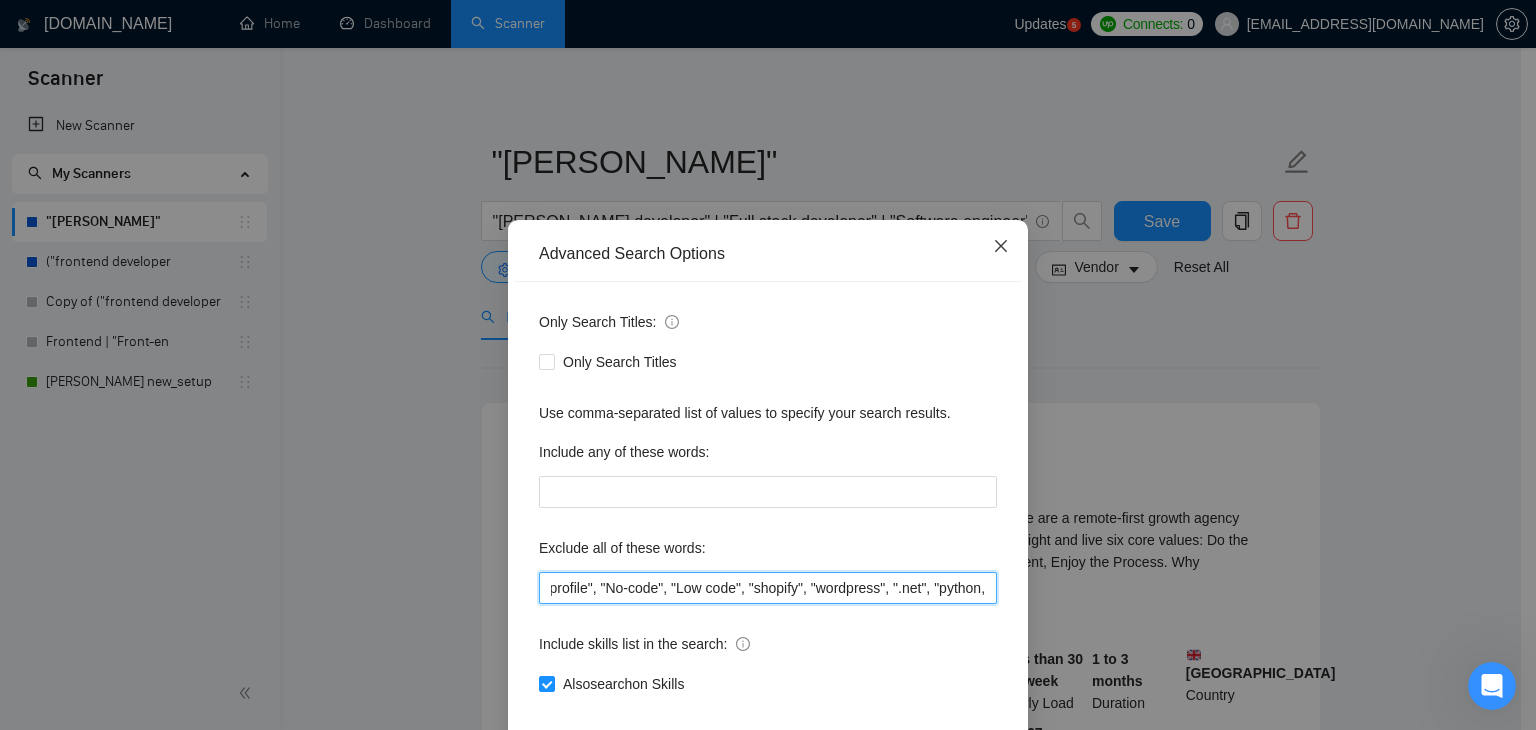 type on ""Non profile", "No-code", "Low code", "shopify", "wordpress", ".net", "python," 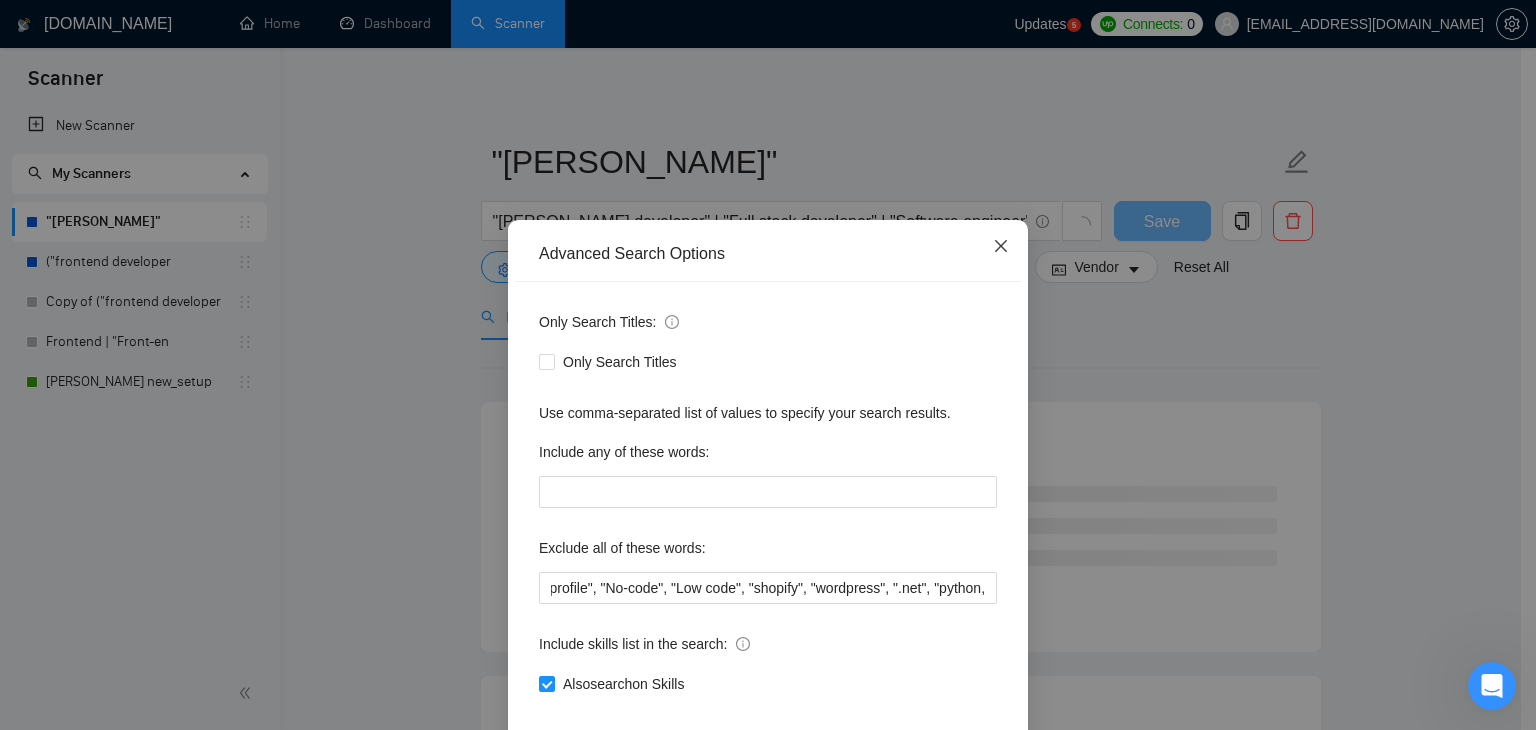 click at bounding box center (1001, 247) 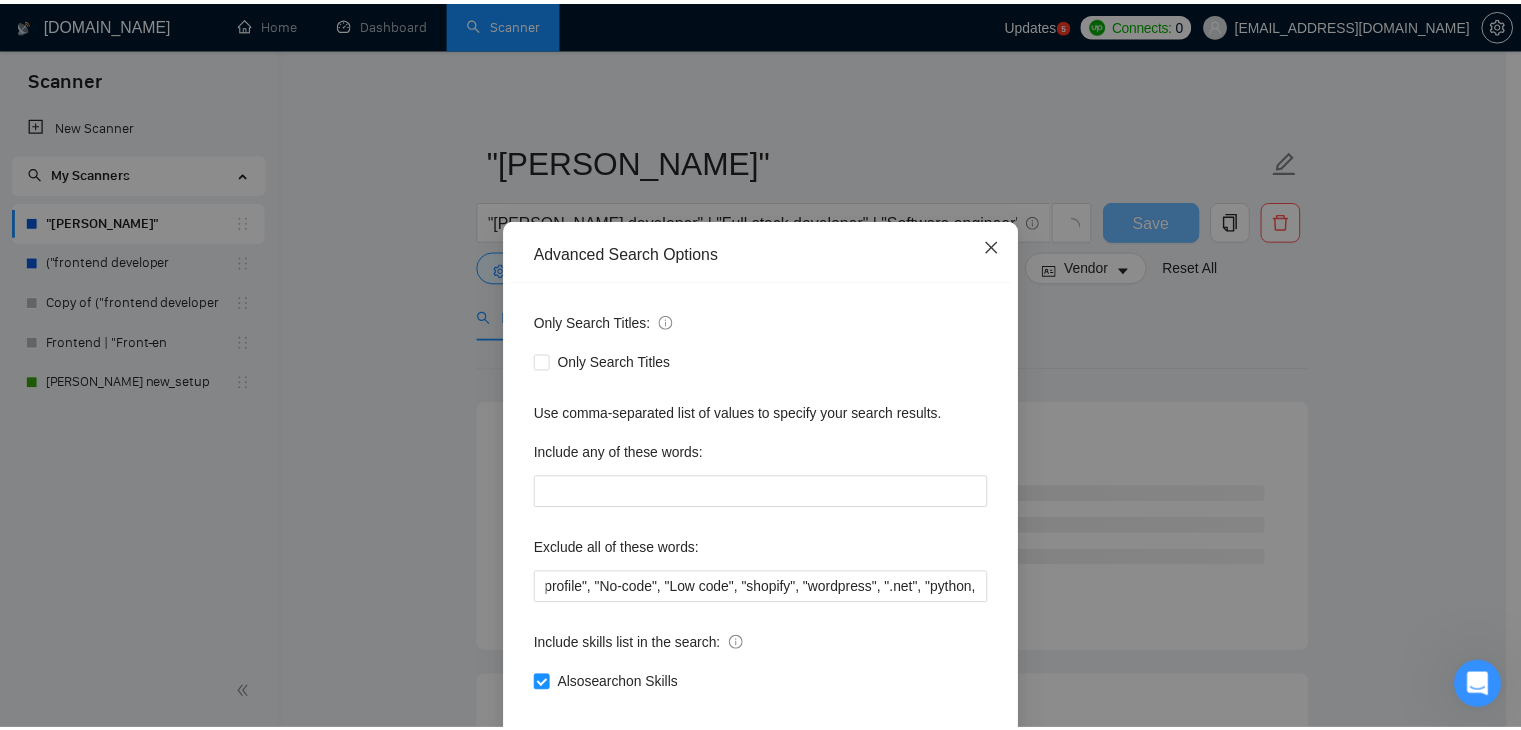 scroll, scrollTop: 0, scrollLeft: 0, axis: both 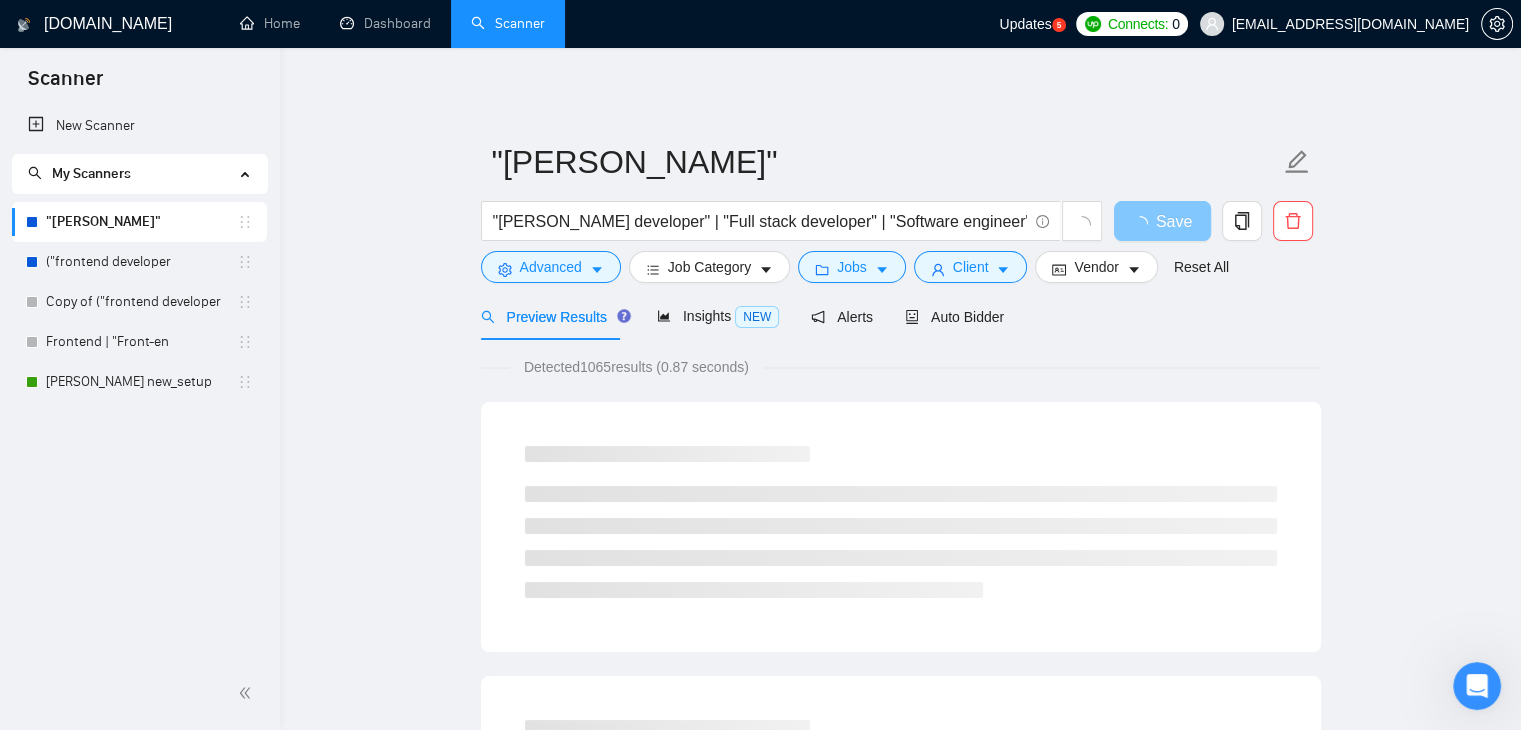 click on "Save" at bounding box center [1174, 221] 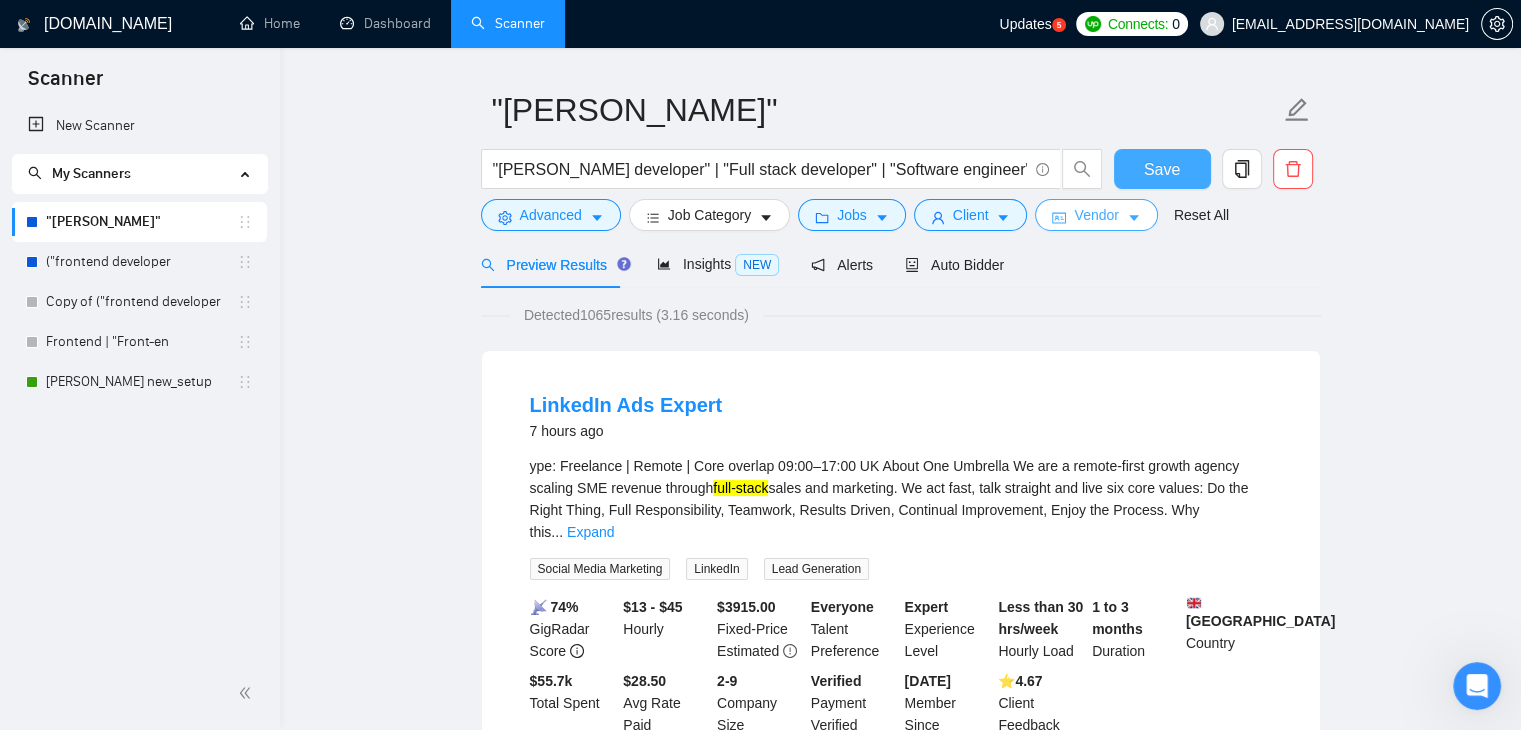 scroll, scrollTop: 59, scrollLeft: 0, axis: vertical 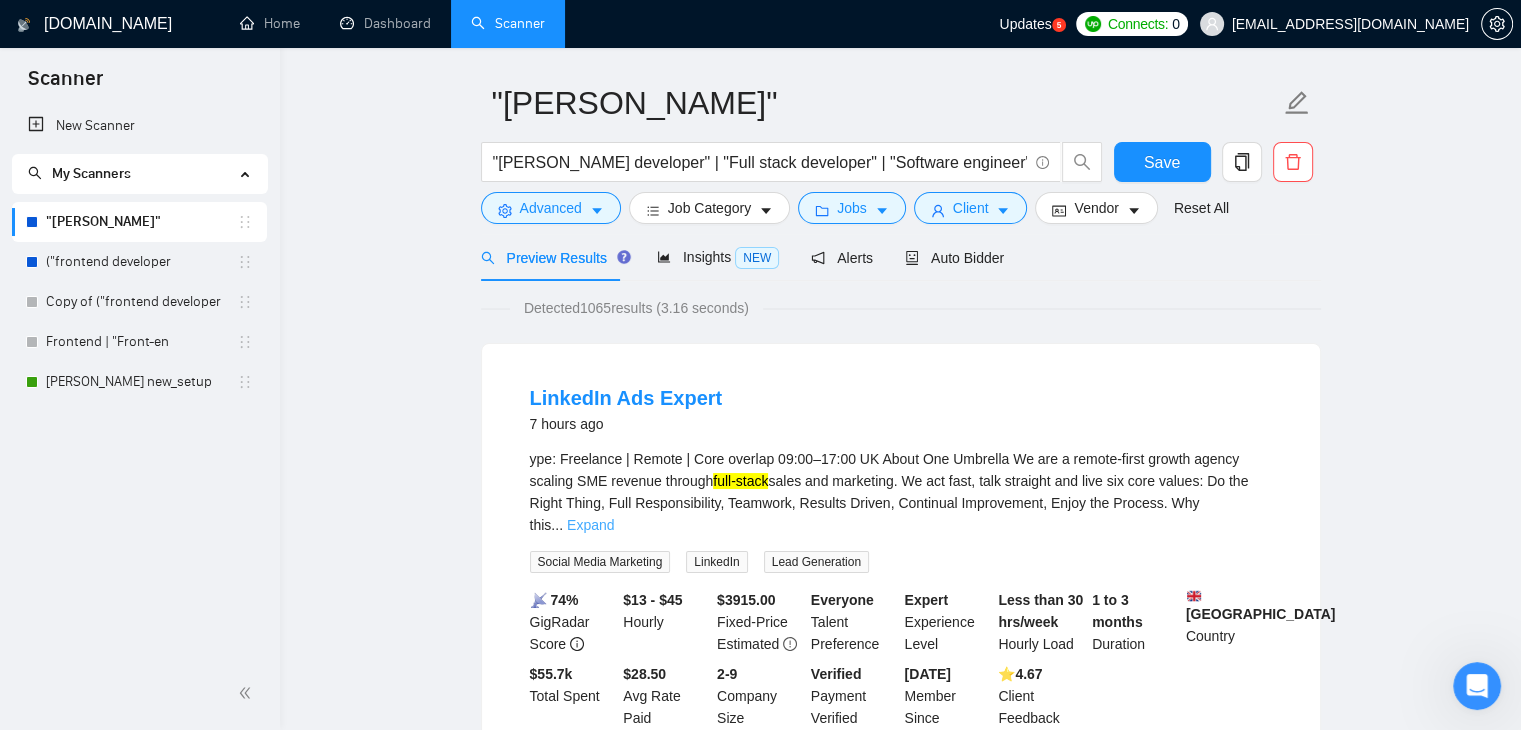 click on "Expand" at bounding box center [590, 525] 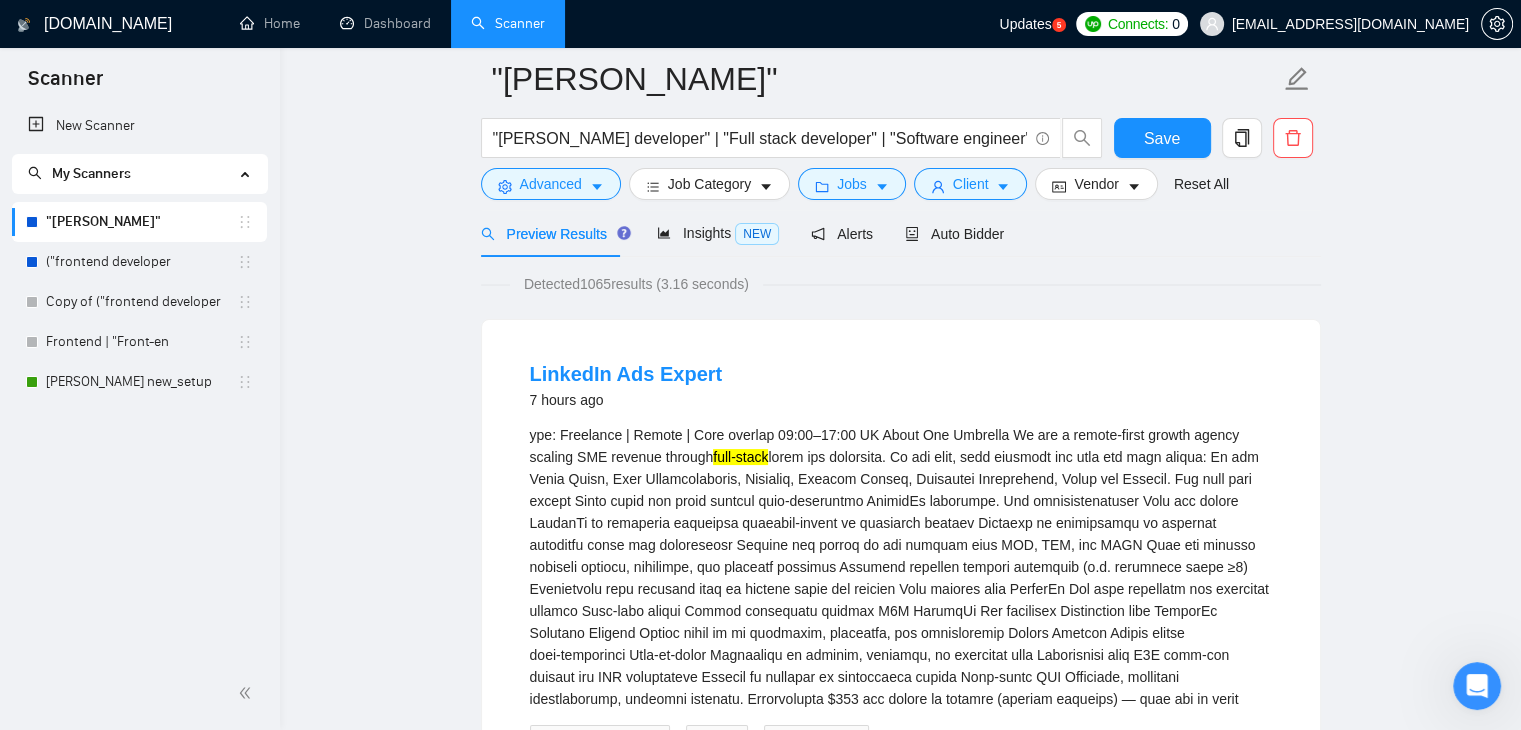 scroll, scrollTop: 0, scrollLeft: 0, axis: both 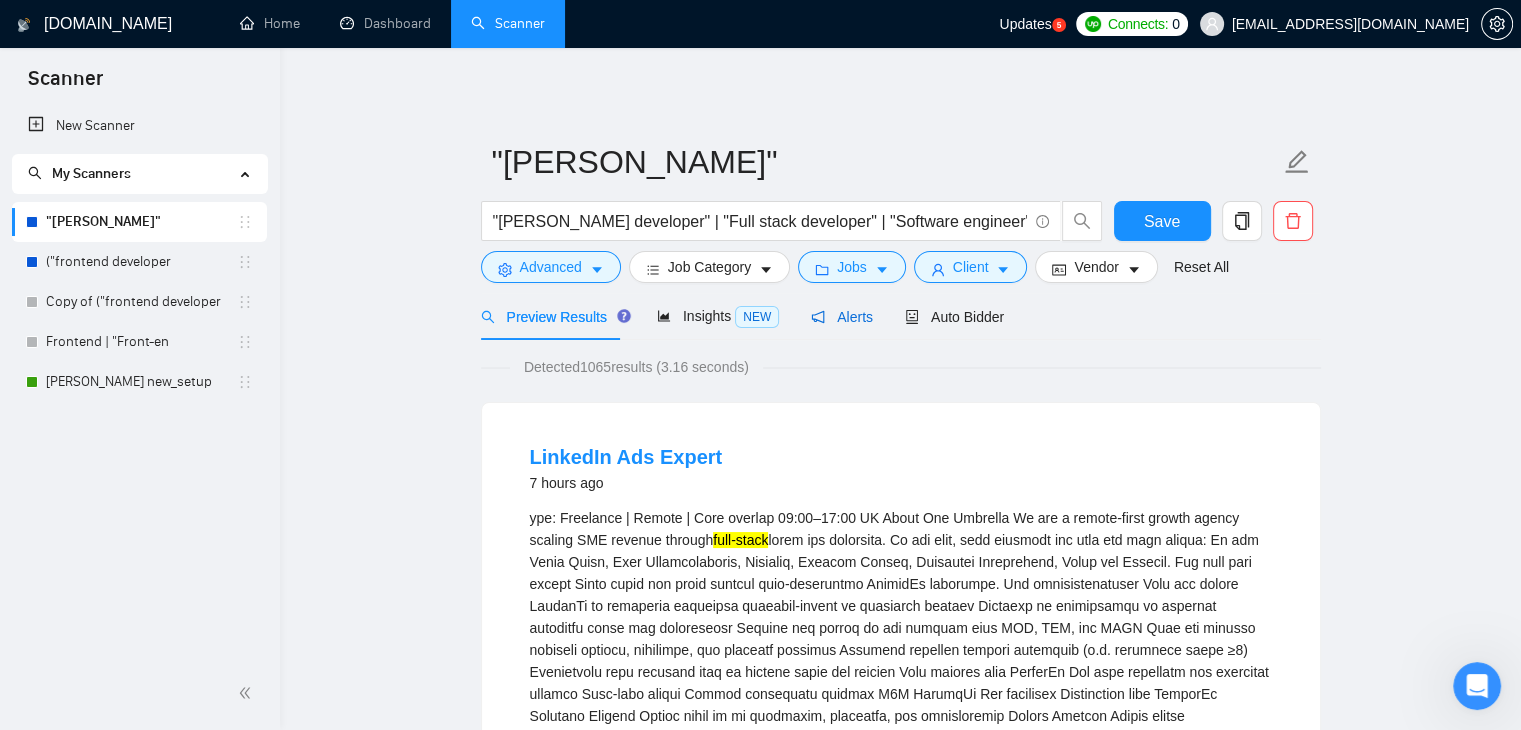click on "Alerts" at bounding box center [842, 317] 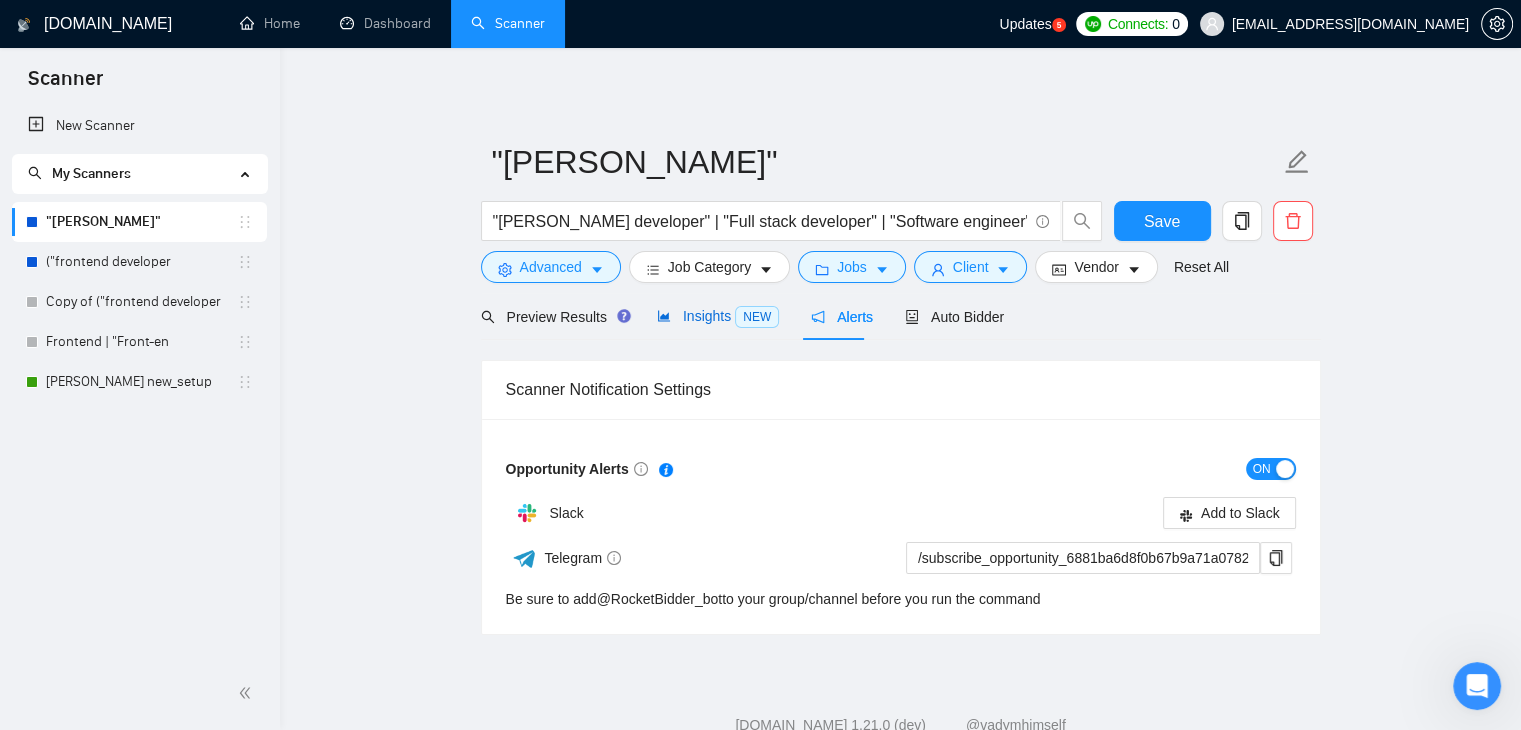 click on "Insights NEW" at bounding box center (718, 316) 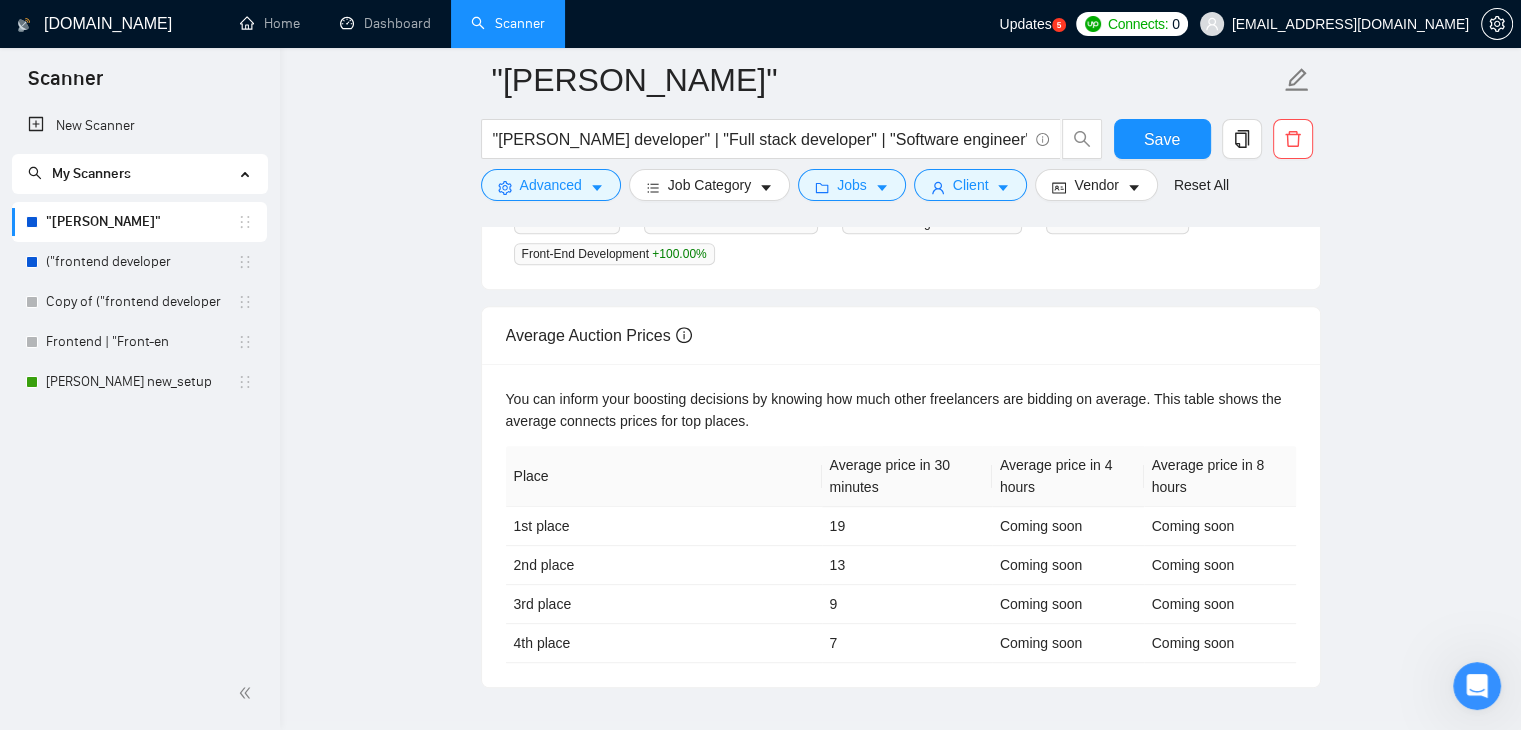 scroll, scrollTop: 783, scrollLeft: 0, axis: vertical 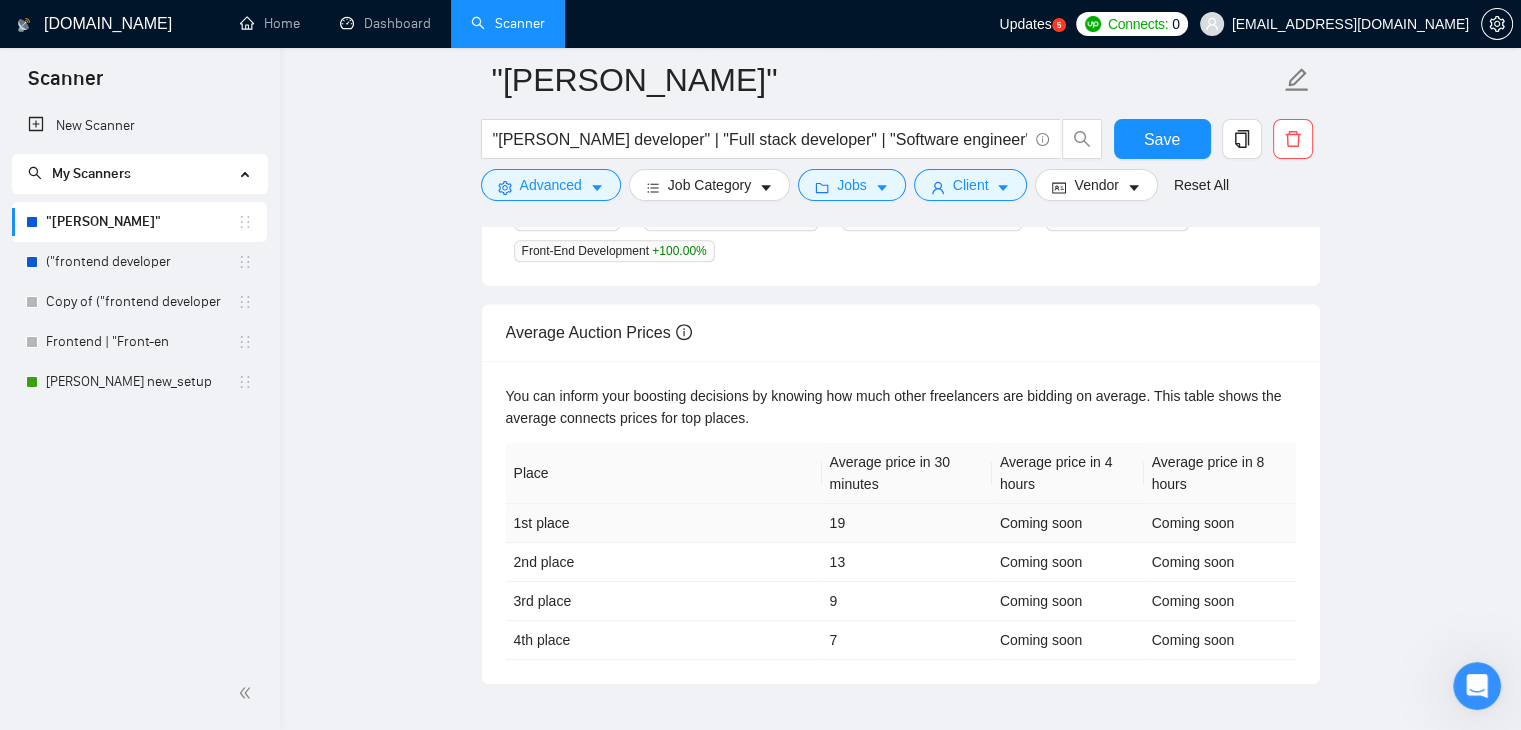 click on "19" at bounding box center (907, 523) 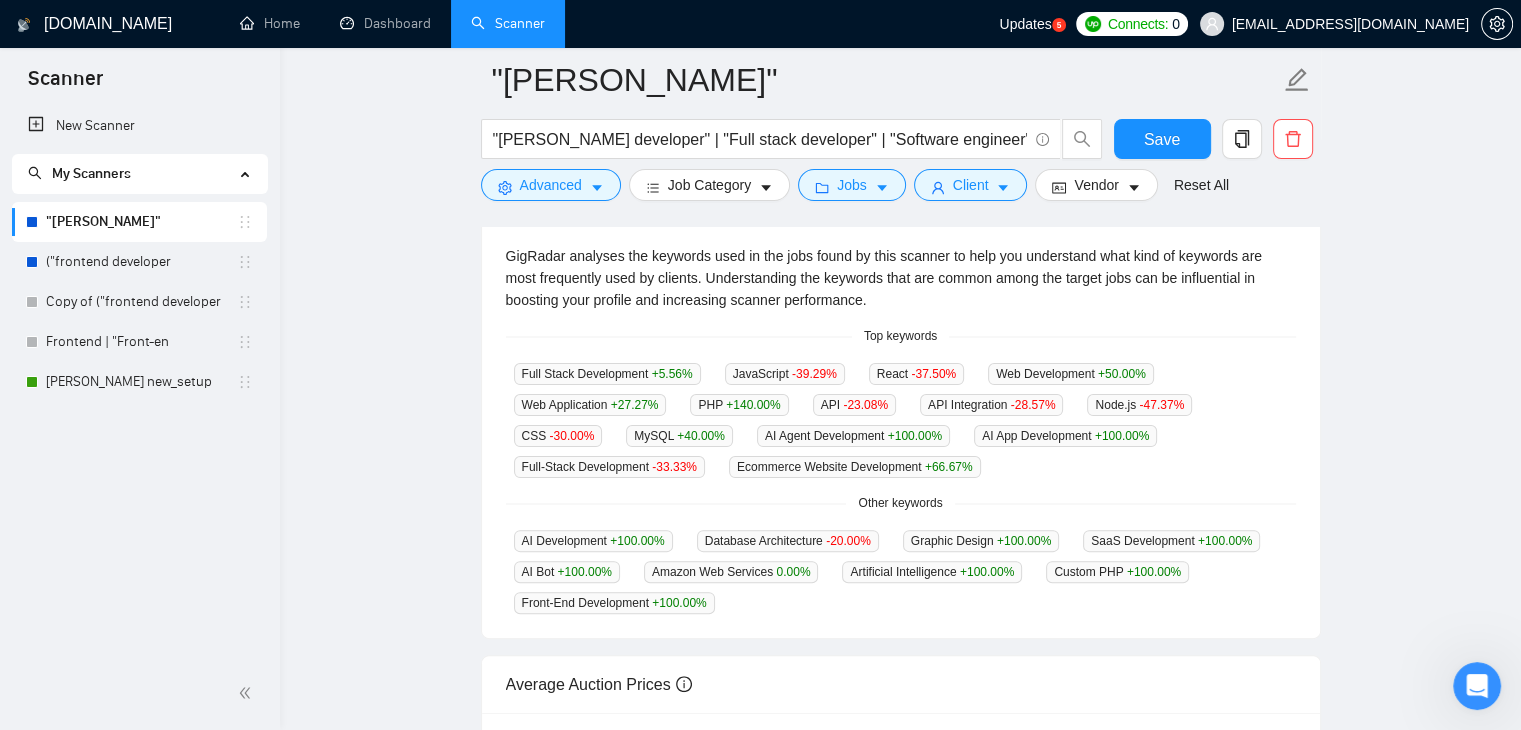scroll, scrollTop: 456, scrollLeft: 0, axis: vertical 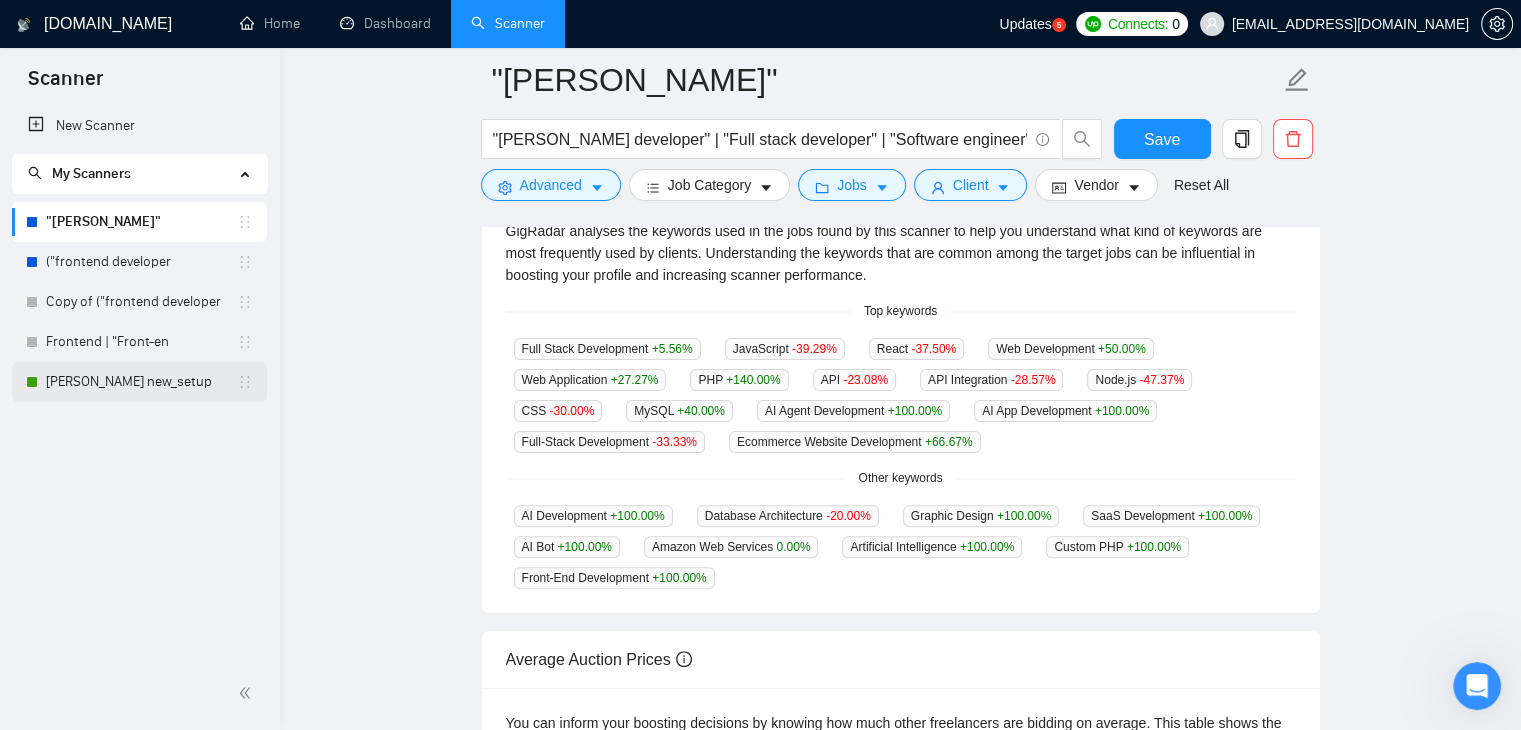 click on "[PERSON_NAME] new_setup" at bounding box center (141, 382) 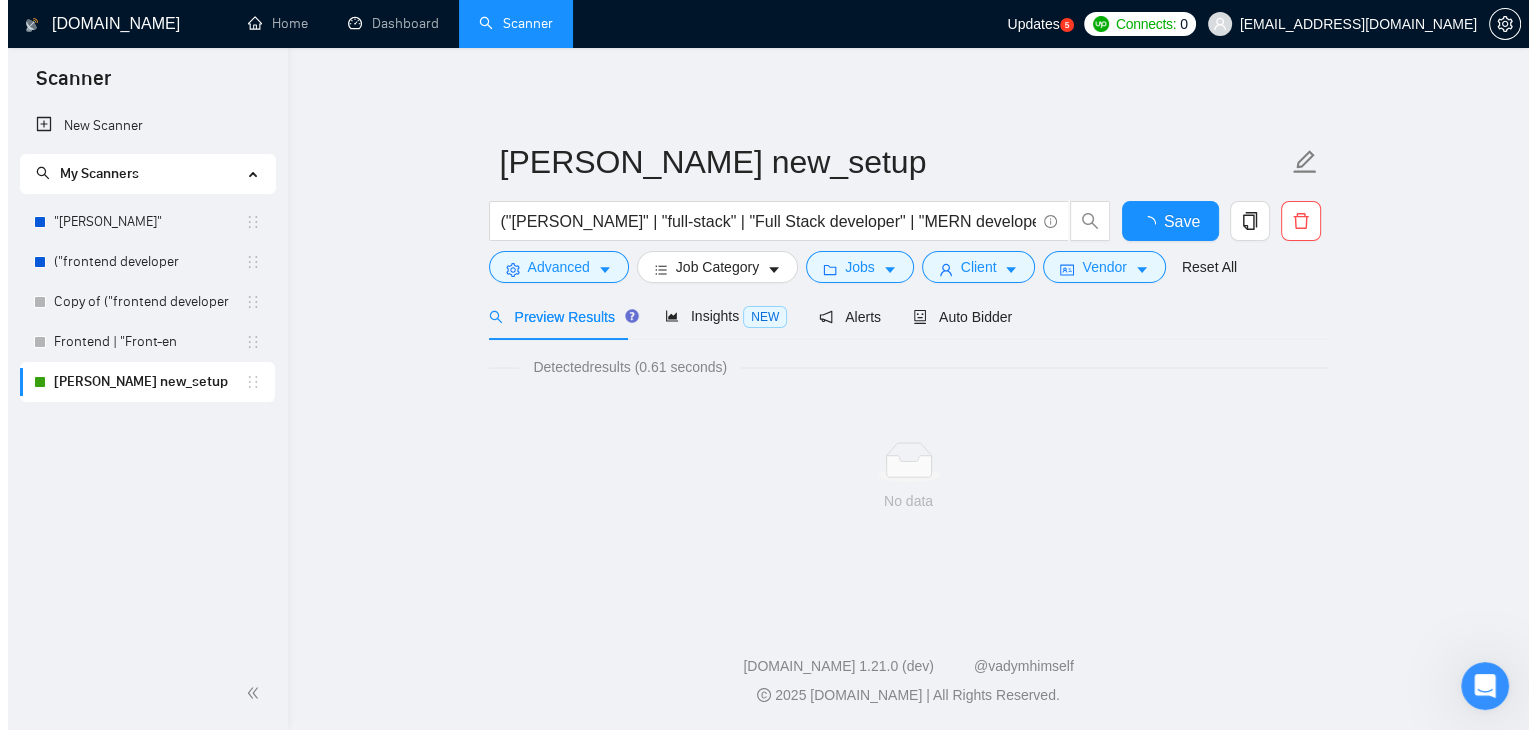scroll, scrollTop: 0, scrollLeft: 0, axis: both 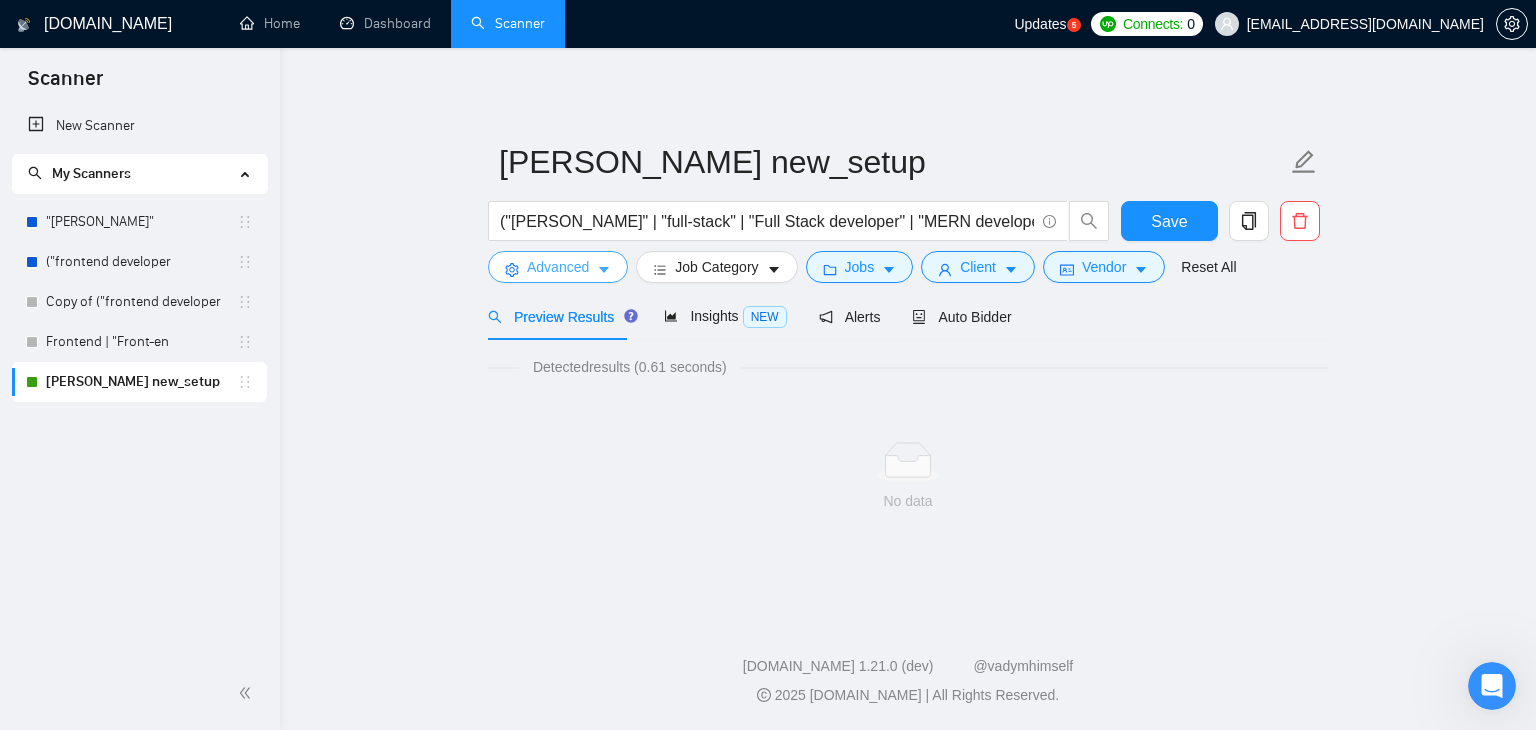 click on "Advanced" at bounding box center (558, 267) 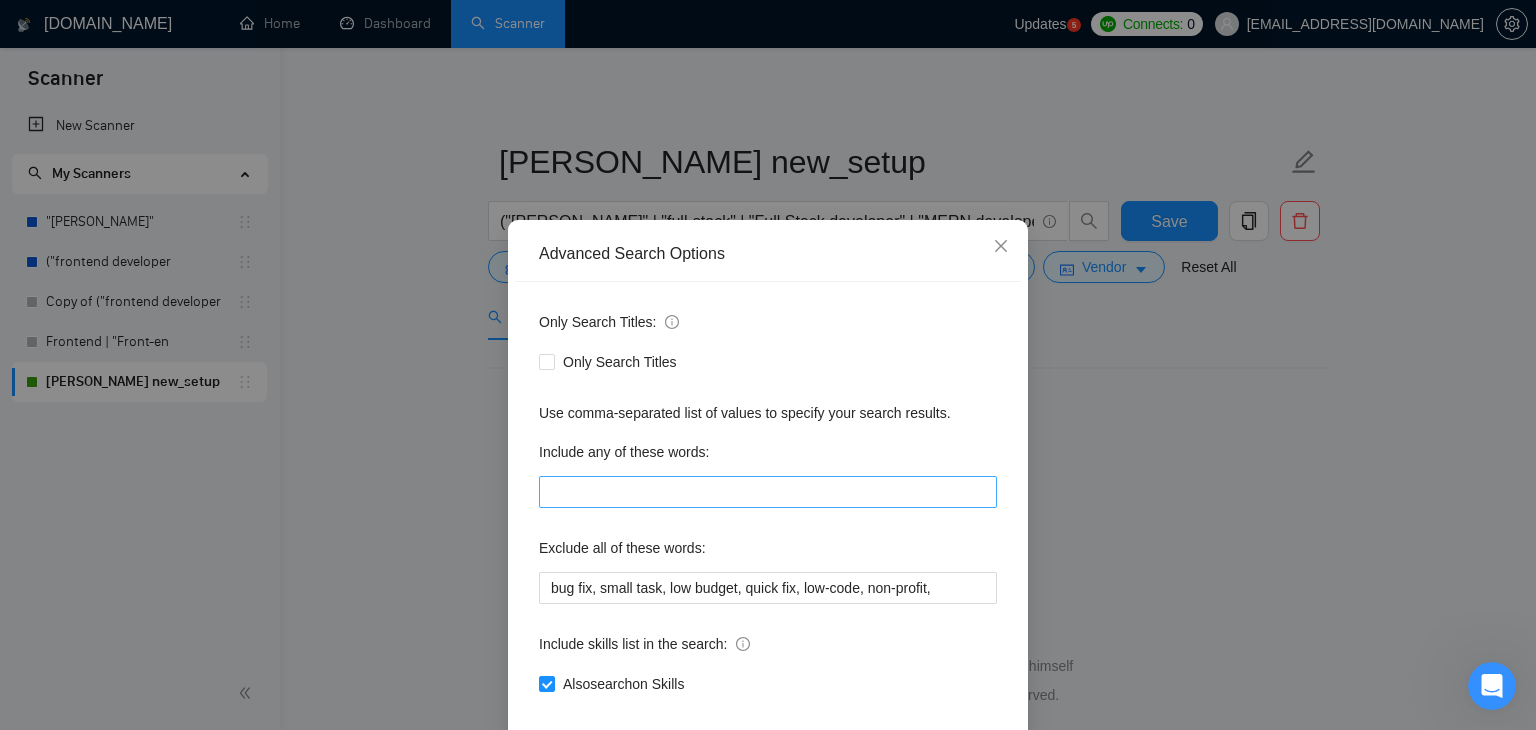 scroll, scrollTop: 102, scrollLeft: 0, axis: vertical 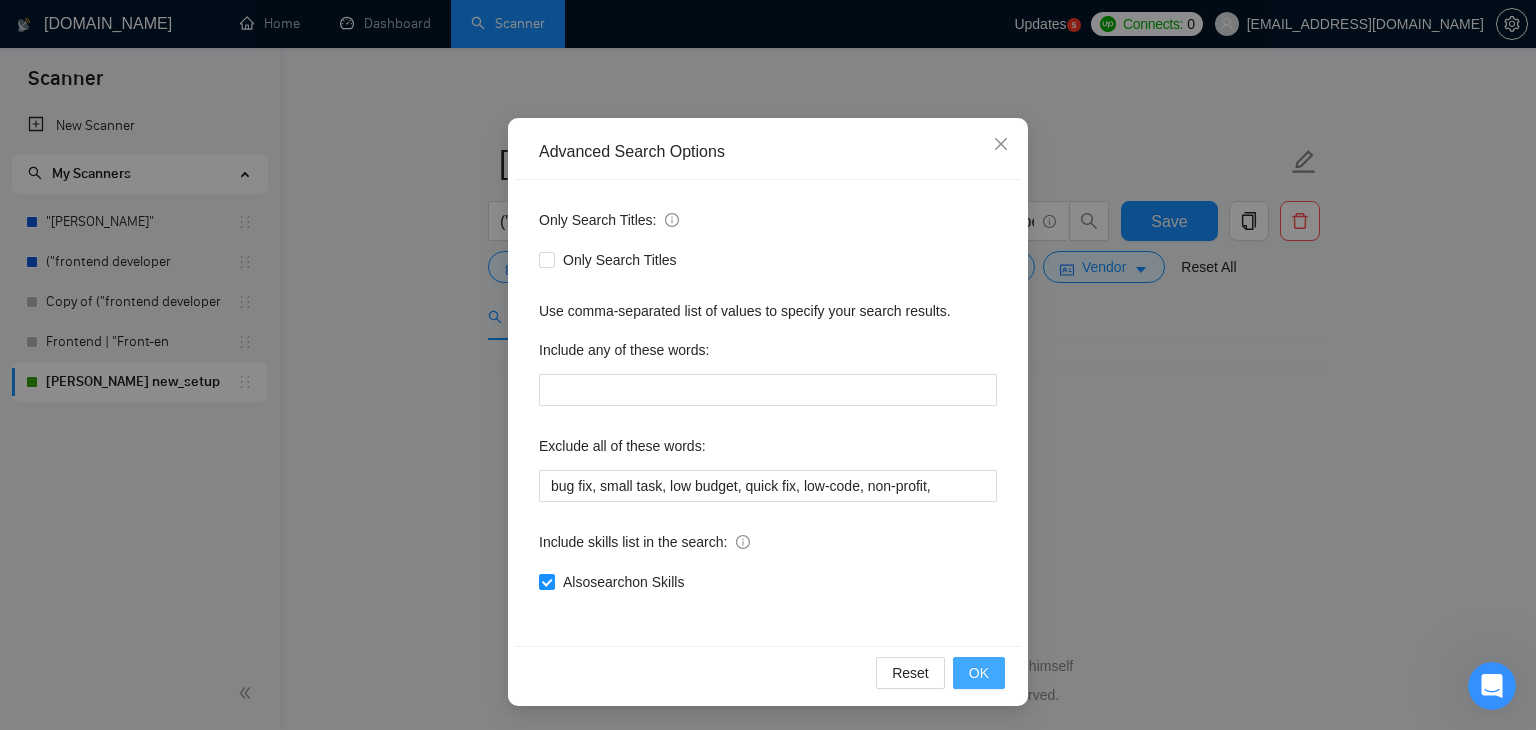 click on "OK" at bounding box center (979, 673) 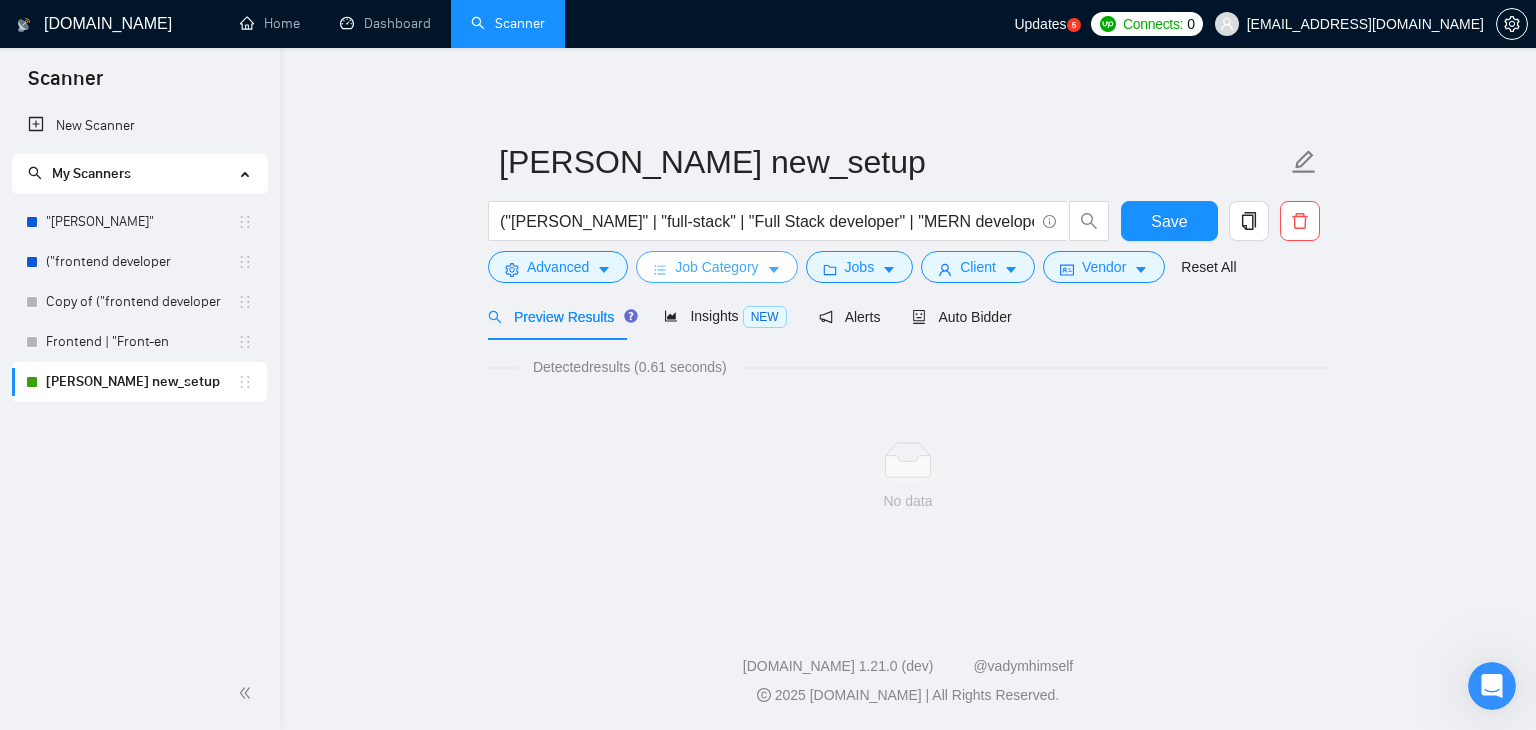 click on "Job Category" at bounding box center [716, 267] 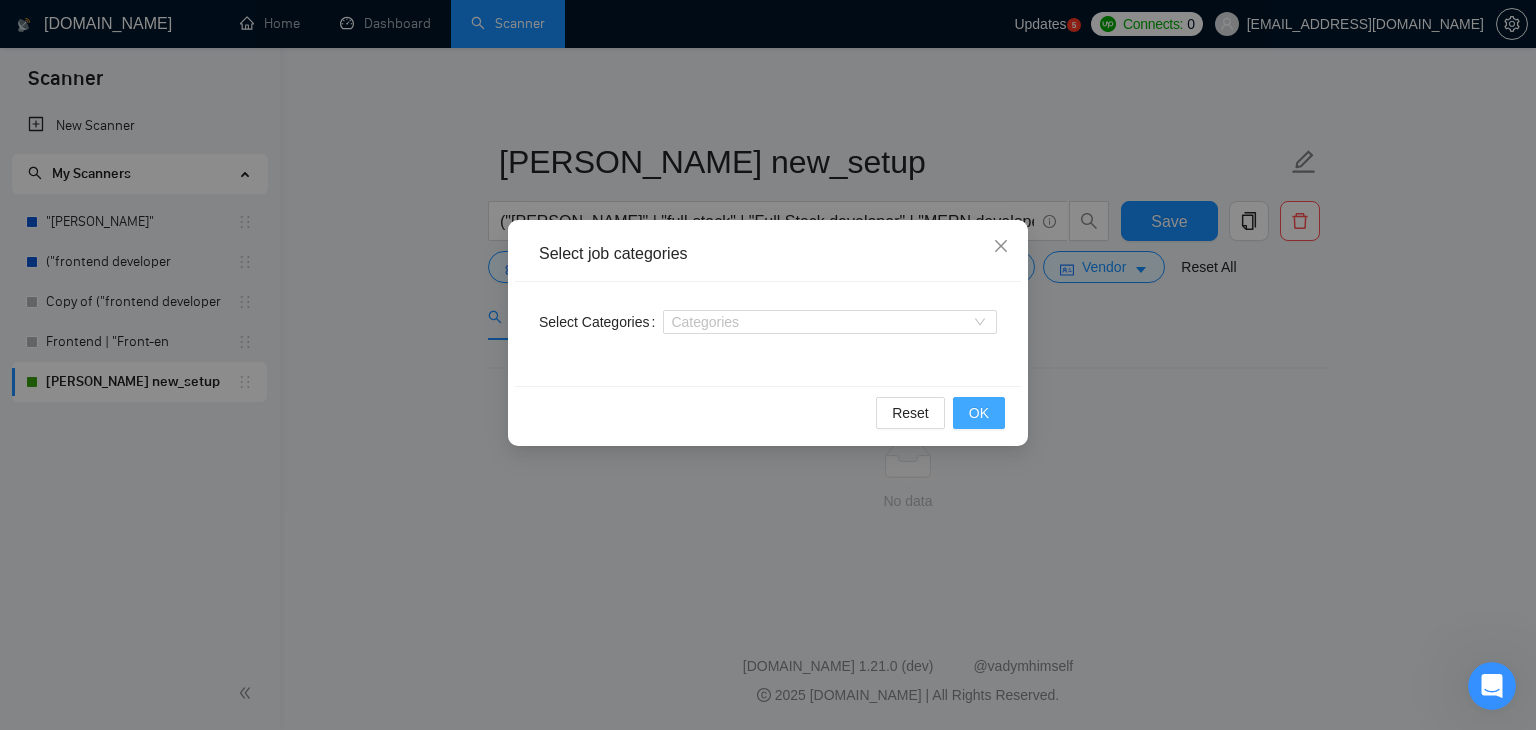 click on "OK" at bounding box center (979, 413) 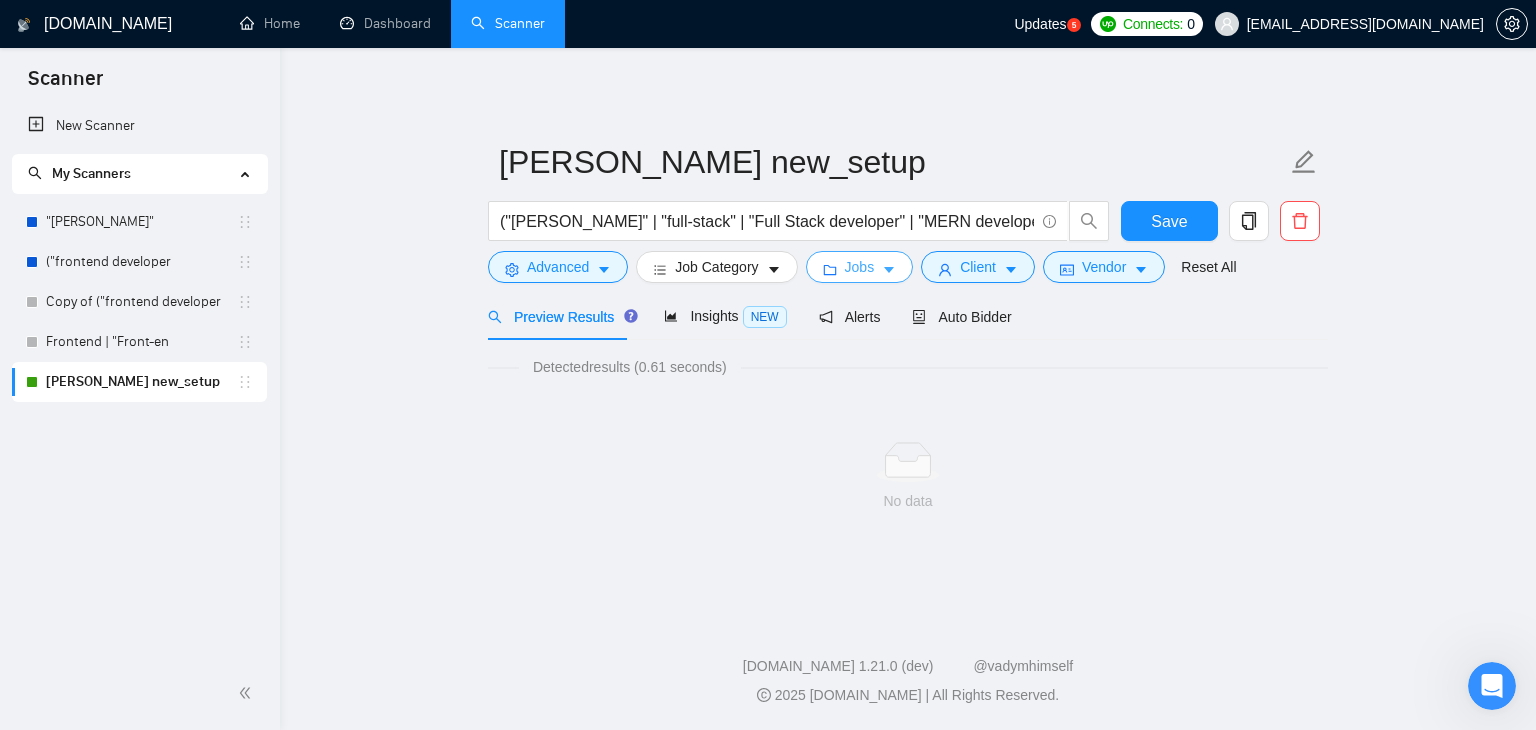 click on "Jobs" at bounding box center [860, 267] 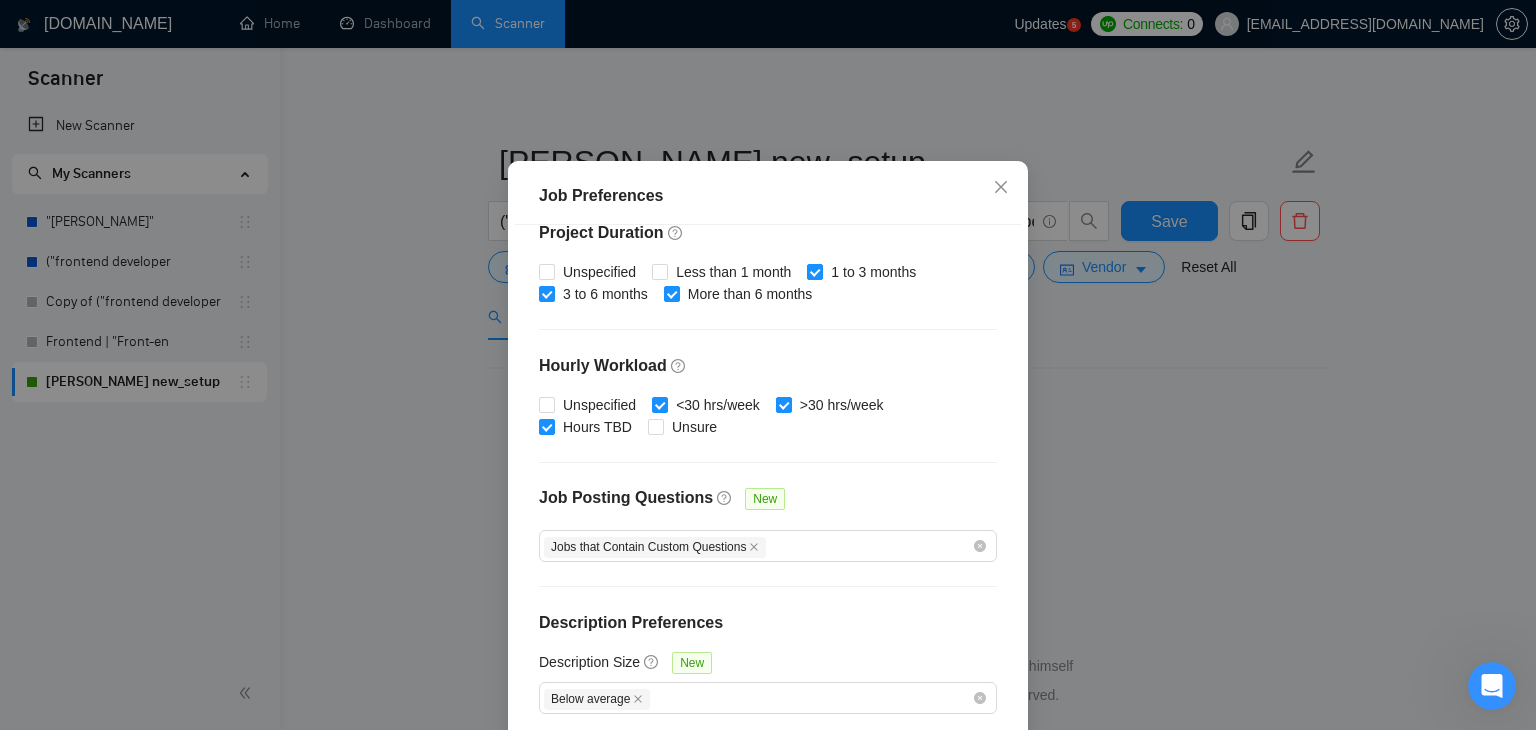 scroll, scrollTop: 137, scrollLeft: 0, axis: vertical 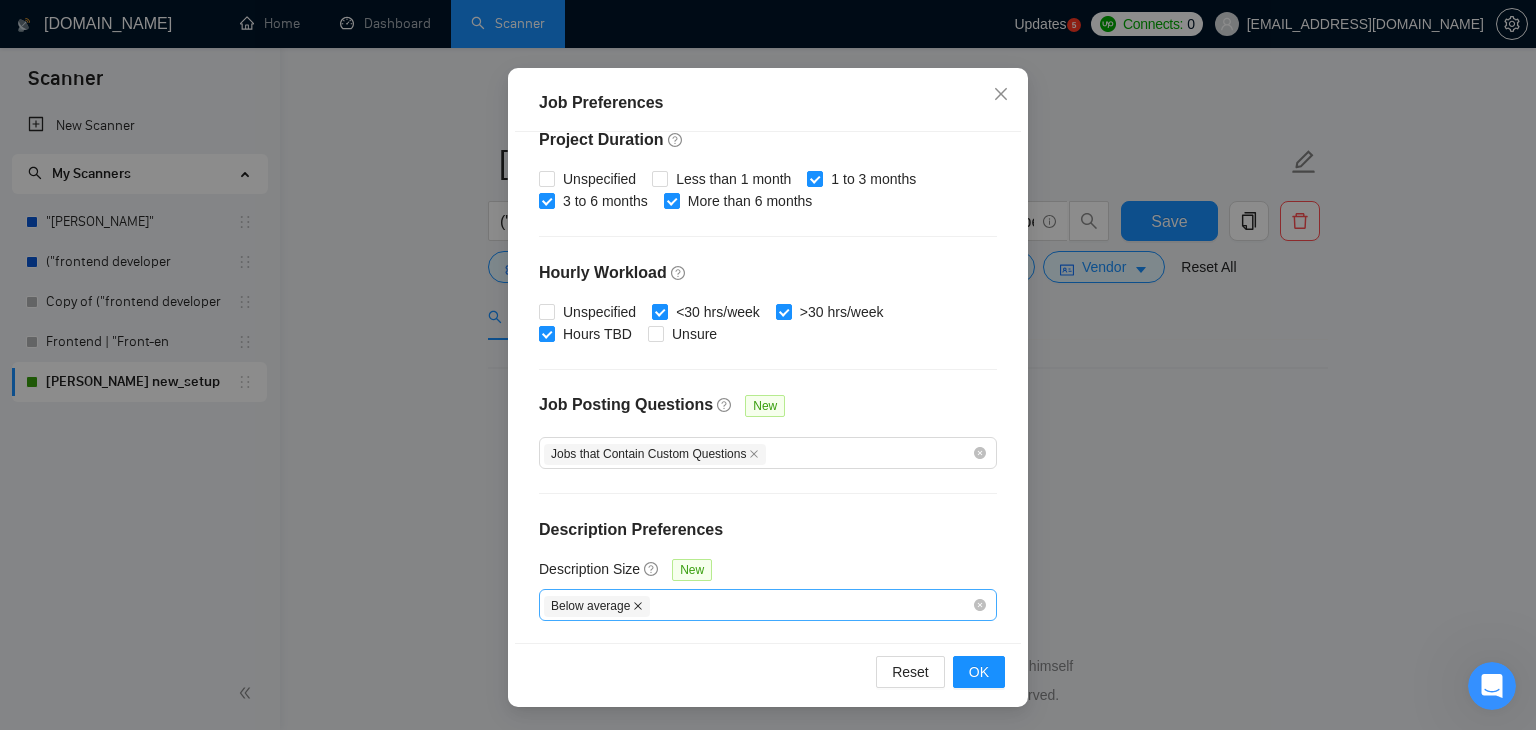 click 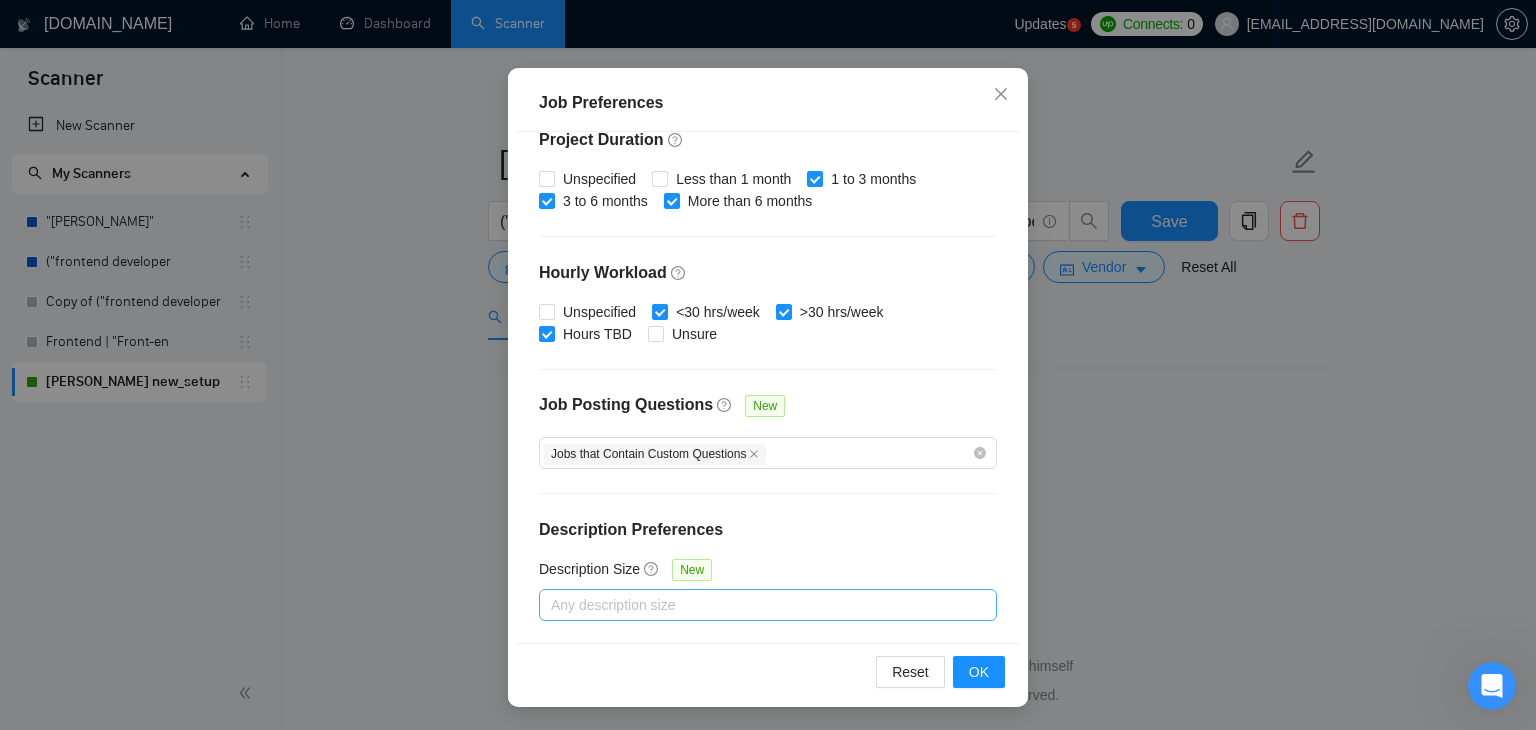click at bounding box center [758, 605] 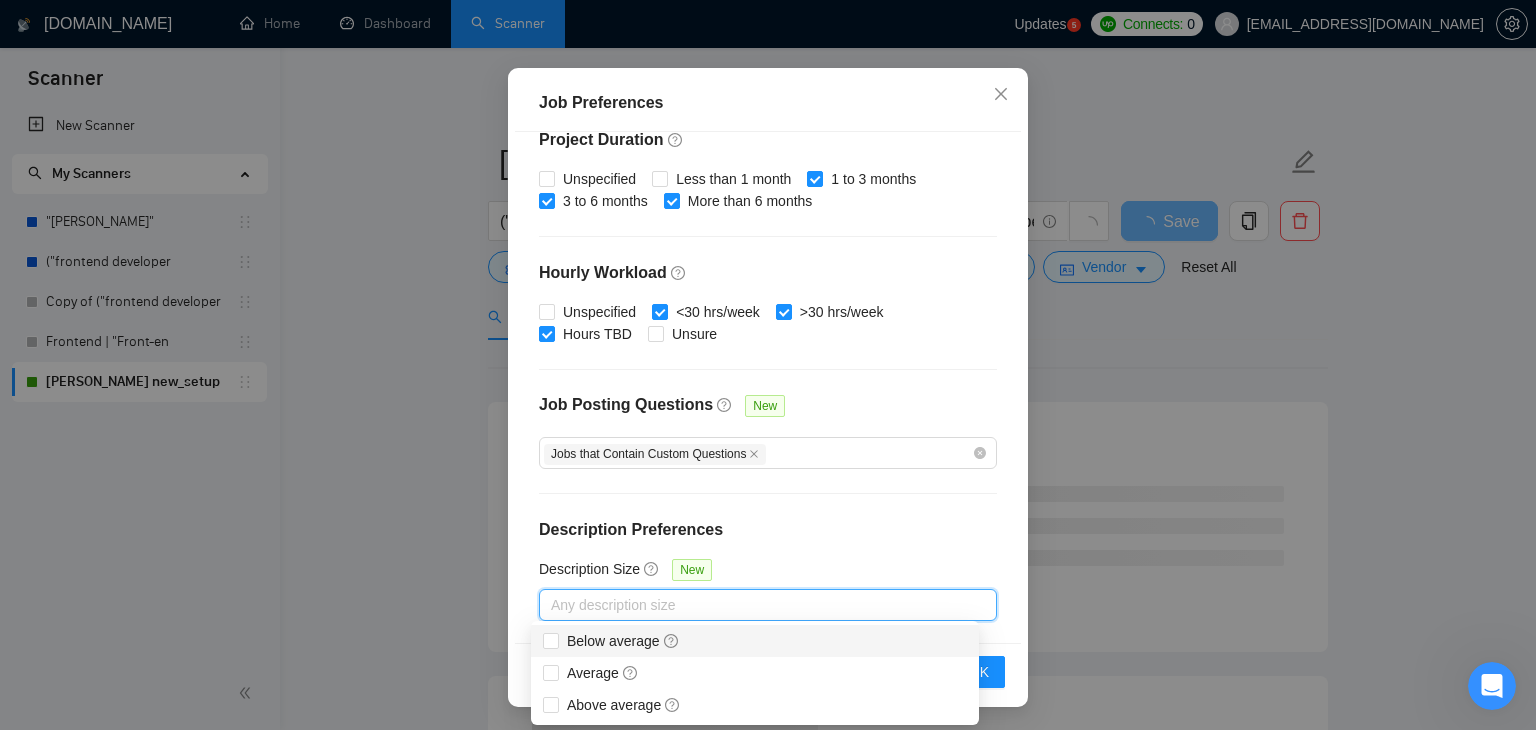 click on "Description Preferences" at bounding box center [768, 530] 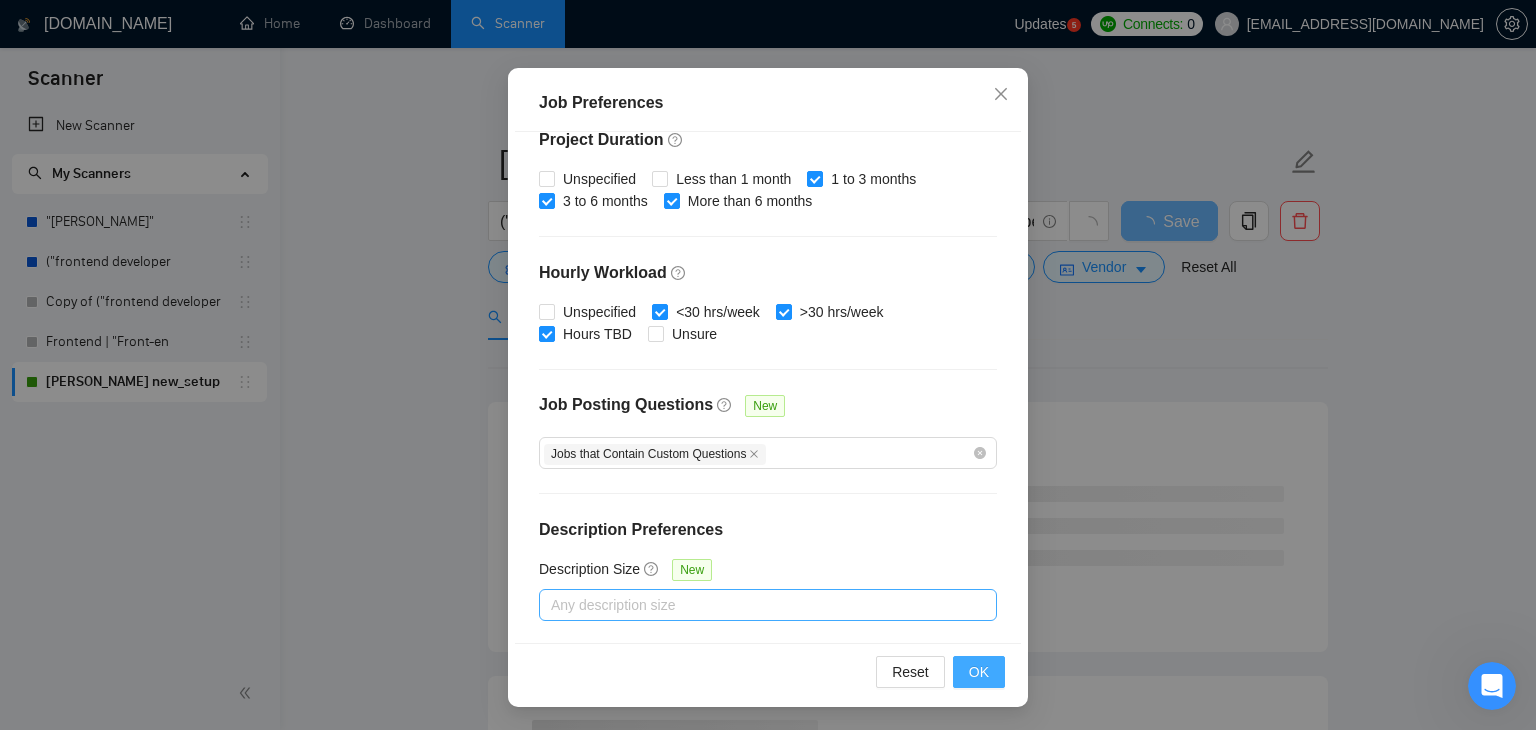 click on "OK" at bounding box center [979, 672] 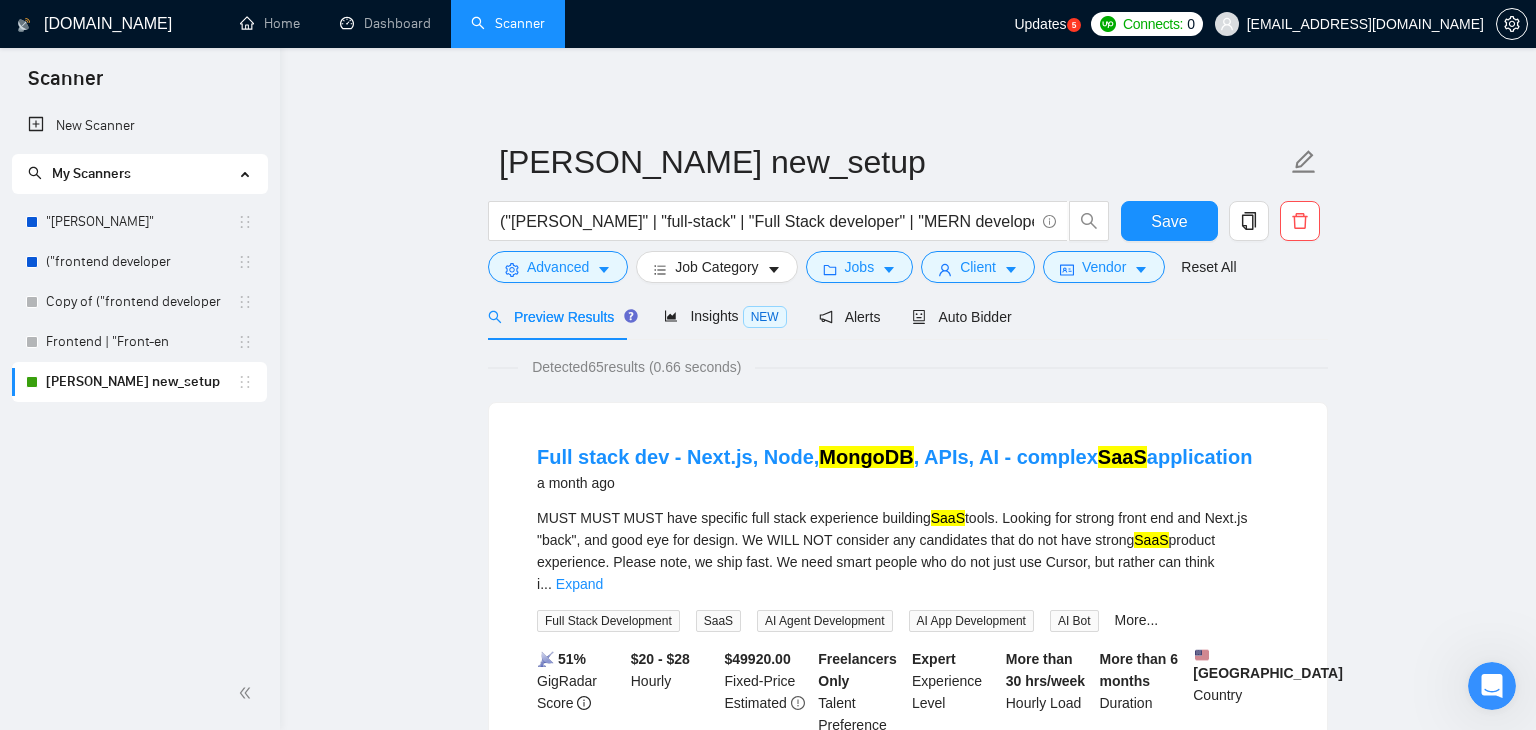 scroll, scrollTop: 52, scrollLeft: 0, axis: vertical 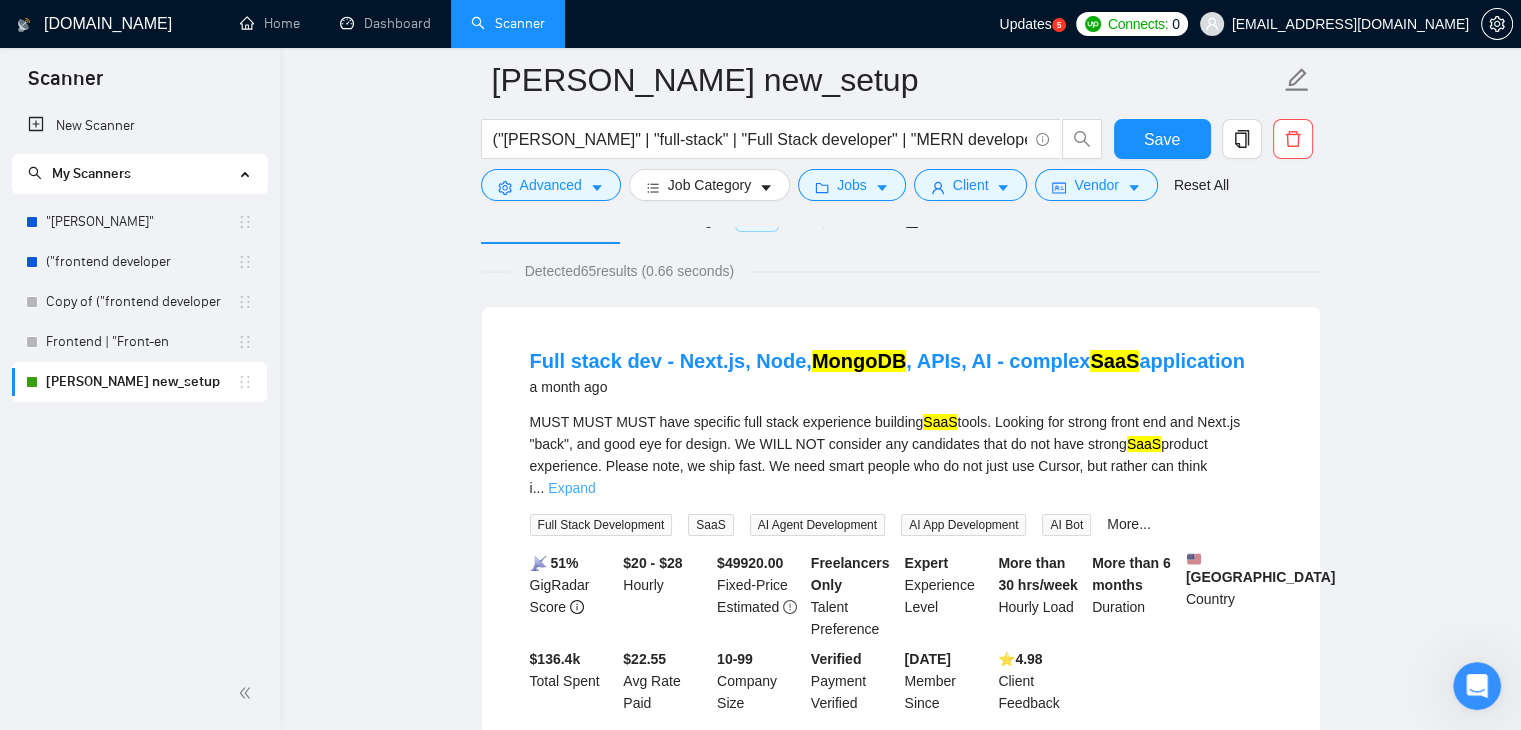 click on "Expand" at bounding box center [571, 488] 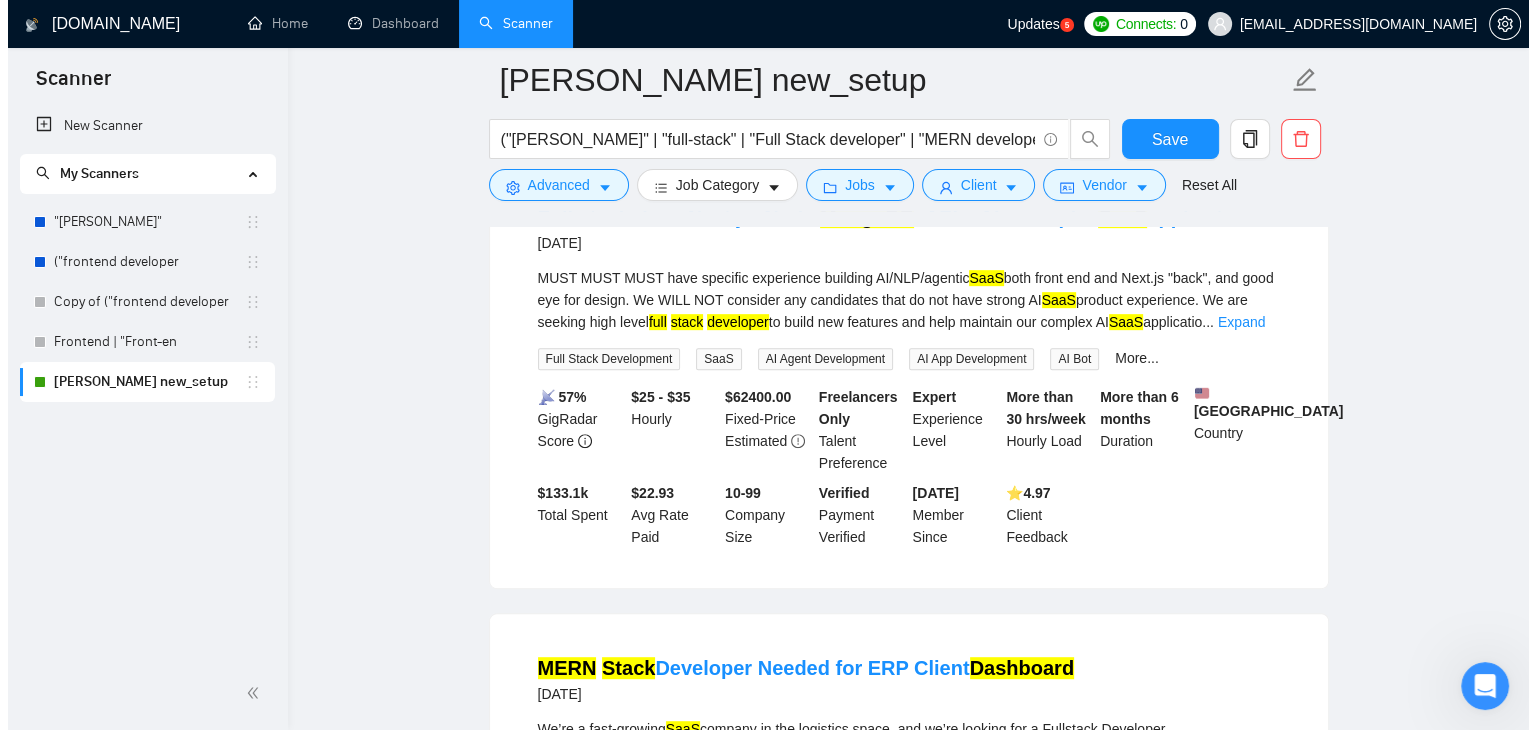scroll, scrollTop: 884, scrollLeft: 0, axis: vertical 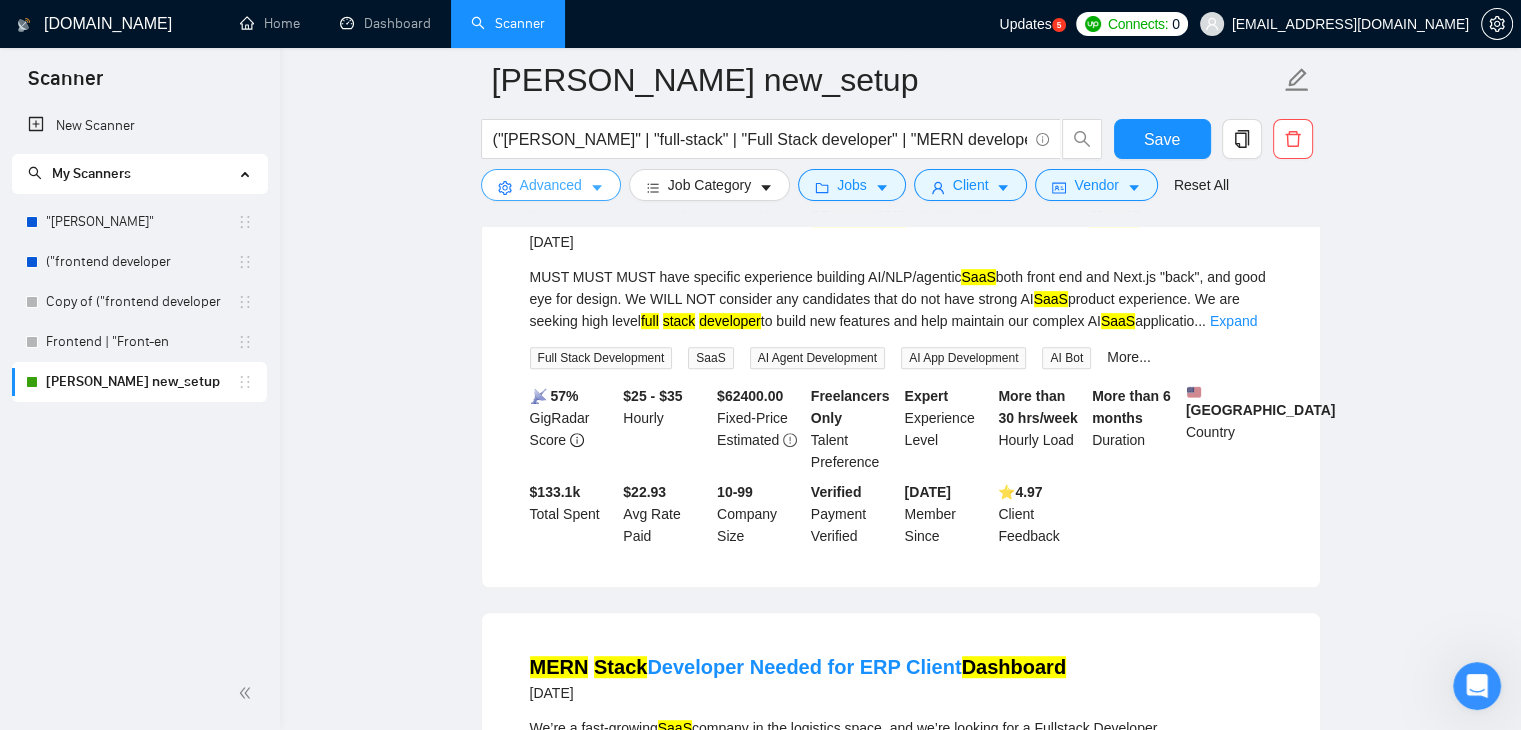 click on "Advanced" at bounding box center [551, 185] 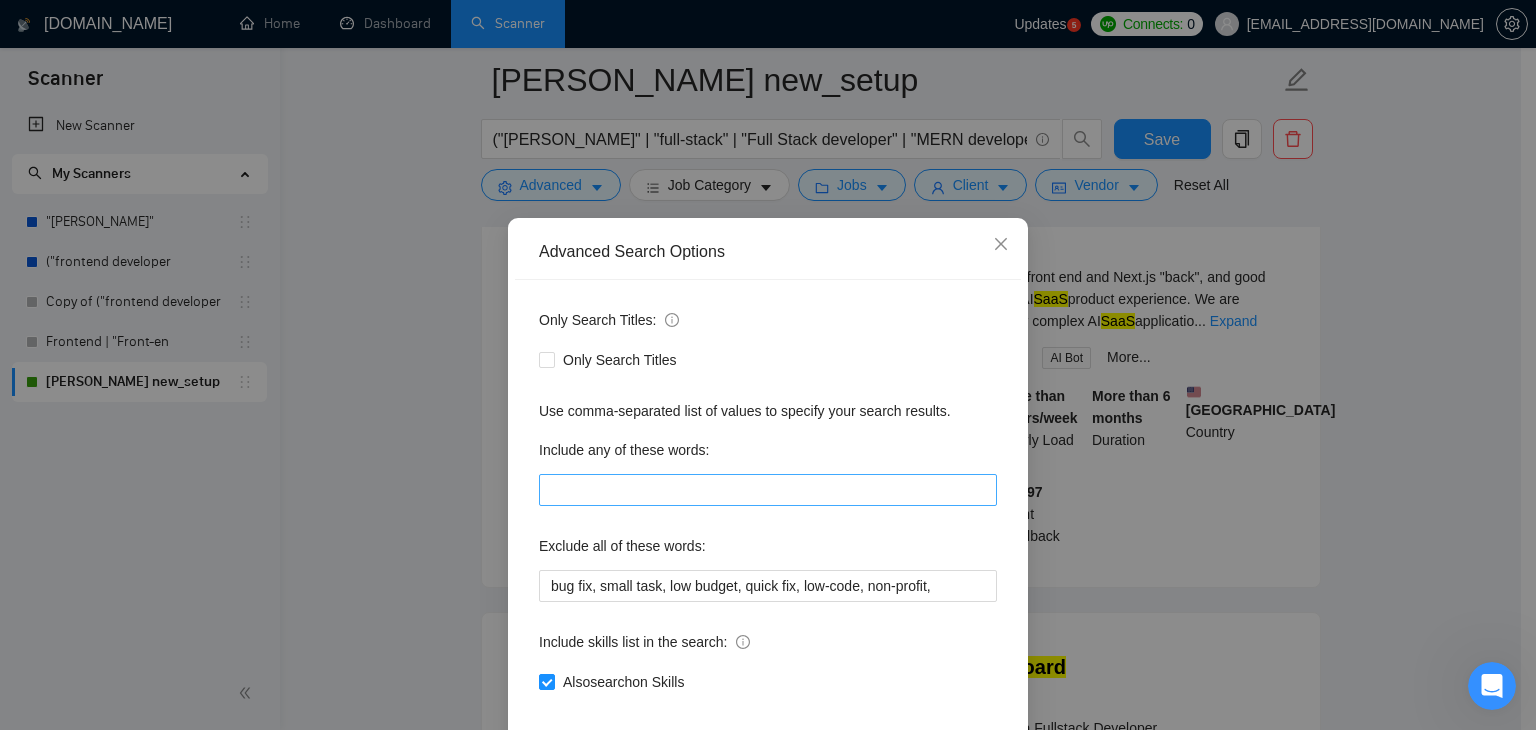 scroll, scrollTop: 102, scrollLeft: 0, axis: vertical 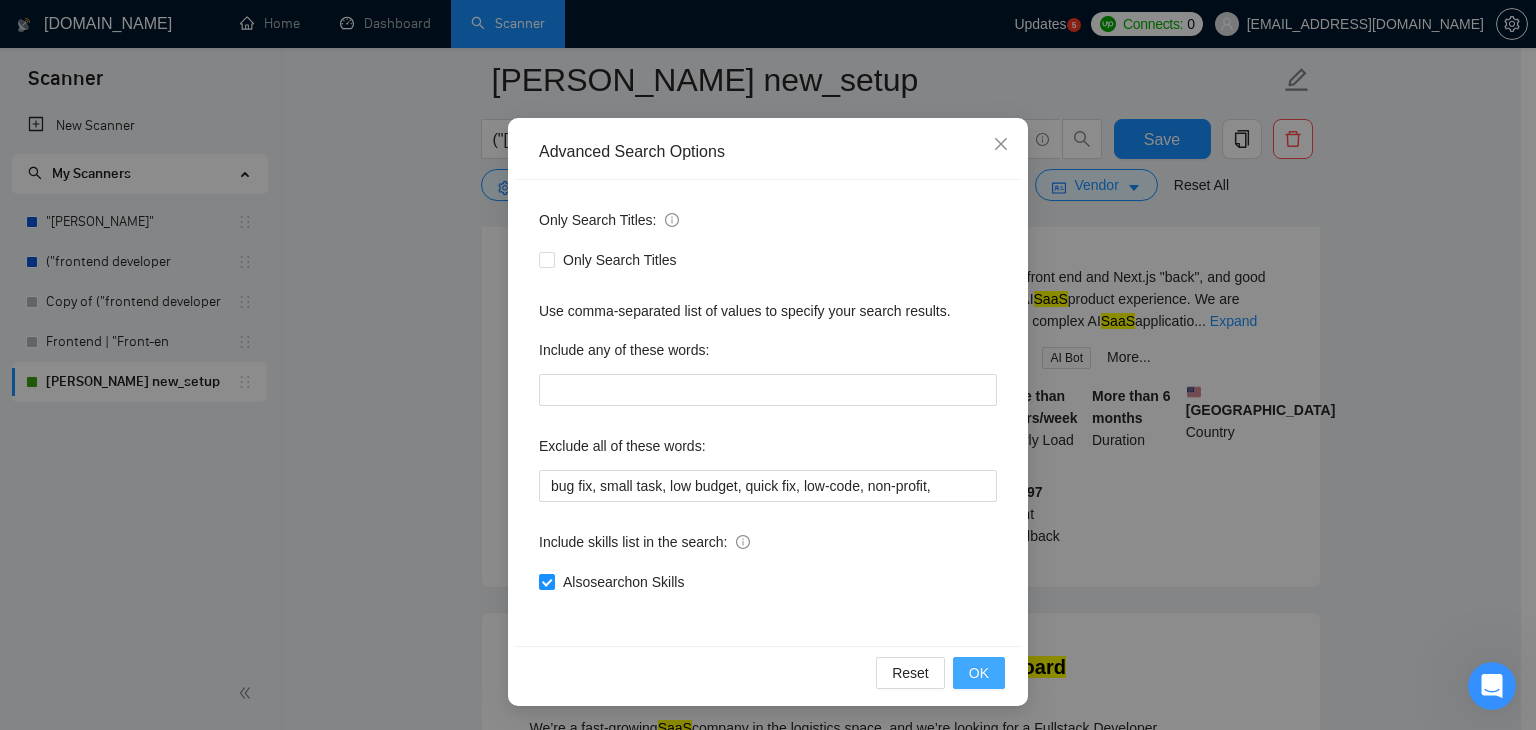 click on "OK" at bounding box center (979, 673) 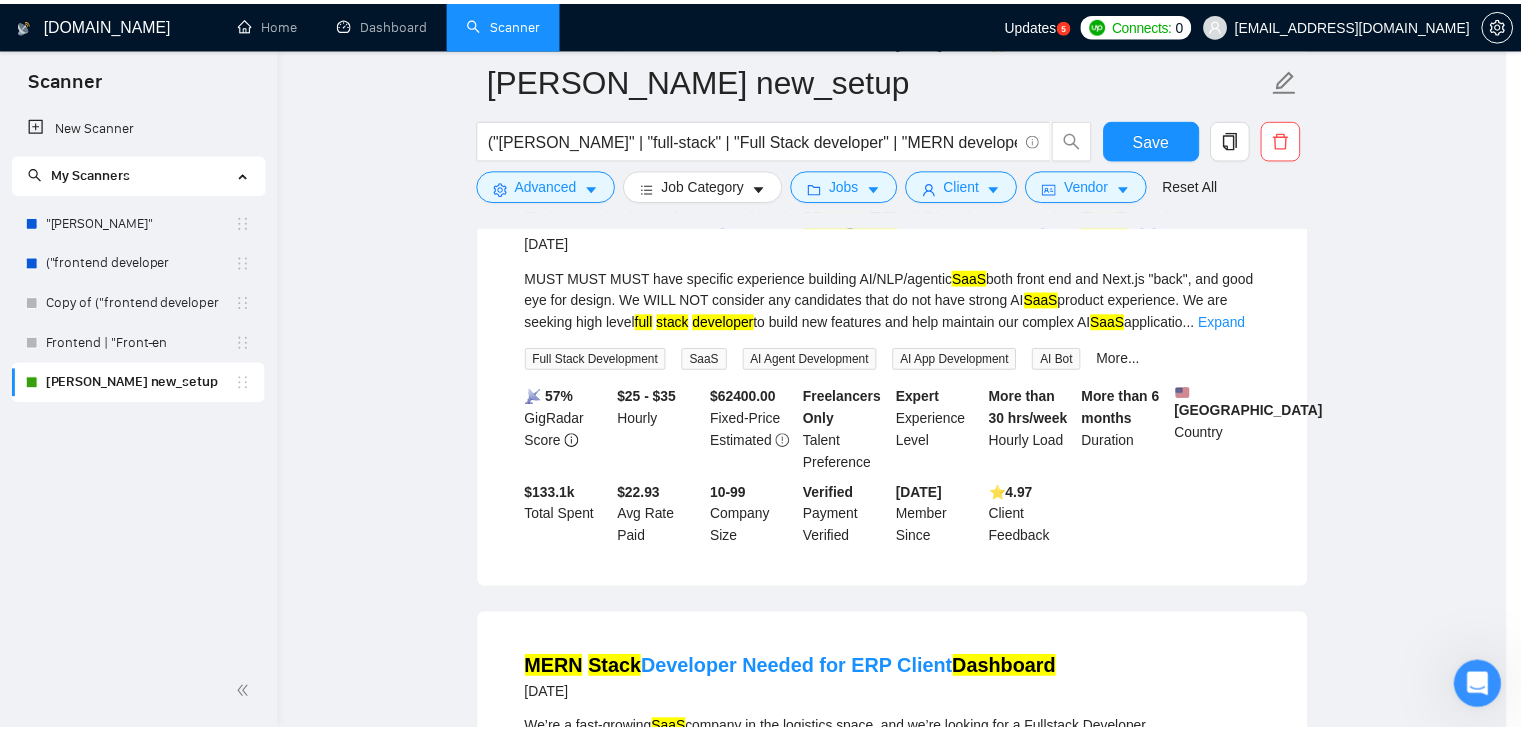 scroll, scrollTop: 2, scrollLeft: 0, axis: vertical 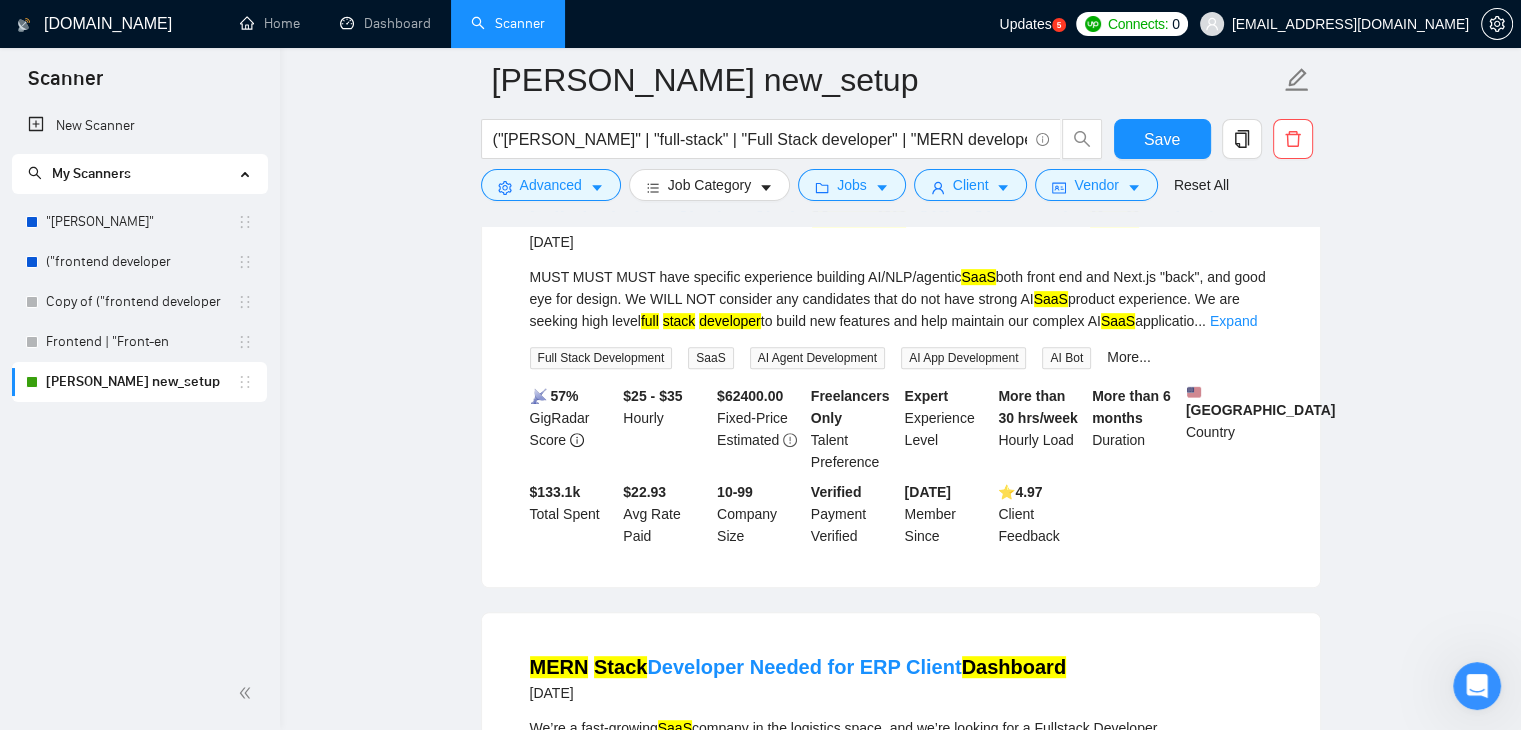 click on "[PERSON_NAME] new_setup ("[PERSON_NAME]" | "full-stack" | "Full Stack developer" | "MERN developer") ("React*" | "Node*" | "Express*" | "MongoDB") ("web application" | dashboard | SaaS | "admin panel") Save Advanced   Job Category   Jobs   Client   Vendor   Reset All" at bounding box center [901, 129] 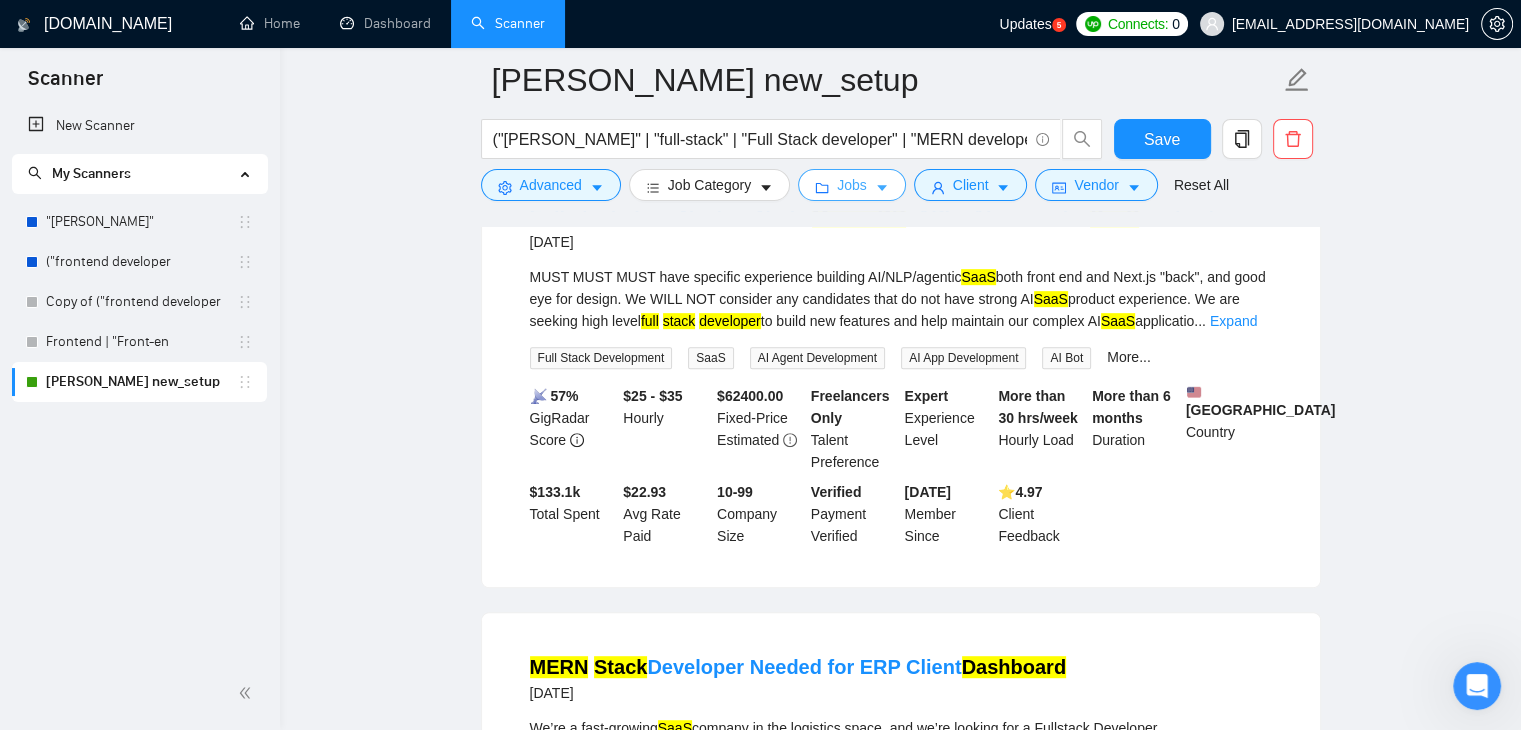 click on "Jobs" at bounding box center (852, 185) 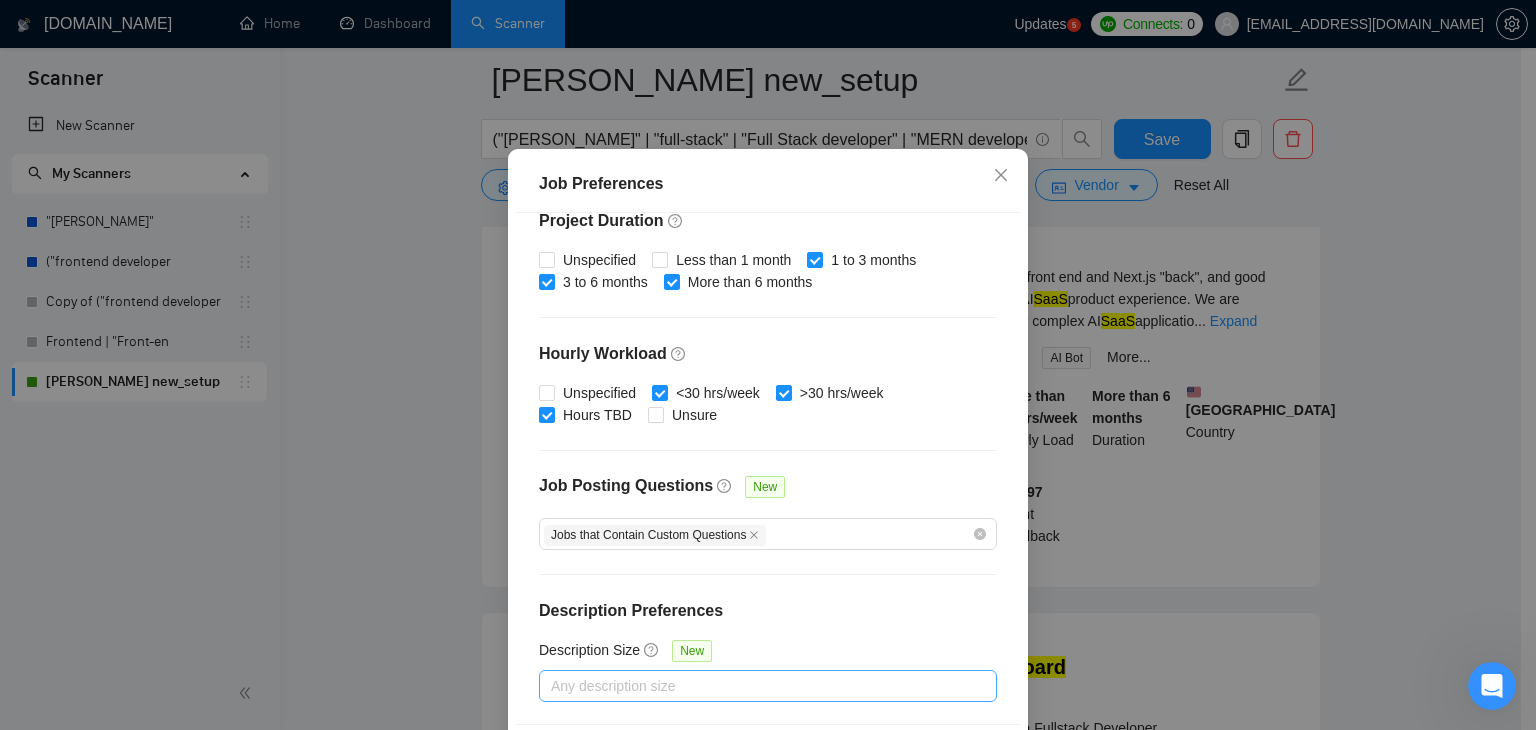 scroll, scrollTop: 60, scrollLeft: 0, axis: vertical 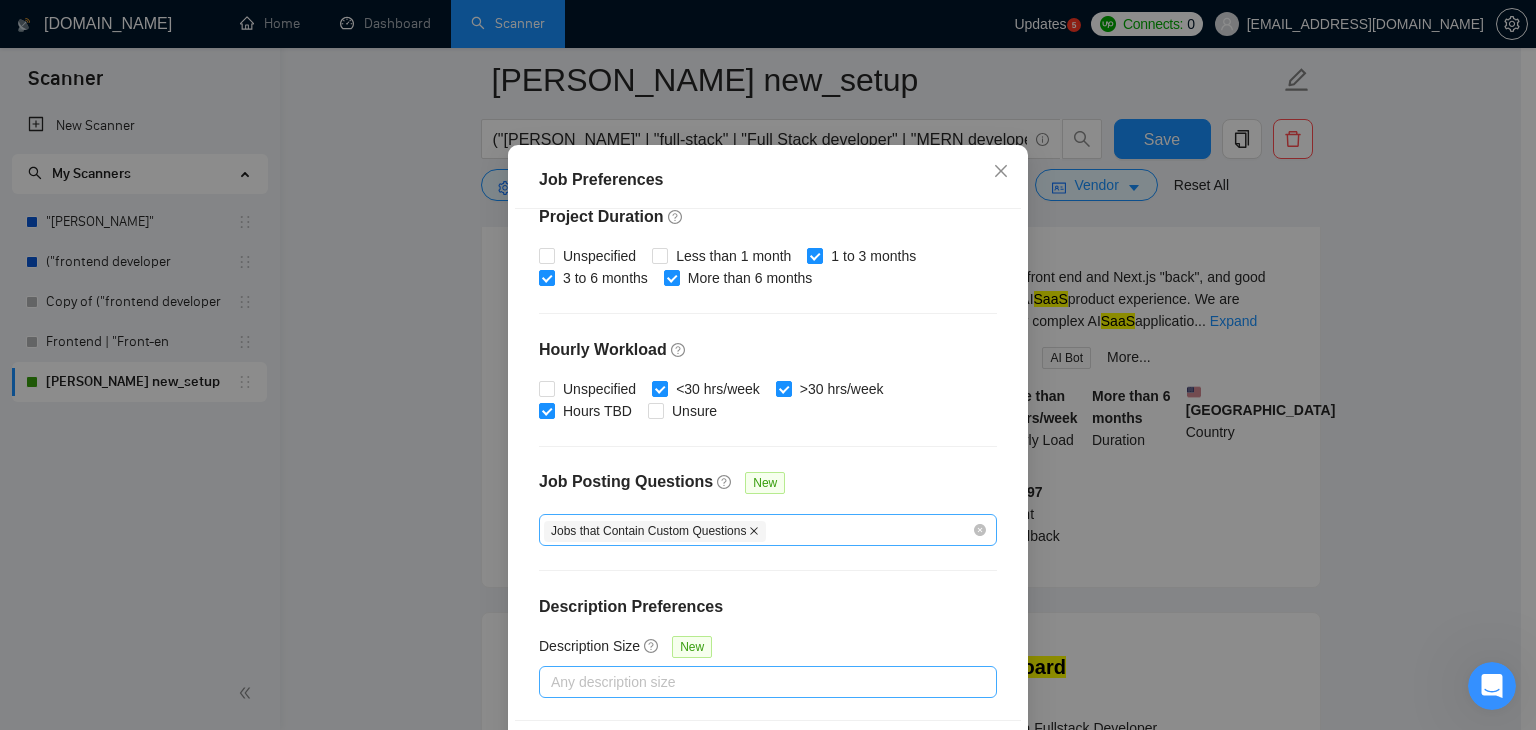 click 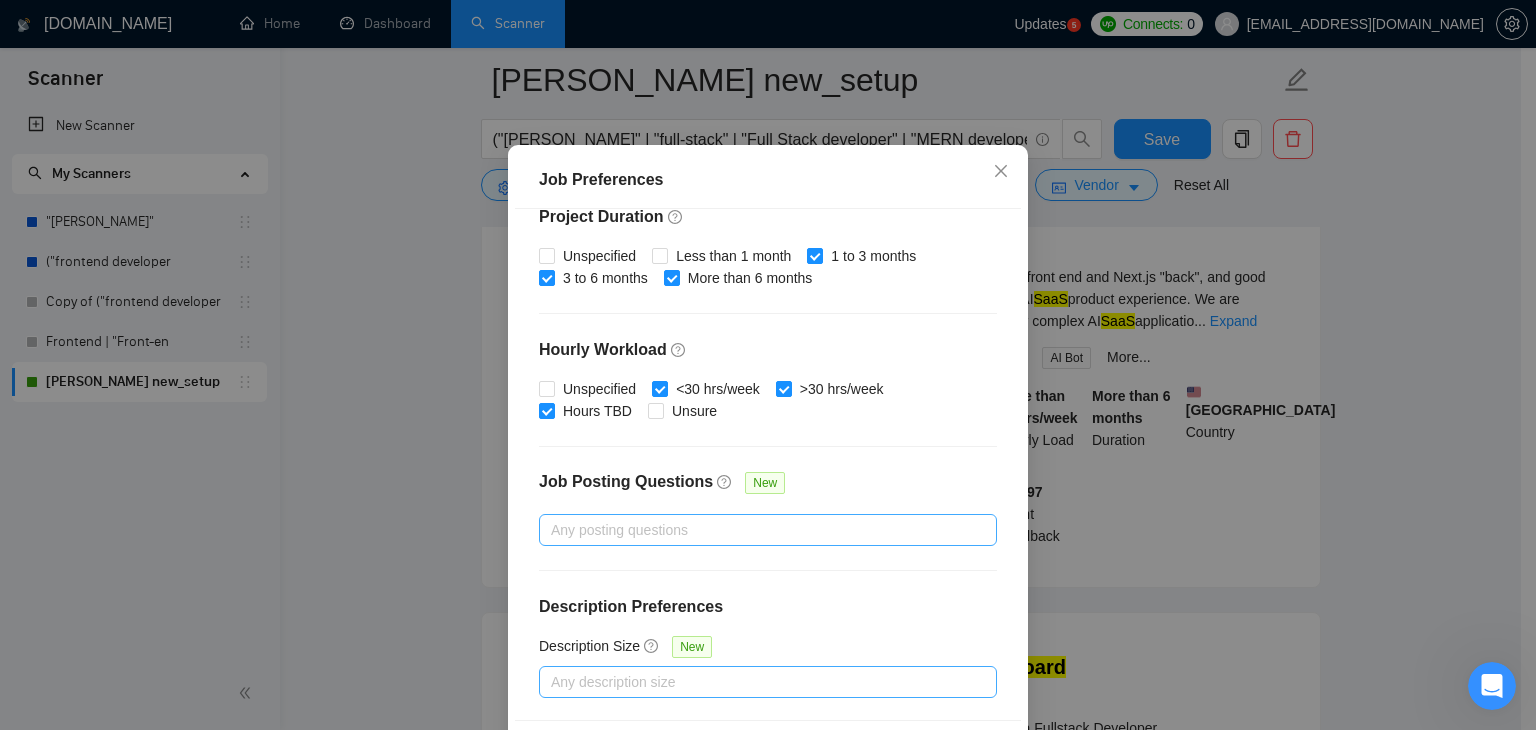 scroll, scrollTop: 137, scrollLeft: 0, axis: vertical 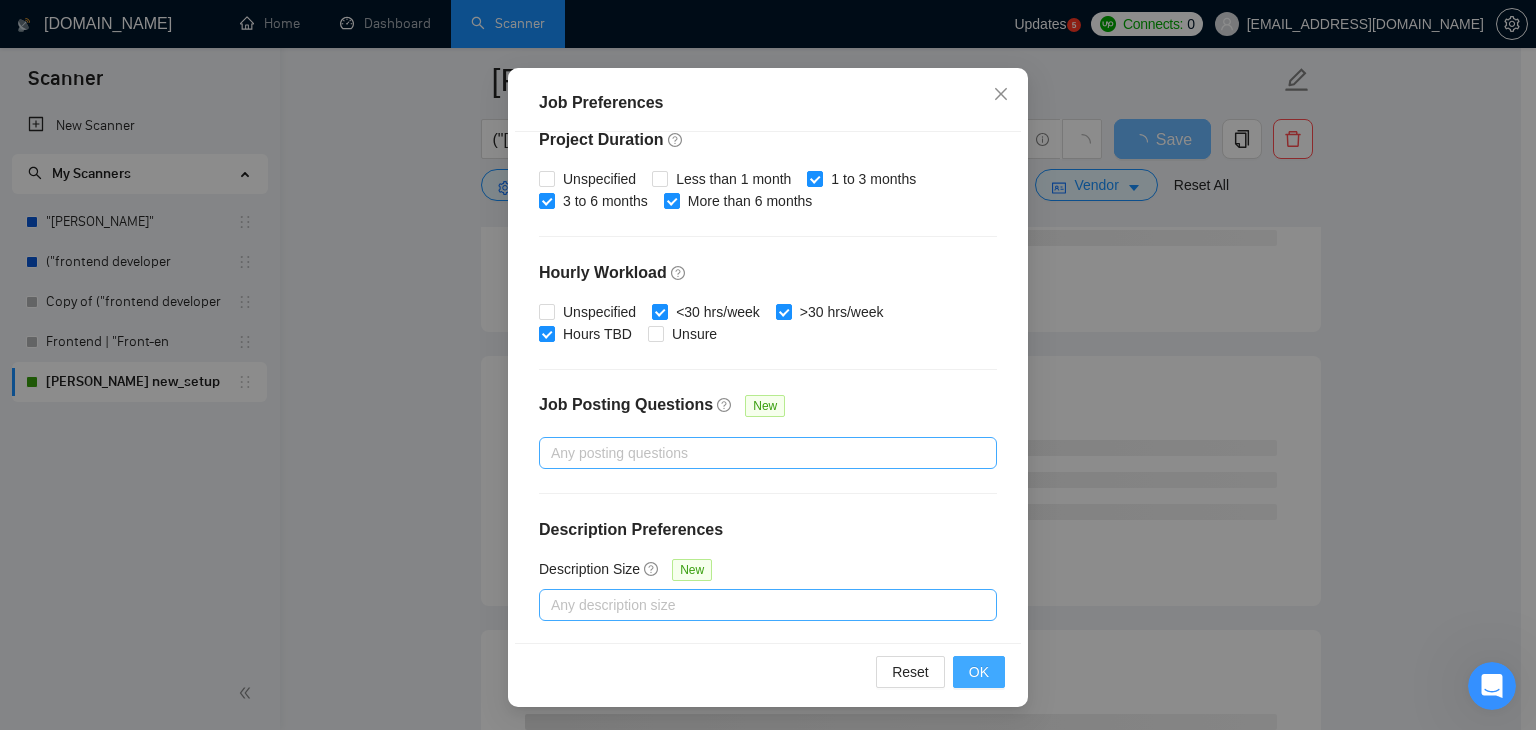 click on "OK" at bounding box center [979, 672] 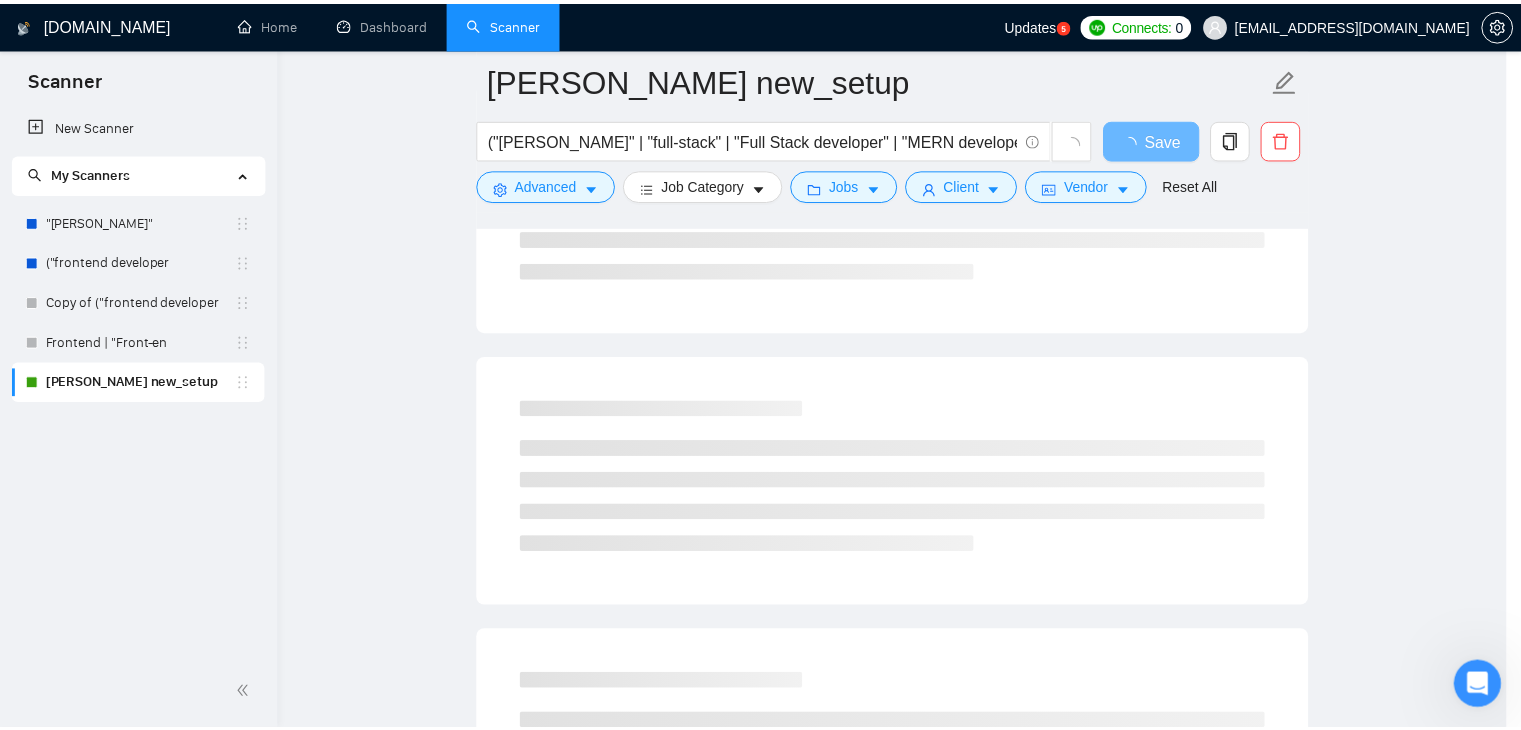 scroll, scrollTop: 52, scrollLeft: 0, axis: vertical 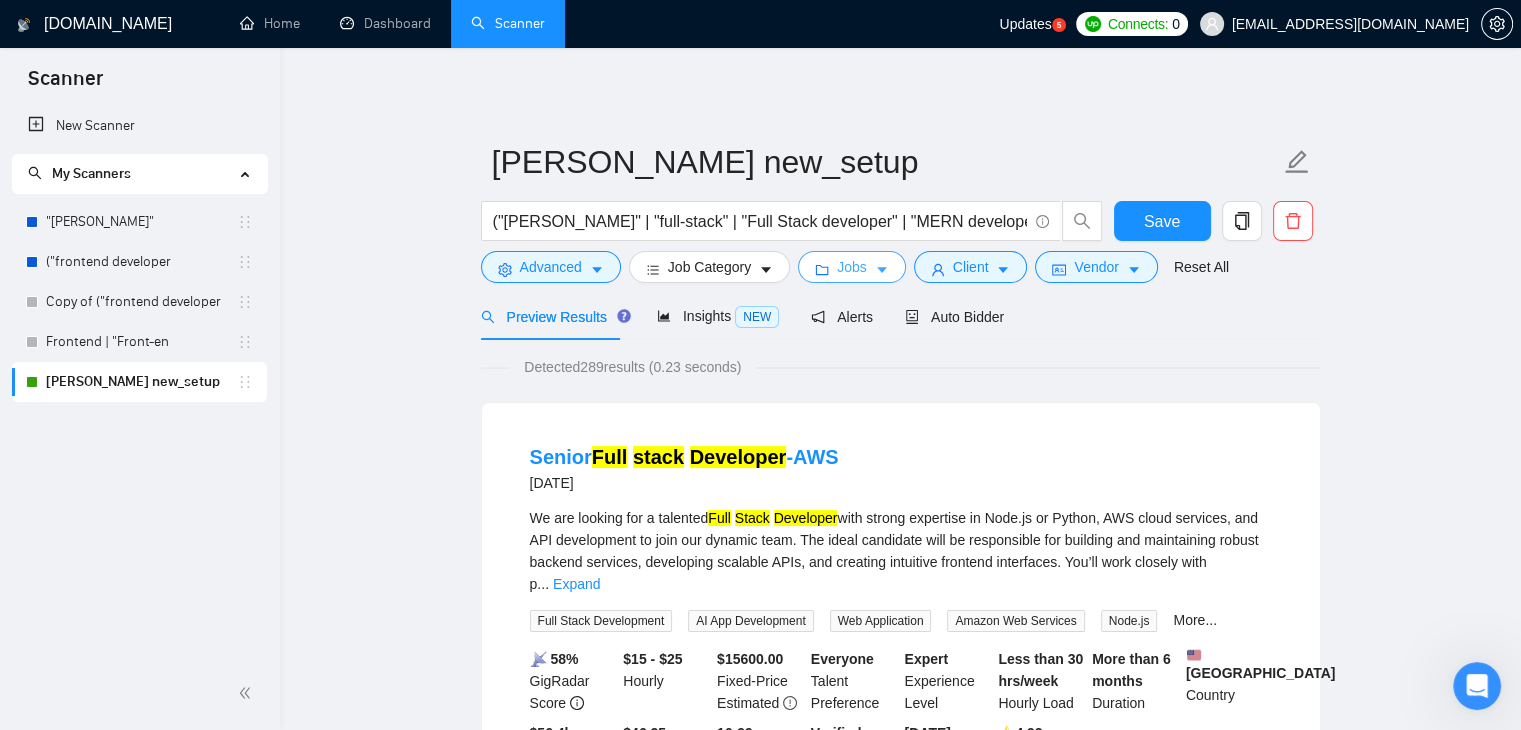 click 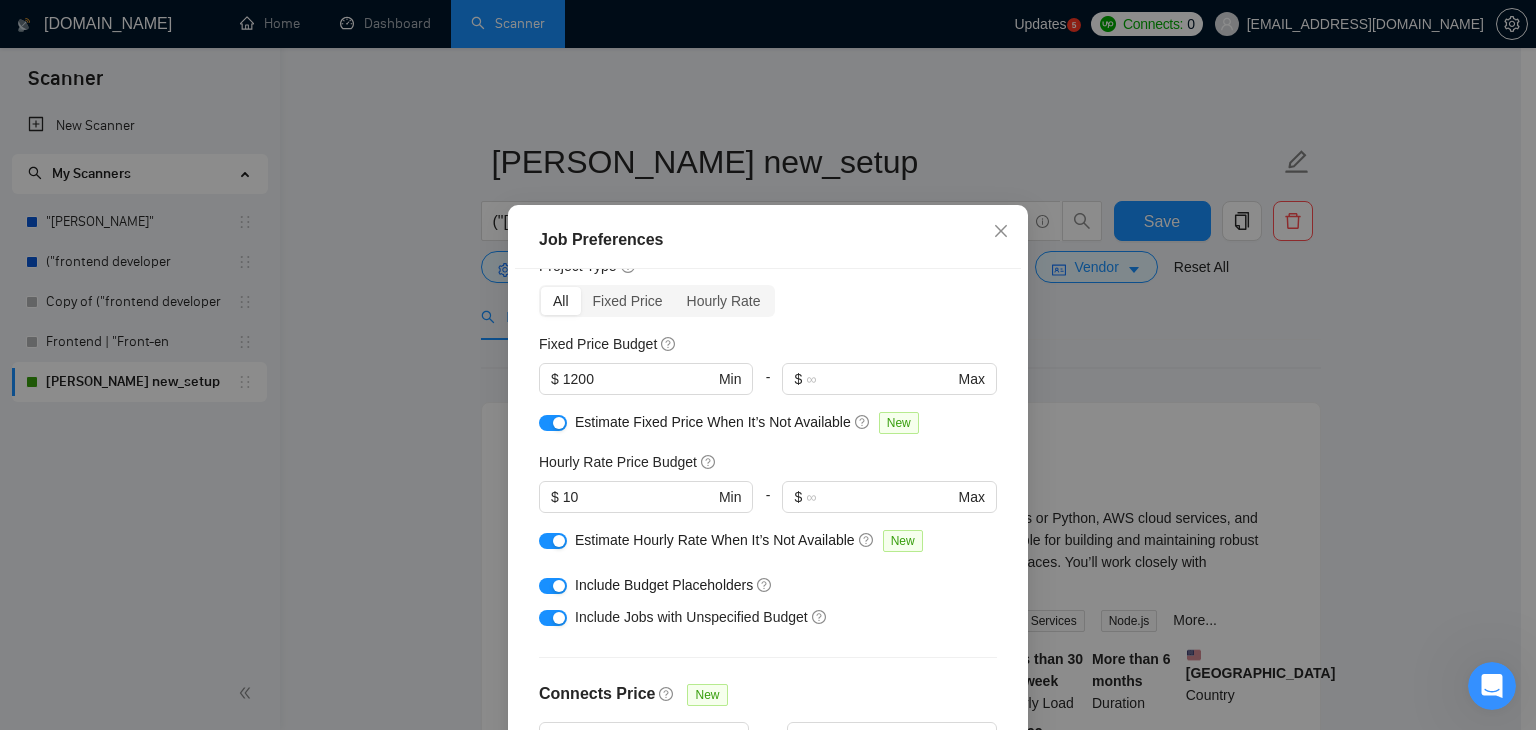 scroll, scrollTop: 79, scrollLeft: 0, axis: vertical 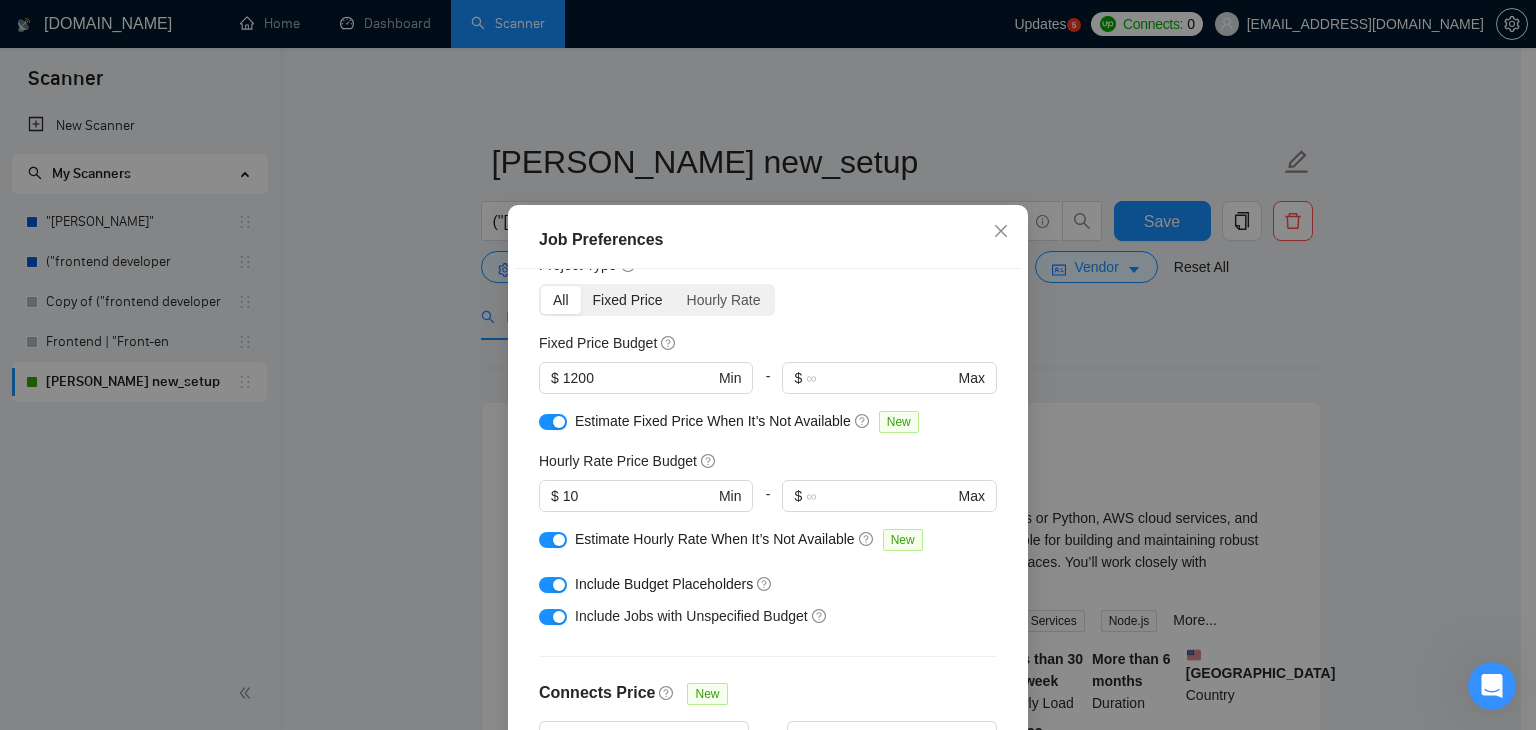 click on "Fixed Price" at bounding box center (628, 300) 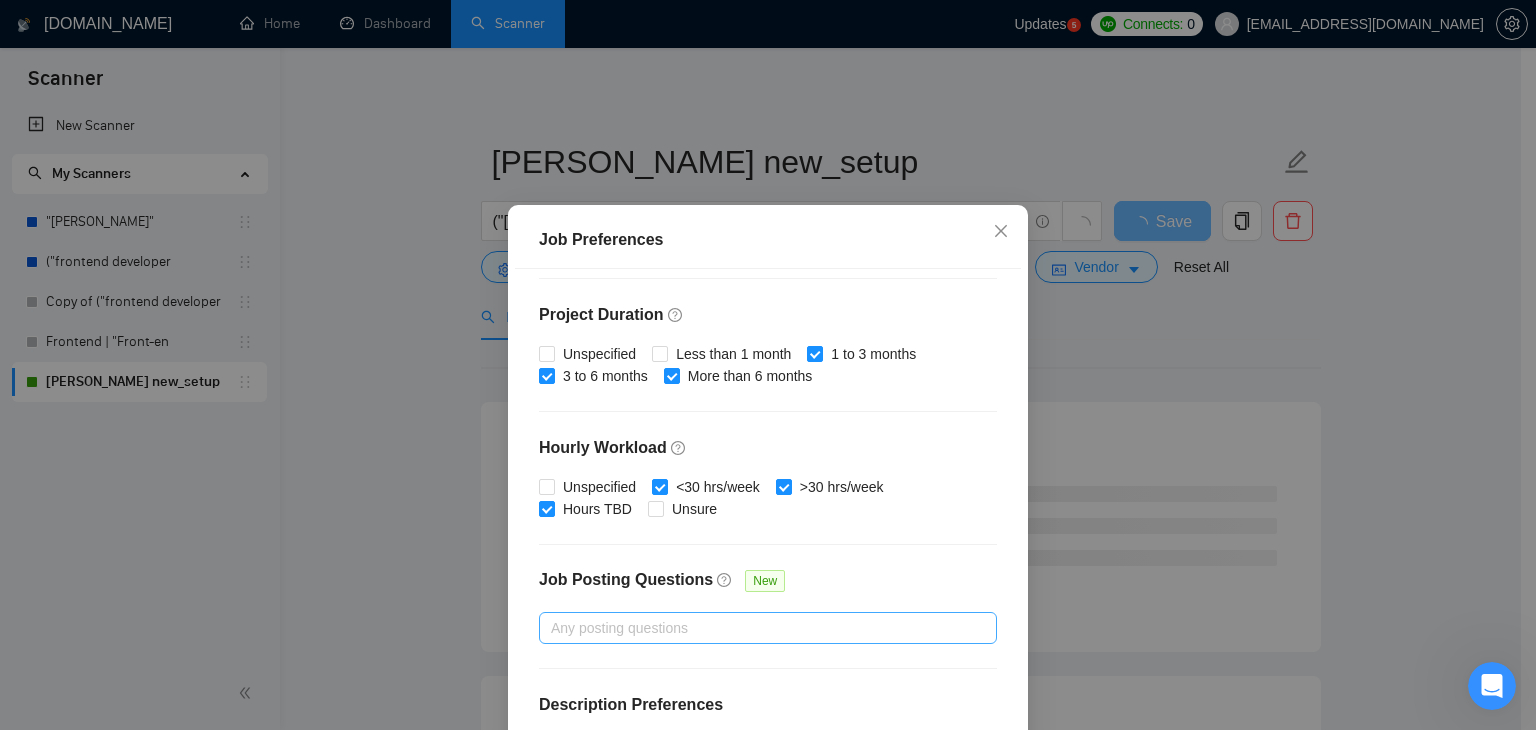 scroll, scrollTop: 0, scrollLeft: 0, axis: both 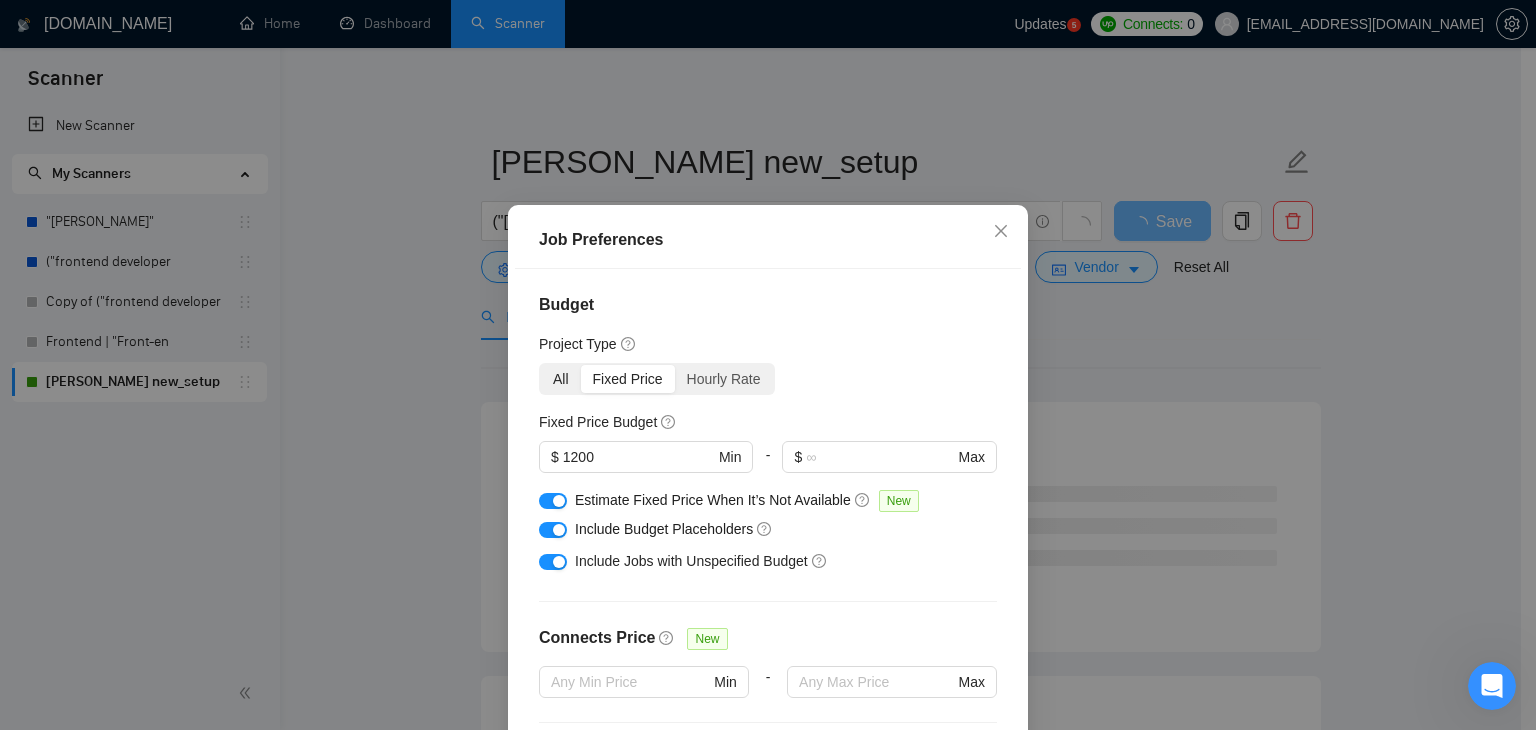 click on "All" at bounding box center [561, 379] 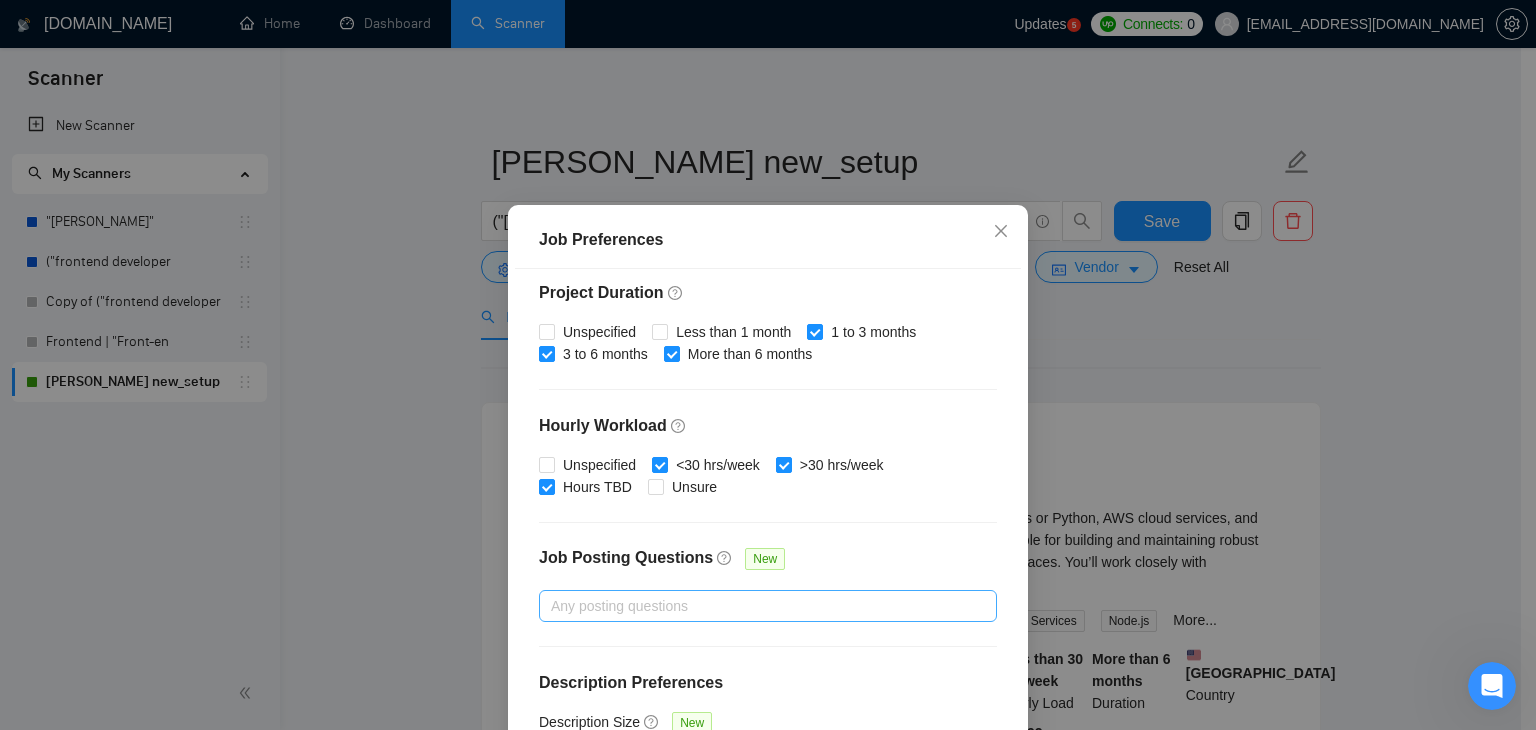 scroll, scrollTop: 616, scrollLeft: 0, axis: vertical 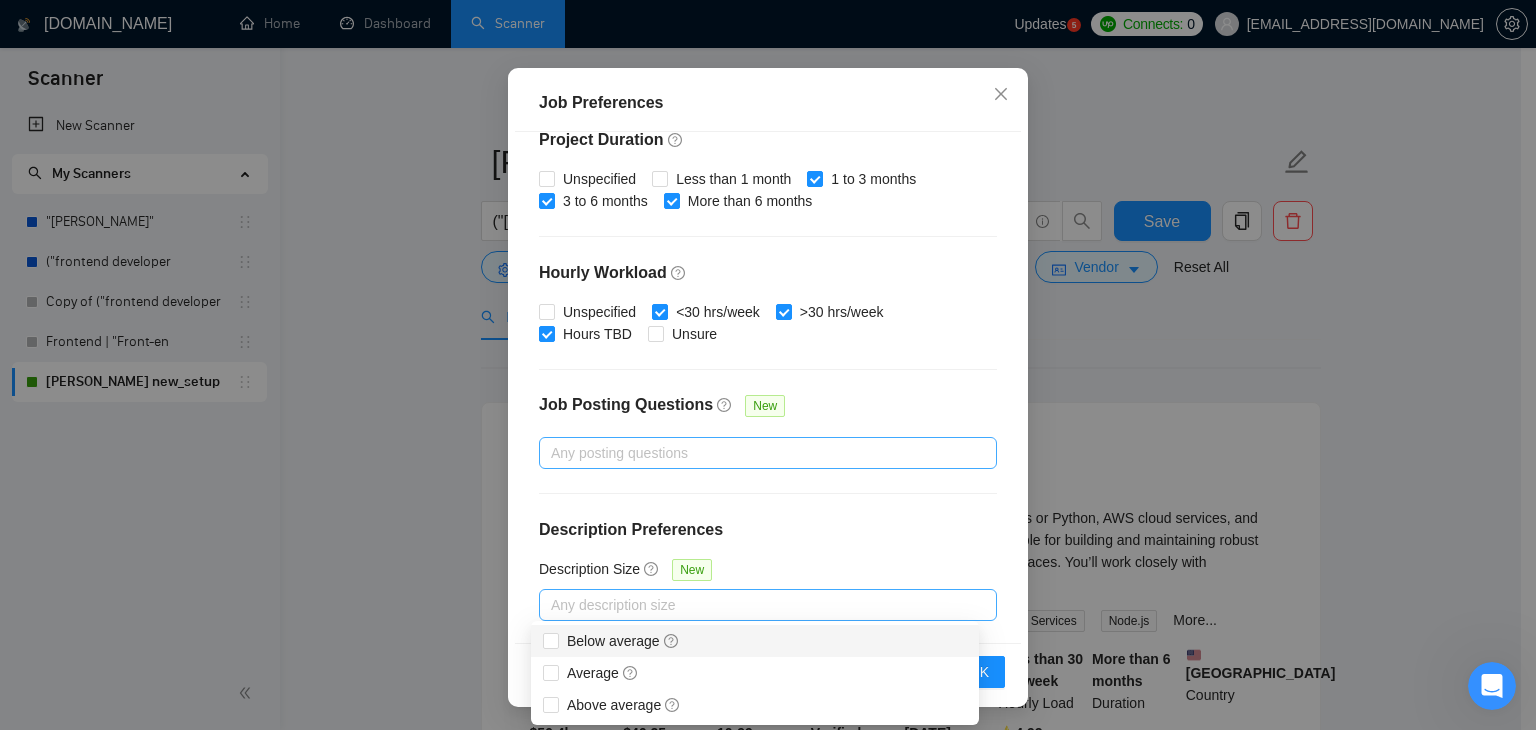 click at bounding box center [758, 605] 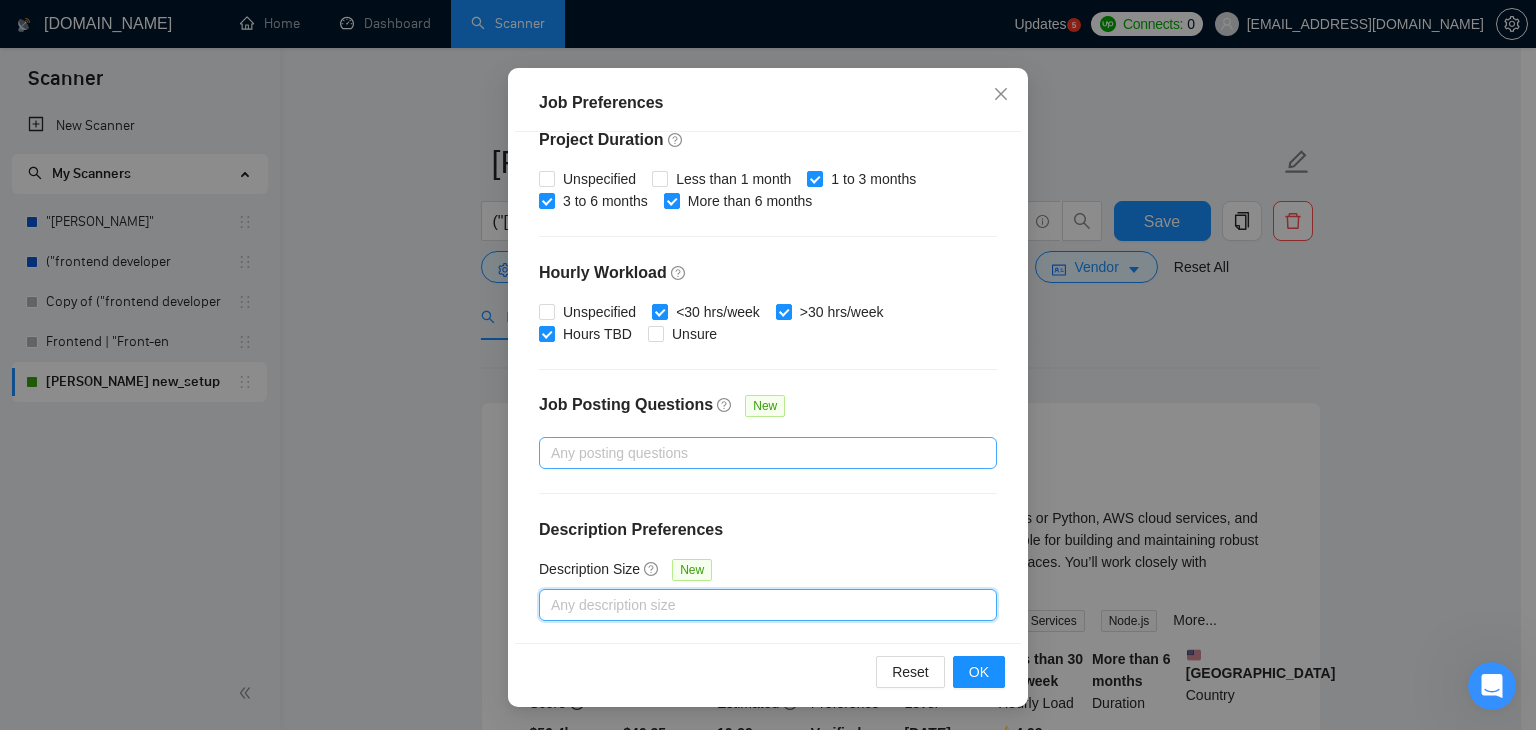 click at bounding box center (758, 605) 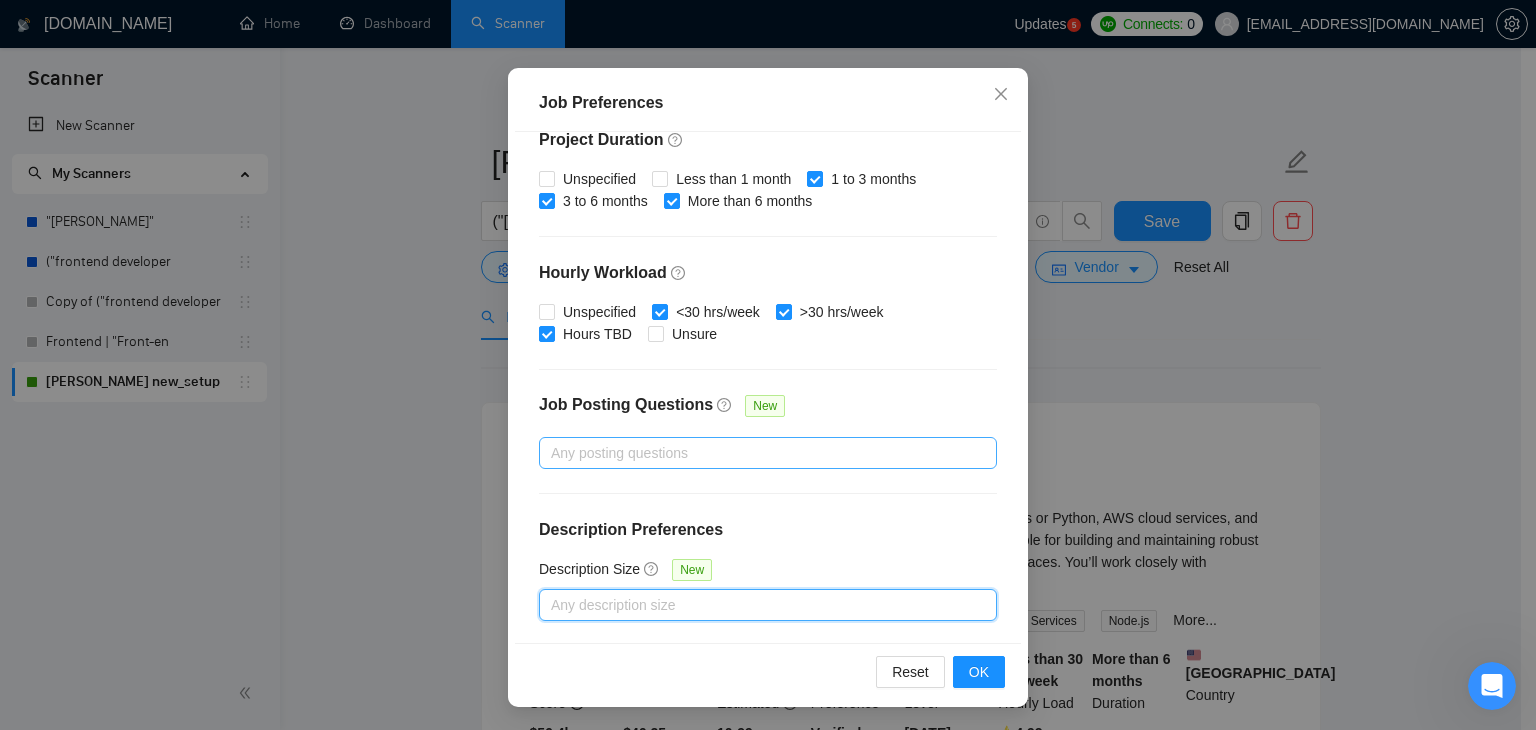 click at bounding box center [758, 453] 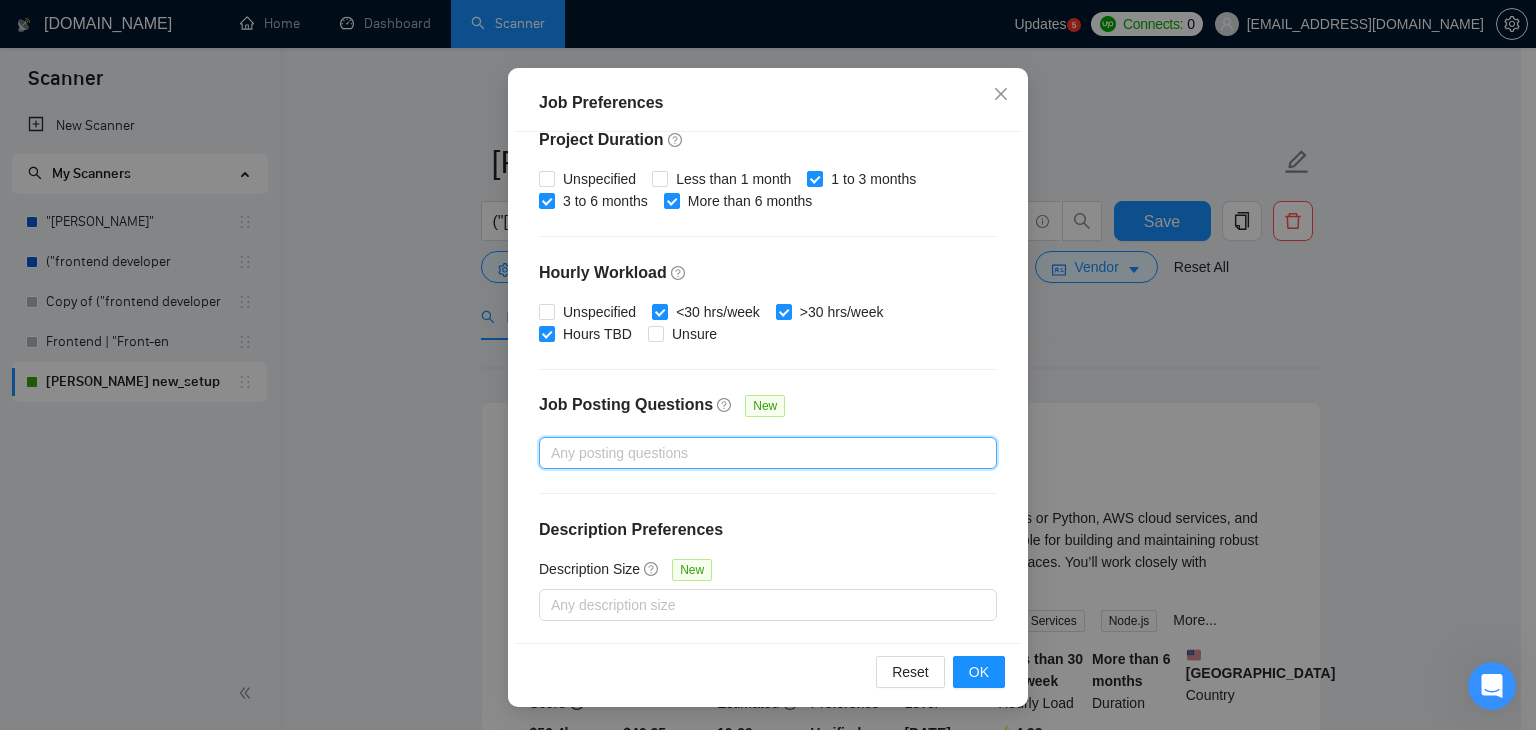click at bounding box center (758, 453) 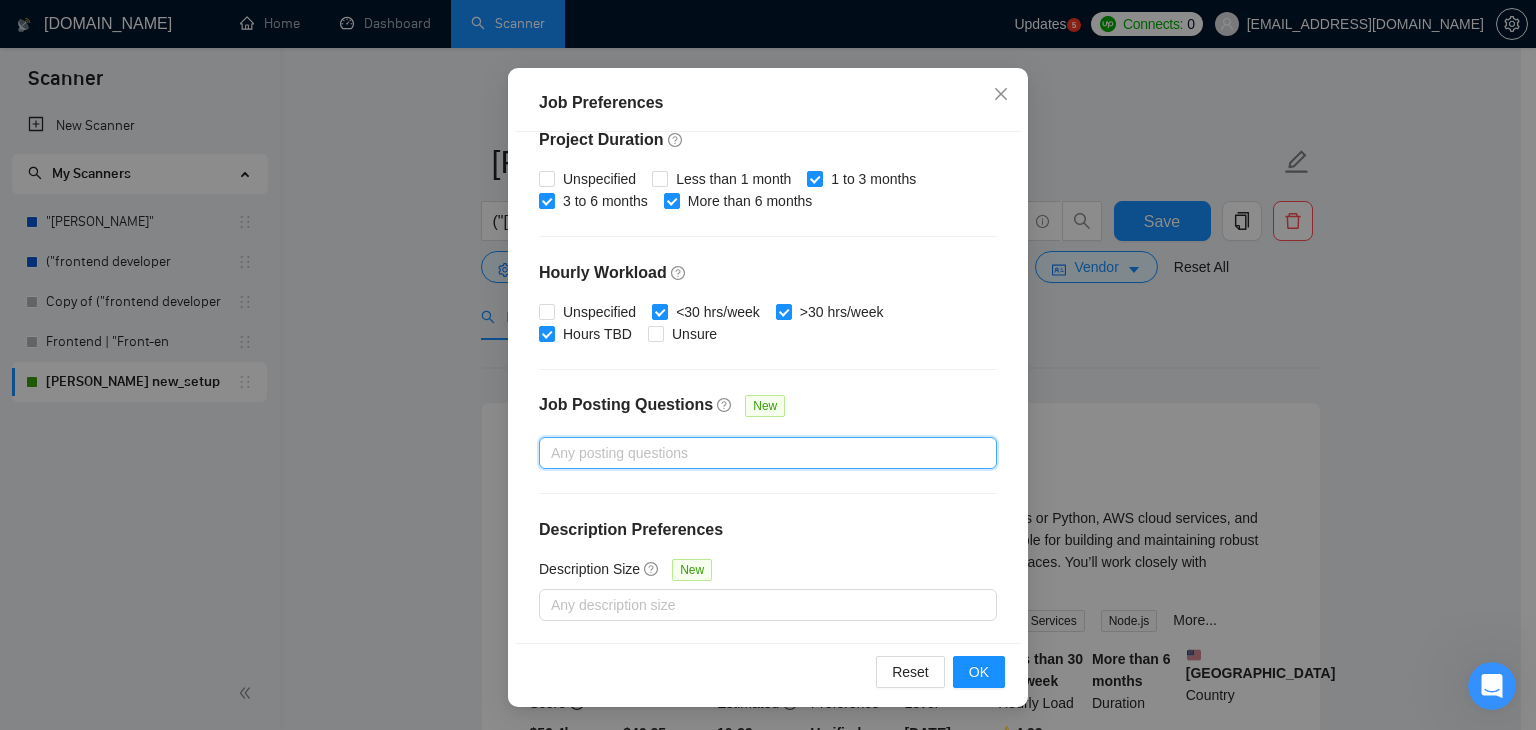 click at bounding box center [758, 453] 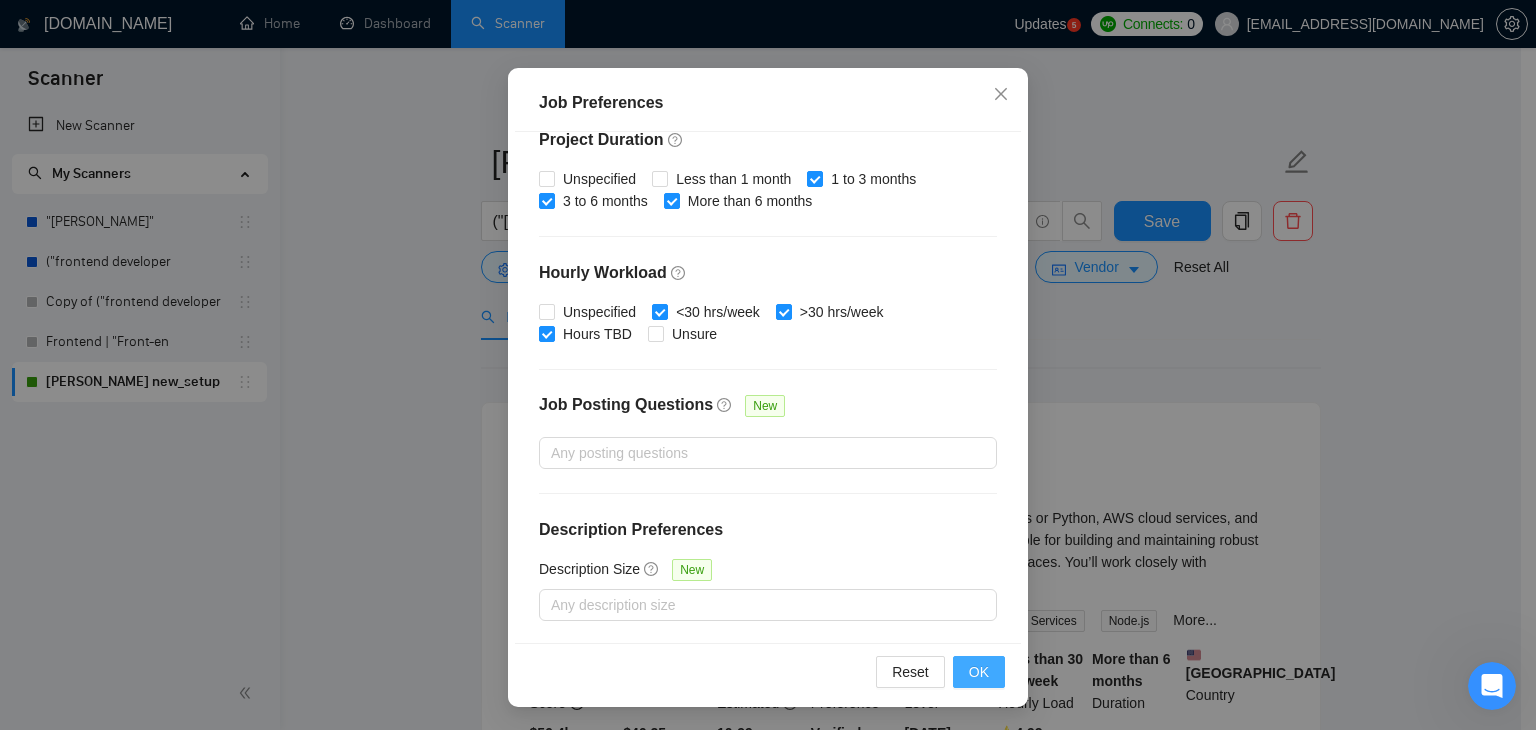 click on "OK" at bounding box center [979, 672] 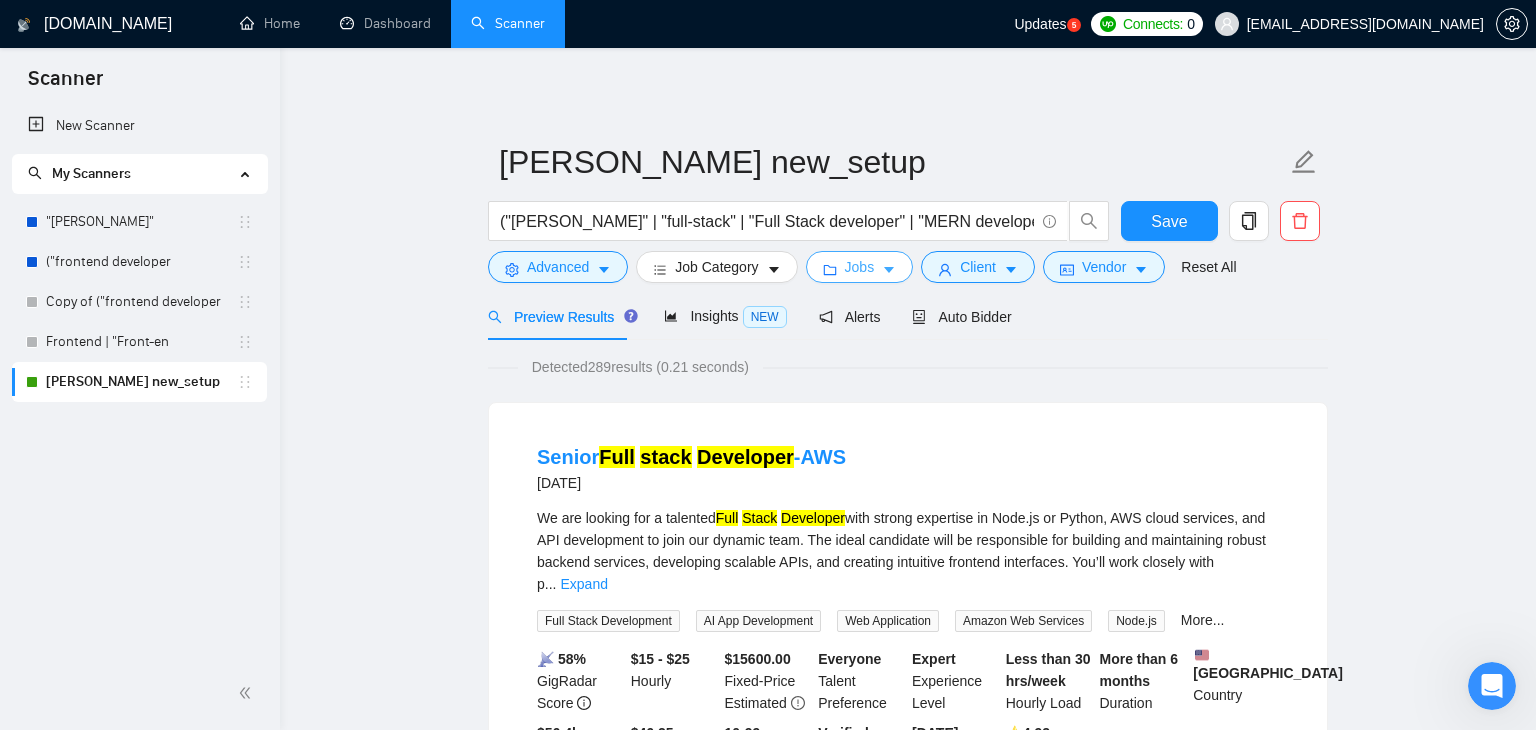 scroll, scrollTop: 0, scrollLeft: 0, axis: both 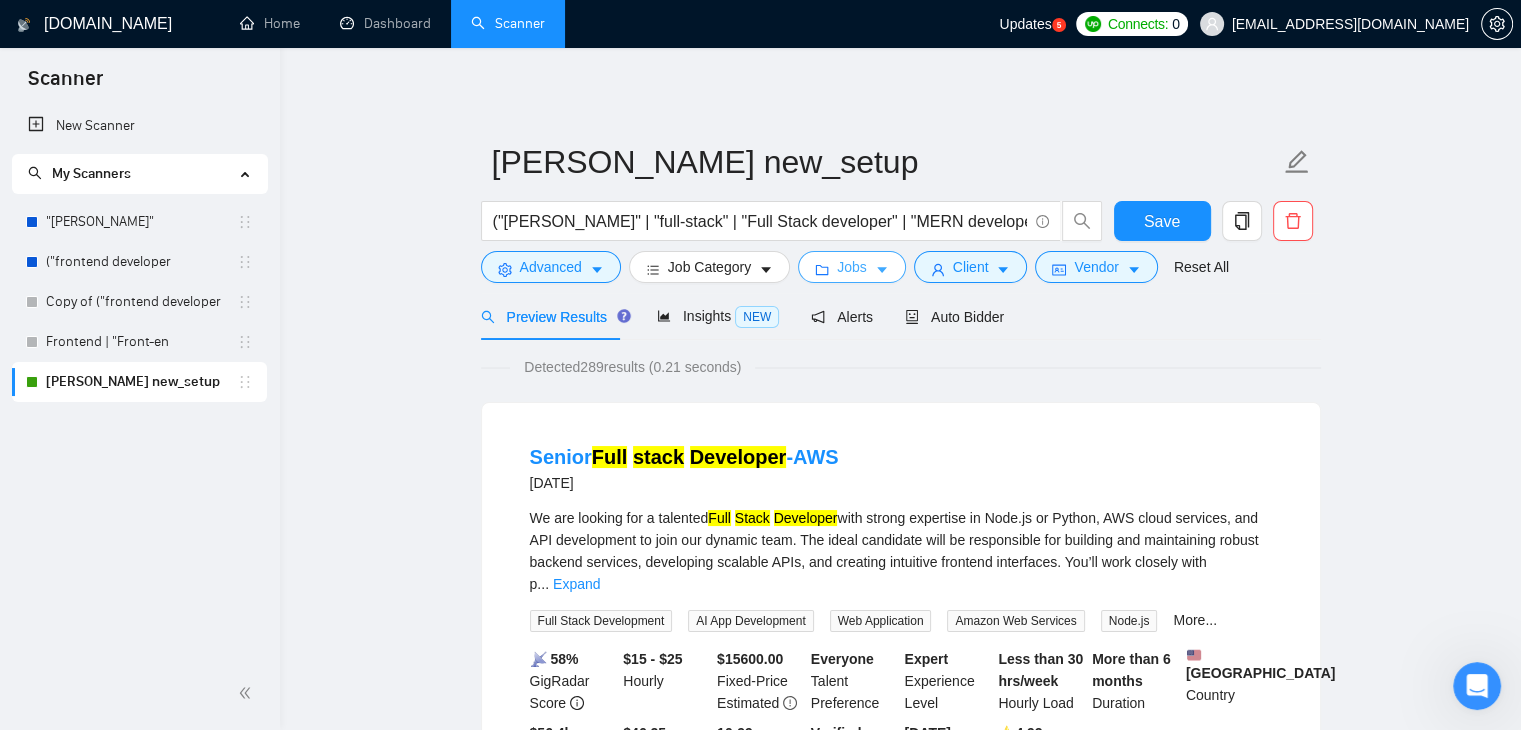 click at bounding box center [882, 269] 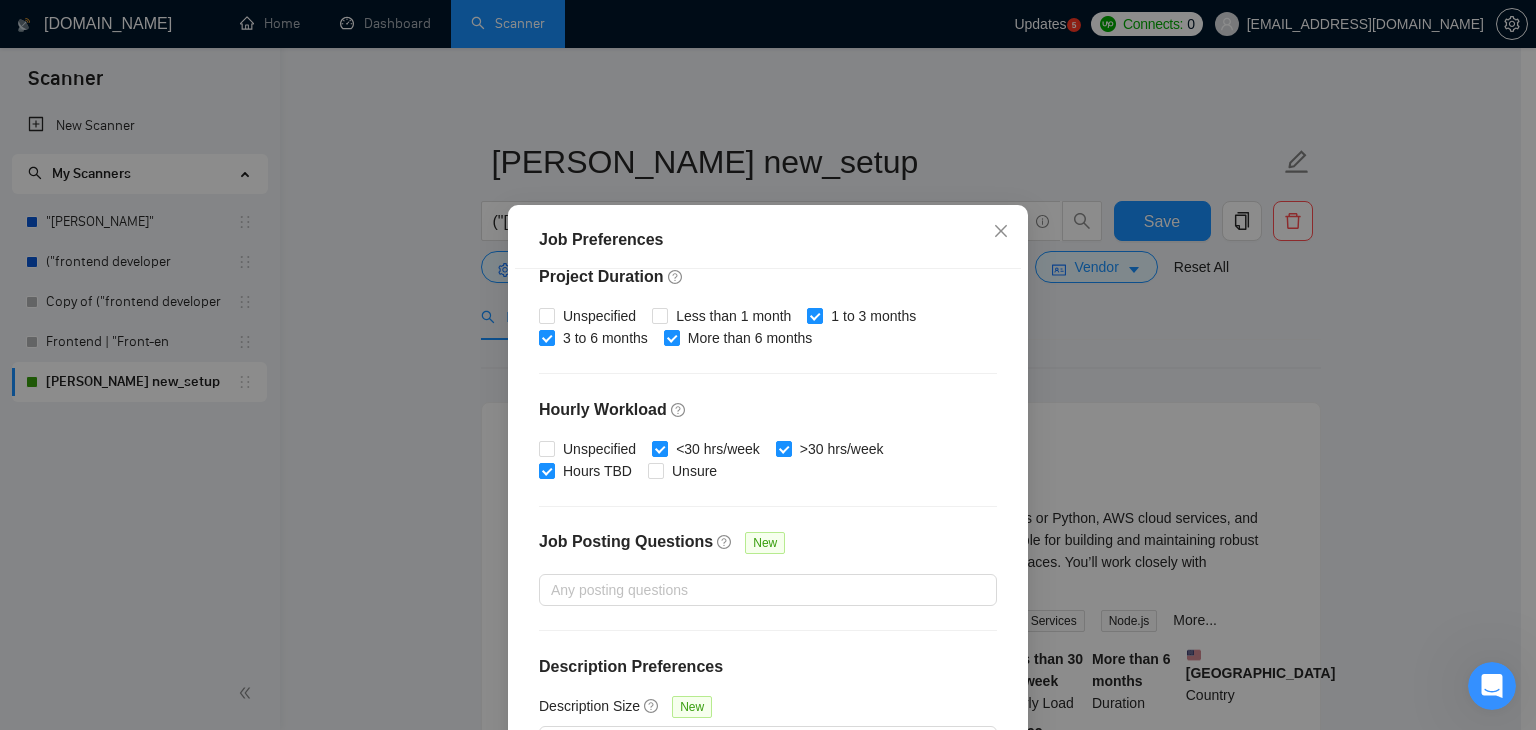 click on "Job Preferences Budget Project Type All Fixed Price Hourly Rate   Fixed Price Budget $ 1200 Min - $ Max Estimate Fixed Price When It’s Not Available New   Hourly Rate Price Budget $ 10 Min - $ Max Estimate Hourly Rate When It’s Not Available New Include Budget Placeholders Include Jobs with Unspecified Budget   Connects Price New Min - Max Project Duration   Unspecified Less than 1 month 1 to 3 months 3 to 6 months More than 6 months Hourly Workload   Unspecified <30 hrs/week >30 hrs/week Hours TBD Unsure Job Posting Questions New   Any posting questions Description Preferences Description Size New   Any description size Reset OK" at bounding box center (768, 365) 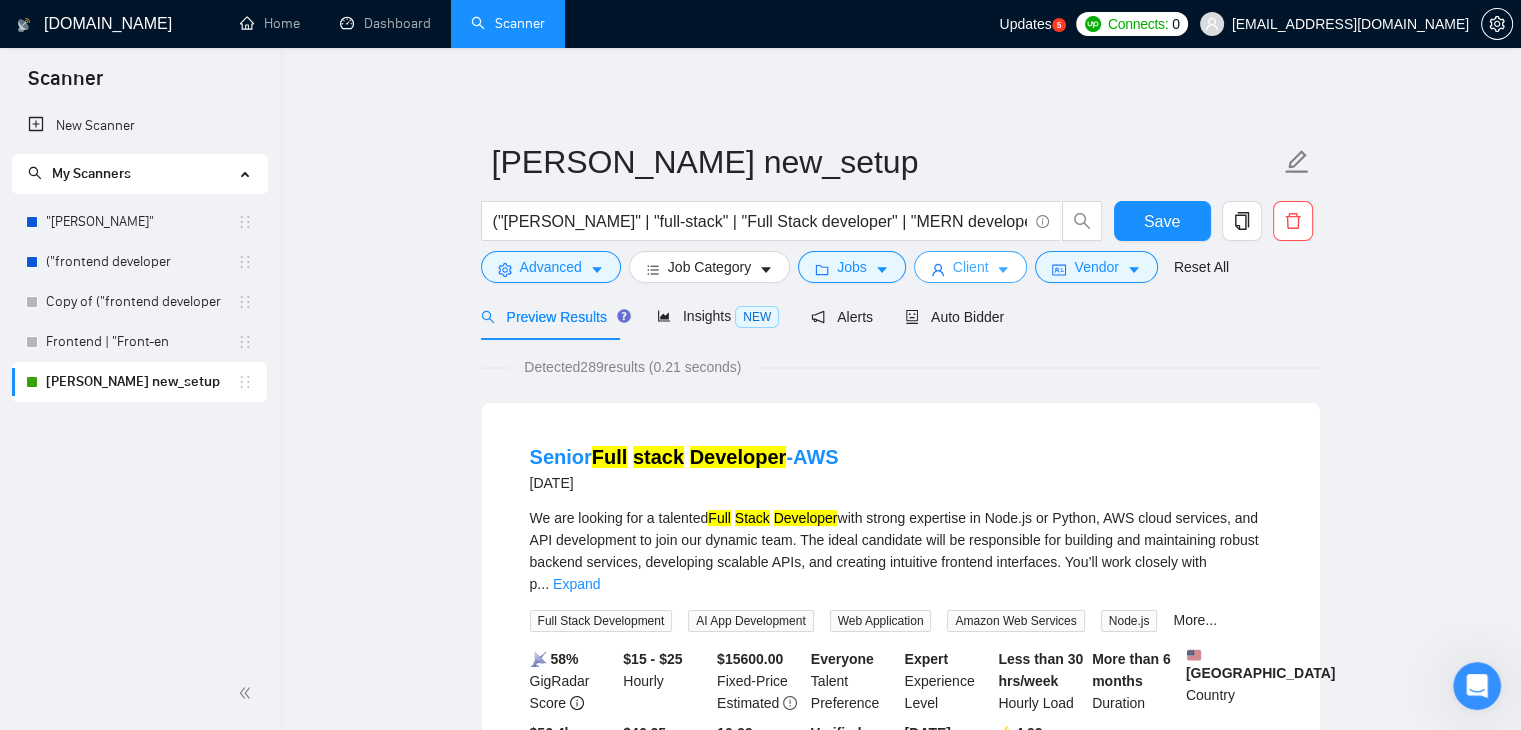 click on "Client" at bounding box center [971, 267] 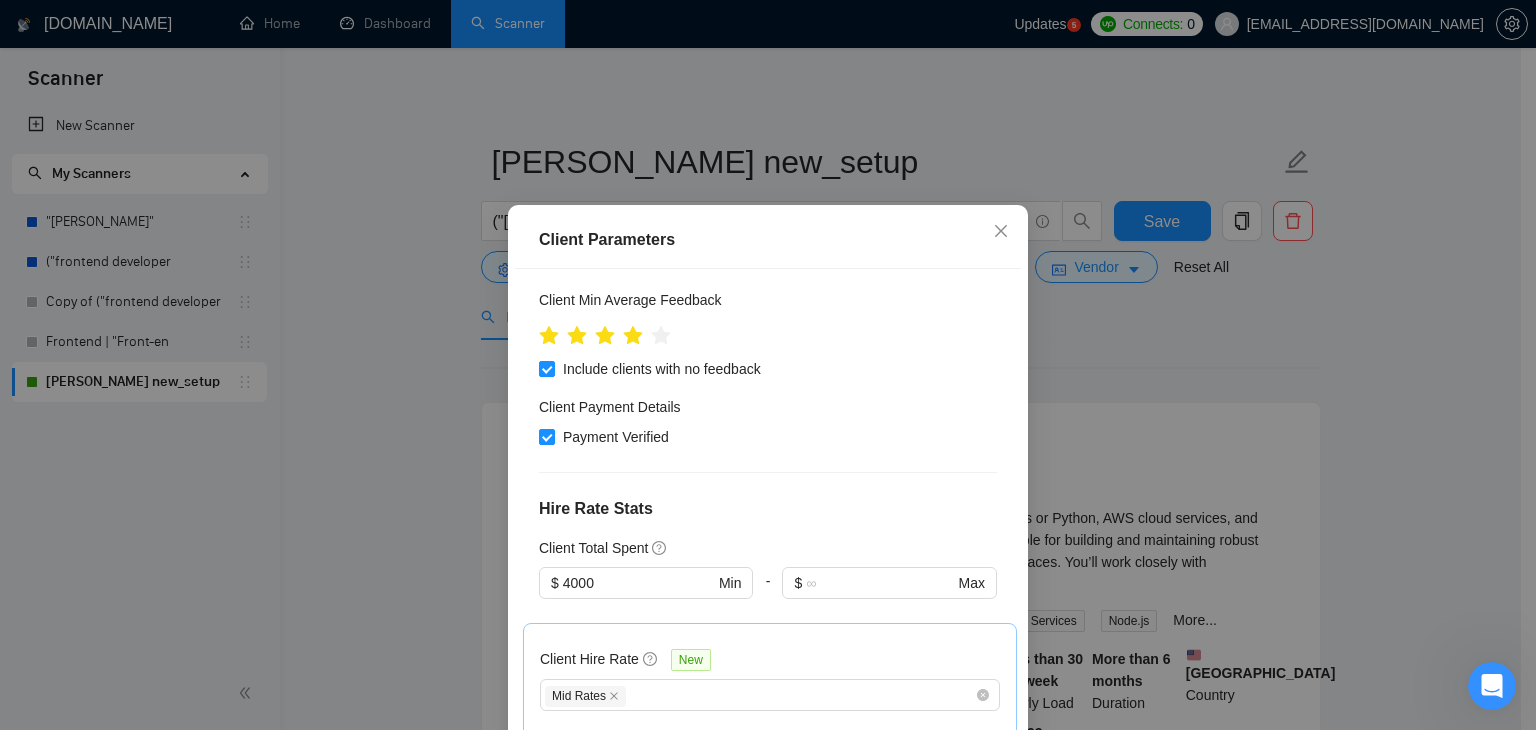 scroll, scrollTop: 0, scrollLeft: 0, axis: both 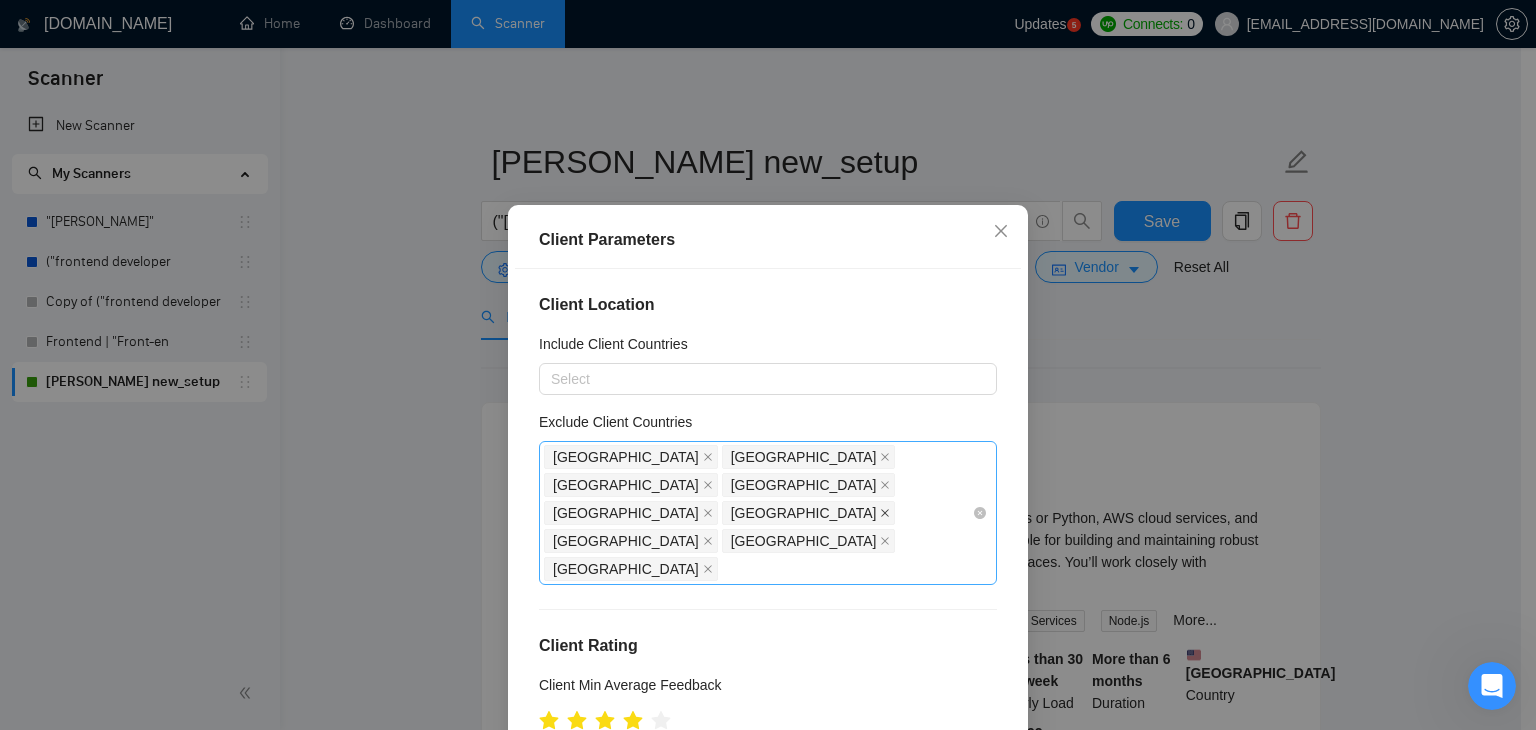 click 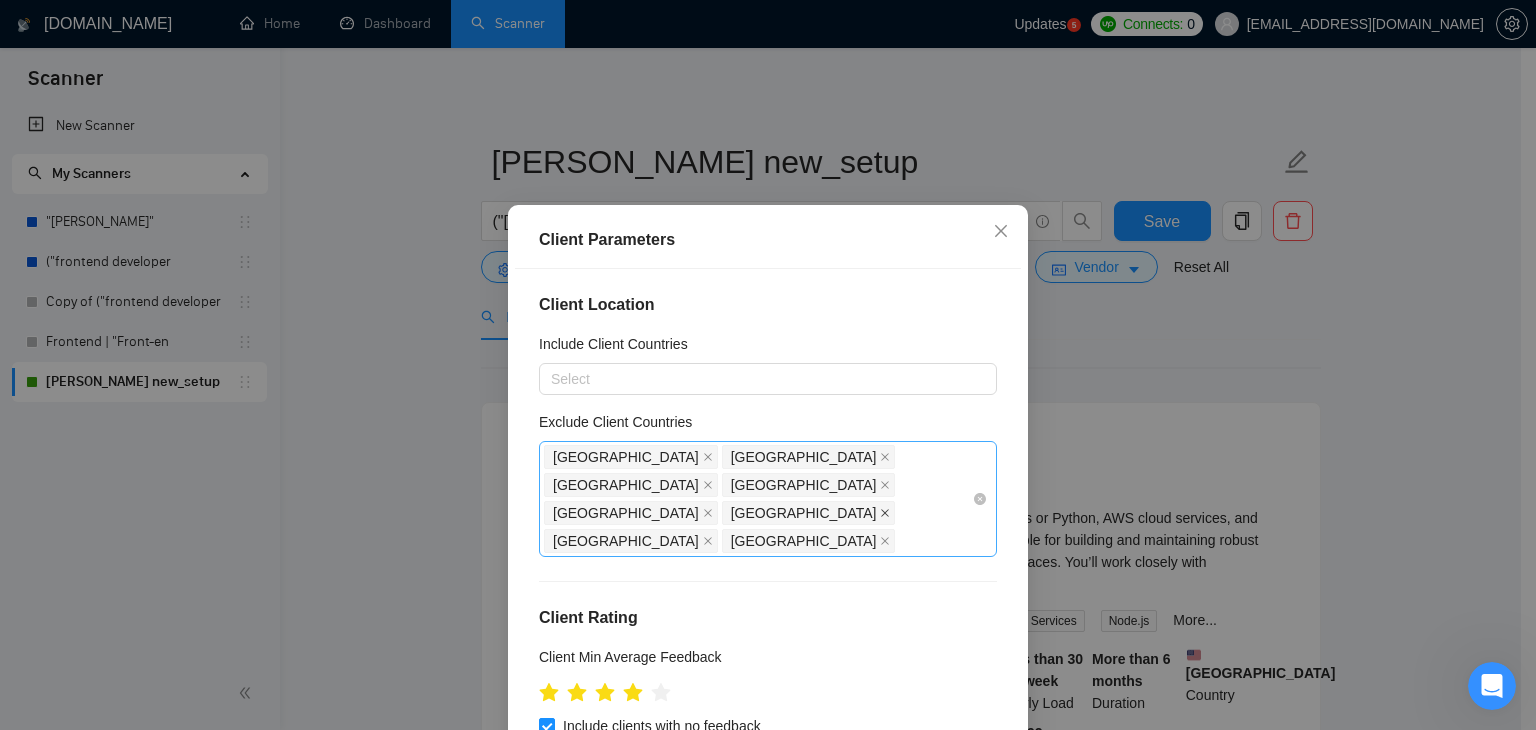 click 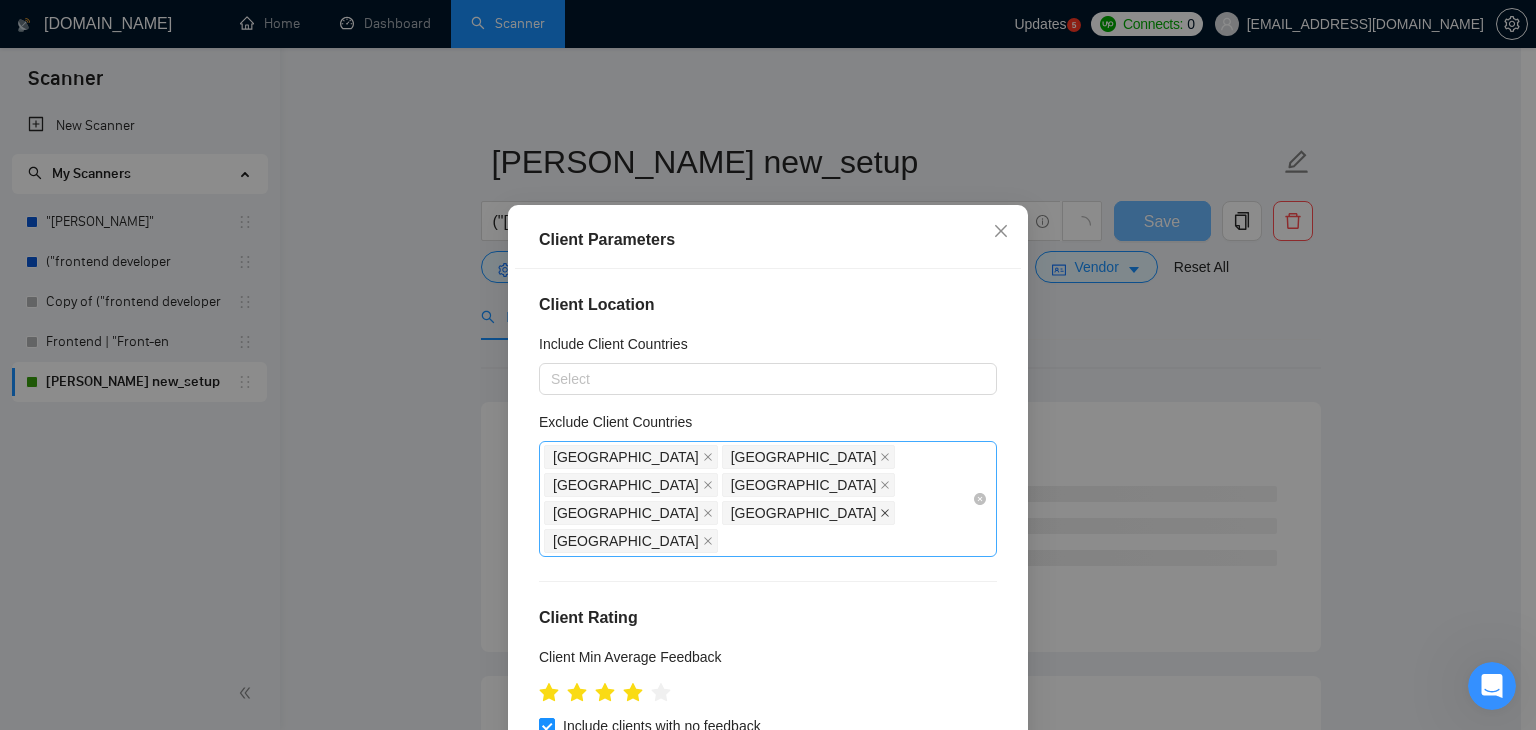 click 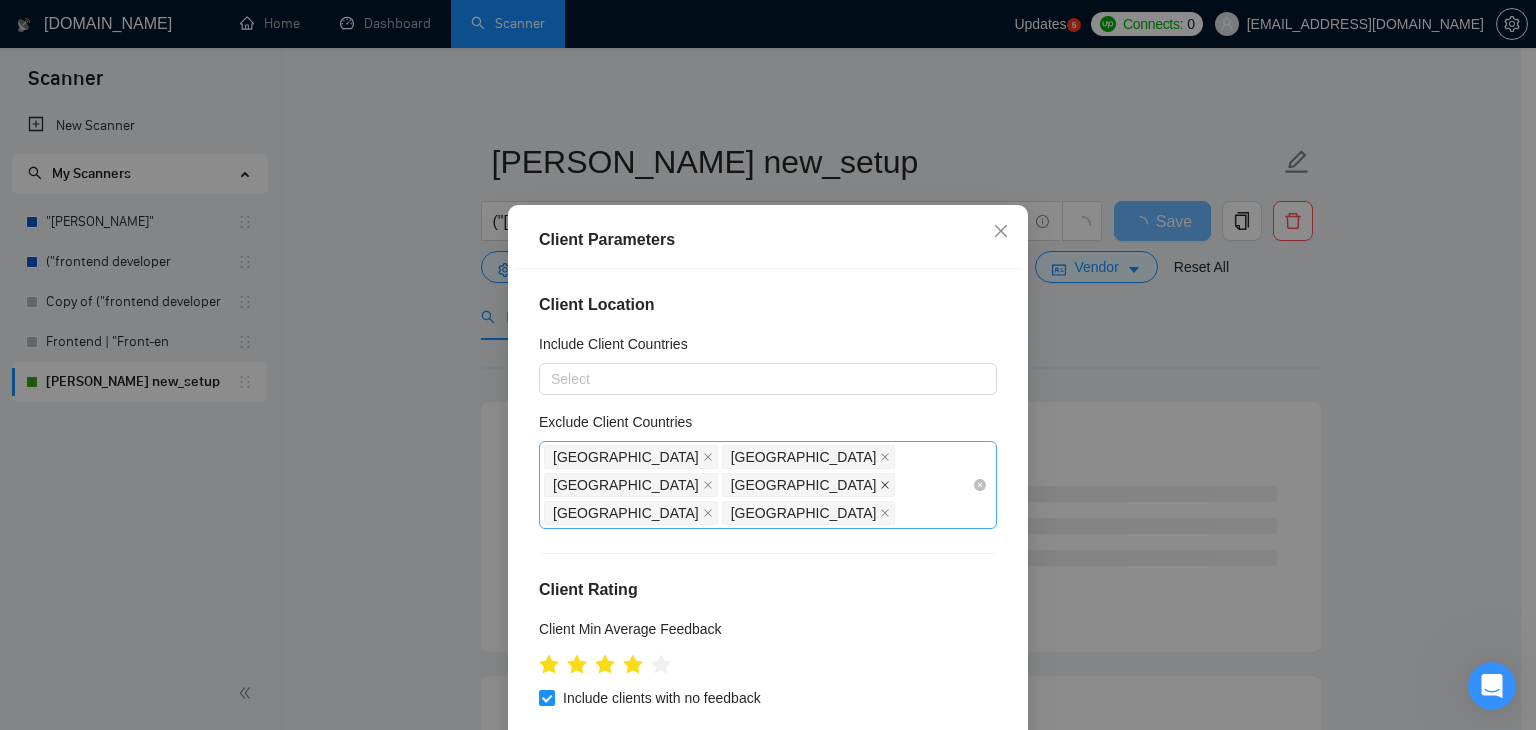 click 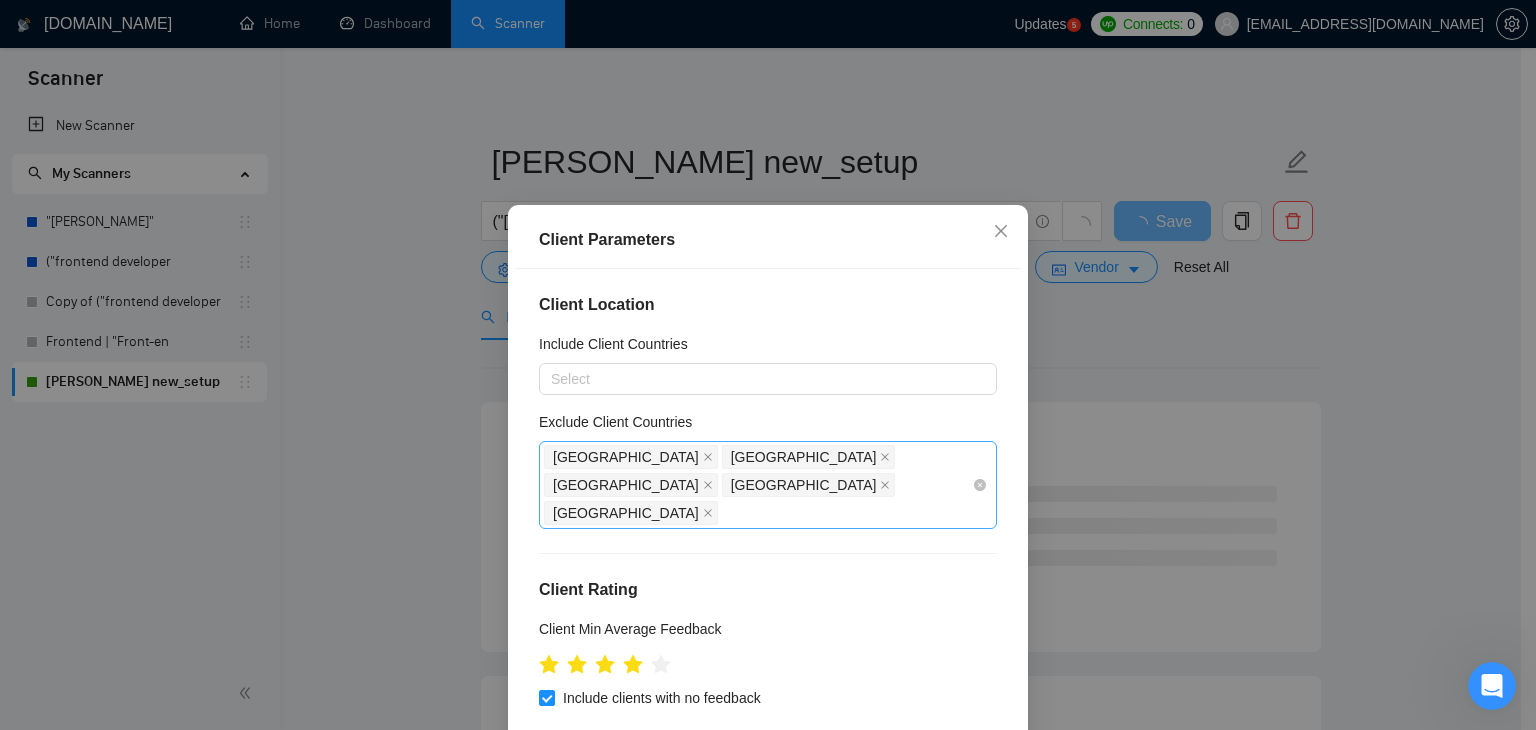 click on "[GEOGRAPHIC_DATA] [GEOGRAPHIC_DATA] [GEOGRAPHIC_DATA] [GEOGRAPHIC_DATA] [GEOGRAPHIC_DATA]" at bounding box center (758, 485) 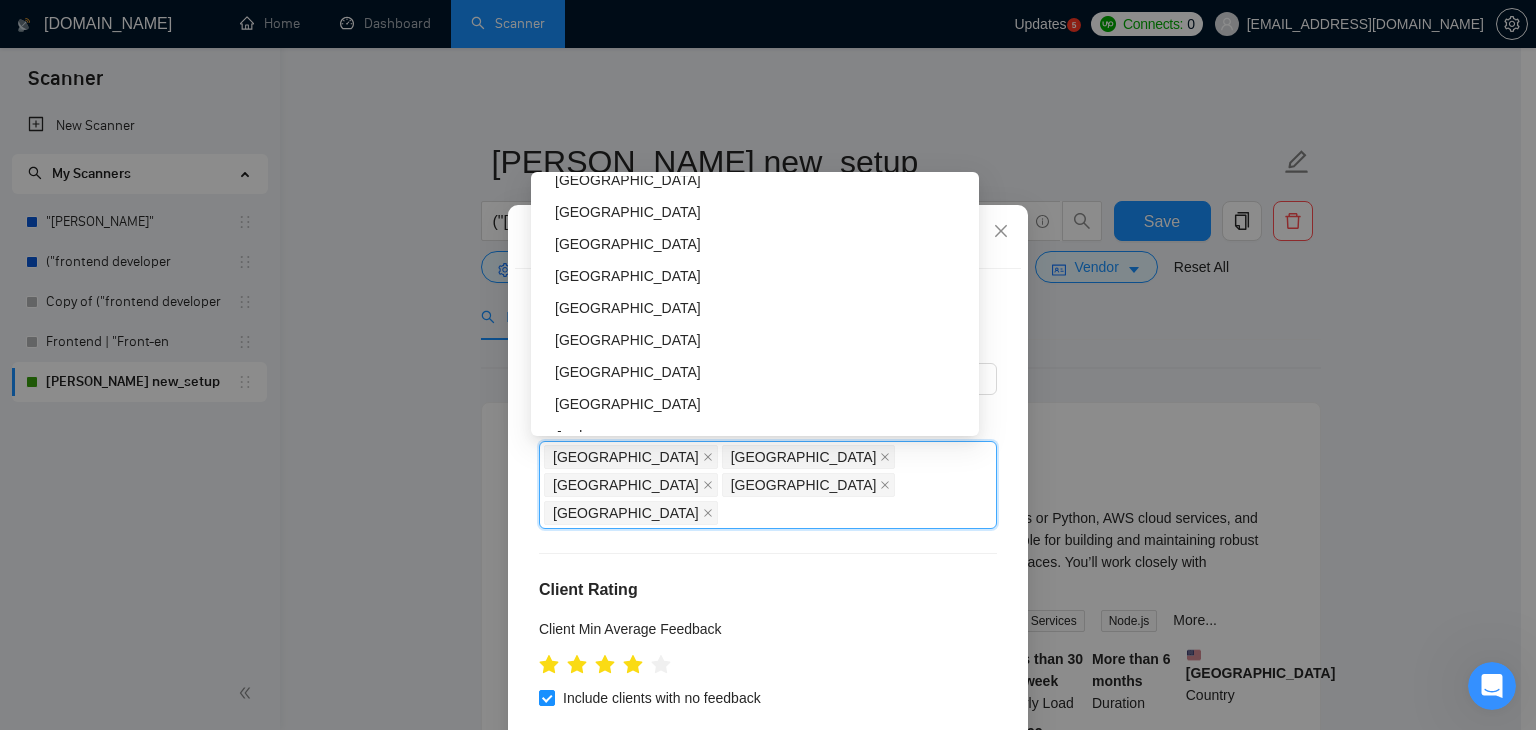 scroll, scrollTop: 1676, scrollLeft: 0, axis: vertical 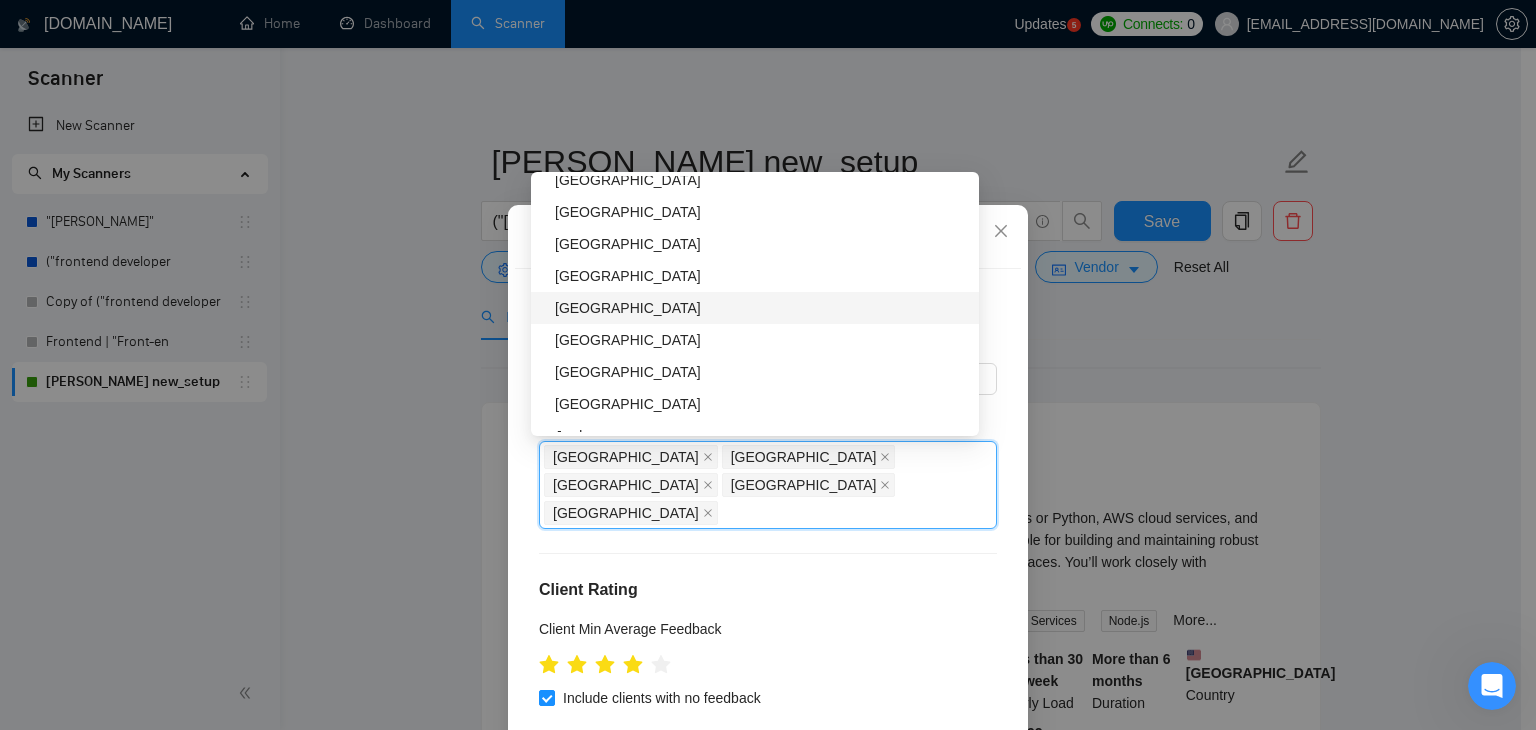 click on "[GEOGRAPHIC_DATA]" at bounding box center (761, 308) 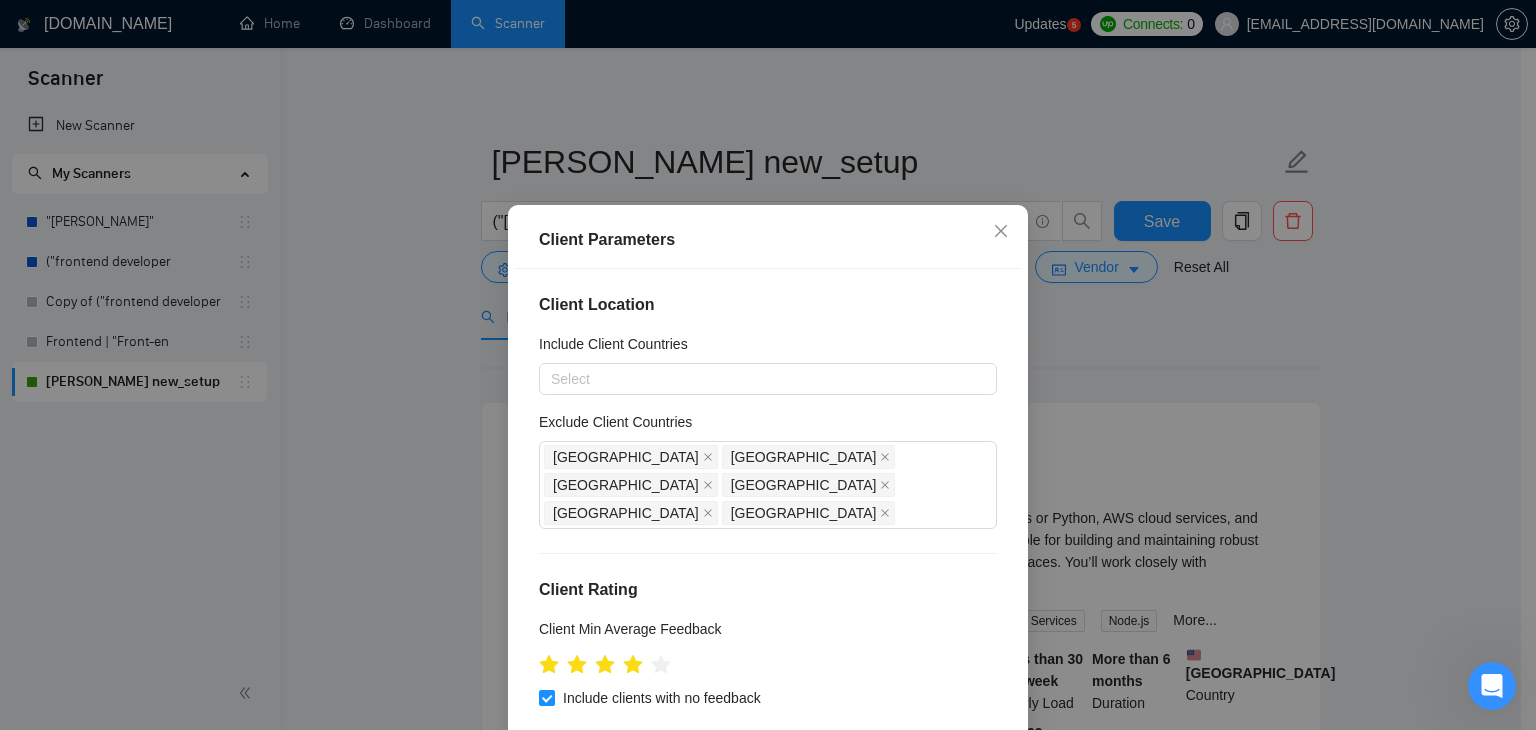 click on "Client Location Include Client Countries   Select Exclude Client Countries [GEOGRAPHIC_DATA] [GEOGRAPHIC_DATA] [GEOGRAPHIC_DATA] [GEOGRAPHIC_DATA] [GEOGRAPHIC_DATA] [GEOGRAPHIC_DATA]   Client Rating Client Min Average Feedback Include clients with no feedback Client Payment Details Payment Verified Hire Rate Stats   Client Total Spent $ 4000 Min - $ Max Client Hire Rate New Mid Rates     Avg Hourly Rate Paid New $ 7 Min - $ Max Include Clients without Sufficient History Client Profile Client Industry New   Any industry Client Company Size   Any company size Enterprise Clients New   Any clients" at bounding box center (768, 524) 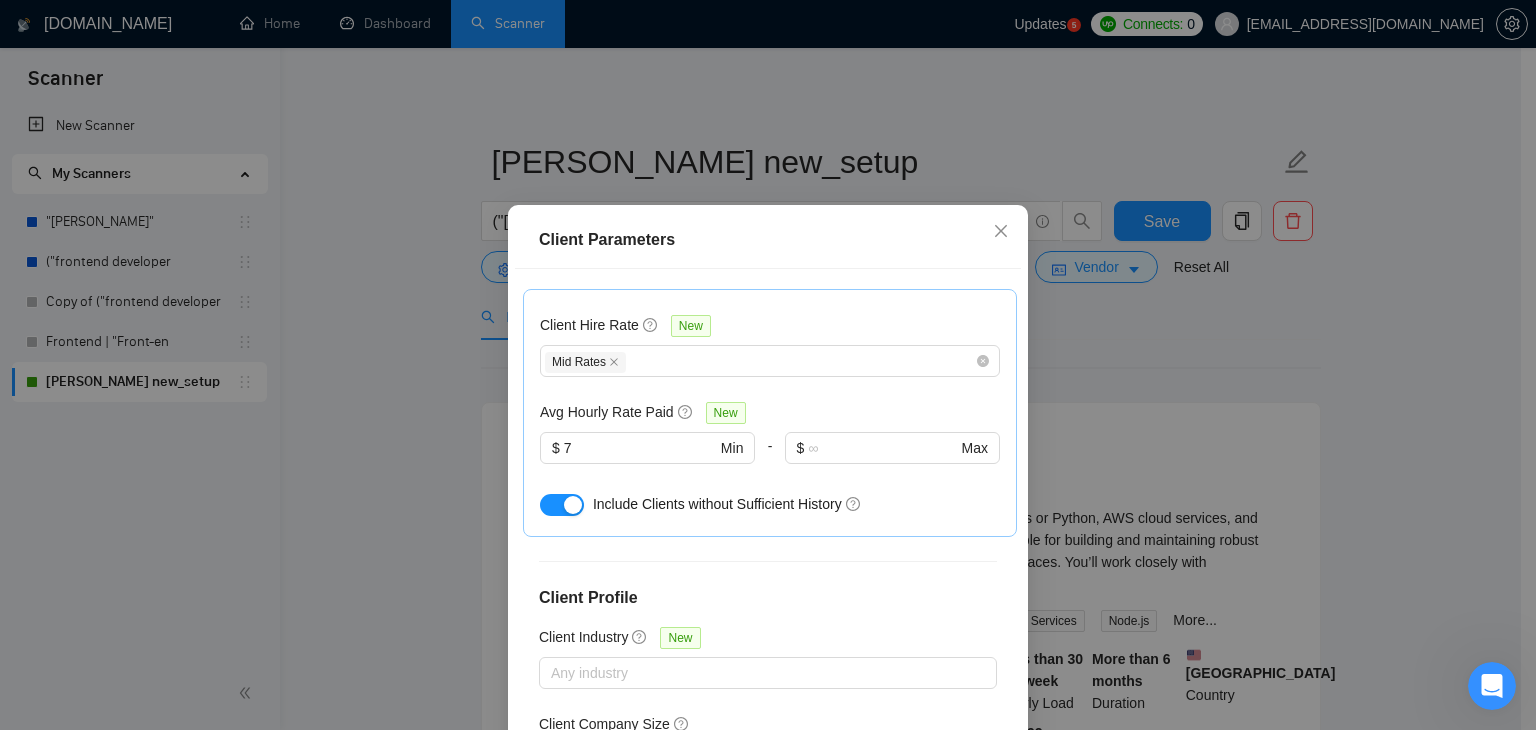 scroll, scrollTop: 764, scrollLeft: 0, axis: vertical 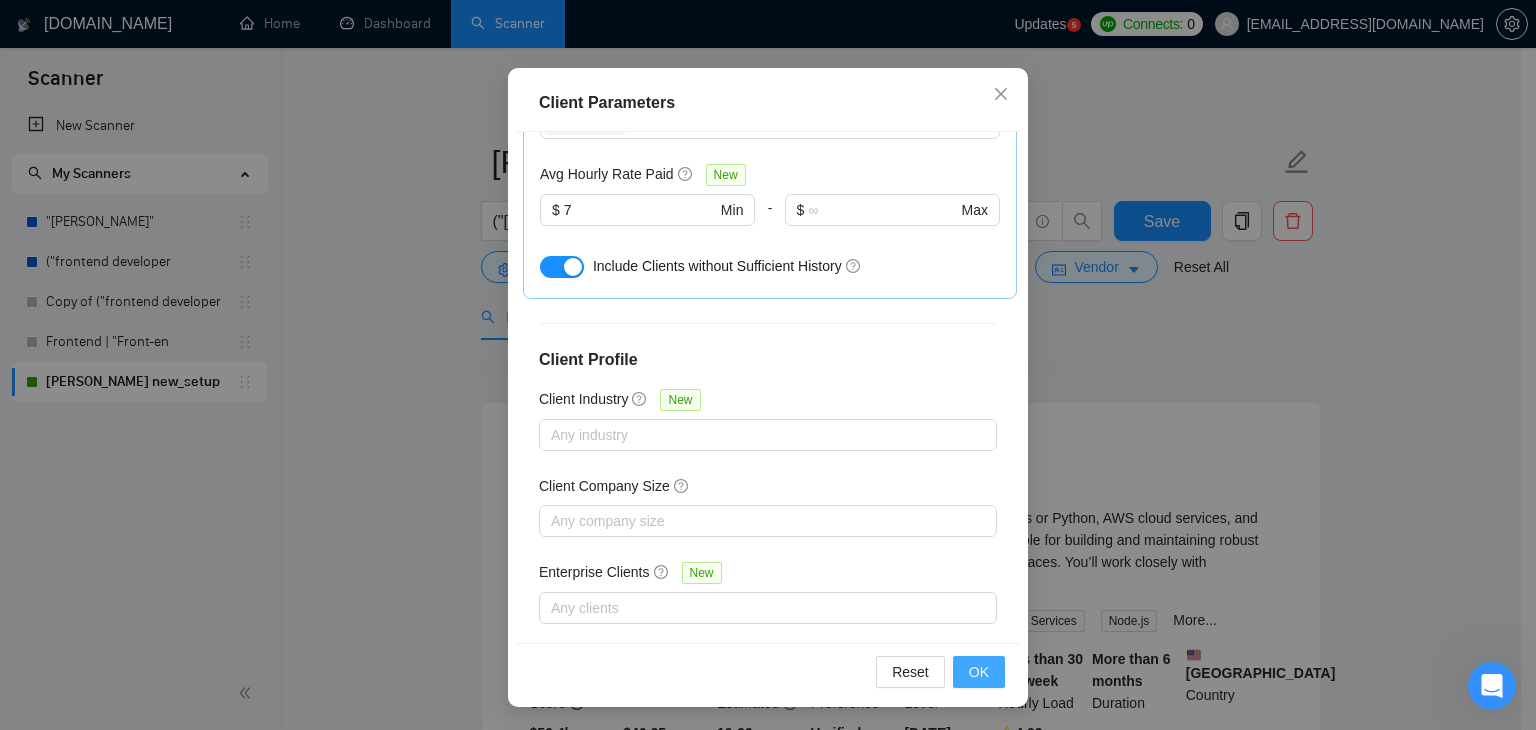 click on "OK" at bounding box center (979, 672) 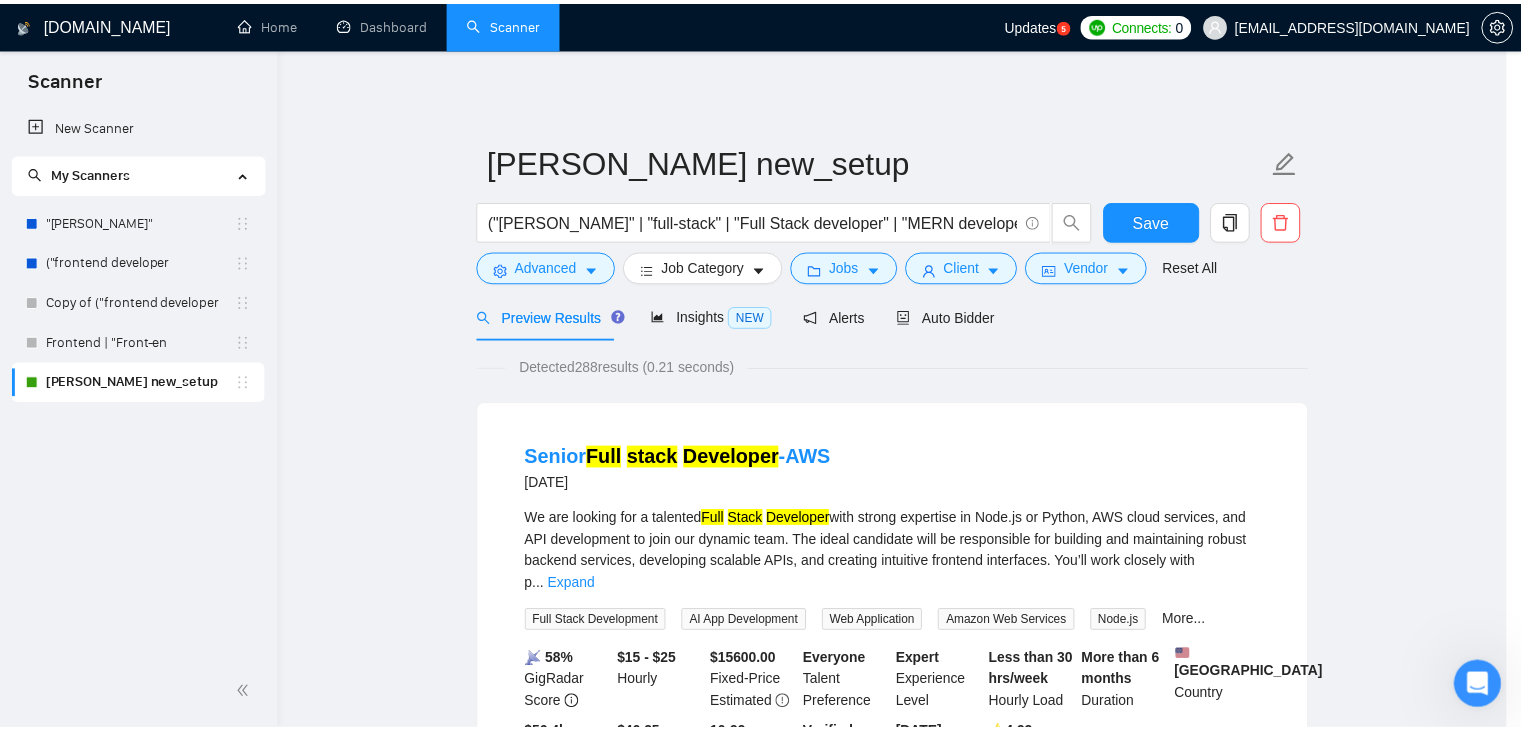 scroll, scrollTop: 52, scrollLeft: 0, axis: vertical 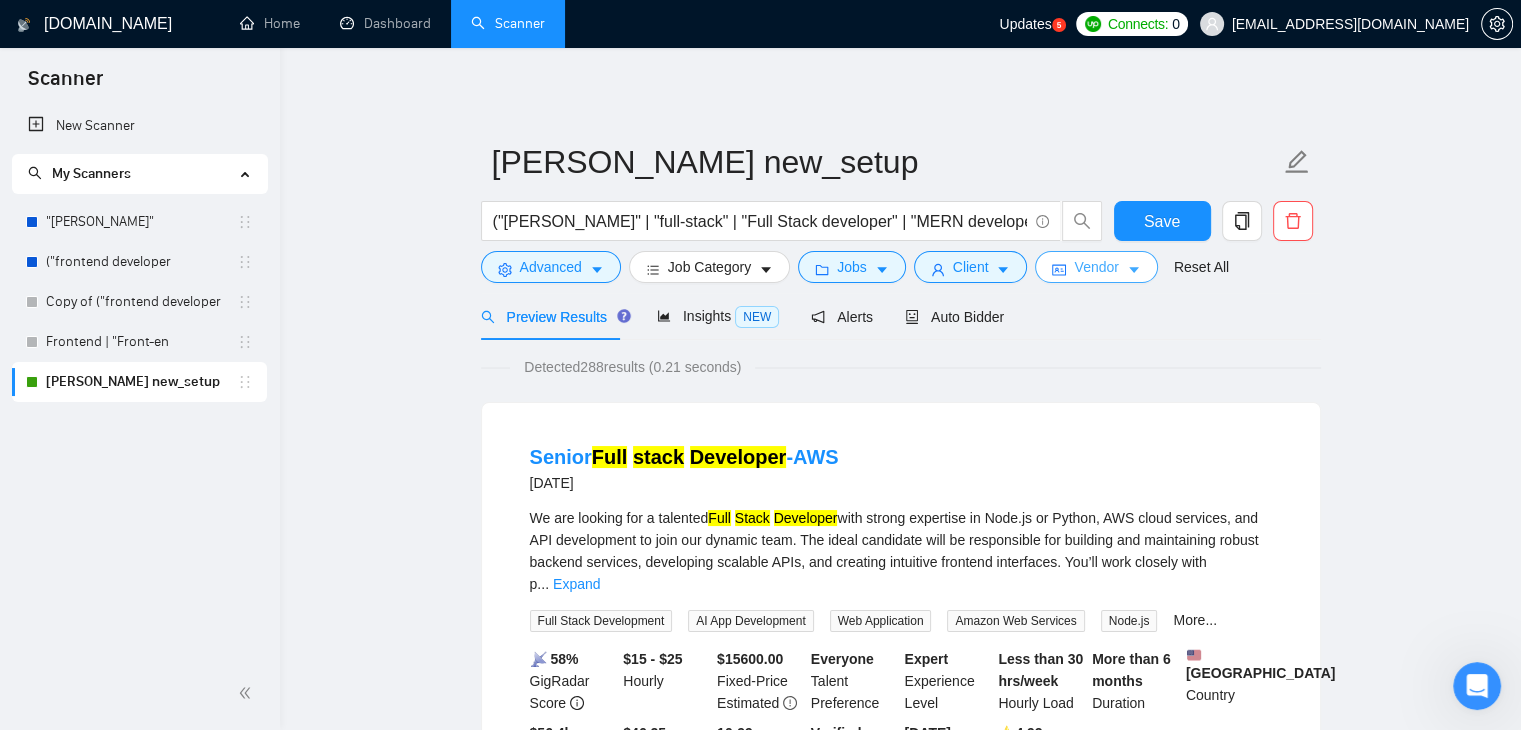 click 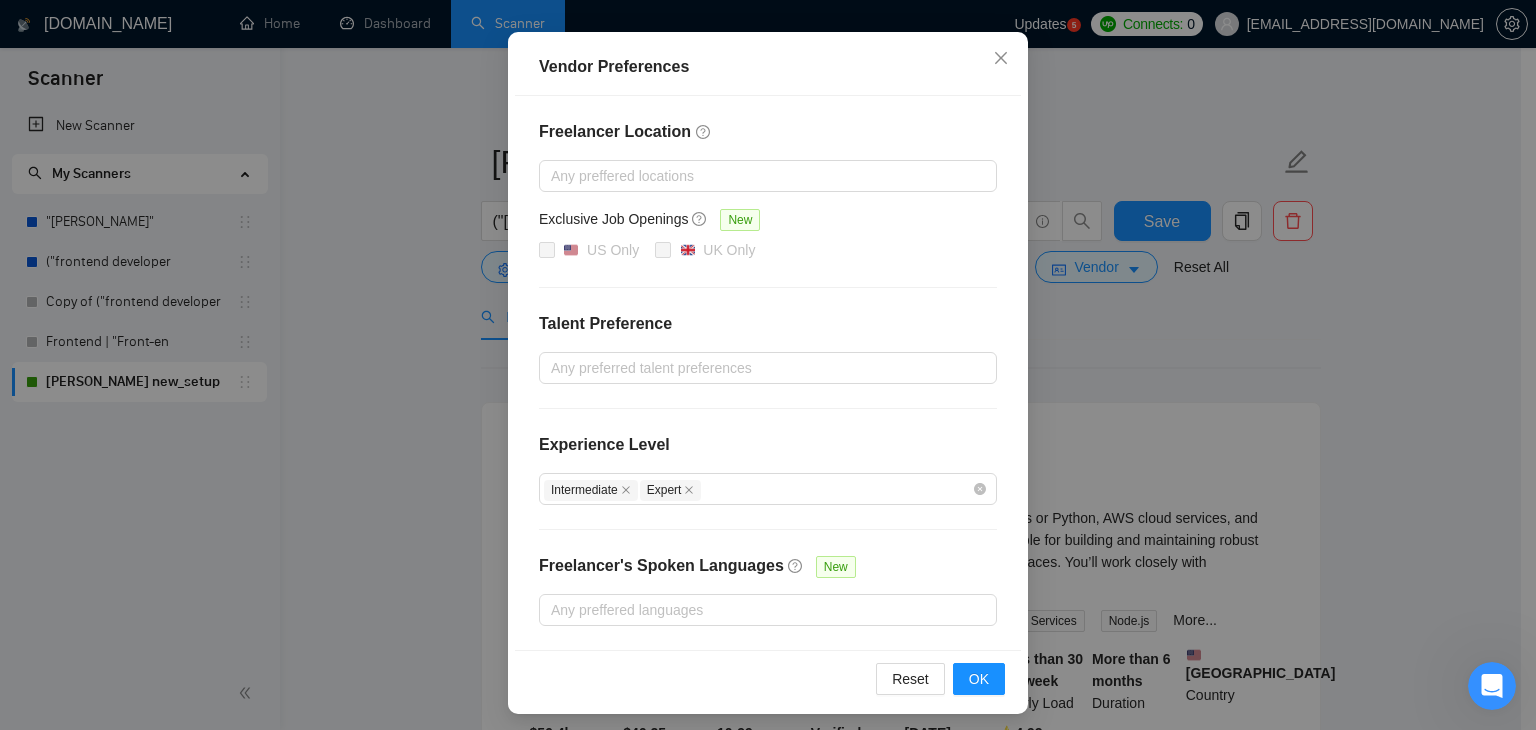 scroll, scrollTop: 194, scrollLeft: 0, axis: vertical 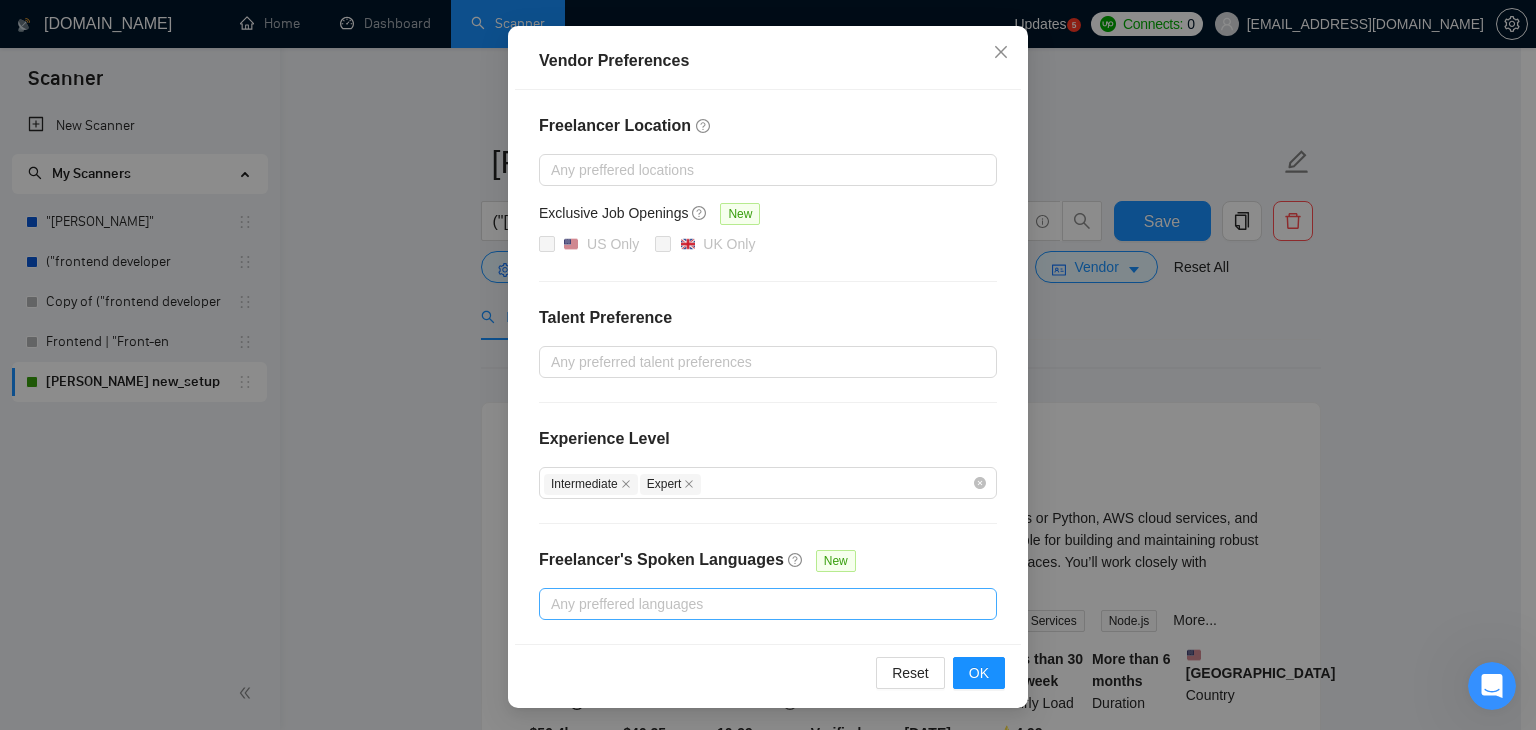 click at bounding box center (758, 604) 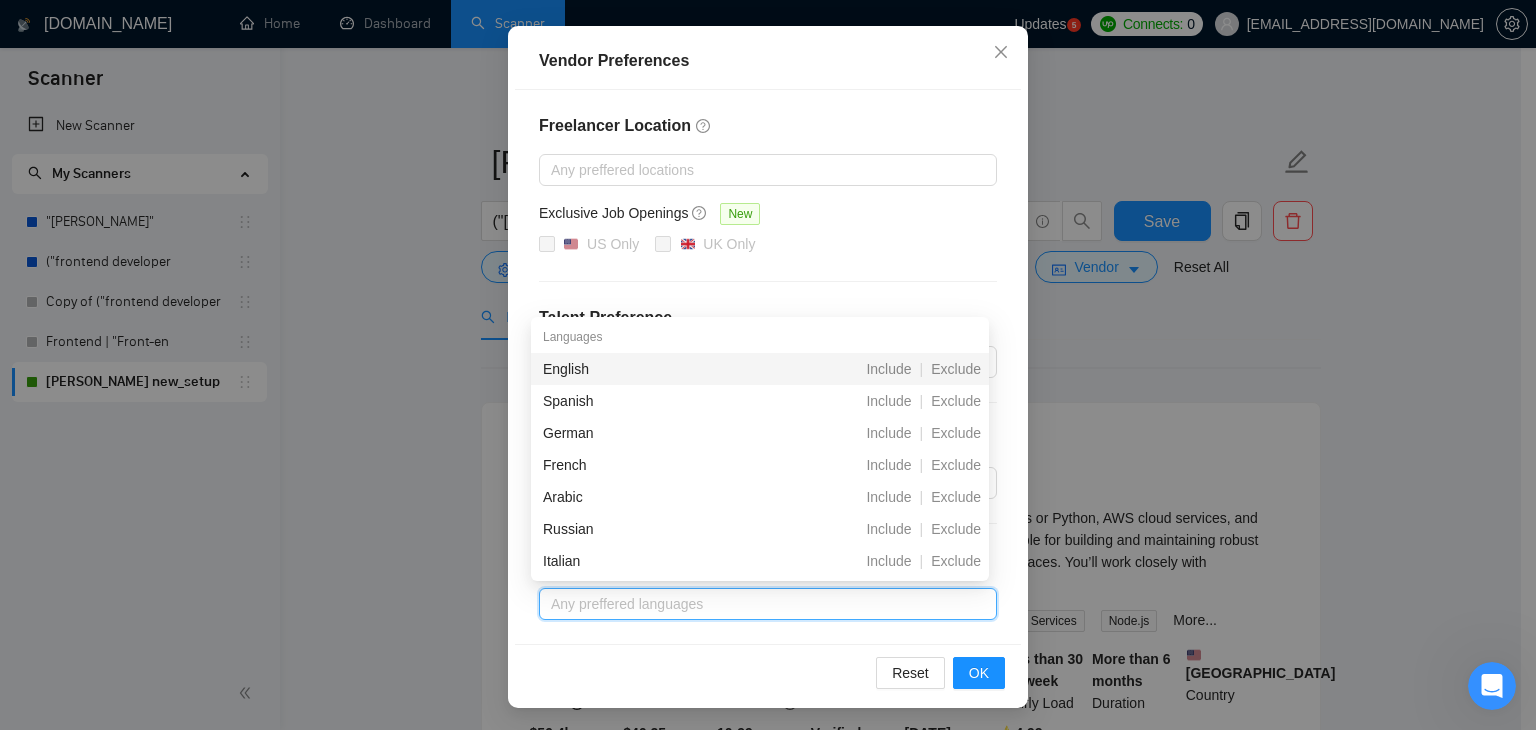 click on "English" at bounding box center [654, 369] 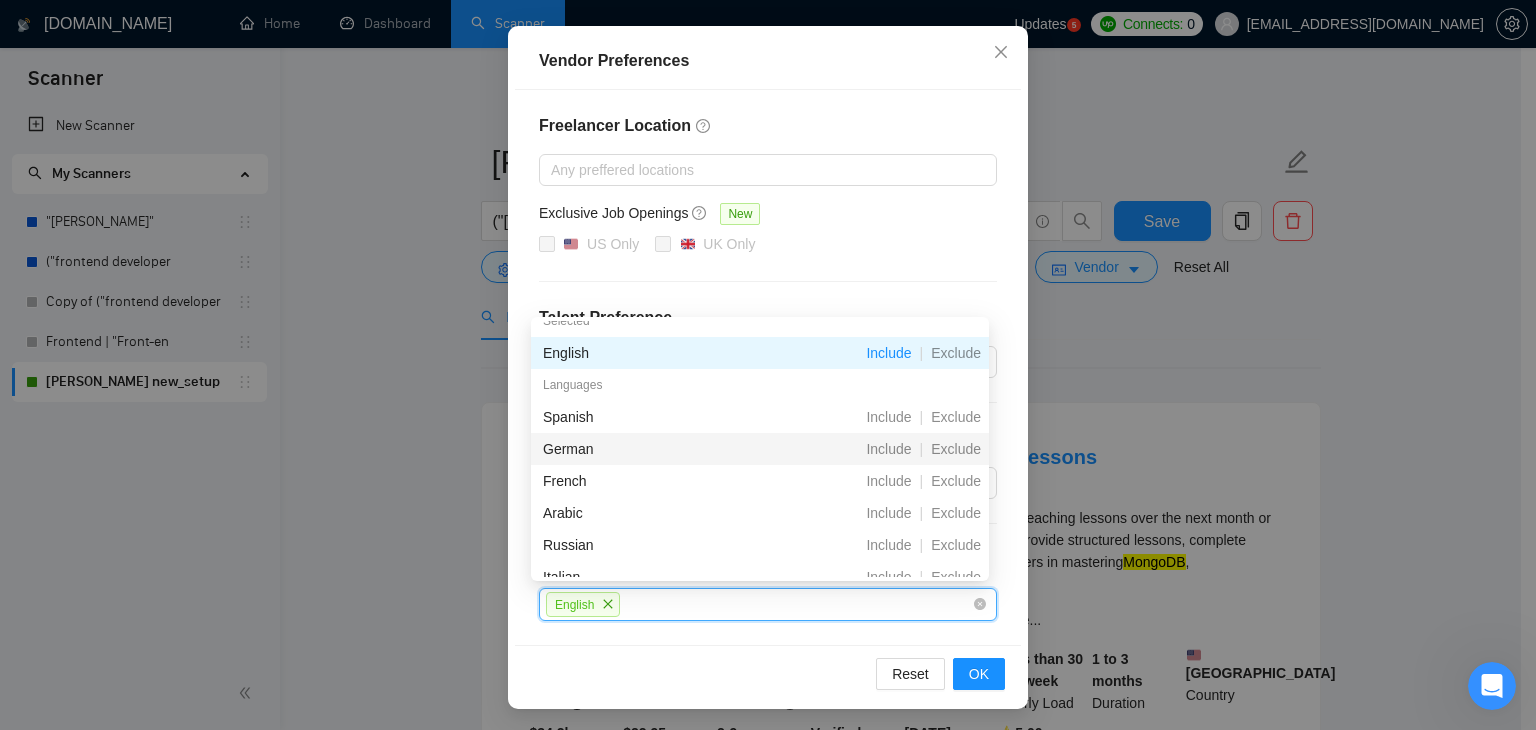 scroll, scrollTop: 15, scrollLeft: 0, axis: vertical 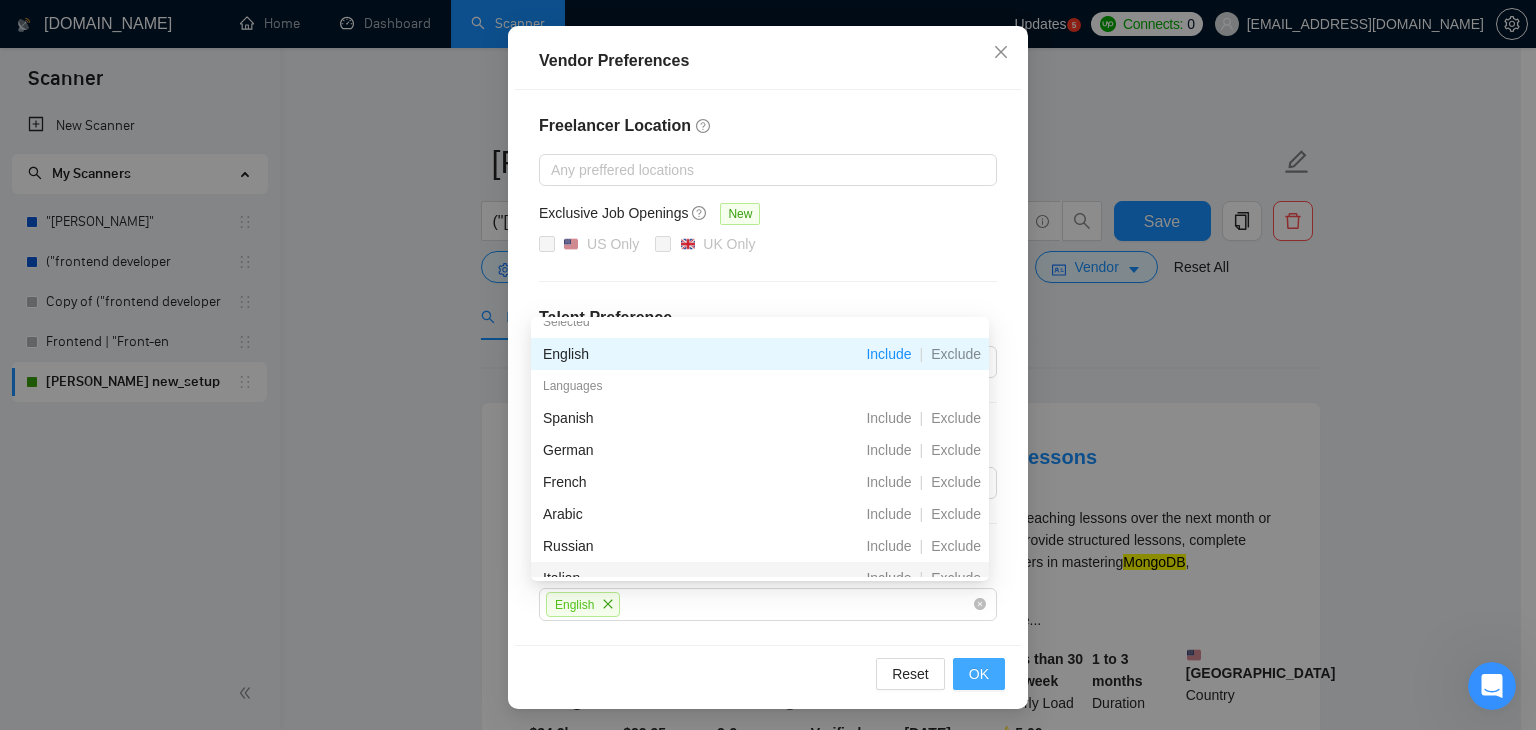 click on "OK" at bounding box center (979, 674) 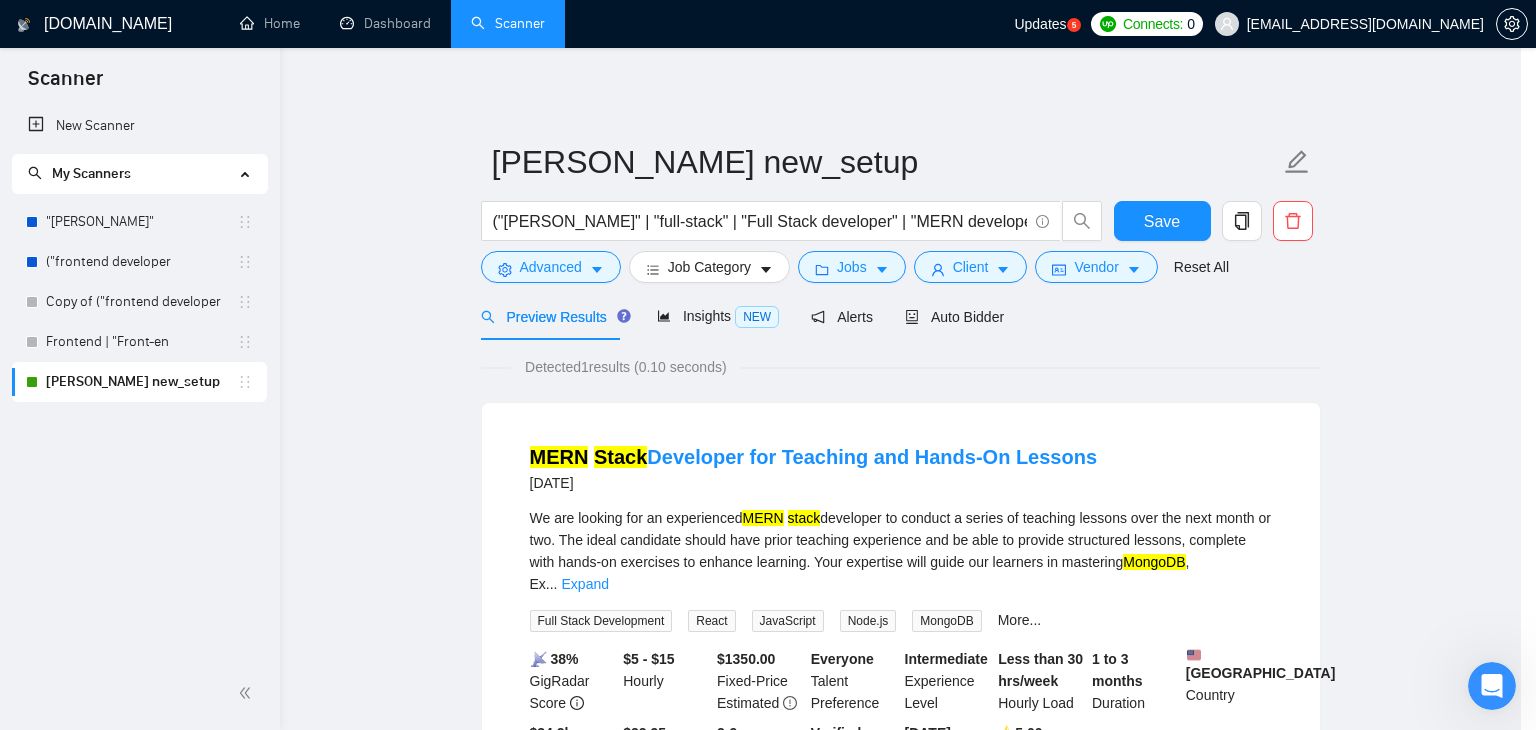 scroll, scrollTop: 94, scrollLeft: 0, axis: vertical 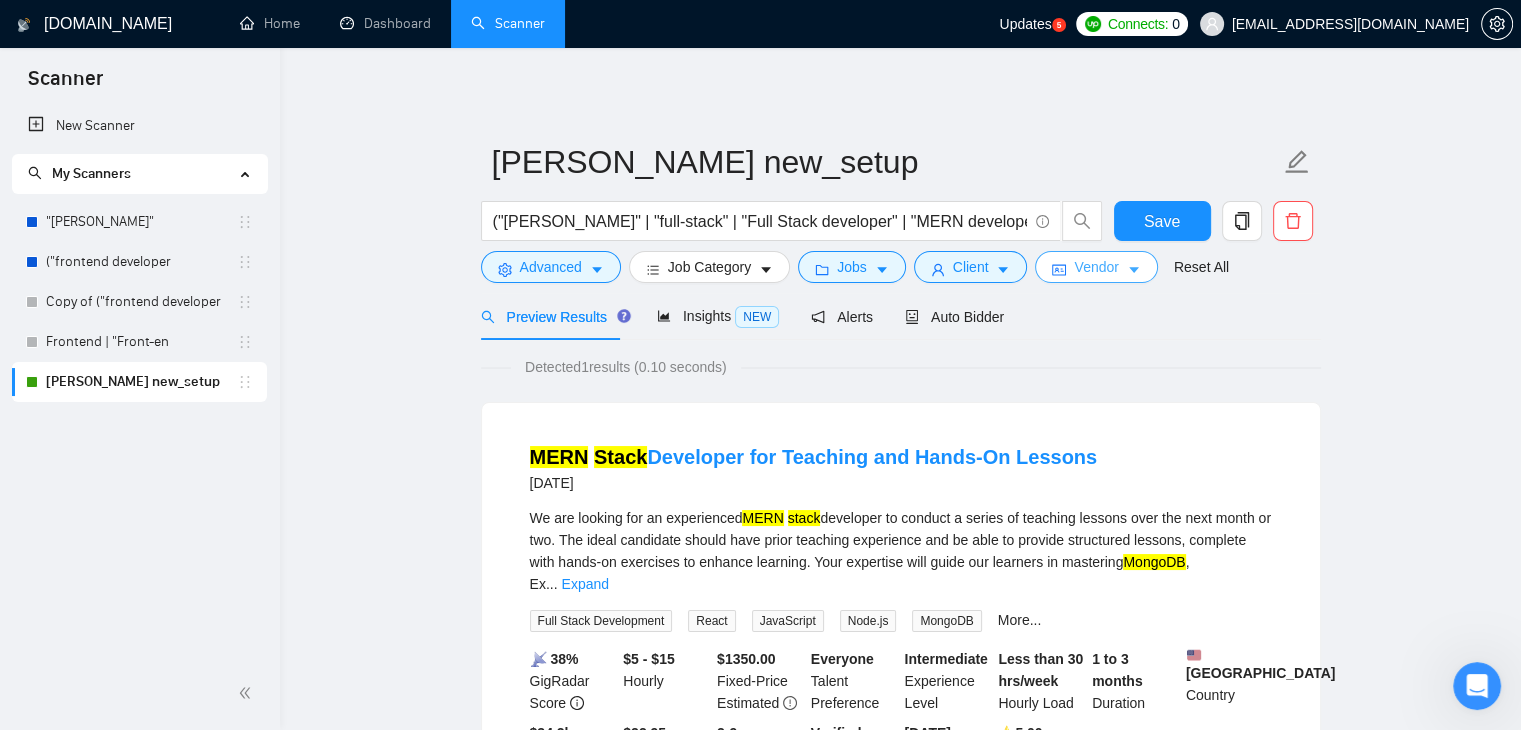 click on "Vendor" at bounding box center [1096, 267] 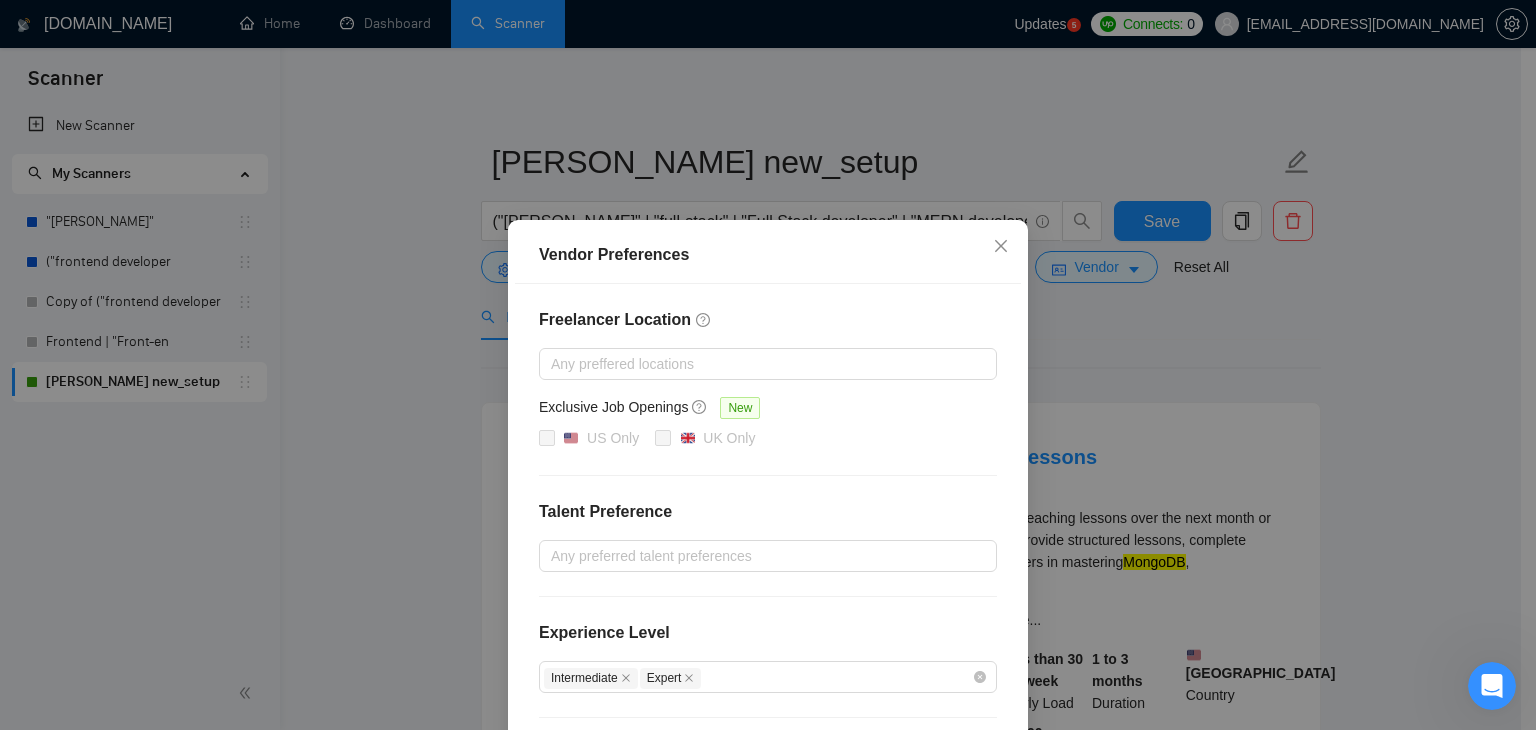 scroll, scrollTop: 194, scrollLeft: 0, axis: vertical 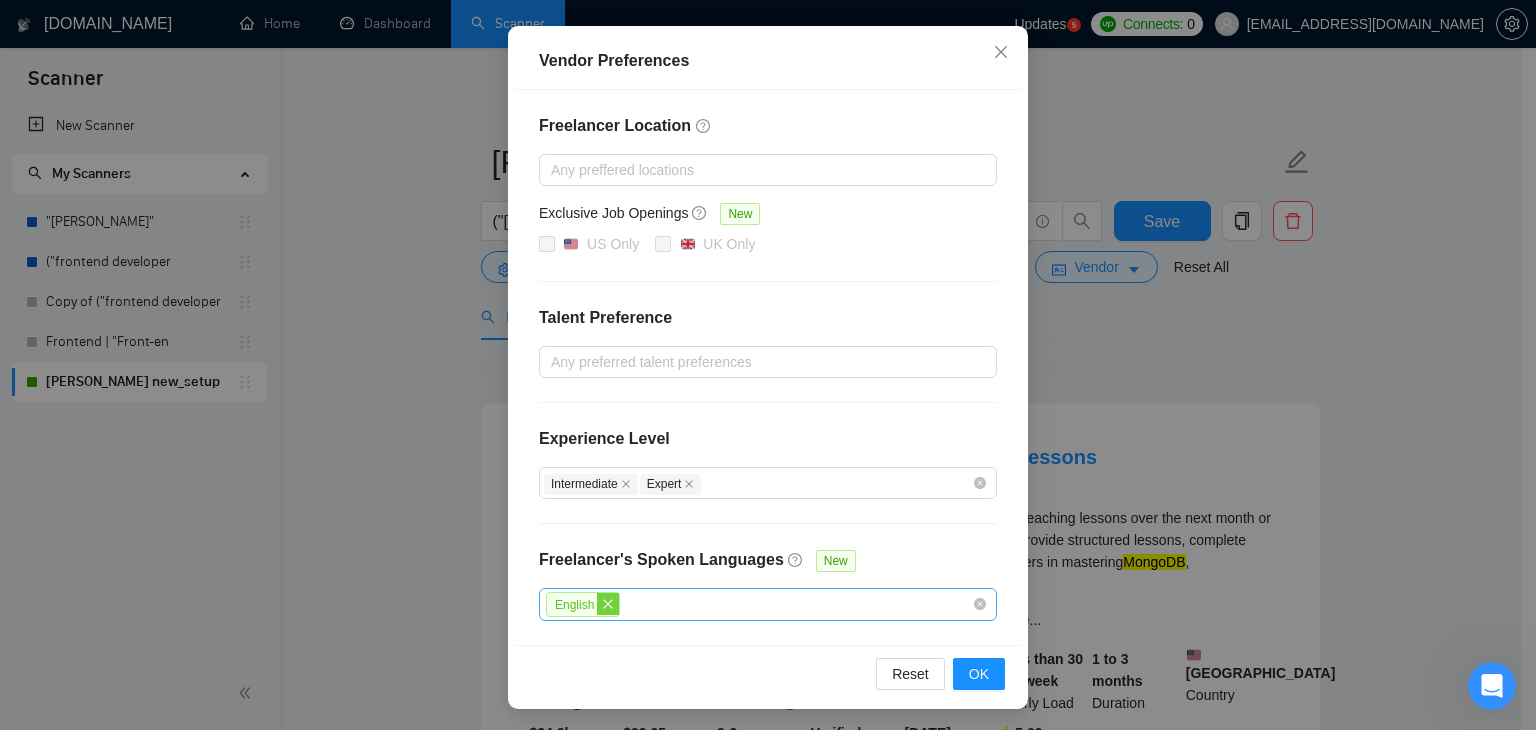 click 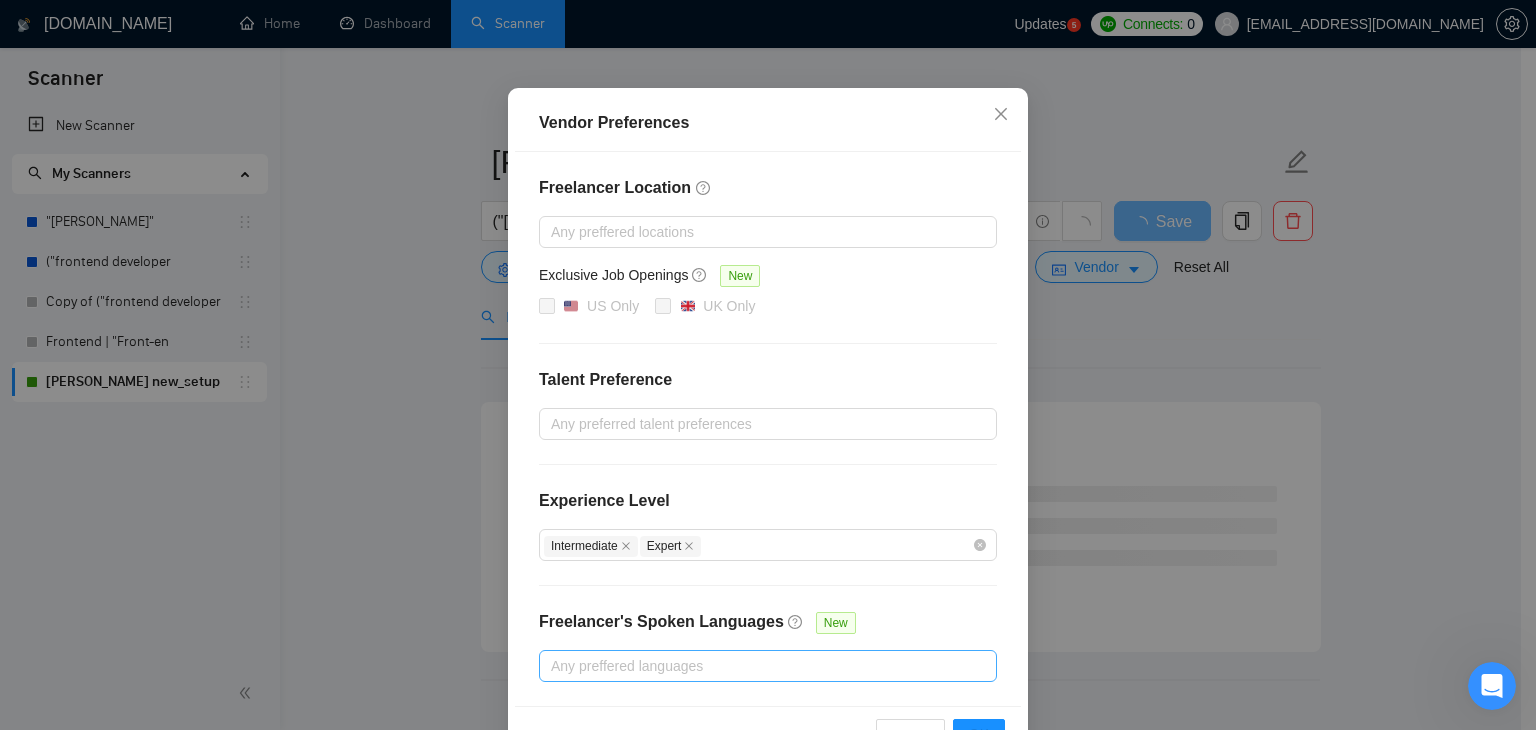scroll, scrollTop: 138, scrollLeft: 0, axis: vertical 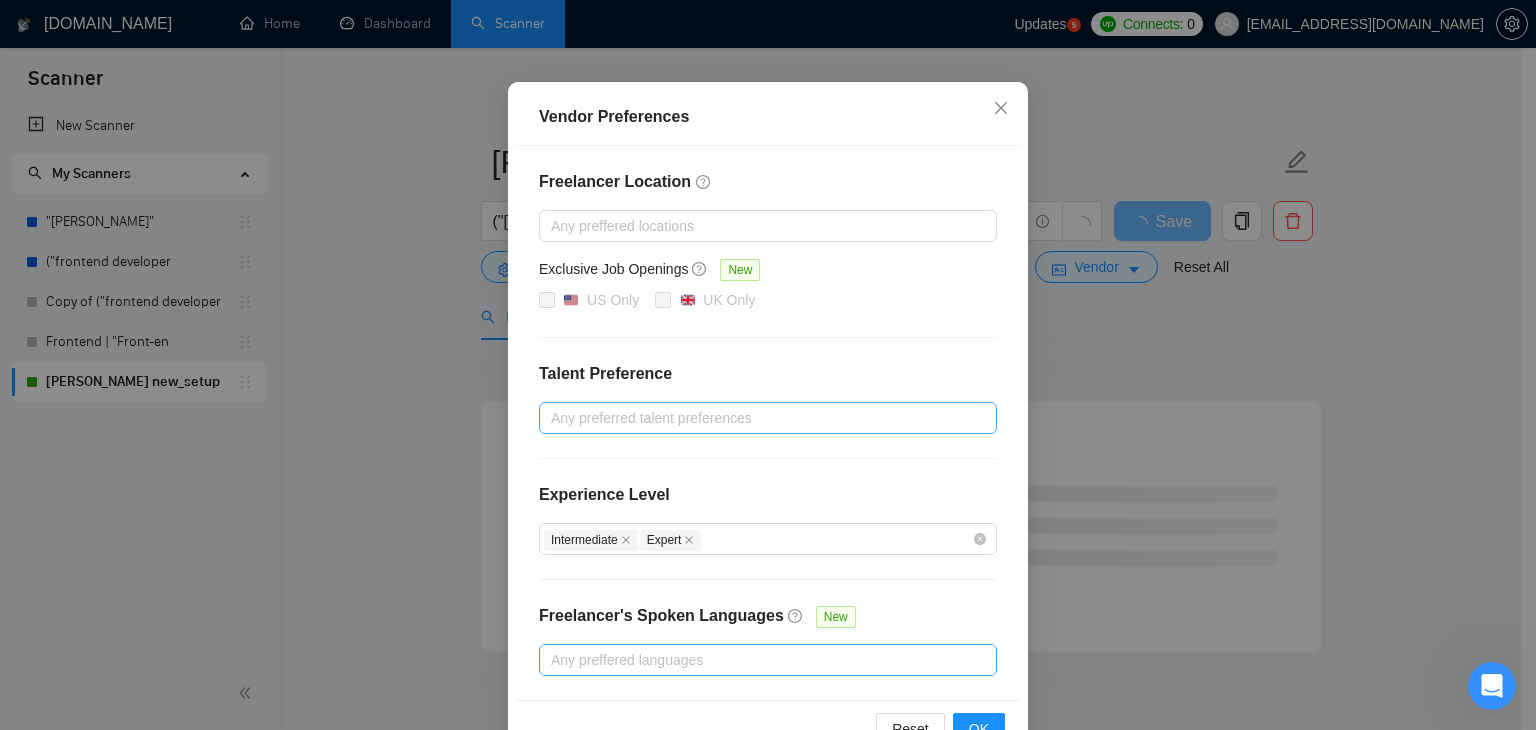 click at bounding box center (758, 418) 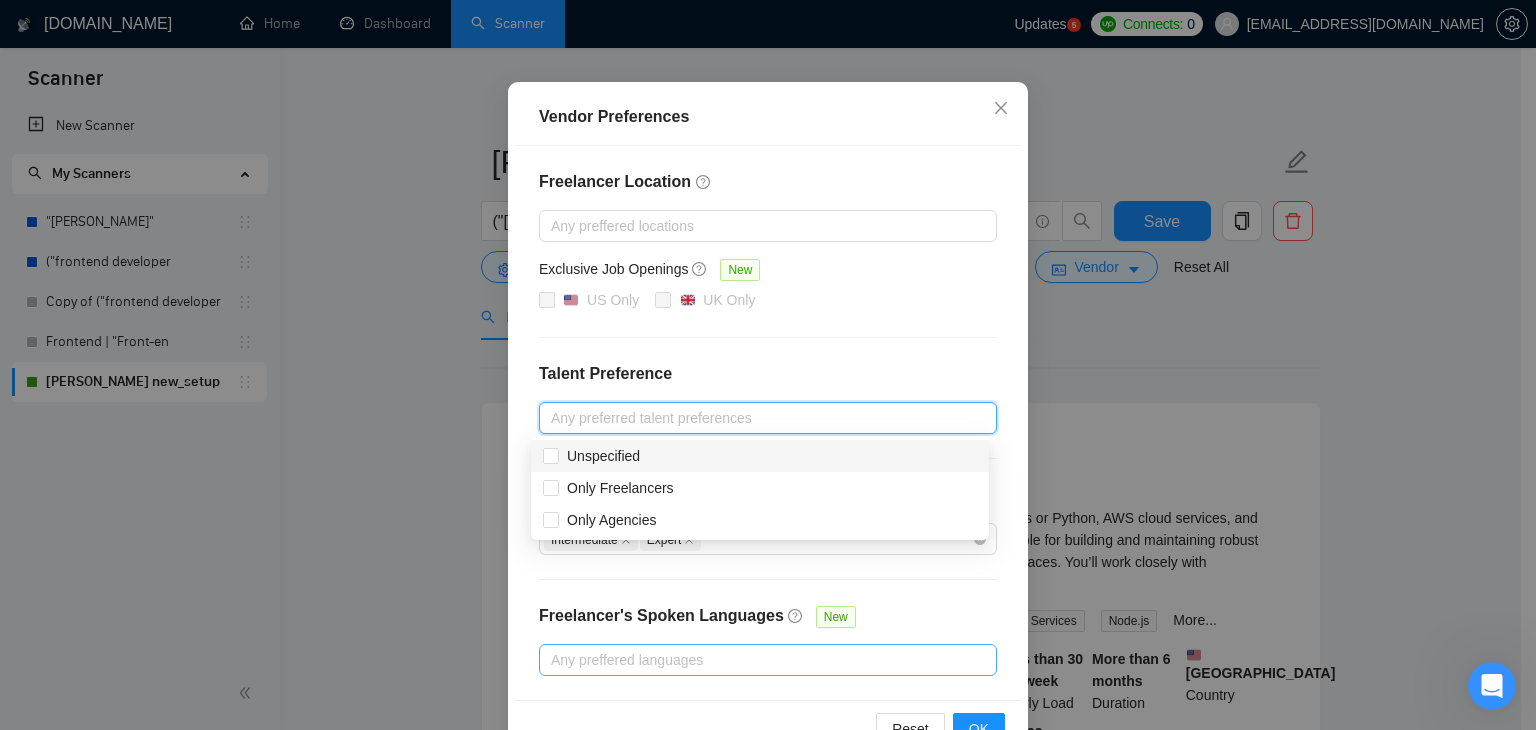 click at bounding box center (758, 418) 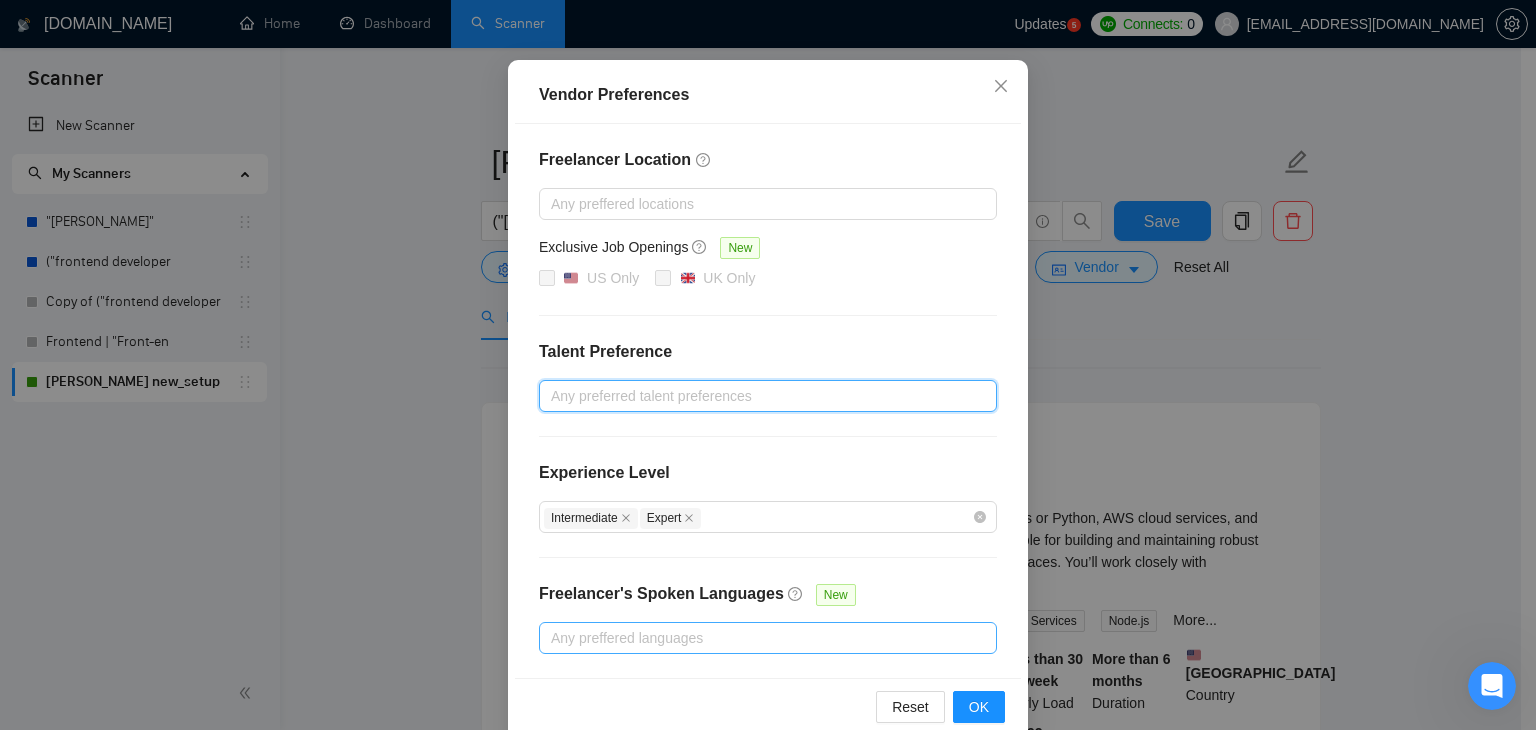 scroll, scrollTop: 194, scrollLeft: 0, axis: vertical 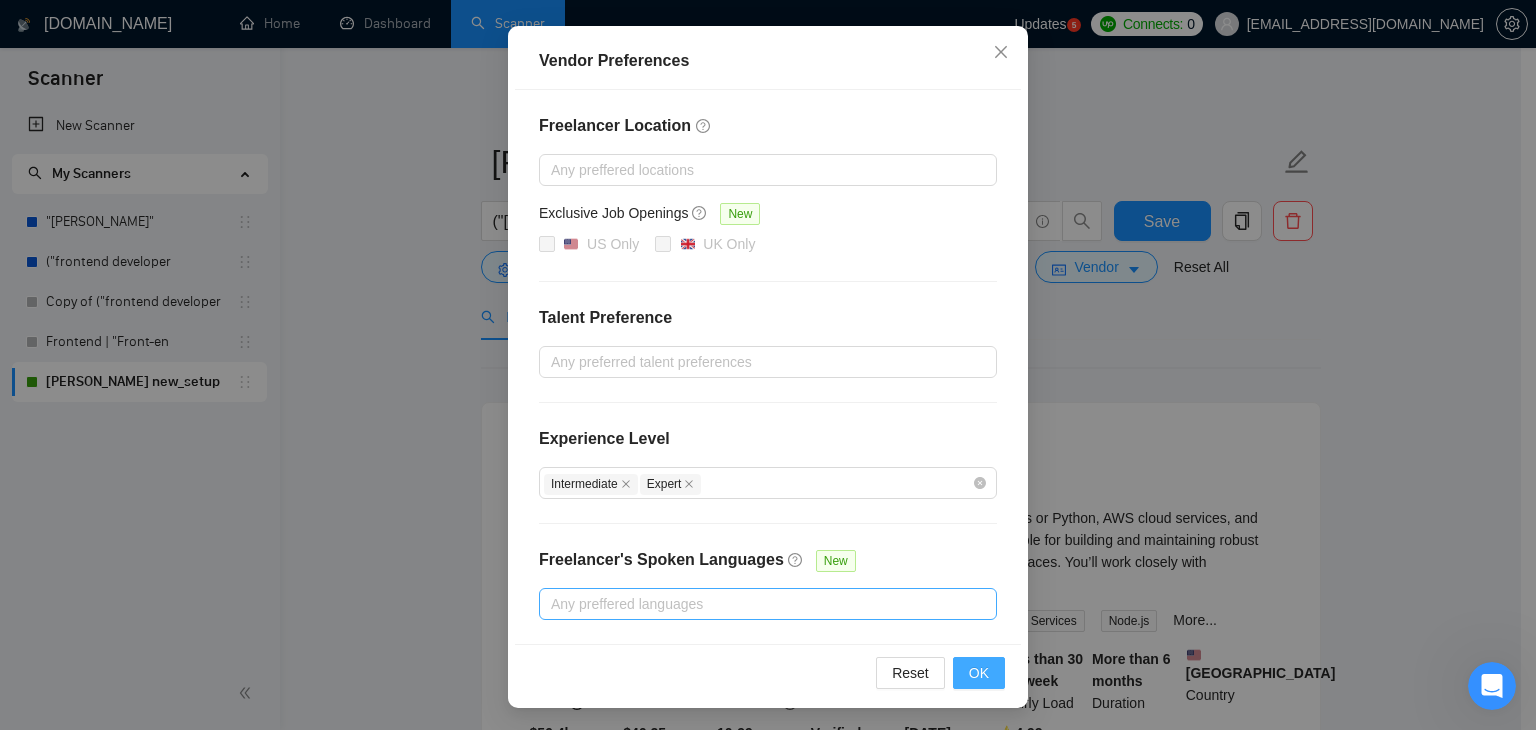 click on "OK" at bounding box center [979, 673] 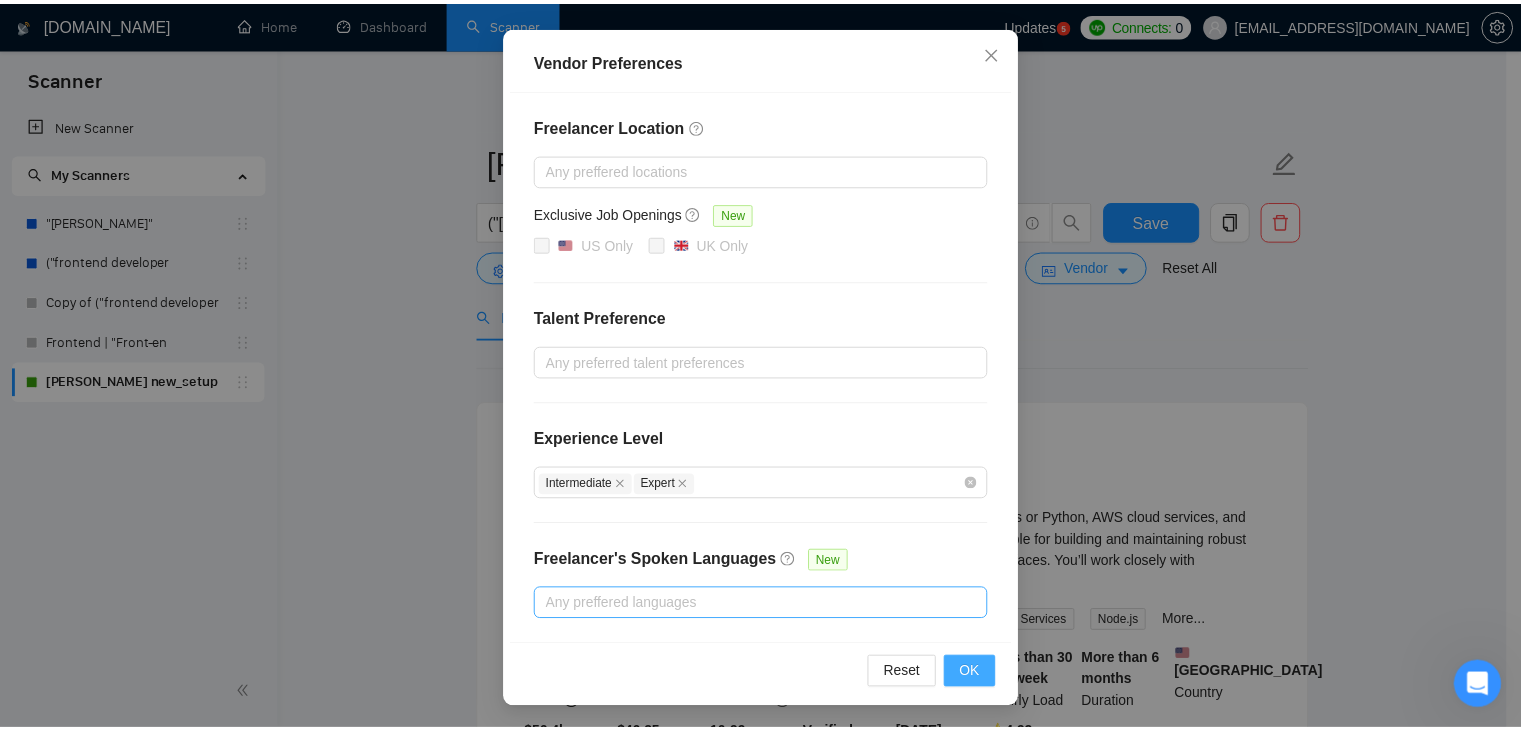 scroll, scrollTop: 94, scrollLeft: 0, axis: vertical 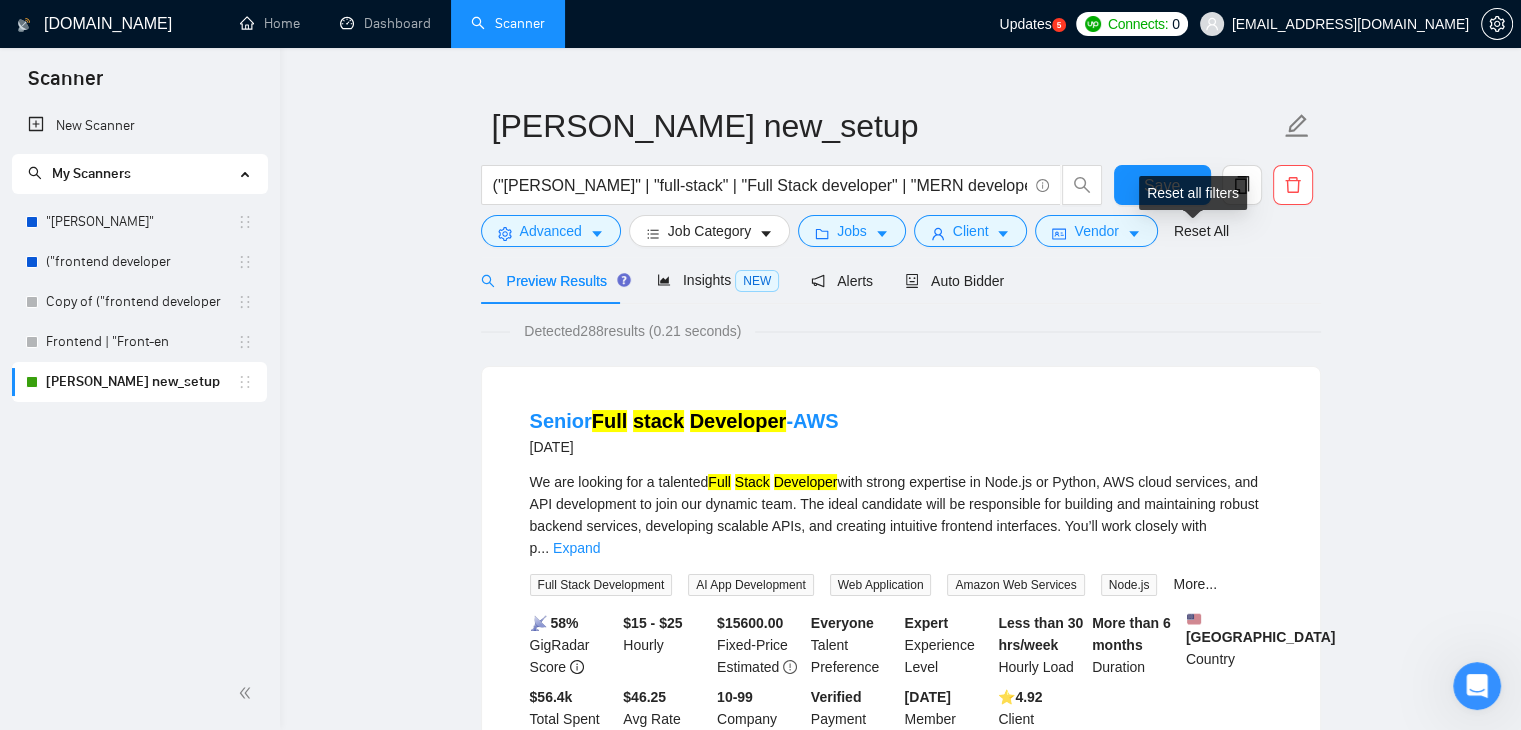 click on "Reset all filters" at bounding box center [1193, 193] 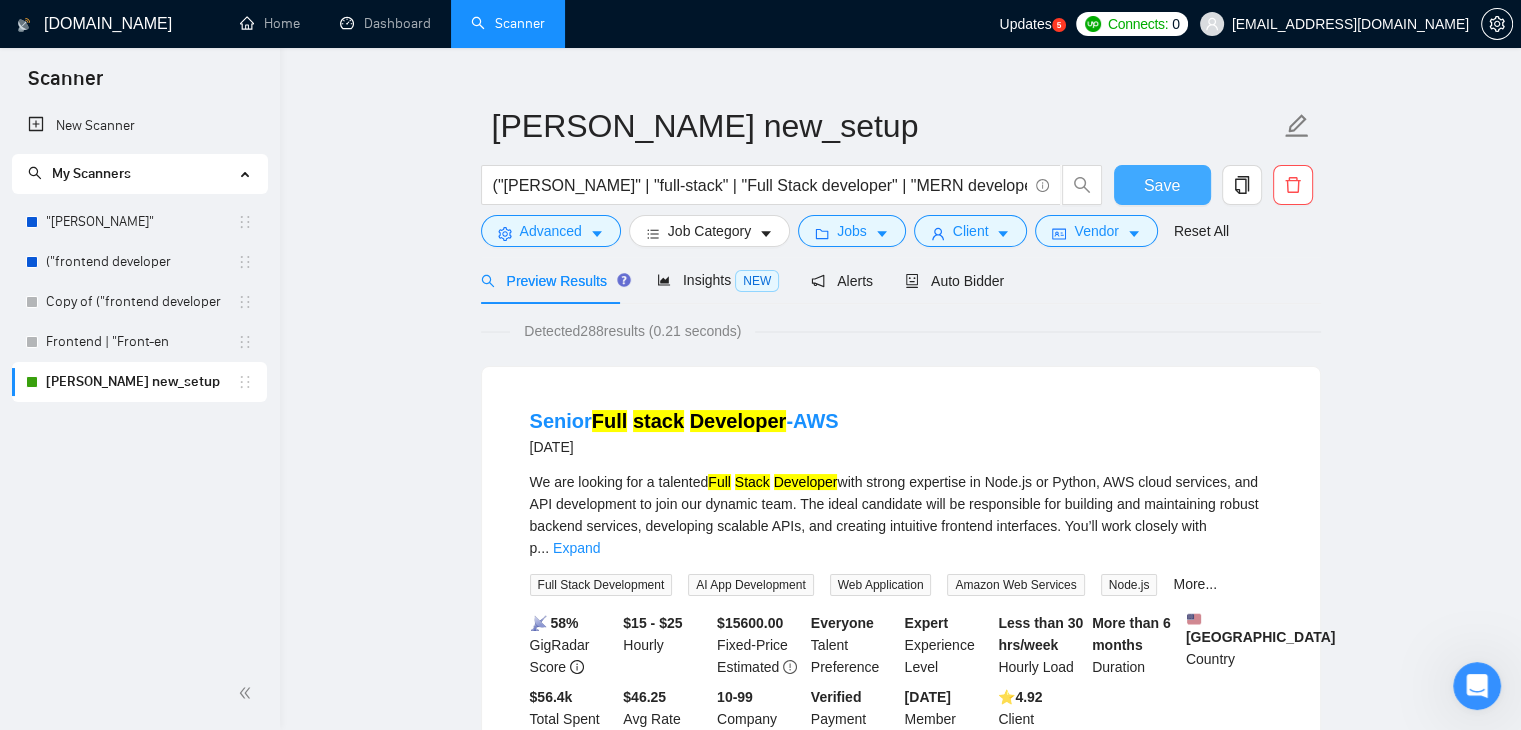 click on "Save" at bounding box center (1162, 185) 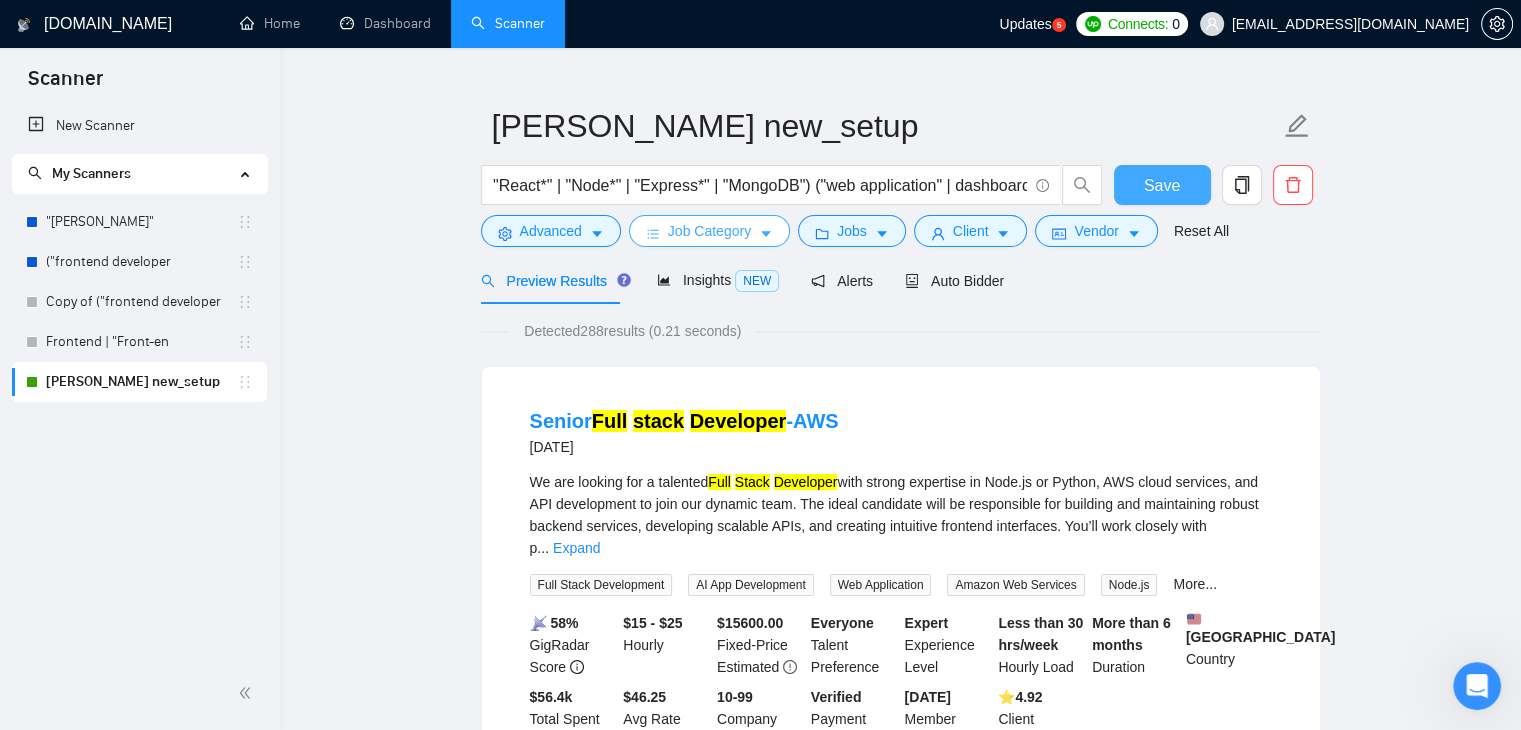 scroll, scrollTop: 0, scrollLeft: 579, axis: horizontal 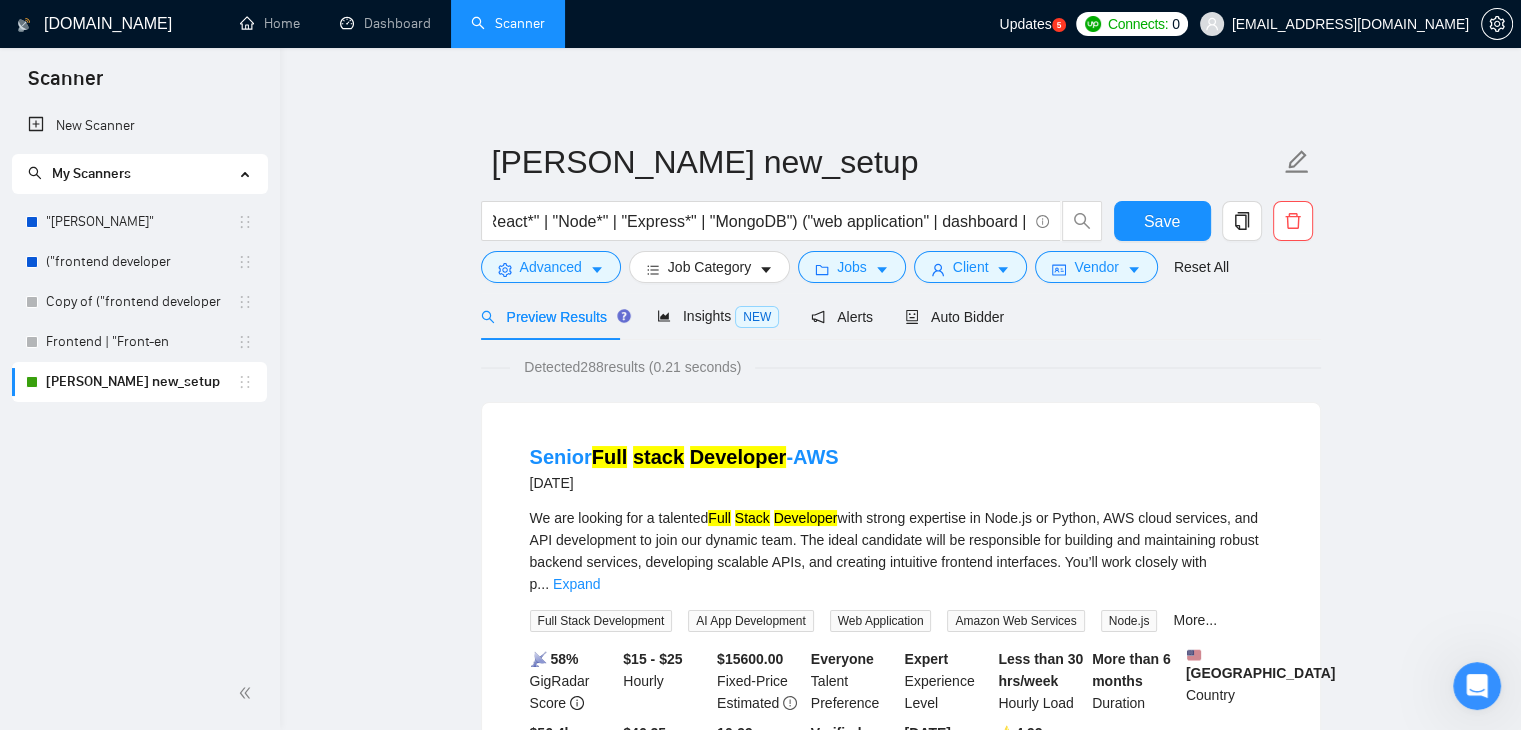 click on "Preview Results" at bounding box center (553, 317) 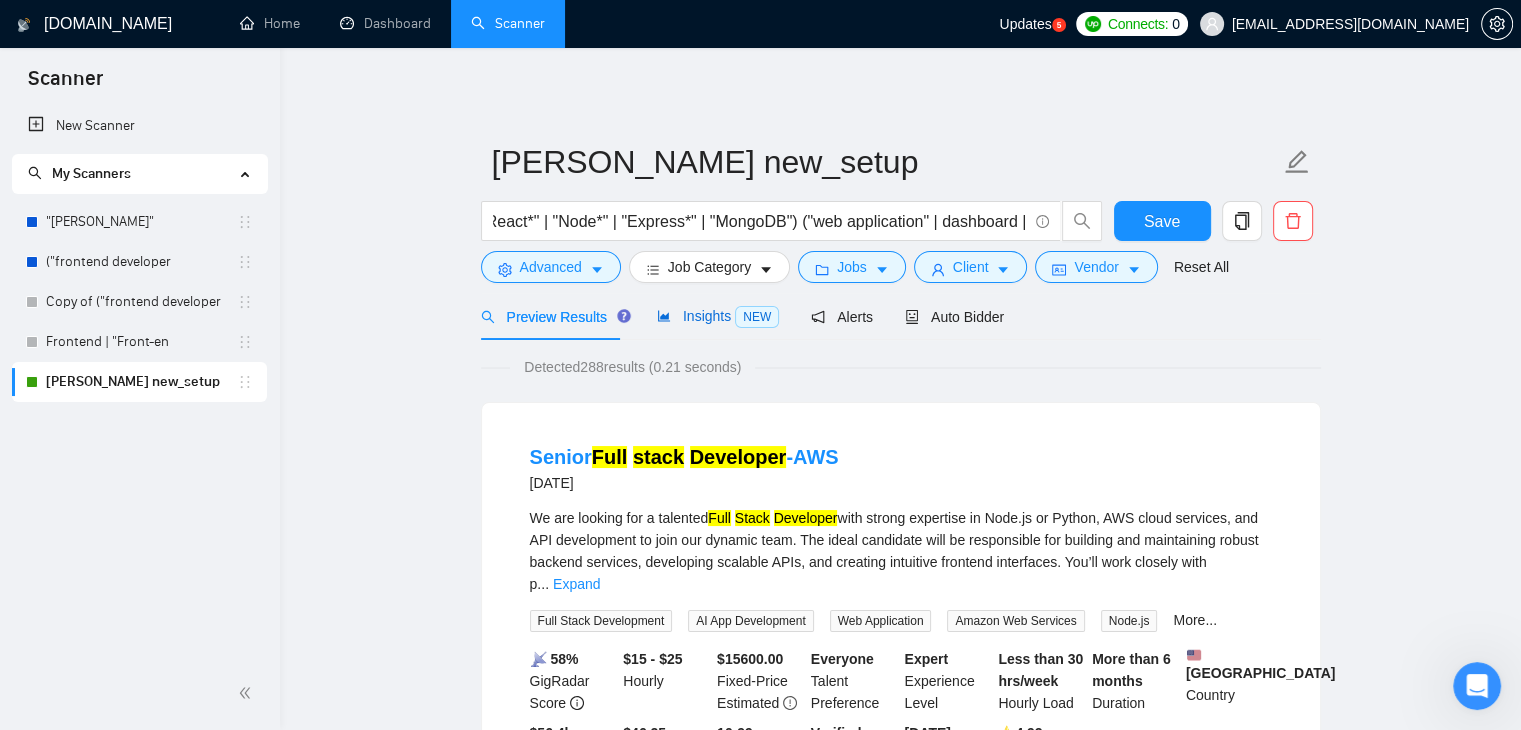 click on "Insights NEW" at bounding box center [718, 316] 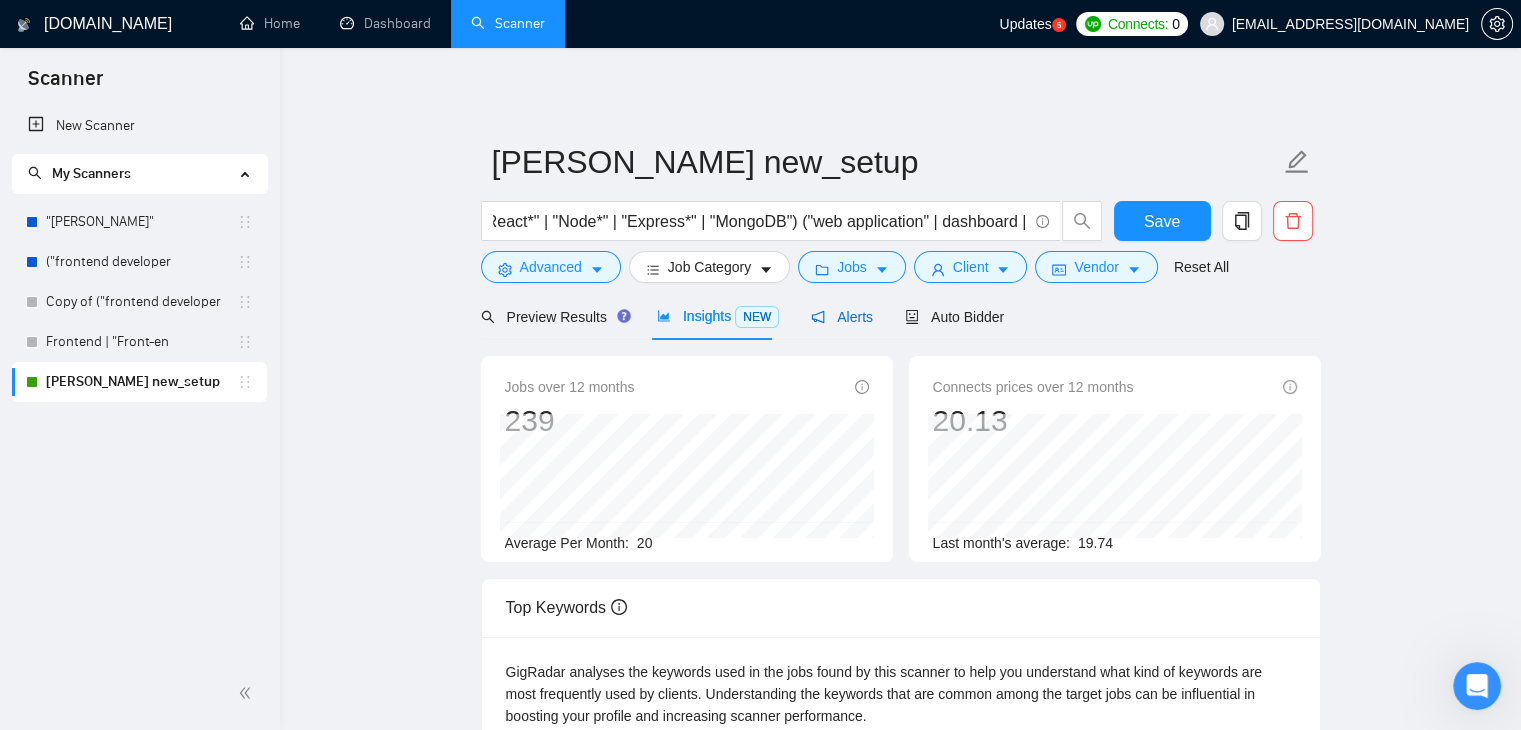 click on "Alerts" at bounding box center [842, 317] 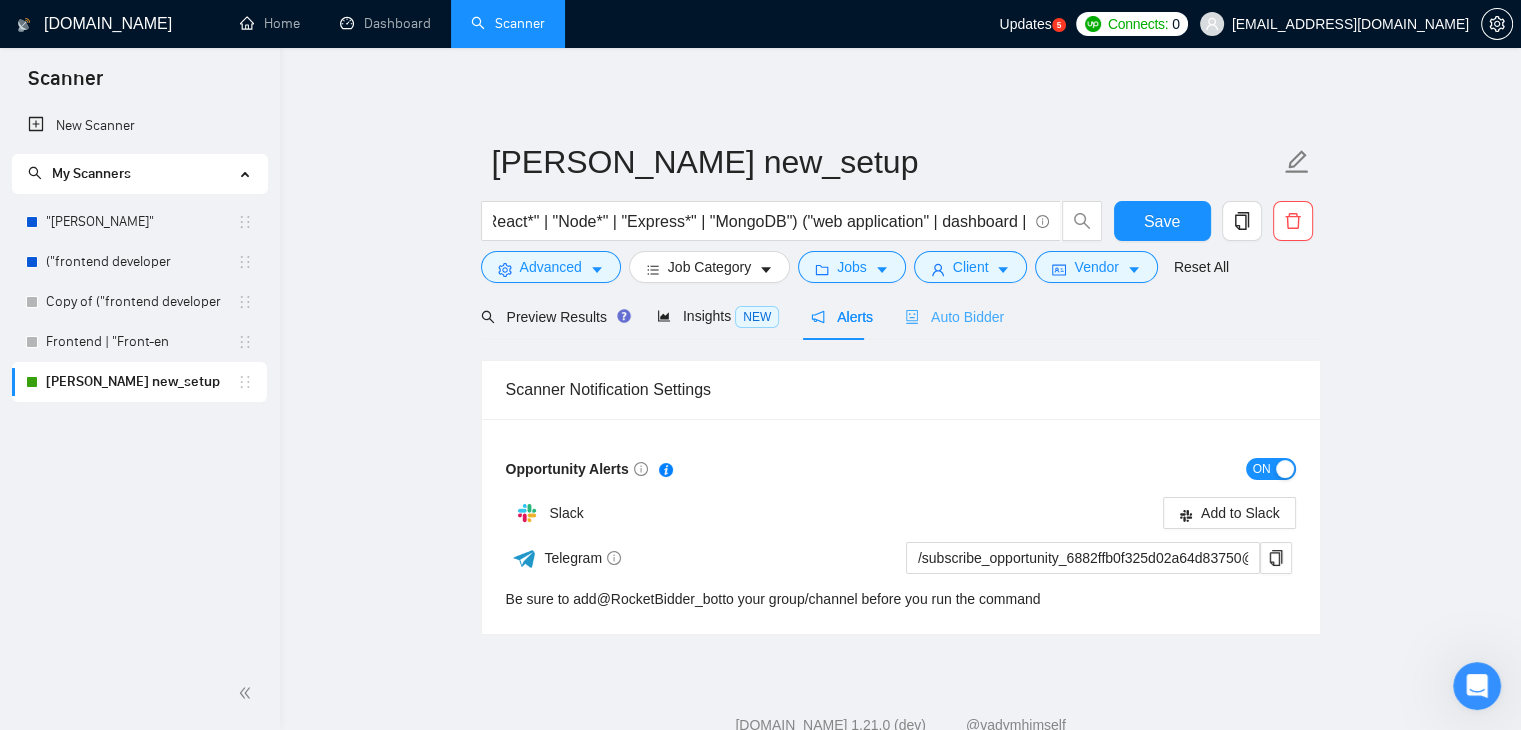 click on "Auto Bidder" at bounding box center [954, 316] 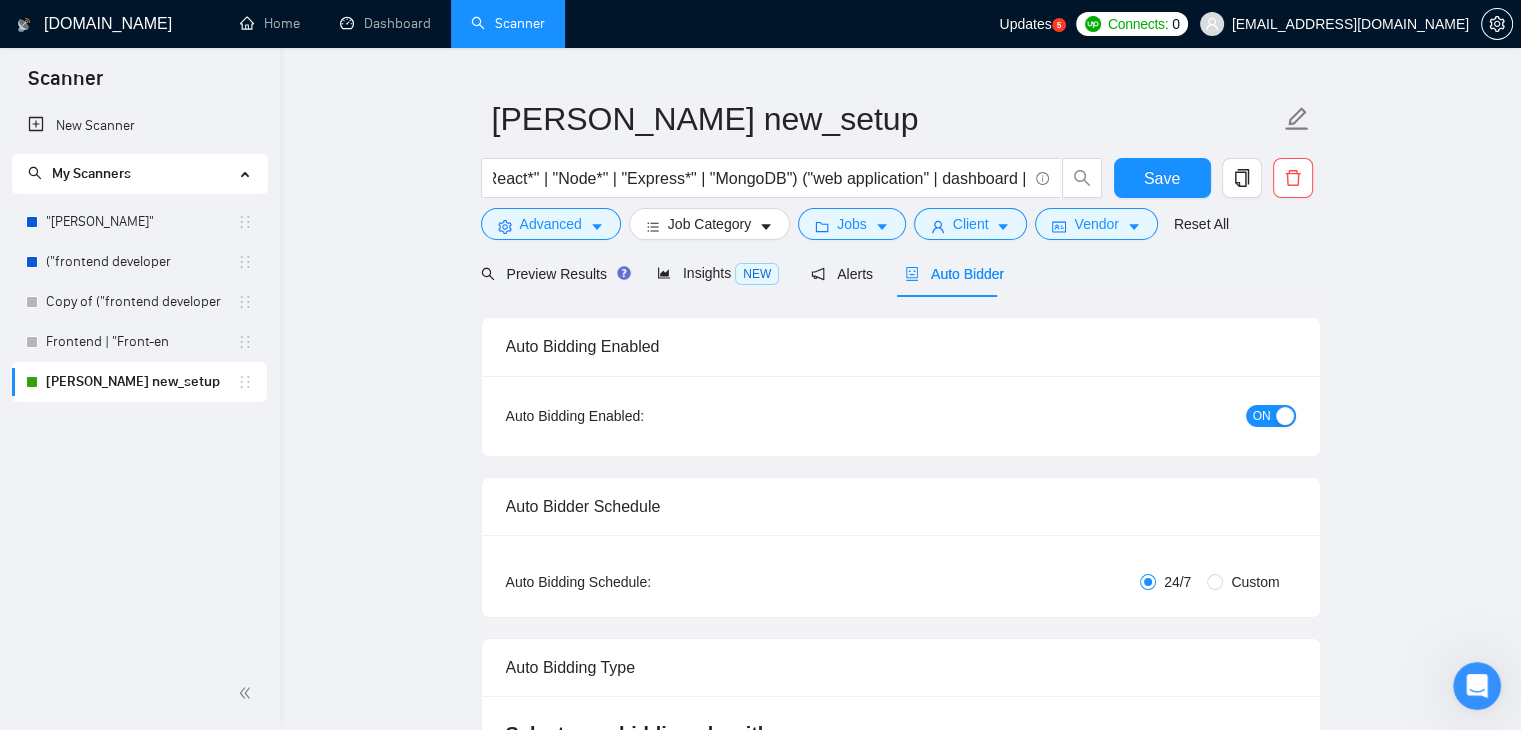 scroll, scrollTop: 47, scrollLeft: 0, axis: vertical 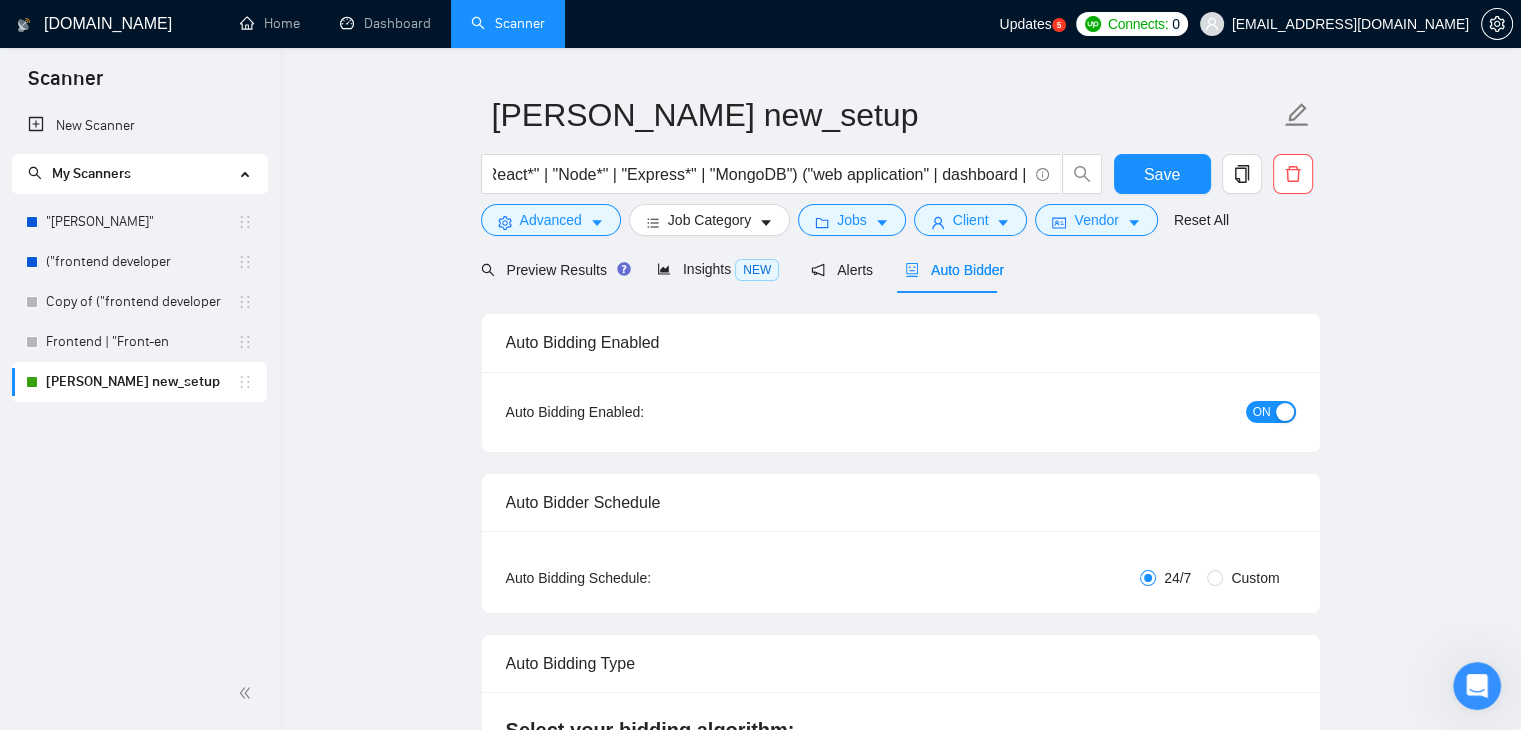 click at bounding box center (1285, 412) 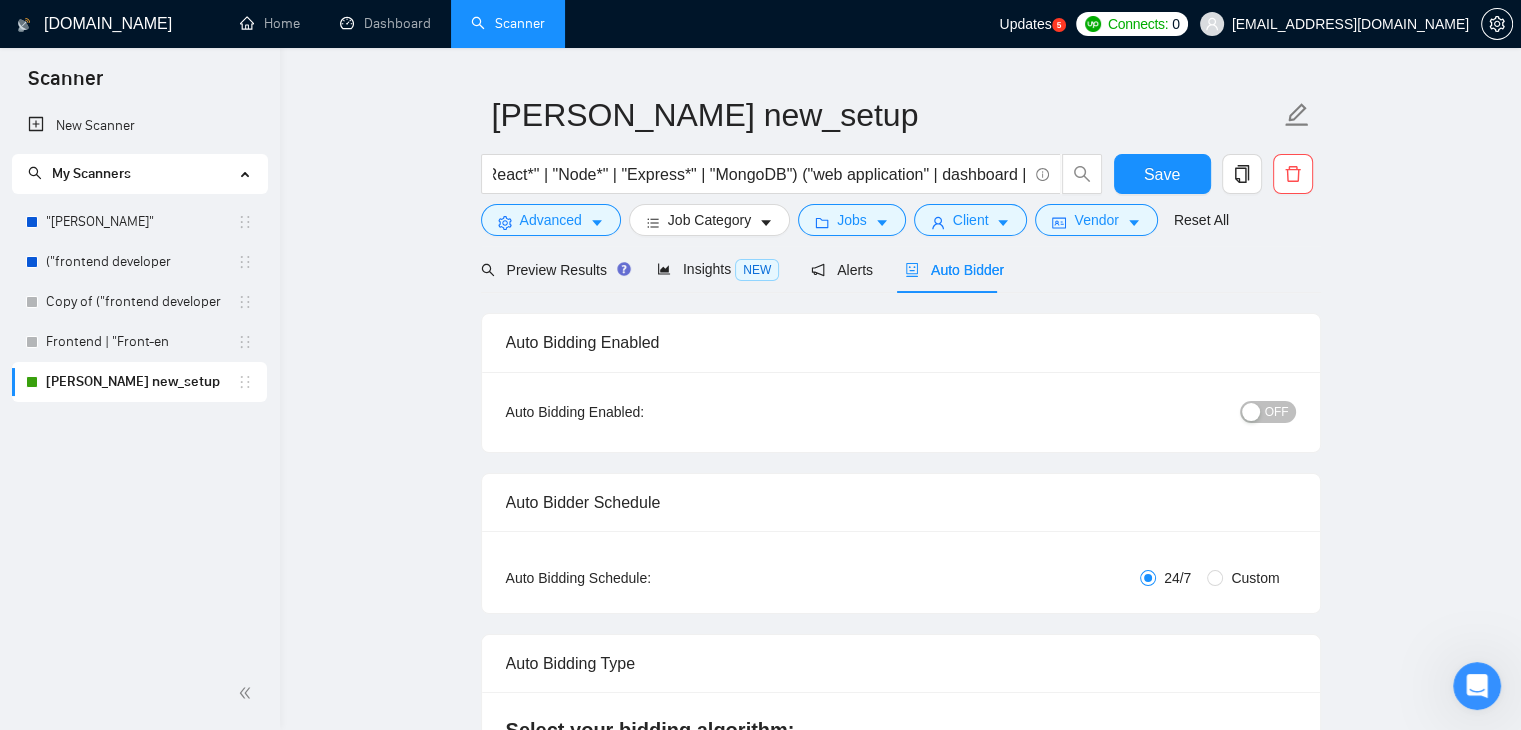 click on "Preview Results Insights NEW Alerts Auto Bidder" at bounding box center (901, 269) 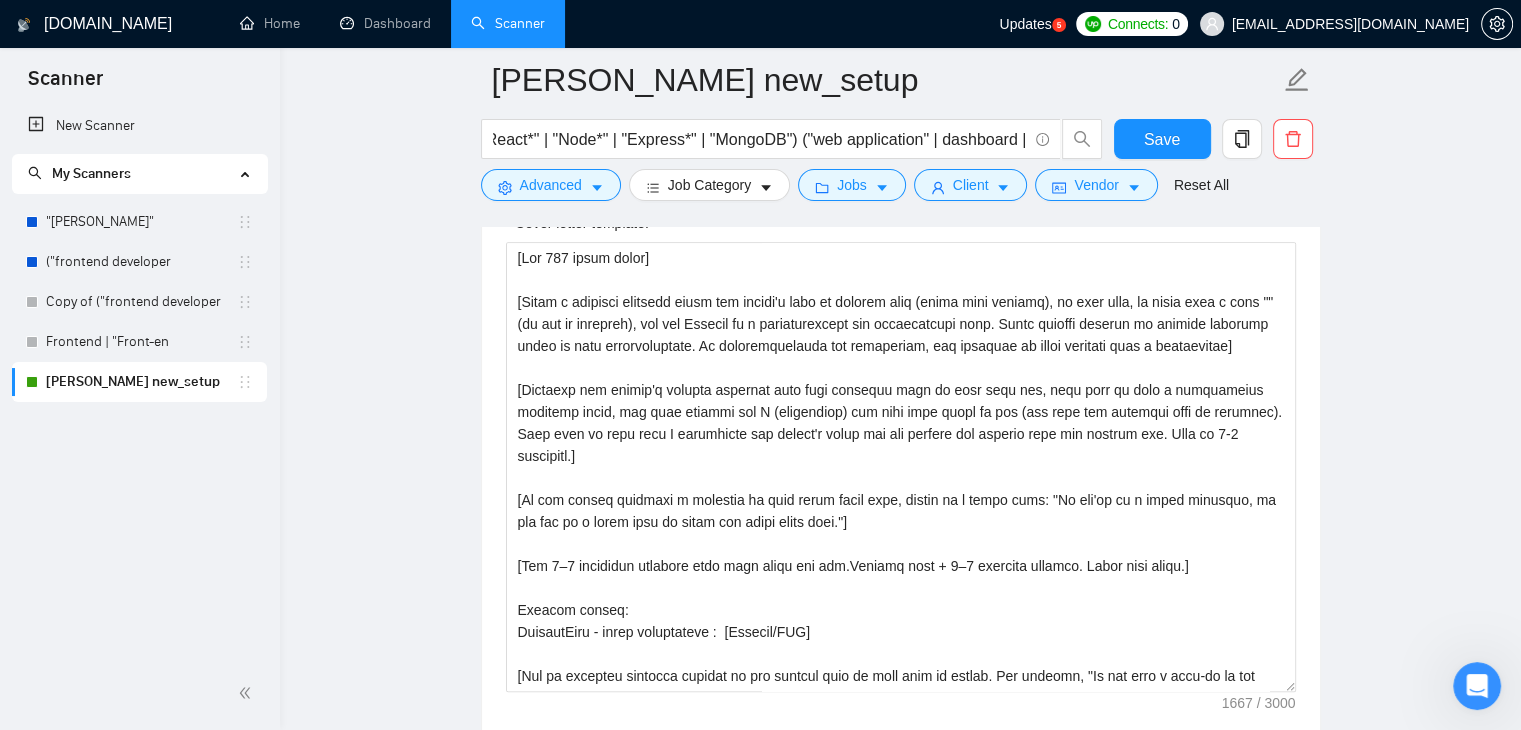 scroll, scrollTop: 1400, scrollLeft: 0, axis: vertical 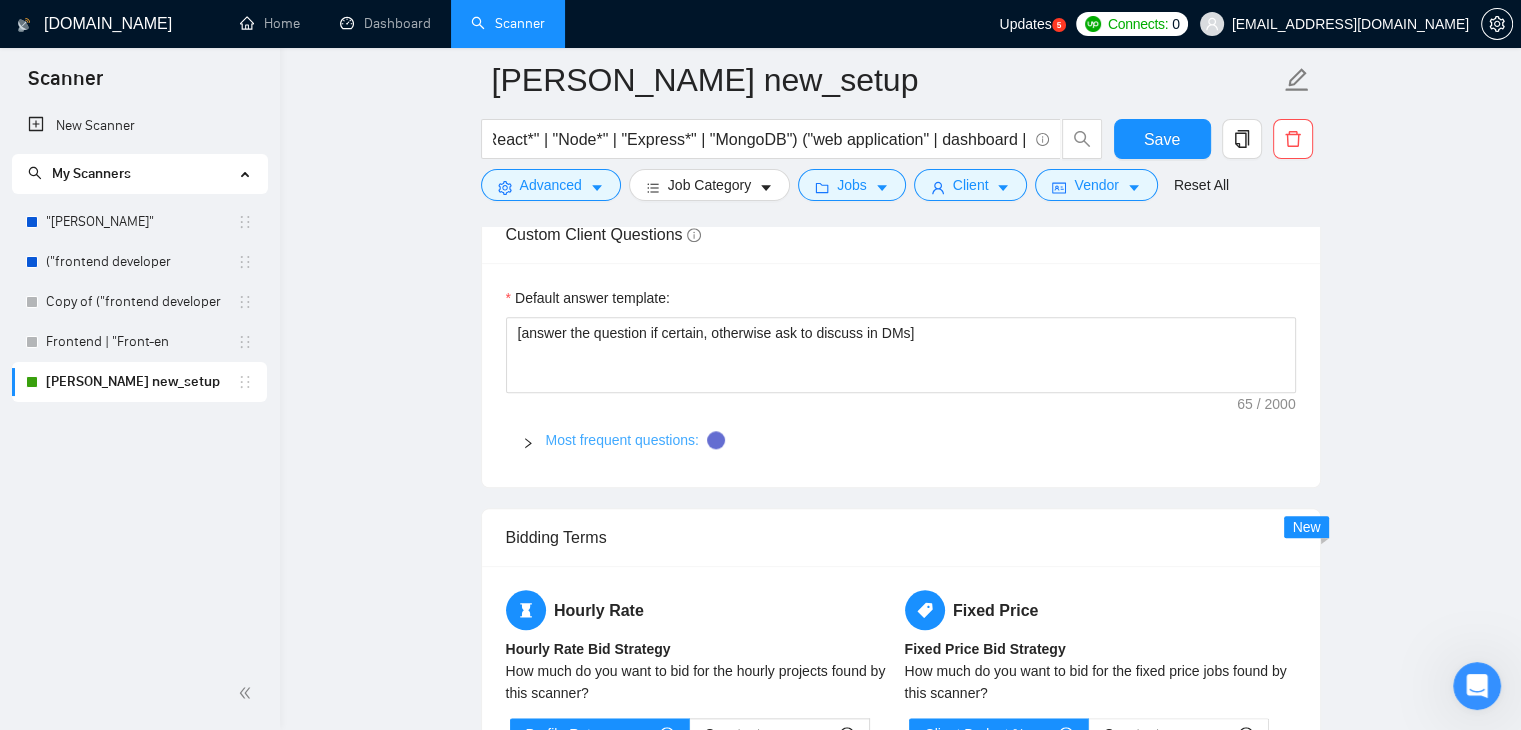 click on "Most frequent questions:" at bounding box center (622, 440) 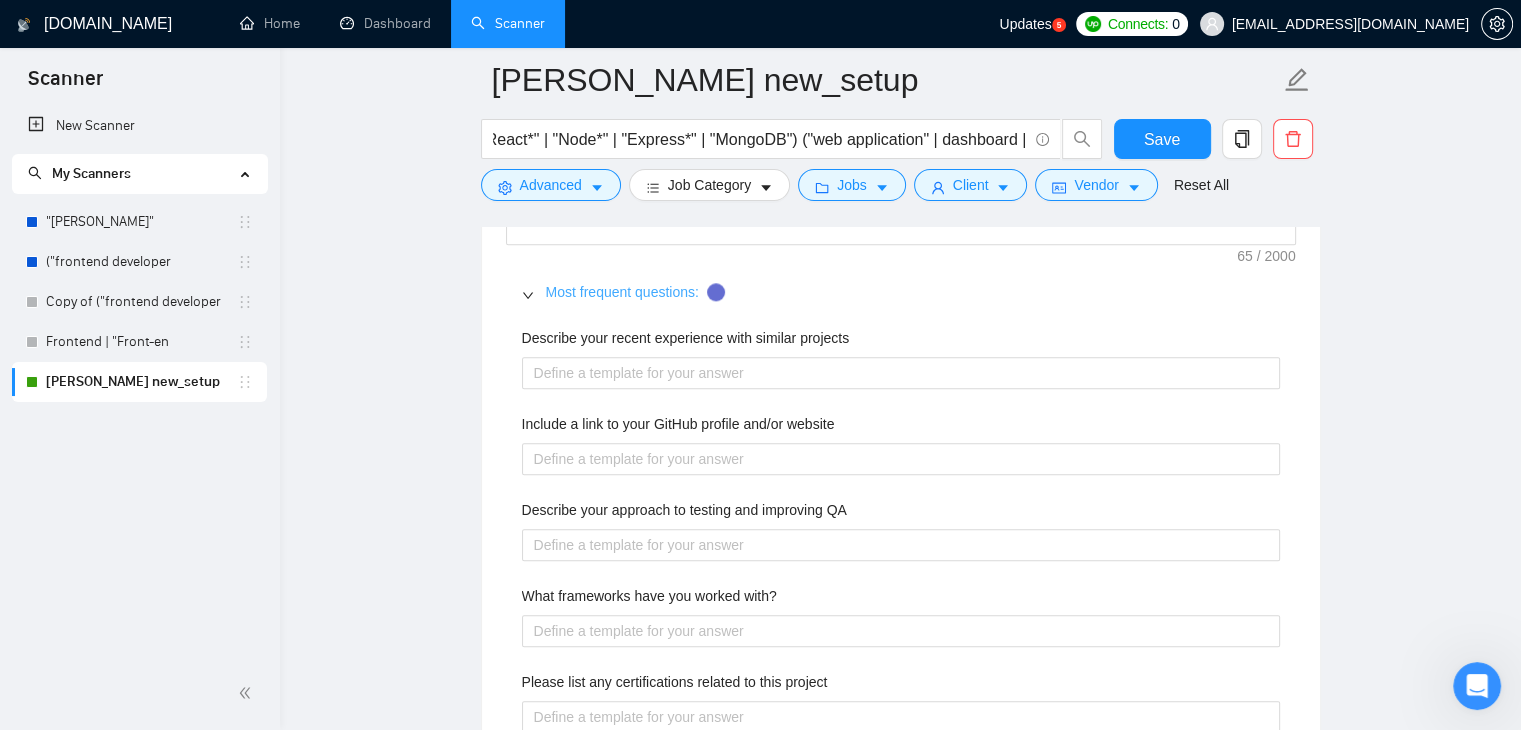 scroll, scrollTop: 2104, scrollLeft: 0, axis: vertical 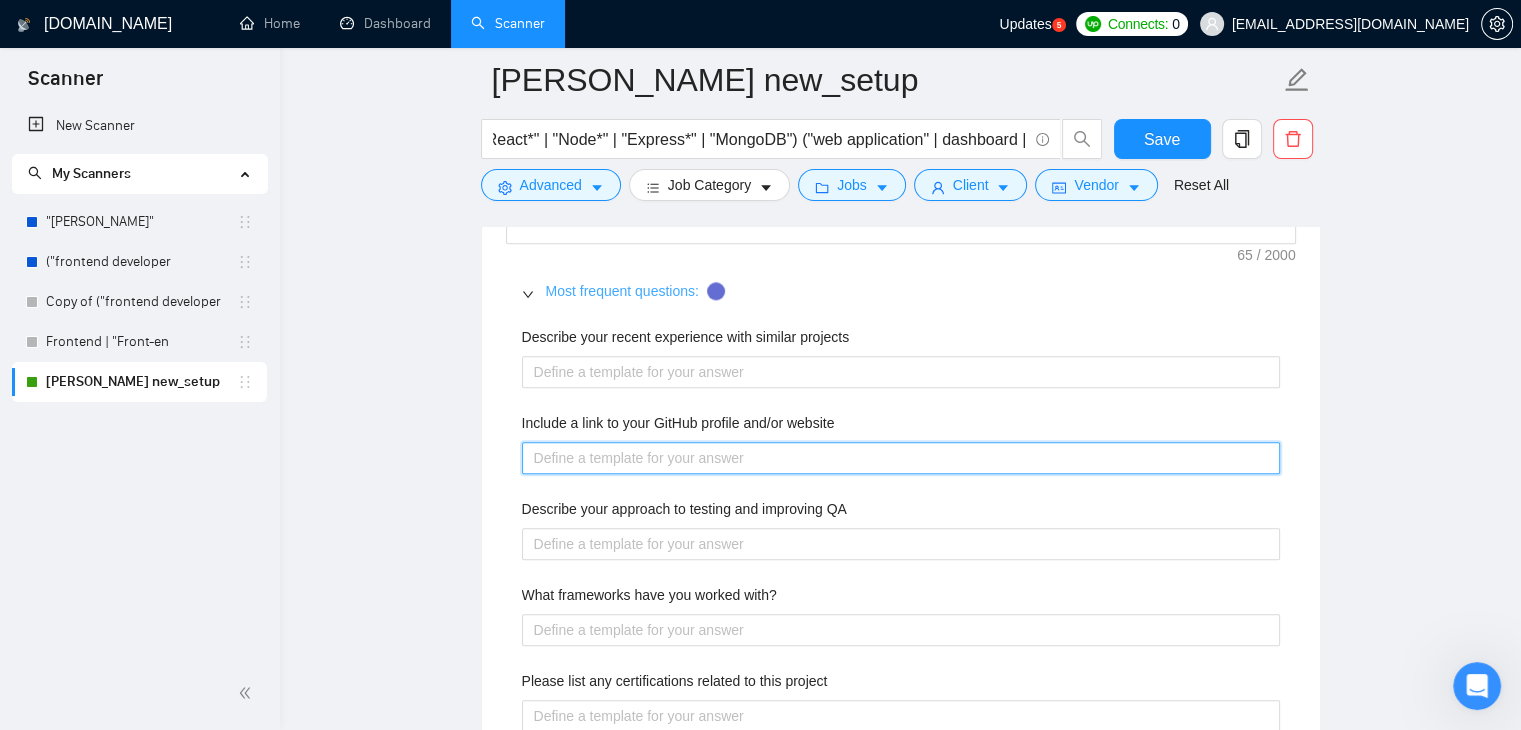 click on "Include a link to your GitHub profile and/or website" at bounding box center [901, 458] 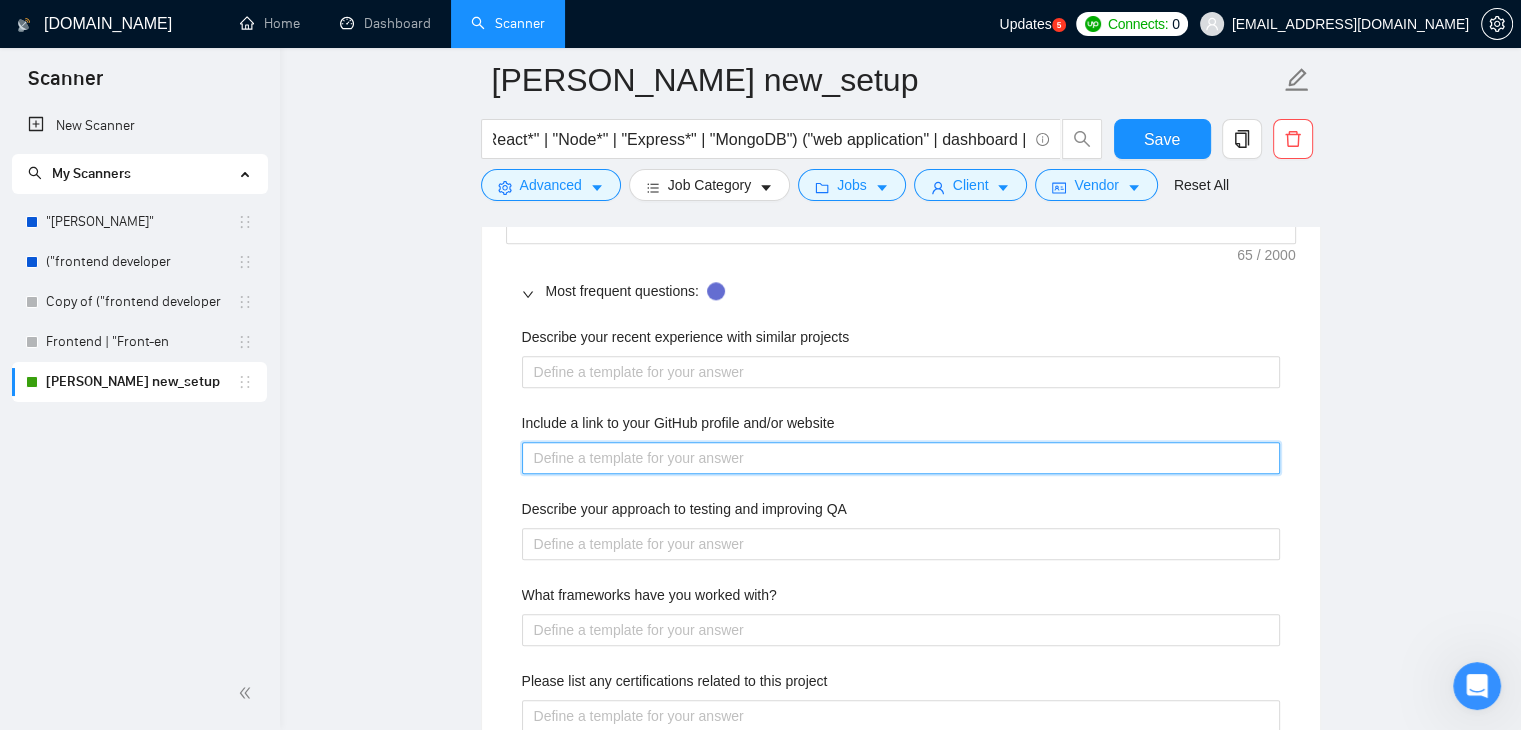 paste on "[DOMAIN_NAME][URL]" 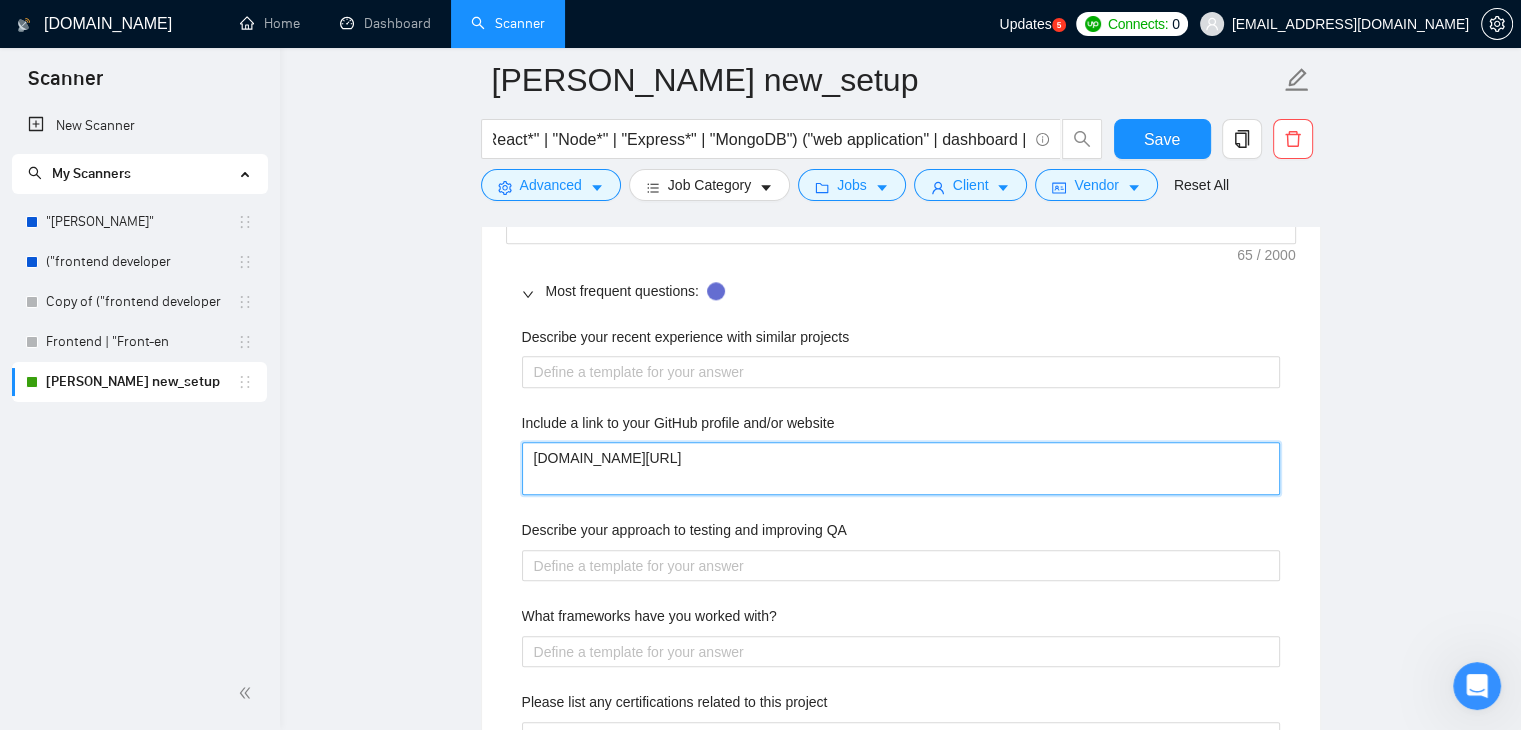 type 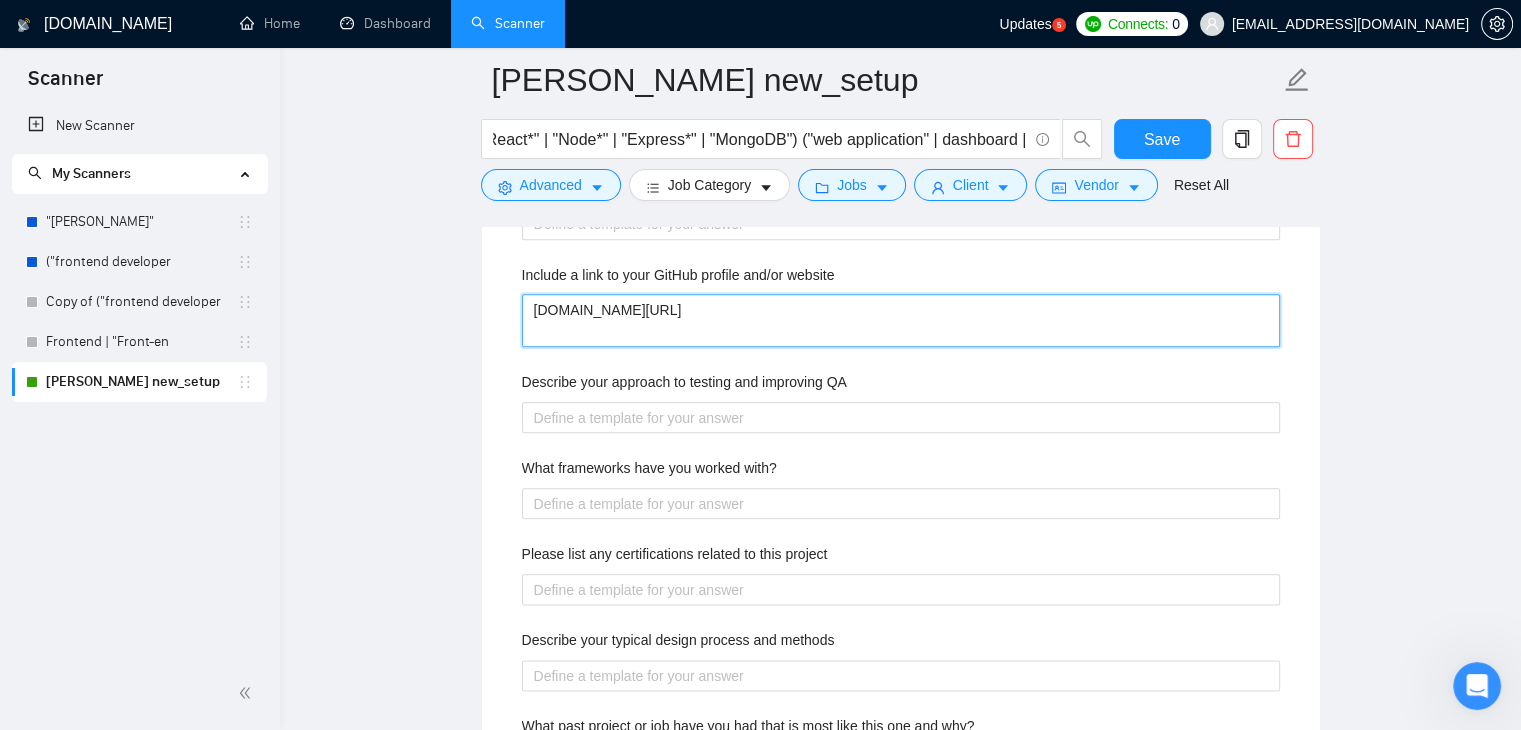 scroll, scrollTop: 2252, scrollLeft: 0, axis: vertical 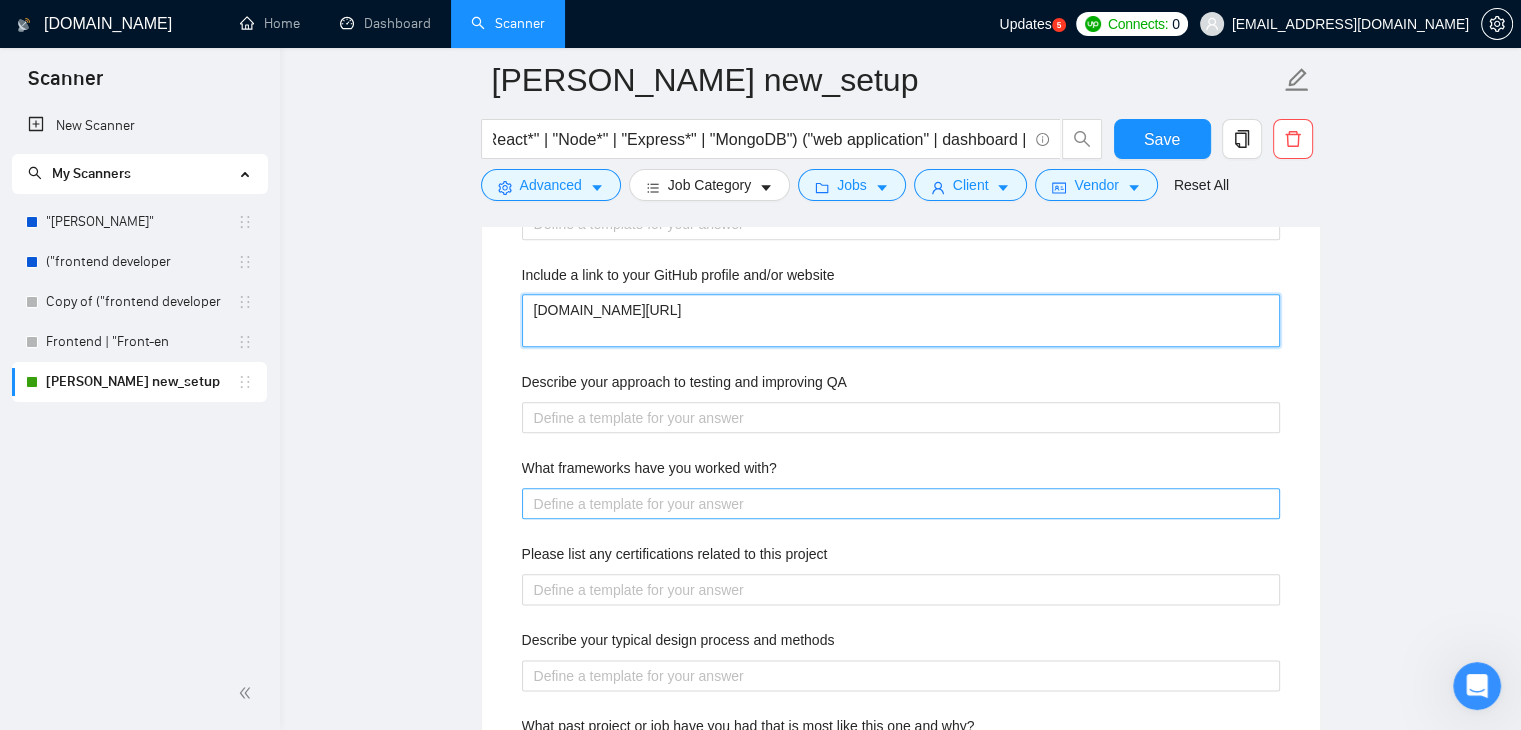type on "[DOMAIN_NAME][URL]" 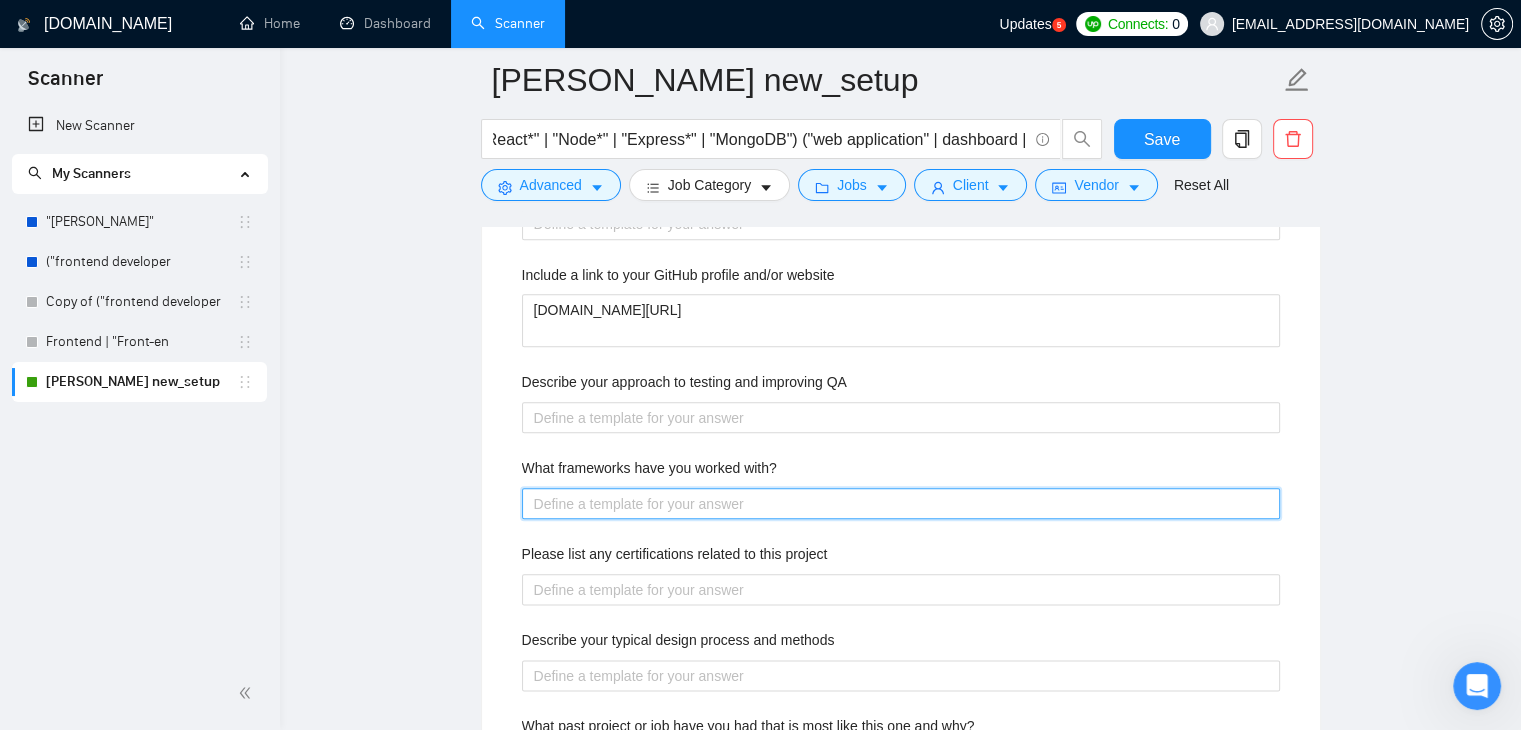 click on "What frameworks have you worked with?" at bounding box center (901, 504) 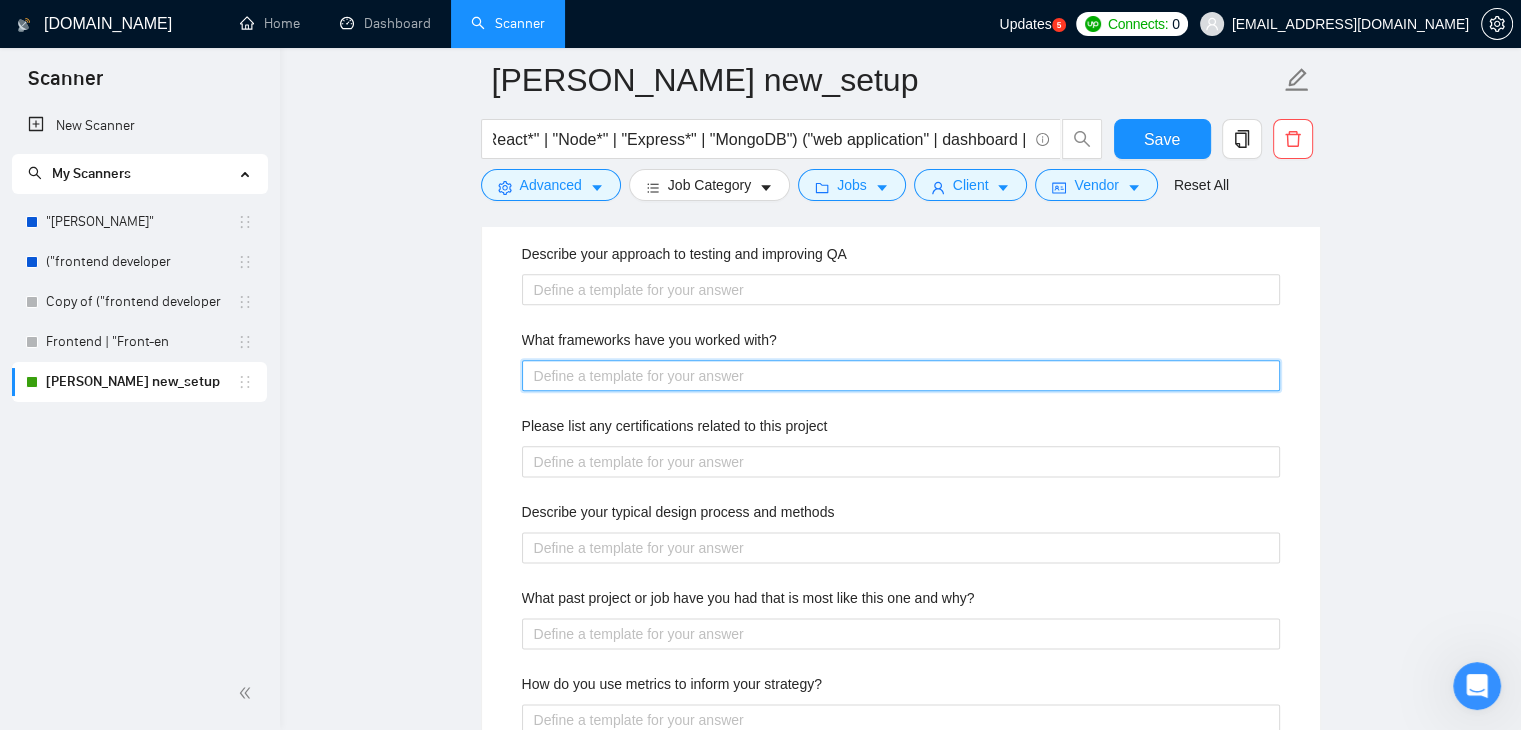 scroll, scrollTop: 2396, scrollLeft: 0, axis: vertical 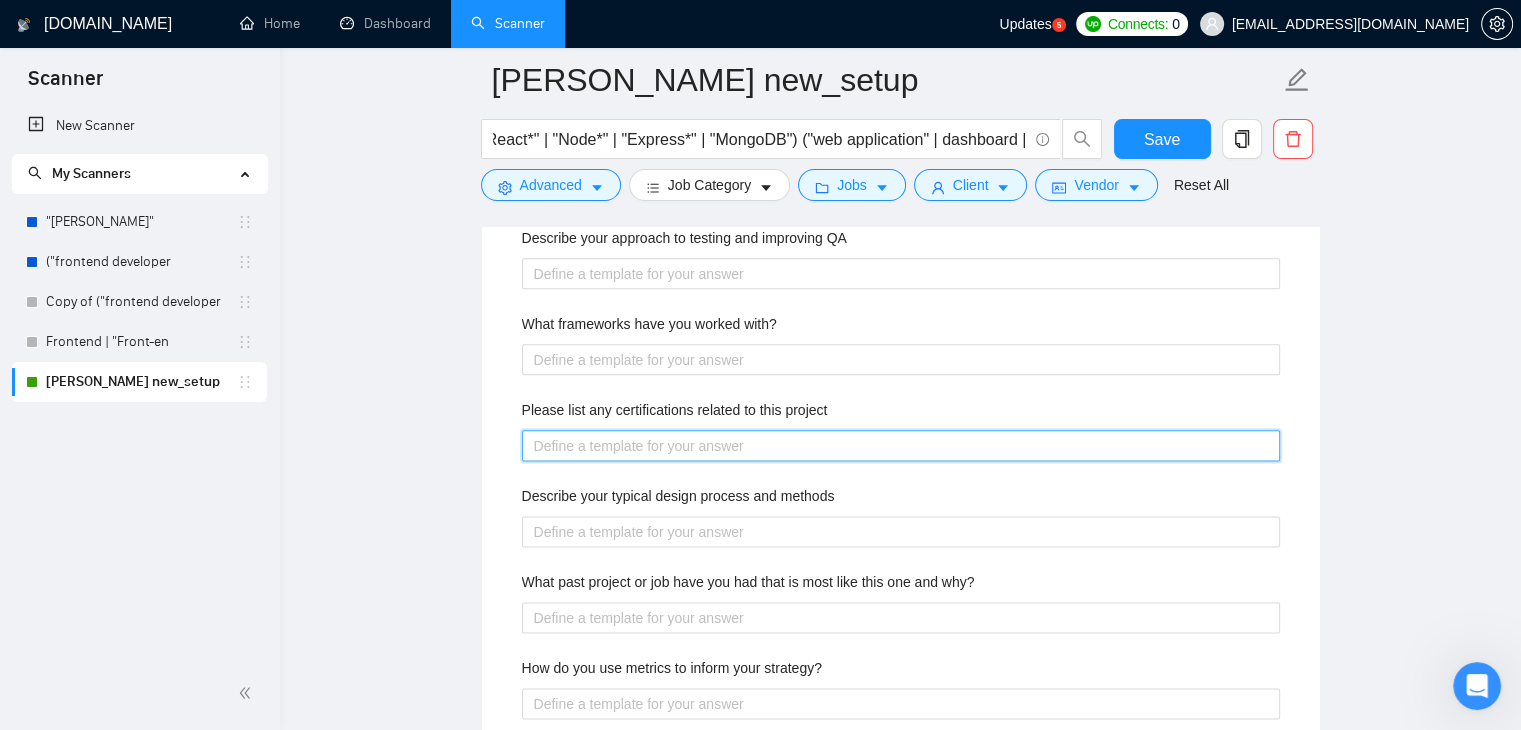 click on "Please list any certifications related to this project" at bounding box center [901, 446] 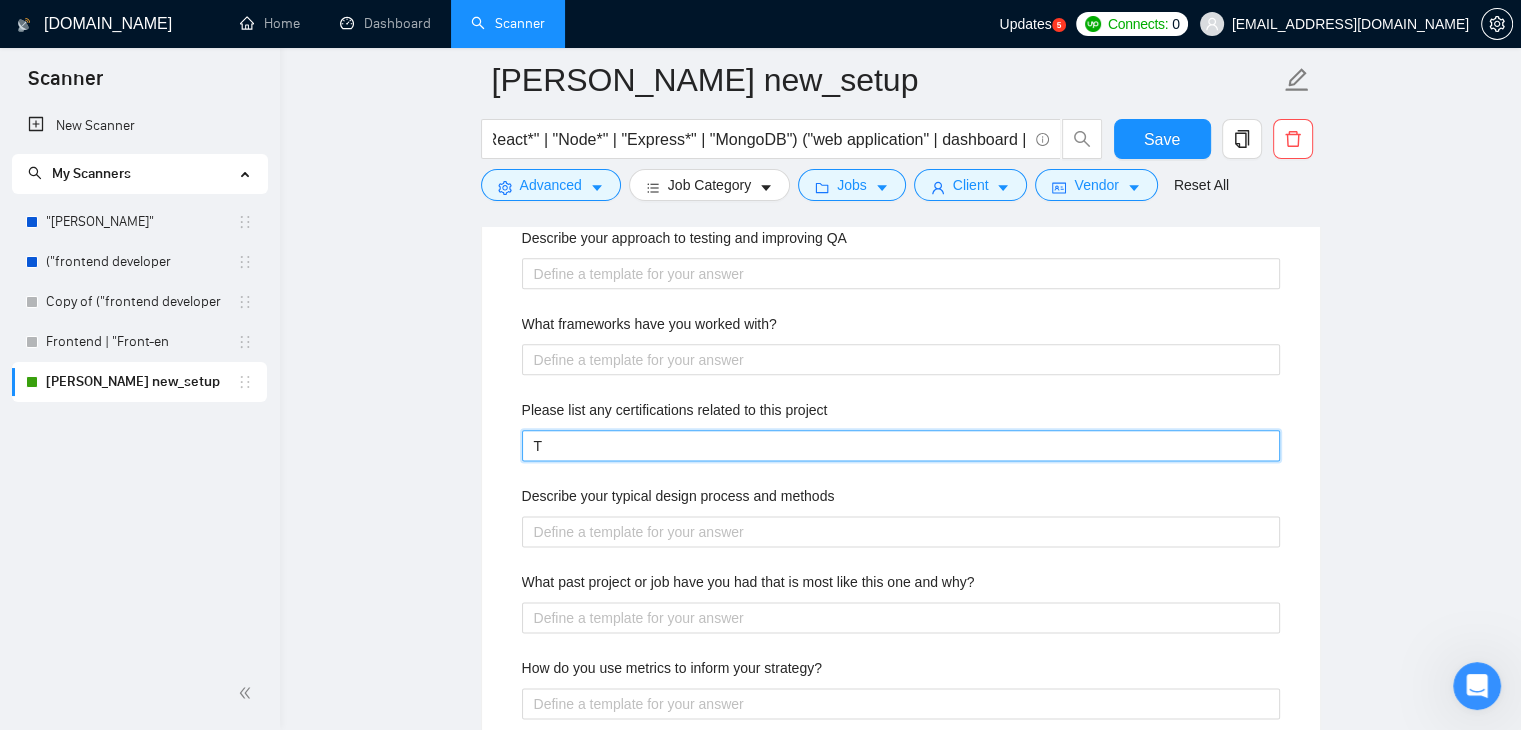 type 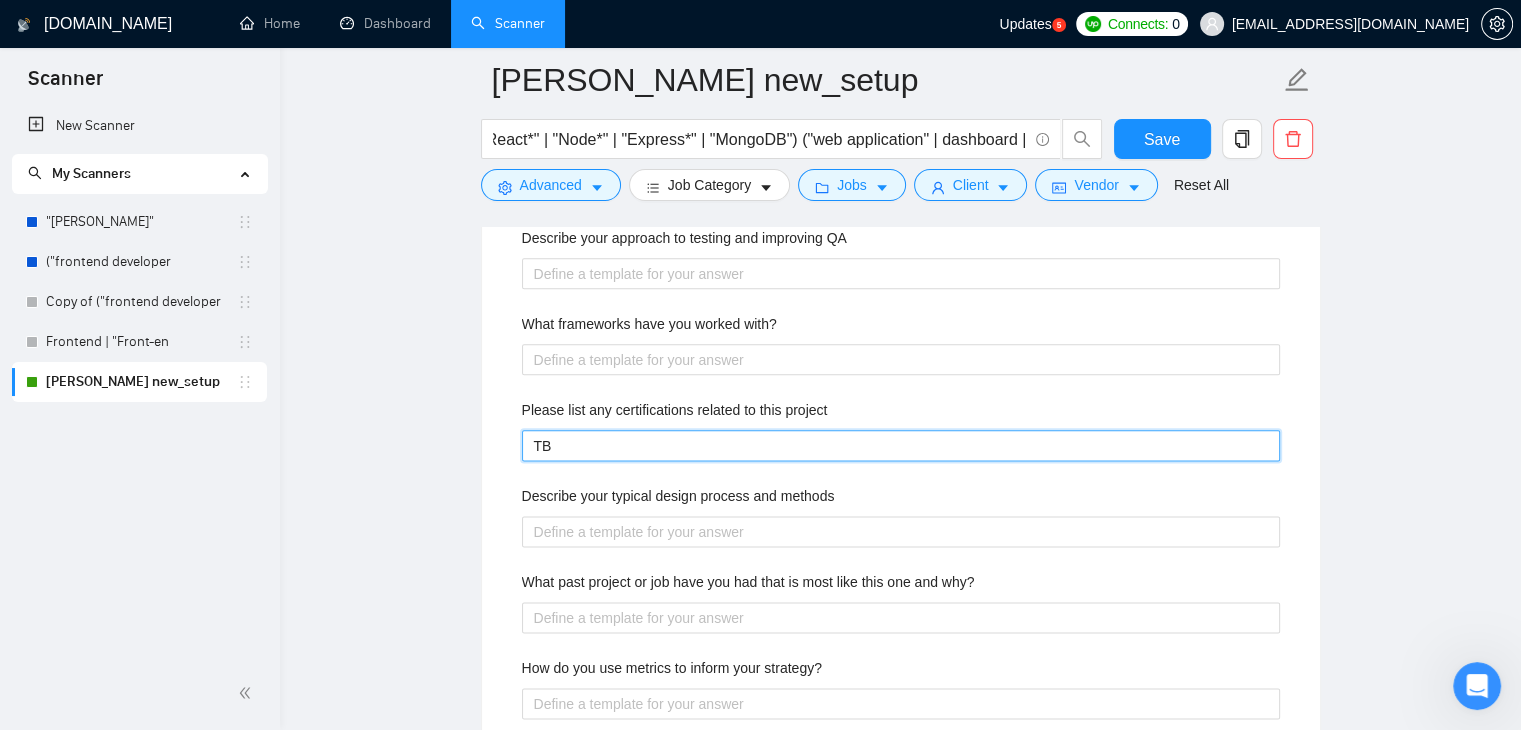 type 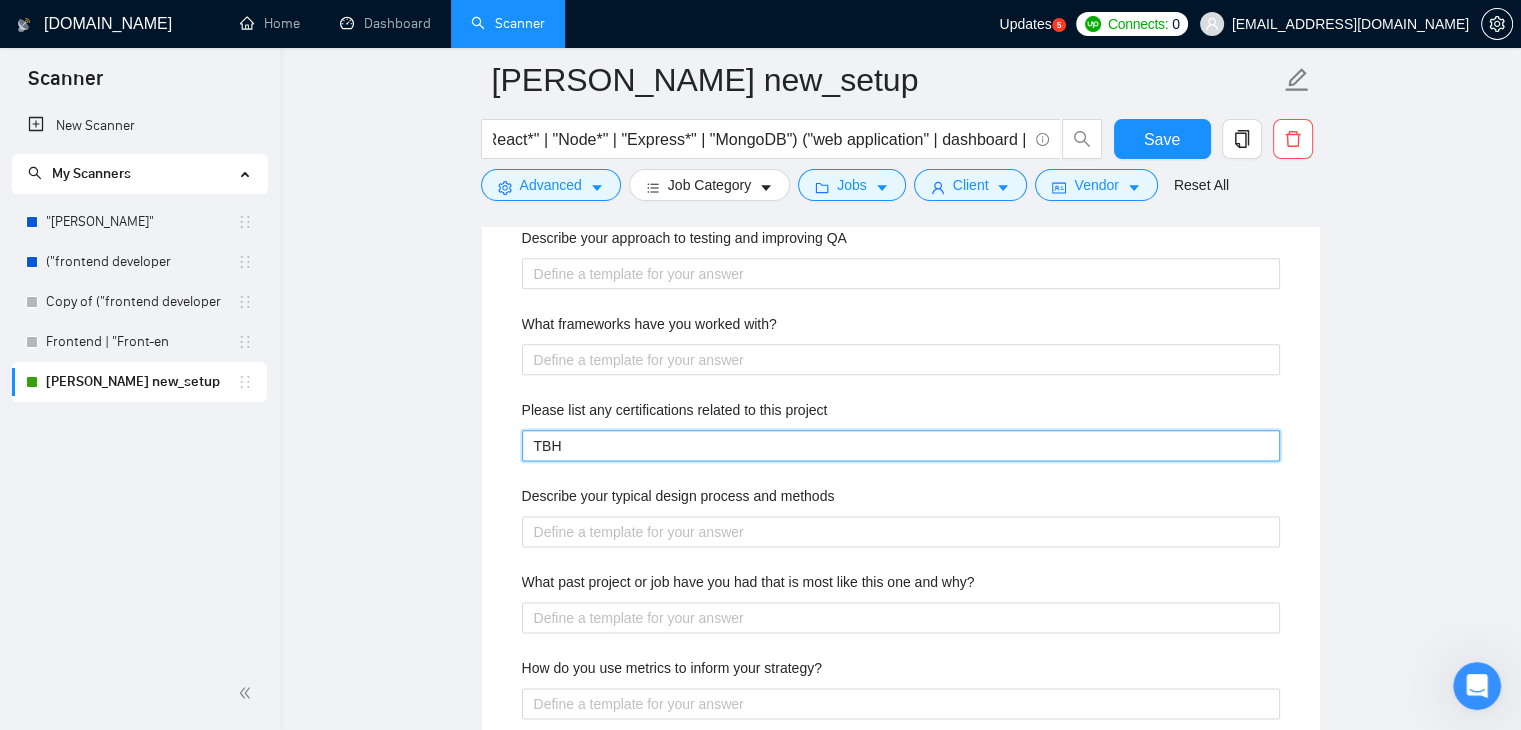 type 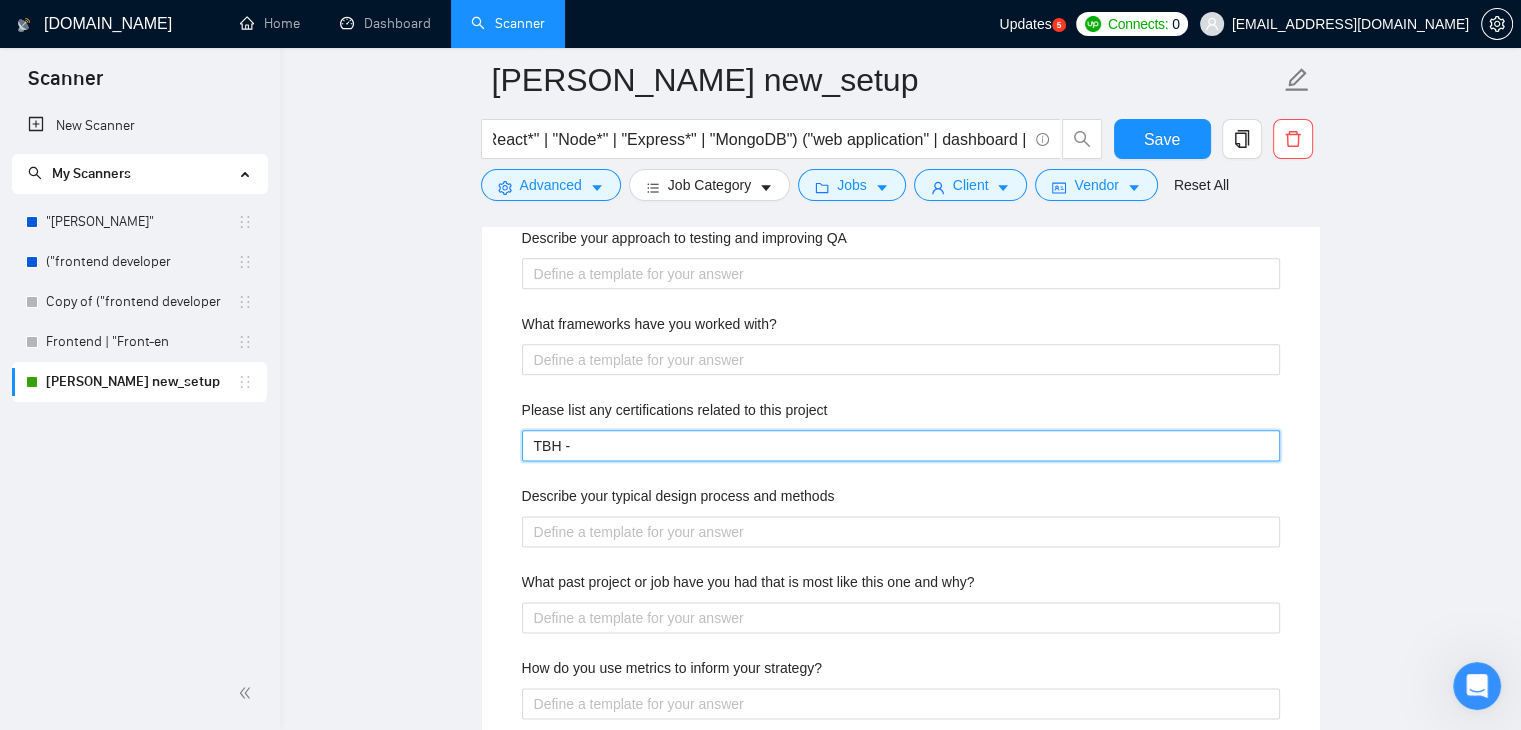 type 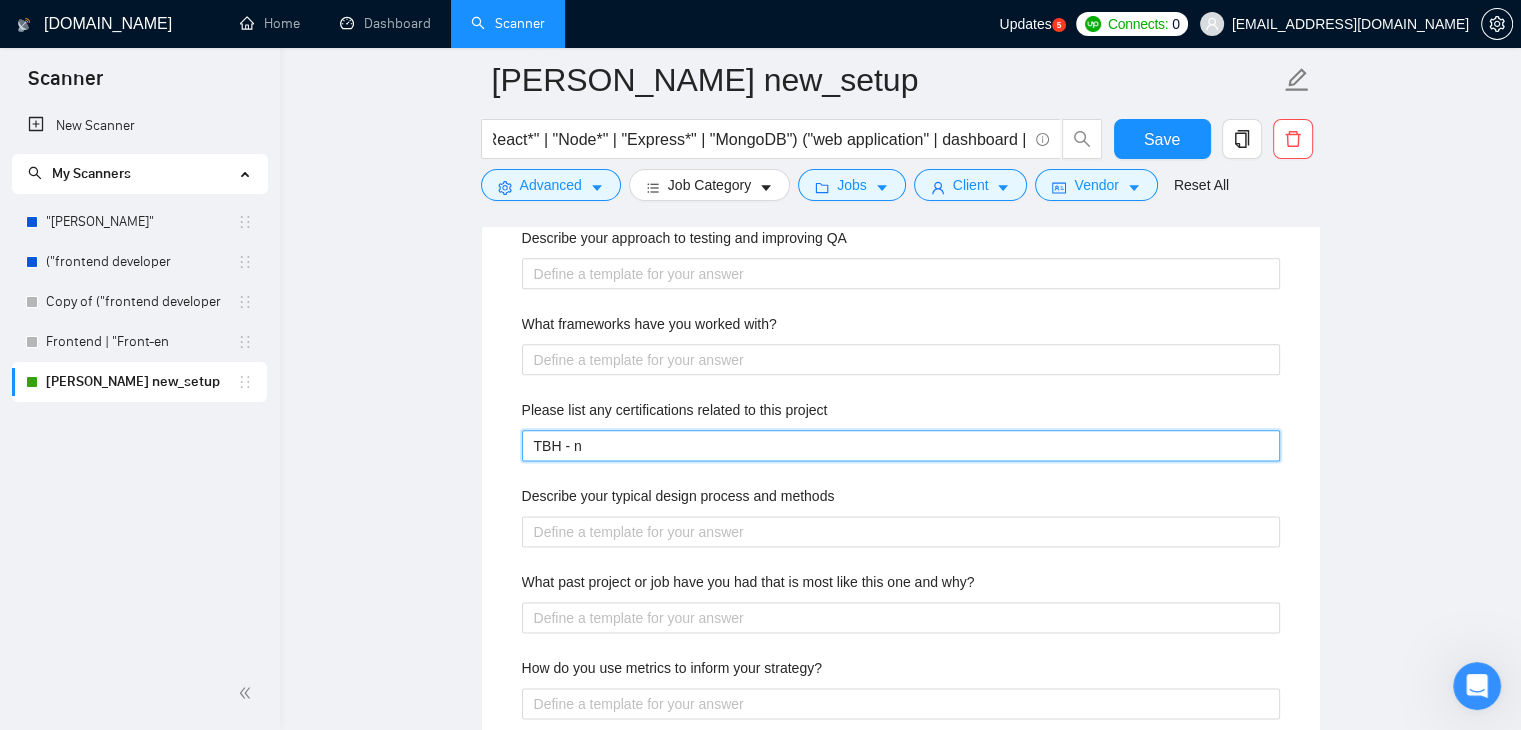 type 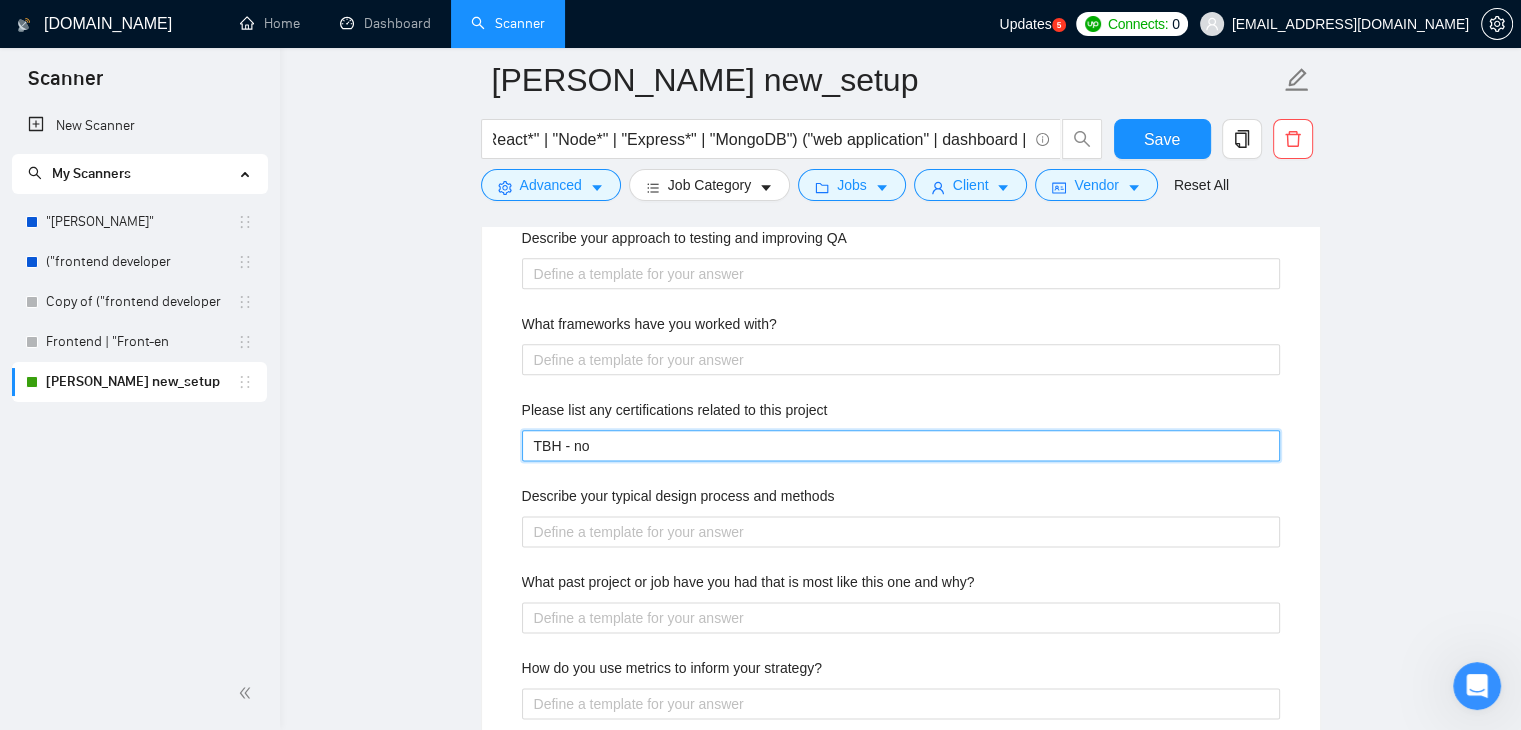 type 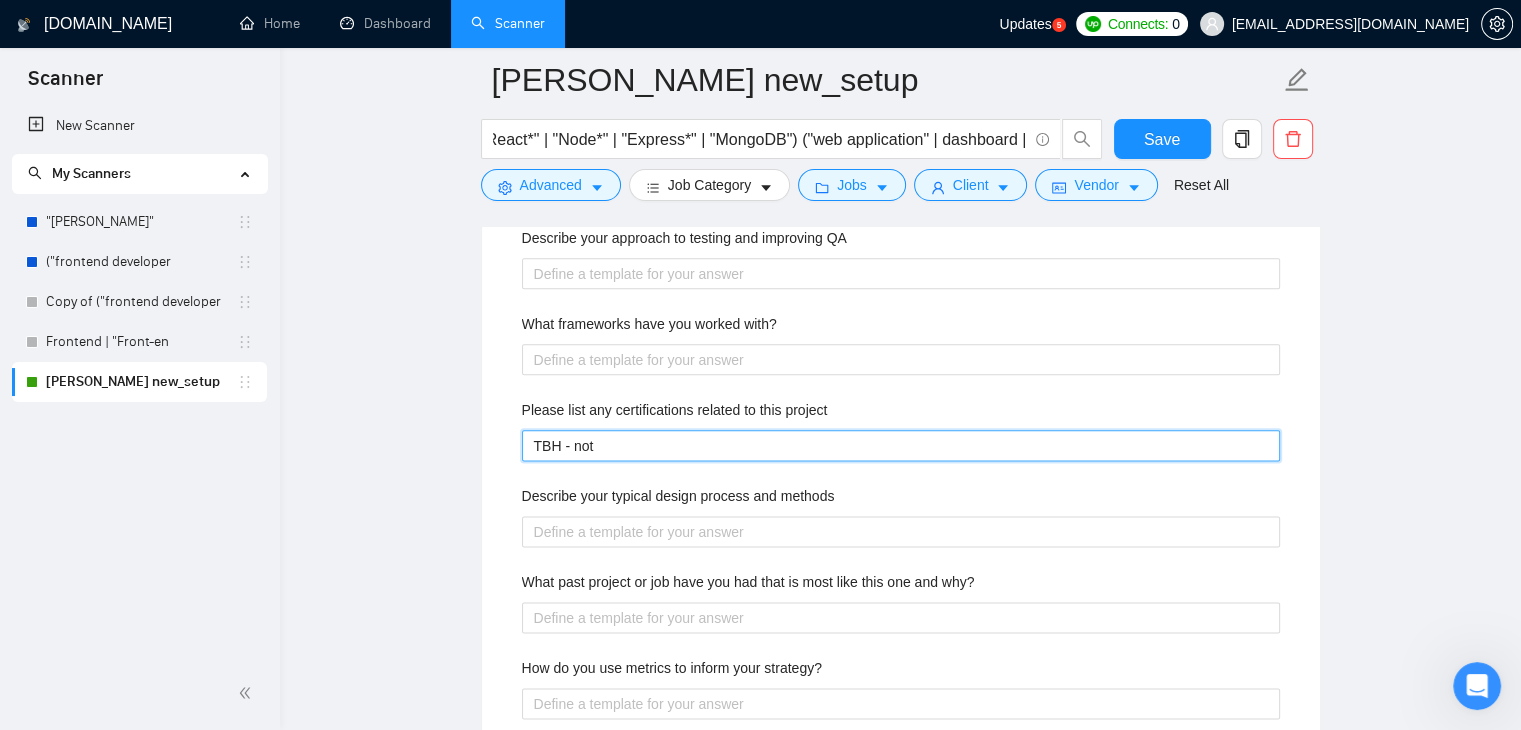type 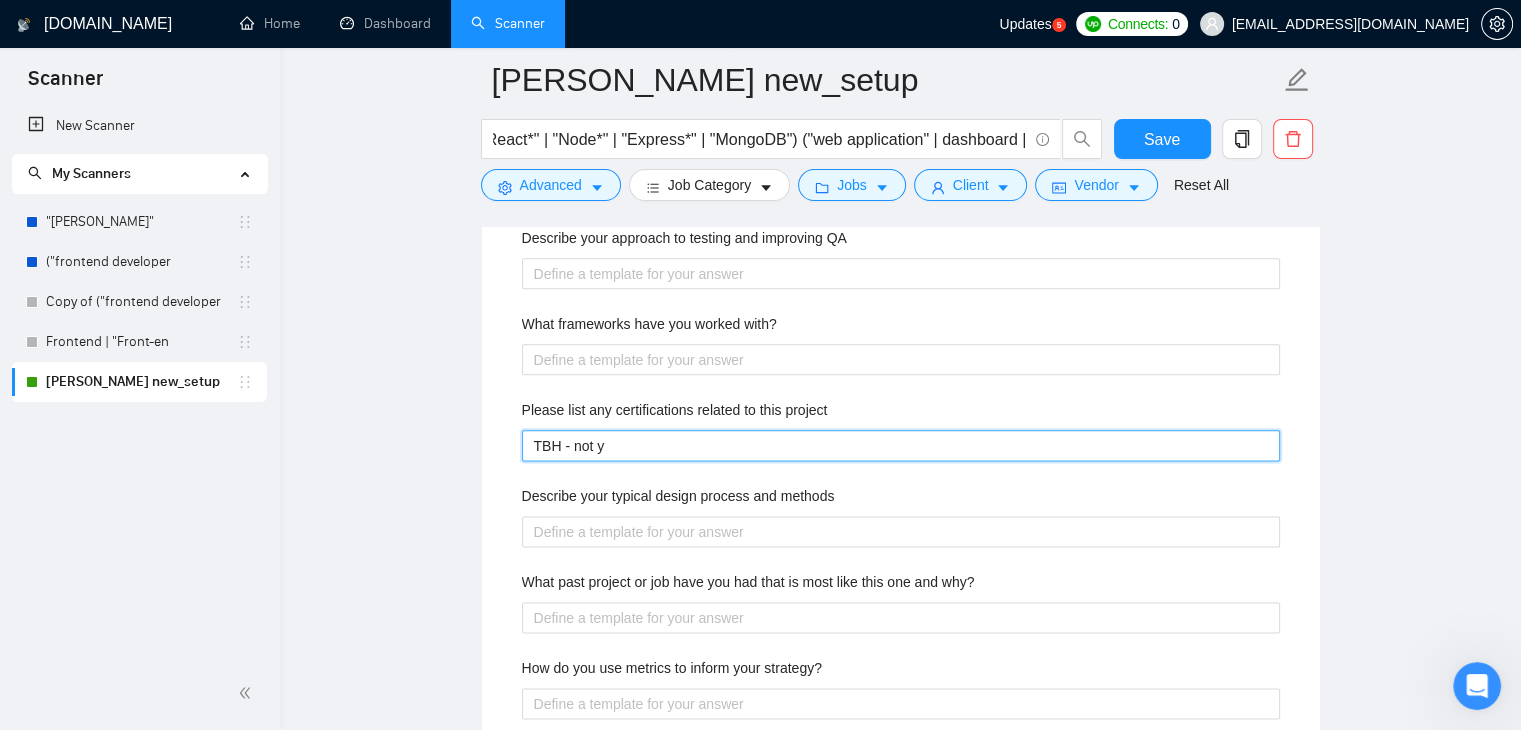 type 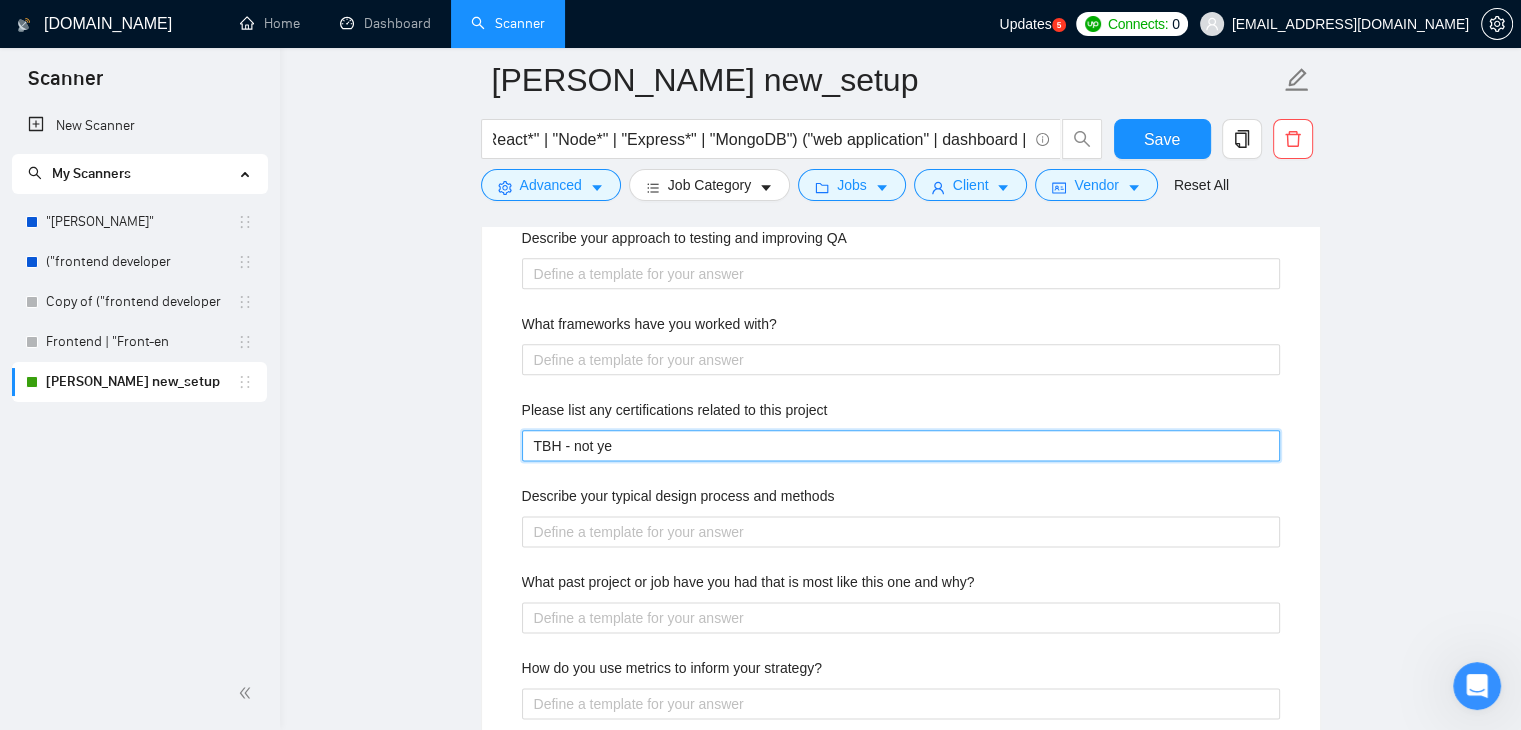 type 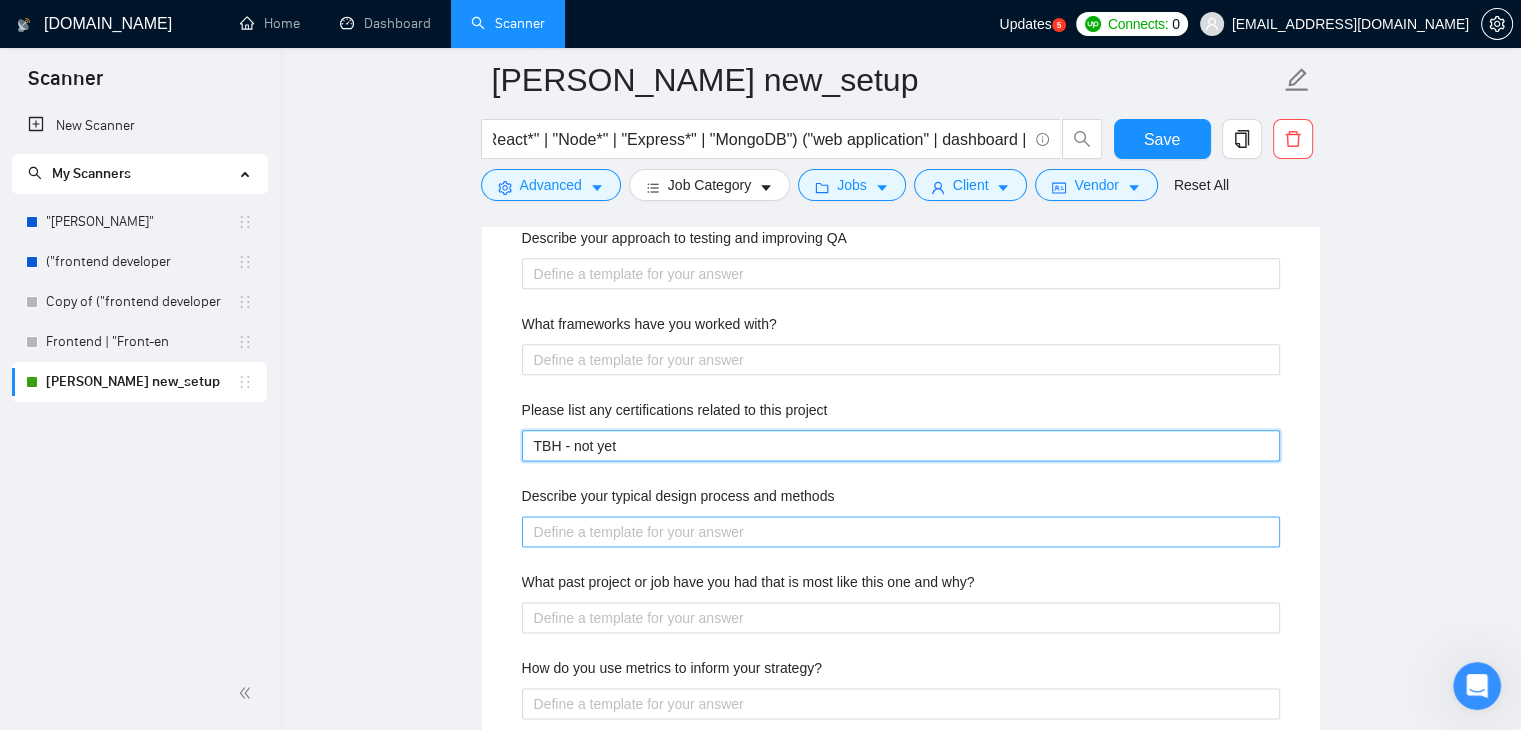 type on "TBH - not yet" 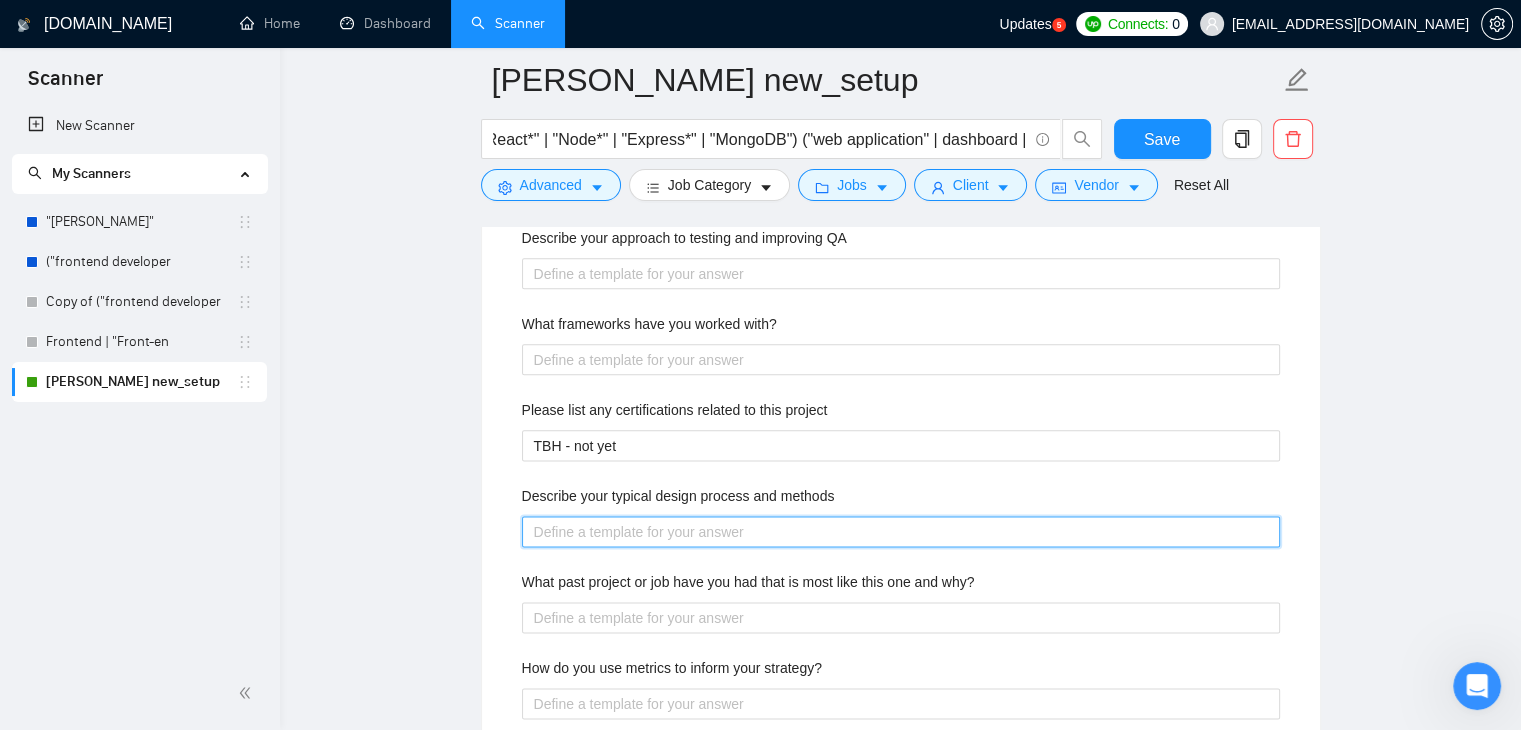 click on "Describe your typical design process and methods" at bounding box center (901, 532) 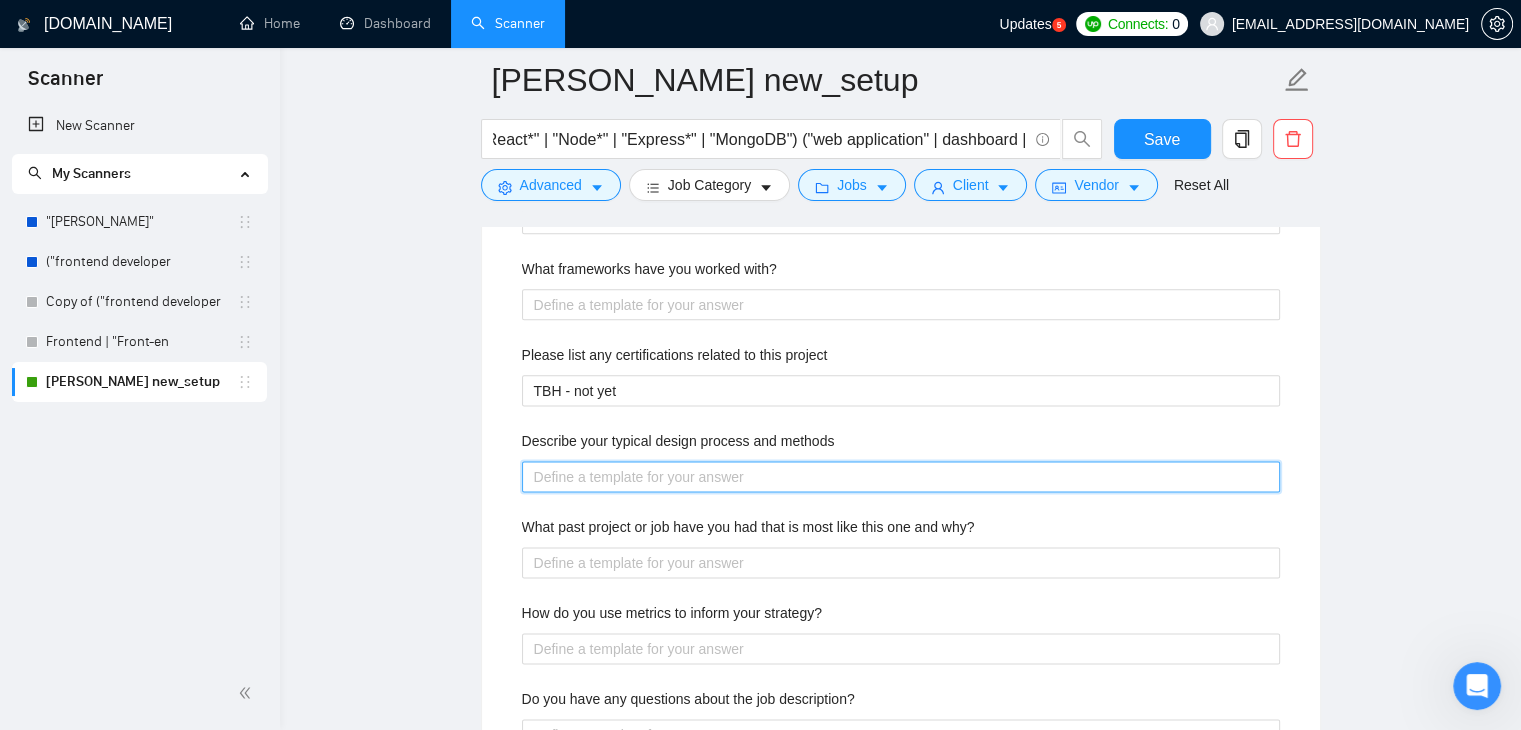 scroll, scrollTop: 2468, scrollLeft: 0, axis: vertical 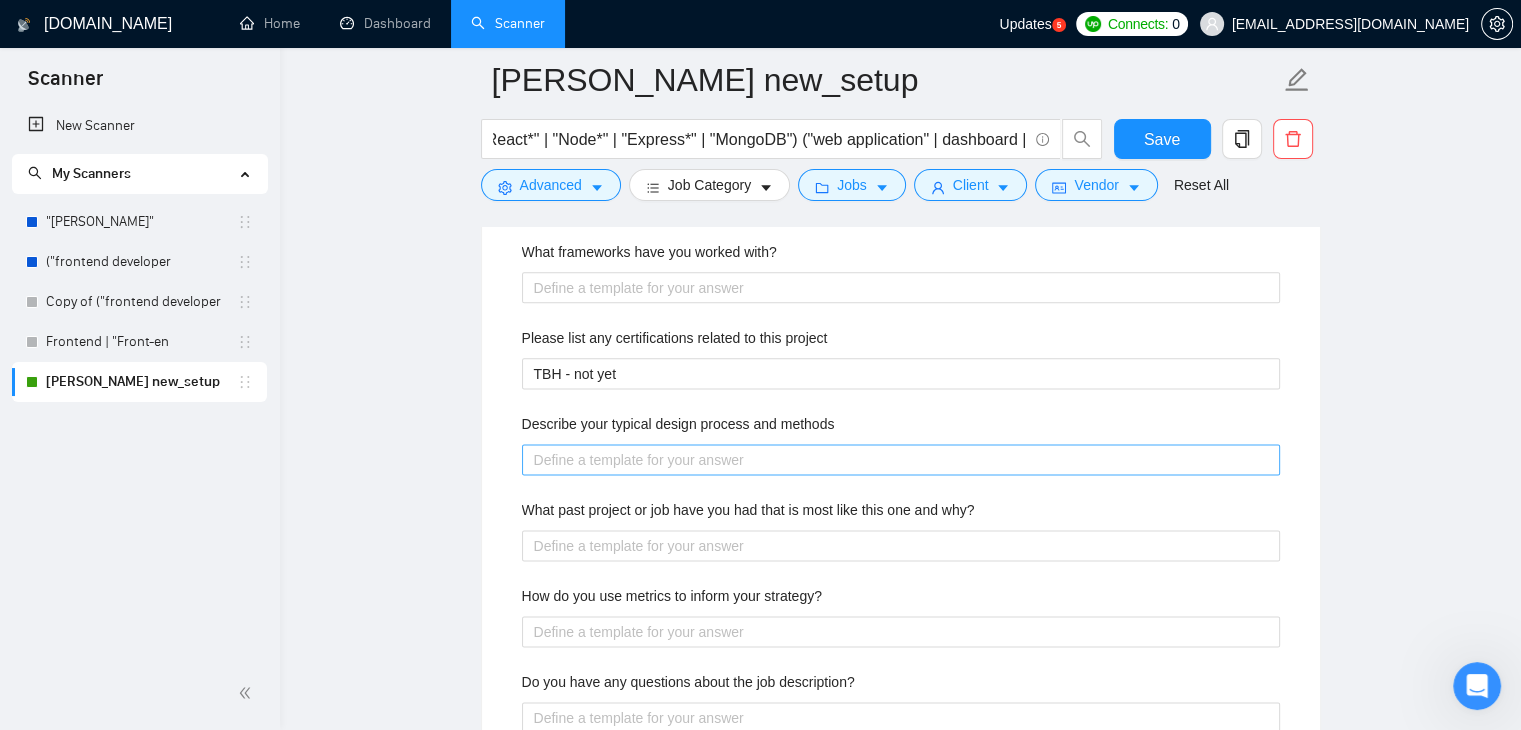 click on "What past project or job have you had that is most like this one and why?" at bounding box center [748, 510] 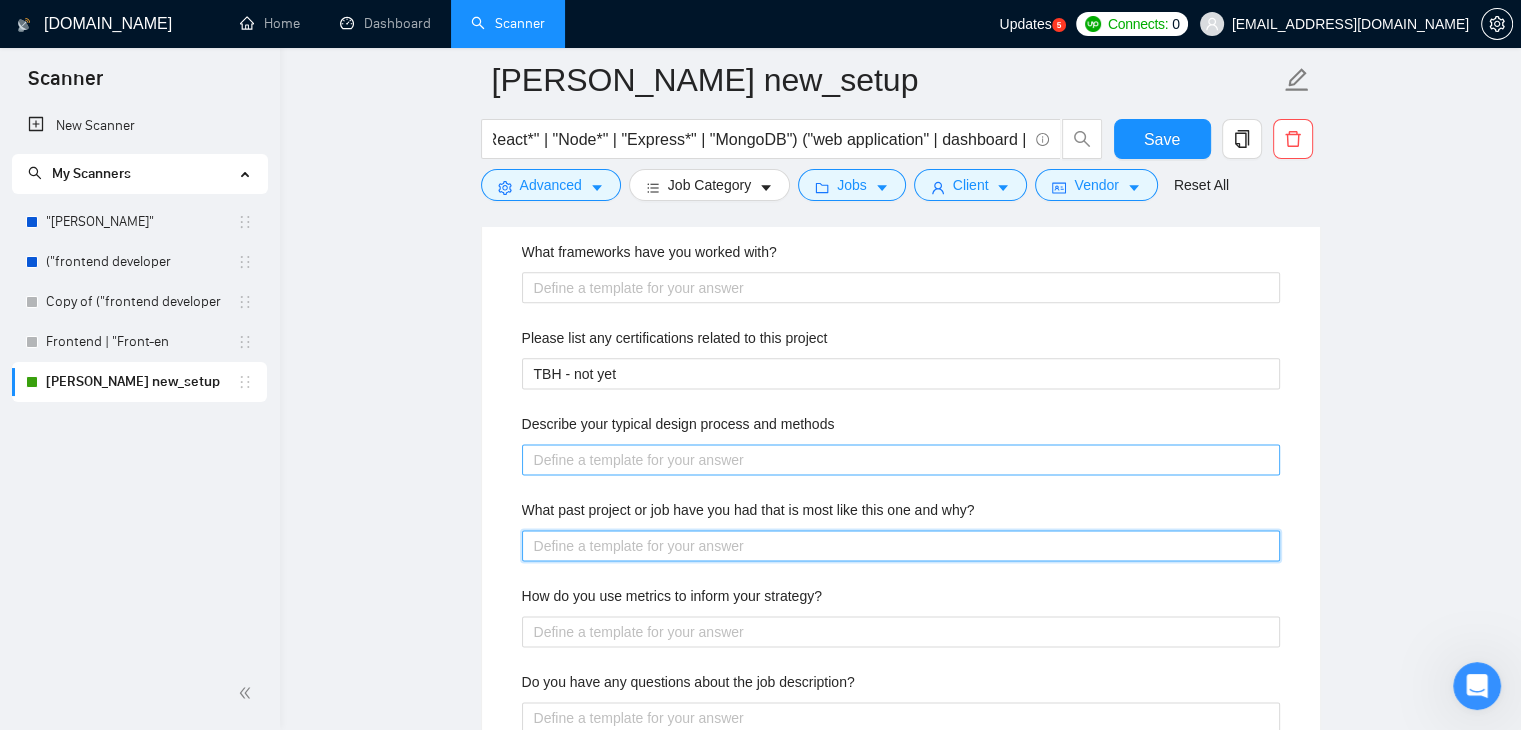 click on "What past project or job have you had that is most like this one and why?" at bounding box center (901, 546) 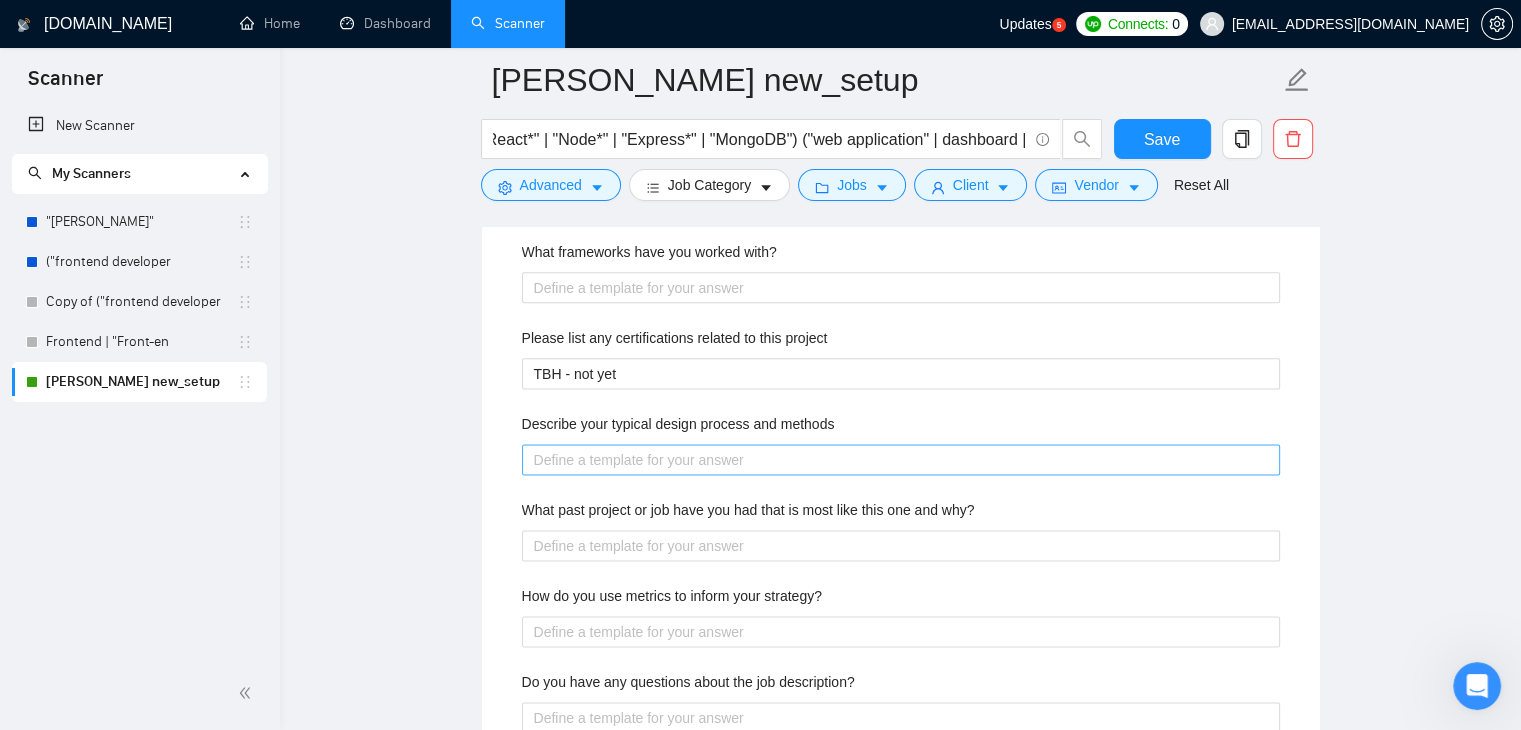 click on "What past project or job have you had that is most like this one and why?" at bounding box center (748, 510) 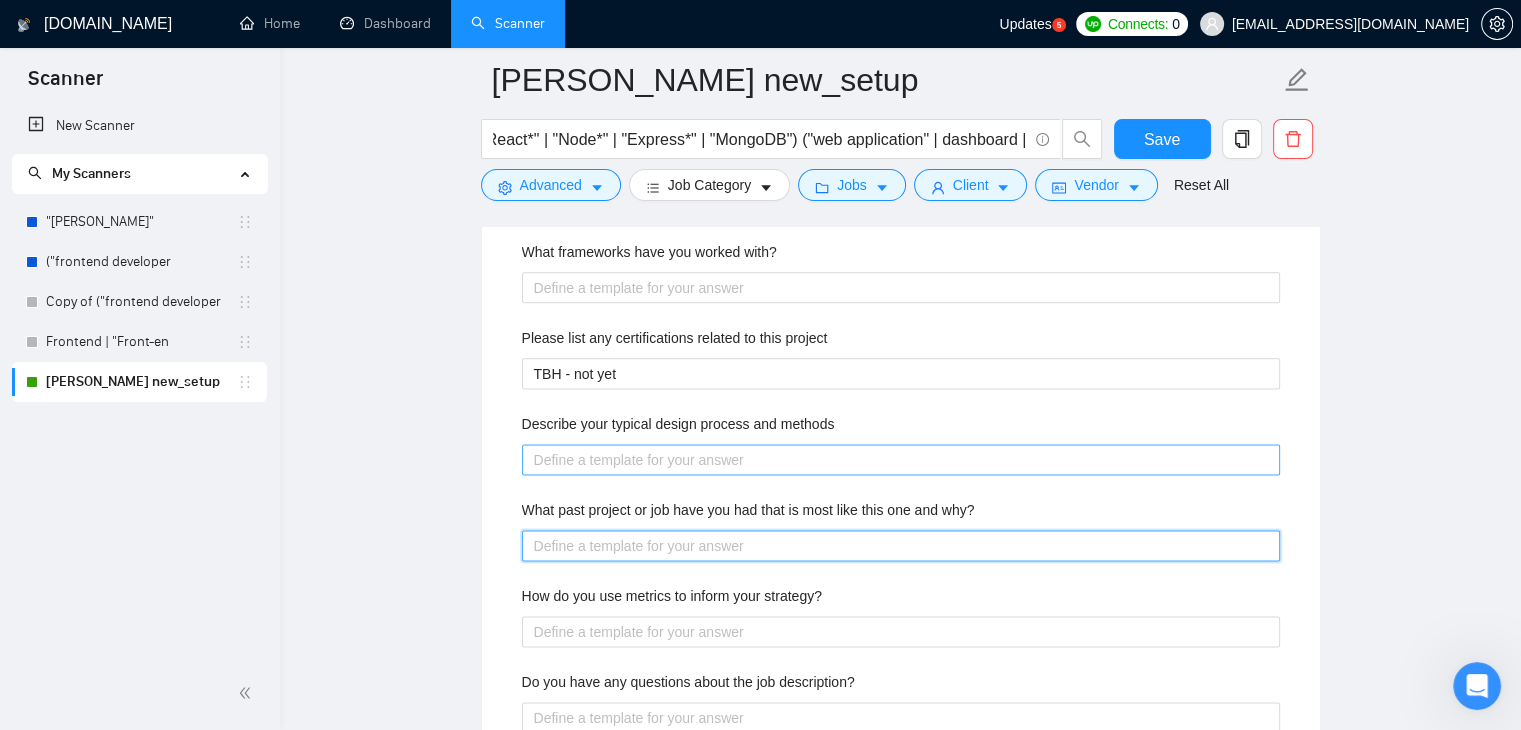 click on "What past project or job have you had that is most like this one and why?" at bounding box center (901, 546) 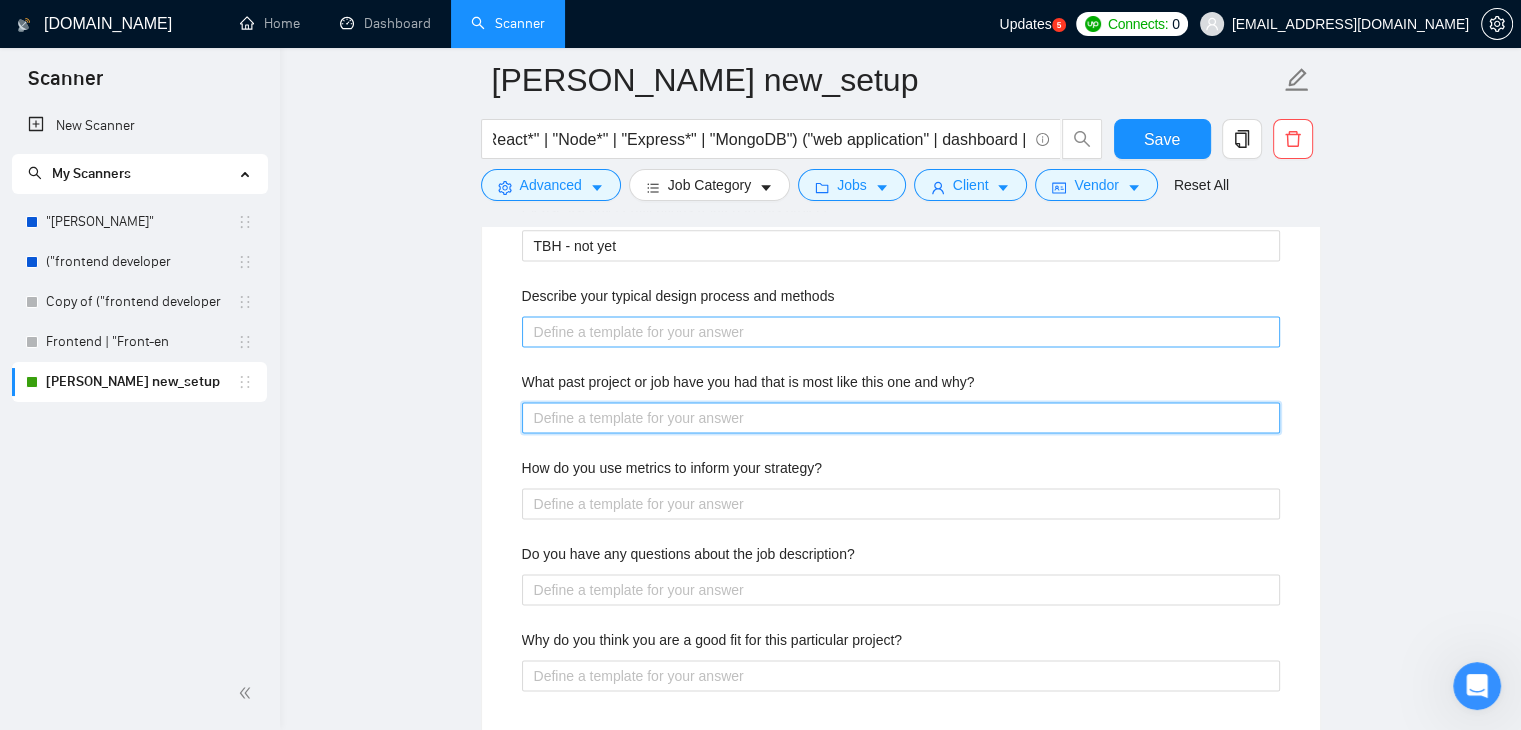 scroll, scrollTop: 2598, scrollLeft: 0, axis: vertical 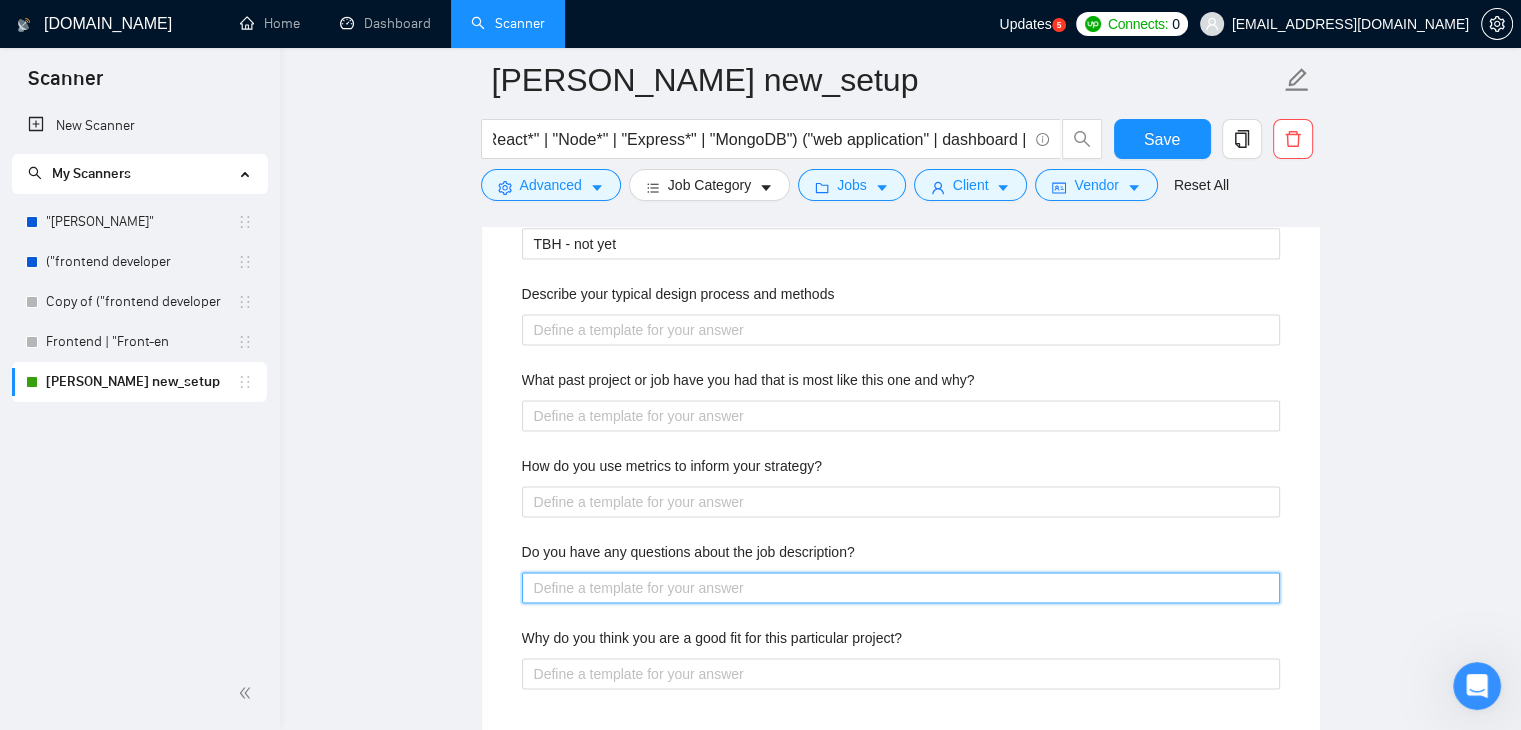 click on "Do you have any questions about the job description?" at bounding box center (901, 588) 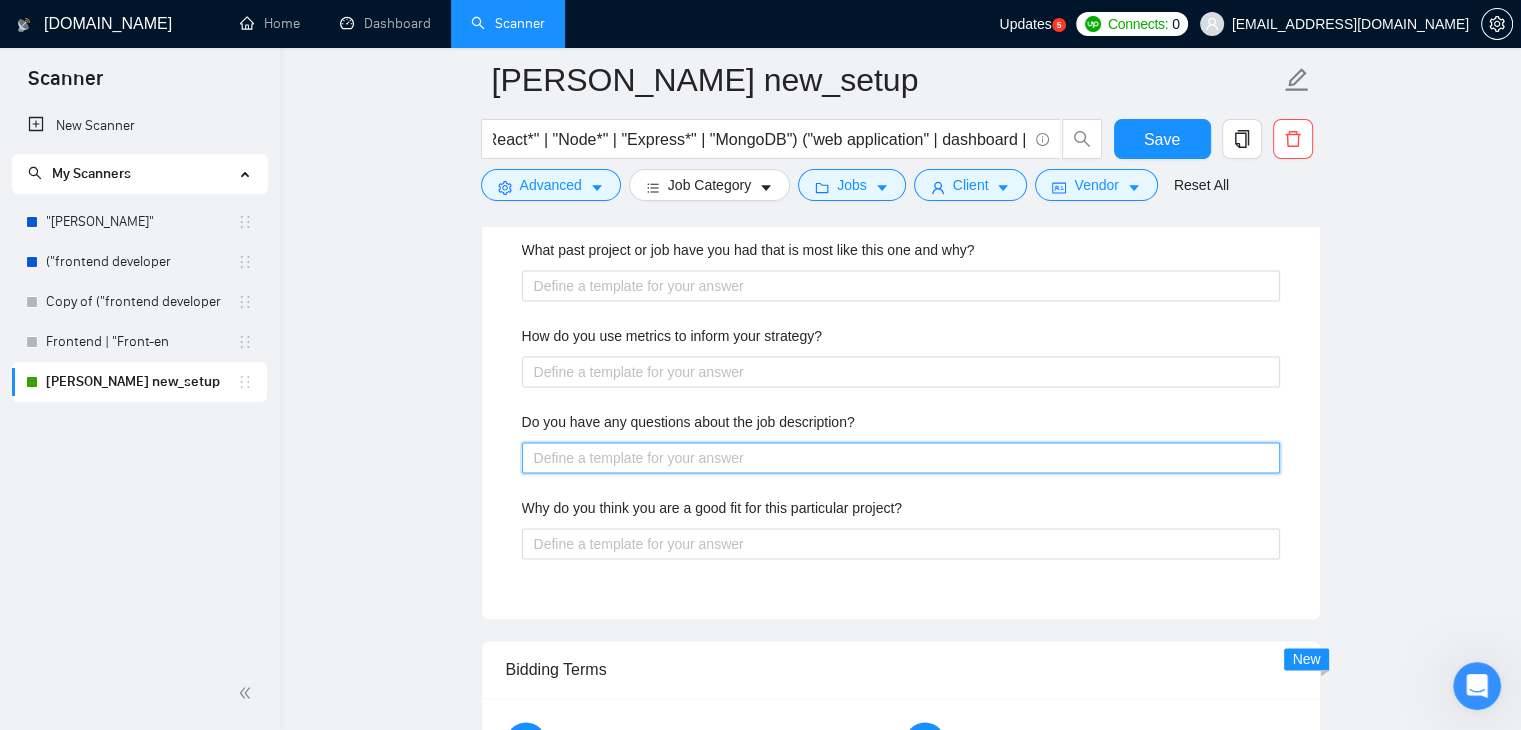scroll, scrollTop: 2730, scrollLeft: 0, axis: vertical 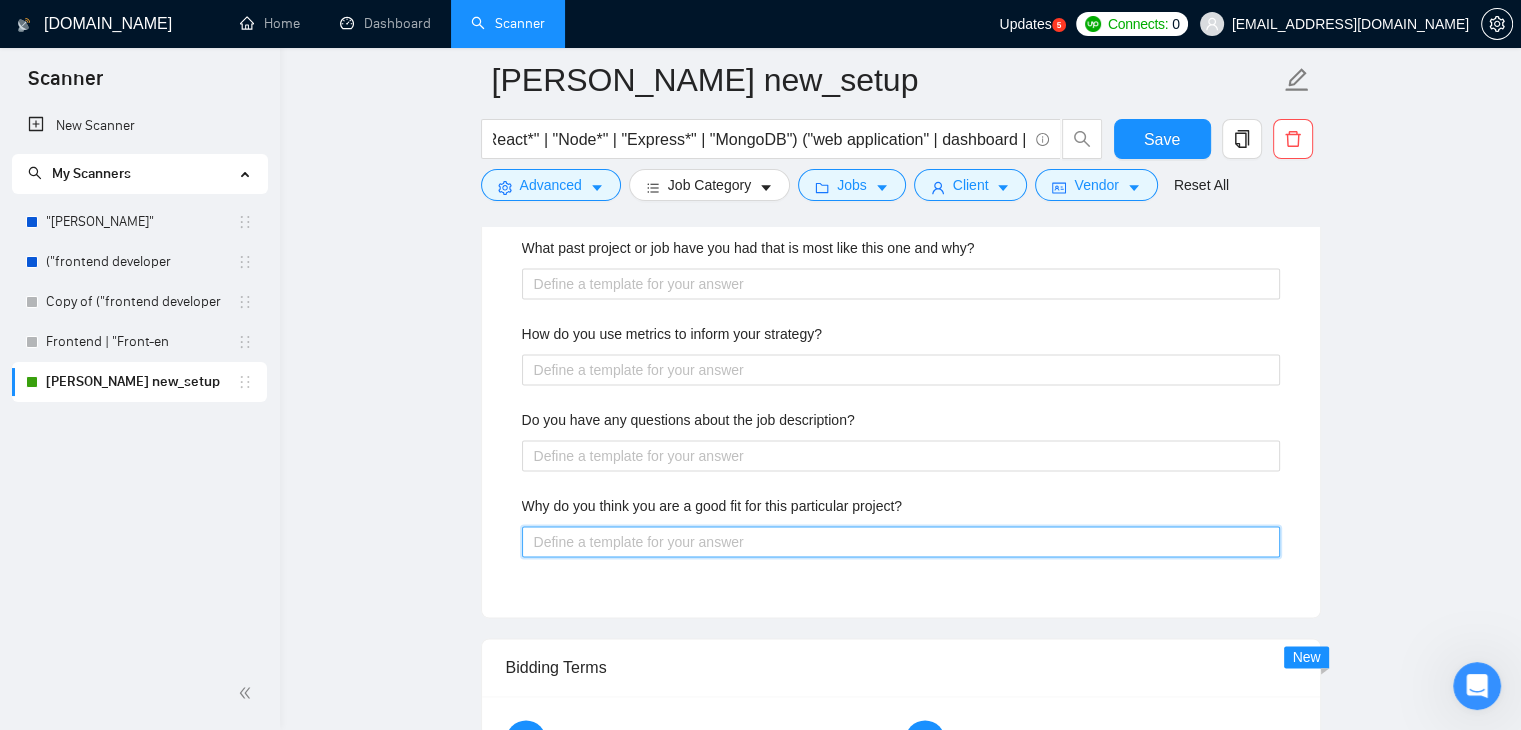 click on "Why do you think you are a good fit for this particular project?" at bounding box center (901, 542) 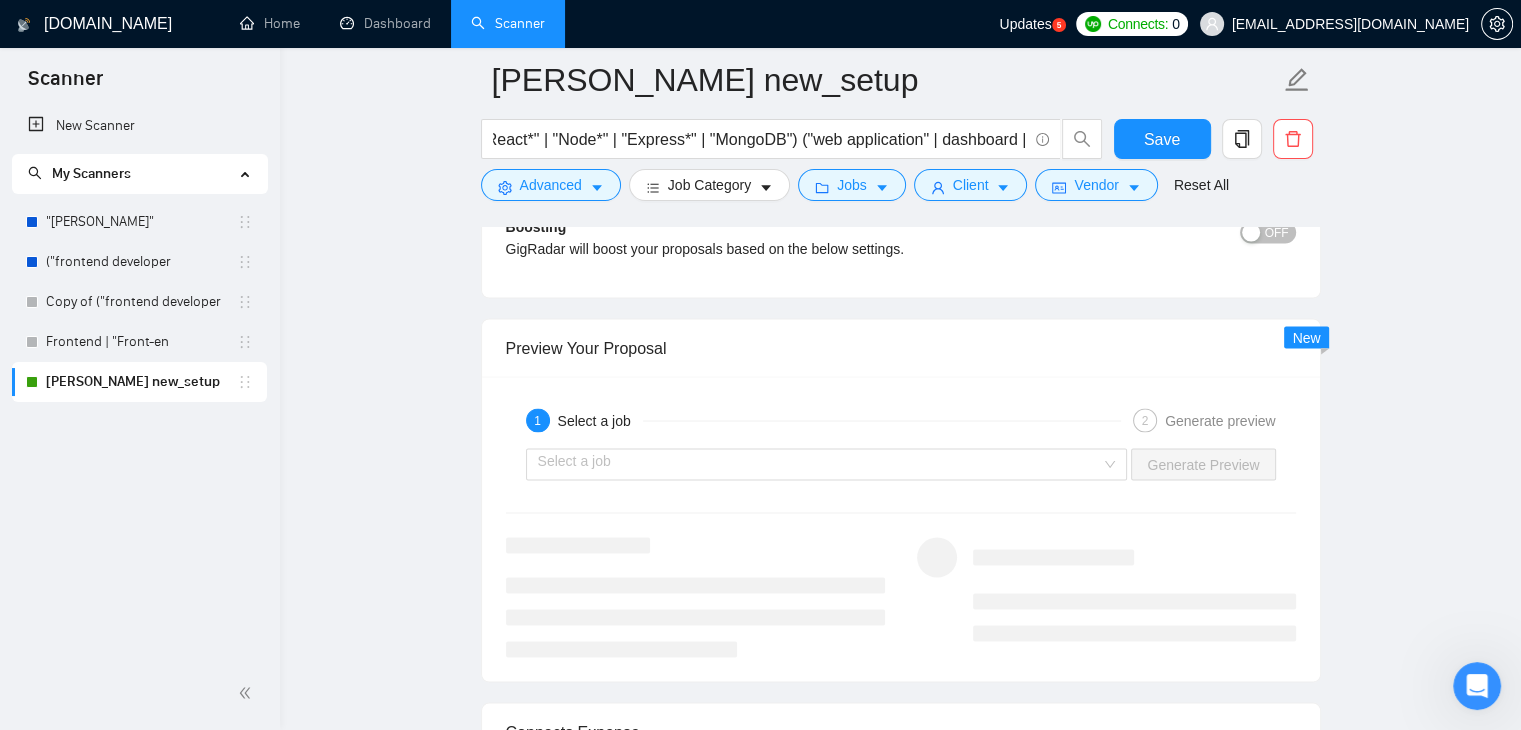 scroll, scrollTop: 3731, scrollLeft: 0, axis: vertical 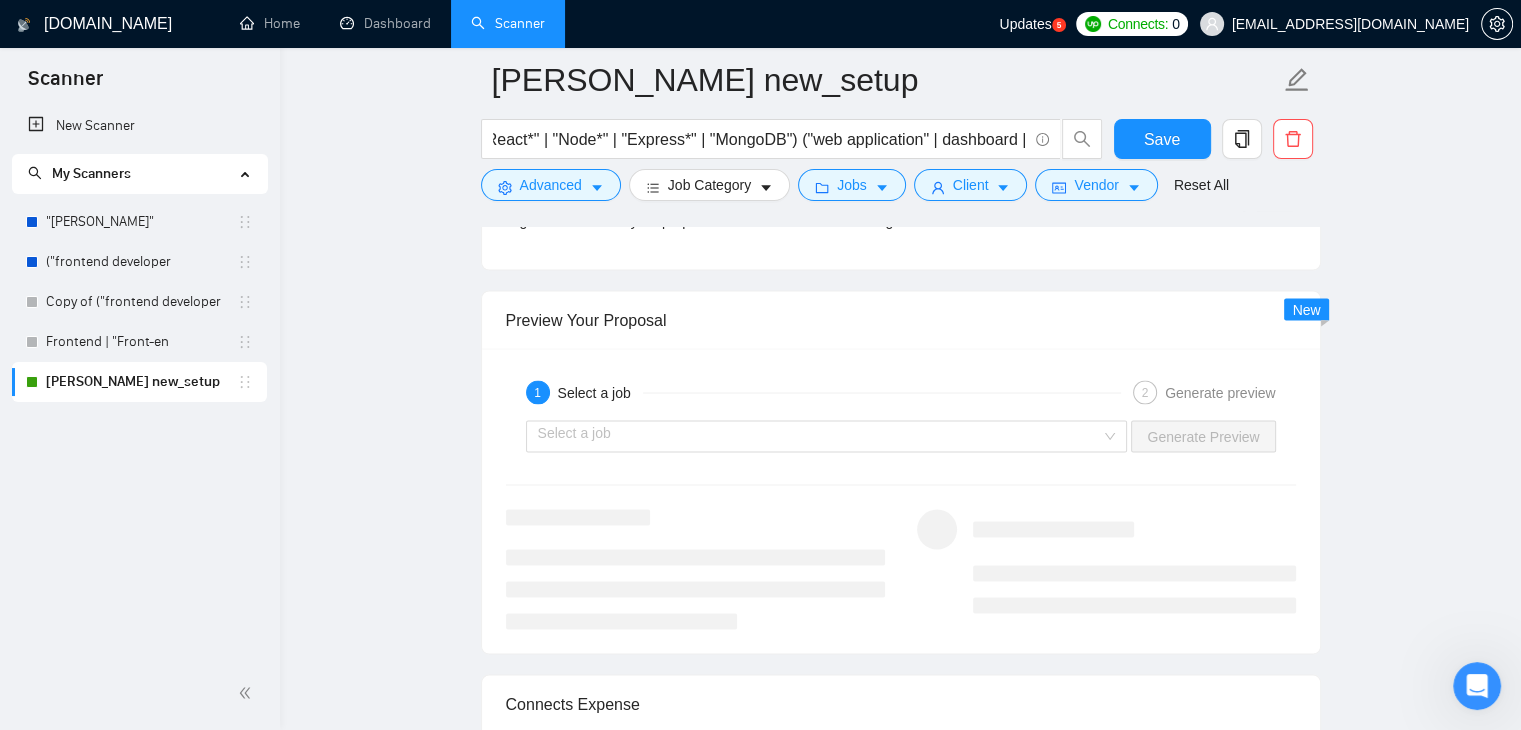 click on "1 Select a job 2 Generate preview" at bounding box center [901, 392] 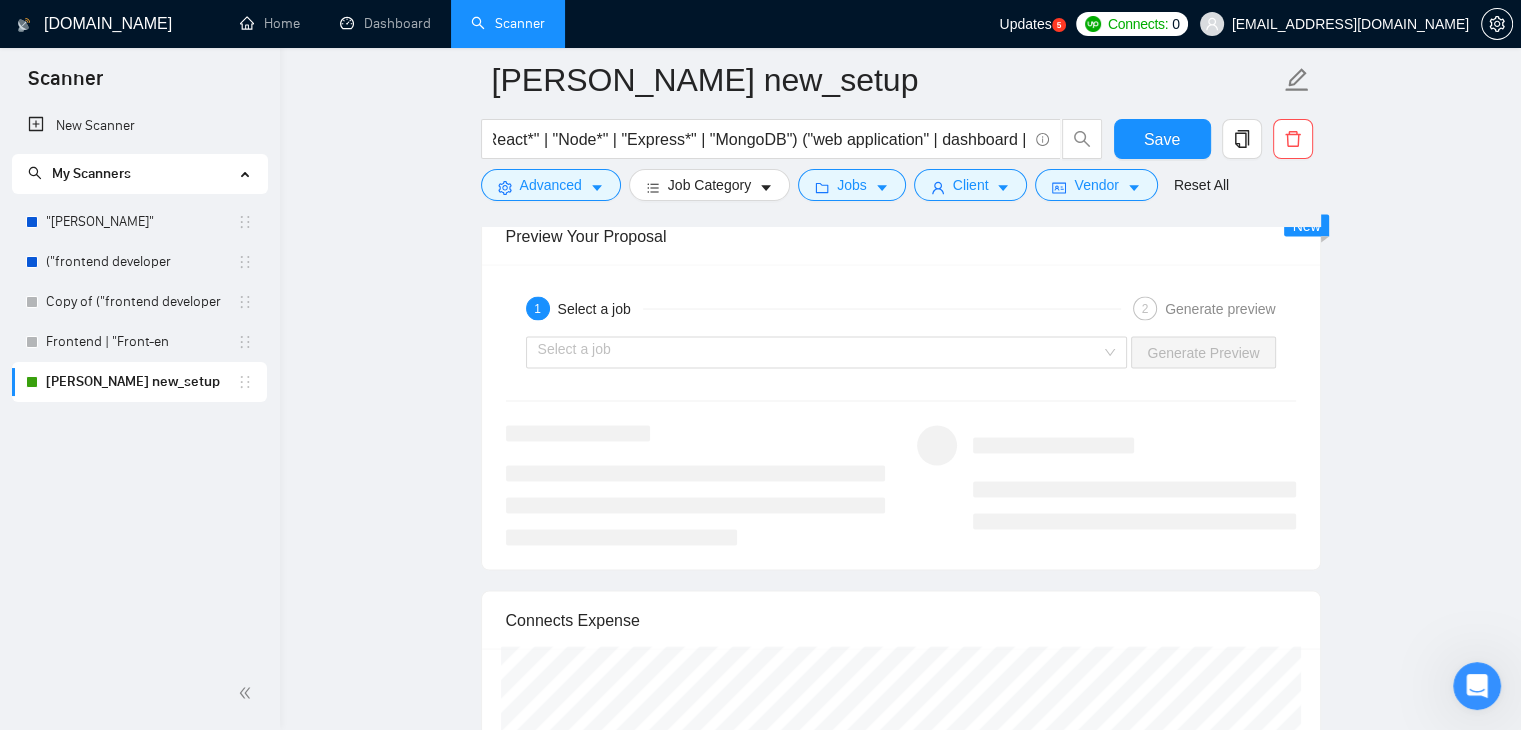 scroll, scrollTop: 3808, scrollLeft: 0, axis: vertical 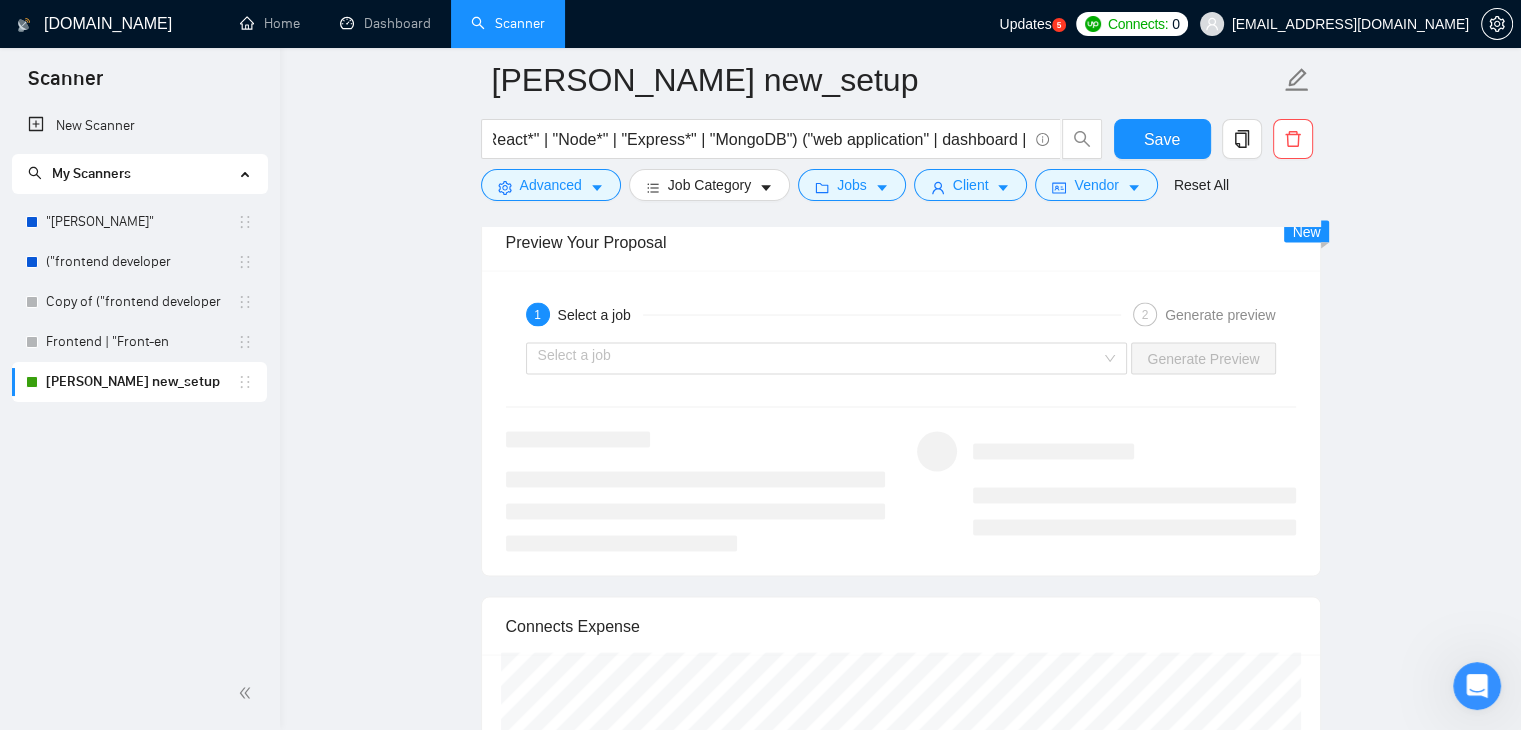 click on "2" at bounding box center (1145, 315) 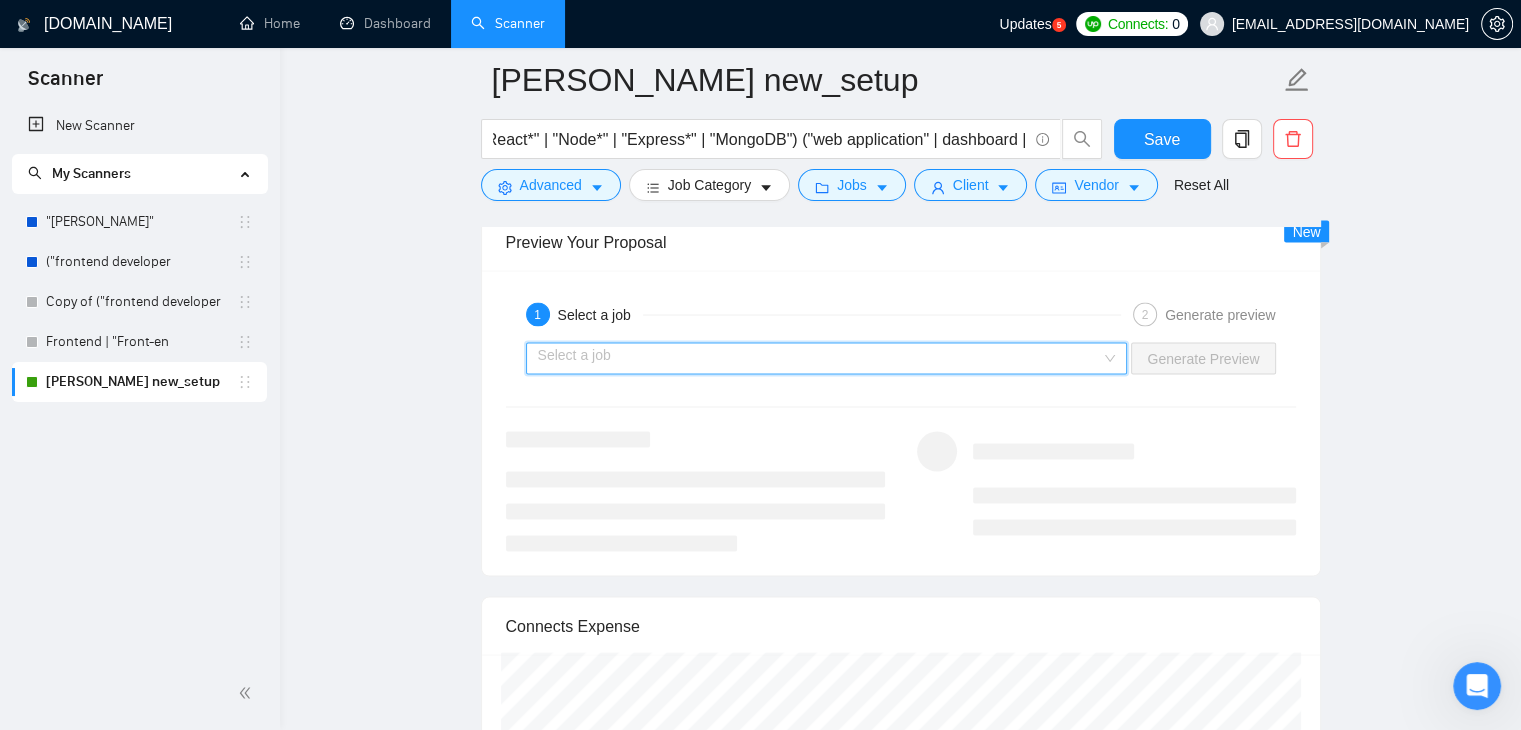 click at bounding box center (820, 359) 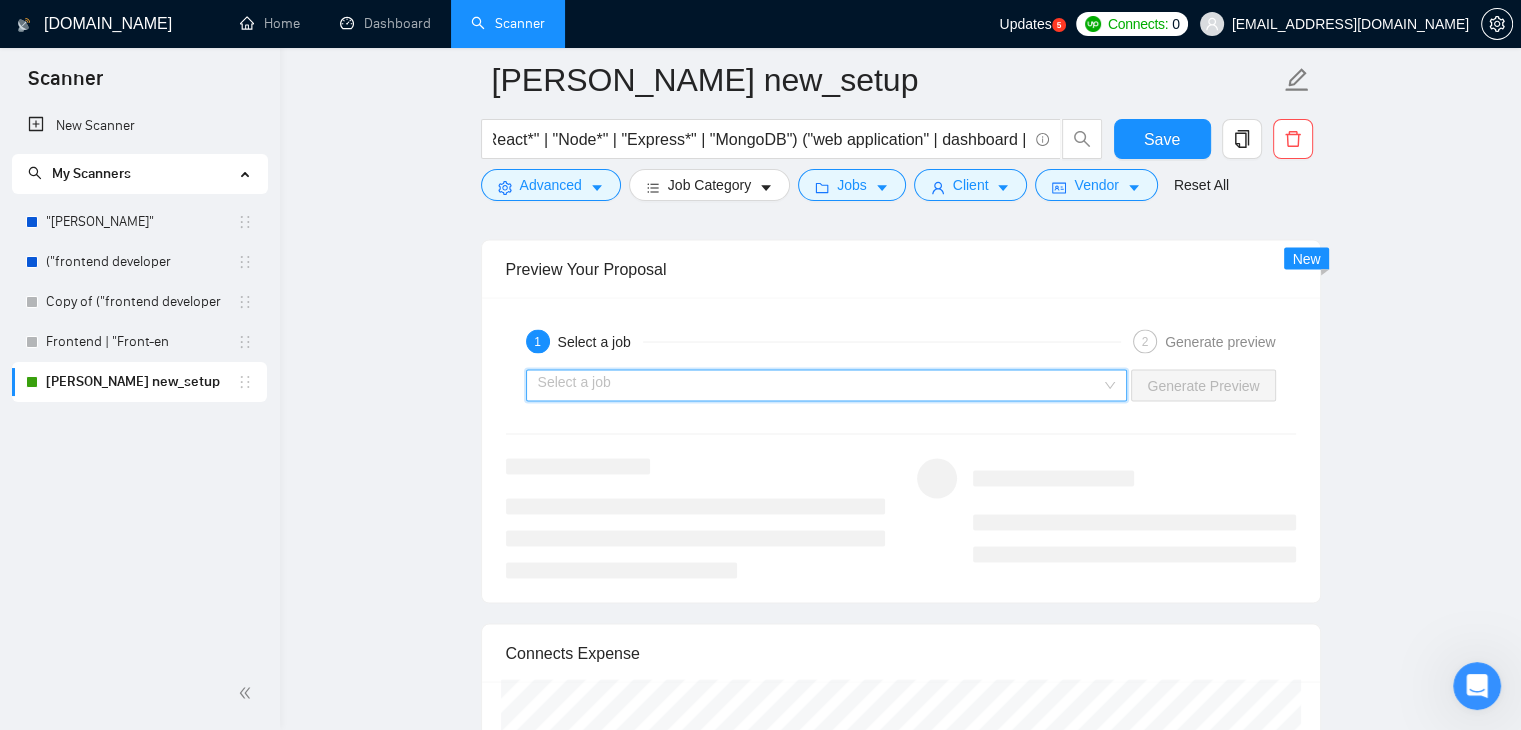 scroll, scrollTop: 3779, scrollLeft: 0, axis: vertical 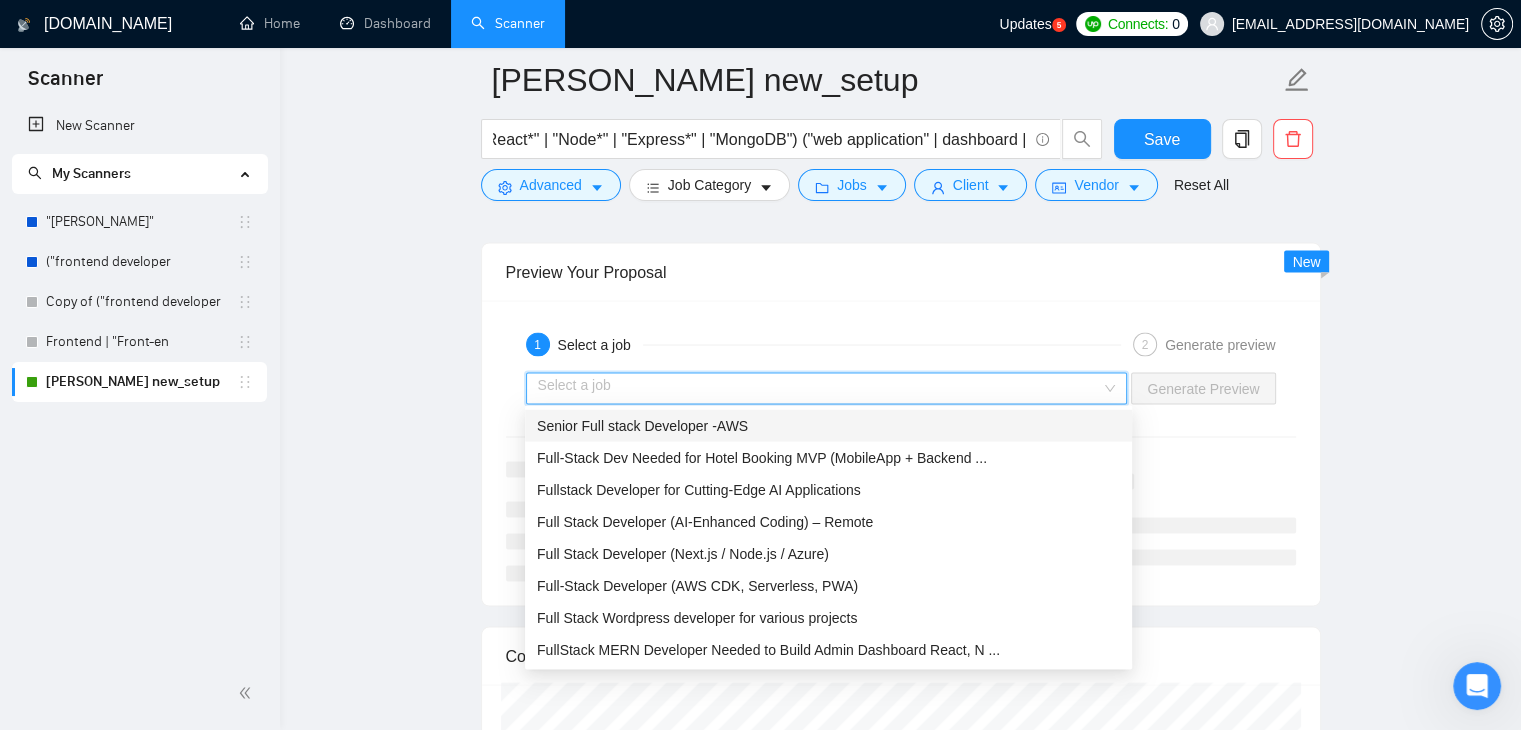 click at bounding box center (820, 388) 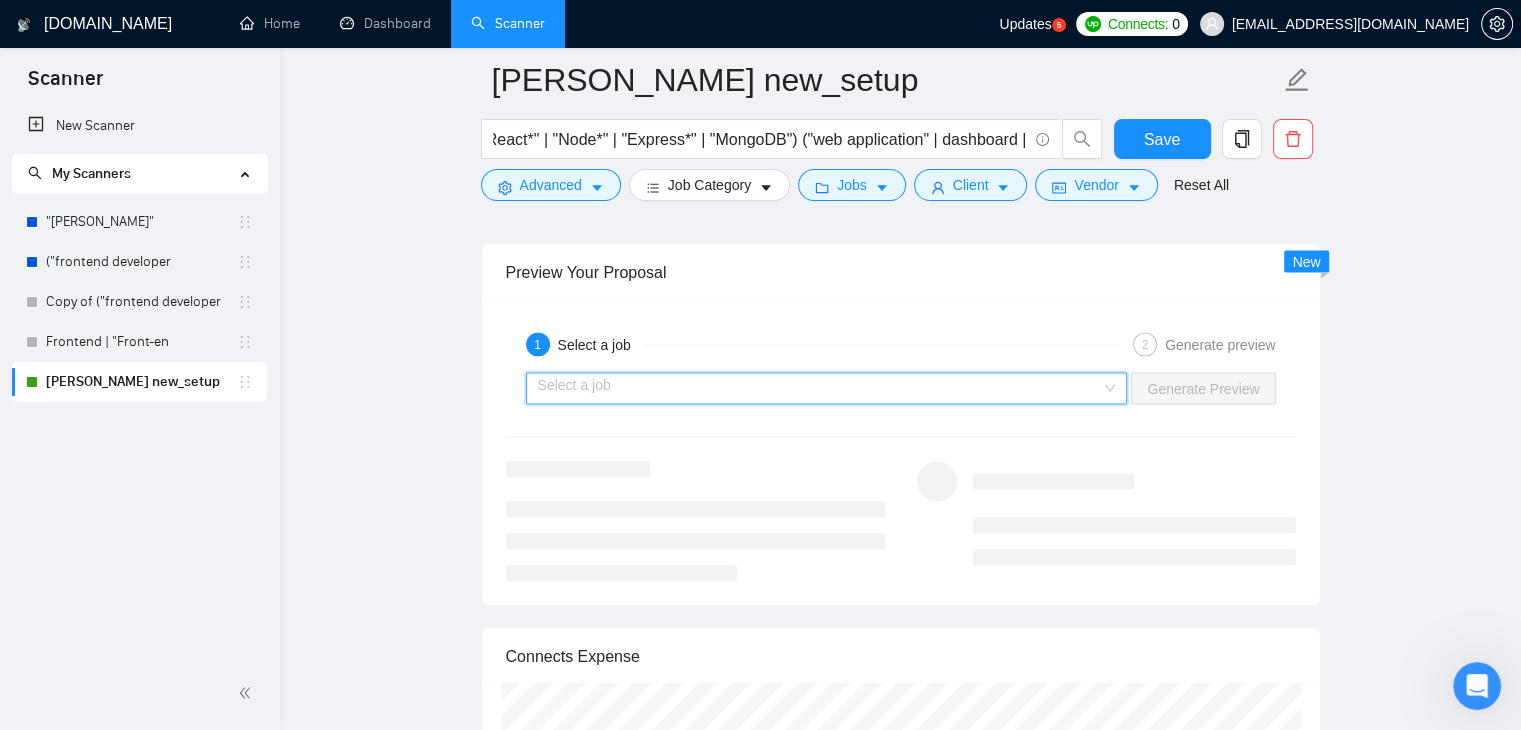 click at bounding box center (820, 388) 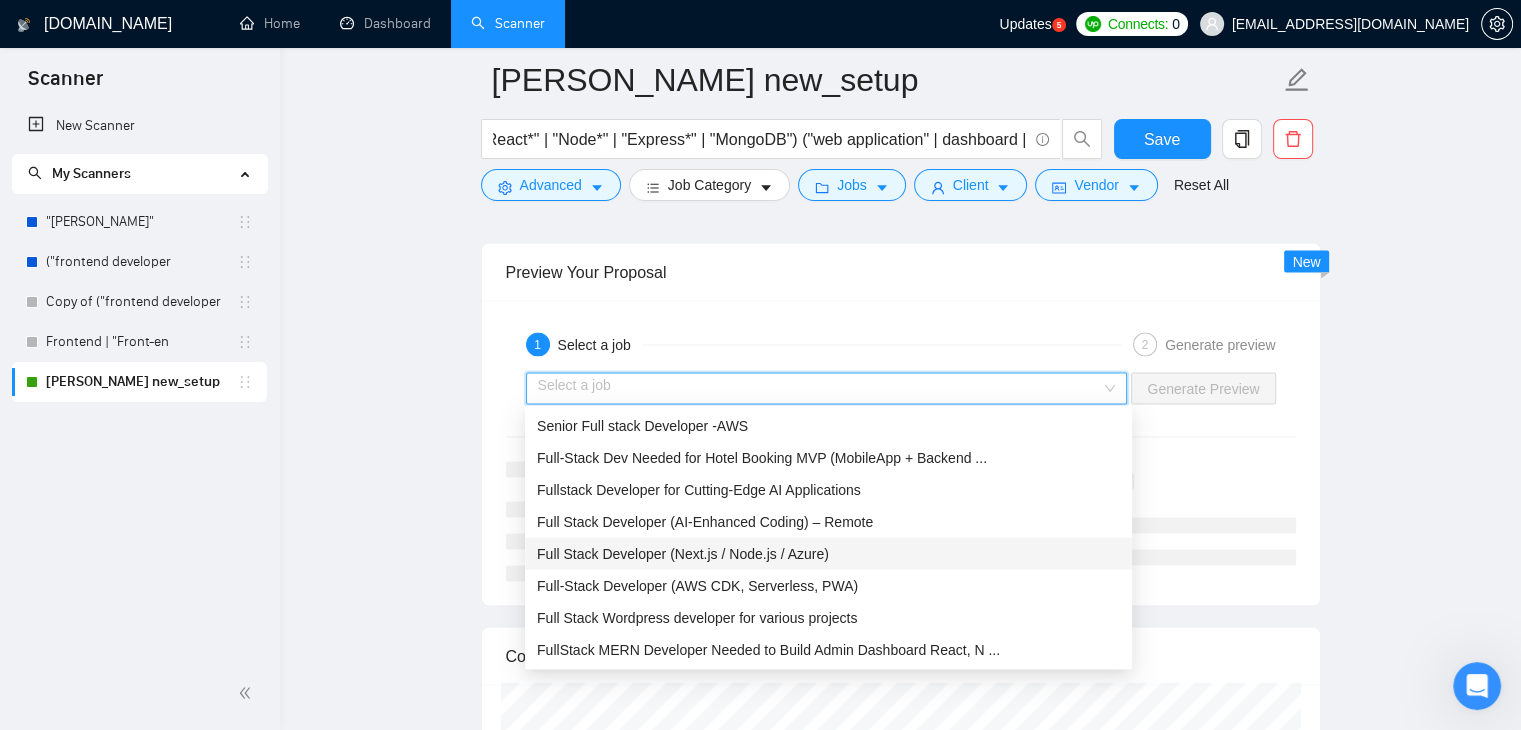 click on "Full Stack Developer (Next.js / Node.js / Azure)" at bounding box center (683, 553) 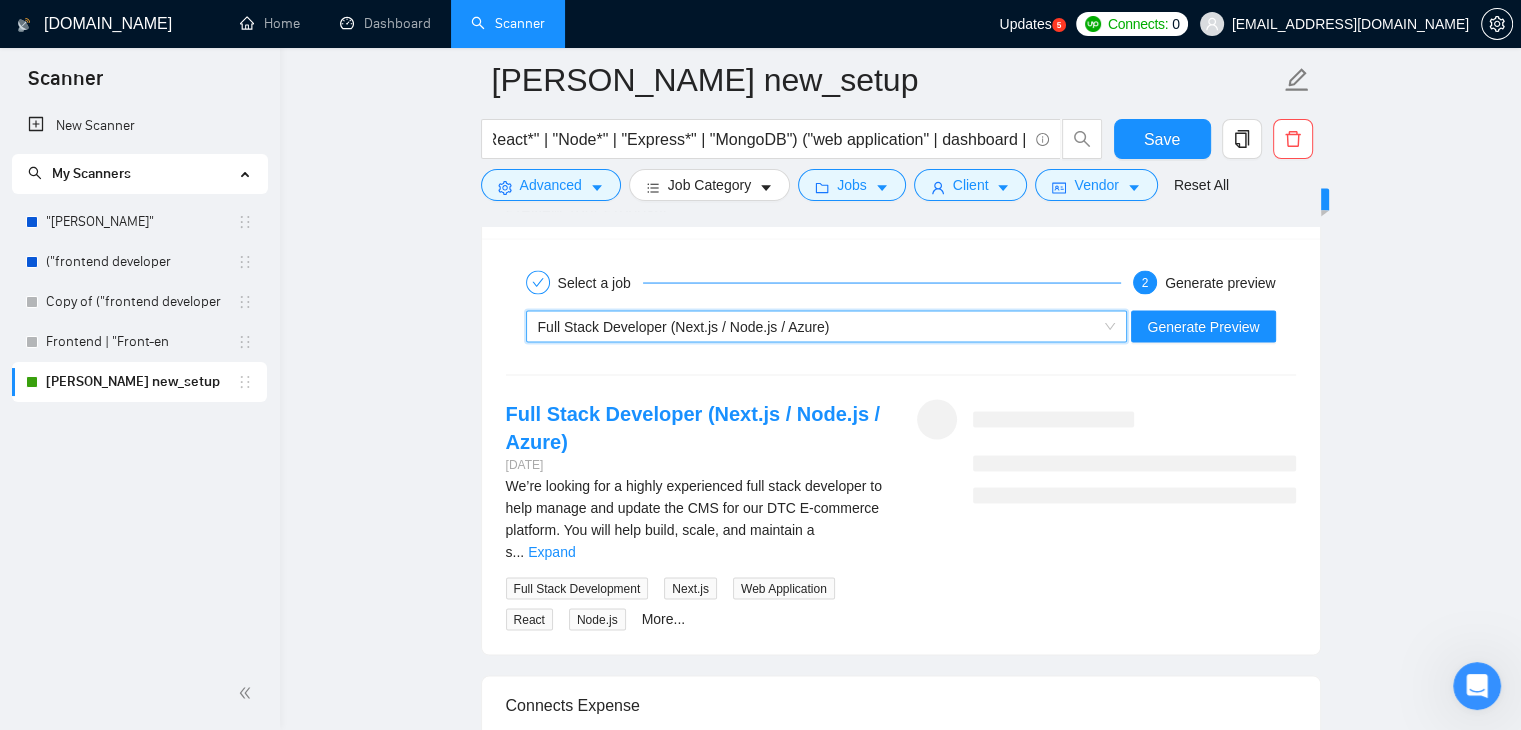 scroll, scrollTop: 3844, scrollLeft: 0, axis: vertical 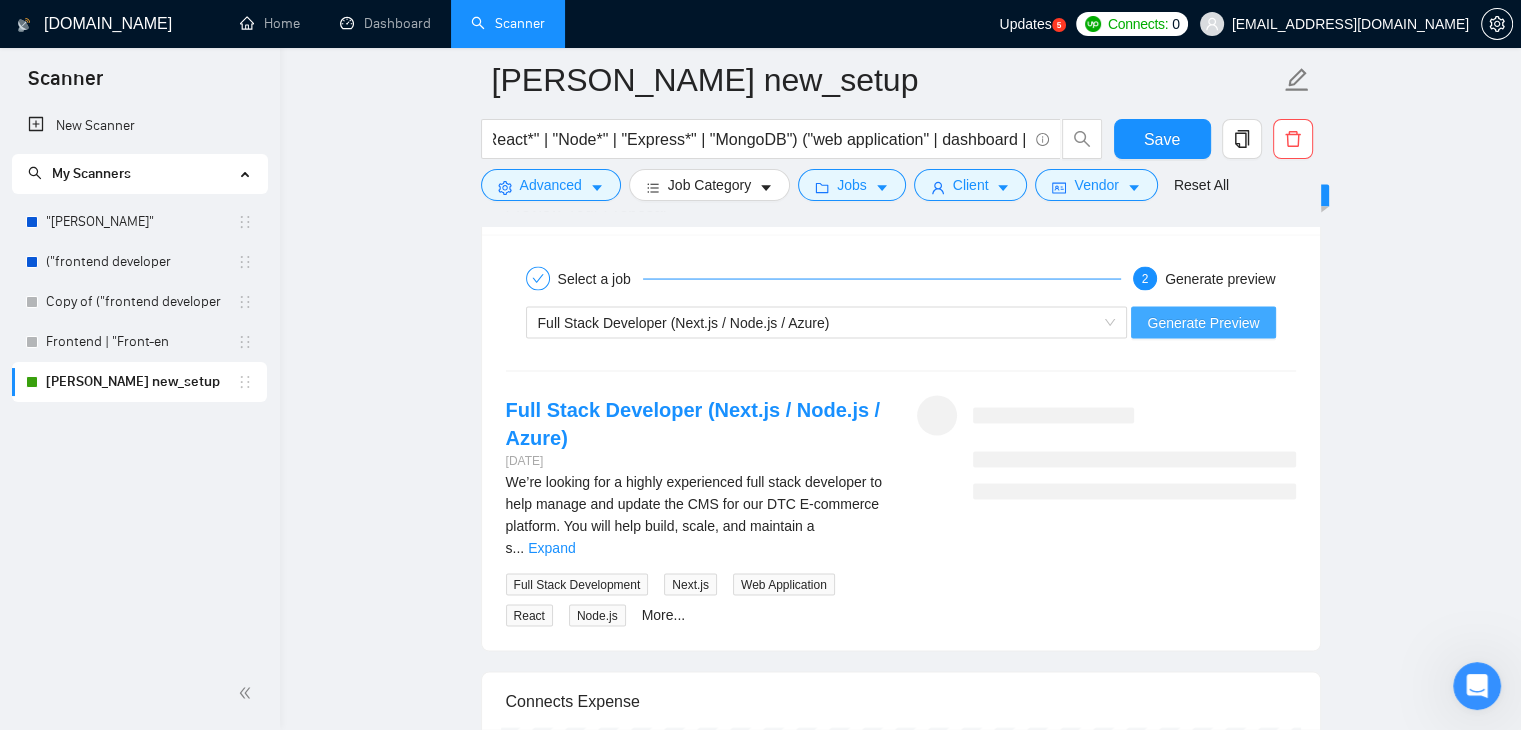 click on "Generate Preview" at bounding box center (1203, 323) 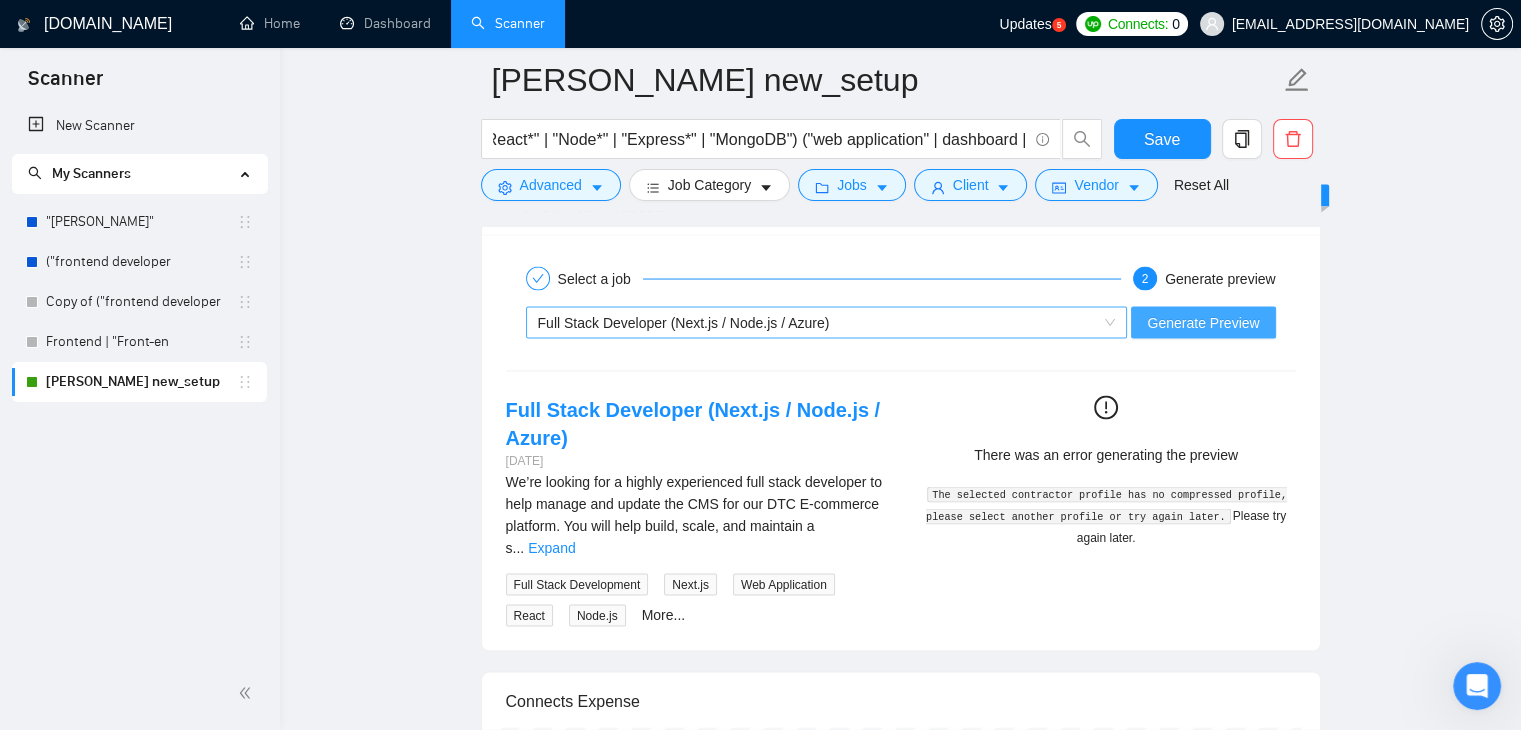 click on "Full Stack Developer (Next.js / Node.js / Azure)" at bounding box center (818, 323) 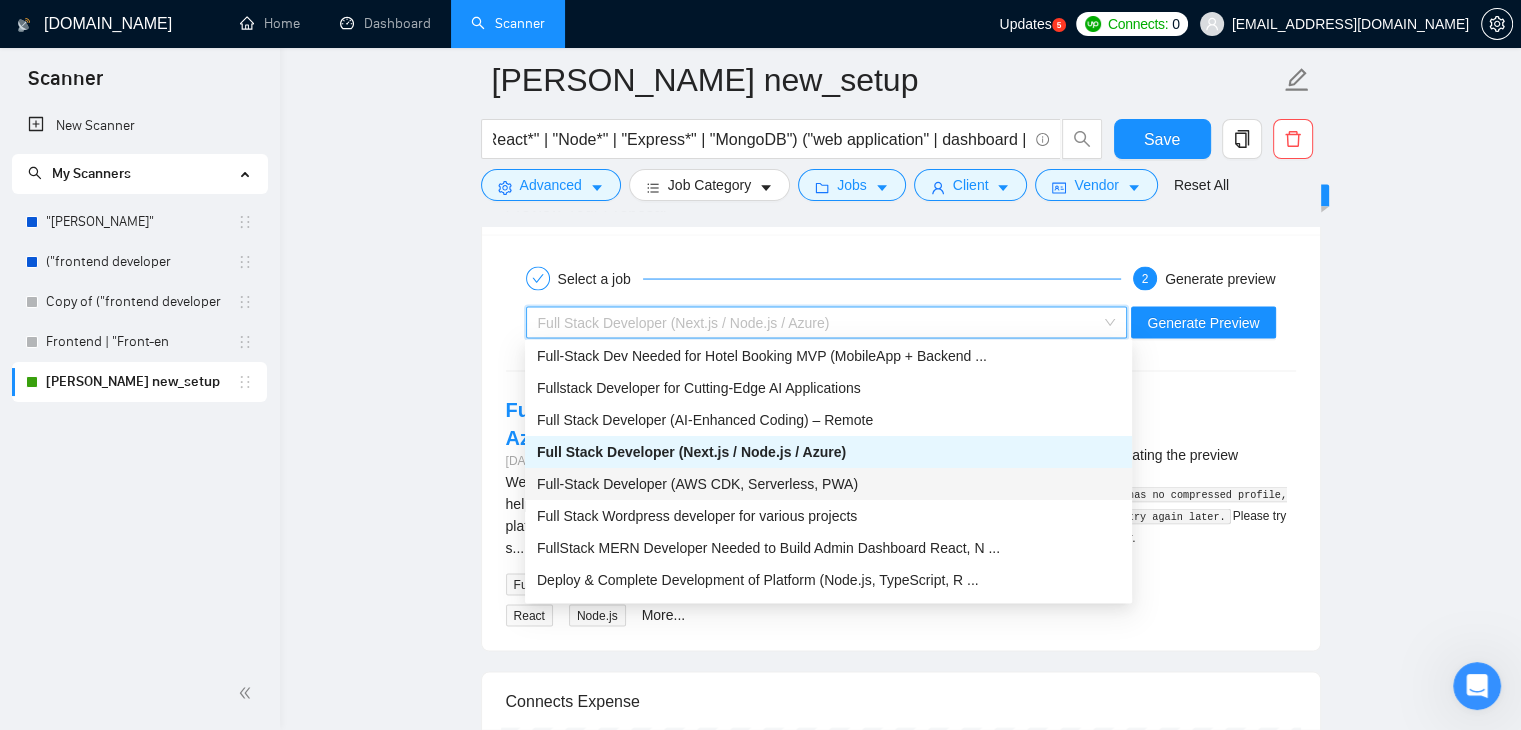 scroll, scrollTop: 40, scrollLeft: 0, axis: vertical 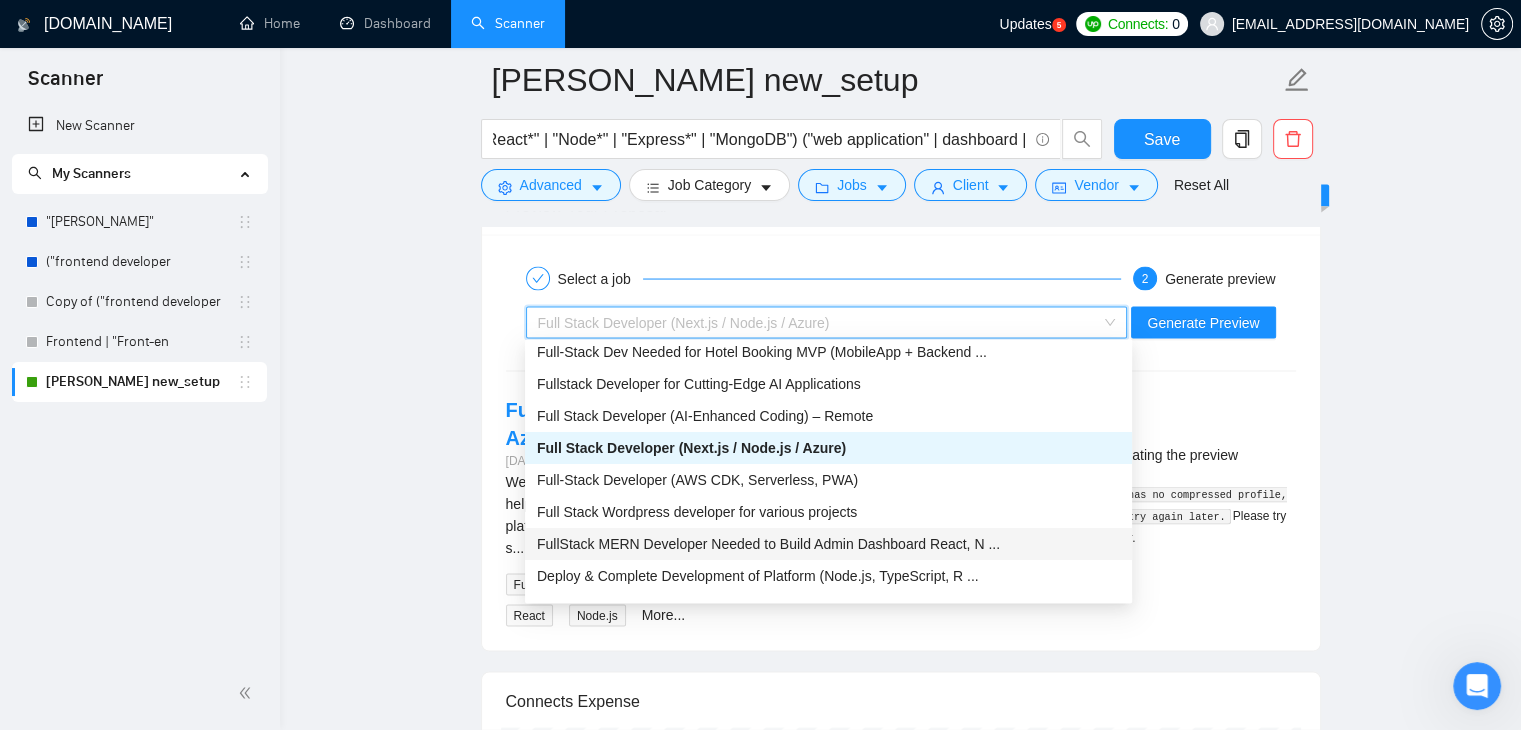click on "FullStack MERN Developer Needed to Build Admin Dashboard React, N ..." at bounding box center [768, 544] 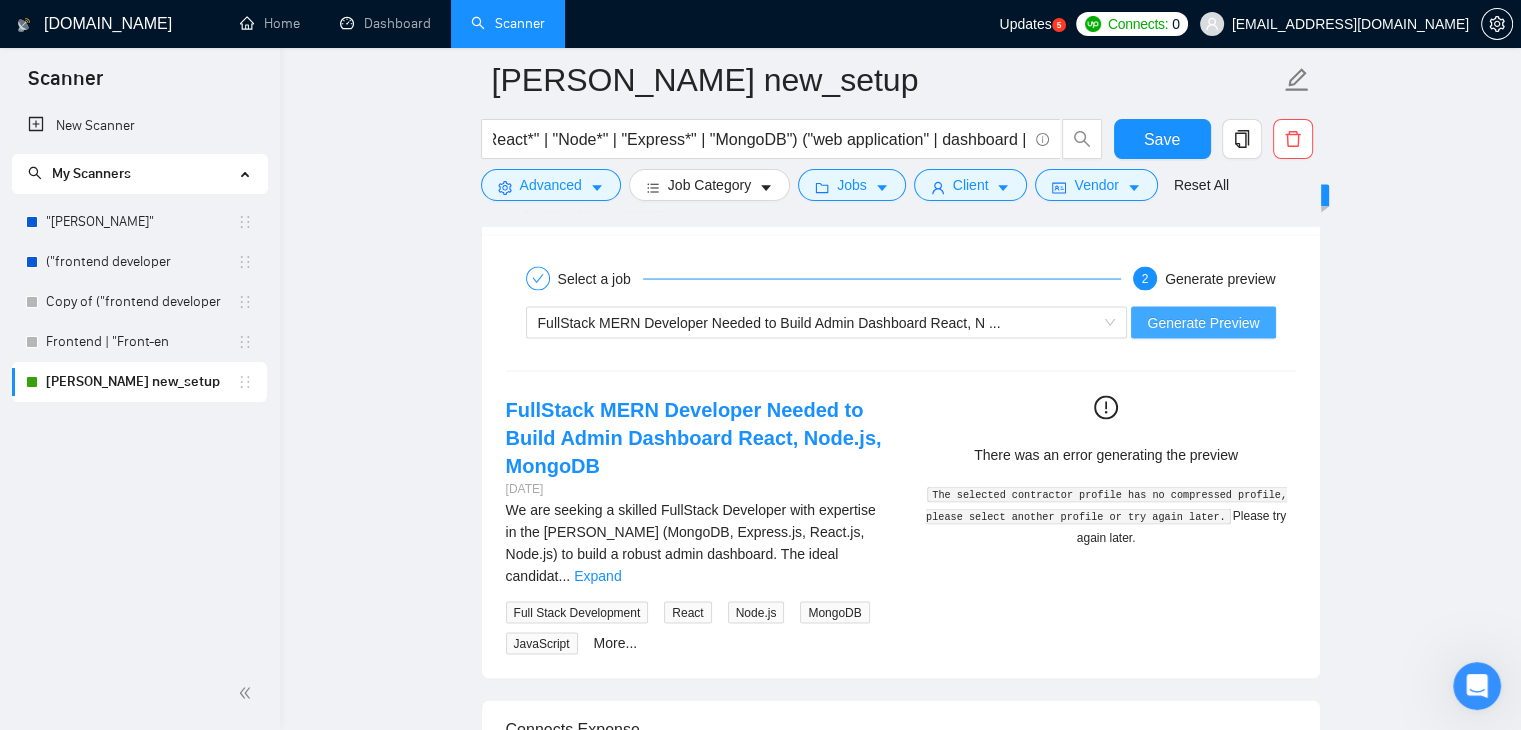 click on "Generate Preview" at bounding box center [1203, 323] 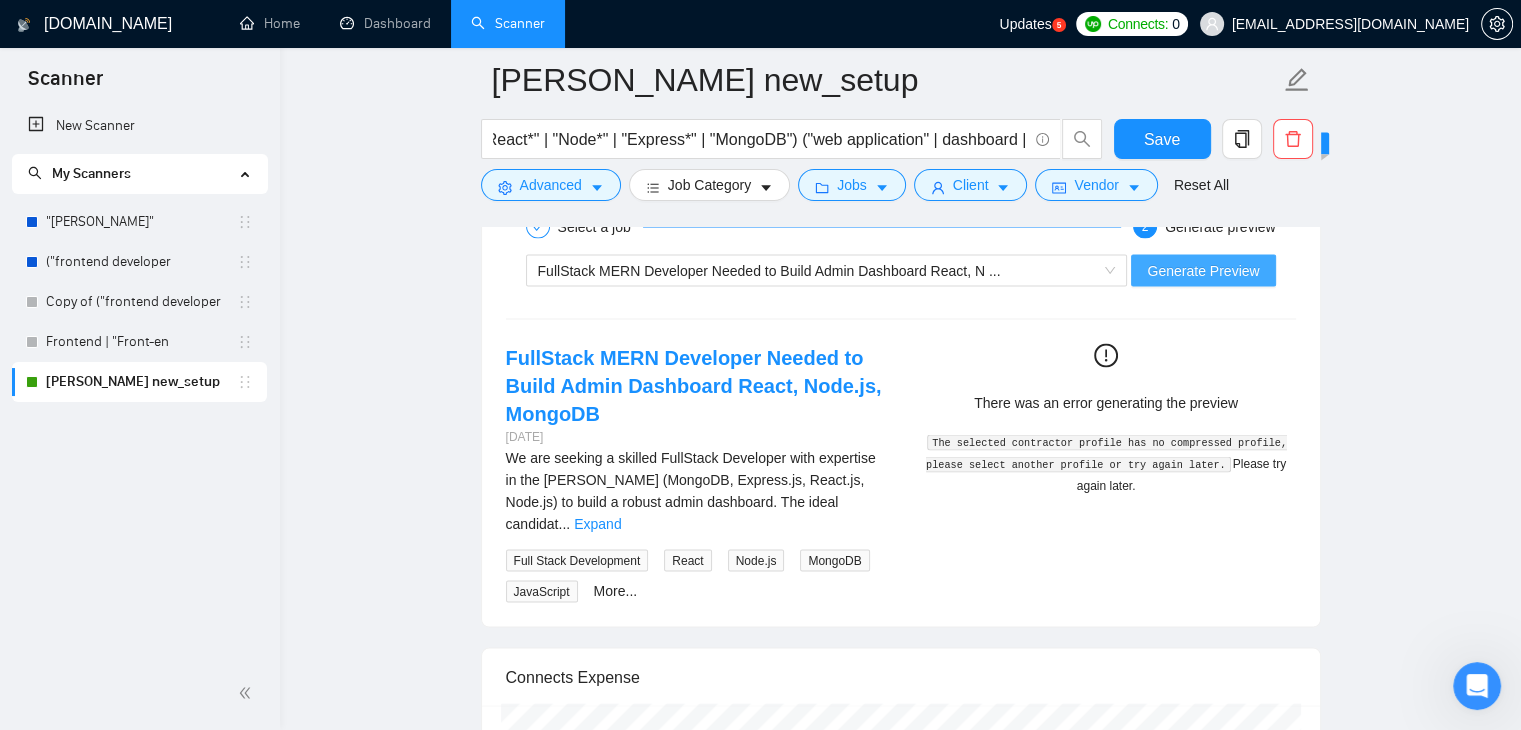 scroll, scrollTop: 3895, scrollLeft: 0, axis: vertical 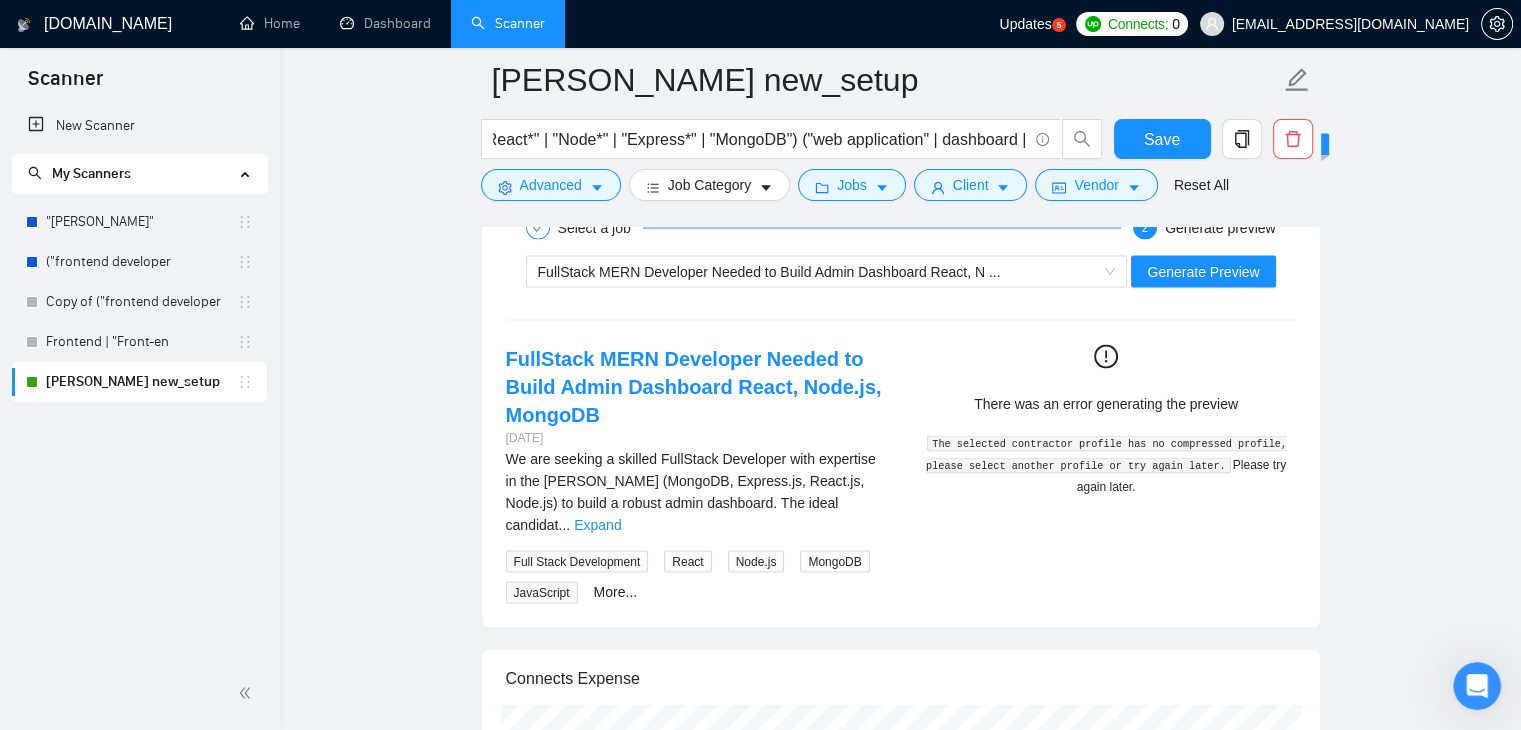 click 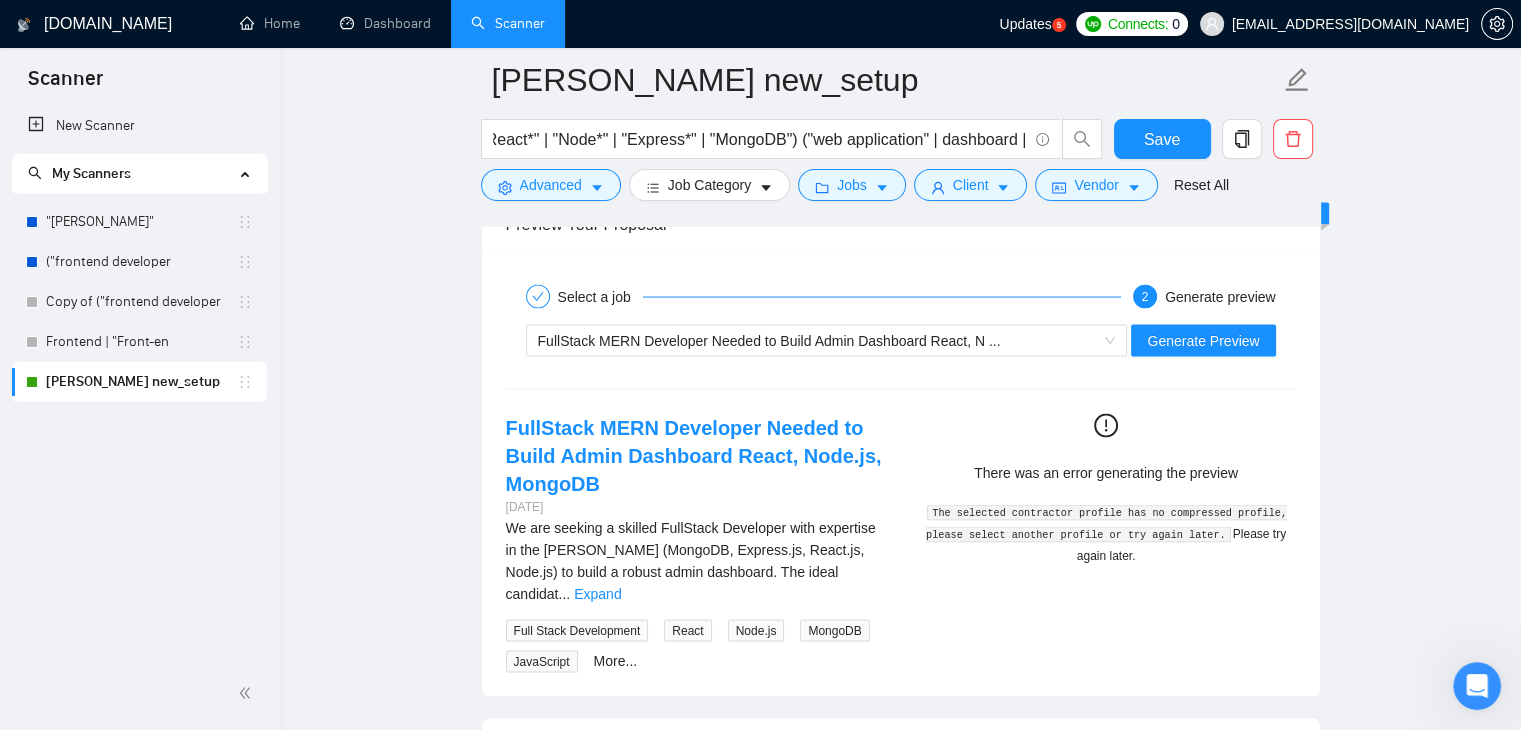 scroll, scrollTop: 3836, scrollLeft: 0, axis: vertical 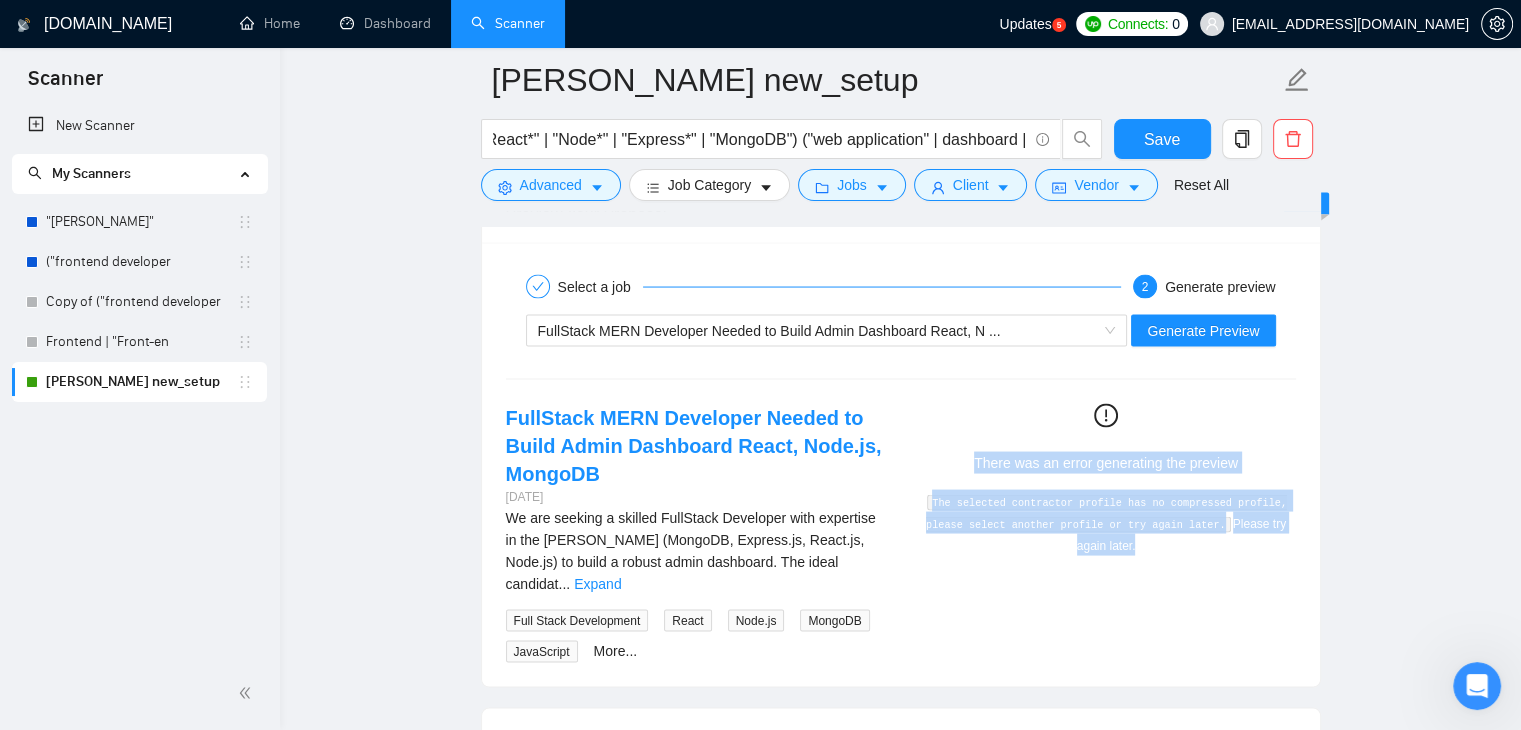 copy on "There was an error generating the preview The selected contractor profile has no compressed profile, please select another profile or try again later. Please try again later." 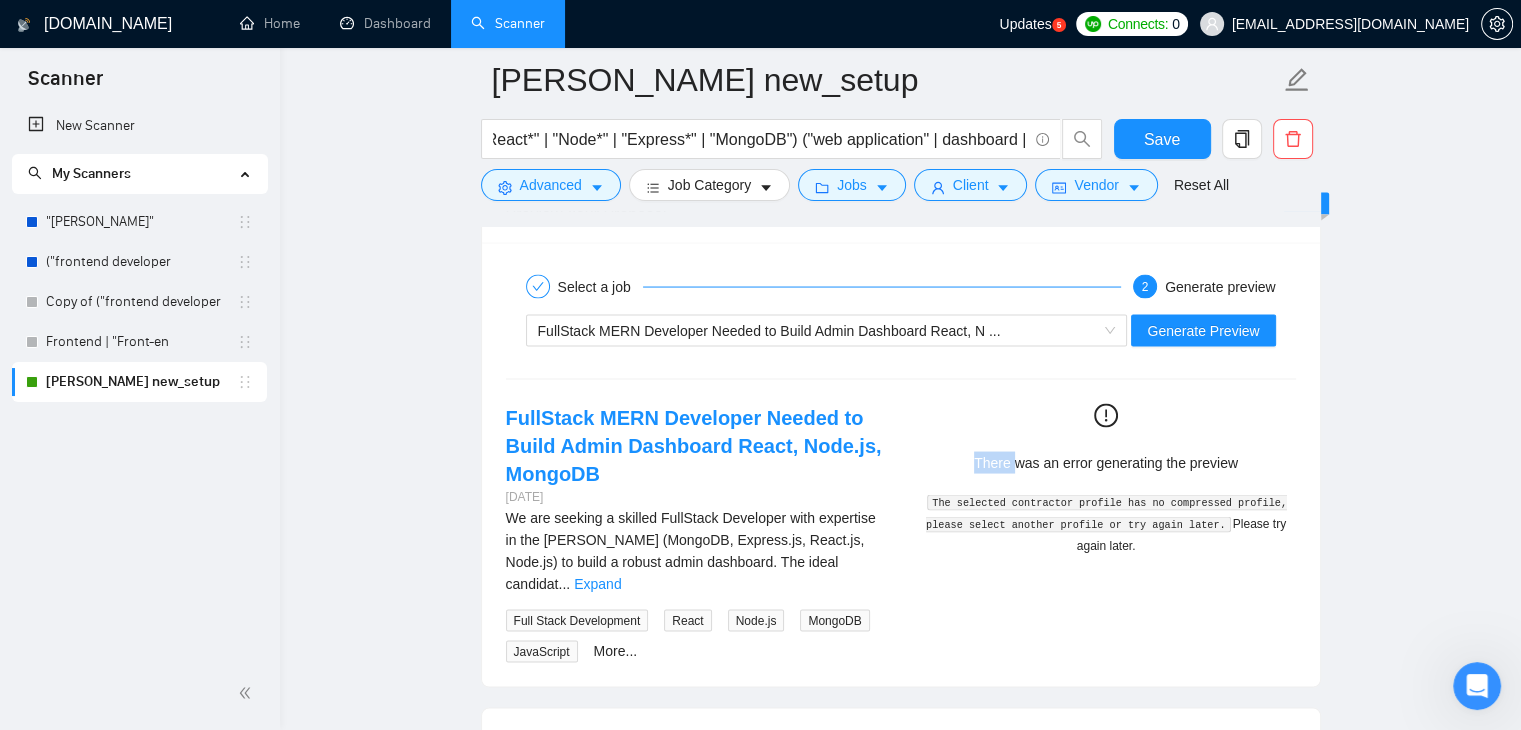 click on "There was an error generating the preview" at bounding box center [1106, 463] 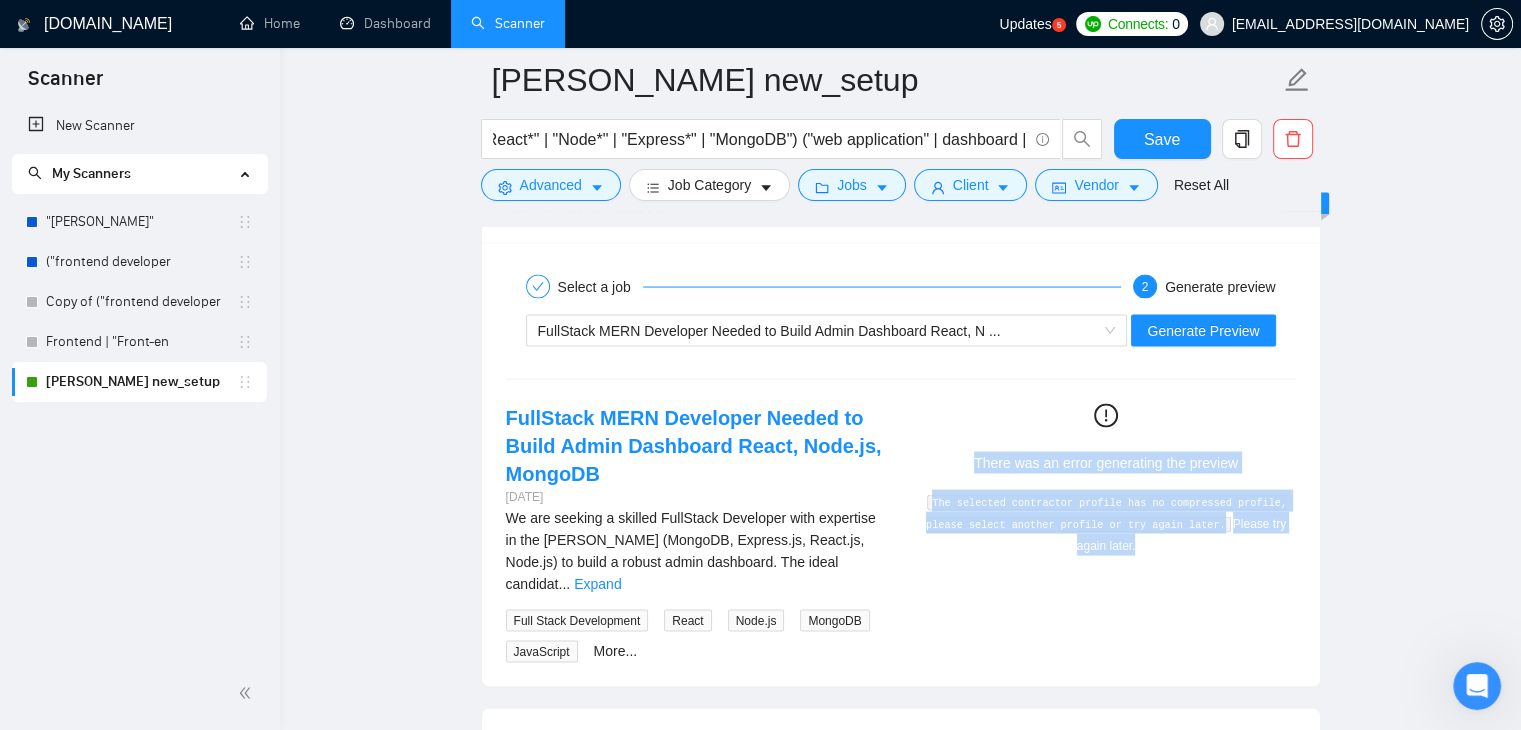drag, startPoint x: 941, startPoint y: 465, endPoint x: 1174, endPoint y: 536, distance: 243.5775 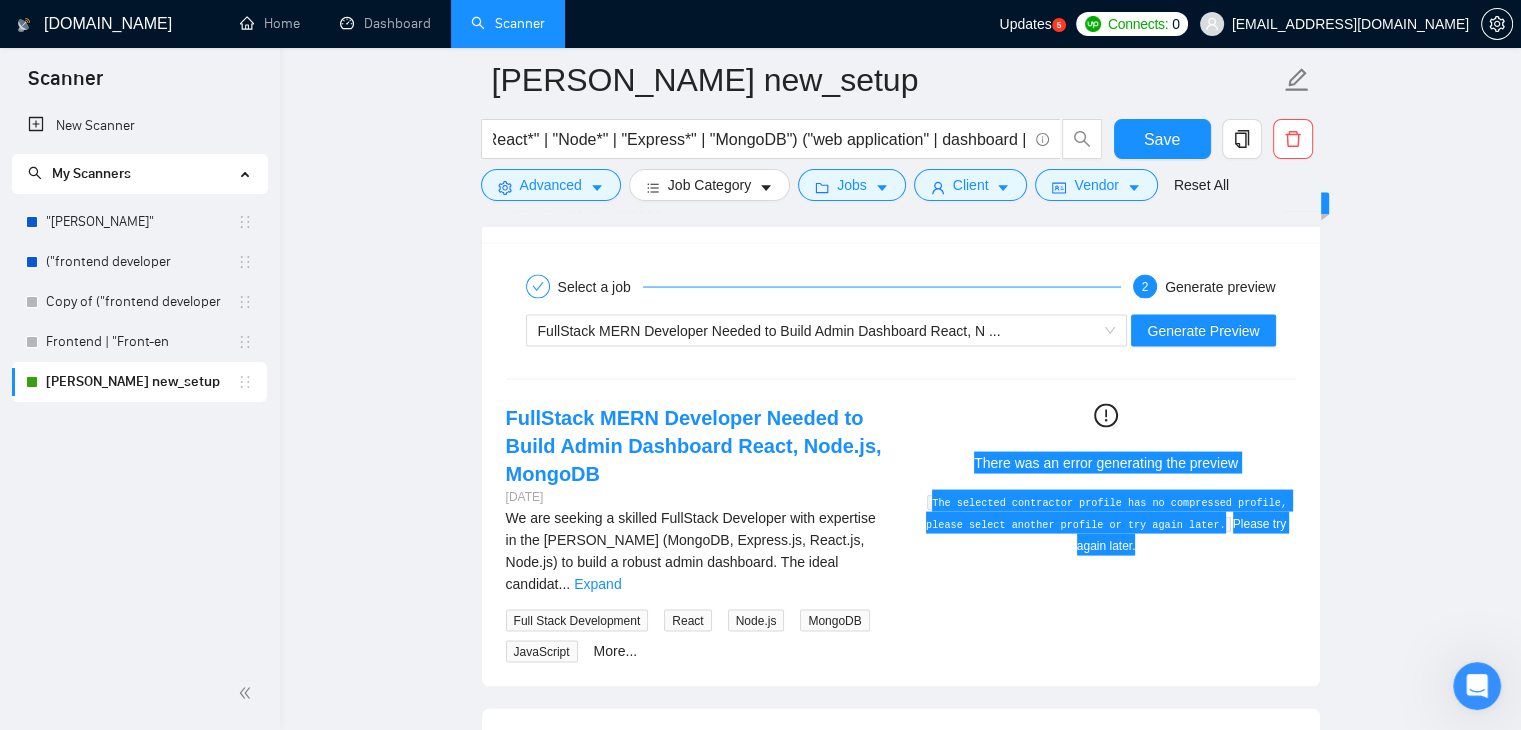 click at bounding box center (1477, 686) 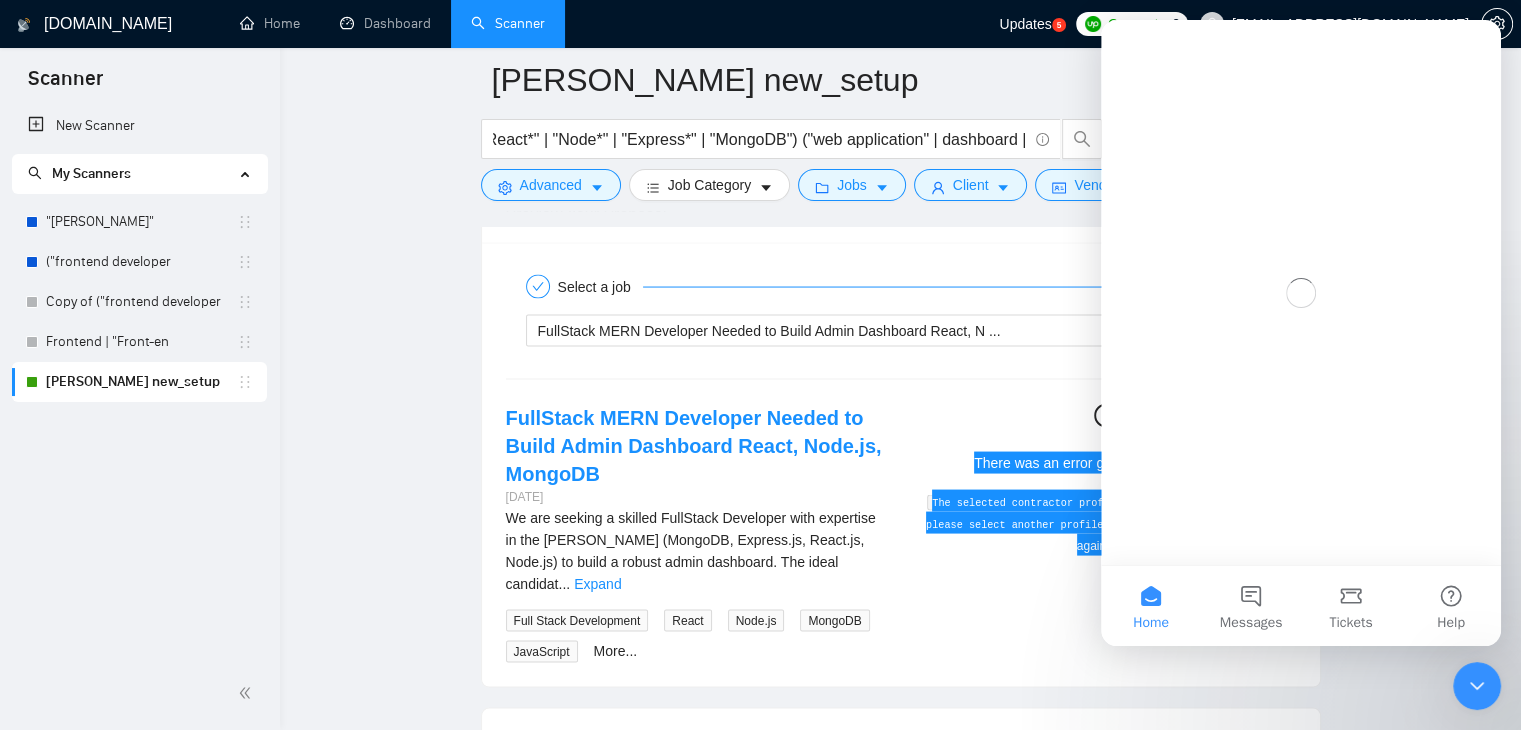 scroll, scrollTop: 0, scrollLeft: 0, axis: both 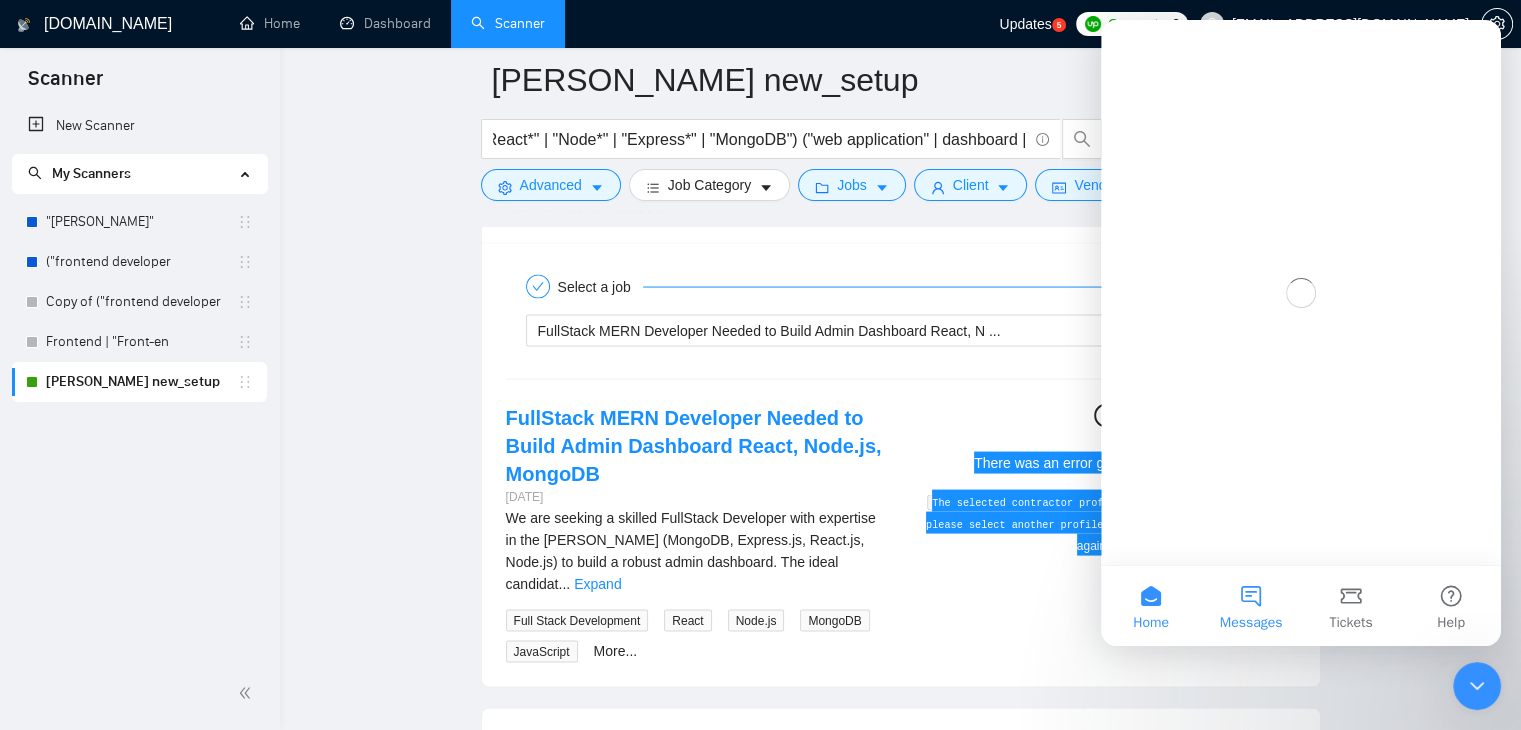 click on "Messages" at bounding box center (1251, 606) 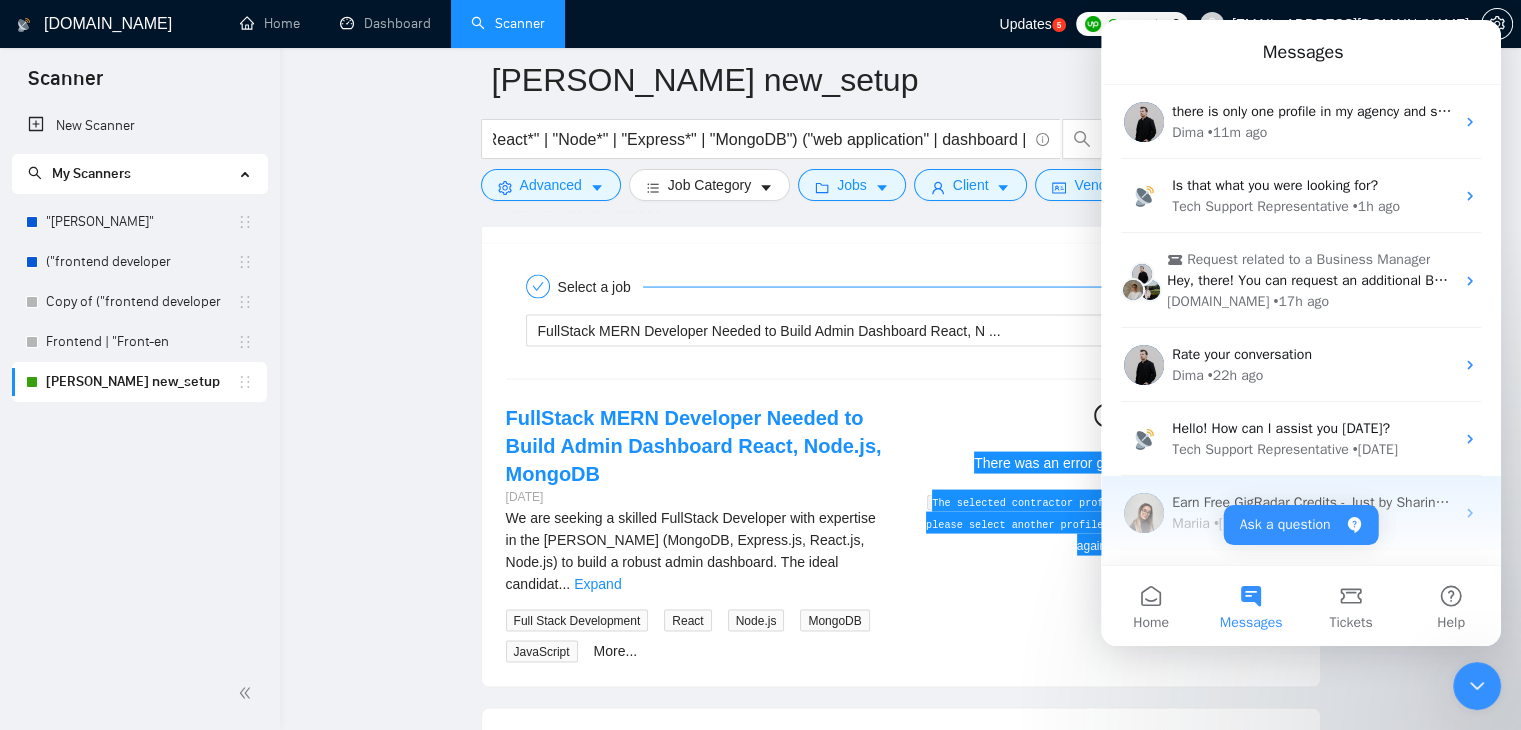 click on "Earn Free GigRadar Credits - Just by Sharing Your Story! 💬 Want more credits for sending proposals? It’s simple - share, inspire, and get rewarded! 🤫 Here’s how you can earn free credits: Introduce yourself in the #intros channel of the GigRadar Upwork Community and grab +20 credits for sending bids., Post your success story (closed projects, high LRR, etc.) in the #general channel and claim +50 credits for sending bids. Why? GigRadar is building a powerful network of freelancers and agencies. We want you to make valuable connections, showcase your wins, and inspire others while getting rewarded! 🚀 Not a member yet? Join our Slack community now 👉 Join Slack Community Claiming your credits is easy: Reply to this message with a screenshot of your post, and our Tech Support Team will instantly top up your credits! 💸" at bounding box center (3742, 502) 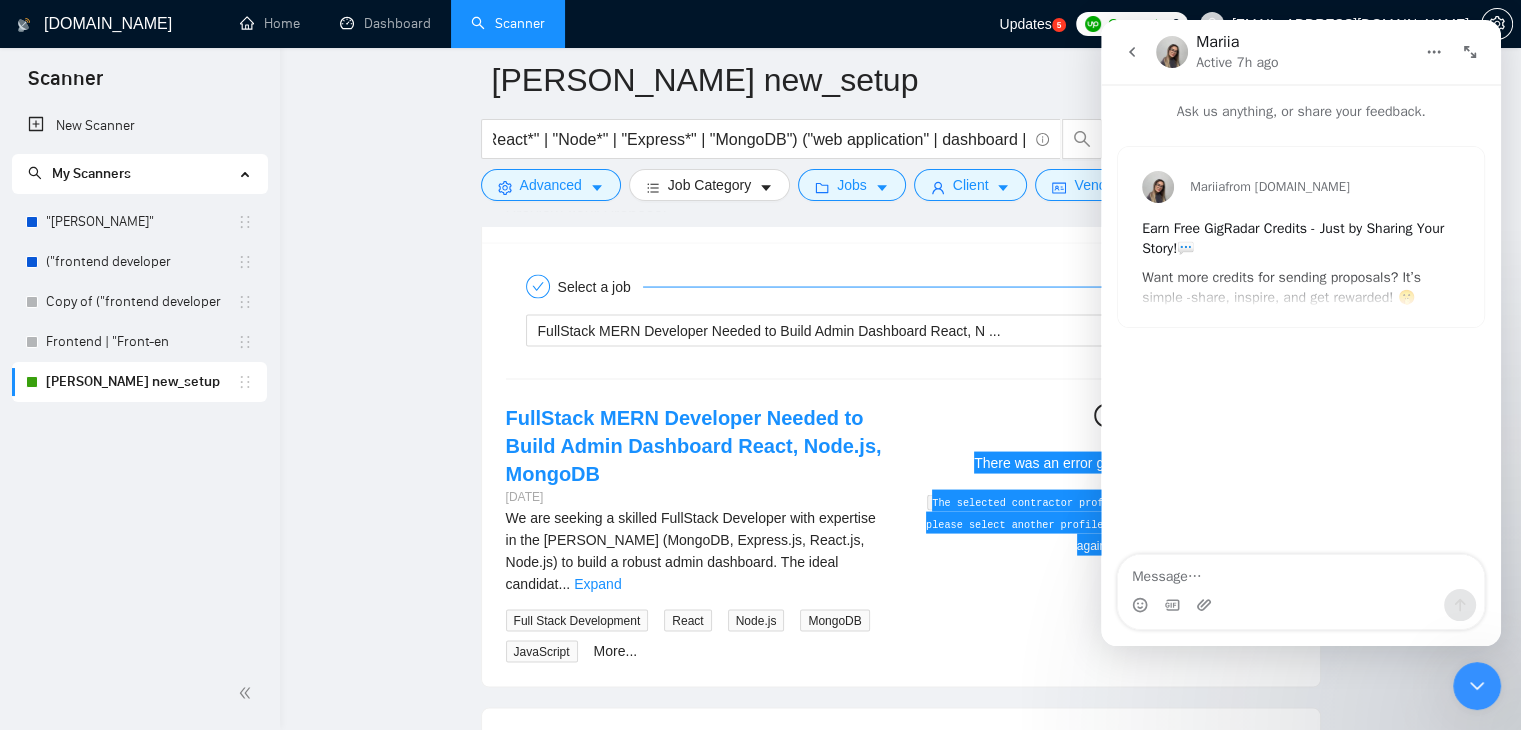click 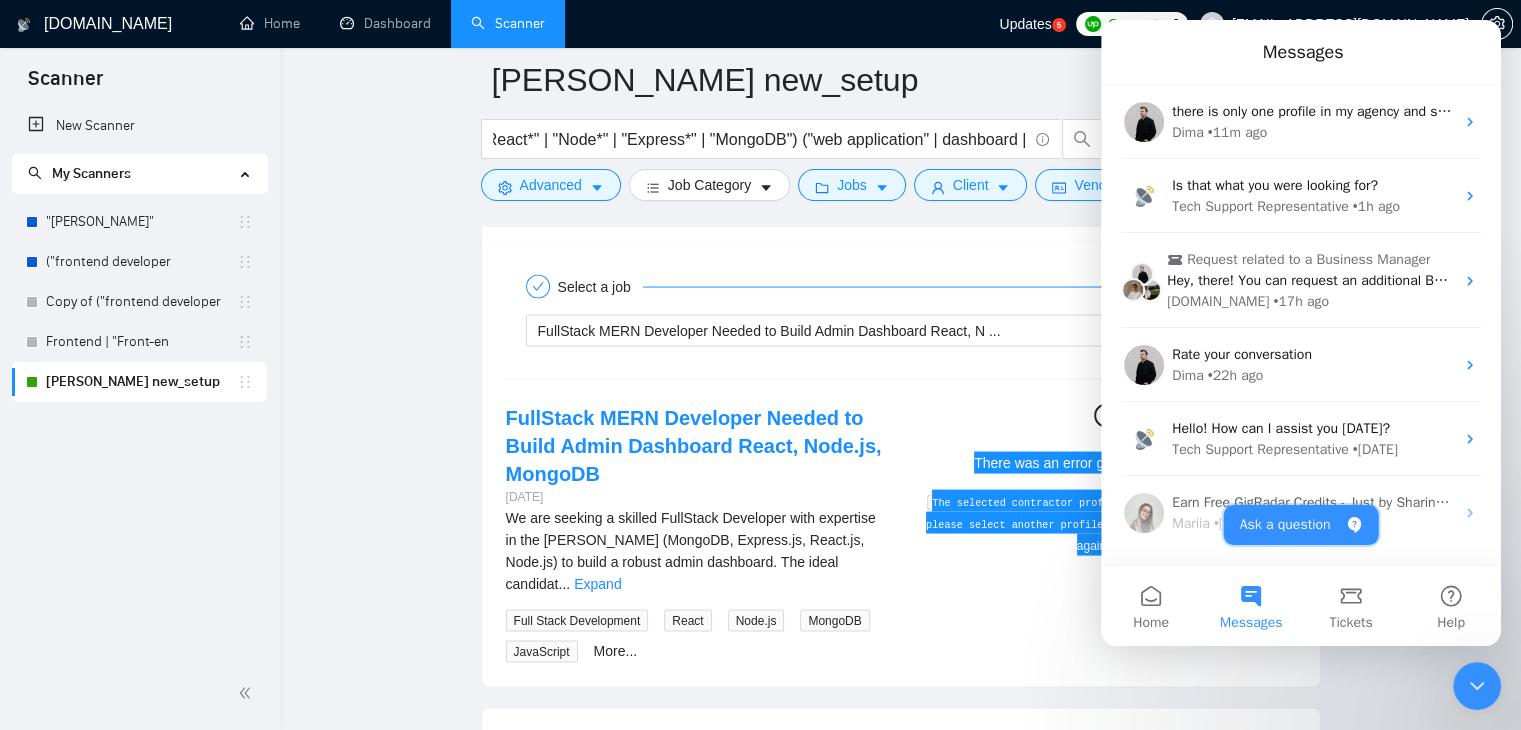 click on "Ask a question" at bounding box center [1301, 525] 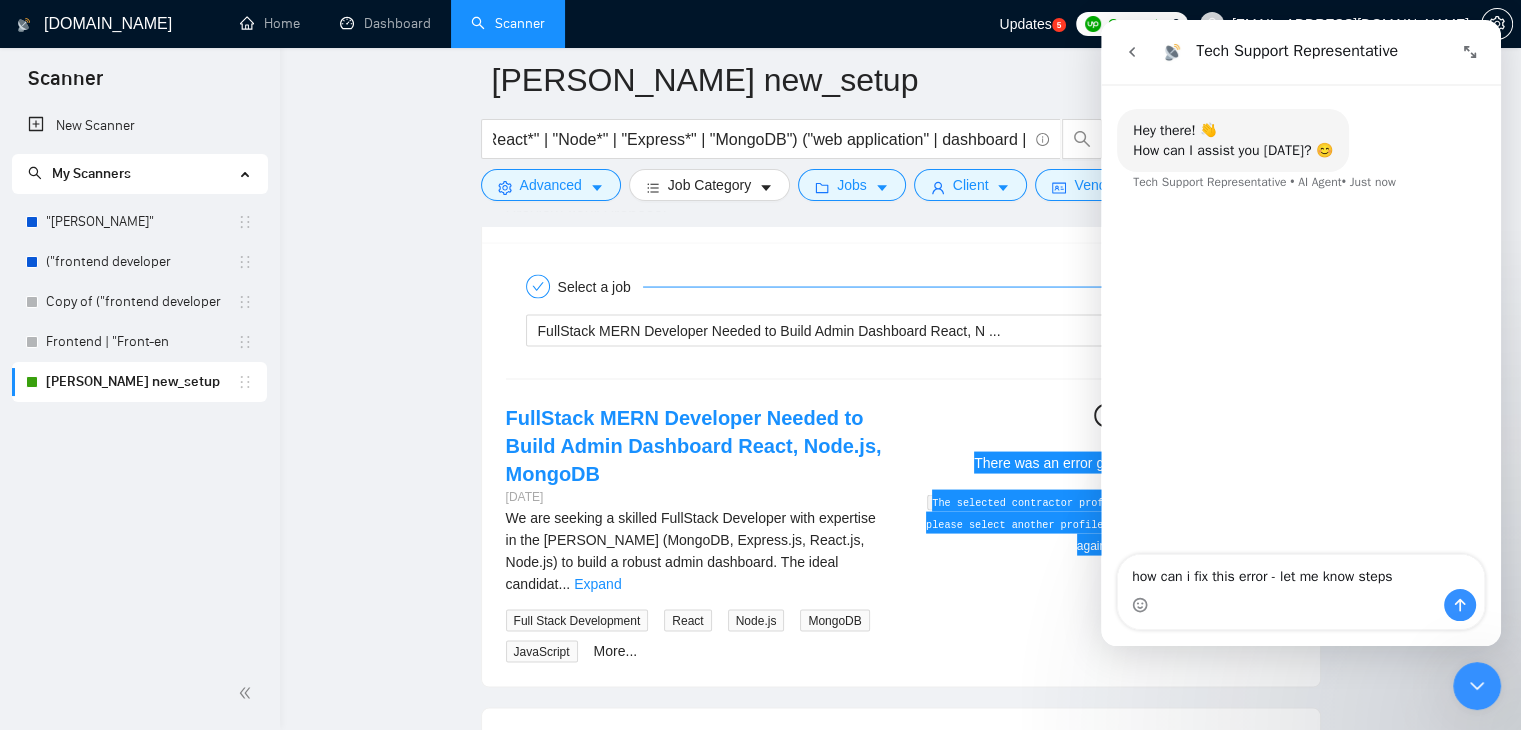 type on "how can i fix this error - let me know steps
There was an error generating the preview
The selected contractor profile has no compressed profile, please select another profile or try again later.Please try again later." 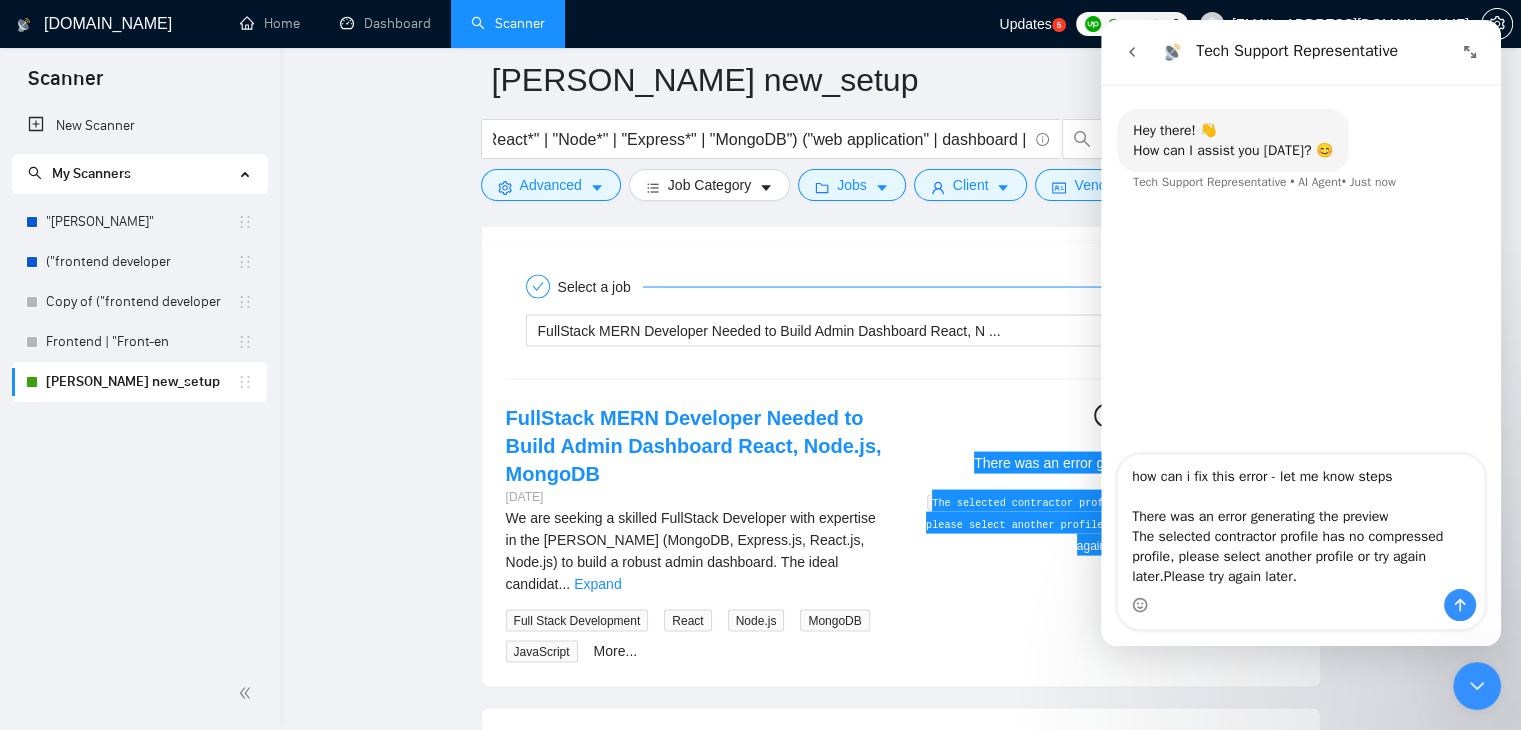 type 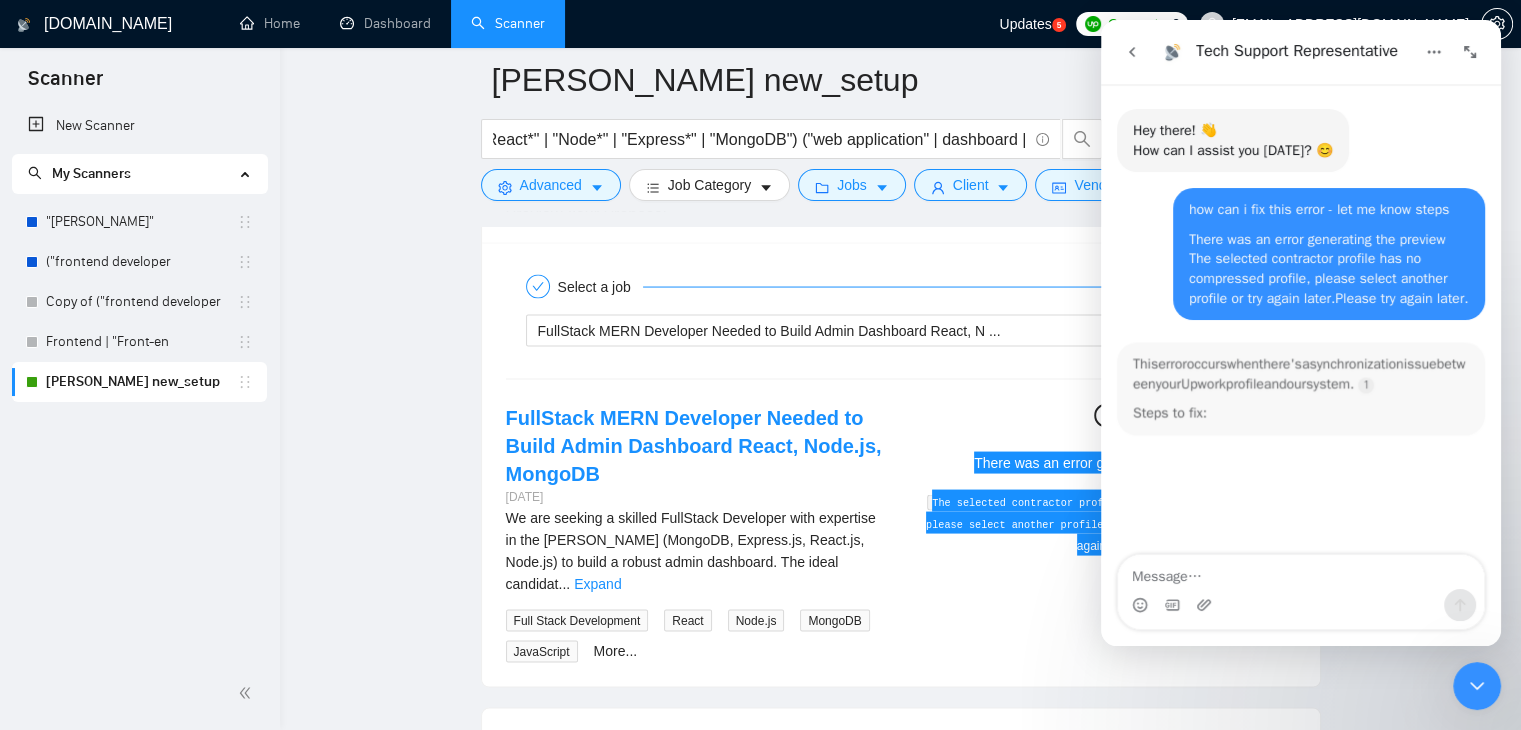 scroll, scrollTop: 2, scrollLeft: 0, axis: vertical 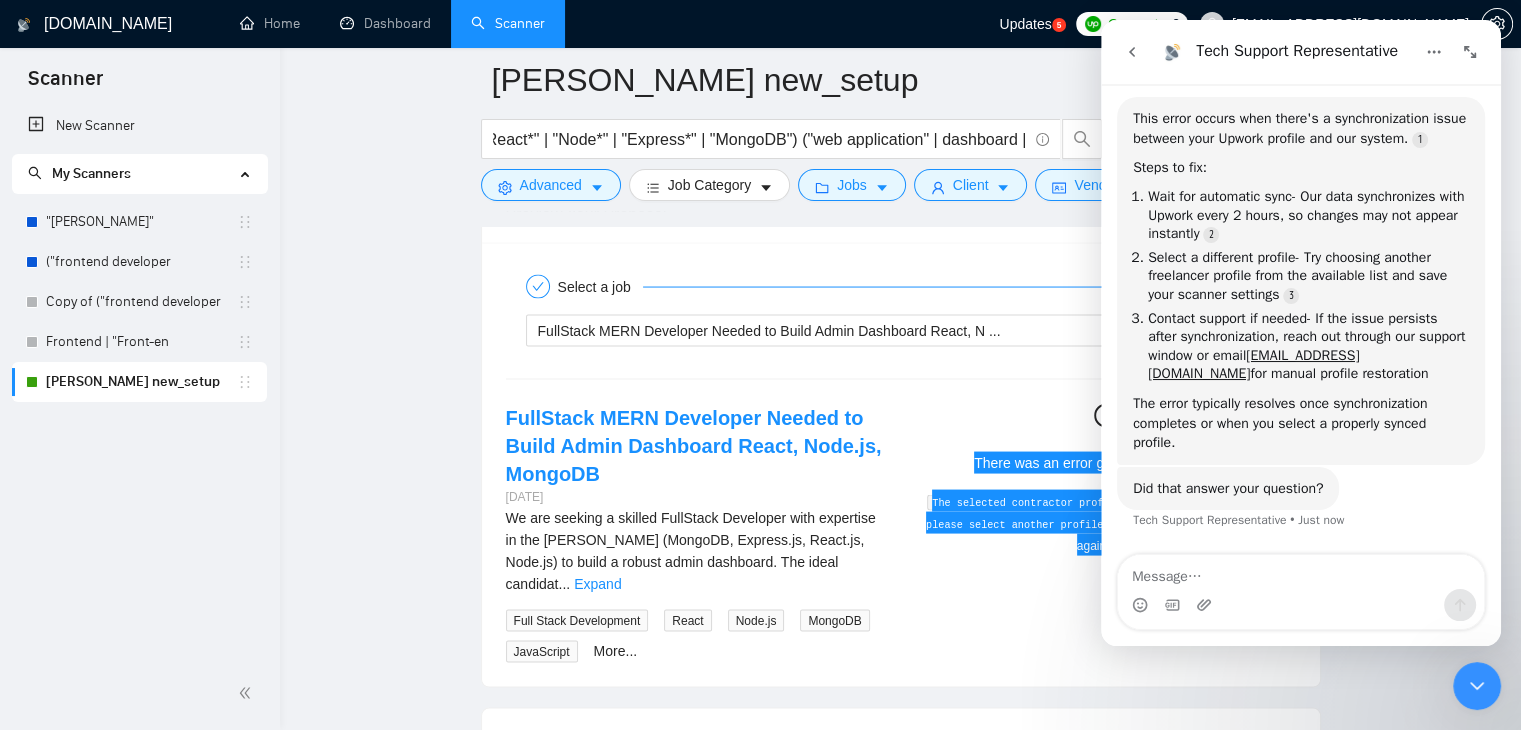 click at bounding box center (1301, 572) 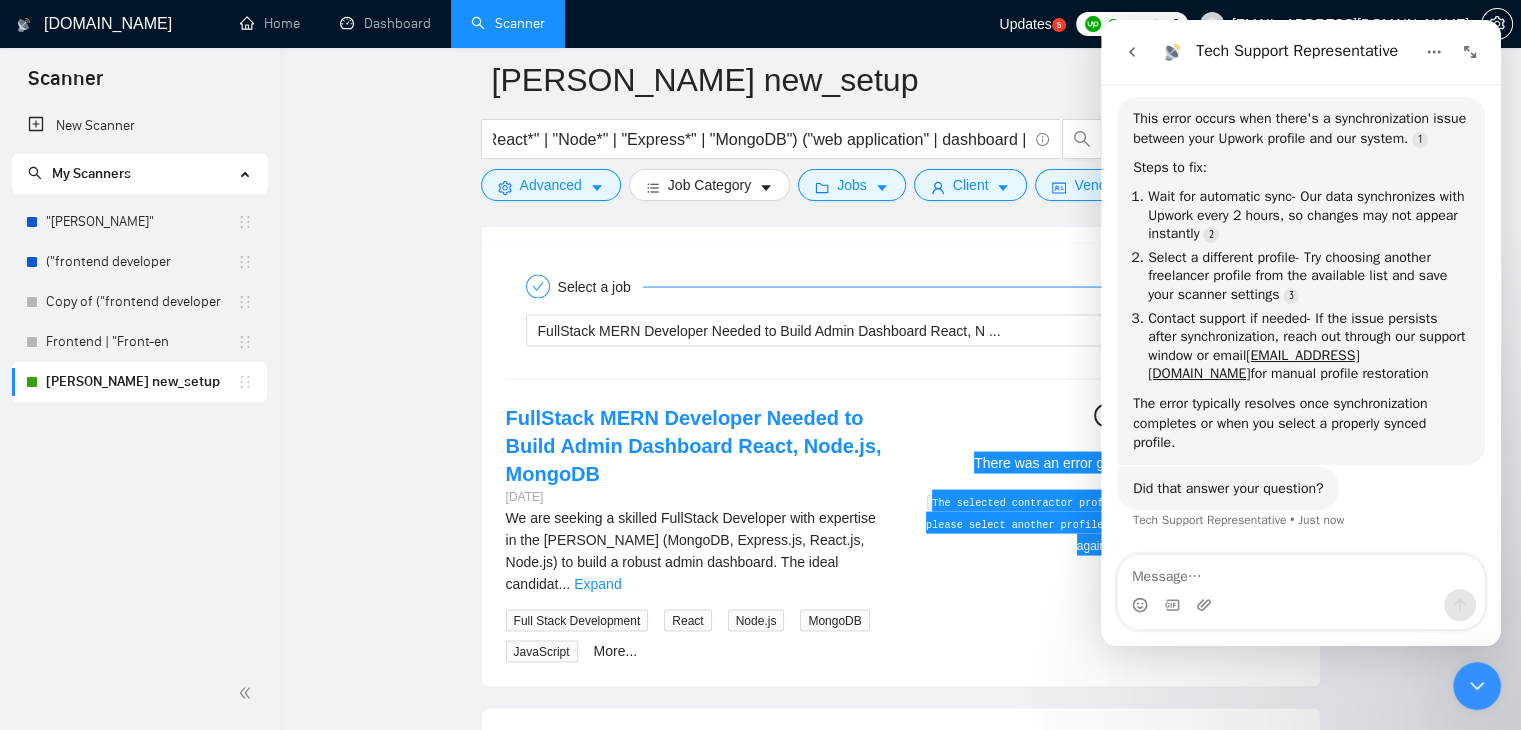 click at bounding box center [1301, 572] 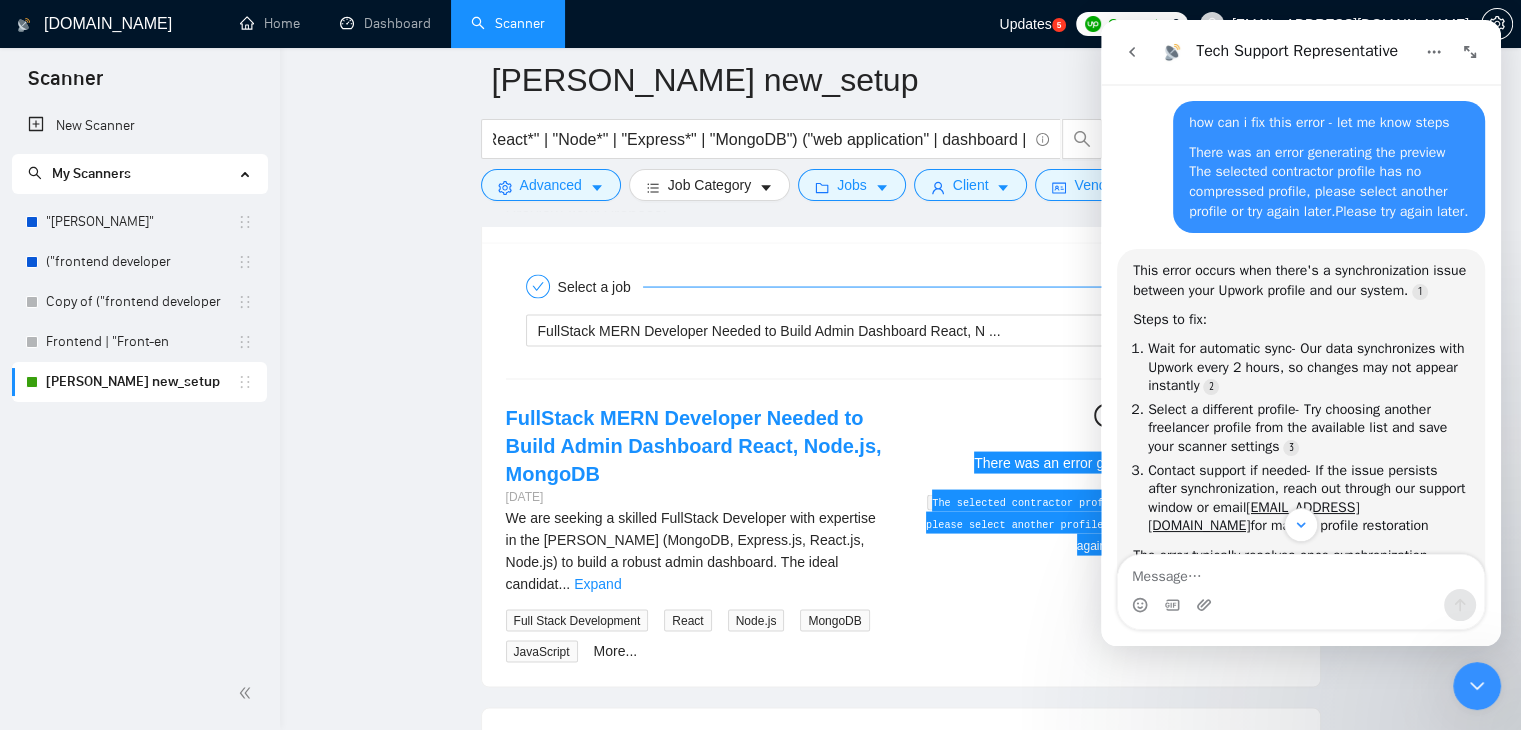 scroll, scrollTop: 248, scrollLeft: 0, axis: vertical 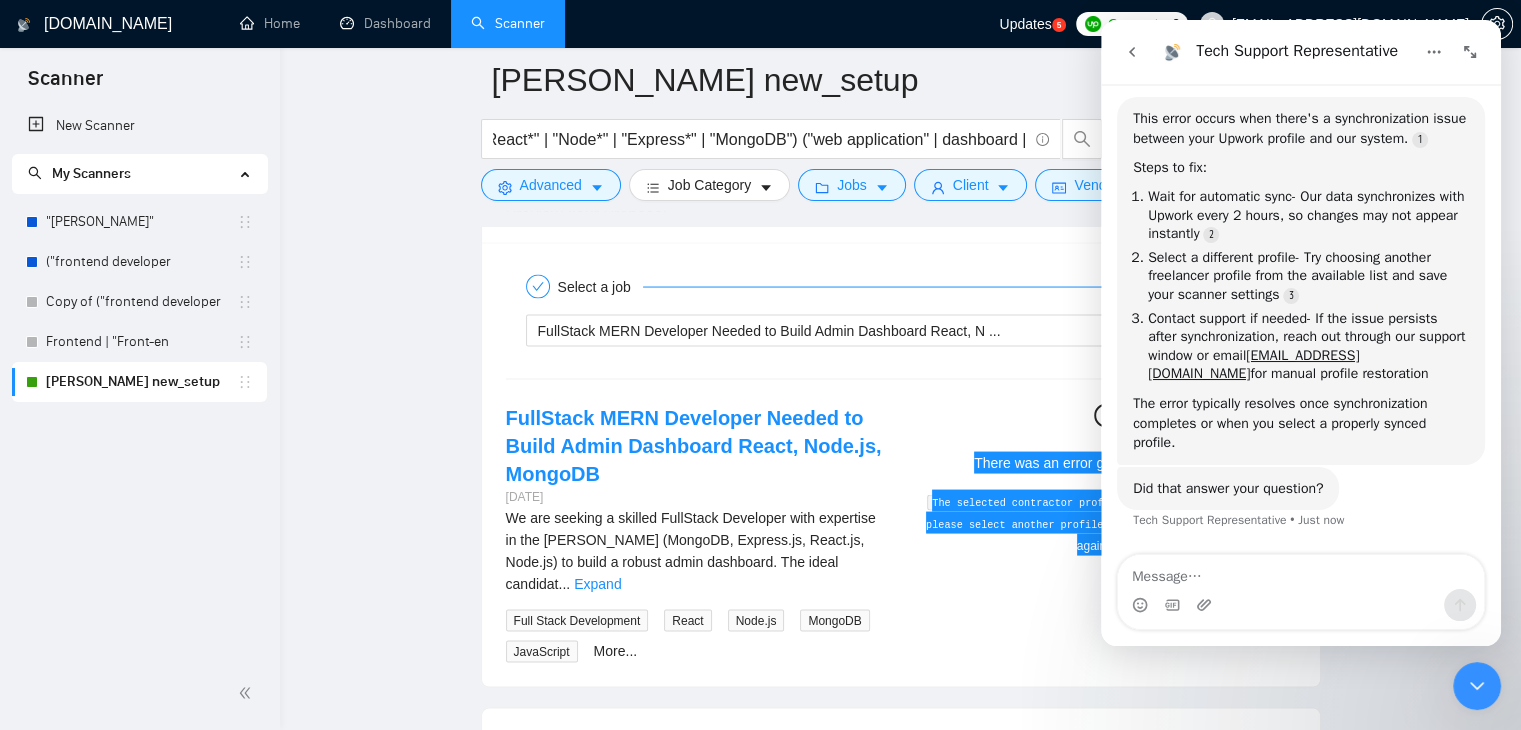 click at bounding box center [1301, 572] 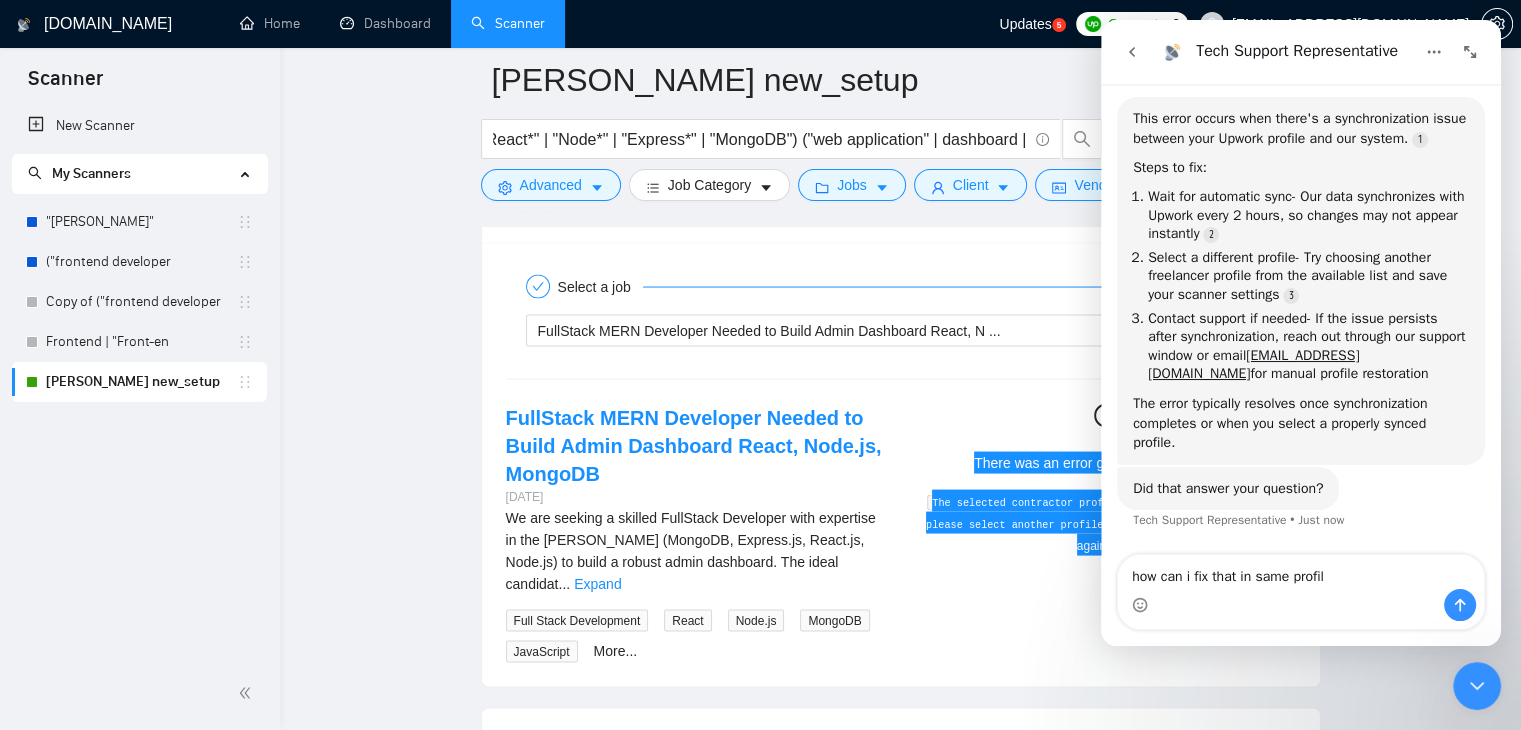 type on "how can i fix that in same profile" 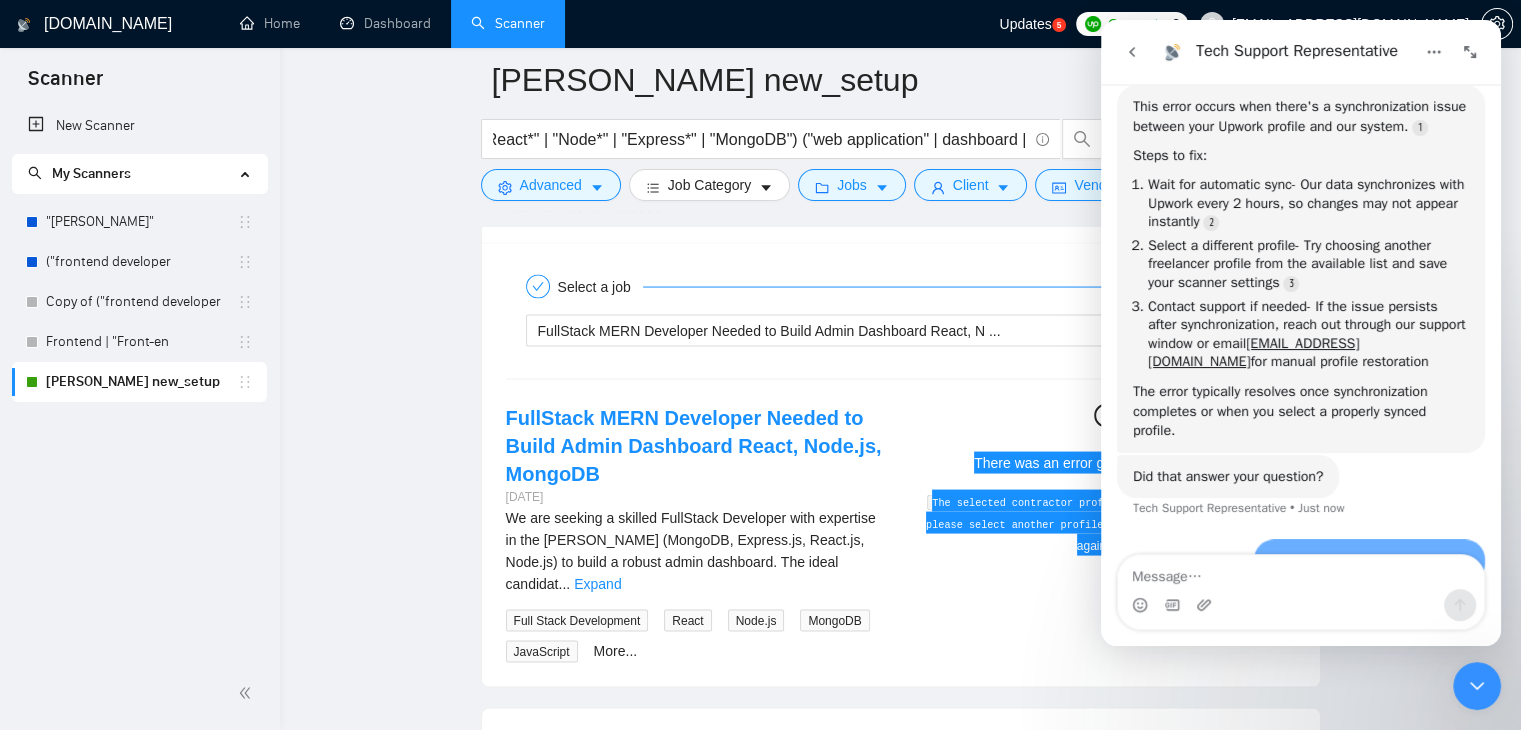 scroll, scrollTop: 307, scrollLeft: 0, axis: vertical 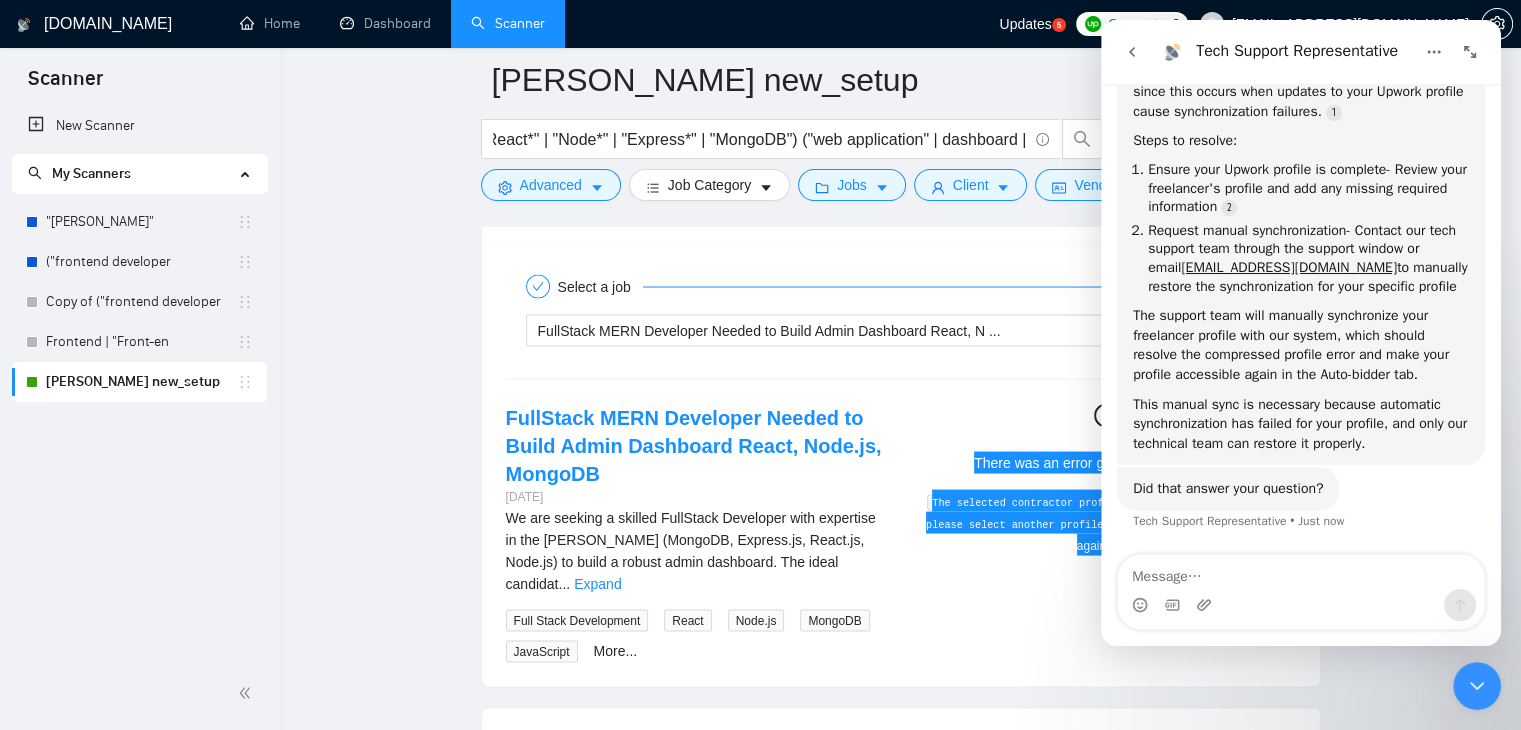 click at bounding box center (1301, 572) 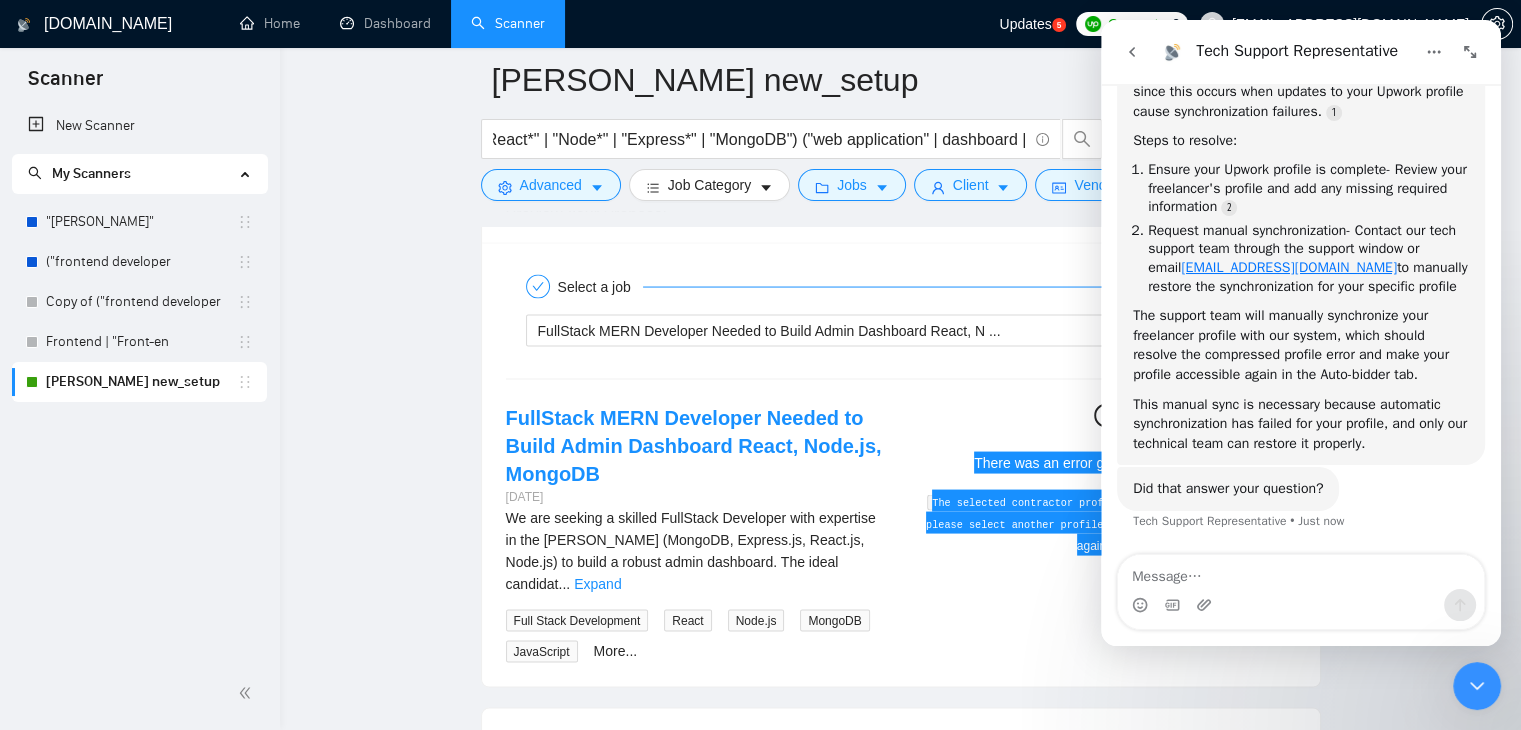 click on "[EMAIL_ADDRESS][DOMAIN_NAME]" at bounding box center (1289, 267) 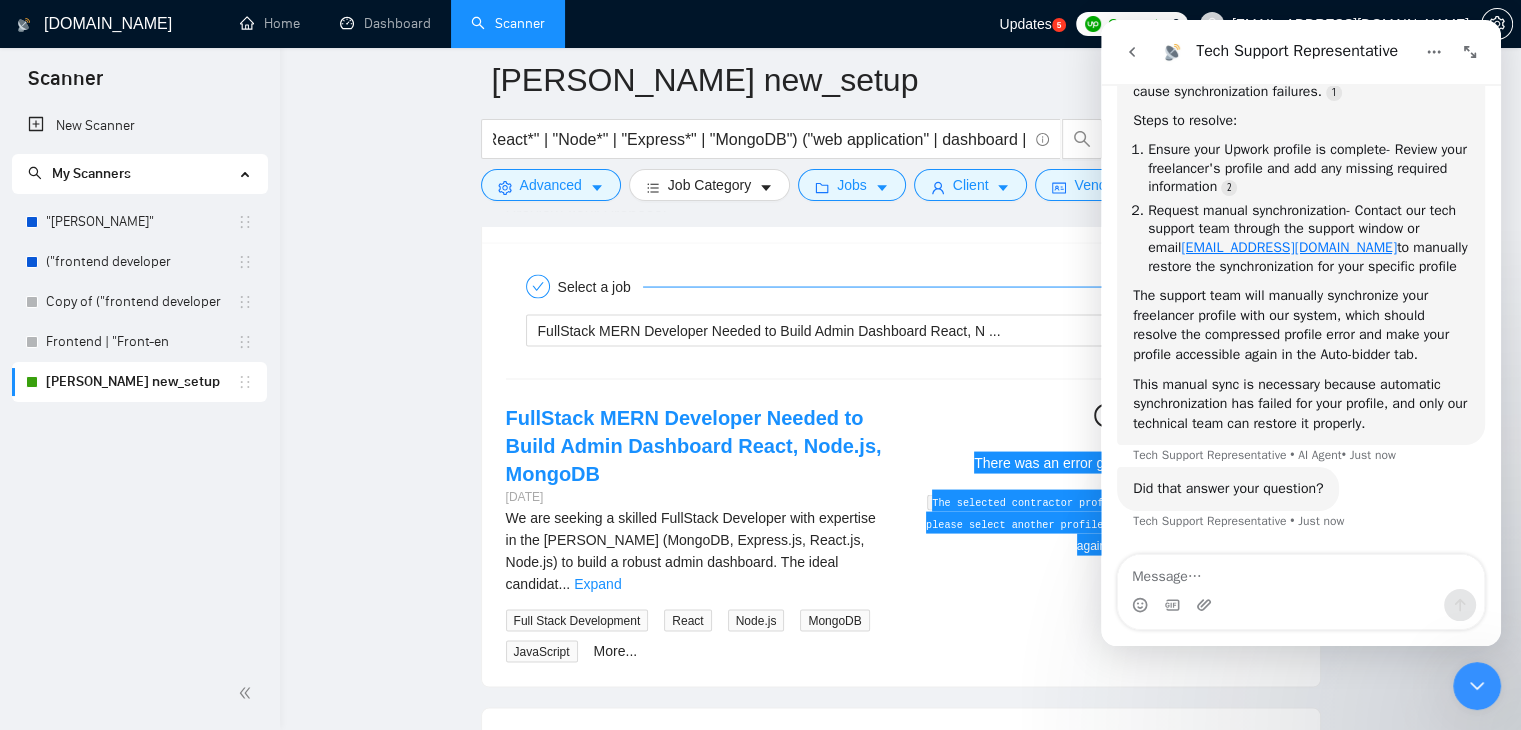 scroll, scrollTop: 836, scrollLeft: 0, axis: vertical 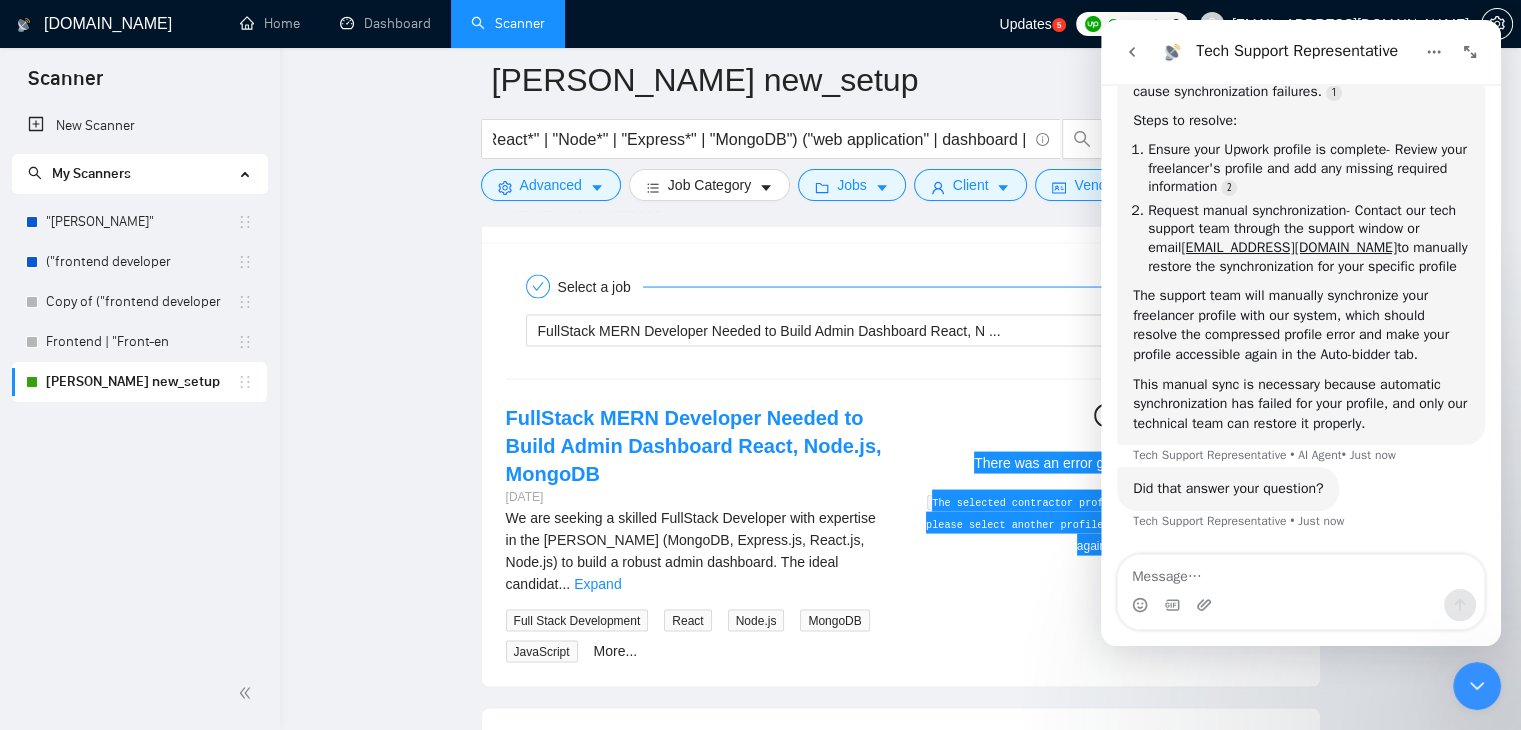 click on "This manual sync is necessary because automatic synchronization has failed for your profile, and only our technical team can restore it properly." at bounding box center [1301, 404] 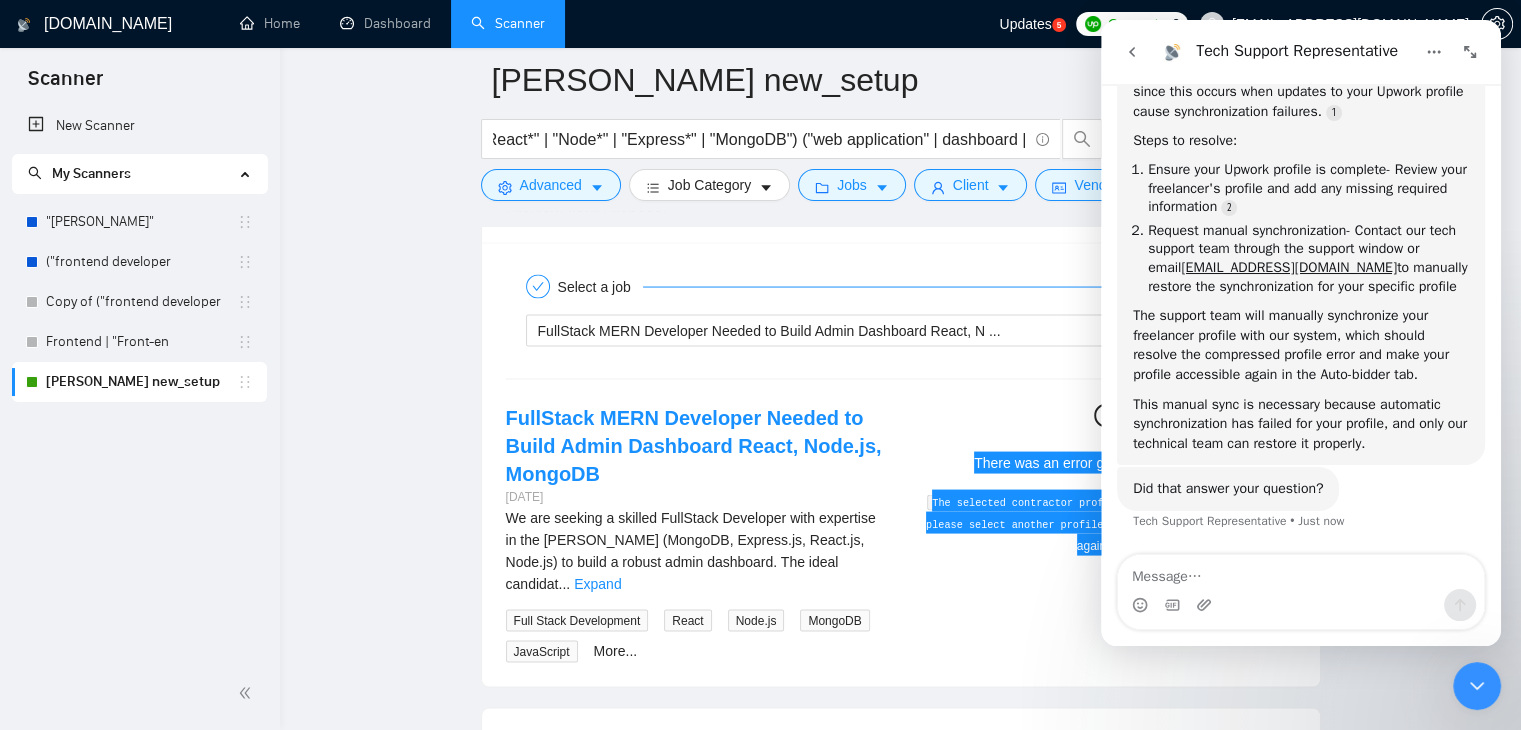 scroll, scrollTop: 808, scrollLeft: 0, axis: vertical 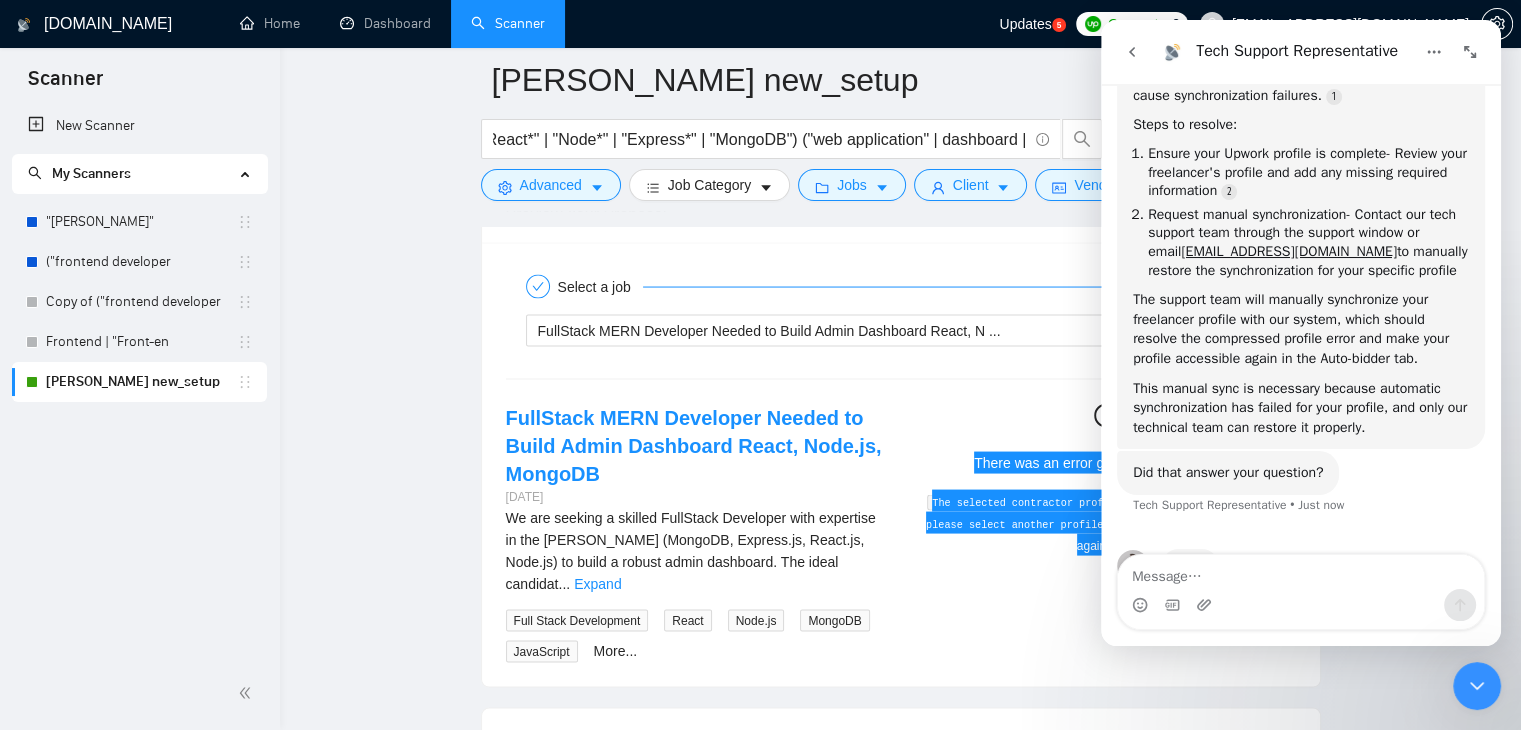 click on "Ensure your Upwork profile is complete  - Review your freelancer's profile and add any missing required information" at bounding box center (1308, 173) 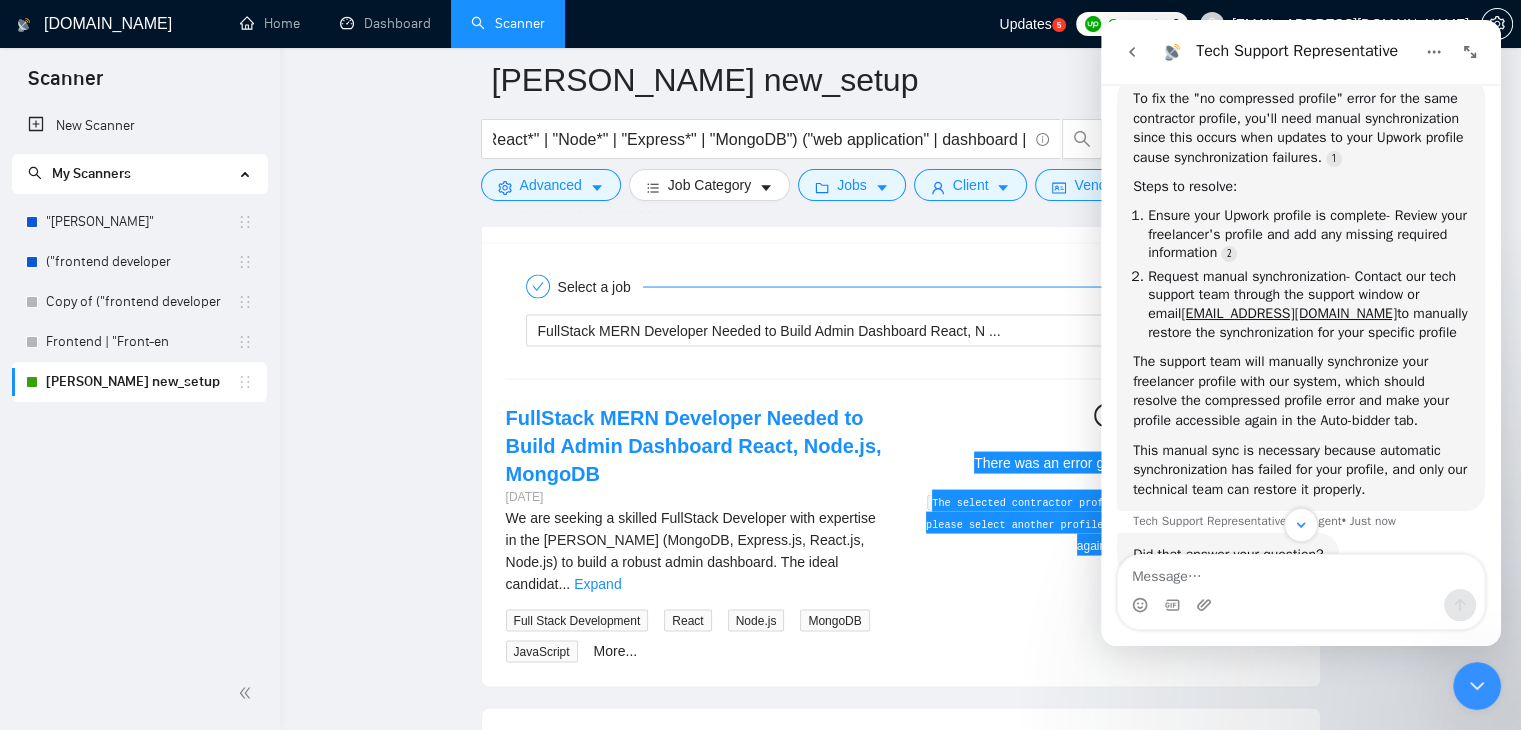 scroll, scrollTop: 836, scrollLeft: 0, axis: vertical 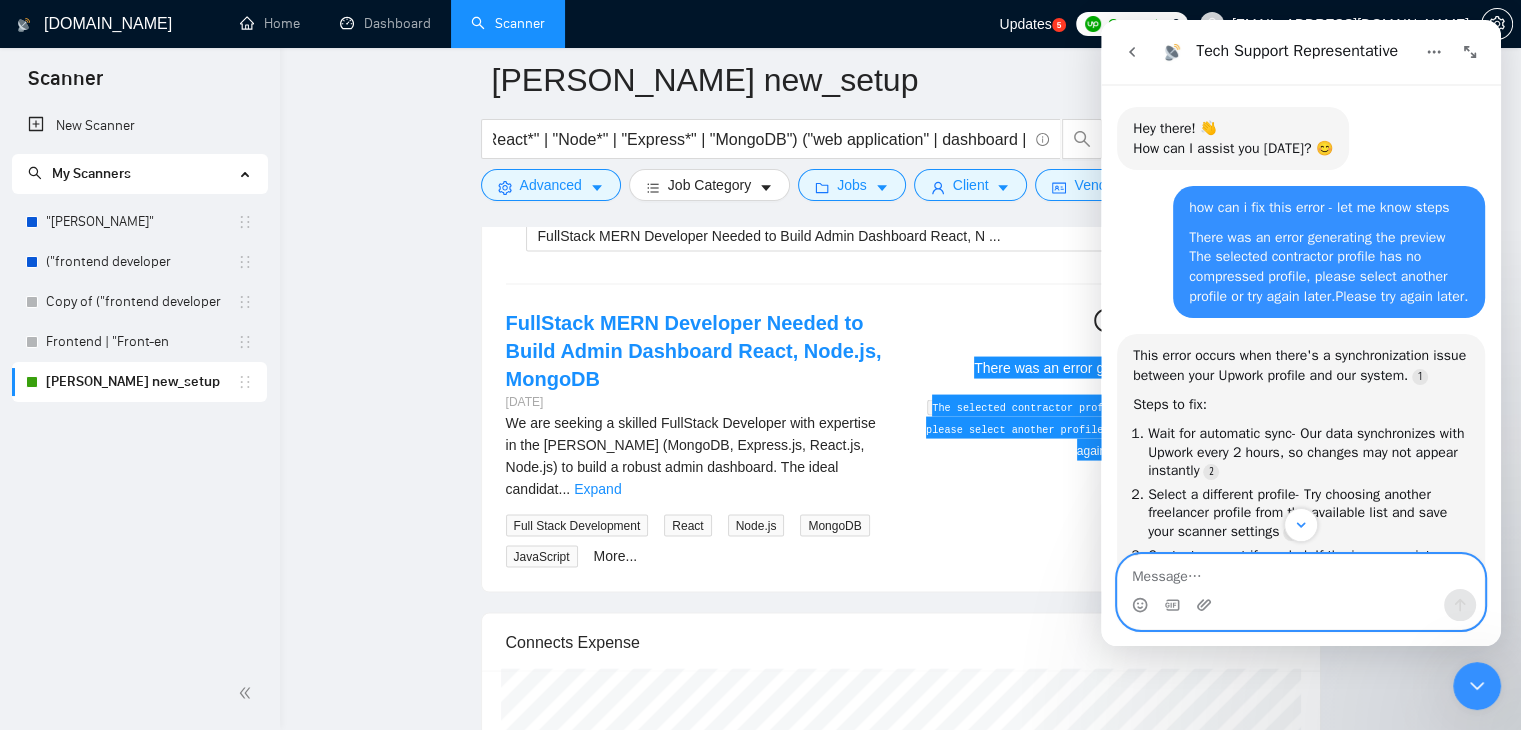 click at bounding box center [1301, 572] 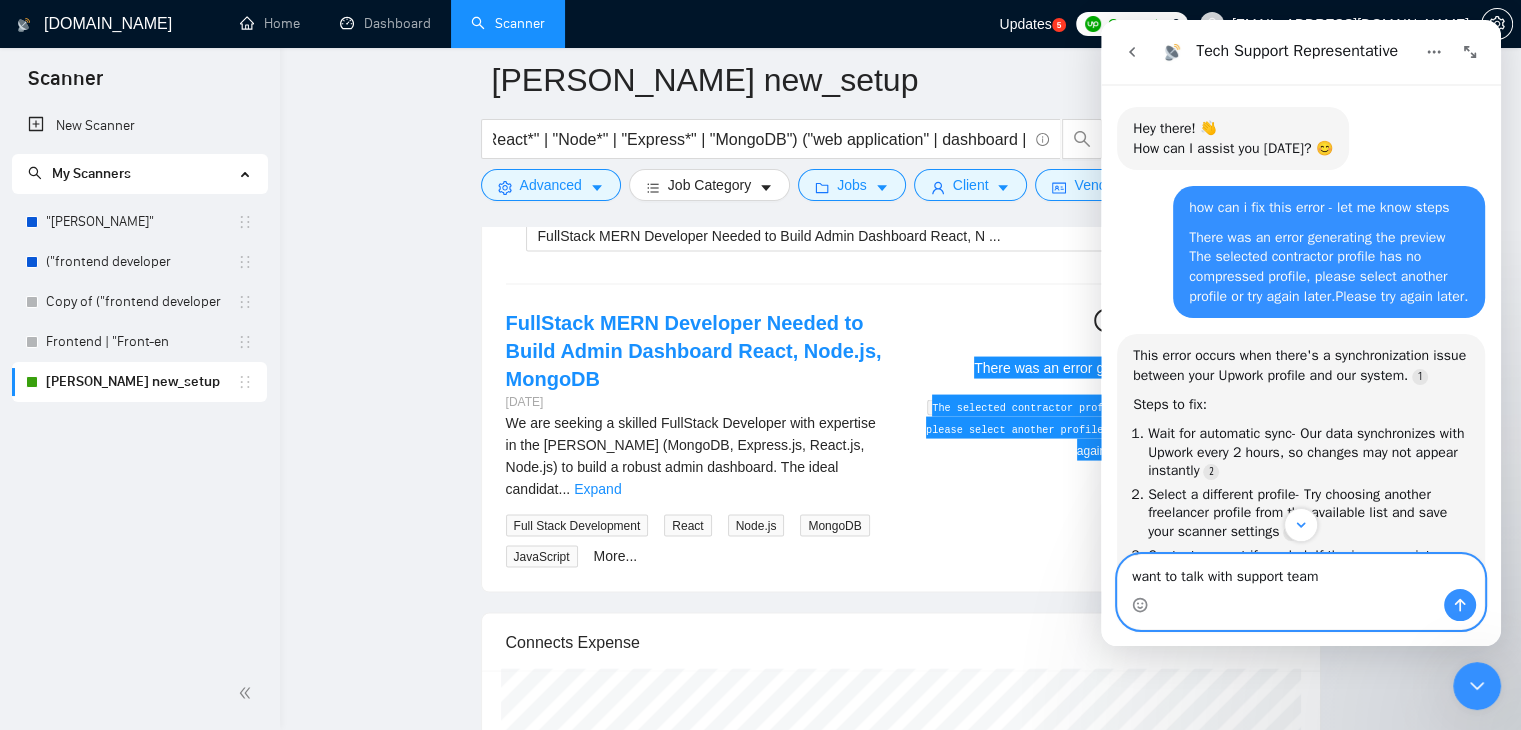 type on "want to talk with support team" 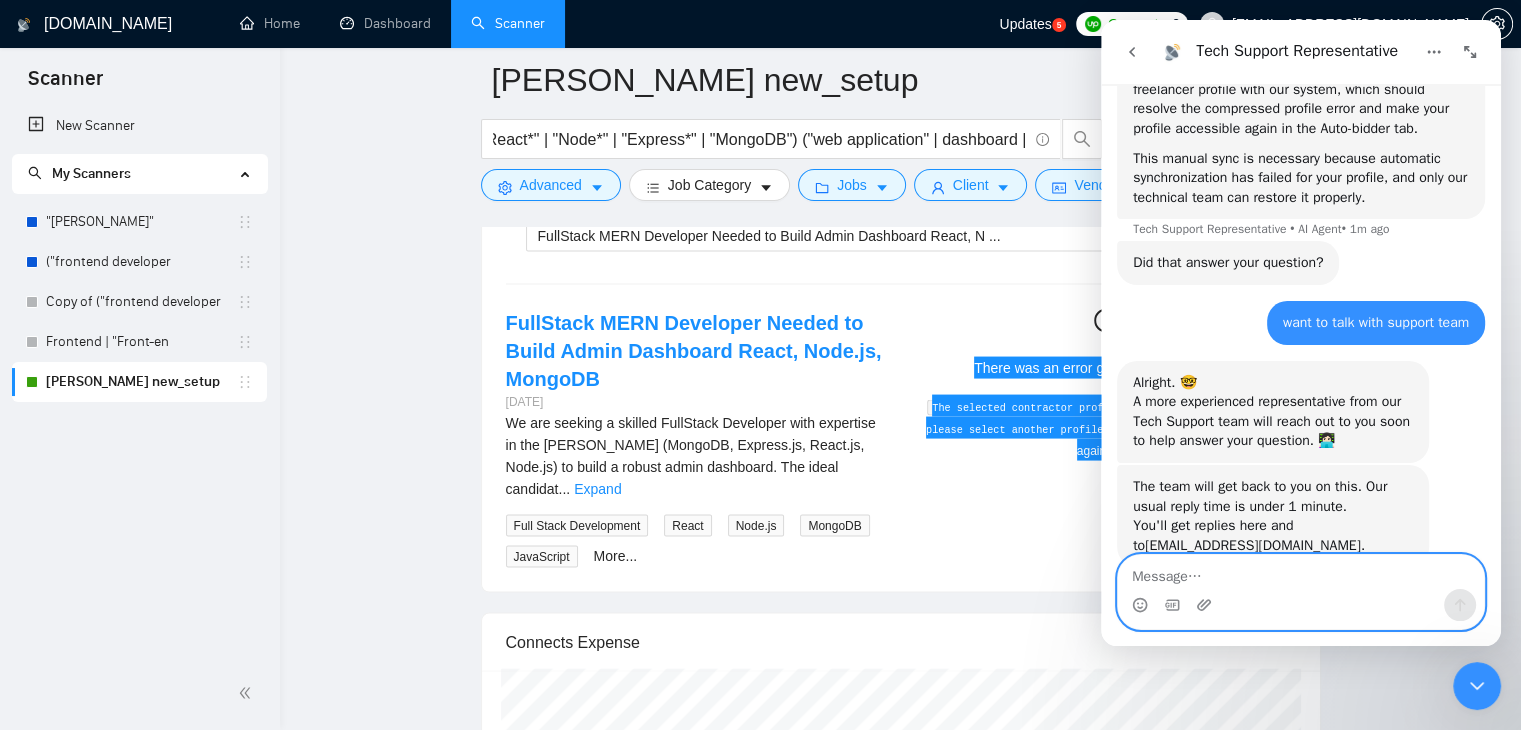scroll, scrollTop: 1118, scrollLeft: 0, axis: vertical 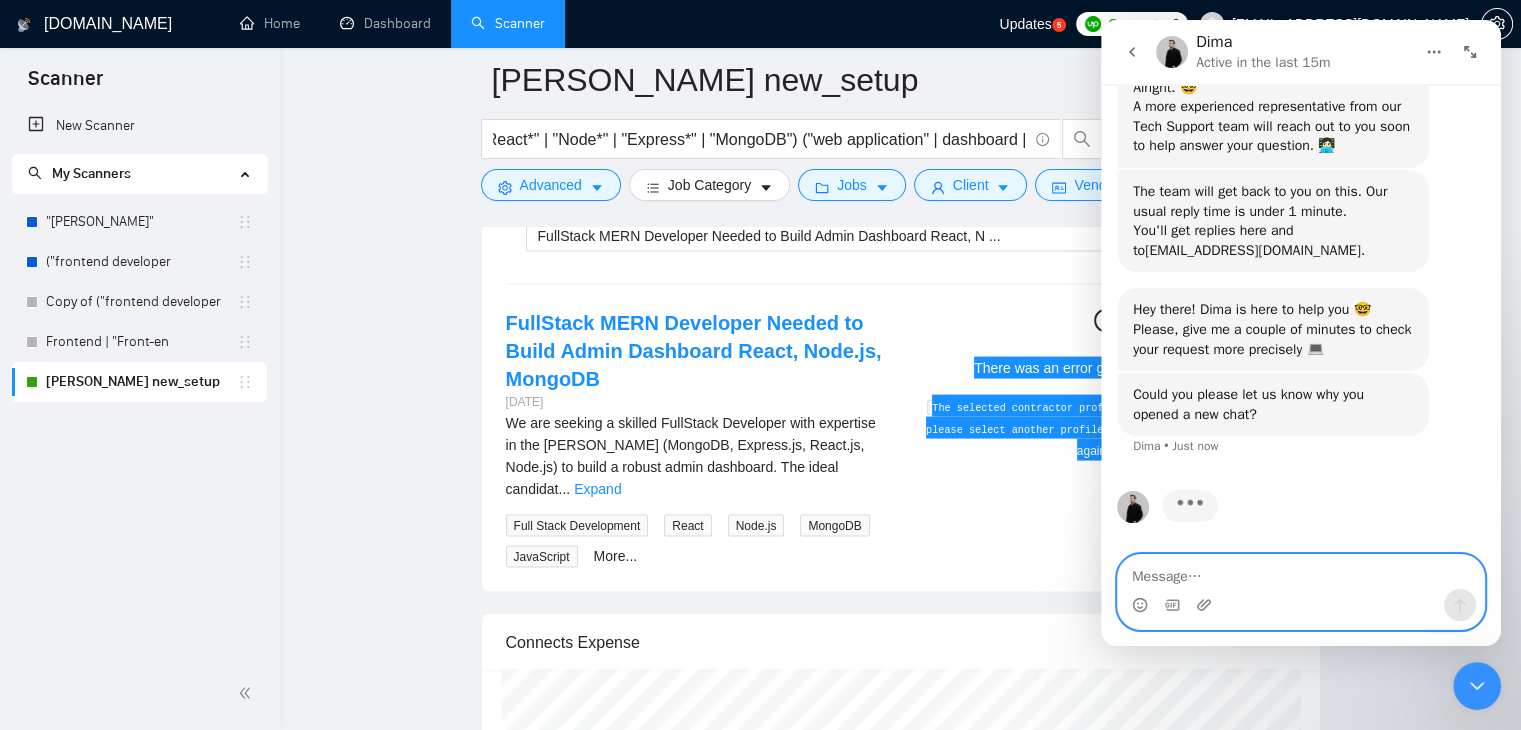 paste on "There was an error generating the preview
The selected contractor profile has no compressed profile, please select another profile or try again later.Please try again later." 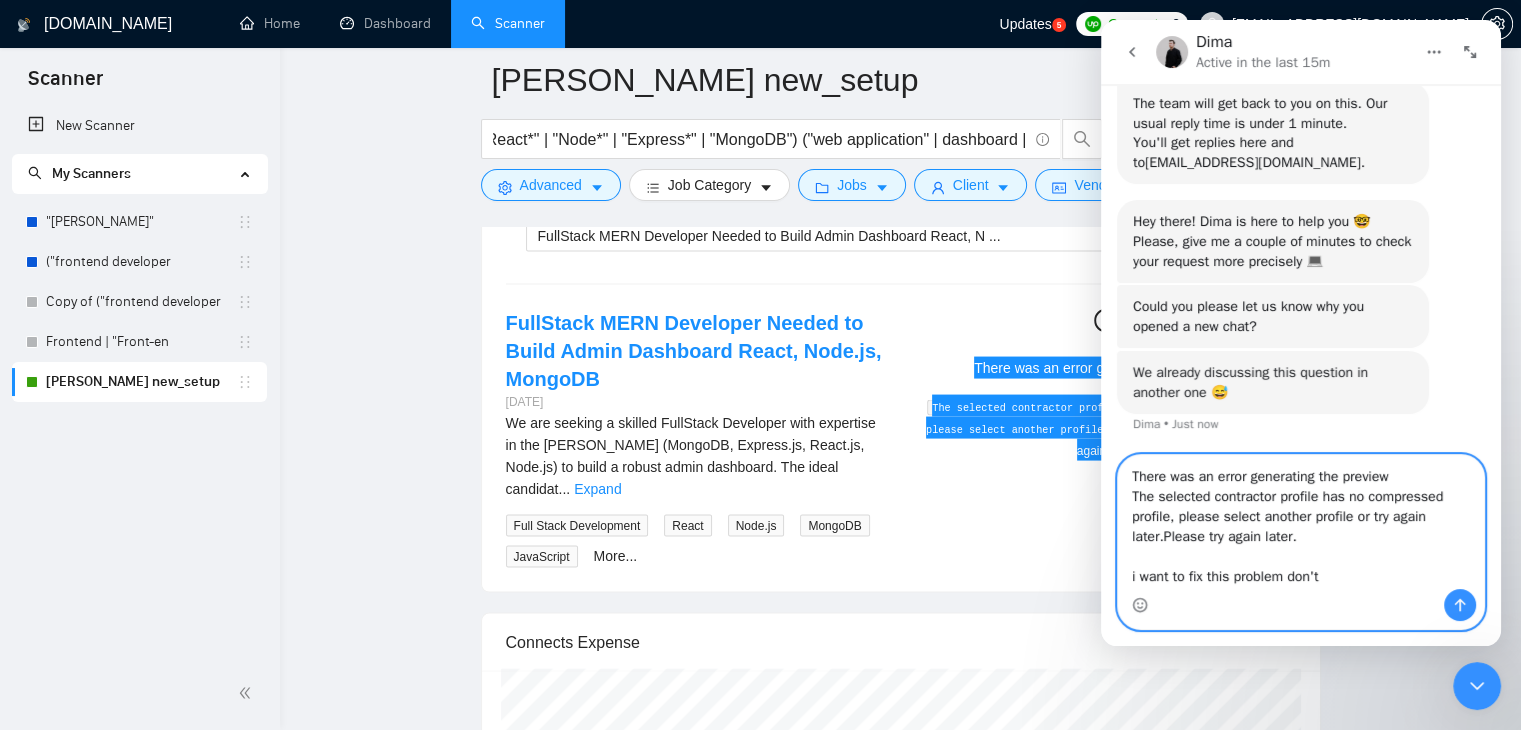 scroll, scrollTop: 1447, scrollLeft: 0, axis: vertical 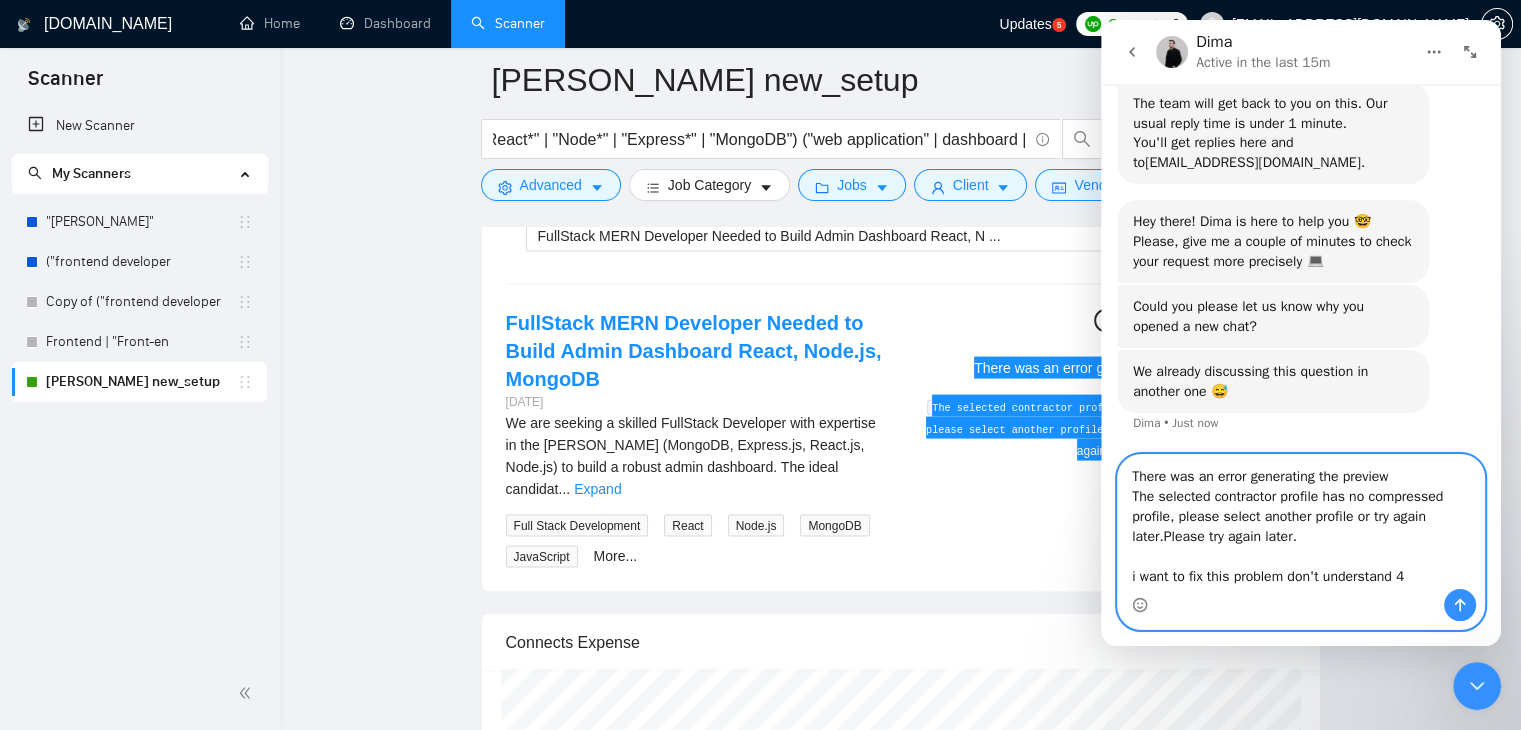 type on "There was an error generating the preview
The selected contractor profile has no compressed profile, please select another profile or try again later.Please try again later.
i want to fix this problem don't understand" 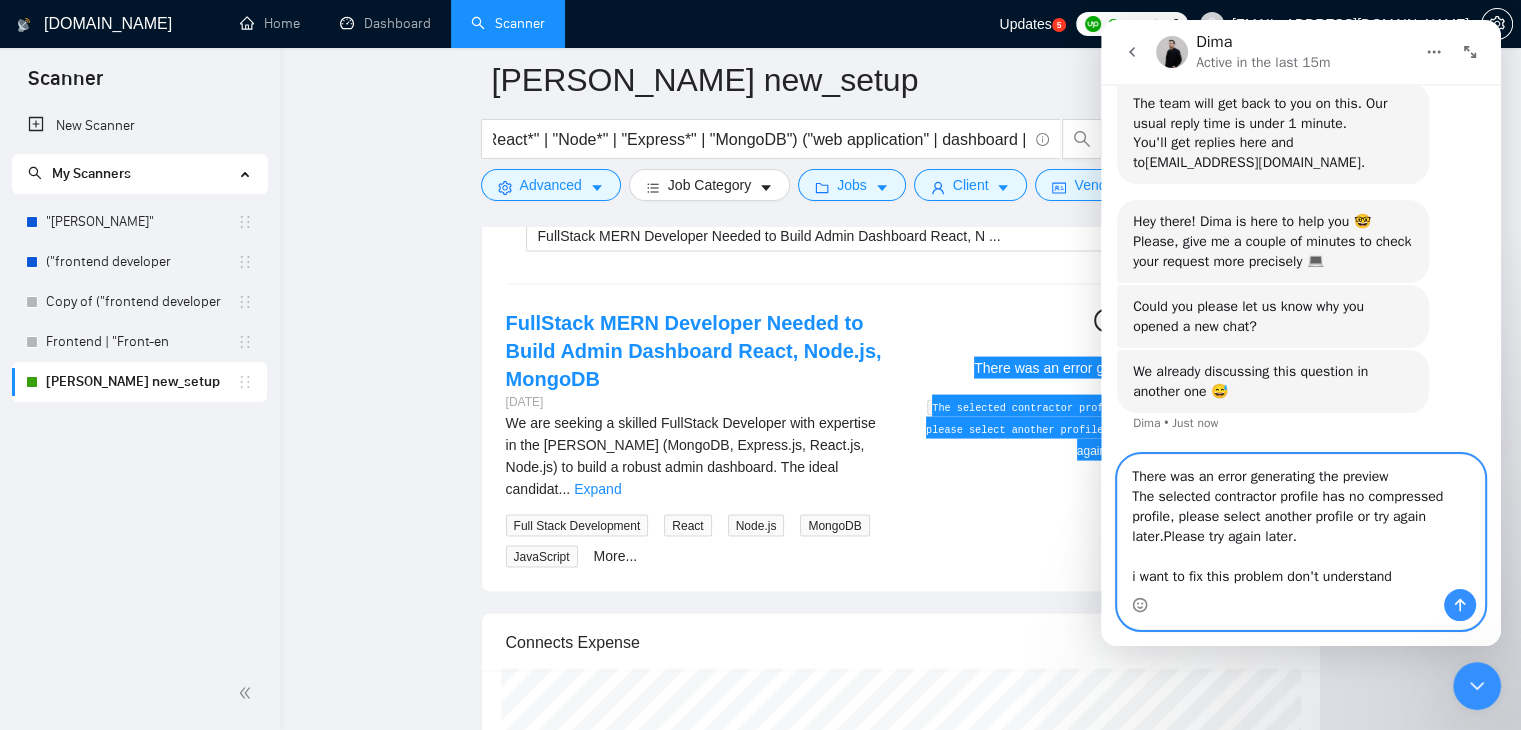 type 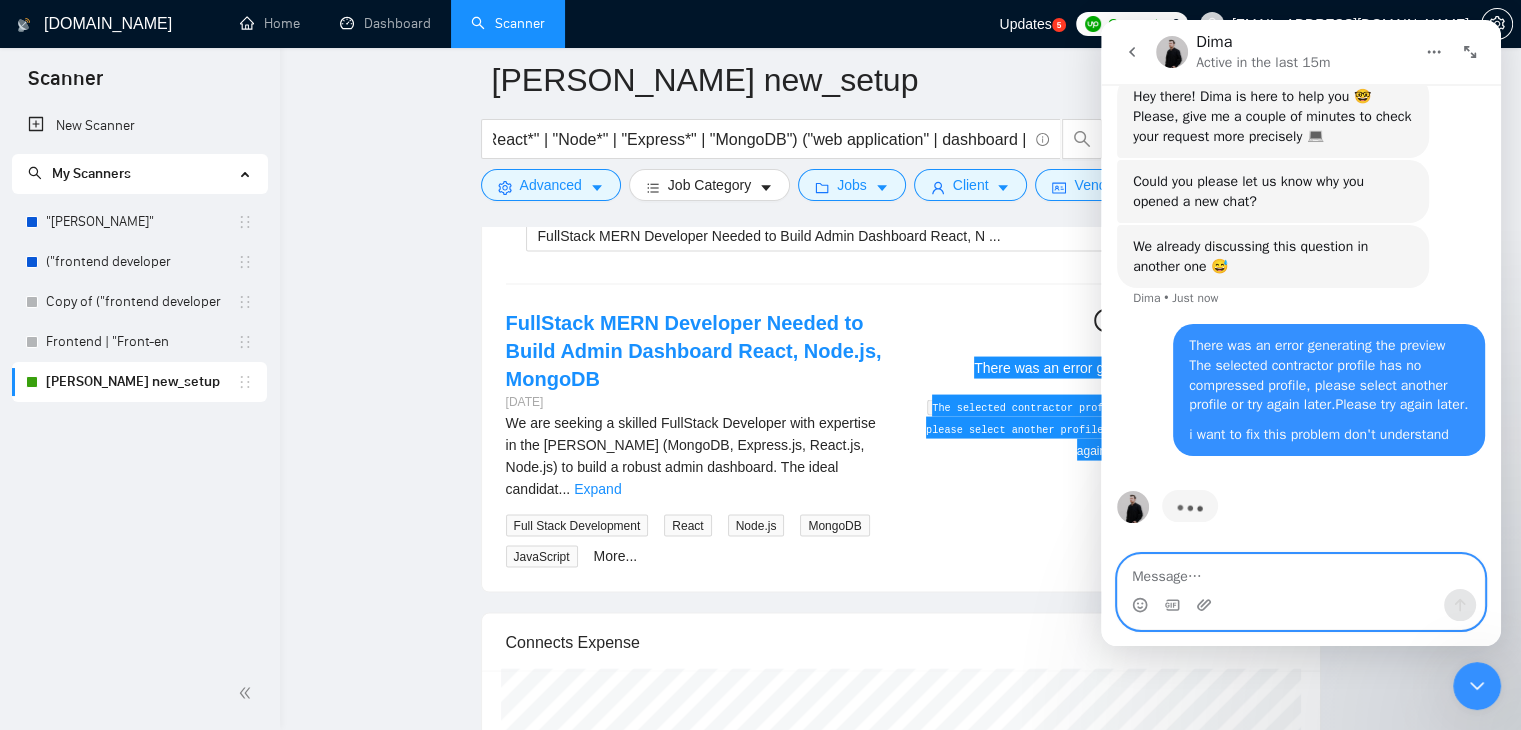 scroll, scrollTop: 1495, scrollLeft: 0, axis: vertical 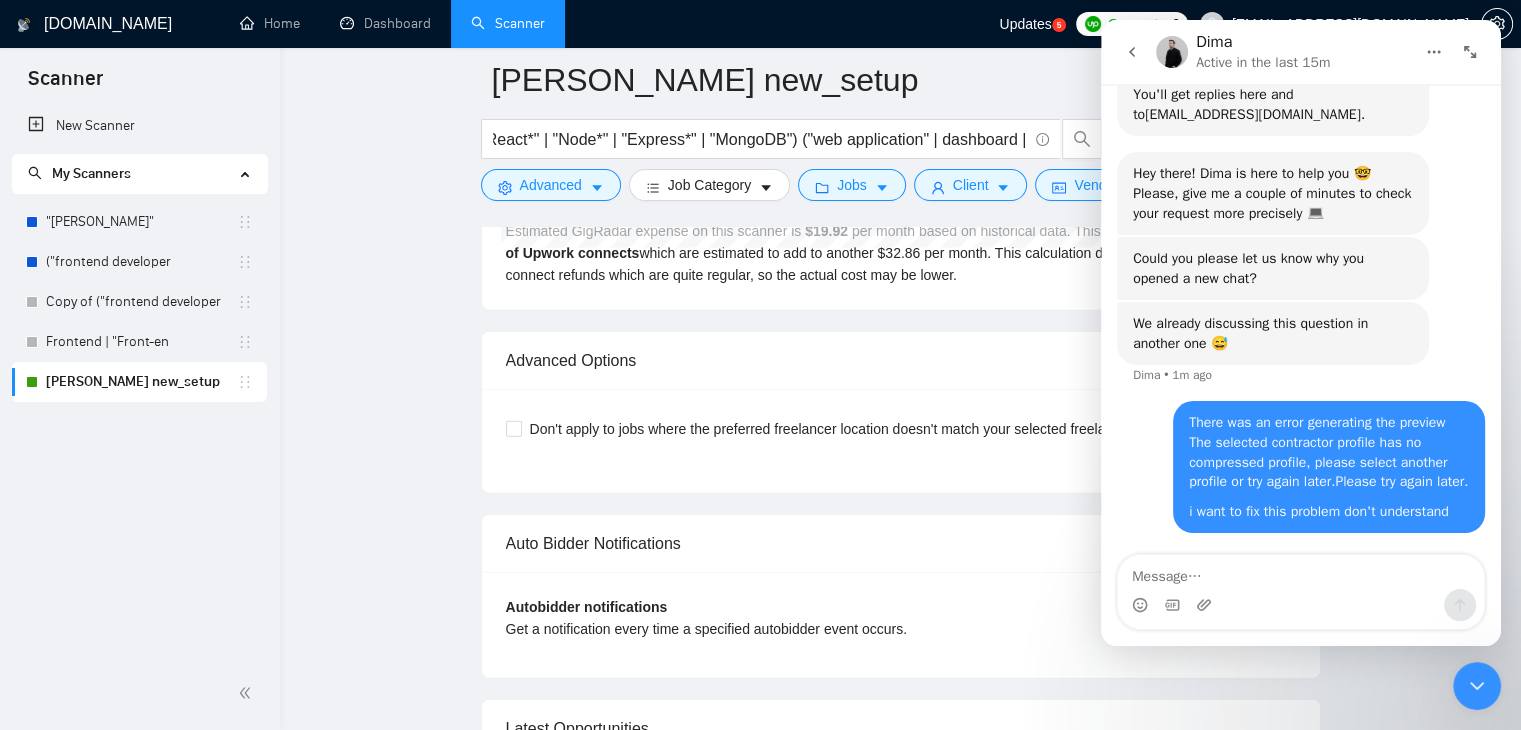 click 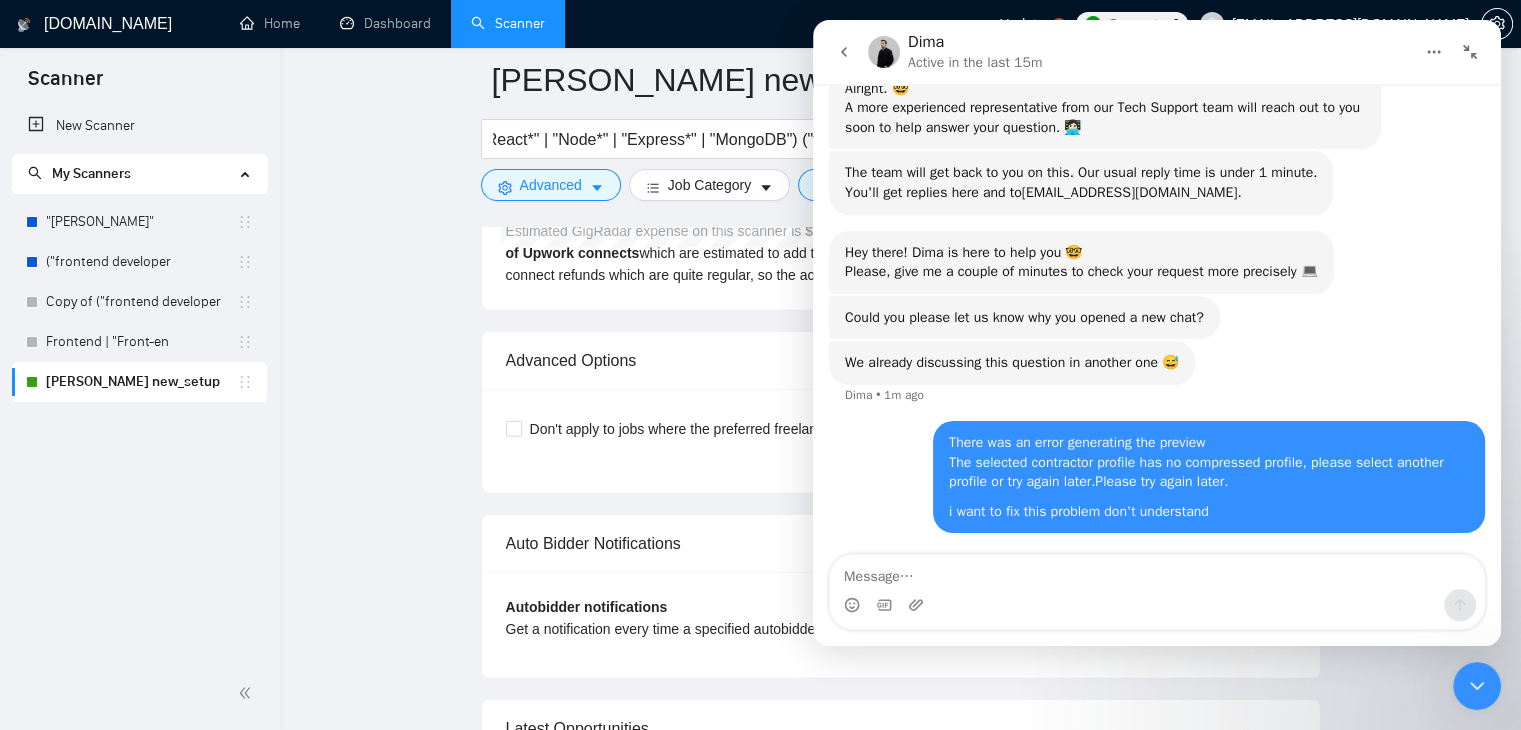 scroll, scrollTop: 1143, scrollLeft: 0, axis: vertical 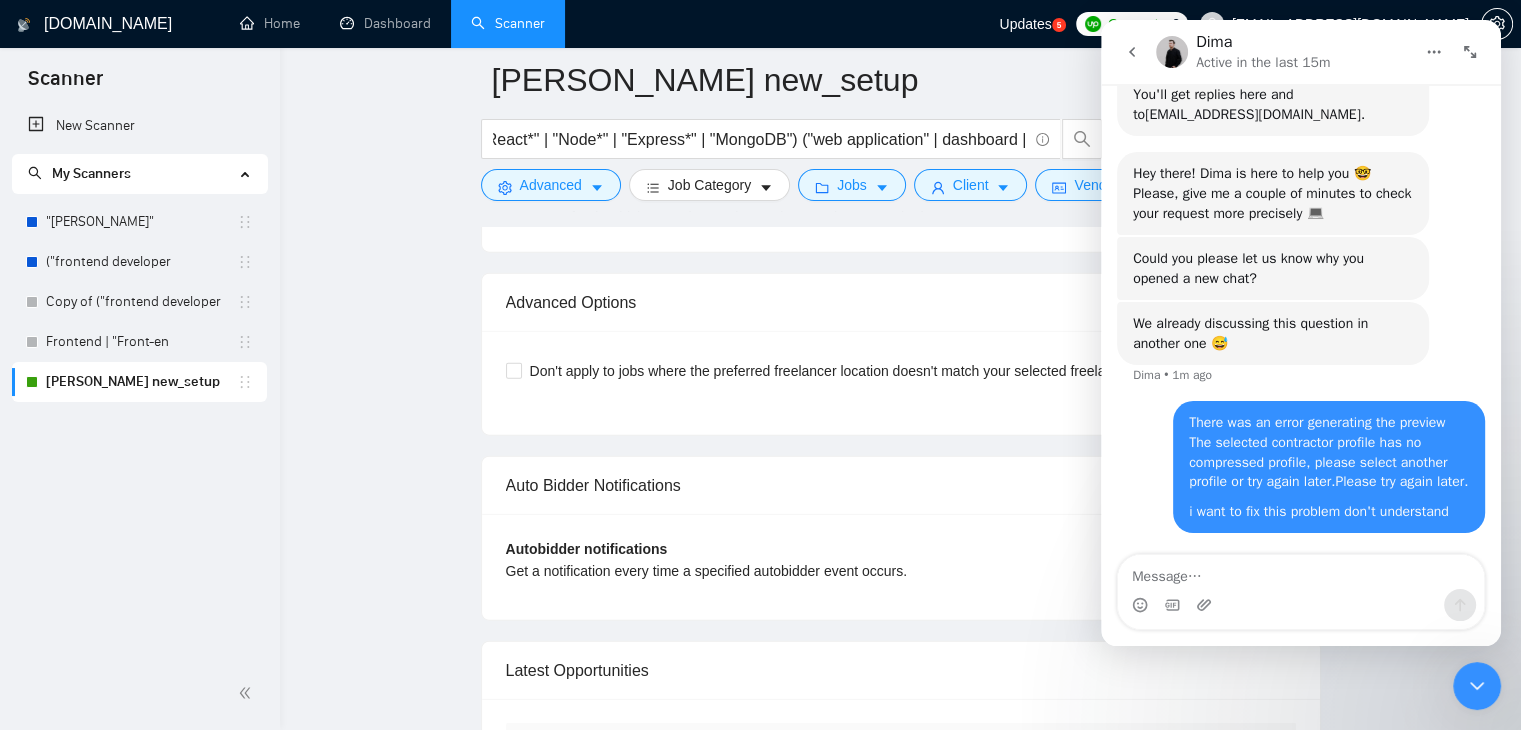 click 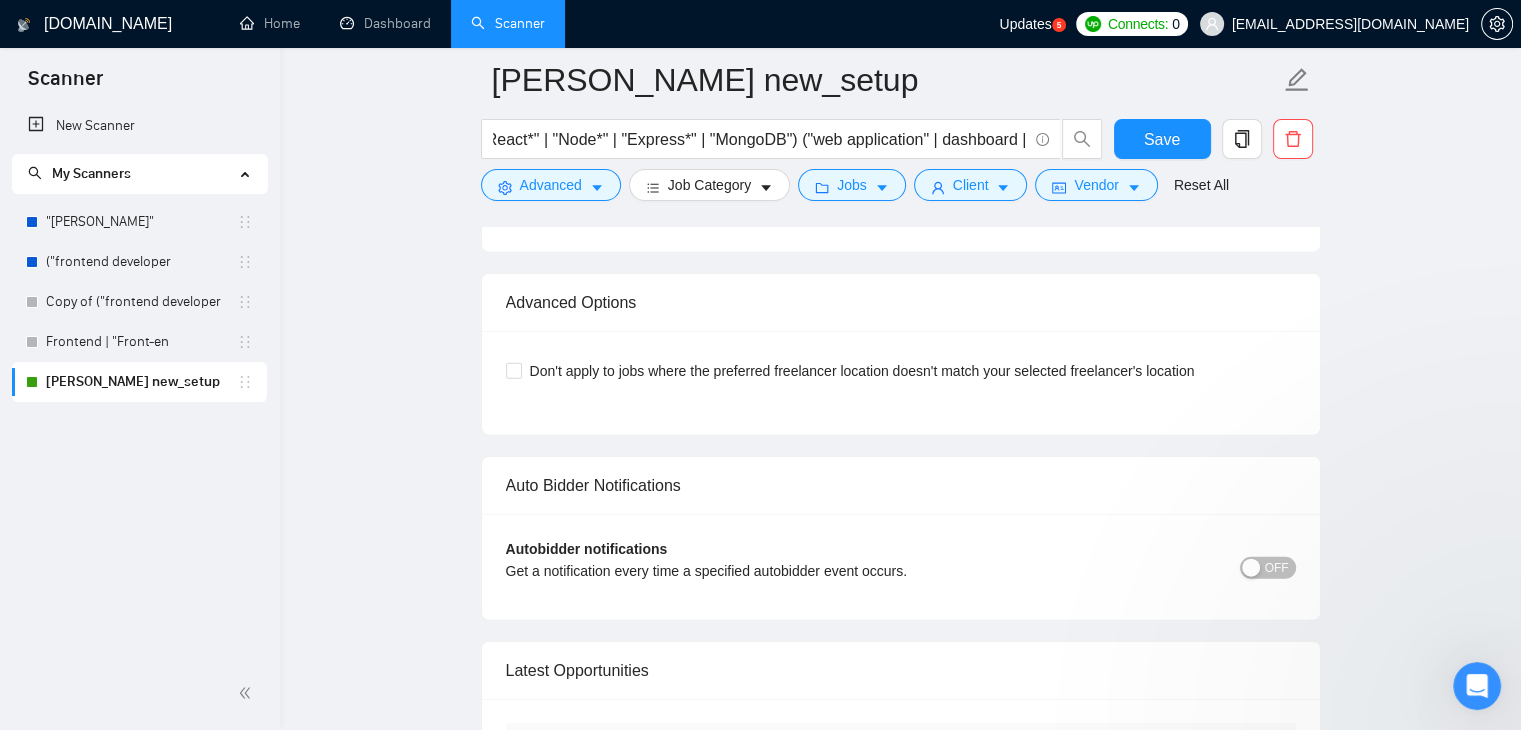 scroll, scrollTop: 0, scrollLeft: 0, axis: both 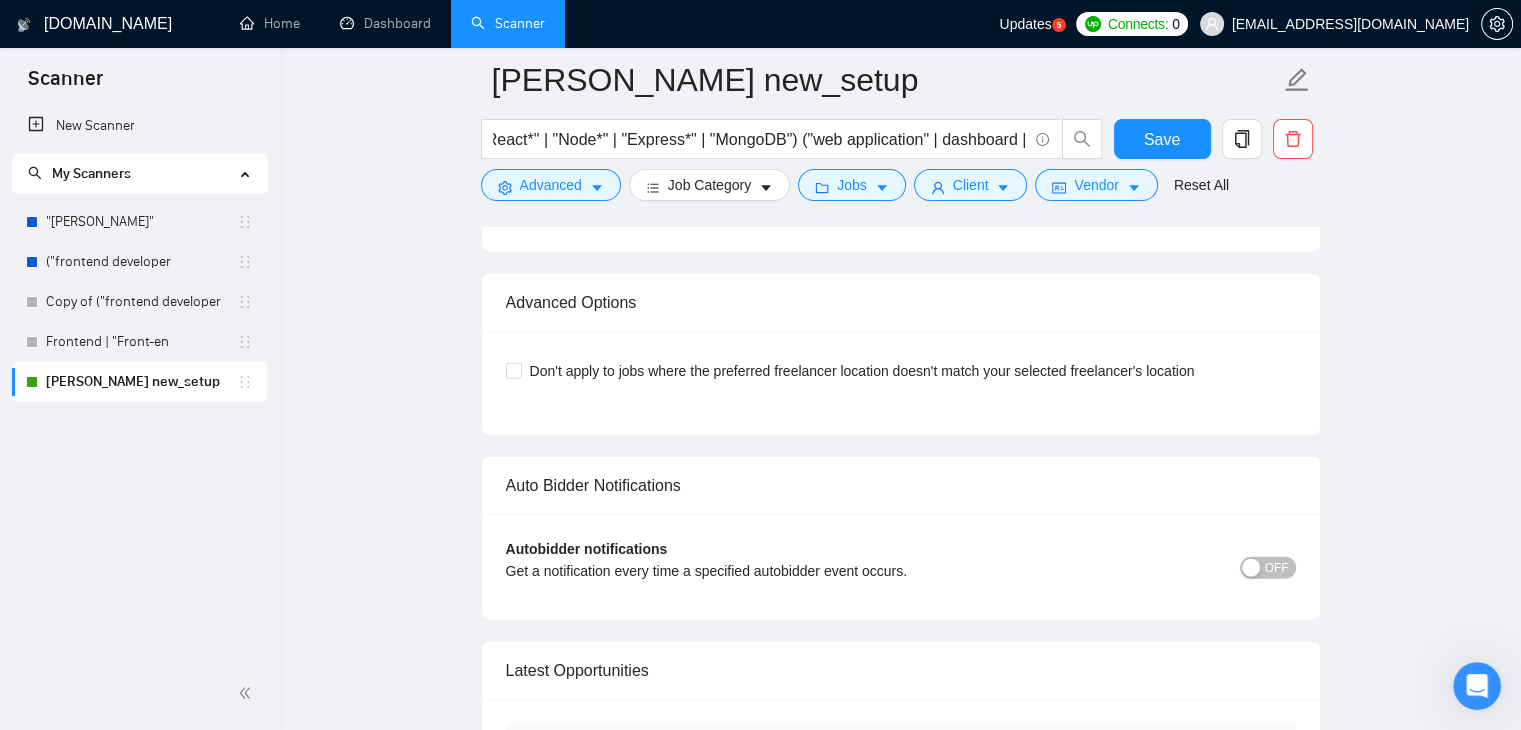 click 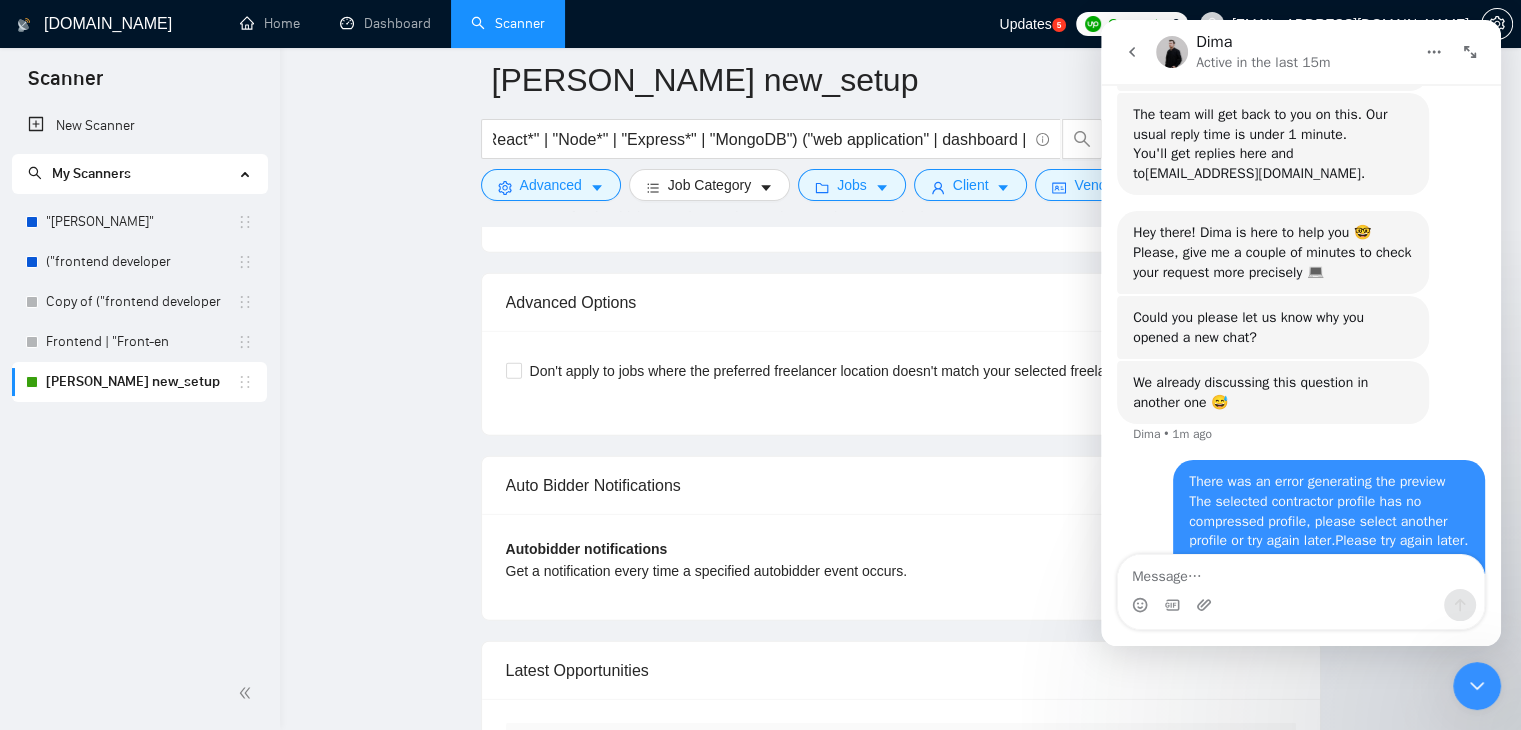 scroll, scrollTop: 1475, scrollLeft: 0, axis: vertical 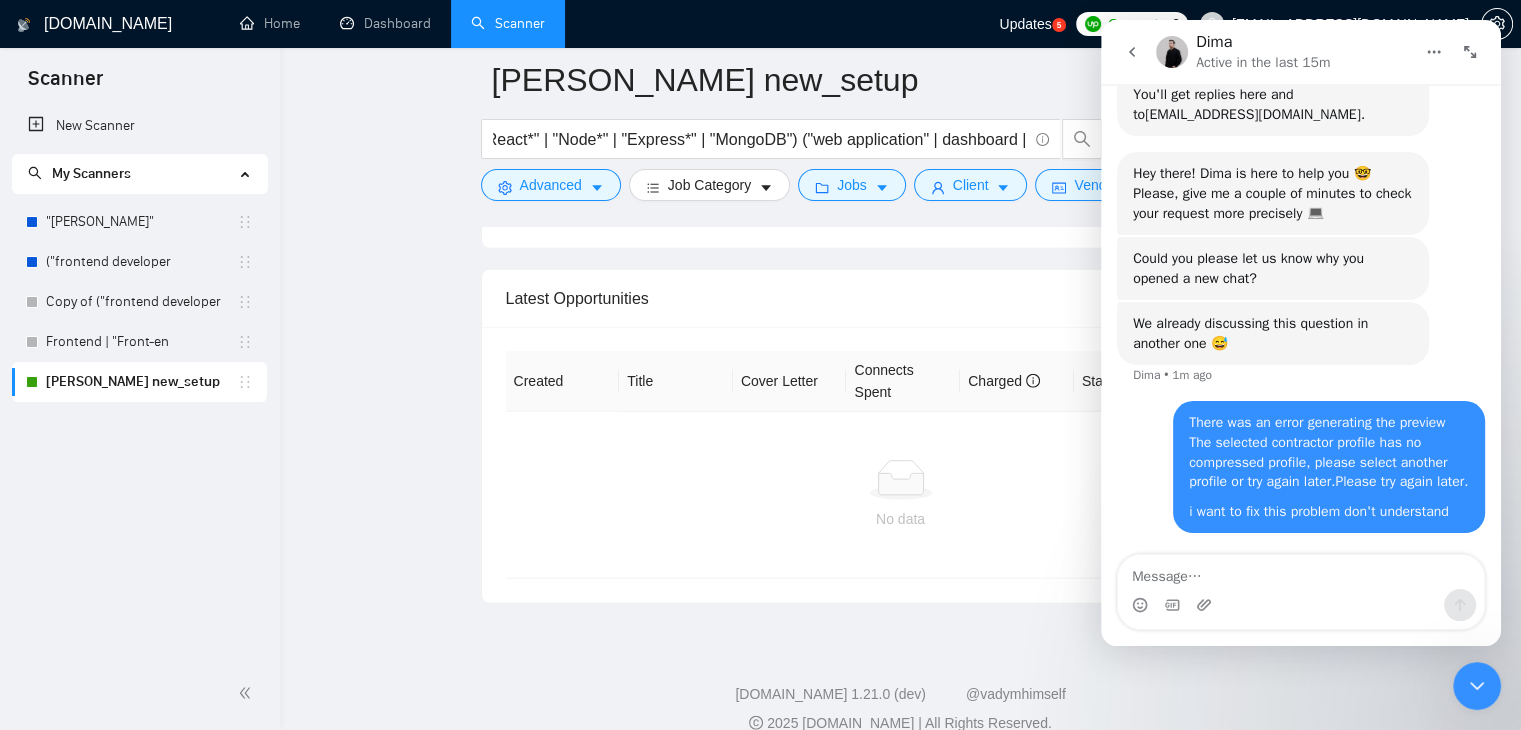 click 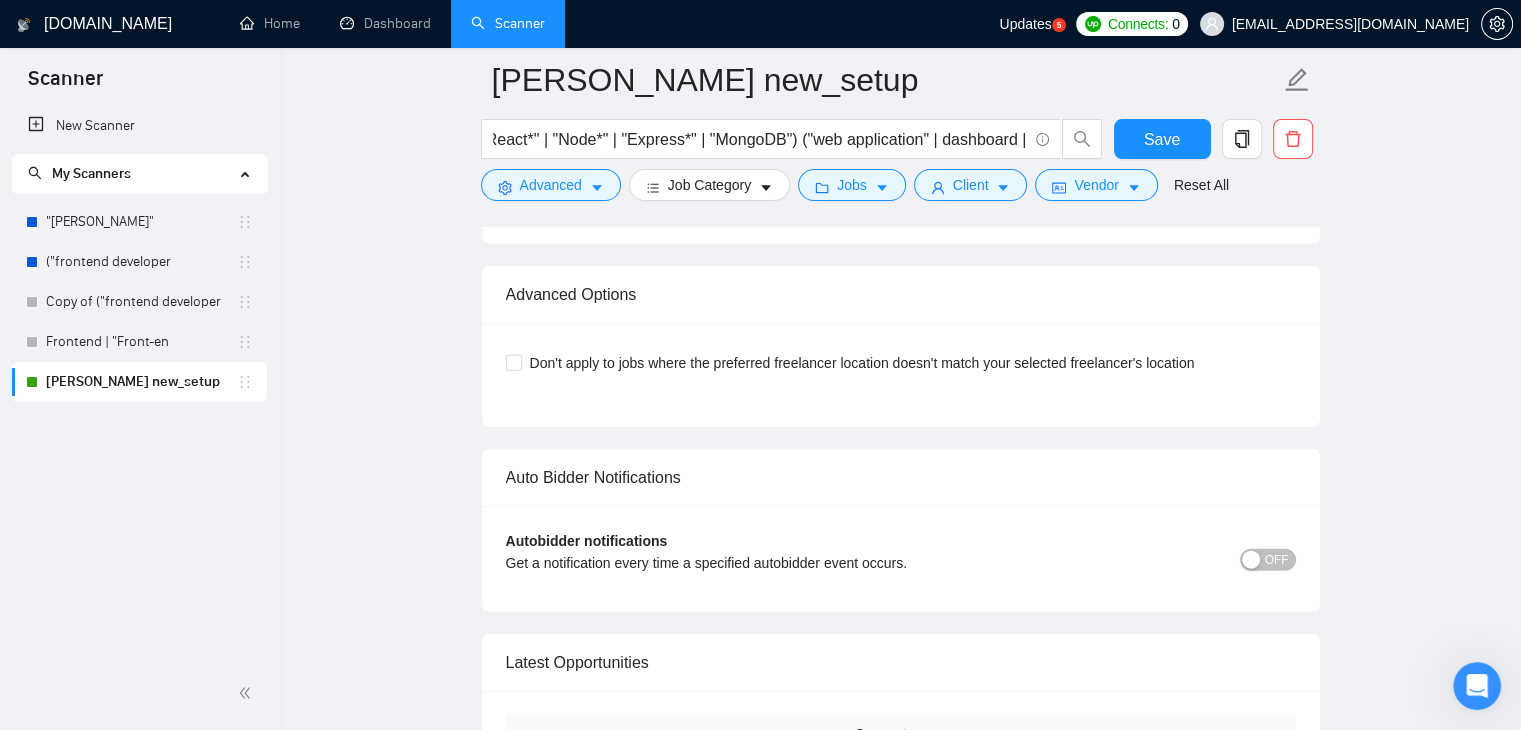 scroll, scrollTop: 4576, scrollLeft: 0, axis: vertical 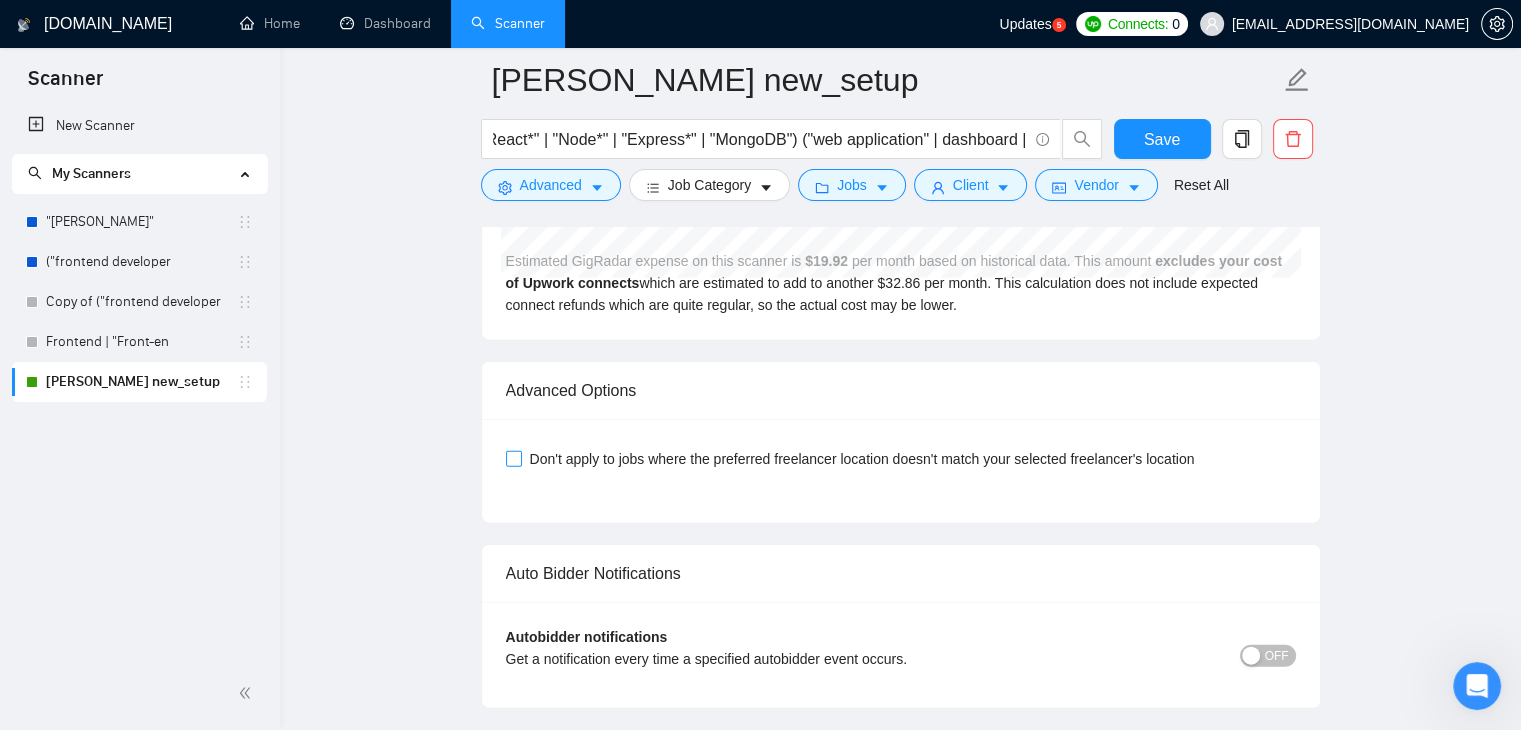 click on "Don't apply to jobs where the preferred freelancer location doesn't match your selected freelancer's location" at bounding box center [862, 459] 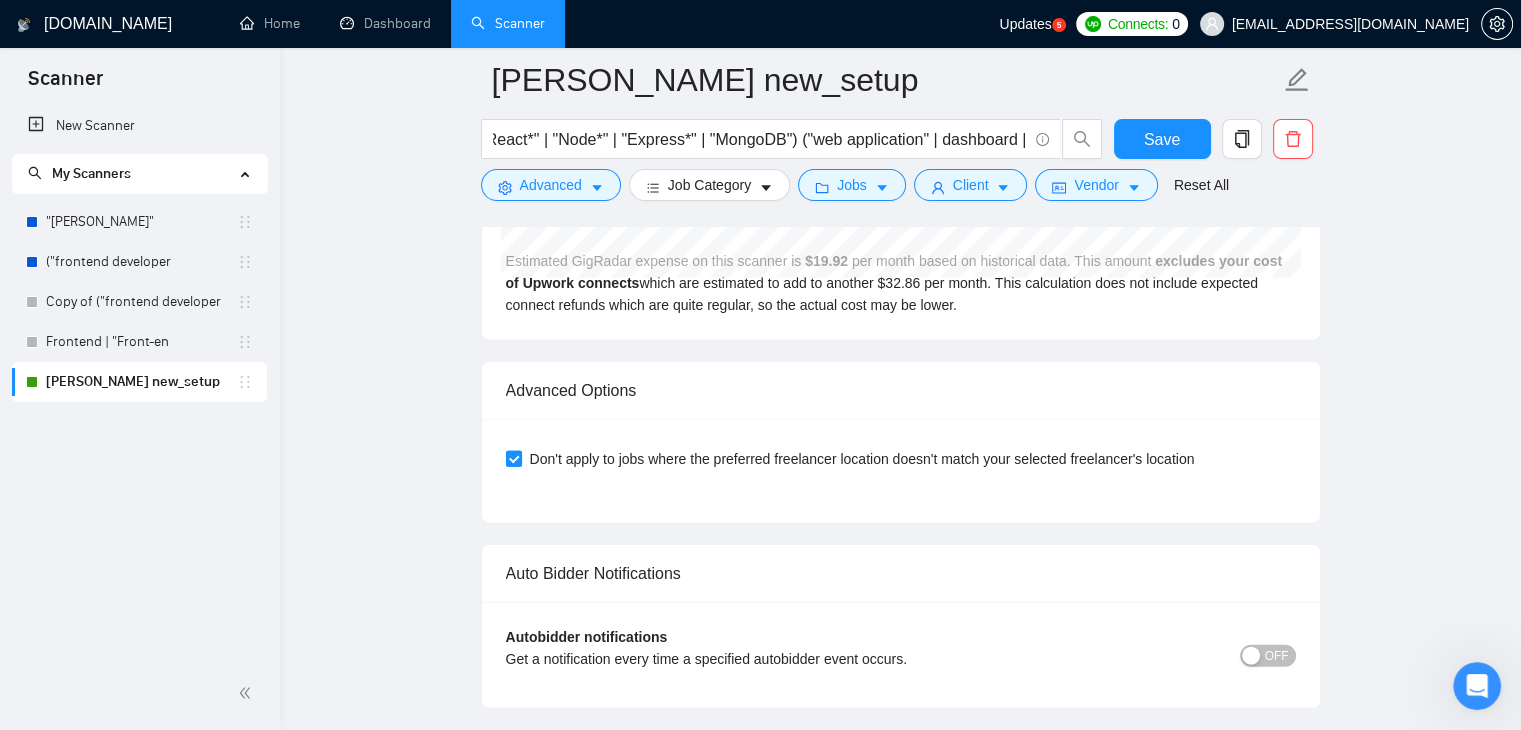scroll, scrollTop: 1552, scrollLeft: 0, axis: vertical 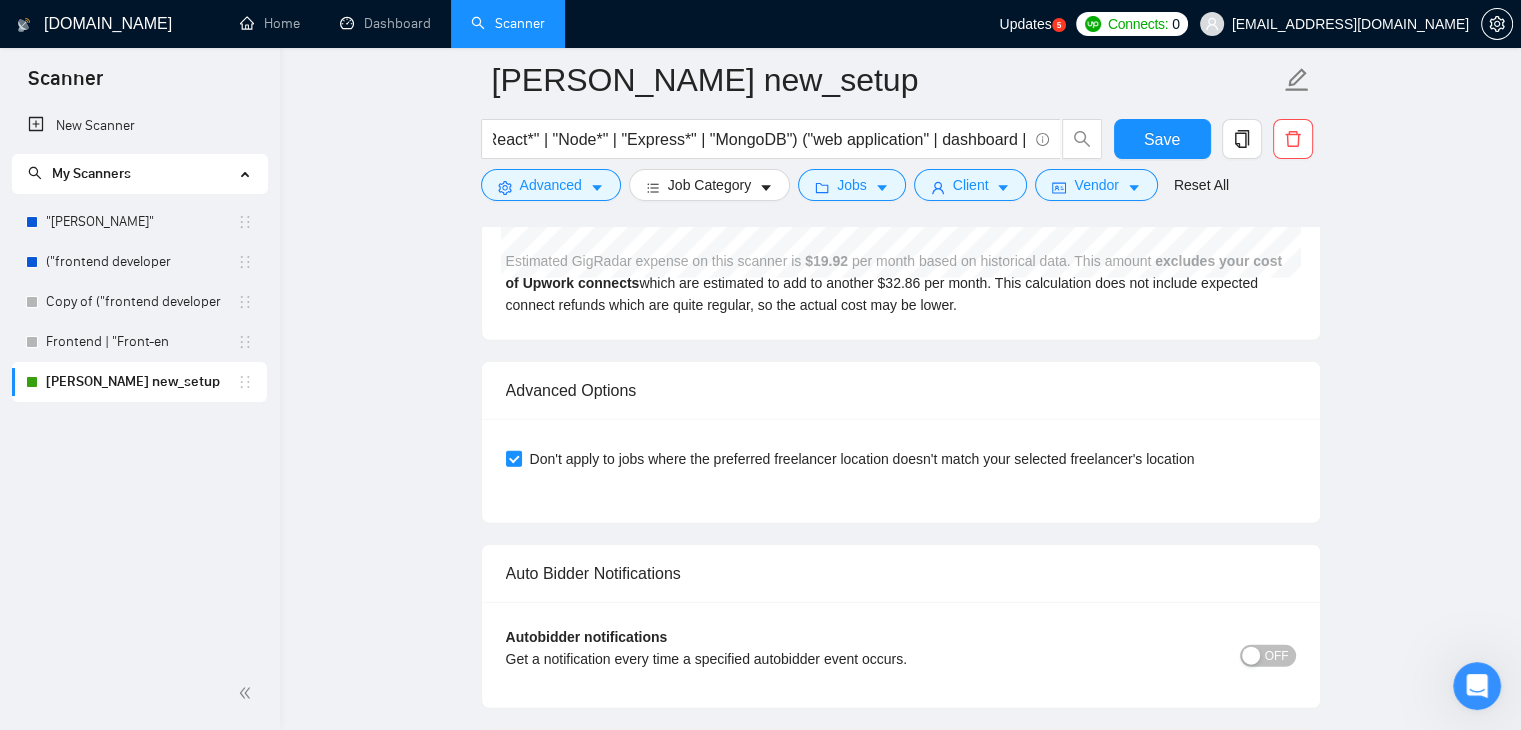 click at bounding box center [1477, 686] 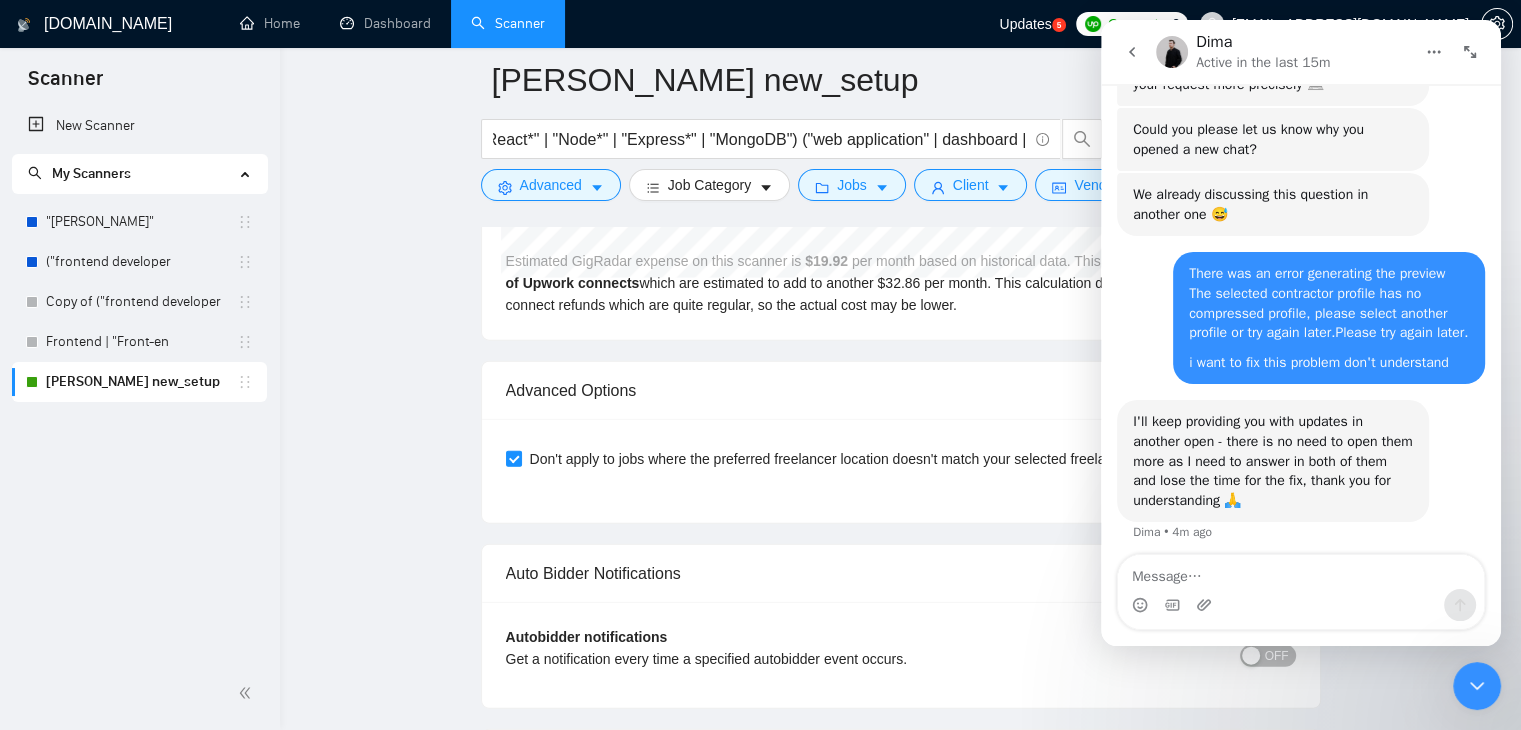 scroll, scrollTop: 1613, scrollLeft: 0, axis: vertical 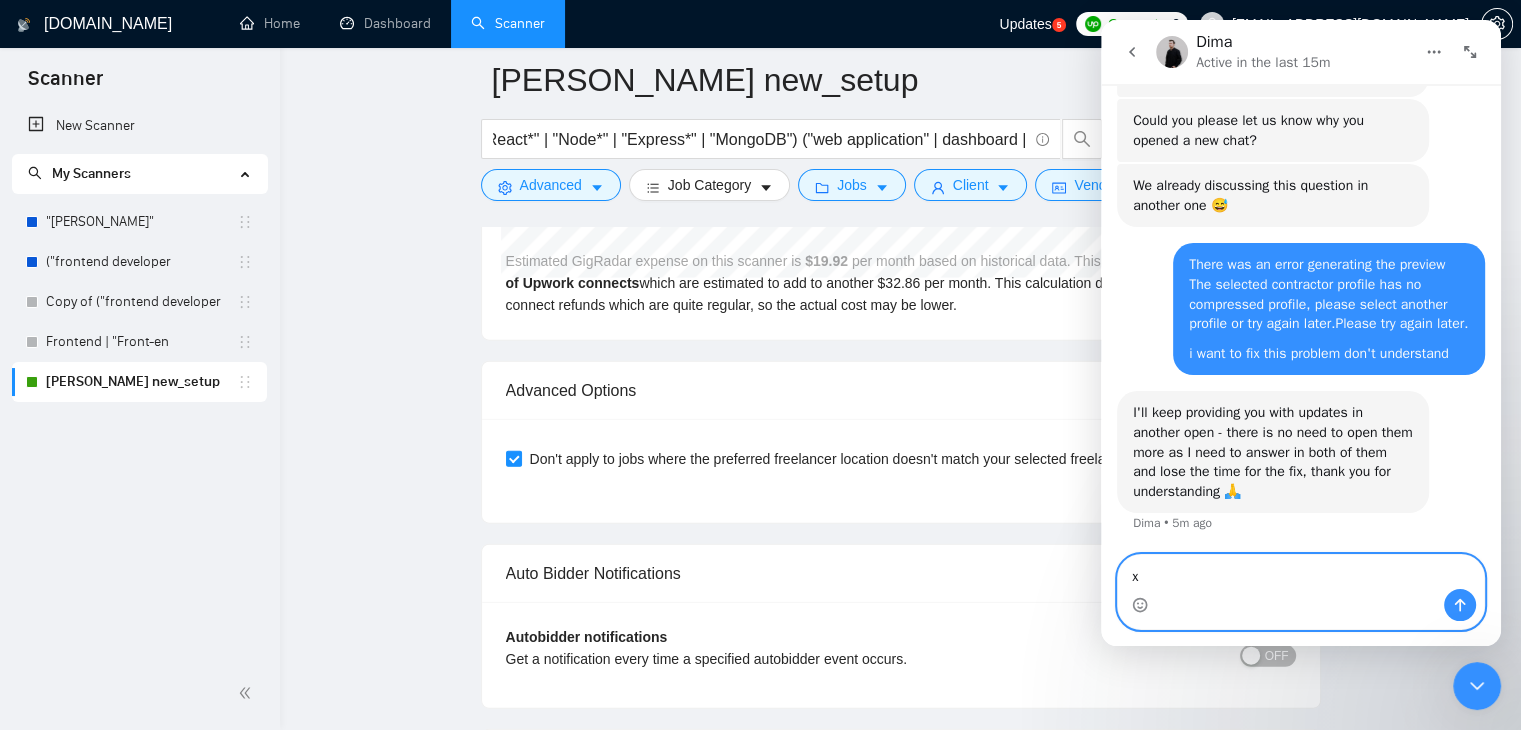 type on "x" 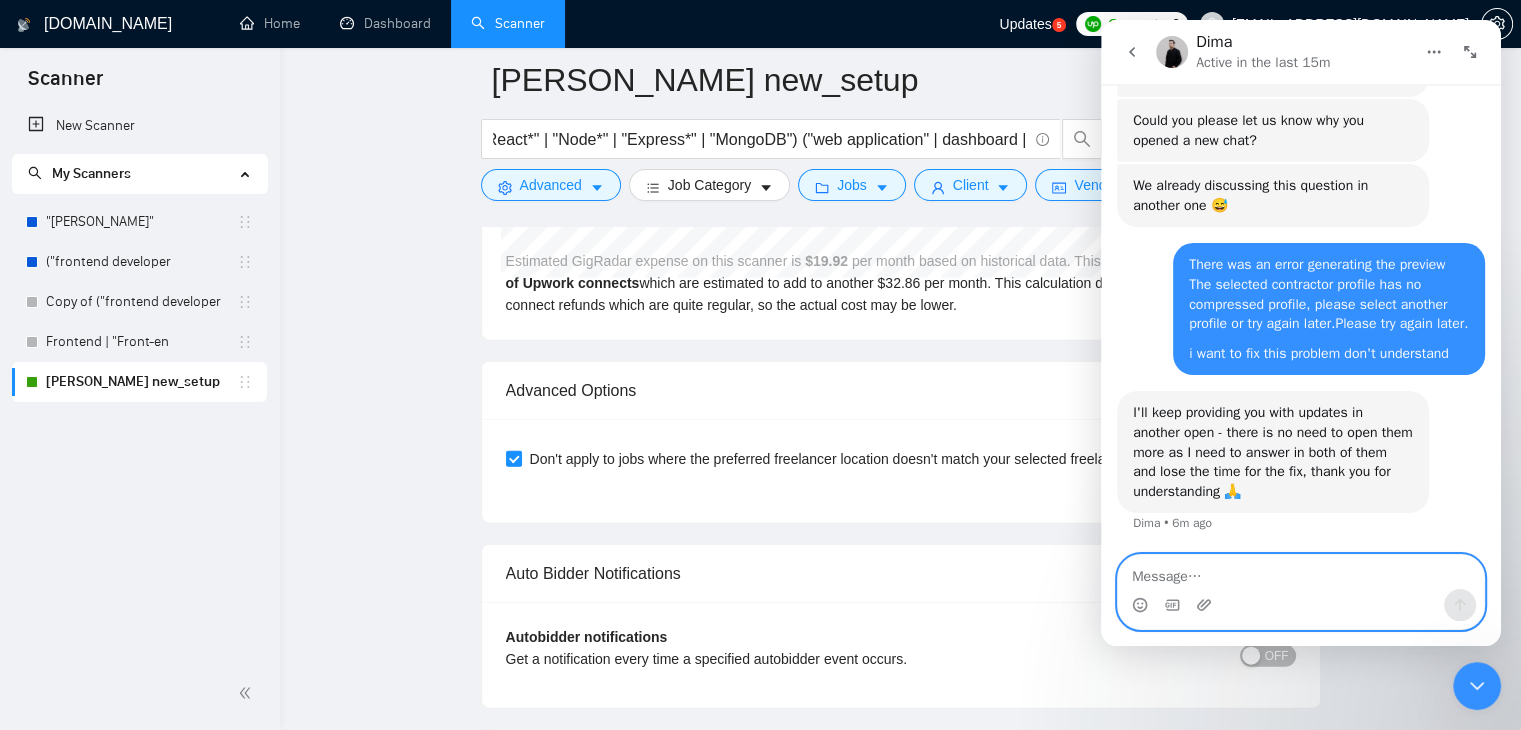 type 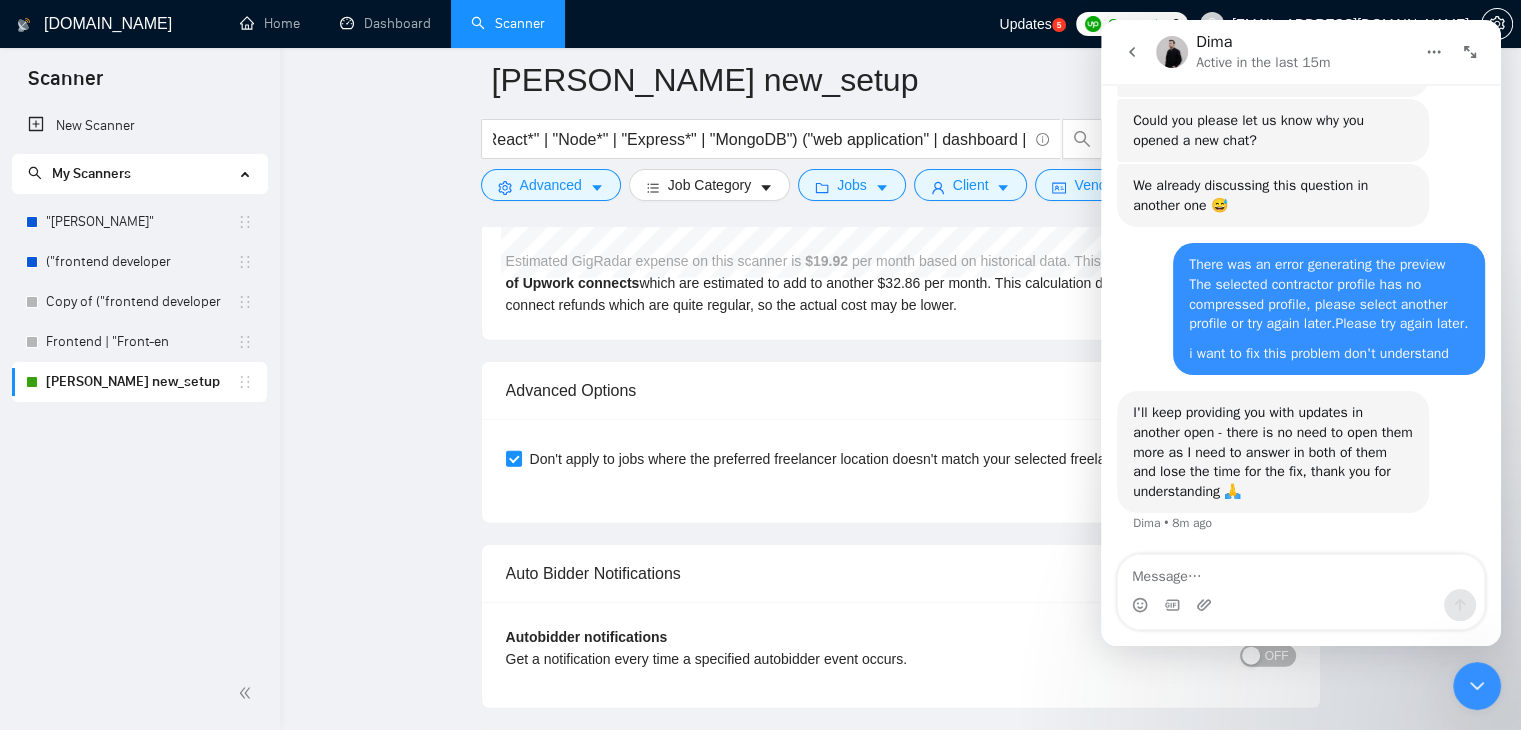 click 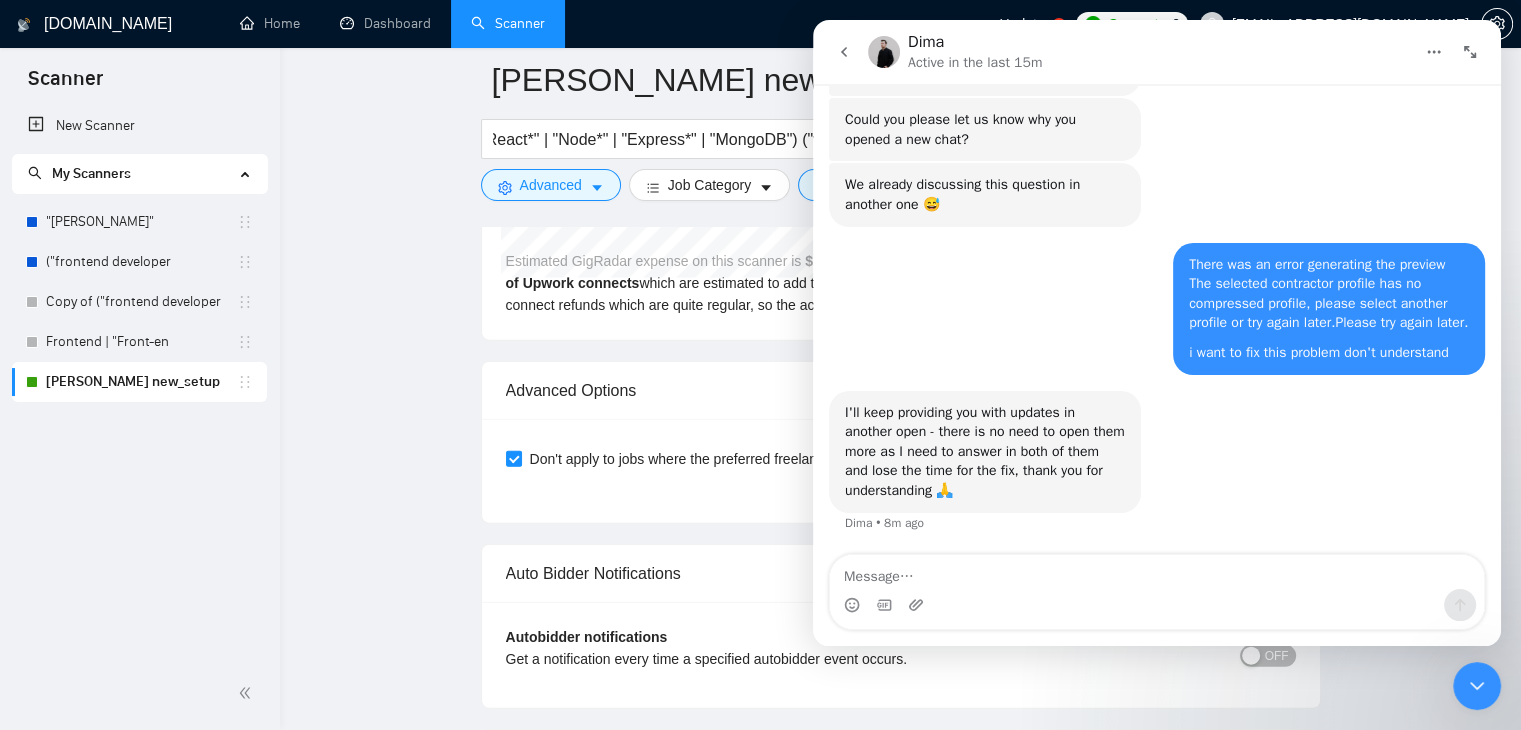 scroll, scrollTop: 1221, scrollLeft: 0, axis: vertical 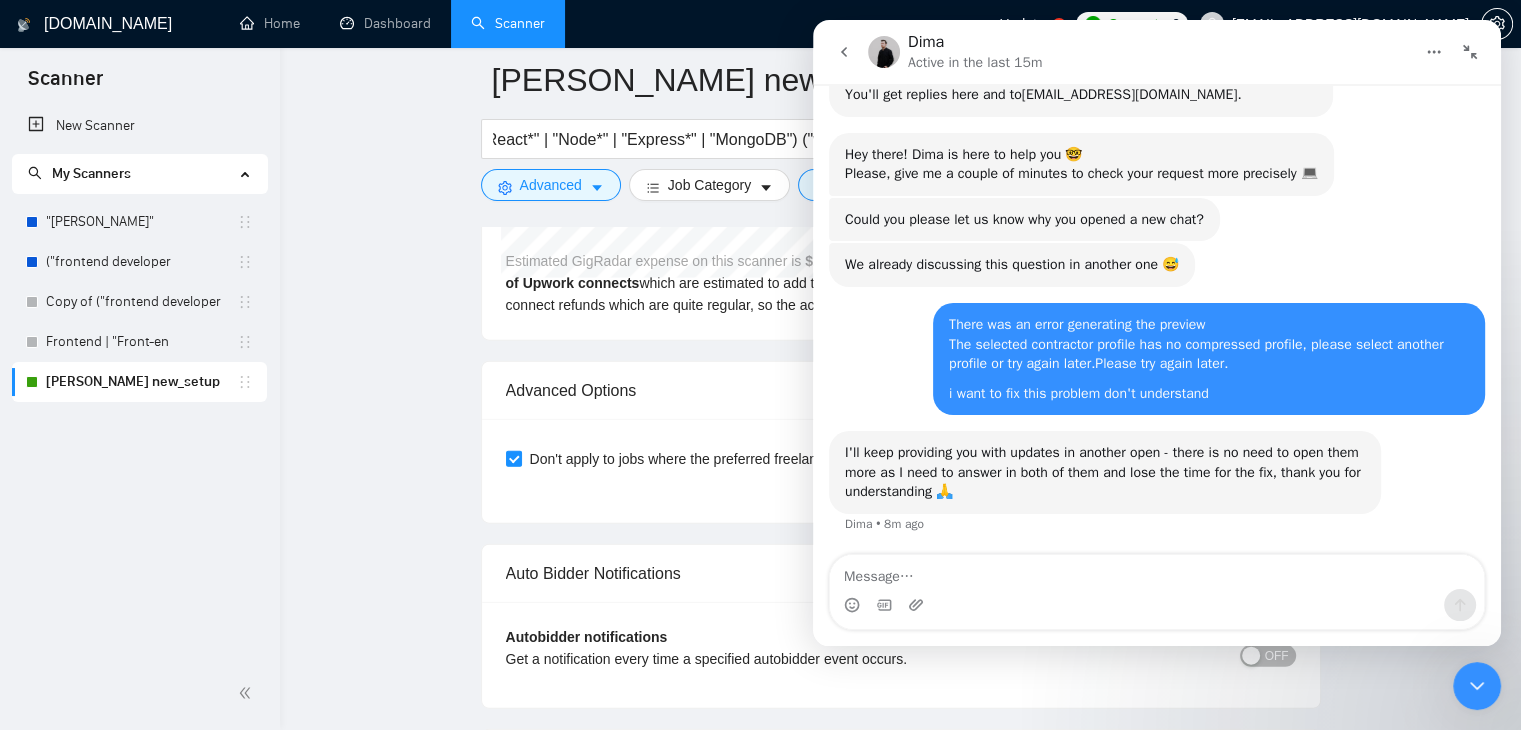click 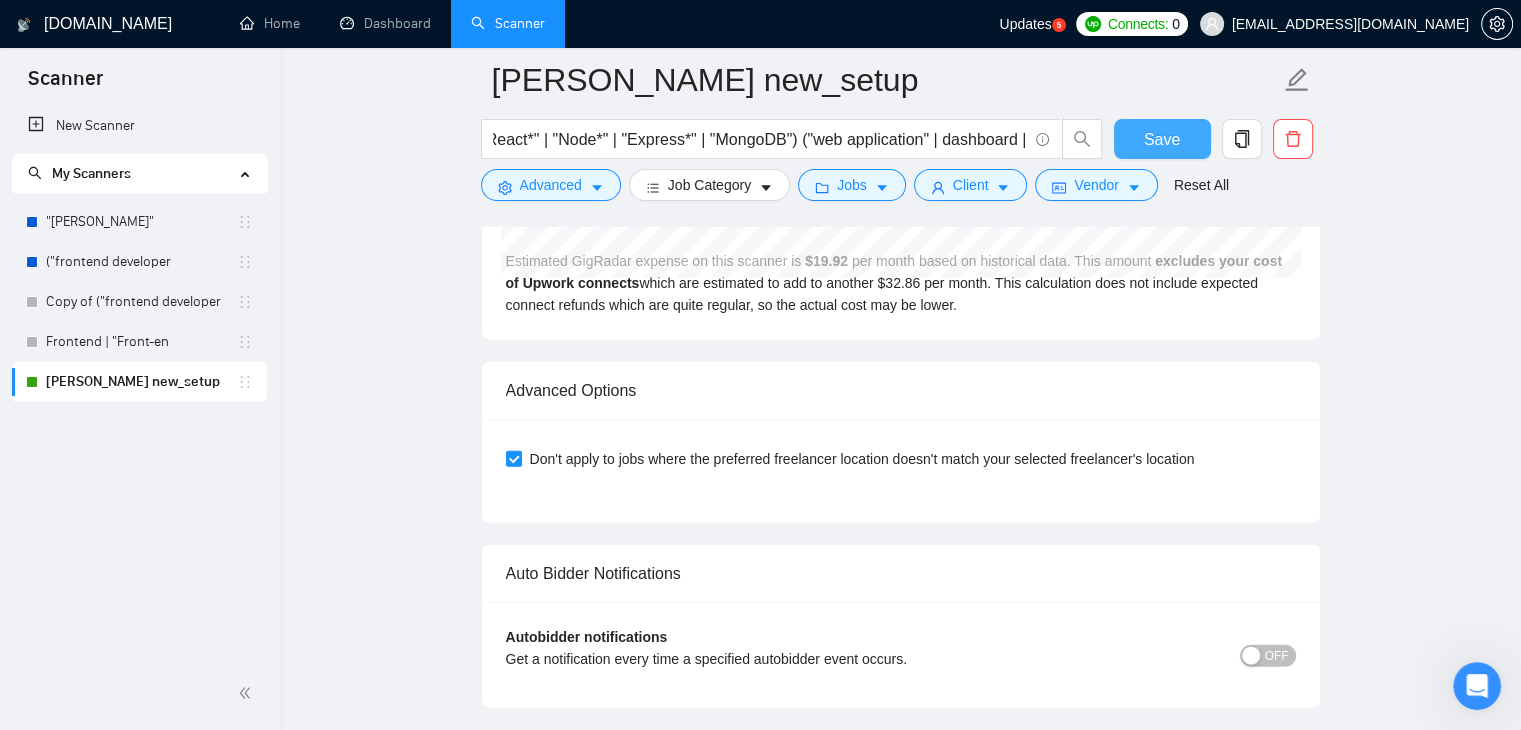click on "Save" at bounding box center [1162, 139] 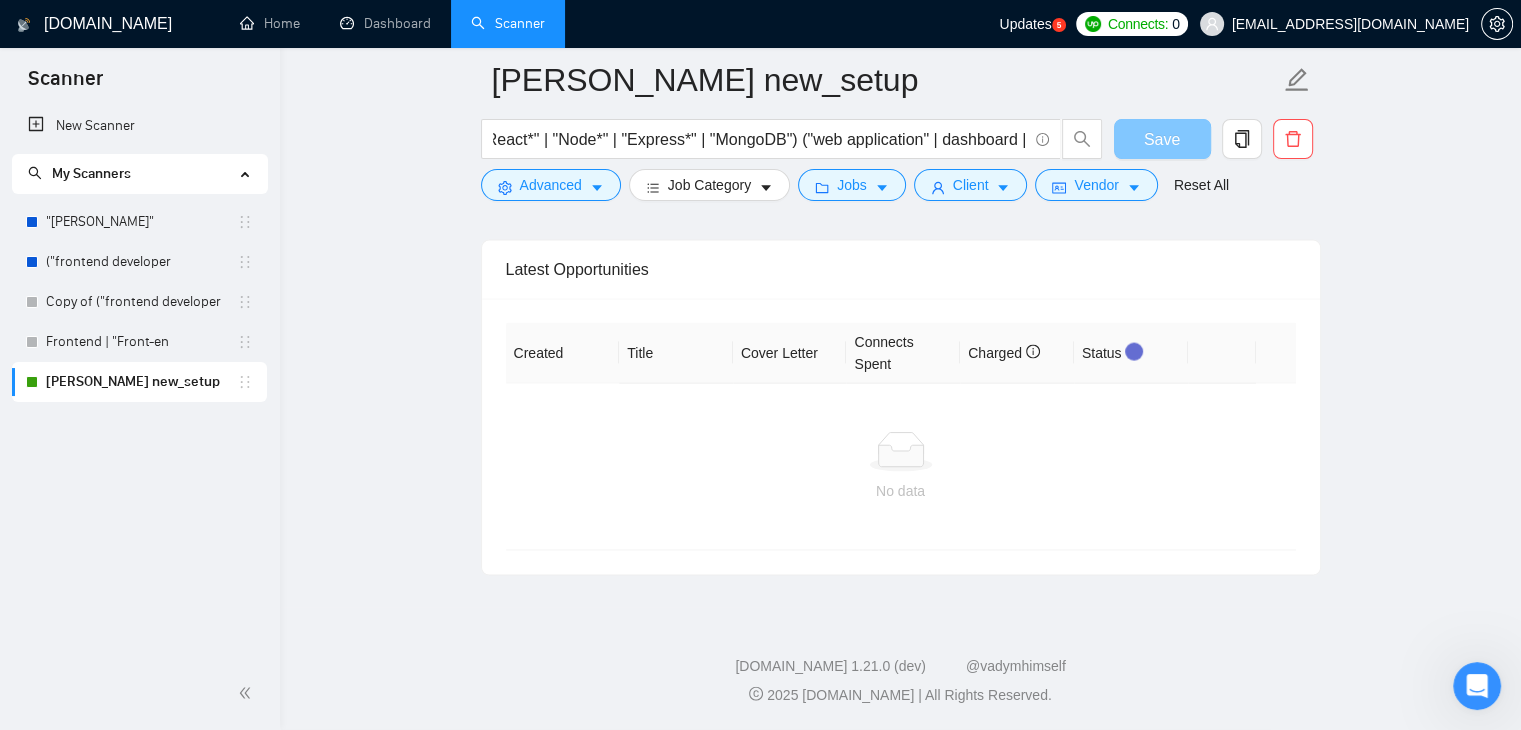 scroll, scrollTop: 4131, scrollLeft: 0, axis: vertical 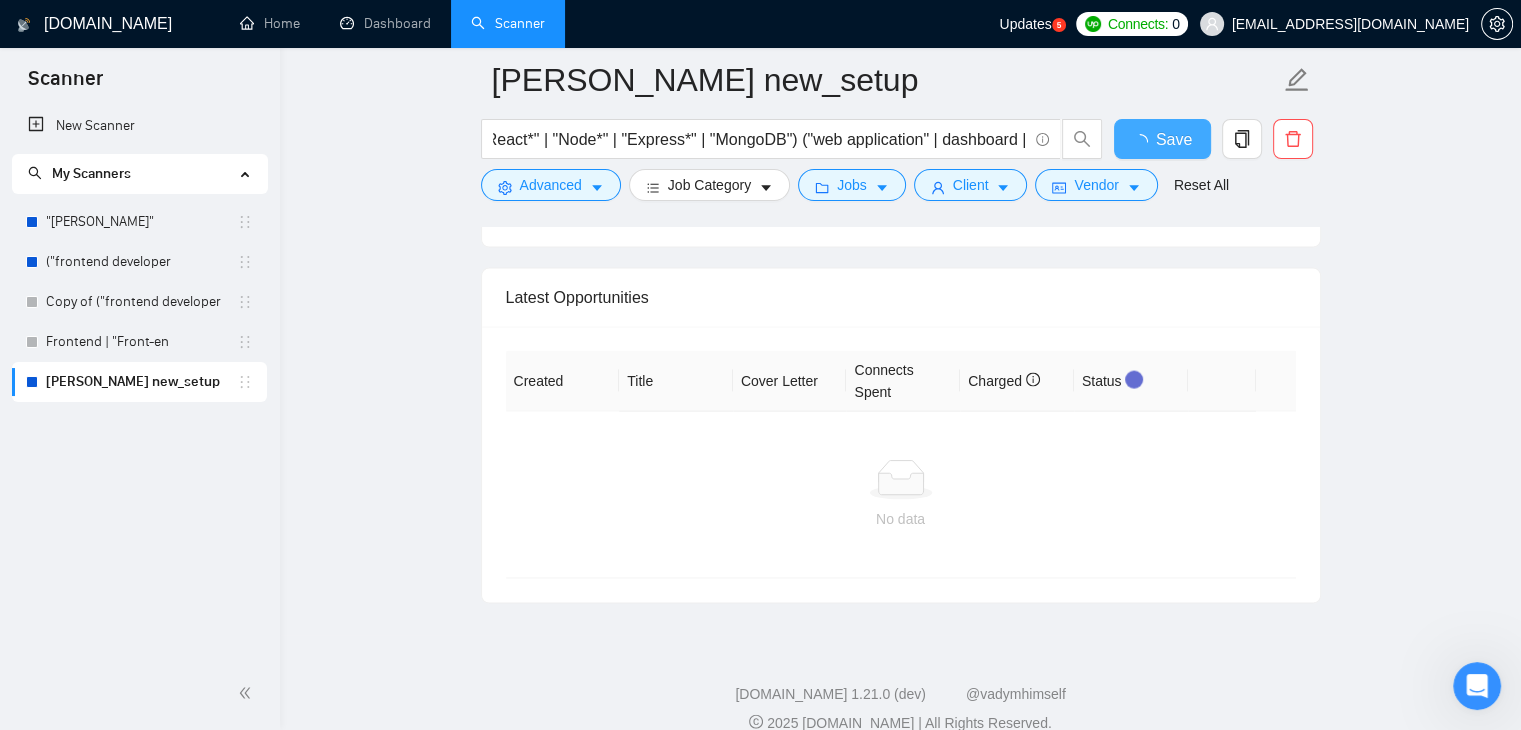 type 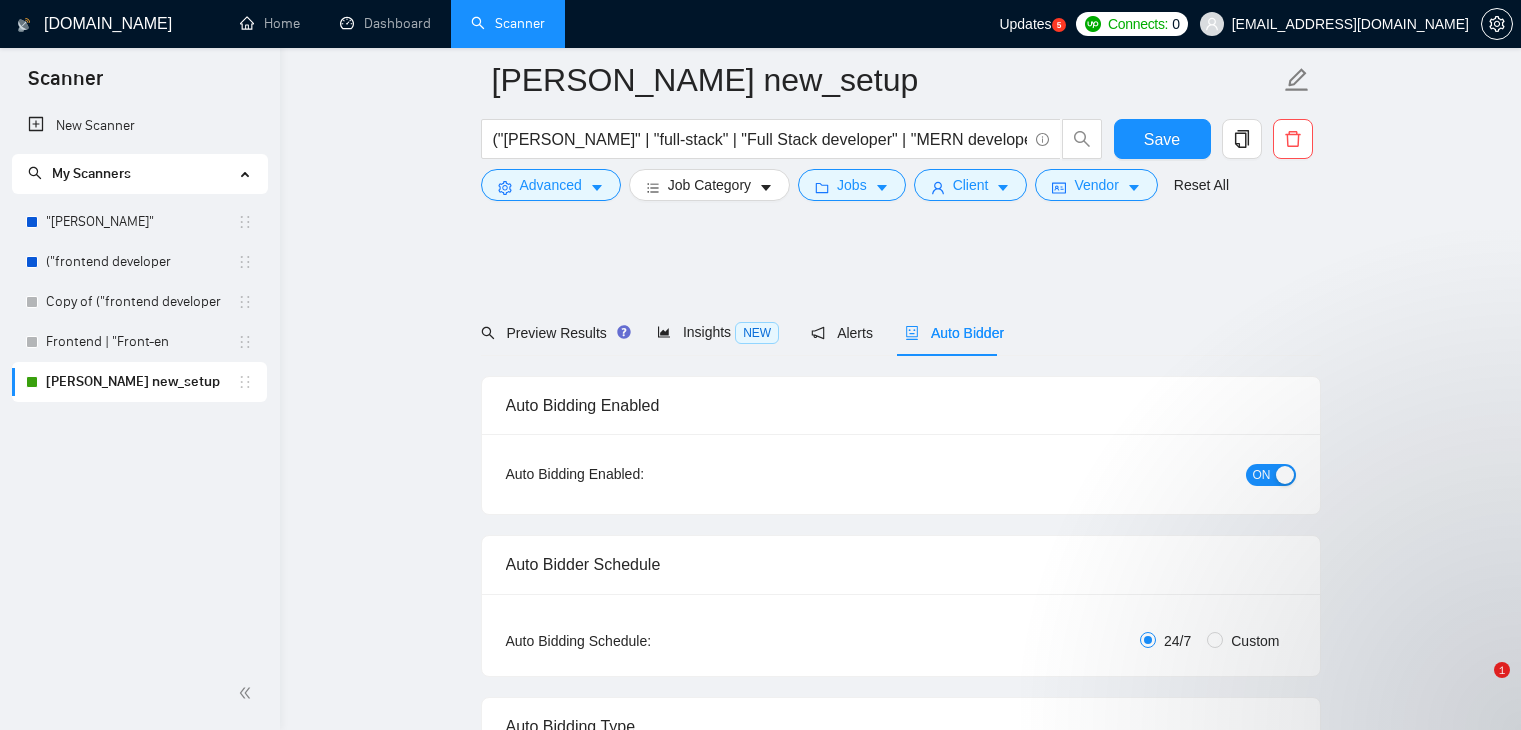 scroll, scrollTop: 2232, scrollLeft: 0, axis: vertical 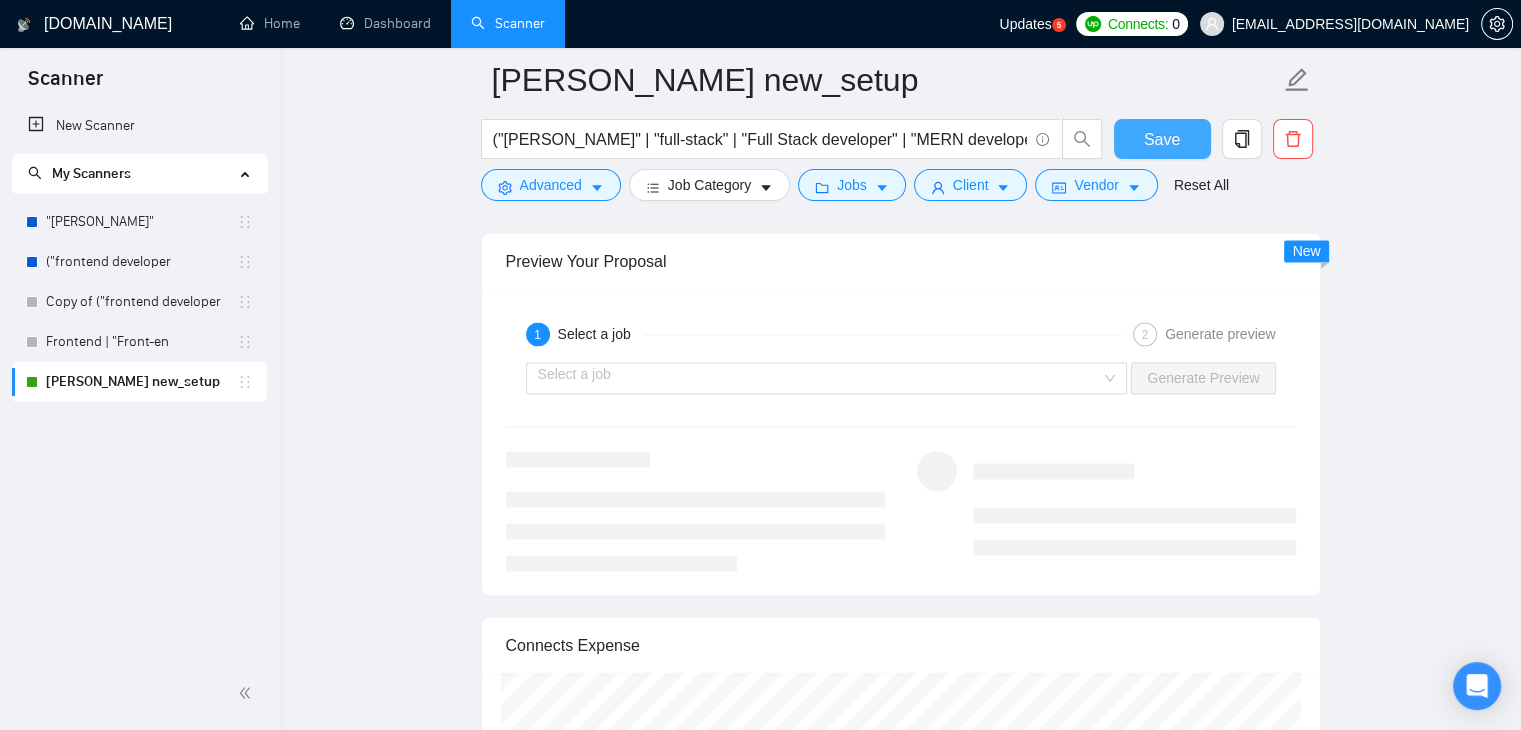 click on "Save" at bounding box center (1162, 139) 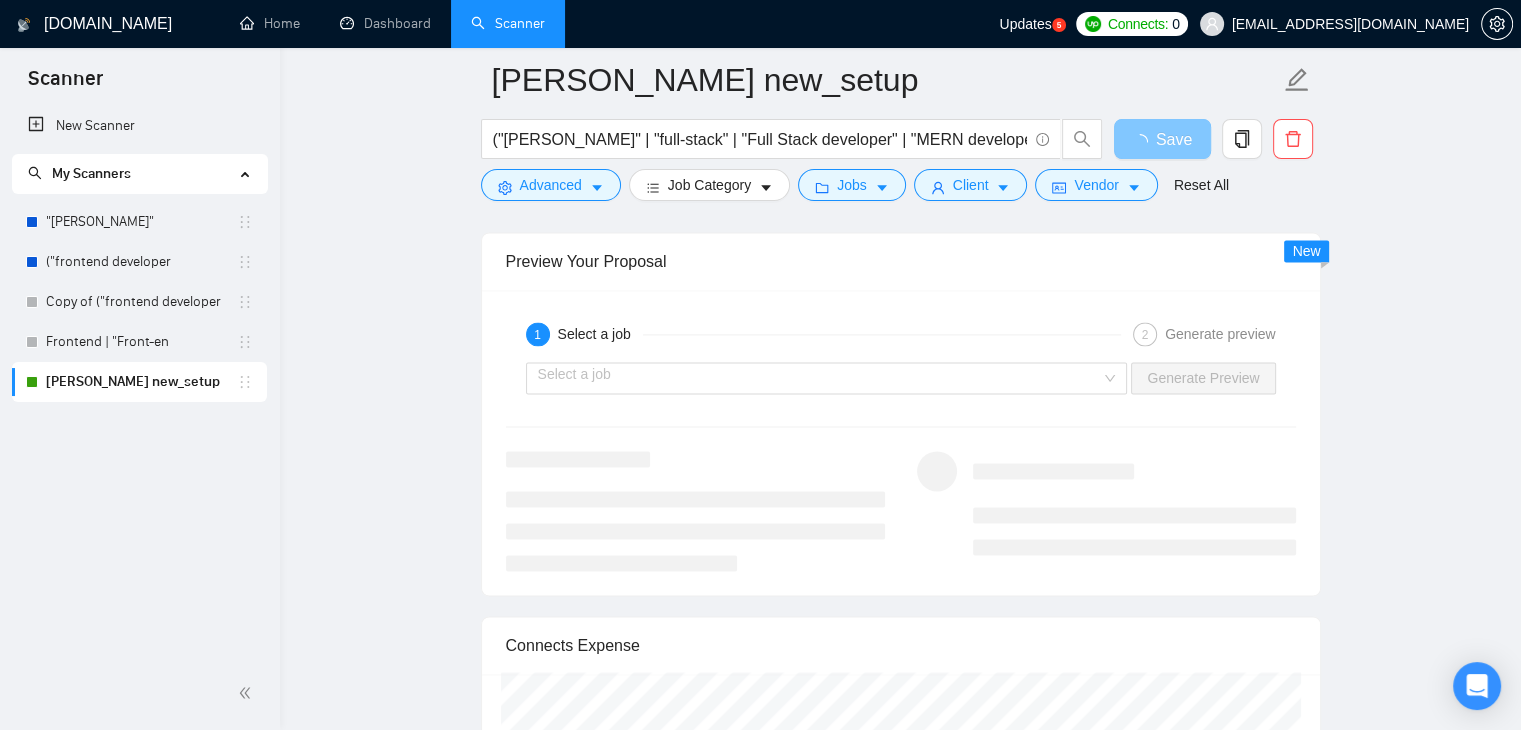 type 